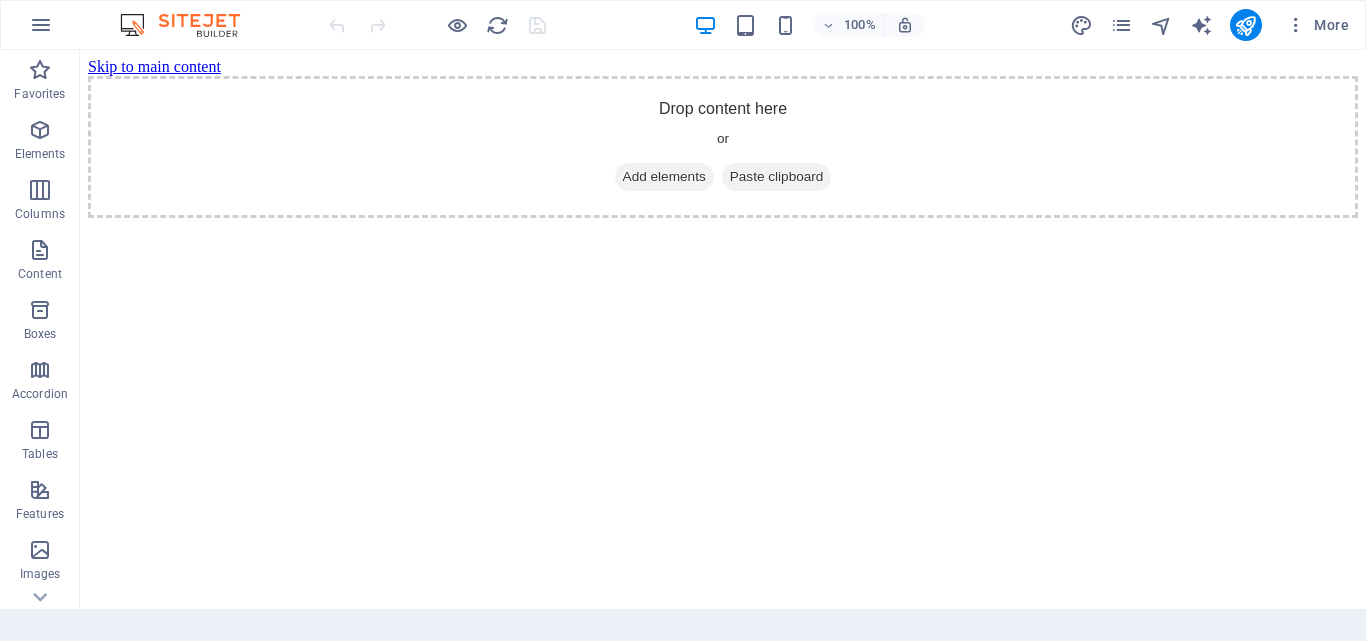 scroll, scrollTop: 0, scrollLeft: 0, axis: both 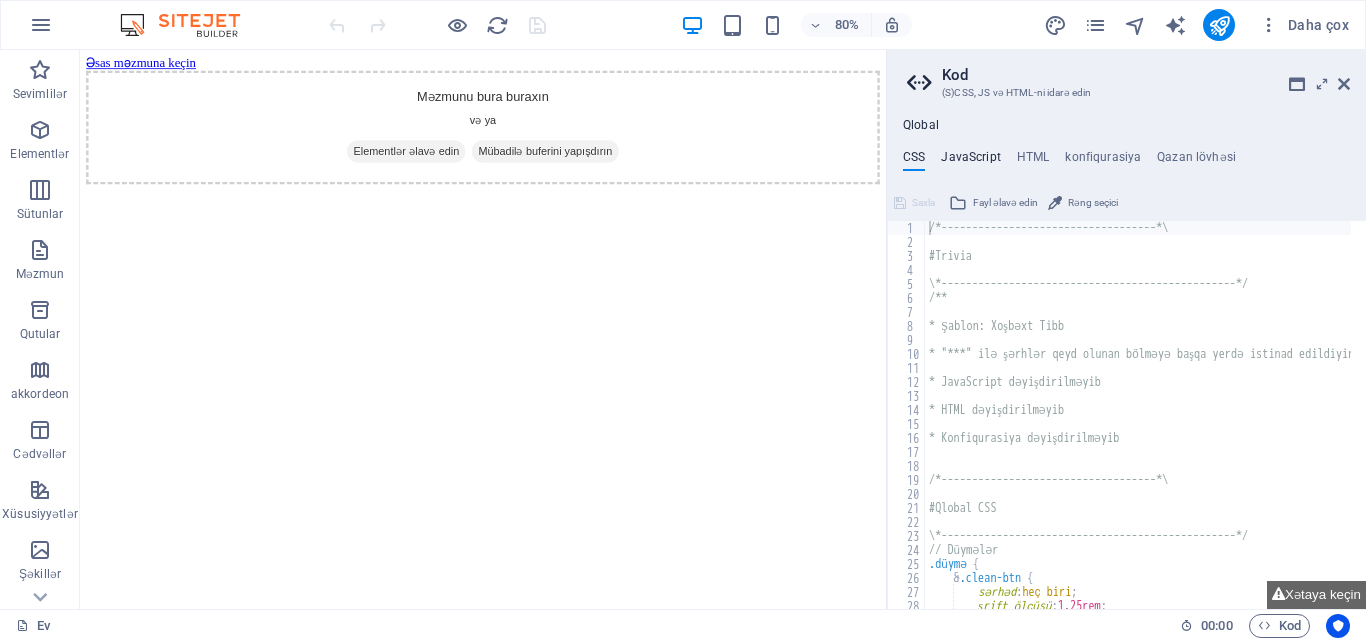 click on "JavaScript" at bounding box center [970, 157] 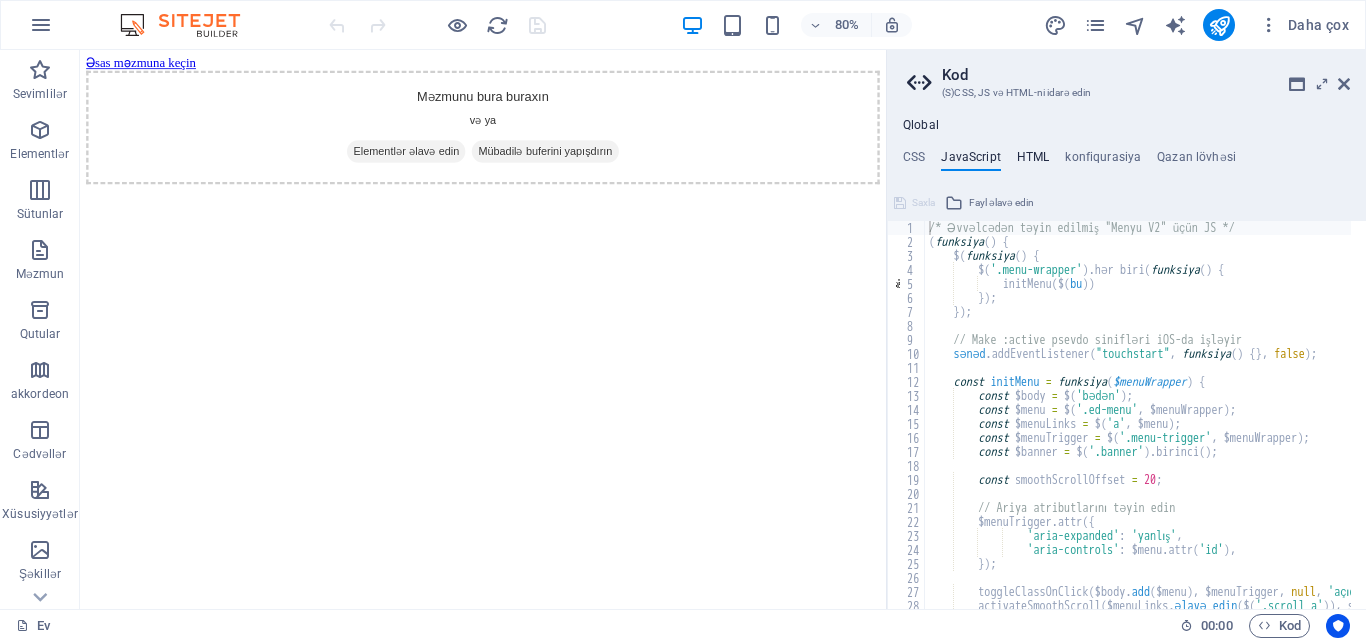 click on "HTML" at bounding box center (1033, 157) 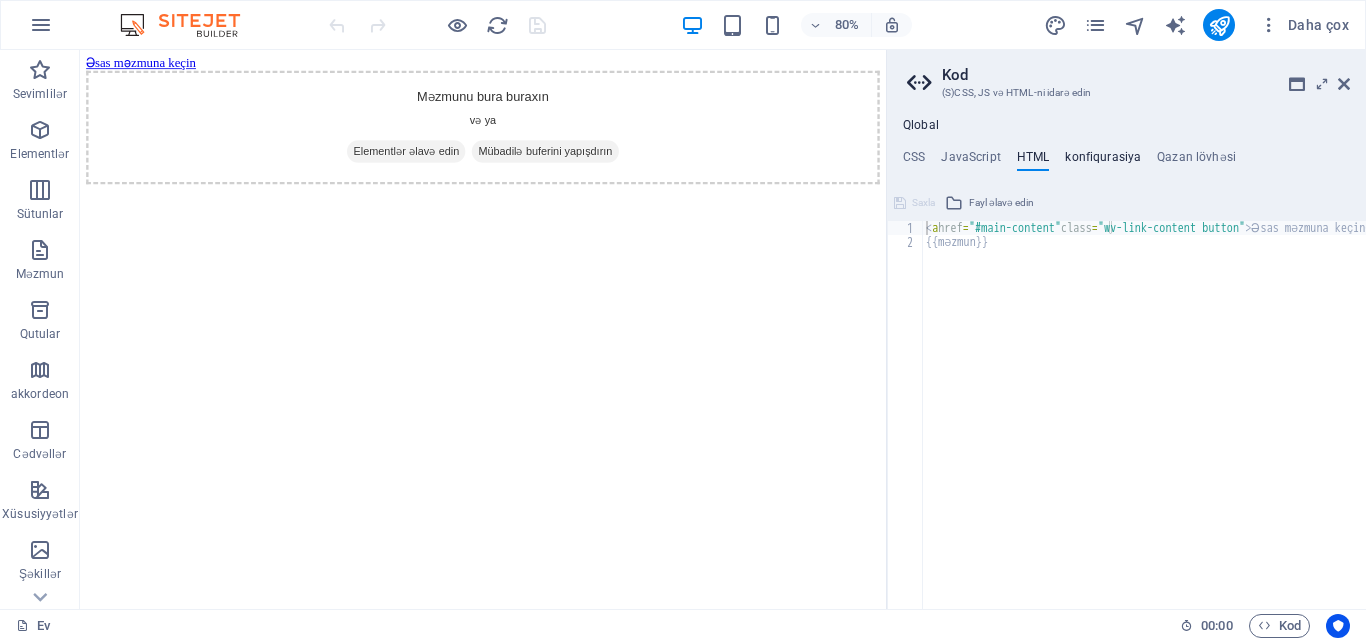 click on "konfiqurasiya" at bounding box center [1103, 157] 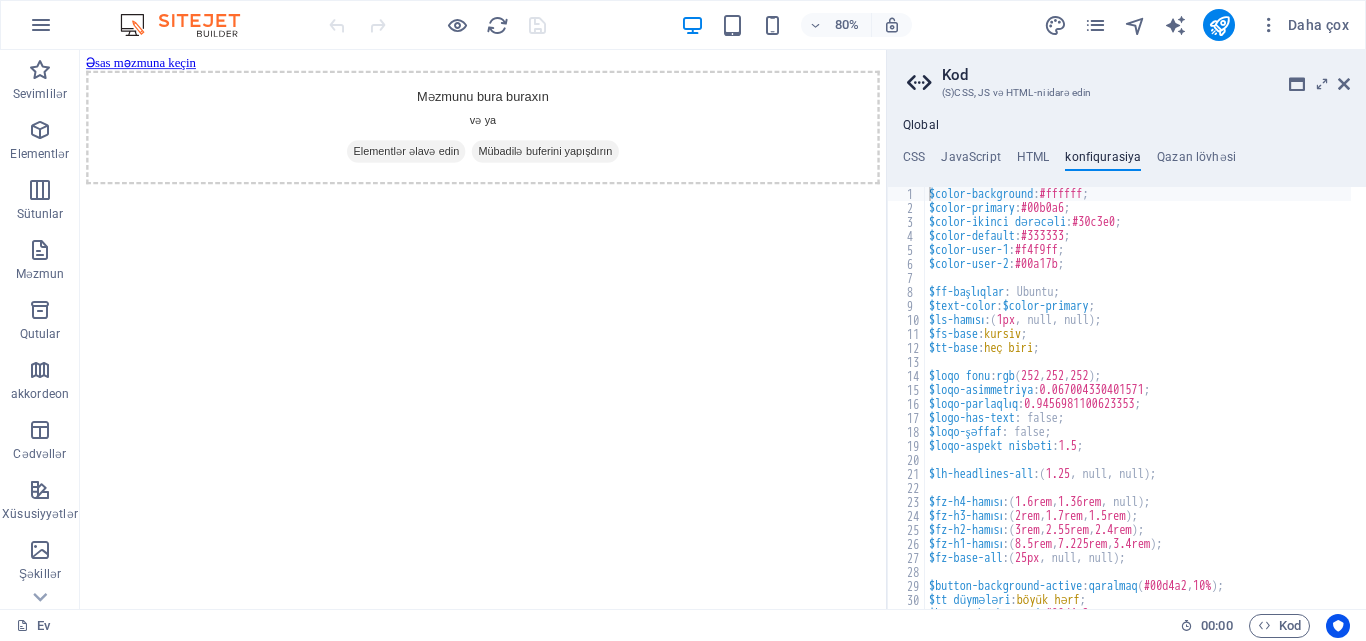 drag, startPoint x: 1203, startPoint y: 151, endPoint x: 1148, endPoint y: 160, distance: 55.7315 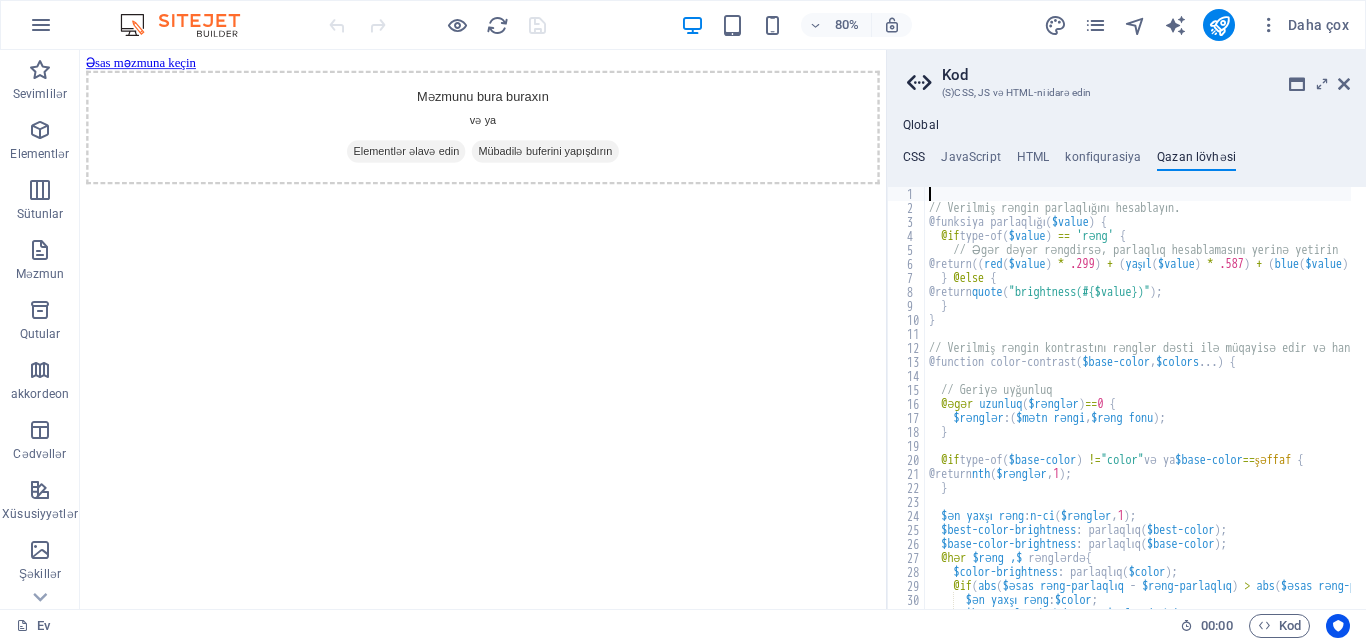 click on "CSS" at bounding box center [914, 157] 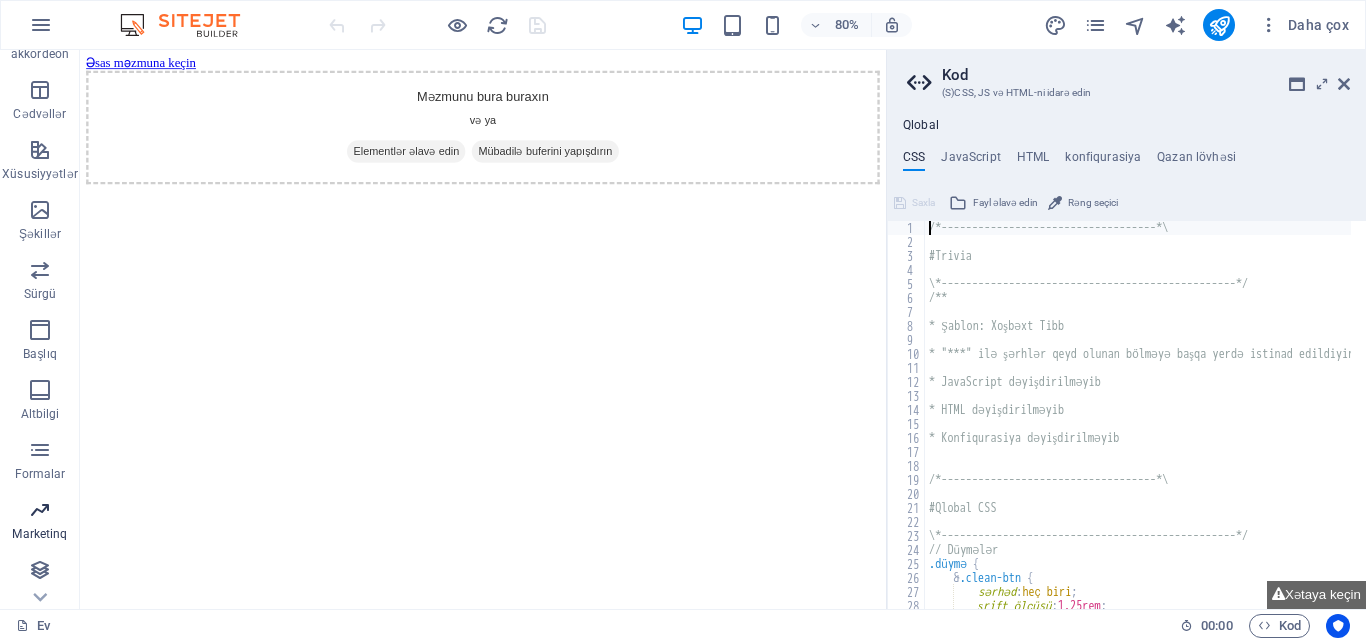 scroll, scrollTop: 341, scrollLeft: 0, axis: vertical 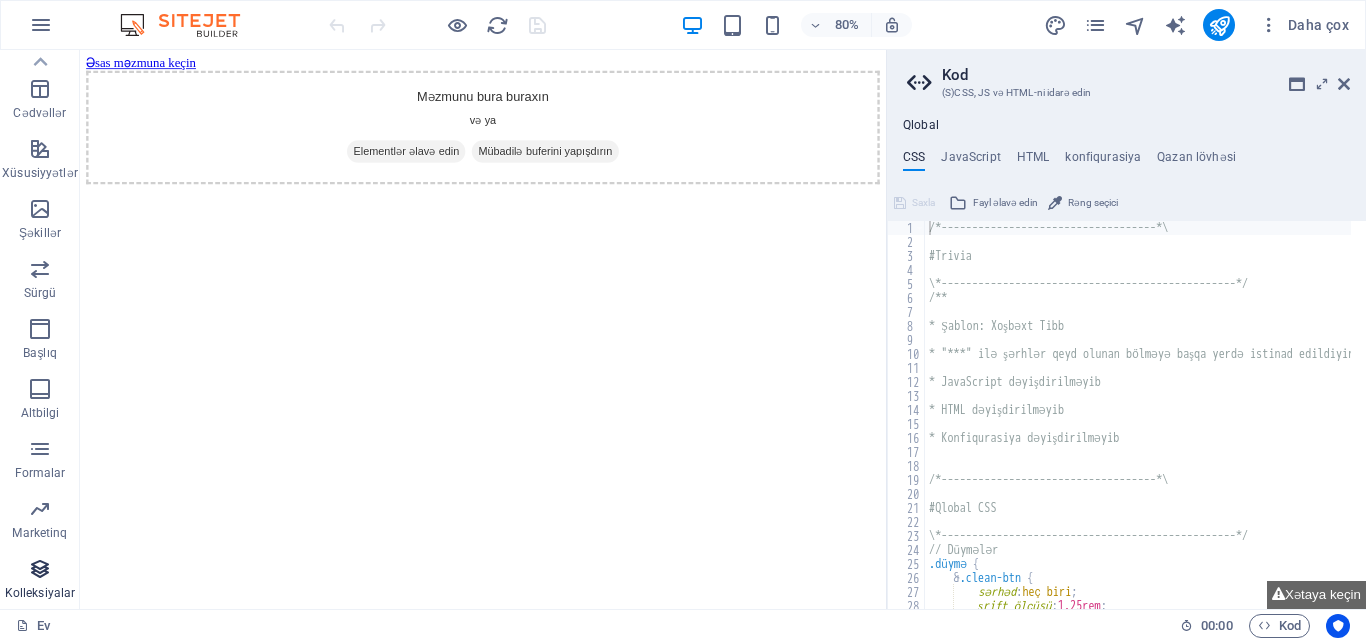 click on "Kolleksiyalar" at bounding box center [40, 581] 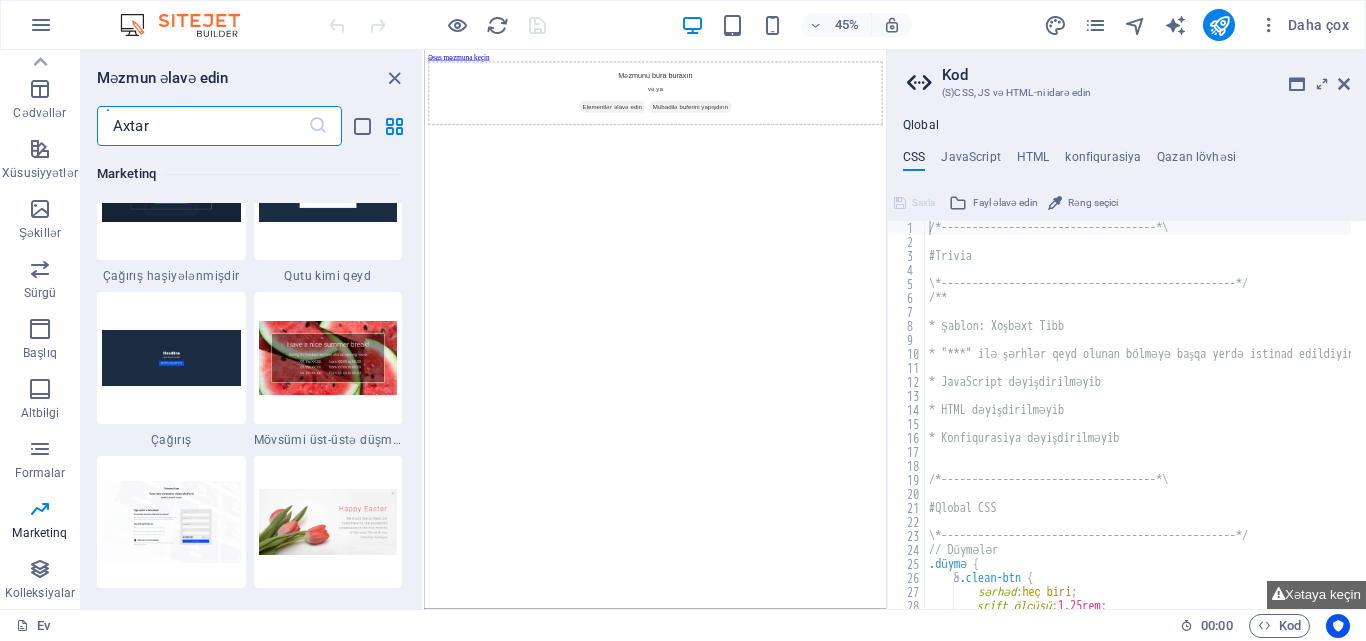 scroll, scrollTop: 16265, scrollLeft: 0, axis: vertical 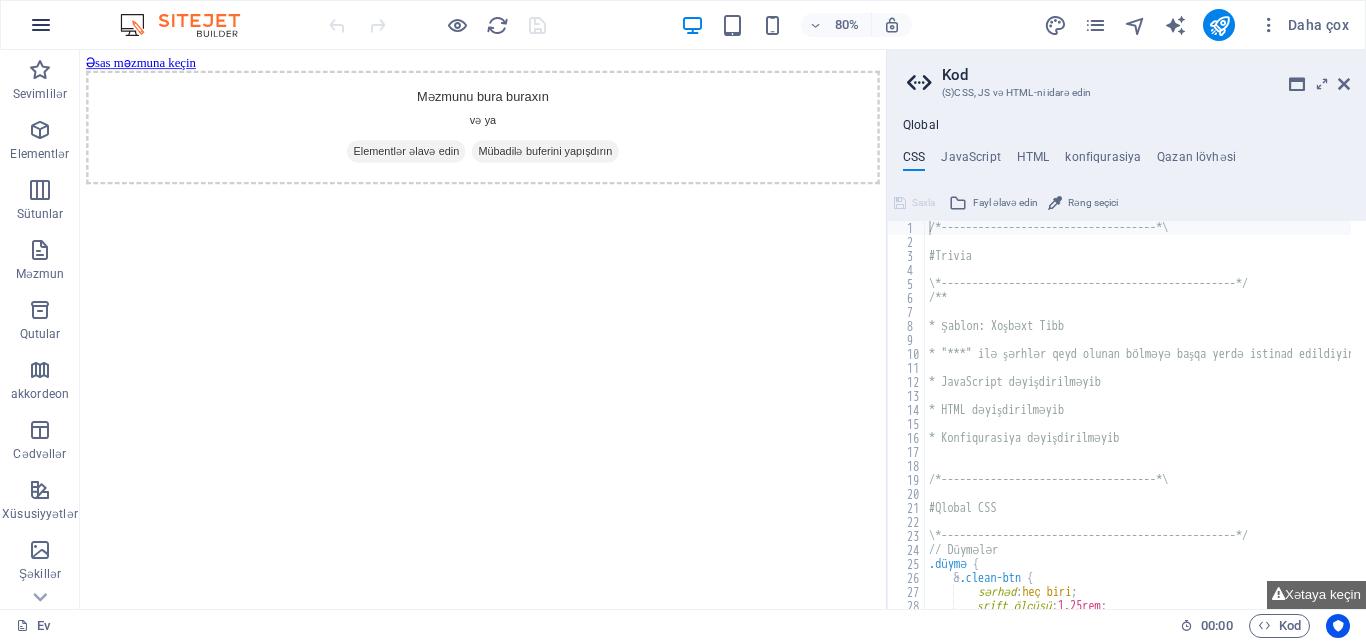 click at bounding box center (41, 25) 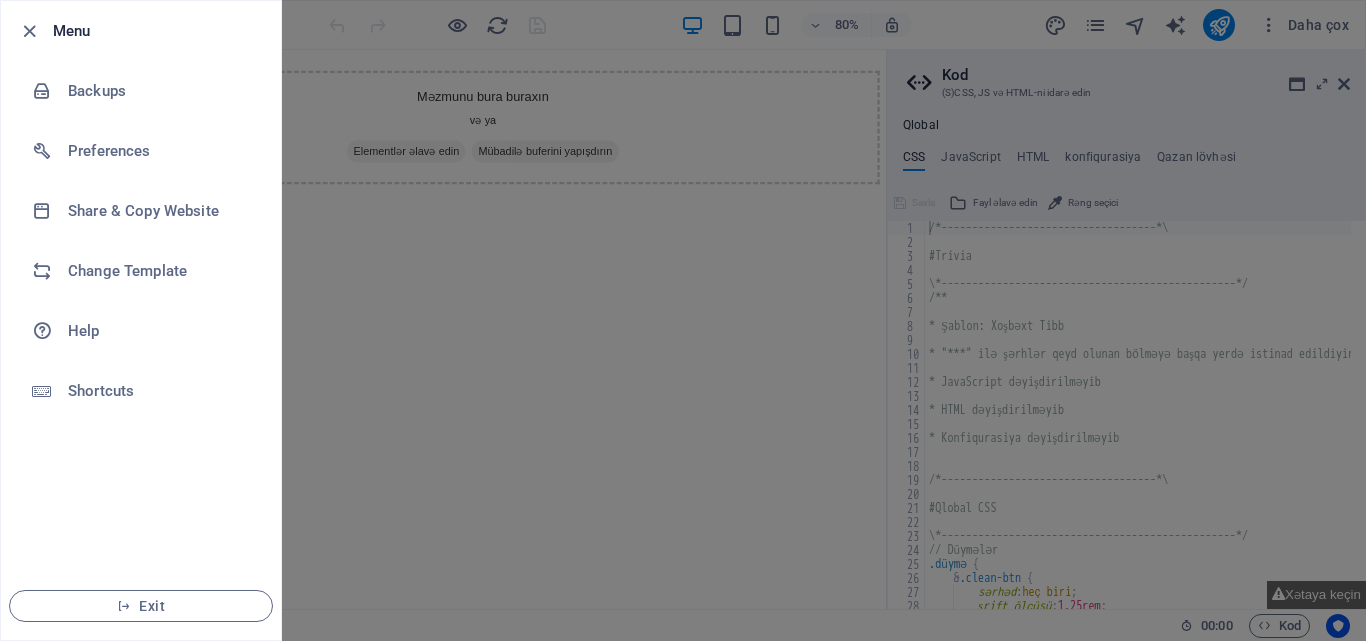 click at bounding box center [29, 31] 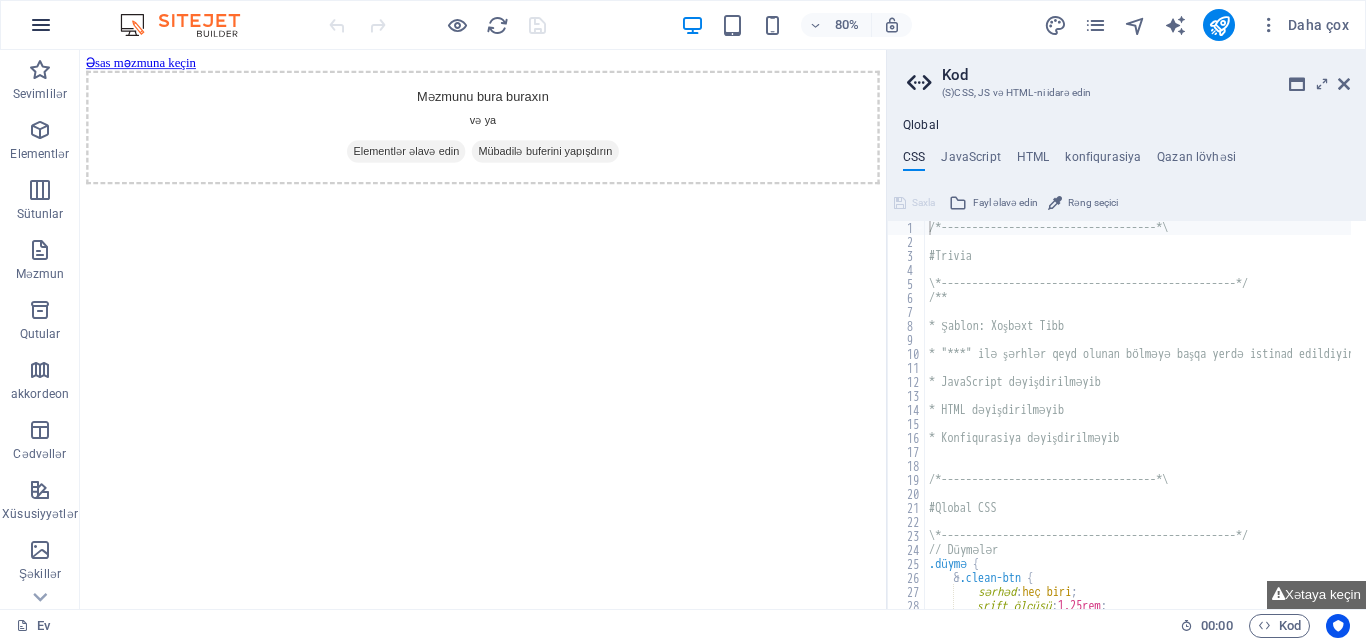click at bounding box center (41, 25) 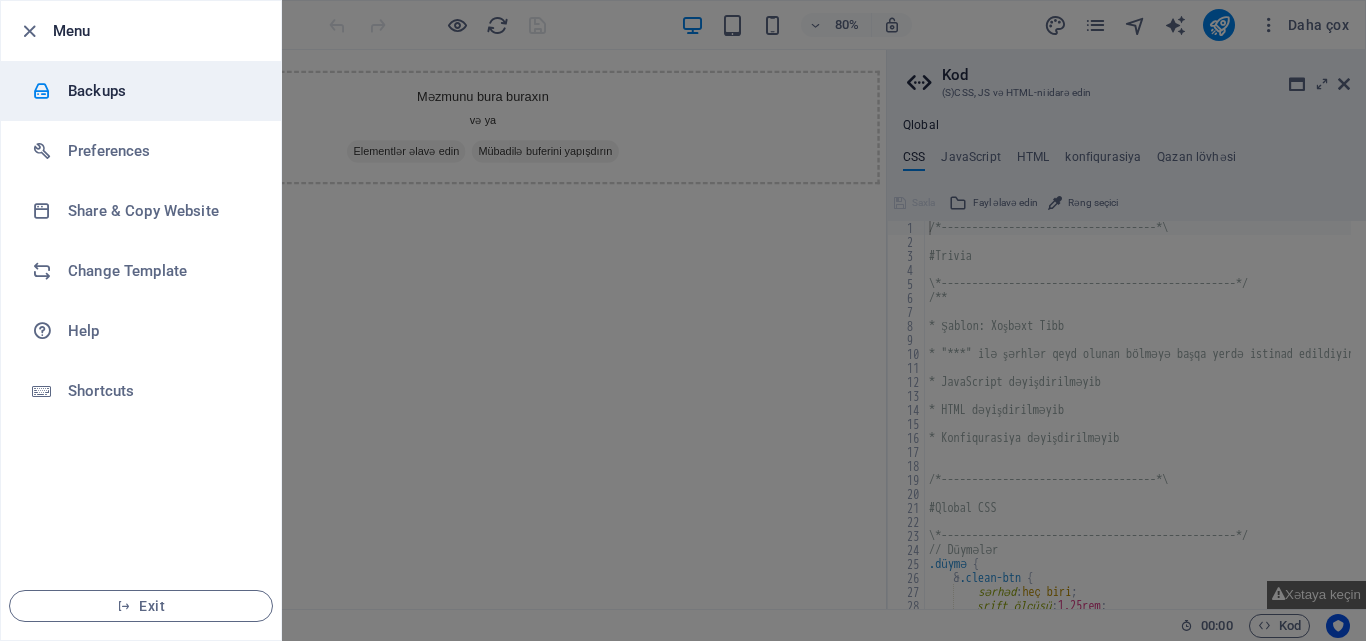 click on "Backups" at bounding box center [160, 91] 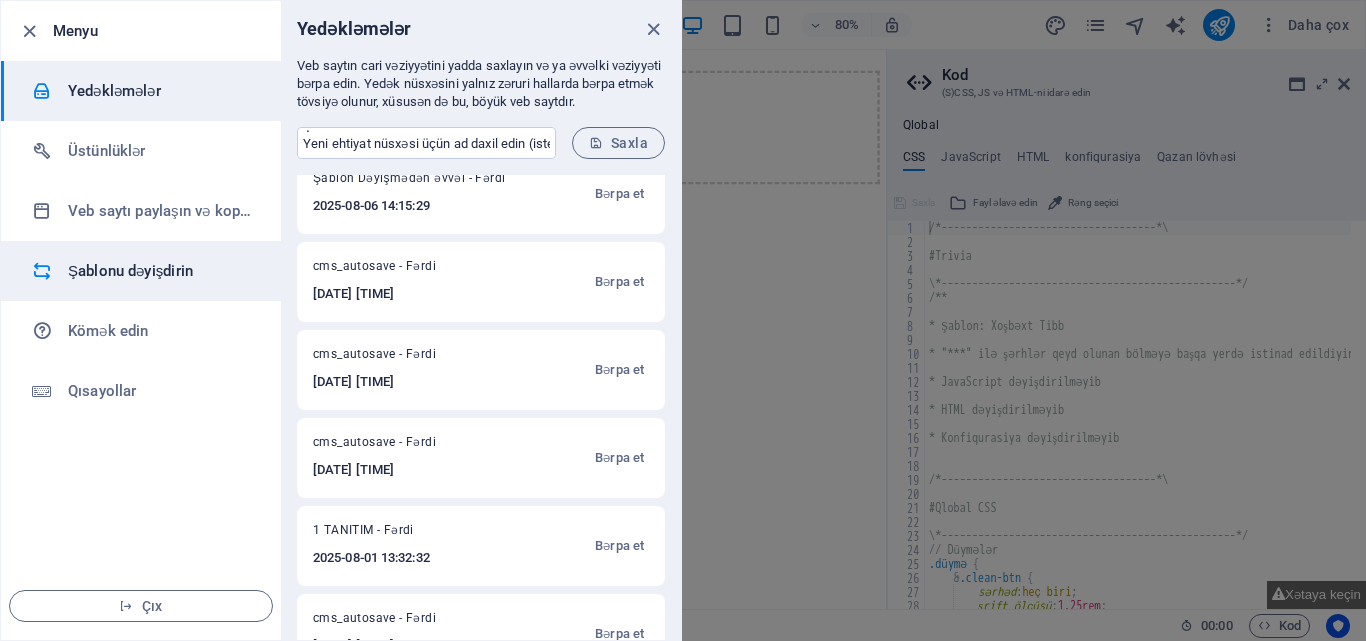 scroll, scrollTop: 0, scrollLeft: 0, axis: both 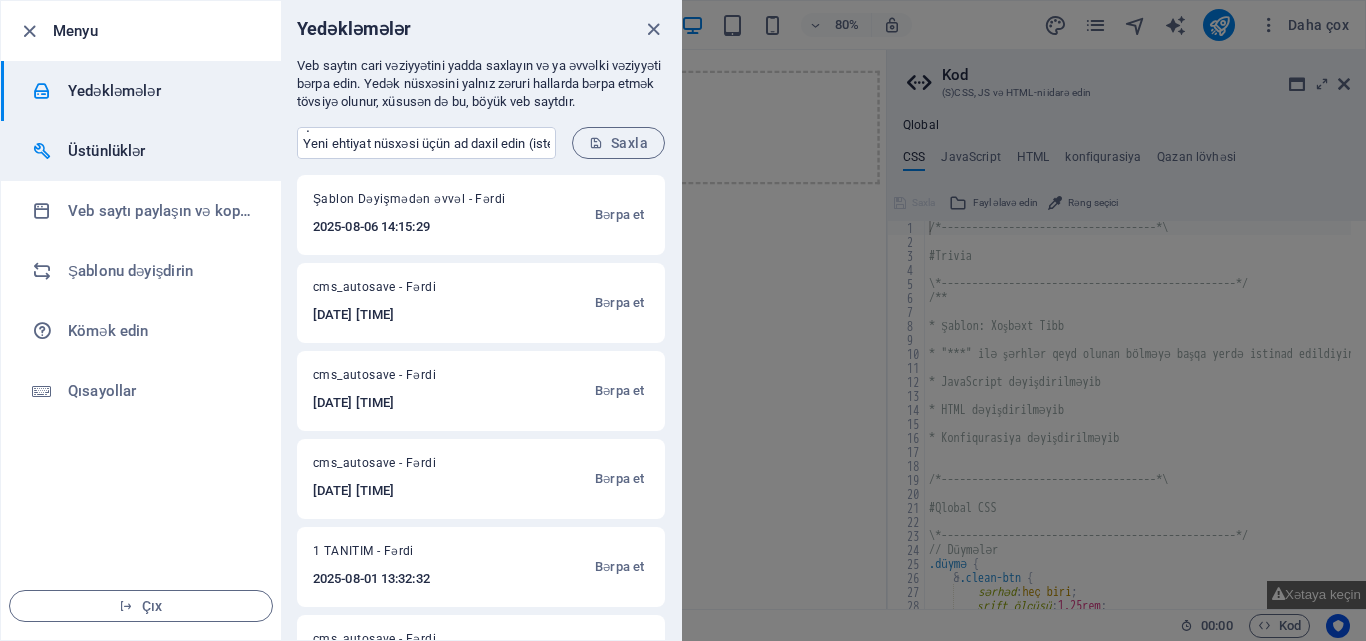 click on "Üstünlüklər" at bounding box center (107, 151) 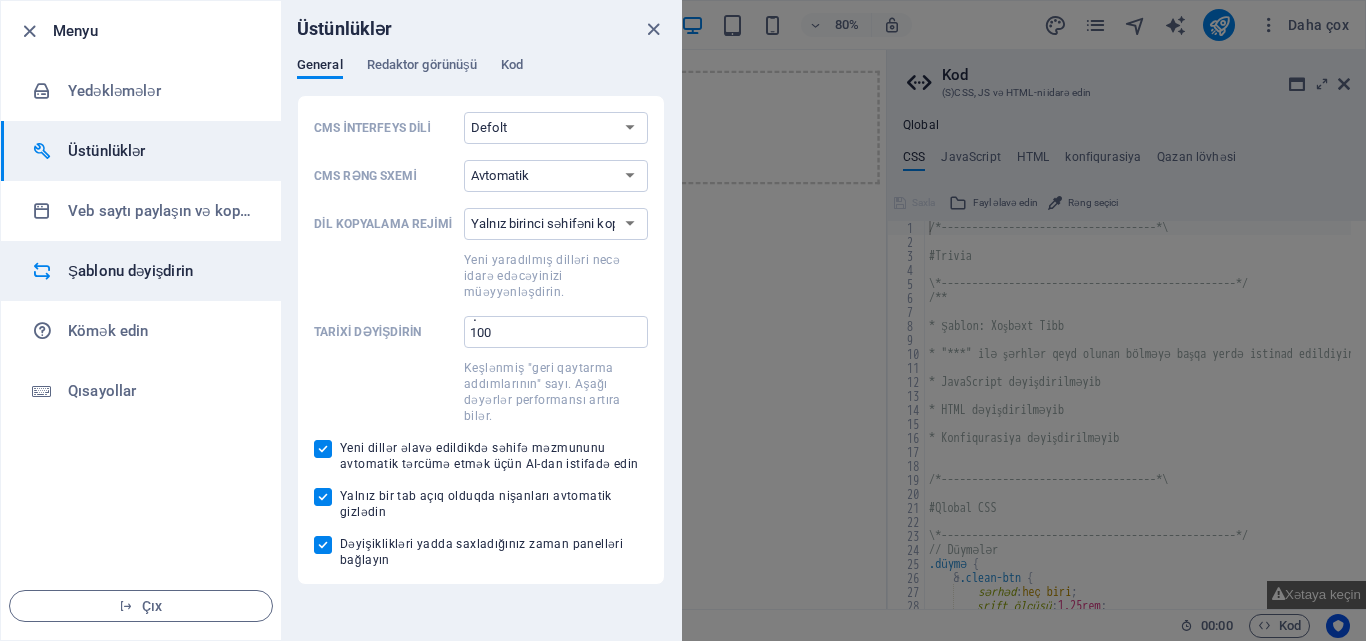 click on "Şablonu dəyişdirin" at bounding box center (130, 271) 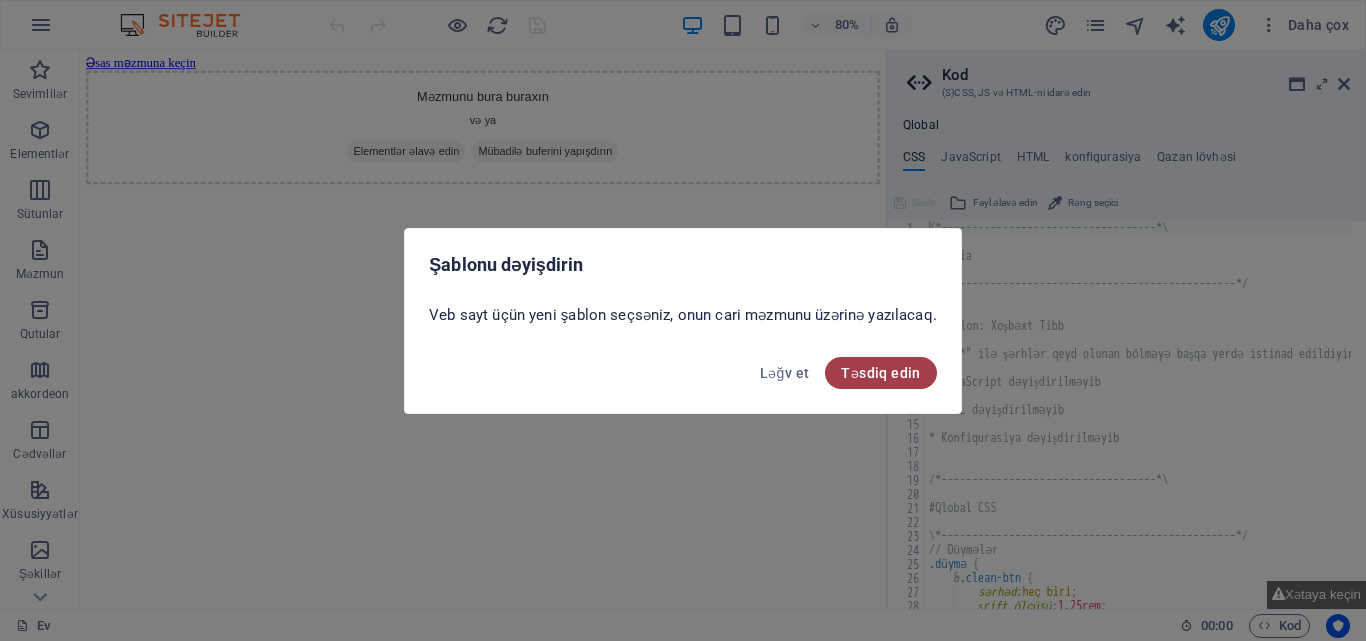 click on "Təsdiq edin" at bounding box center (880, 373) 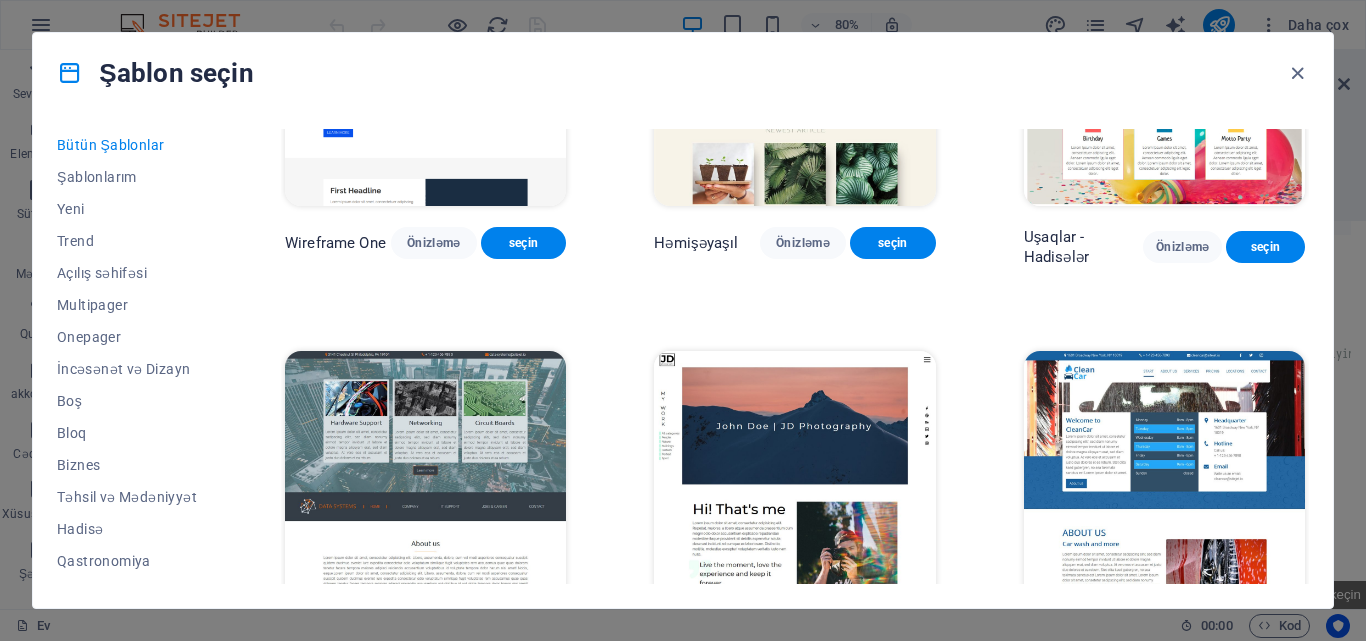 scroll, scrollTop: 7000, scrollLeft: 0, axis: vertical 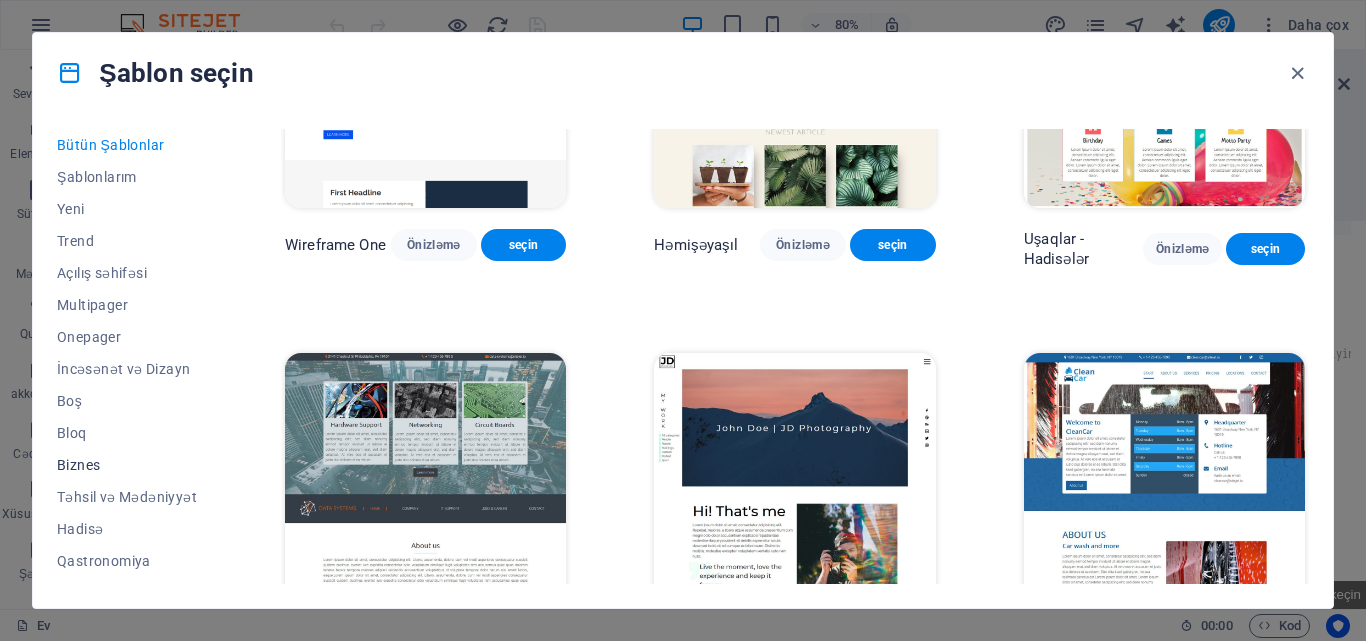 click on "Biznes" at bounding box center [78, 465] 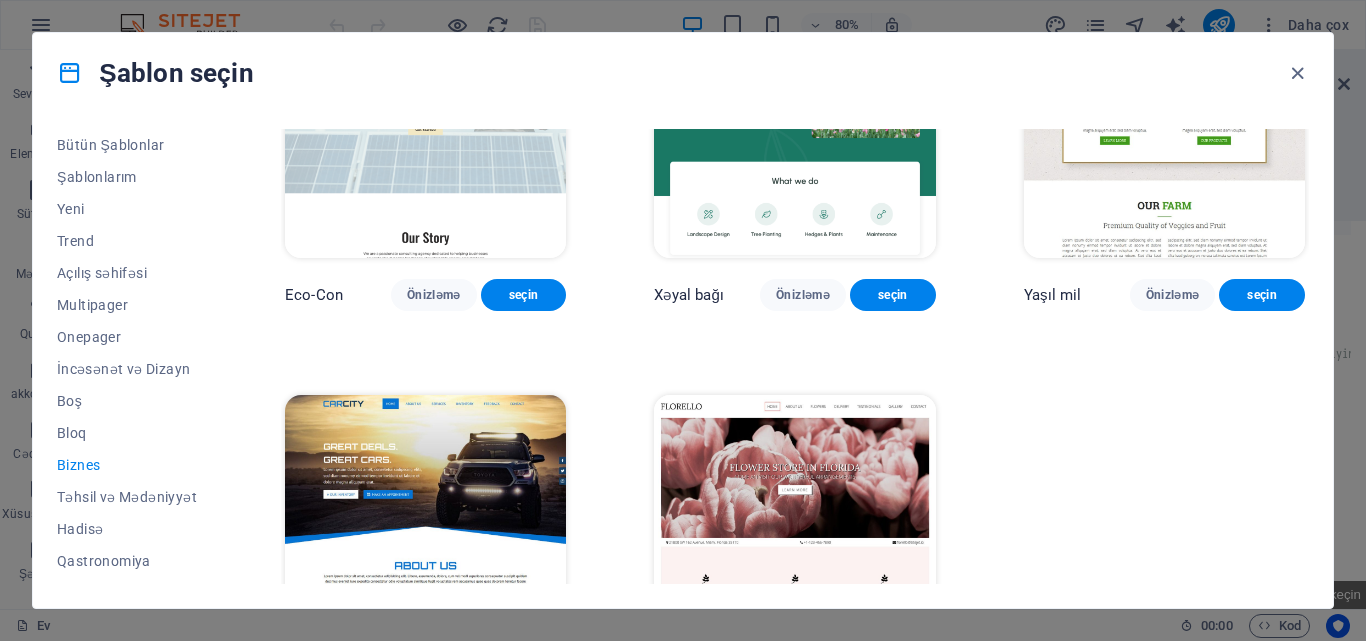scroll, scrollTop: 0, scrollLeft: 0, axis: both 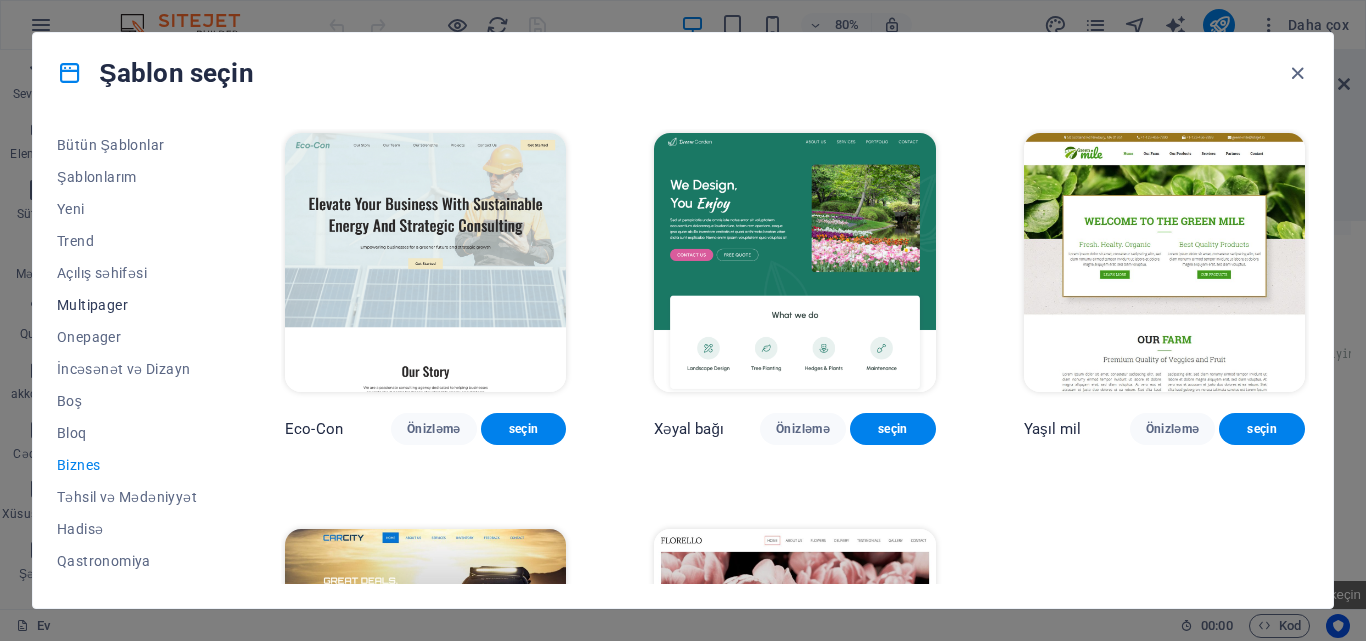 click on "Multipager" at bounding box center (92, 305) 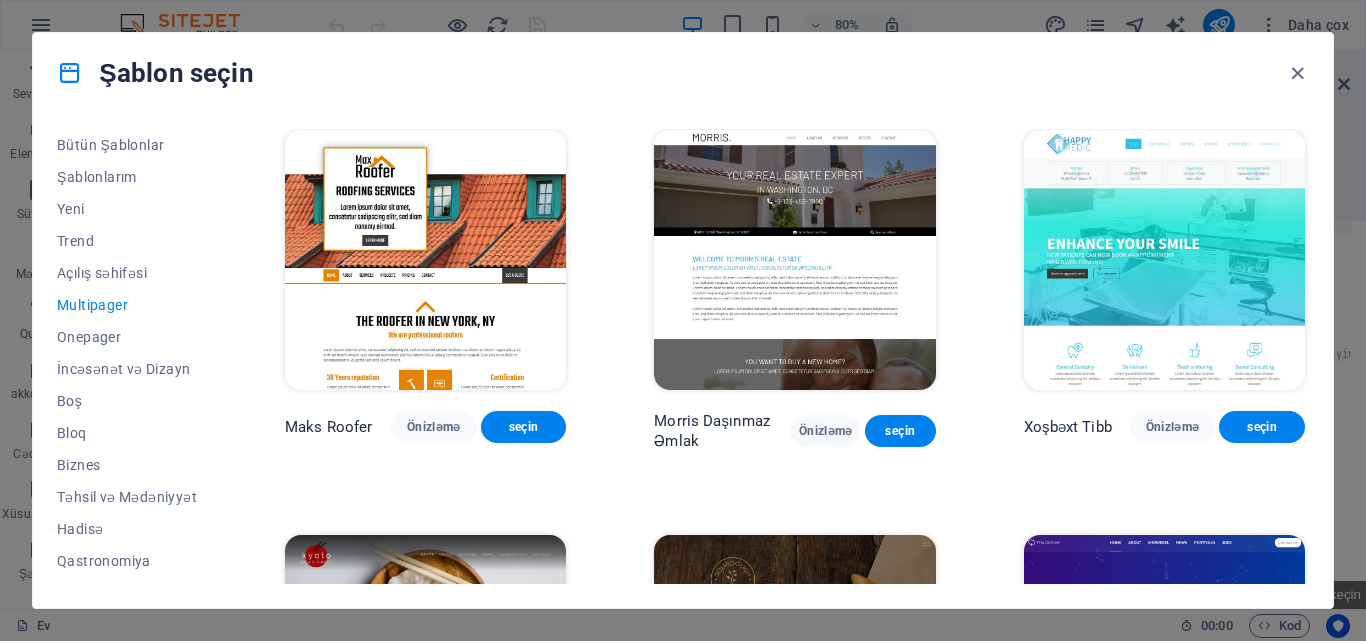 scroll, scrollTop: 4800, scrollLeft: 0, axis: vertical 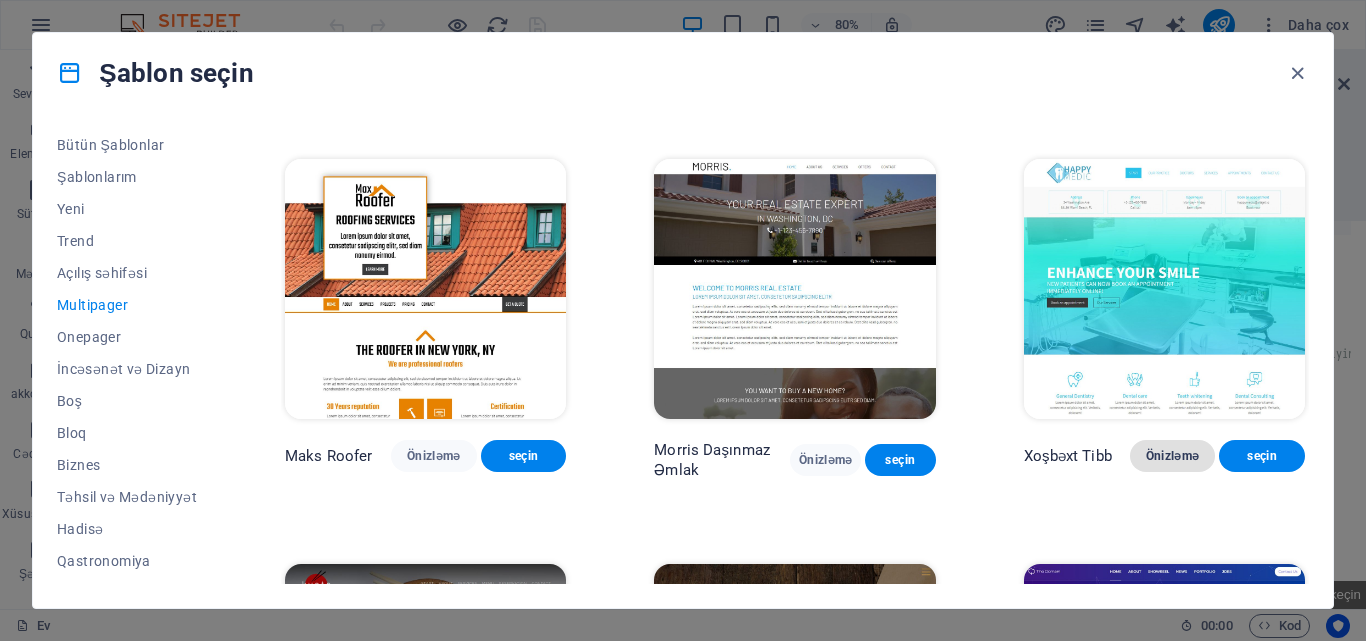 click on "Önizləmə" at bounding box center (1173, 456) 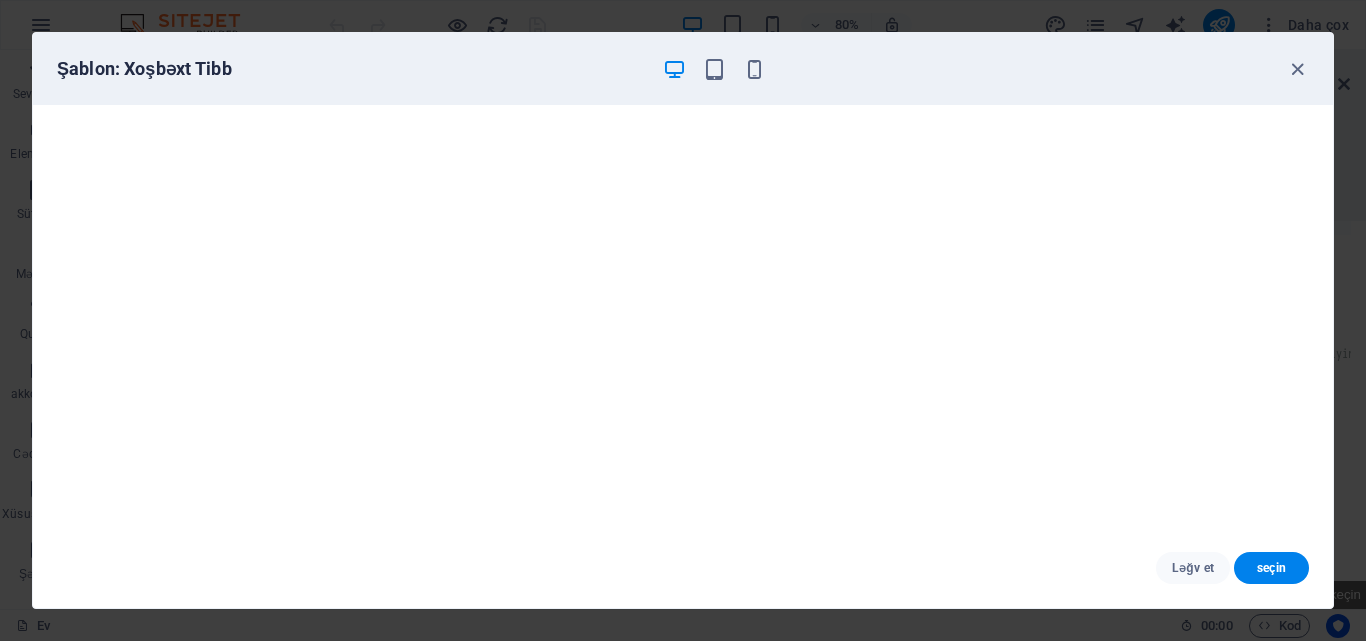 drag, startPoint x: 1279, startPoint y: 576, endPoint x: 953, endPoint y: 636, distance: 331.4755 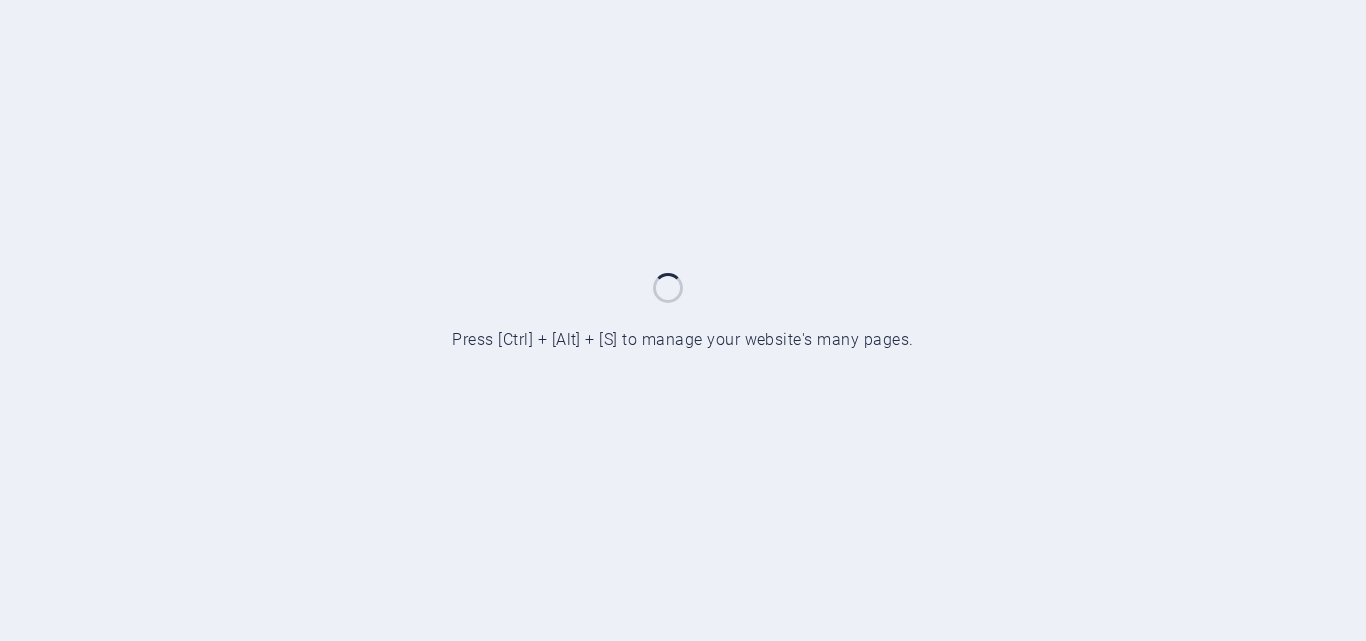 scroll, scrollTop: 0, scrollLeft: 0, axis: both 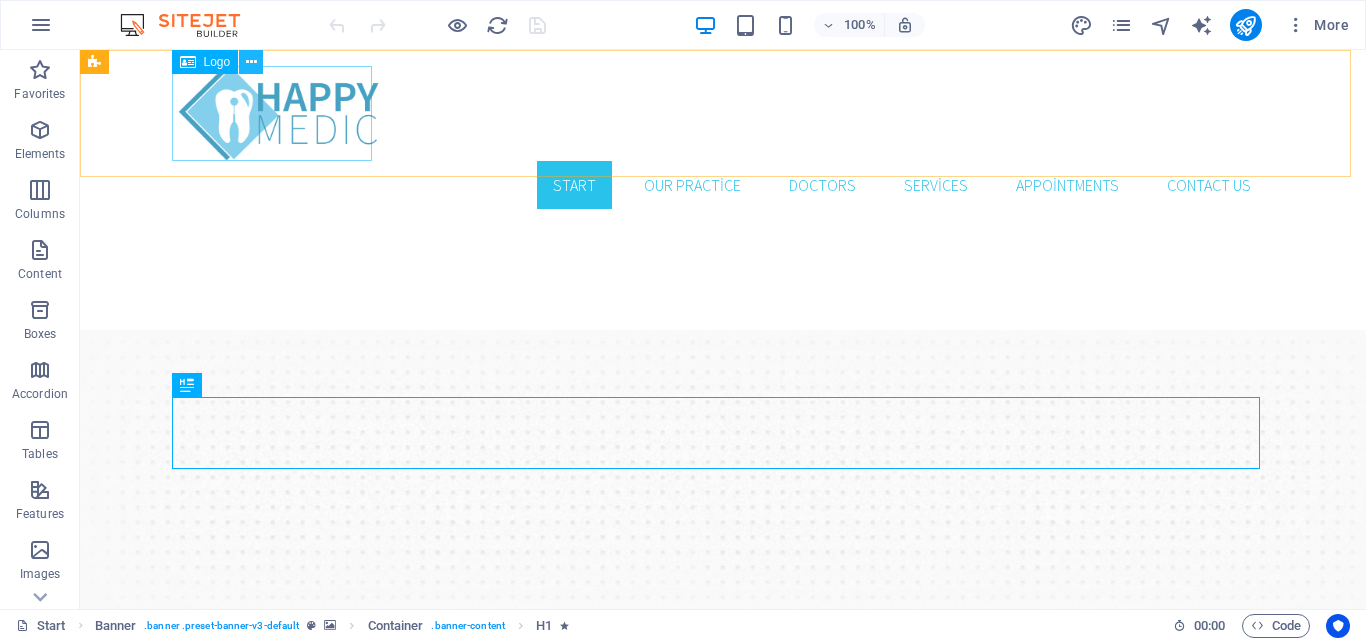 click at bounding box center (251, 62) 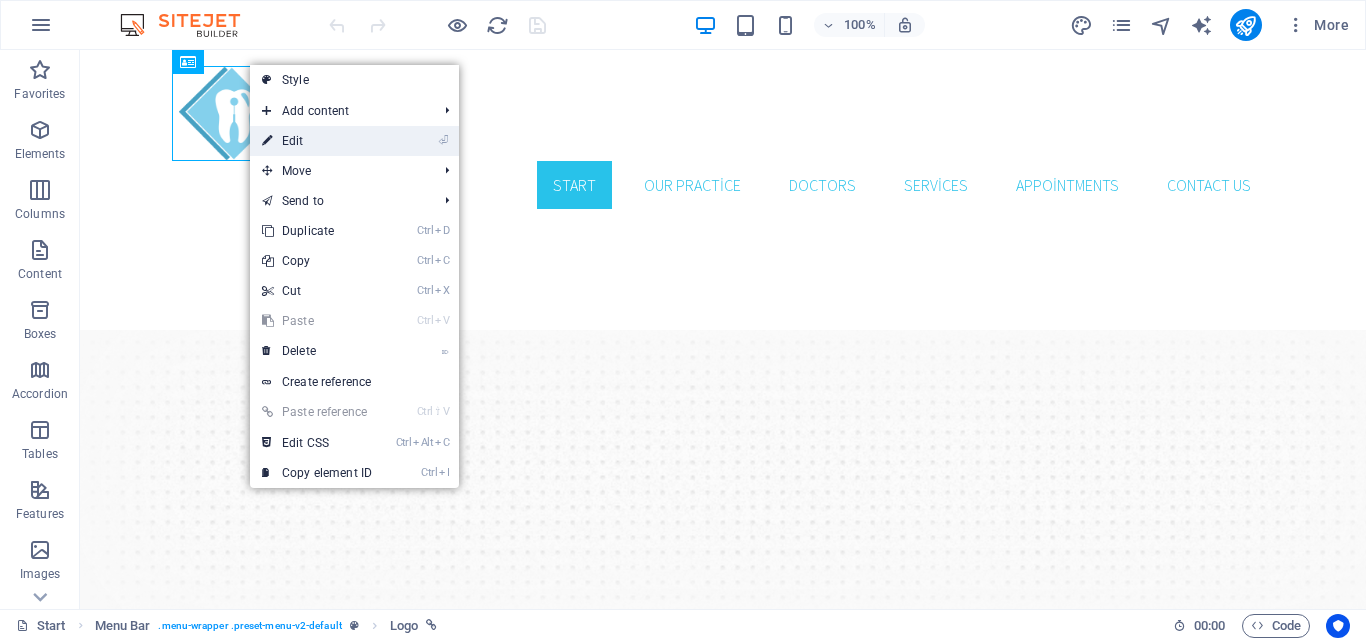 click on "⏎  Edit" at bounding box center (317, 141) 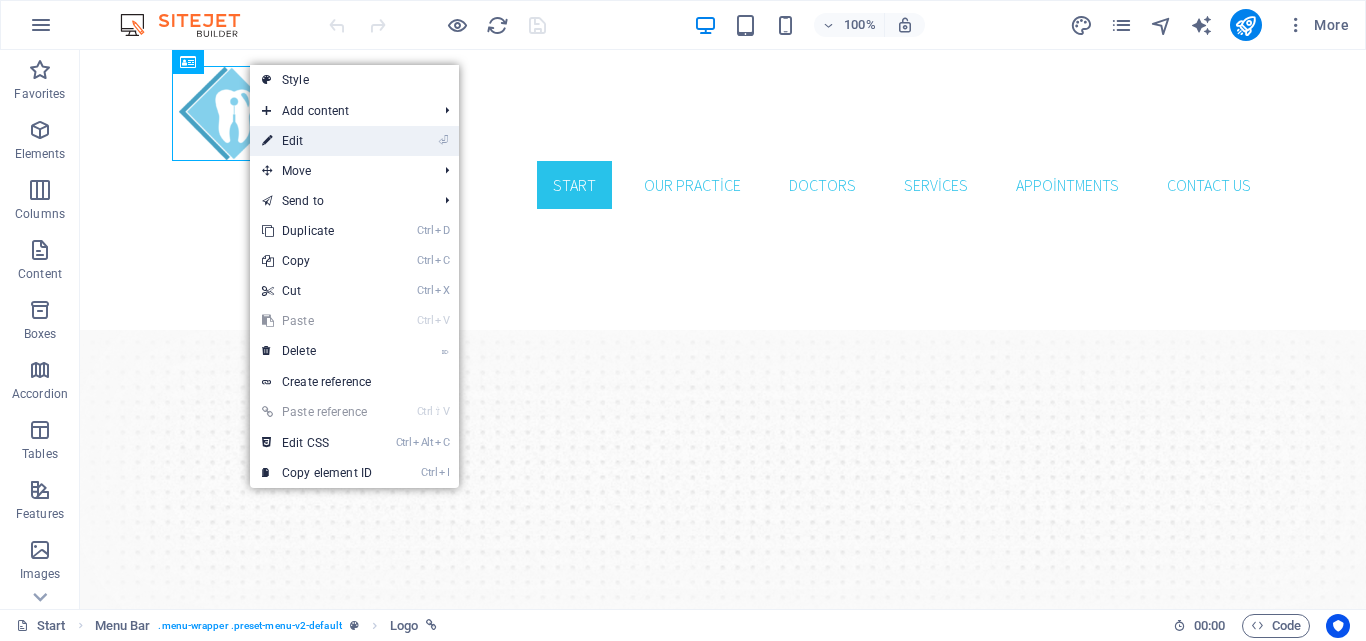 select on "px" 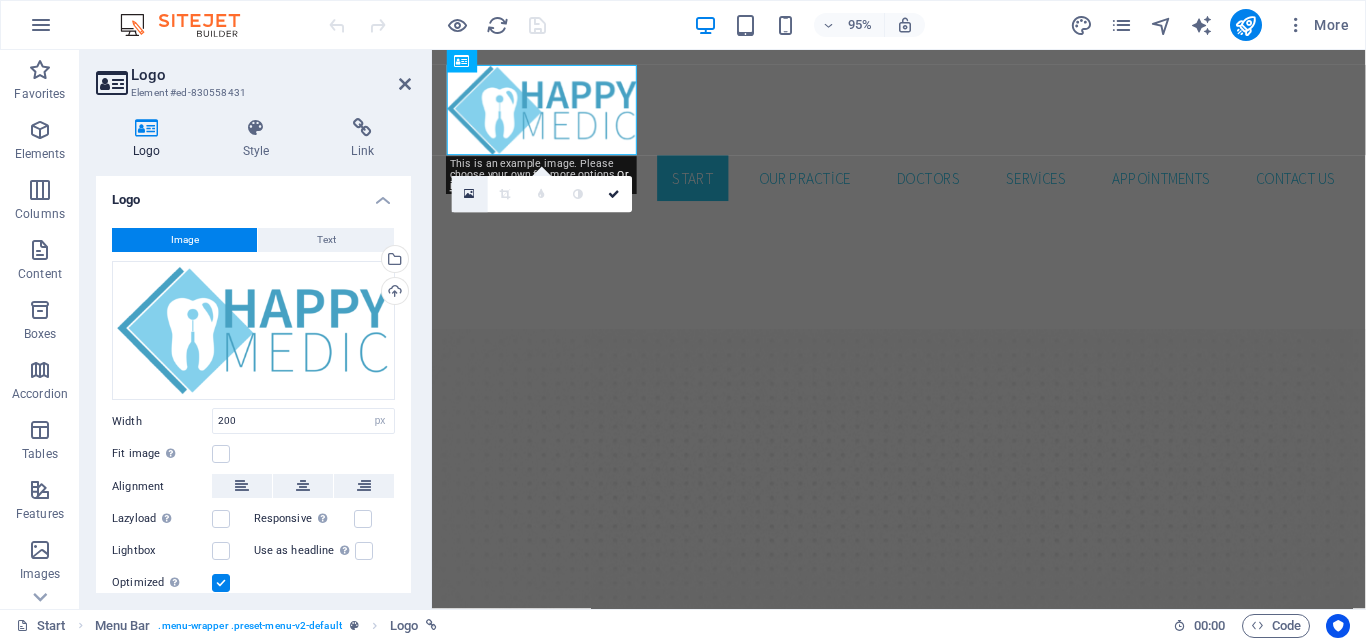click at bounding box center [470, 194] 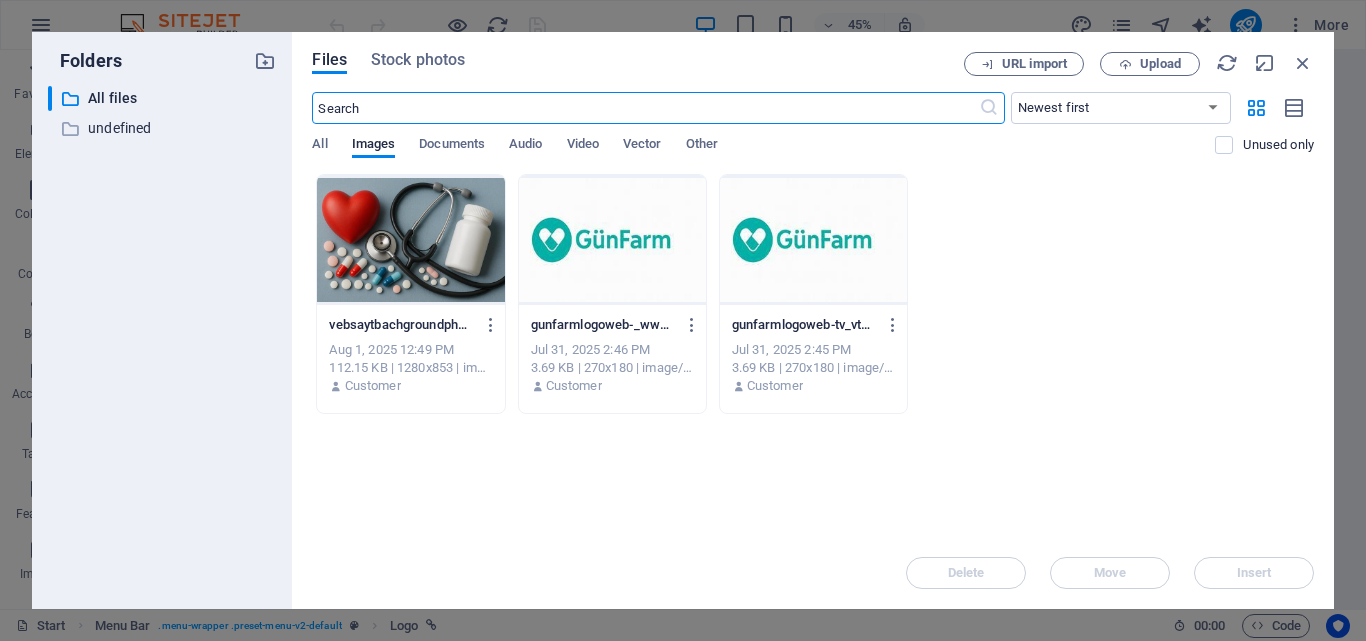 click at bounding box center [813, 240] 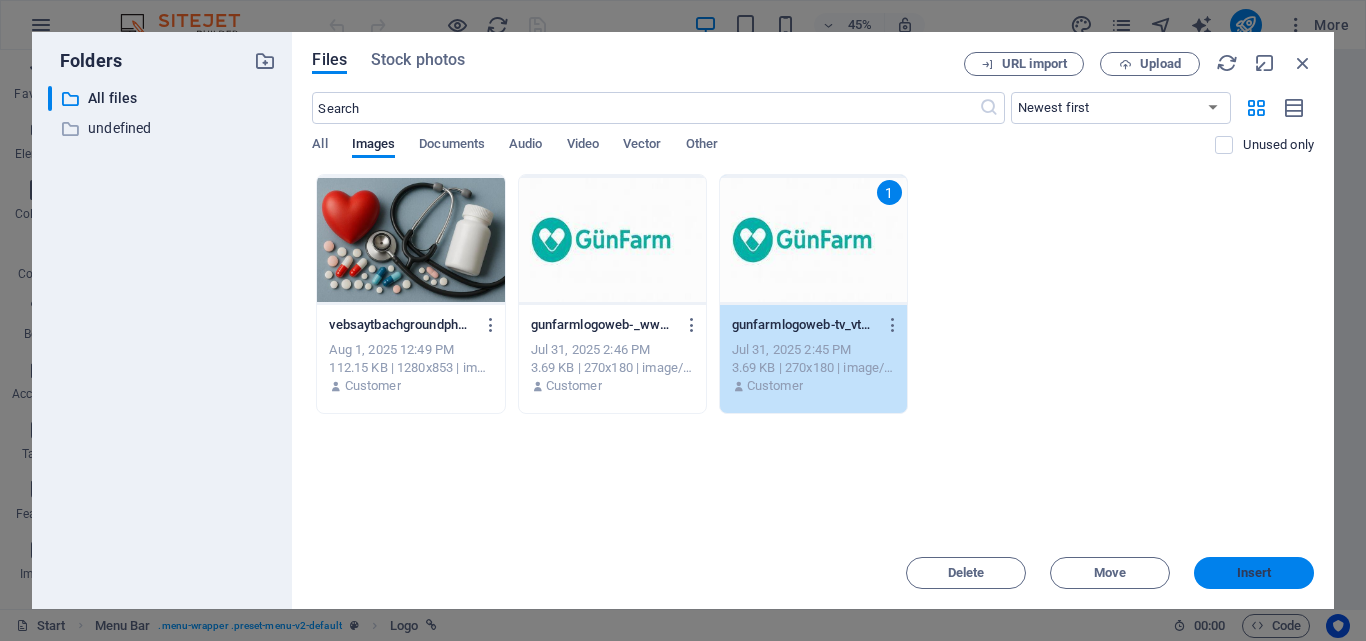 click on "Insert" at bounding box center [1254, 573] 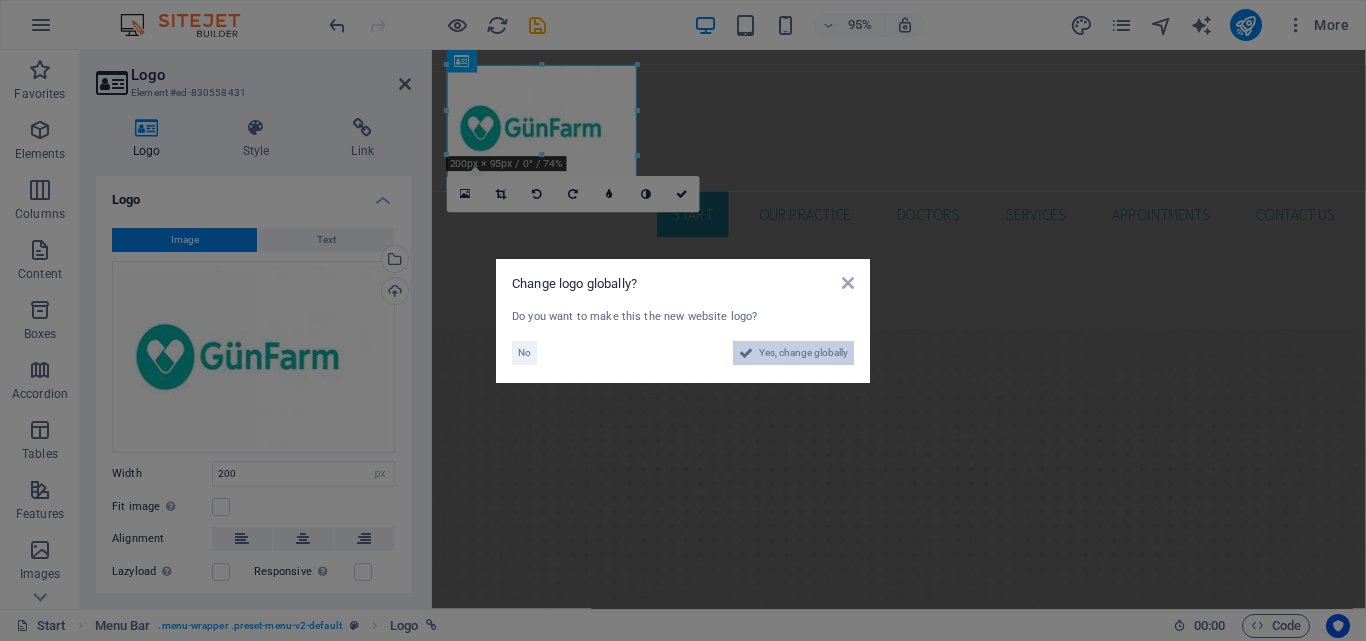 click on "Yes, change globally" at bounding box center (803, 353) 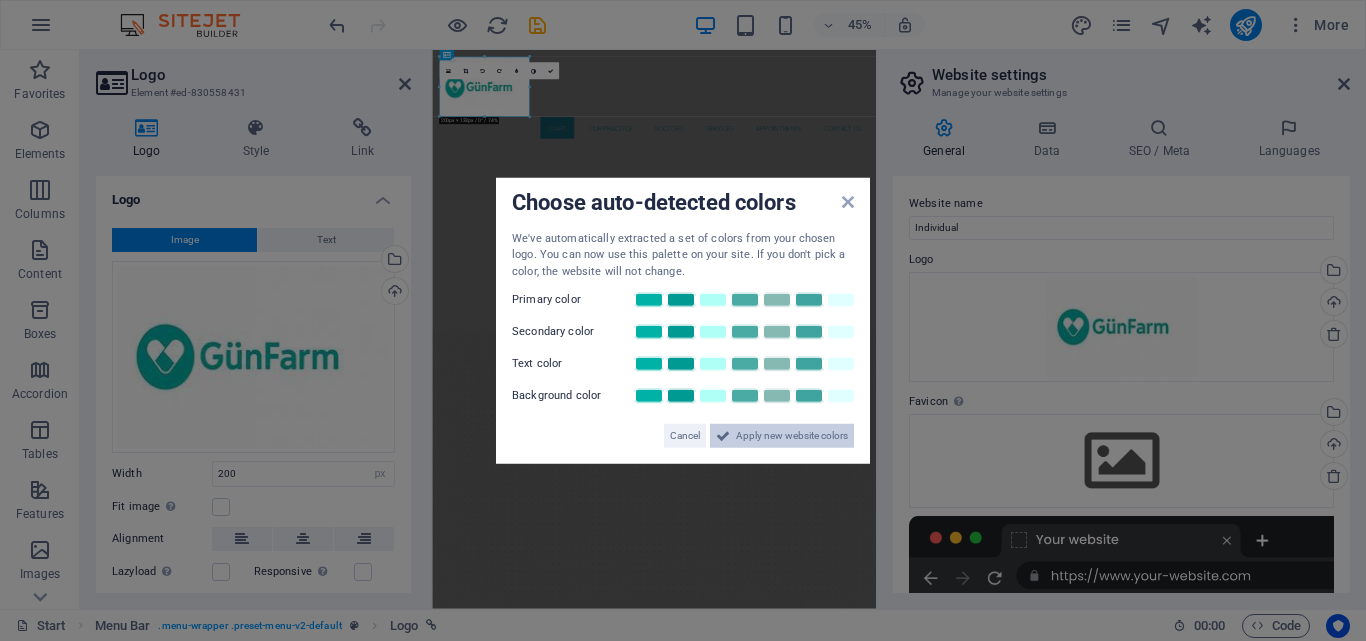 click on "Apply new website colors" at bounding box center [792, 436] 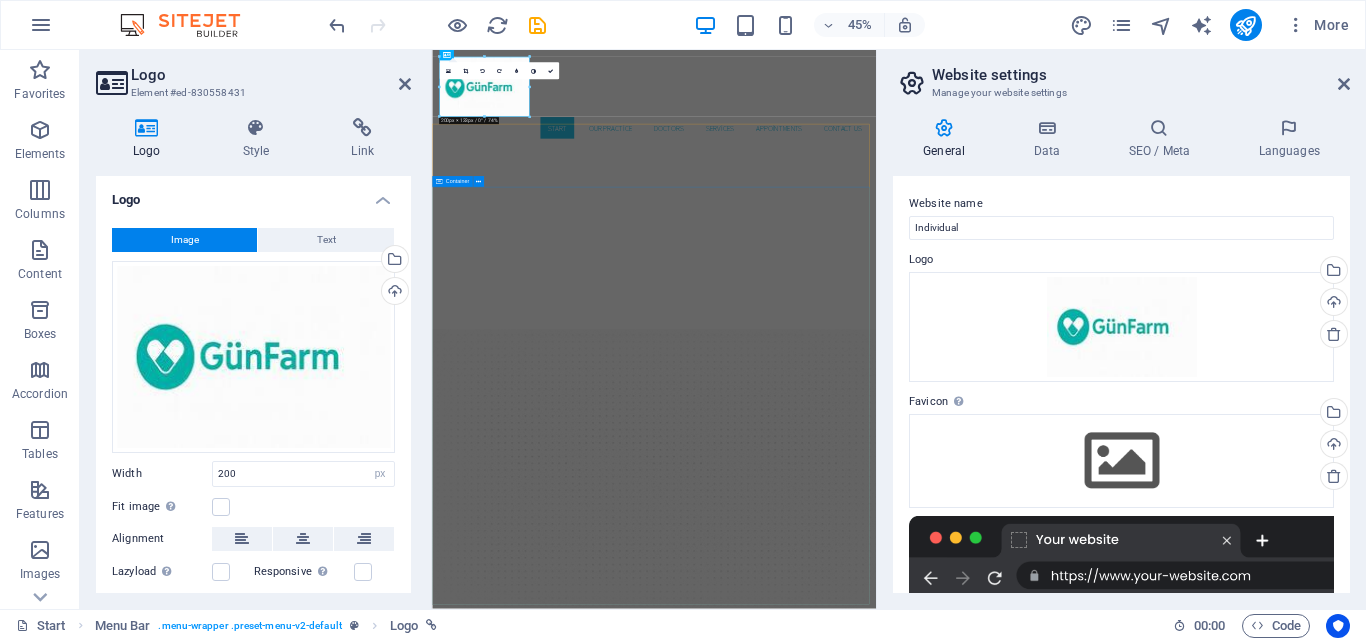 click on "Enhance Your Smile  New patients can now book an appointment immediately online!  Book an appointment Our Services" at bounding box center [925, 2029] 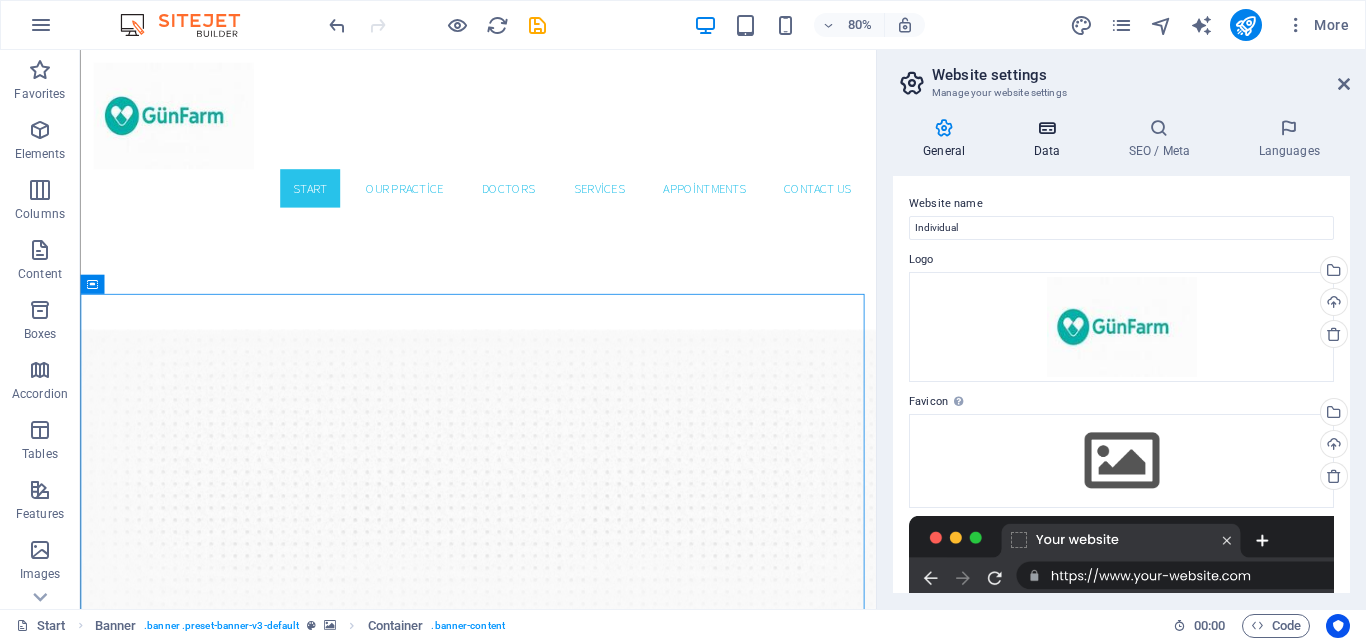 click on "Data" at bounding box center (1050, 139) 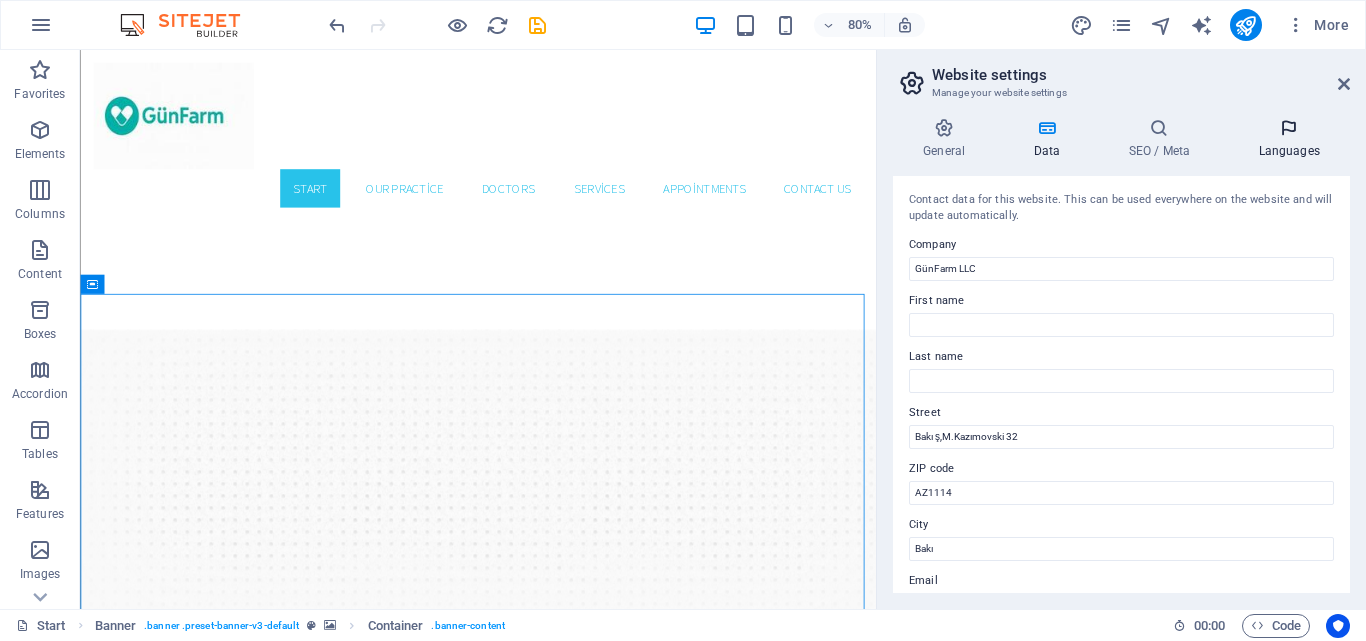 click on "Languages" at bounding box center [1289, 139] 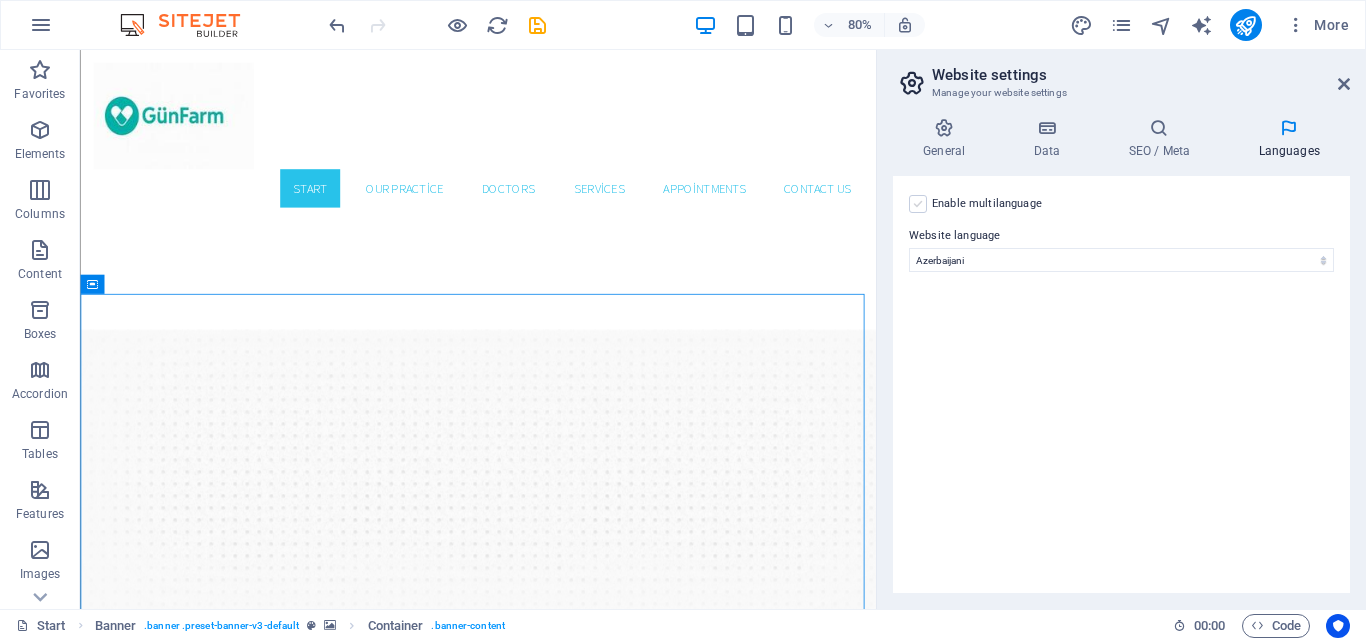 click at bounding box center [918, 204] 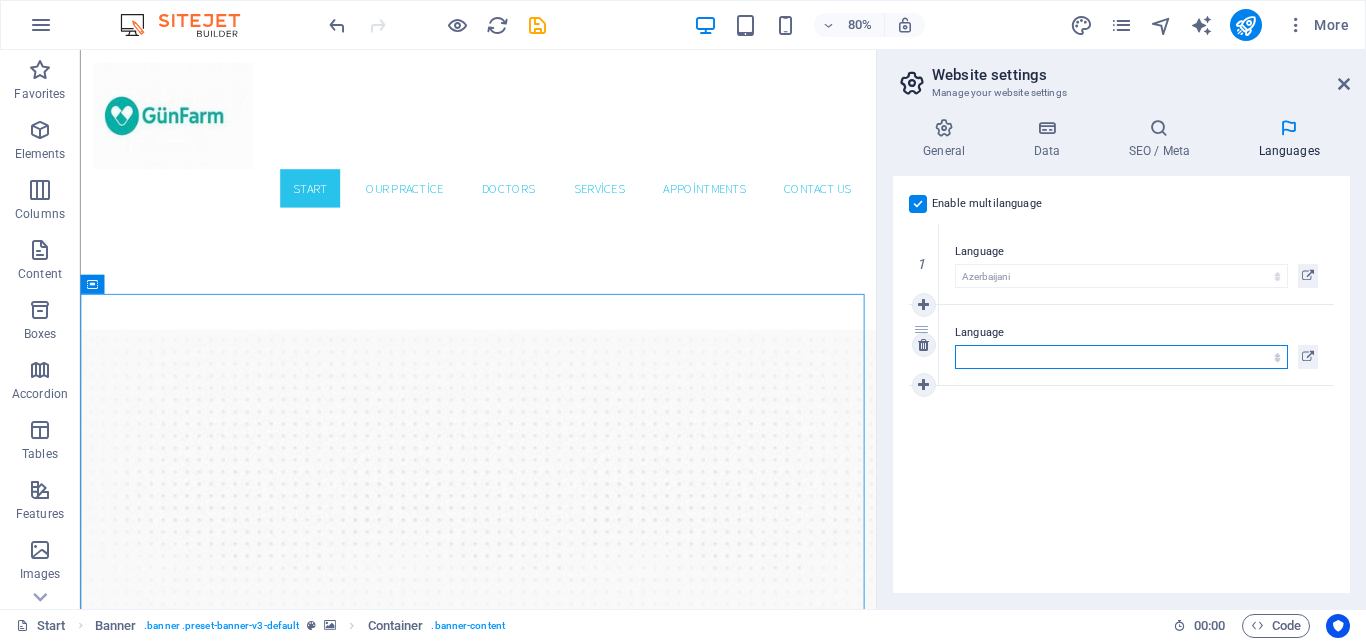 click on "Abkhazian Afar Afrikaans Akan Albanian Amharic Arabic Aragonese Armenian Assamese Avaric Avestan Aymara Azerbaijani Bambara Bashkir Basque Belarusian Bengali Bihari languages Bislama Bokmål Bosnian Breton Bulgarian Burmese Catalan Central Khmer Chamorro Chechen Chinese Church Slavic Chuvash Cornish Corsican Cree Croatian Czech Danish Dutch Dzongkha English Esperanto Estonian Ewe Faroese Farsi (Persian) Fijian Finnish French Fulah Gaelic Galician Ganda Georgian German Greek Greenlandic Guaraní Gujarati Haitian Creole Hausa Hebrew Herero Hindi Hiri Motu Hungarian Icelandic Ido Igbo Indonesian Interlingua Interlingue Inuktitut Inupiaq Irish Italian Japanese Javanese Kannada Kanuri Kashmiri Kazakh Kikuyu Kinyarwanda Komi Kongo Korean Kurdish Kwanyama Kyrgyz Lao Latin Latvian Limburgish Lingala Lithuanian Luba-Katanga Luxembourgish Macedonian Malagasy Malay Malayalam Maldivian Maltese Manx Maori Marathi Marshallese Mongolian Nauru Navajo Ndonga Nepali North Ndebele Northern Sami Norwegian Norwegian Nynorsk Nuosu" at bounding box center (1121, 357) 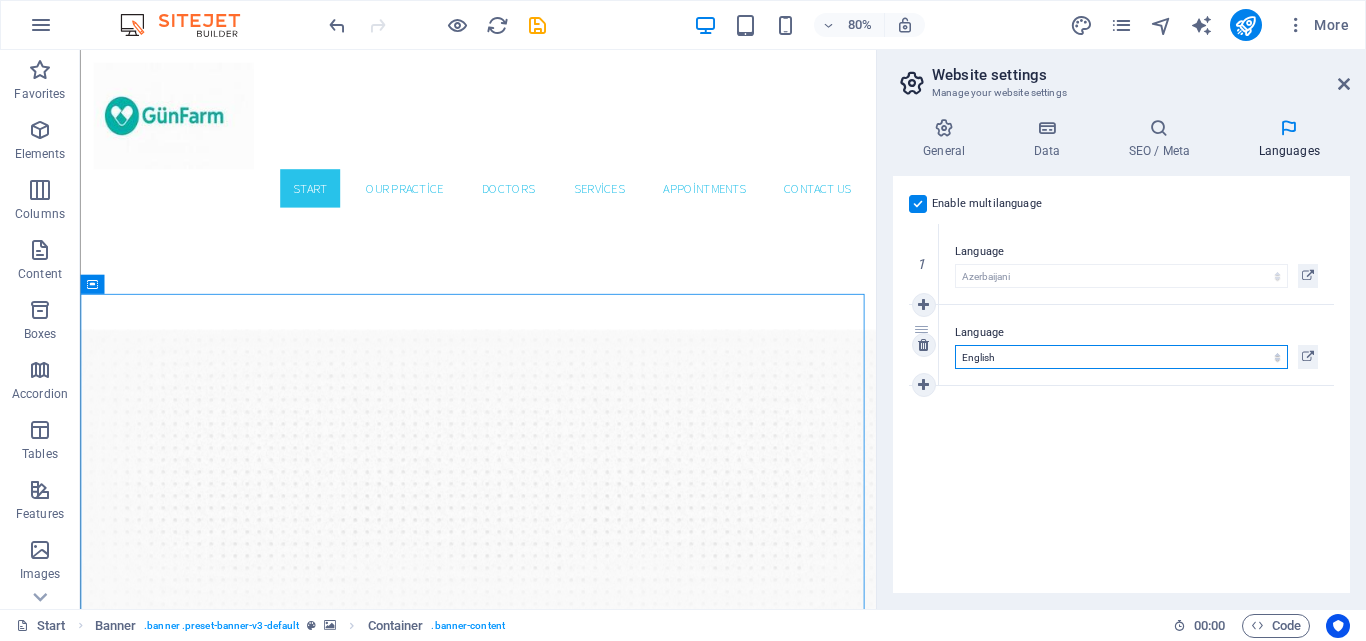 click on "Abkhazian Afar Afrikaans Akan Albanian Amharic Arabic Aragonese Armenian Assamese Avaric Avestan Aymara Azerbaijani Bambara Bashkir Basque Belarusian Bengali Bihari languages Bislama Bokmål Bosnian Breton Bulgarian Burmese Catalan Central Khmer Chamorro Chechen Chinese Church Slavic Chuvash Cornish Corsican Cree Croatian Czech Danish Dutch Dzongkha English Esperanto Estonian Ewe Faroese Farsi (Persian) Fijian Finnish French Fulah Gaelic Galician Ganda Georgian German Greek Greenlandic Guaraní Gujarati Haitian Creole Hausa Hebrew Herero Hindi Hiri Motu Hungarian Icelandic Ido Igbo Indonesian Interlingua Interlingue Inuktitut Inupiaq Irish Italian Japanese Javanese Kannada Kanuri Kashmiri Kazakh Kikuyu Kinyarwanda Komi Kongo Korean Kurdish Kwanyama Kyrgyz Lao Latin Latvian Limburgish Lingala Lithuanian Luba-Katanga Luxembourgish Macedonian Malagasy Malay Malayalam Maldivian Maltese Manx Maori Marathi Marshallese Mongolian Nauru Navajo Ndonga Nepali North Ndebele Northern Sami Norwegian Norwegian Nynorsk Nuosu" at bounding box center [1121, 357] 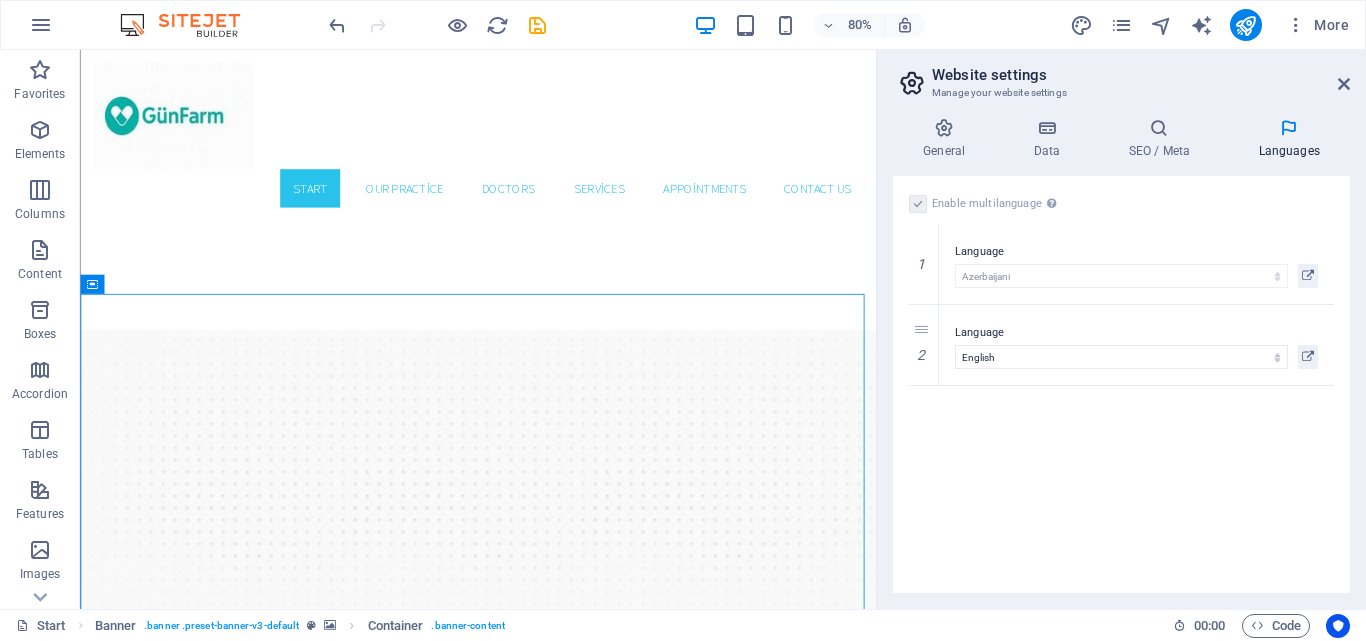 click on "Enable multilanguage To disable multilanguage delete all languages until only one language remains. Website language Abkhazian Afar Afrikaans Akan Albanian Amharic Arabic Aragonese Armenian Assamese Avaric Avestan Aymara Azerbaijani Bambara Bashkir Basque Belarusian Bengali Bihari languages Bislama Bokmål Bosnian Breton Bulgarian Burmese Catalan Central Khmer Chamorro Chechen Chinese Church Slavic Chuvash Cornish Corsican Cree Croatian Czech Danish Dutch Dzongkha English Esperanto Estonian Ewe Faroese Farsi (Persian) Fijian Finnish French Fulah Gaelic Galician Ganda Georgian German Greek Greenlandic Guaraní Gujarati Haitian Creole Hausa Hebrew Herero Hindi Hiri Motu Hungarian Icelandic Ido Igbo Indonesian Interlingua Interlingue Inuktitut Inupiaq Irish Italian Japanese Javanese Kannada Kanuri Kashmiri Kazakh Kikuyu Kinyarwanda Komi Kongo Korean Kurdish Kwanyama Kyrgyz Lao Latin Latvian Limburgish Lingala Lithuanian Luba-Katanga Luxembourgish Macedonian Malagasy Malay Malayalam Maldivian Maltese Manx Maori 1" at bounding box center (1121, 384) 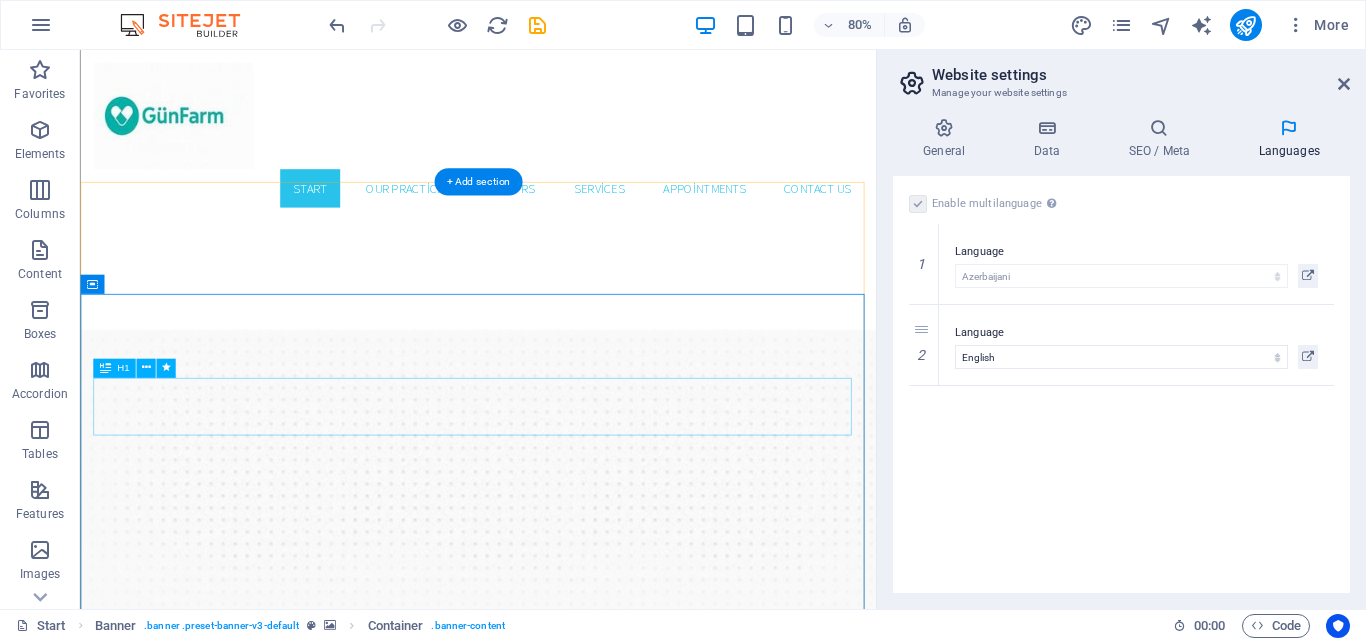 click on "Enhance Your Smile" at bounding box center [577, 1911] 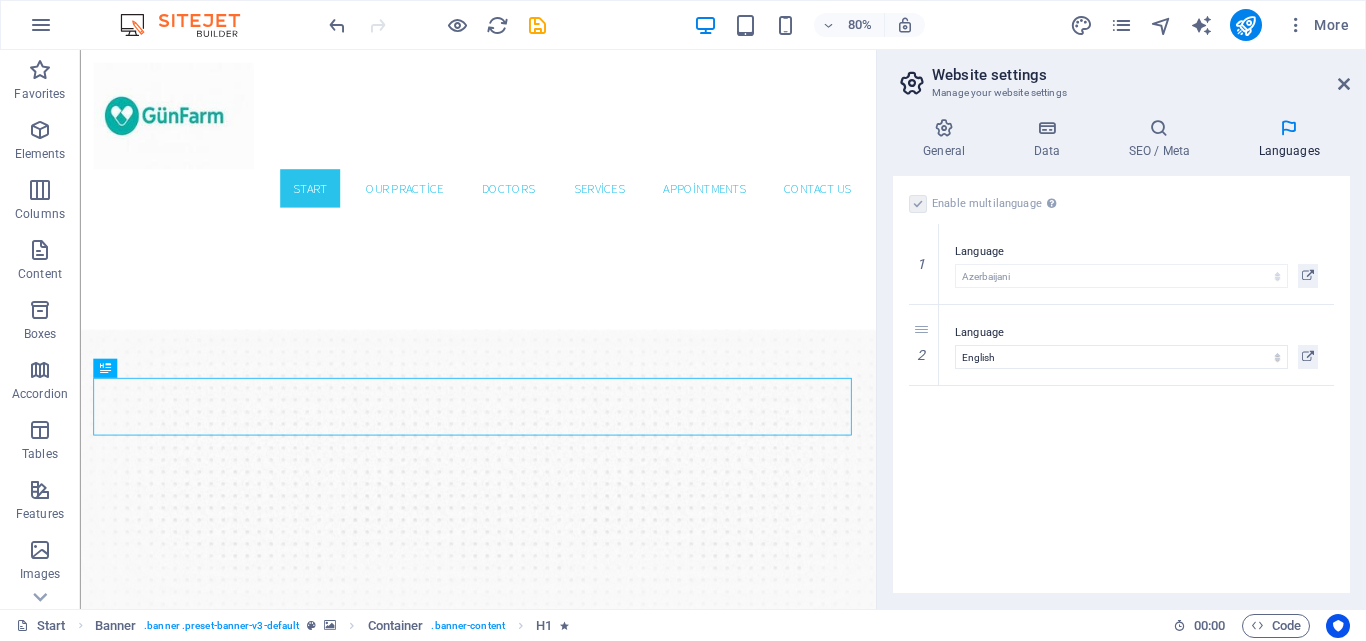 click on "Enable multilanguage To disable multilanguage delete all languages until only one language remains. Website language Abkhazian Afar Afrikaans Akan Albanian Amharic Arabic Aragonese Armenian Assamese Avaric Avestan Aymara Azerbaijani Bambara Bashkir Basque Belarusian Bengali Bihari languages Bislama Bokmål Bosnian Breton Bulgarian Burmese Catalan Central Khmer Chamorro Chechen Chinese Church Slavic Chuvash Cornish Corsican Cree Croatian Czech Danish Dutch Dzongkha English Esperanto Estonian Ewe Faroese Farsi (Persian) Fijian Finnish French Fulah Gaelic Galician Ganda Georgian German Greek Greenlandic Guaraní Gujarati Haitian Creole Hausa Hebrew Herero Hindi Hiri Motu Hungarian Icelandic Ido Igbo Indonesian Interlingua Interlingue Inuktitut Inupiaq Irish Italian Japanese Javanese Kannada Kanuri Kashmiri Kazakh Kikuyu Kinyarwanda Komi Kongo Korean Kurdish Kwanyama Kyrgyz Lao Latin Latvian Limburgish Lingala Lithuanian Luba-Katanga Luxembourgish Macedonian Malagasy Malay Malayalam Maldivian Maltese Manx Maori 1" at bounding box center (1121, 384) 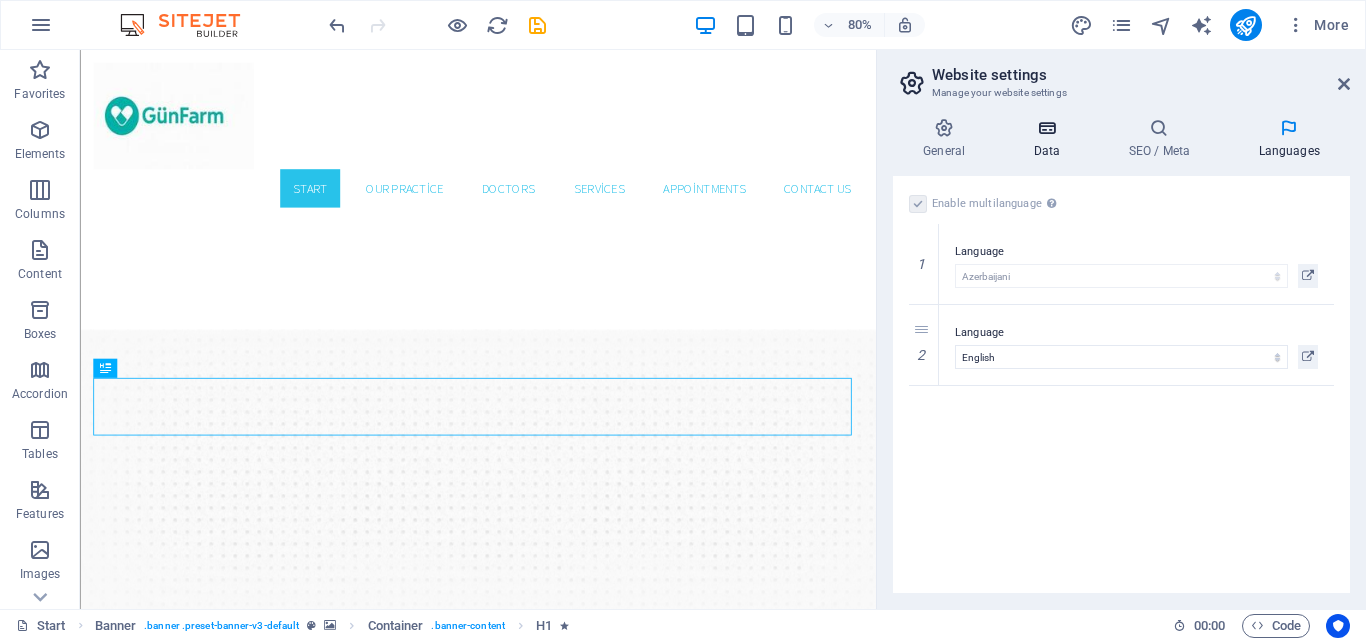 click at bounding box center [1046, 128] 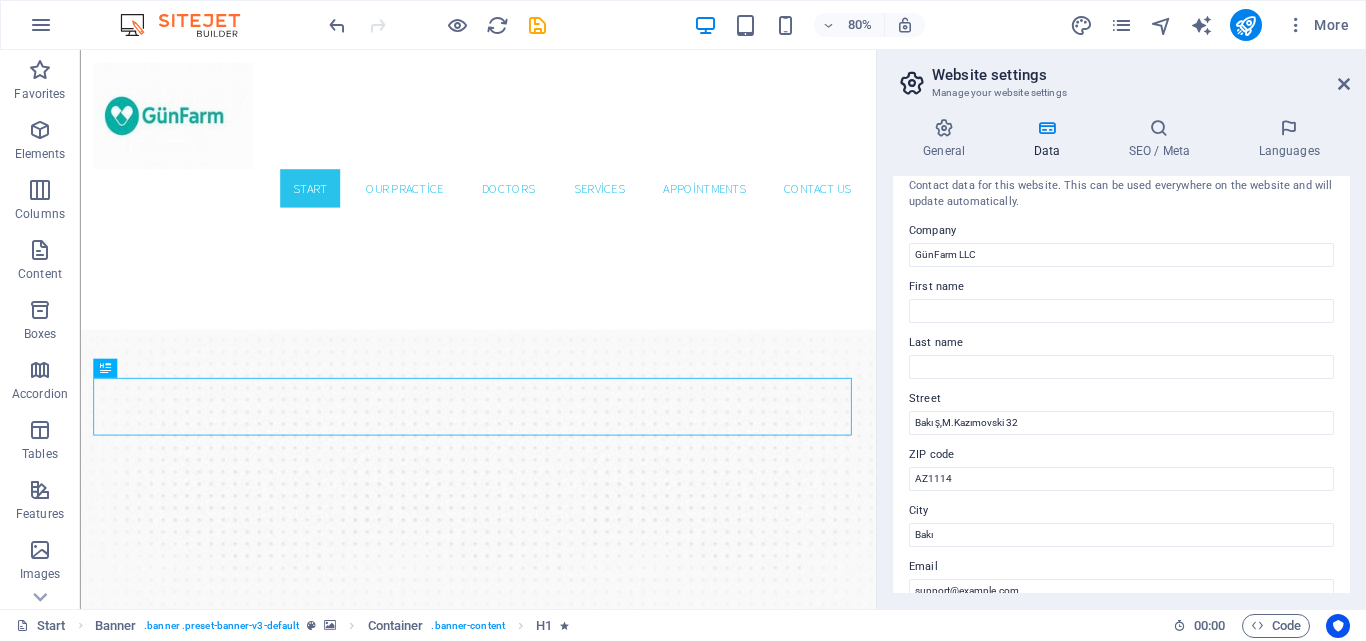 scroll, scrollTop: 0, scrollLeft: 0, axis: both 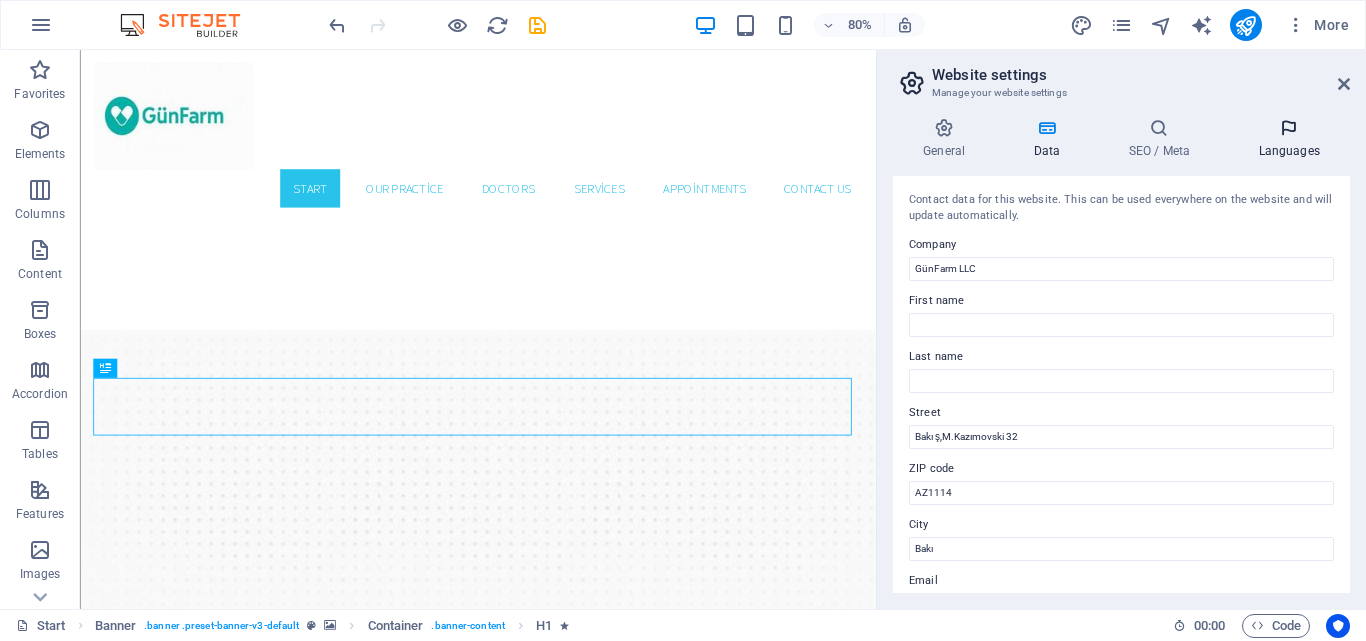 click at bounding box center (1289, 128) 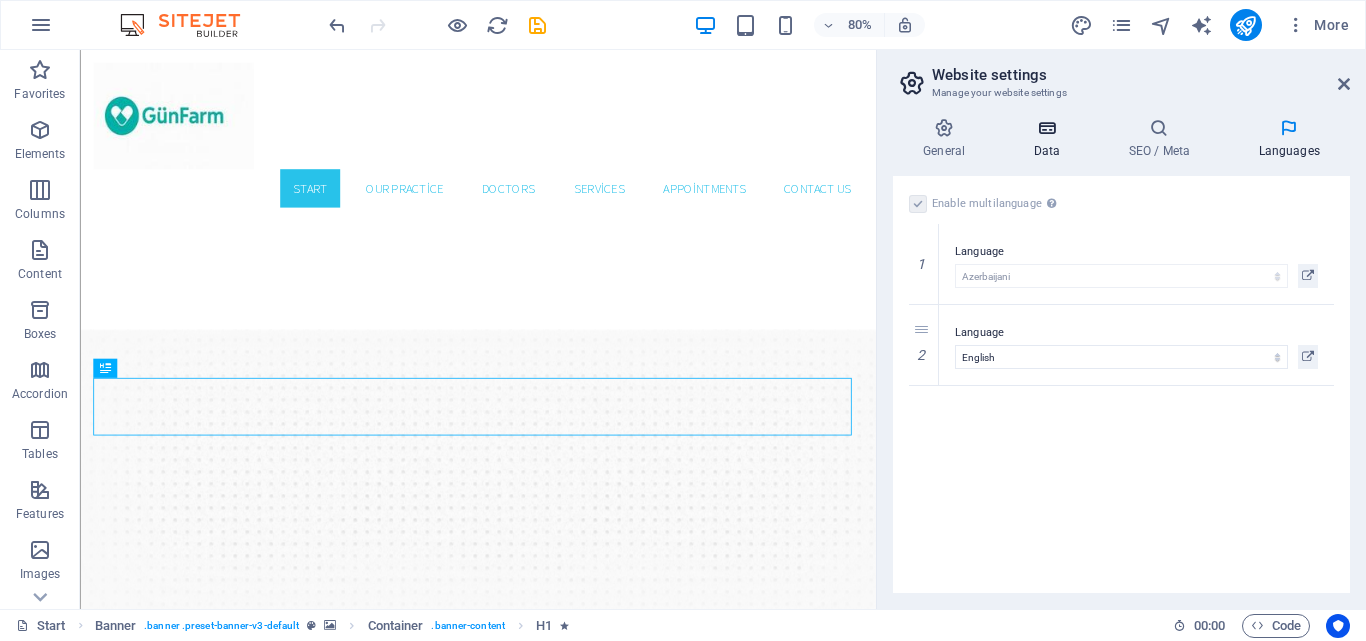 click on "Data" at bounding box center [1050, 139] 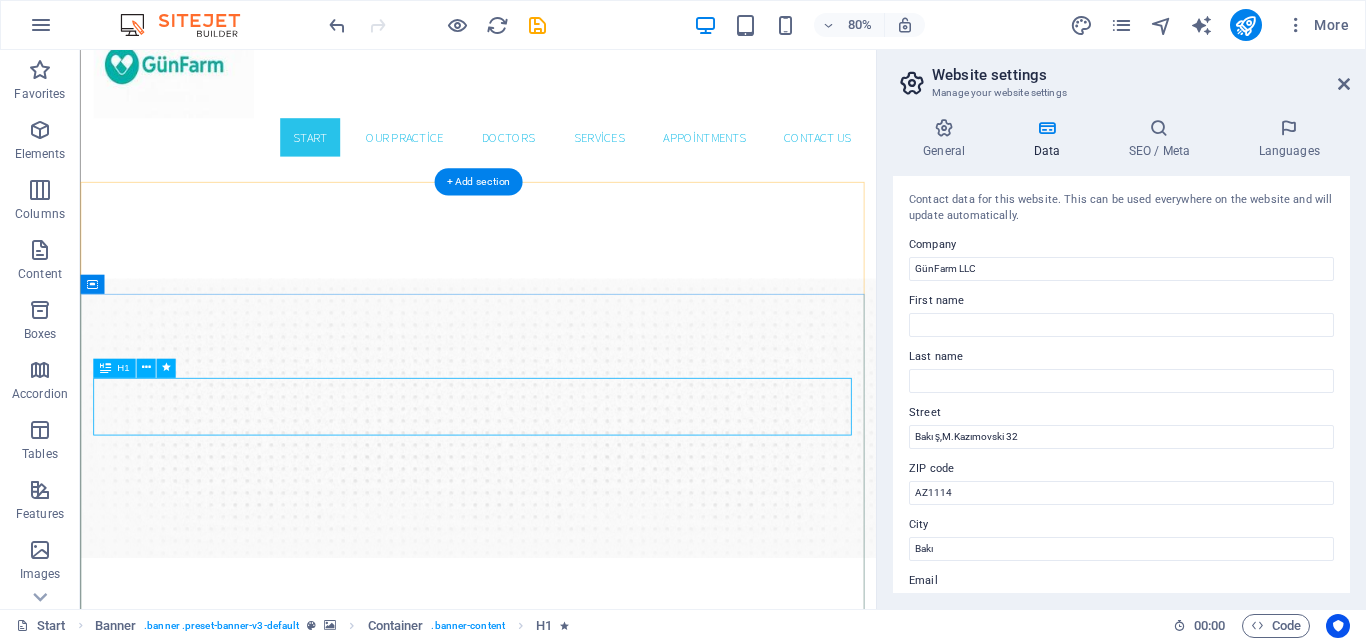 scroll, scrollTop: 100, scrollLeft: 0, axis: vertical 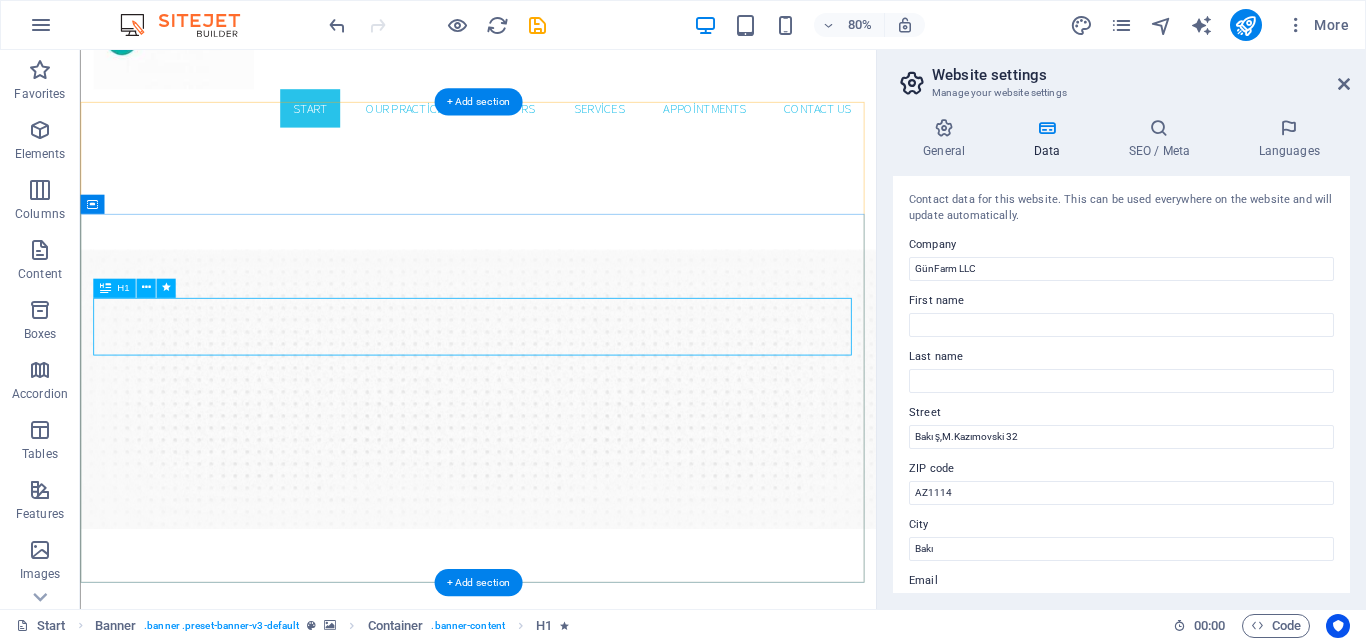 click on "Enhance Your Smile" at bounding box center [577, 1344] 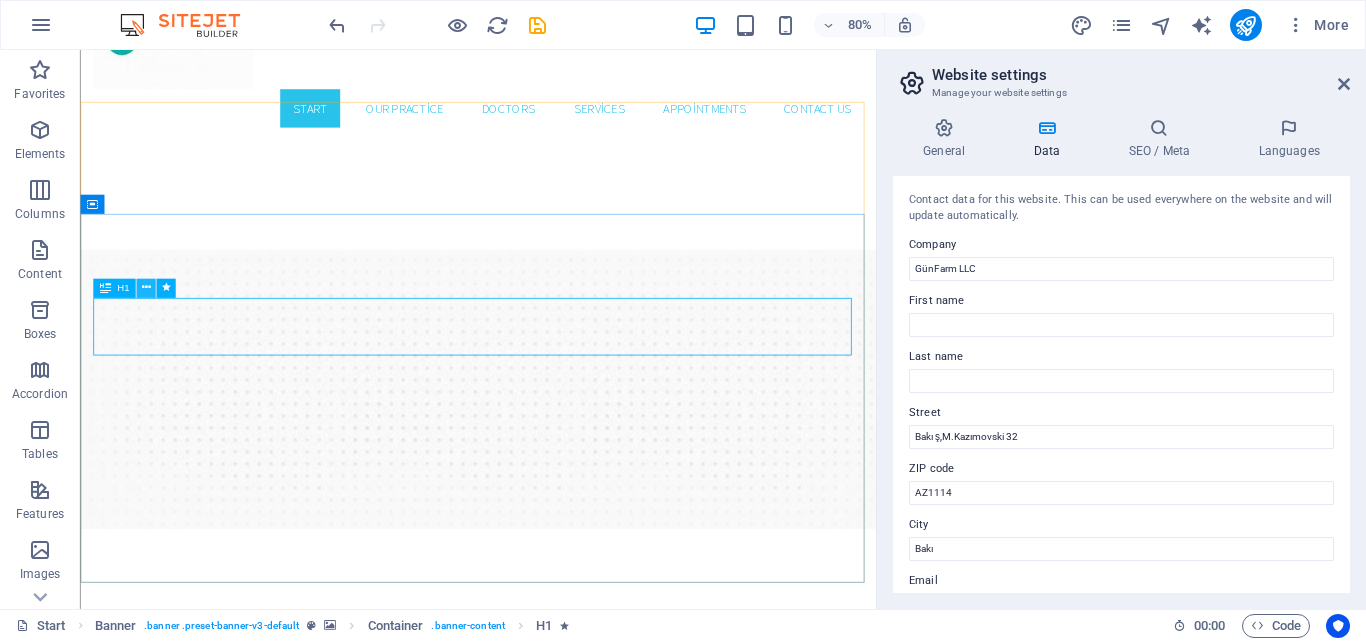 click at bounding box center (145, 288) 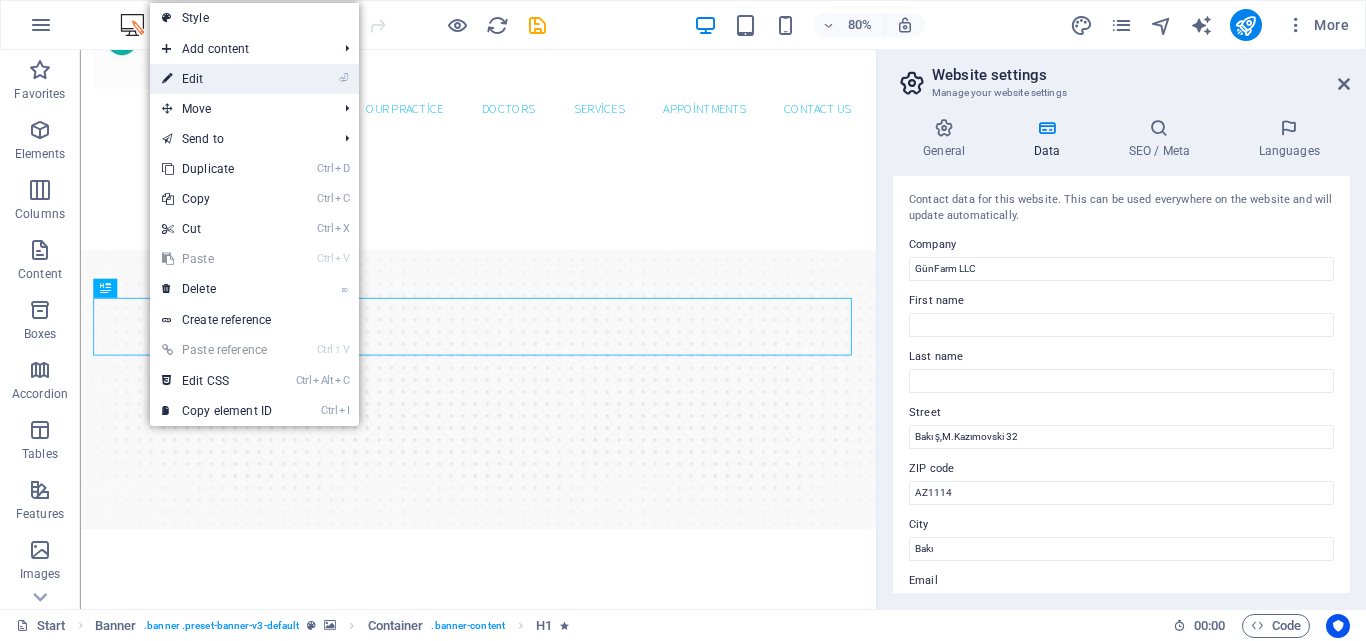 click on "⏎  Edit" at bounding box center [217, 79] 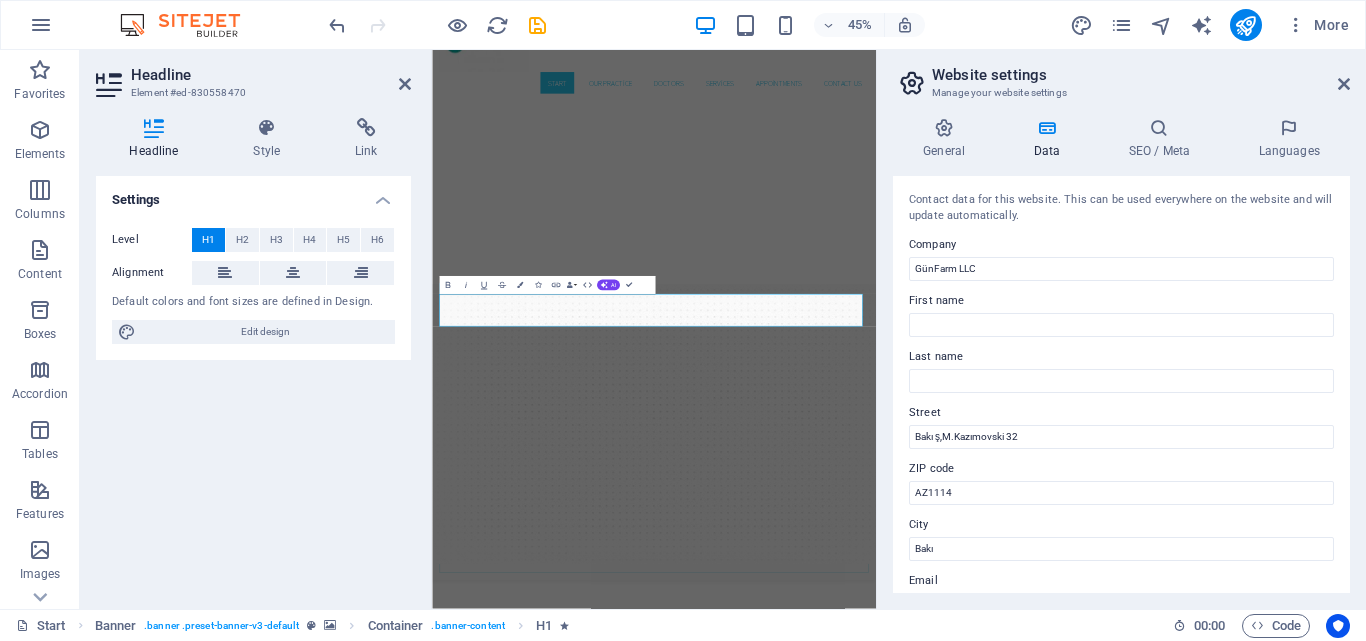type 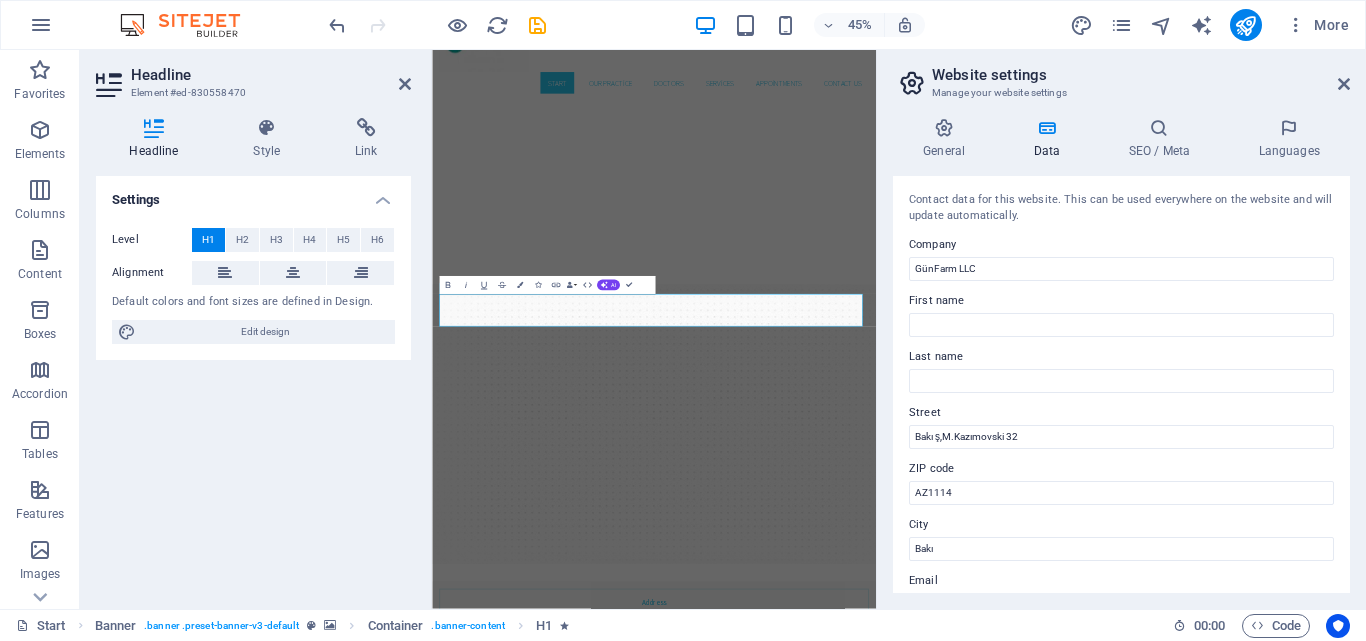 scroll, scrollTop: 64, scrollLeft: 0, axis: vertical 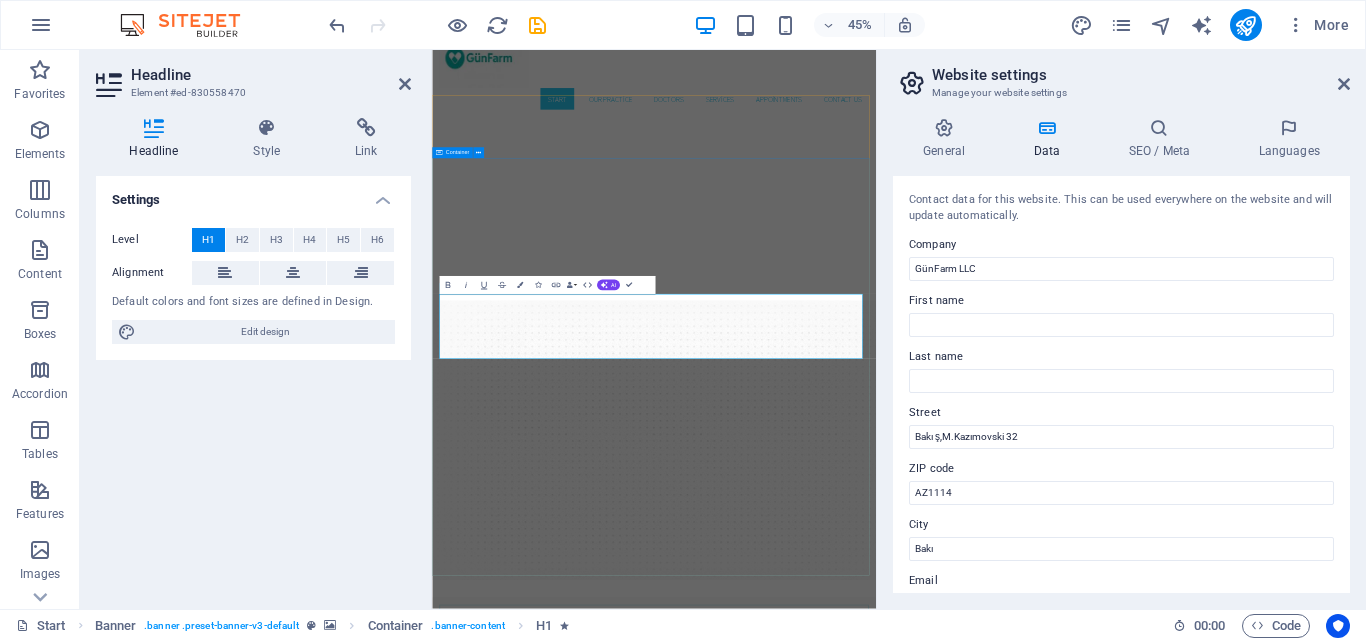 click on "Etibarlı sağlamlıq tərəfdaşınız New patients can now book an appointment immediately online! Book an appointment Our Services" at bounding box center (925, 2001) 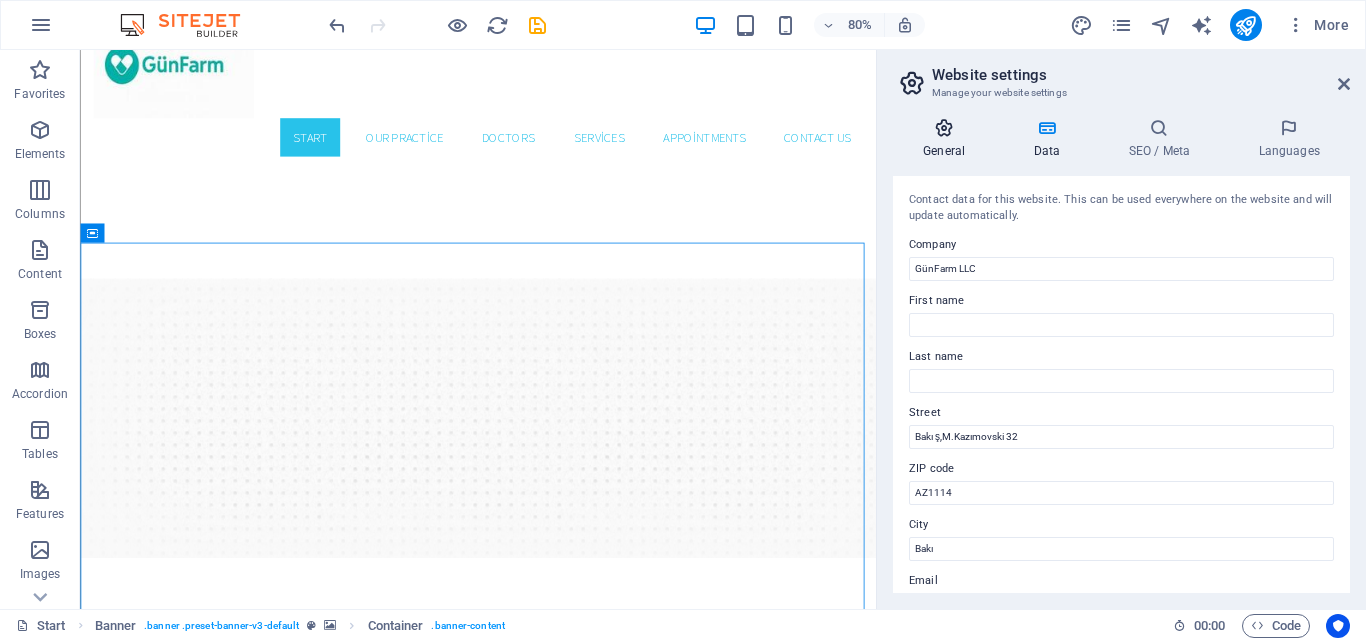 click at bounding box center (944, 128) 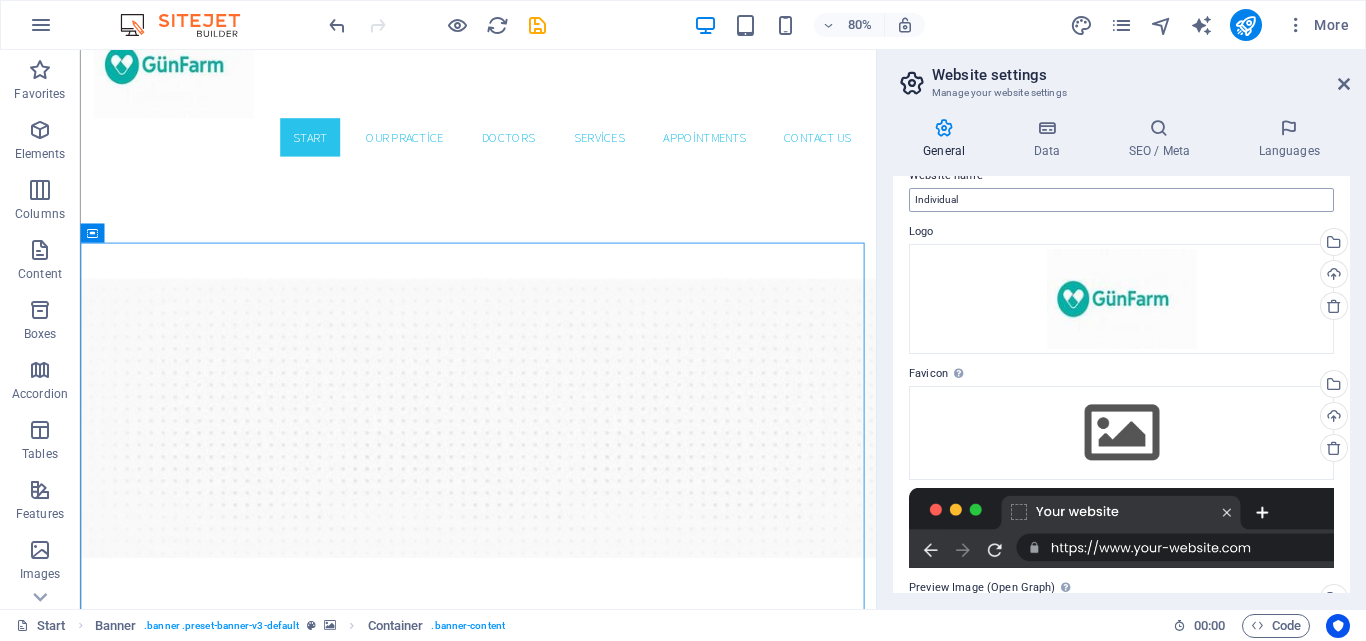 scroll, scrollTop: 21, scrollLeft: 0, axis: vertical 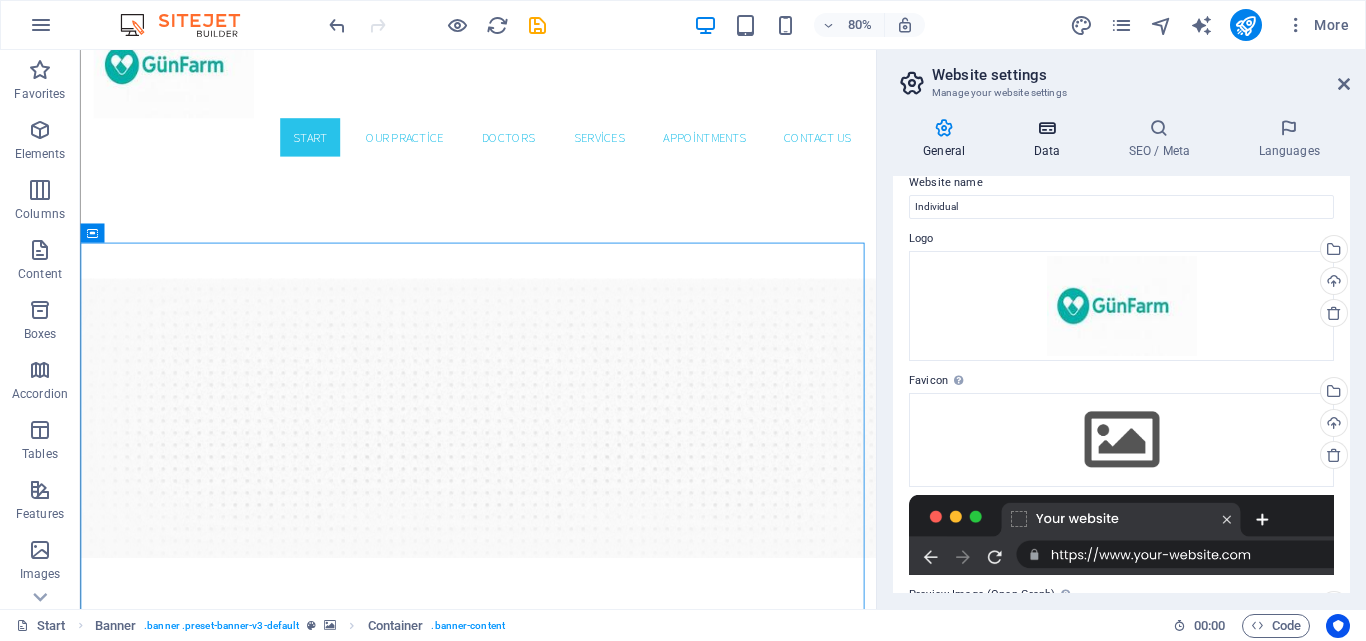 click on "Data" at bounding box center (1050, 139) 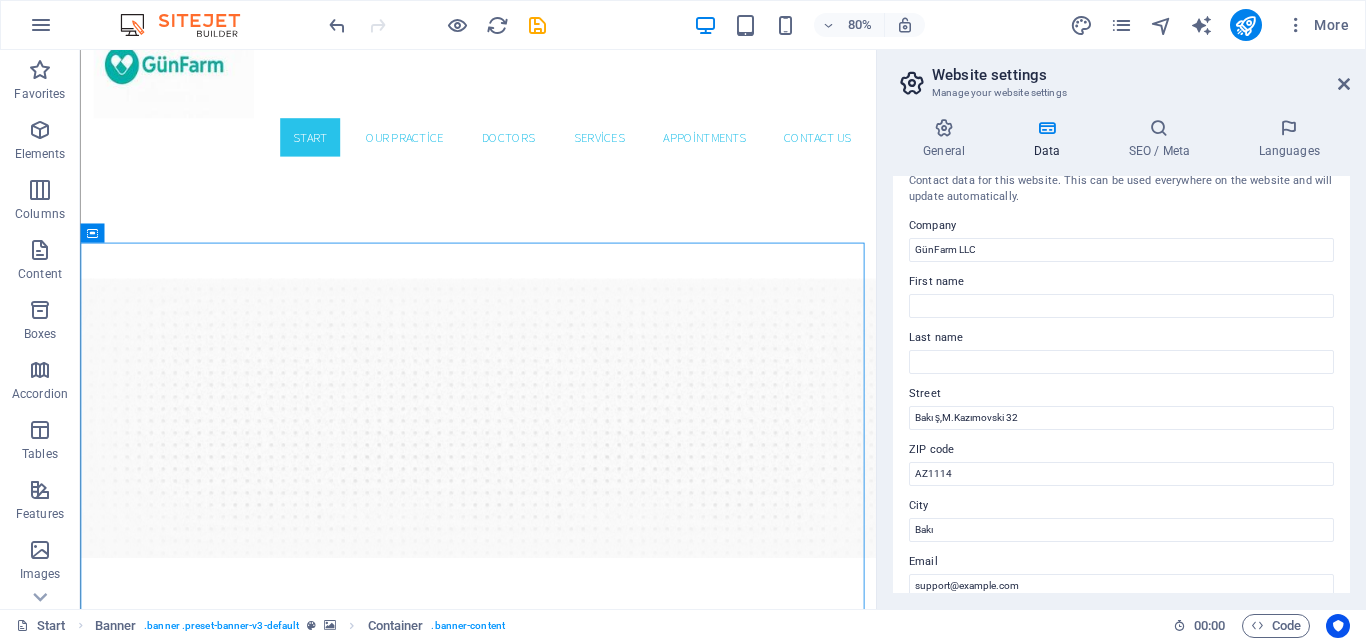scroll, scrollTop: 0, scrollLeft: 0, axis: both 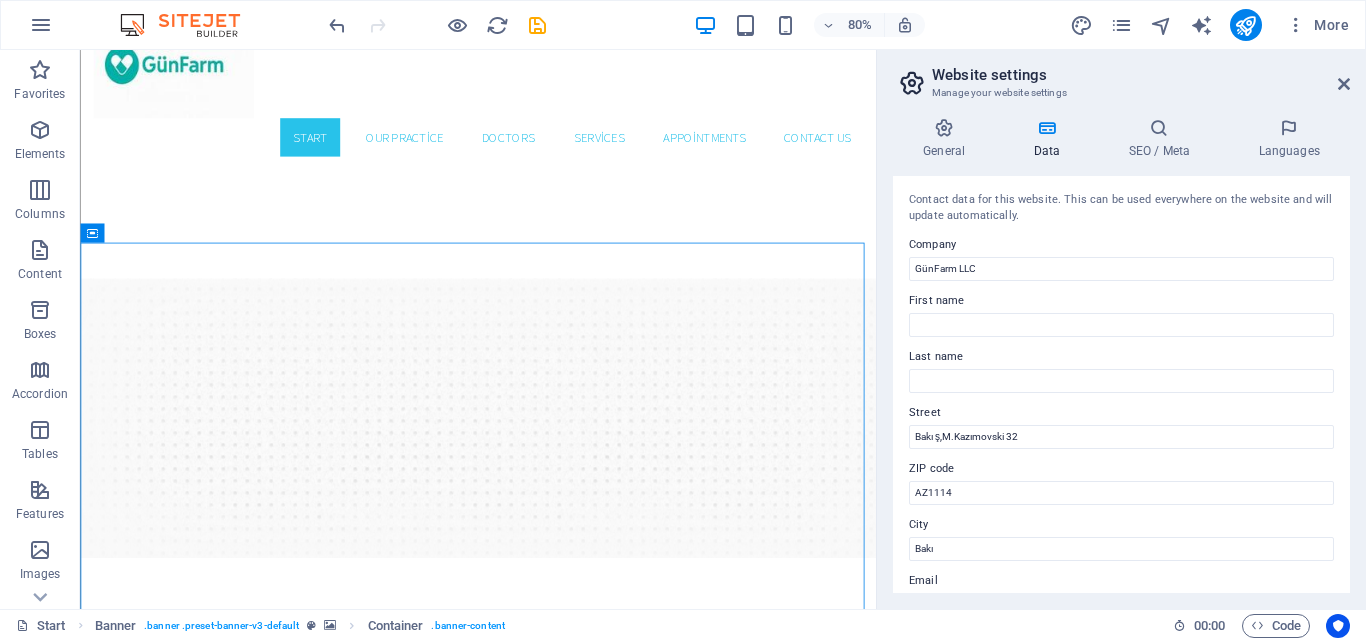 click at bounding box center [1046, 128] 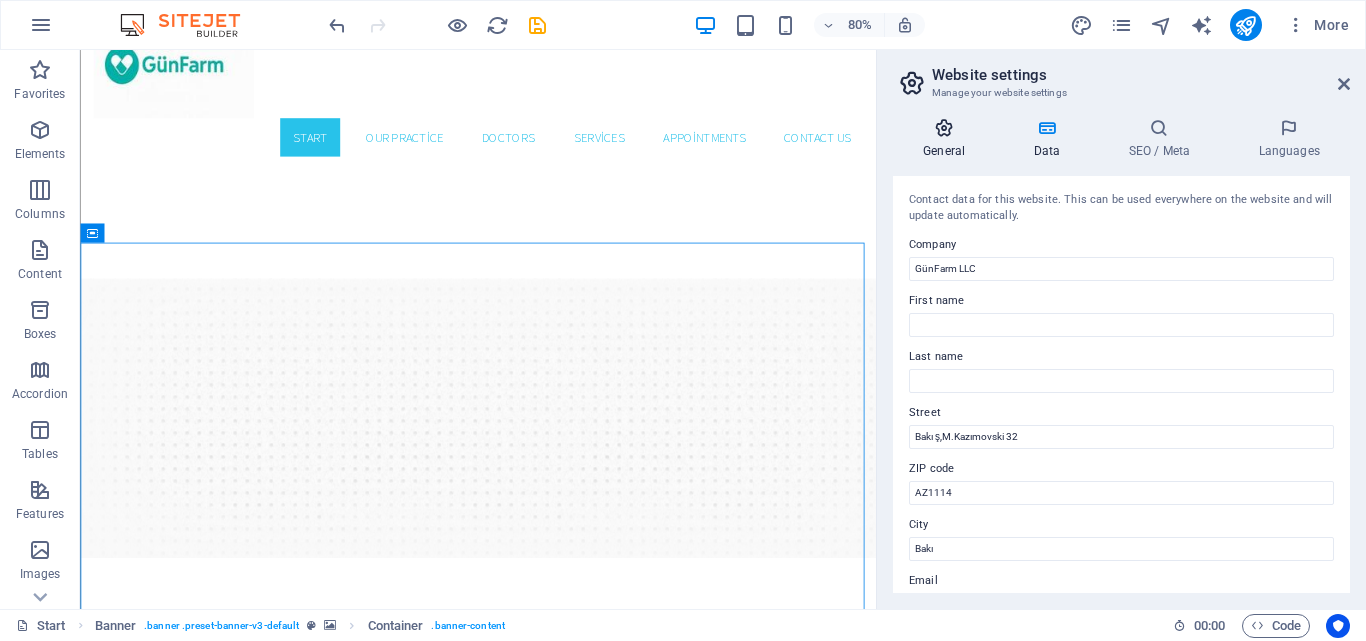 click at bounding box center (944, 128) 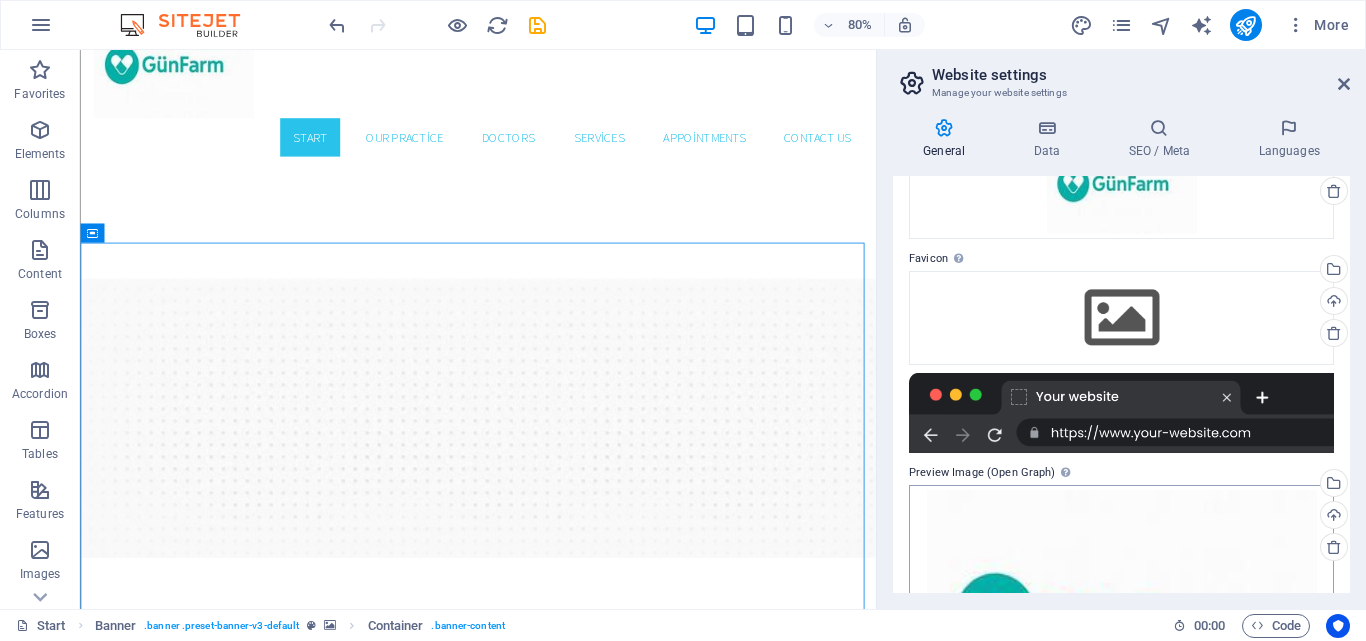 scroll, scrollTop: 0, scrollLeft: 0, axis: both 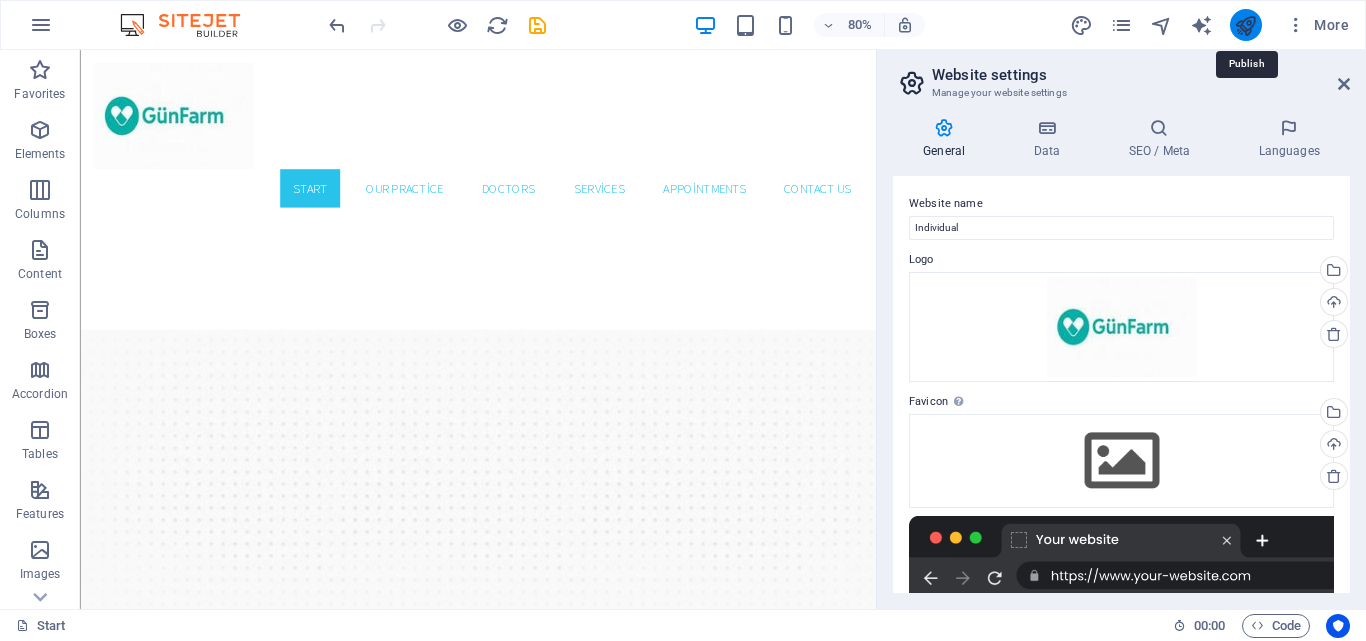 click at bounding box center [1245, 25] 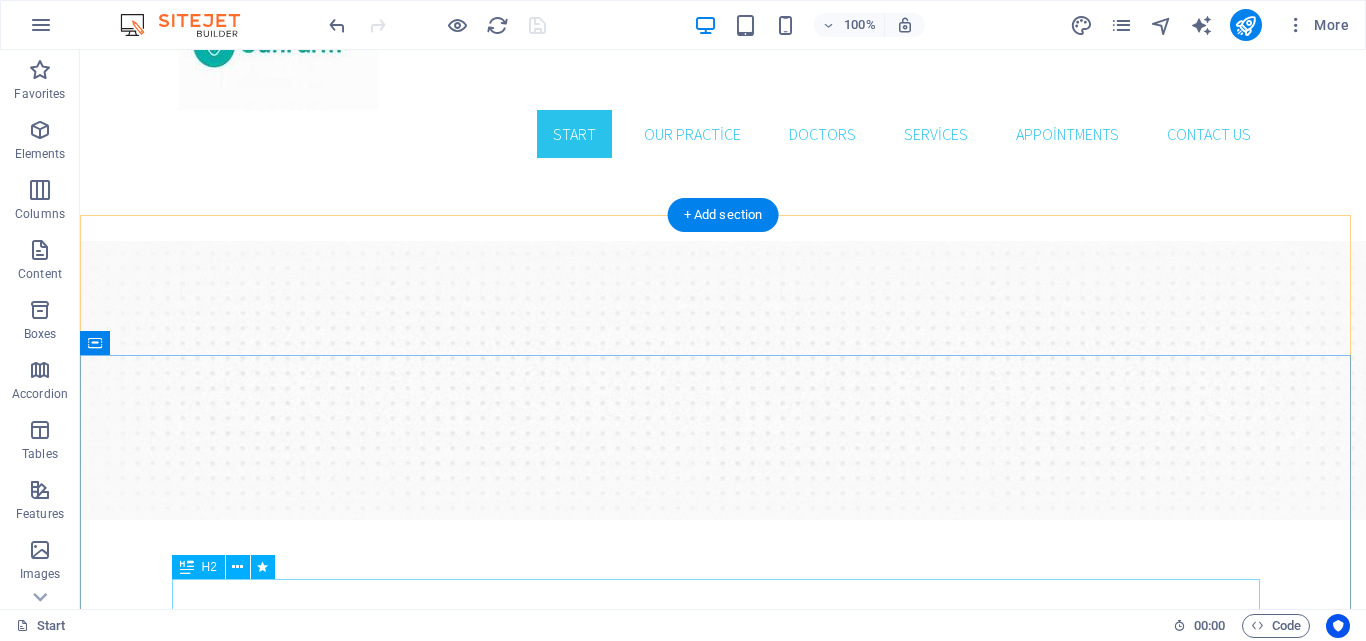 scroll, scrollTop: 200, scrollLeft: 0, axis: vertical 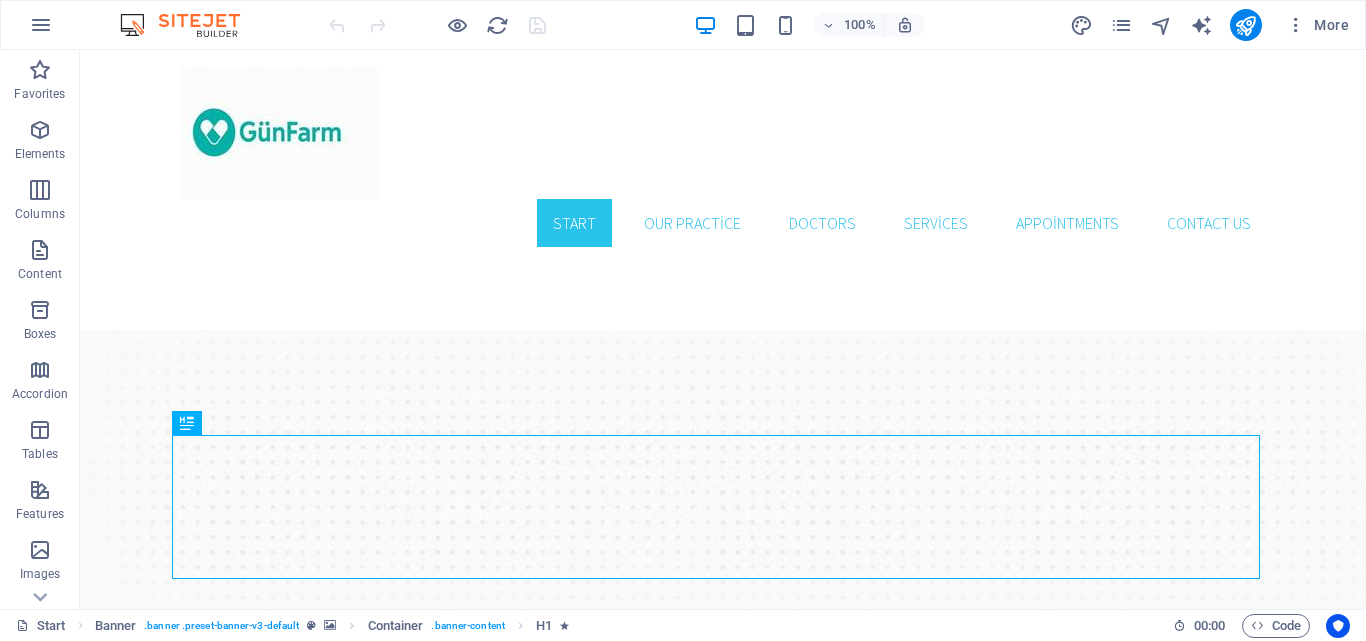 click on "More" at bounding box center (1213, 25) 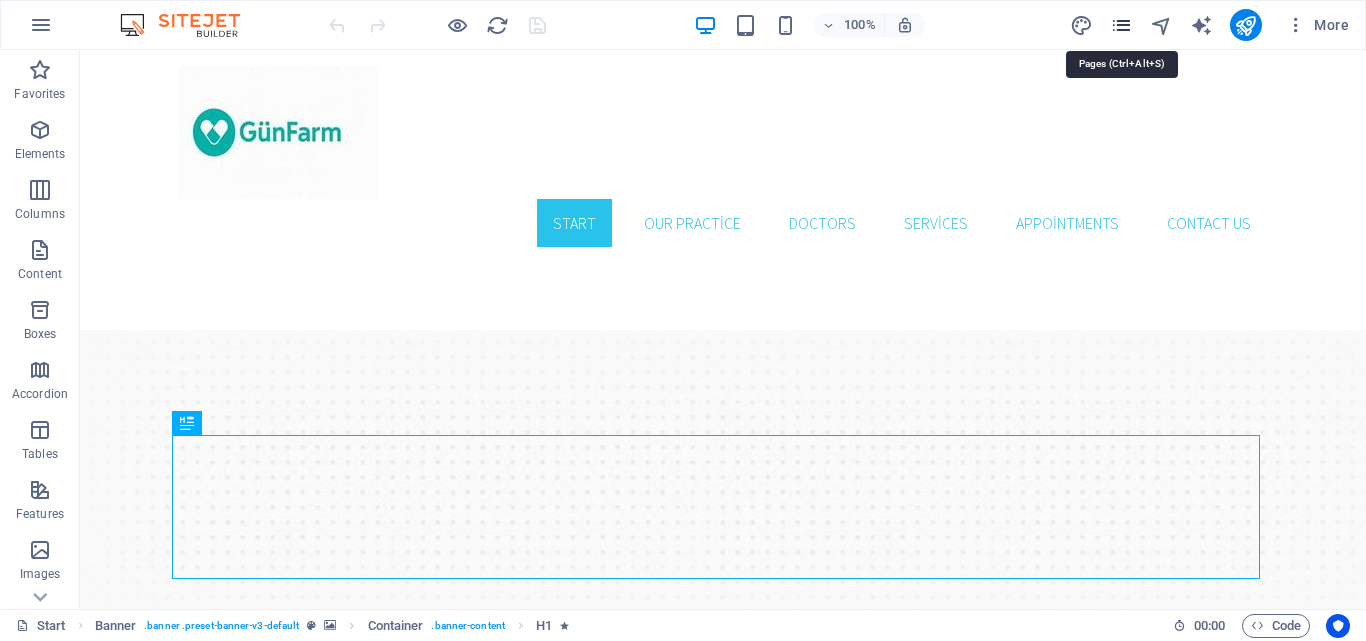 click at bounding box center [1121, 25] 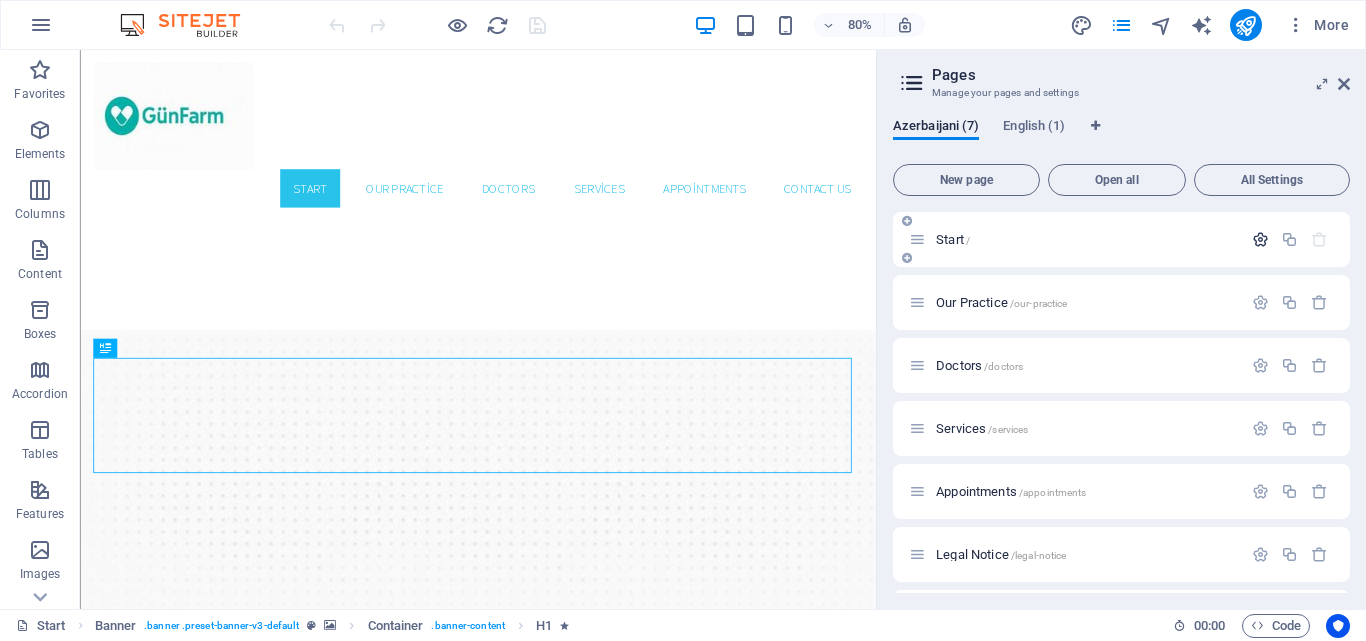 click at bounding box center [1260, 239] 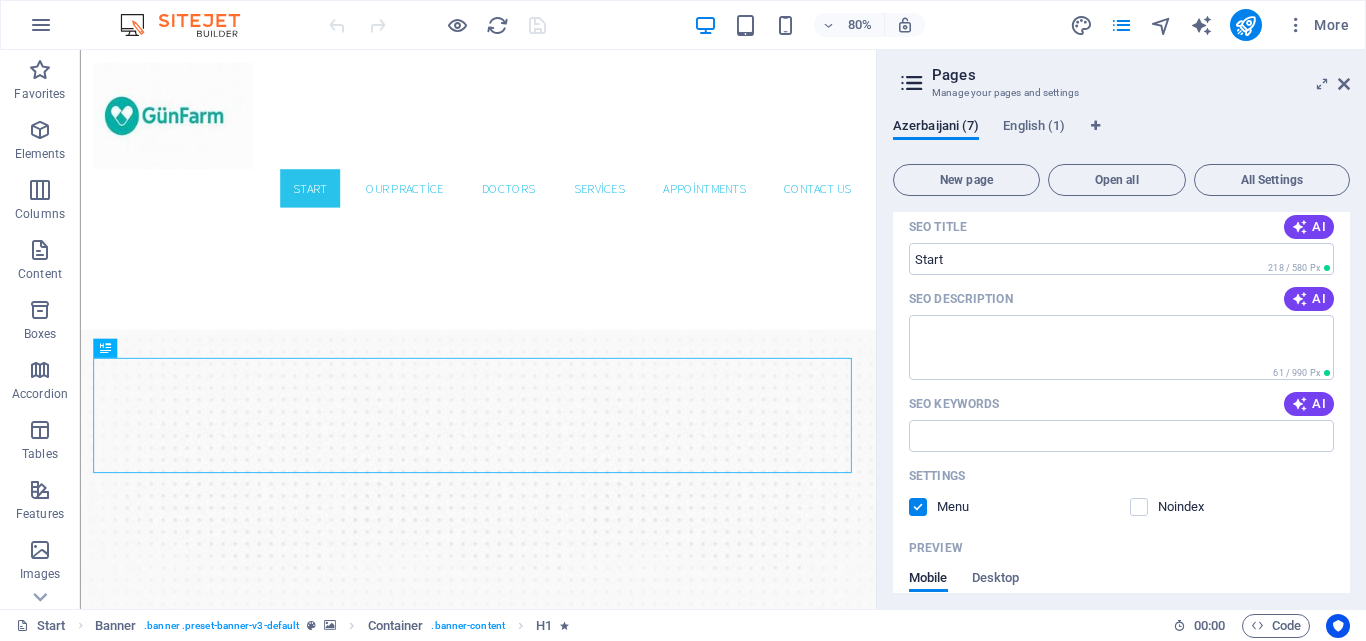 scroll, scrollTop: 0, scrollLeft: 0, axis: both 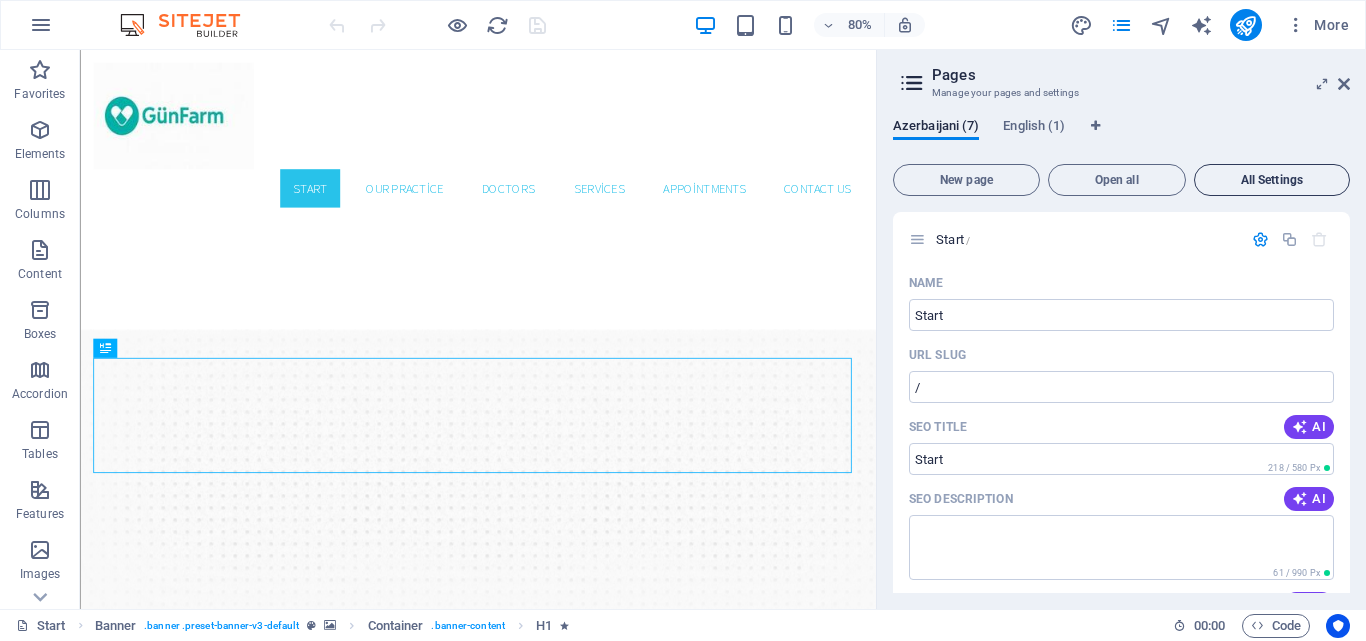 click on "All Settings" at bounding box center [1272, 180] 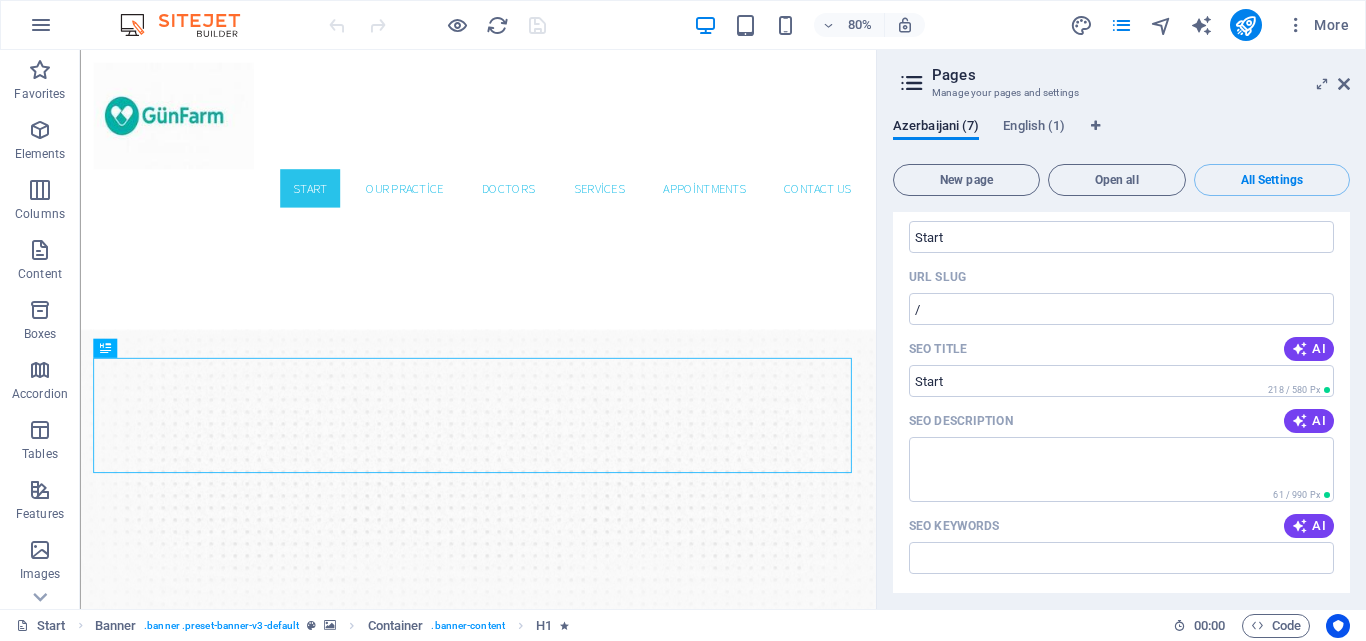 scroll, scrollTop: 0, scrollLeft: 0, axis: both 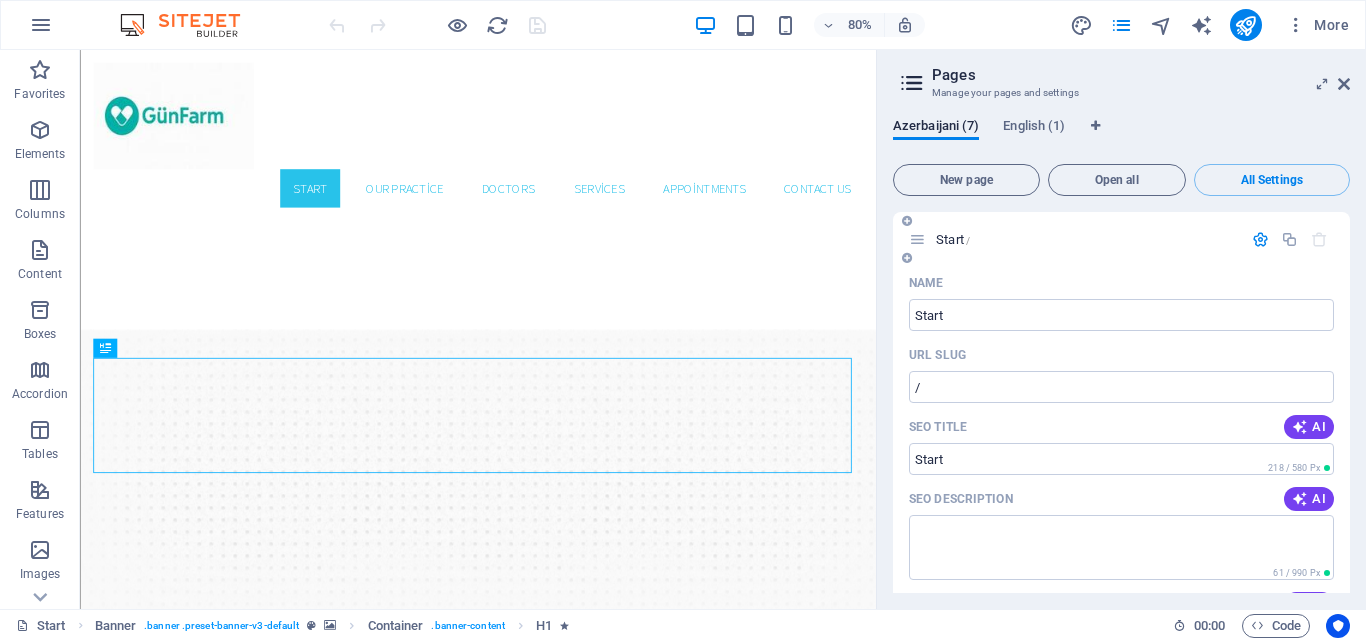 click at bounding box center (1260, 239) 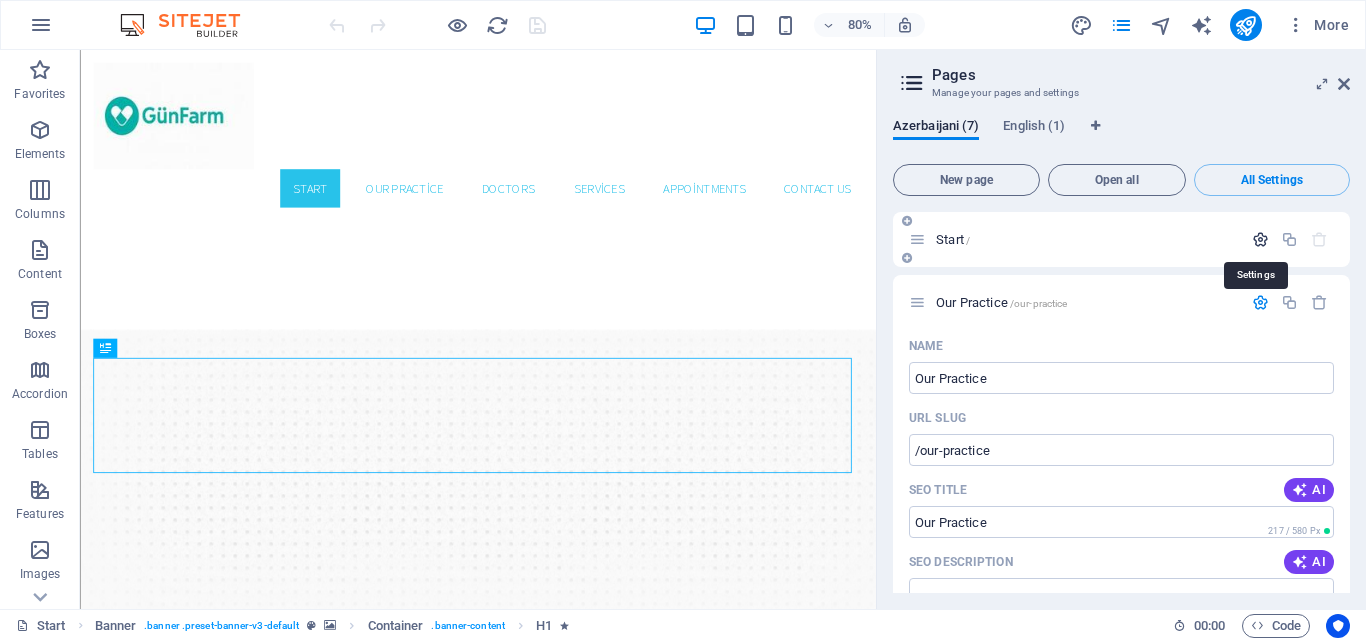click at bounding box center [1260, 239] 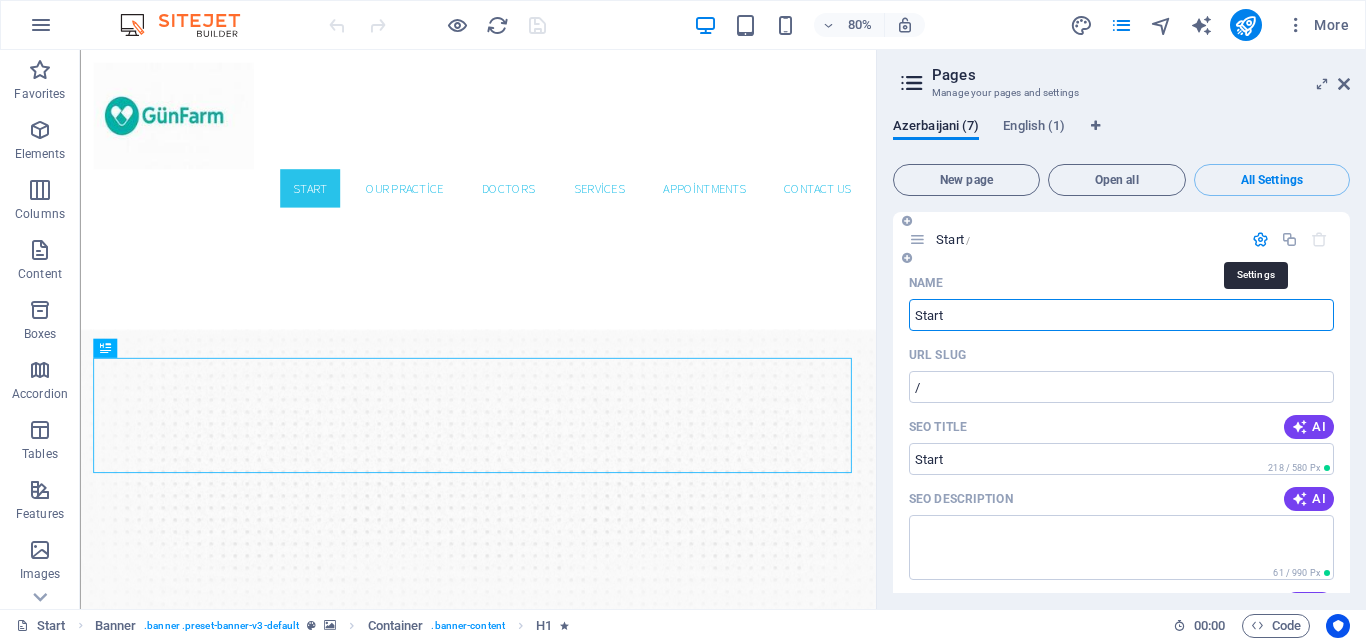 click at bounding box center (1260, 239) 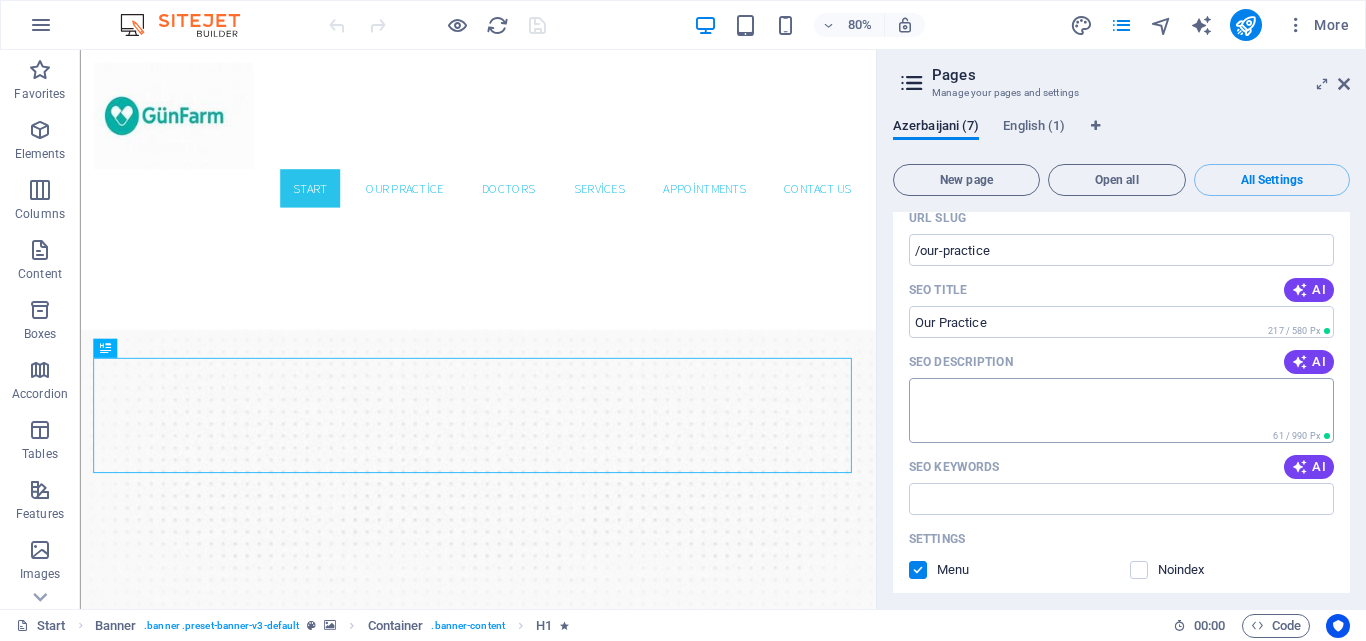 scroll, scrollTop: 0, scrollLeft: 0, axis: both 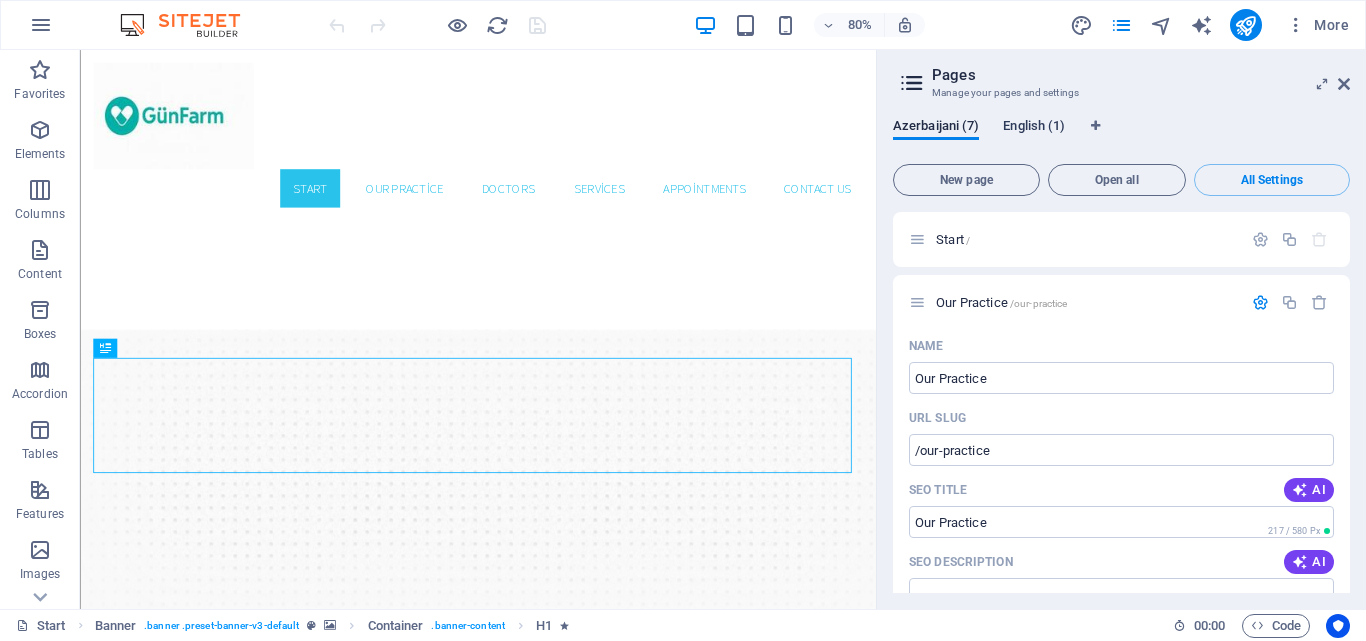 click on "English (1)" at bounding box center (1034, 128) 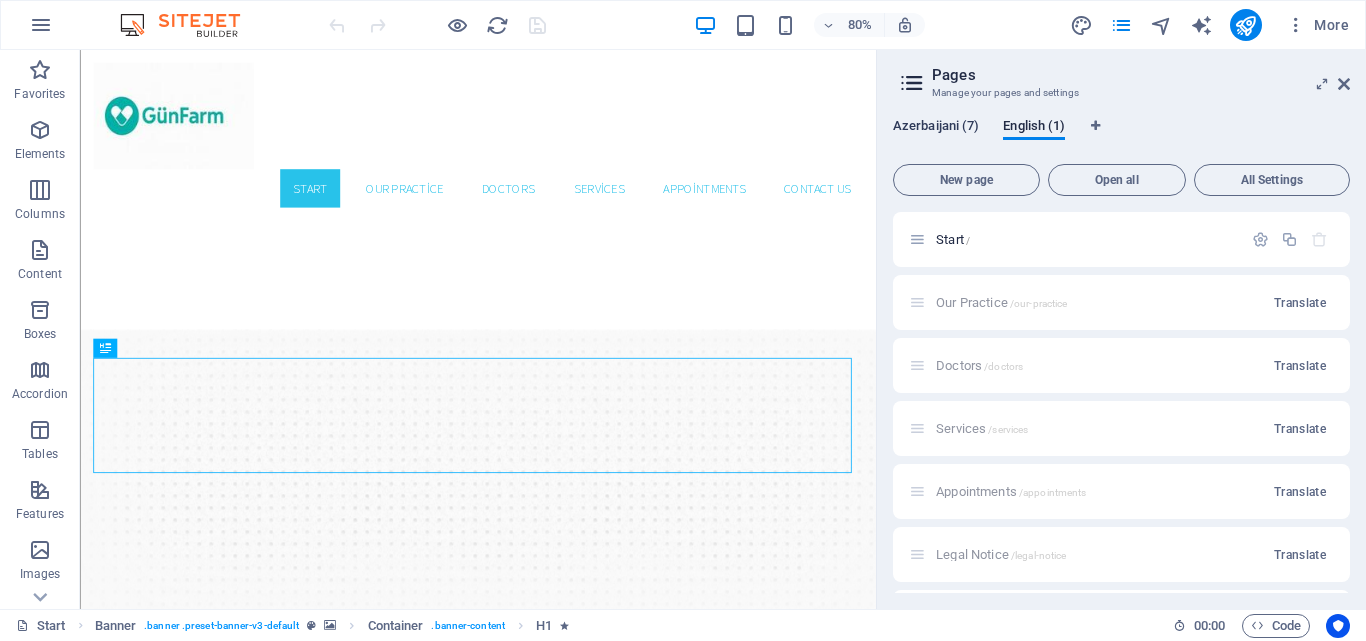 click on "Azerbaijani (7)" at bounding box center (936, 128) 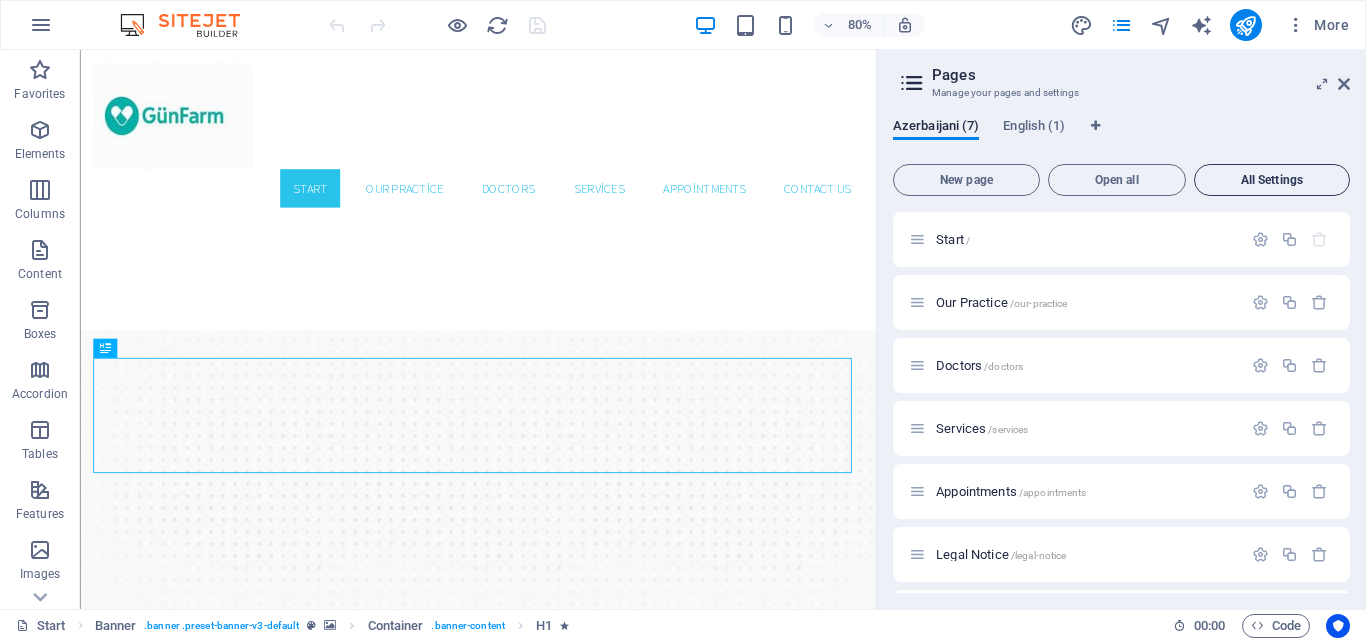 click on "All Settings" at bounding box center (1272, 180) 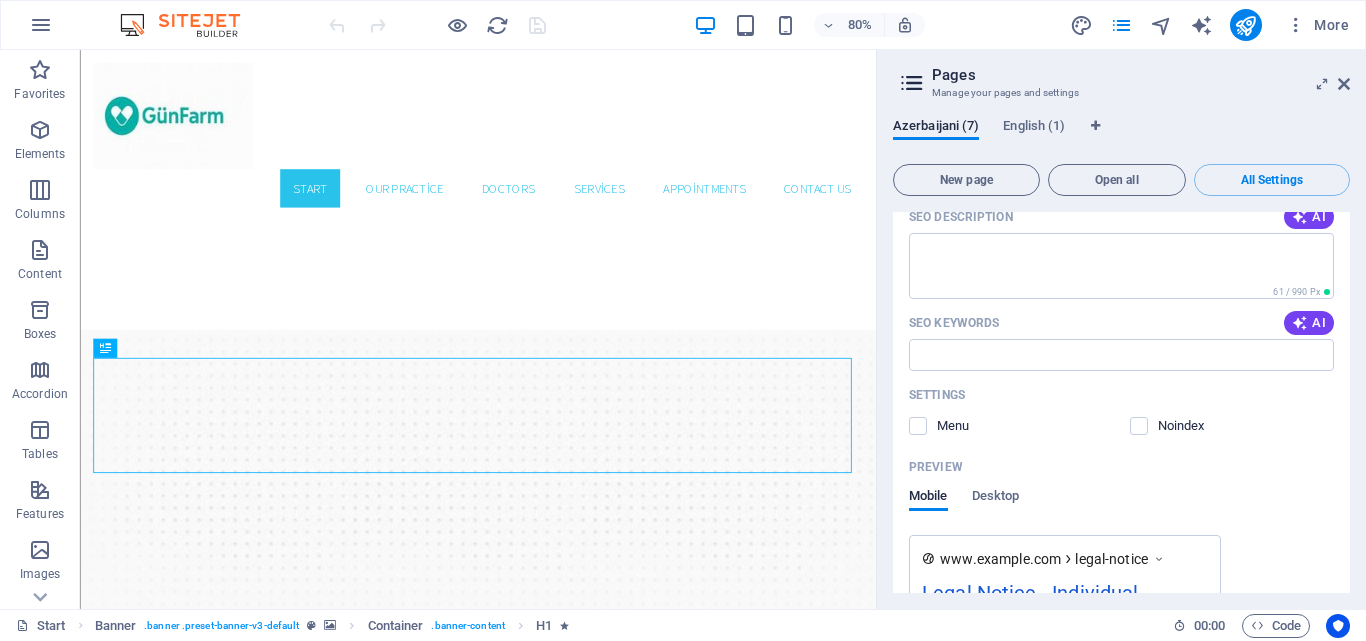 scroll, scrollTop: 4263, scrollLeft: 0, axis: vertical 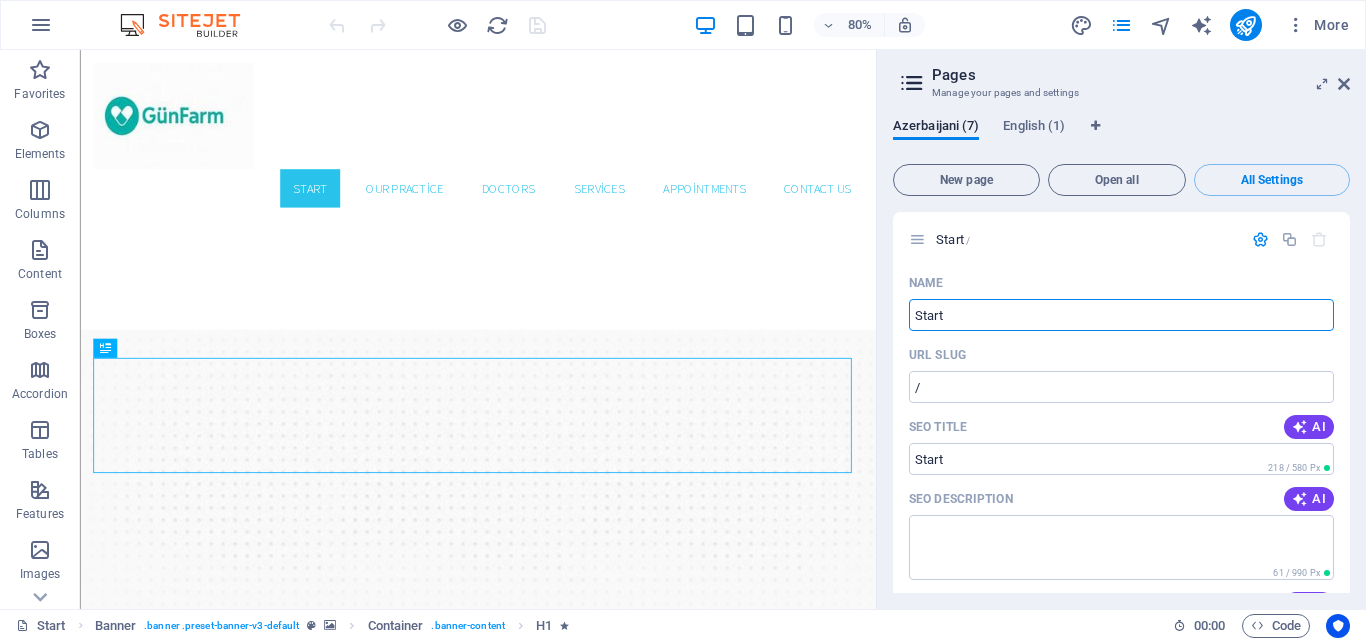 drag, startPoint x: 959, startPoint y: 321, endPoint x: 887, endPoint y: 307, distance: 73.34848 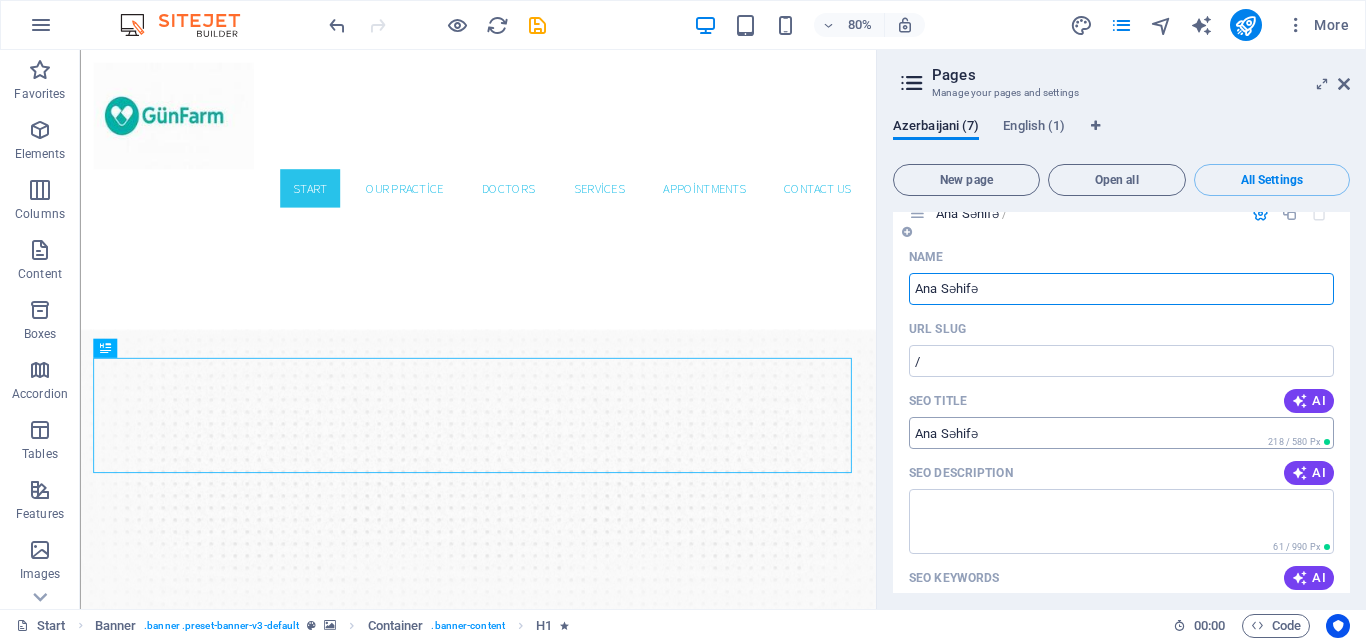scroll, scrollTop: 0, scrollLeft: 0, axis: both 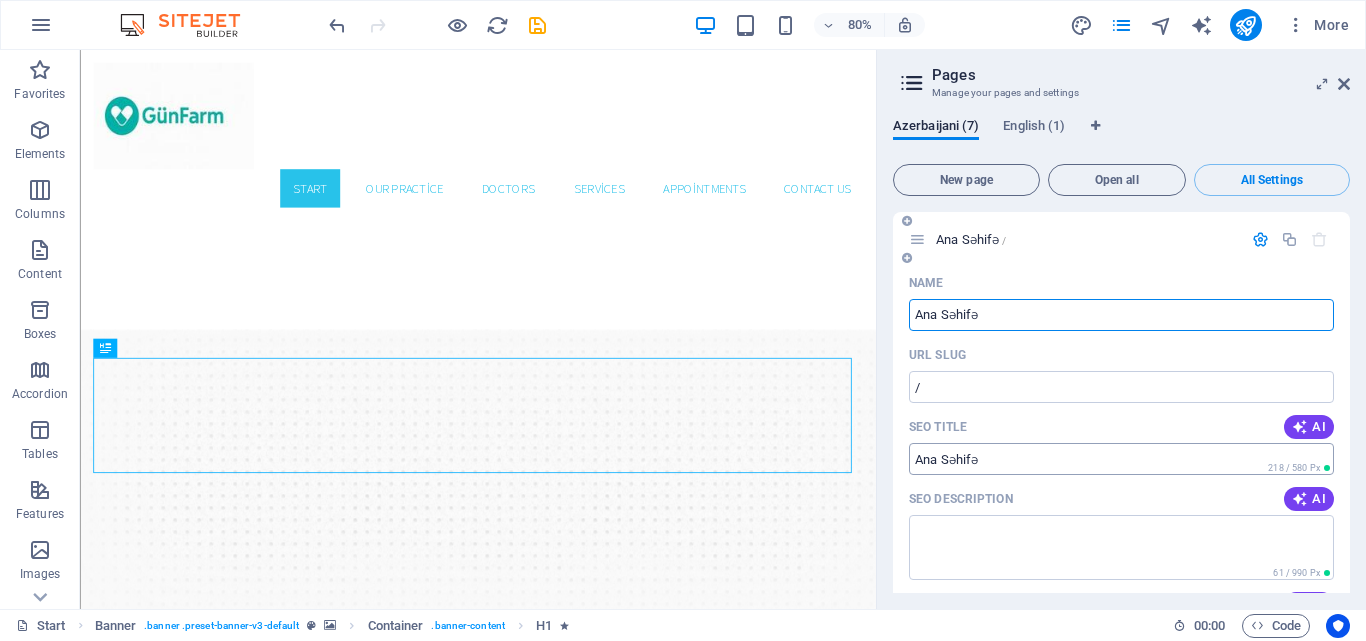 type on "Ana Səhifə" 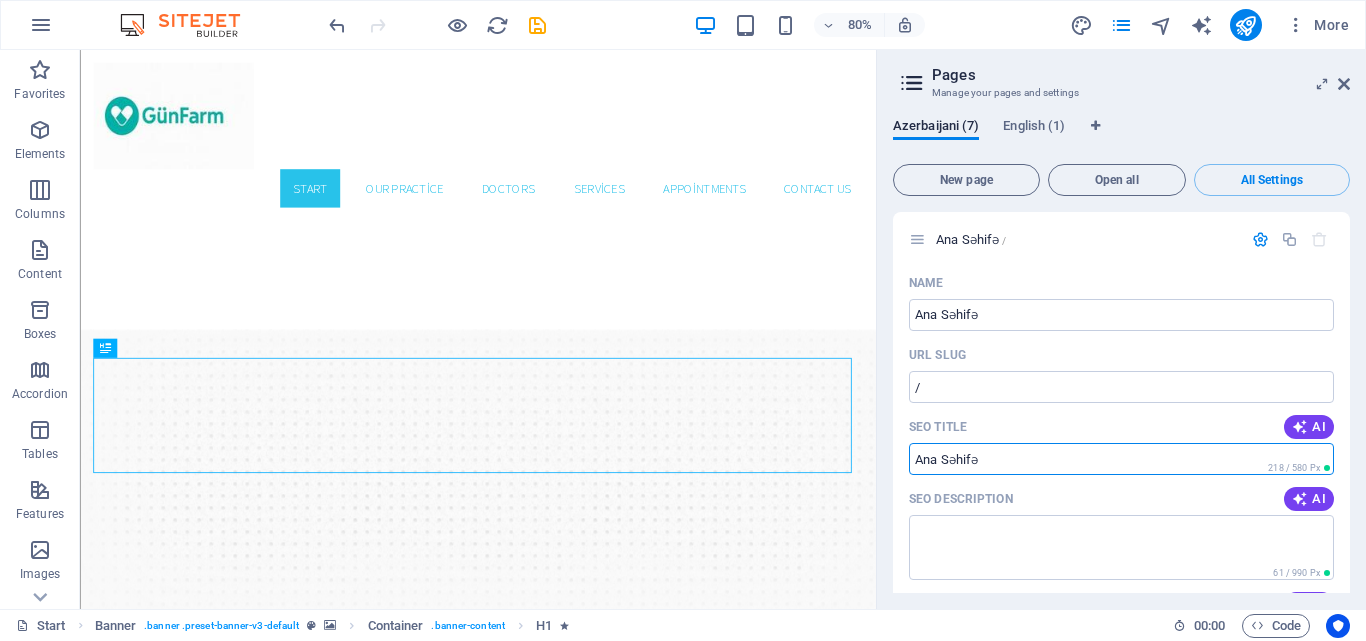 drag, startPoint x: 1065, startPoint y: 510, endPoint x: 1073, endPoint y: 563, distance: 53.600372 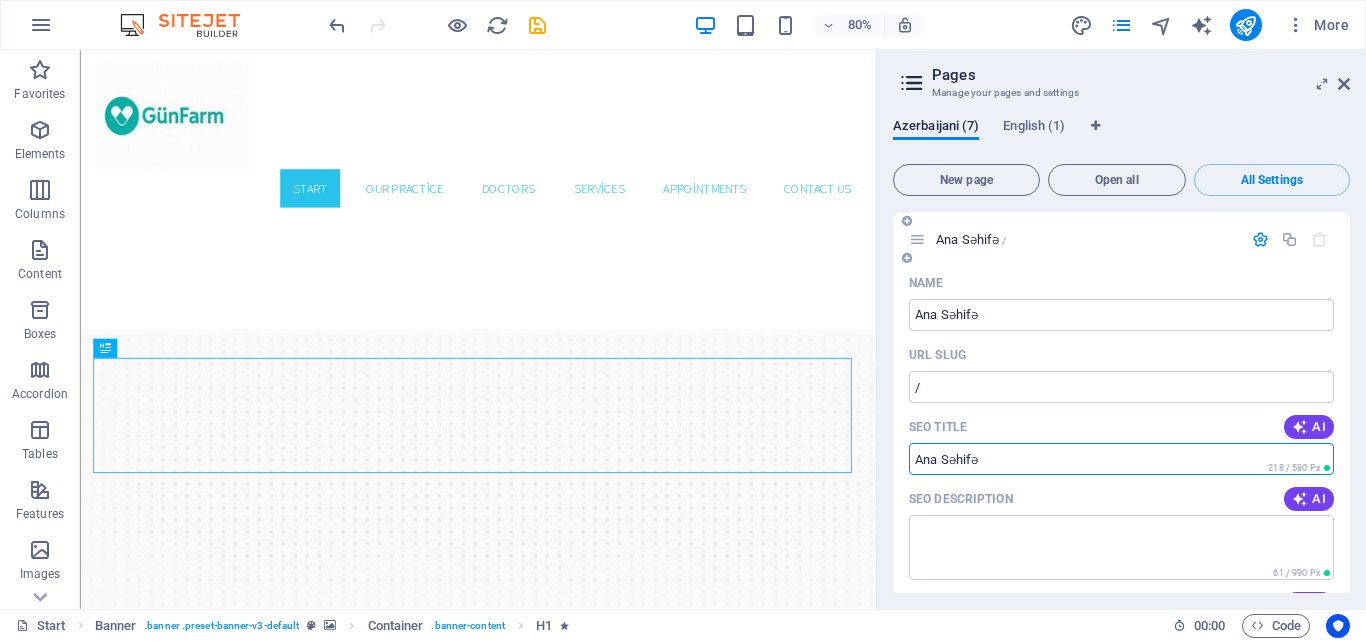click on "SEO Title" at bounding box center [1121, 459] 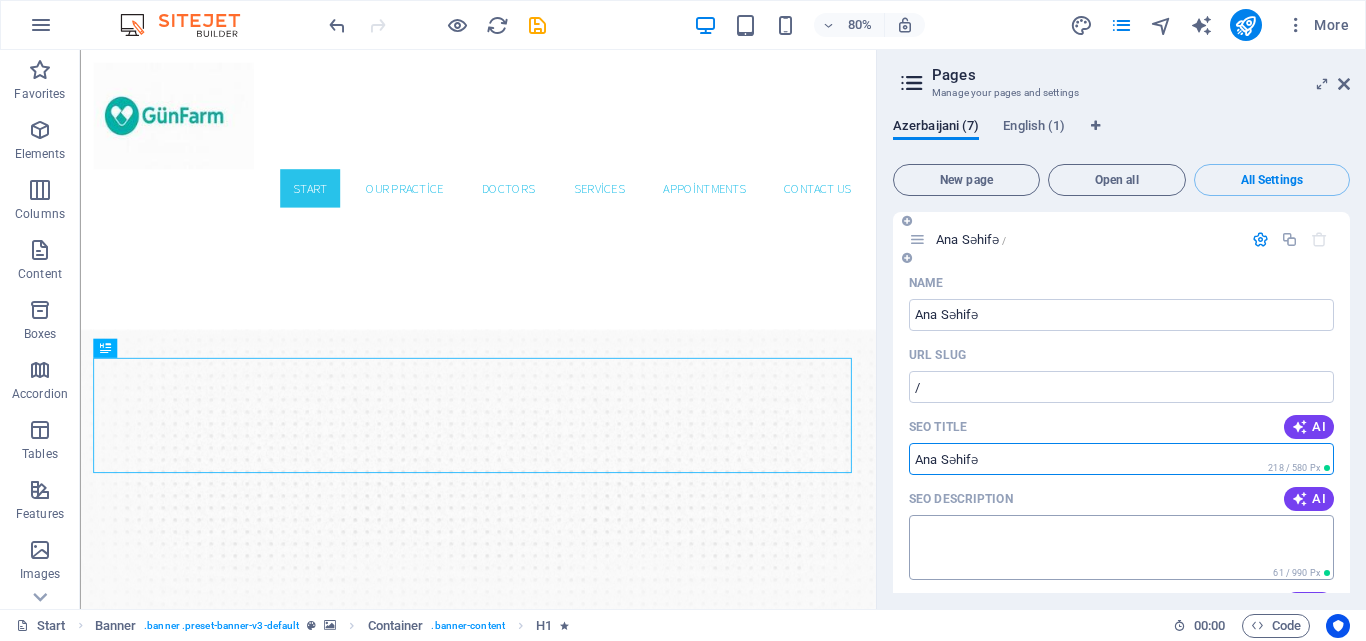 click on "SEO Description" at bounding box center (1121, 547) 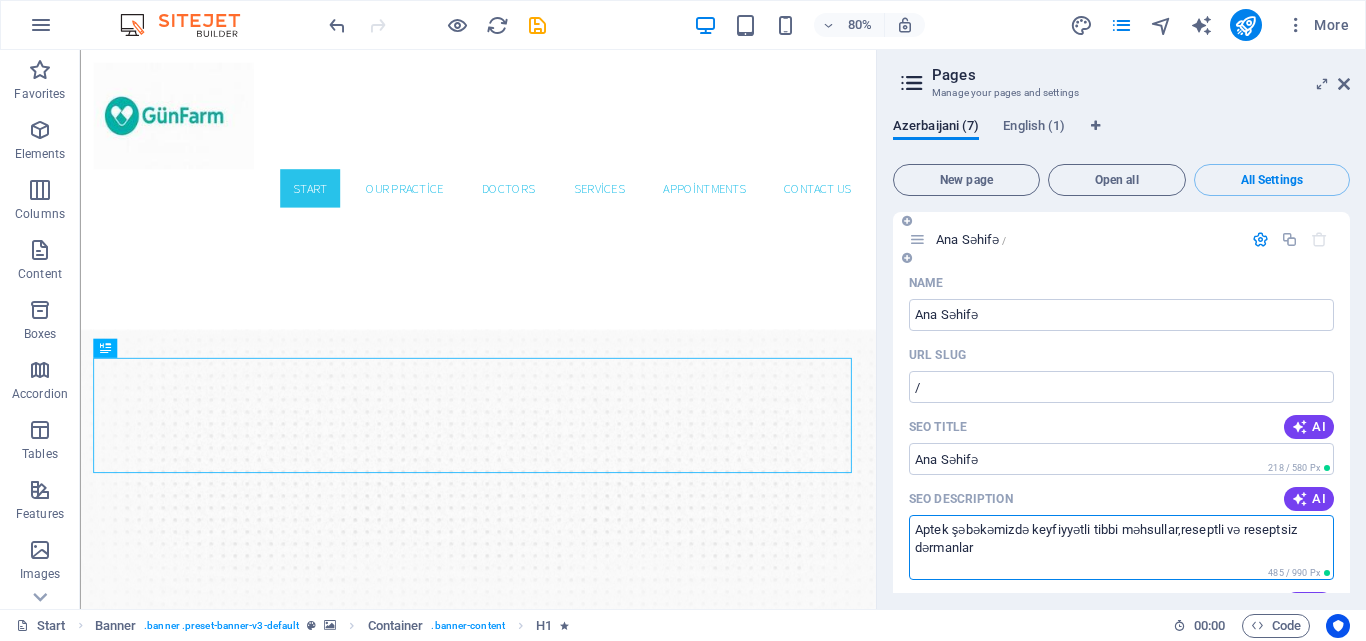 click on "Aptek şəbəkəmizdə keyfiyyətli tibbi məhsullar,reseptli və reseptsiz dərmanlar" at bounding box center (1121, 547) 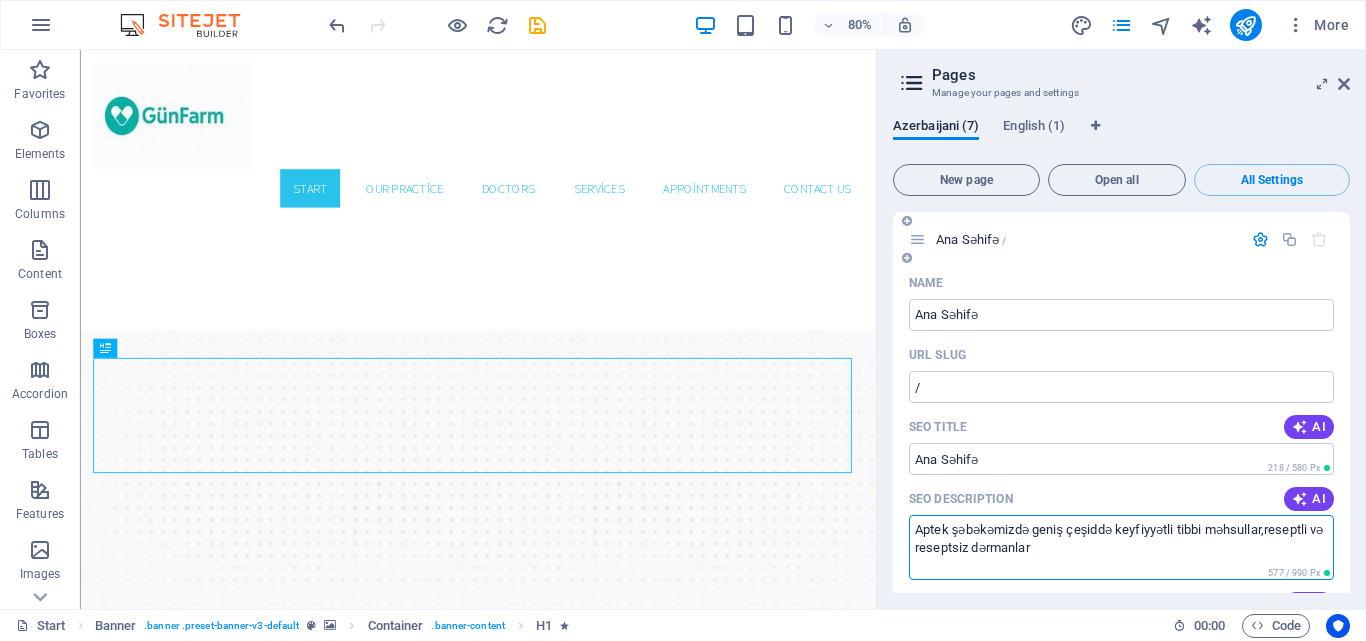 click on "Aptek şəbəkəmizdə geniş çeşiddə keyfiyyətli tibbi məhsullar,reseptli və reseptsiz dərmanlar" at bounding box center (1121, 547) 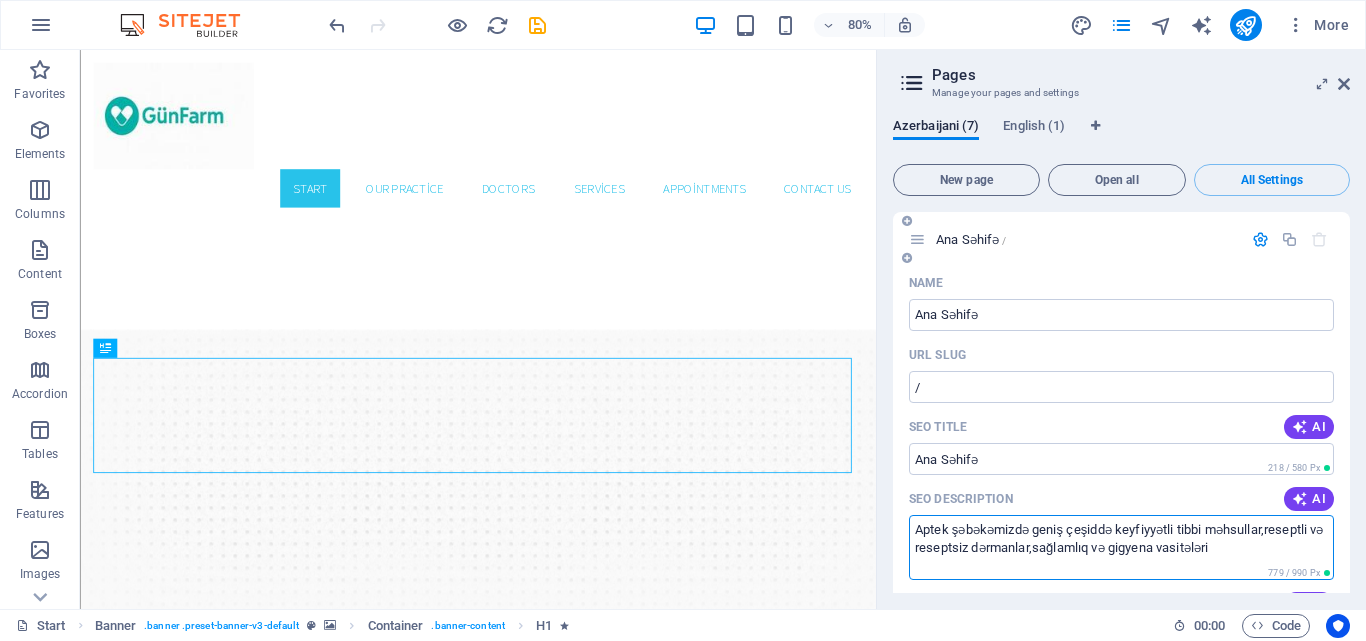 click on "Aptek şəbəkəmizdə geniş çeşiddə keyfiyyətli tibbi məhsullar,reseptli və reseptsiz dərmanlar,sağlamlıq və gigyena vasitələri" at bounding box center (1121, 547) 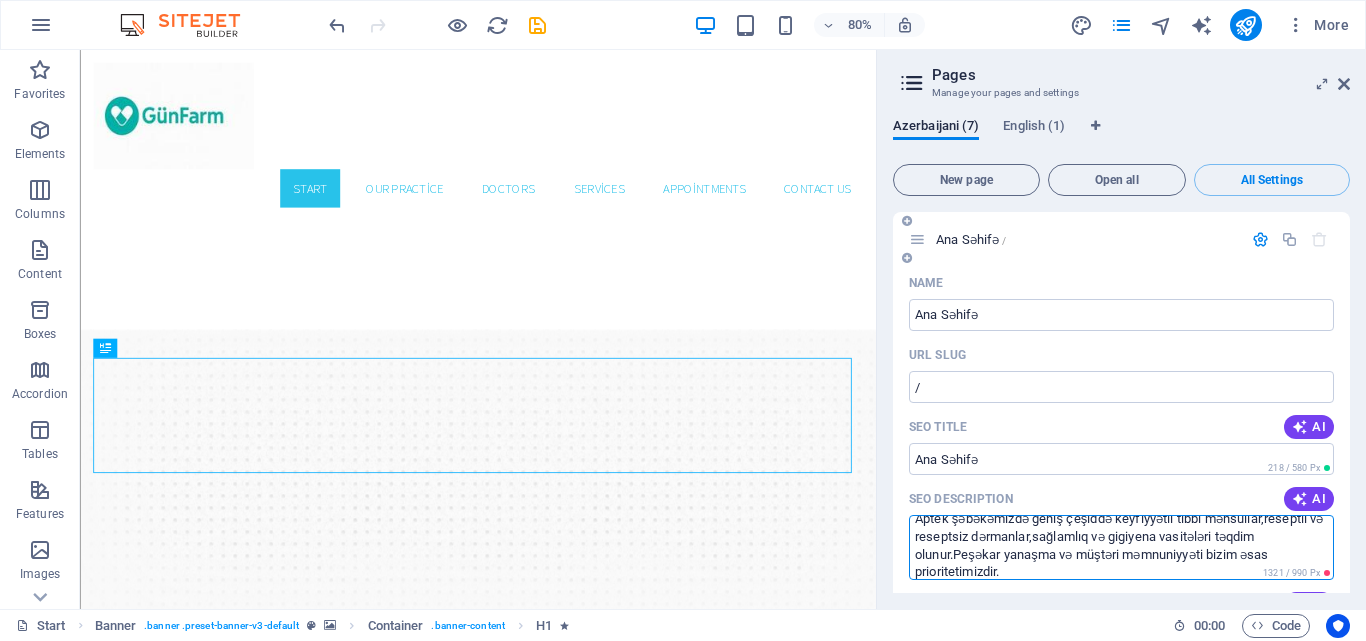 scroll, scrollTop: 18, scrollLeft: 0, axis: vertical 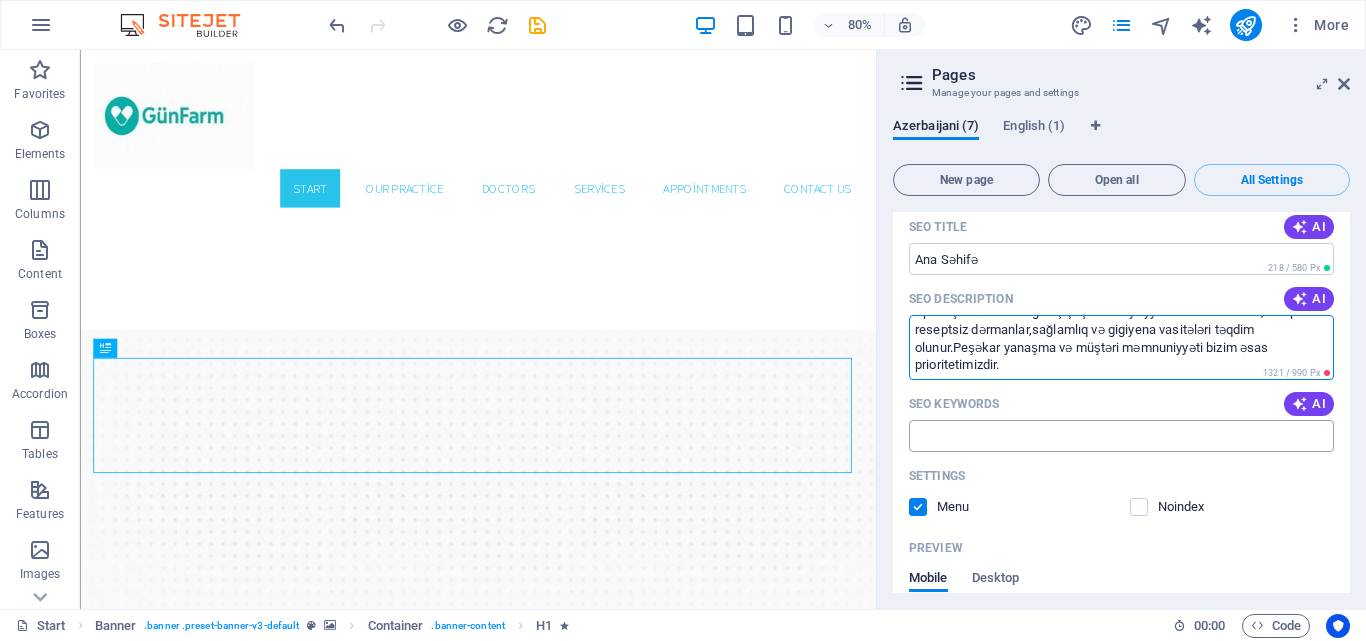 type on "Aptek şəbəkəmizdə geniş çeşiddə keyfiyyətli tibbi məhsullar,reseptli və reseptsiz dərmanlar,sağlamlıq və gigiyena vasitələri təqdim olunur.Peşəkar yanaşma və müştəri məmnuniyyəti bizim əsas prioritetimizdir." 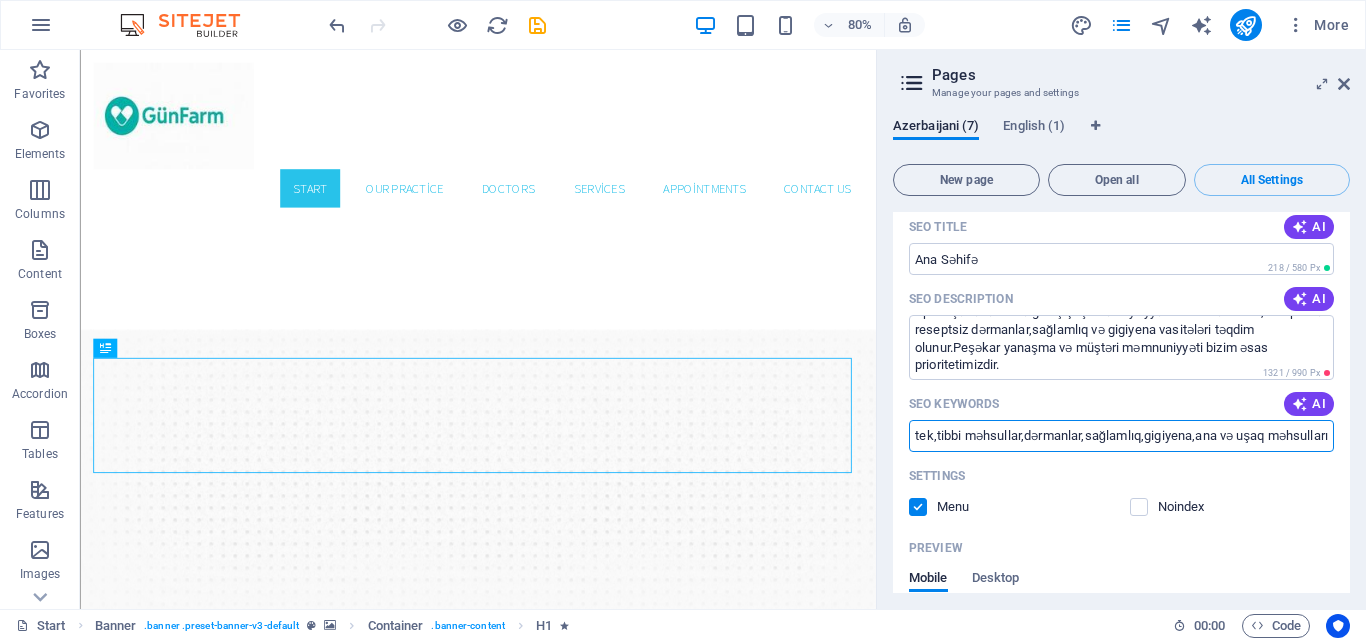 scroll, scrollTop: 0, scrollLeft: 0, axis: both 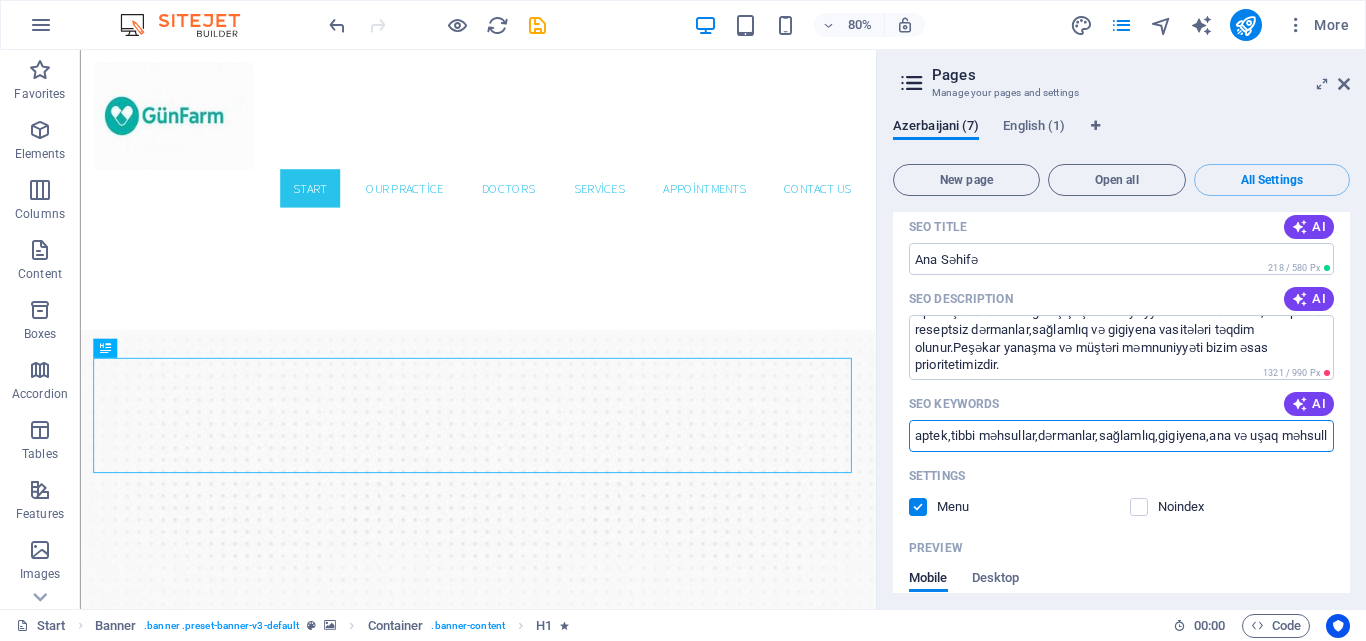 click on "aptek,tibbi məhsullar,dərmanlar,sağlamlıq,gigiyena,ana və uşaq məhsulları" at bounding box center (1121, 436) 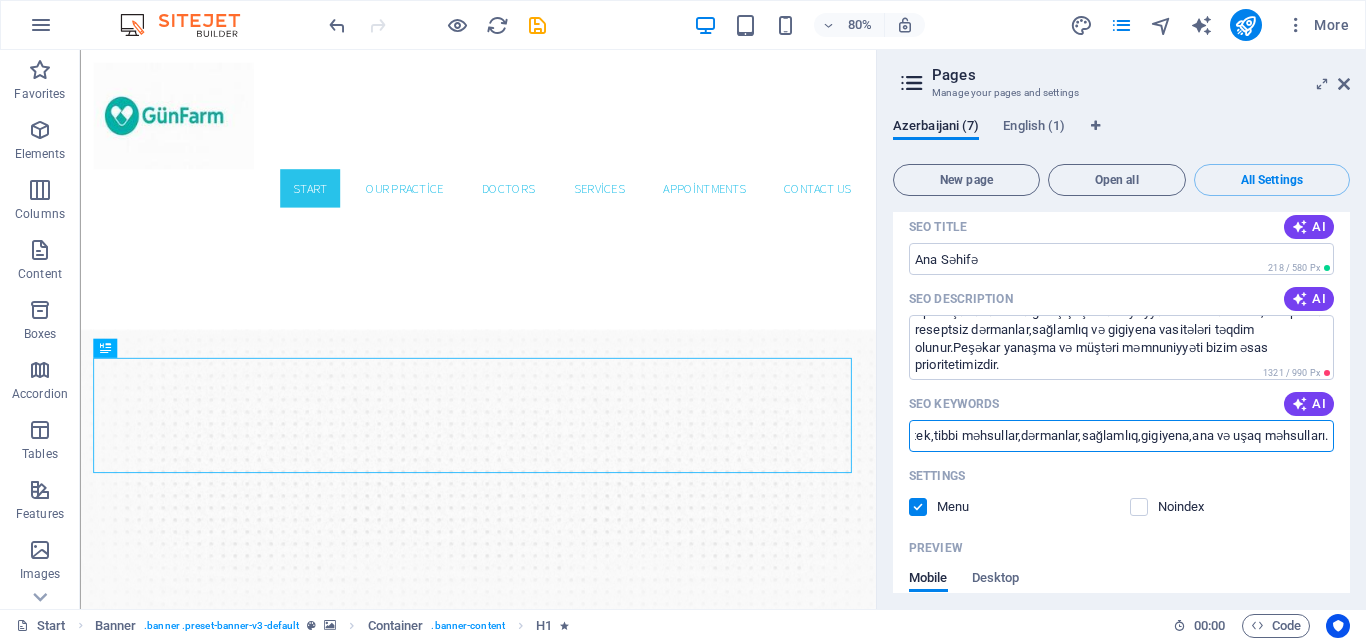 scroll, scrollTop: 0, scrollLeft: 26, axis: horizontal 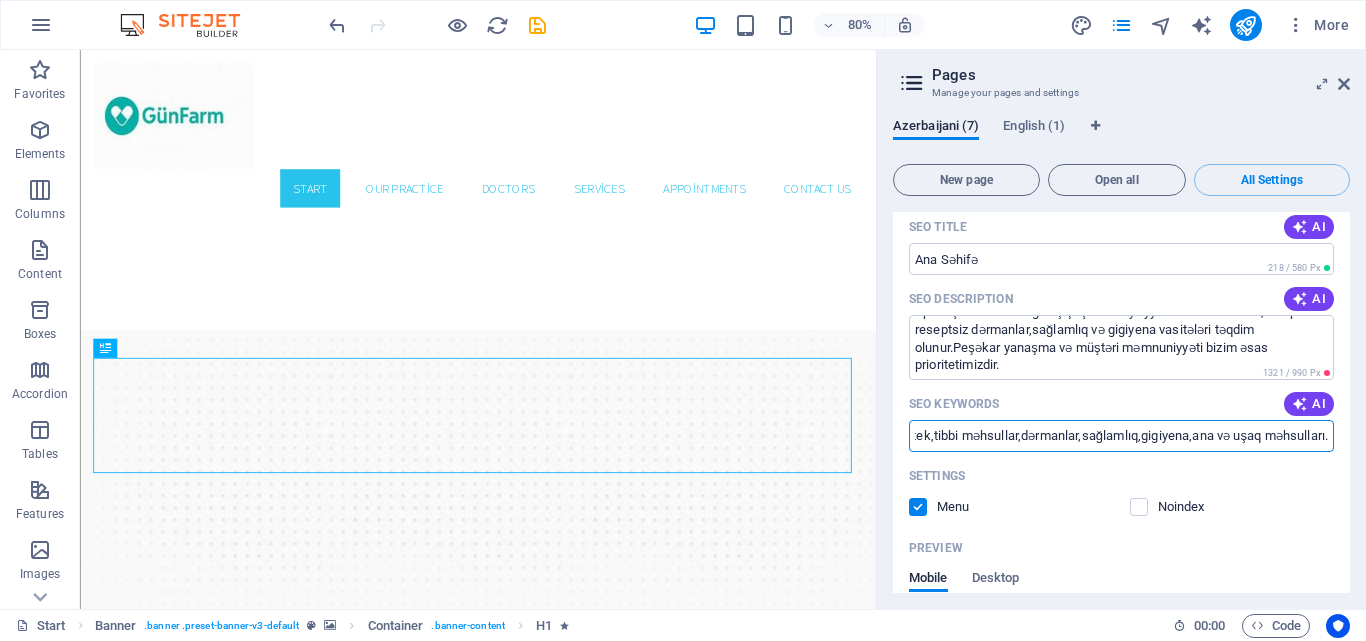 click on "aptek,tibbi məhsullar,dərmanlar,sağlamlıq,gigiyena,ana və uşaq məhsulları." at bounding box center [1121, 436] 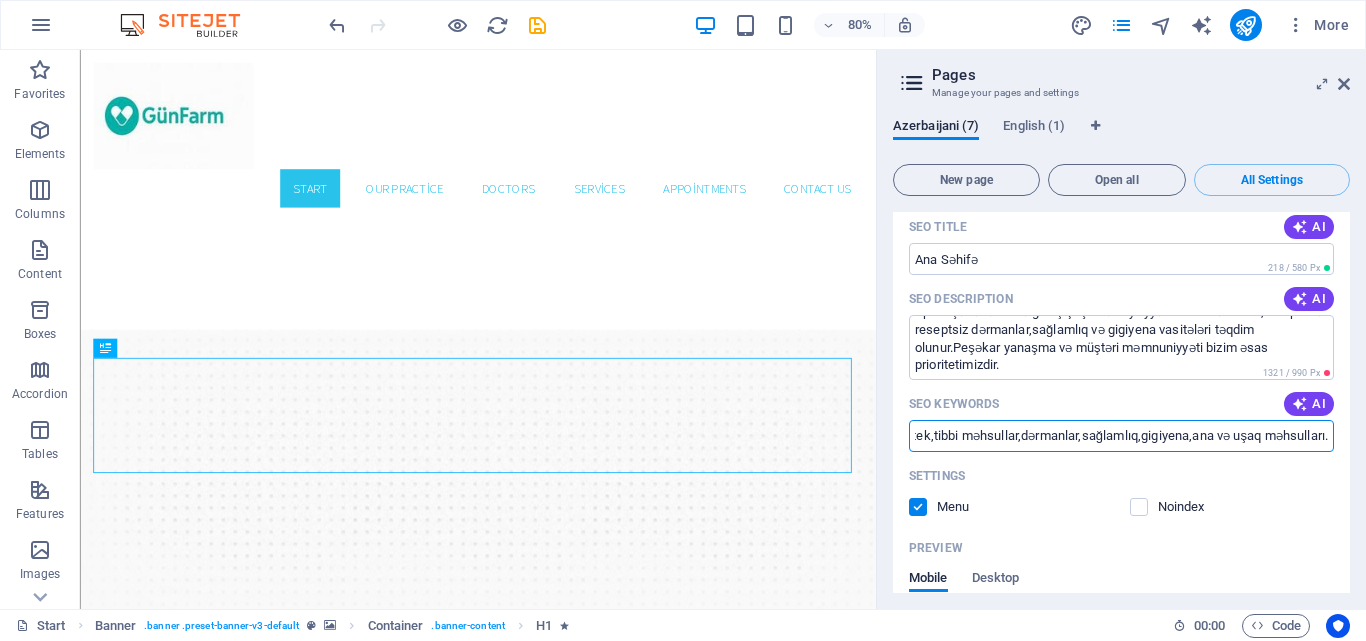 scroll, scrollTop: 0, scrollLeft: 27, axis: horizontal 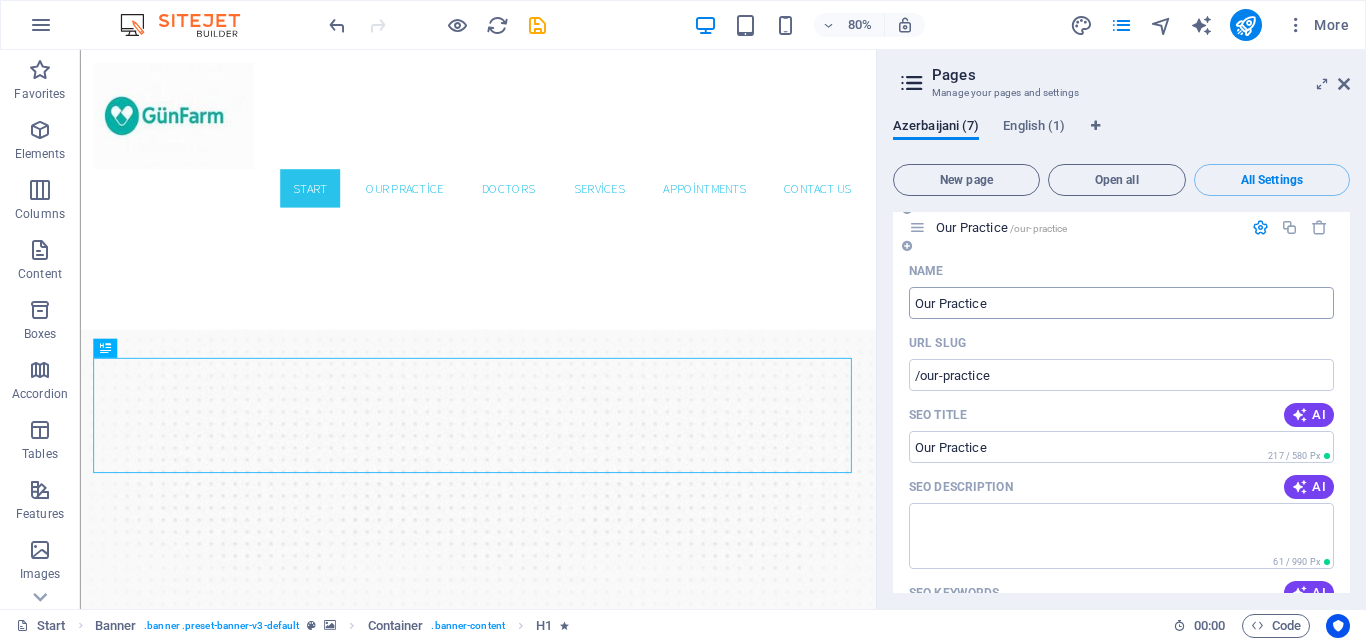 type on "aptek,tibbi məhsullar,dərmanlar,sağlamlıq,gigiyena,ana və uşaq məhsulları." 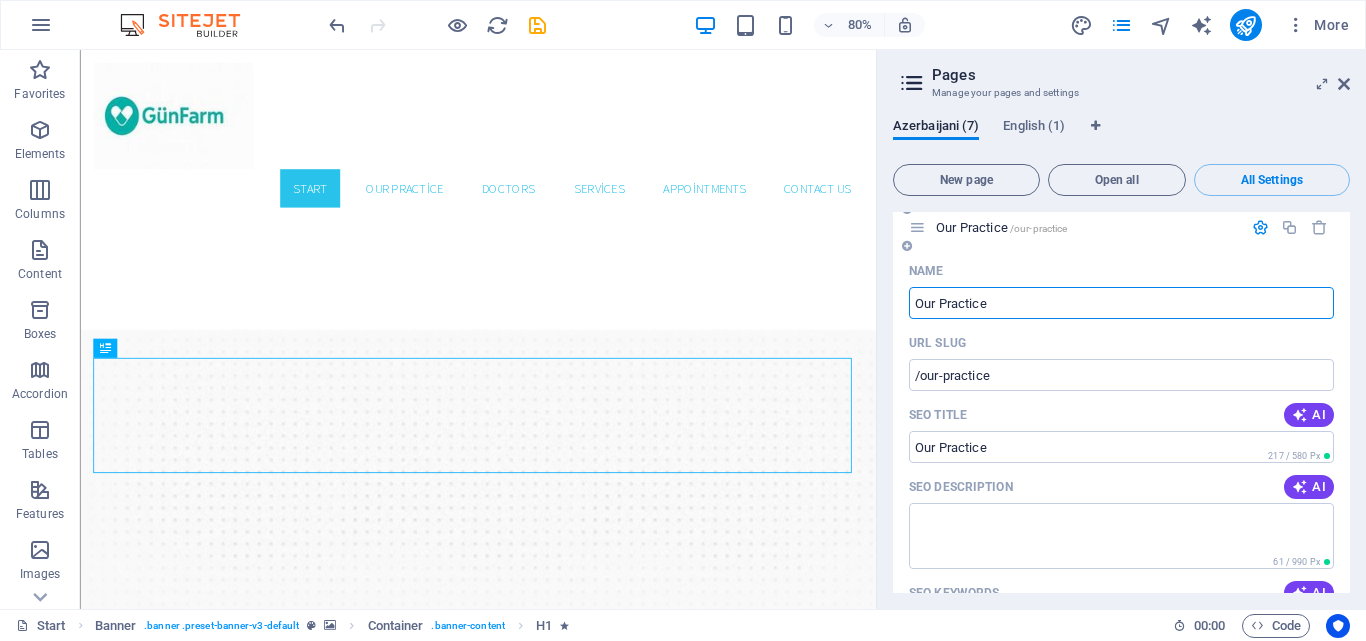 scroll, scrollTop: 0, scrollLeft: 0, axis: both 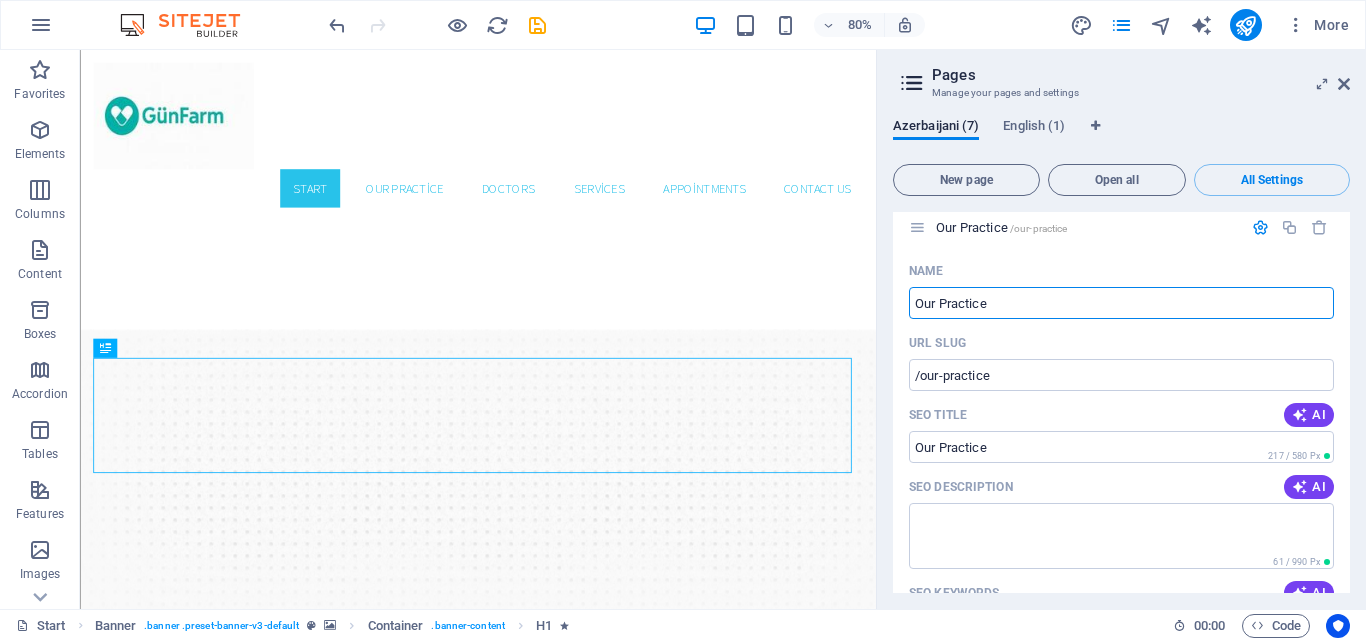 drag, startPoint x: 1009, startPoint y: 303, endPoint x: 884, endPoint y: 298, distance: 125.09996 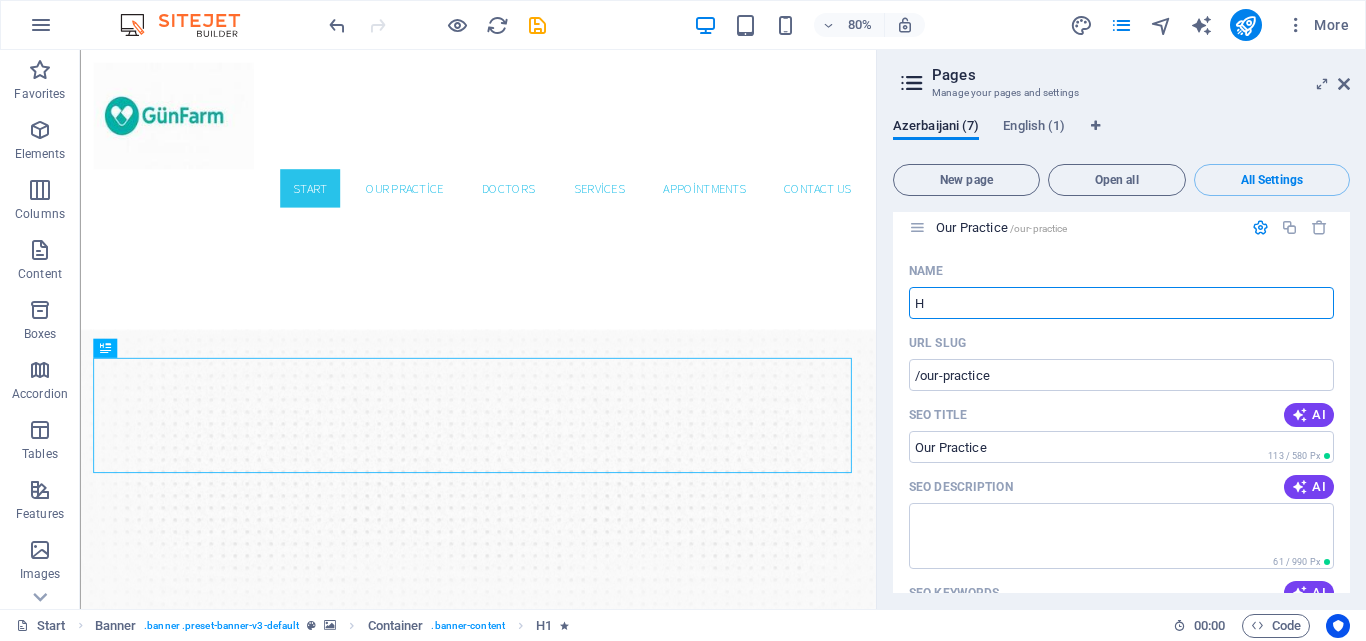 type on "H" 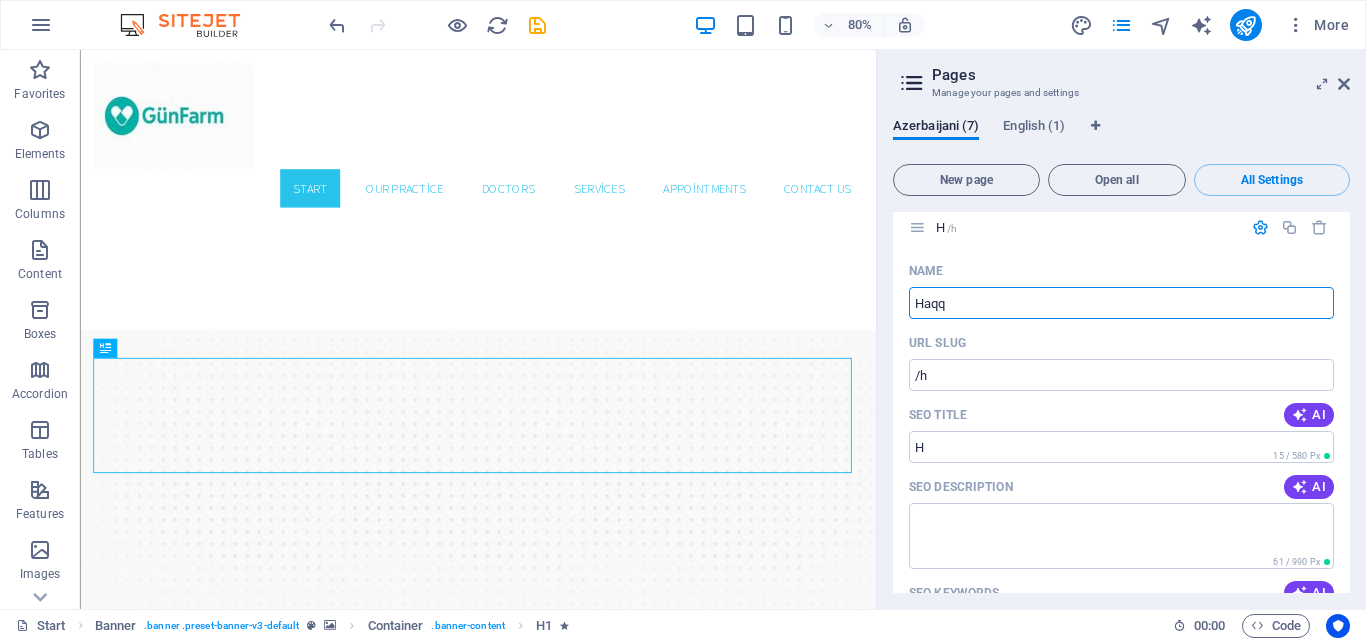 type on "Haqq" 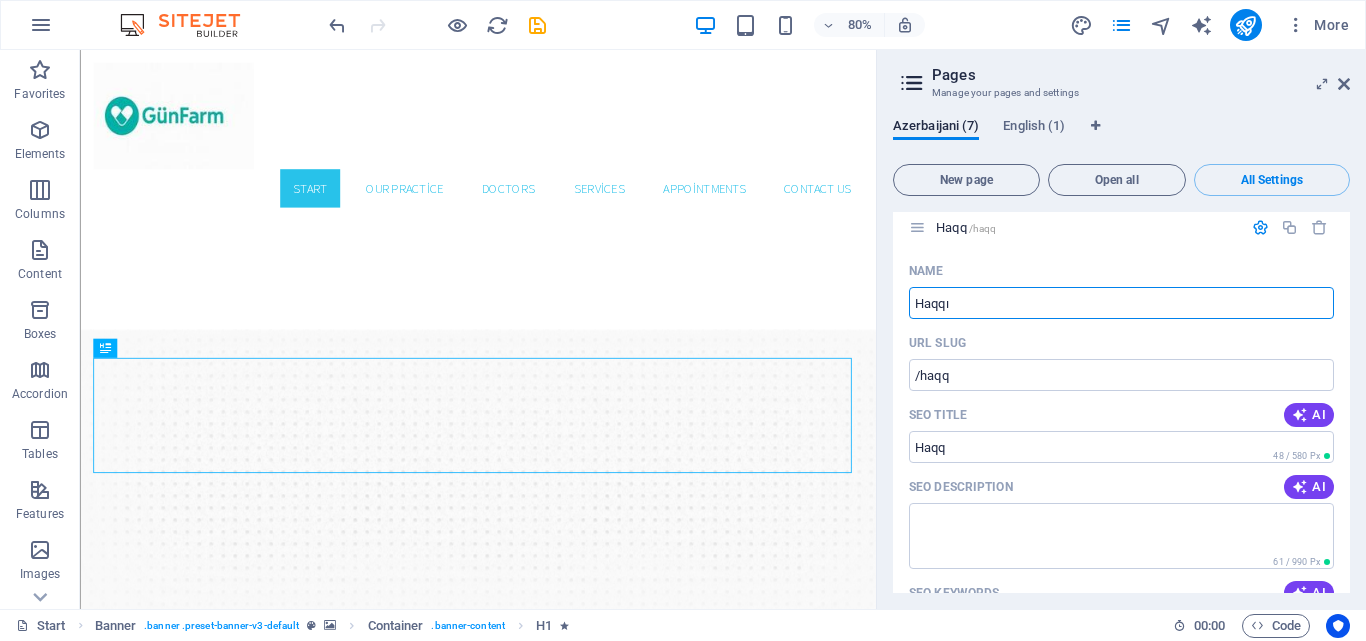 type on "Haqqım" 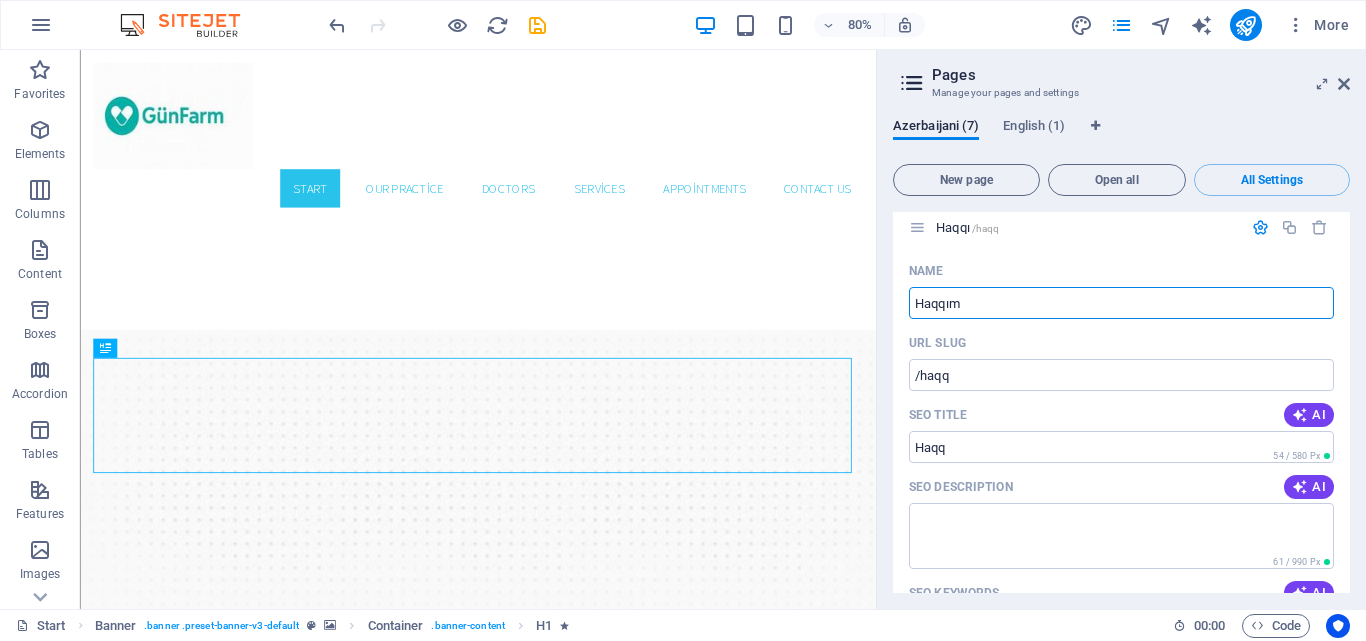 type on "Haqqı" 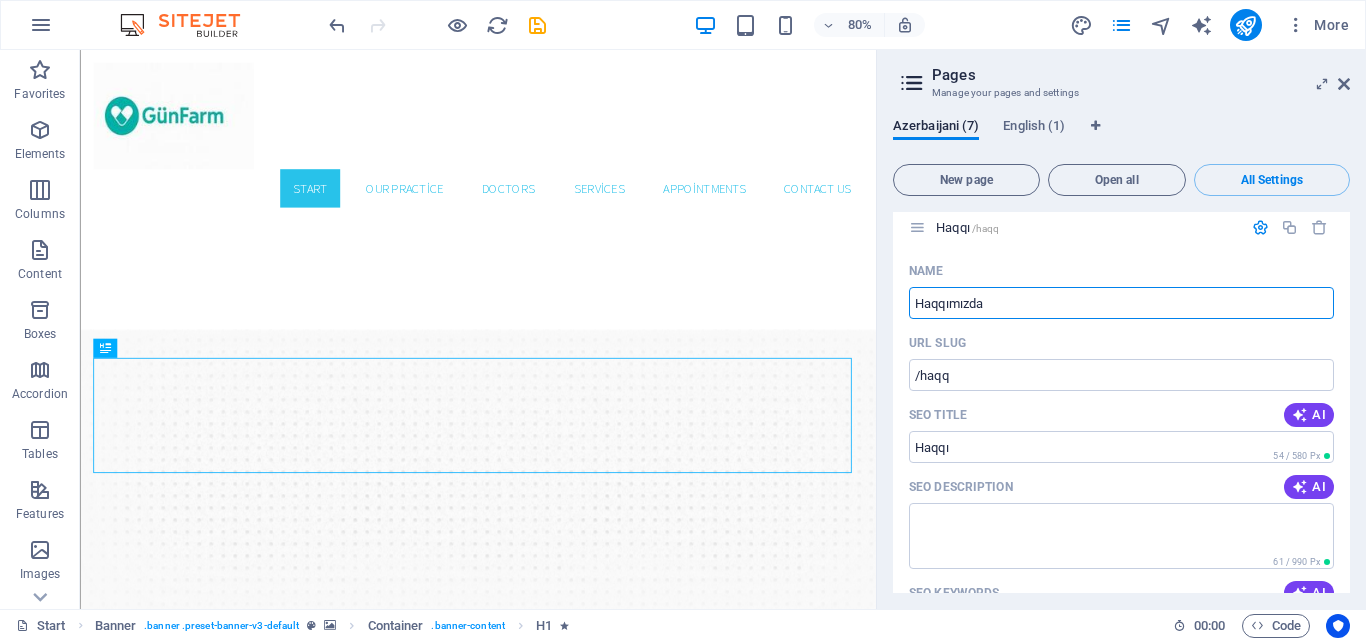 type on "Haqqımızda" 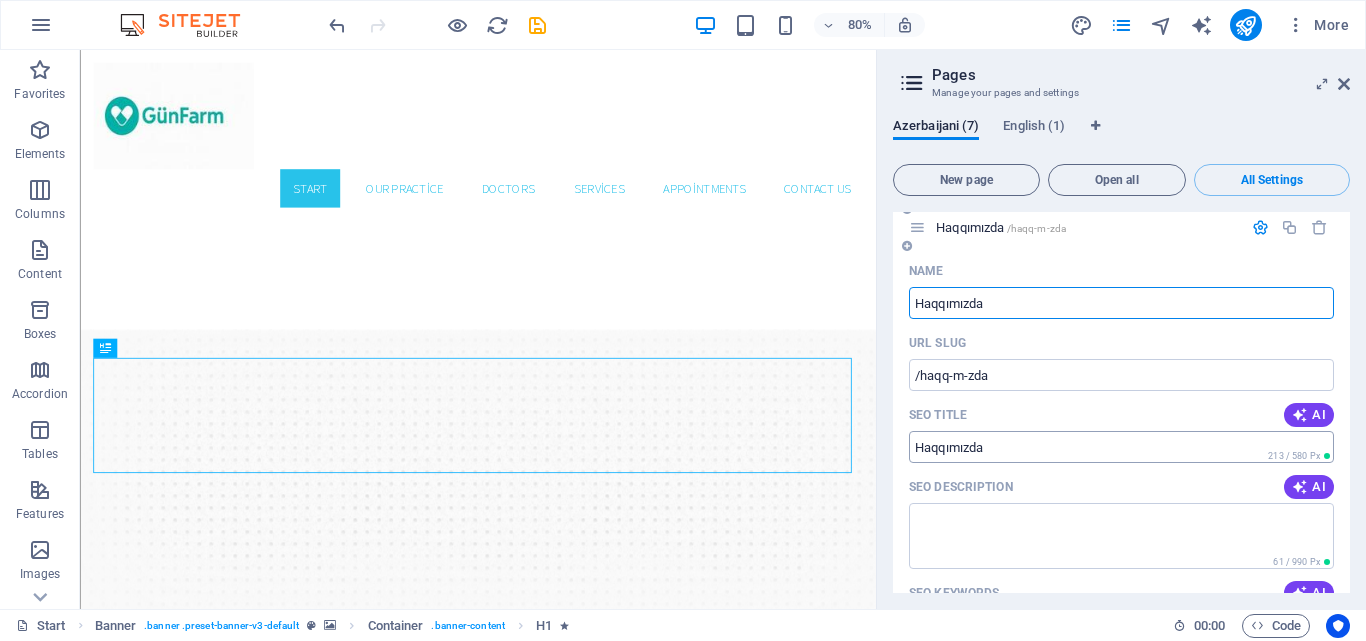 type on "Haqqımızda" 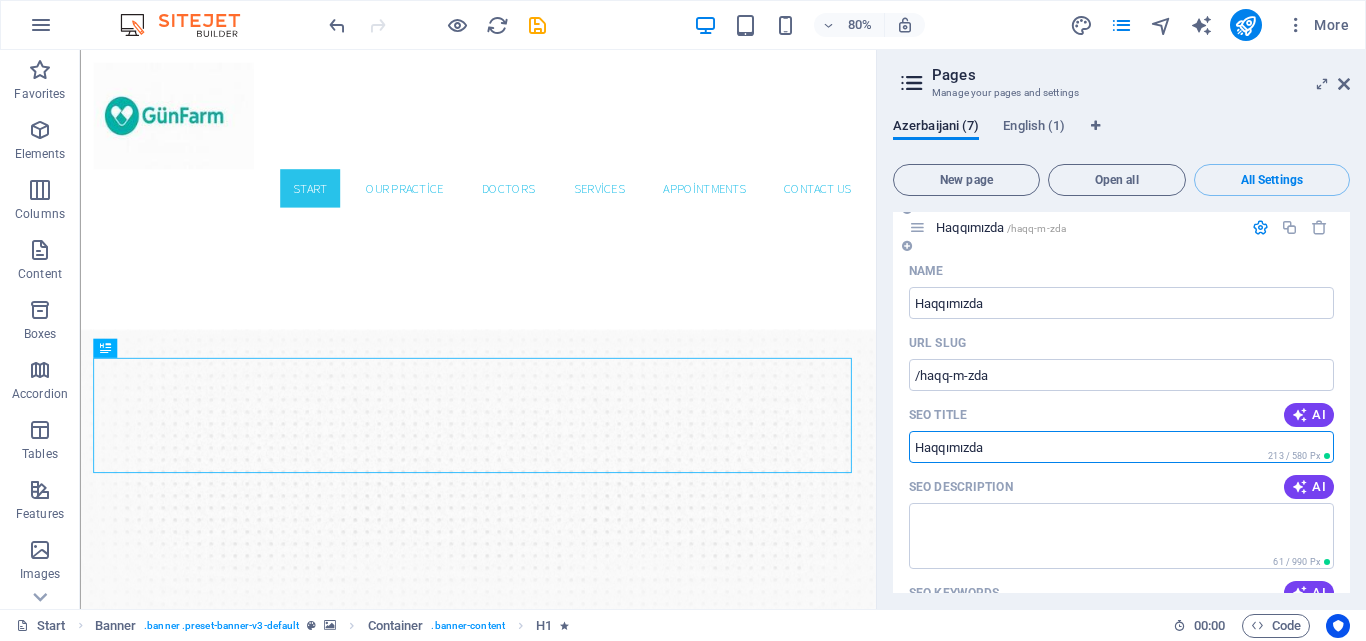 click on "Haqqımızda" at bounding box center [1121, 447] 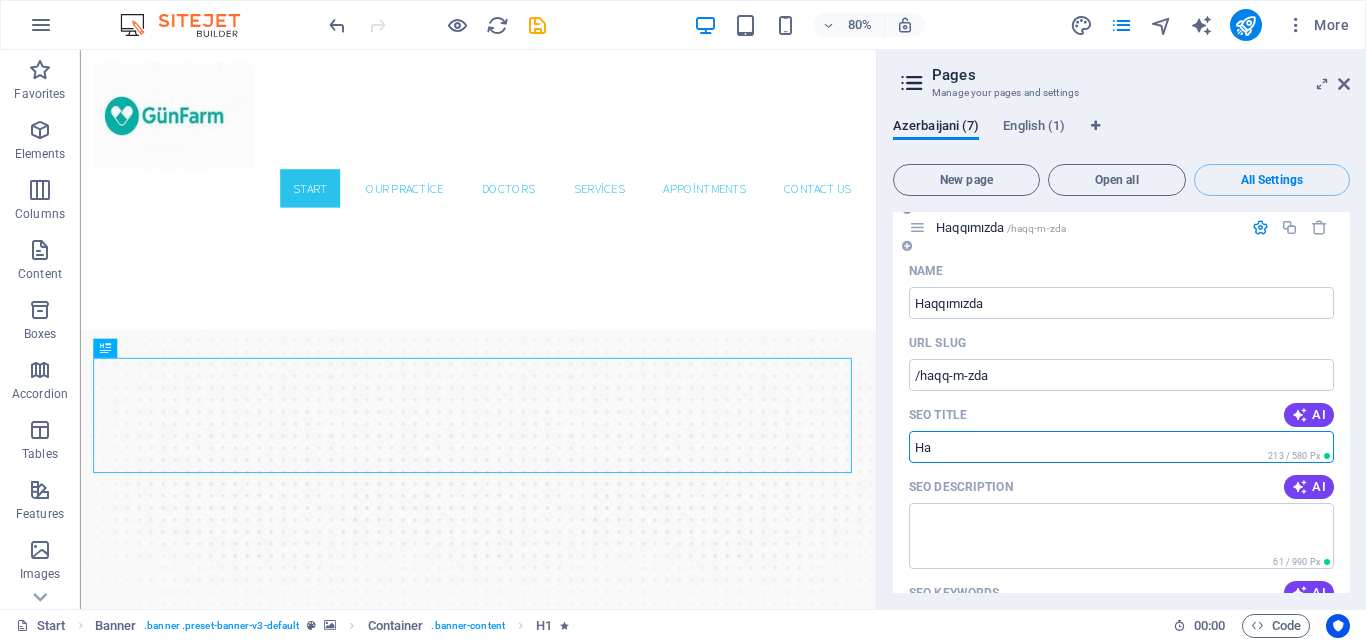 type on "H" 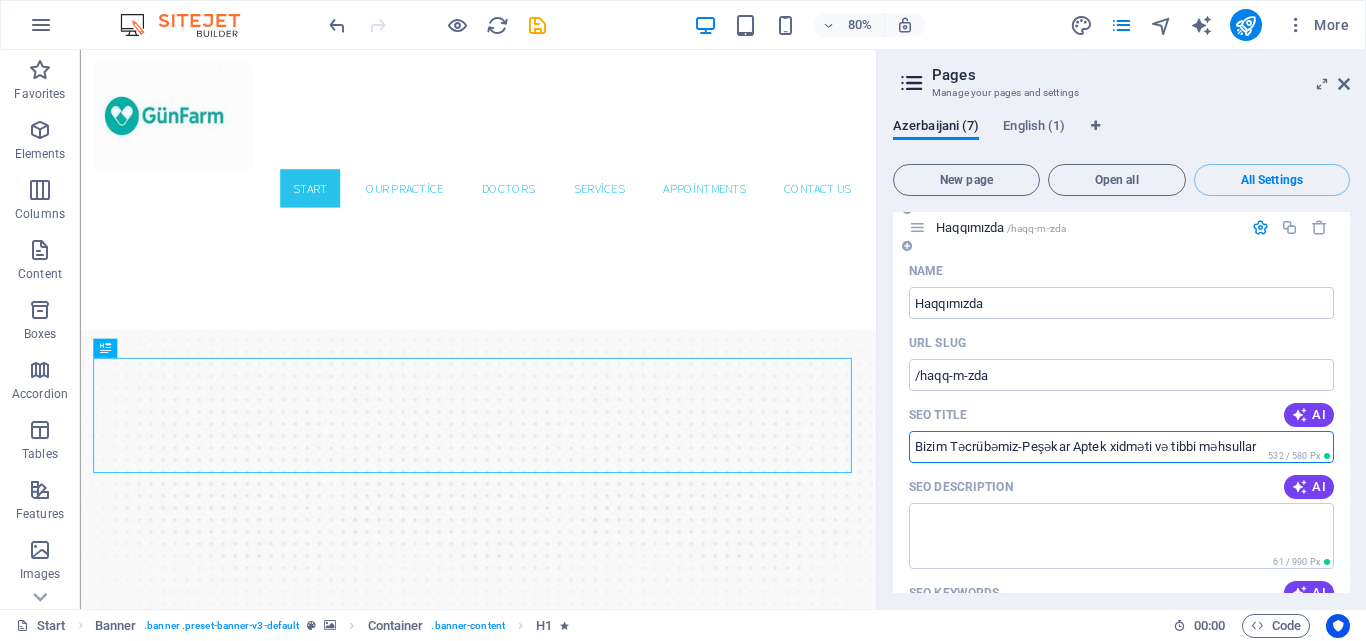 click on "Bizim Təcrübəmiz-Peşəkar Aptek xidməti və tibbi məhsullar" at bounding box center [1121, 447] 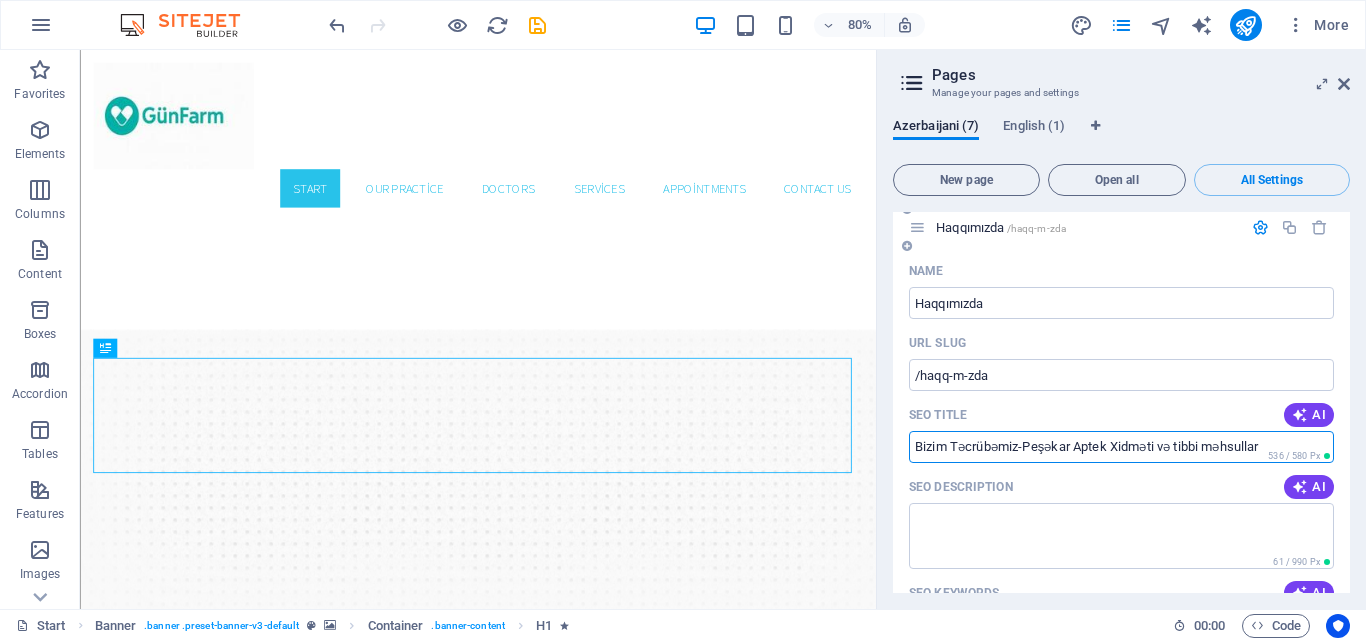 click on "Bizim Təcrübəmiz-Peşəkar Aptek Xidməti və tibbi məhsullar" at bounding box center (1121, 447) 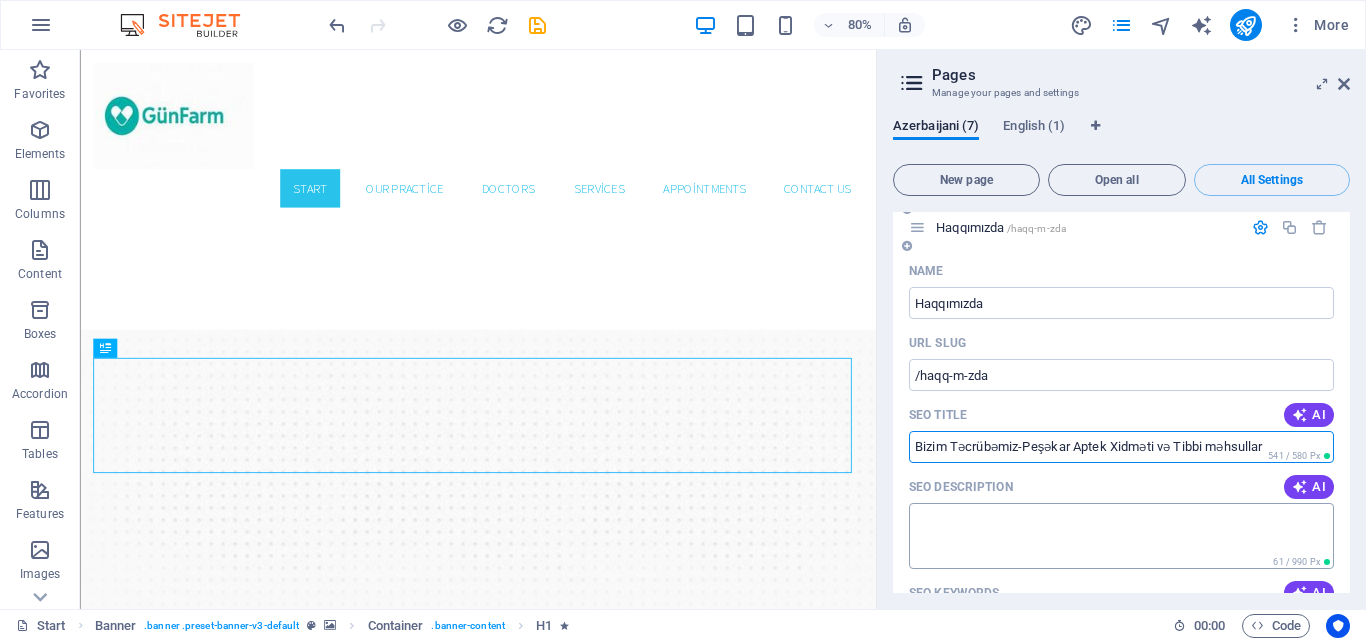 type on "Bizim Təcrübəmiz-Peşəkar Aptek Xidməti və Tibbi məhsullar" 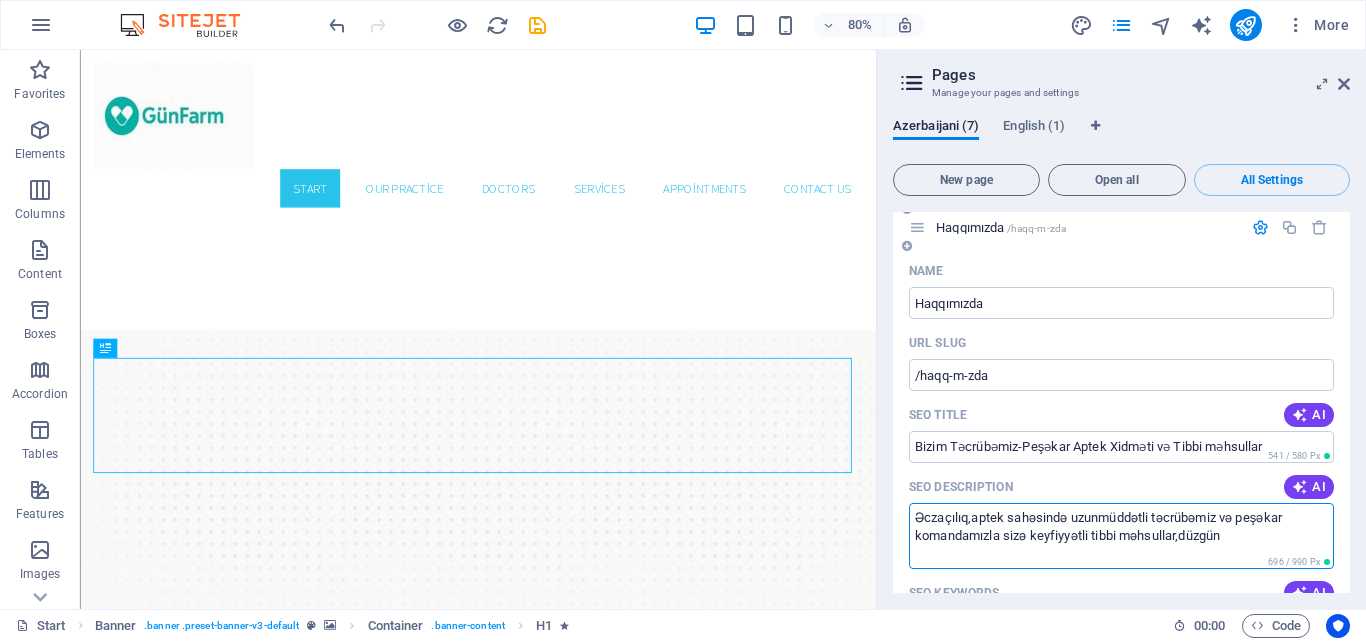 type on "Əczaçılıq,aptek sahəsində uzunmüddətli təcrübəmiz və peşəkar komandamızla sizə keyfiyyətli tibbi məhsullar,düzgün" 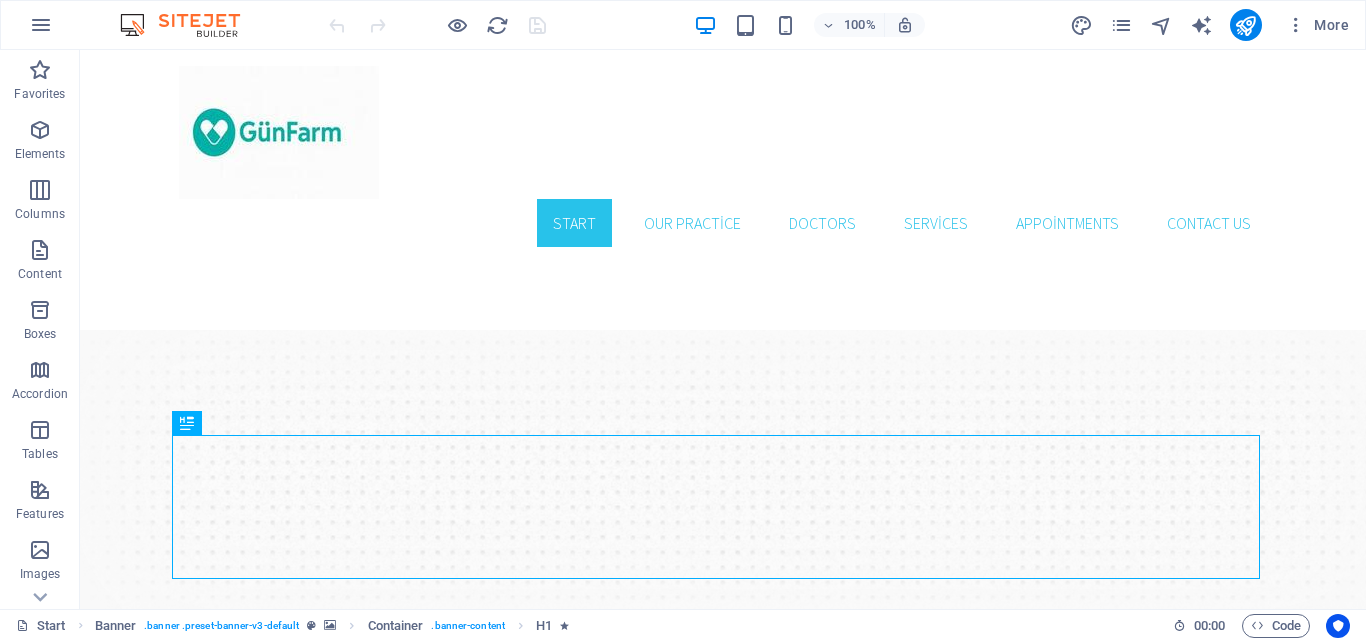 scroll, scrollTop: 0, scrollLeft: 0, axis: both 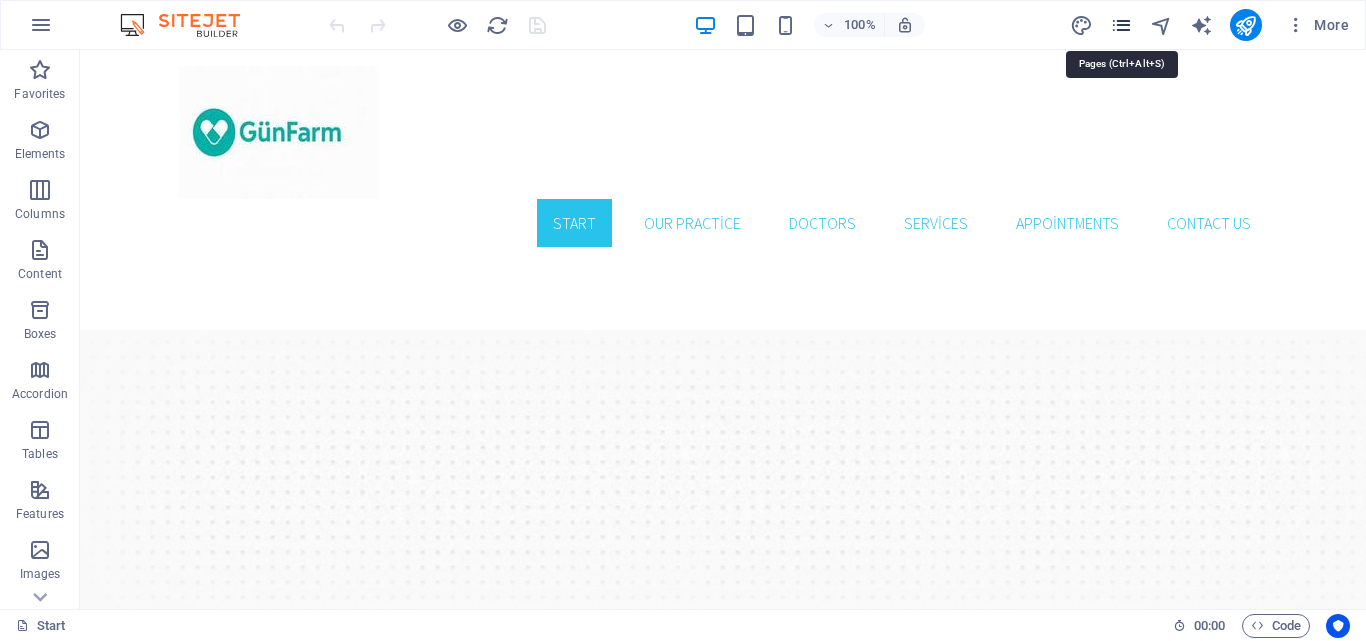 click at bounding box center [1121, 25] 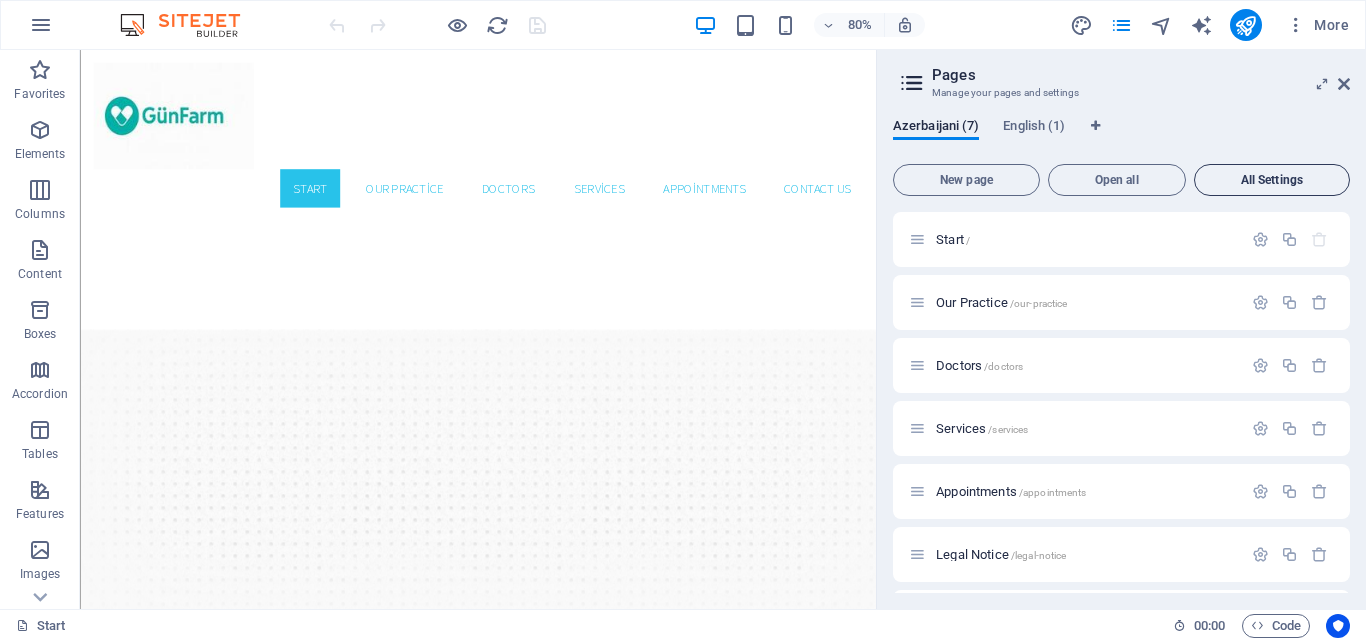 click on "All Settings" at bounding box center [1272, 180] 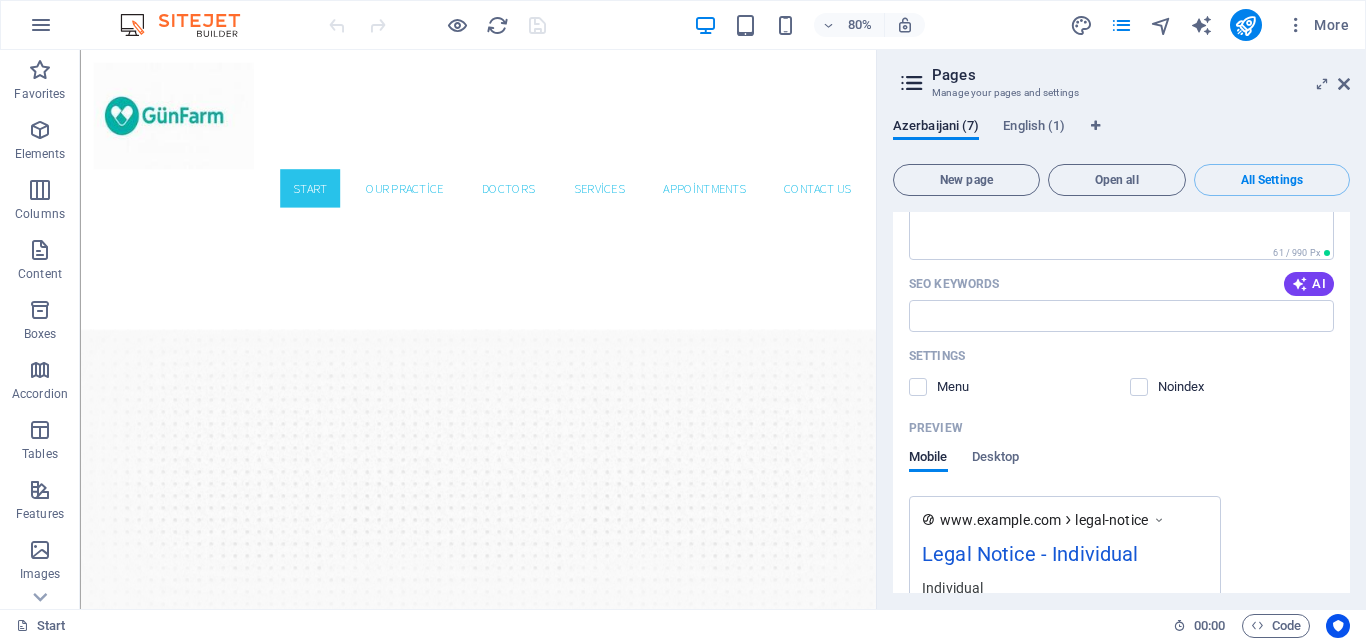 scroll, scrollTop: 3963, scrollLeft: 0, axis: vertical 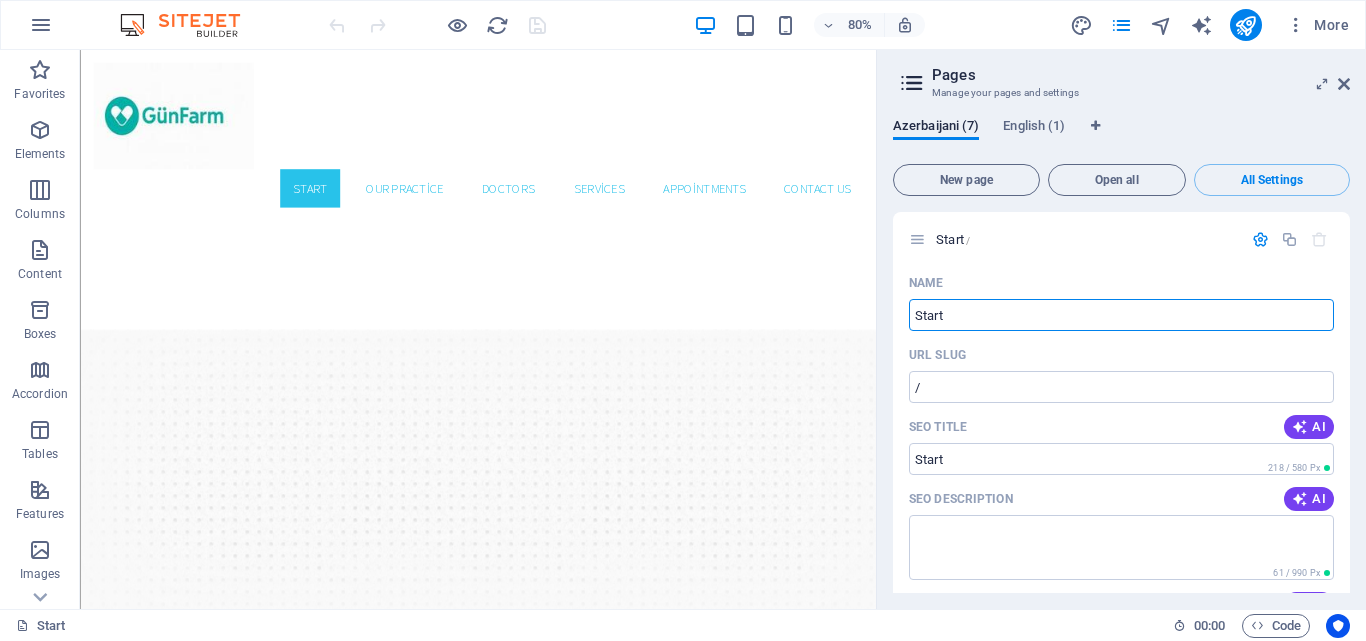 drag, startPoint x: 1047, startPoint y: 367, endPoint x: 957, endPoint y: 367, distance: 90 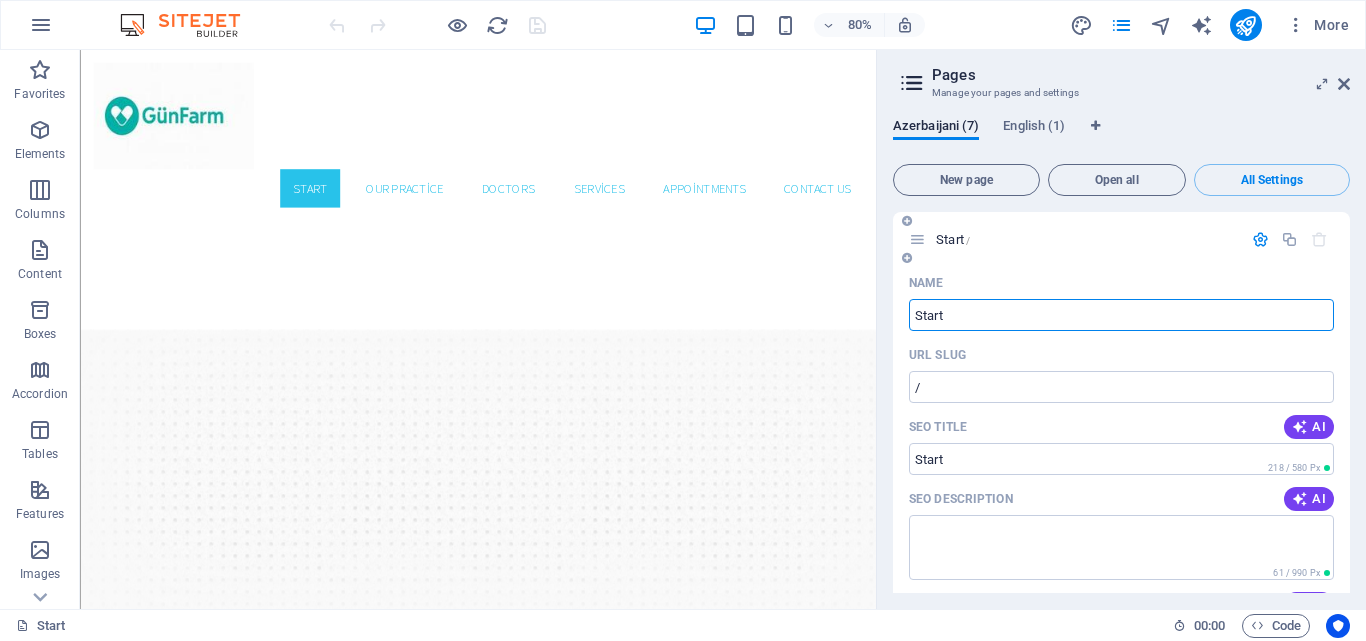 drag, startPoint x: 961, startPoint y: 312, endPoint x: 898, endPoint y: 312, distance: 63 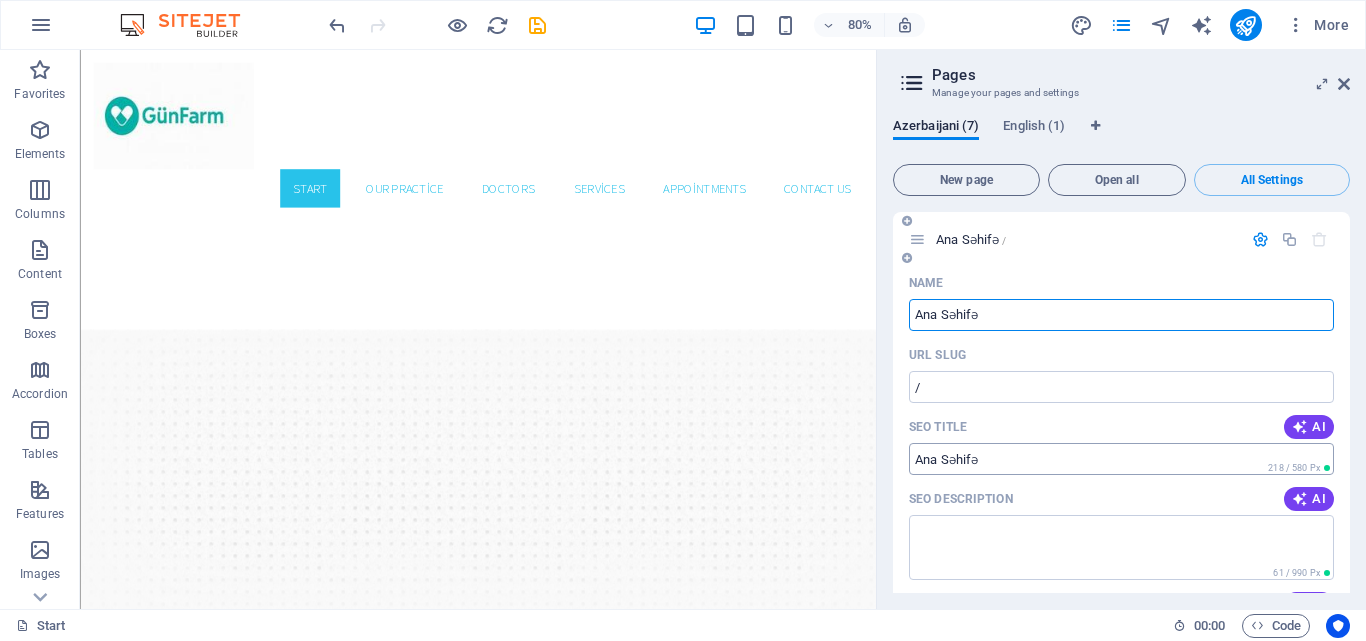 type on "Ana Səhifə" 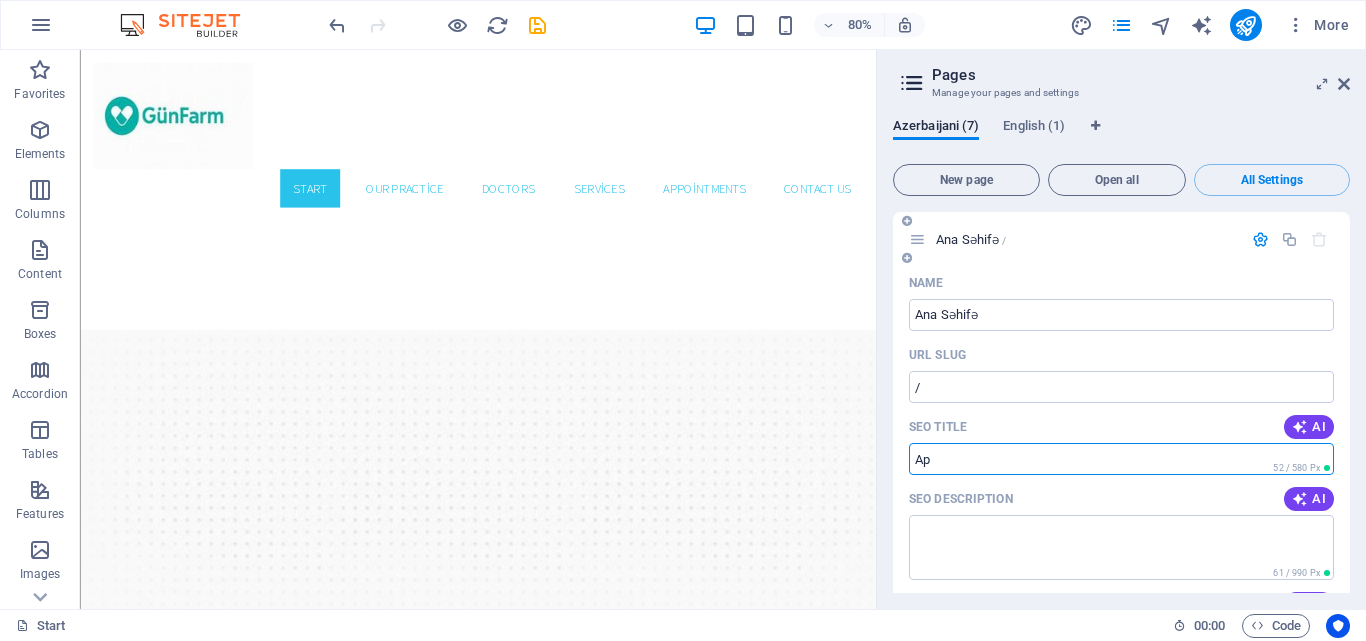 type on "A" 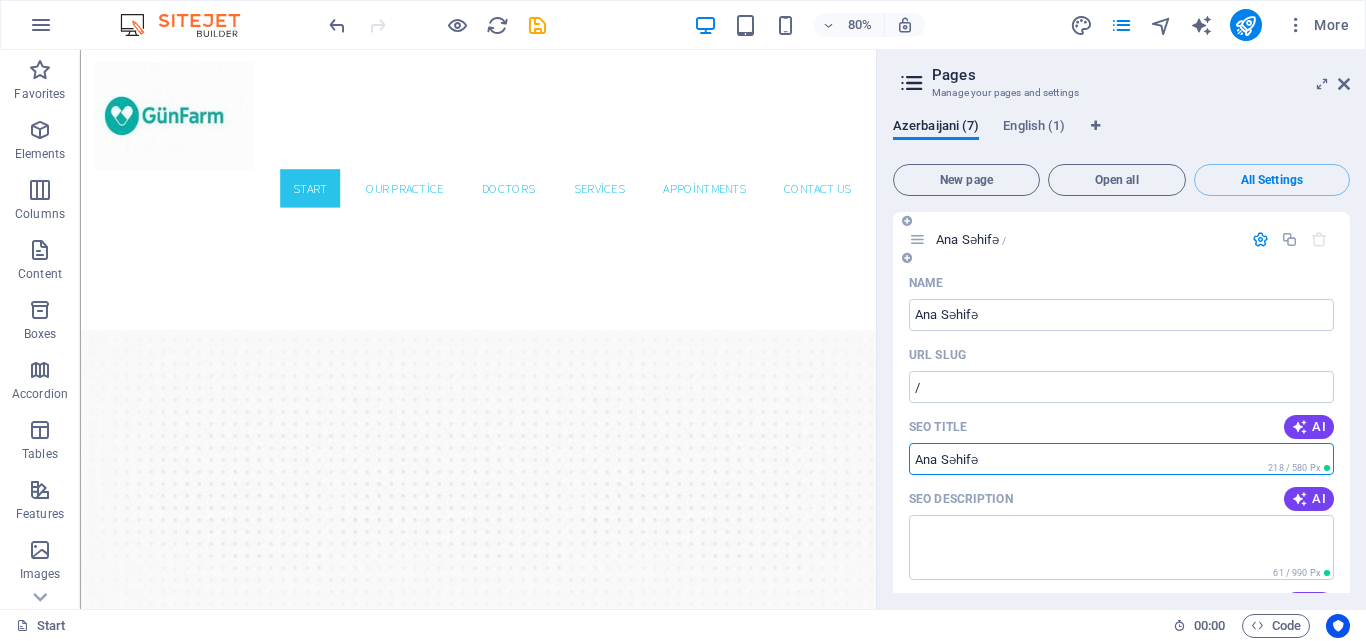 type on "a" 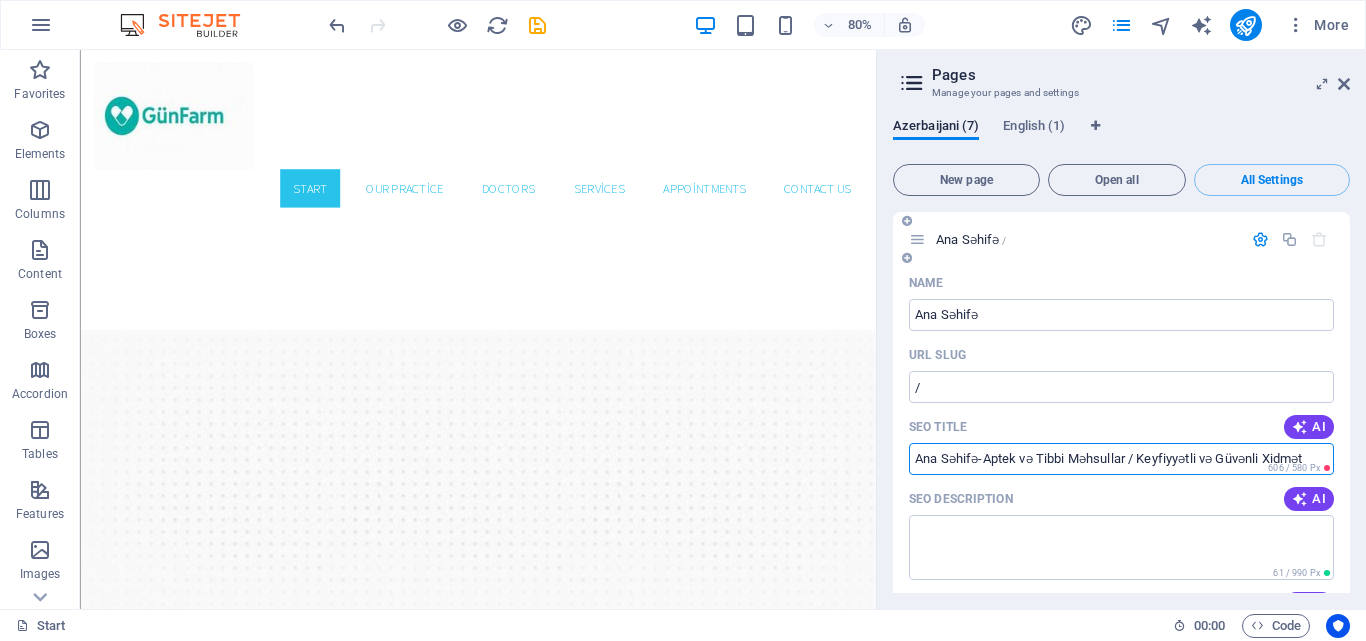 type on "Ana Səhifə-Aptek və Tibbi Məhsullar / Keyfiyyətli və Güvənli Xidmət" 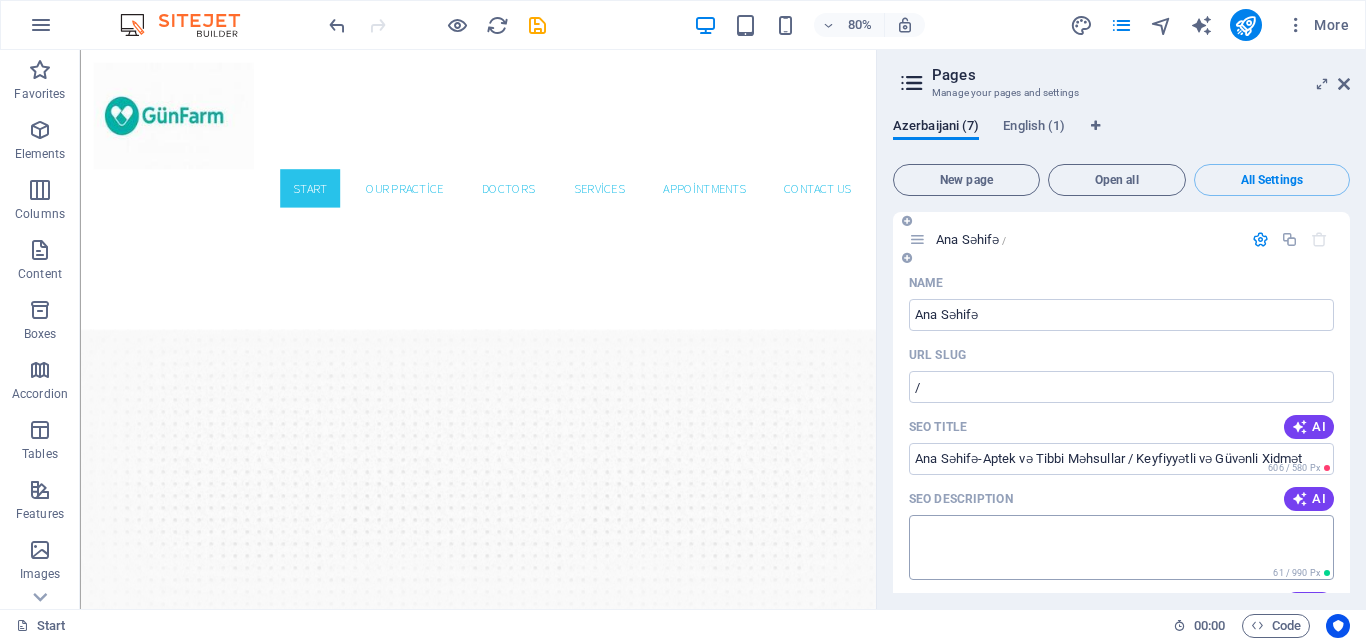 click on "SEO Description" at bounding box center [1121, 547] 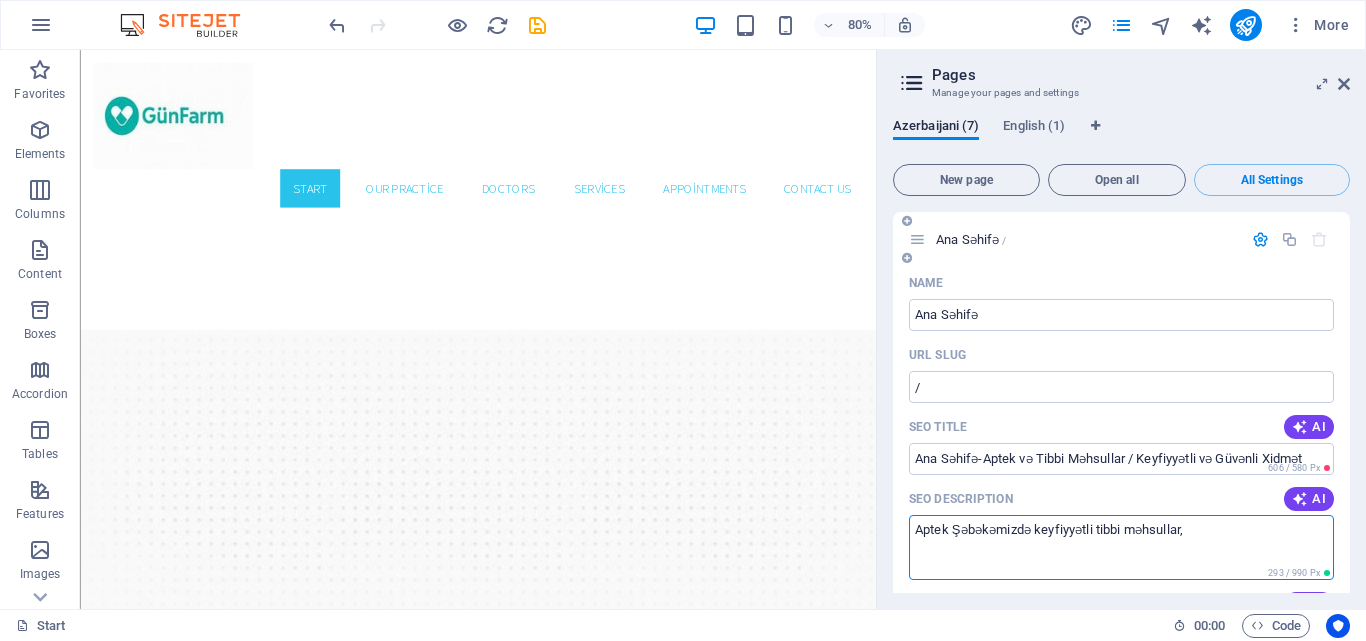 click on "Aptek Şəbəkəmizdə keyfiyyətli tibbi məhsullar," at bounding box center [1121, 547] 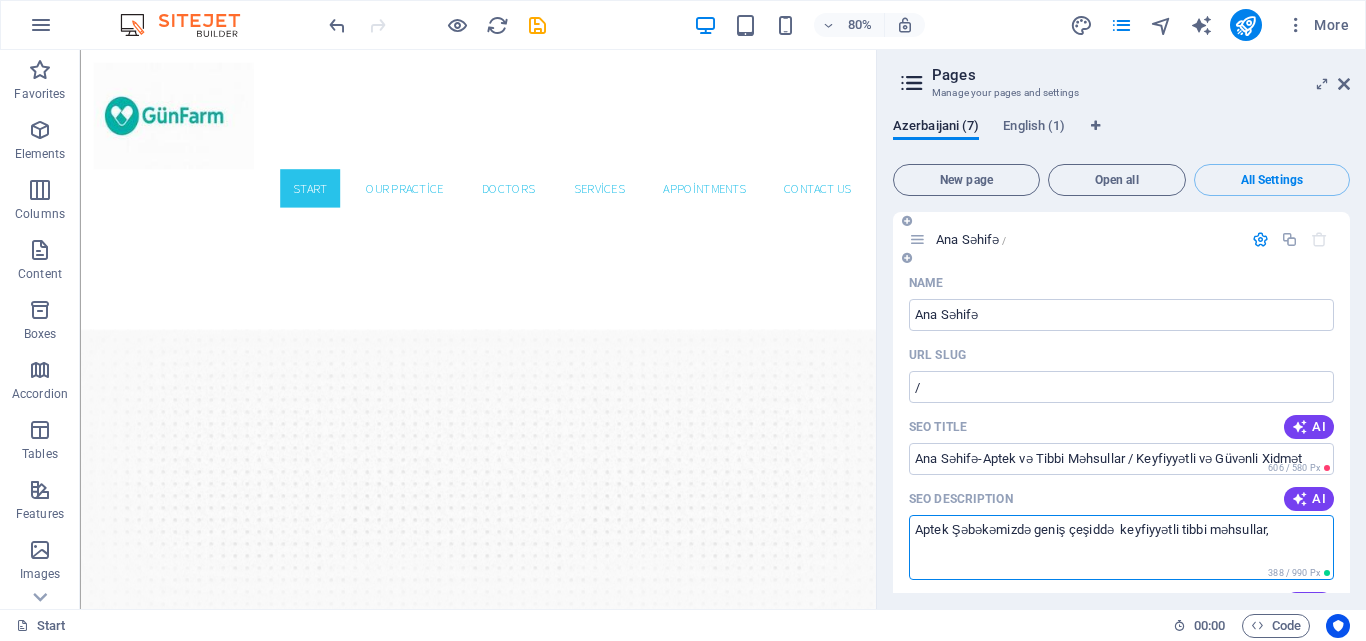 click on "Aptek Şəbəkəmizdə geniş çeşiddə  keyfiyyətli tibbi məhsullar," at bounding box center (1121, 547) 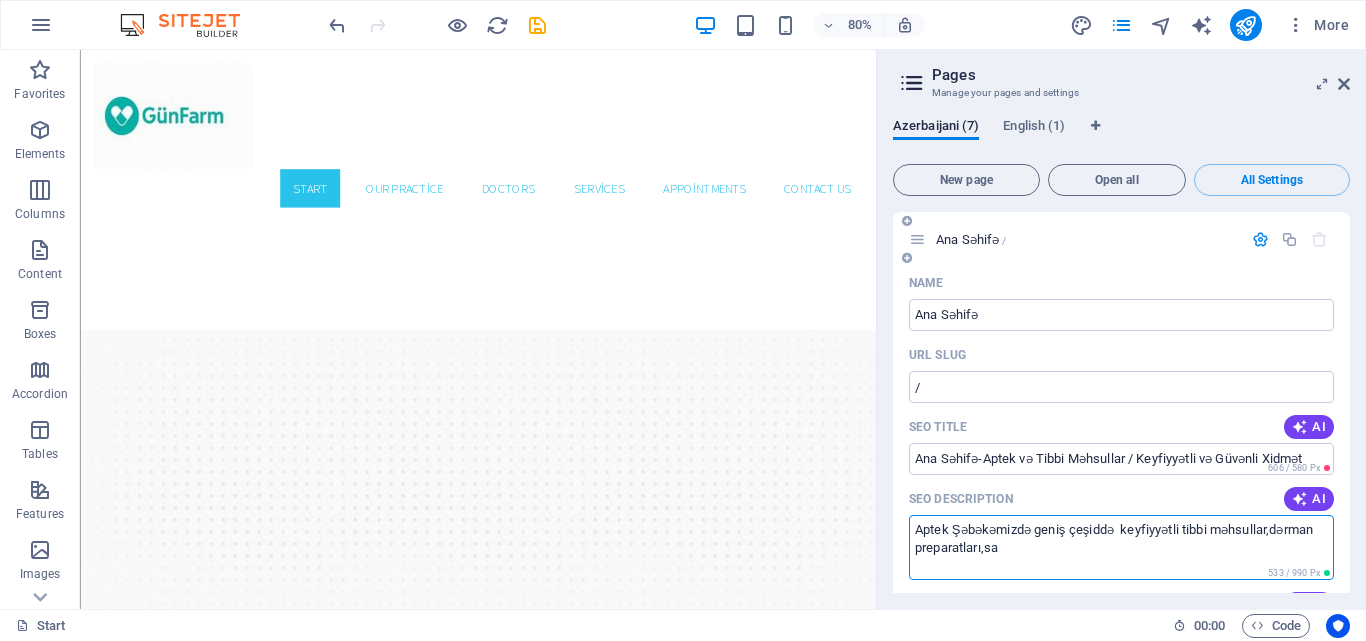 drag, startPoint x: 958, startPoint y: 528, endPoint x: 1013, endPoint y: 548, distance: 58.5235 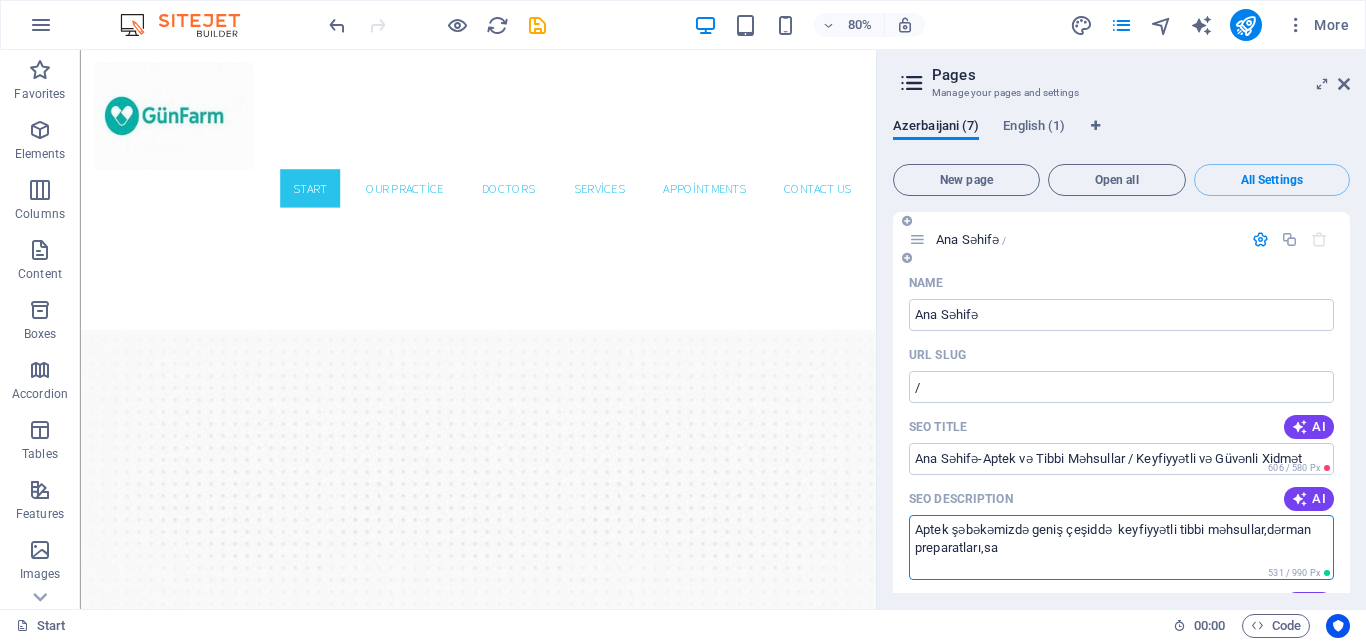 click on "Aptek şəbəkəmizdə geniş çeşiddə  keyfiyyətli tibbi məhsullar,dərman preparatları,sa" at bounding box center (1121, 547) 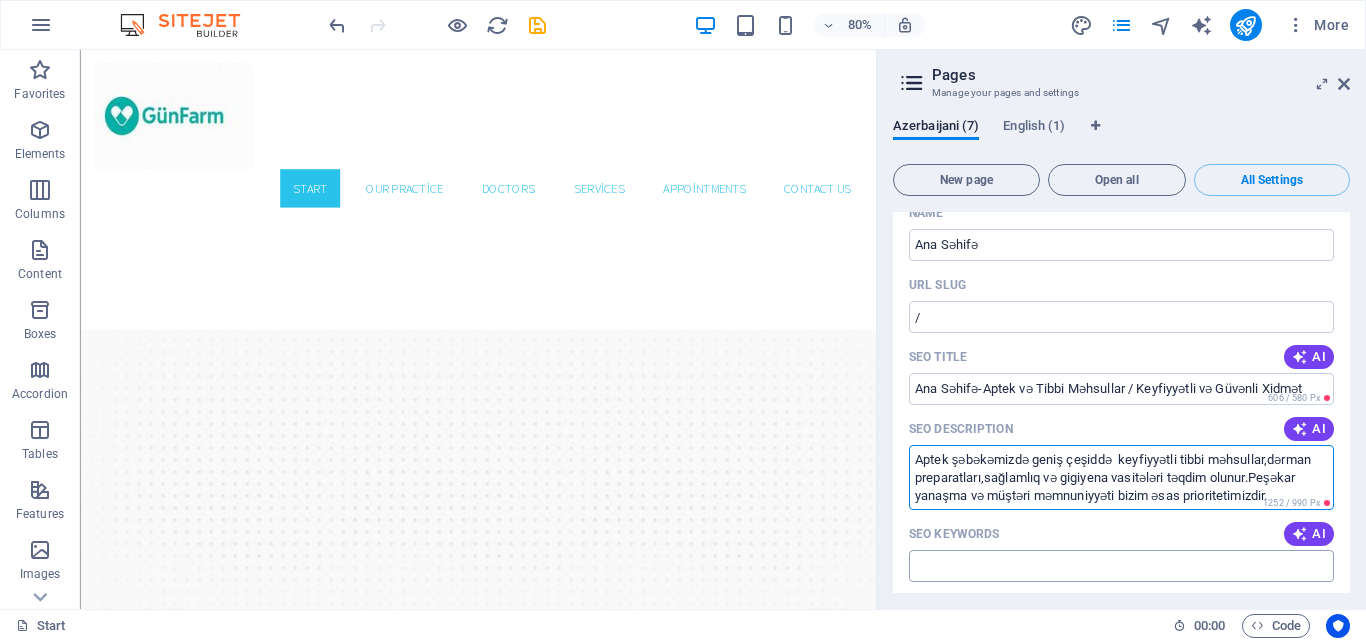 scroll, scrollTop: 100, scrollLeft: 0, axis: vertical 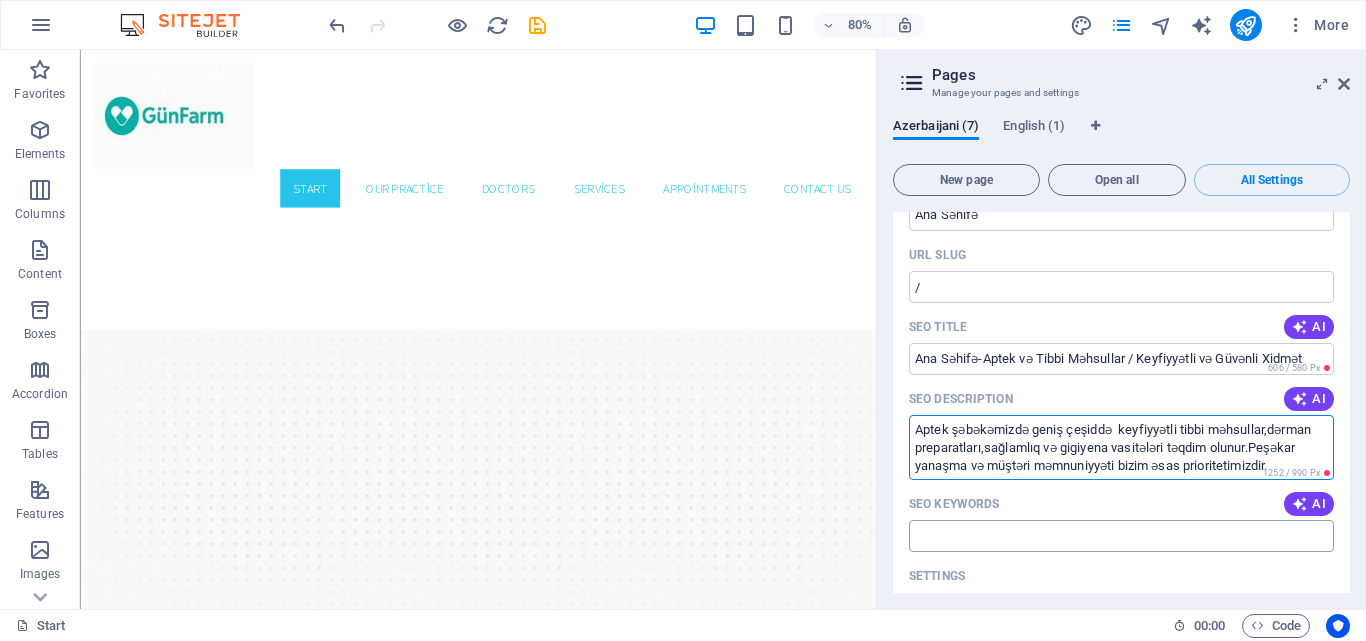 type on "Aptek şəbəkəmizdə geniş çeşiddə  keyfiyyətli tibbi məhsullar,dərman preparatları,sağlamlıq və gigiyena vasitələri təqdim olunur.Peşəkar yanaşma və müştəri məmnuniyyəti bizim əsas prioritetimizdir." 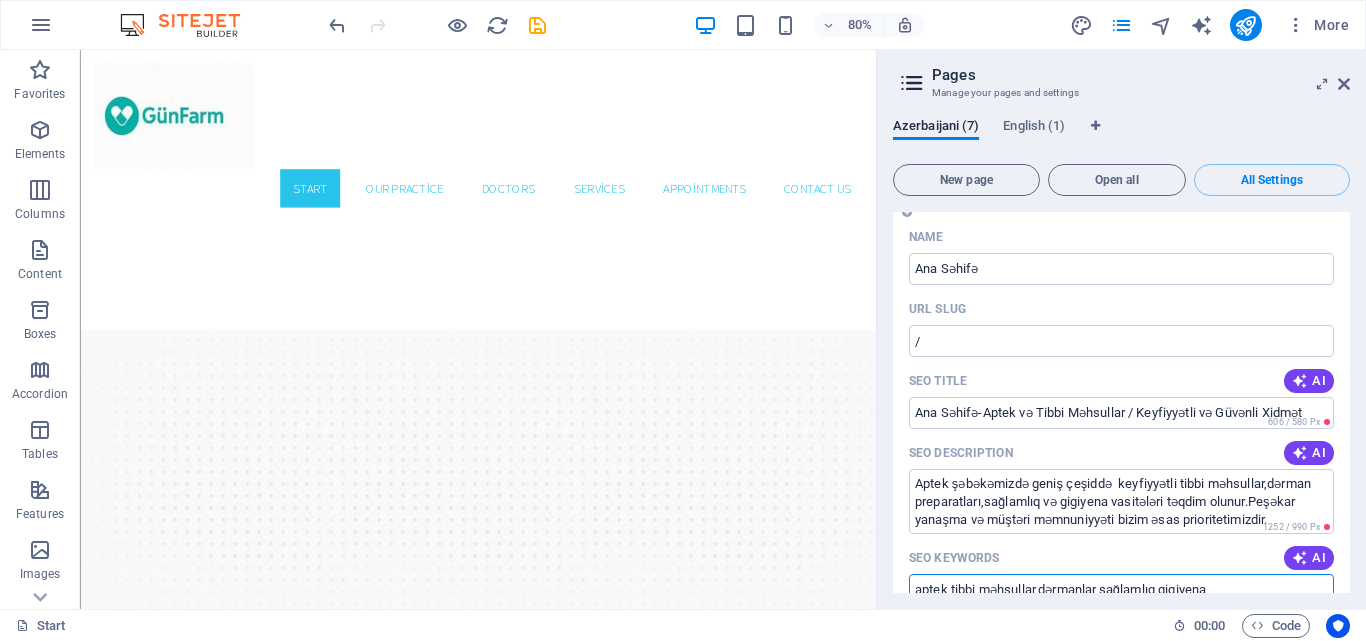 scroll, scrollTop: 0, scrollLeft: 0, axis: both 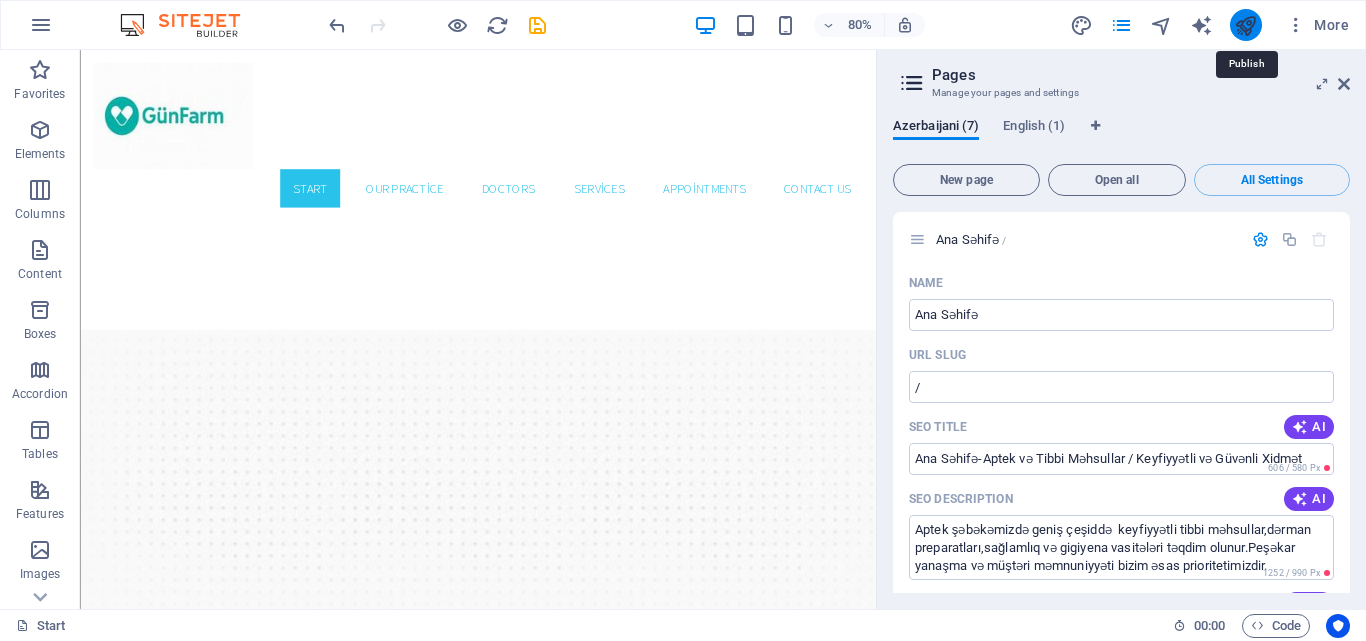 type on "aptek,tibbi məhsullar,dərmanlar,sağlamlıq,gigiyena" 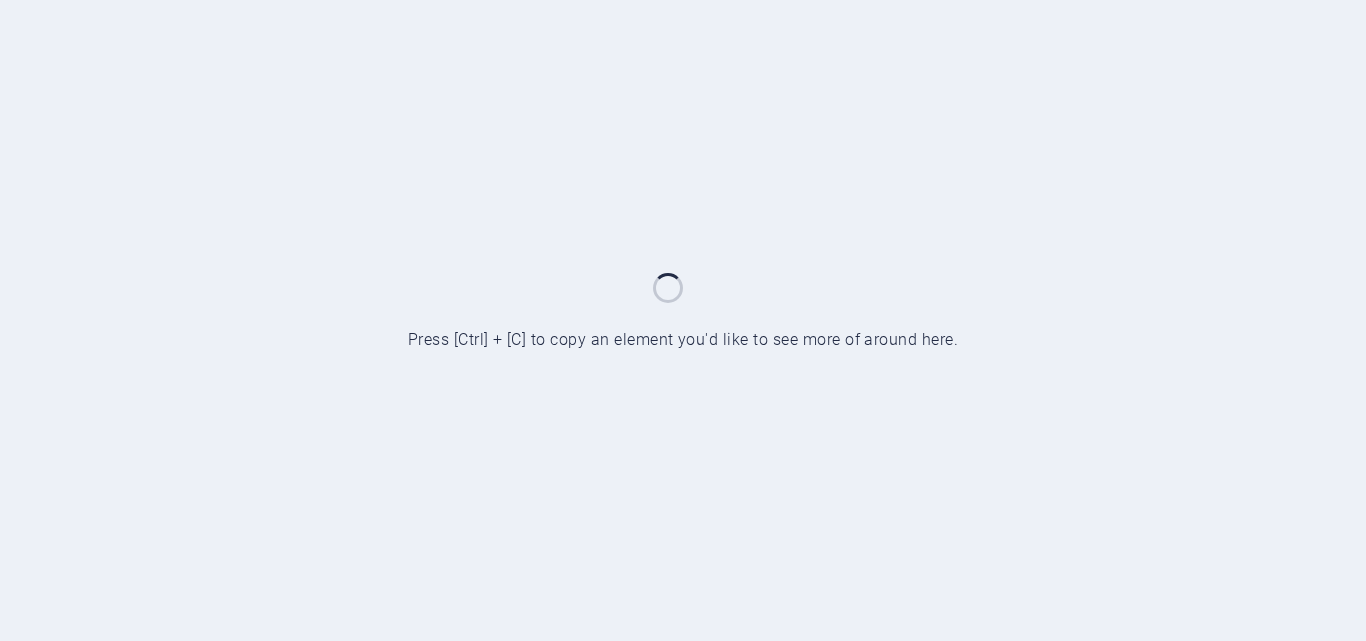 scroll, scrollTop: 0, scrollLeft: 0, axis: both 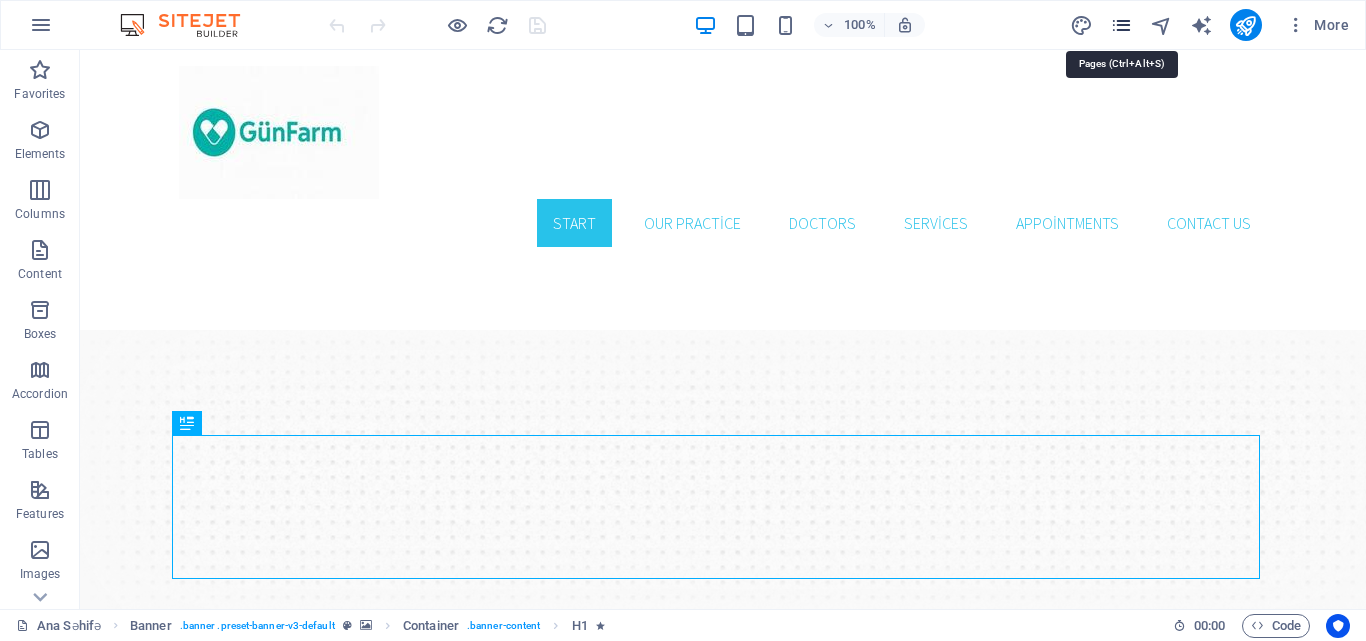 click at bounding box center [1121, 25] 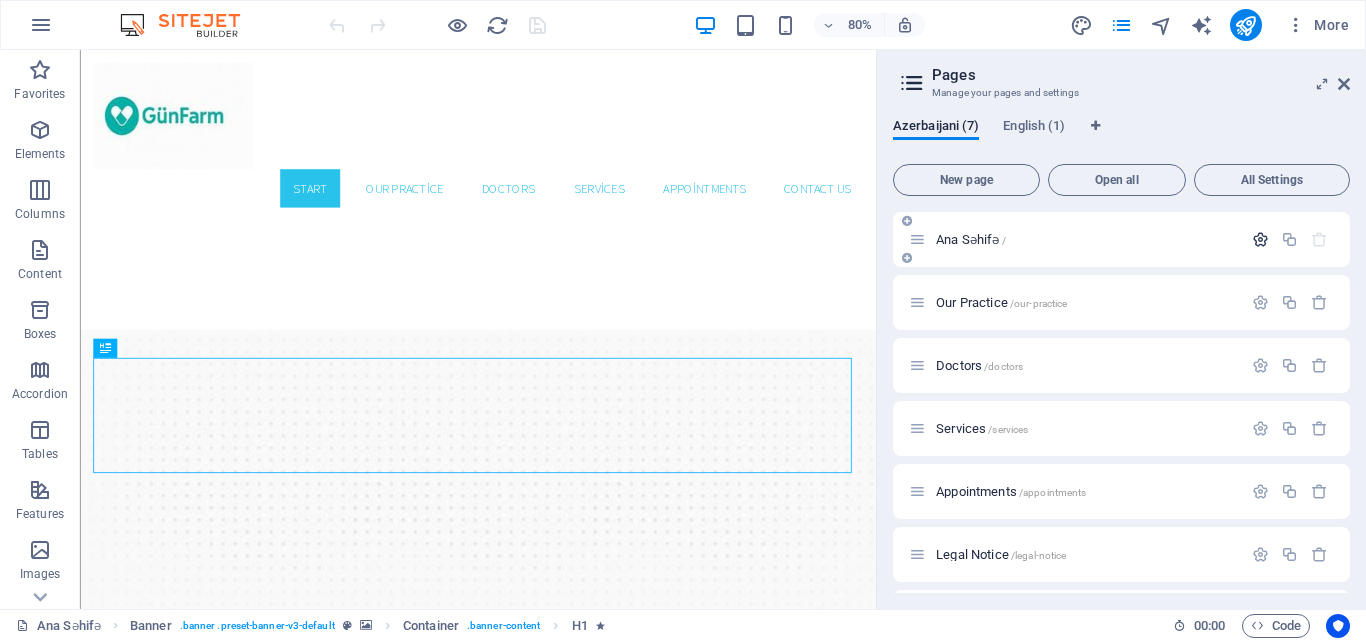 click at bounding box center [1260, 239] 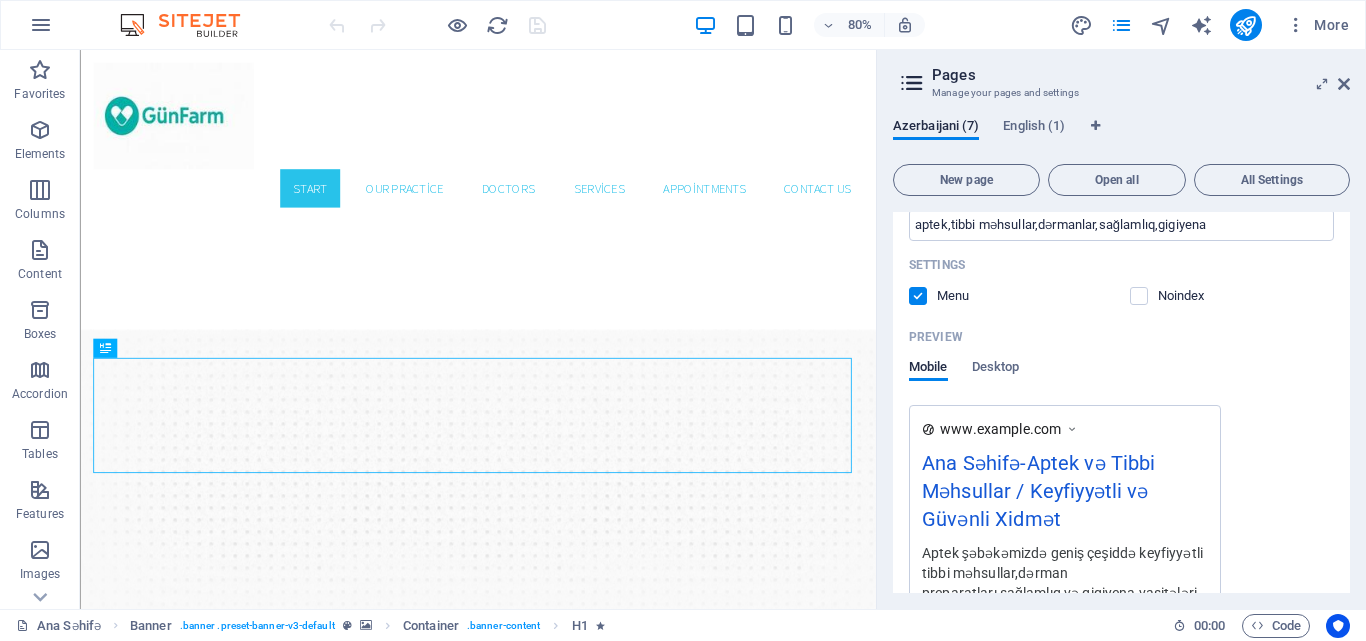 scroll, scrollTop: 400, scrollLeft: 0, axis: vertical 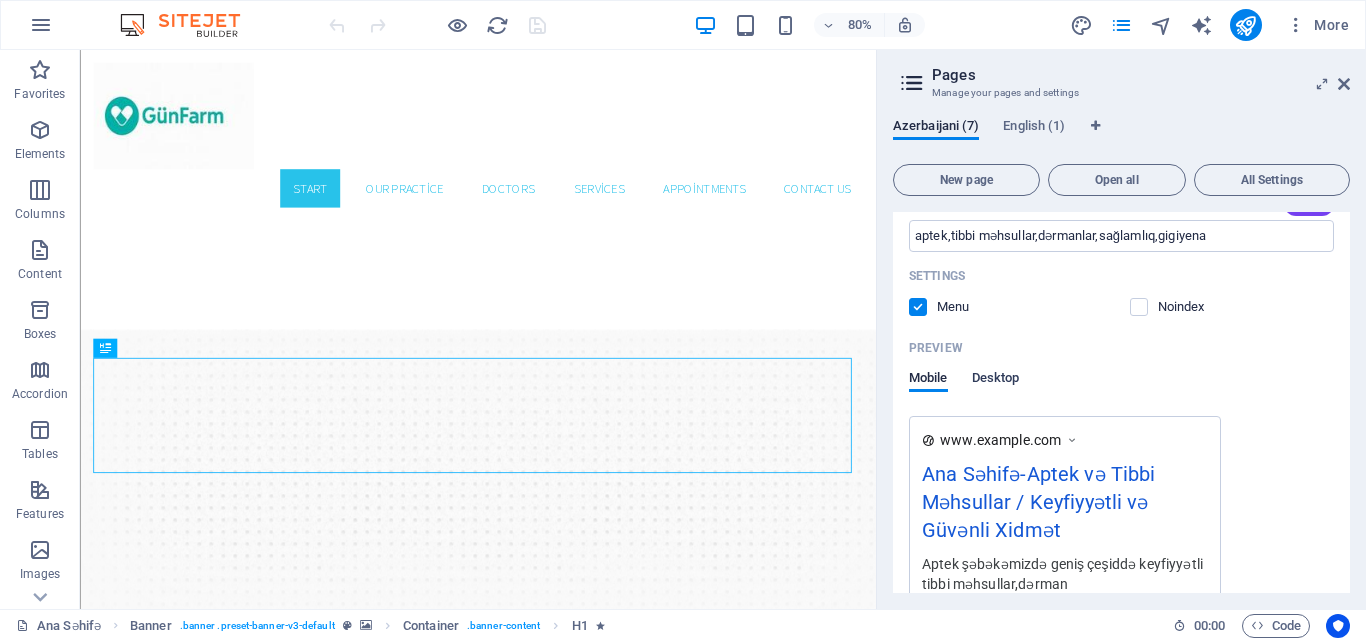 click on "Desktop" at bounding box center (996, 380) 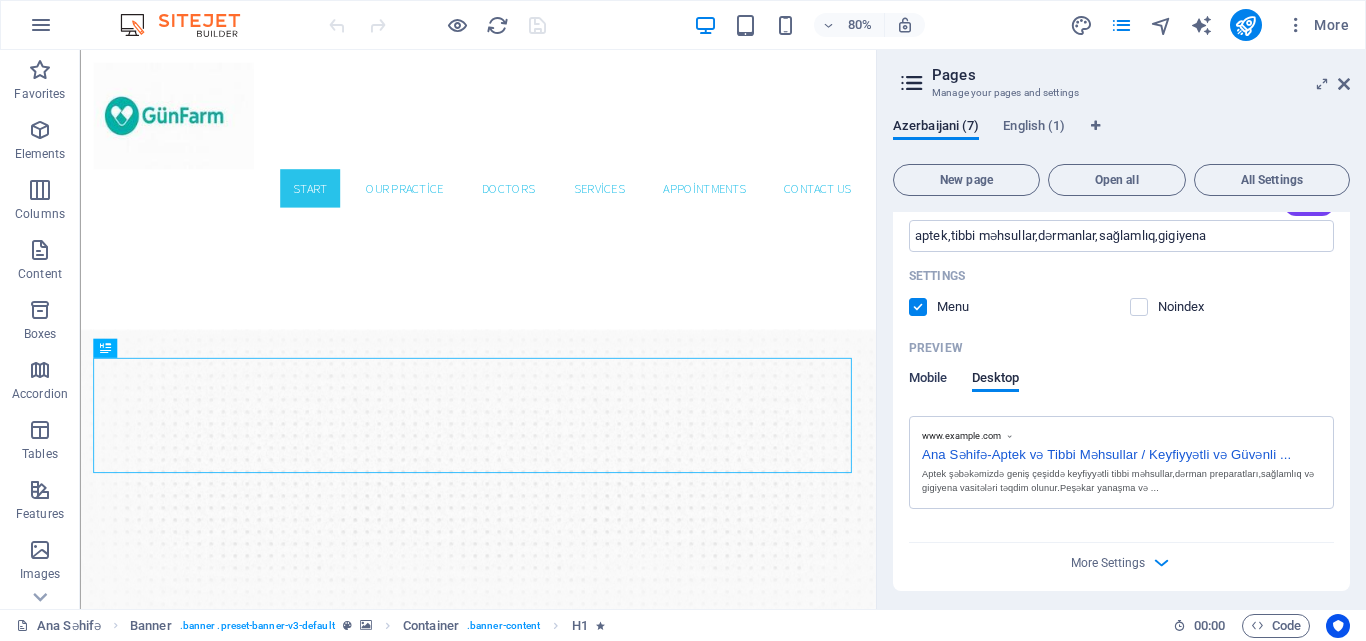 click on "Mobile" at bounding box center [928, 380] 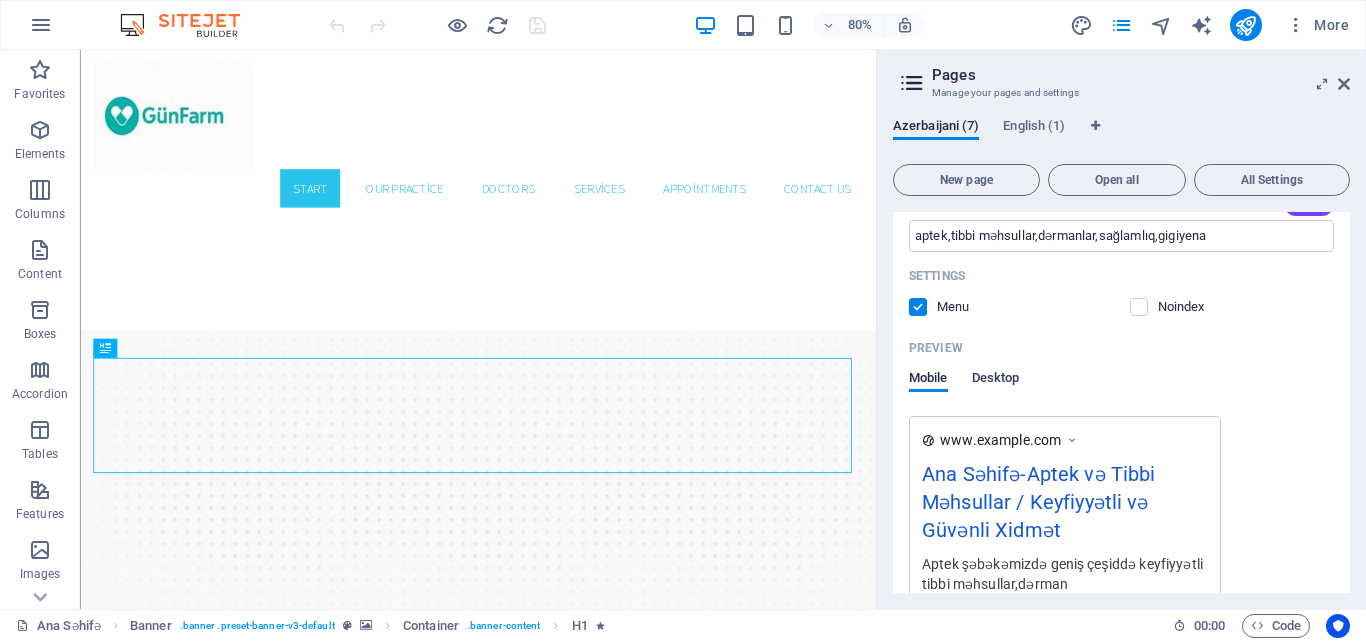 click on "Desktop" at bounding box center (996, 380) 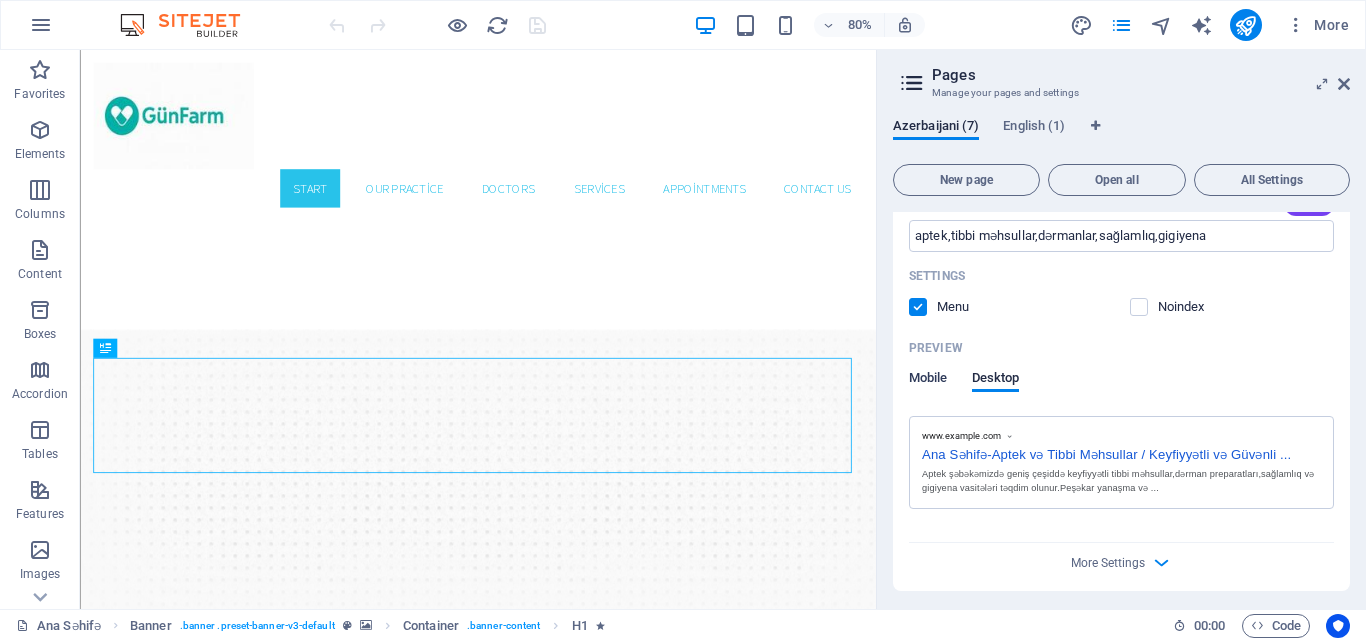 click on "Mobile" at bounding box center [928, 380] 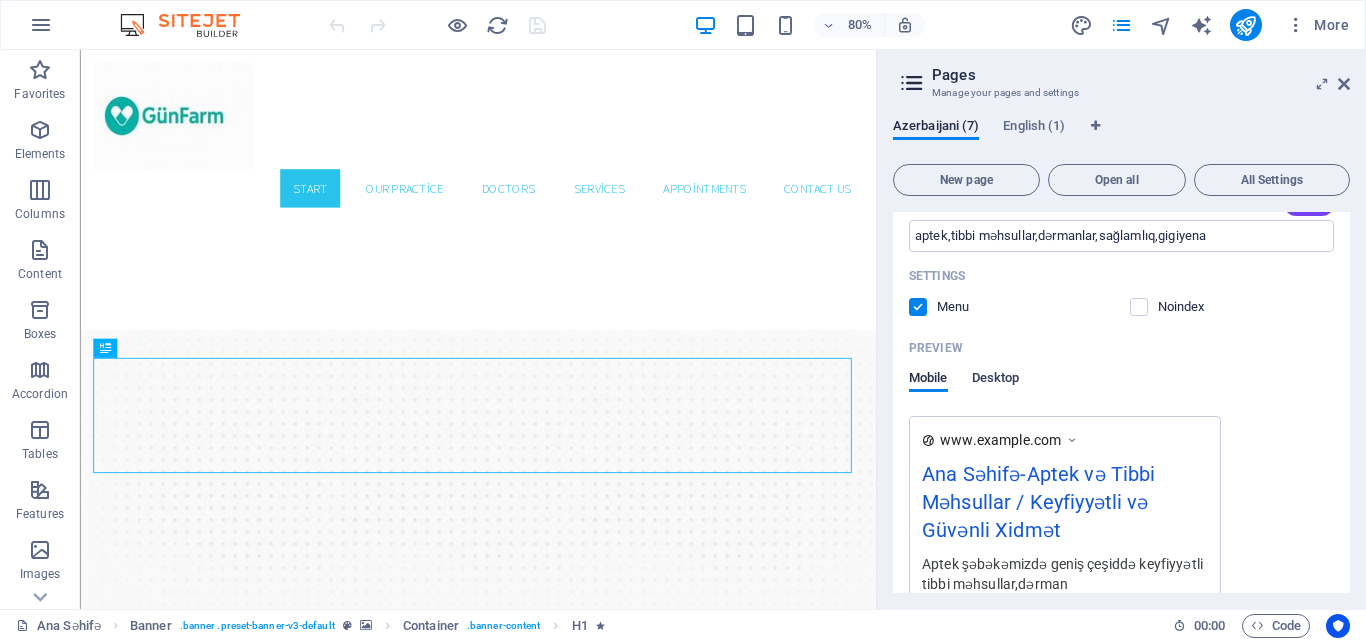 click on "Desktop" at bounding box center [996, 380] 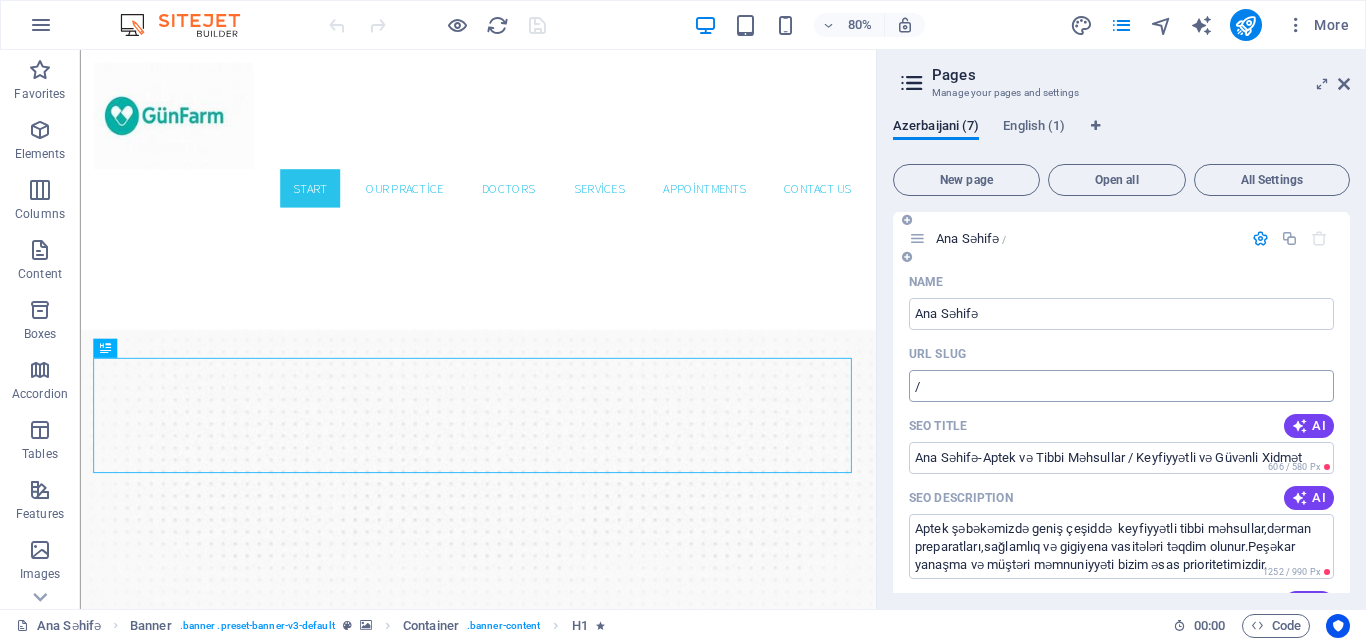 scroll, scrollTop: 0, scrollLeft: 0, axis: both 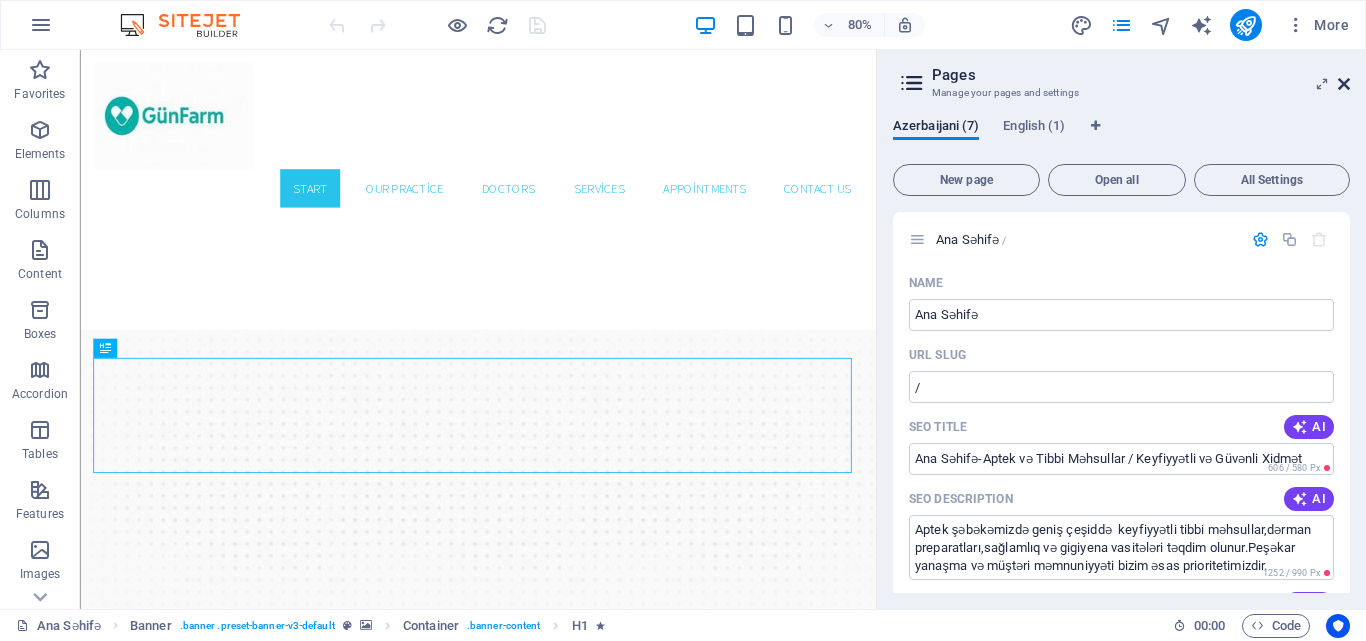 drag, startPoint x: 1342, startPoint y: 77, endPoint x: 1061, endPoint y: 138, distance: 287.54477 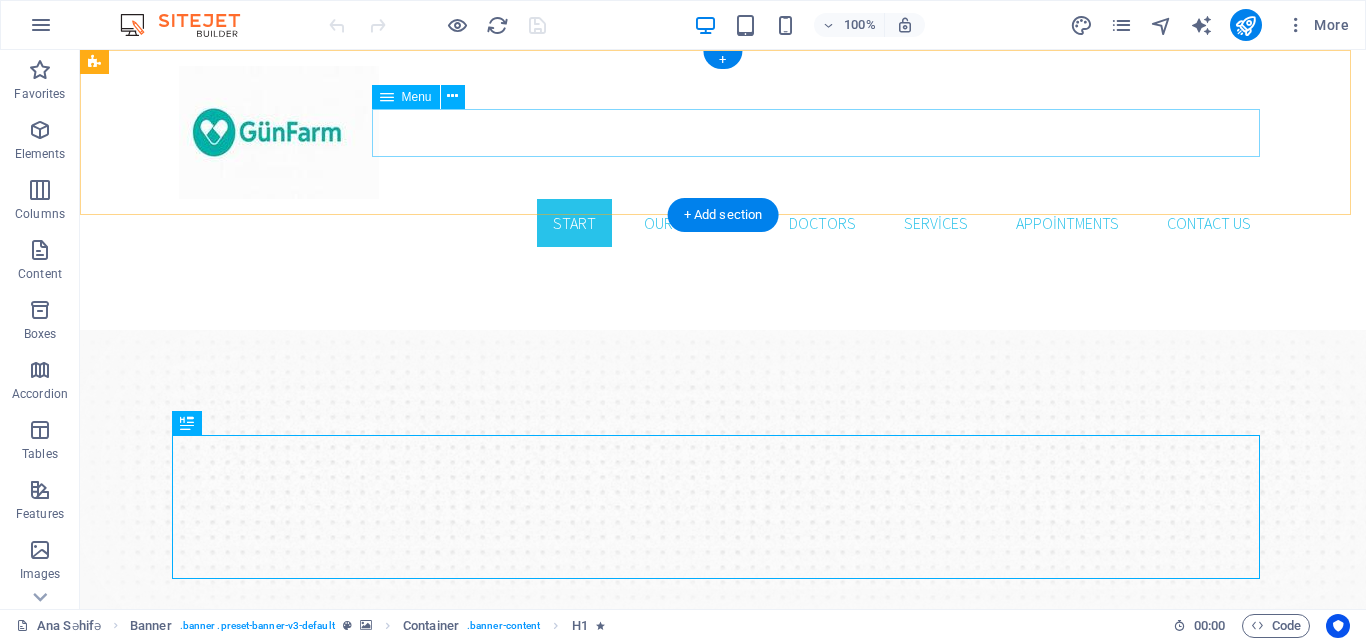click on "Start Our Practice Doctors Services Appointments Contact us" at bounding box center (723, 223) 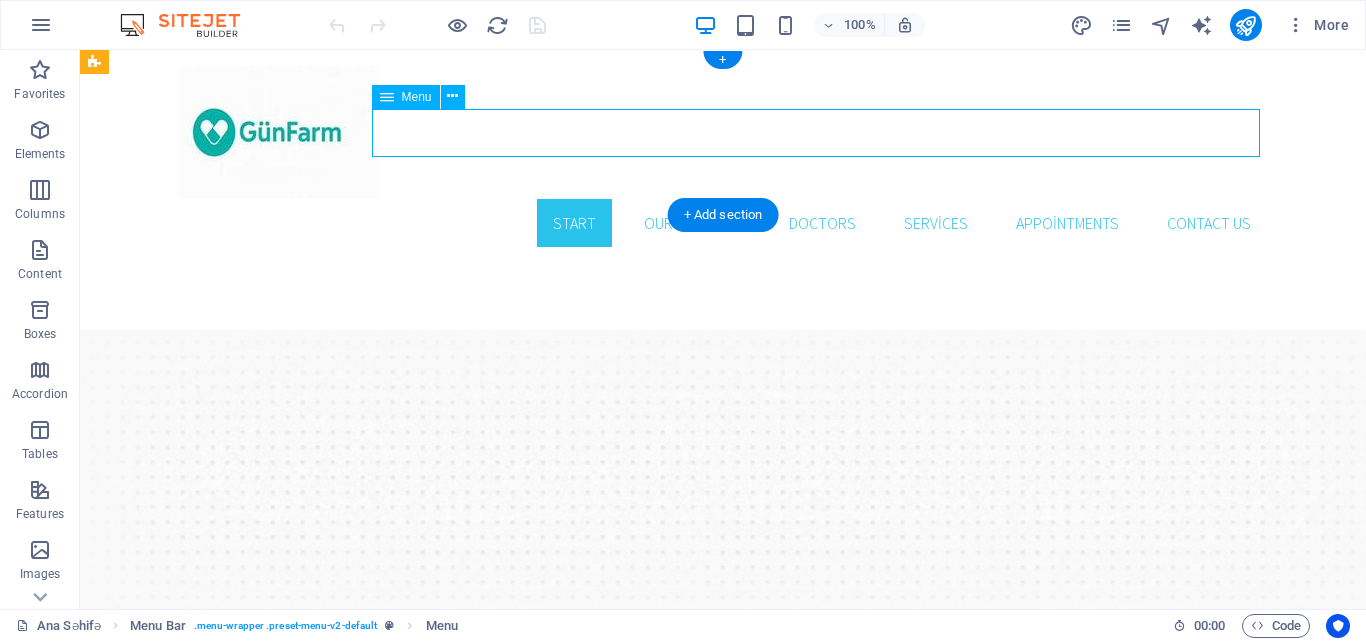 click on "Start Our Practice Doctors Services Appointments Contact us" at bounding box center (723, 223) 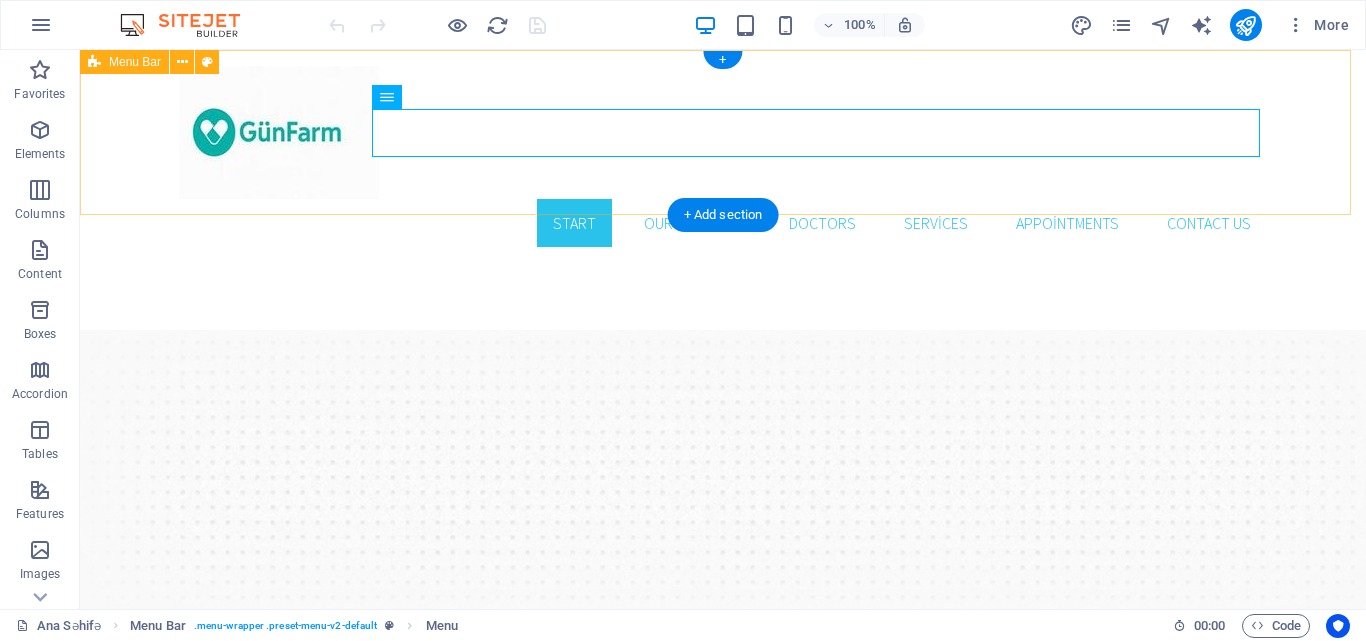 click on "Start Our Practice Doctors Services Appointments Contact us" at bounding box center (723, 156) 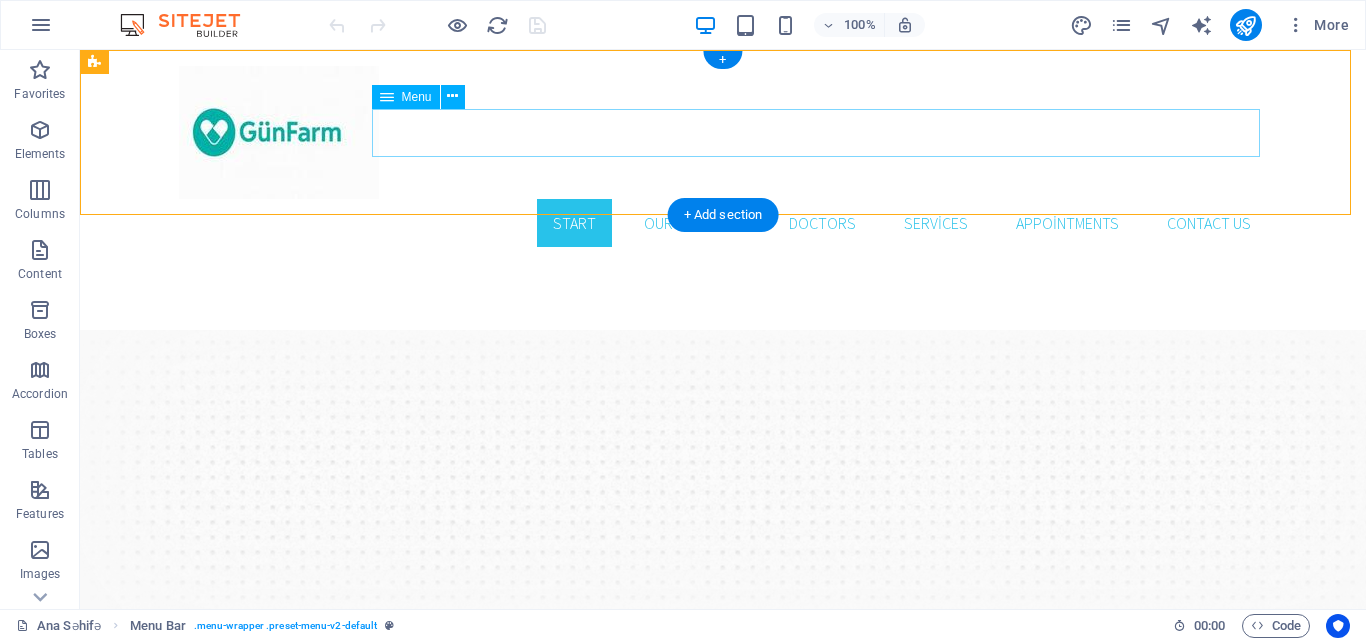 click on "Start Our Practice Doctors Services Appointments Contact us" at bounding box center (723, 223) 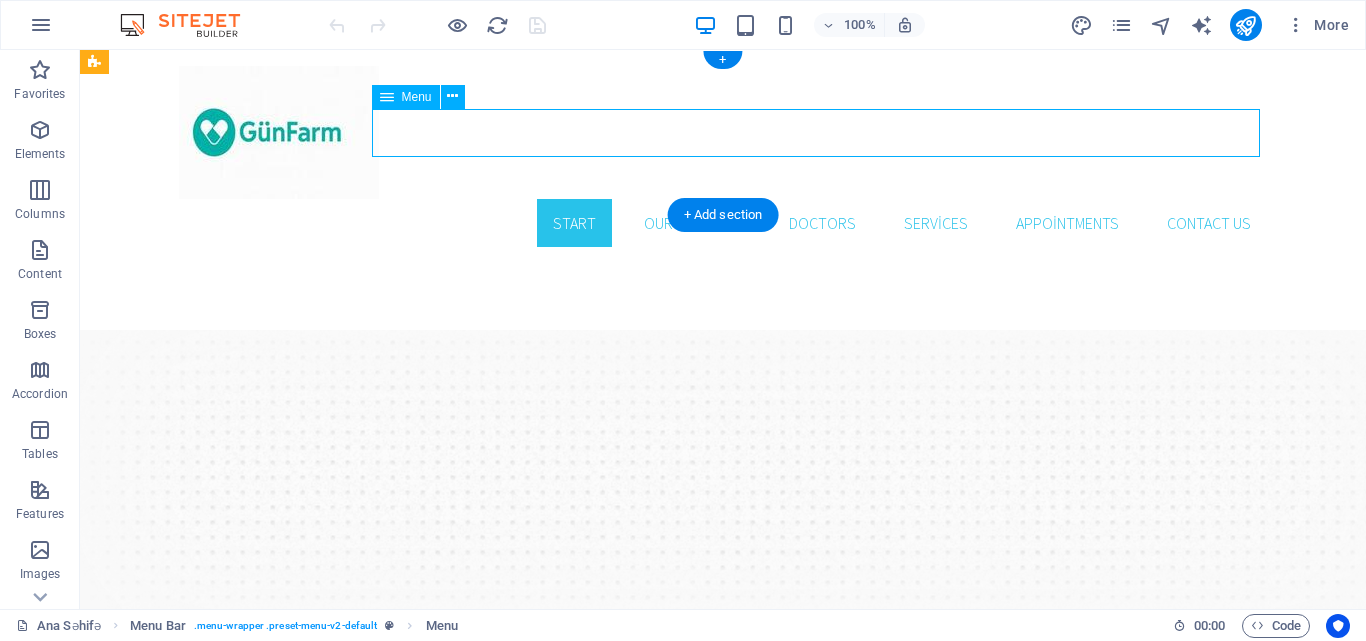 click on "Start Our Practice Doctors Services Appointments Contact us" at bounding box center [723, 223] 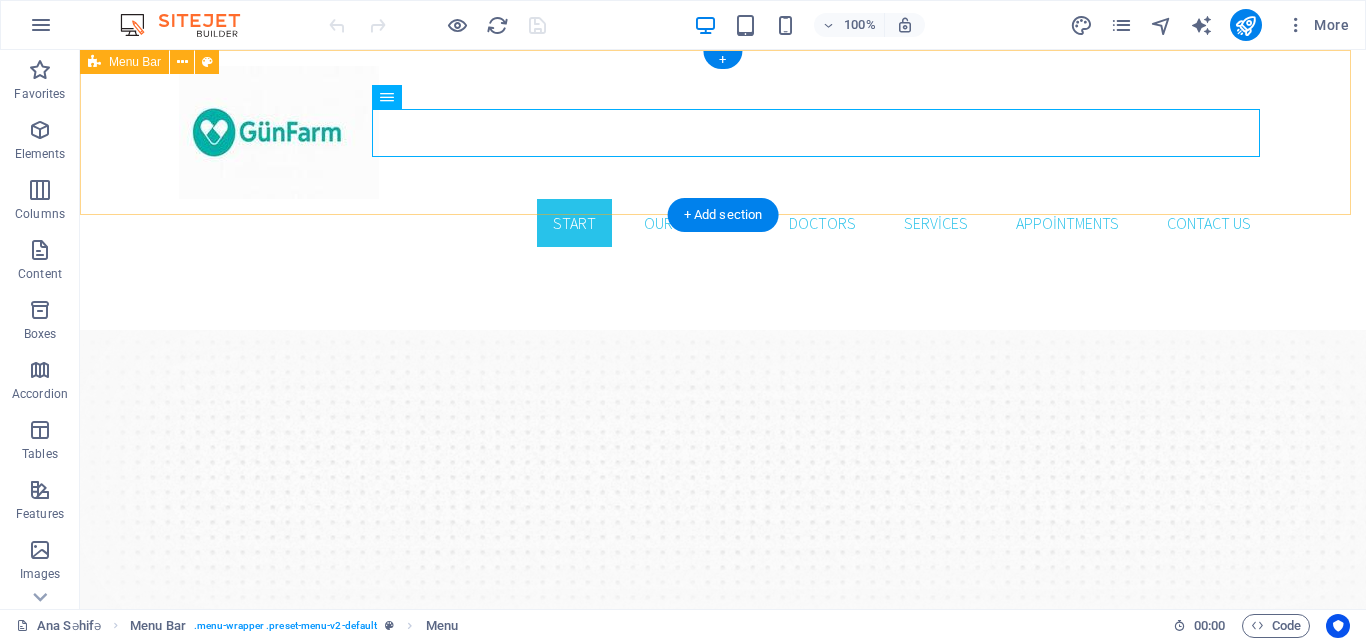 click on "Start Our Practice Doctors Services Appointments Contact us" at bounding box center [723, 156] 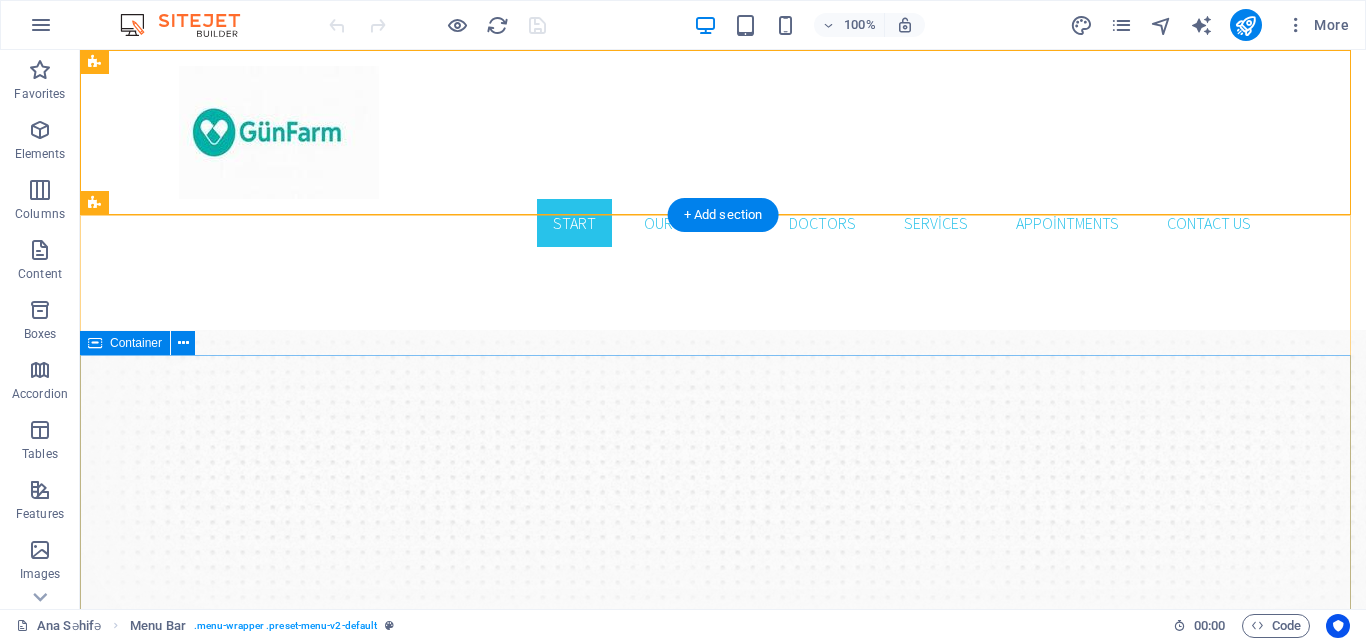click on "Etibarlı sağlamlıq tərəfdaşınız New patients can now book an appointment immediately online! Book an appointment Our Services" at bounding box center [723, 1620] 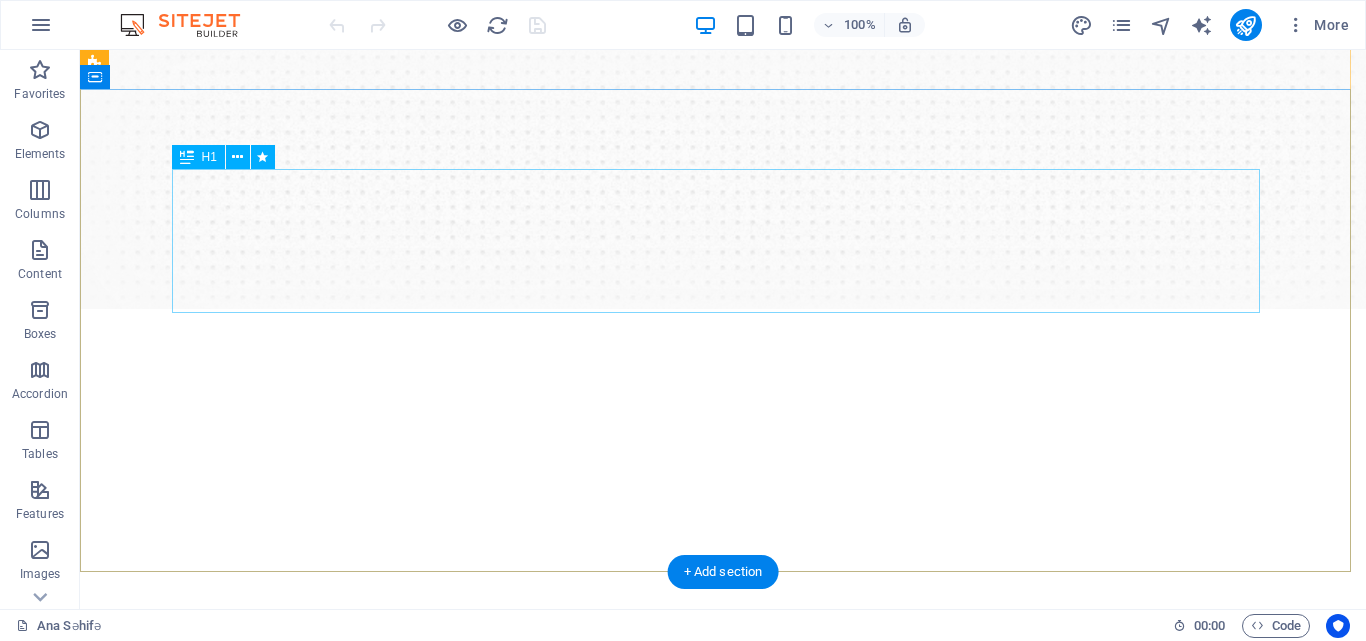 scroll, scrollTop: 0, scrollLeft: 0, axis: both 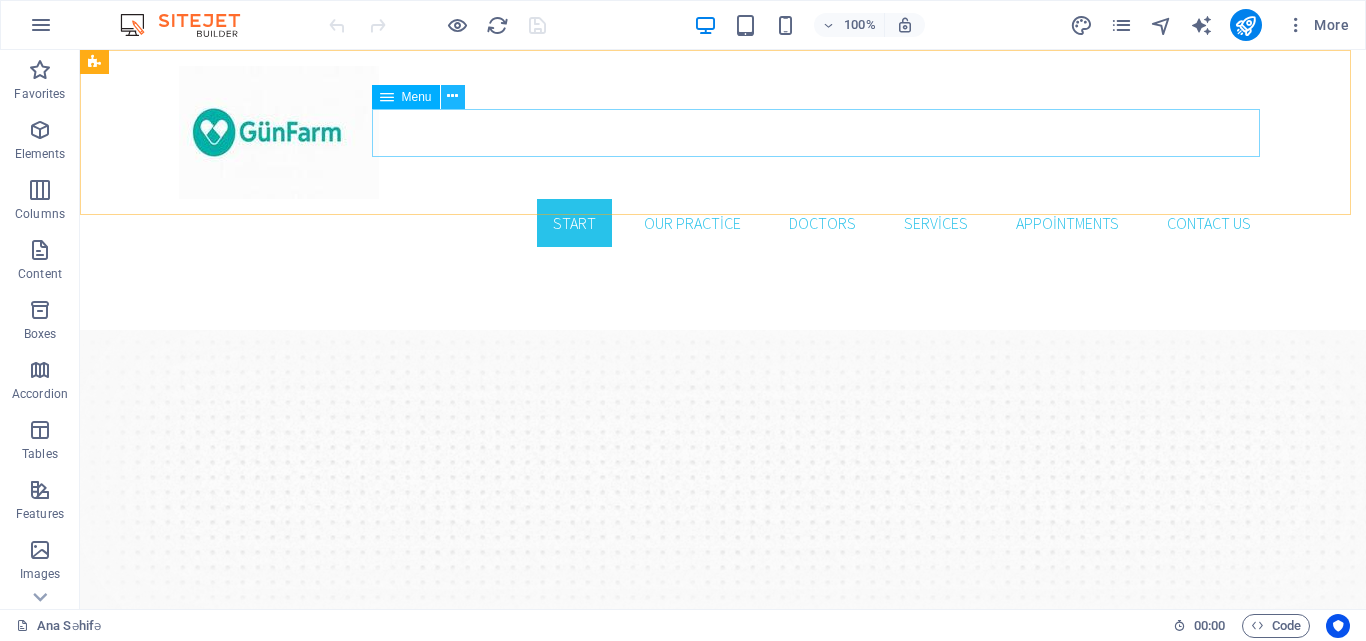 click at bounding box center [452, 96] 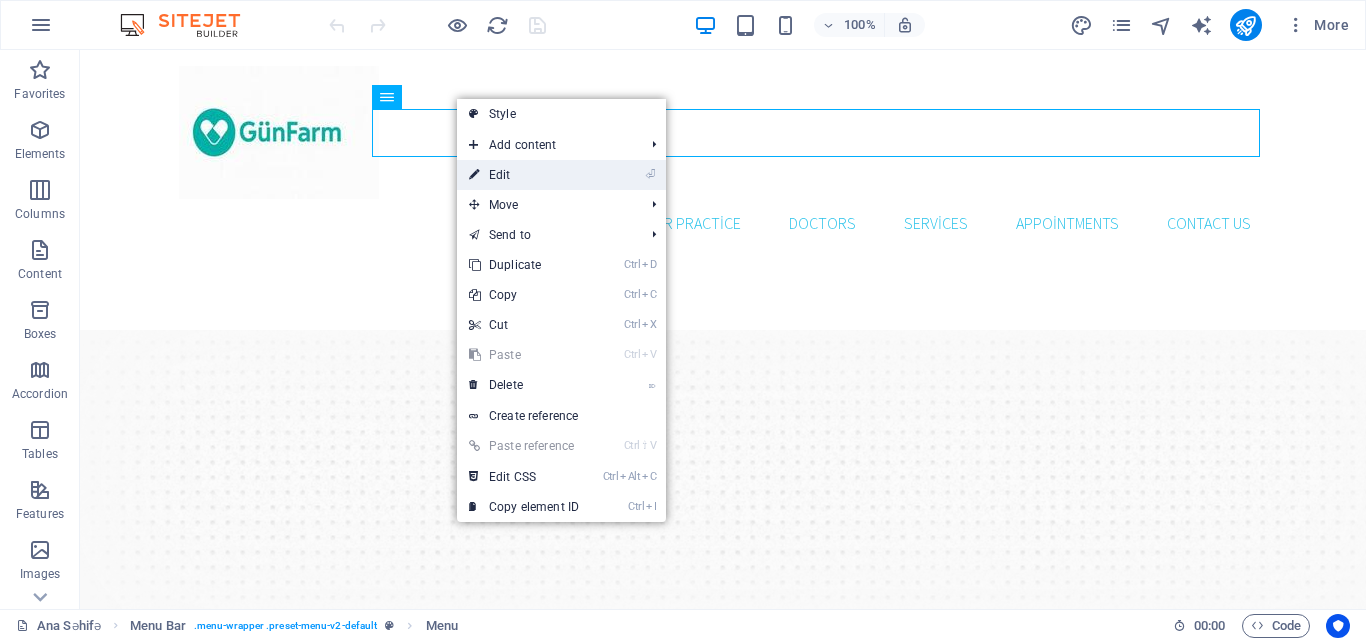 click on "⏎  Edit" at bounding box center [524, 175] 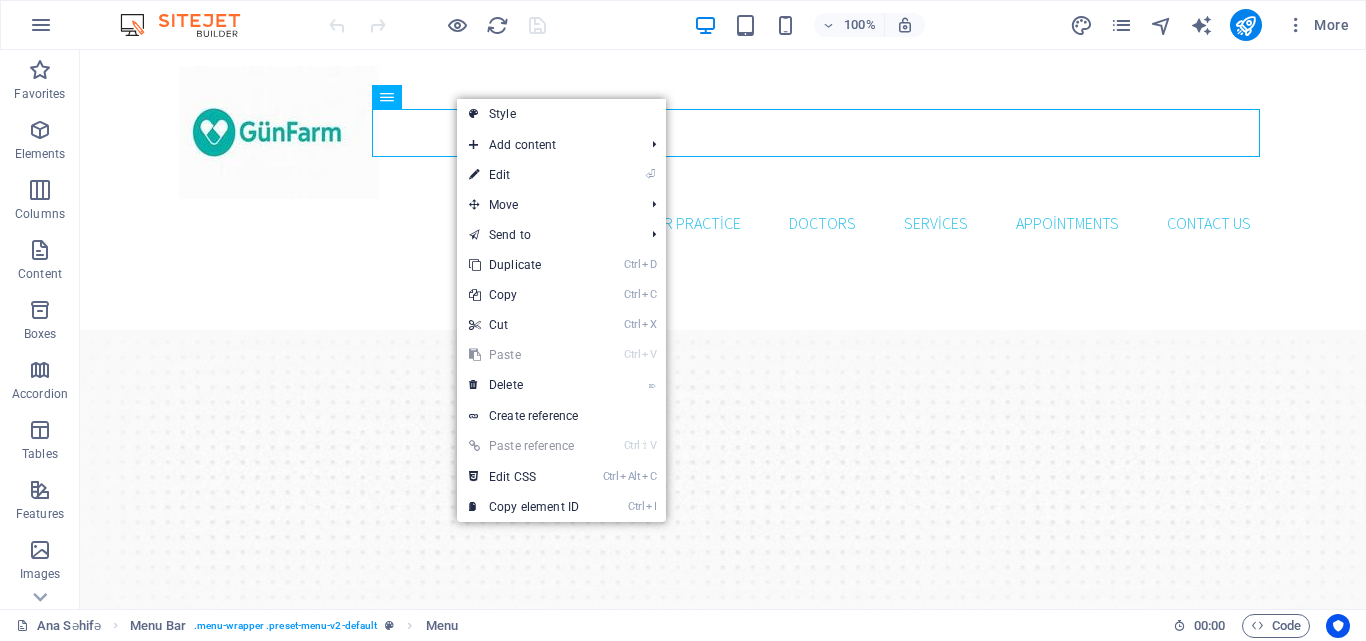 select 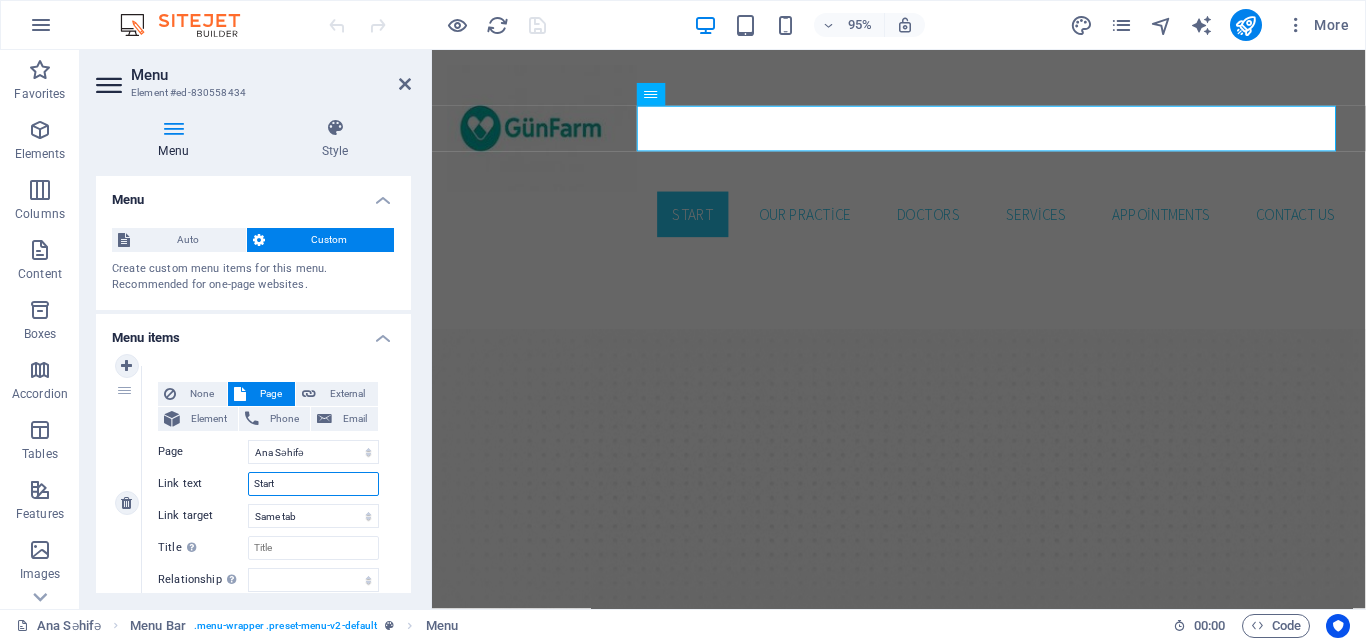 drag, startPoint x: 285, startPoint y: 478, endPoint x: 227, endPoint y: 470, distance: 58.549126 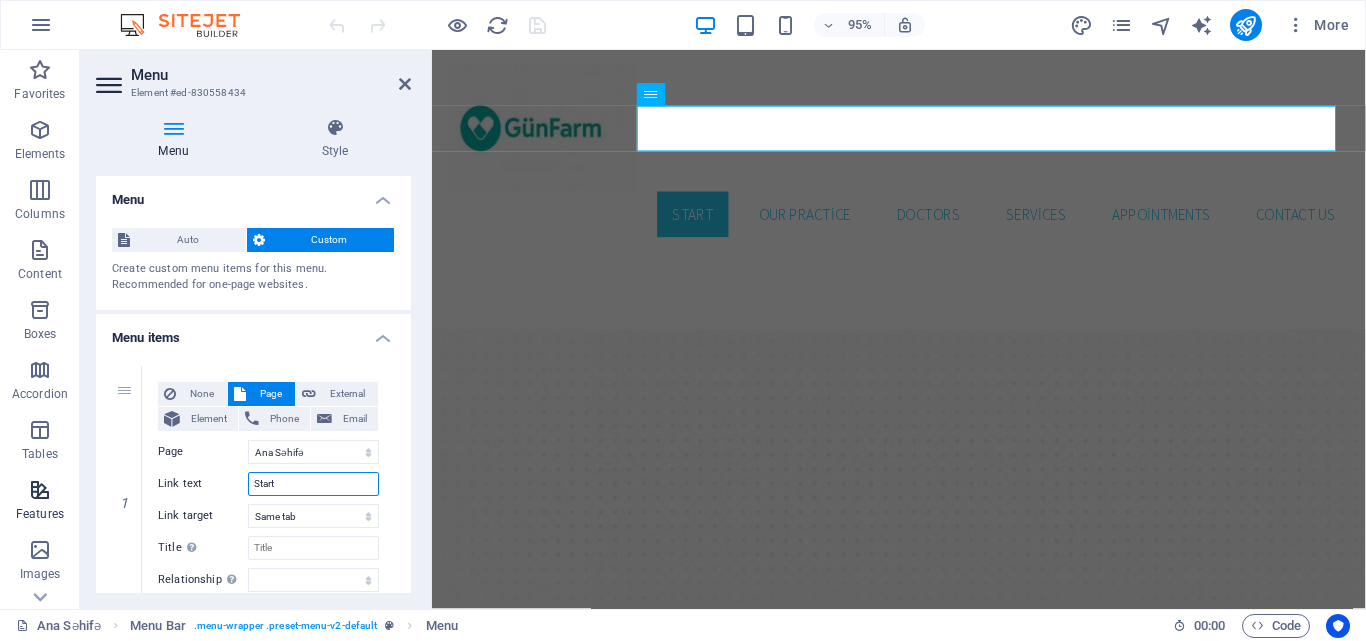 type on "A" 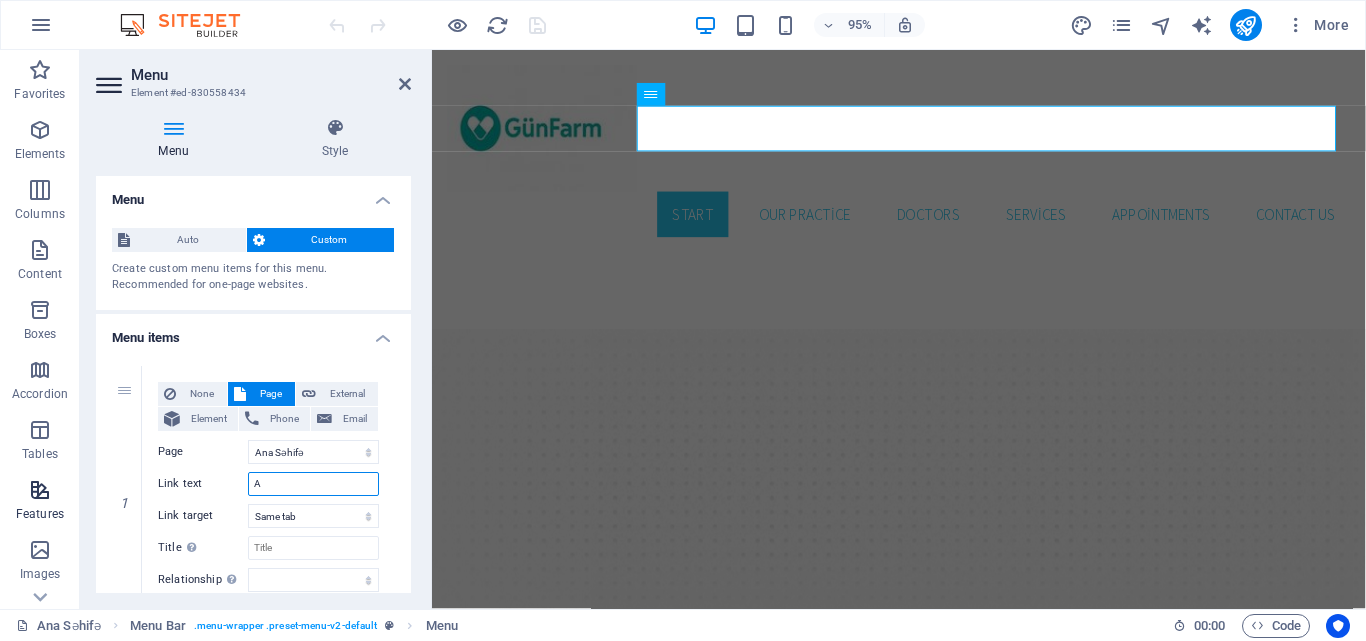 select 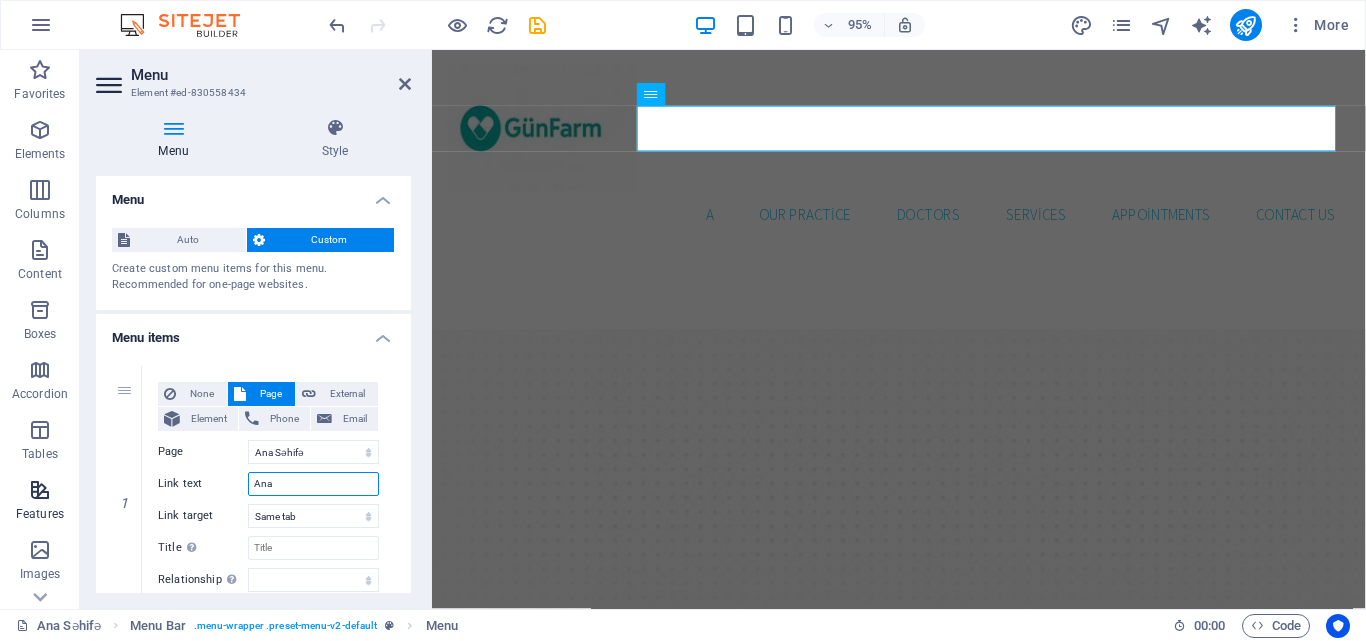 type on "Ana" 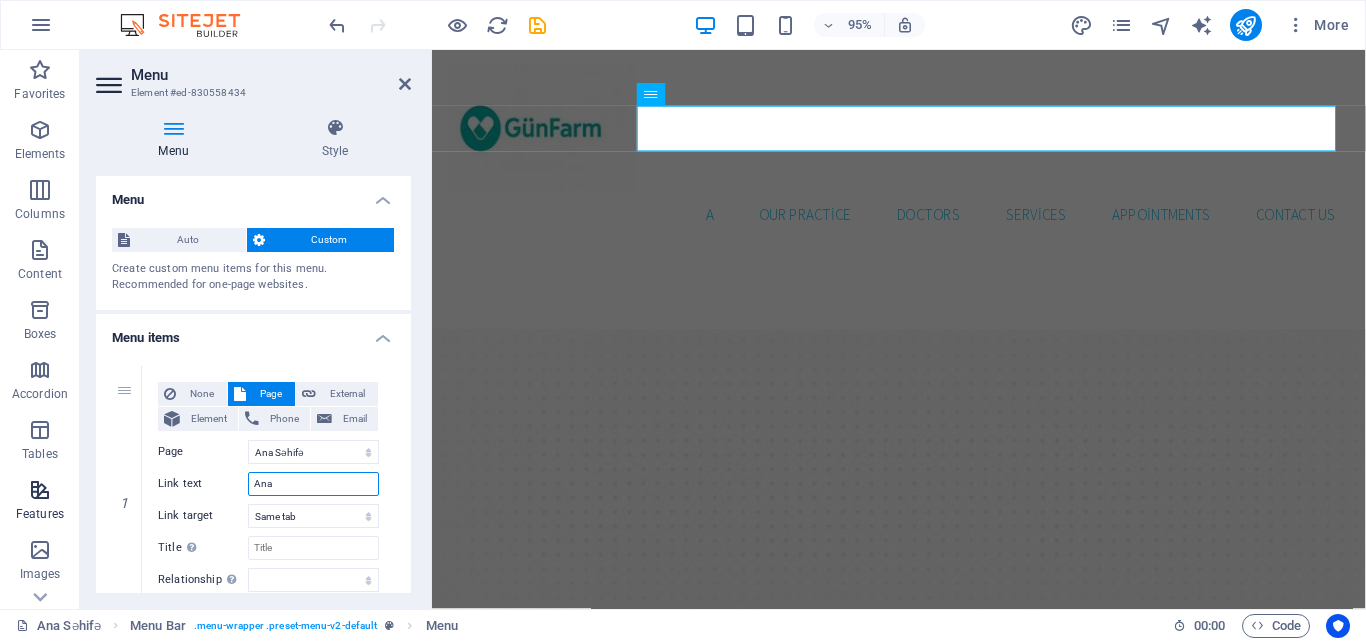 select 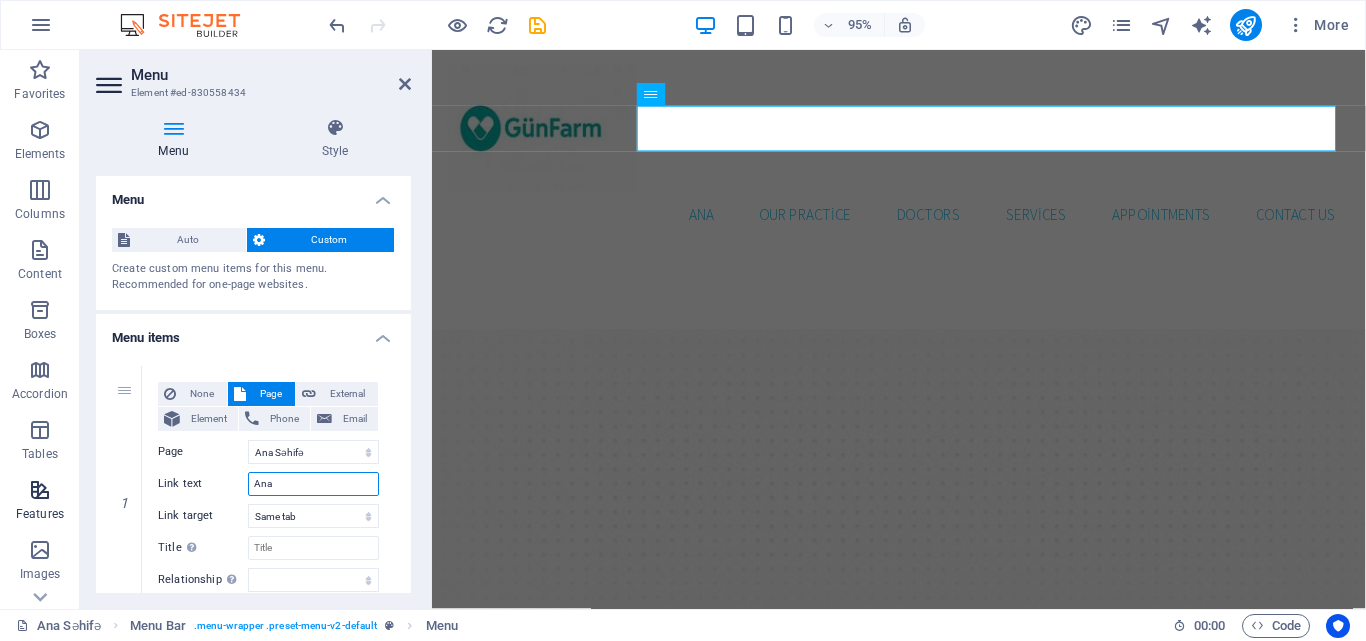 type on "Ana S" 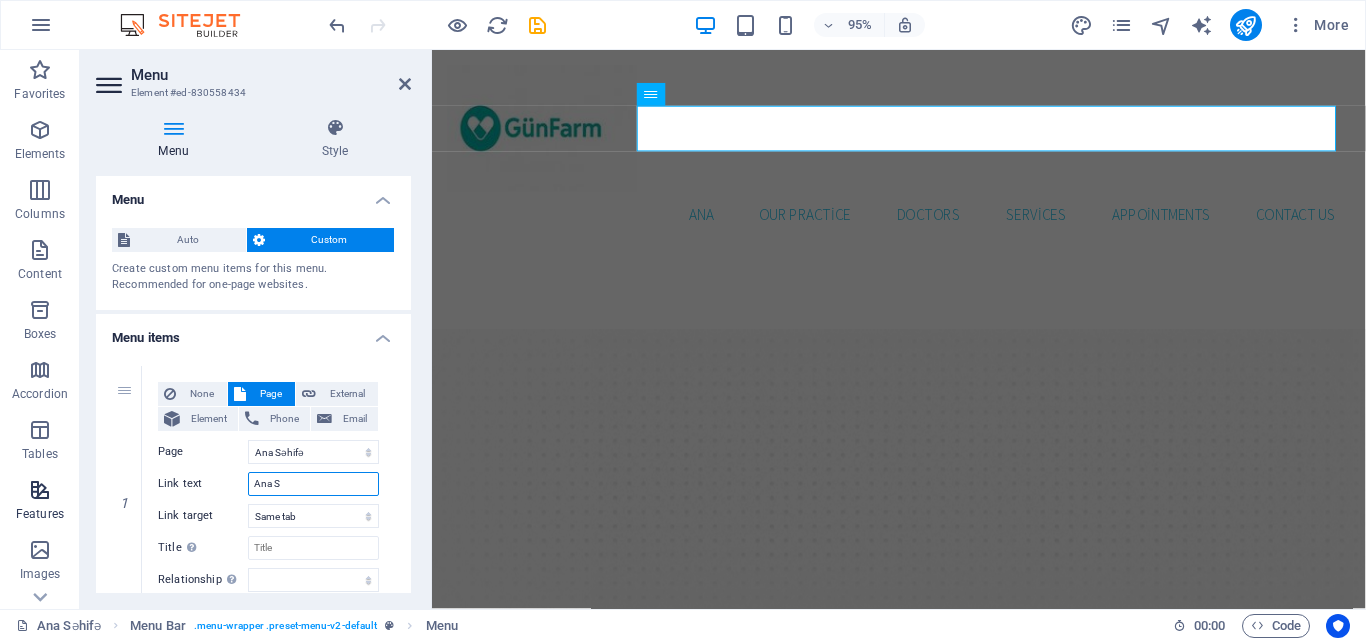 select 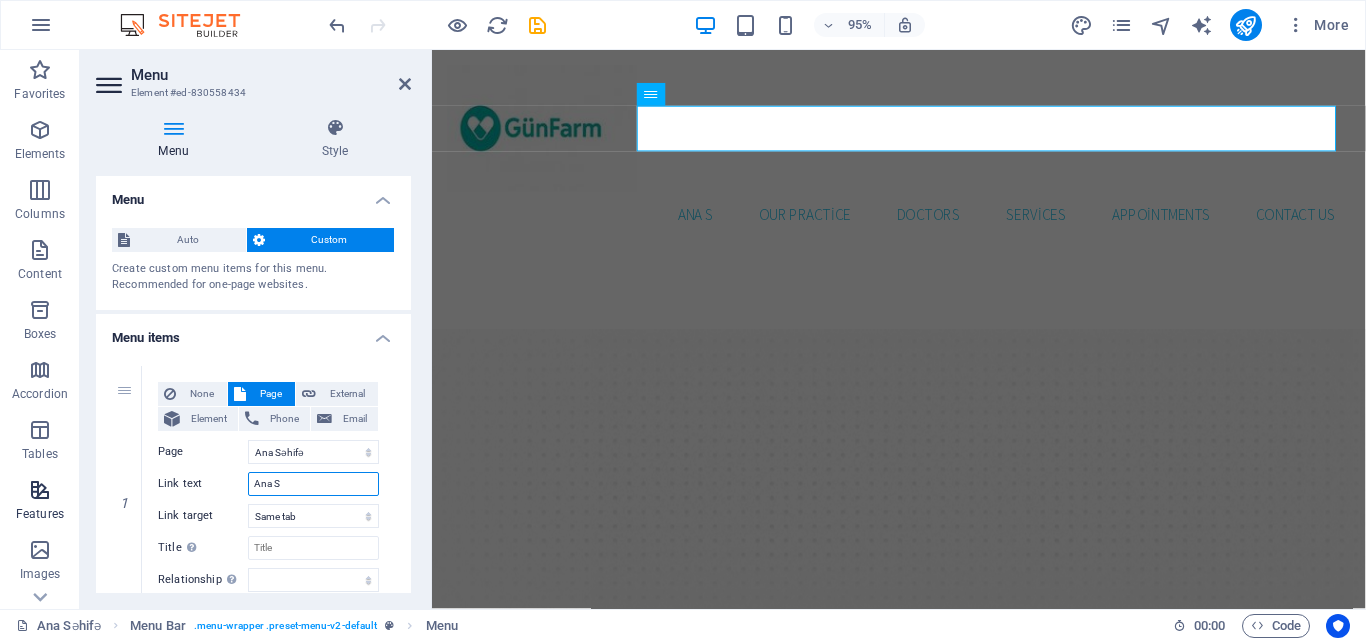 type on "Ana Sə" 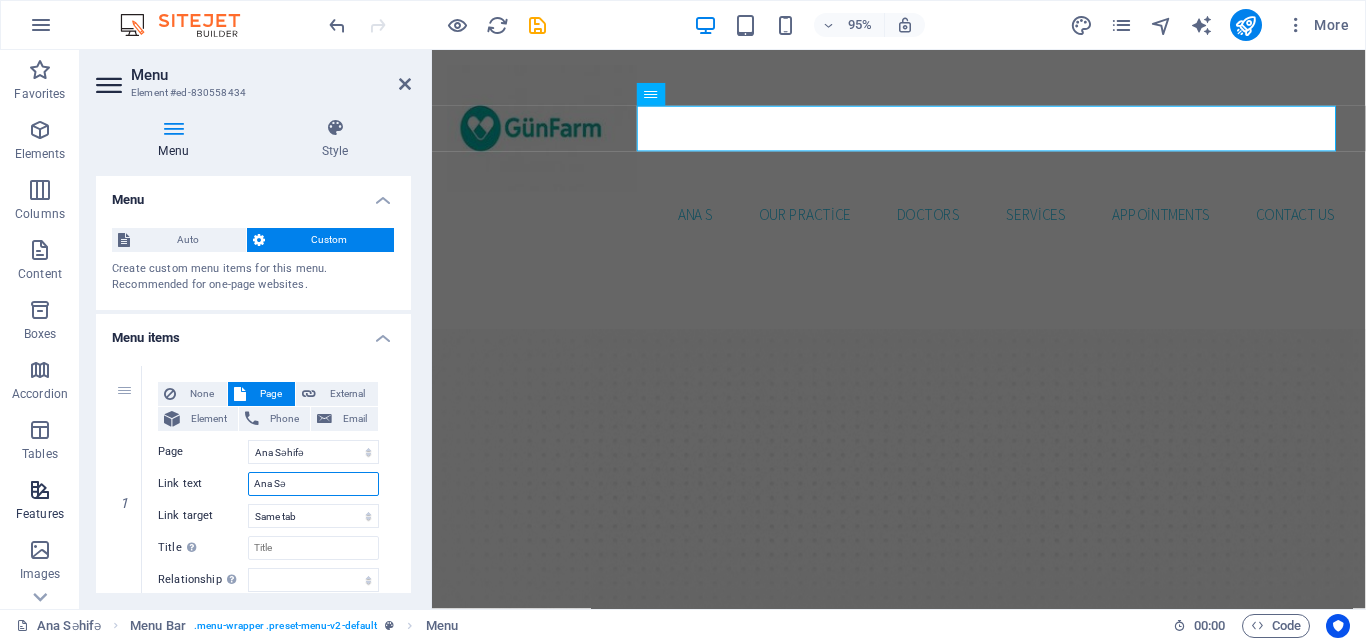 select 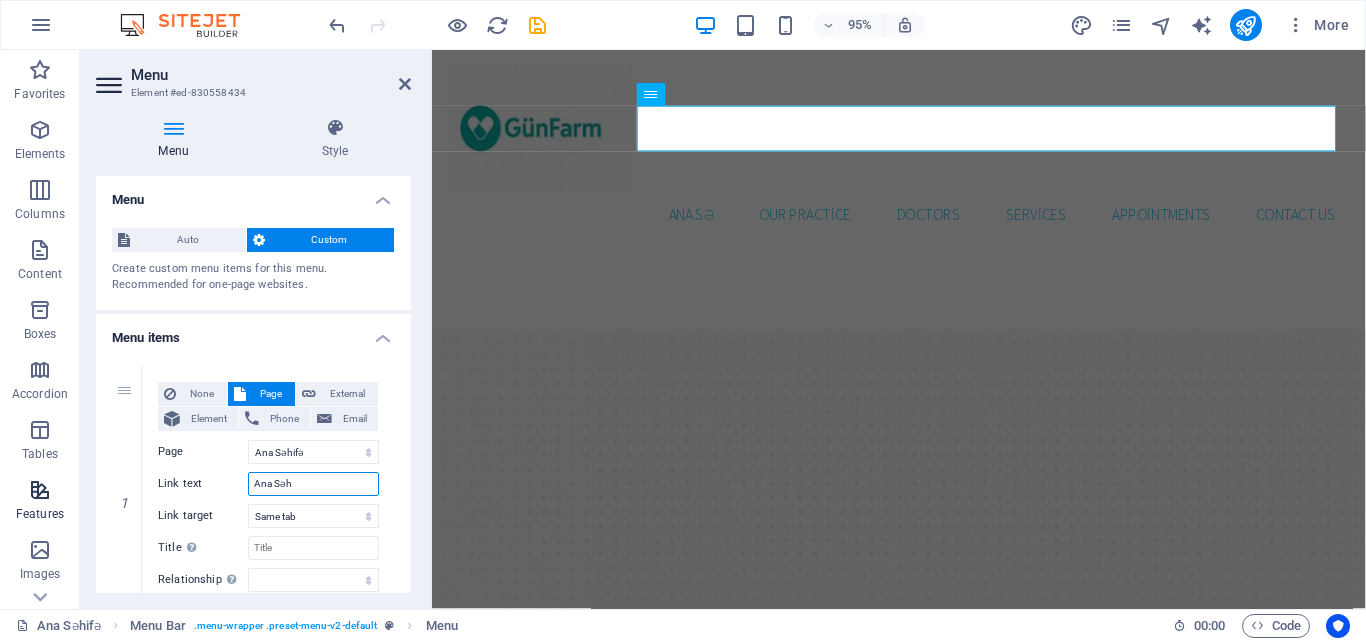 type on "Ana Səhi" 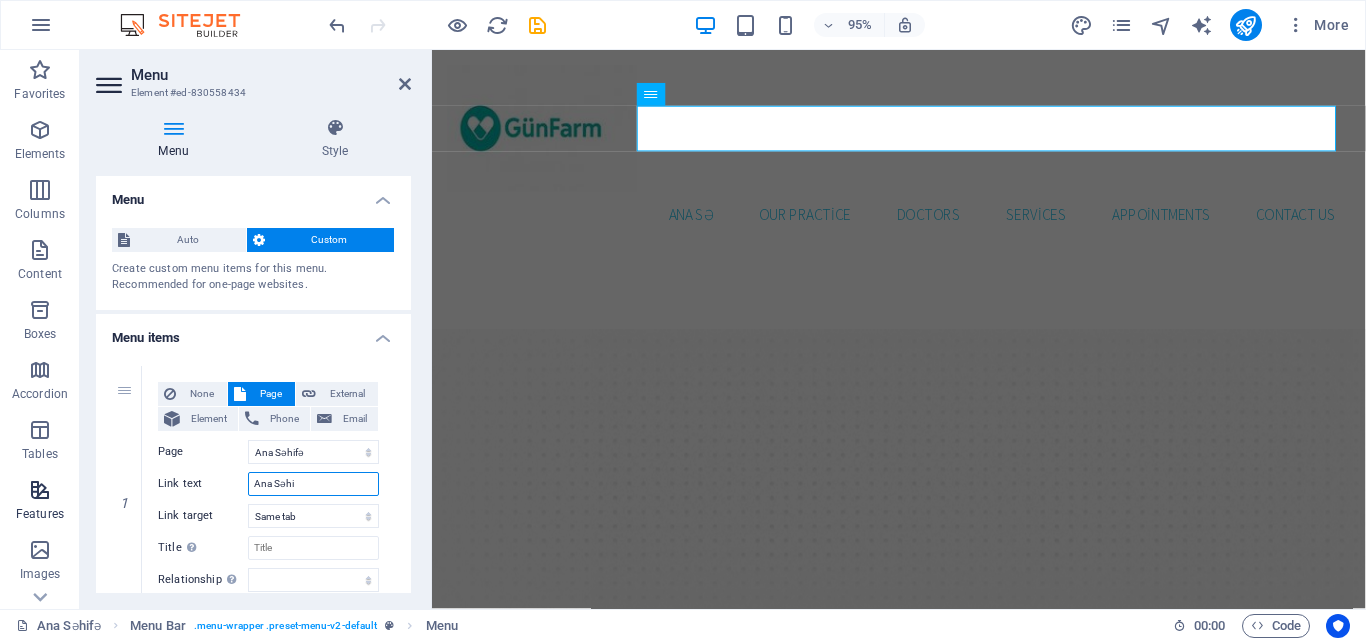 select 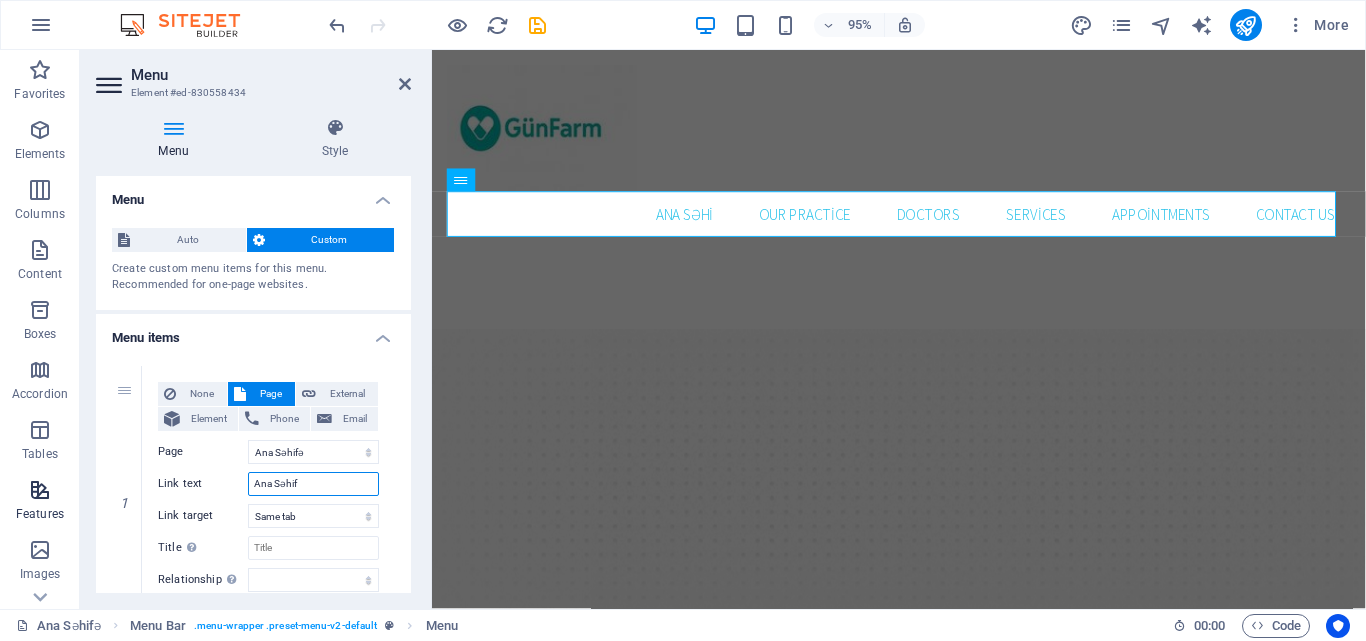 type on "Ana Səhifə" 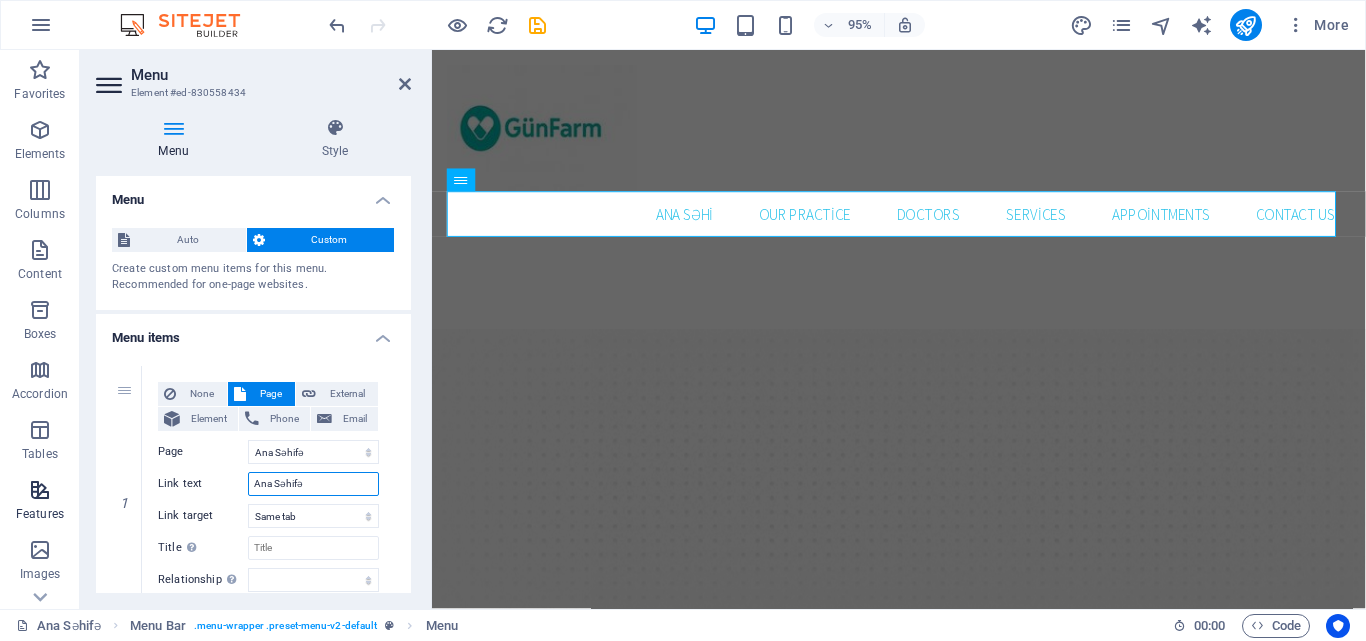 select 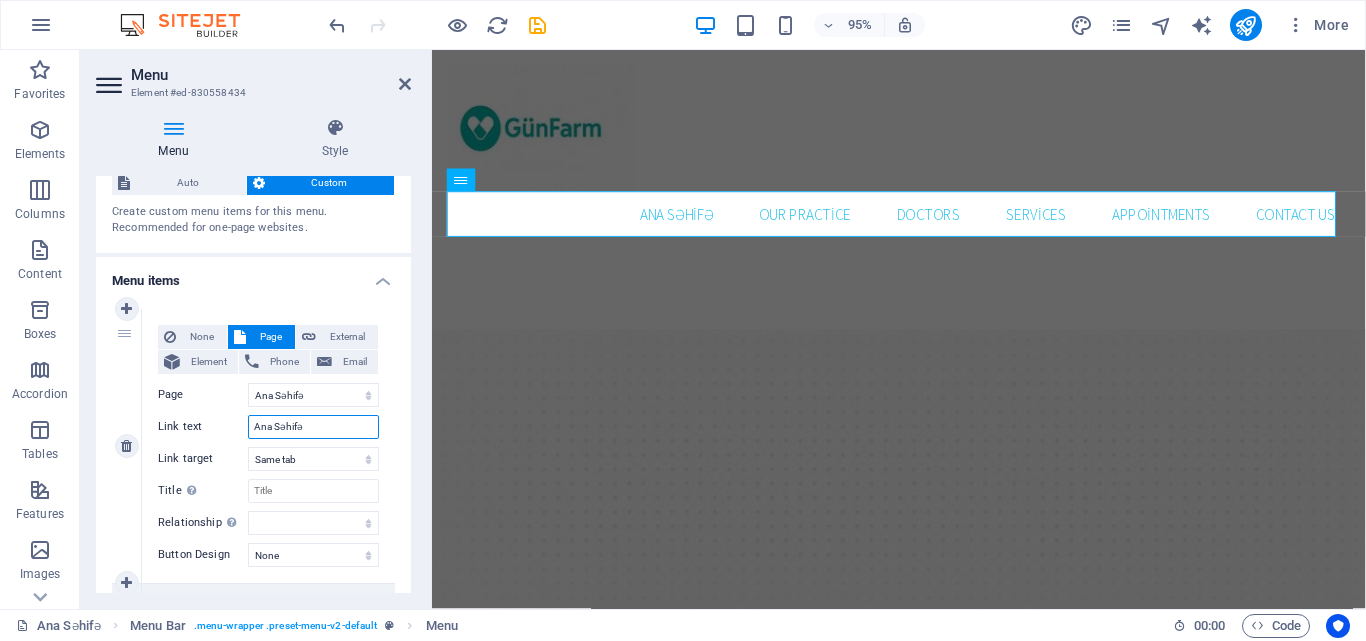 scroll, scrollTop: 100, scrollLeft: 0, axis: vertical 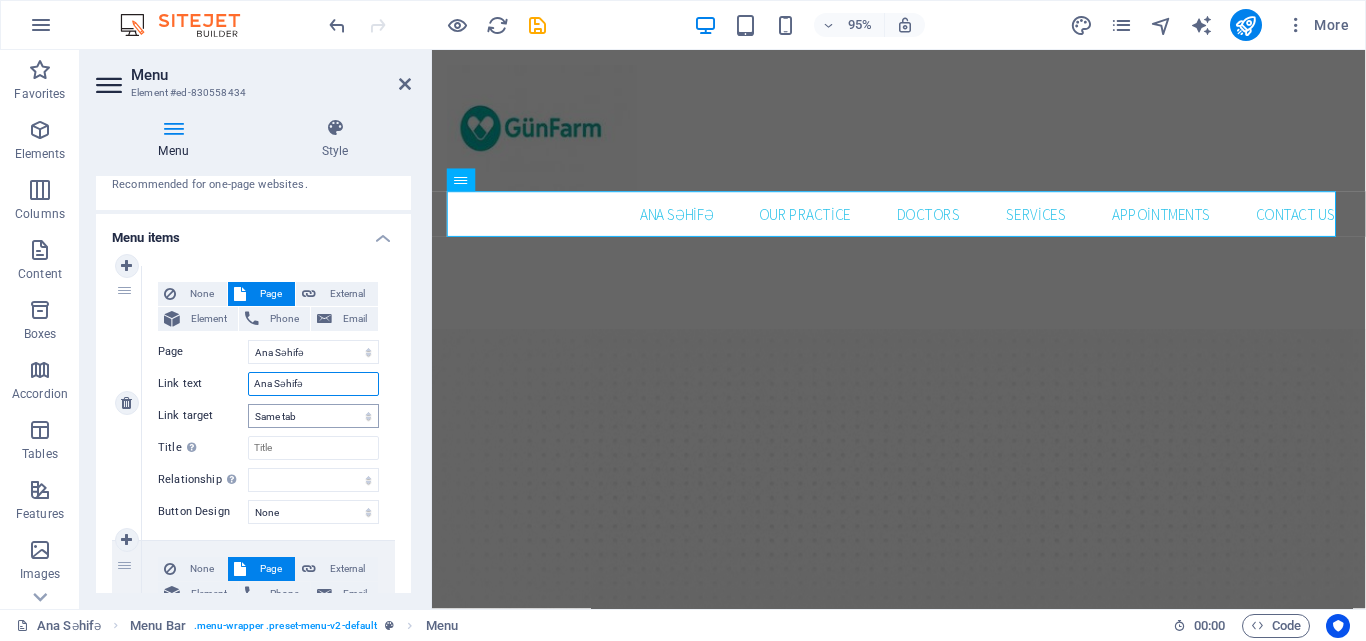 type on "Ana Səhifə" 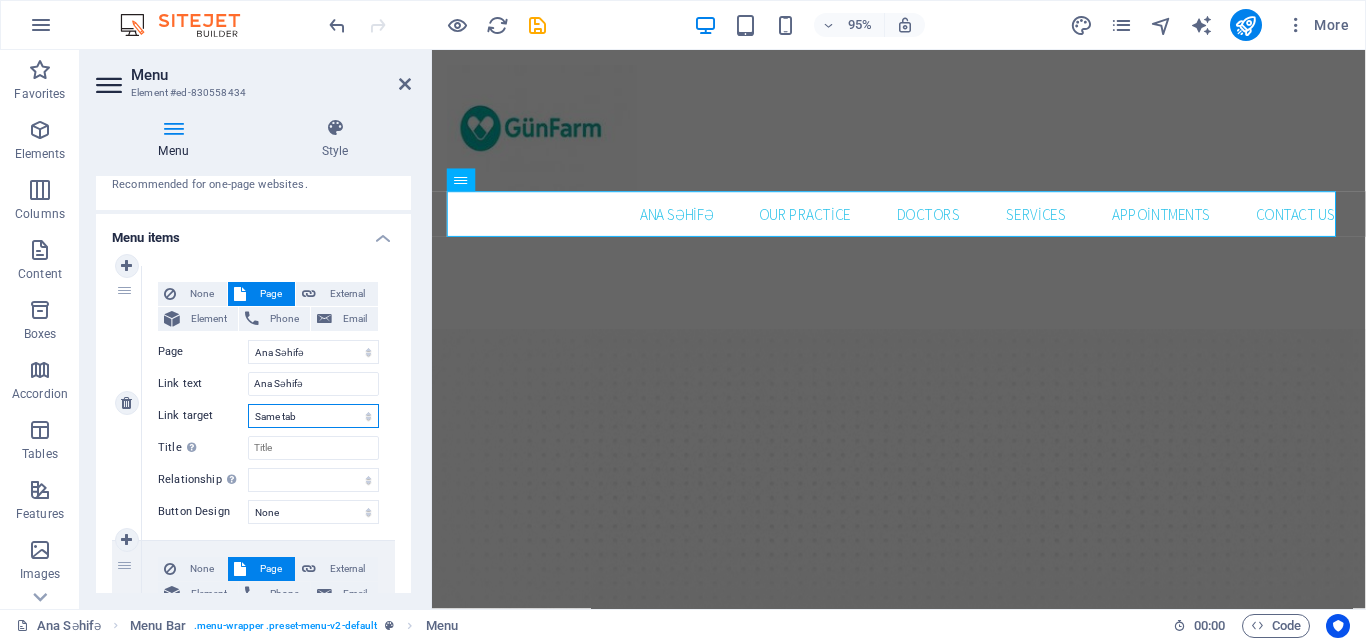 click on "New tab Same tab Overlay" at bounding box center (313, 416) 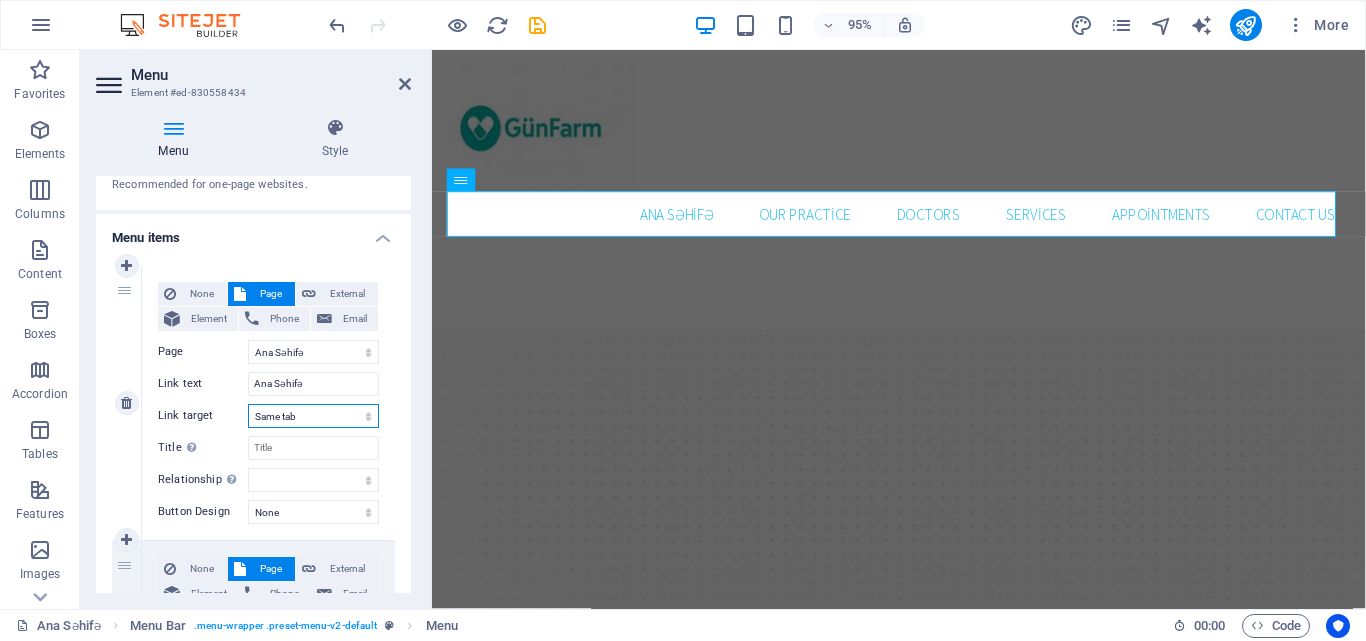 click on "New tab Same tab Overlay" at bounding box center [313, 416] 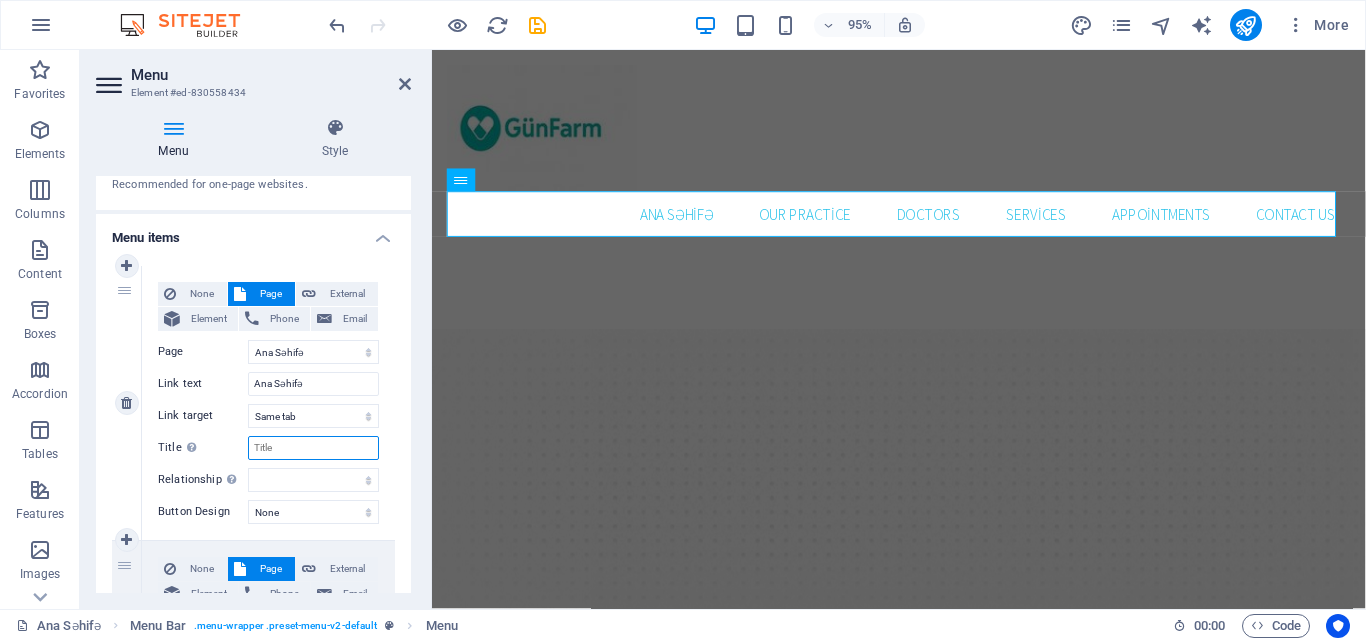 click on "Title Additional link description, should not be the same as the link text. The title is most often shown as a tooltip text when the mouse moves over the element. Leave empty if uncertain." at bounding box center (313, 448) 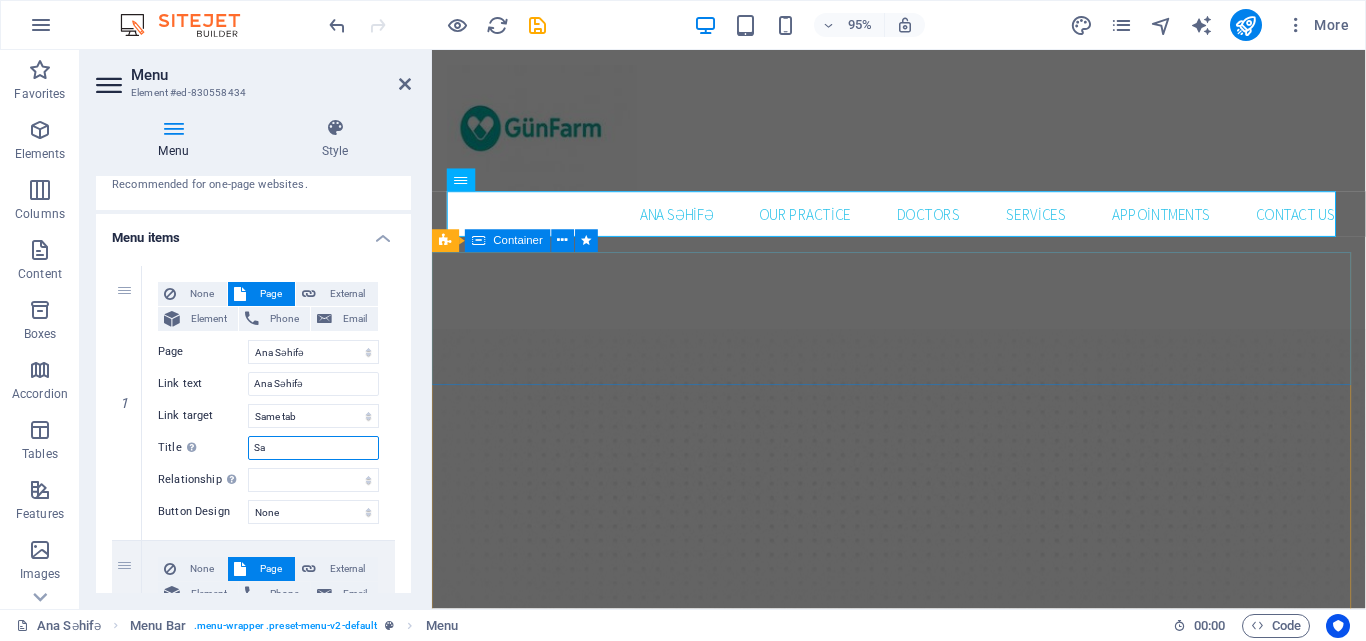 type on "Say" 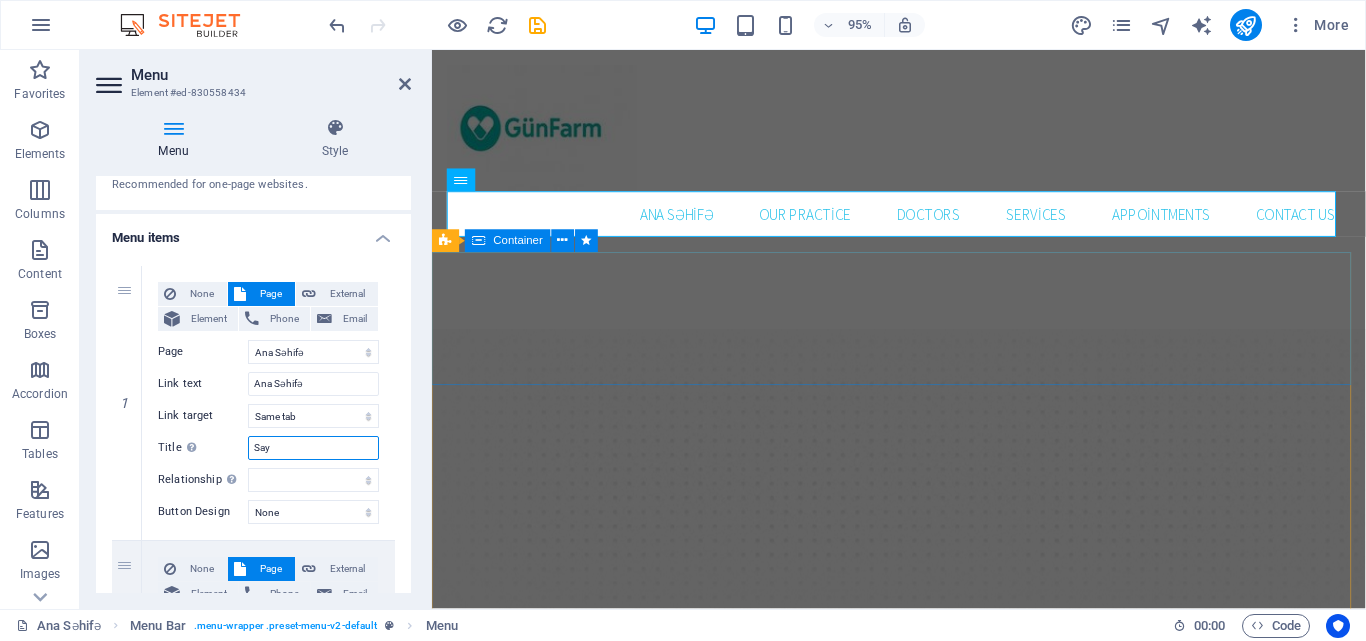 select 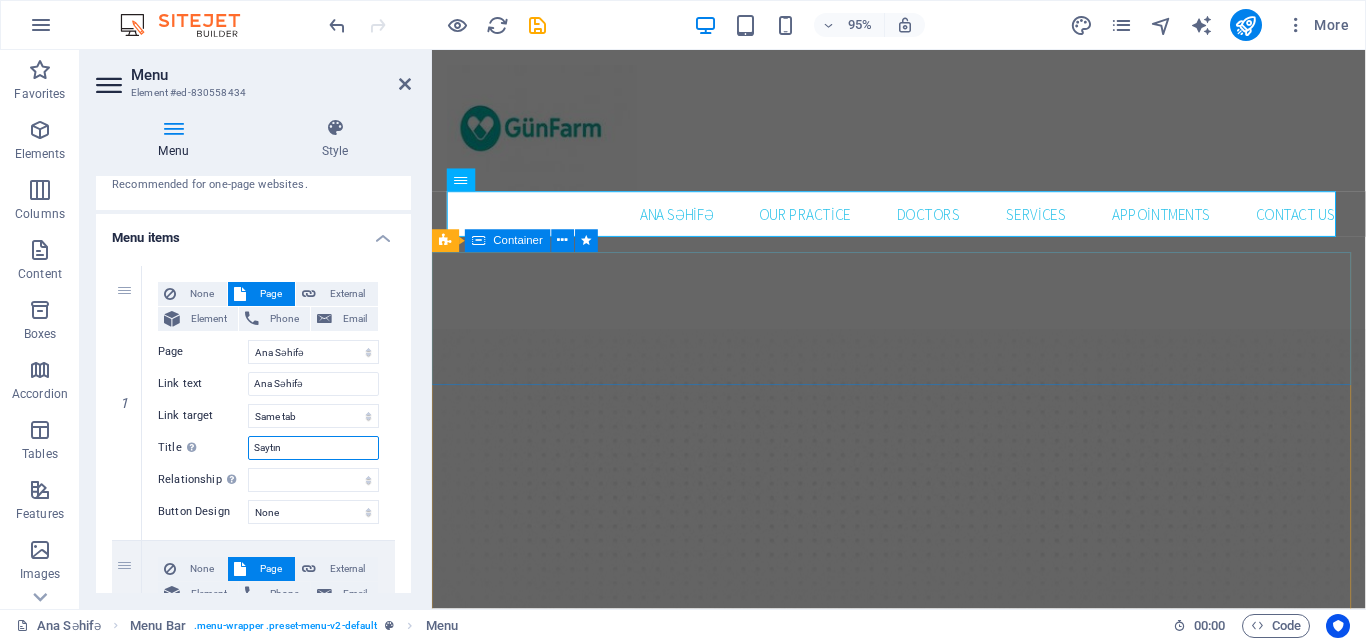 type on "Saytın" 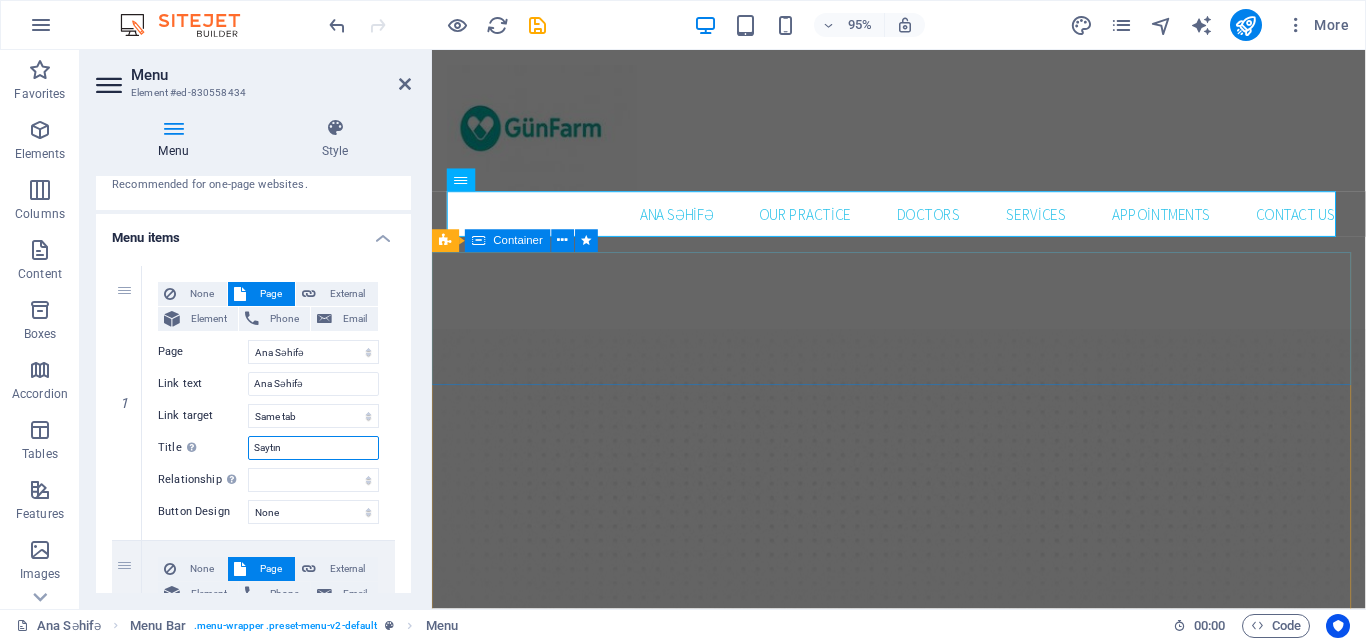 select 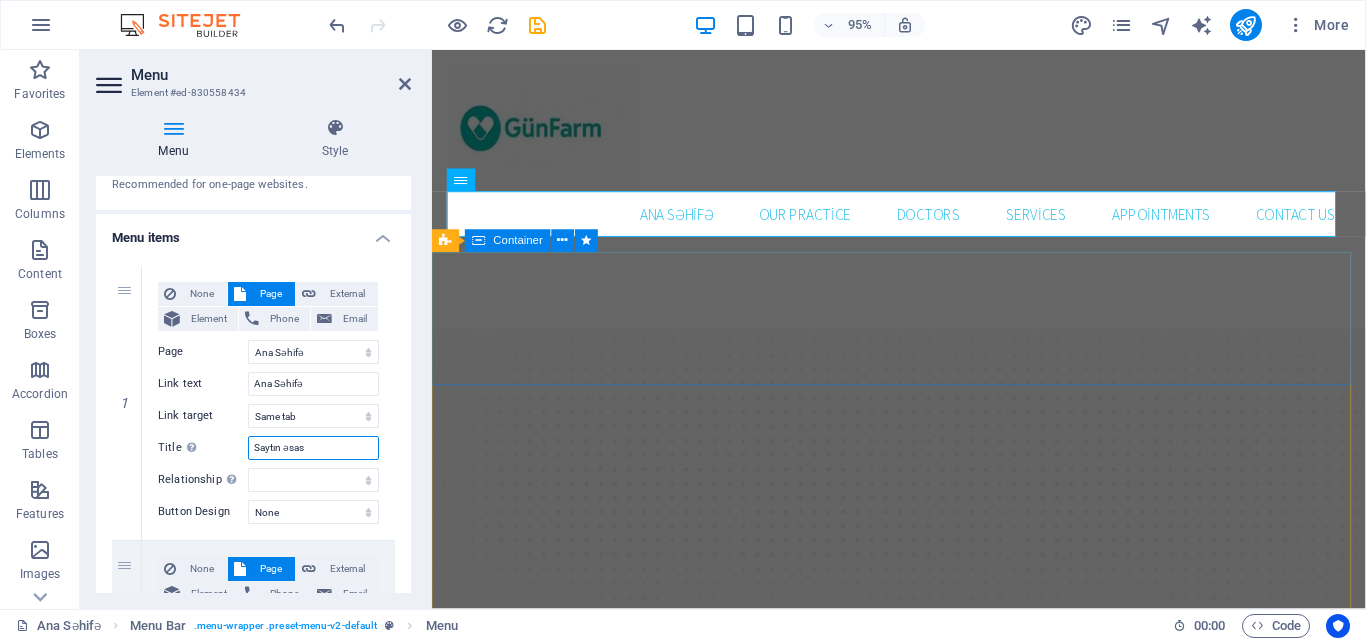 type on "Saytın əsas" 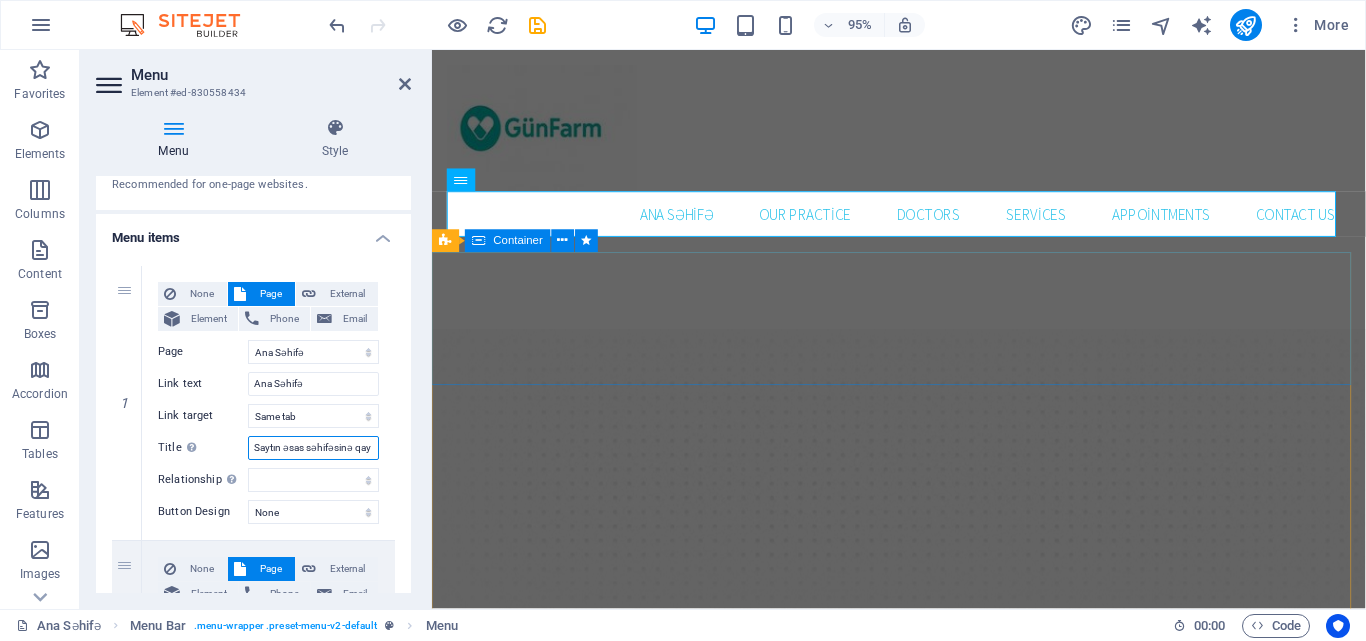 type on "Saytın əsas səhifəsinə qayı" 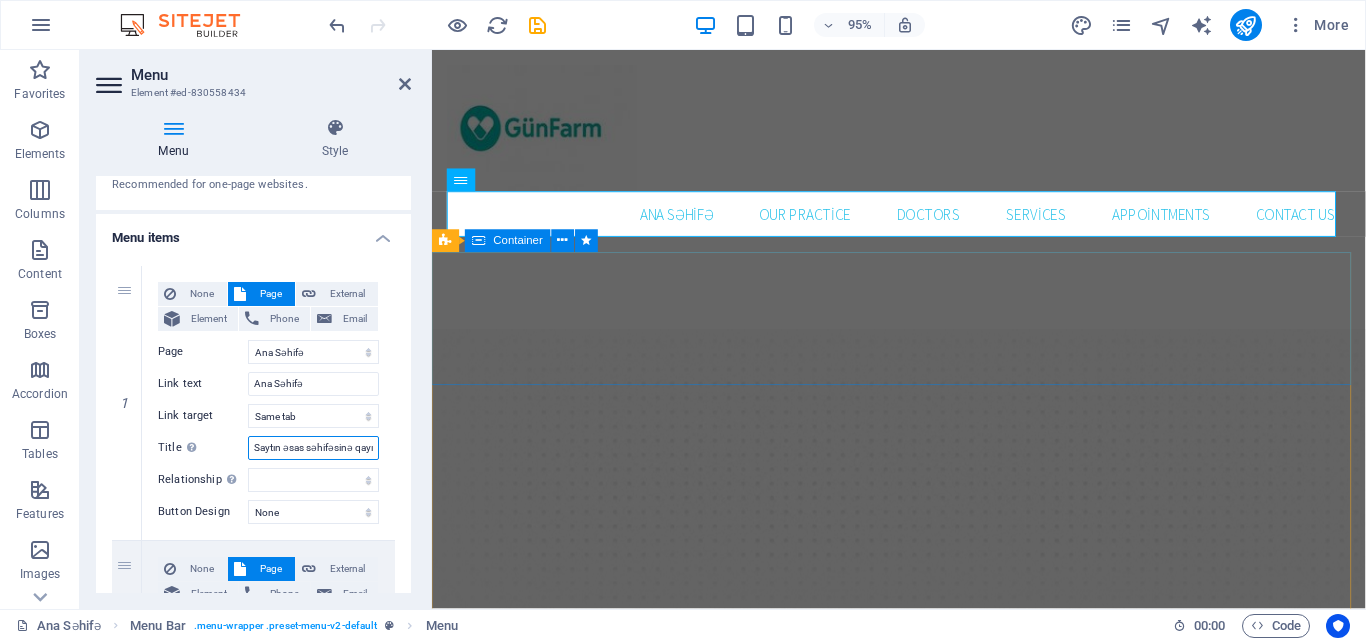 select 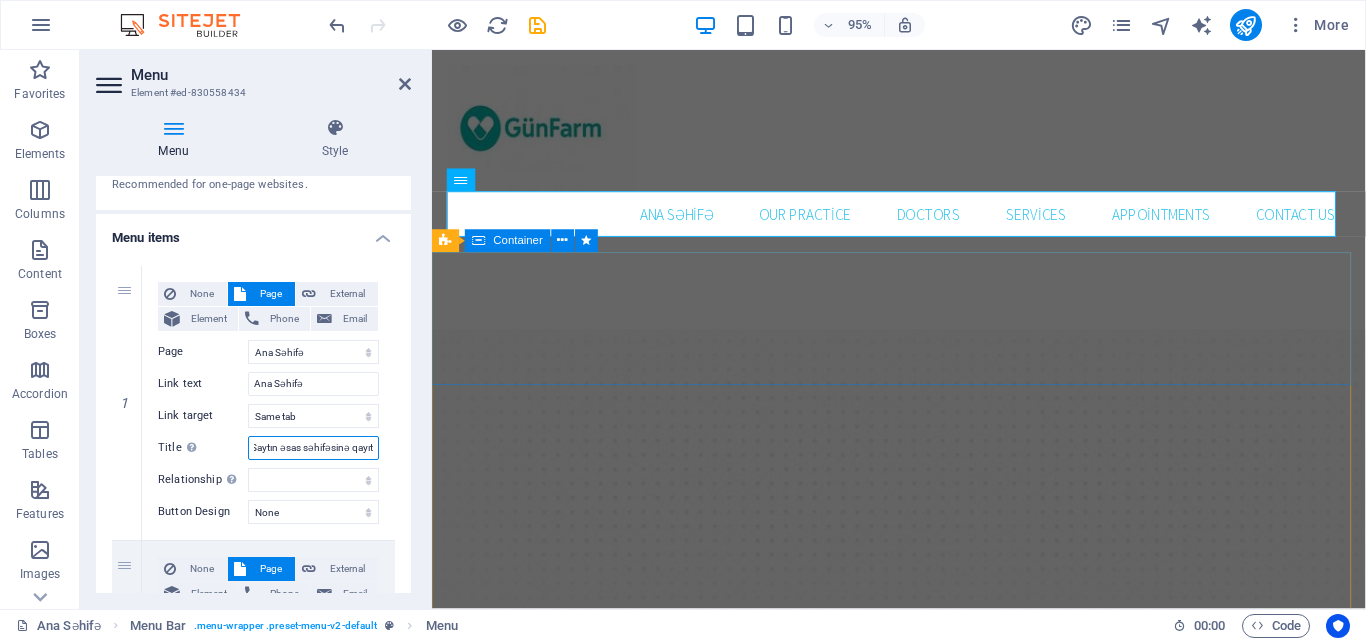 scroll, scrollTop: 0, scrollLeft: 7, axis: horizontal 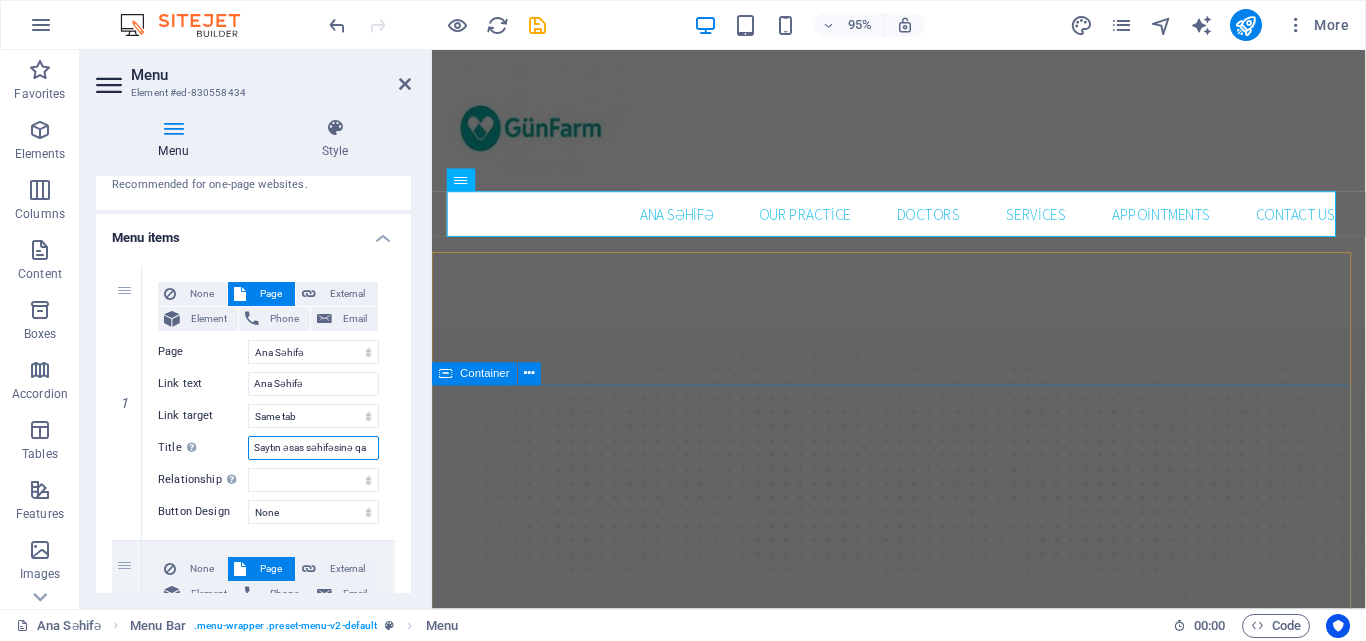 type on "Saytın əsas səhifəsinə q" 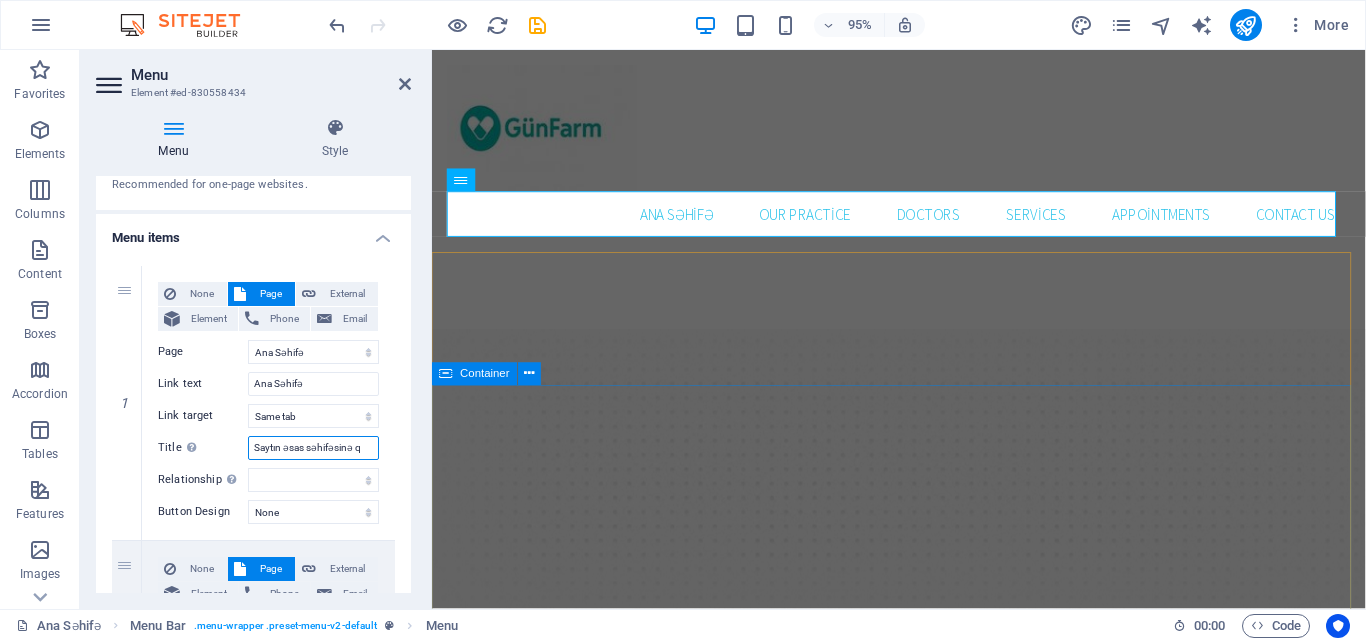 select 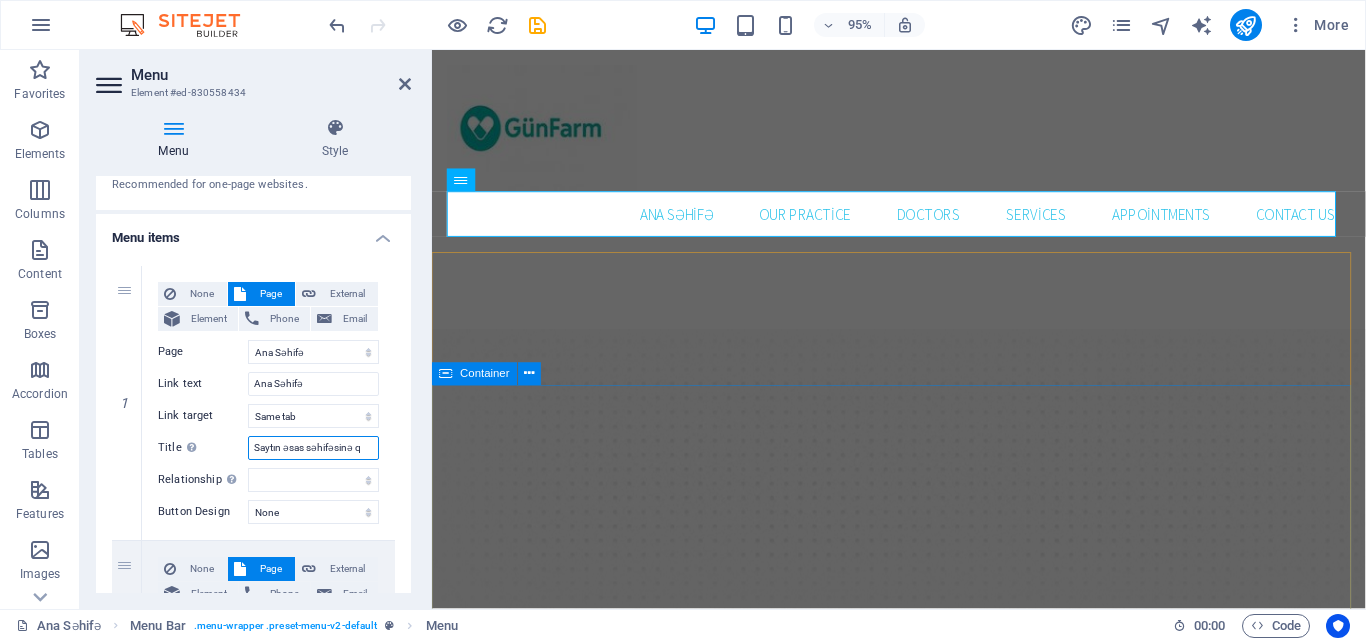 type on "Saytın əsas səhifəsinə" 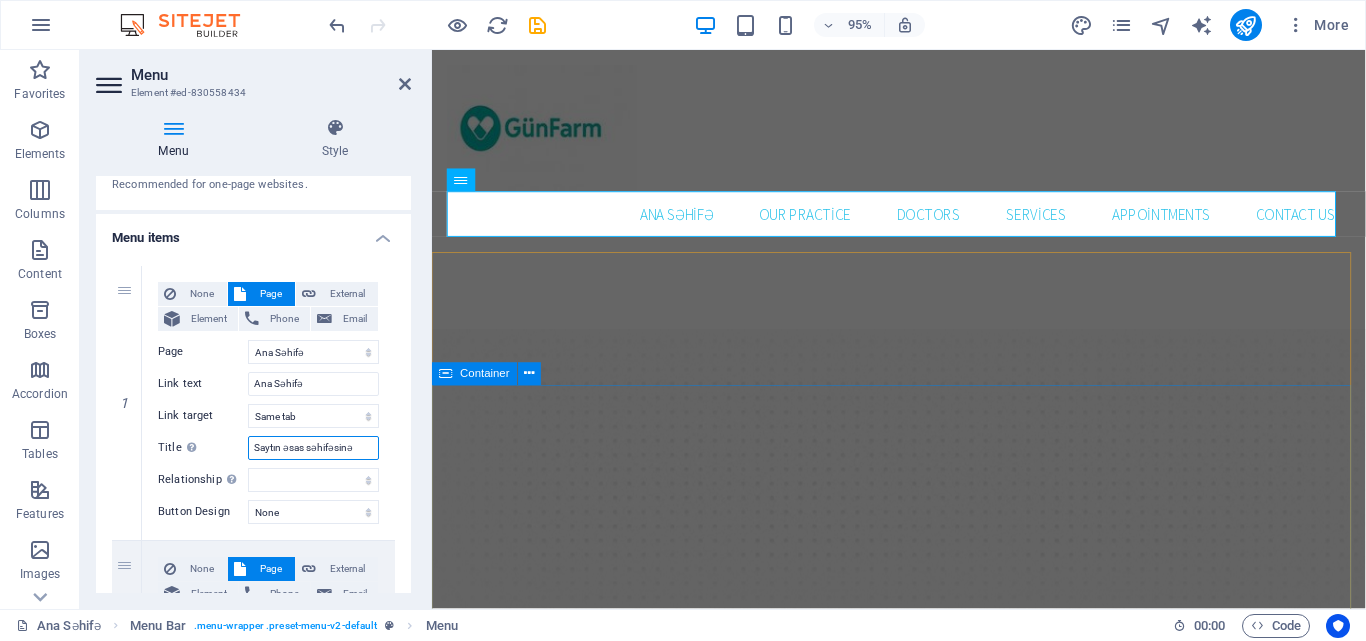 select 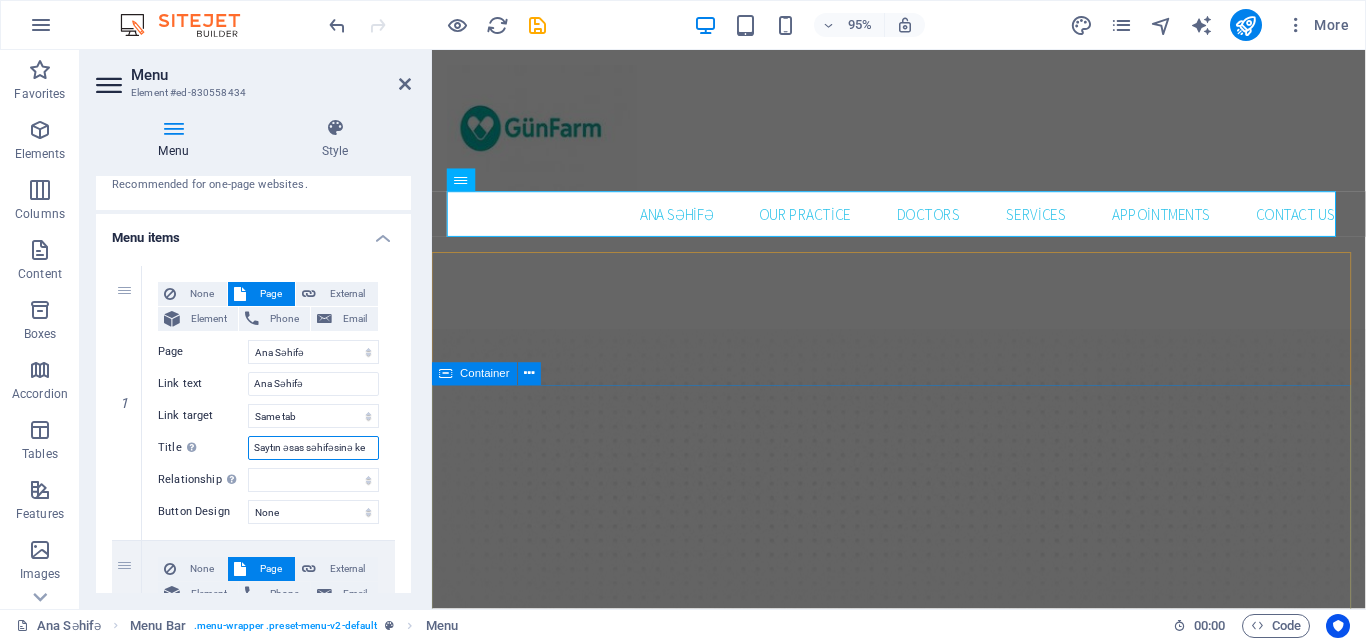 type on "Saytın əsas səhifəsinə keç" 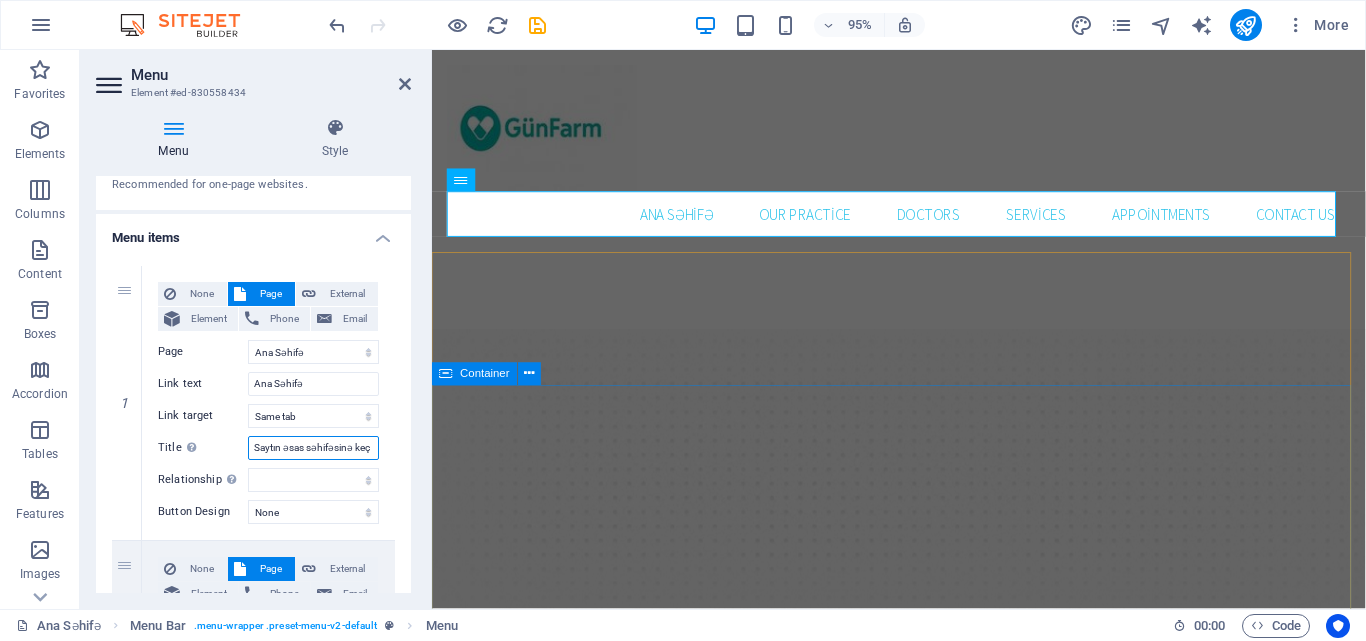 select 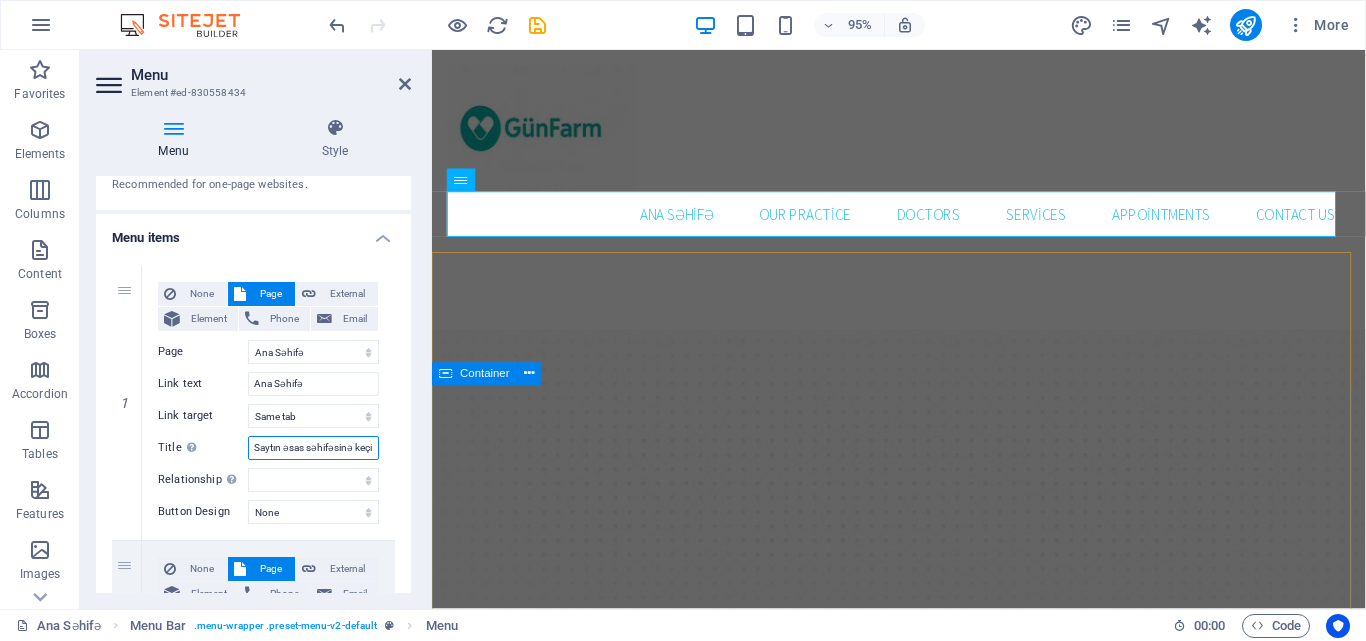 type on "Saytın əsas səhifəsinə keçid" 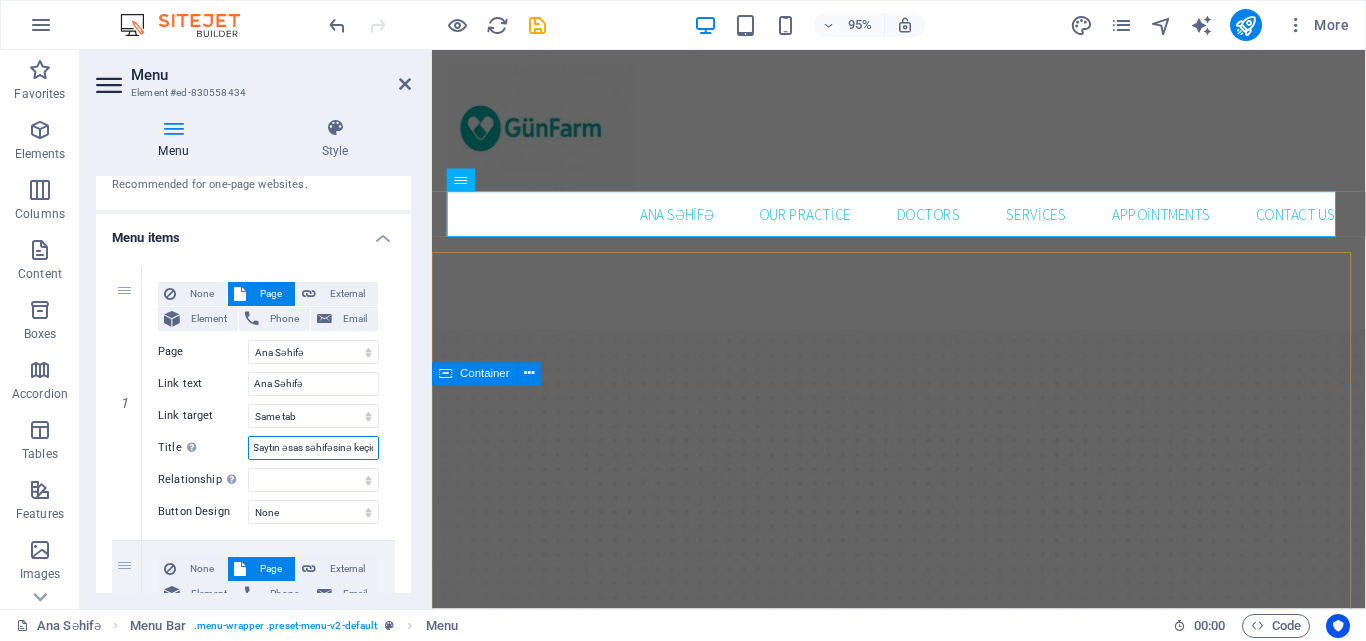 scroll, scrollTop: 0, scrollLeft: 9, axis: horizontal 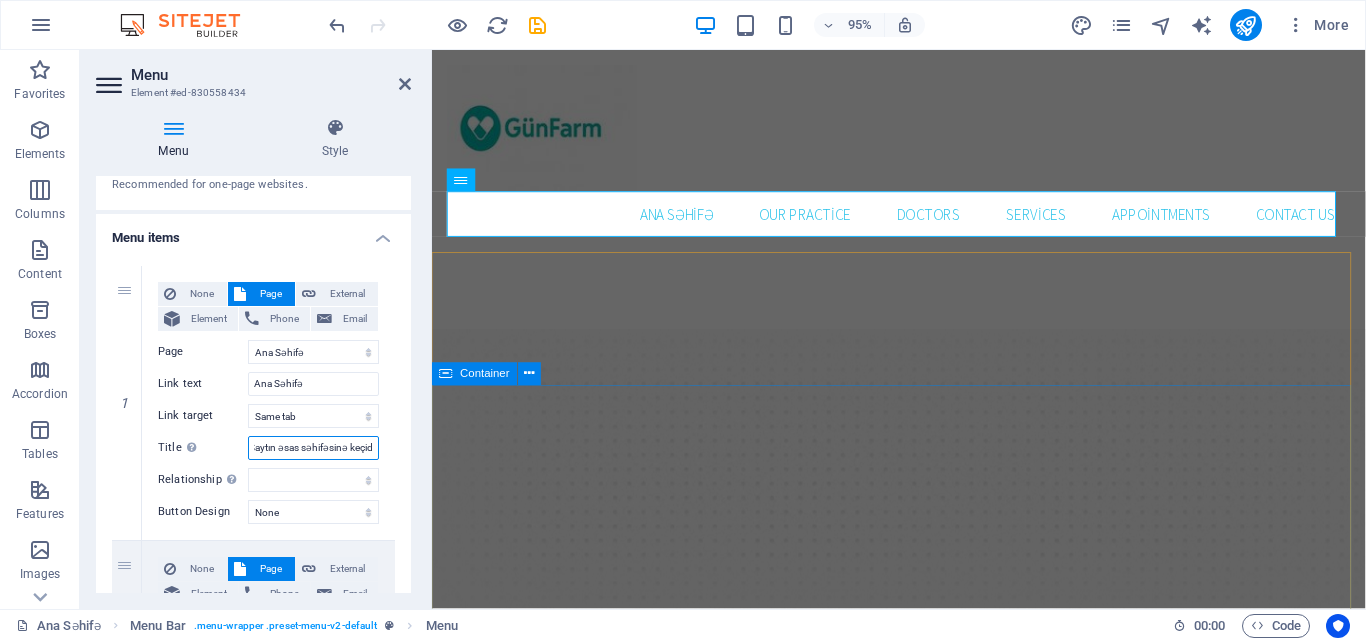 select 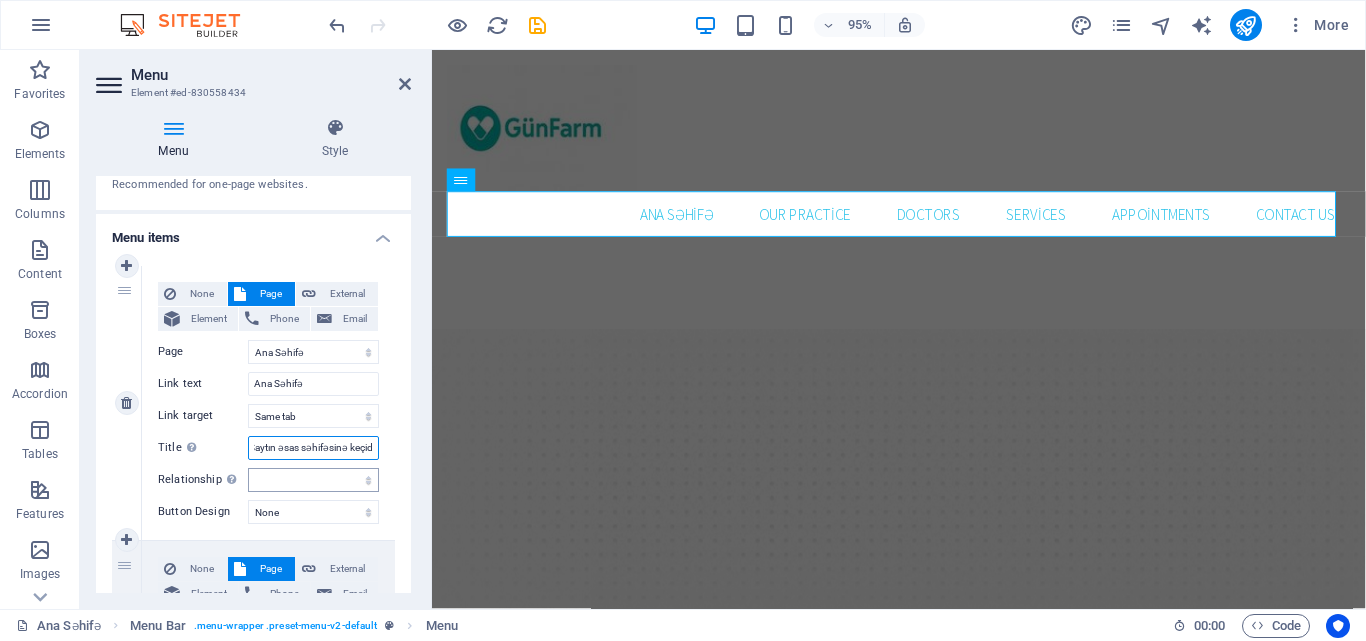 type on "Saytın əsas səhifəsinə keçid" 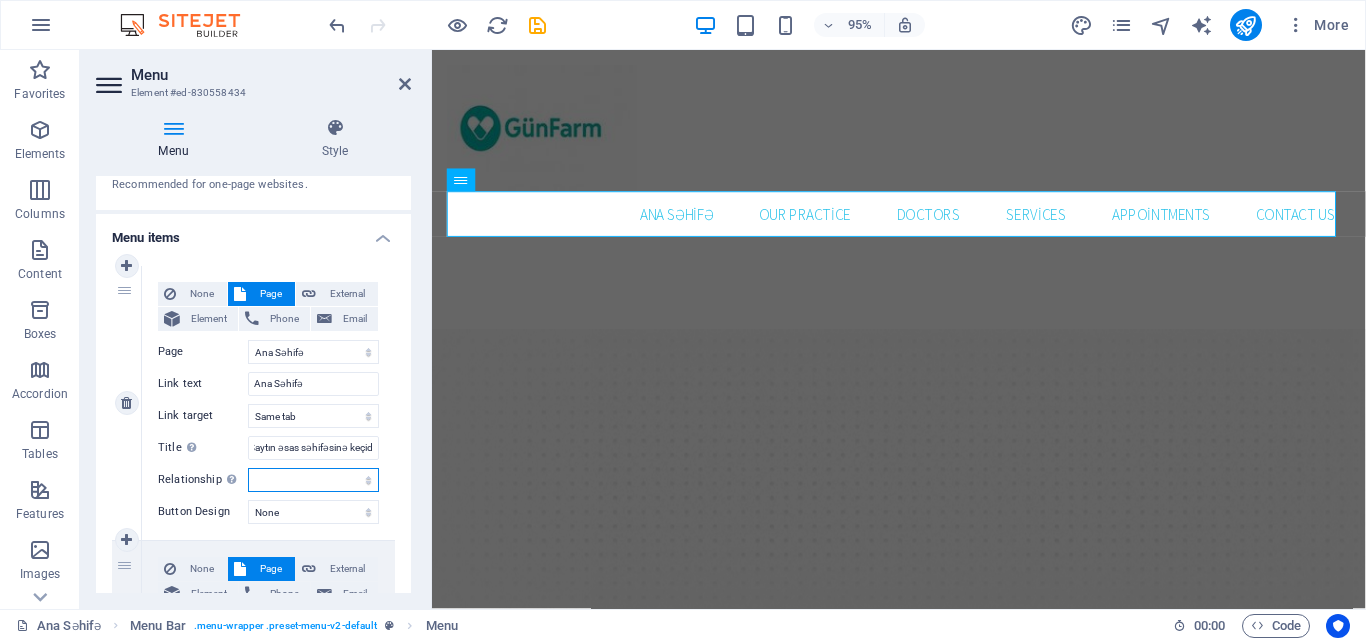 click on "alternate author bookmark external help license next nofollow noreferrer noopener prev search tag" at bounding box center (313, 480) 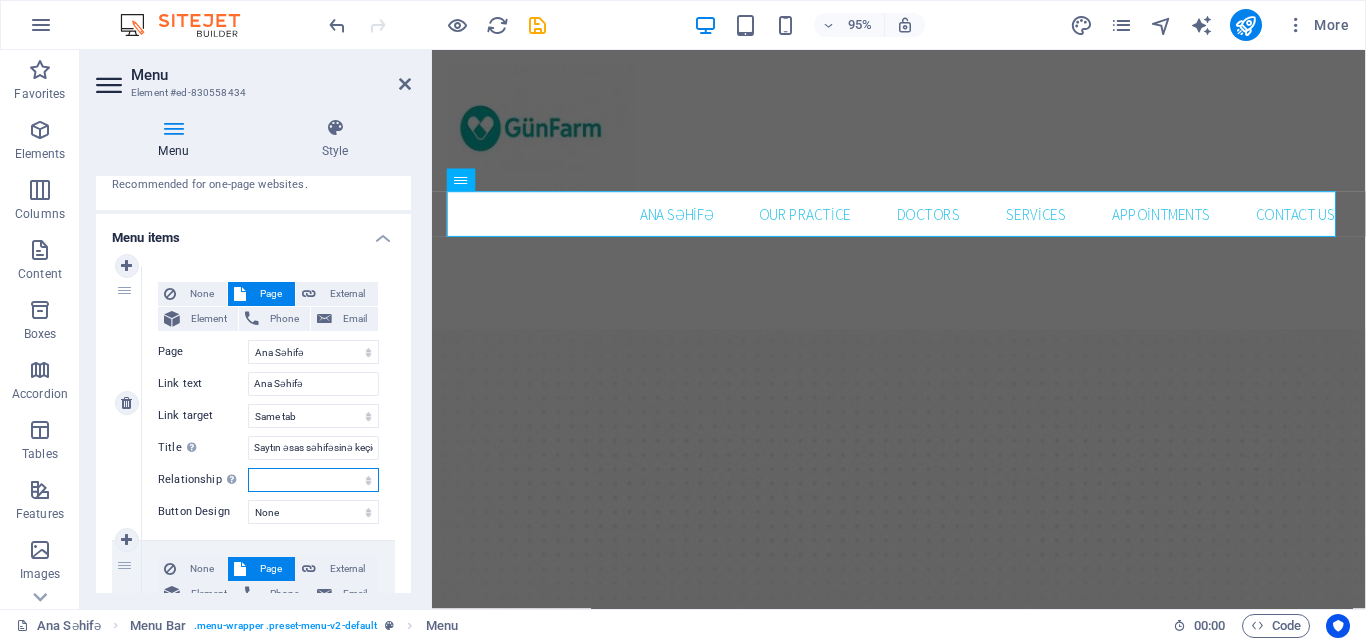 click on "alternate author bookmark external help license next nofollow noreferrer noopener prev search tag" at bounding box center (313, 480) 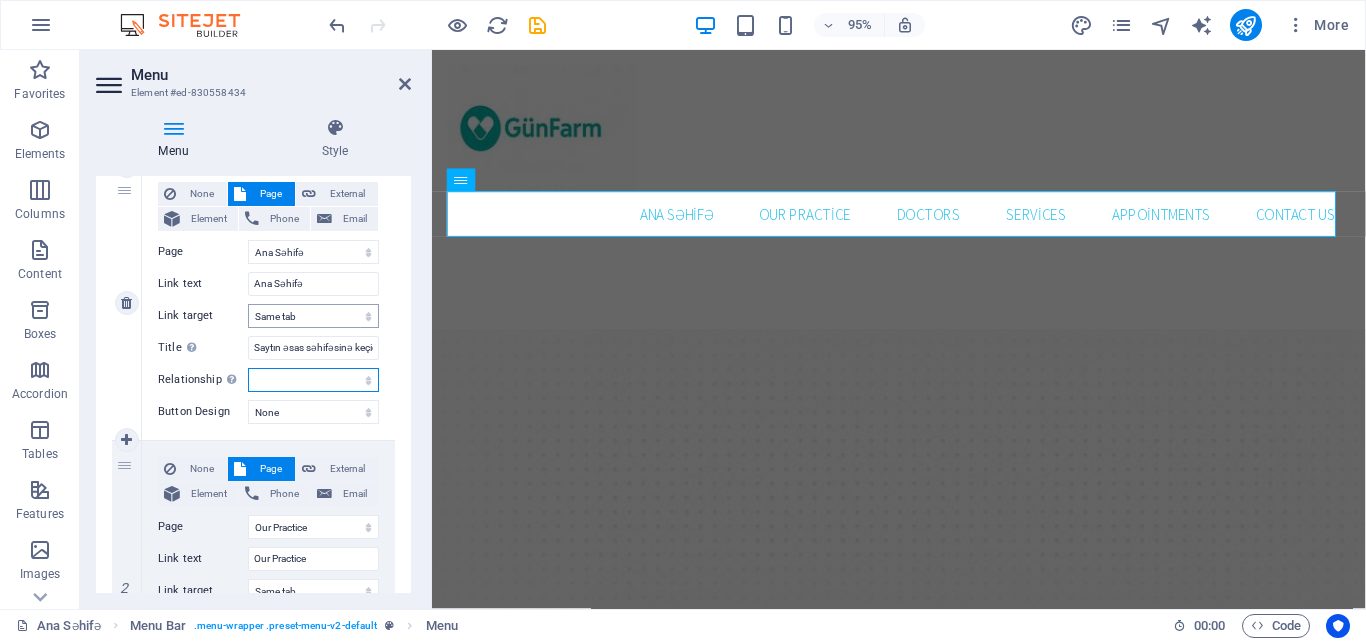scroll, scrollTop: 300, scrollLeft: 0, axis: vertical 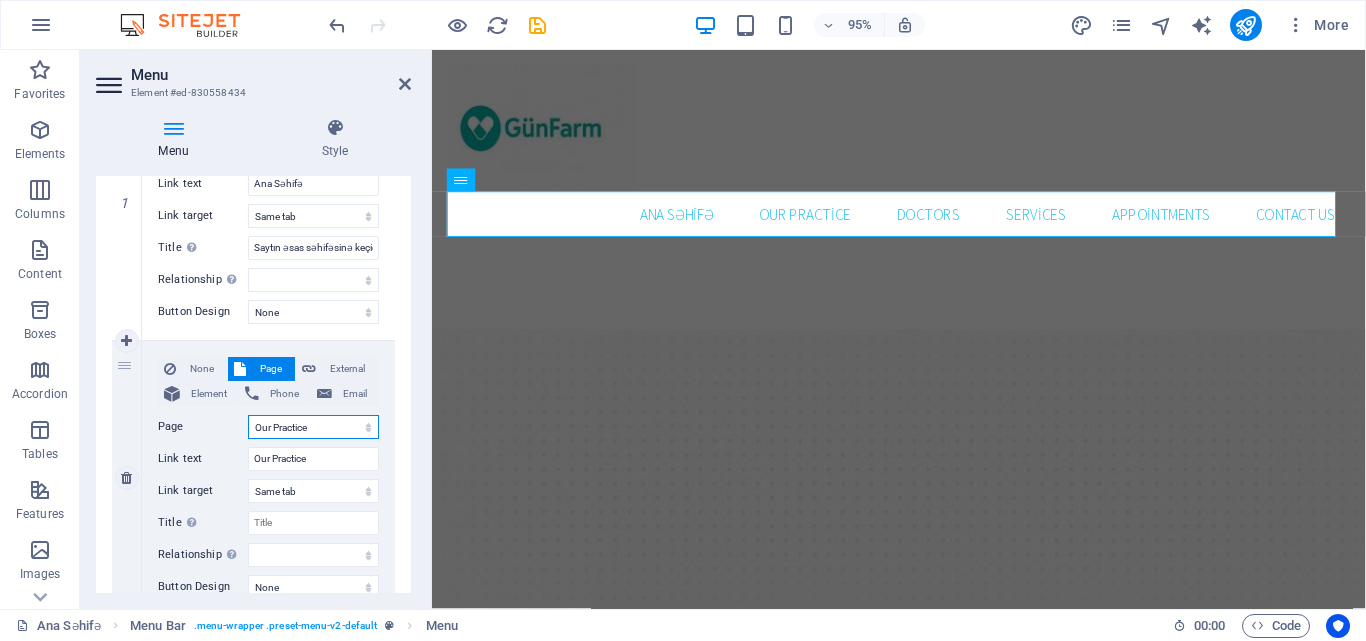 click on "Ana Səhifə Our Practice Doctors Services Appointments Legal Notice Privacy Start" at bounding box center [313, 427] 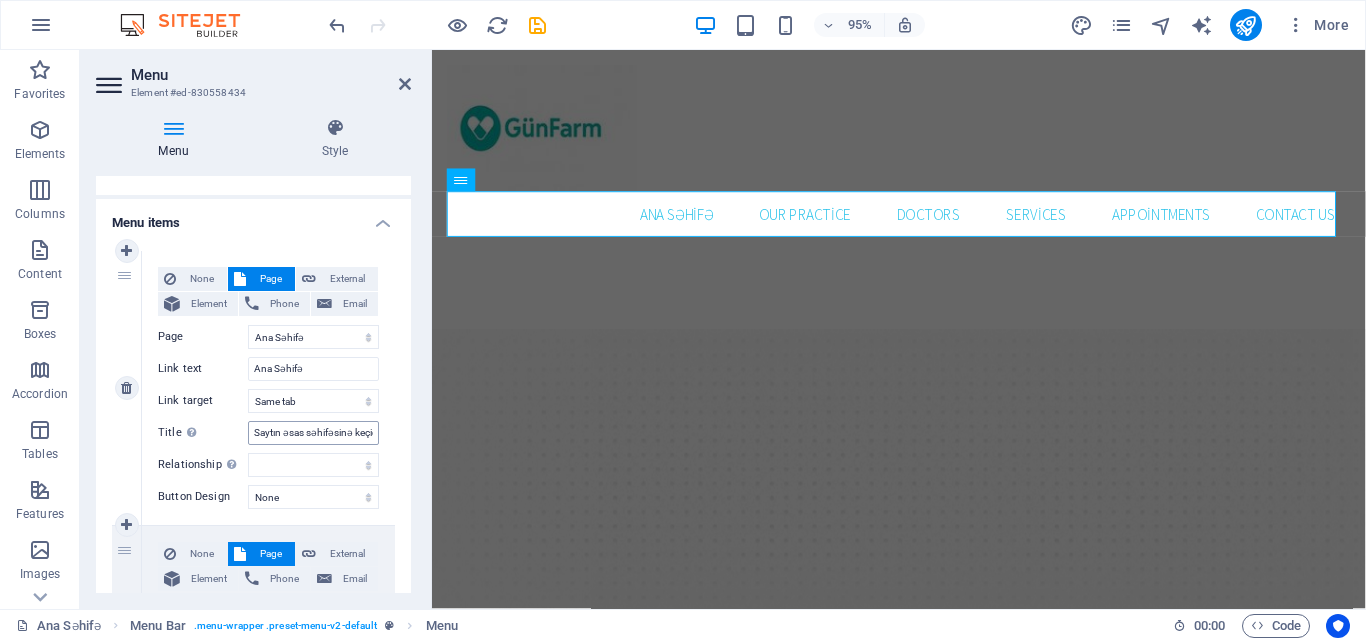 scroll, scrollTop: 100, scrollLeft: 0, axis: vertical 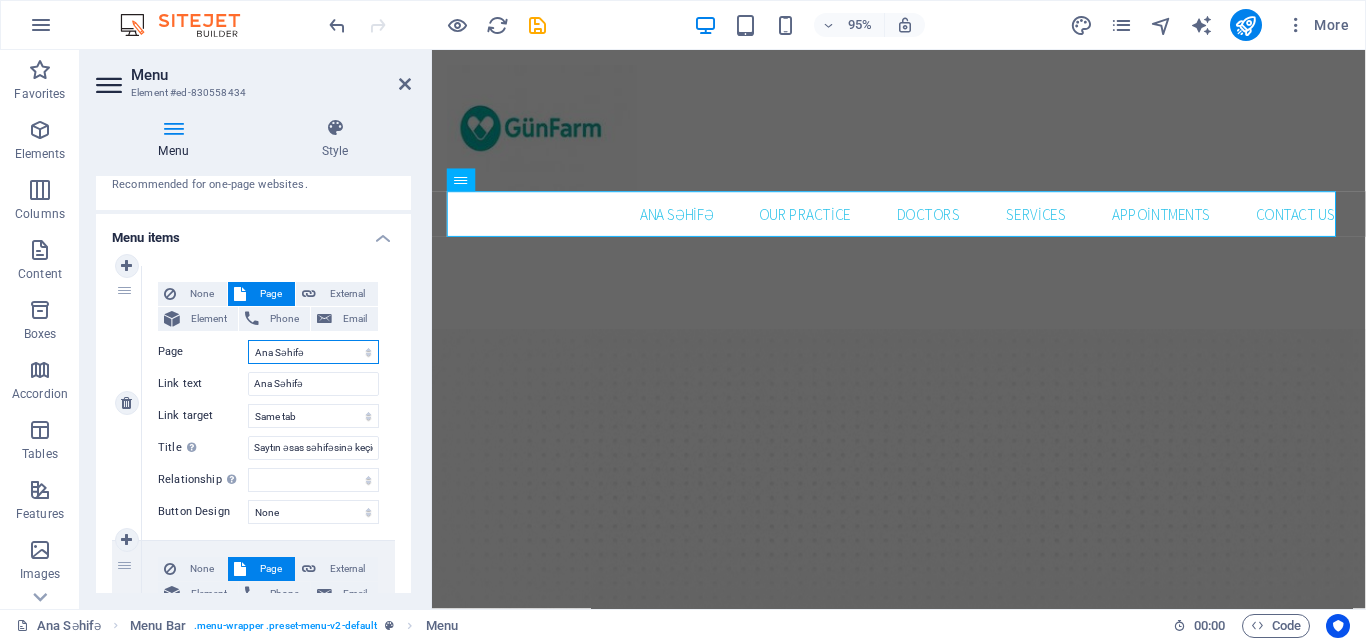 click on "Ana Səhifə Our Practice Doctors Services Appointments Legal Notice Privacy Start" at bounding box center (313, 352) 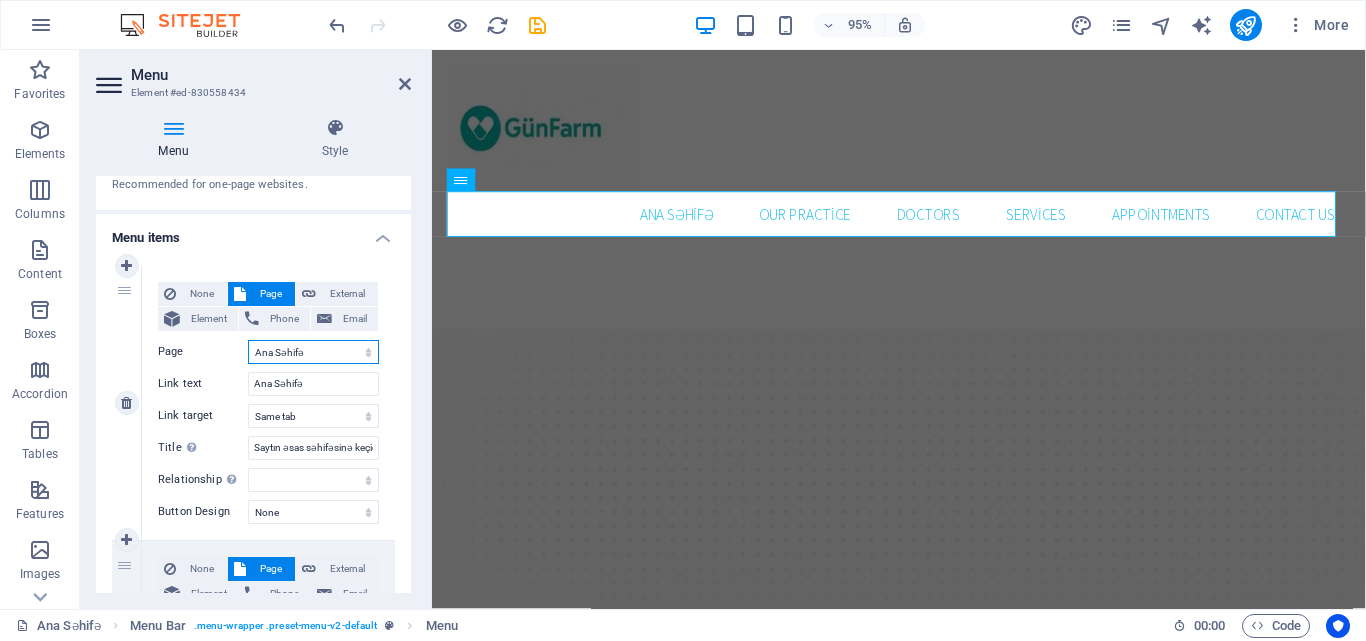click on "Ana Səhifə Our Practice Doctors Services Appointments Legal Notice Privacy Start" at bounding box center (313, 352) 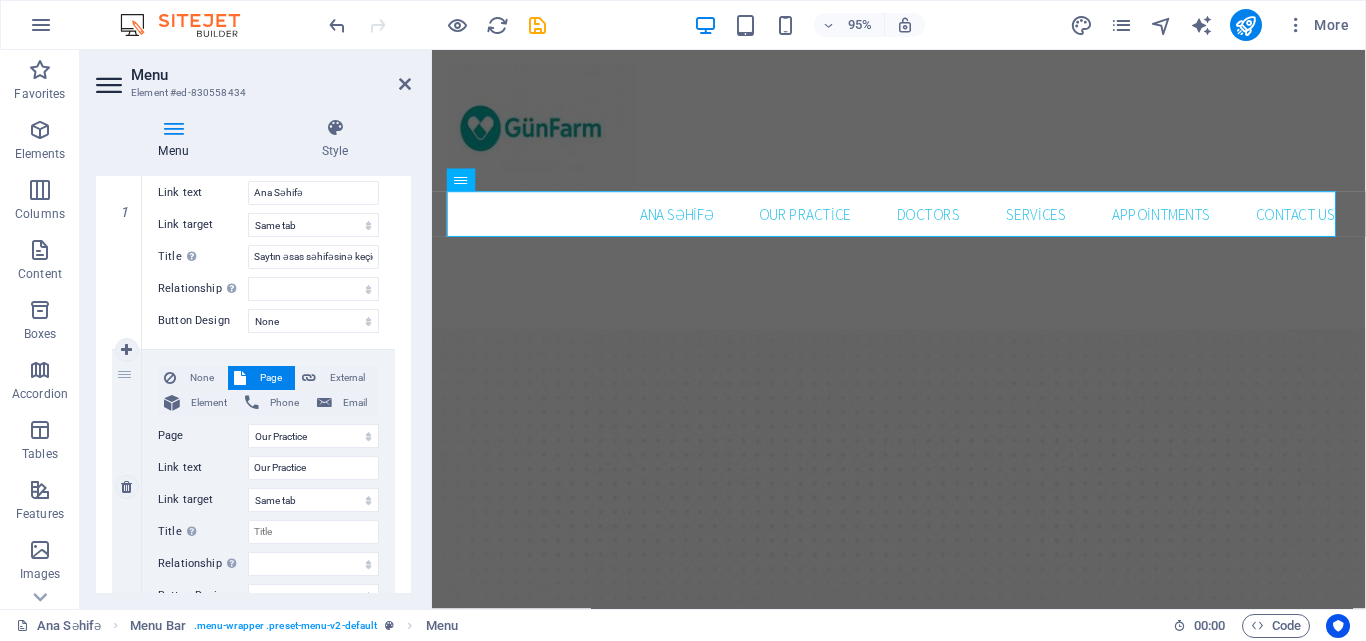 scroll, scrollTop: 300, scrollLeft: 0, axis: vertical 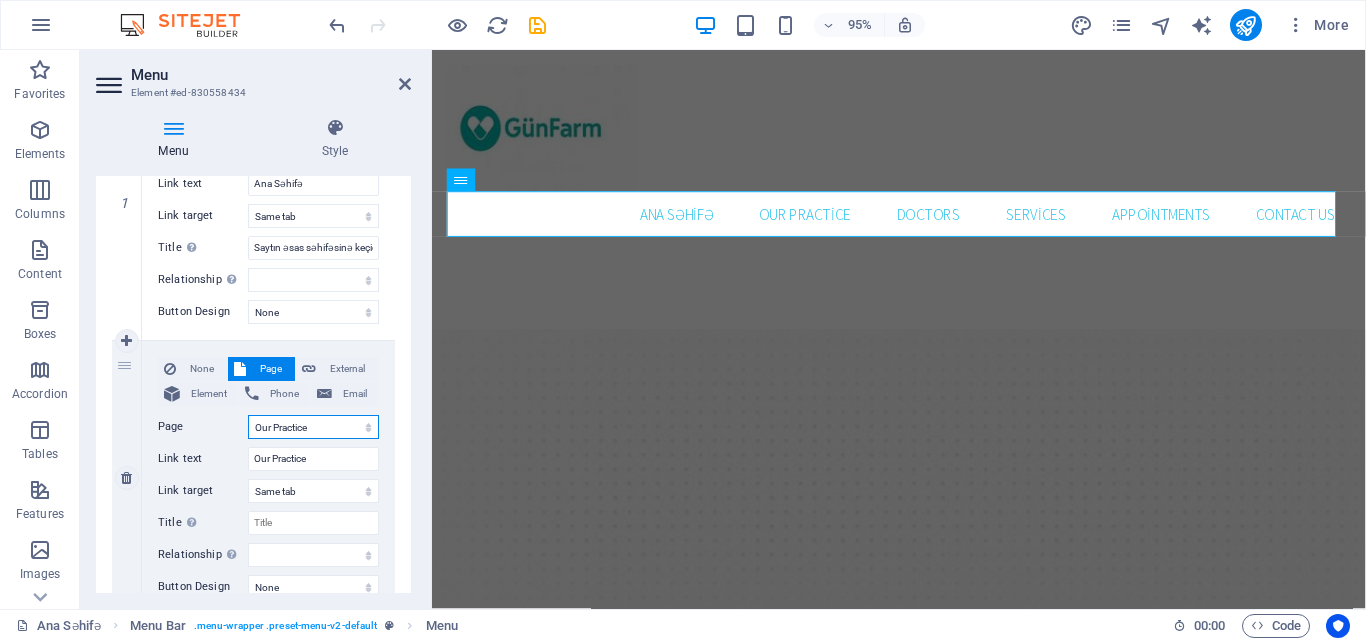 click on "Ana Səhifə Our Practice Doctors Services Appointments Legal Notice Privacy Start" at bounding box center (313, 427) 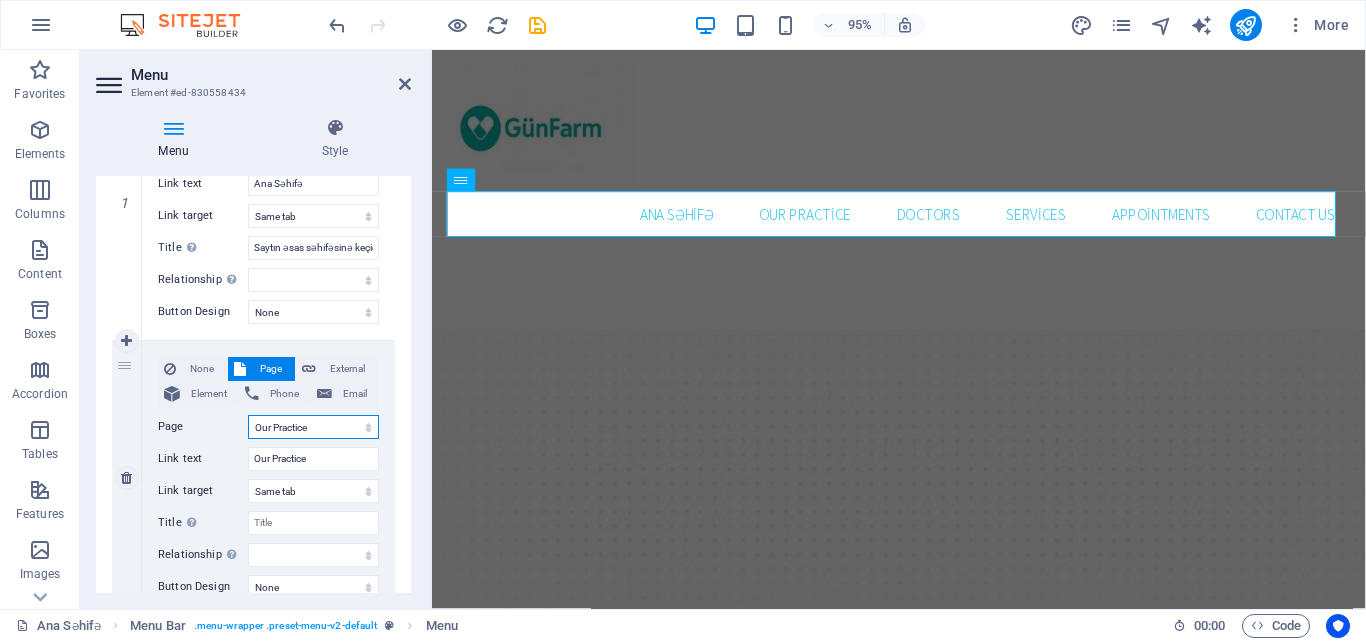 click on "Ana Səhifə Our Practice Doctors Services Appointments Legal Notice Privacy Start" at bounding box center (313, 427) 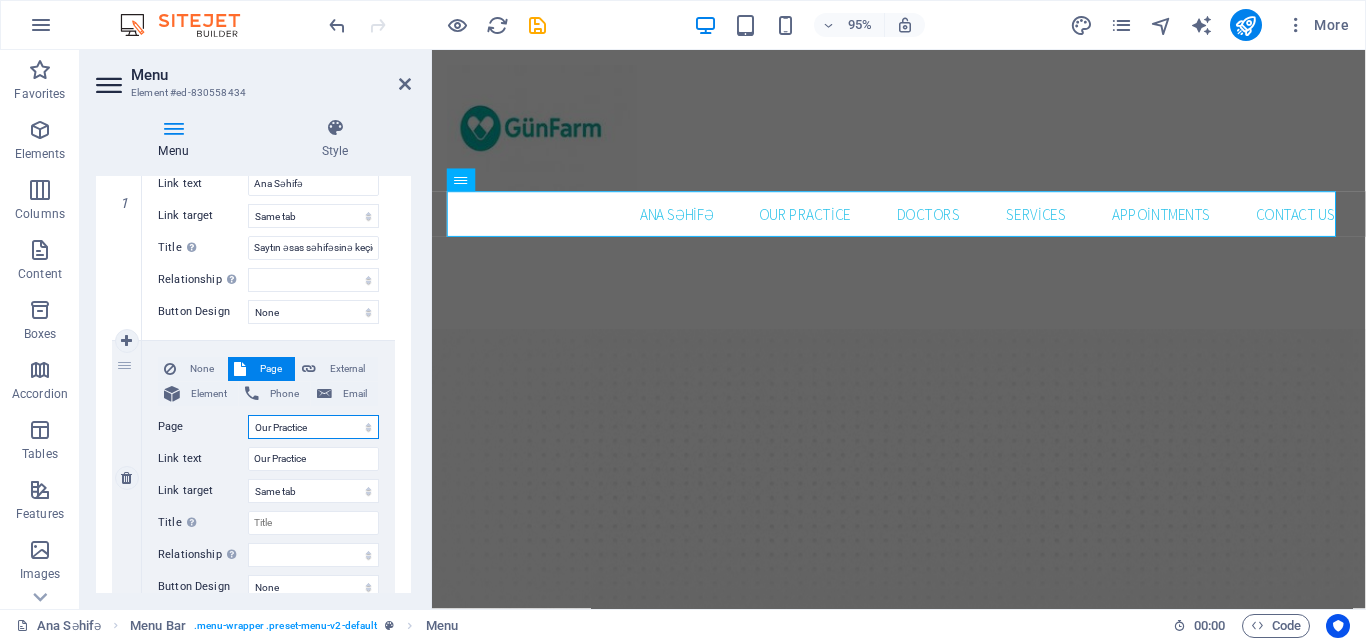 drag, startPoint x: 310, startPoint y: 425, endPoint x: 294, endPoint y: 425, distance: 16 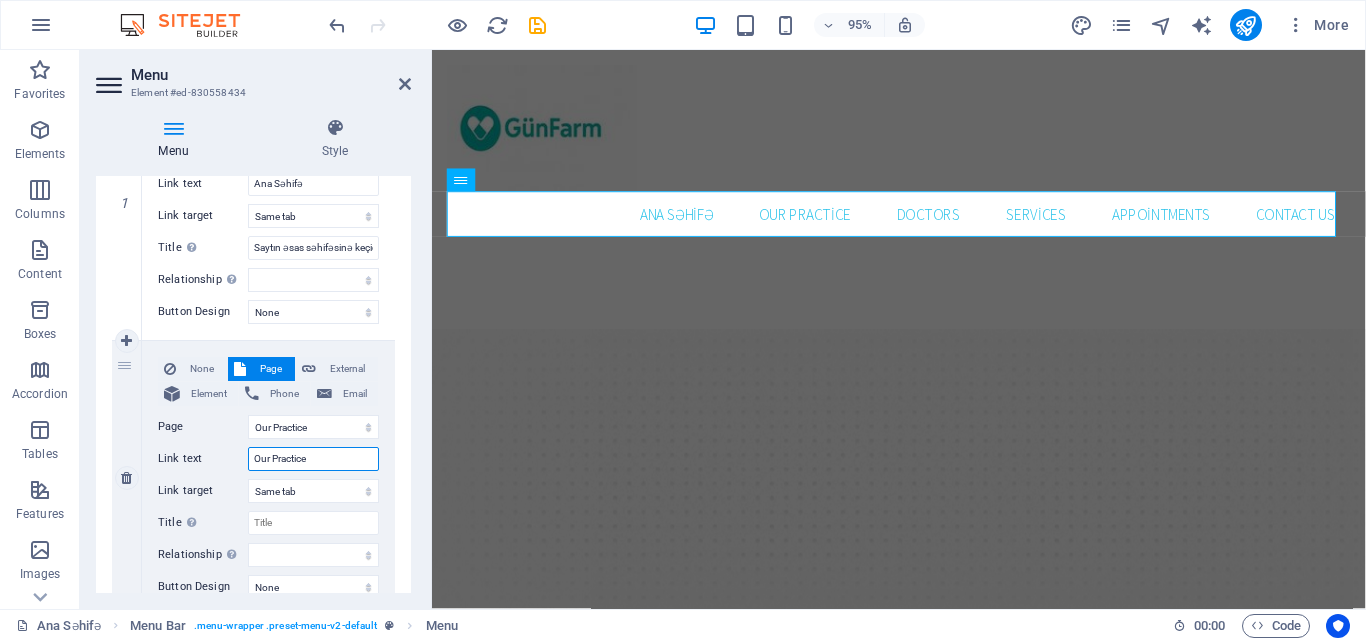 click on "Our Practice" at bounding box center [313, 459] 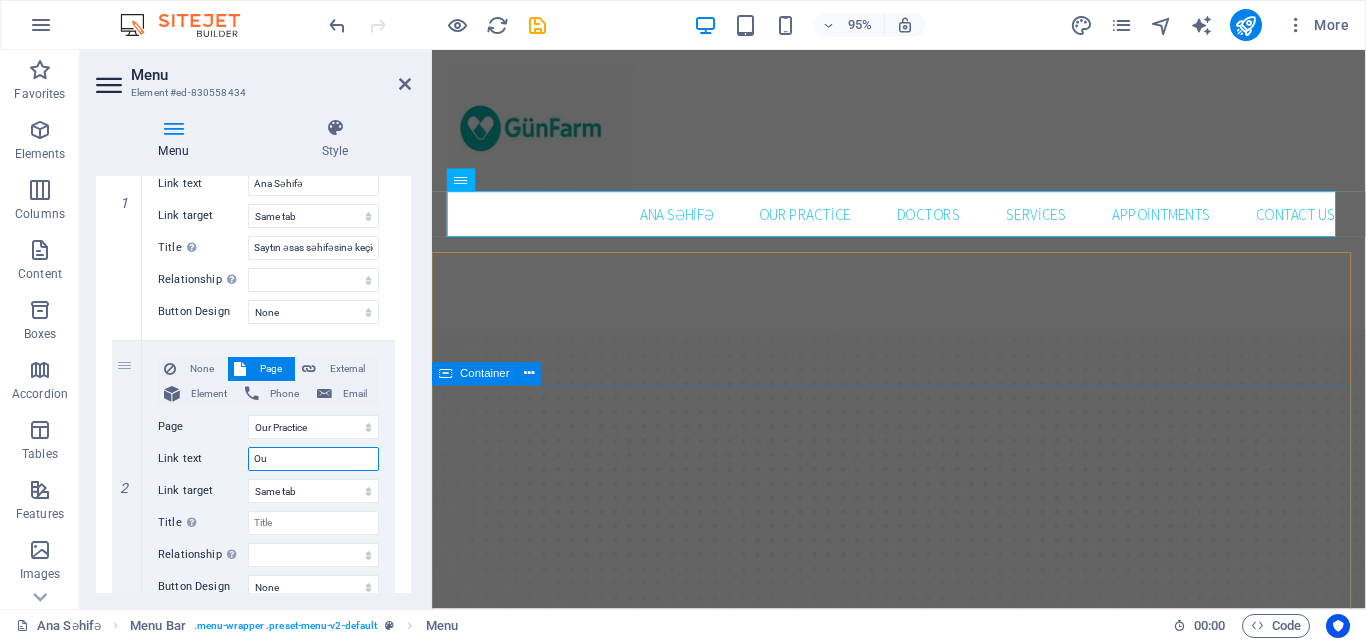 type on "O" 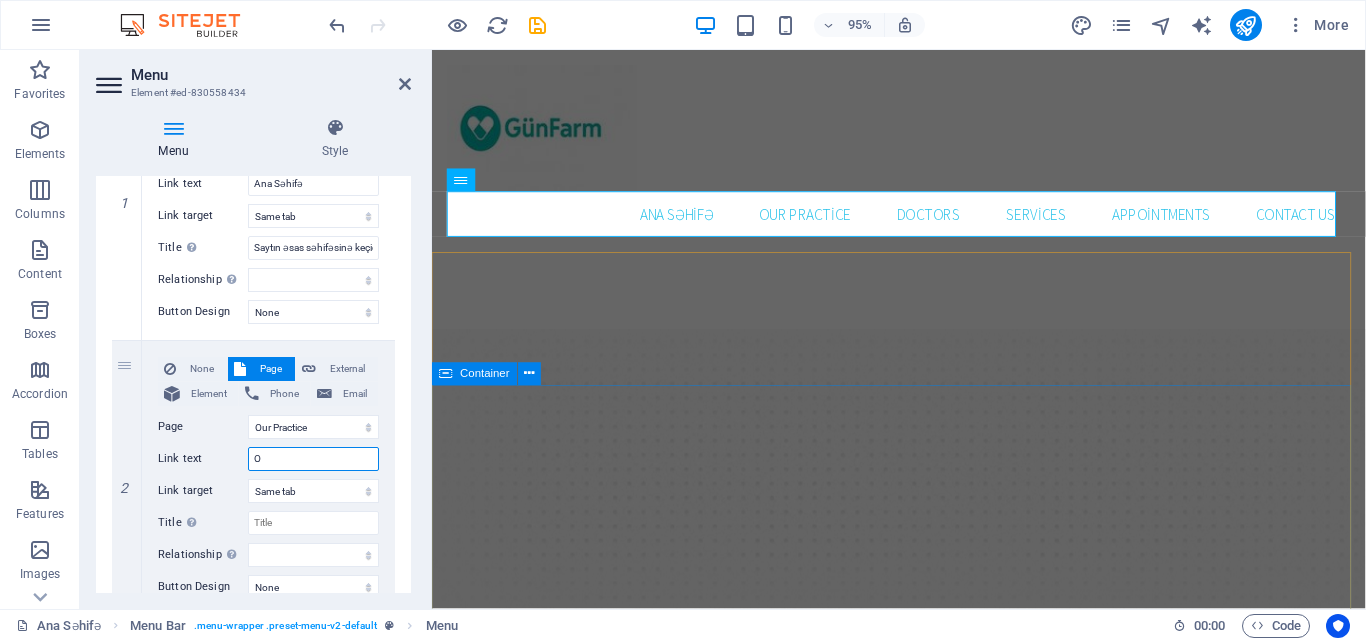 type 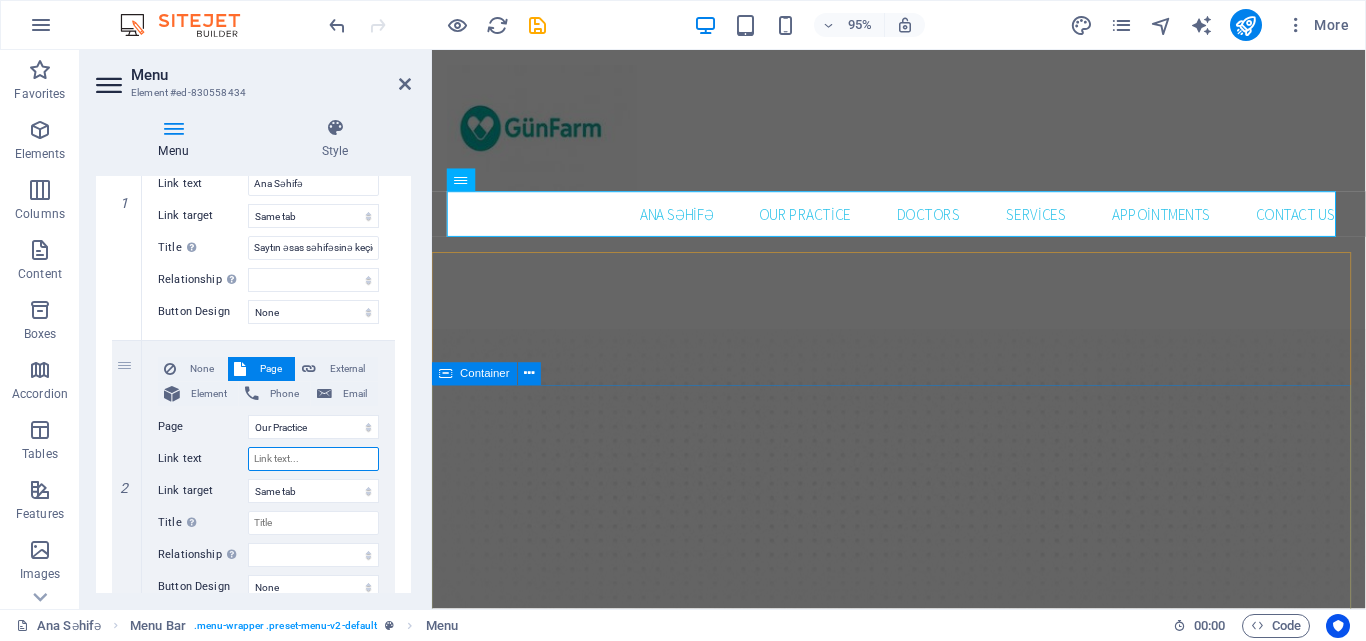 select 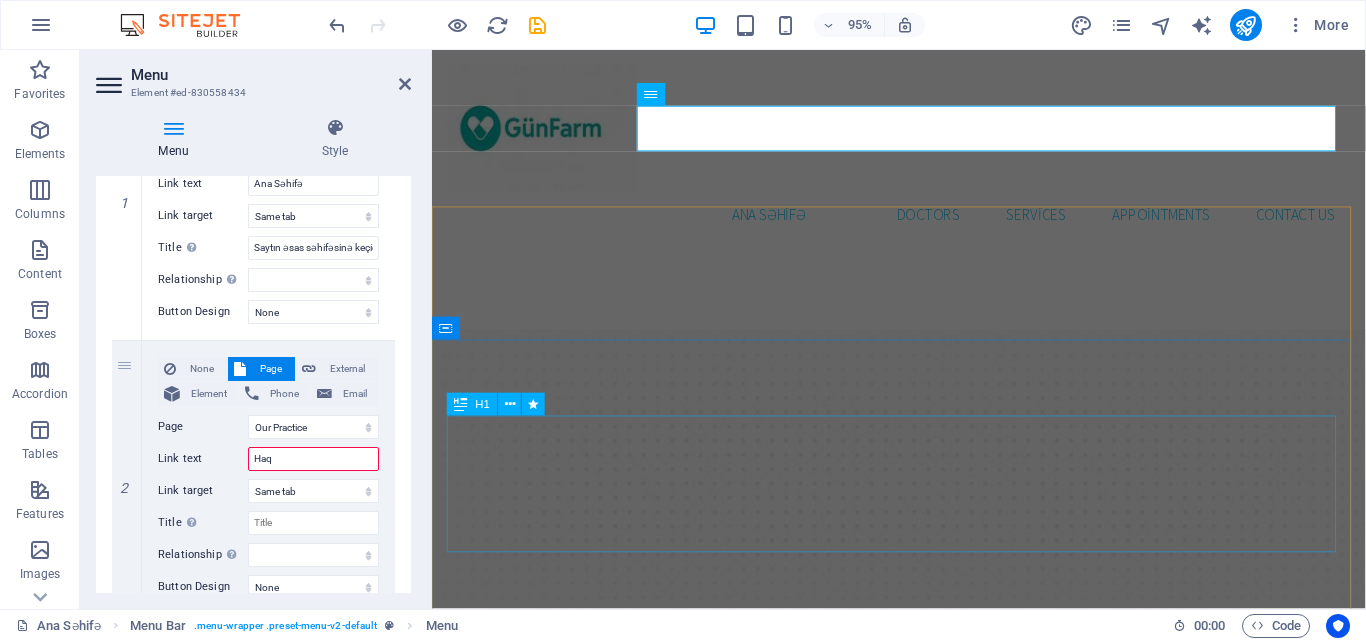 type on "Haqq" 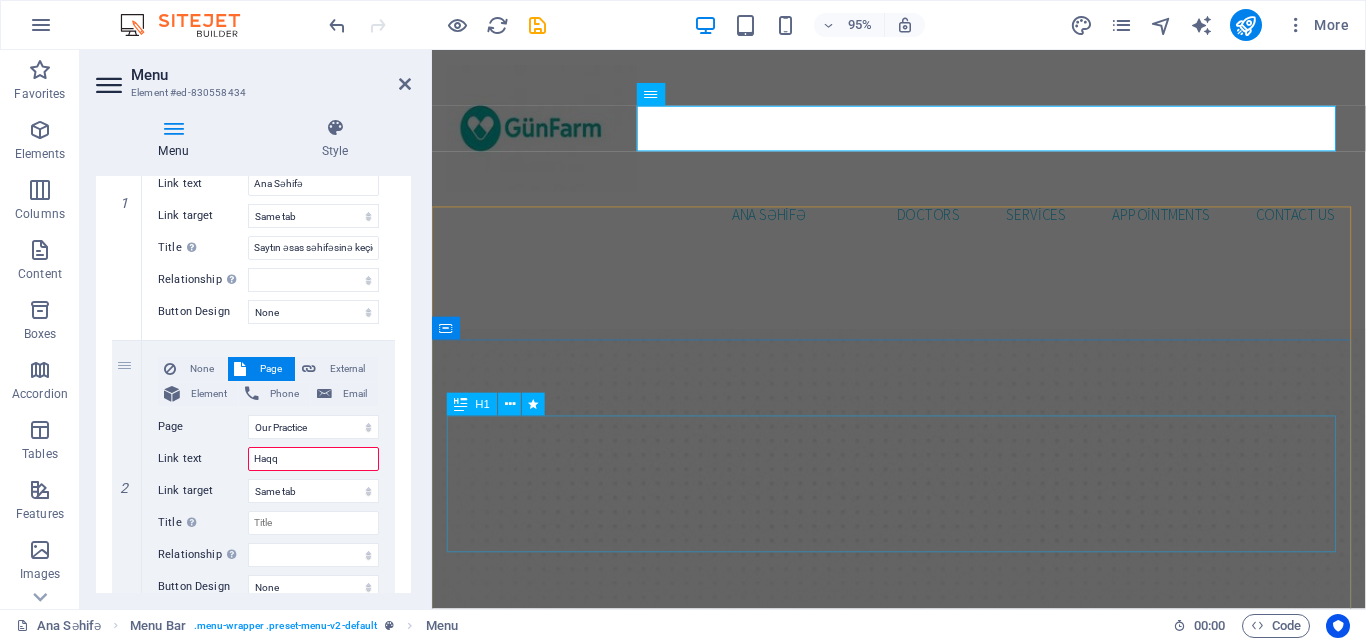select 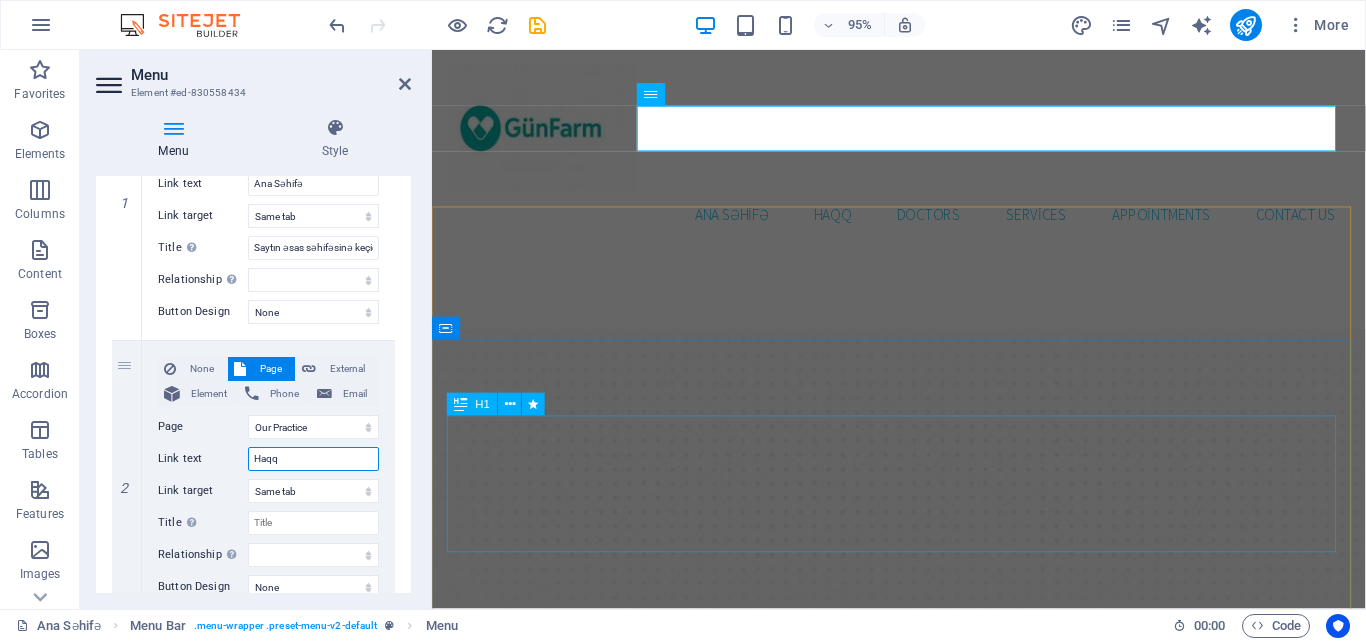 type on "Haqqı" 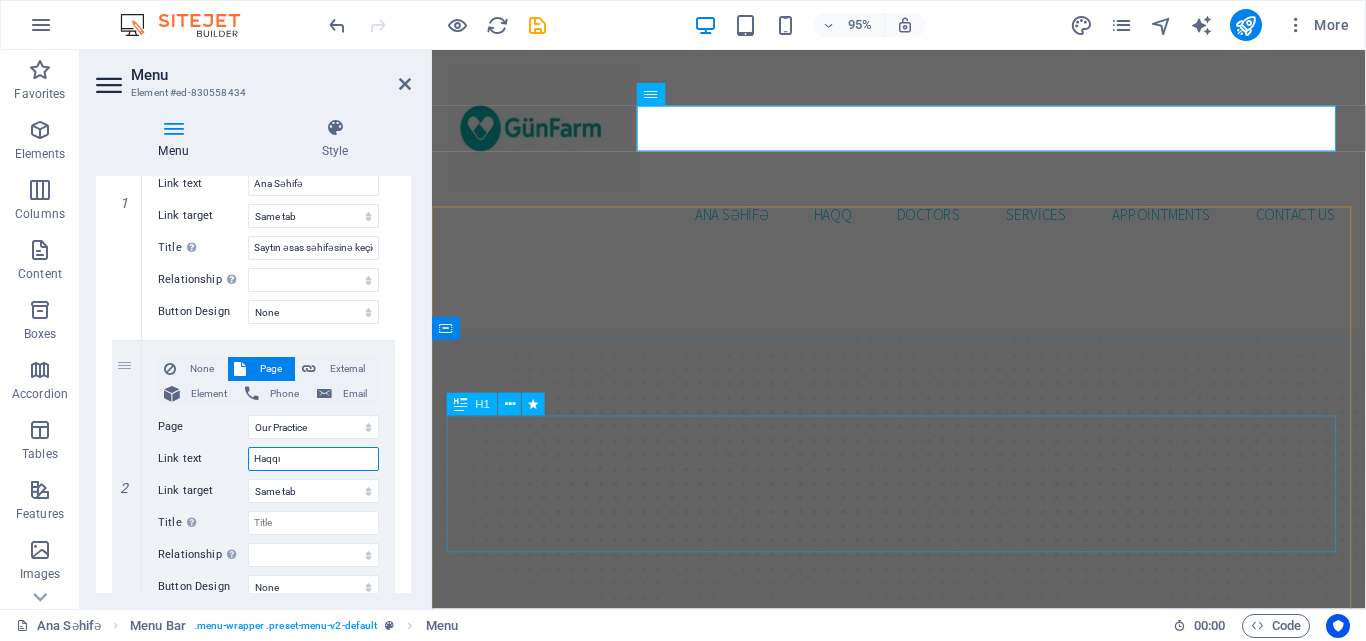 select 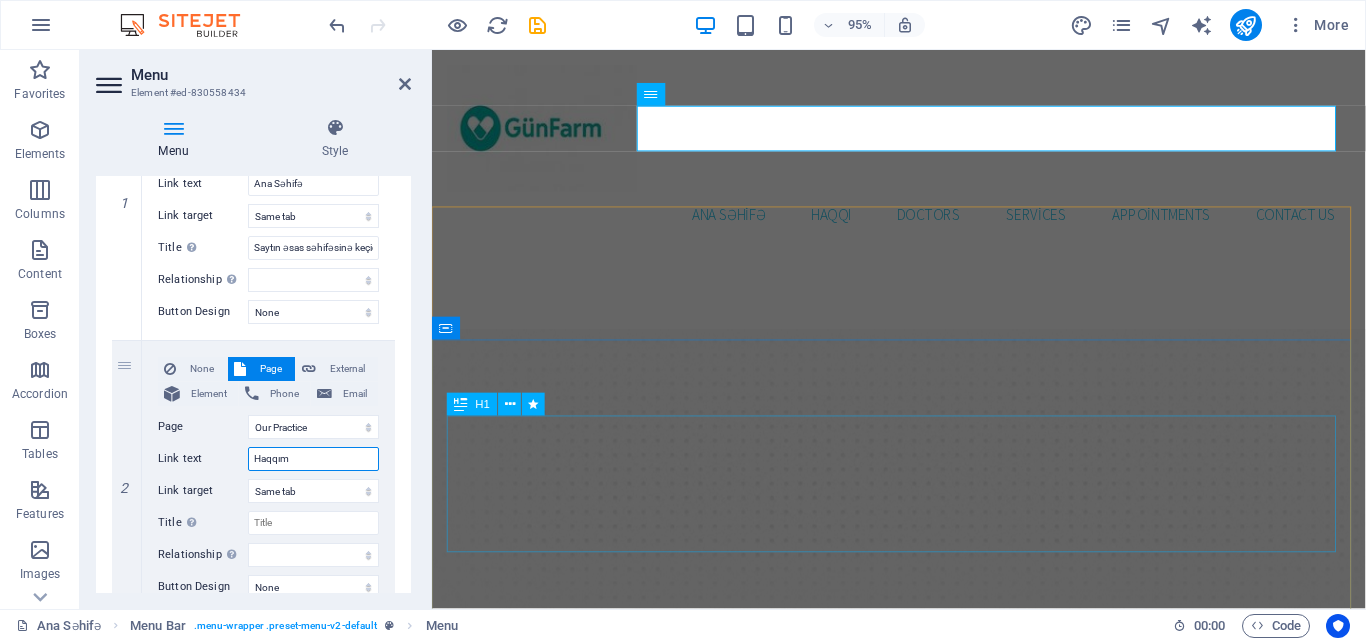type on "Haqqımı" 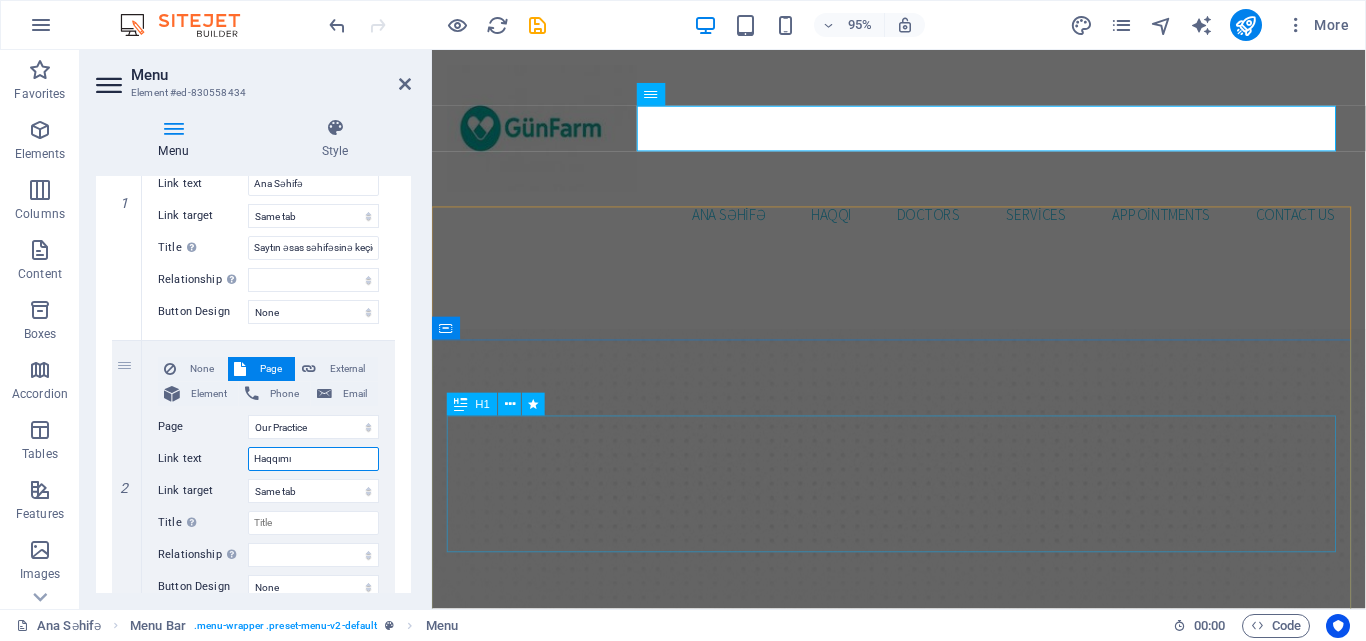 select 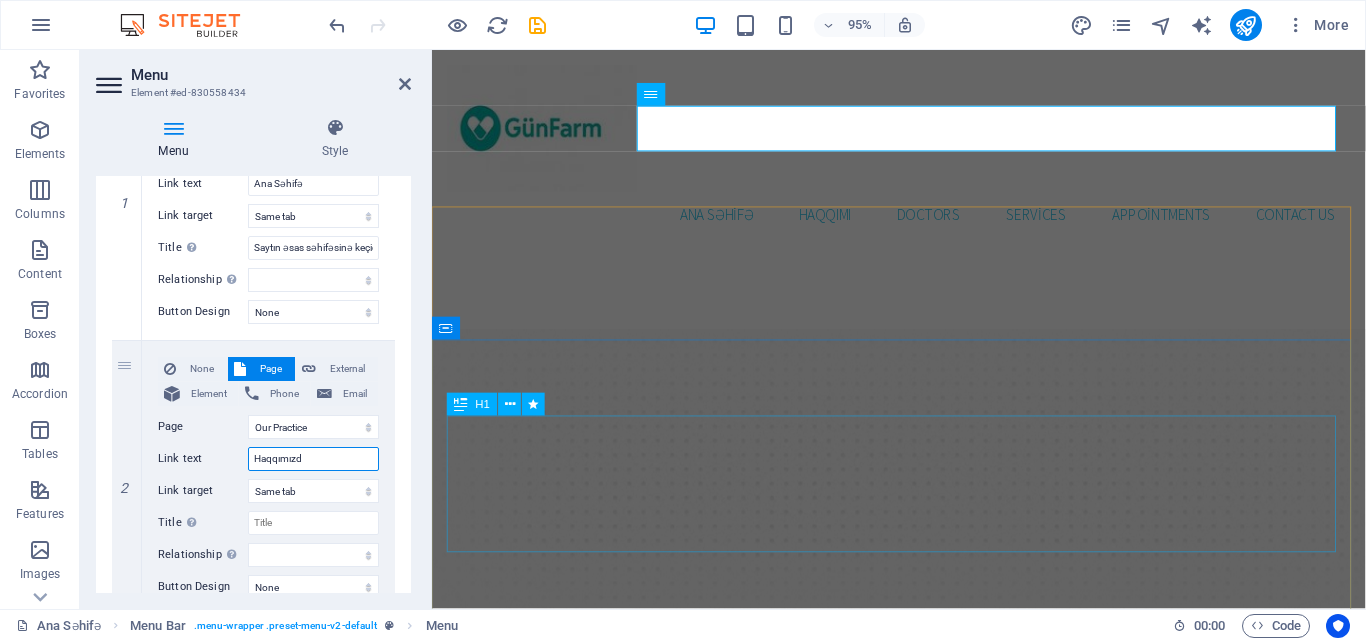 type on "Haqqımızda" 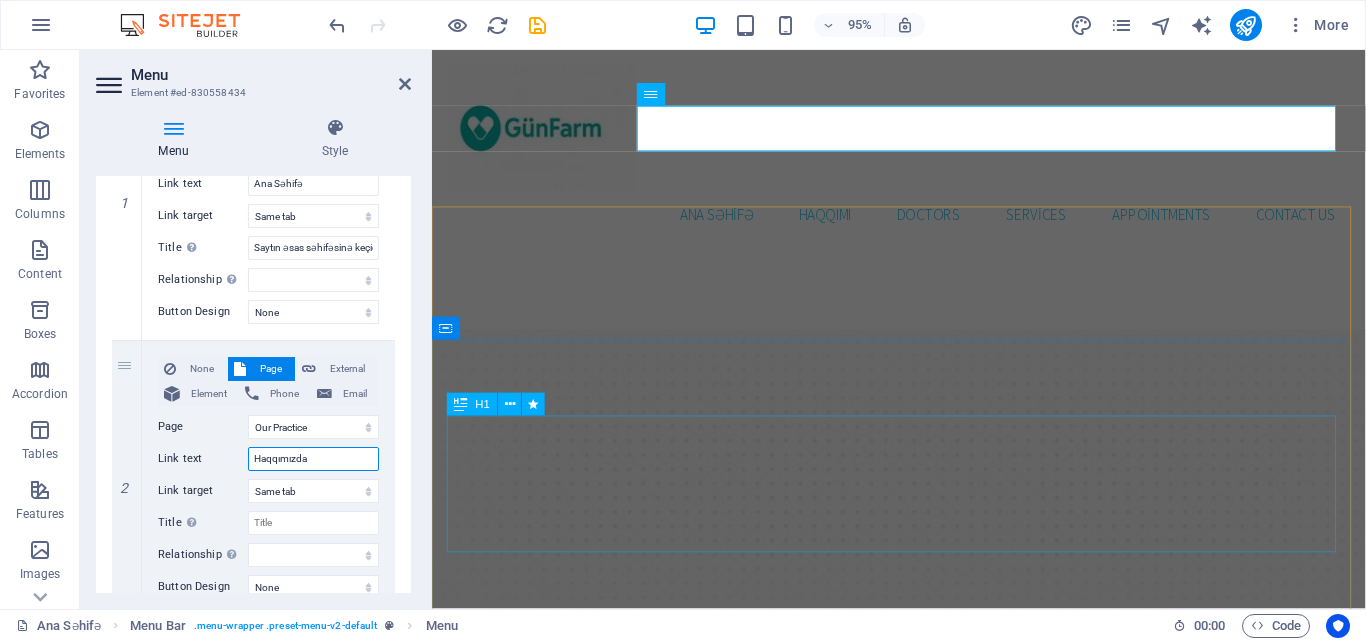 select 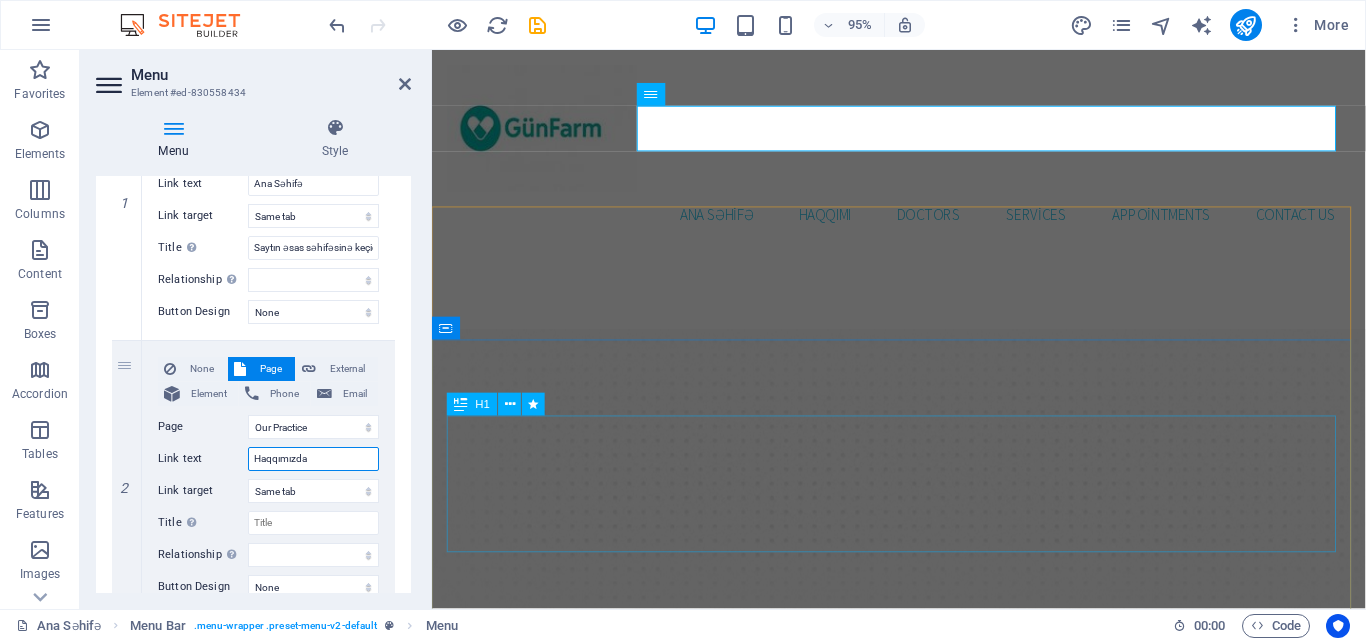 select 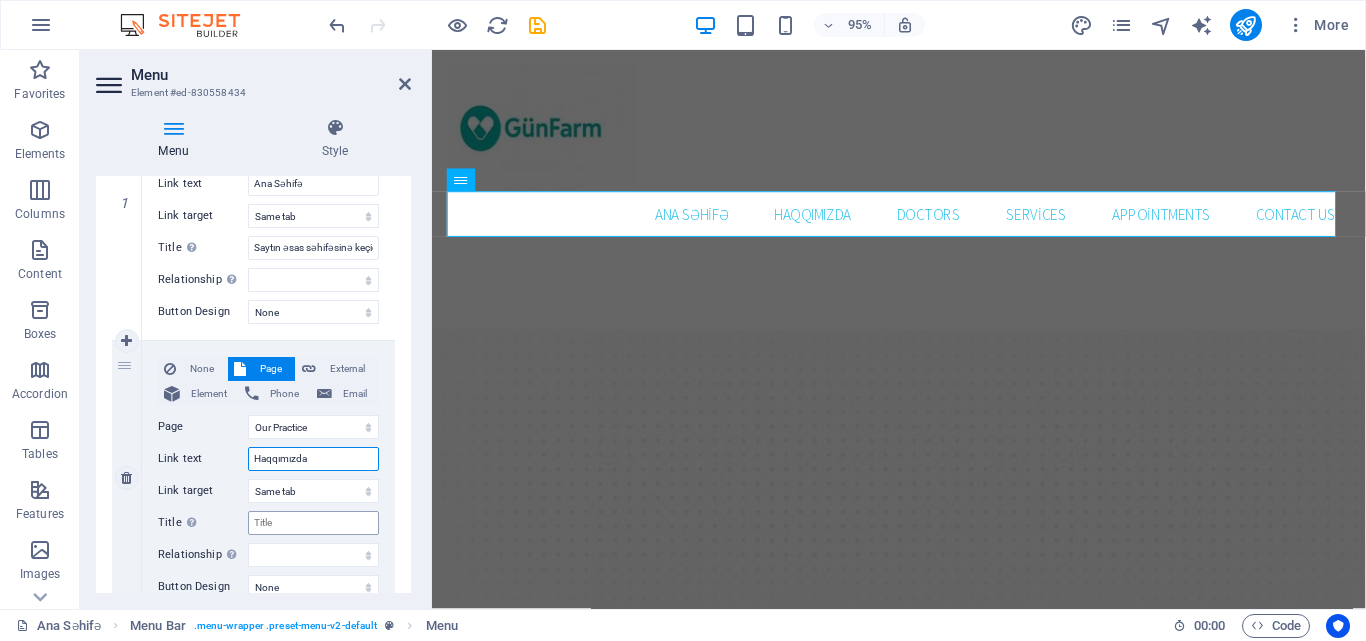 type on "Haqqımızda" 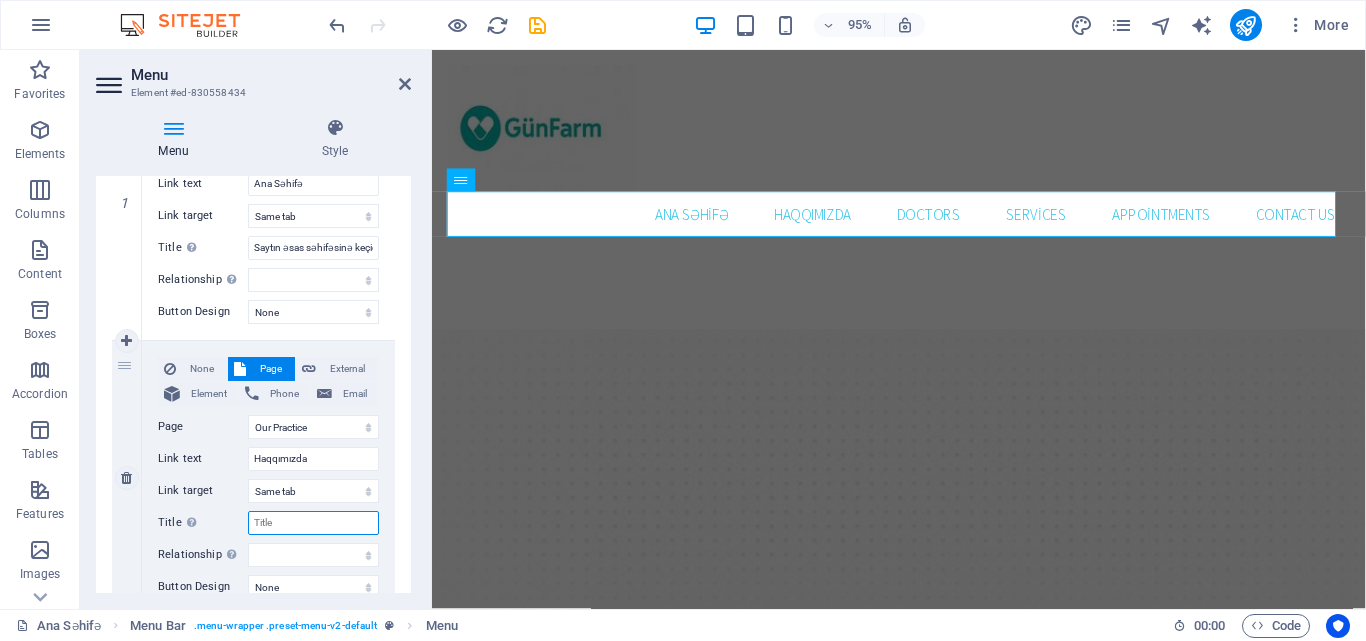 click on "Title Additional link description, should not be the same as the link text. The title is most often shown as a tooltip text when the mouse moves over the element. Leave empty if uncertain." at bounding box center (313, 523) 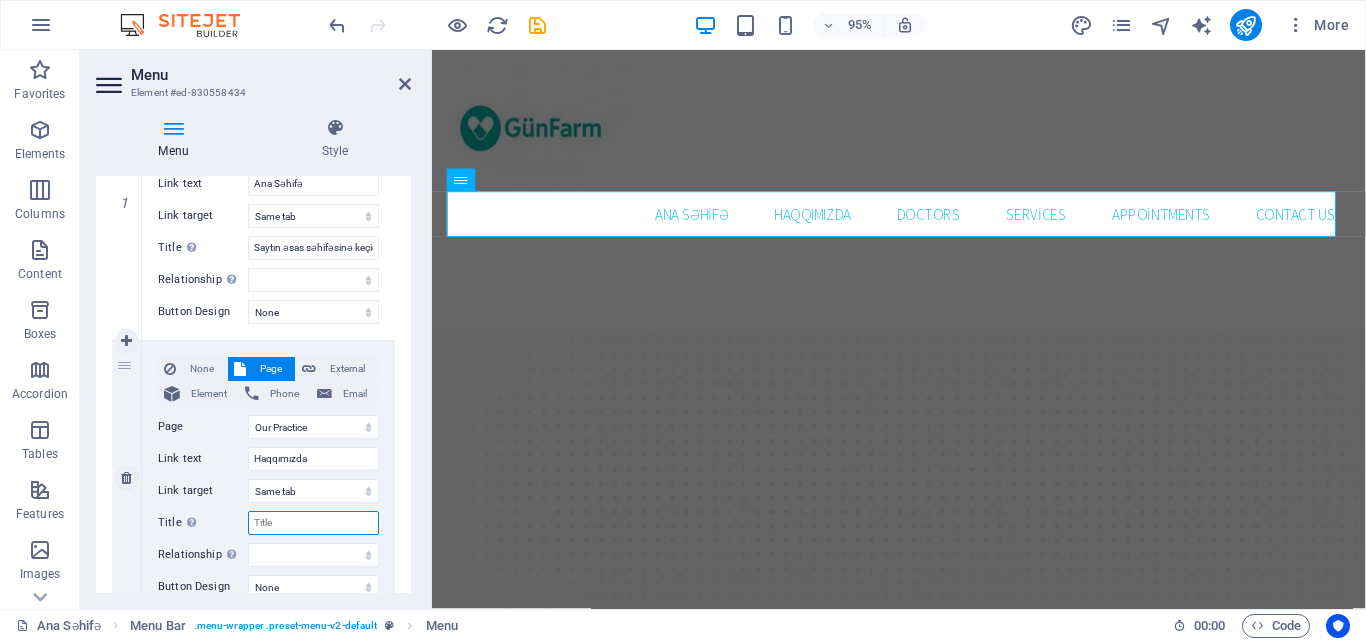 type on "Ç" 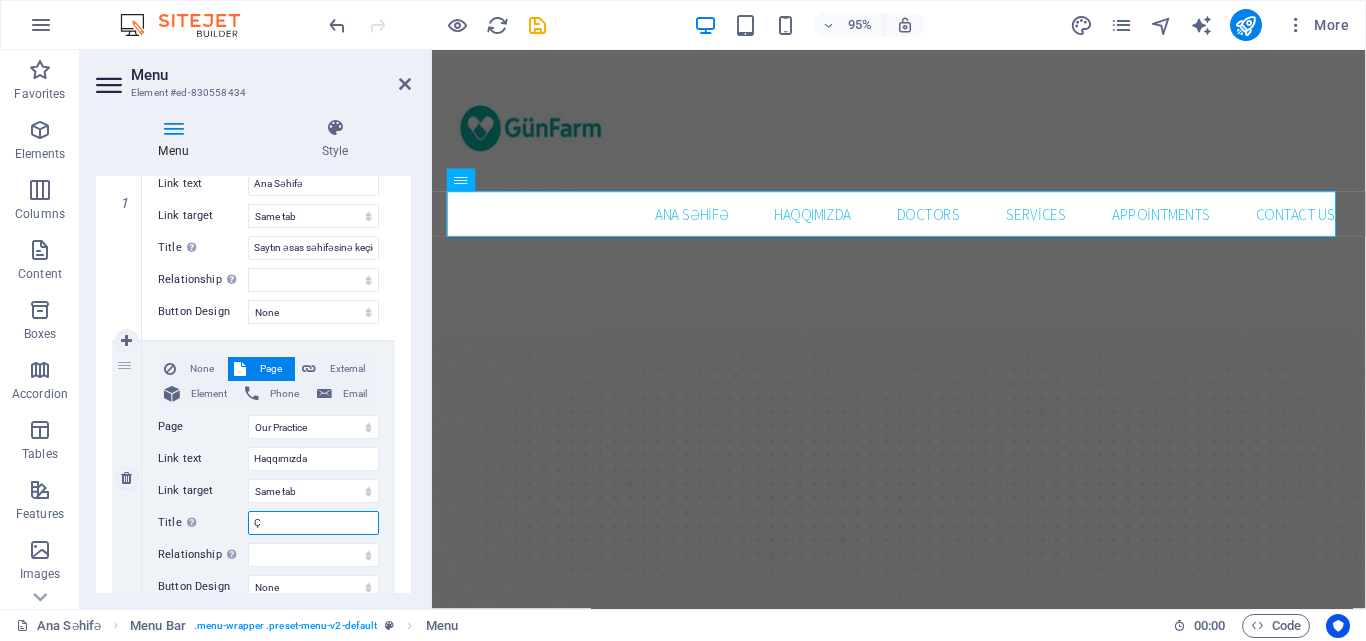 select 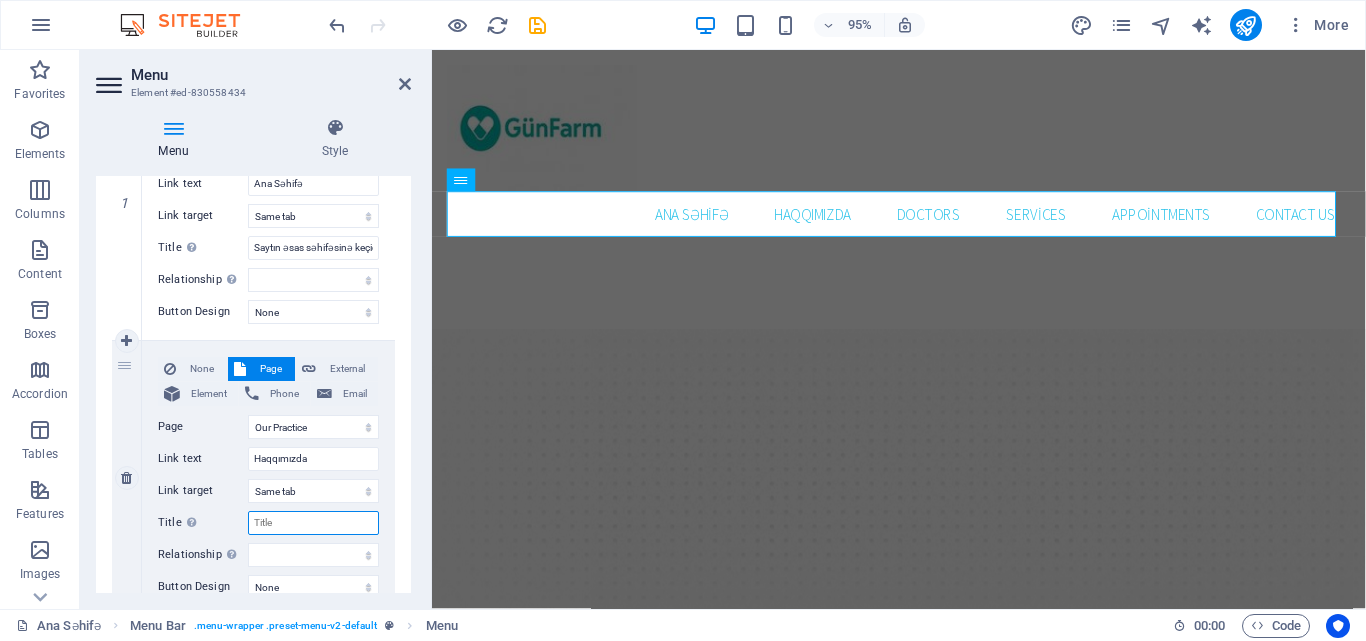 type on "Ş" 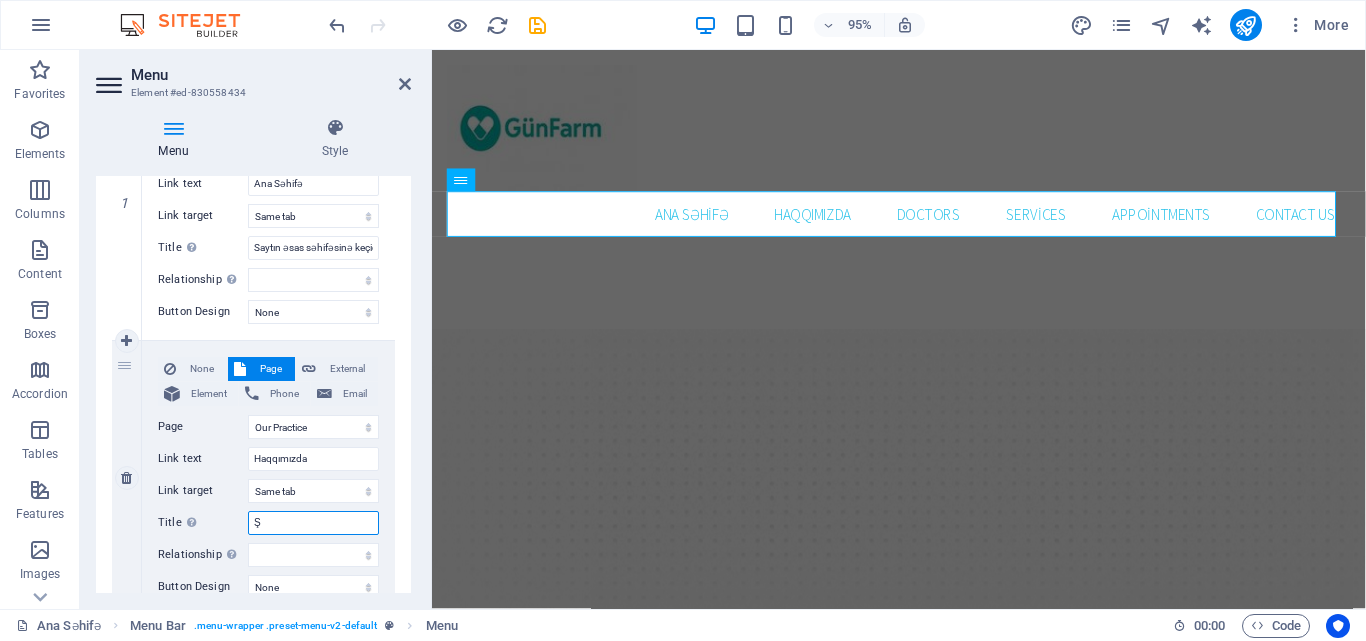 select 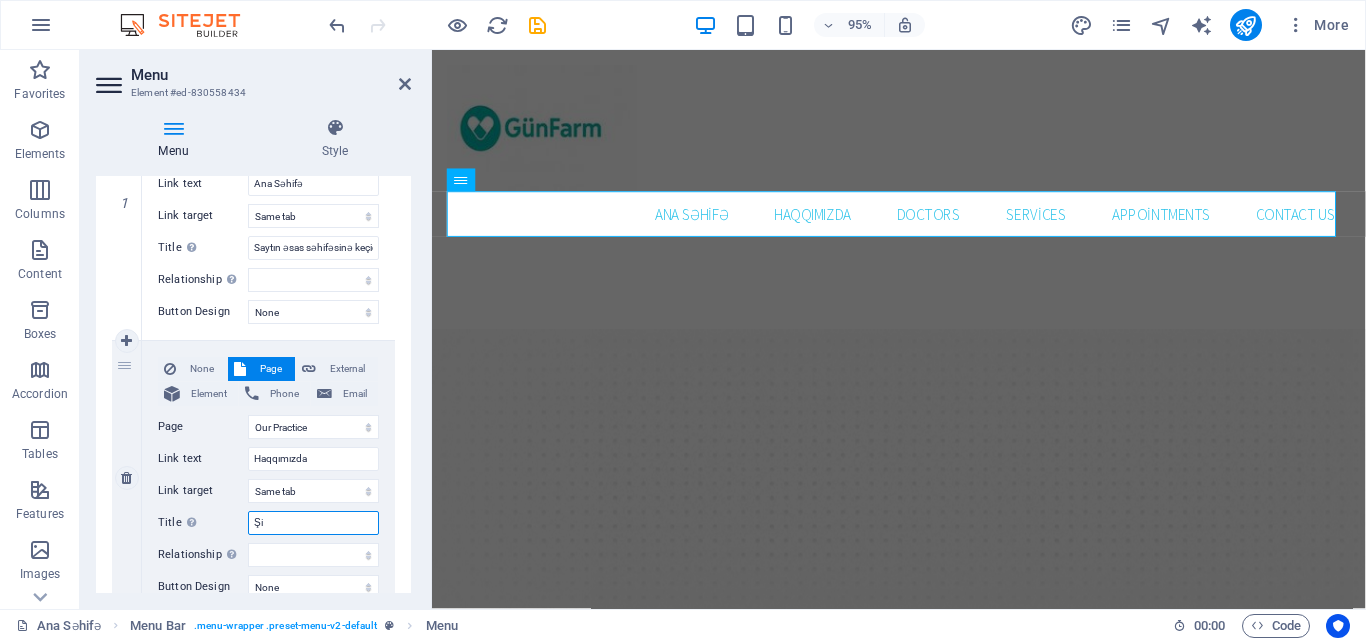 type on "Şir" 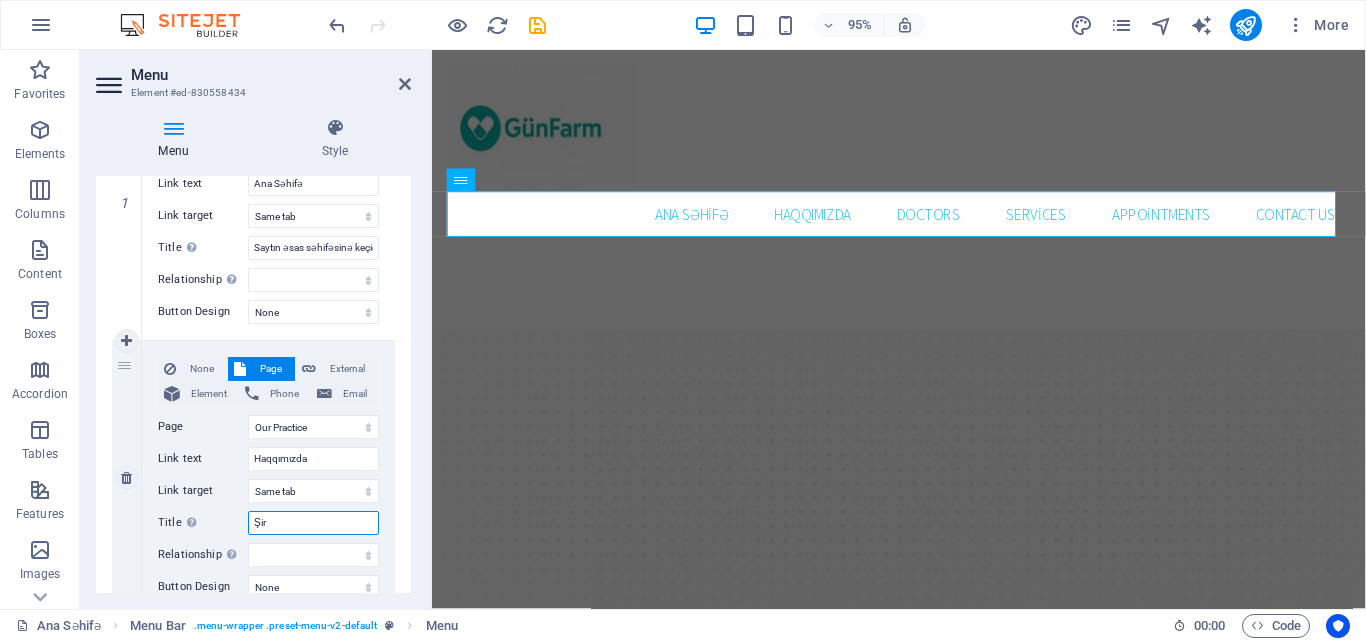 select 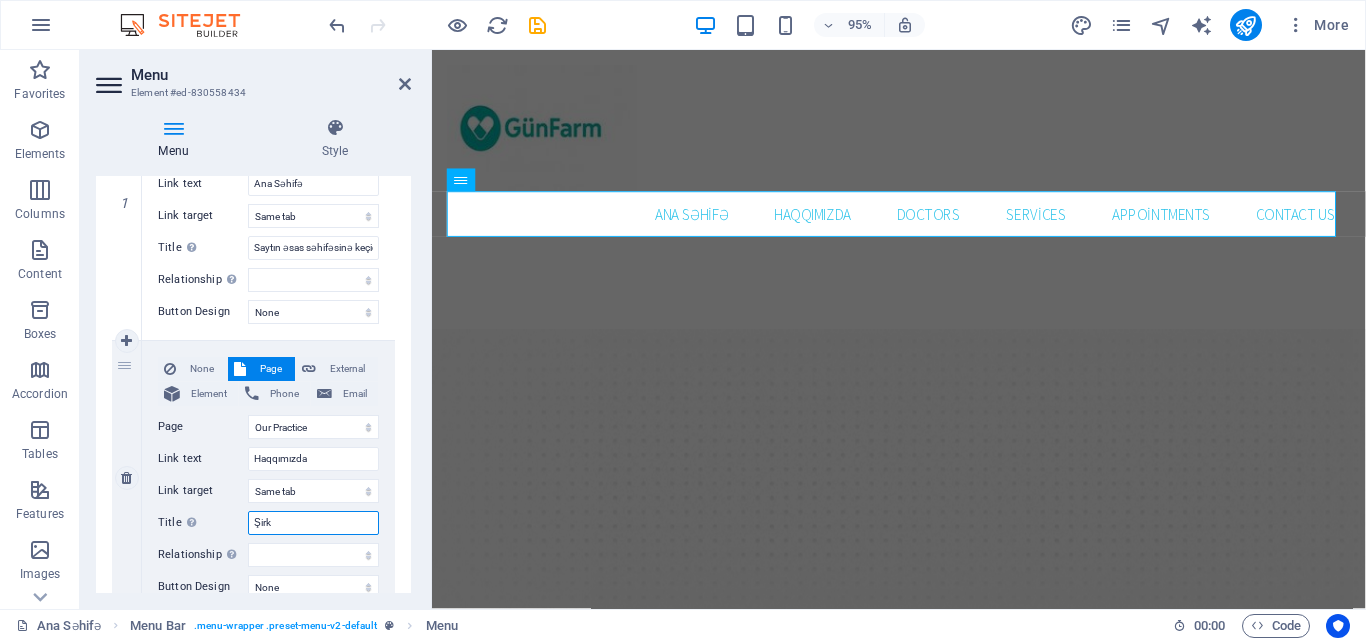 select 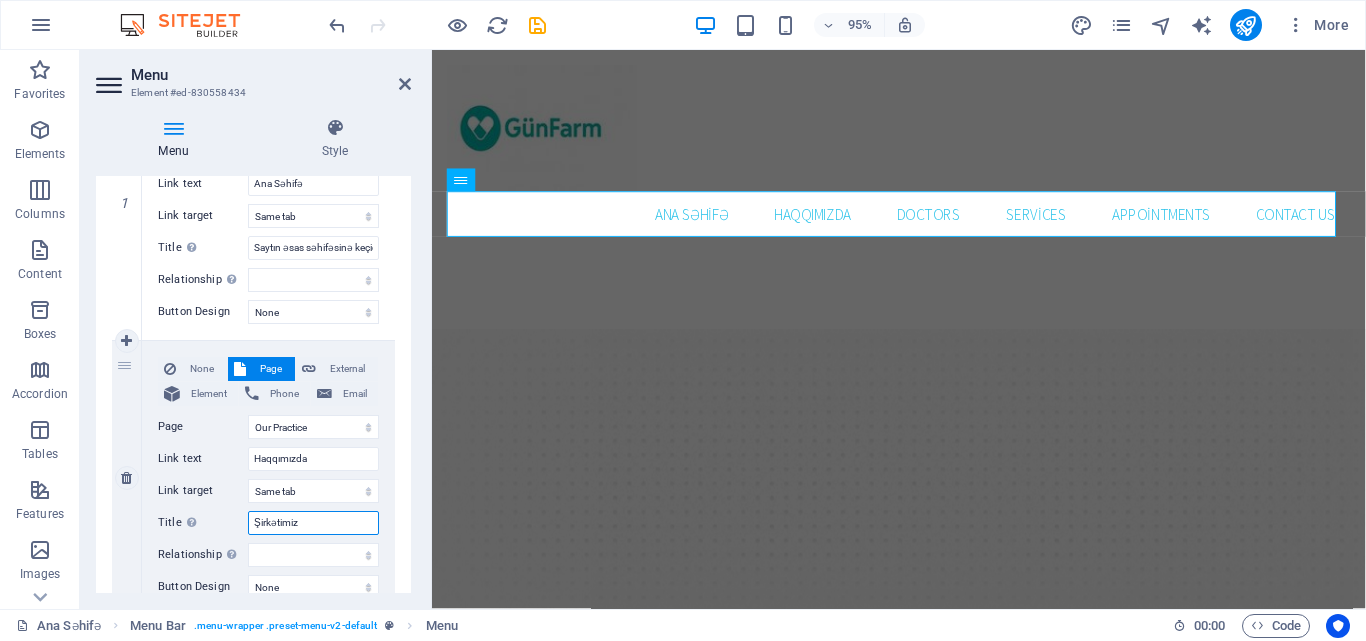 type on "Şirkətimiz h" 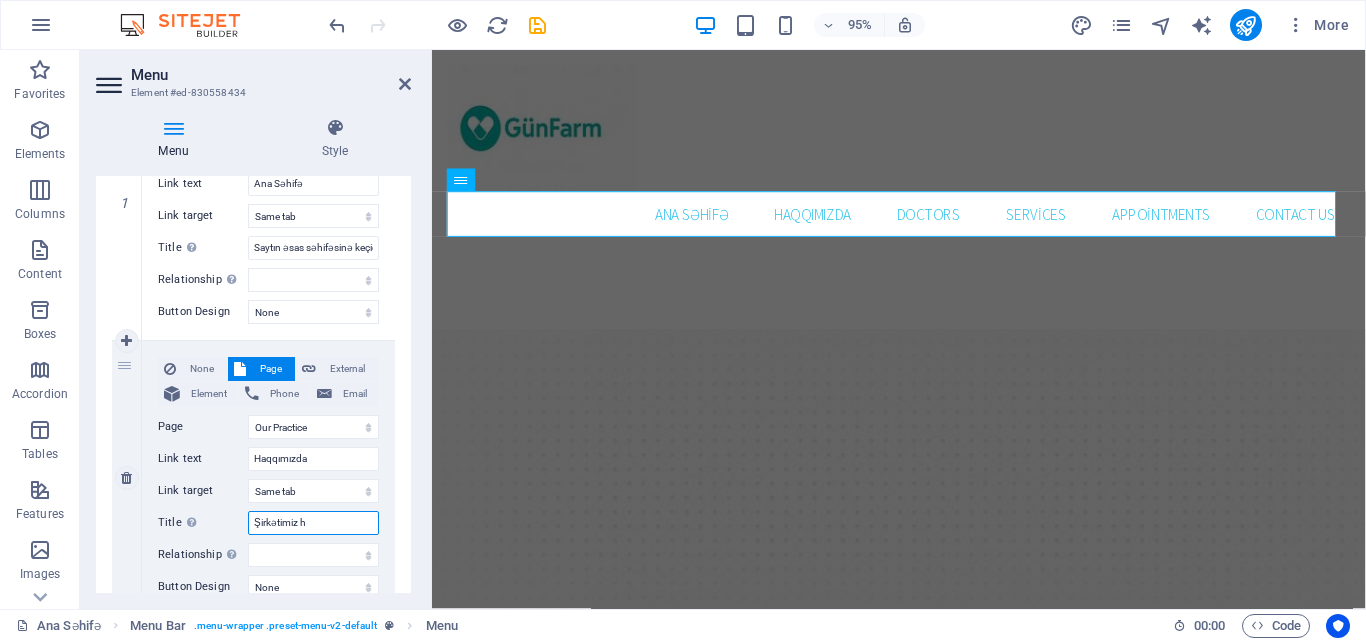 select 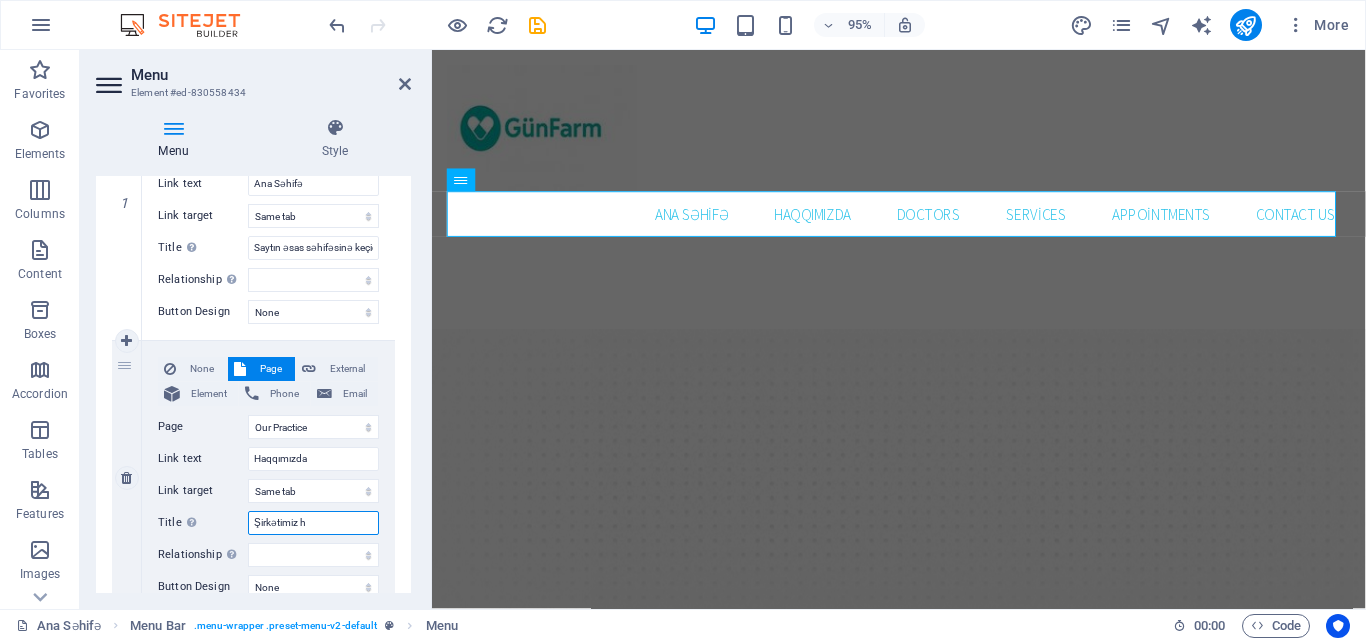 select 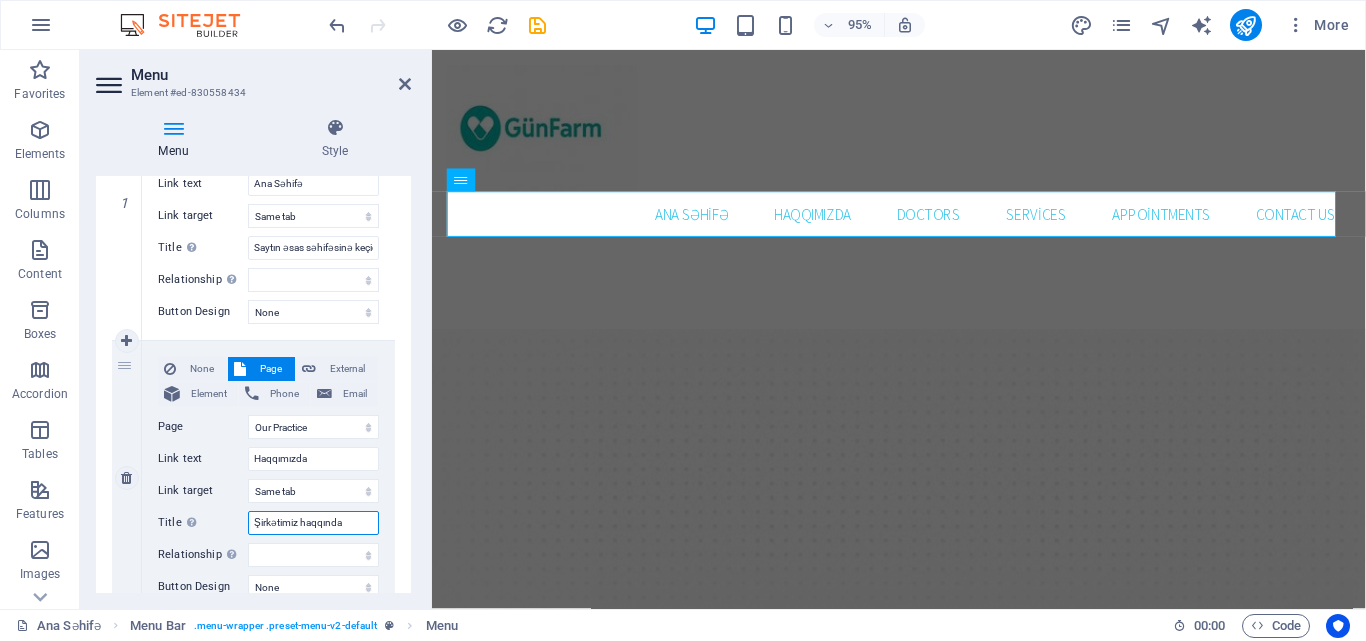 type on "Şirkətimiz haqqında" 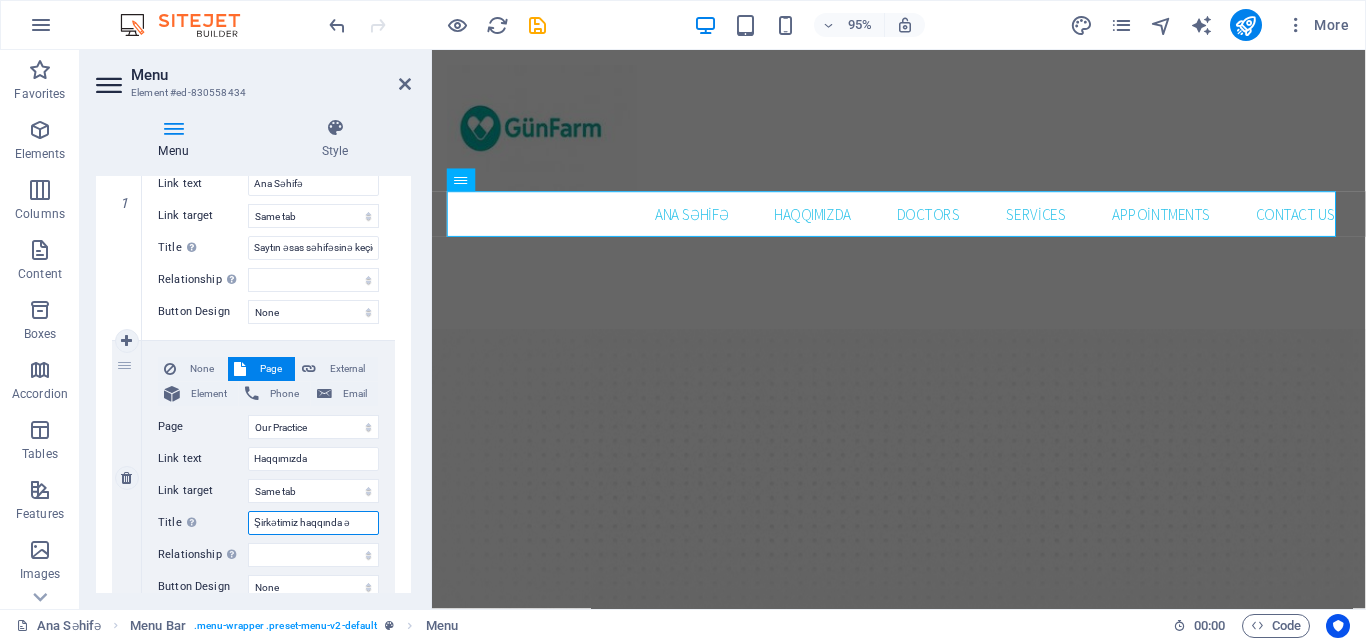 type on "Şirkətimiz haqqında ət" 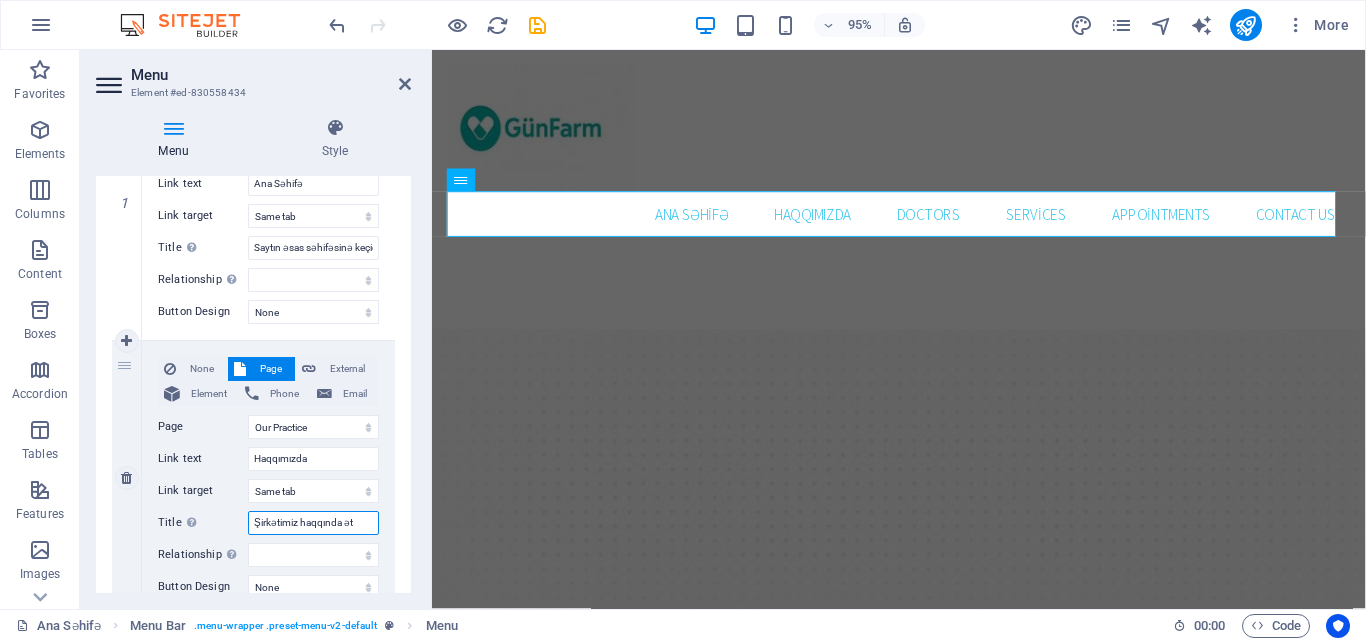 select 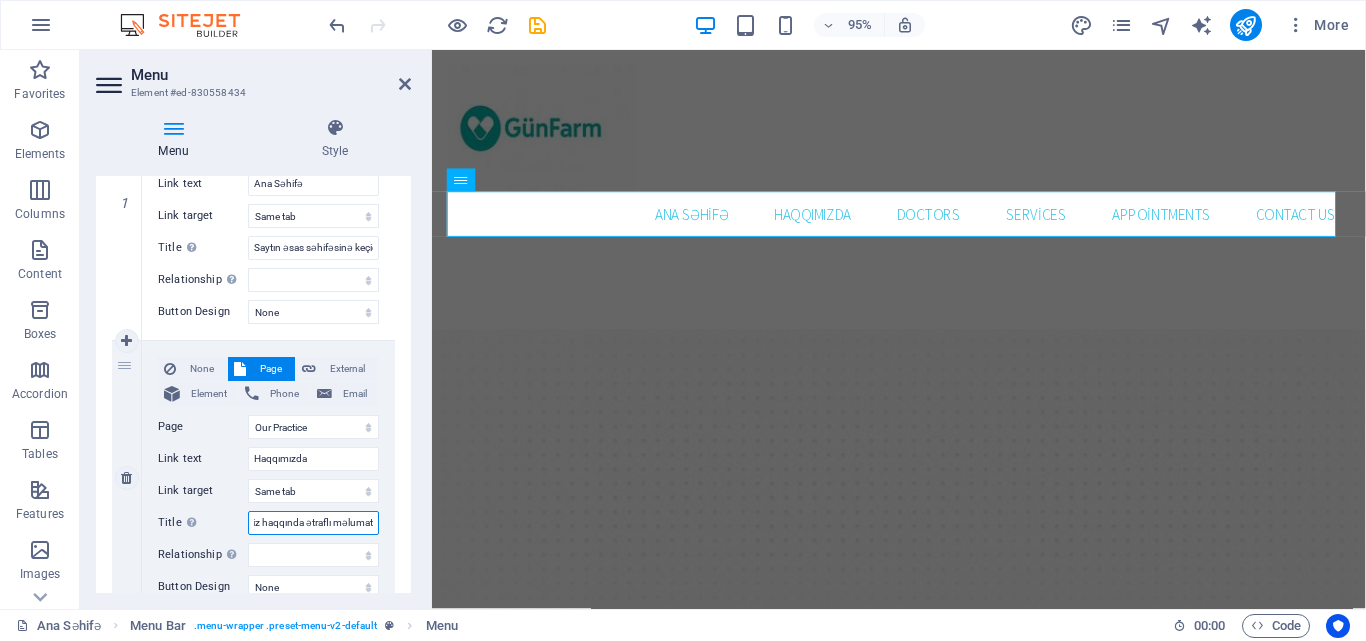 scroll, scrollTop: 0, scrollLeft: 42, axis: horizontal 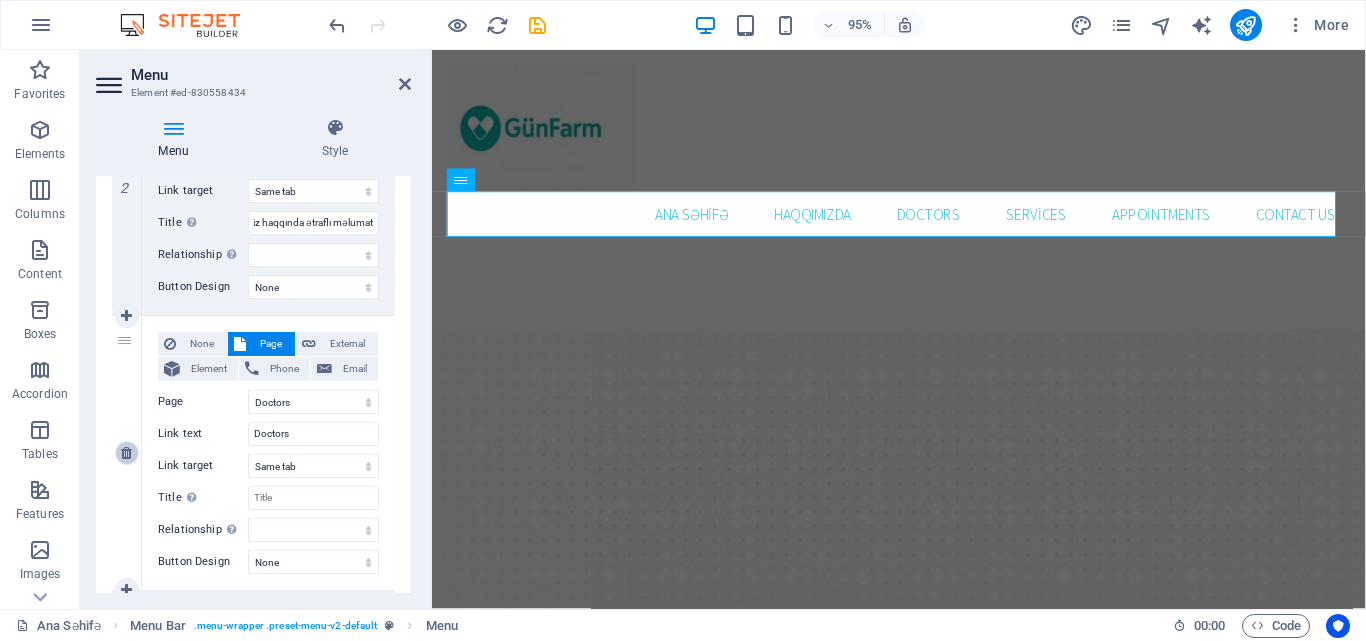 click at bounding box center (127, 453) 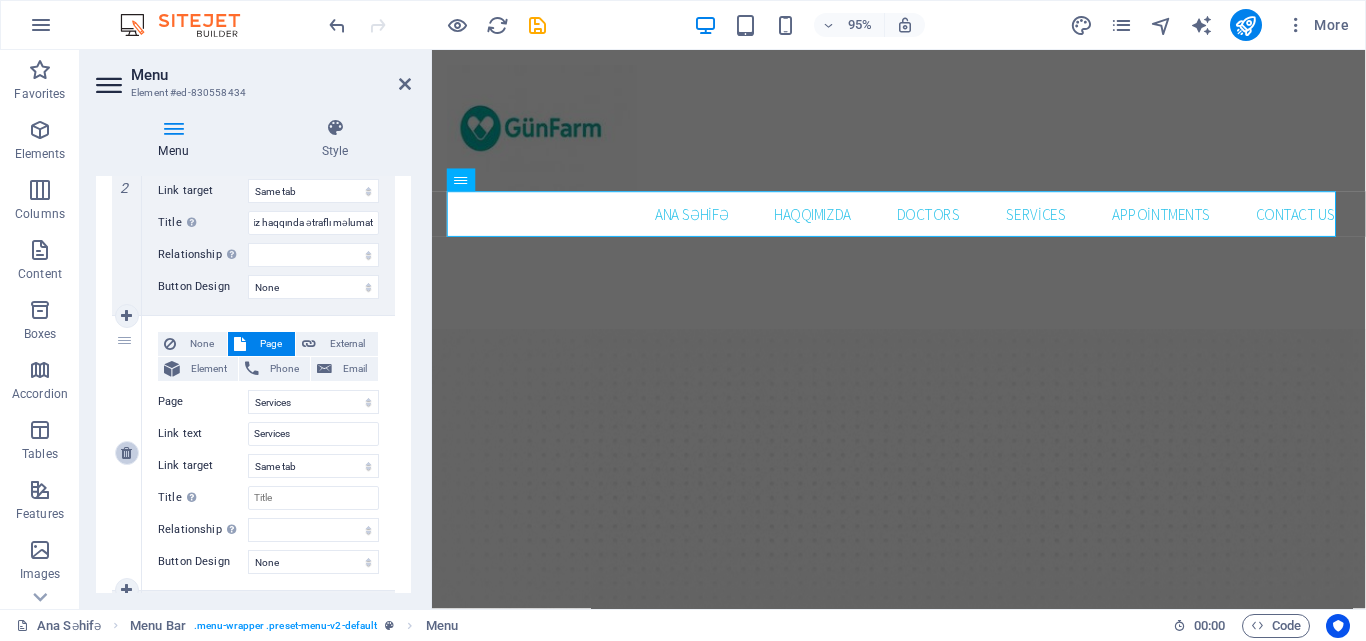 scroll, scrollTop: 0, scrollLeft: 0, axis: both 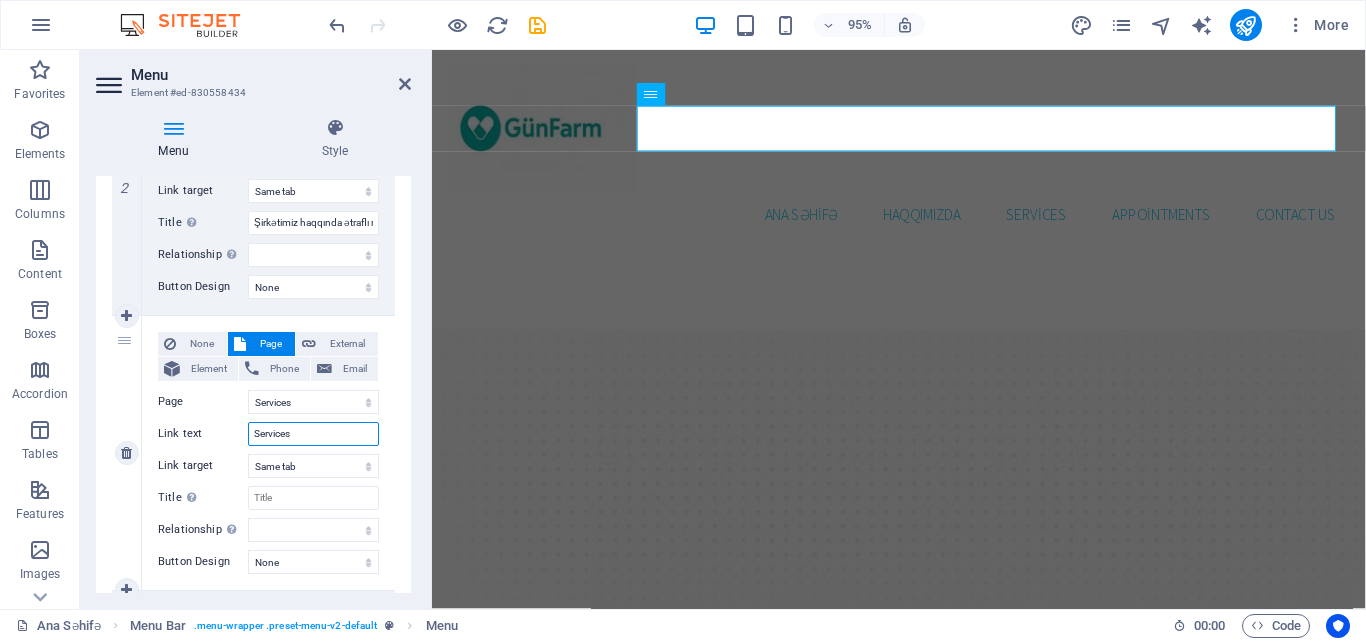 click on "Services" at bounding box center (313, 434) 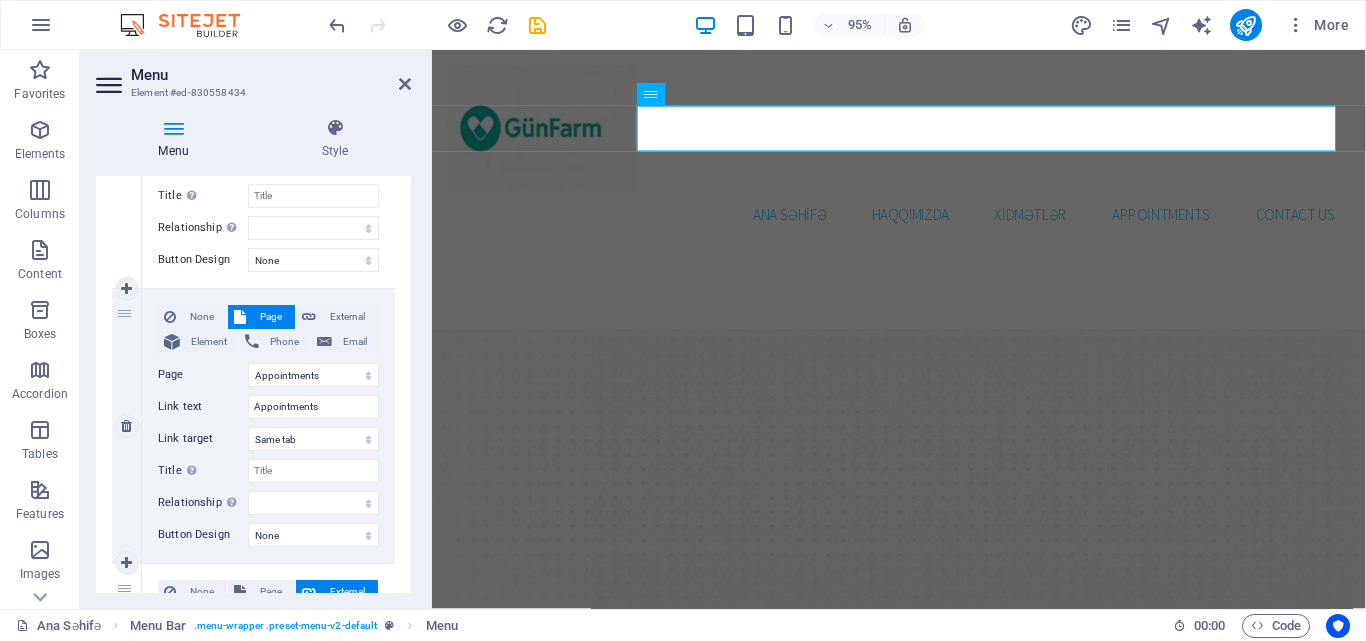 scroll, scrollTop: 1000, scrollLeft: 0, axis: vertical 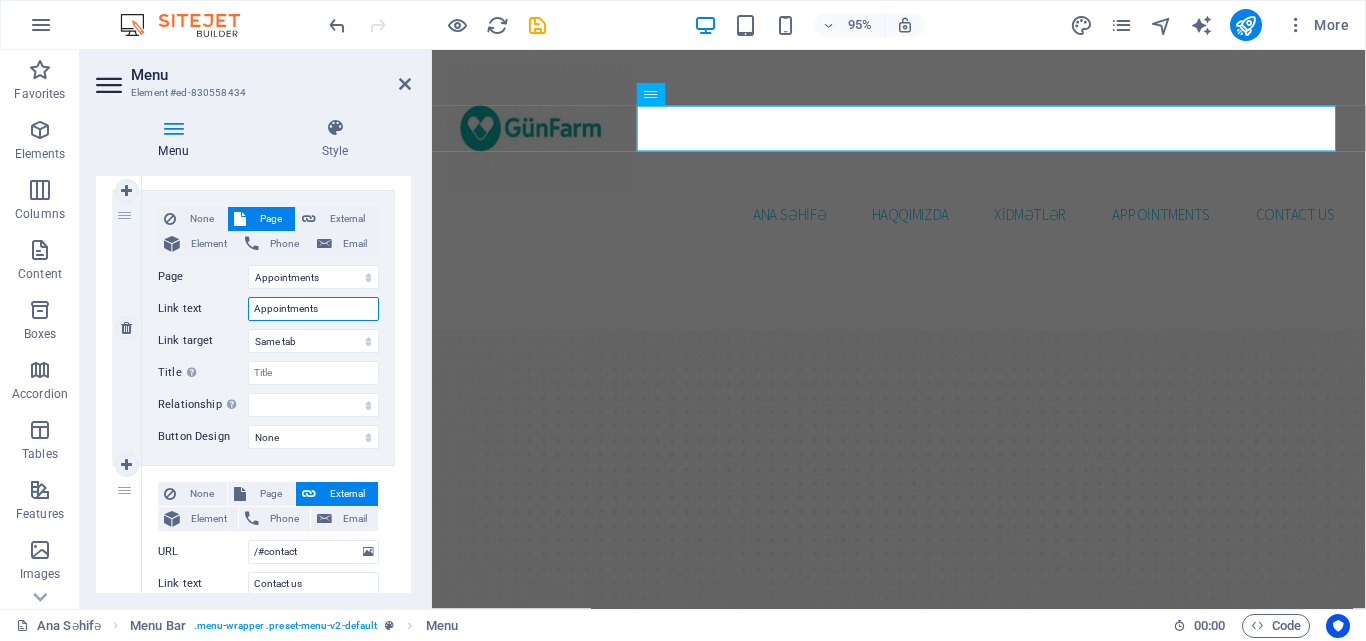 drag, startPoint x: 303, startPoint y: 307, endPoint x: 199, endPoint y: 300, distance: 104.23531 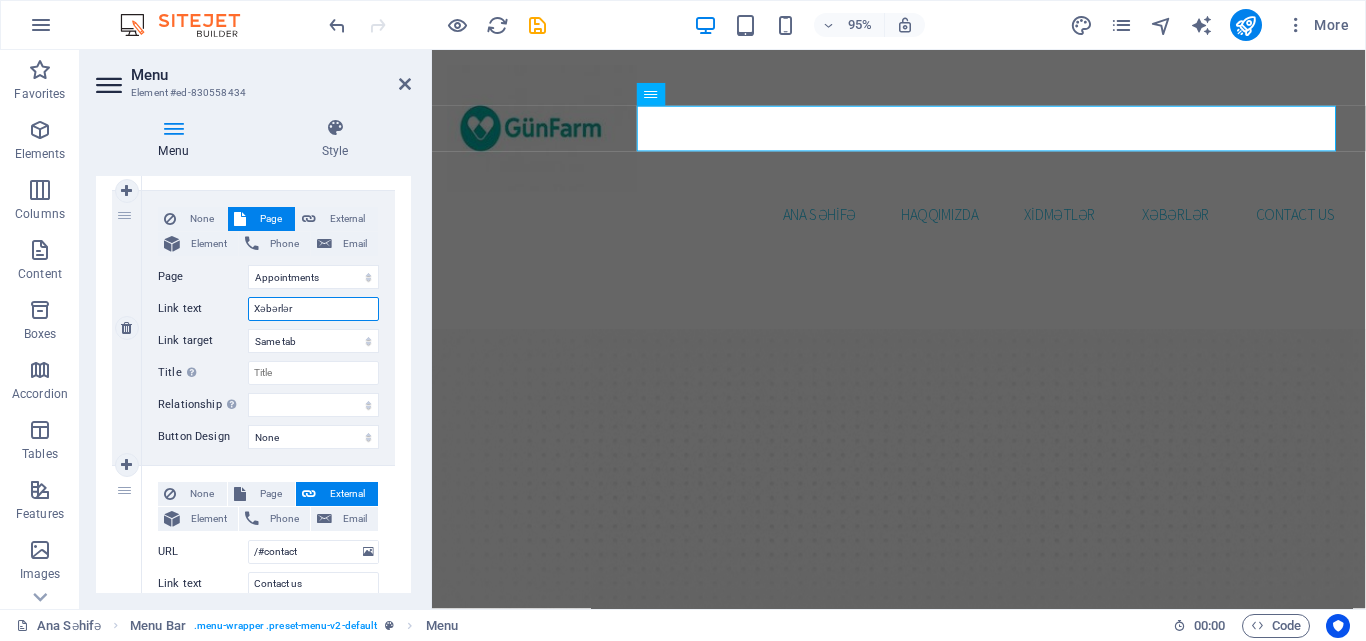 scroll, scrollTop: 1203, scrollLeft: 0, axis: vertical 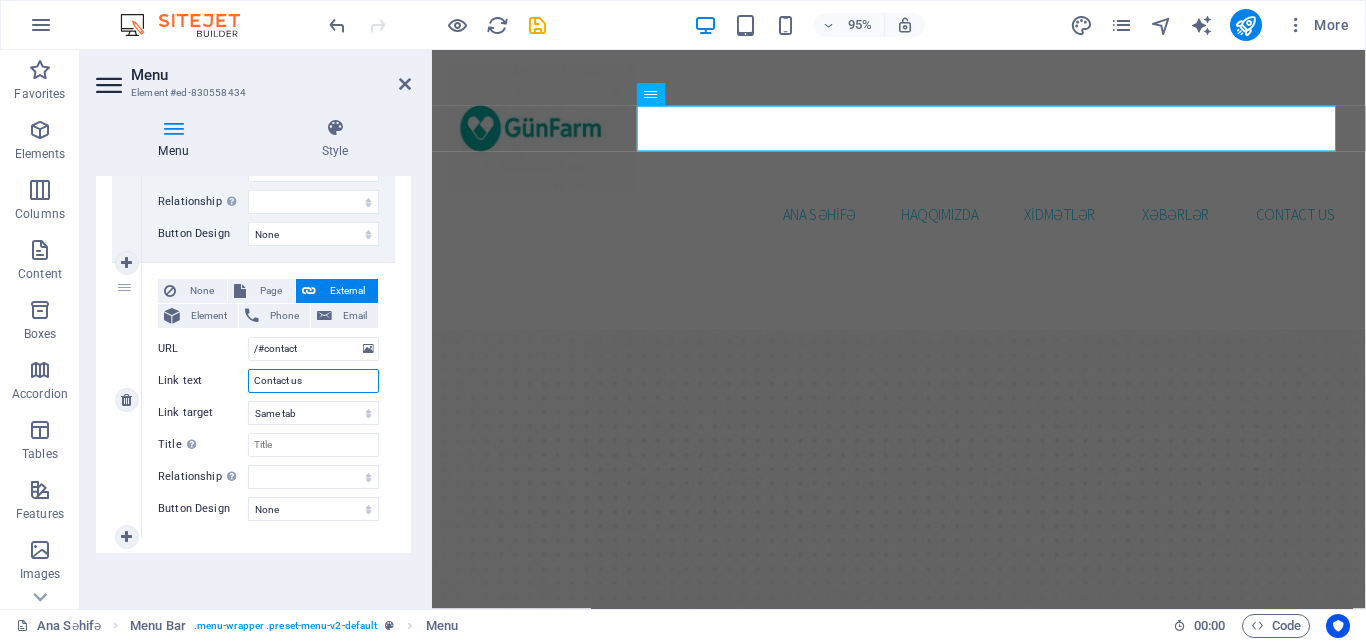 drag, startPoint x: 305, startPoint y: 385, endPoint x: 207, endPoint y: 385, distance: 98 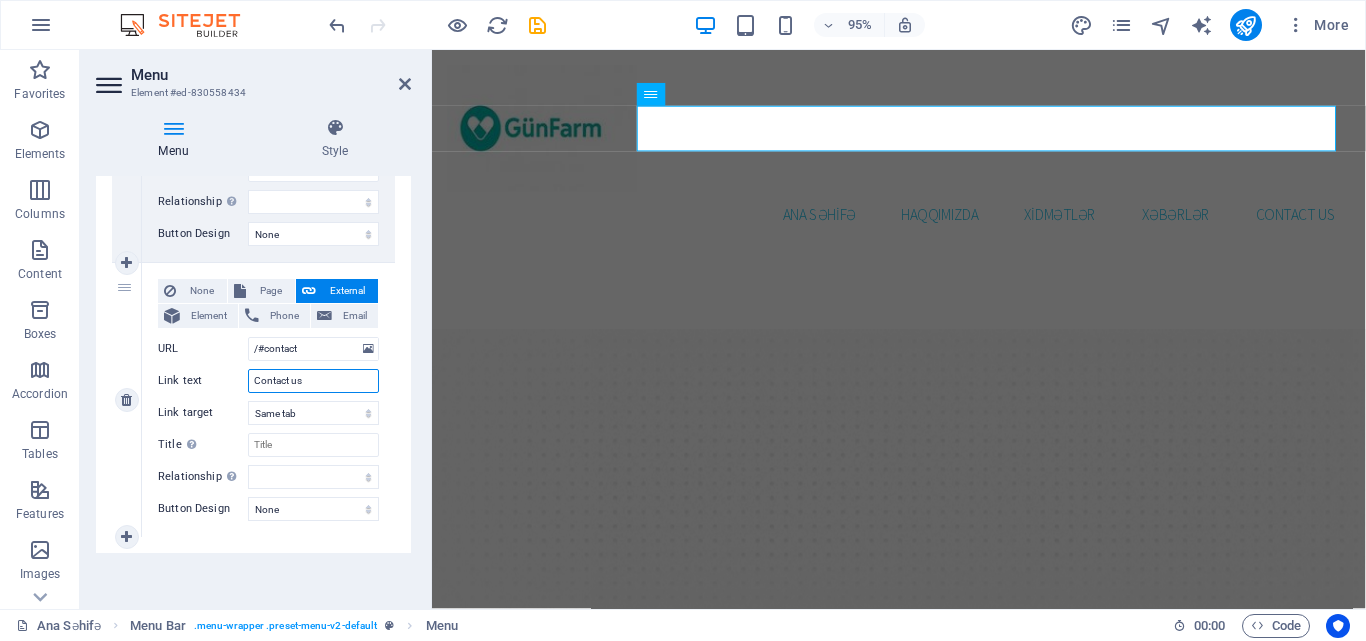 click on "Link text Contact us" at bounding box center [268, 381] 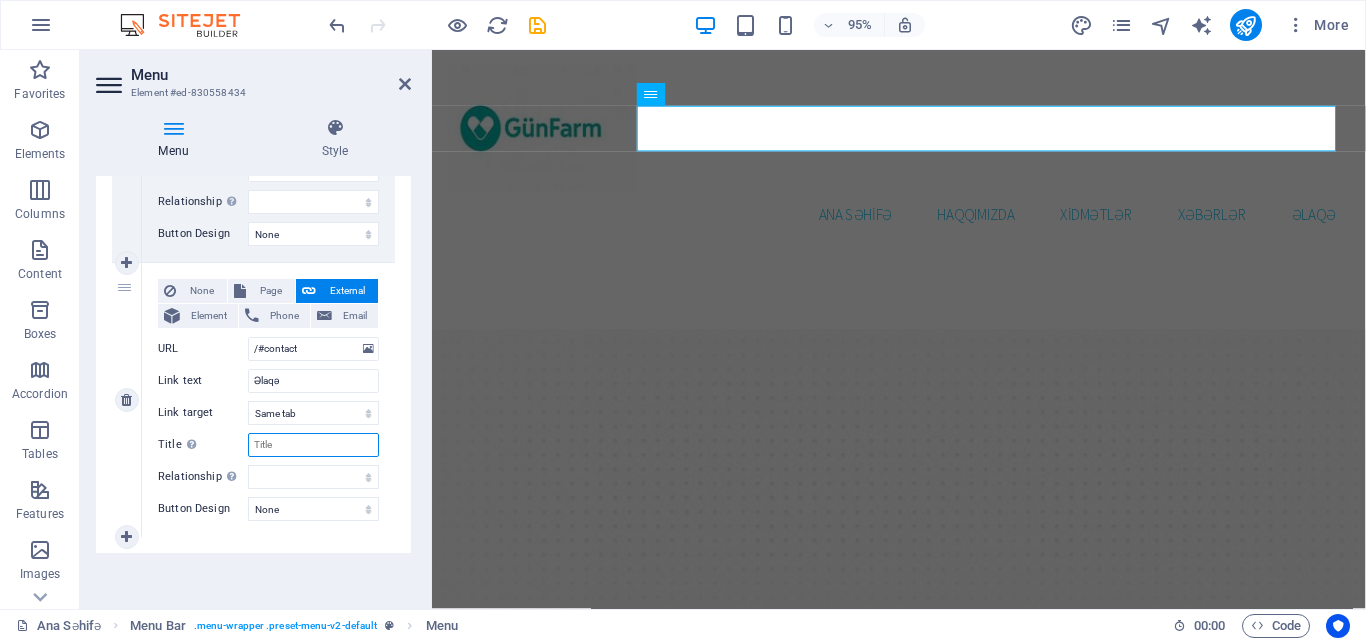 click on "Title Additional link description, should not be the same as the link text. The title is most often shown as a tooltip text when the mouse moves over the element. Leave empty if uncertain." at bounding box center [313, 445] 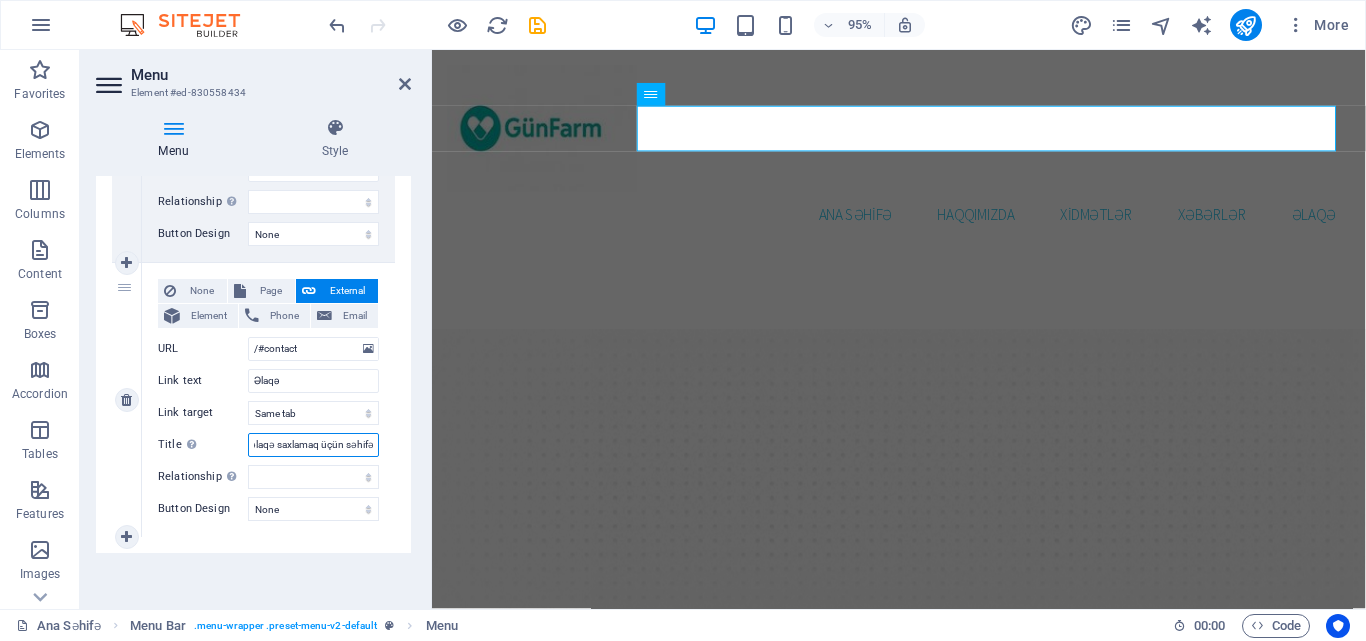 scroll, scrollTop: 0, scrollLeft: 43, axis: horizontal 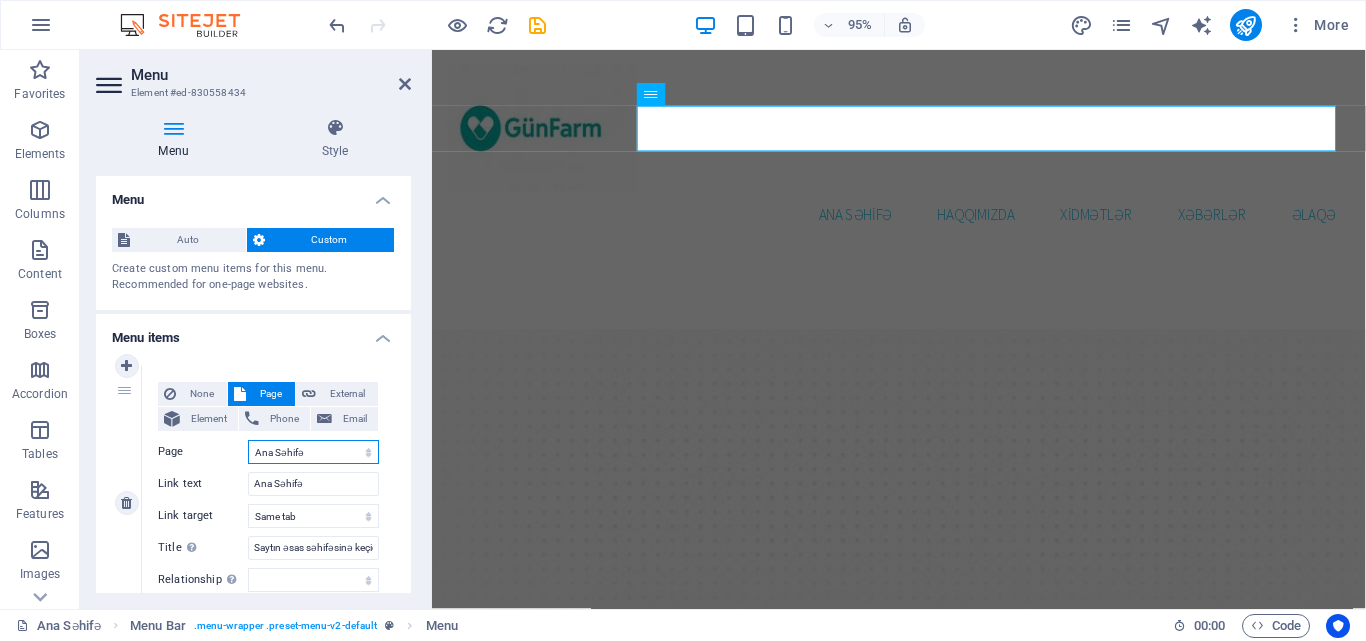 click on "Ana Səhifə Our Practice Doctors Services Appointments Legal Notice Privacy Start" at bounding box center (313, 452) 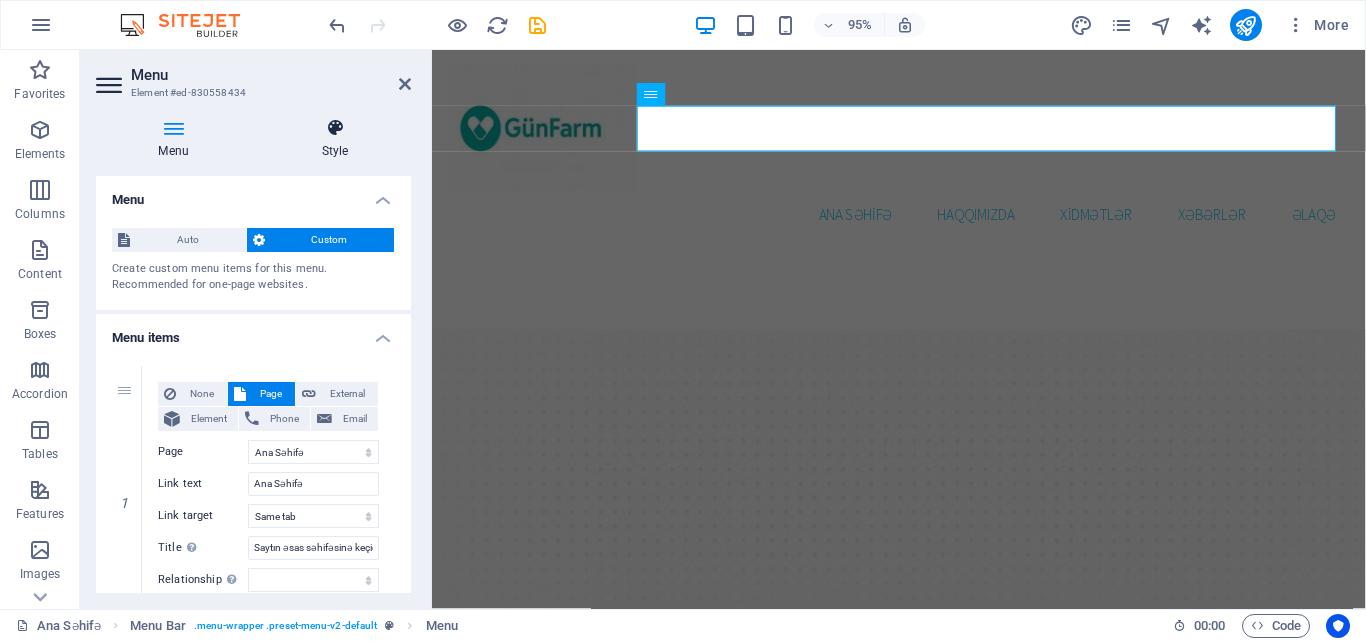 click at bounding box center (335, 128) 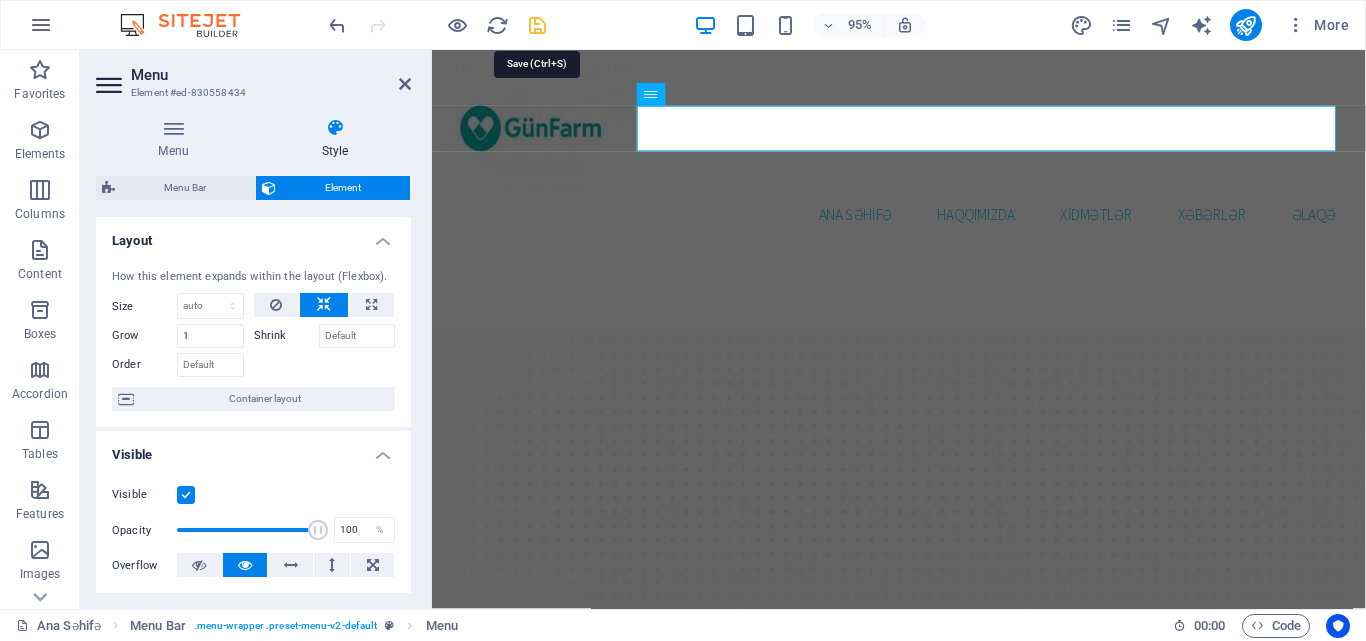click at bounding box center [537, 25] 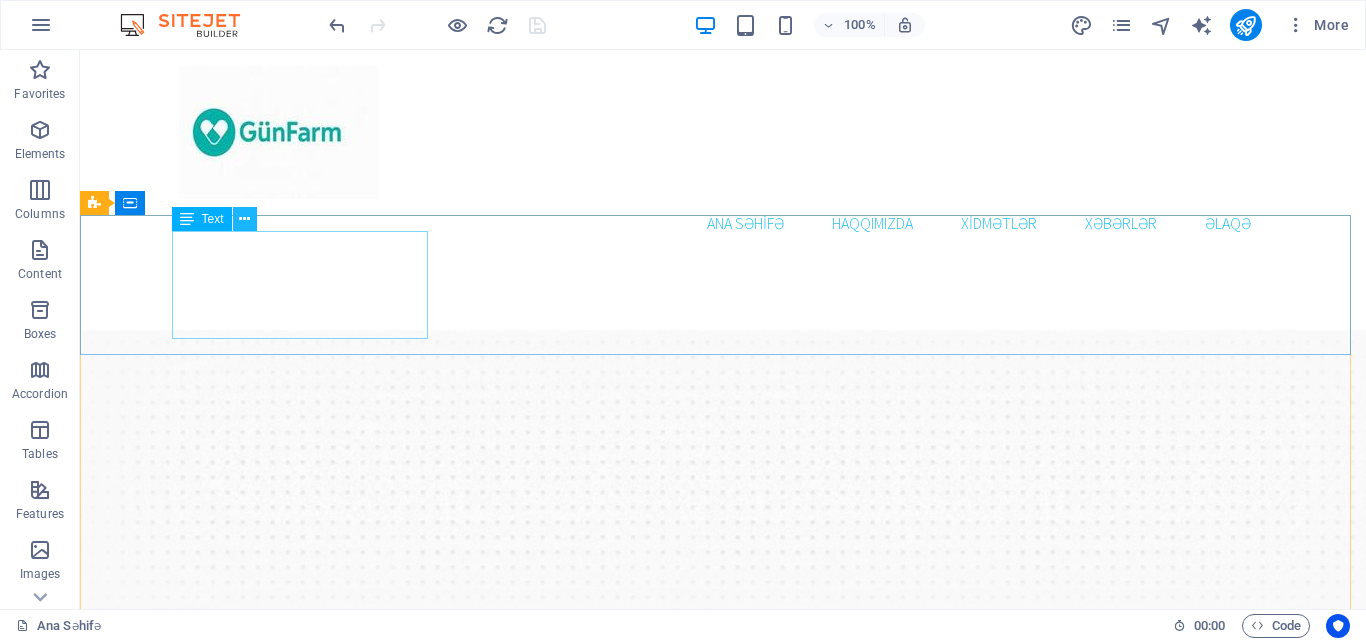 click at bounding box center (244, 219) 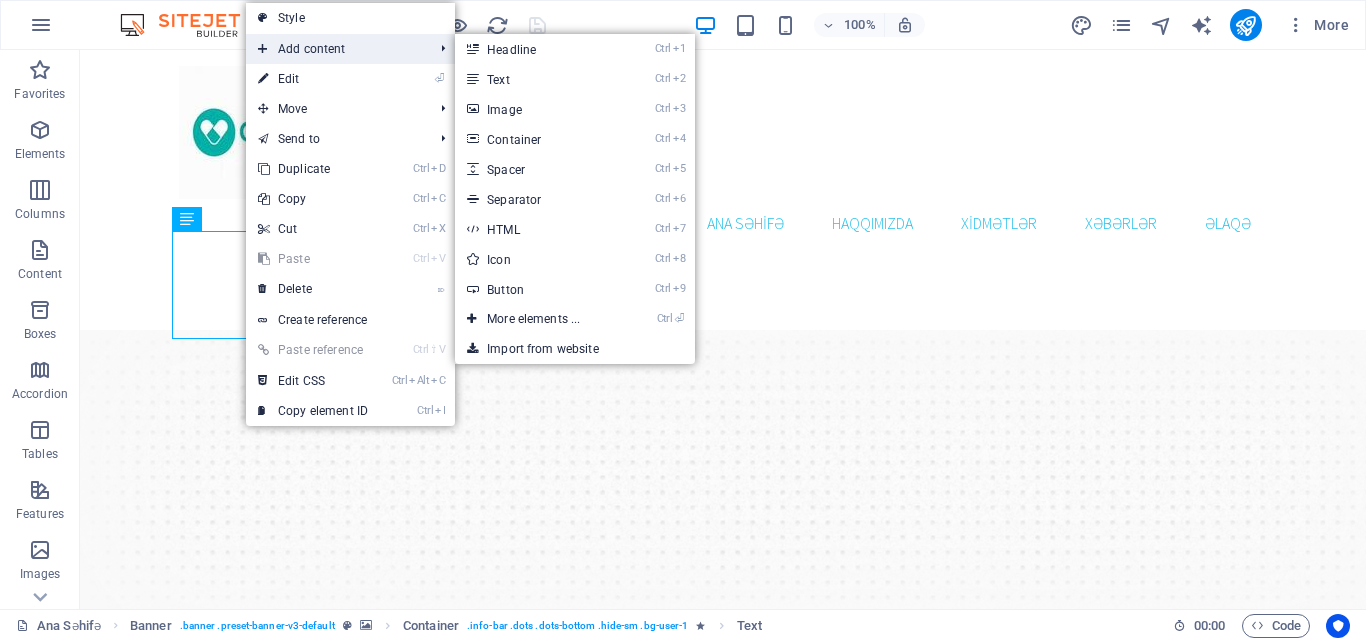 click on "Add content" at bounding box center (335, 49) 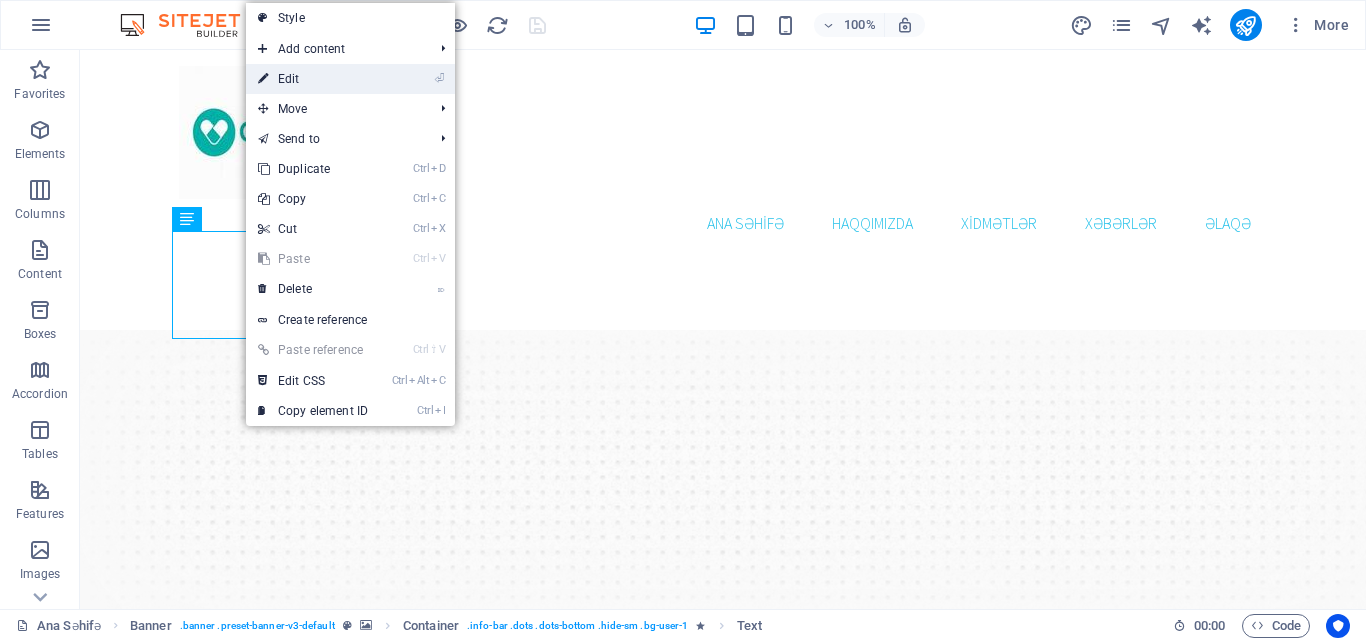 click on "⏎  Edit" at bounding box center [313, 79] 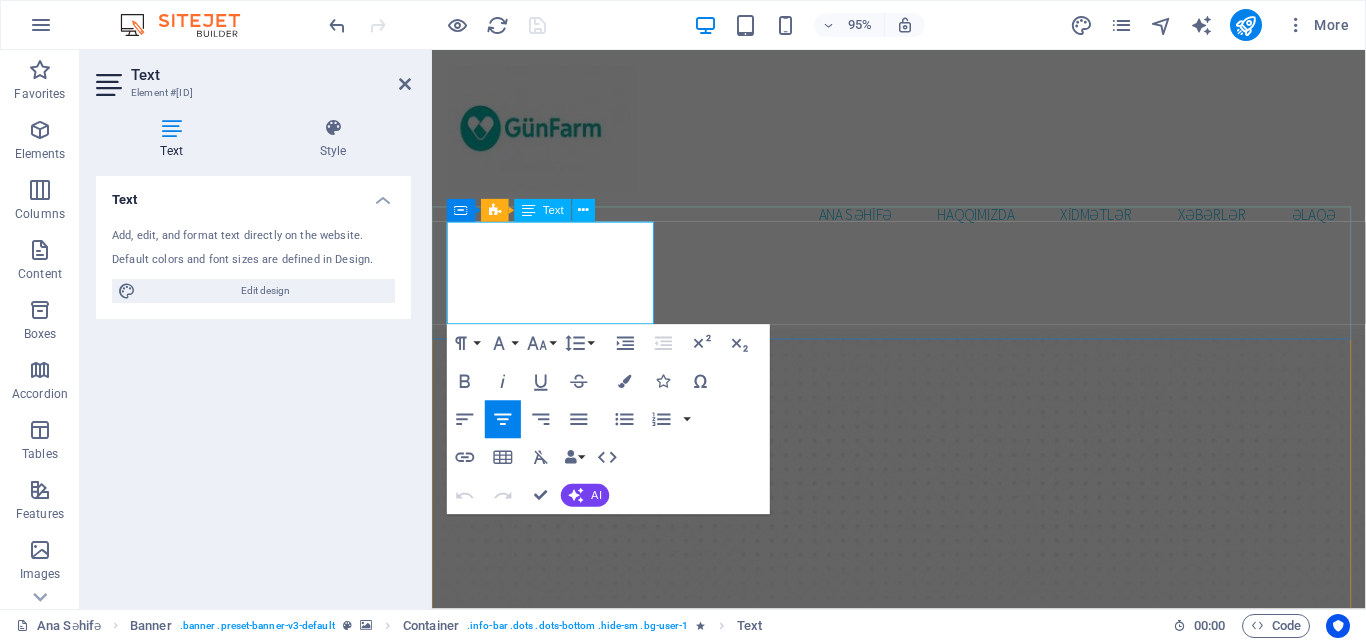 click at bounding box center (924, 956) 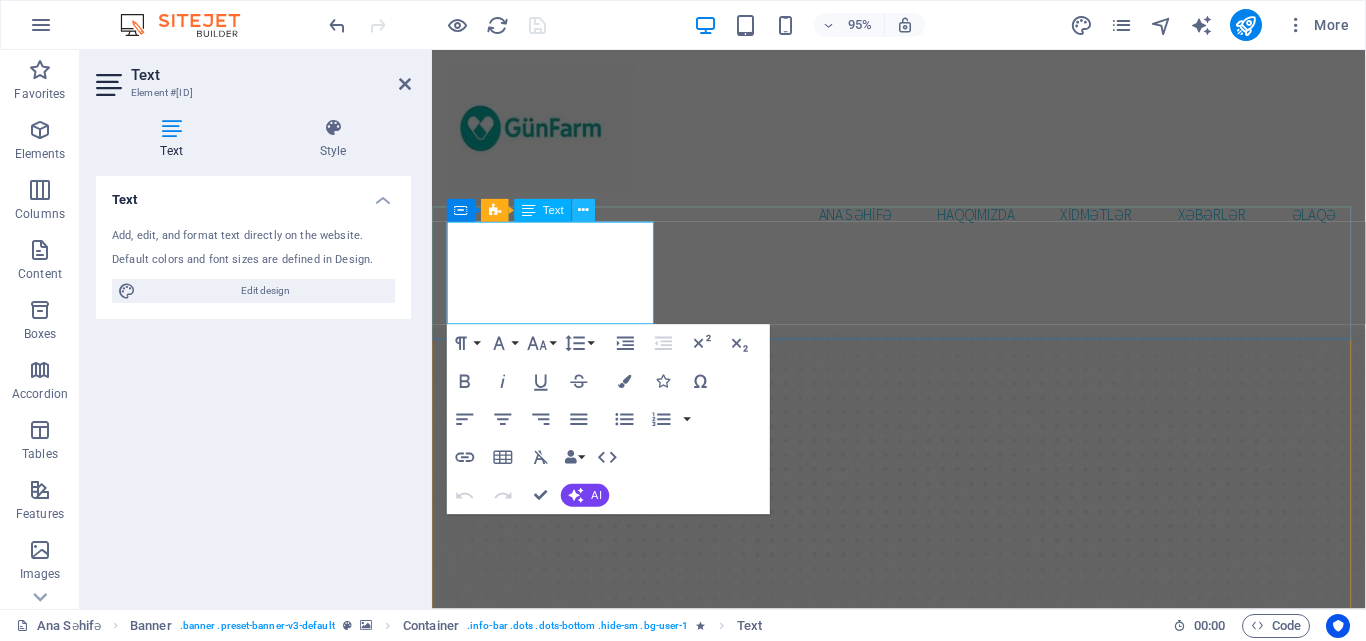 click at bounding box center (584, 211) 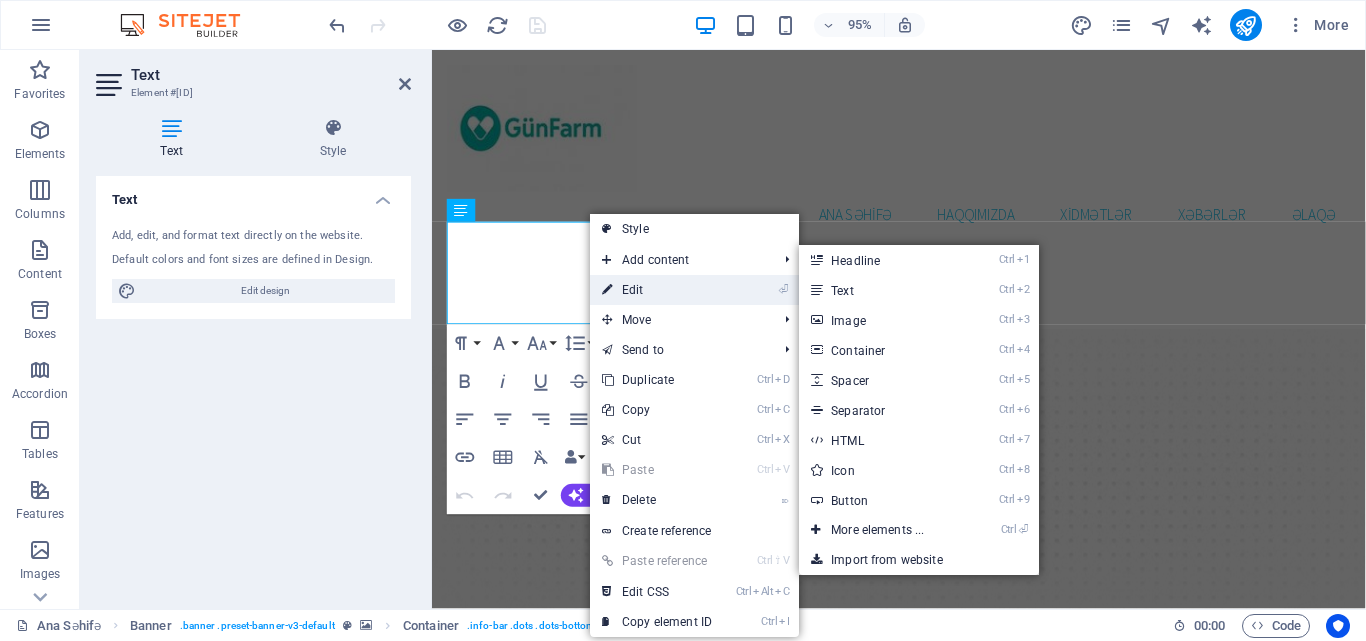 click on "⏎  Edit" at bounding box center (657, 290) 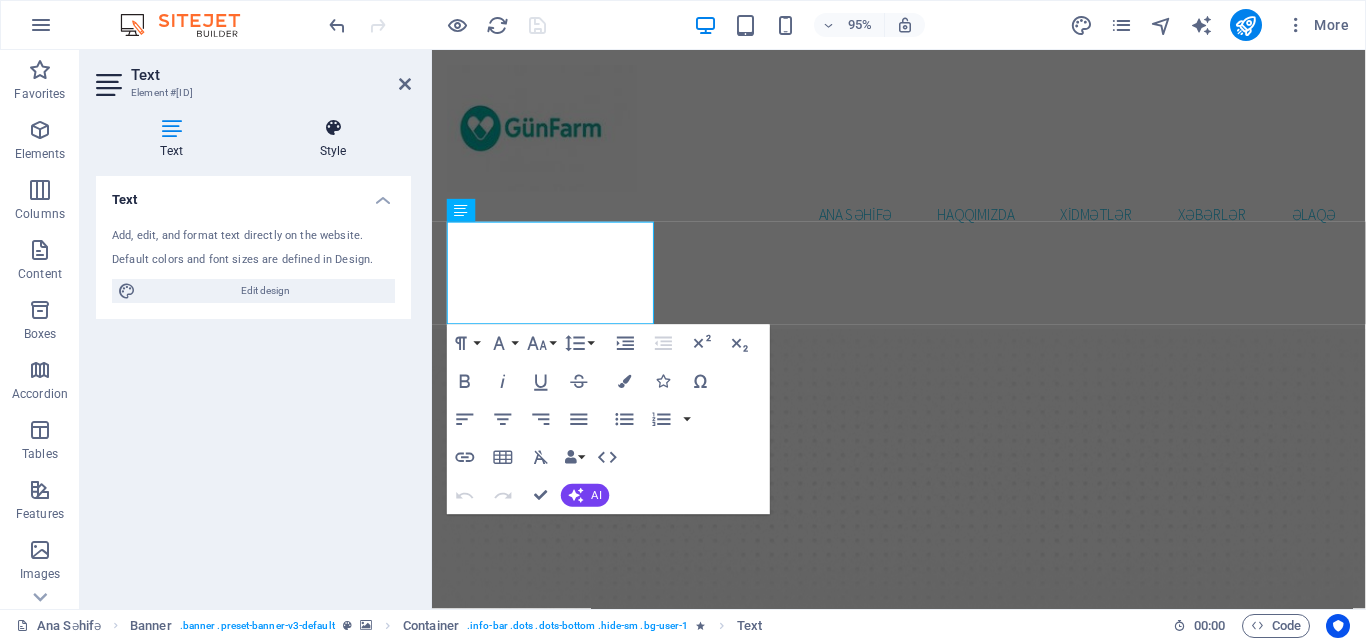 click at bounding box center [333, 128] 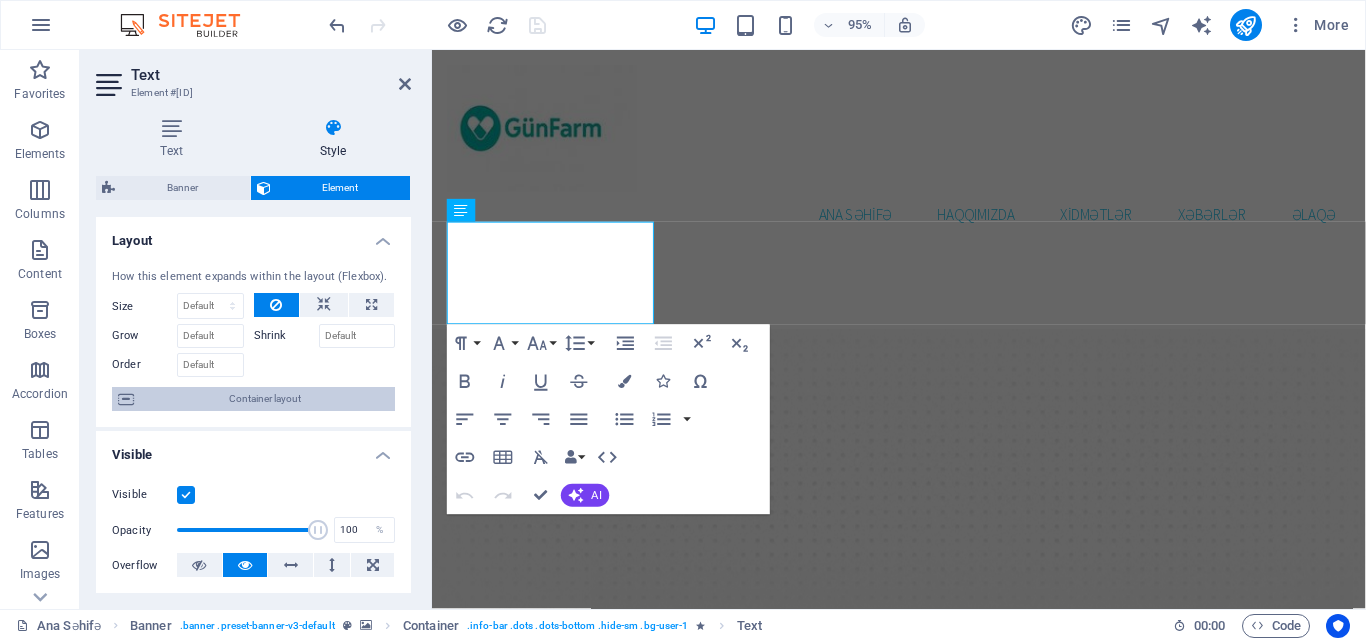 scroll, scrollTop: 300, scrollLeft: 0, axis: vertical 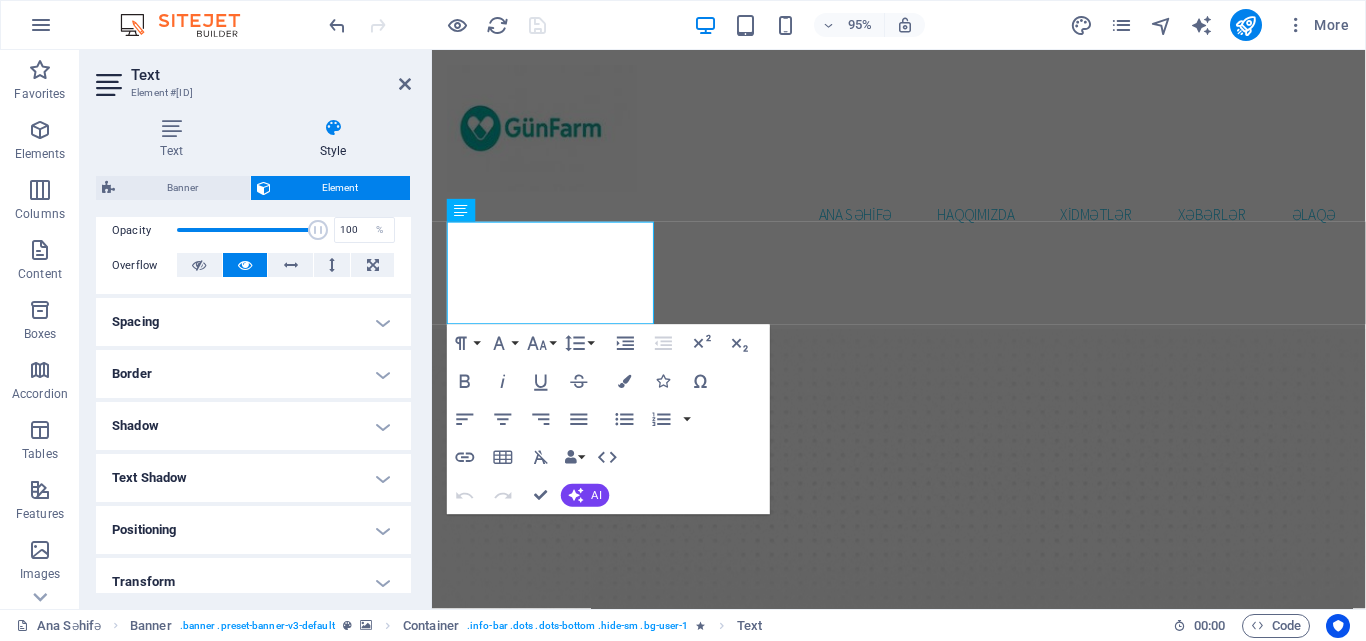 click on "Spacing" at bounding box center [253, 322] 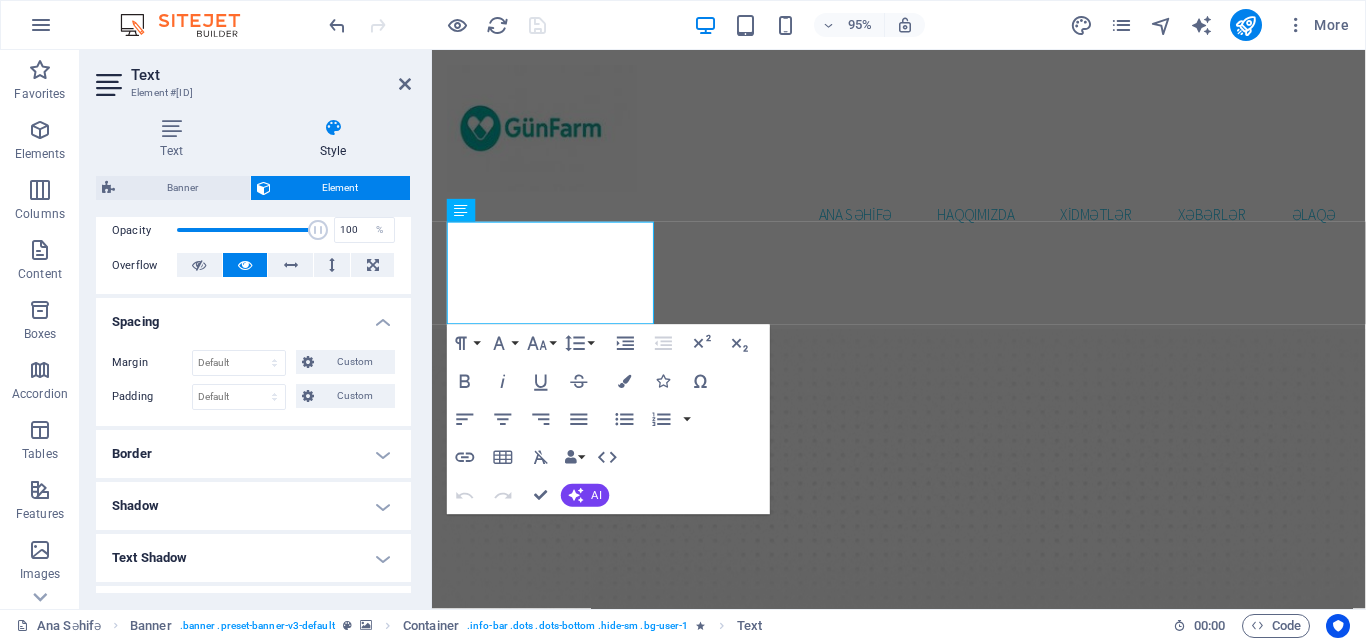 click on "Border" at bounding box center [253, 454] 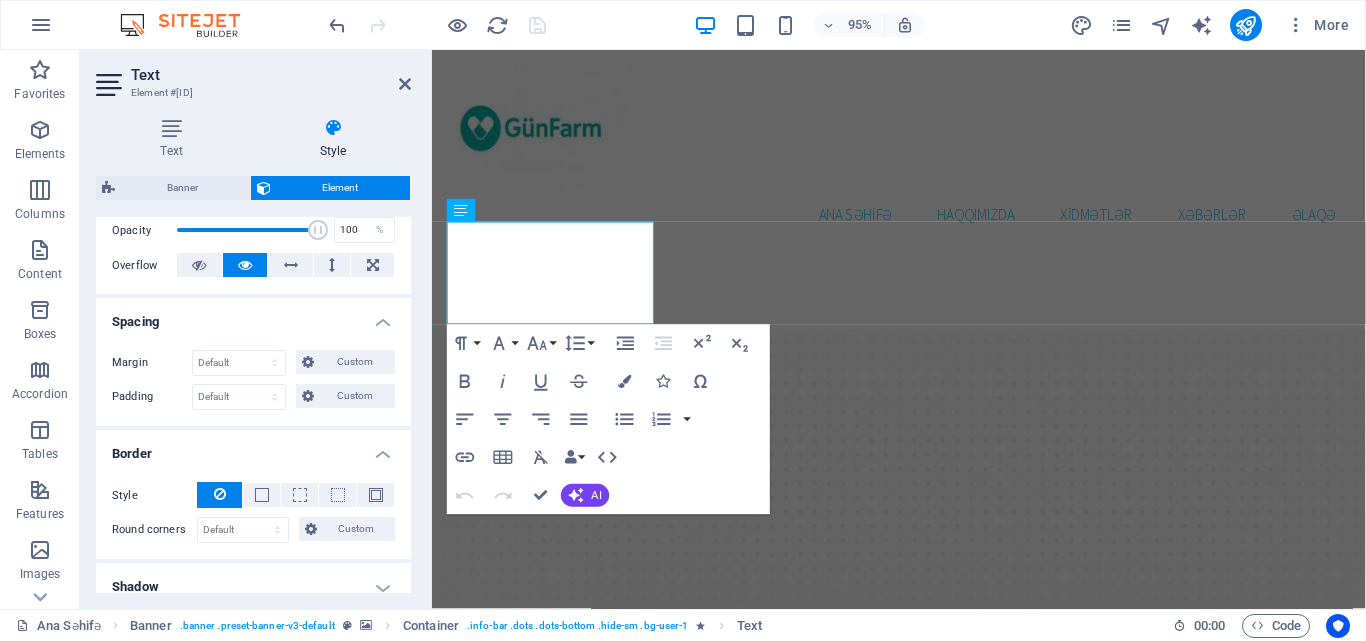scroll, scrollTop: 500, scrollLeft: 0, axis: vertical 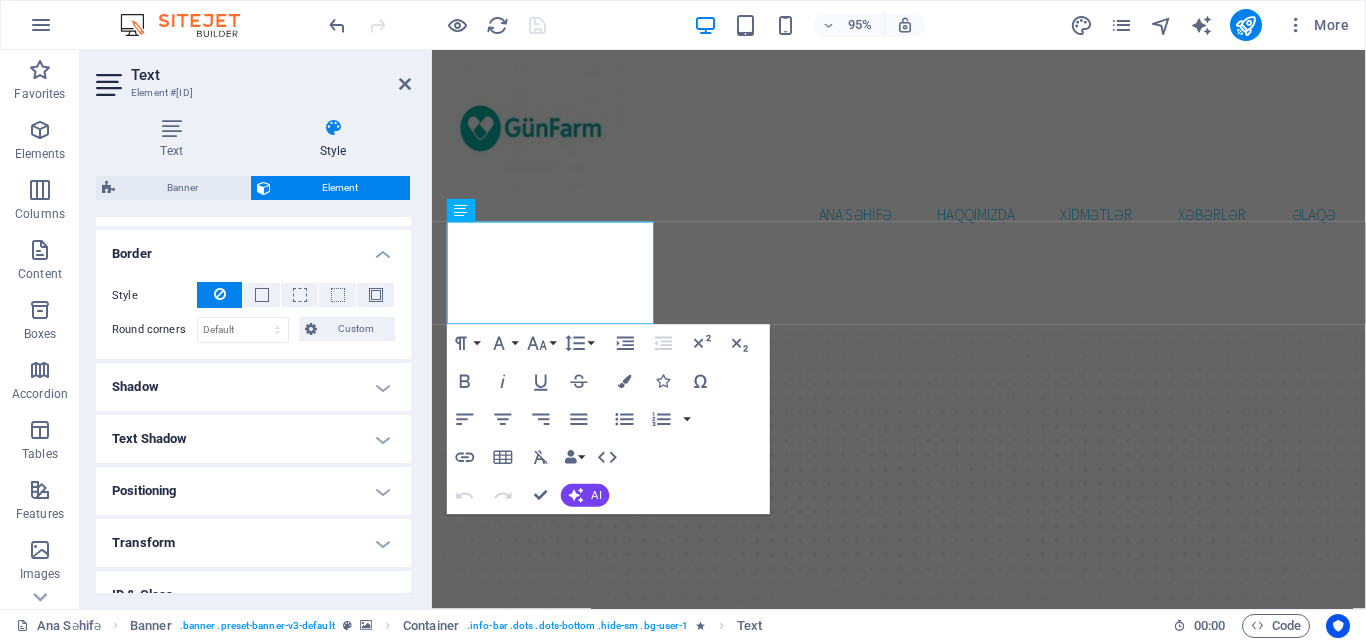 click on "Shadow" at bounding box center [253, 387] 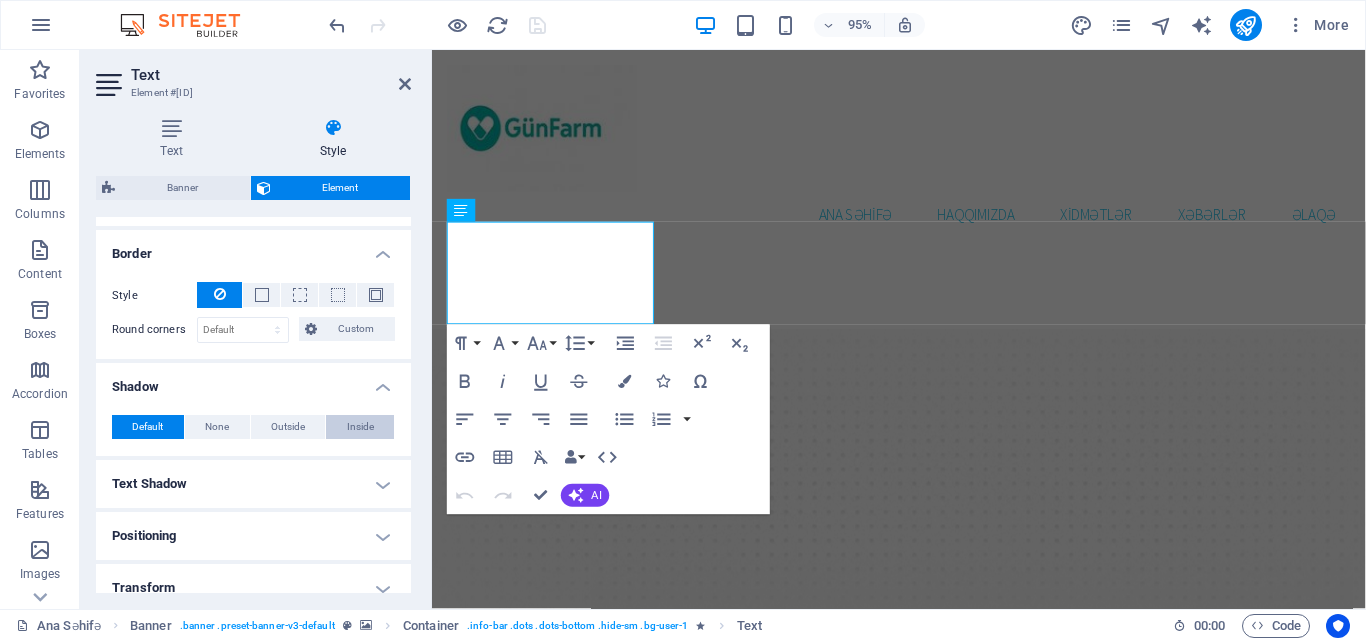 scroll, scrollTop: 675, scrollLeft: 0, axis: vertical 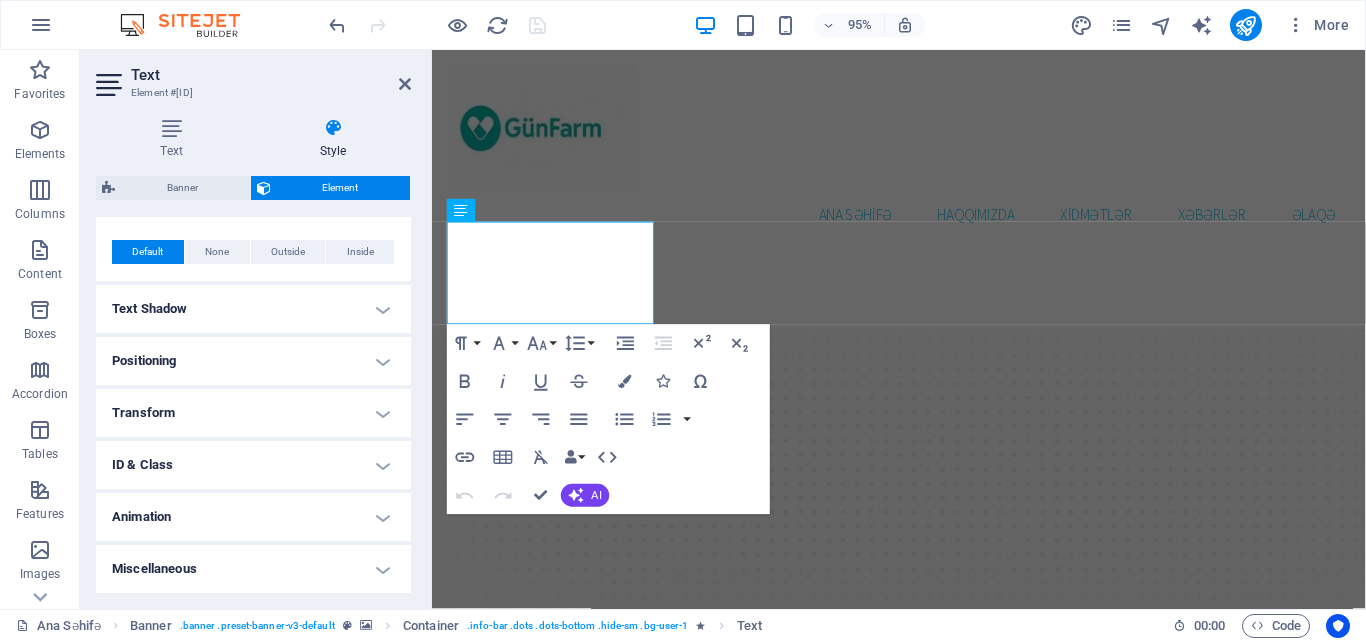 click on "Text Shadow" at bounding box center (253, 309) 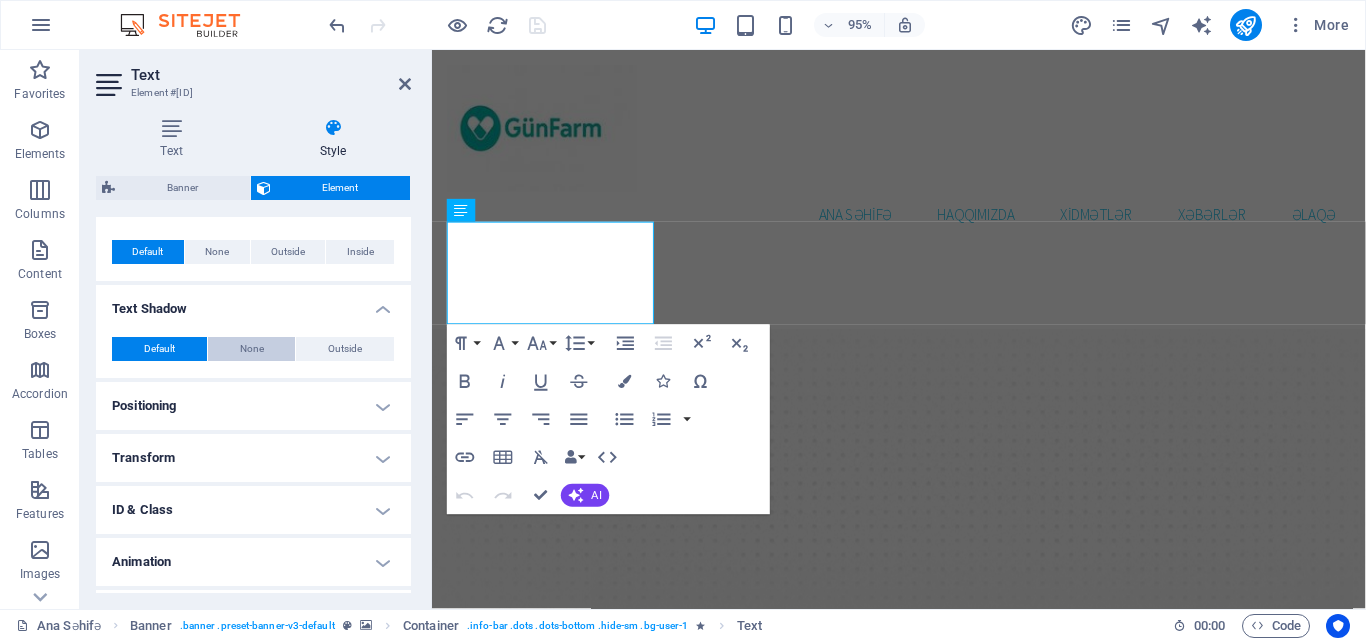 click on "None" at bounding box center (252, 349) 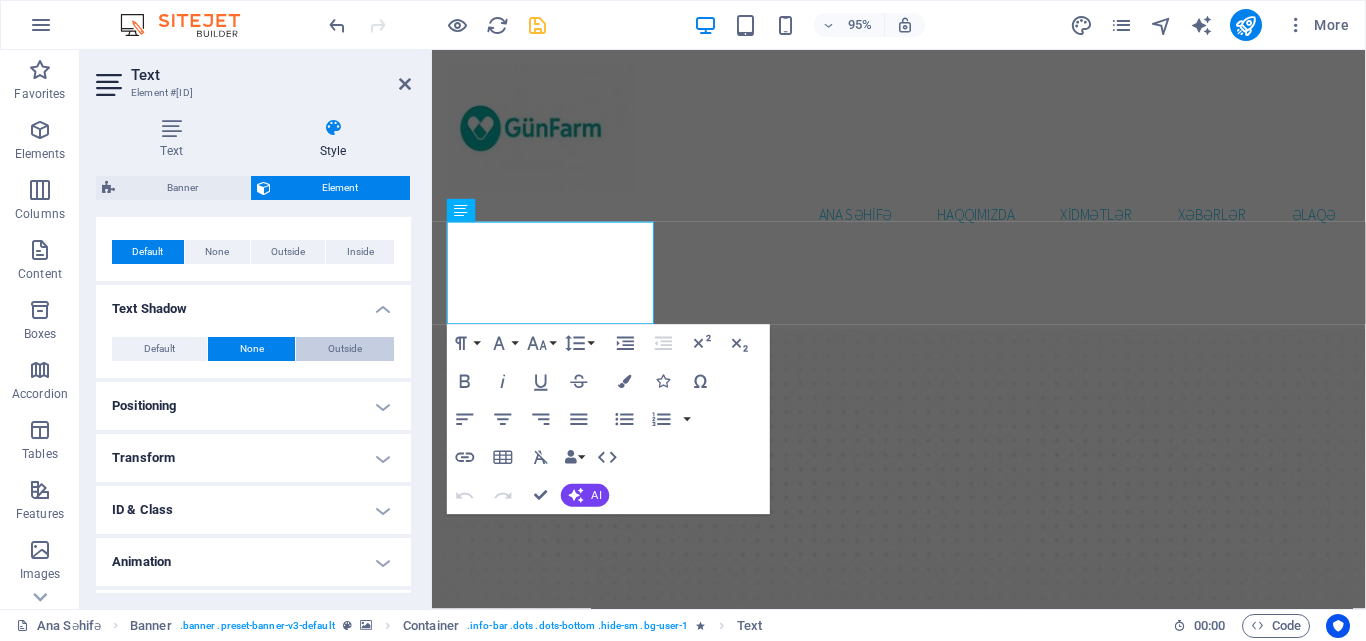 click on "Outside" at bounding box center [345, 349] 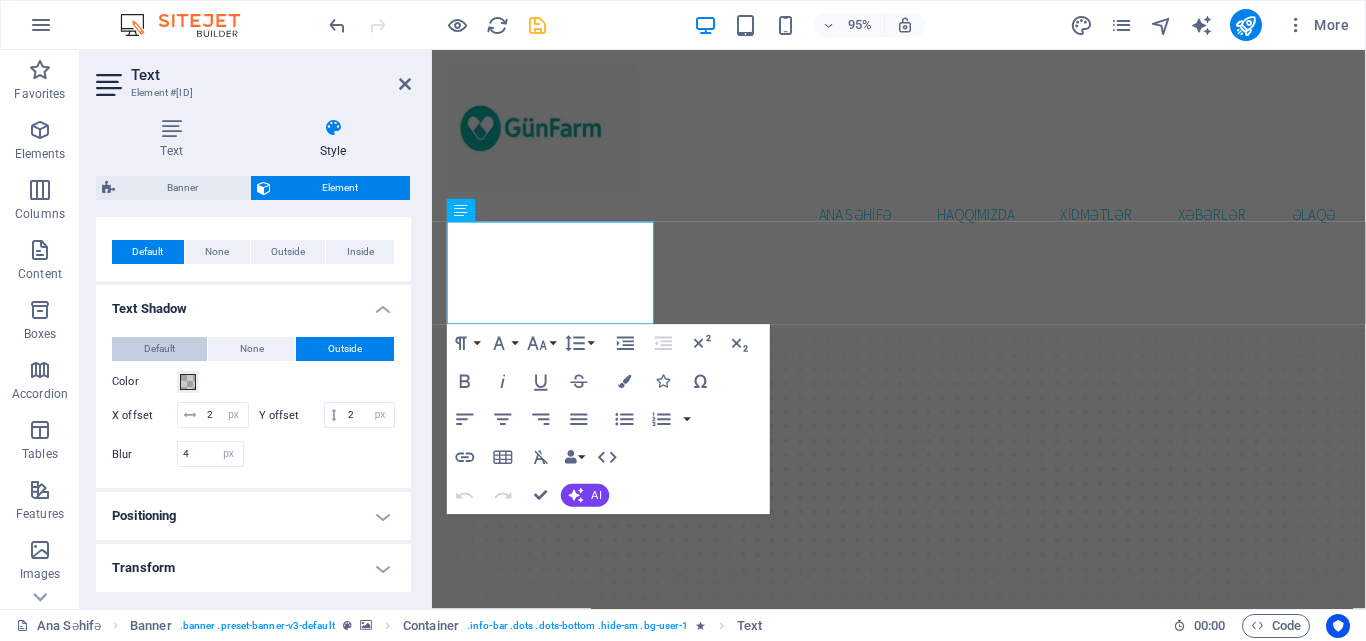 click on "Default" at bounding box center (159, 349) 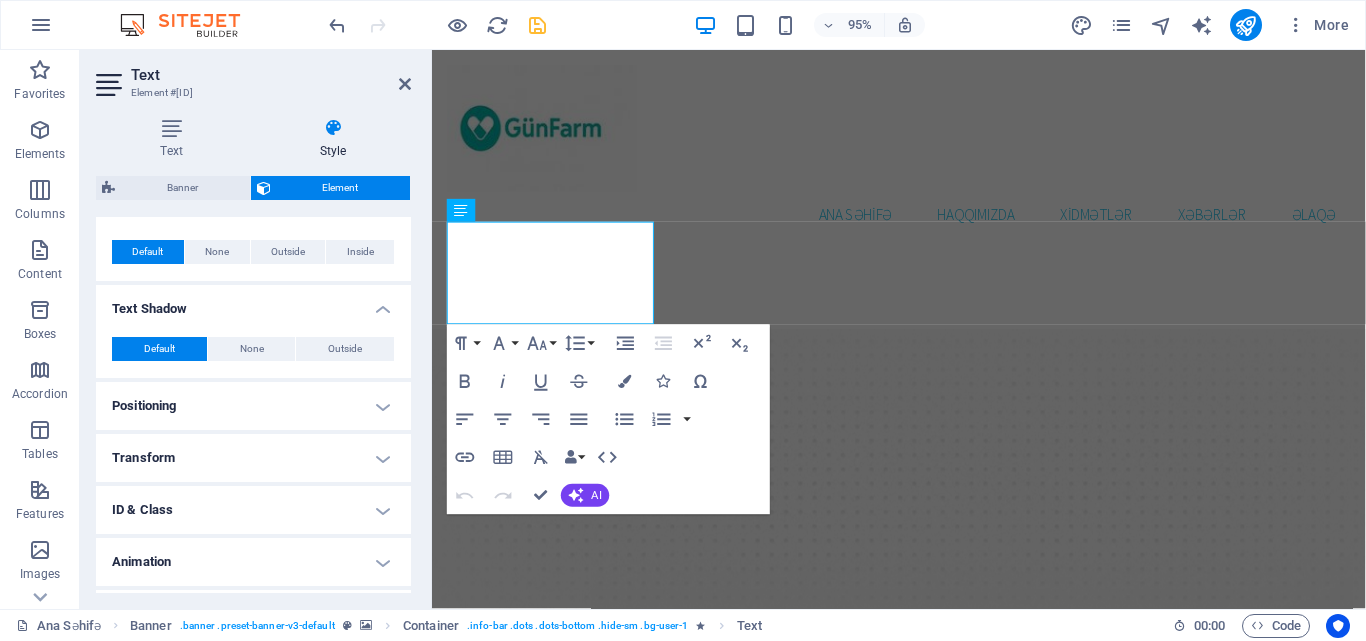 click on "Positioning" at bounding box center [253, 406] 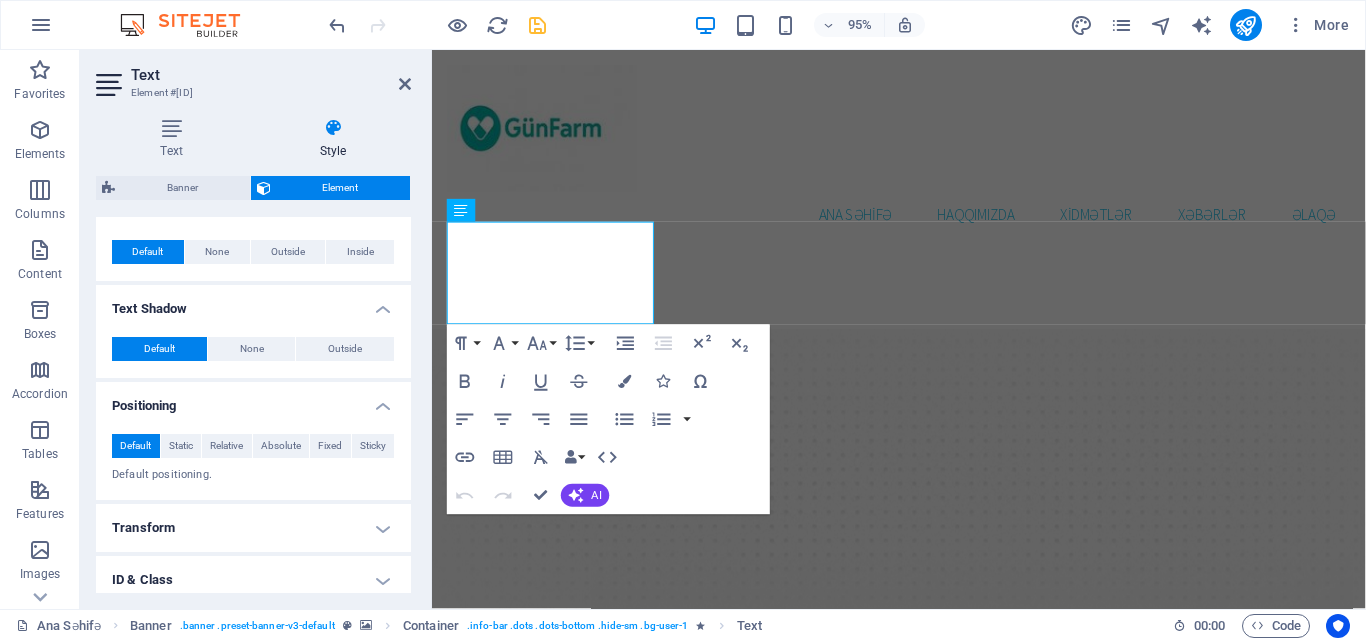 scroll, scrollTop: 790, scrollLeft: 0, axis: vertical 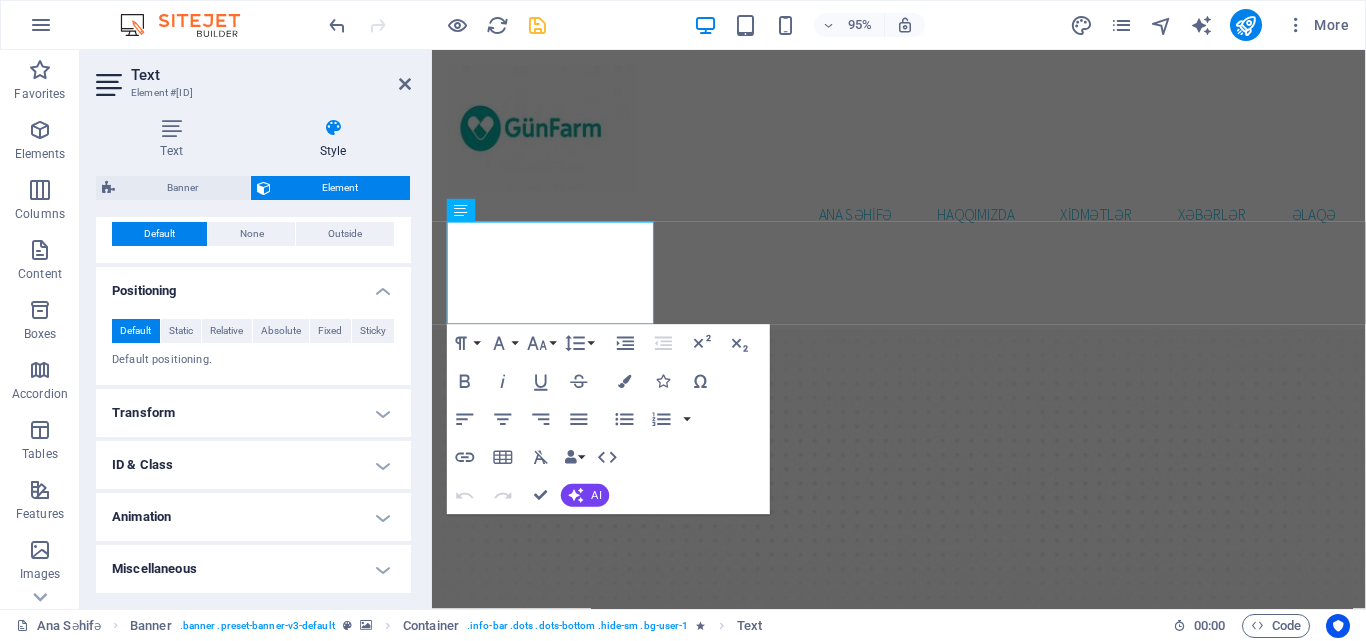click on "Transform" at bounding box center (253, 413) 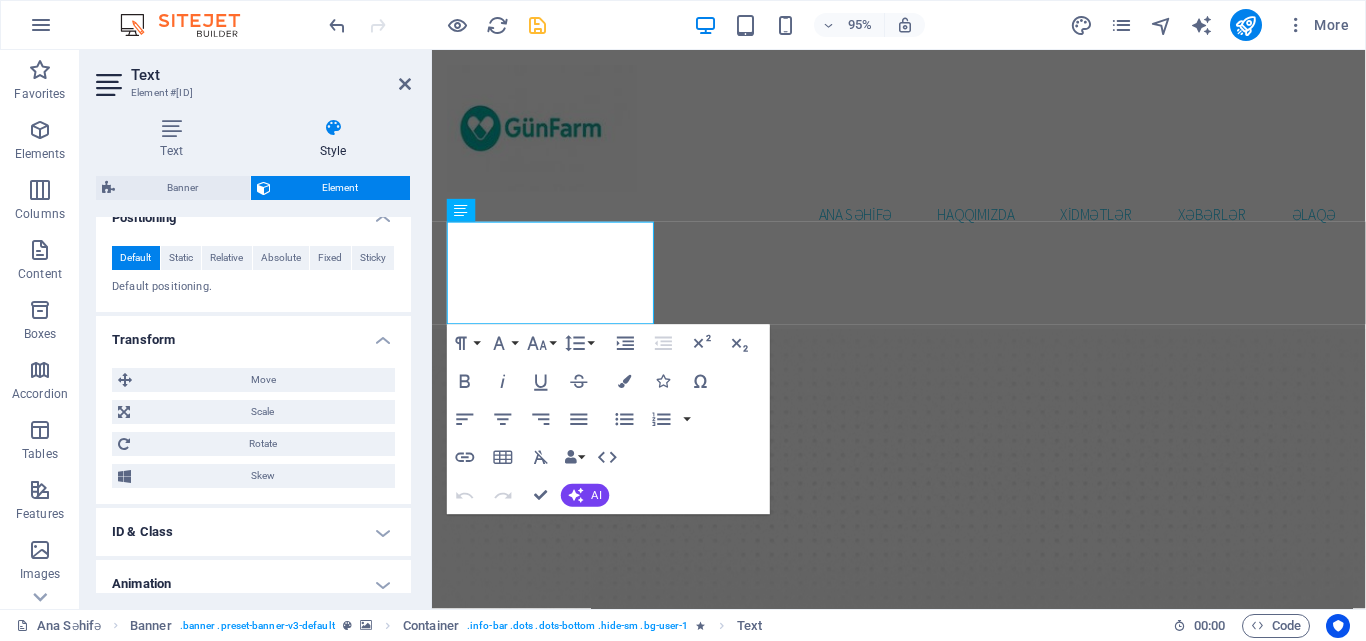 scroll, scrollTop: 930, scrollLeft: 0, axis: vertical 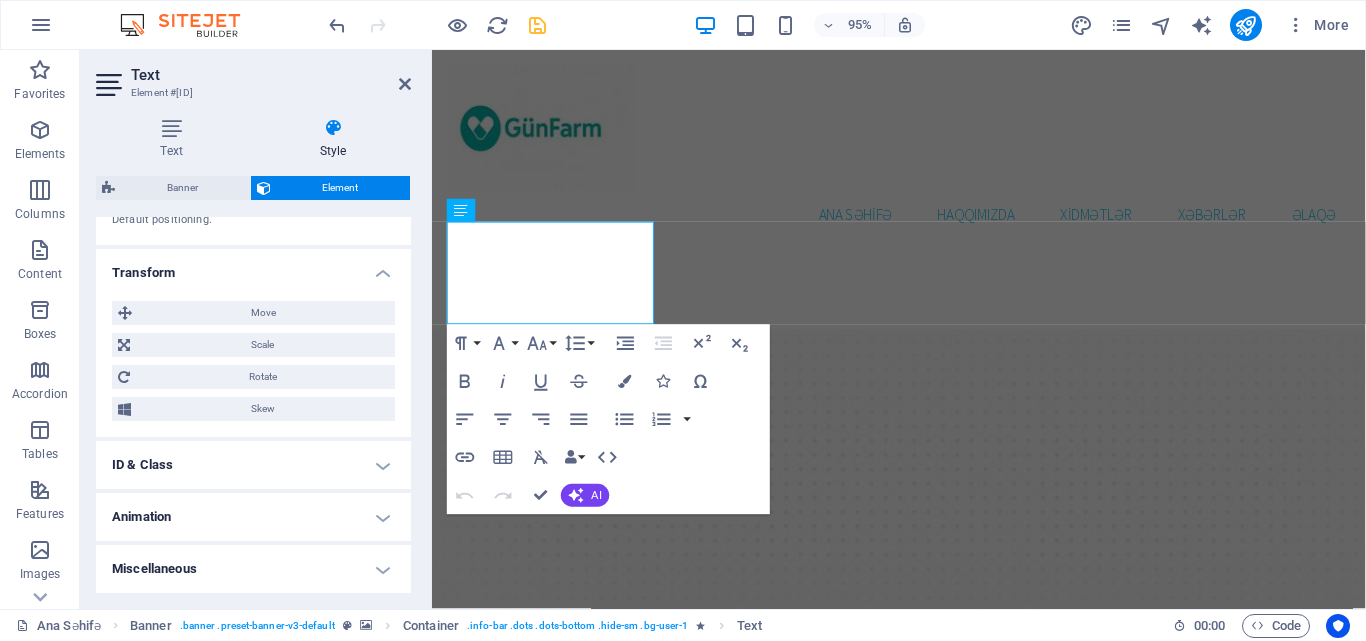 click on "ID & Class" at bounding box center [253, 465] 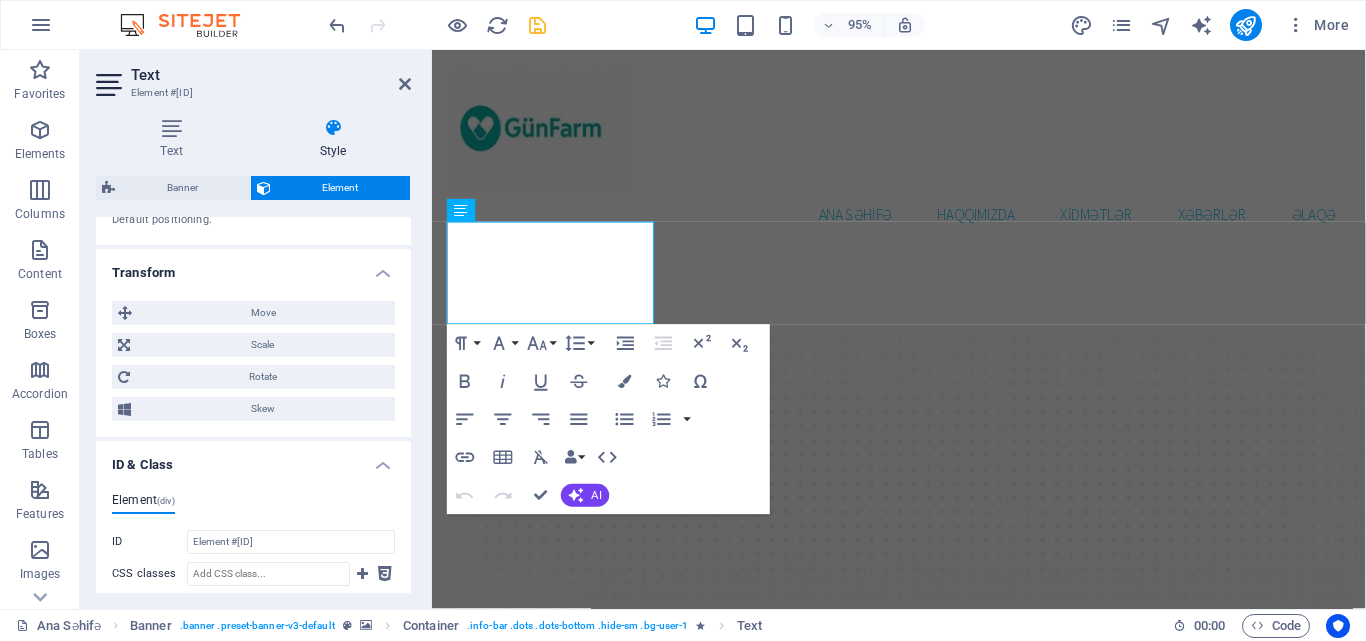 scroll, scrollTop: 1110, scrollLeft: 0, axis: vertical 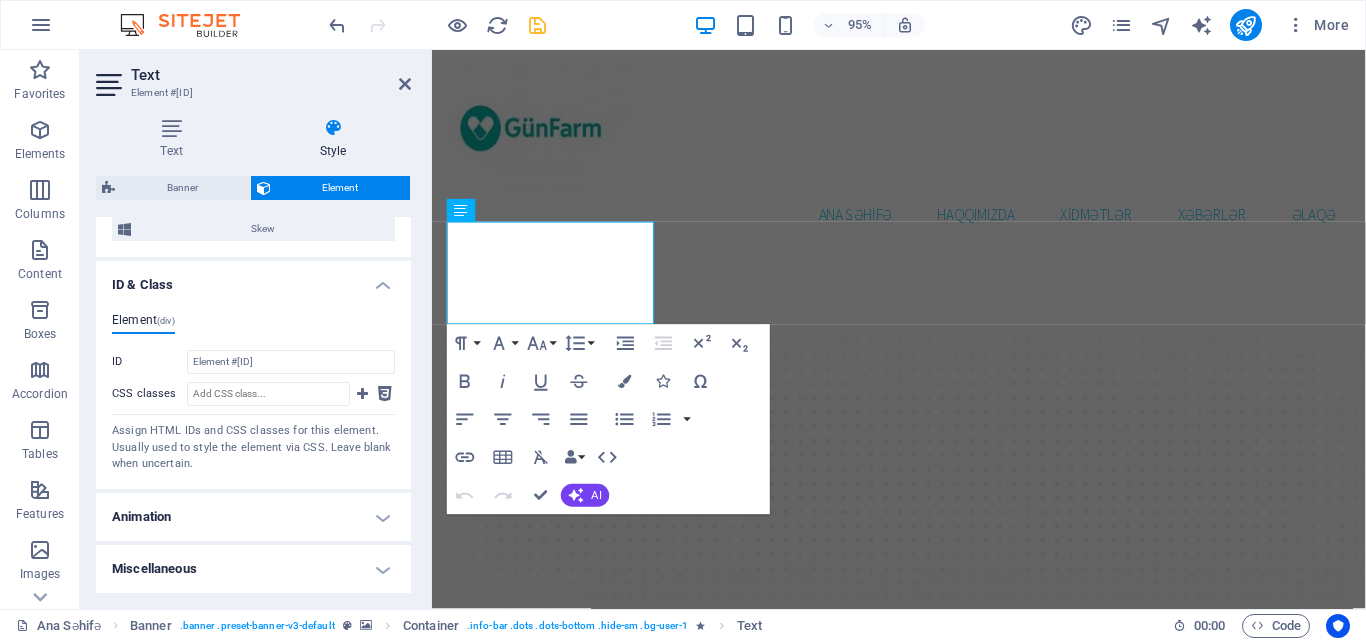 click on "Animation" at bounding box center (253, 517) 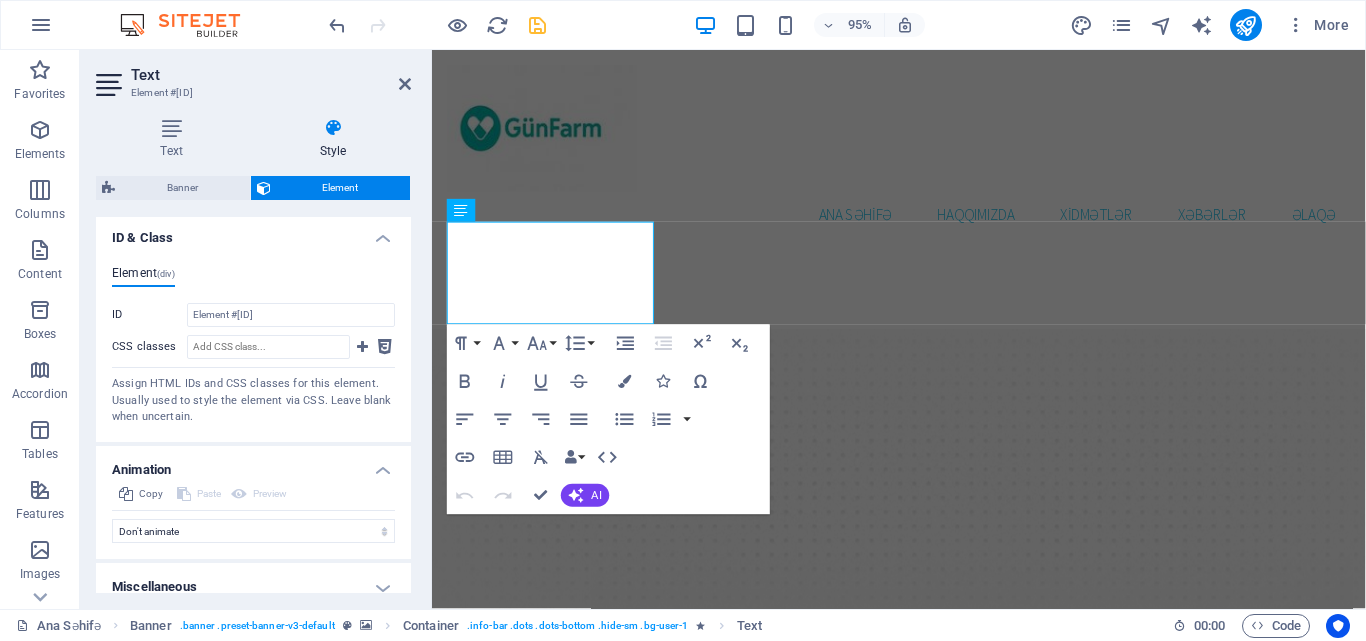 scroll, scrollTop: 1175, scrollLeft: 0, axis: vertical 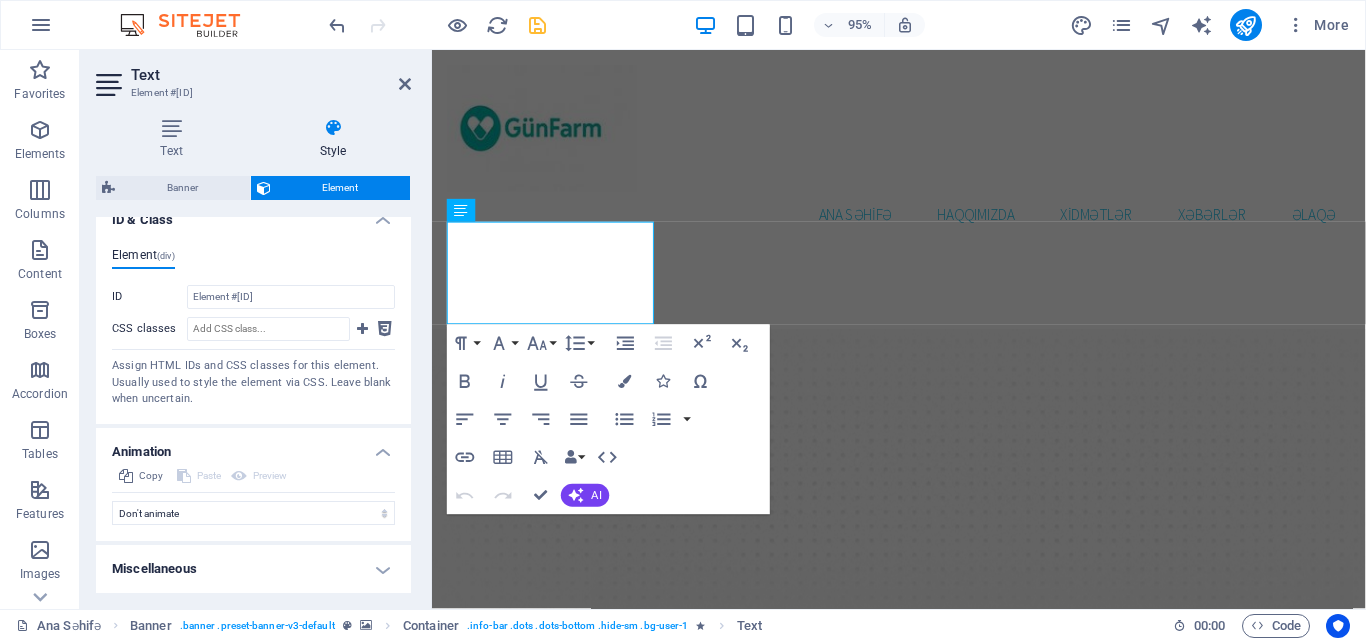 click on "Miscellaneous" at bounding box center (253, 569) 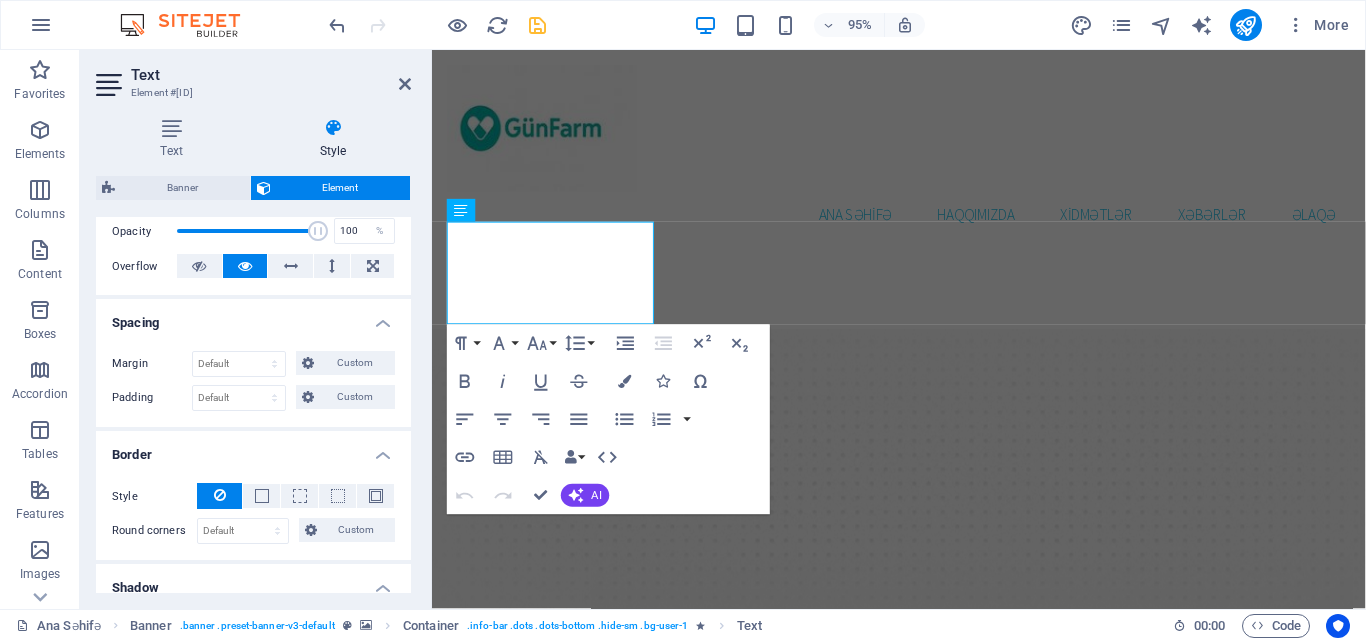 scroll, scrollTop: 0, scrollLeft: 0, axis: both 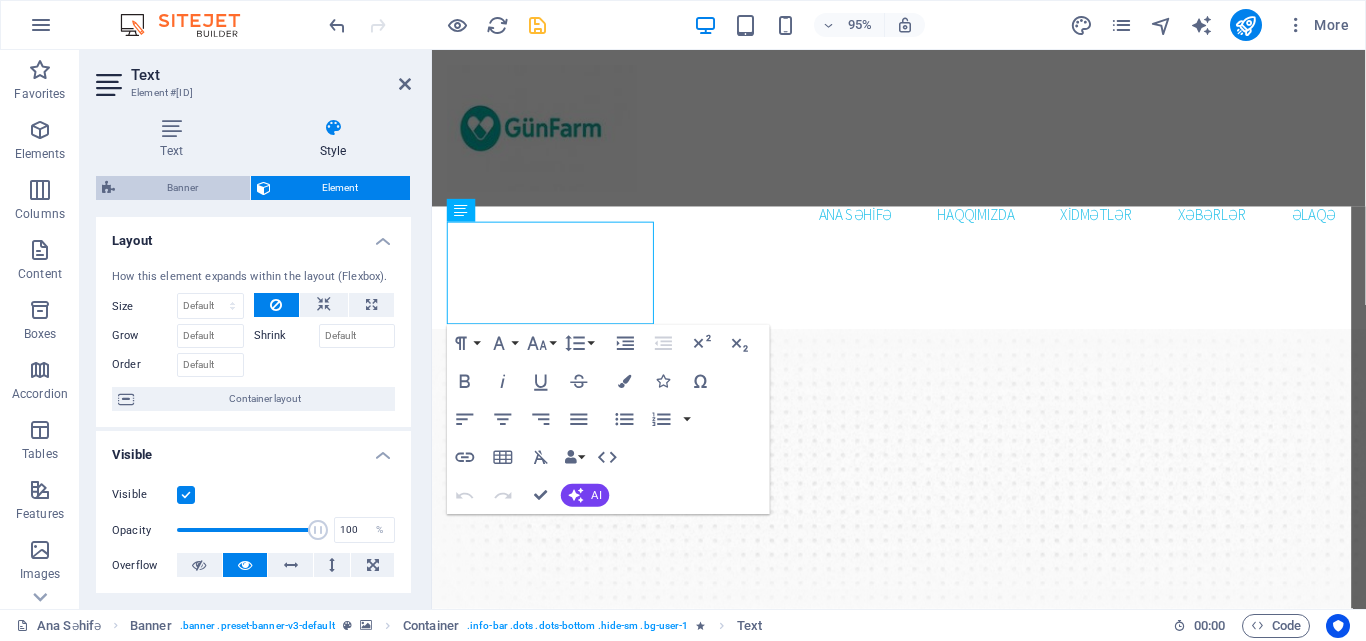 click on "Banner" at bounding box center (182, 188) 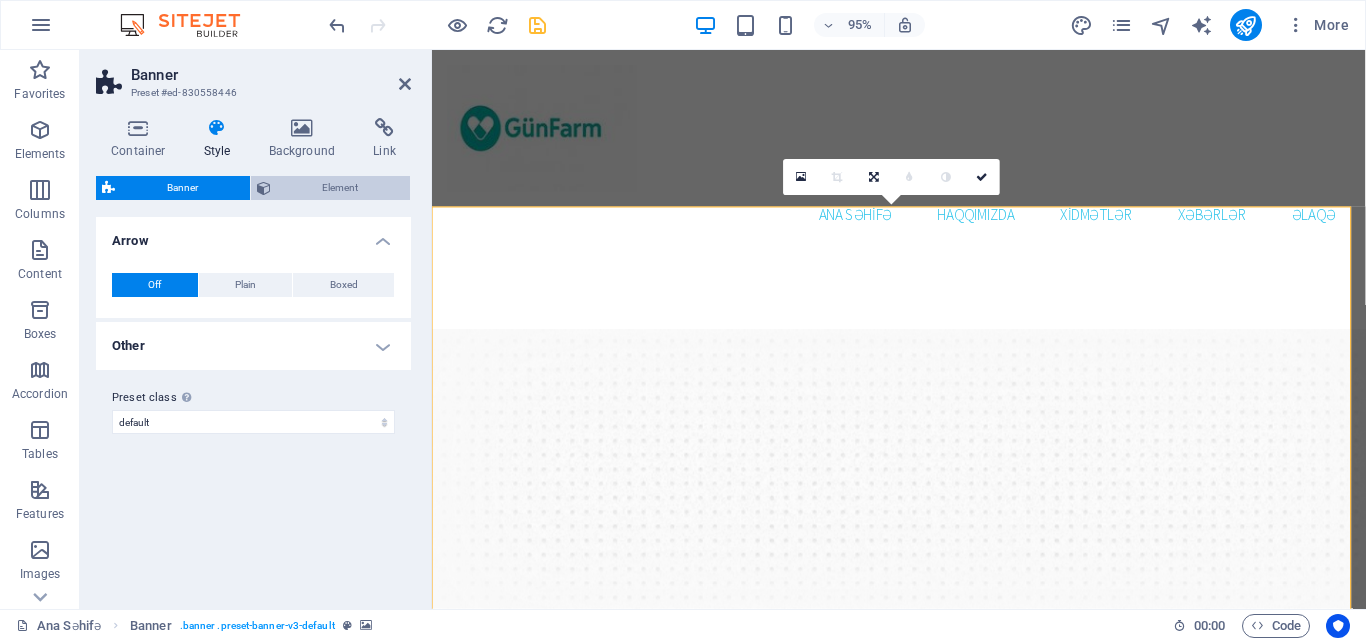 click at bounding box center [264, 188] 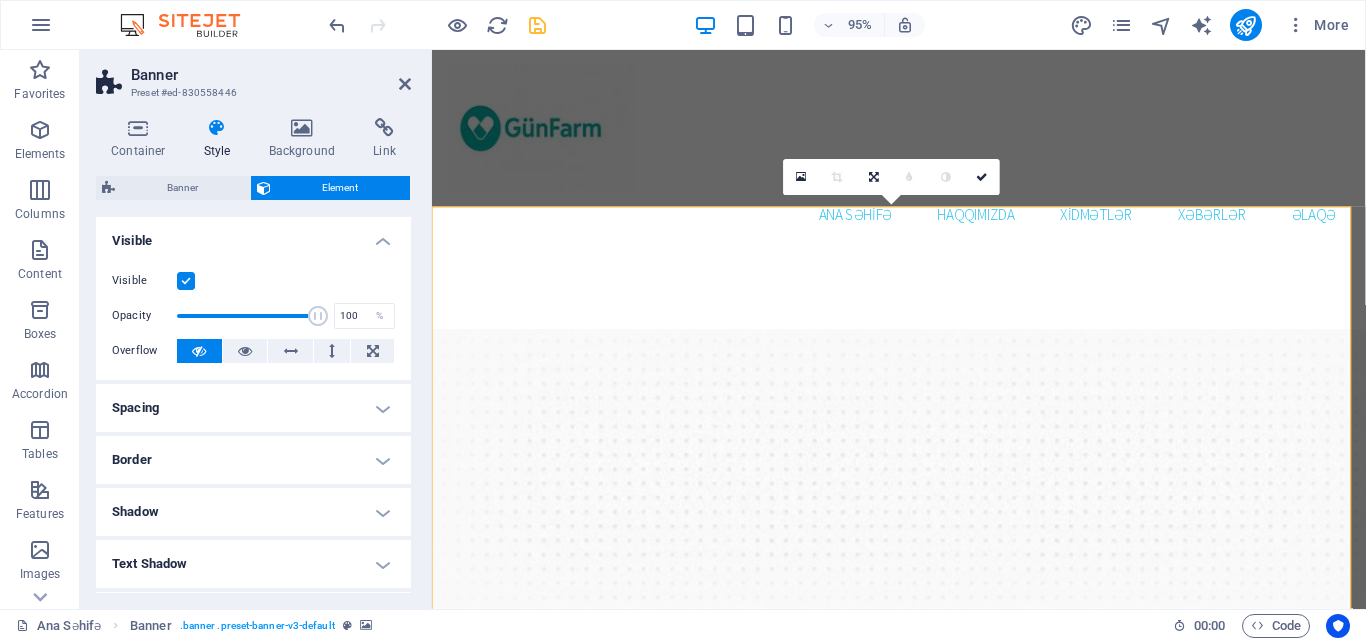 click on "Element" at bounding box center (341, 188) 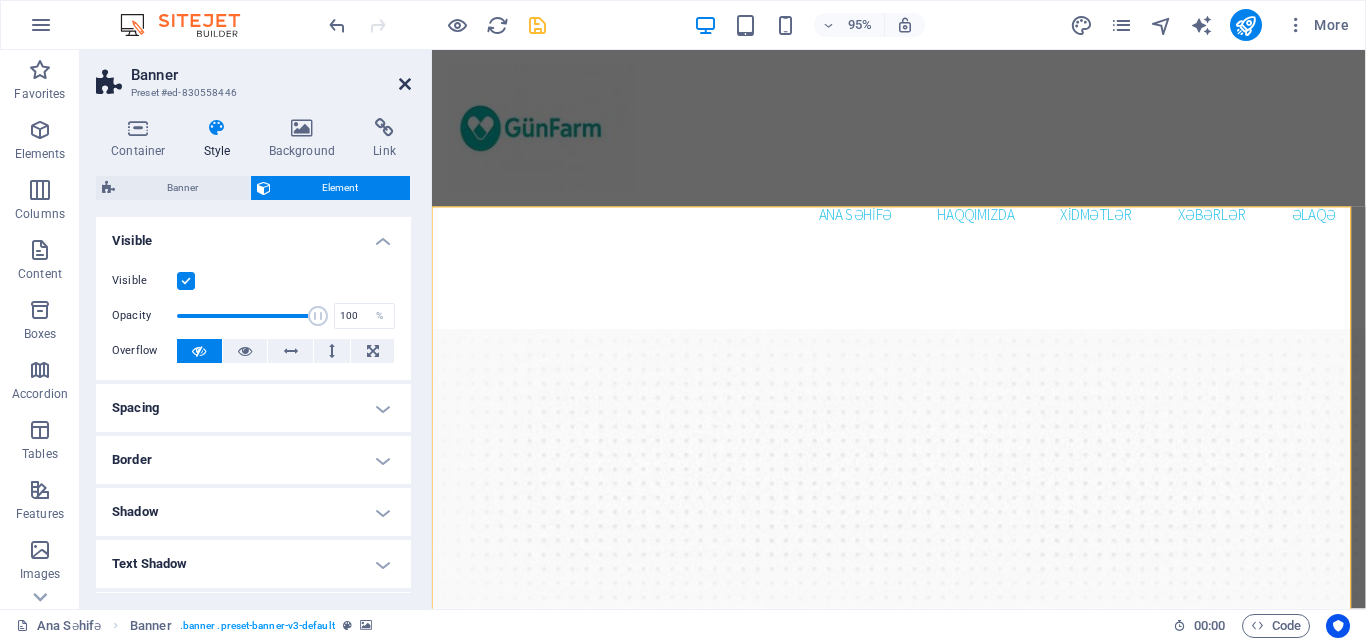 drag, startPoint x: 407, startPoint y: 79, endPoint x: 338, endPoint y: 45, distance: 76.922035 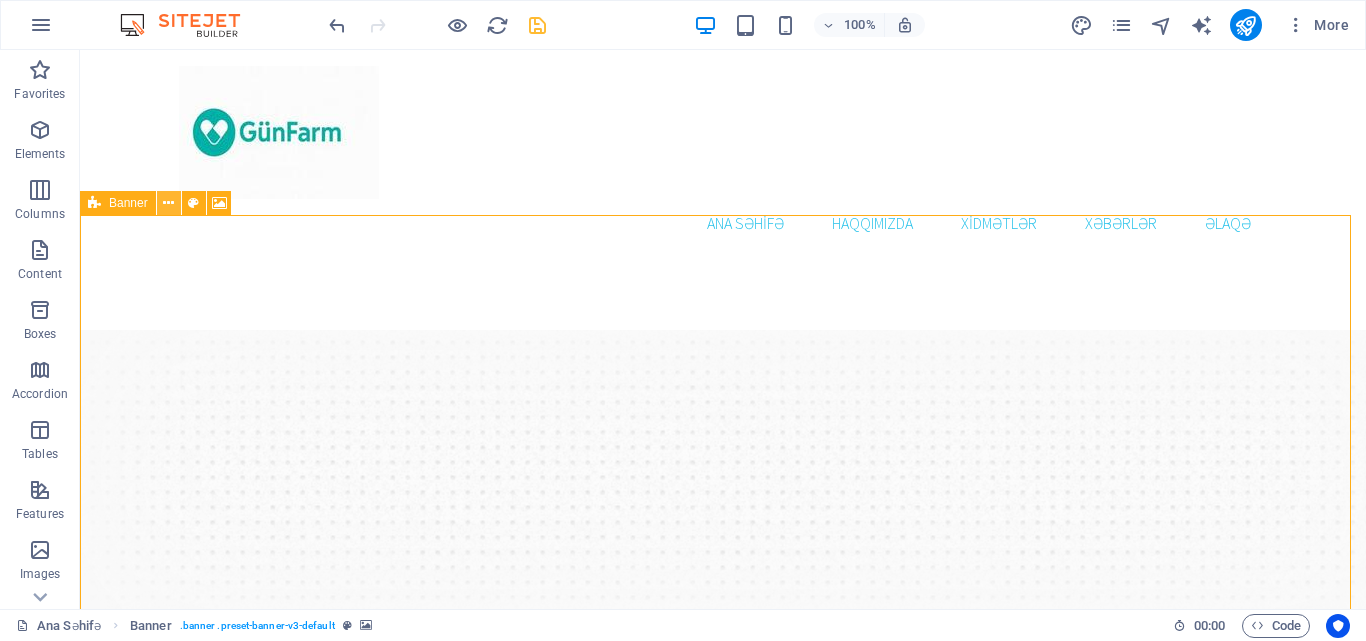 click at bounding box center (168, 203) 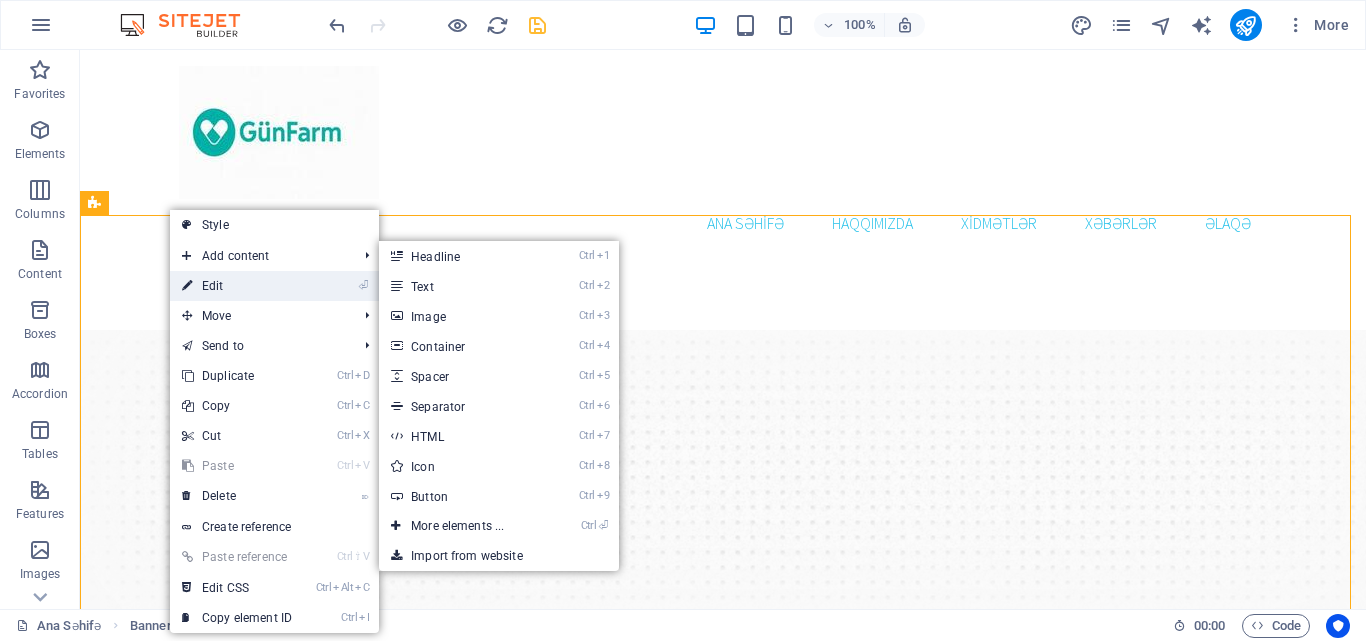 click on "⏎  Edit" at bounding box center [237, 286] 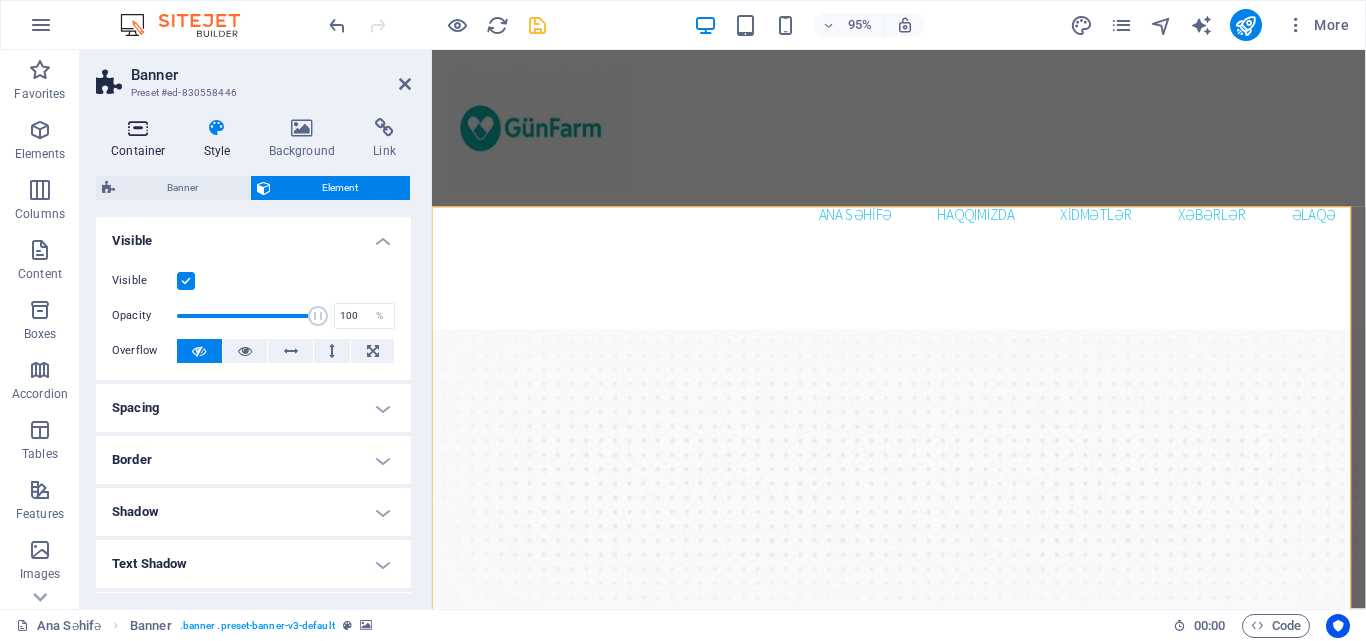 click on "Container" at bounding box center (142, 139) 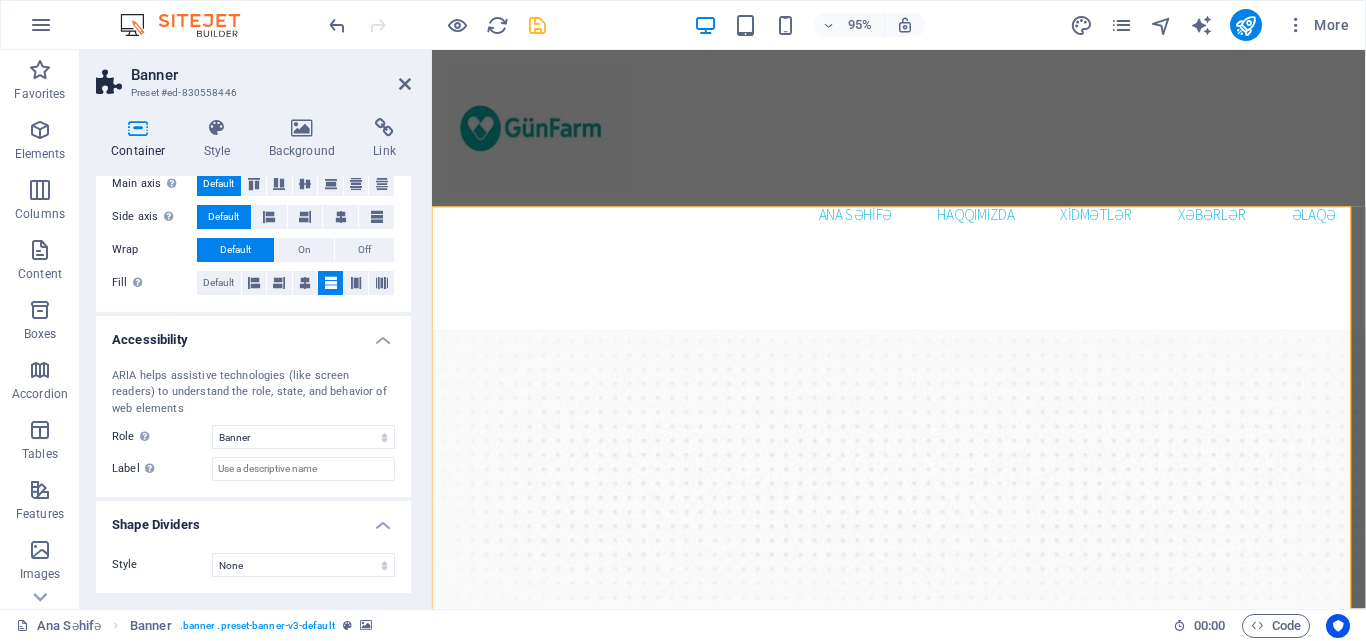 scroll, scrollTop: 0, scrollLeft: 0, axis: both 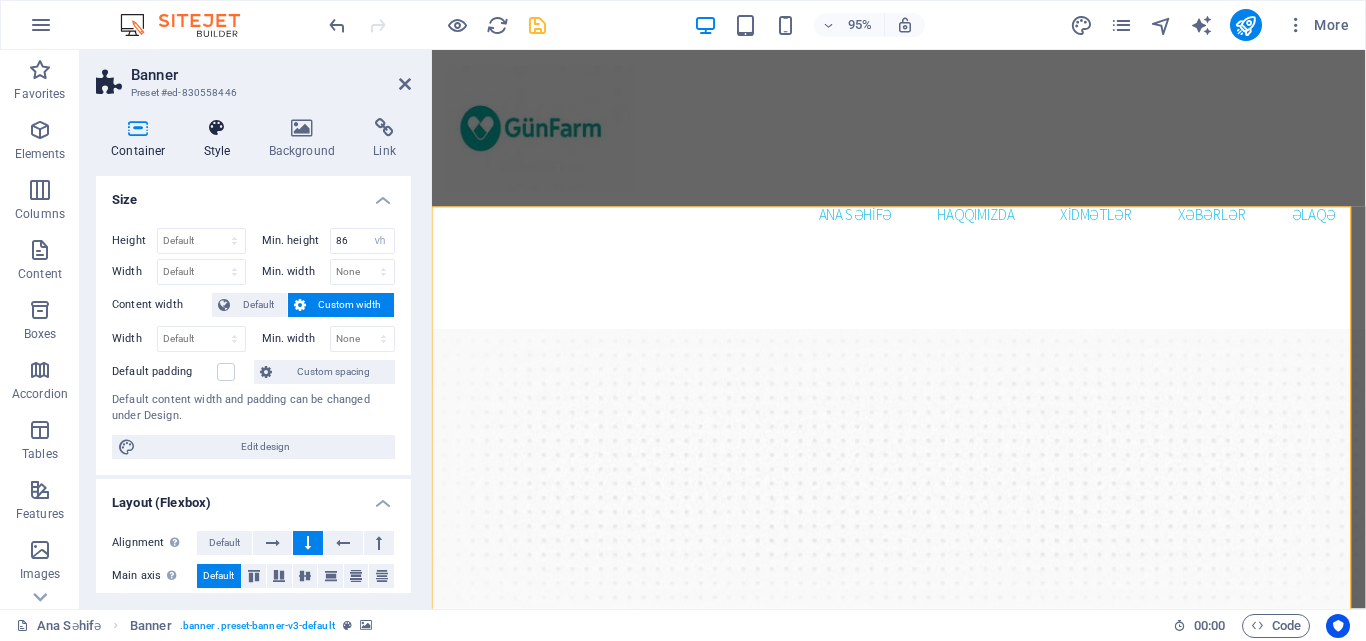 click at bounding box center [217, 128] 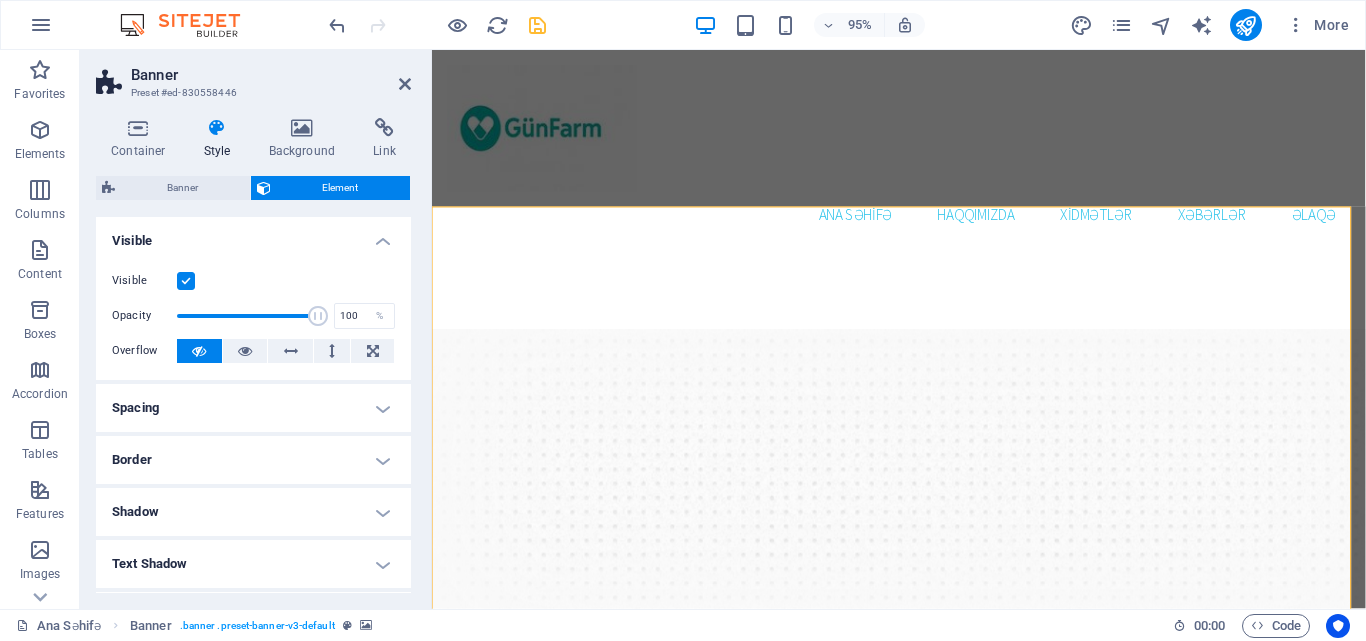 click on "Spacing" at bounding box center [253, 408] 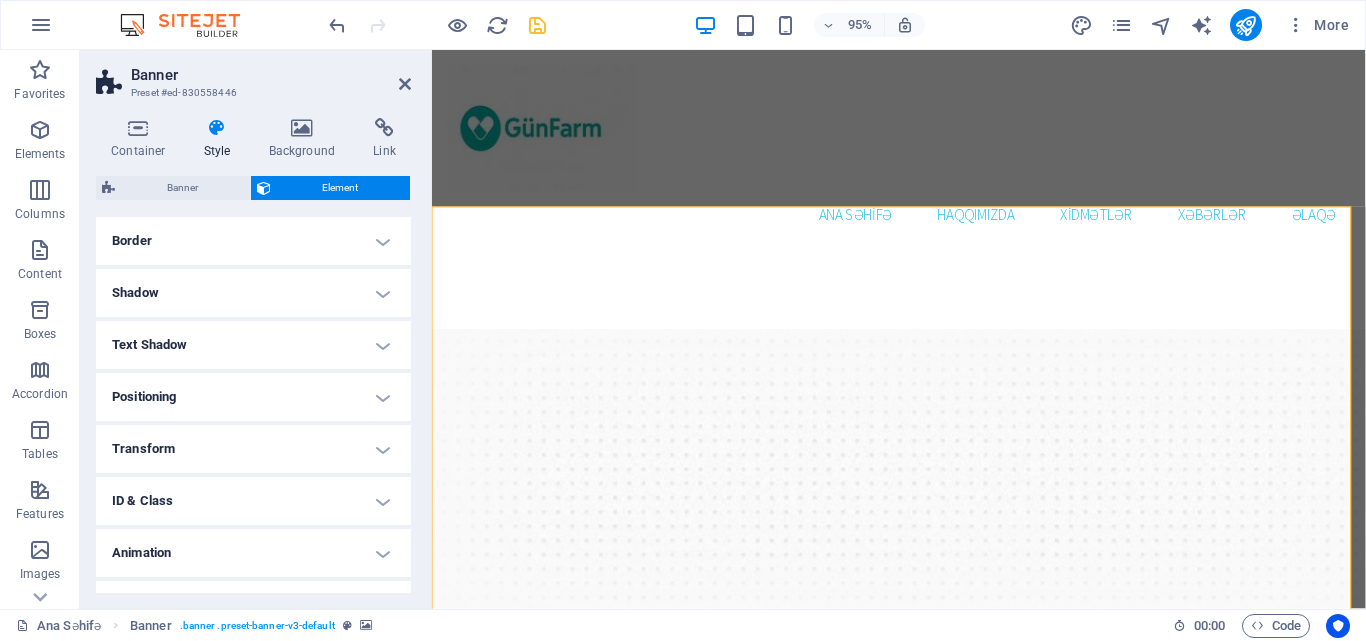 scroll, scrollTop: 300, scrollLeft: 0, axis: vertical 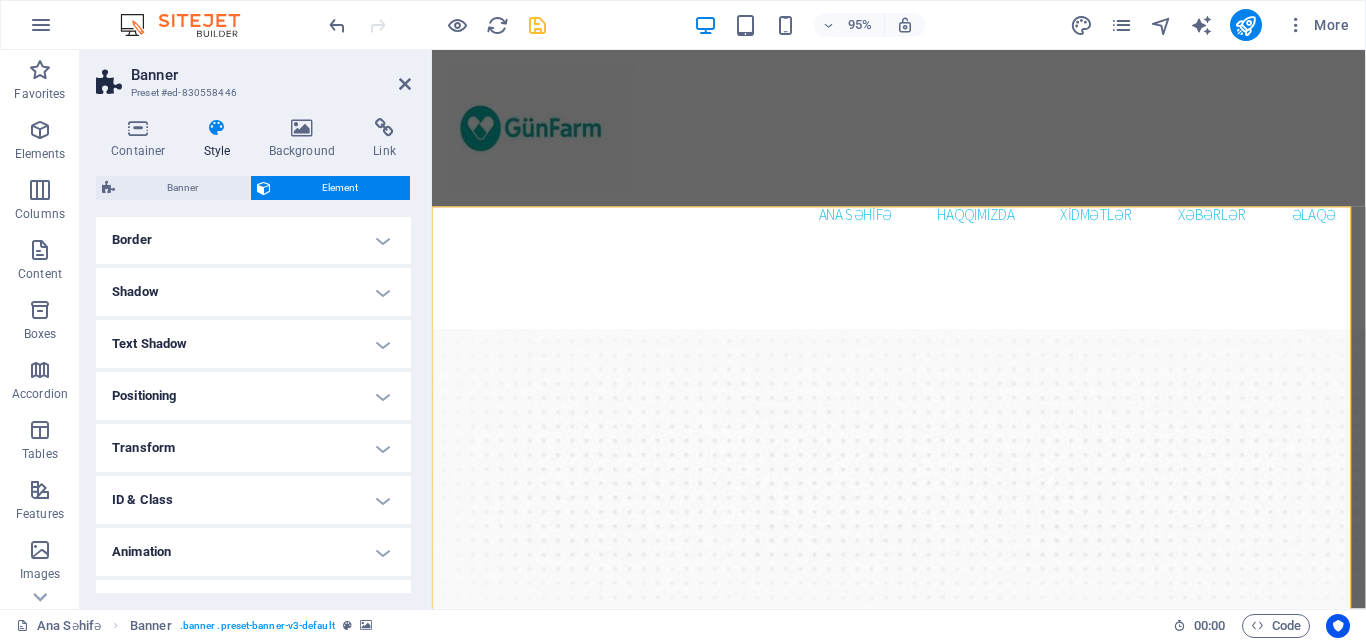 click on "Shadow" at bounding box center (253, 292) 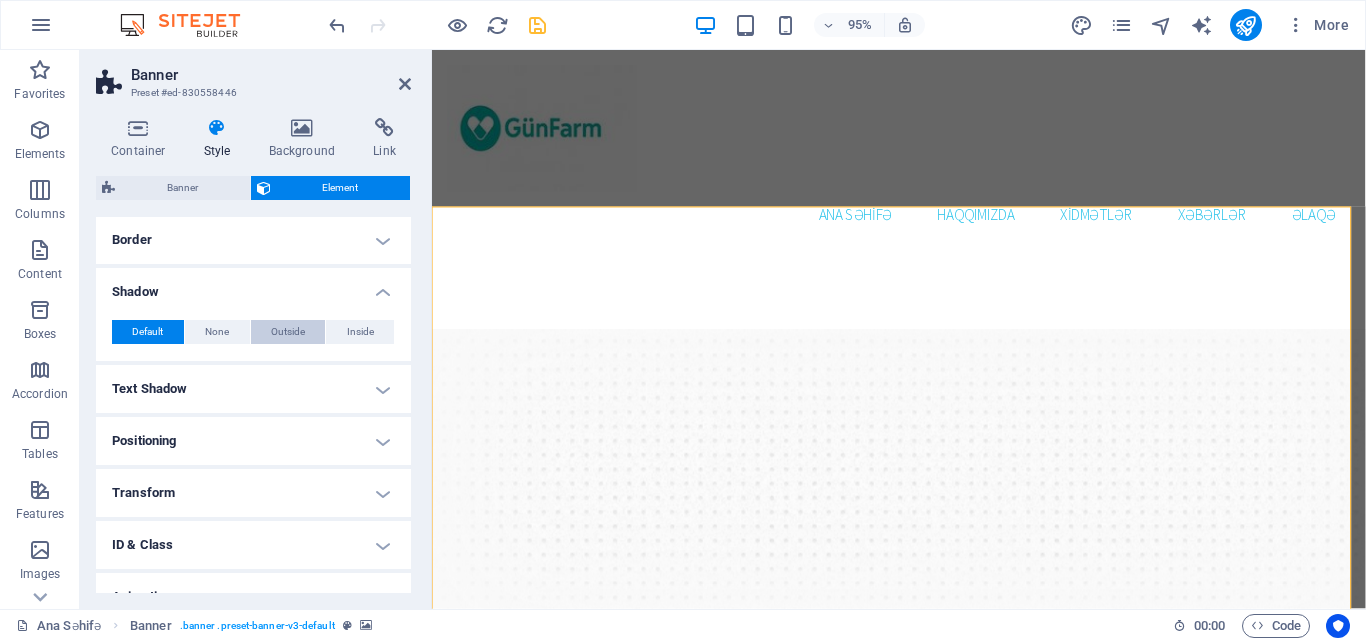 click on "Outside" at bounding box center [288, 332] 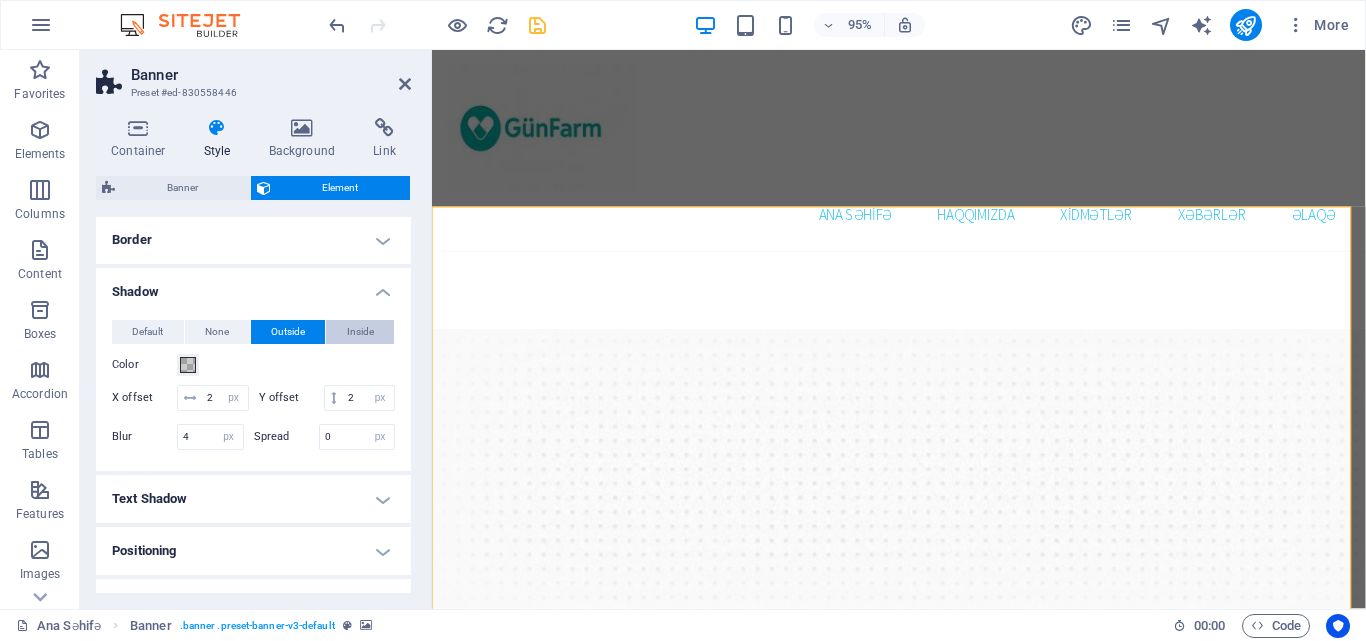 click on "Inside" at bounding box center [360, 332] 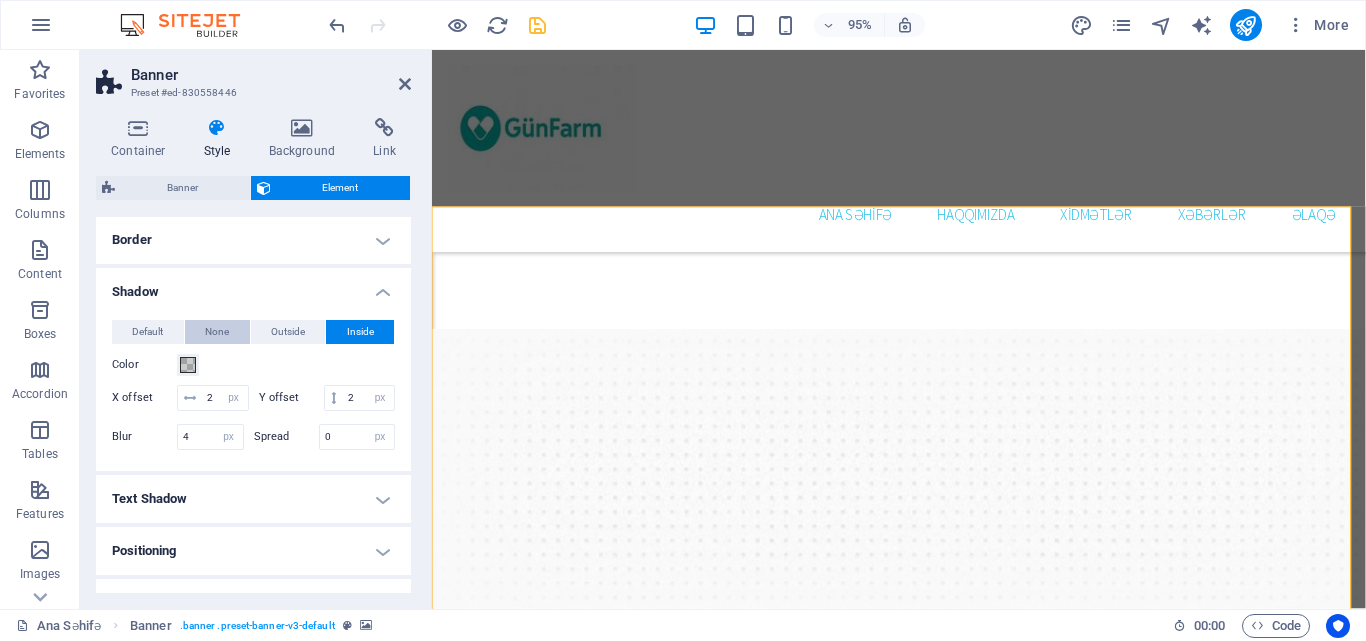 click on "None" at bounding box center [217, 332] 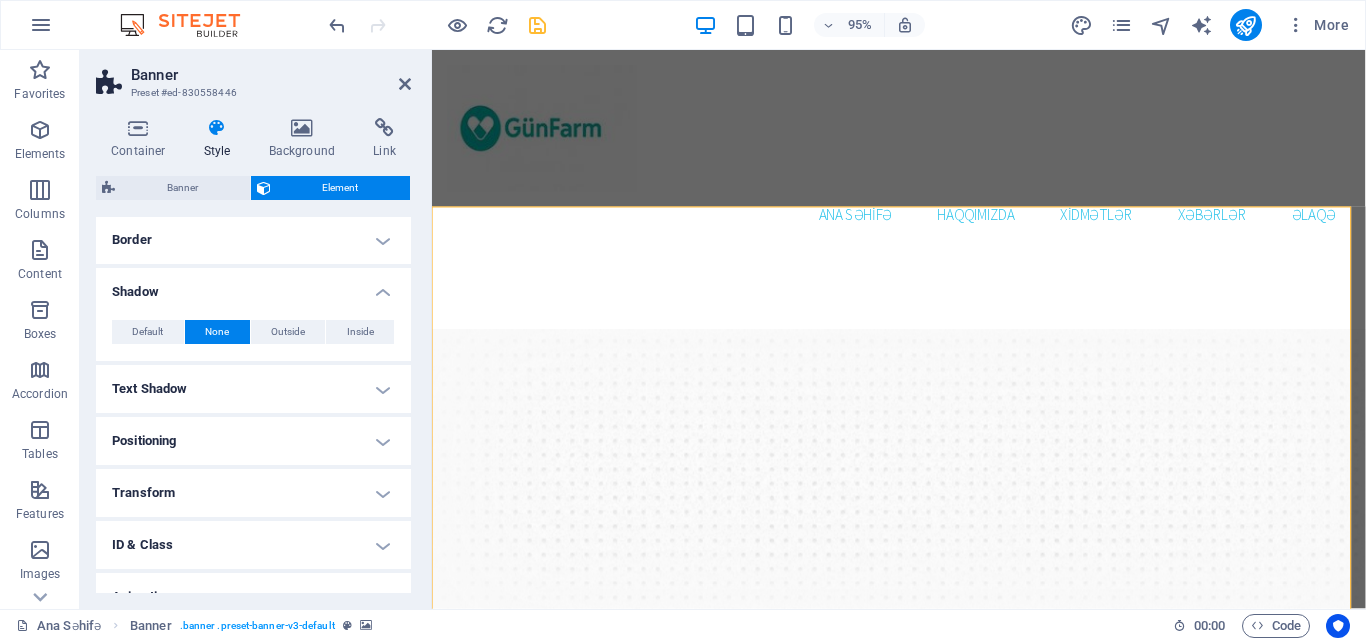 click on "Border" at bounding box center [253, 240] 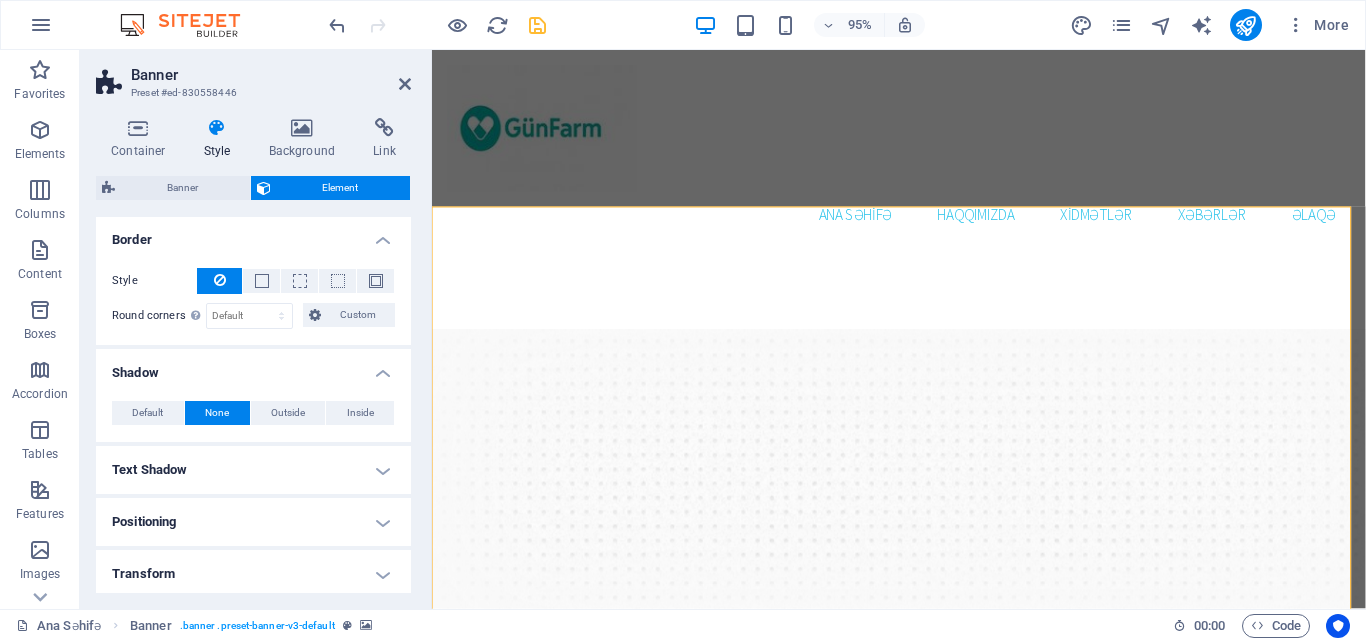 click on "Text Shadow" at bounding box center [253, 470] 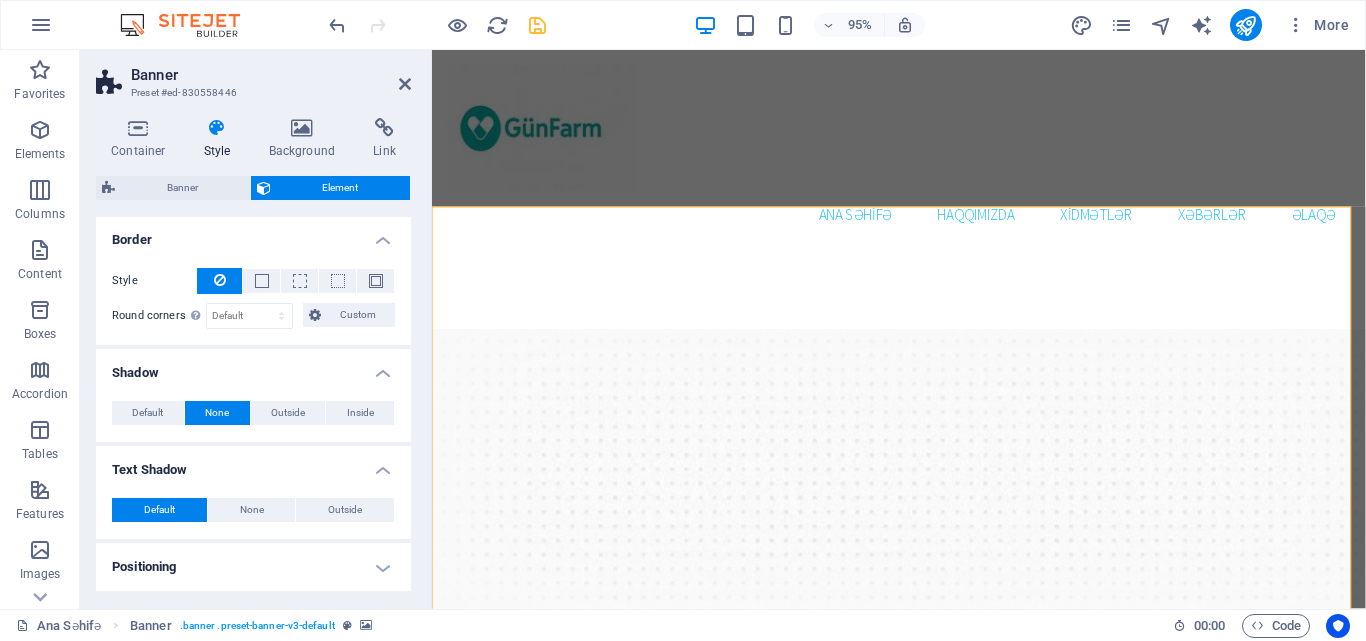 scroll, scrollTop: 400, scrollLeft: 0, axis: vertical 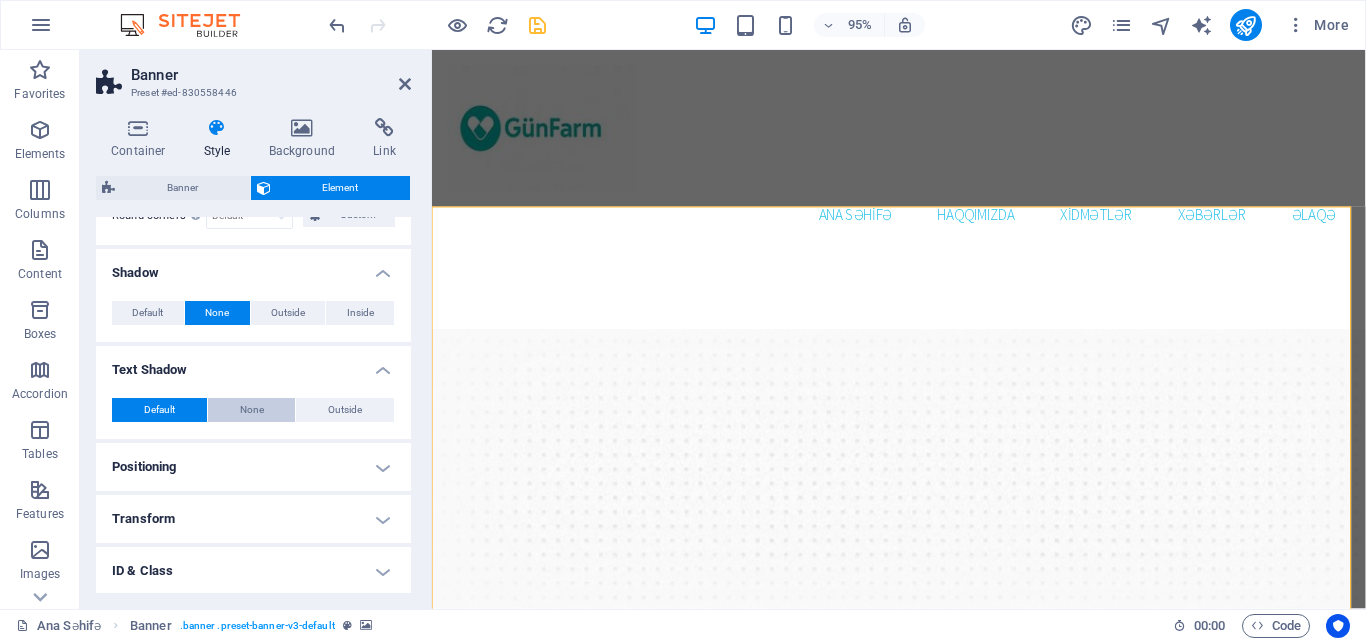click on "None" at bounding box center [252, 410] 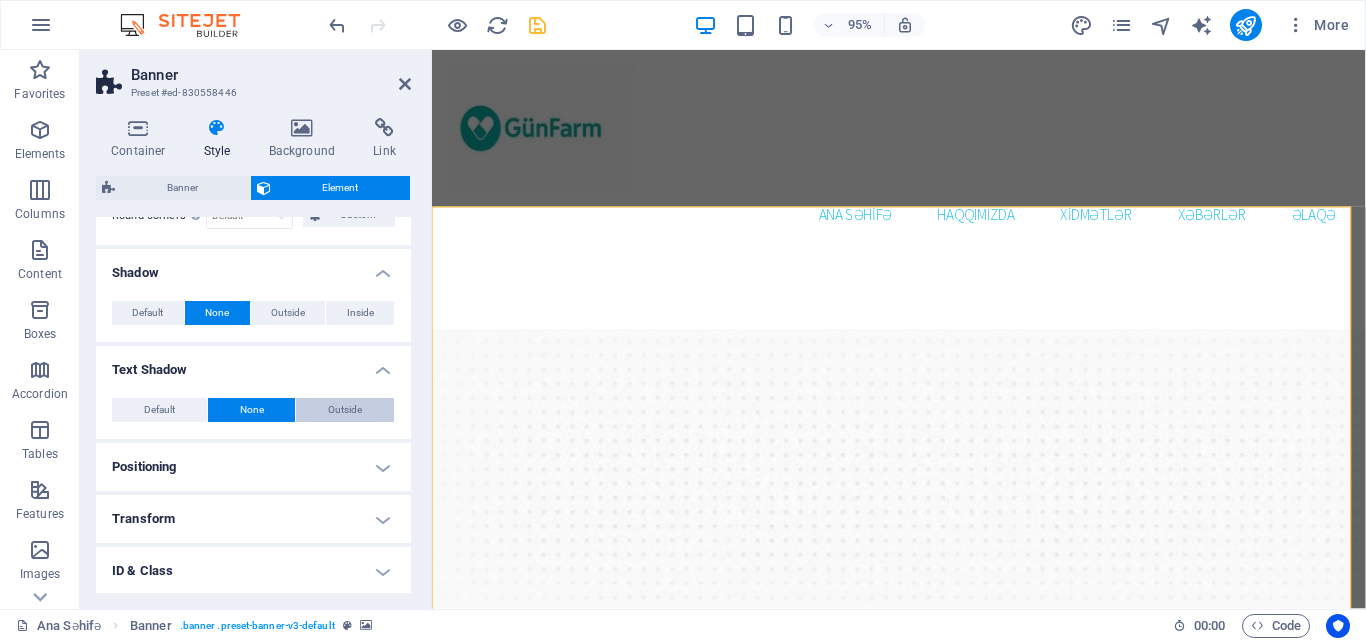 click on "Outside" at bounding box center [345, 410] 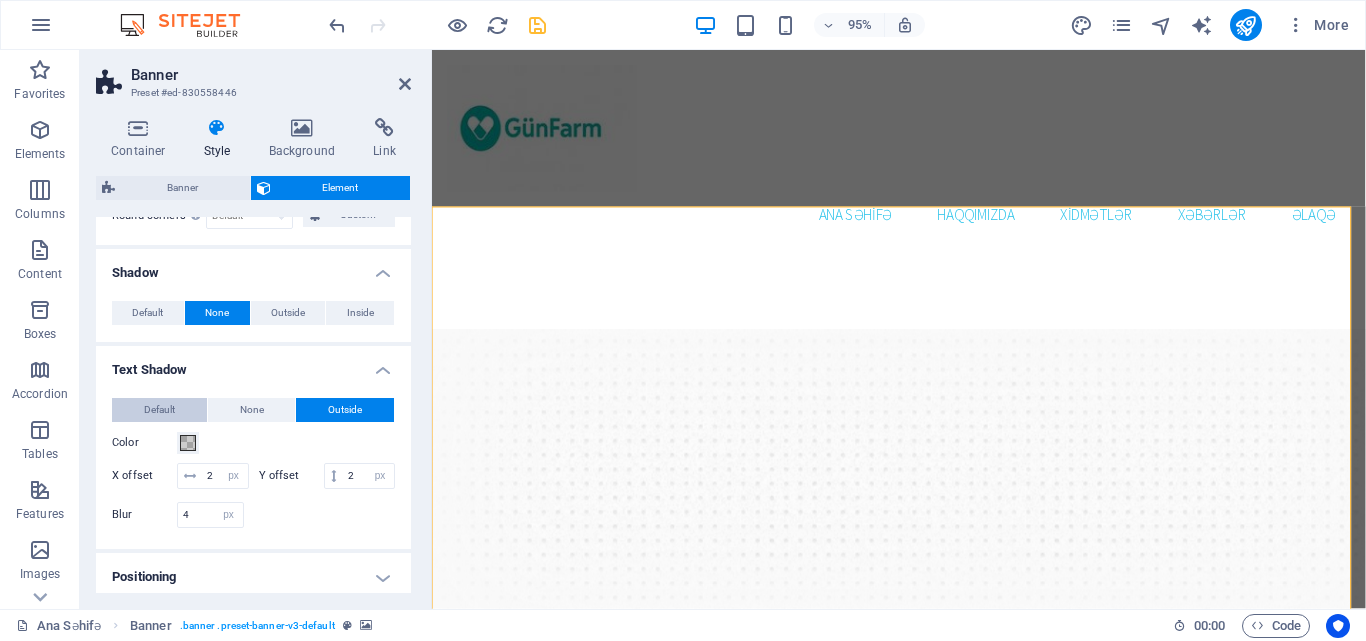 click on "Default" at bounding box center [159, 410] 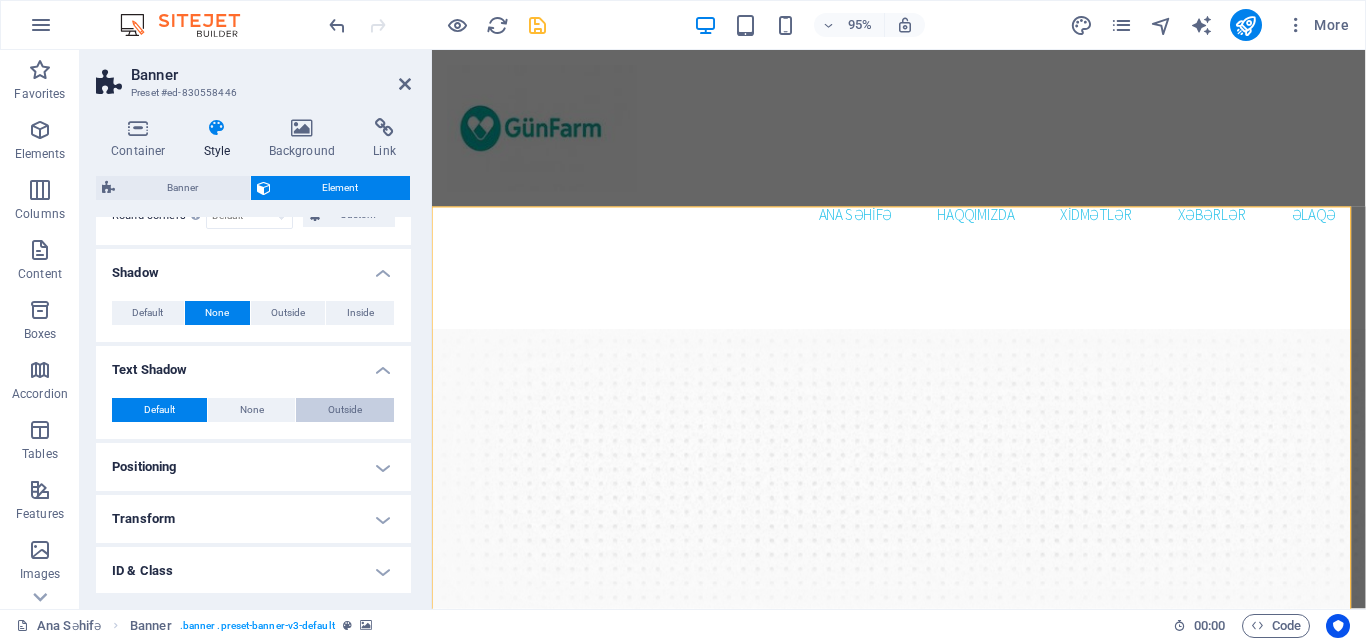 click on "Outside" at bounding box center [345, 410] 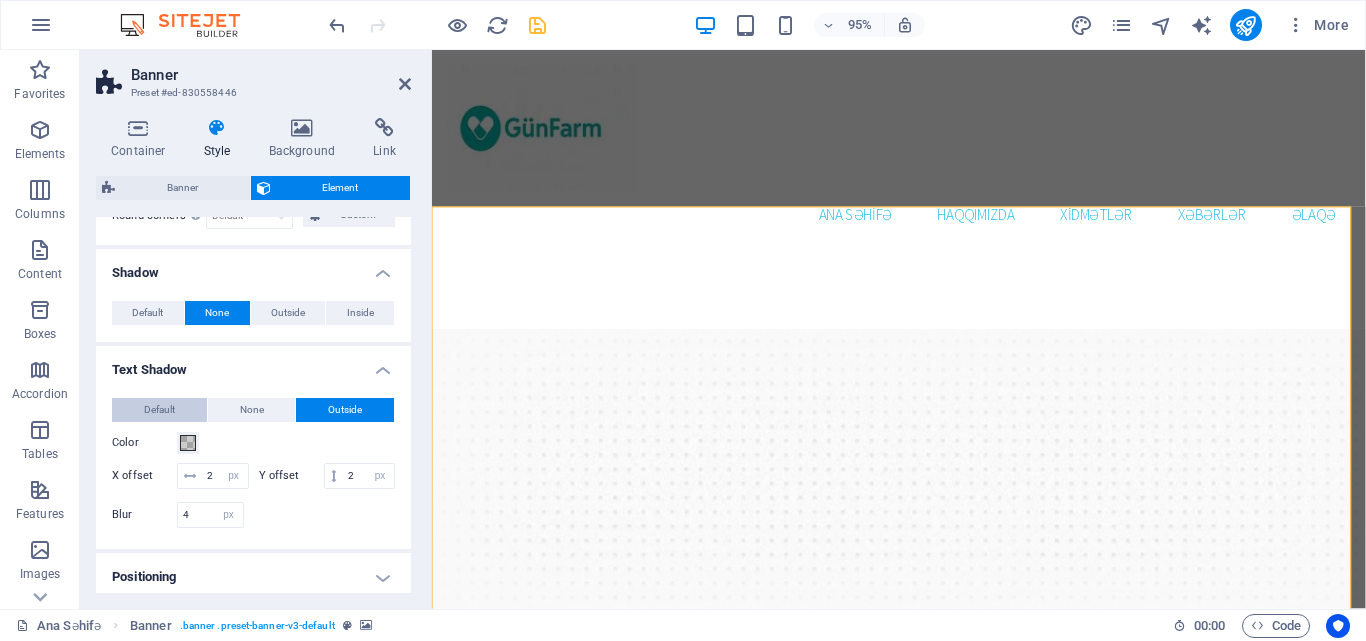 click on "Default" at bounding box center (159, 410) 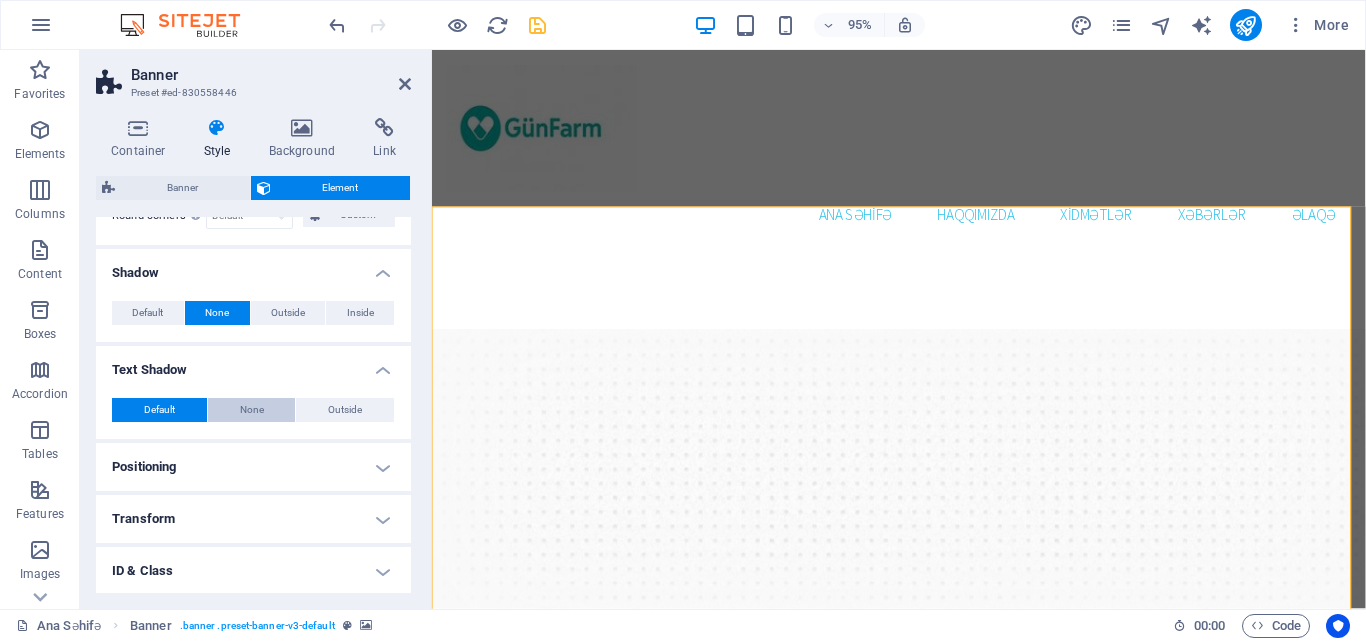 click on "None" at bounding box center (252, 410) 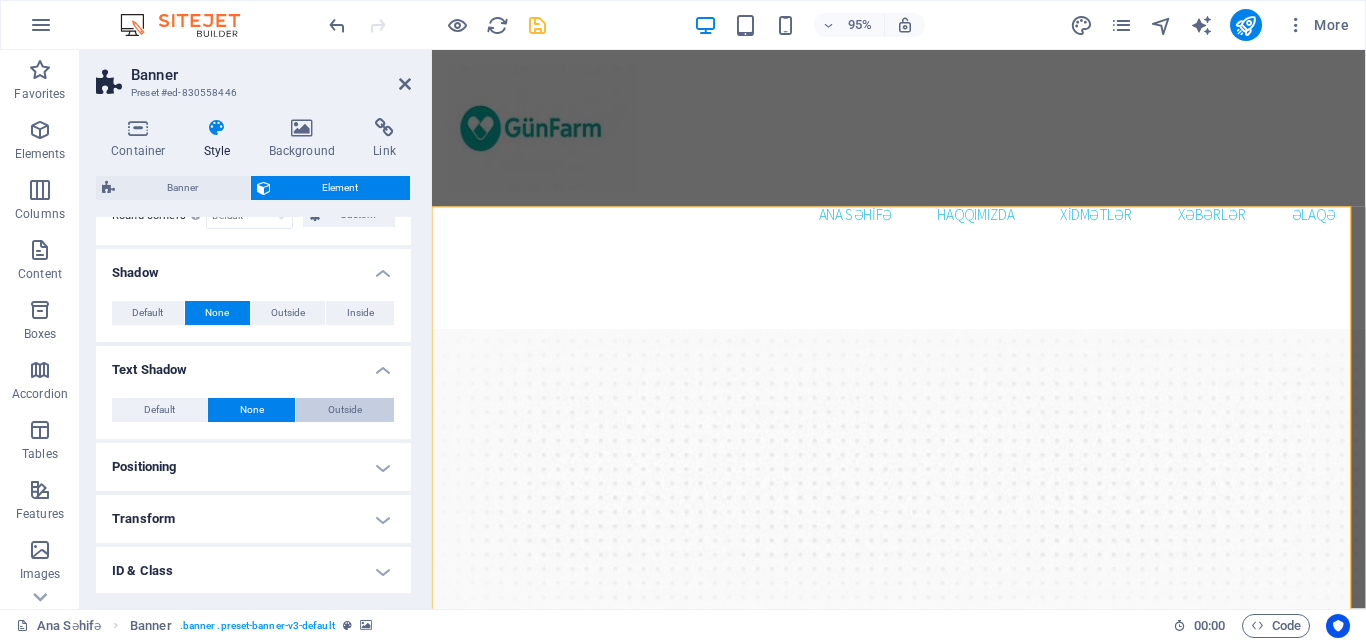 click on "Outside" at bounding box center [345, 410] 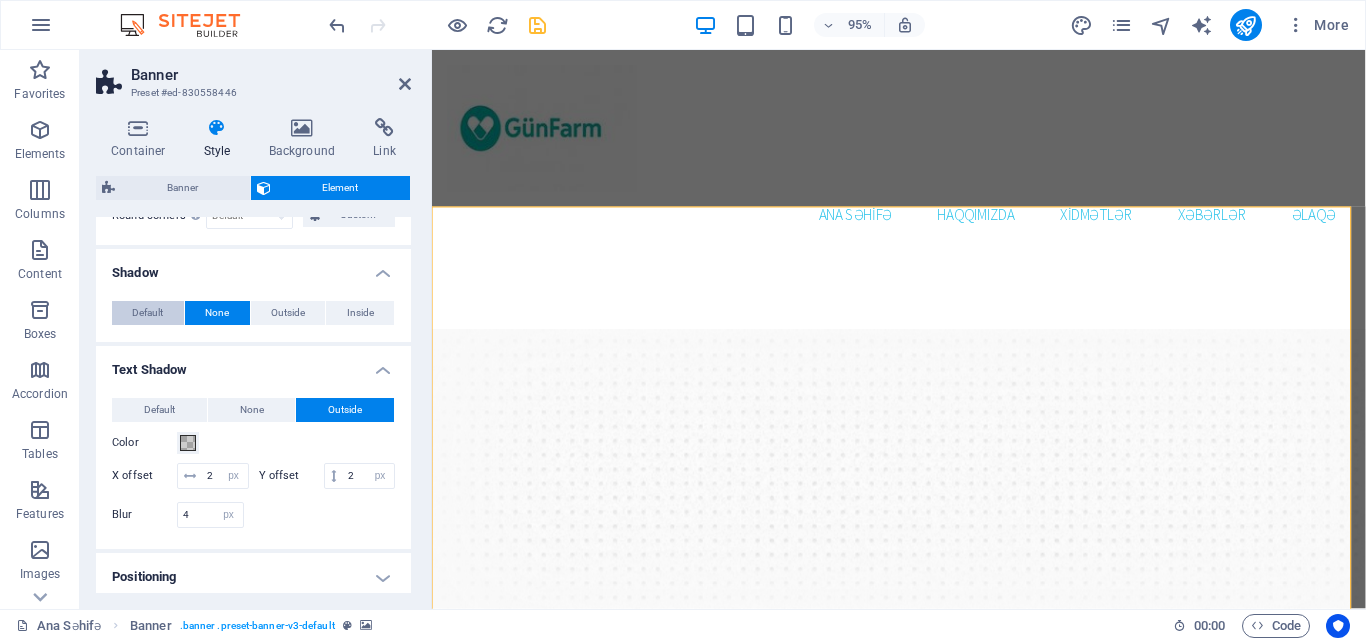 click on "Default" at bounding box center (147, 313) 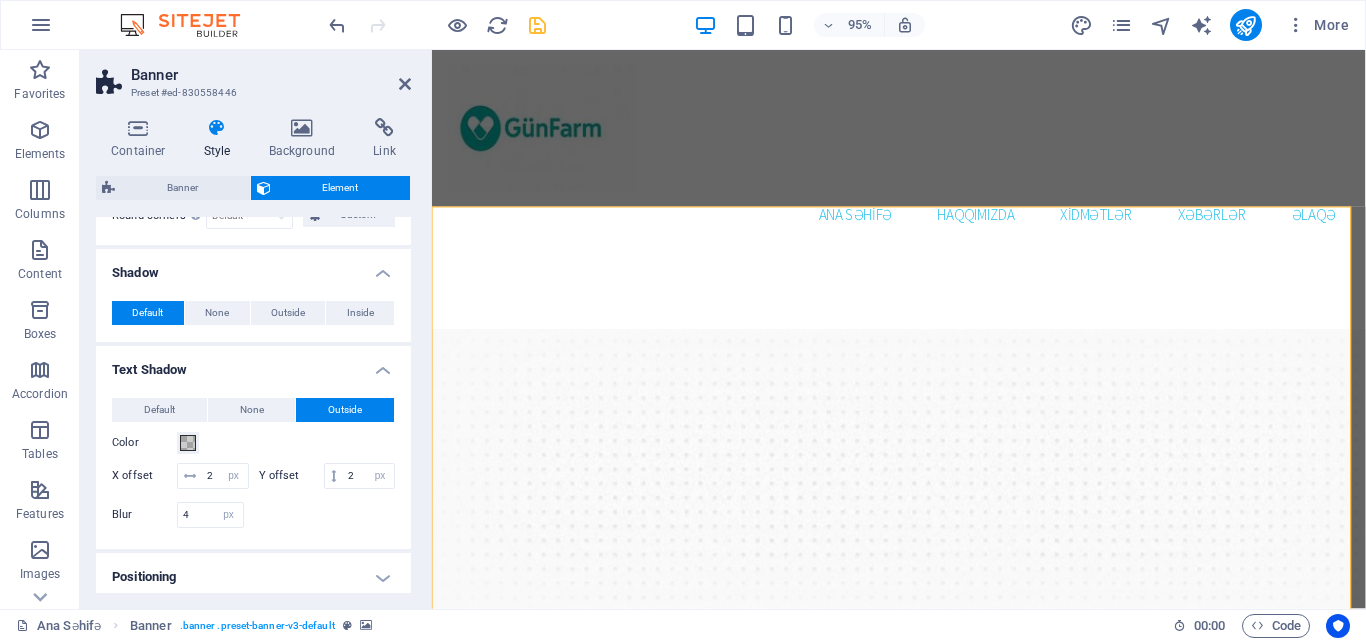 click on "Default" at bounding box center (148, 313) 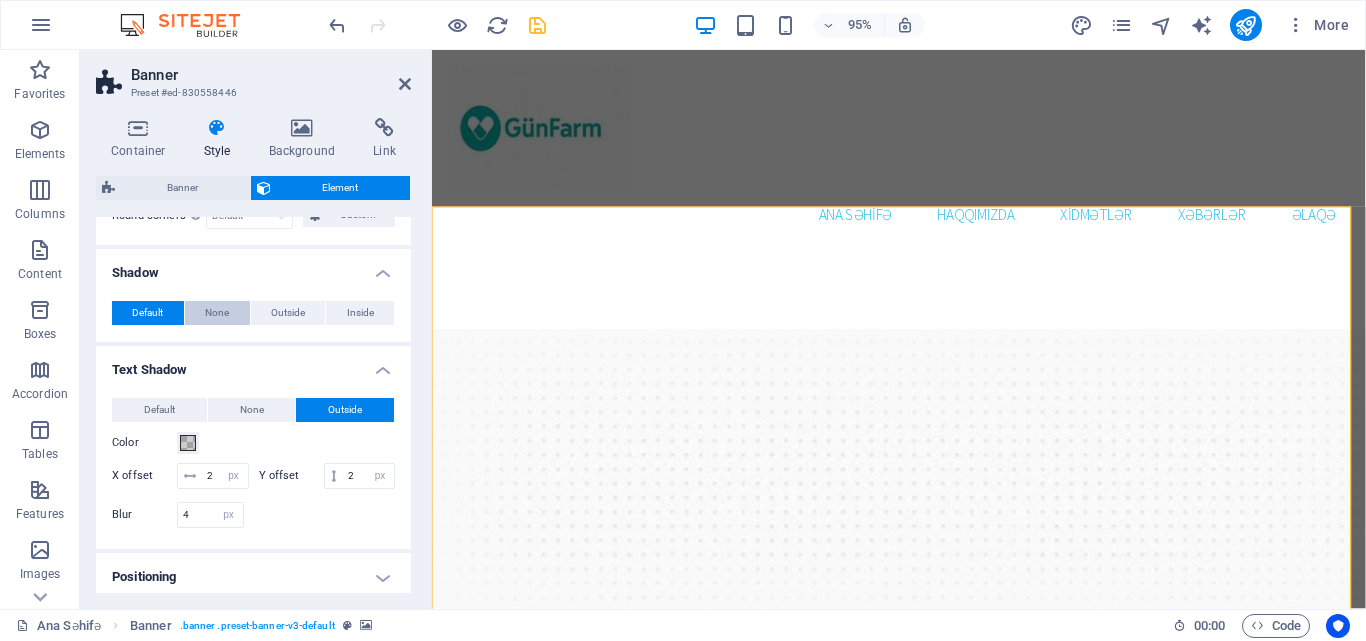 click on "None" at bounding box center [217, 313] 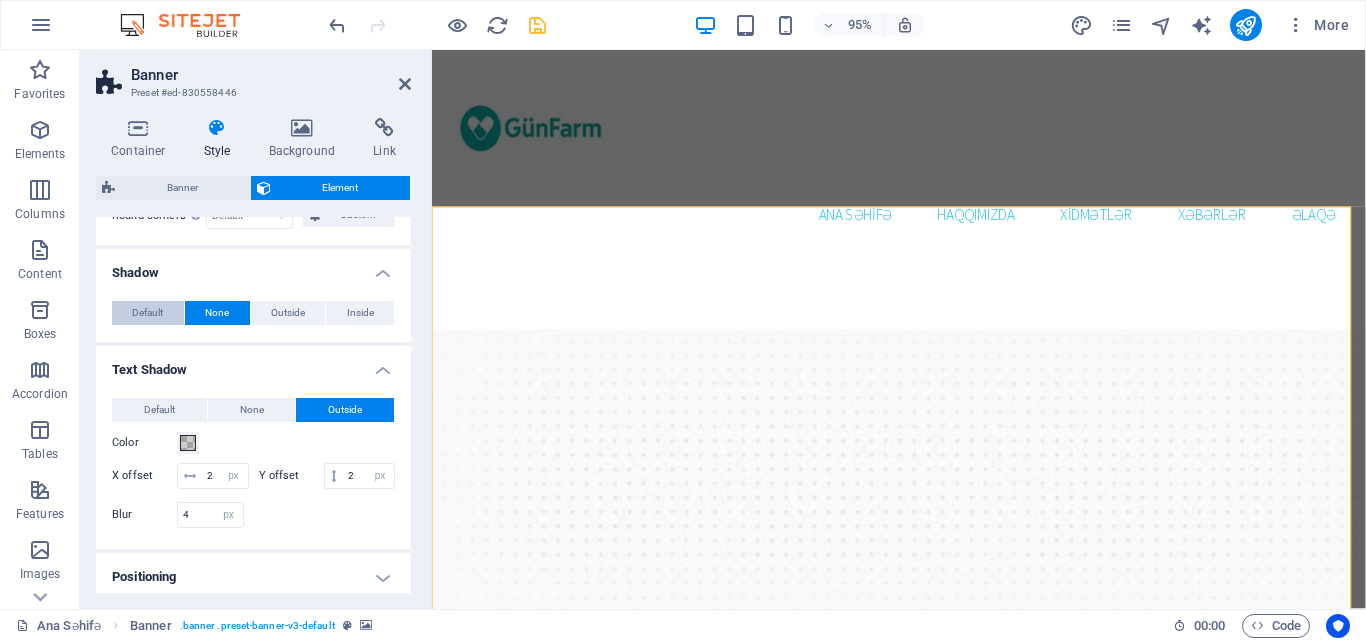 click on "Default" at bounding box center [147, 313] 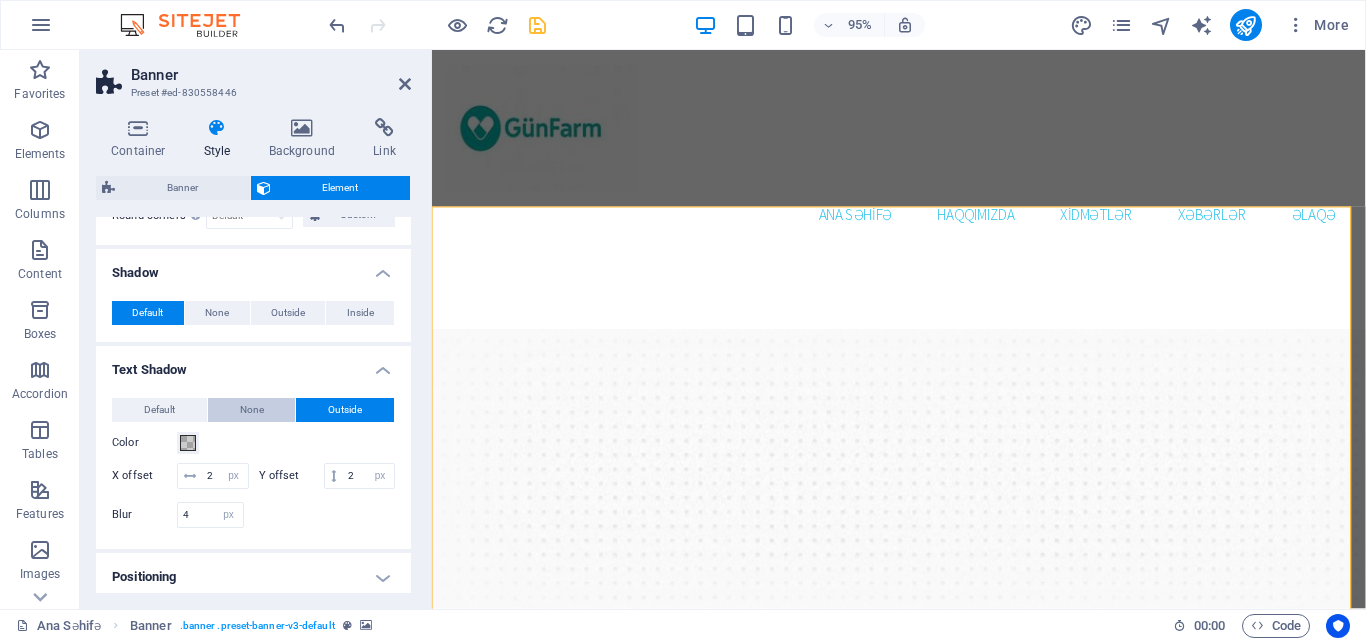 click on "None" at bounding box center (252, 410) 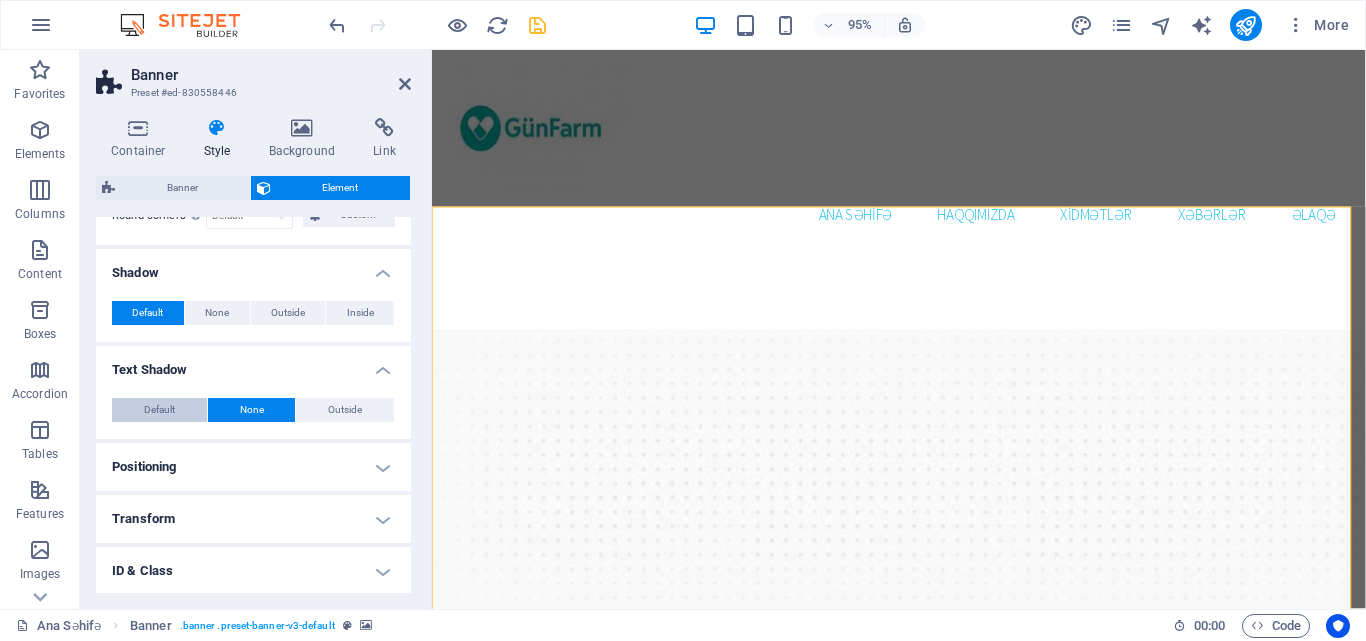 click on "Default" at bounding box center (159, 410) 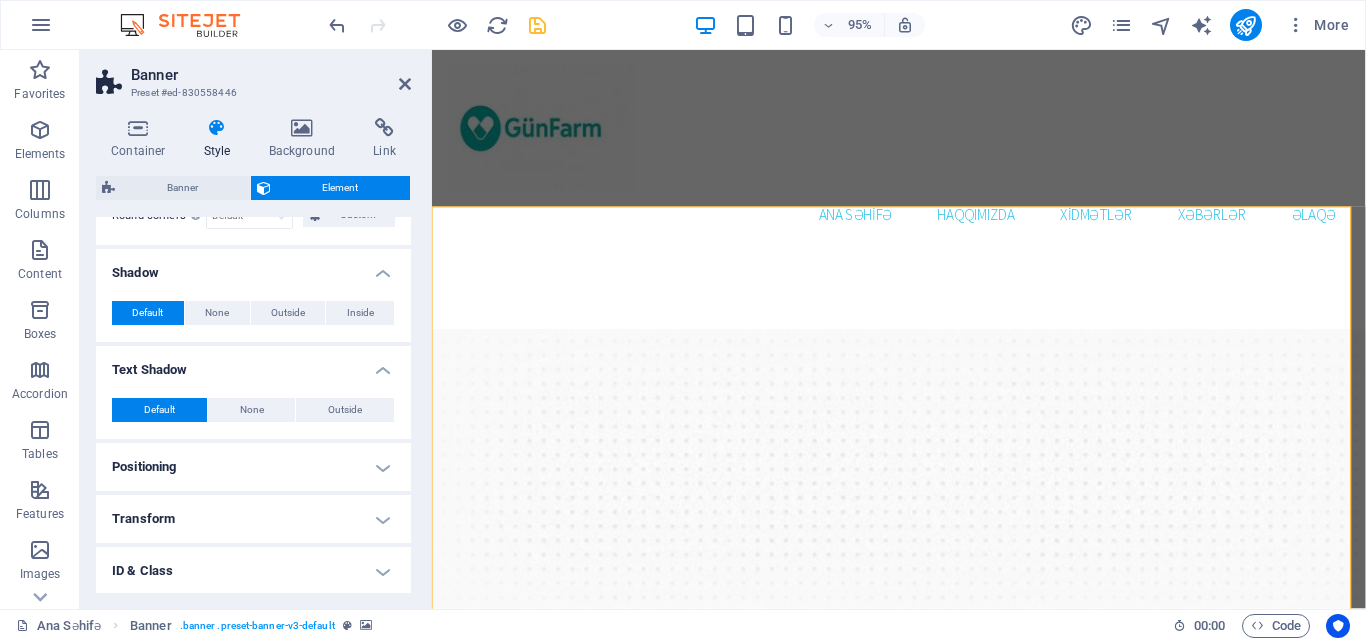 click on "Positioning" at bounding box center [253, 467] 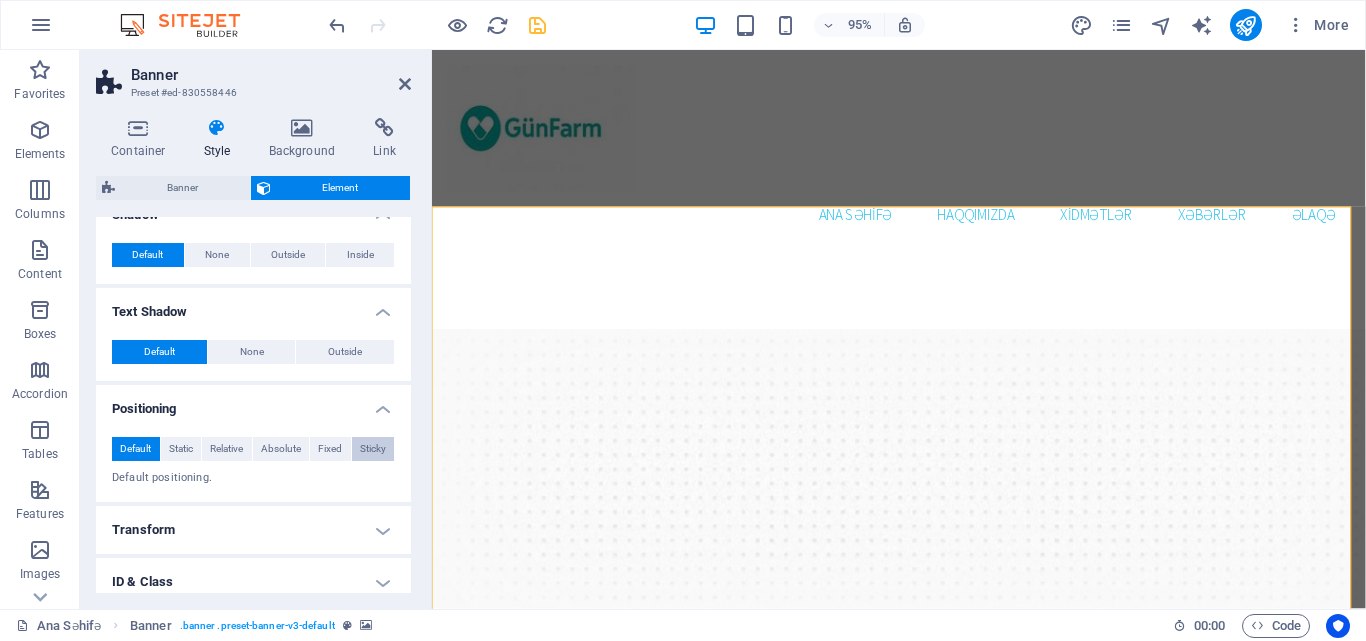 scroll, scrollTop: 500, scrollLeft: 0, axis: vertical 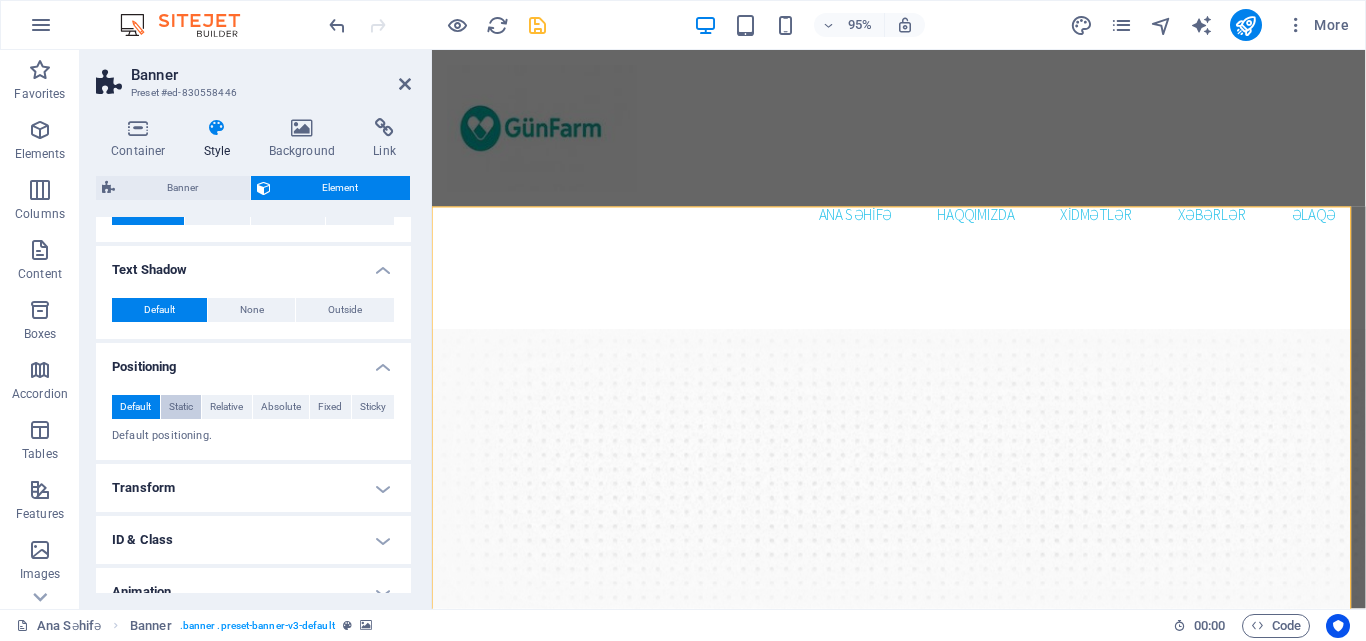 click on "Static" at bounding box center (181, 407) 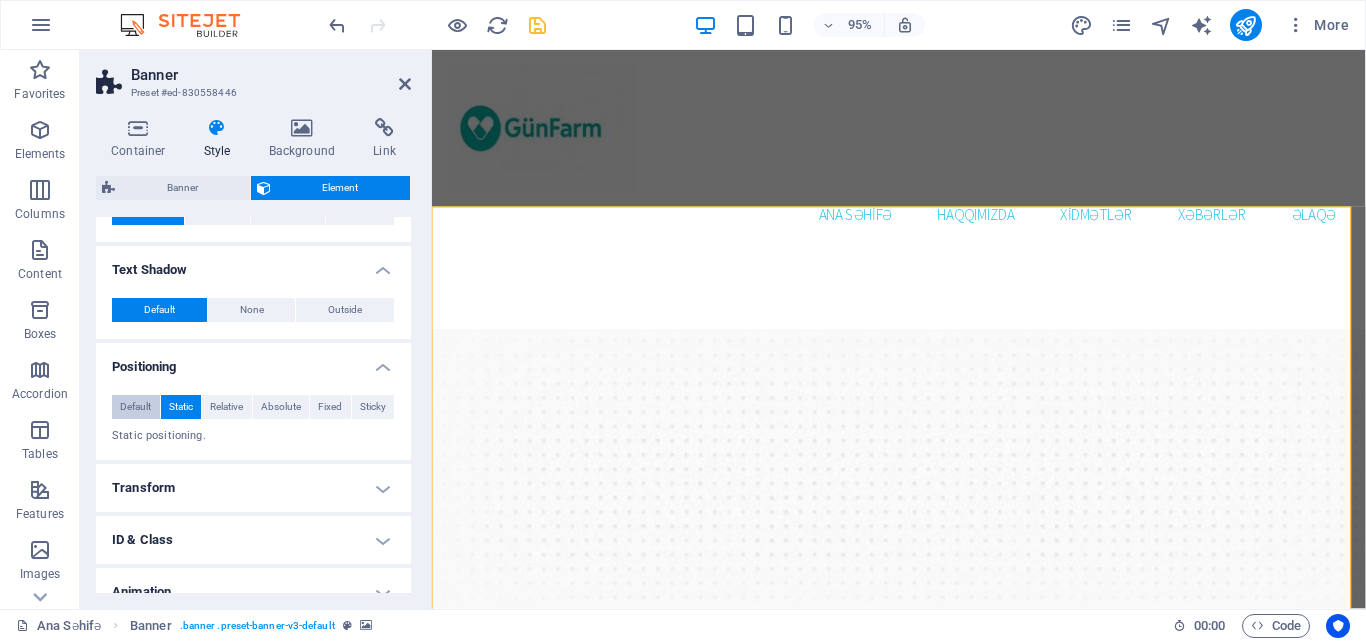 click on "Default" at bounding box center (135, 407) 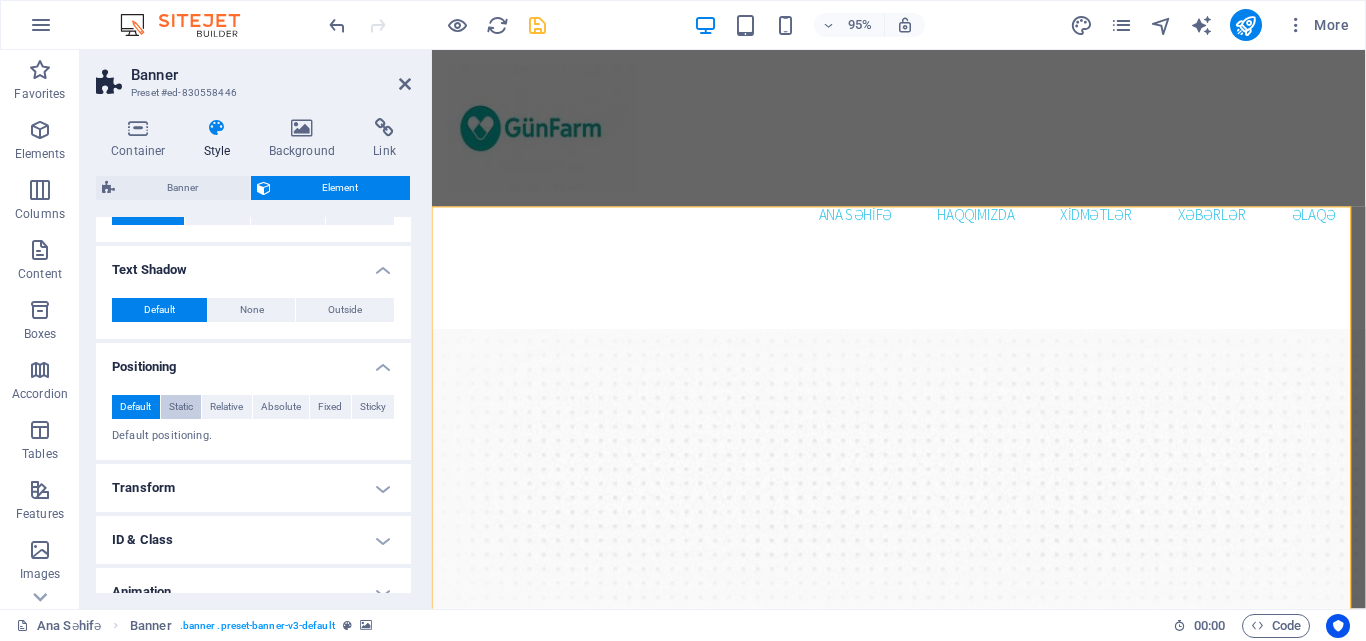 click on "Static" at bounding box center [181, 407] 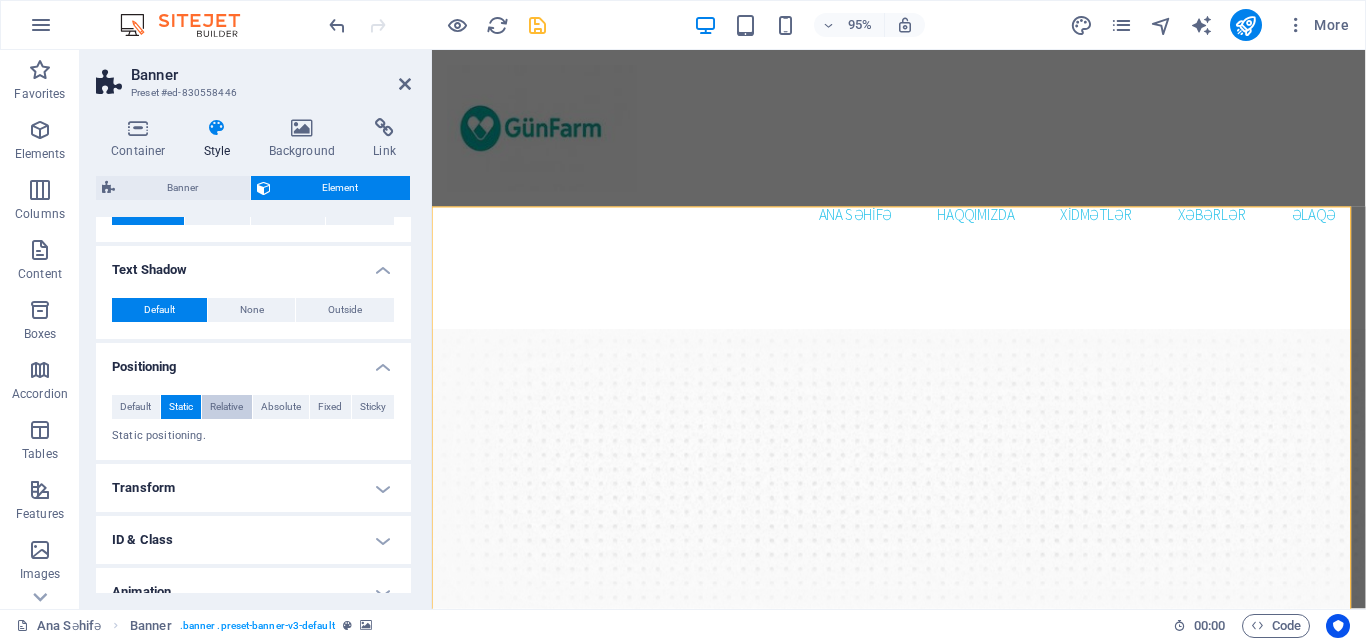 click on "Relative" at bounding box center (226, 407) 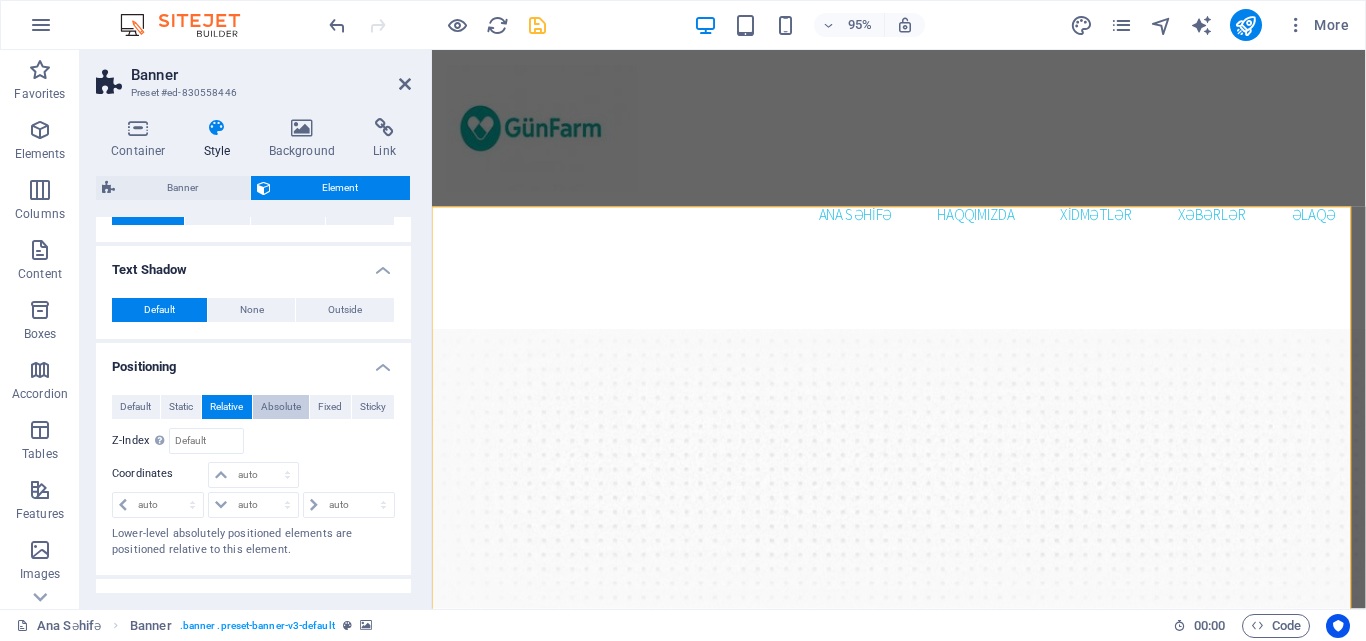 click on "Absolute" at bounding box center [281, 407] 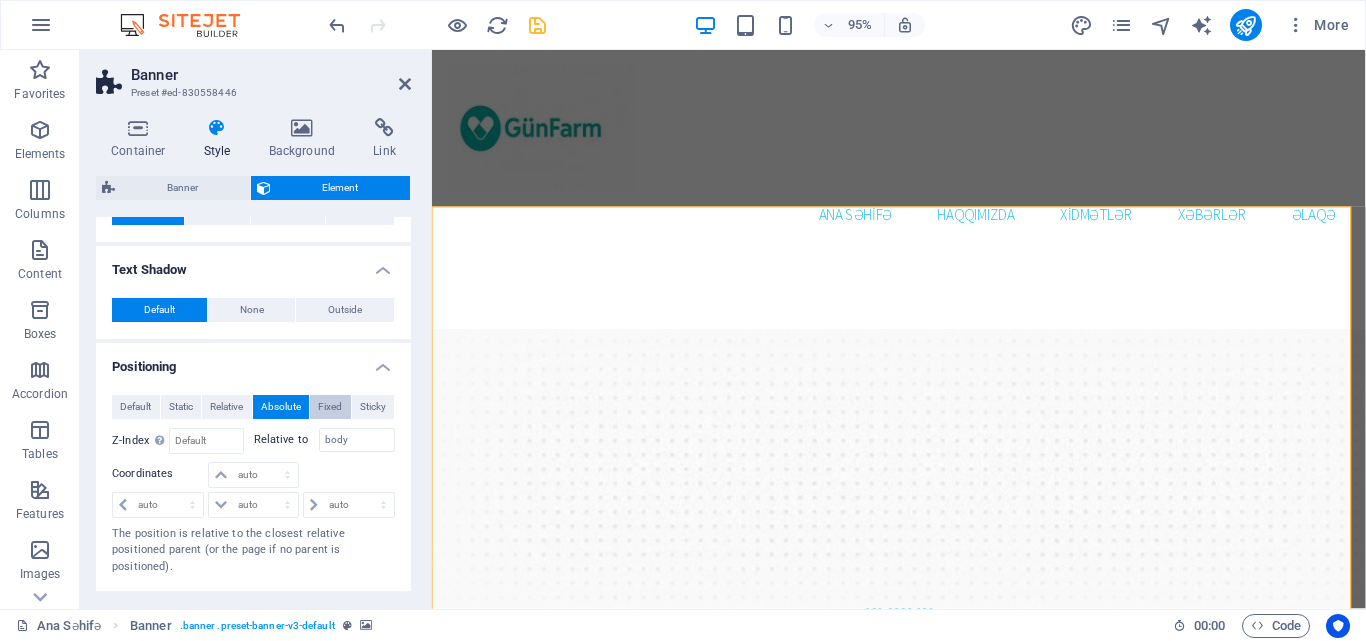 click on "Fixed" at bounding box center [330, 407] 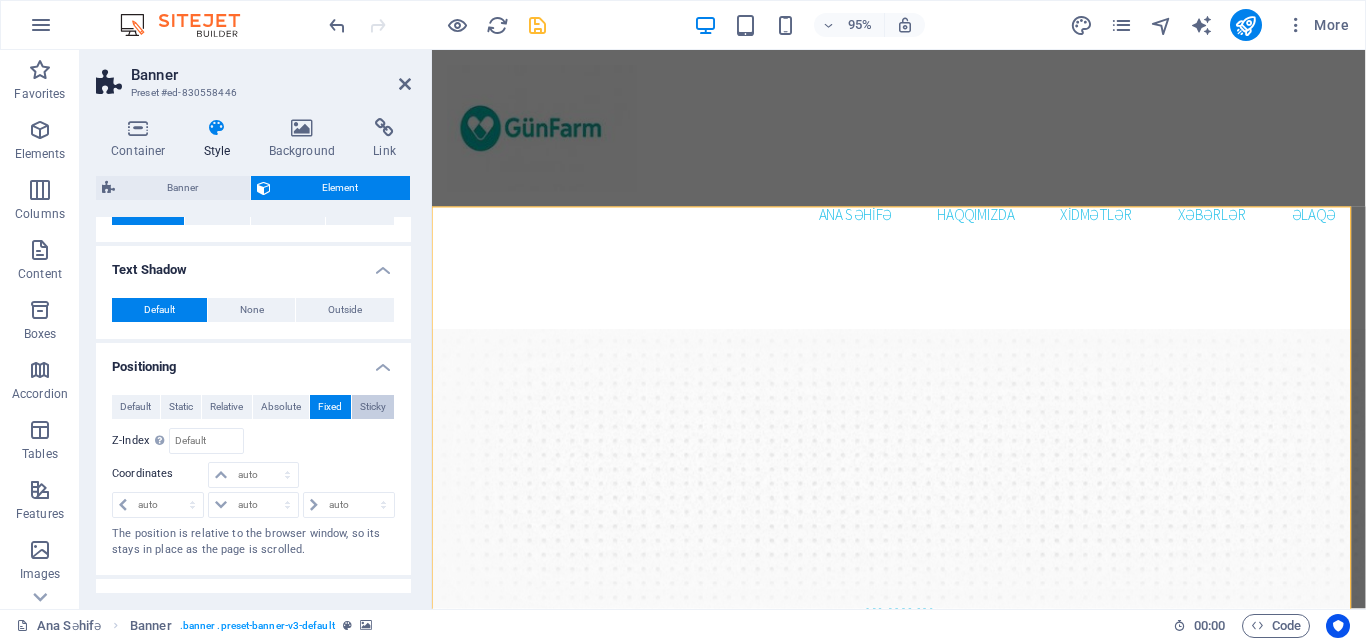 click on "Sticky" at bounding box center (373, 407) 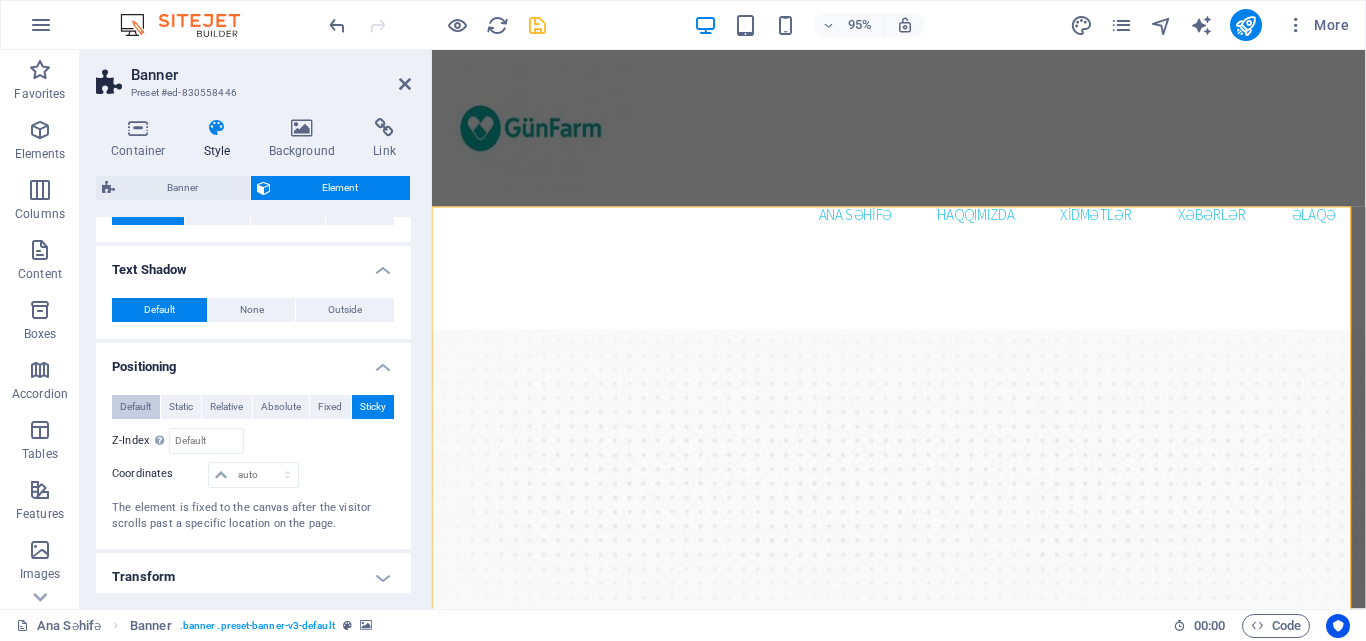 click on "Default" at bounding box center (135, 407) 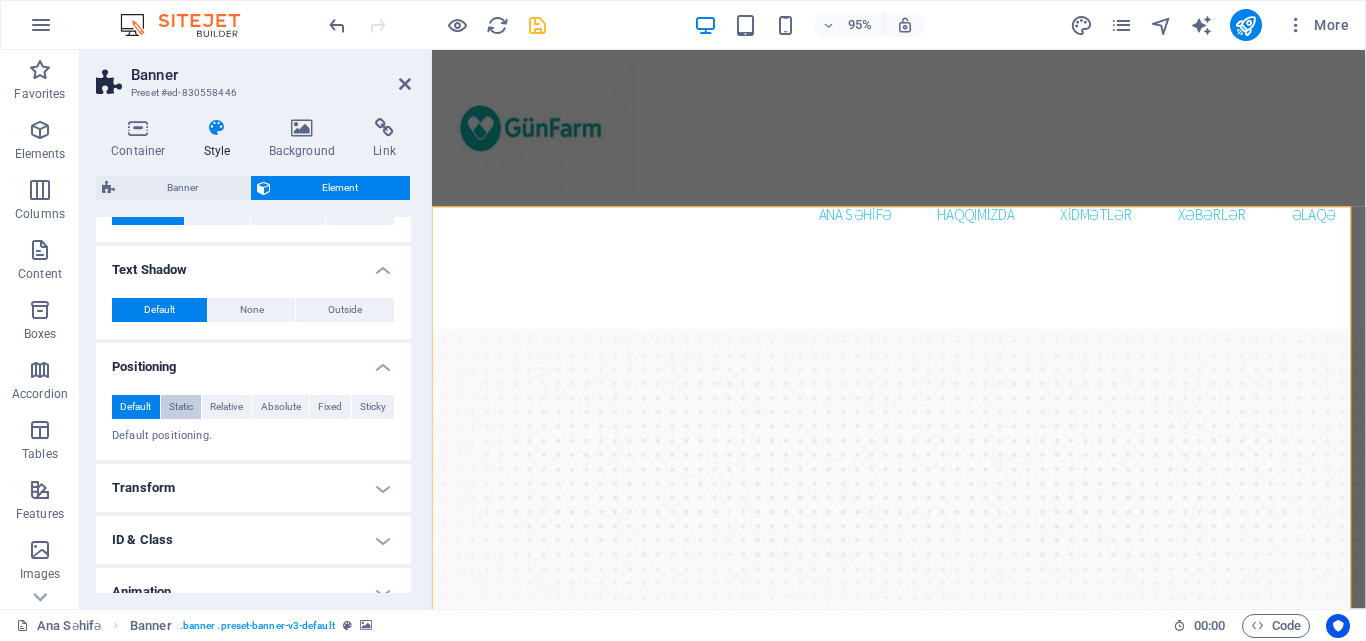 click on "Static" at bounding box center [181, 407] 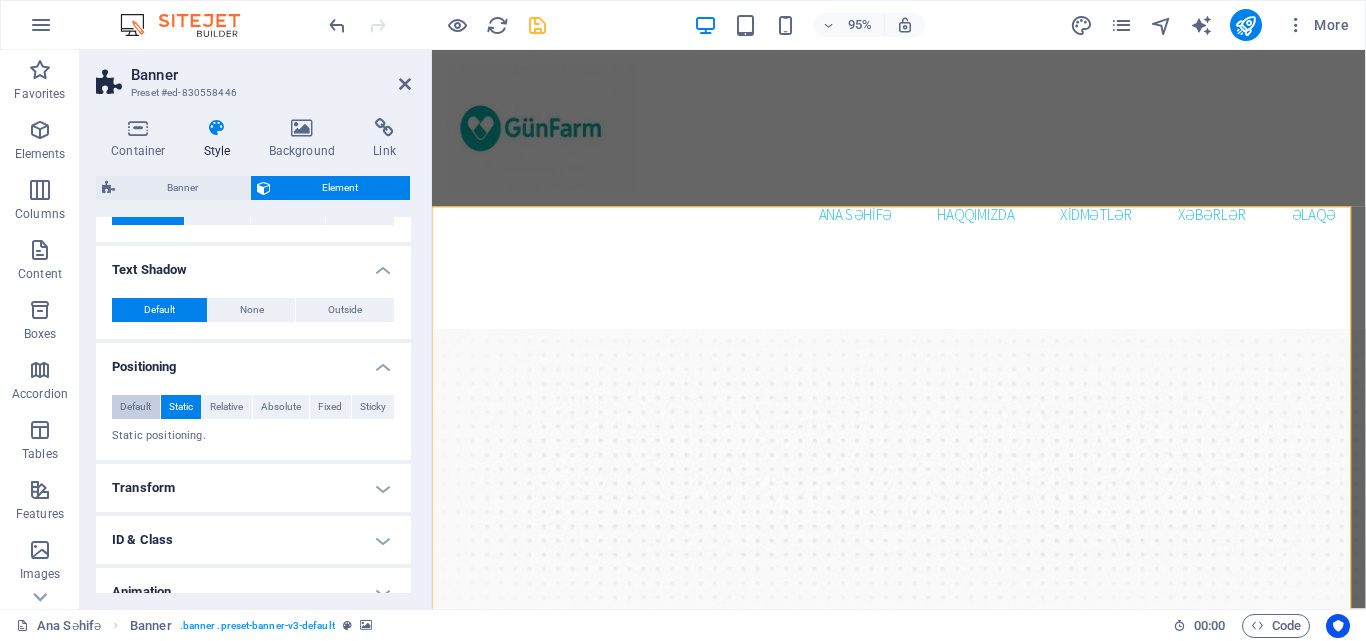 click on "Default" at bounding box center (135, 407) 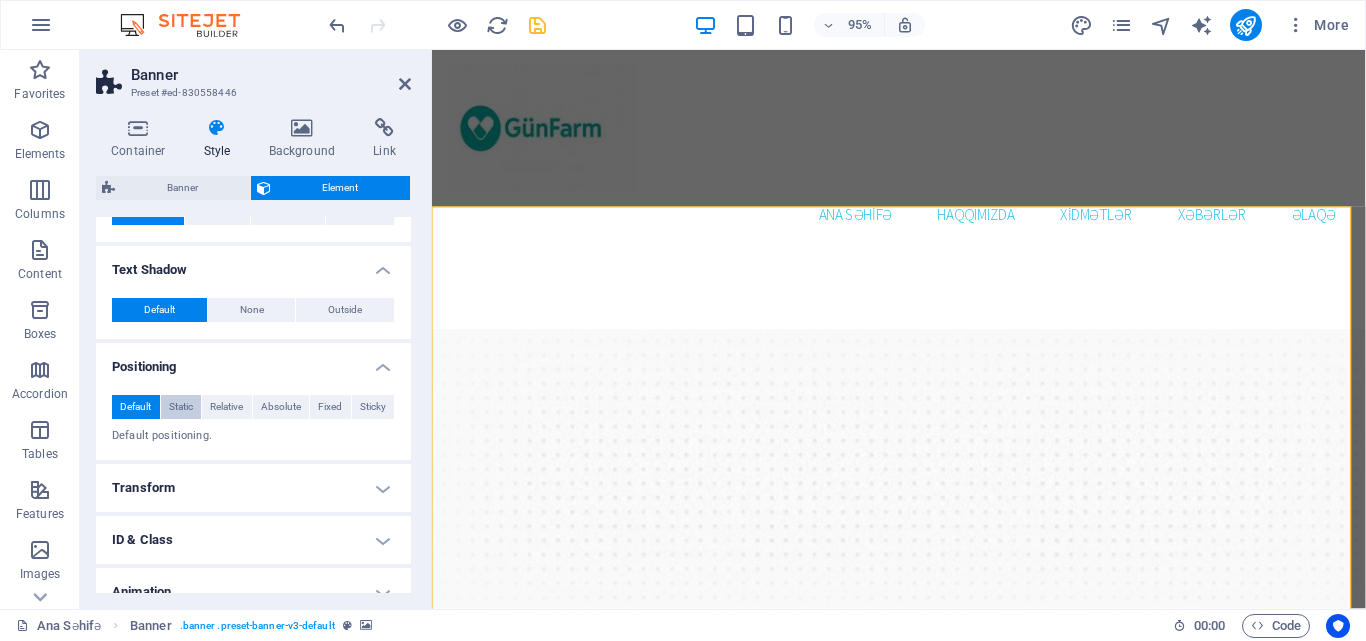 click on "Static" at bounding box center (181, 407) 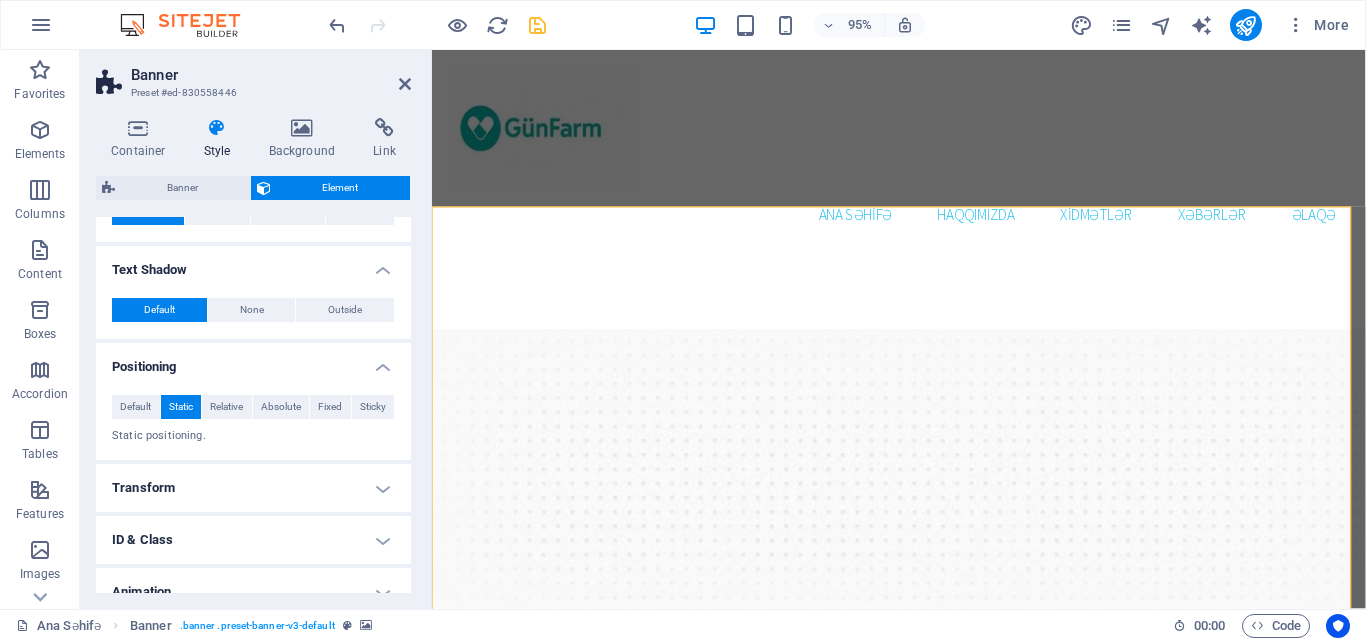 click on "Transform" at bounding box center [253, 488] 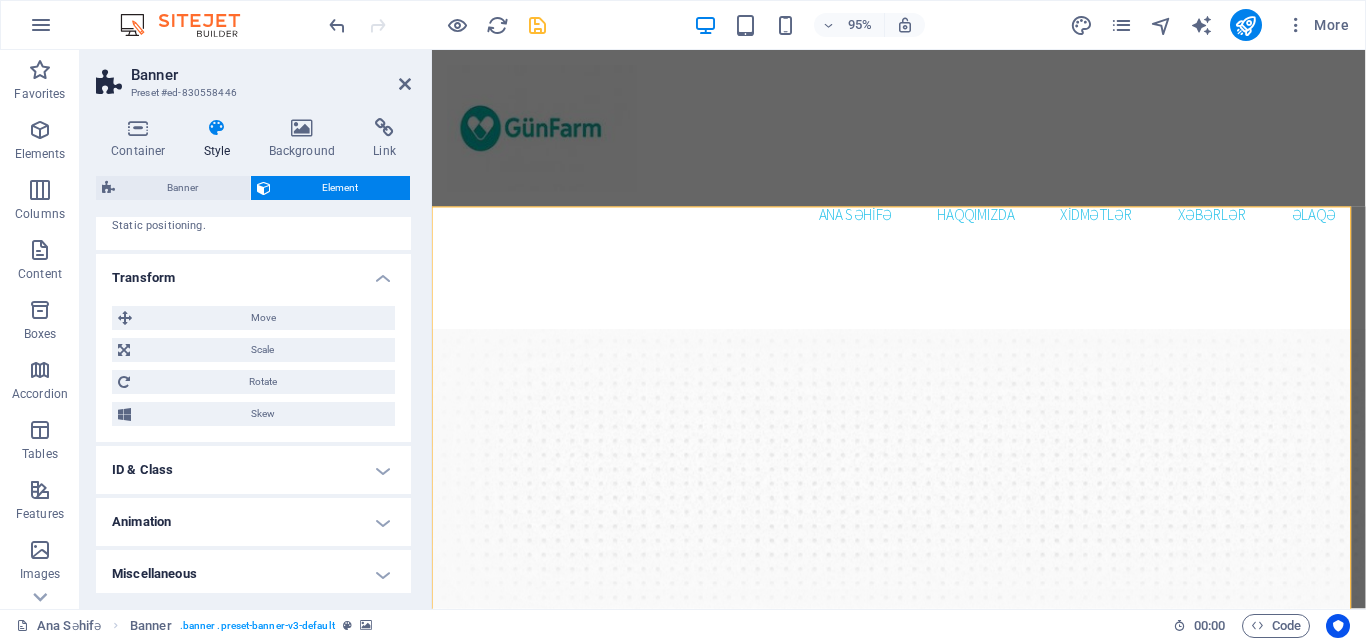 scroll, scrollTop: 715, scrollLeft: 0, axis: vertical 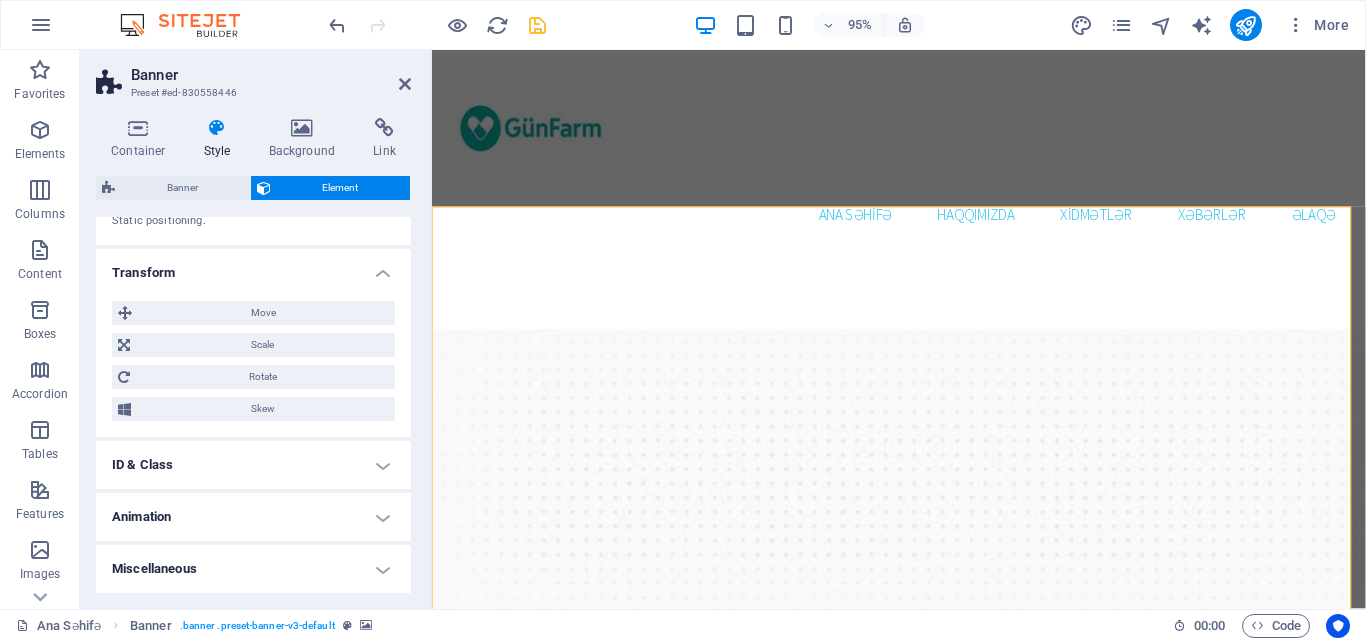 click on "Animation" at bounding box center [253, 517] 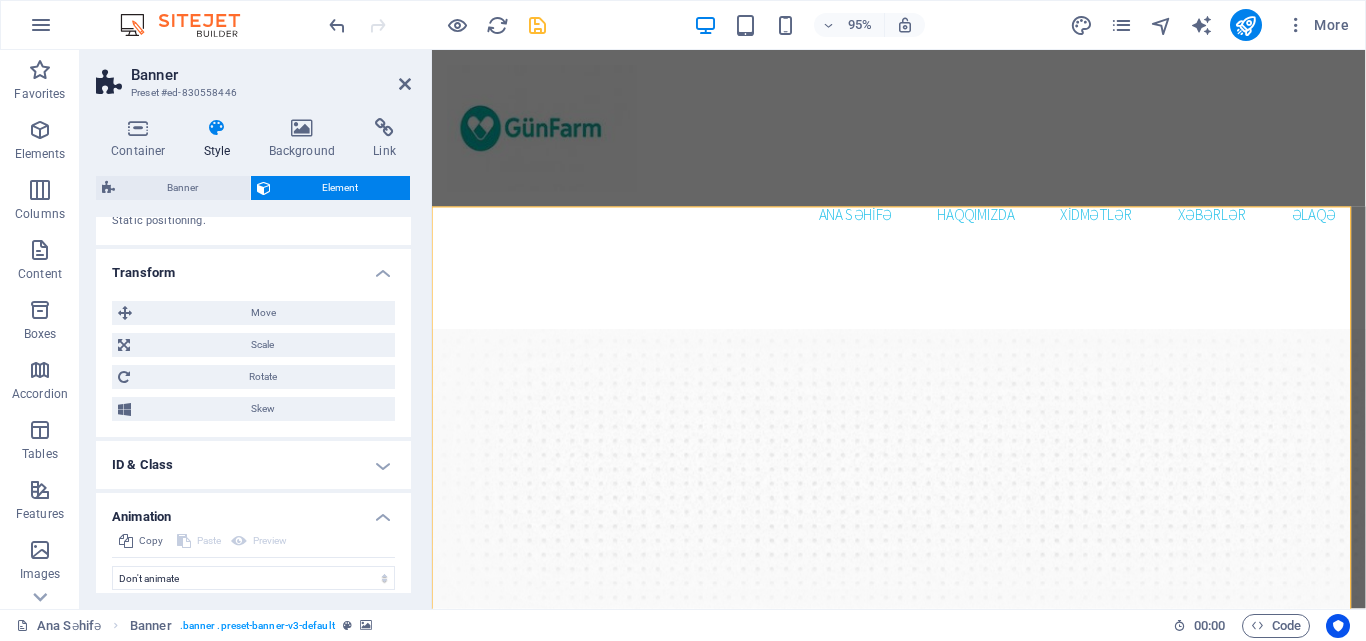 scroll, scrollTop: 780, scrollLeft: 0, axis: vertical 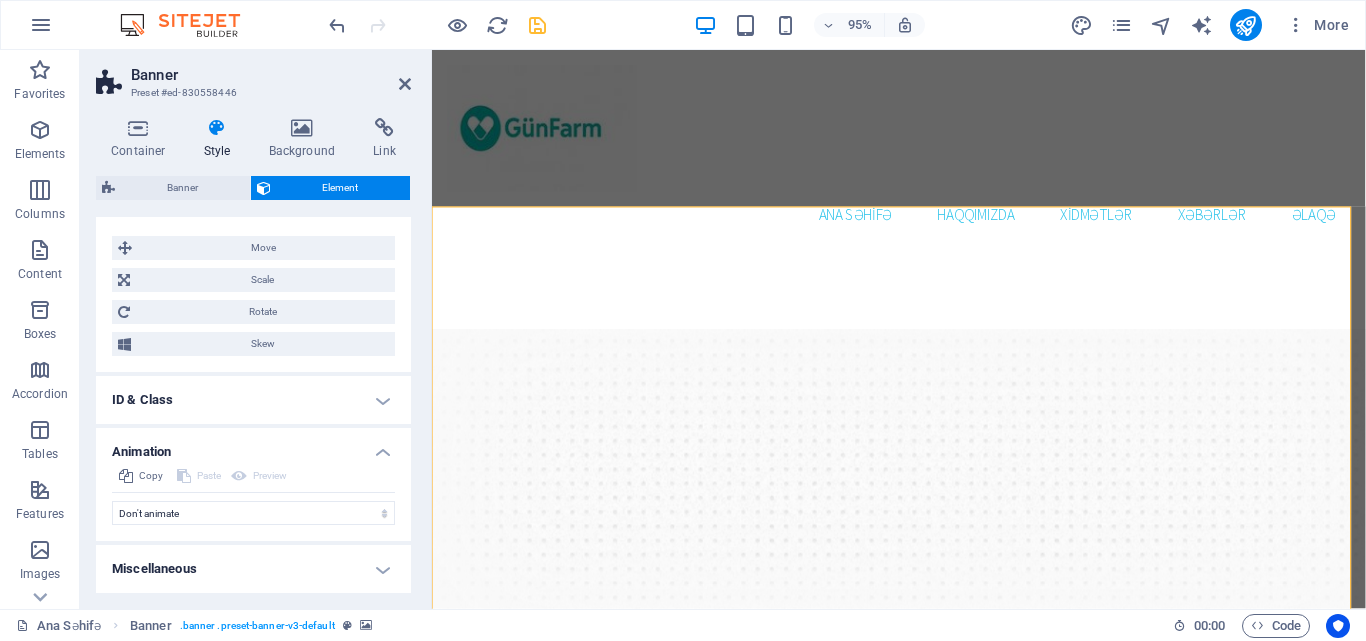 click on "Miscellaneous" at bounding box center [253, 569] 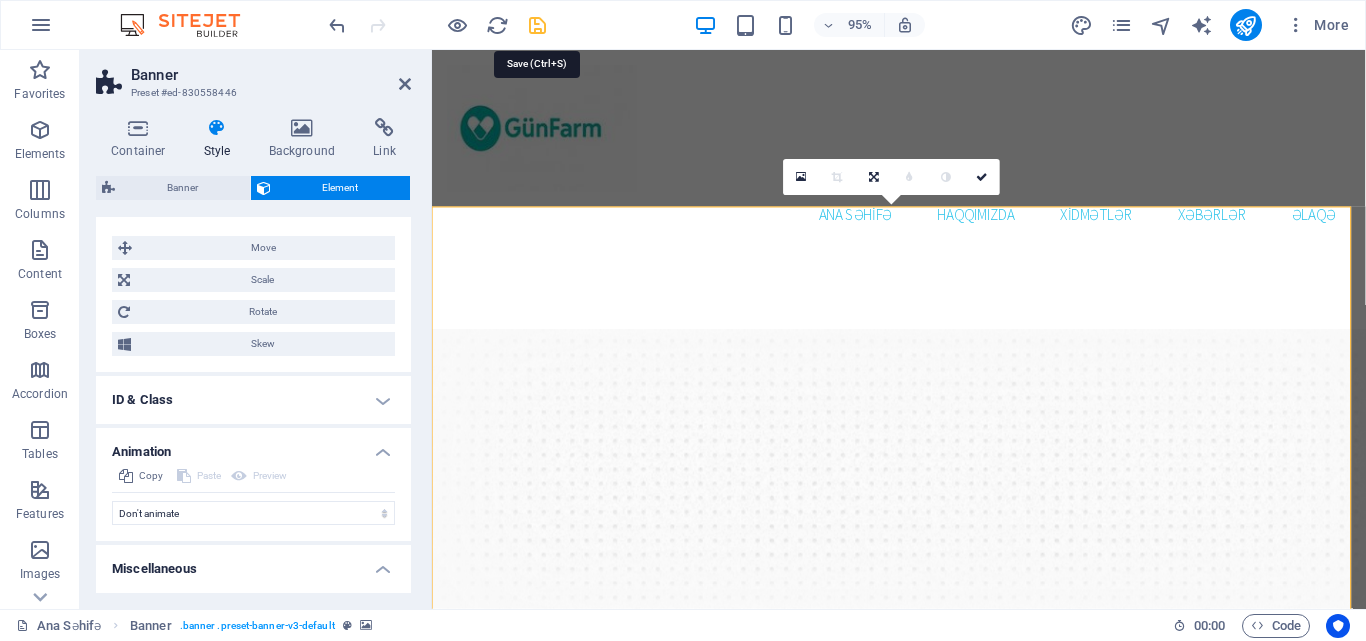 click at bounding box center (537, 25) 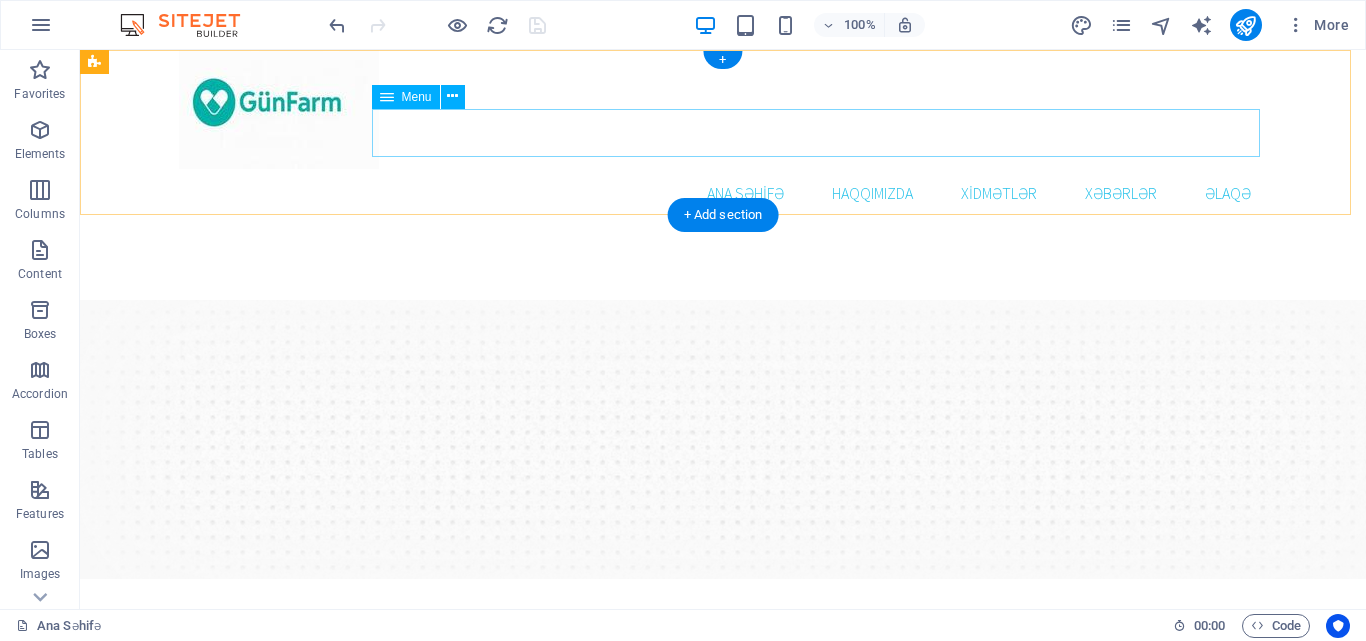 scroll, scrollTop: 0, scrollLeft: 0, axis: both 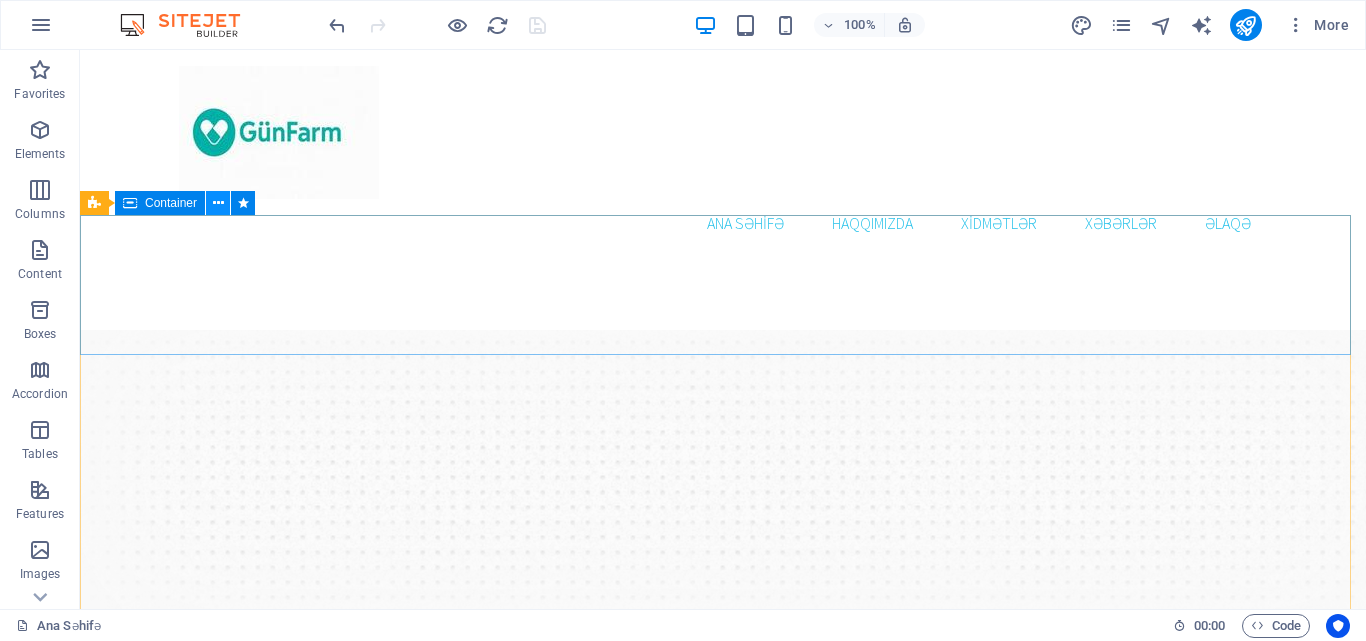 click at bounding box center (218, 203) 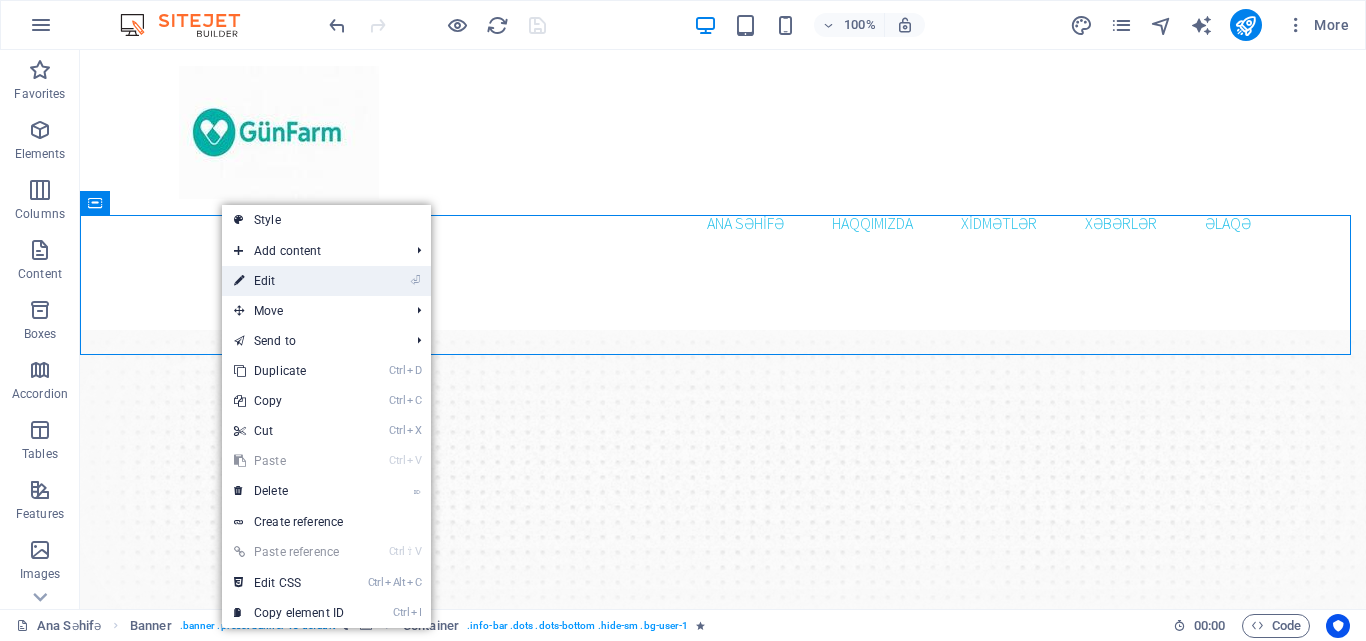 click on "⏎  Edit" at bounding box center [289, 281] 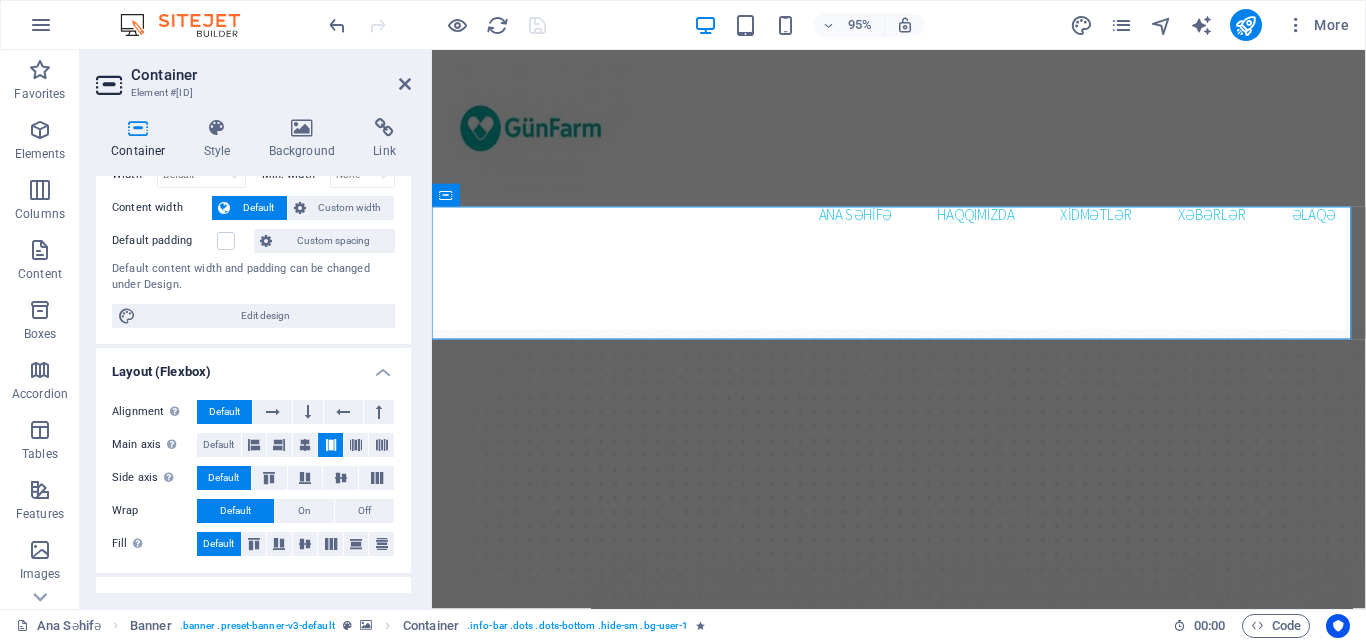scroll, scrollTop: 0, scrollLeft: 0, axis: both 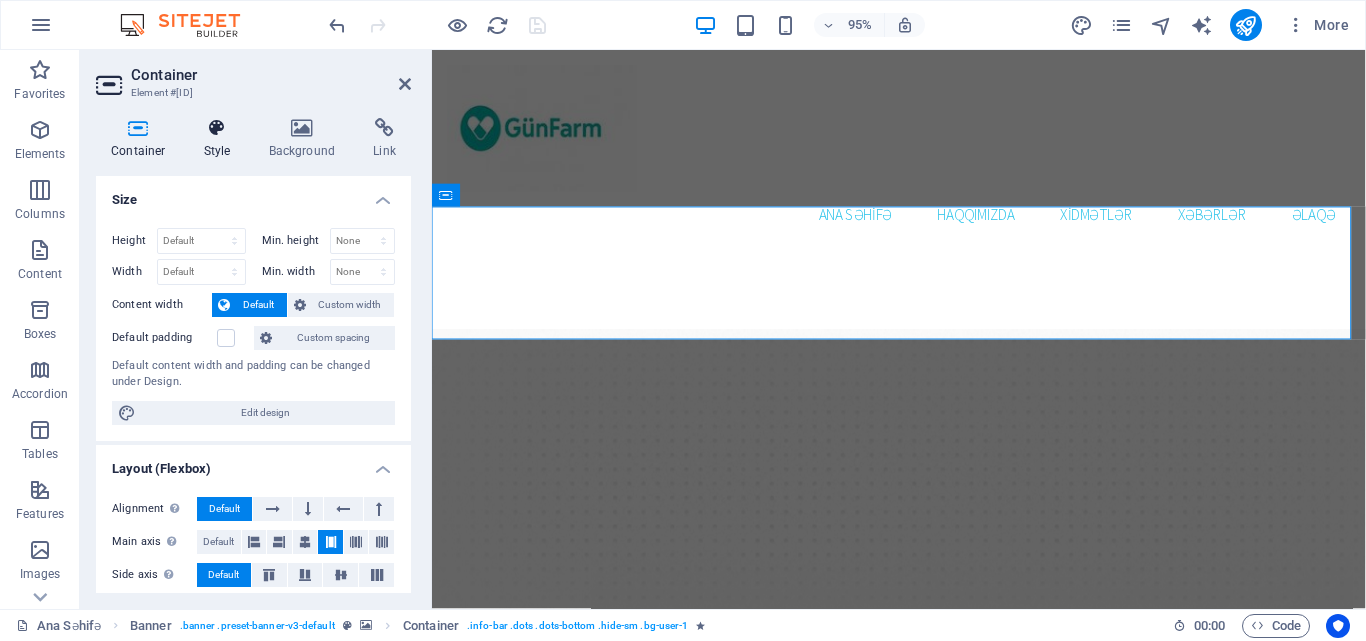 click at bounding box center (217, 128) 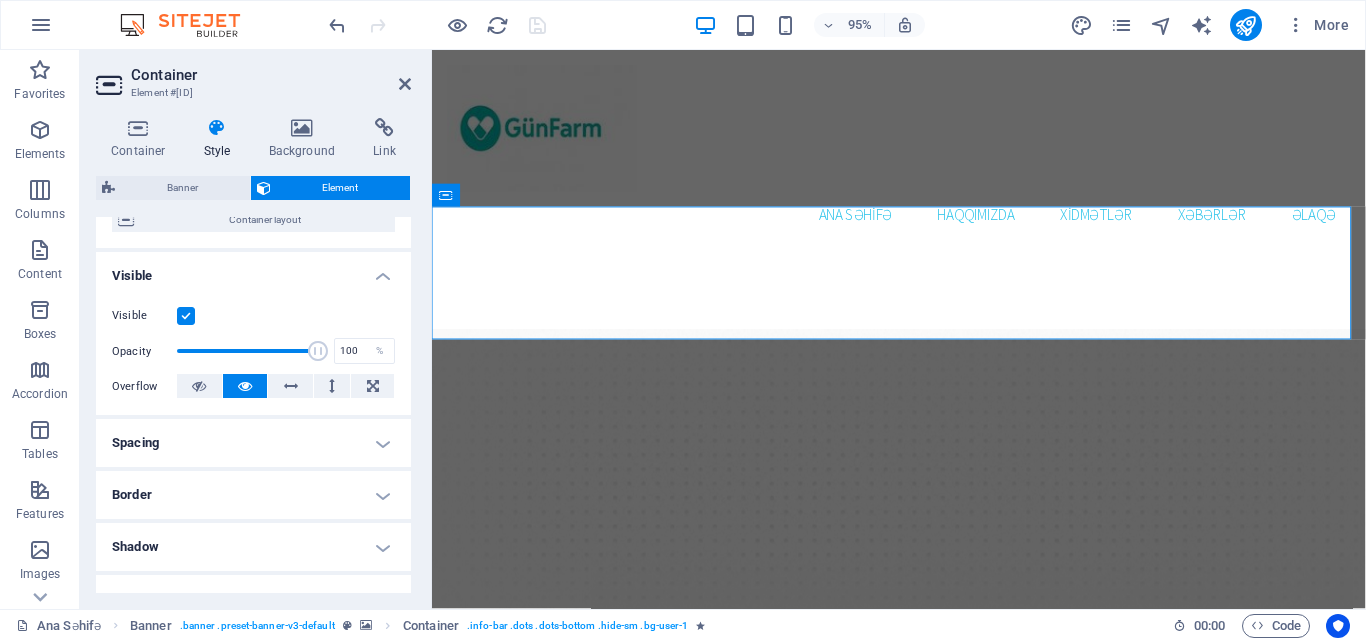 scroll, scrollTop: 300, scrollLeft: 0, axis: vertical 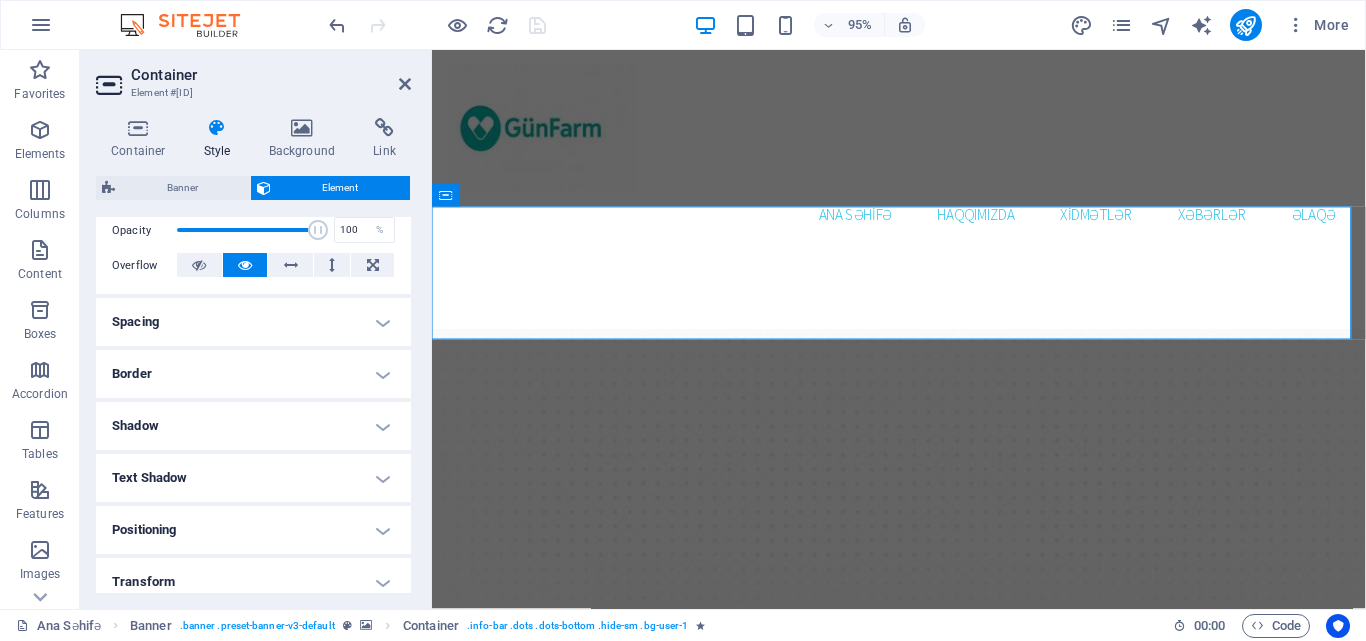 click on "Text Shadow" at bounding box center [253, 478] 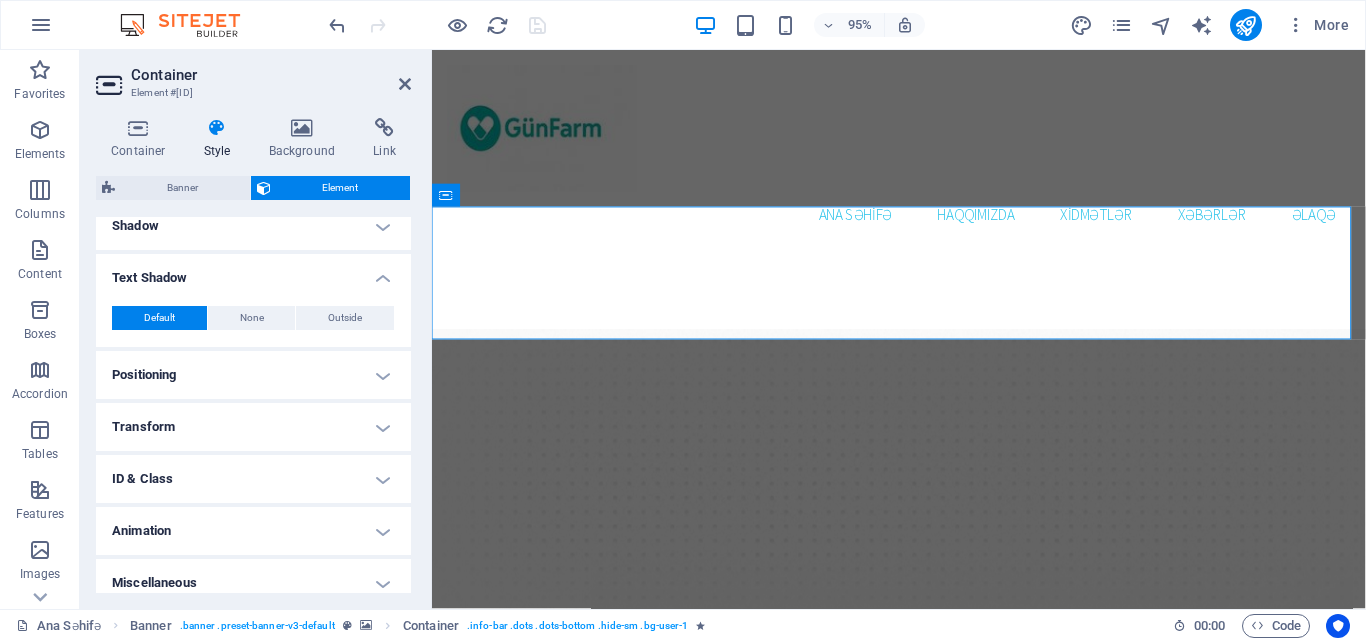 scroll, scrollTop: 514, scrollLeft: 0, axis: vertical 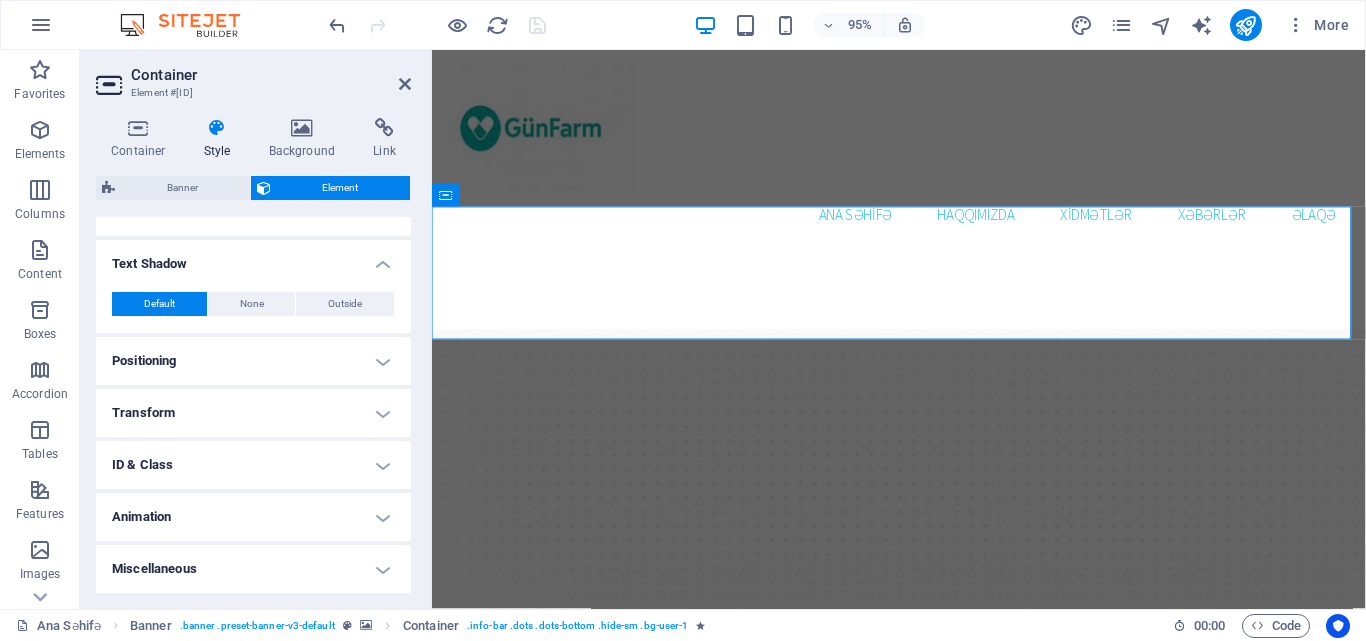 click on "Positioning" at bounding box center [253, 361] 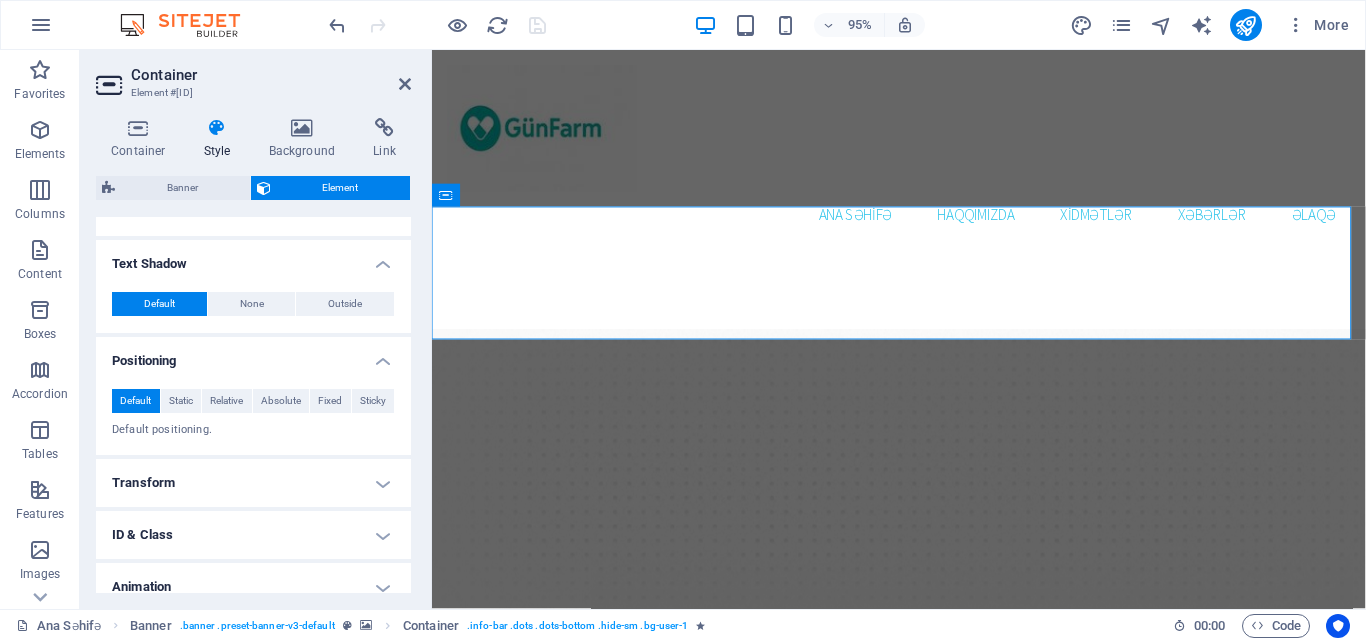 click on "Transform" at bounding box center [253, 483] 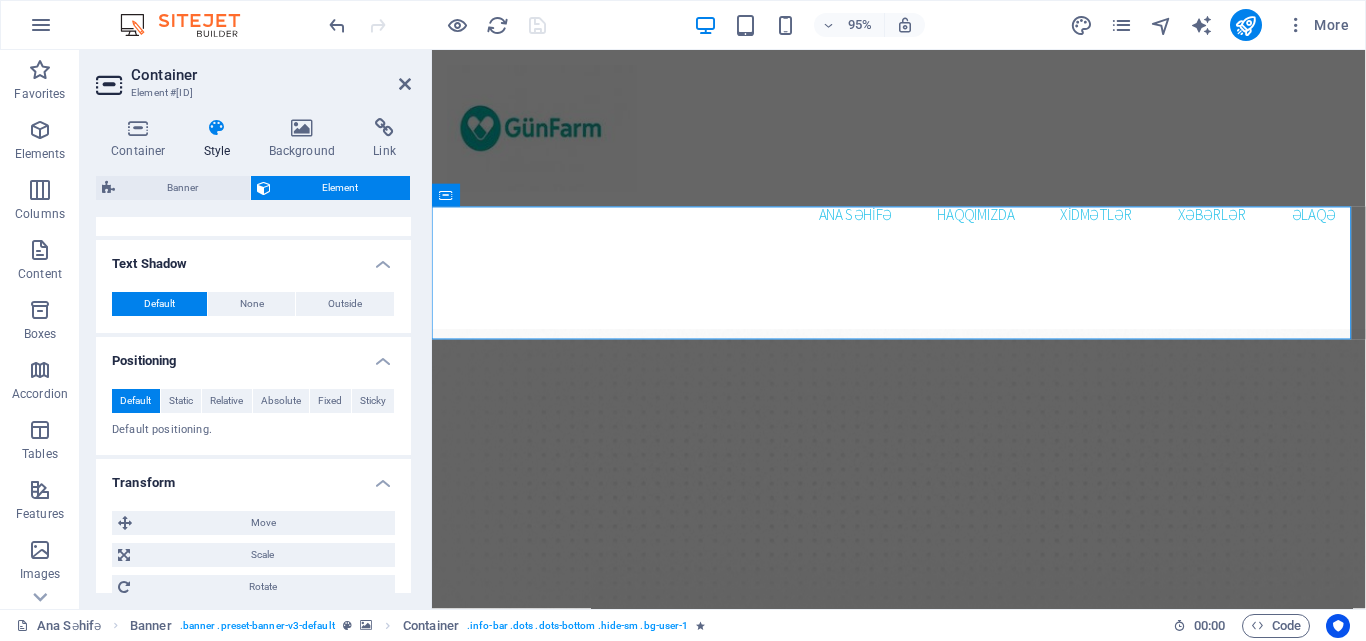 scroll, scrollTop: 714, scrollLeft: 0, axis: vertical 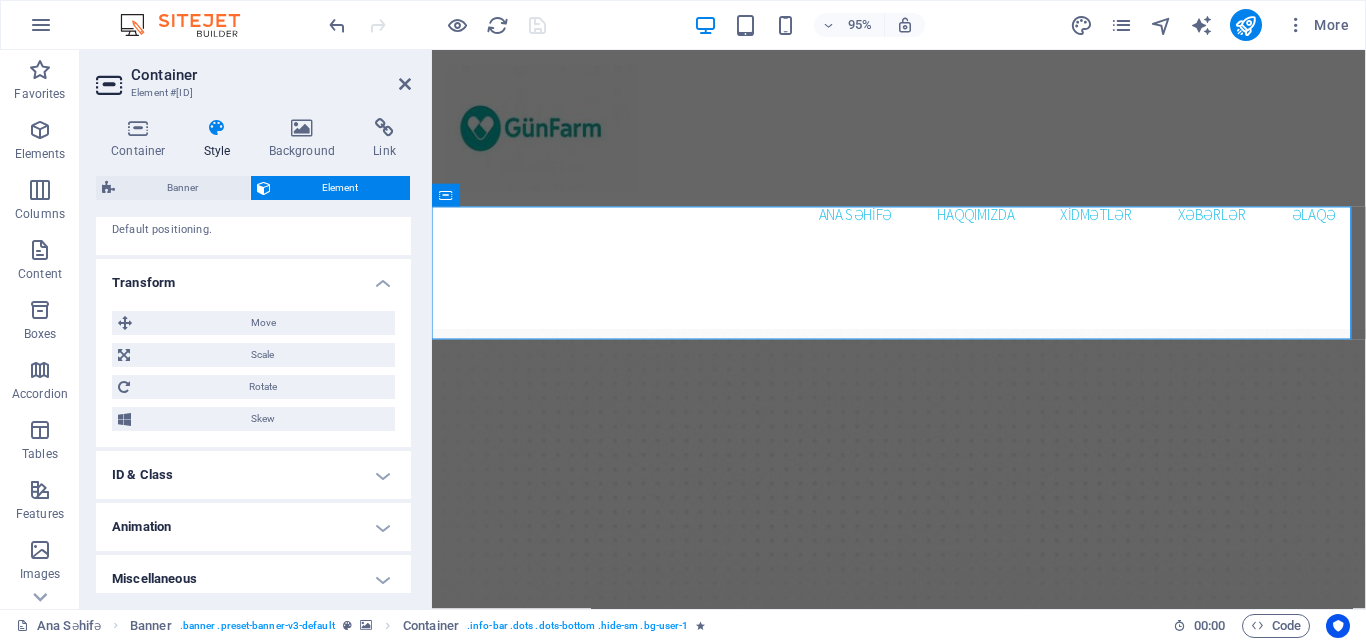 click on "ID & Class" at bounding box center (253, 475) 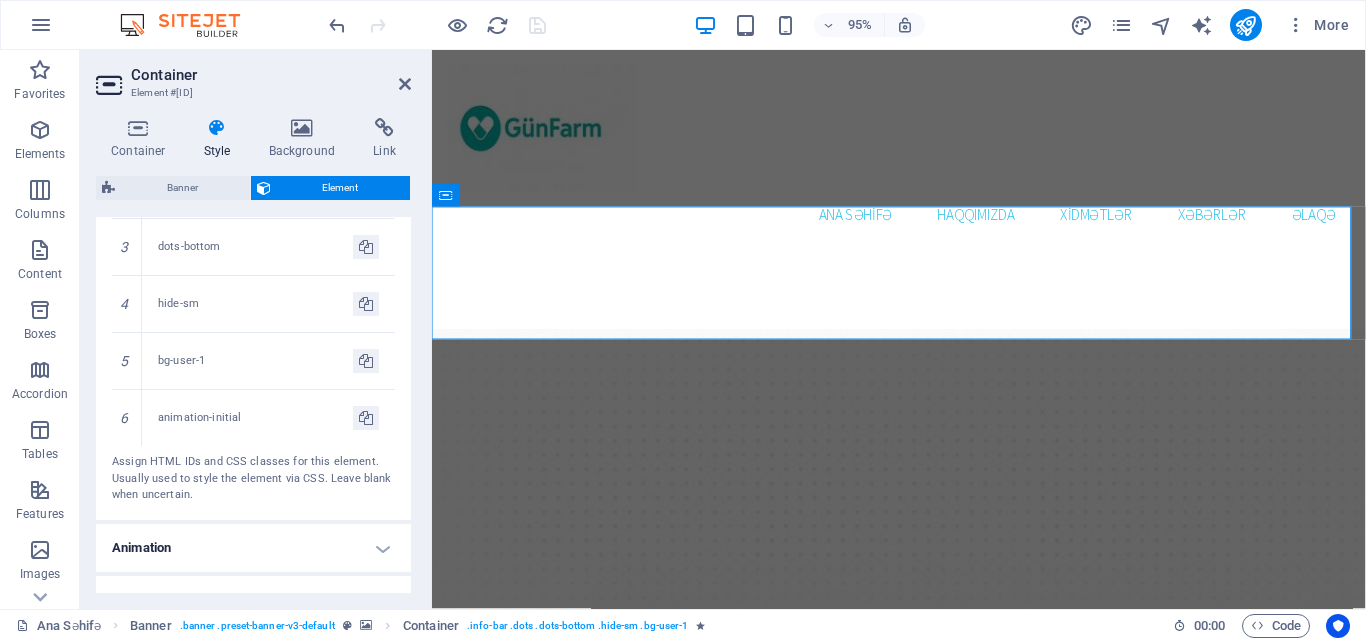 scroll, scrollTop: 1245, scrollLeft: 0, axis: vertical 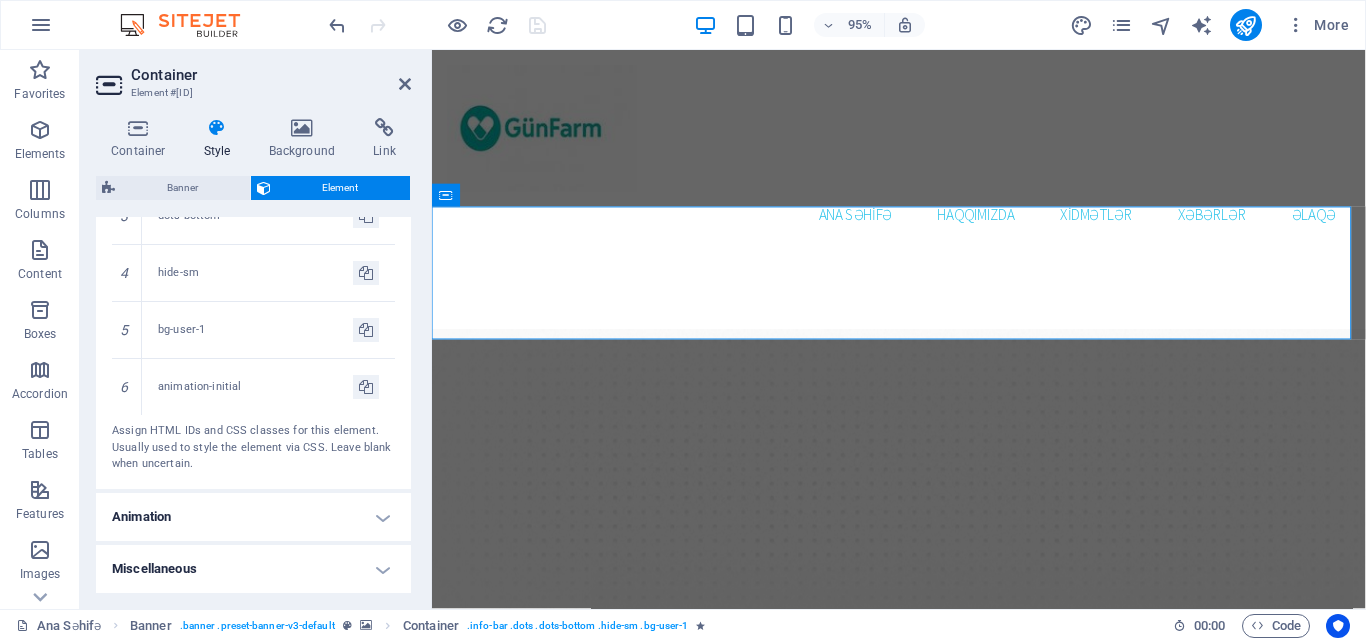 click on "Animation" at bounding box center (253, 517) 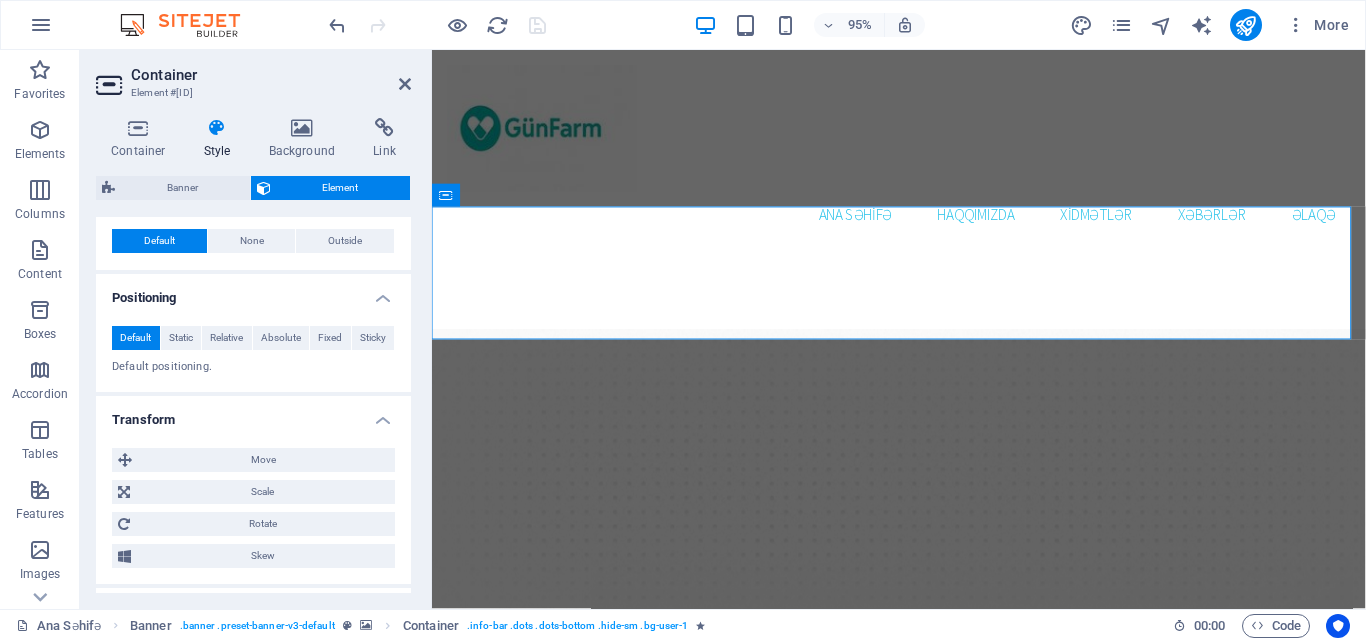scroll, scrollTop: 545, scrollLeft: 0, axis: vertical 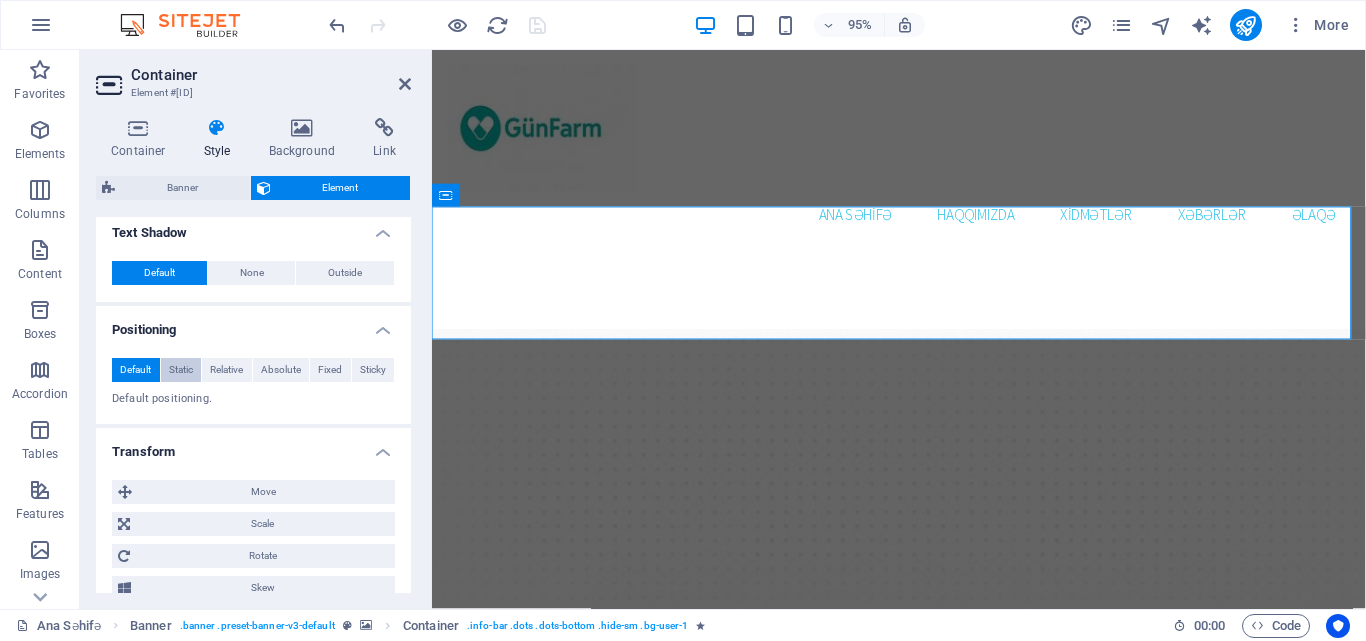 click on "Static" at bounding box center [181, 370] 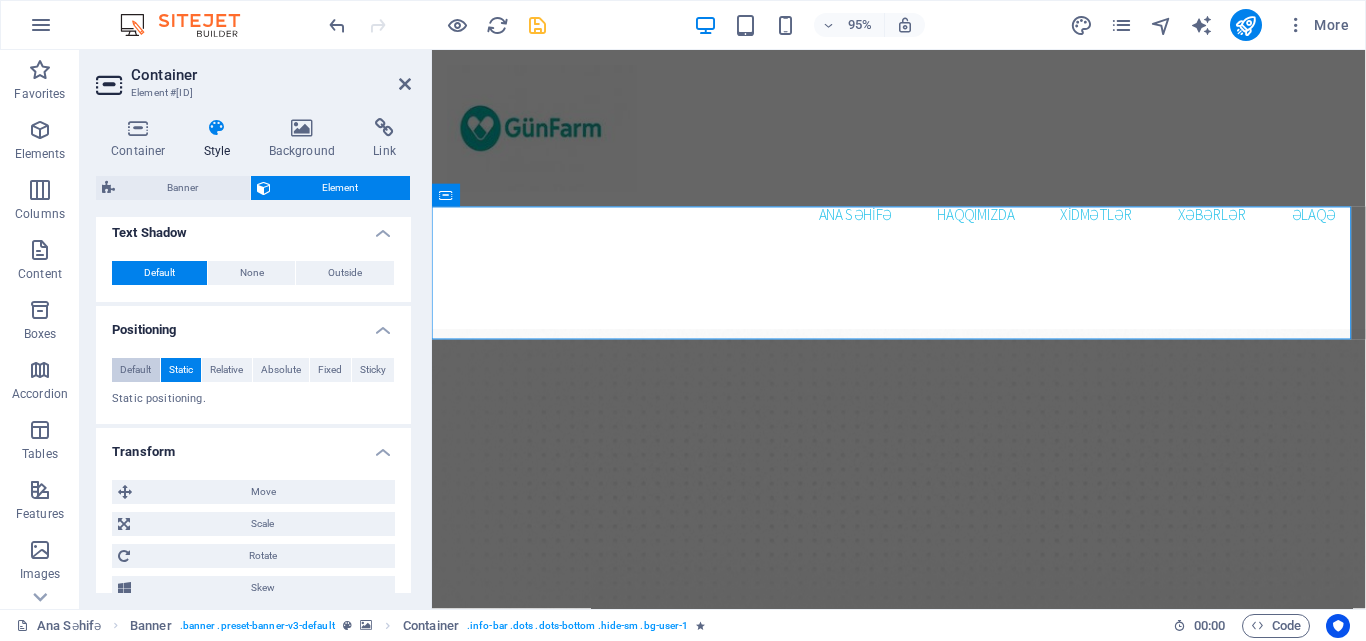 click on "Default" at bounding box center (135, 370) 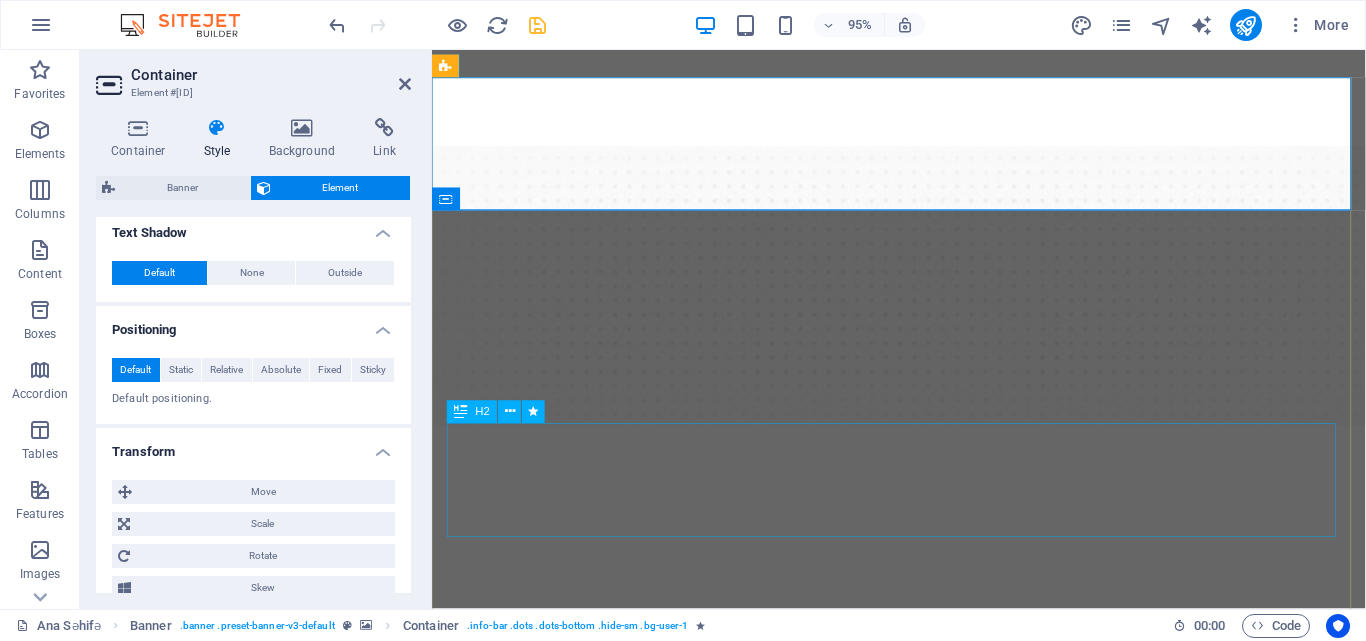 scroll, scrollTop: 200, scrollLeft: 0, axis: vertical 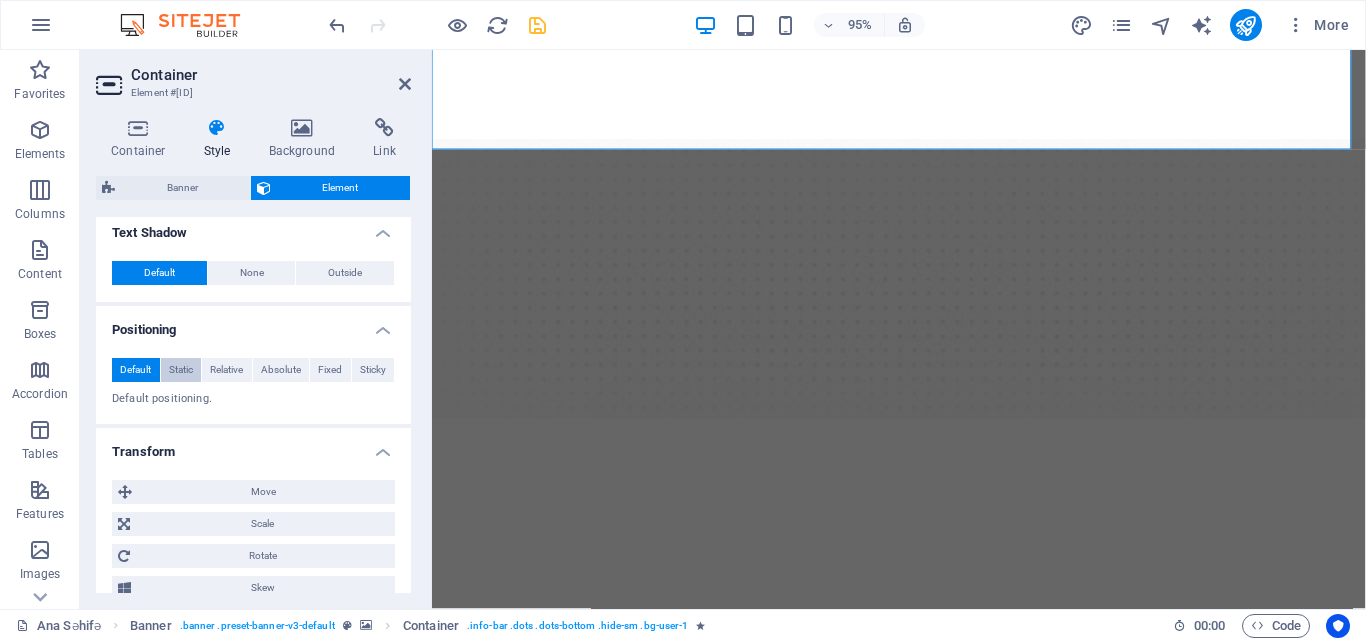 click on "Static" at bounding box center (181, 370) 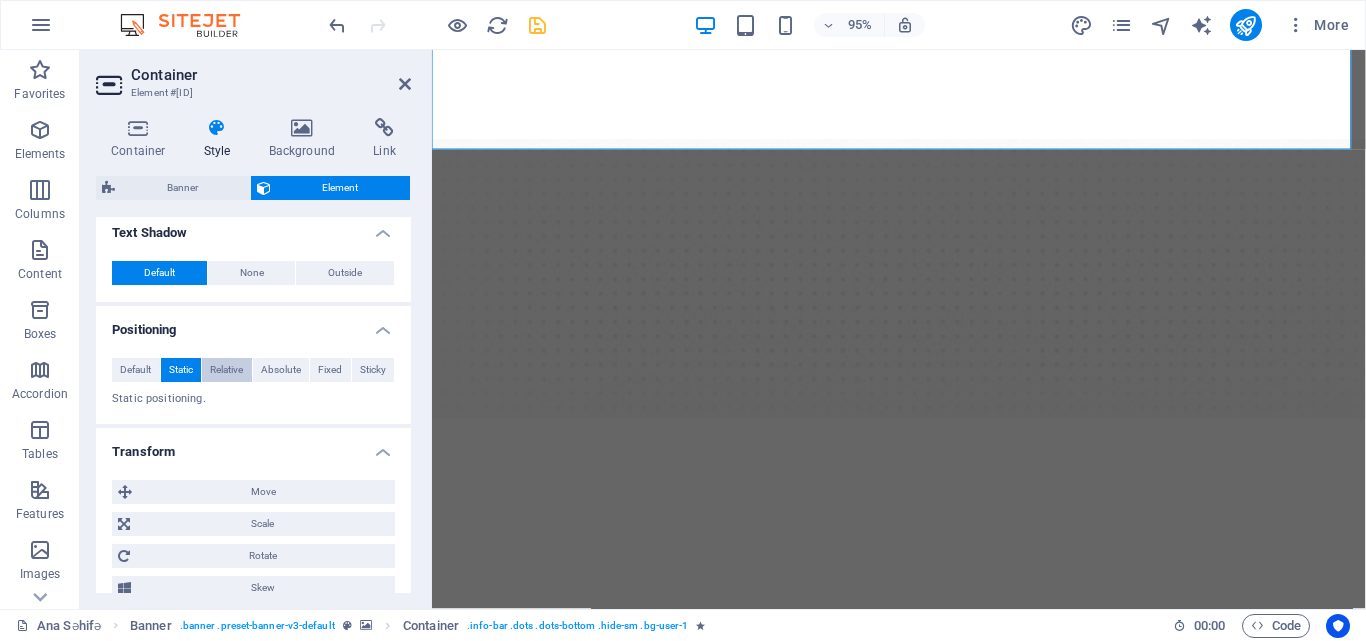 click on "Relative" at bounding box center [226, 370] 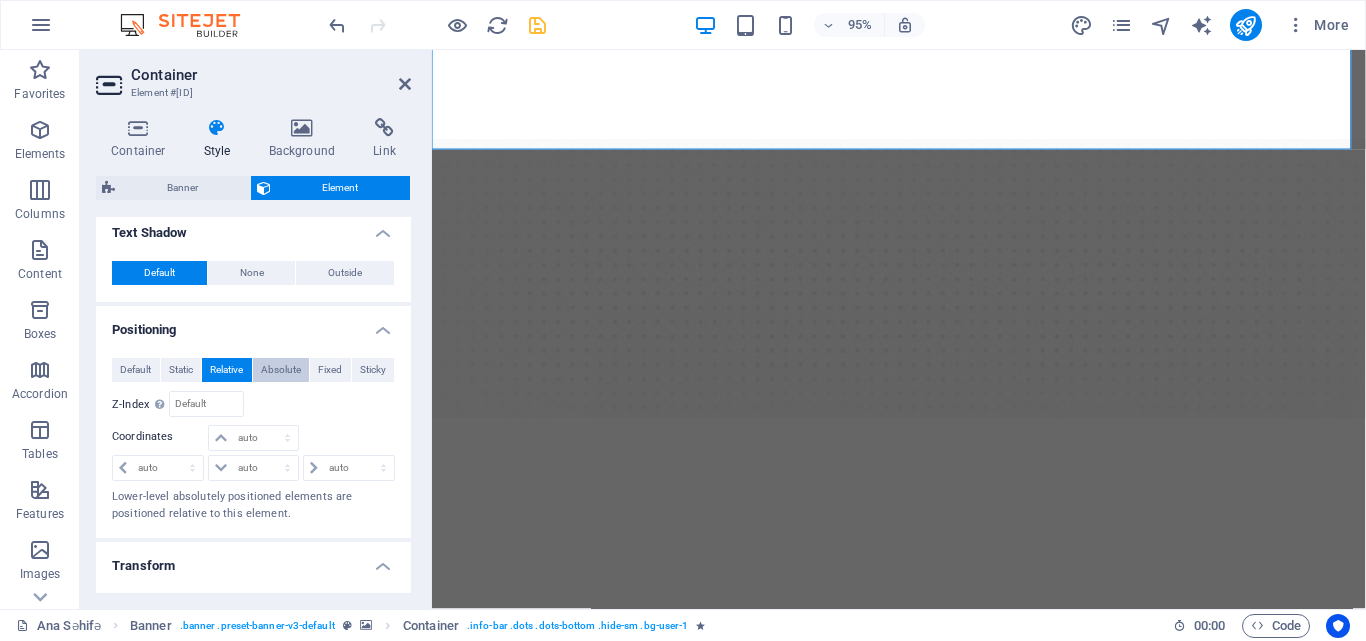 click on "Absolute" at bounding box center [281, 370] 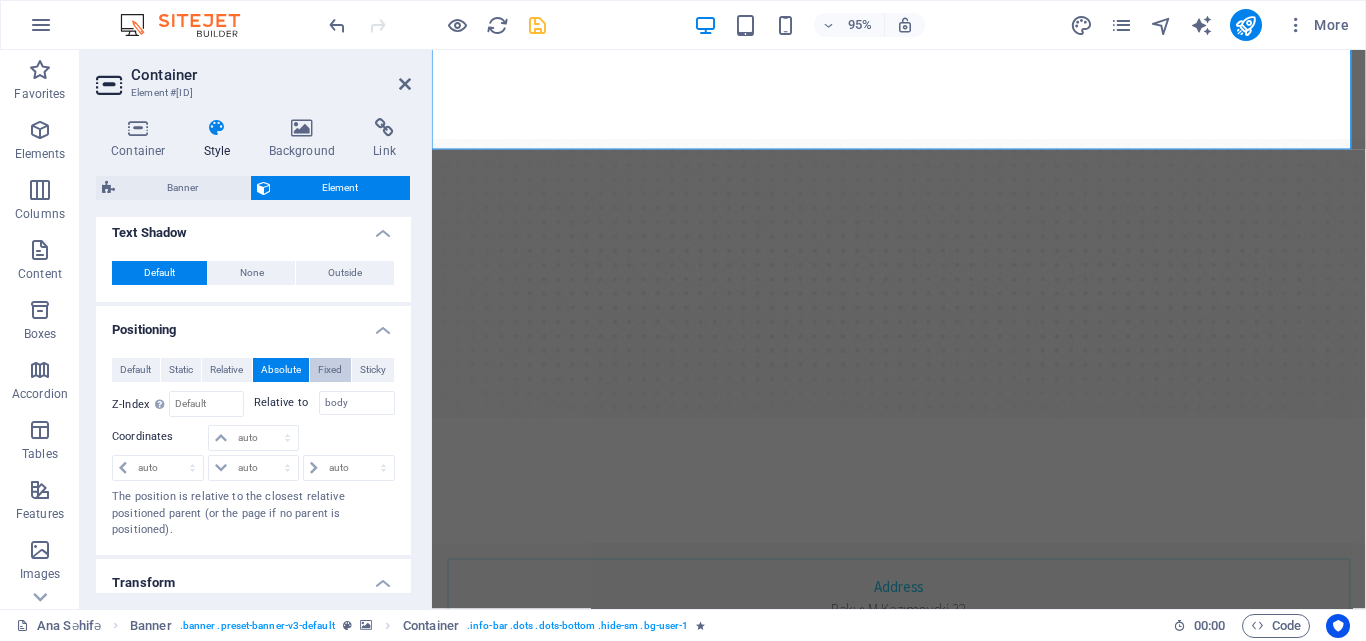 click on "Fixed" at bounding box center [330, 370] 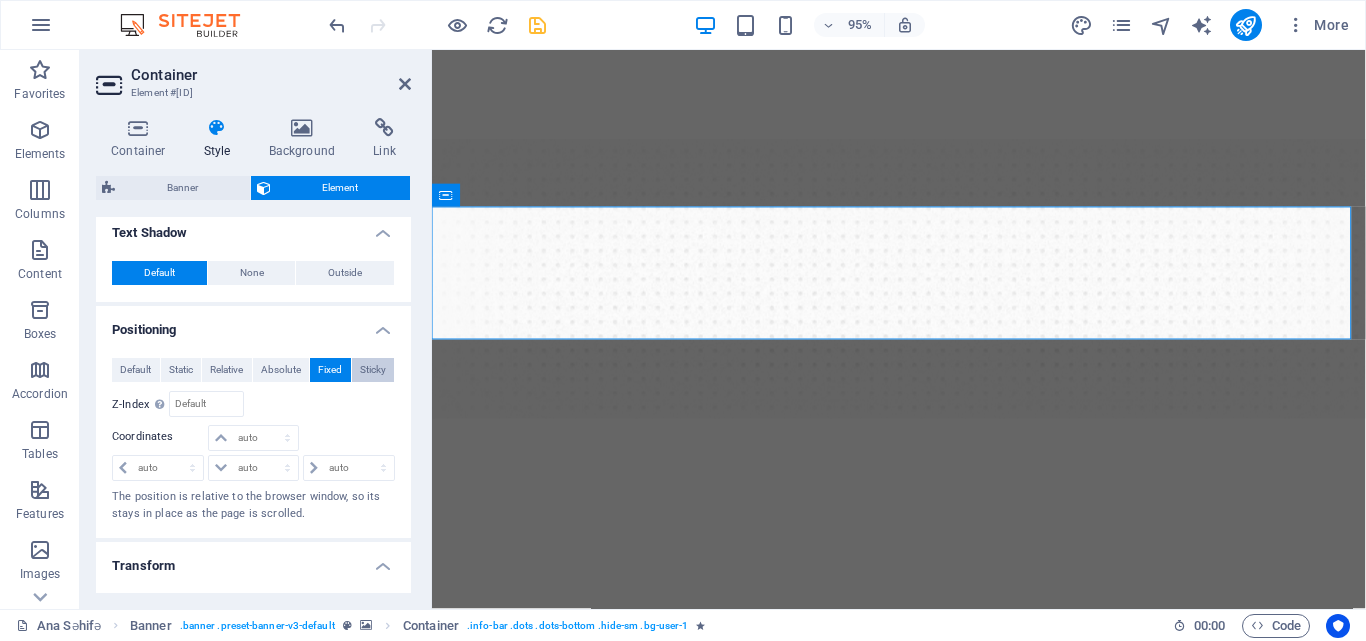 click on "Sticky" at bounding box center (373, 370) 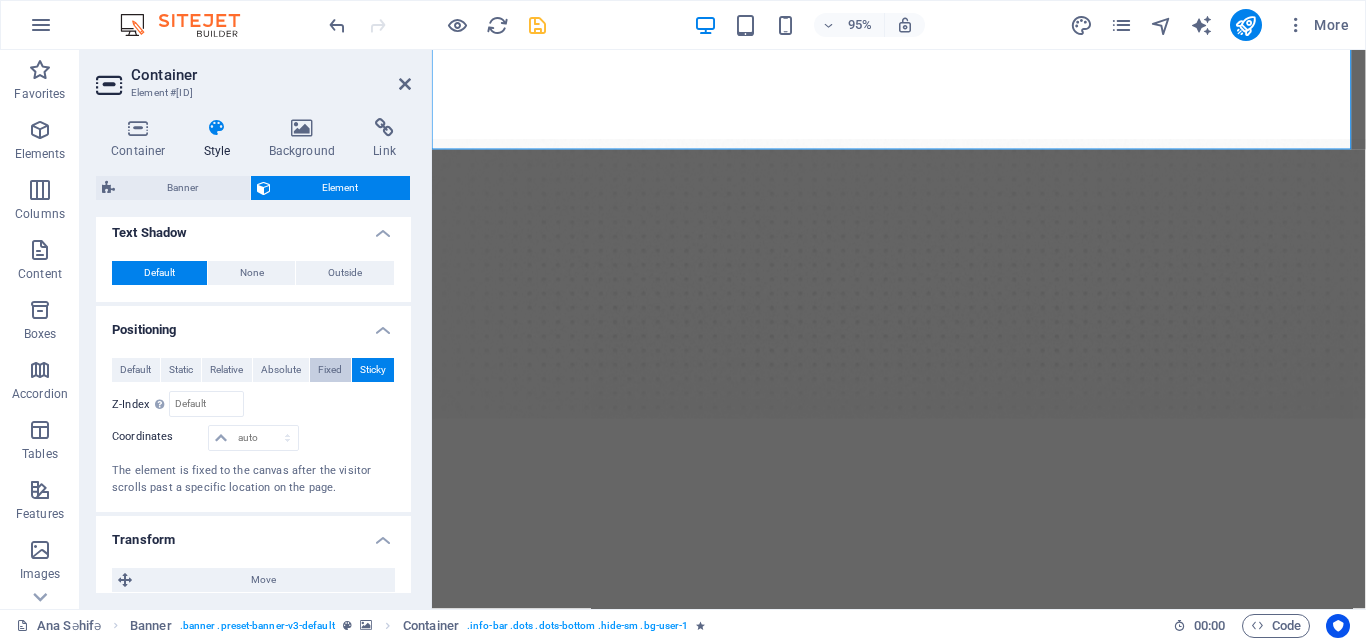 click on "Fixed" at bounding box center [330, 370] 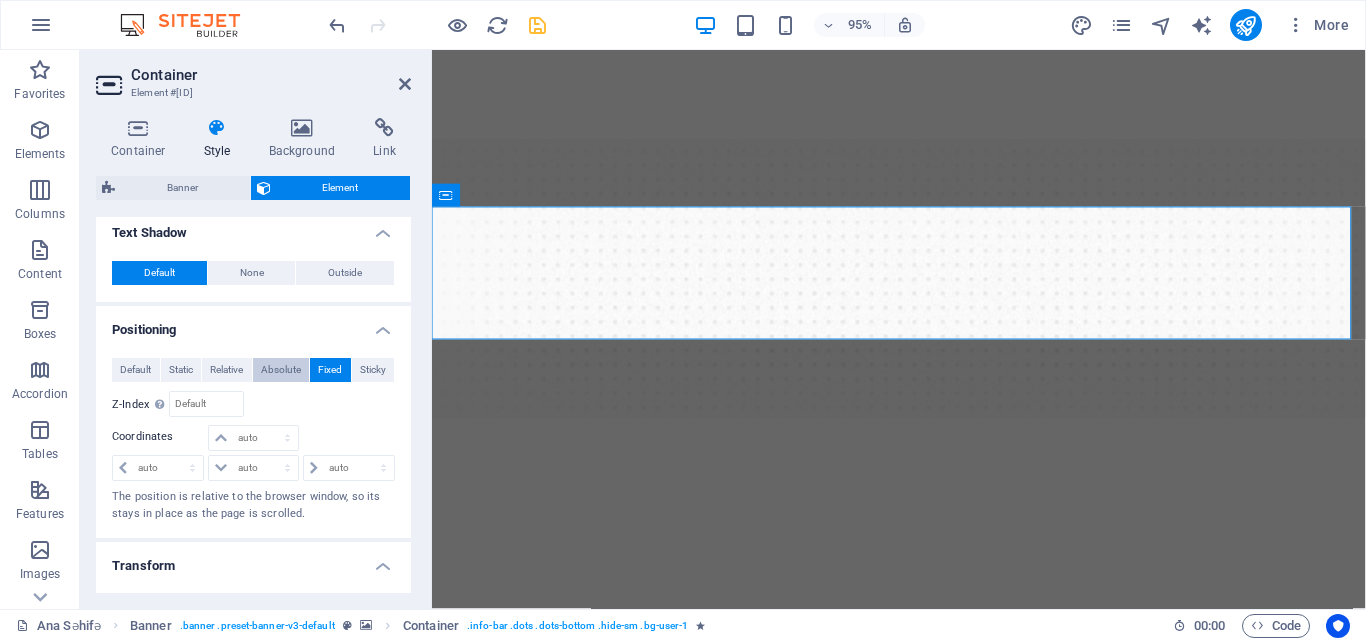 click on "Absolute" at bounding box center (281, 370) 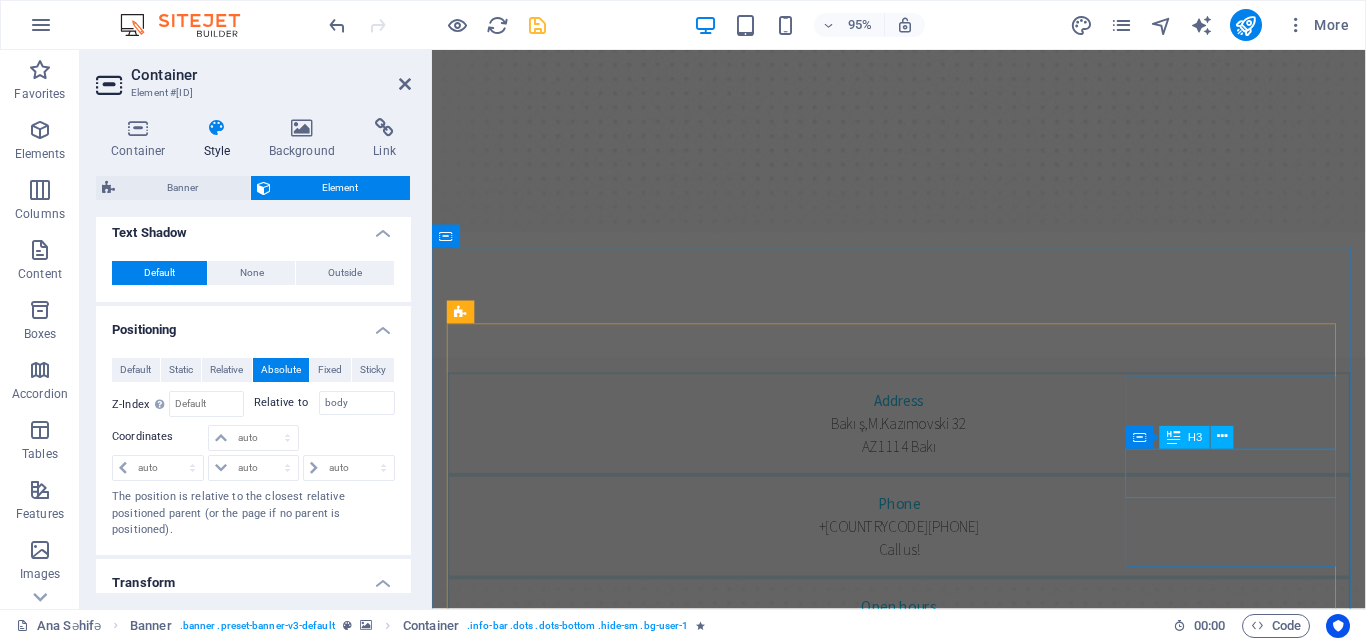 scroll, scrollTop: 200, scrollLeft: 0, axis: vertical 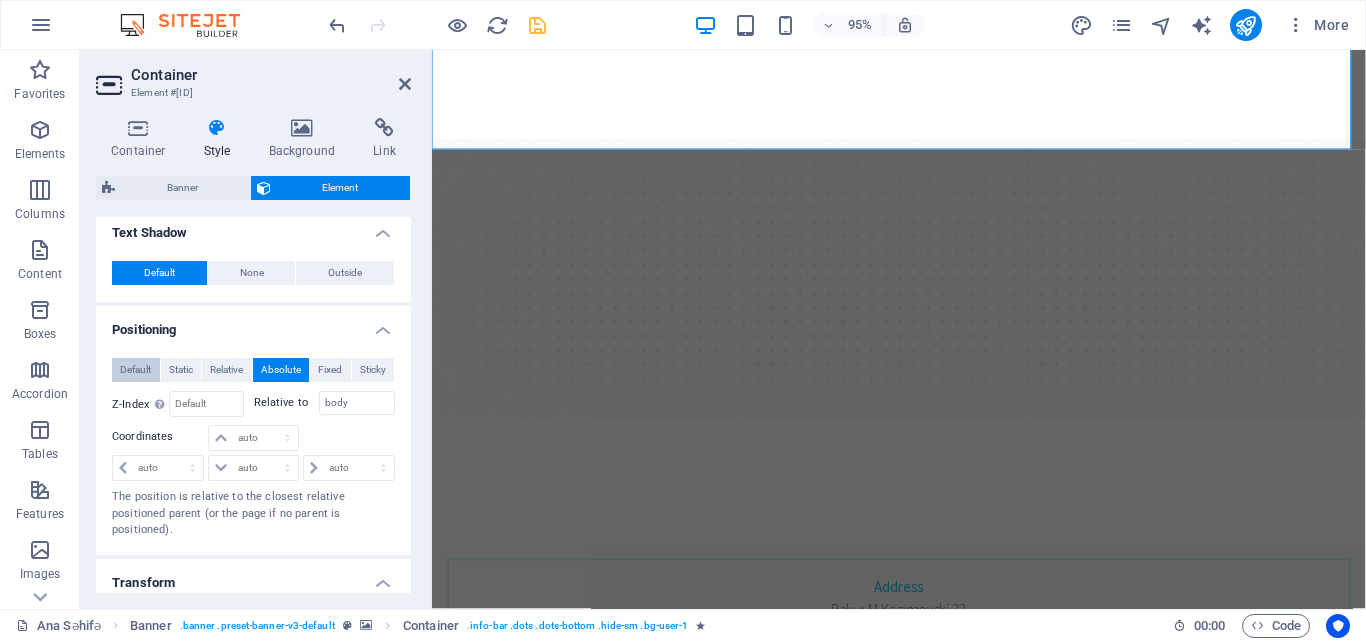 click on "Default" at bounding box center [135, 370] 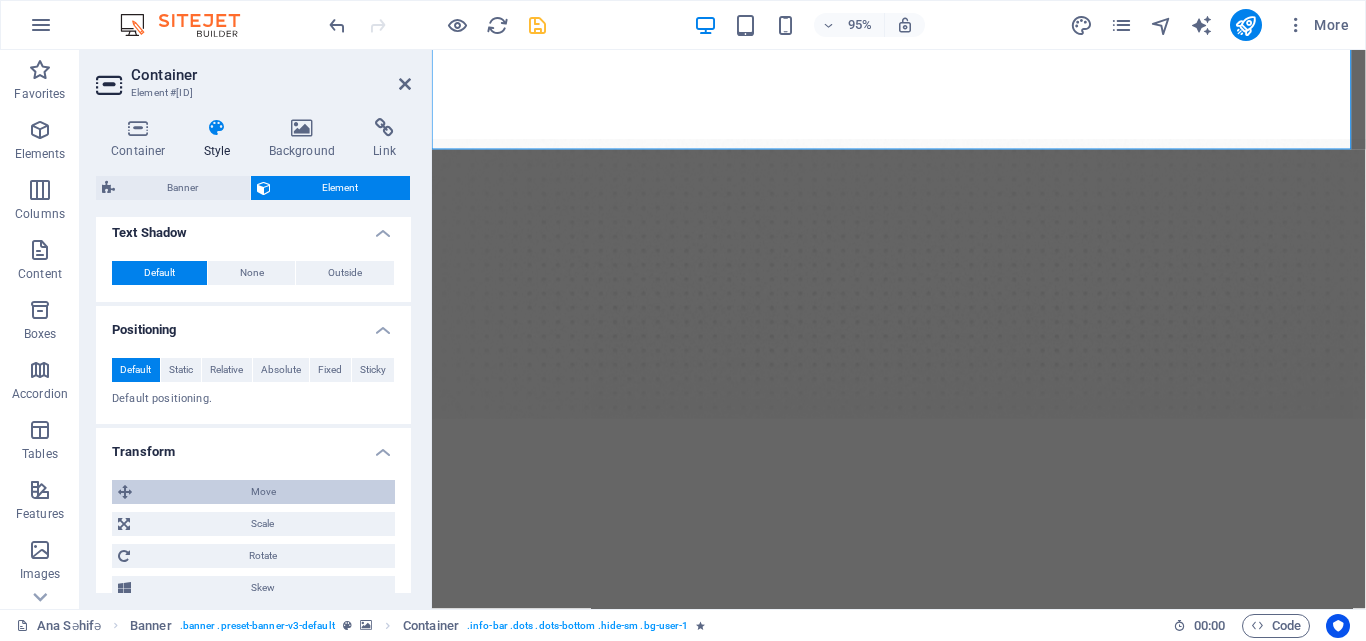 click on "Move" at bounding box center [263, 492] 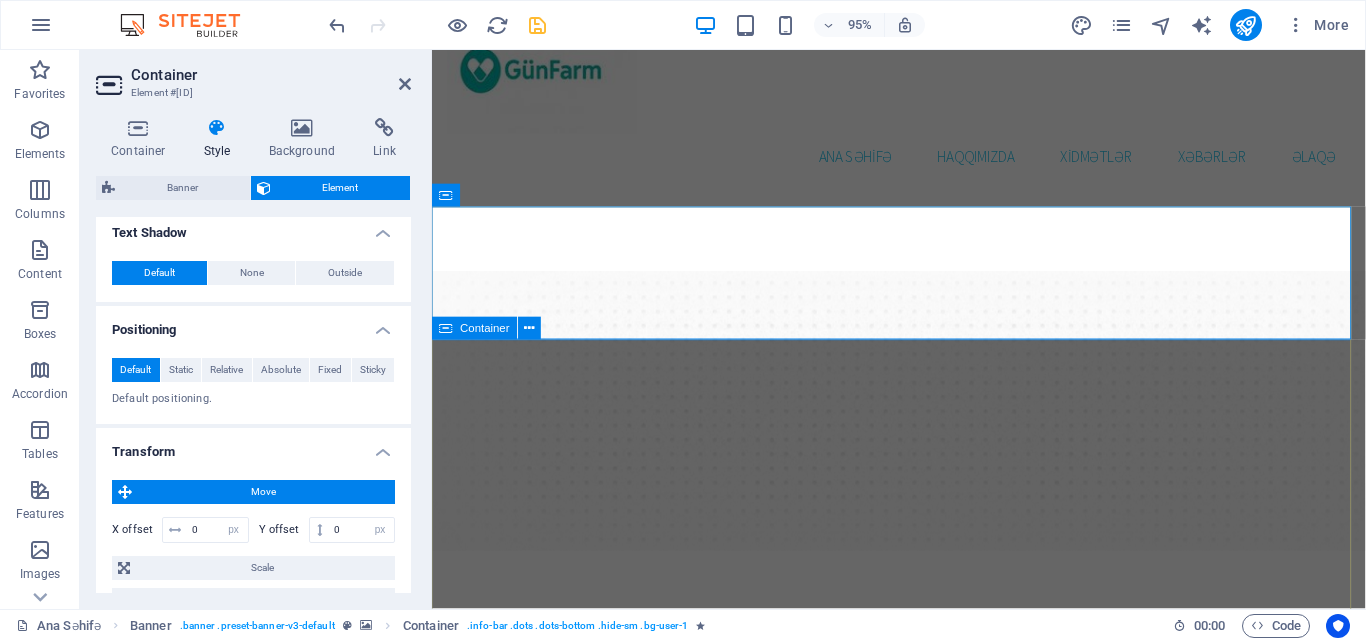 scroll, scrollTop: 300, scrollLeft: 0, axis: vertical 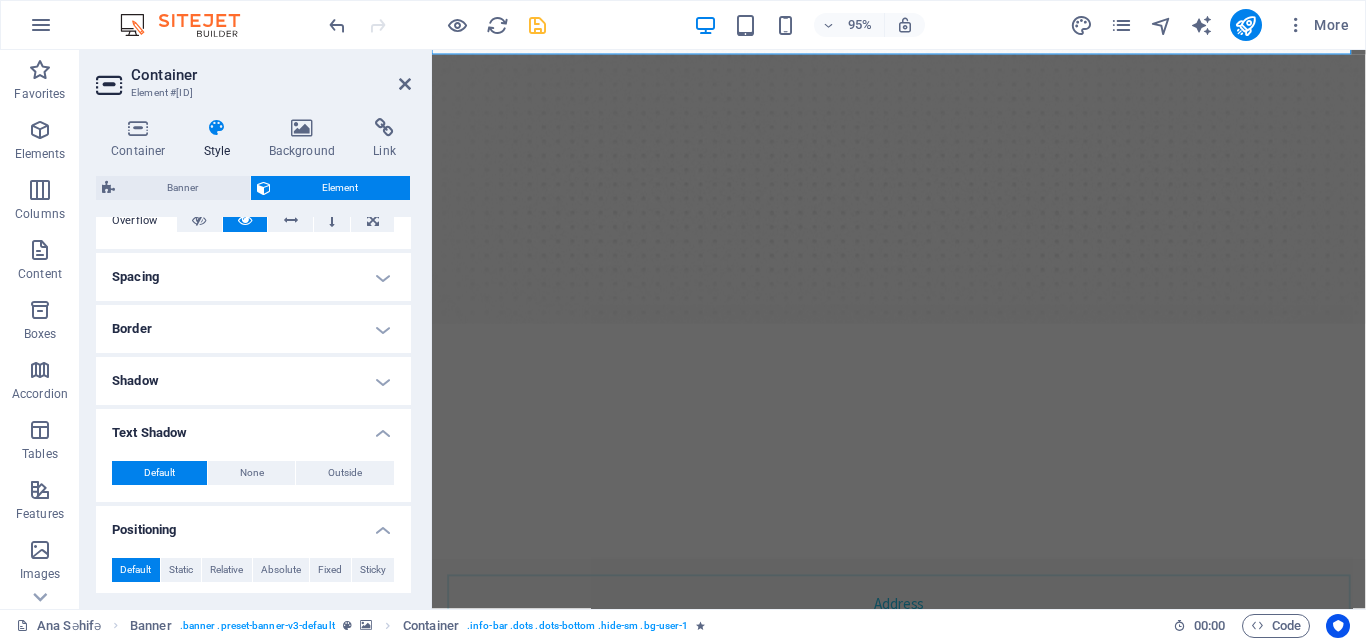 click on "Default" at bounding box center (135, 570) 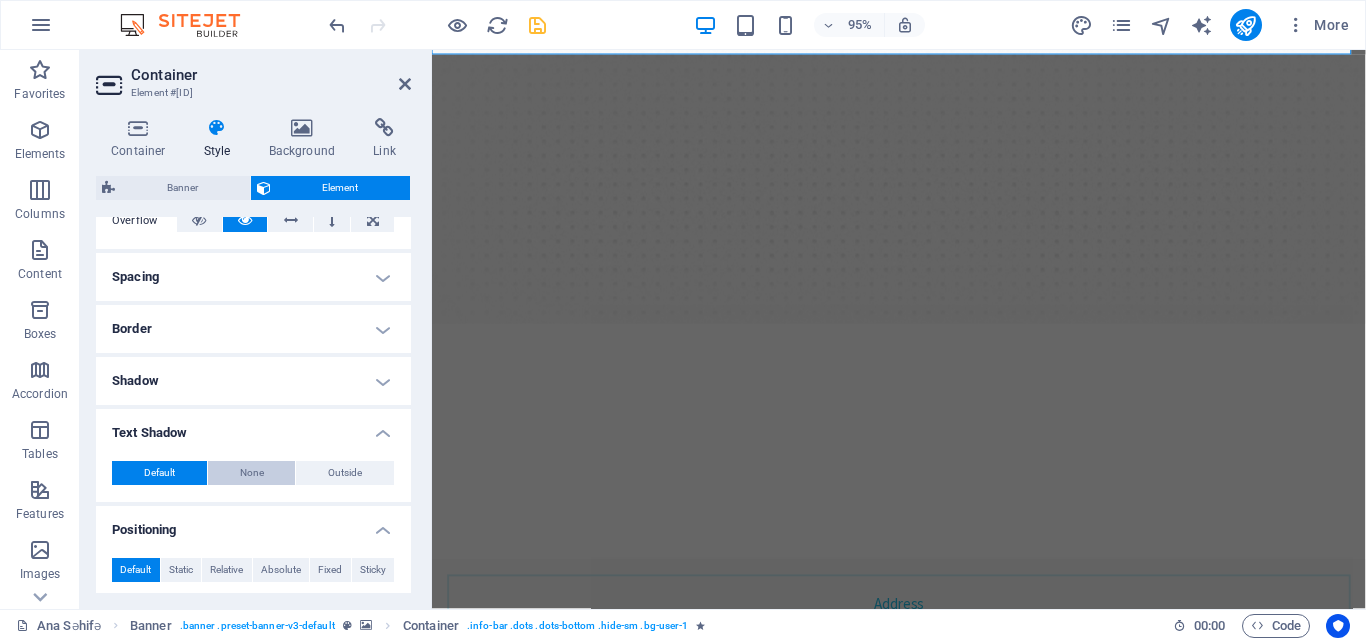 click on "None" at bounding box center (252, 473) 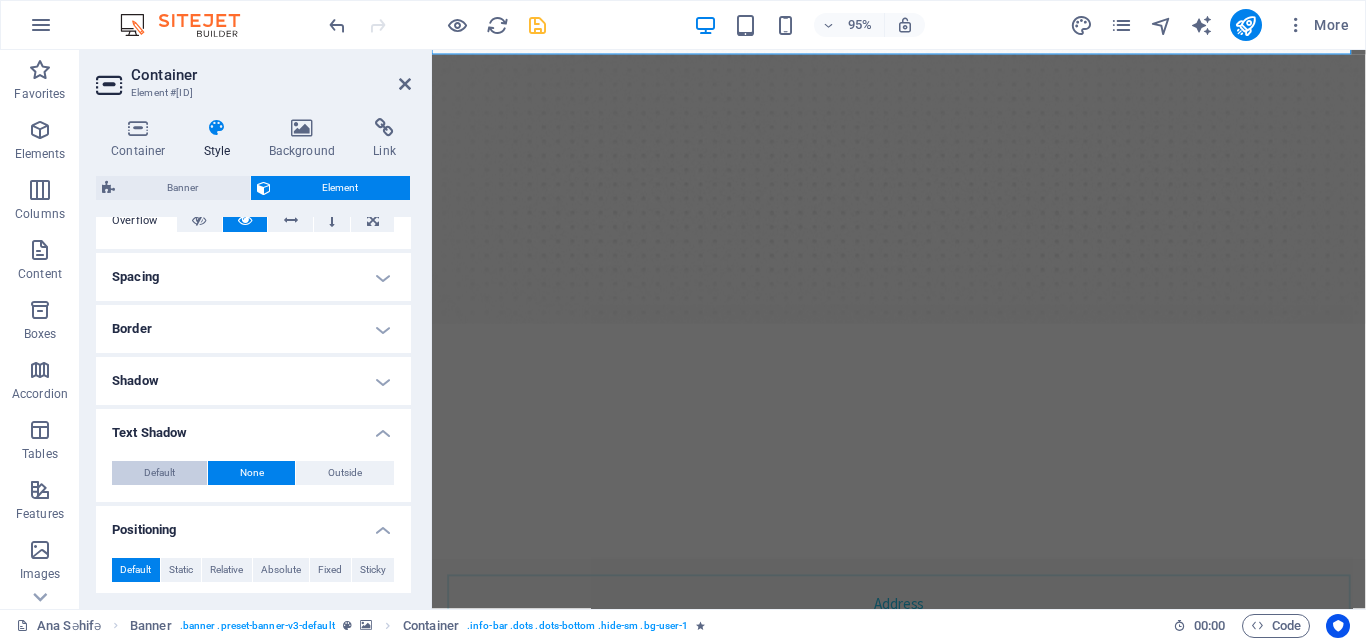 click on "Default" at bounding box center (159, 473) 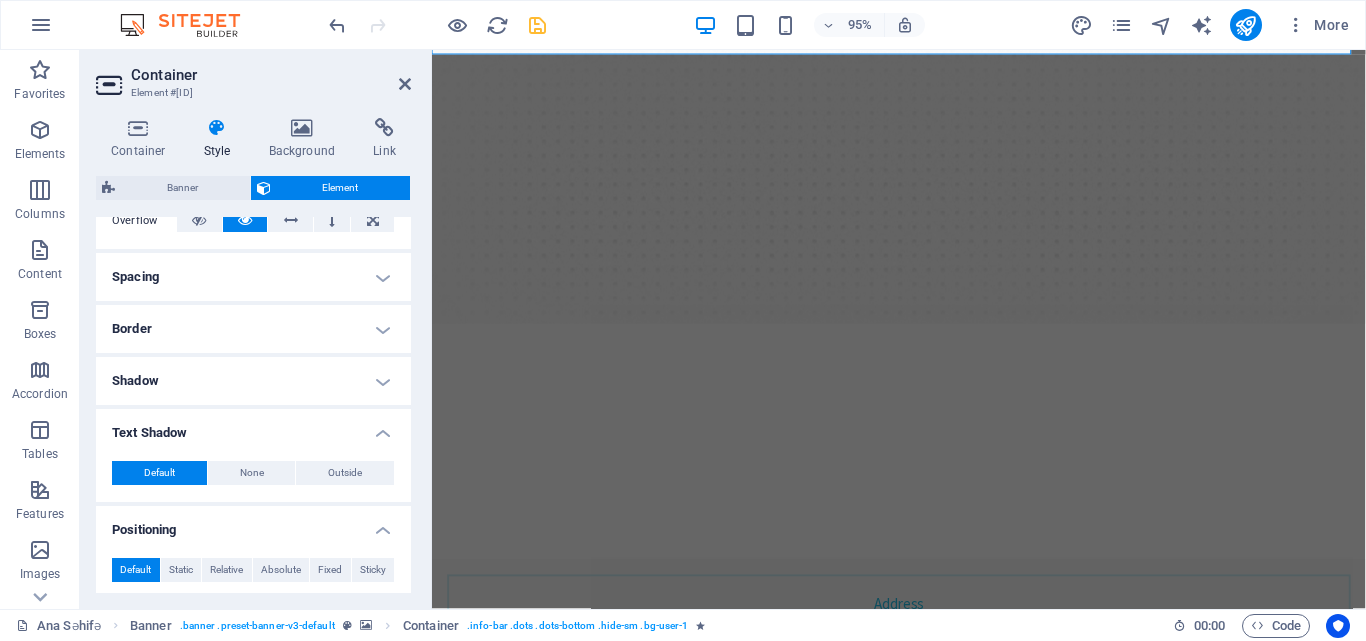 click on "Default" at bounding box center [159, 473] 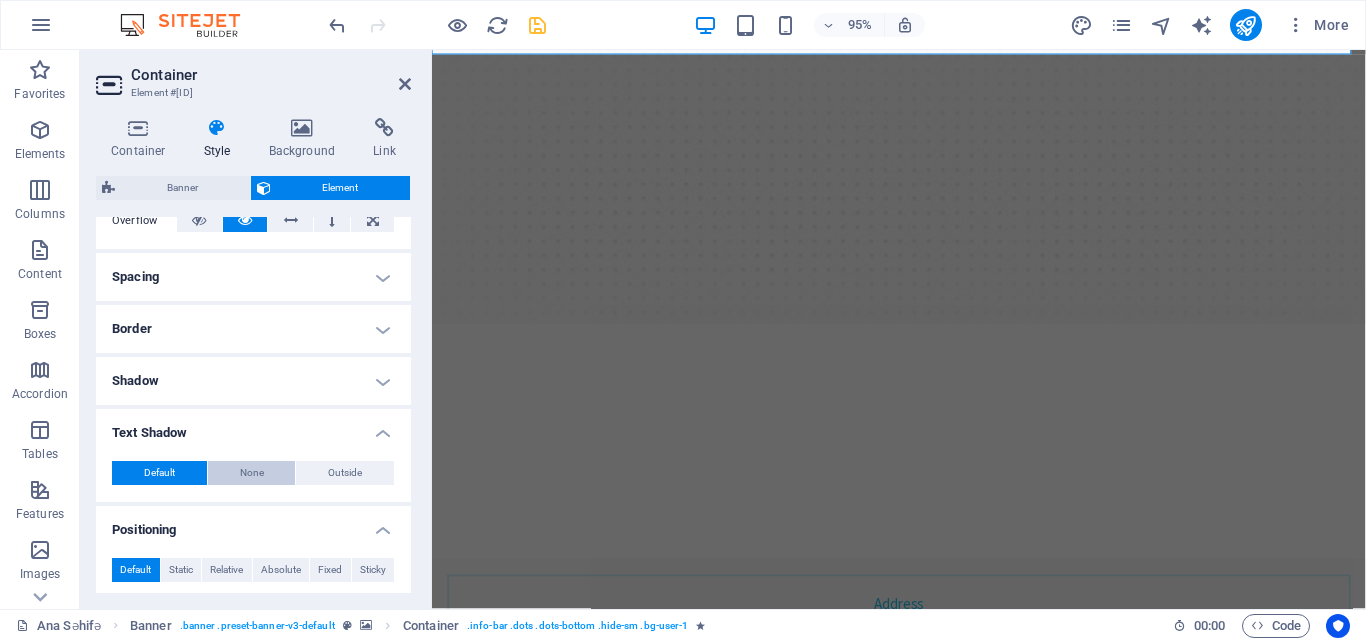 click on "None" at bounding box center [252, 473] 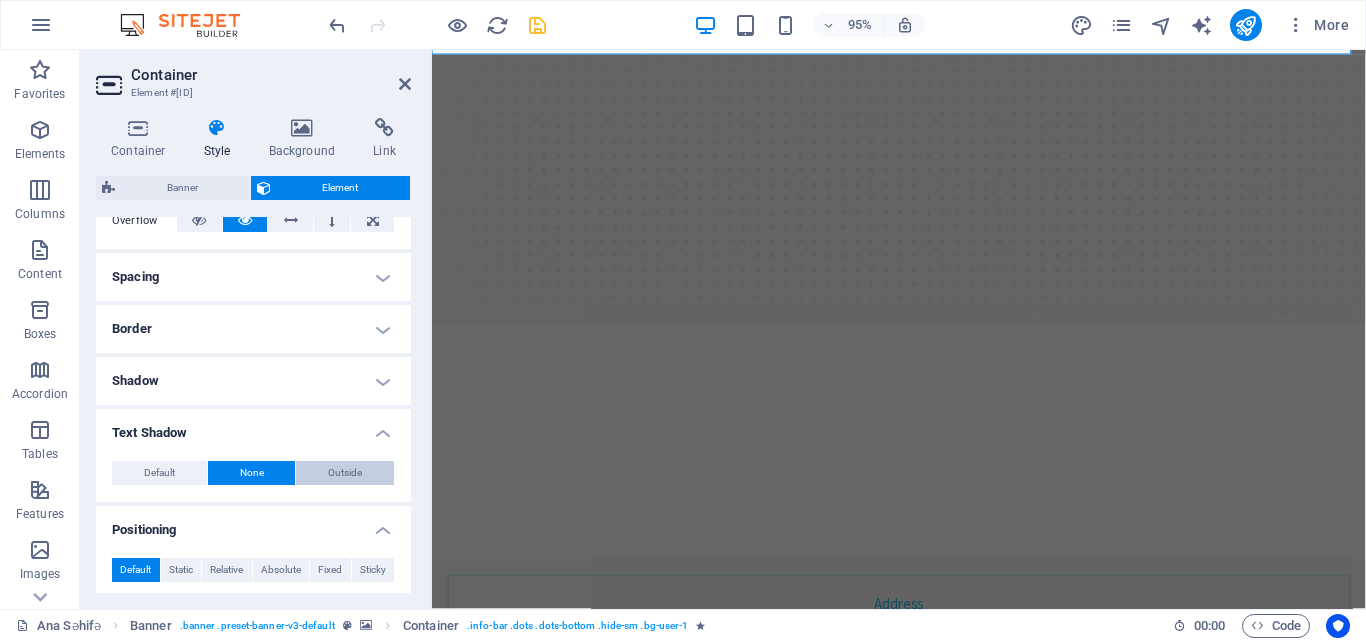 click on "Outside" at bounding box center [345, 473] 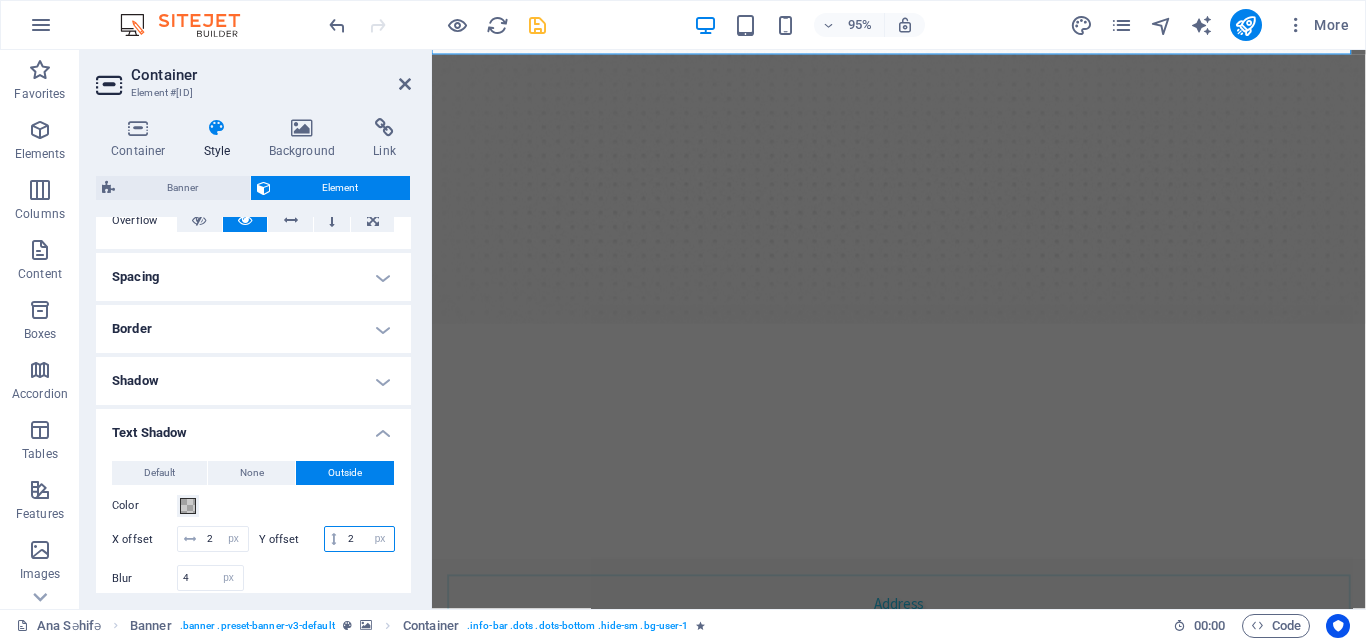 click on "2" at bounding box center [368, 539] 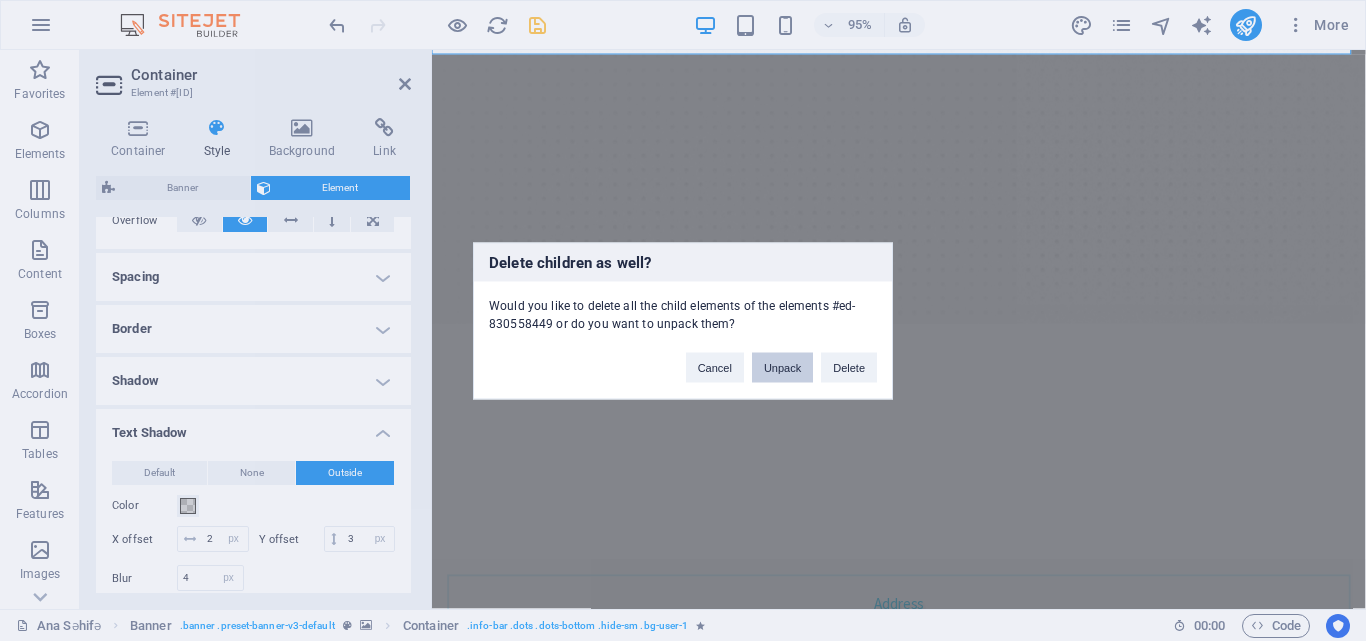 click on "Unpack" at bounding box center (782, 367) 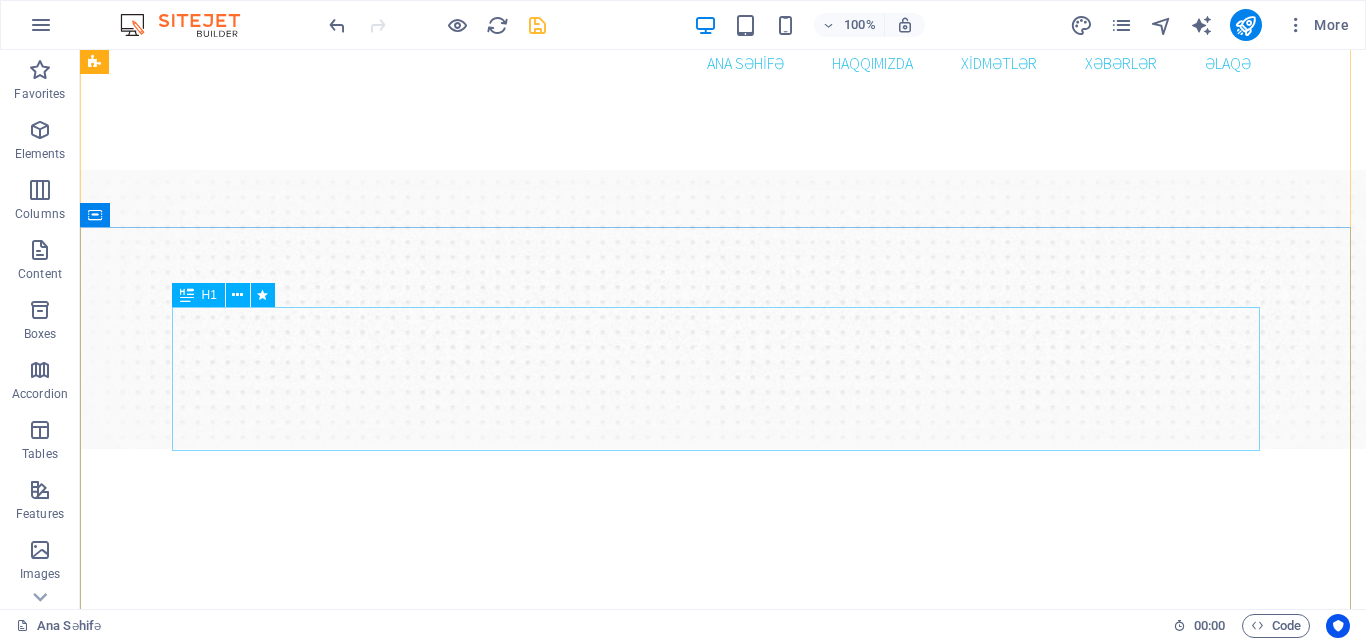 scroll, scrollTop: 0, scrollLeft: 0, axis: both 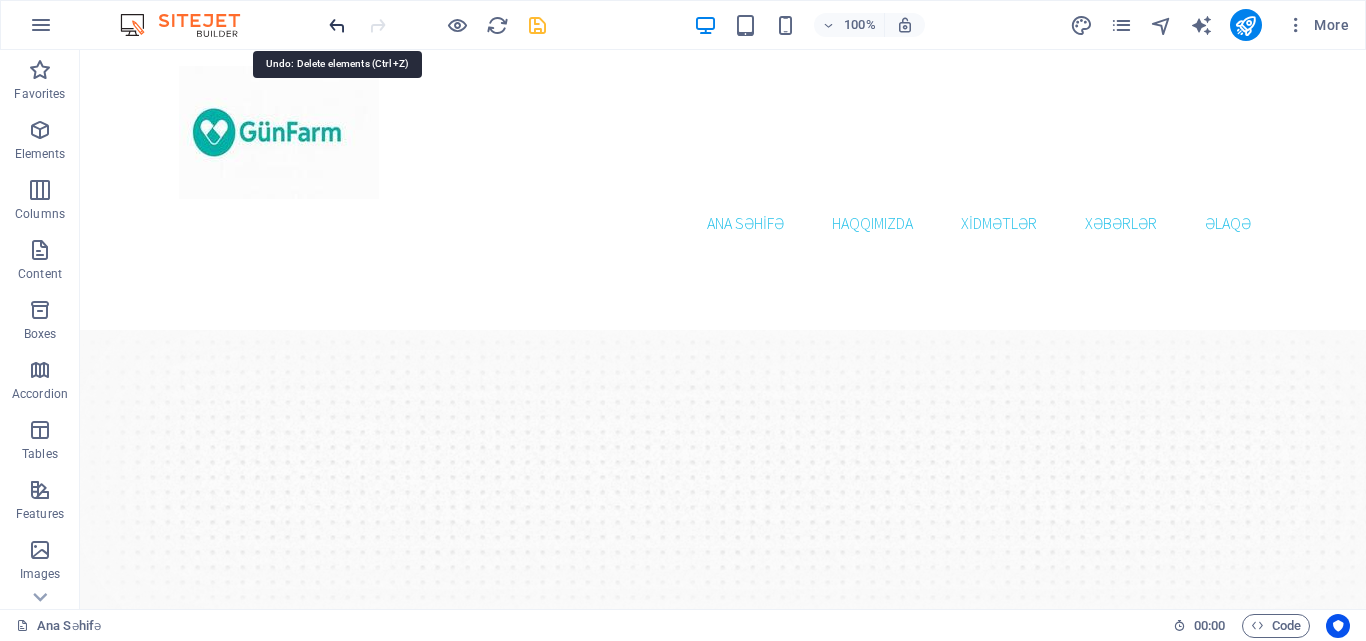 click at bounding box center (337, 25) 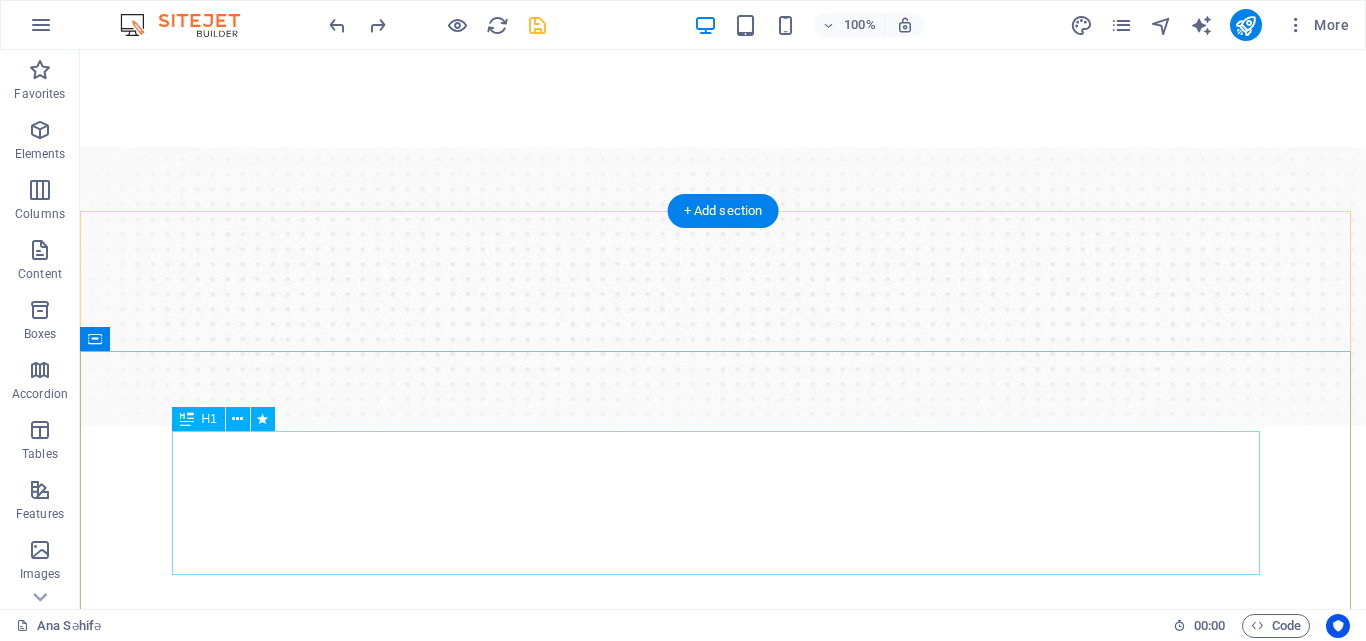 scroll, scrollTop: 300, scrollLeft: 0, axis: vertical 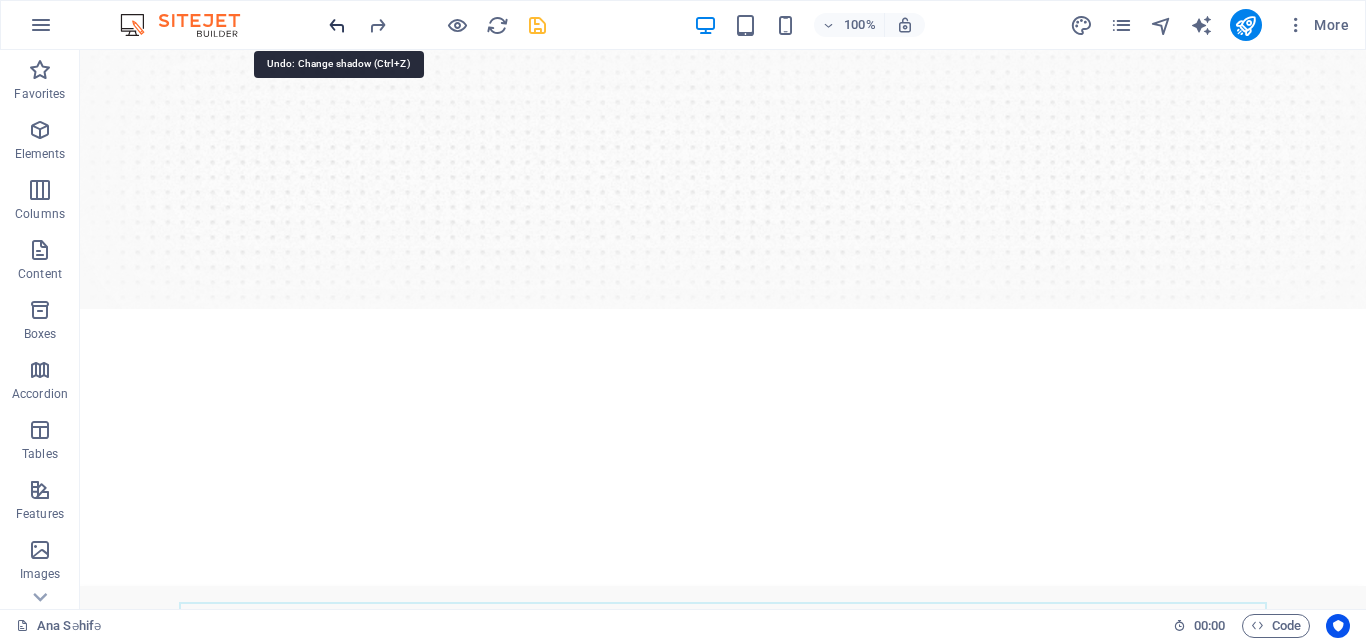 click at bounding box center [337, 25] 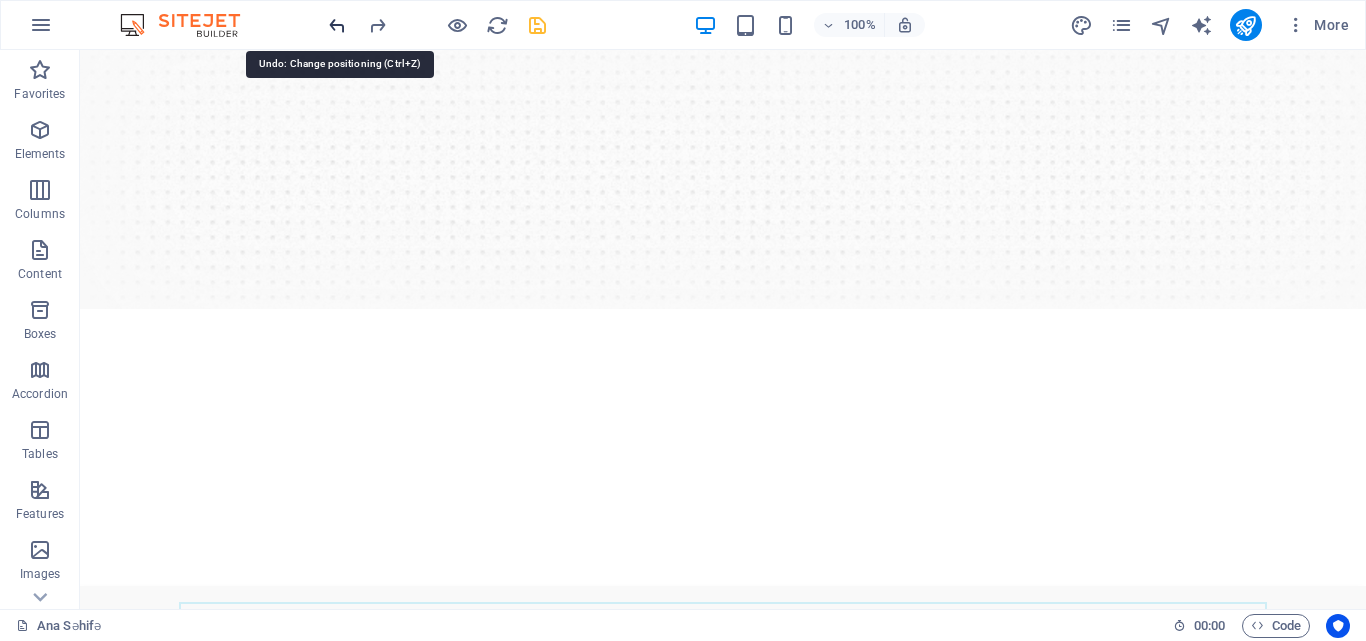 click at bounding box center (337, 25) 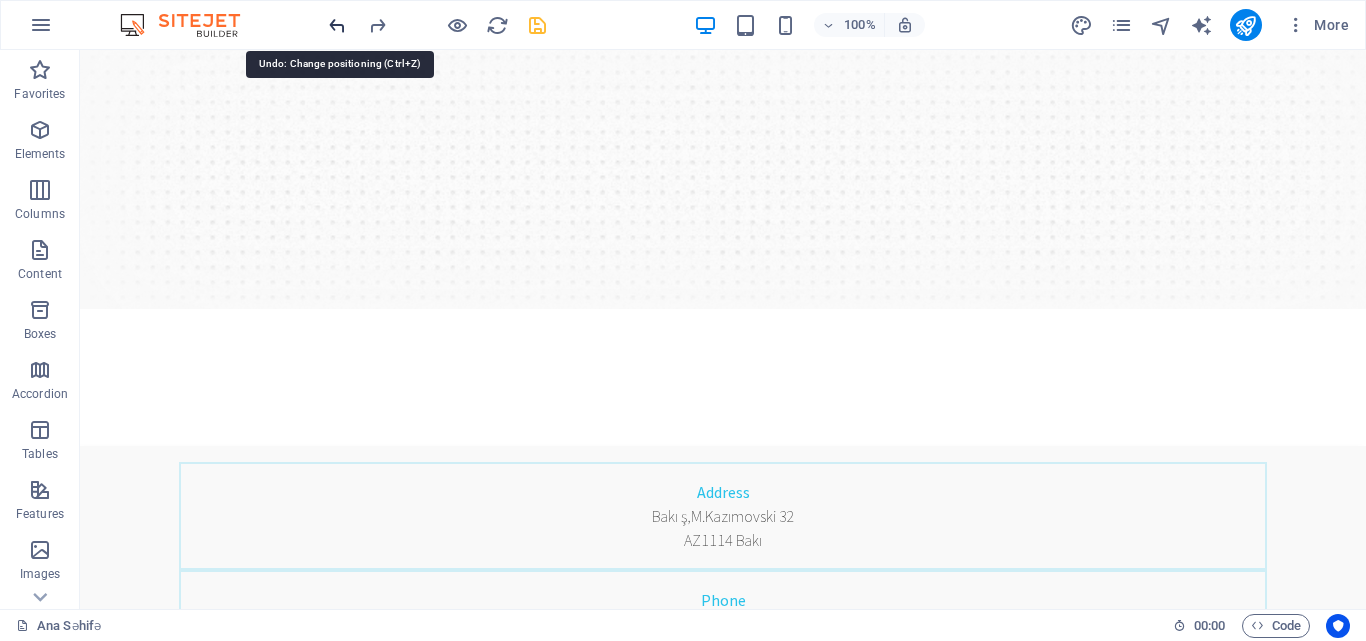 click at bounding box center [337, 25] 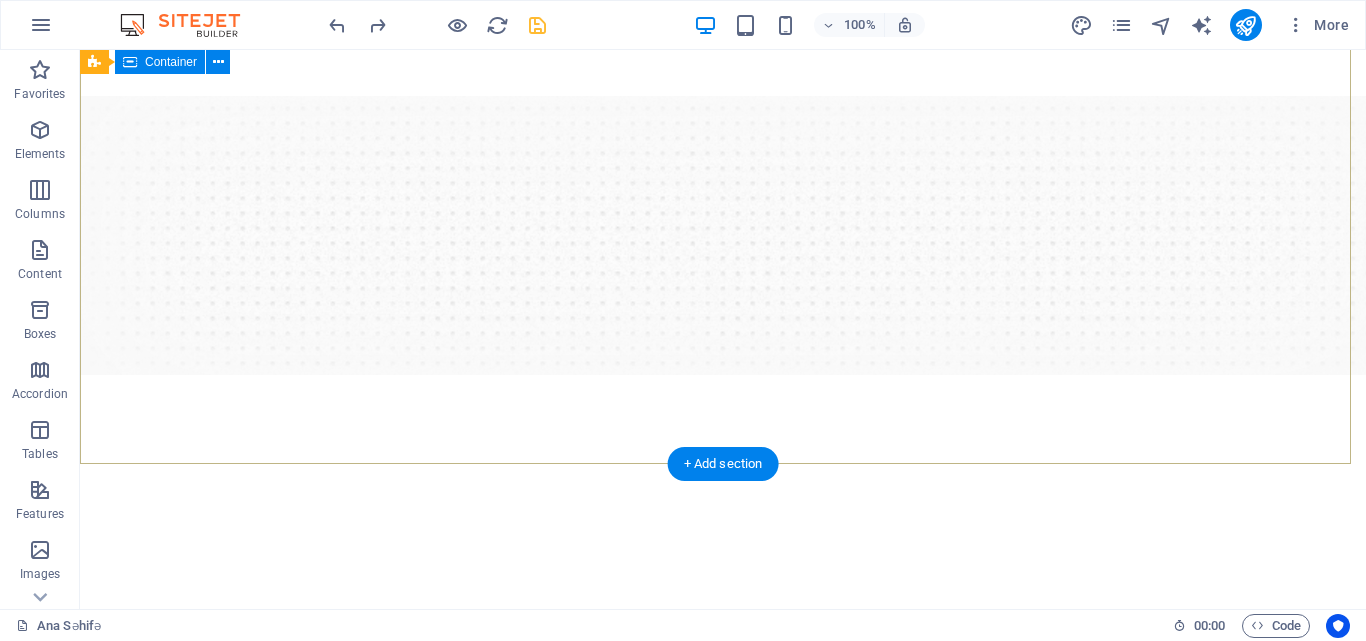 scroll, scrollTop: 300, scrollLeft: 0, axis: vertical 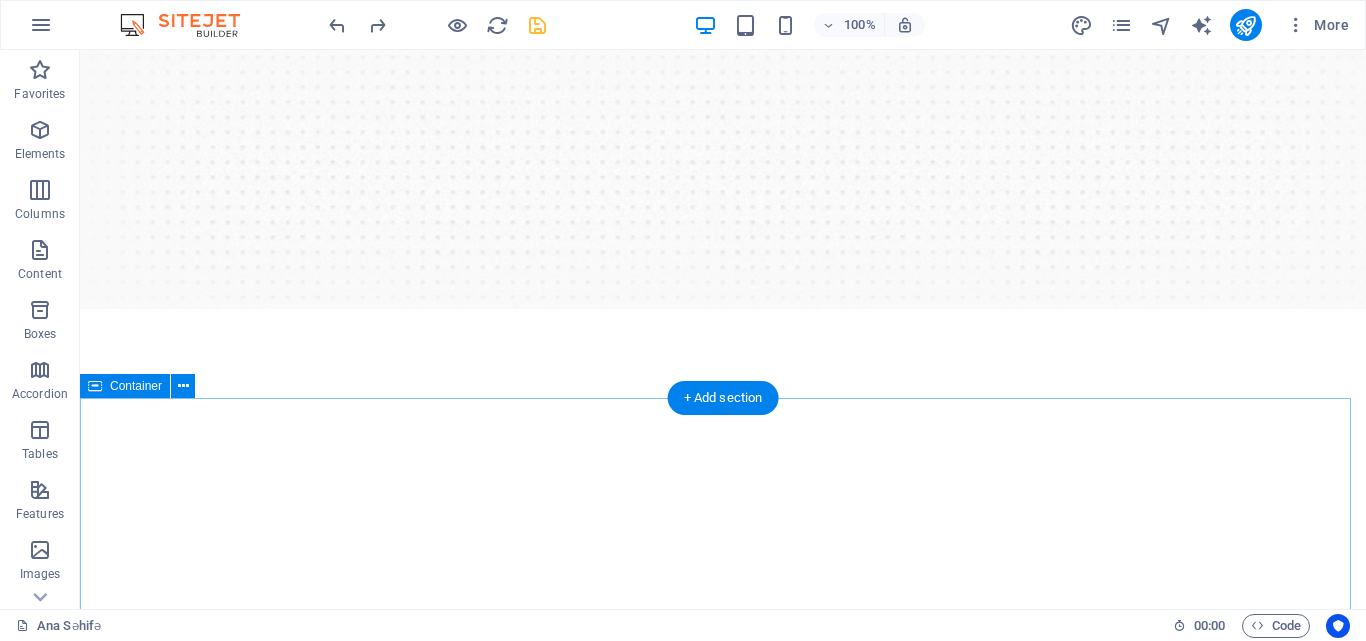 click on "General Dentistry Lorem ipsum dolor sit amet, consectetur adipisicing elit. Veritatis, dolorem!
Dental care Lorem ipsum dolor sit amet, consectetur adipisicing elit. Veritatis, dolorem!
Teeth whitening Lorem ipsum dolor sit amet, consectetur adipisicing elit. Veritatis, dolorem!
Dental Consulting Lorem ipsum dolor sit amet, consectetur adipisicing elit. Veritatis, dolorem!   All Dental Services" at bounding box center (723, 1529) 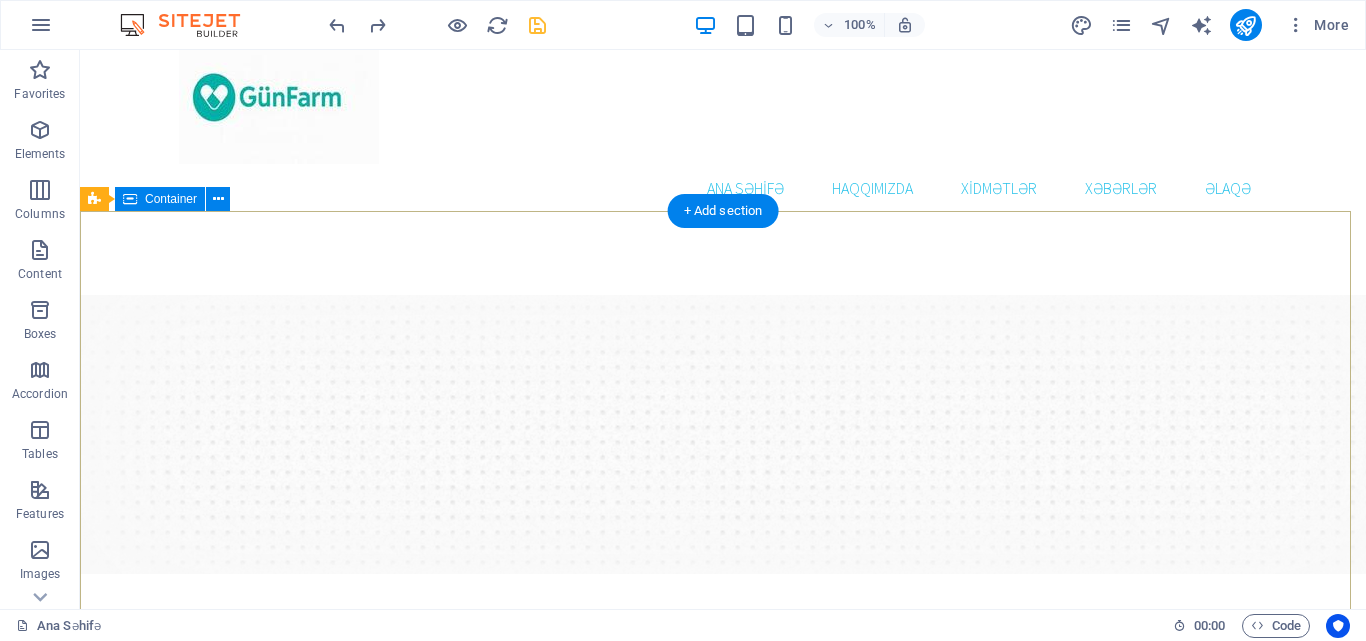 scroll, scrollTop: 0, scrollLeft: 0, axis: both 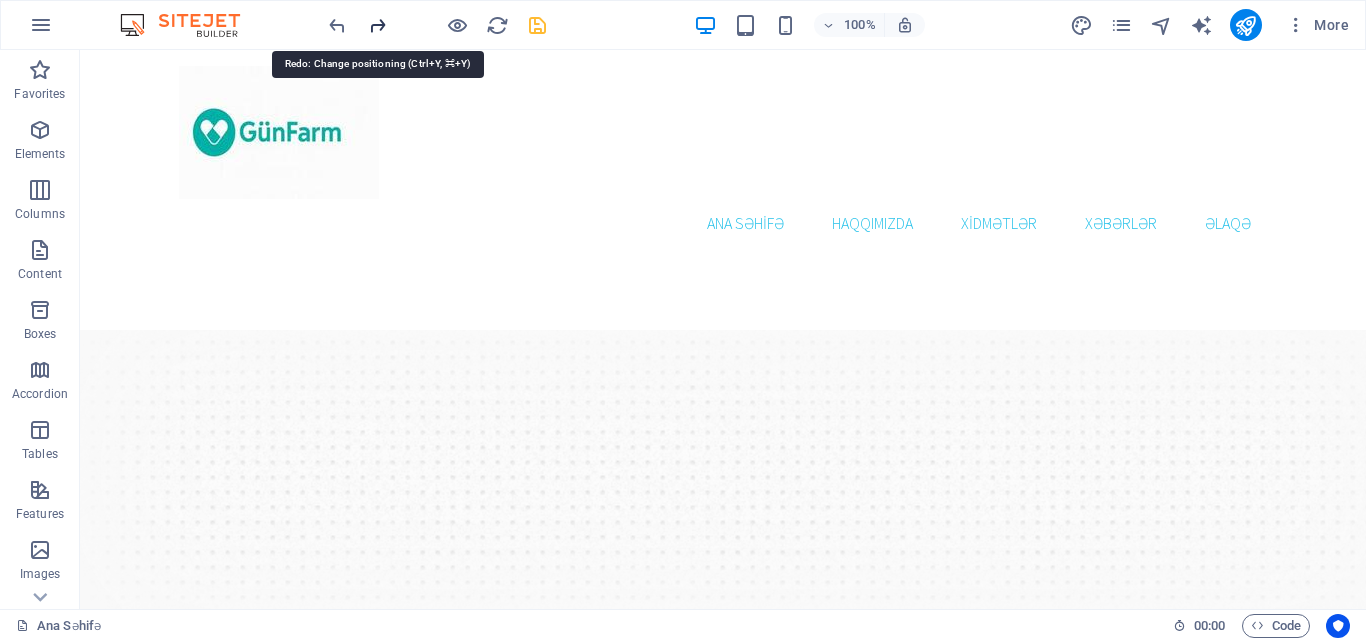 click at bounding box center (377, 25) 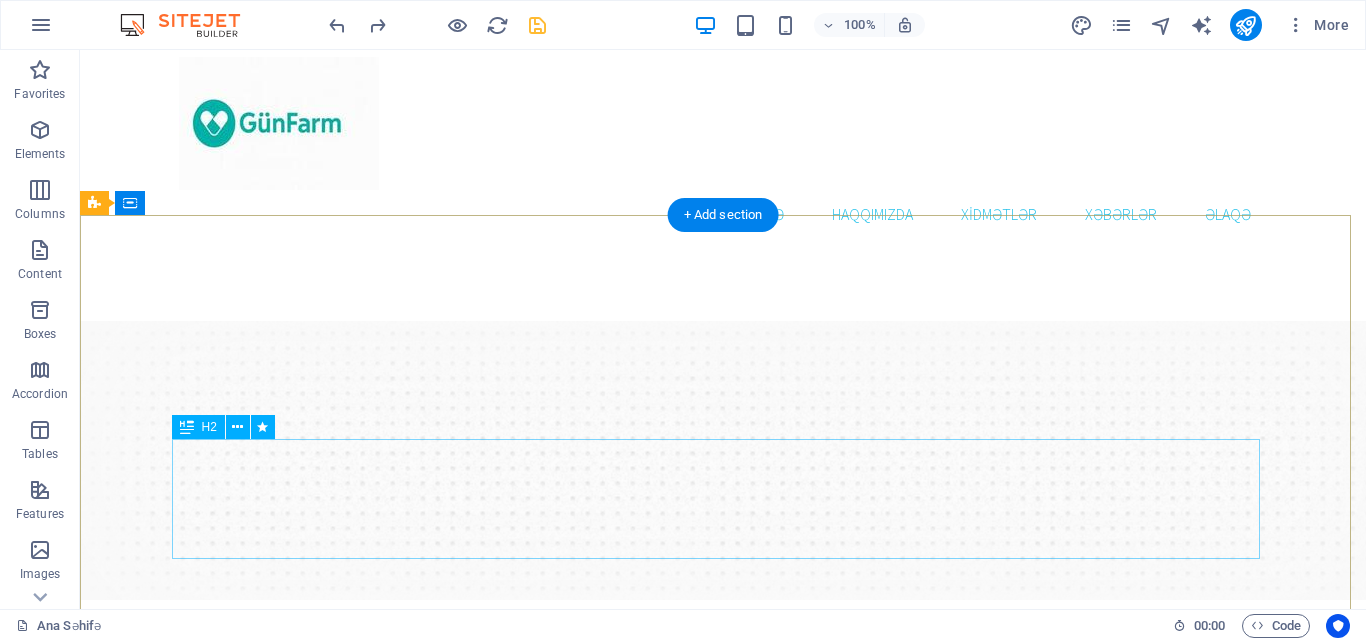scroll, scrollTop: 0, scrollLeft: 0, axis: both 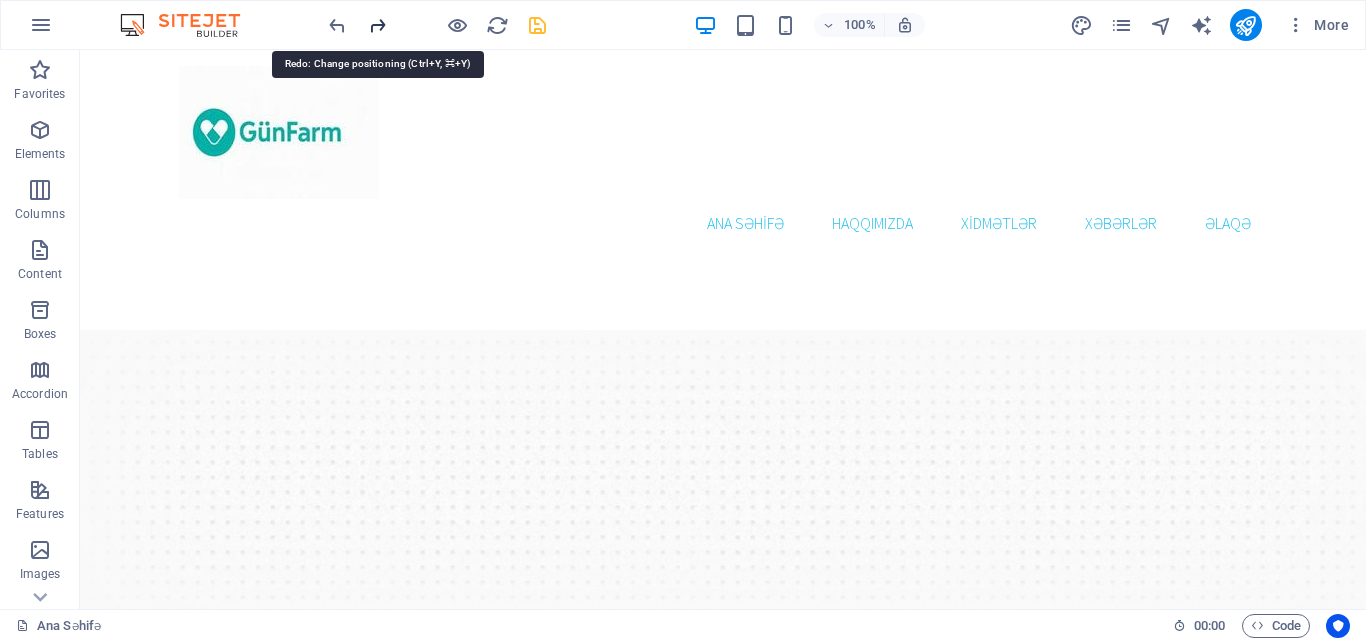 click at bounding box center (377, 25) 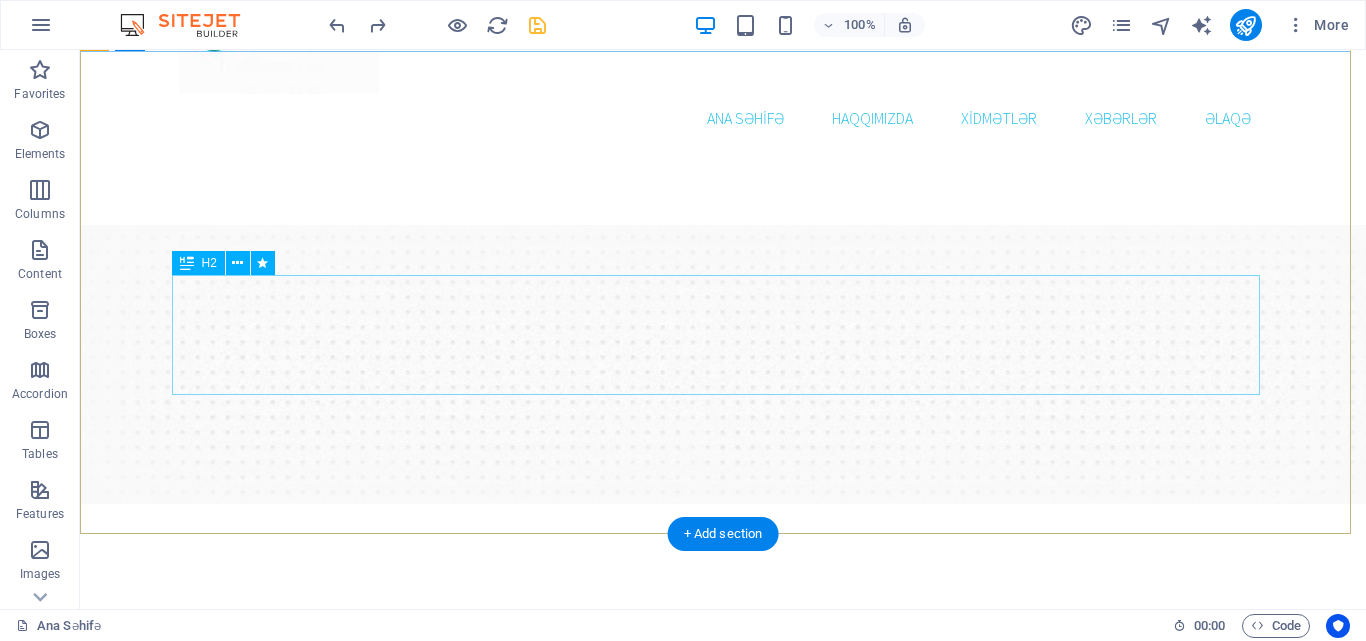 scroll, scrollTop: 100, scrollLeft: 0, axis: vertical 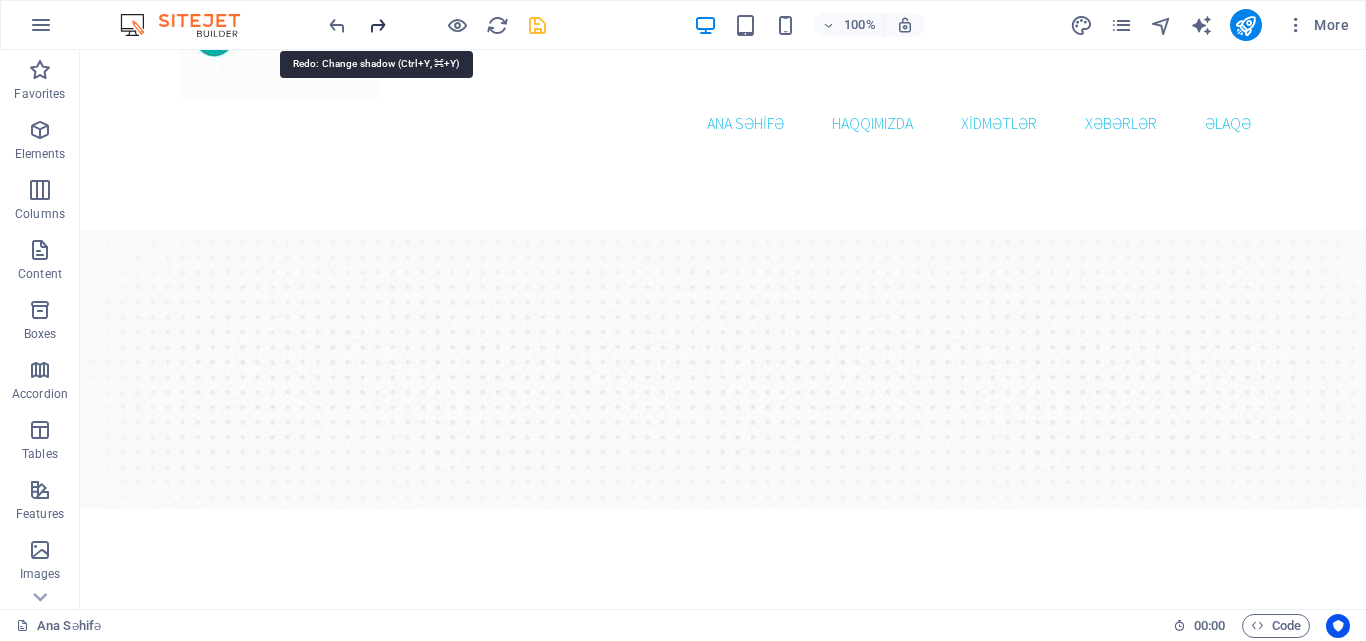 click at bounding box center (377, 25) 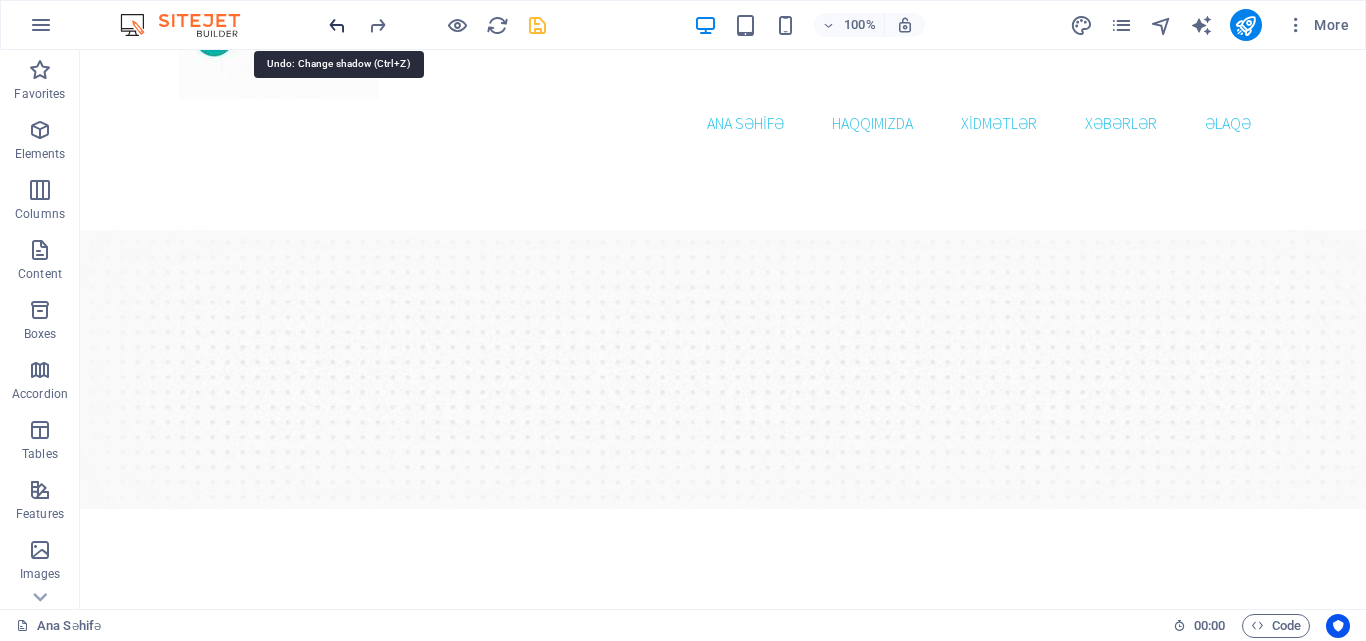 click at bounding box center [337, 25] 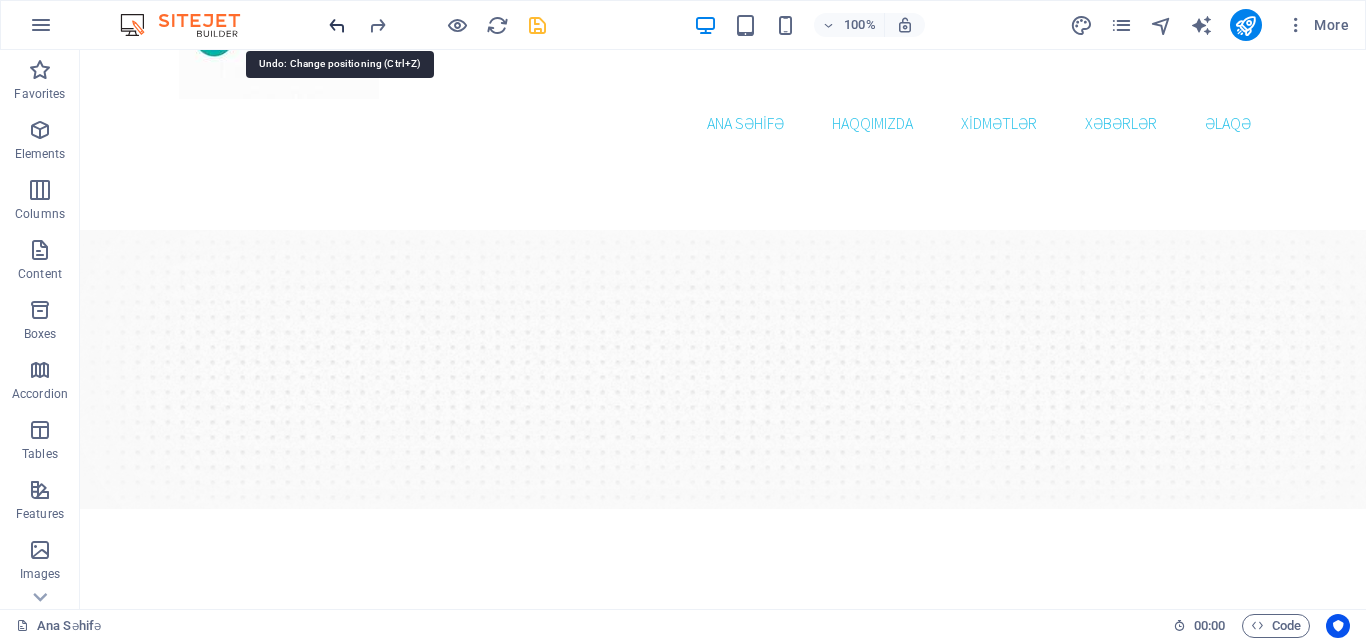 click at bounding box center (337, 25) 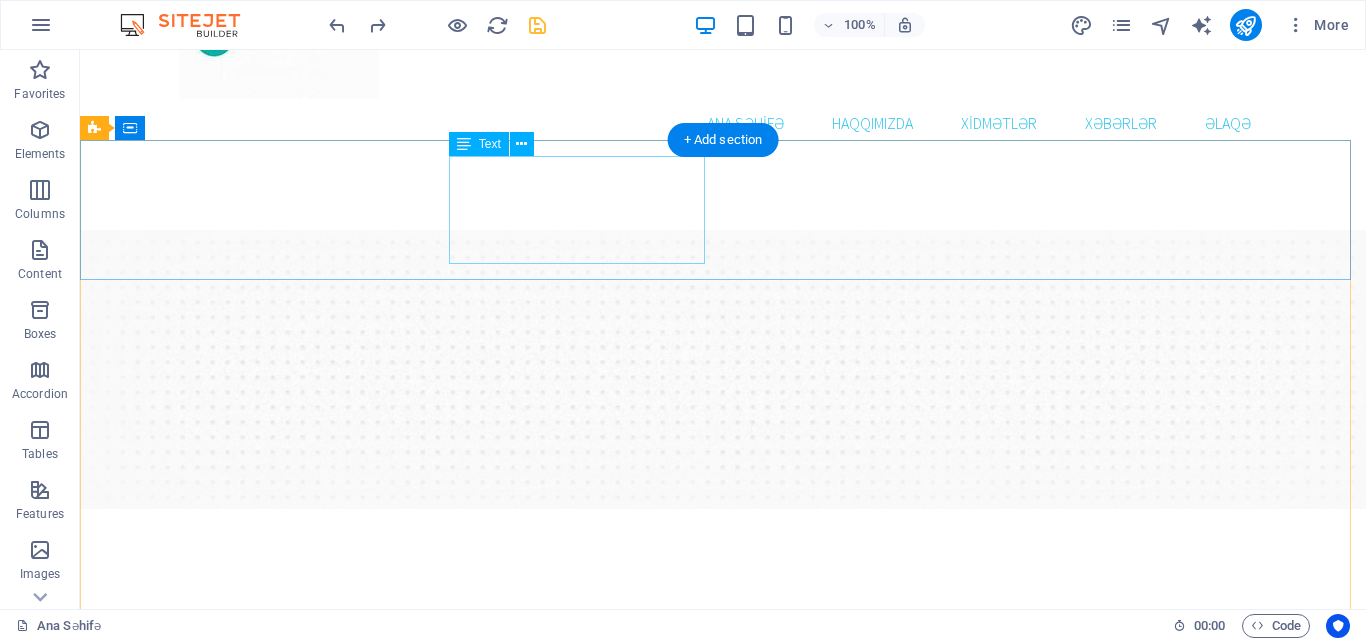 scroll, scrollTop: 0, scrollLeft: 0, axis: both 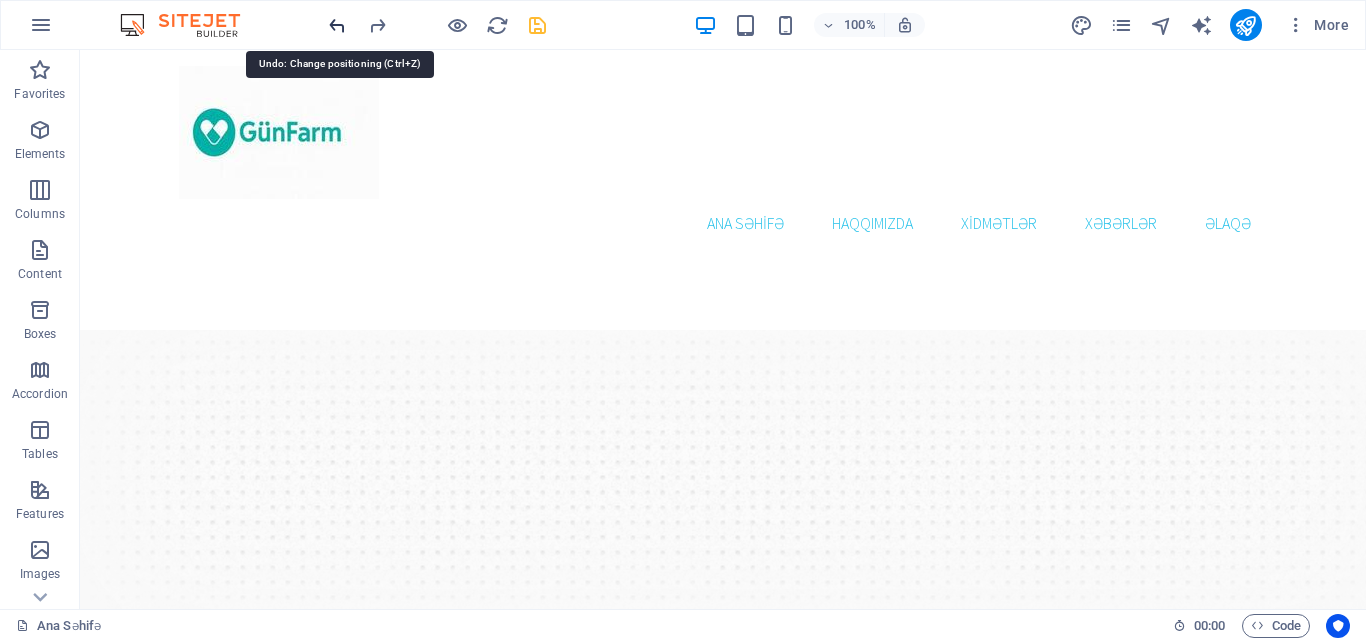 click at bounding box center (337, 25) 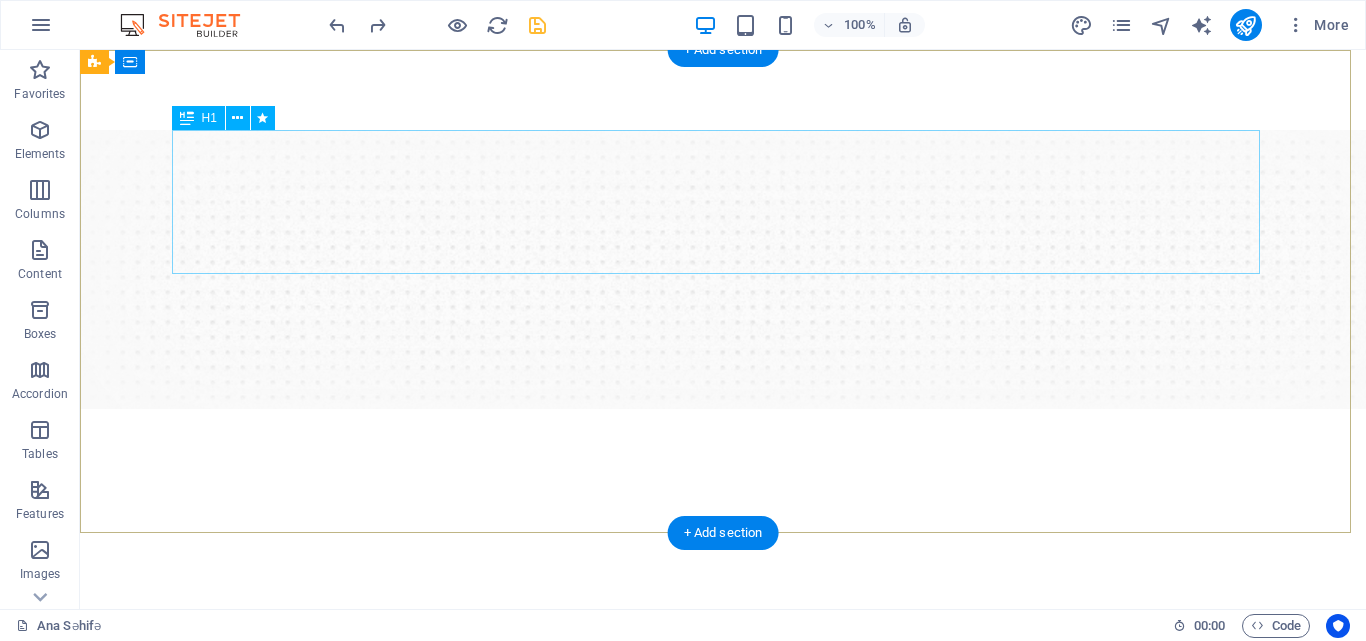 scroll, scrollTop: 0, scrollLeft: 0, axis: both 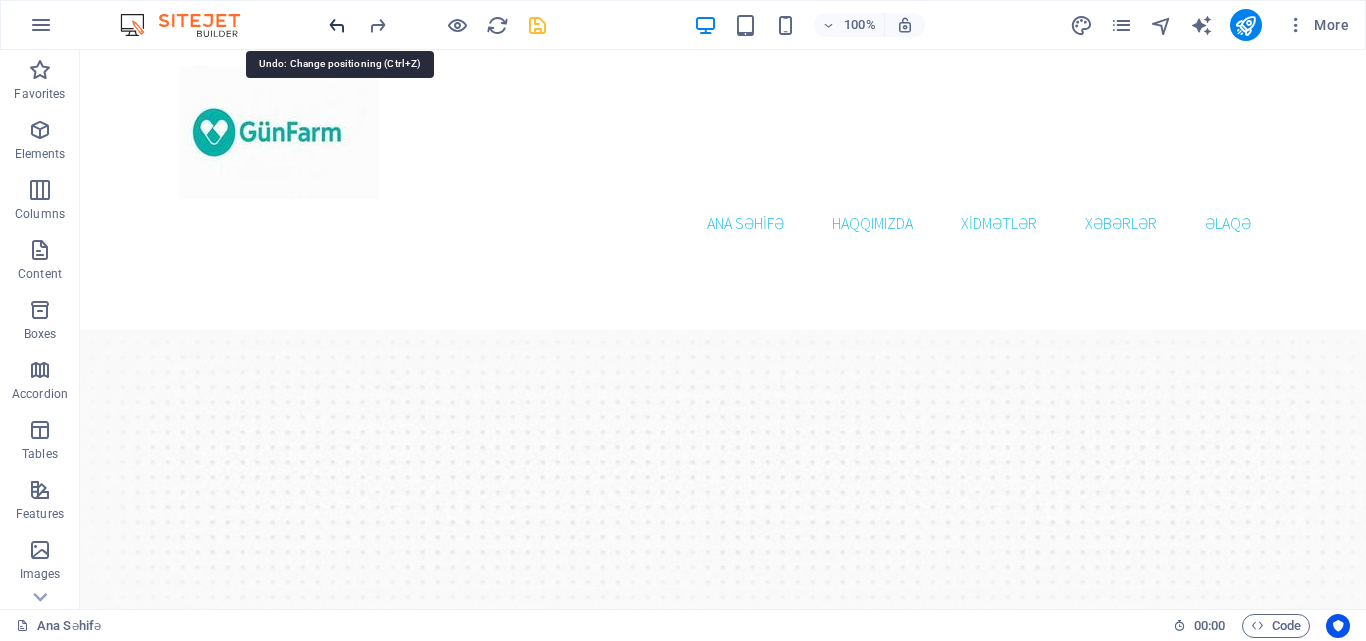 click at bounding box center (337, 25) 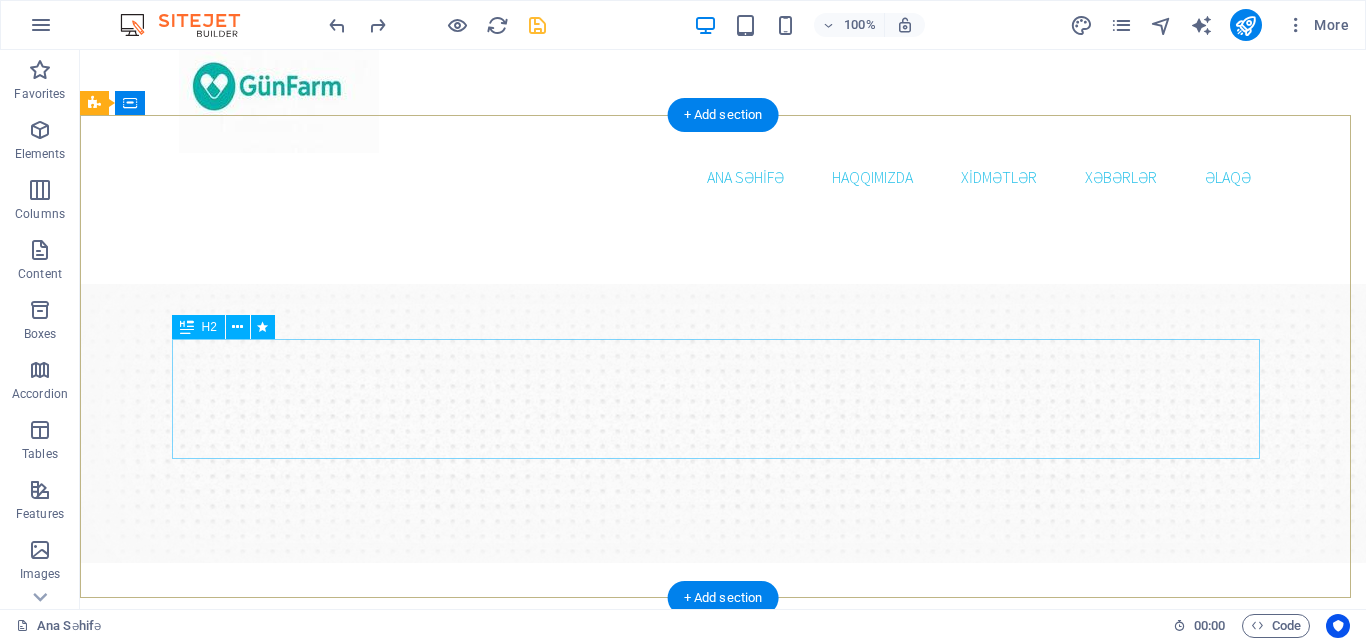 scroll, scrollTop: 0, scrollLeft: 0, axis: both 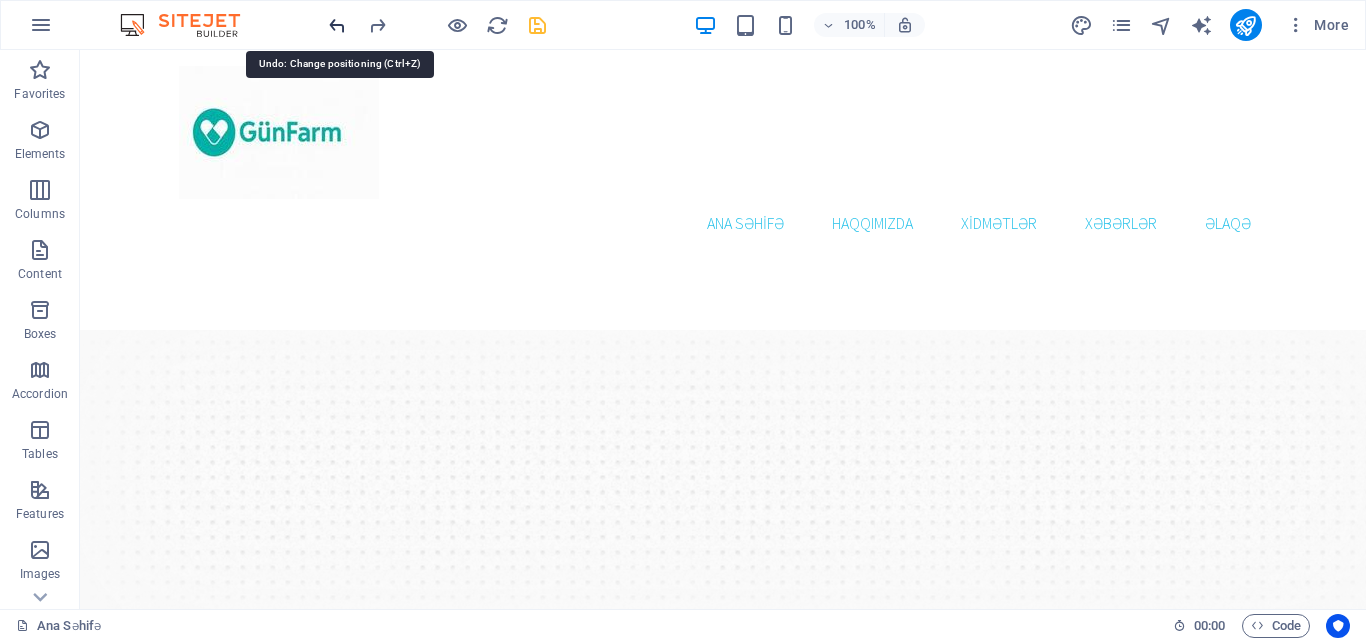 click at bounding box center (337, 25) 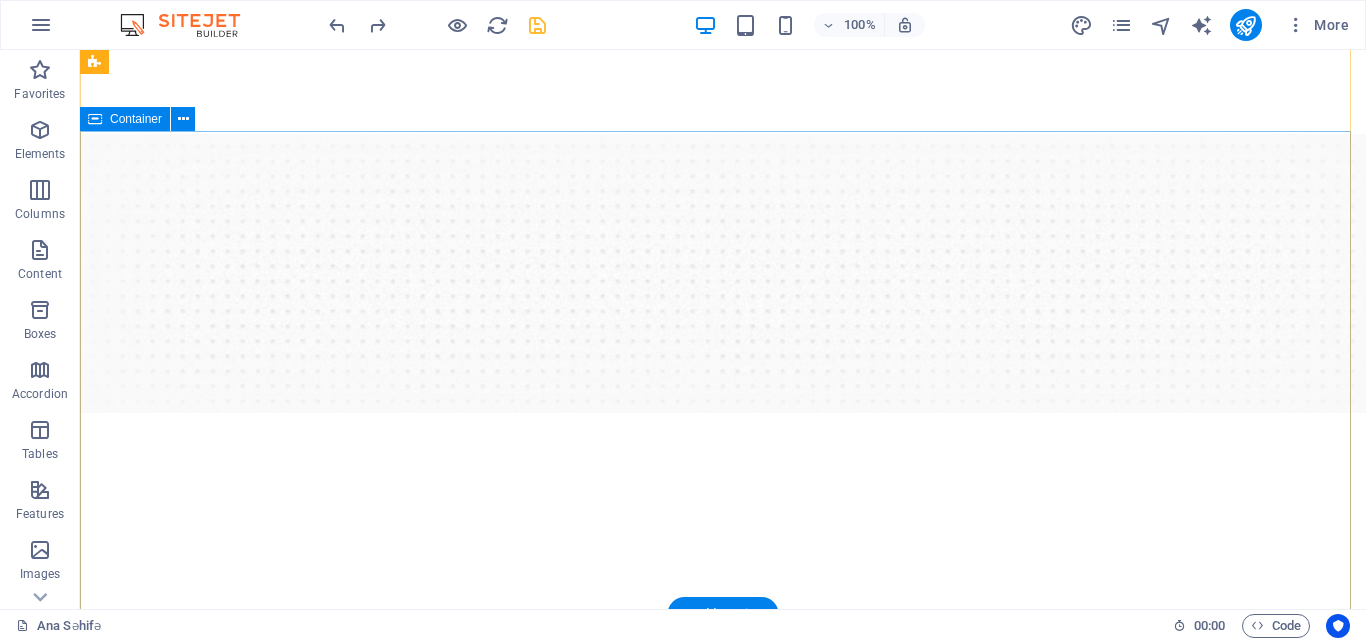 scroll, scrollTop: 100, scrollLeft: 0, axis: vertical 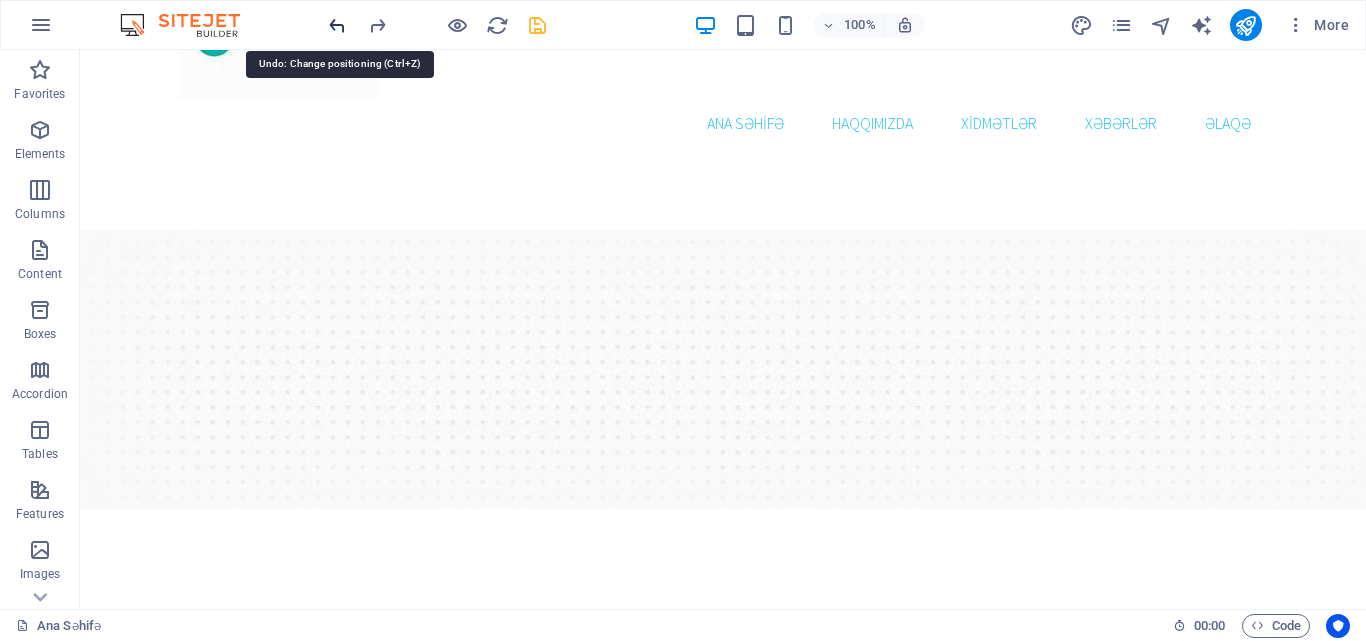 click at bounding box center [337, 25] 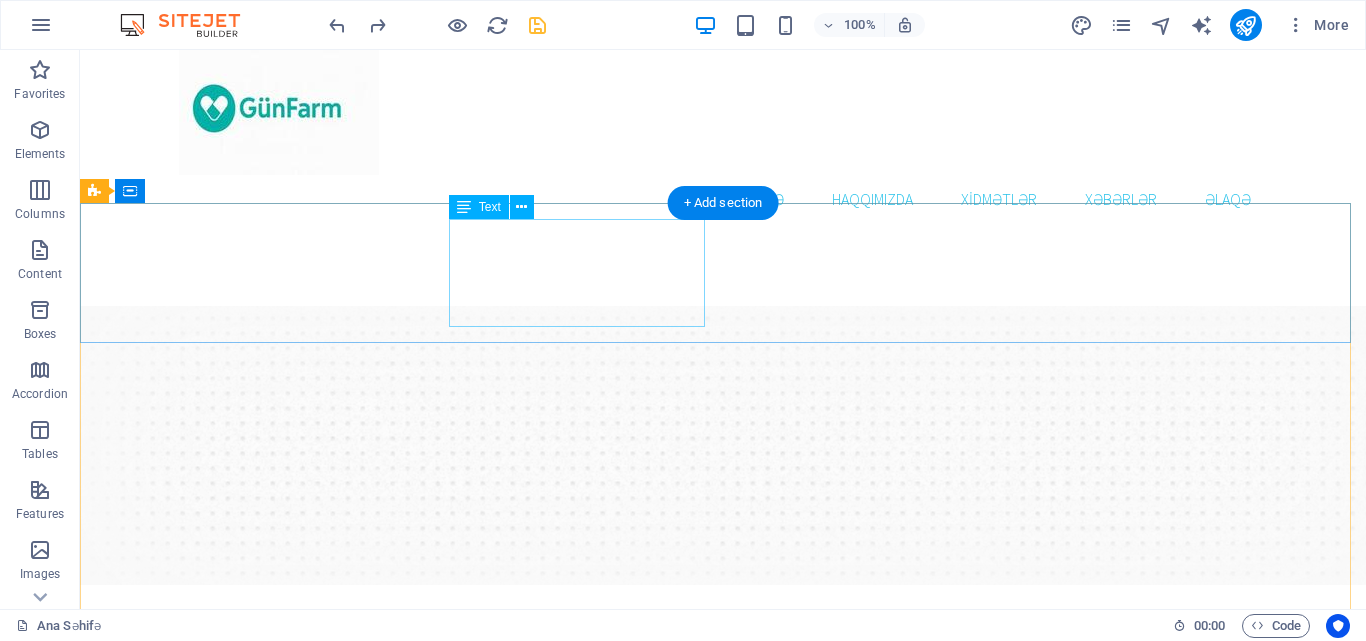 scroll, scrollTop: 0, scrollLeft: 0, axis: both 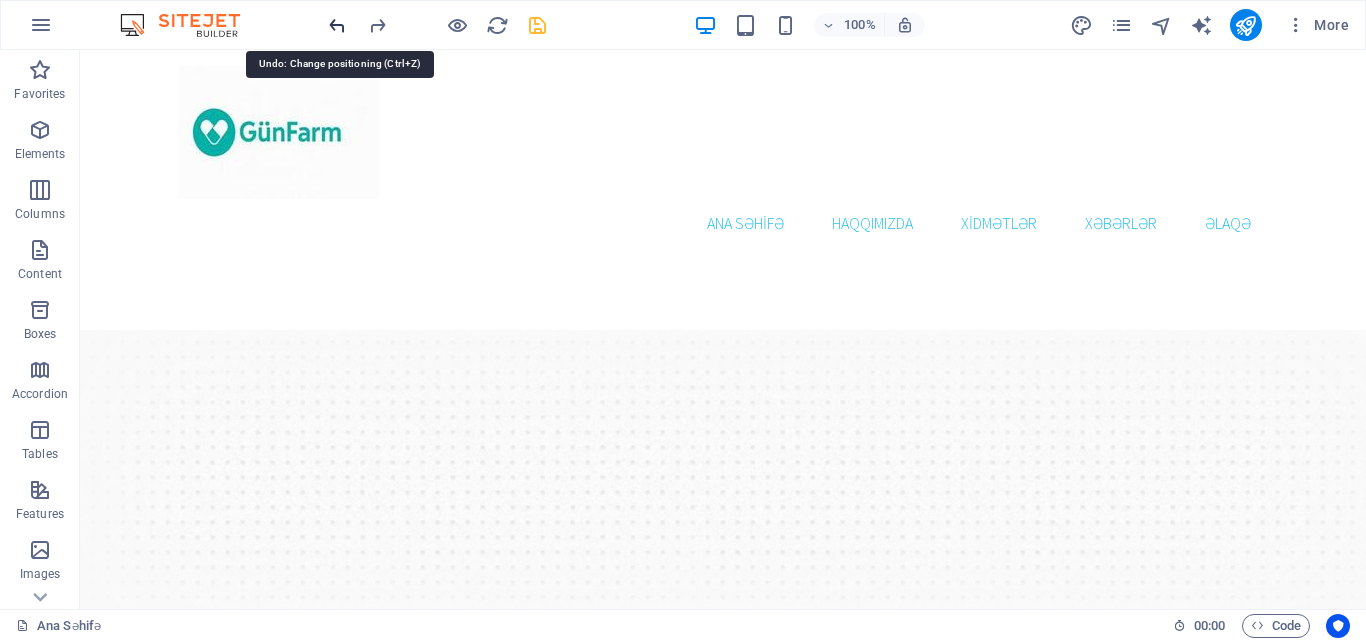 click at bounding box center (337, 25) 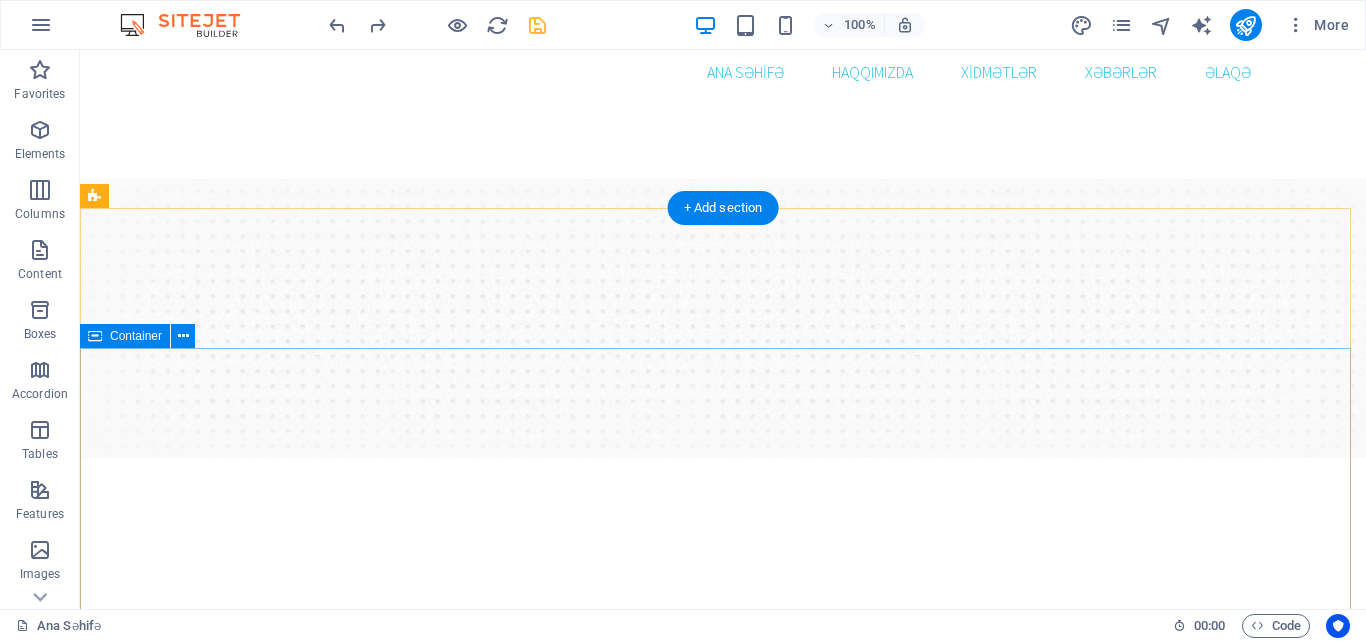 scroll, scrollTop: 300, scrollLeft: 0, axis: vertical 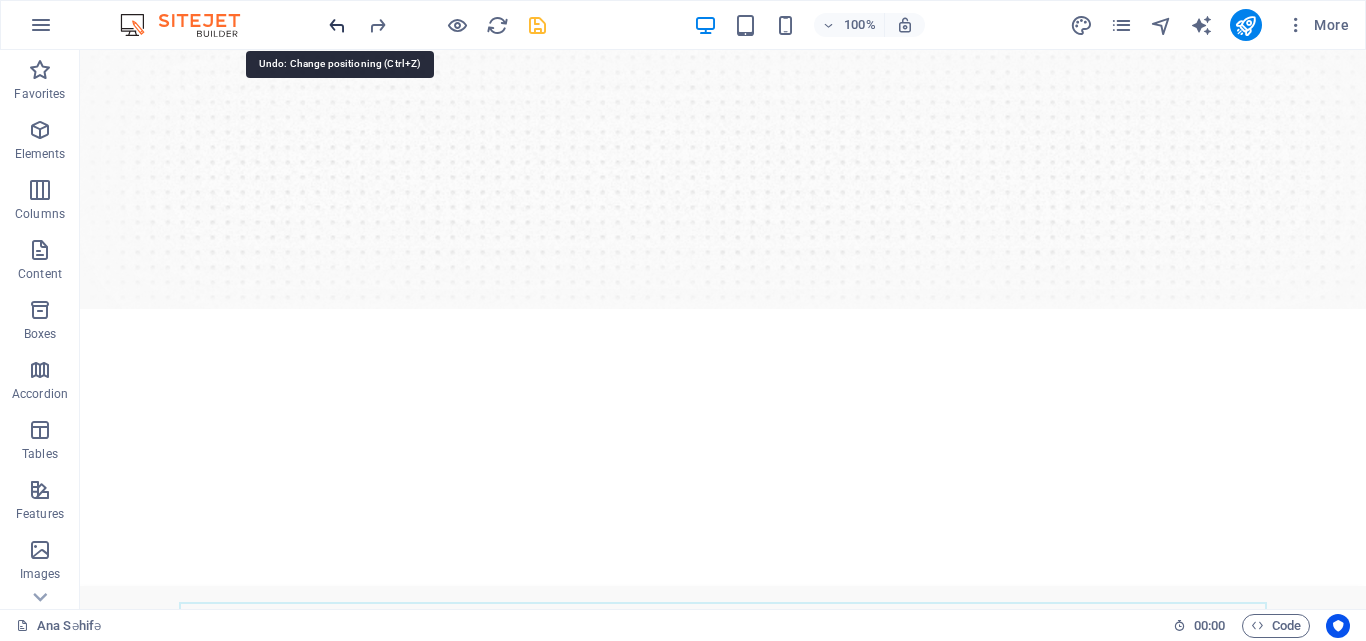 click at bounding box center [337, 25] 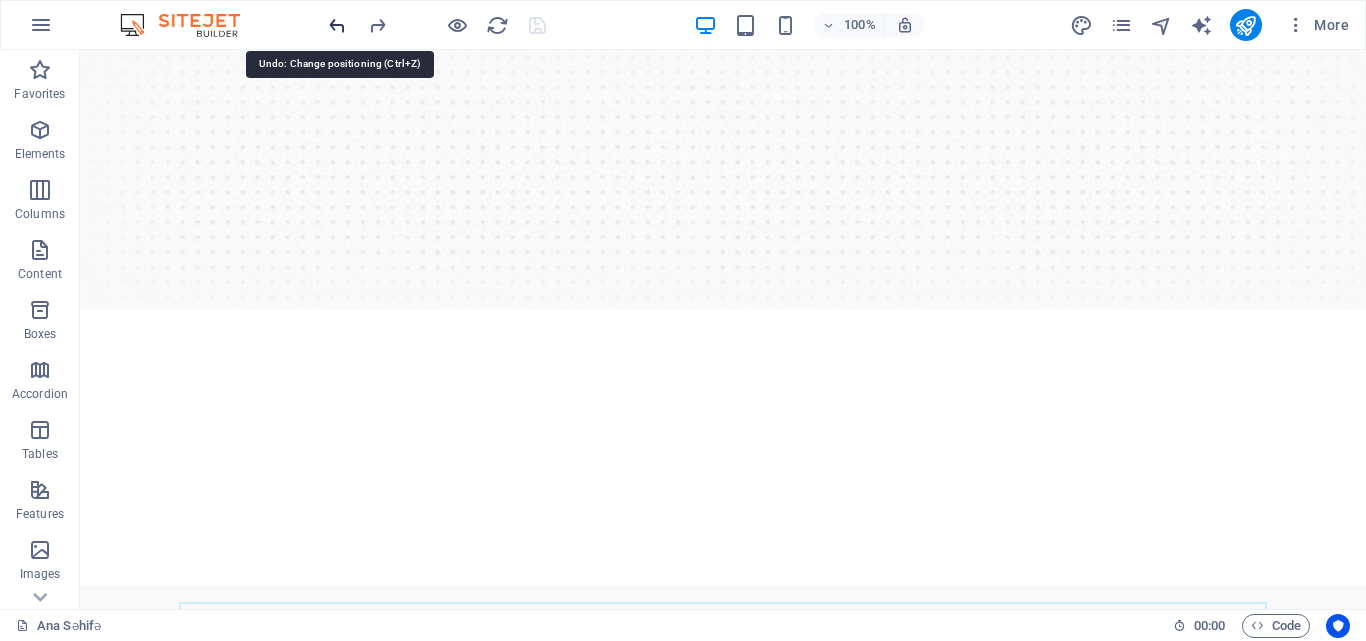 click at bounding box center (337, 25) 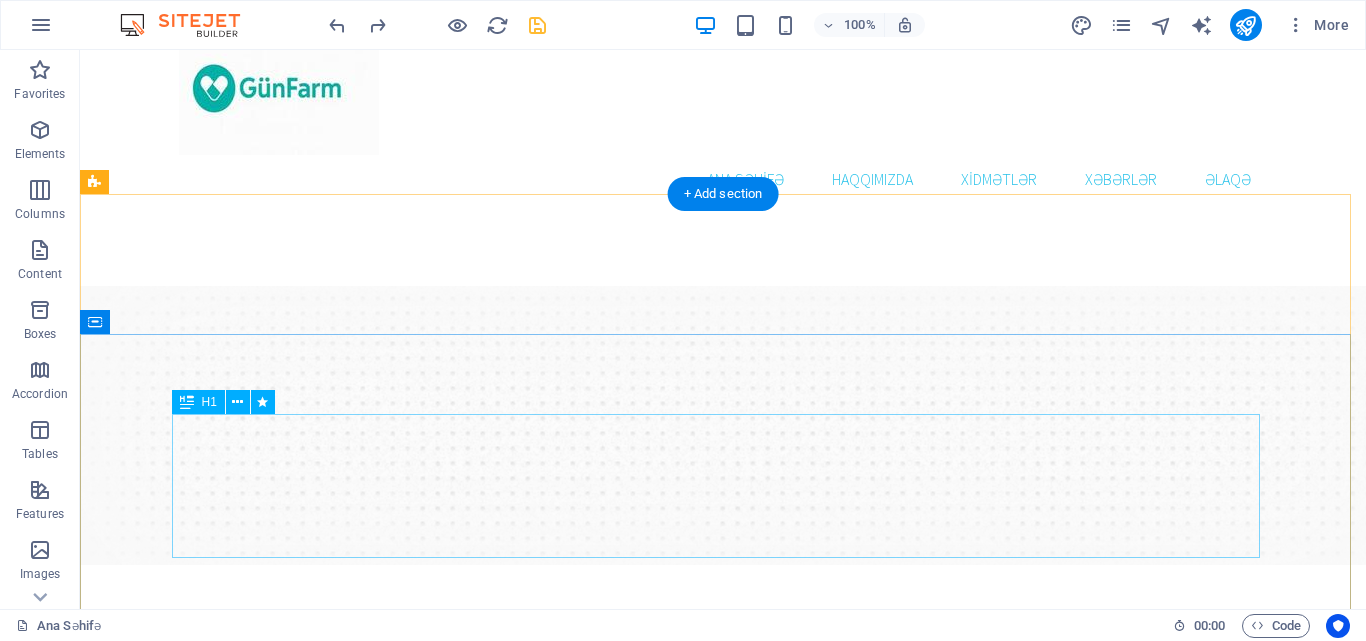 scroll, scrollTop: 0, scrollLeft: 0, axis: both 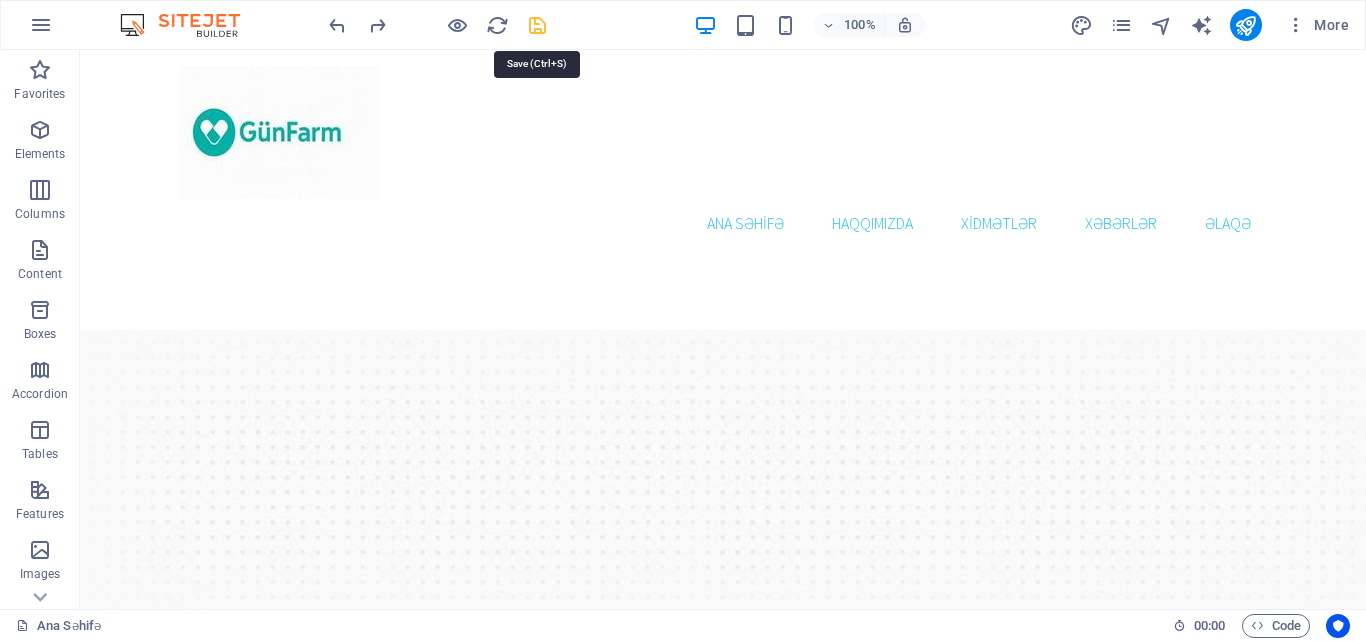 click at bounding box center [537, 25] 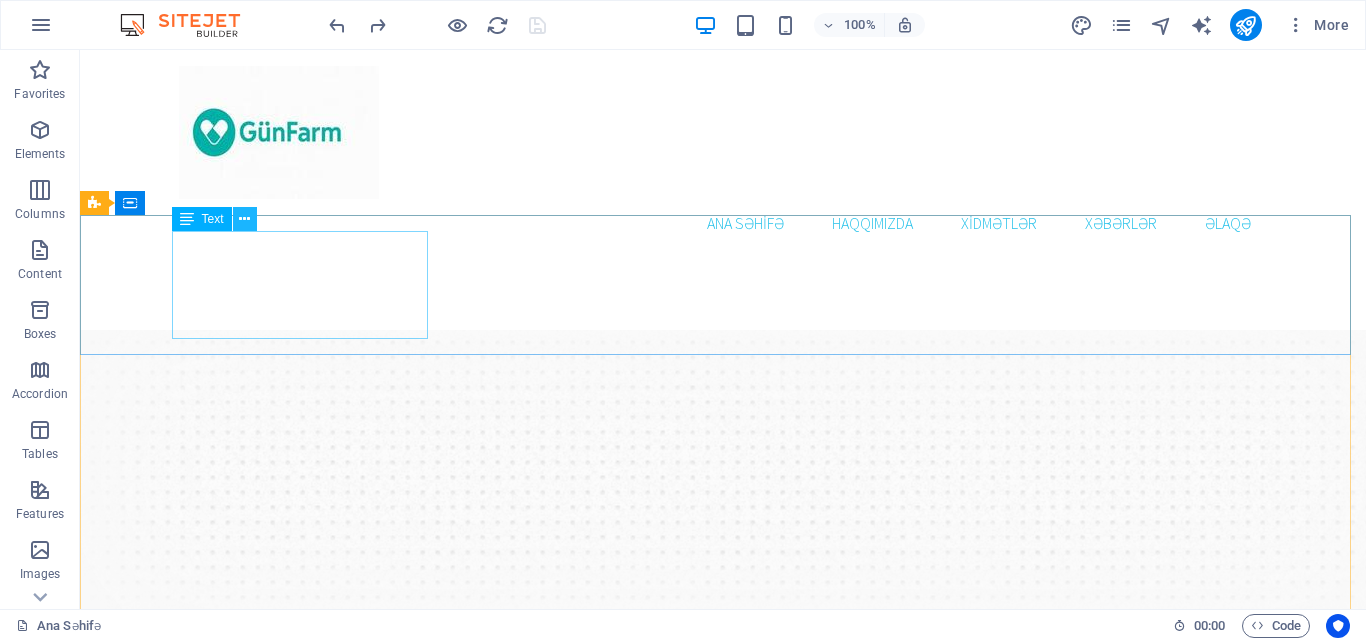 click at bounding box center [244, 219] 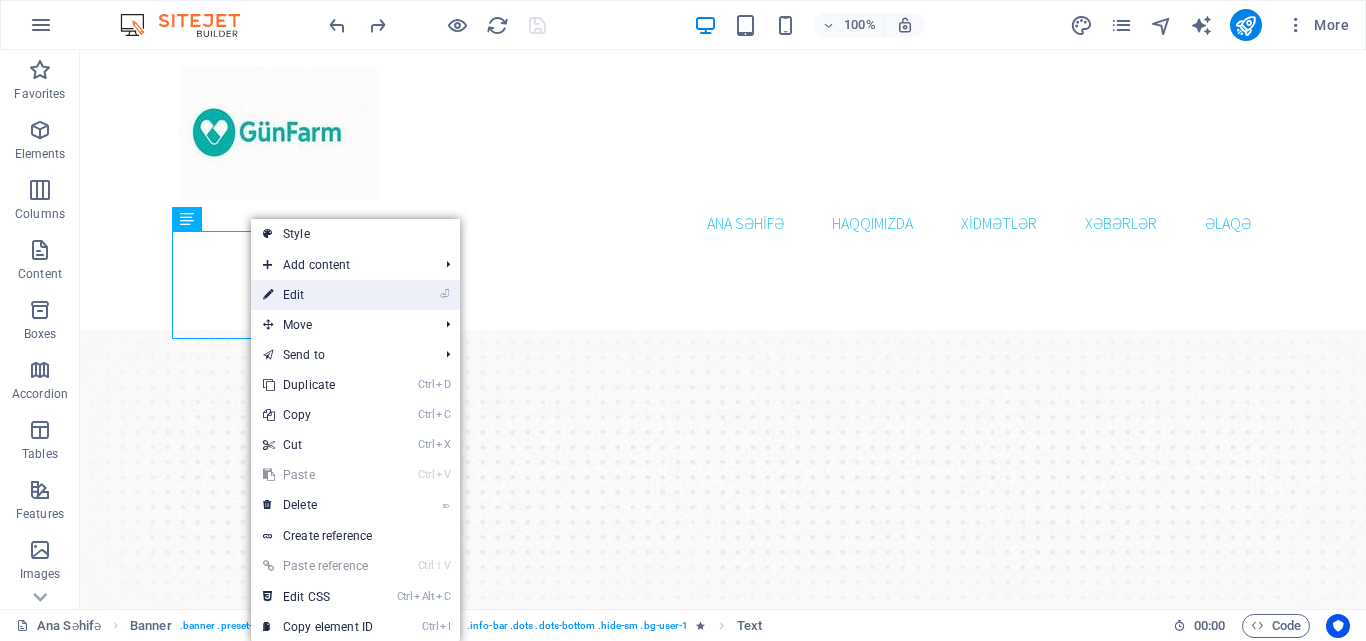 click on "⏎  Edit" at bounding box center (318, 295) 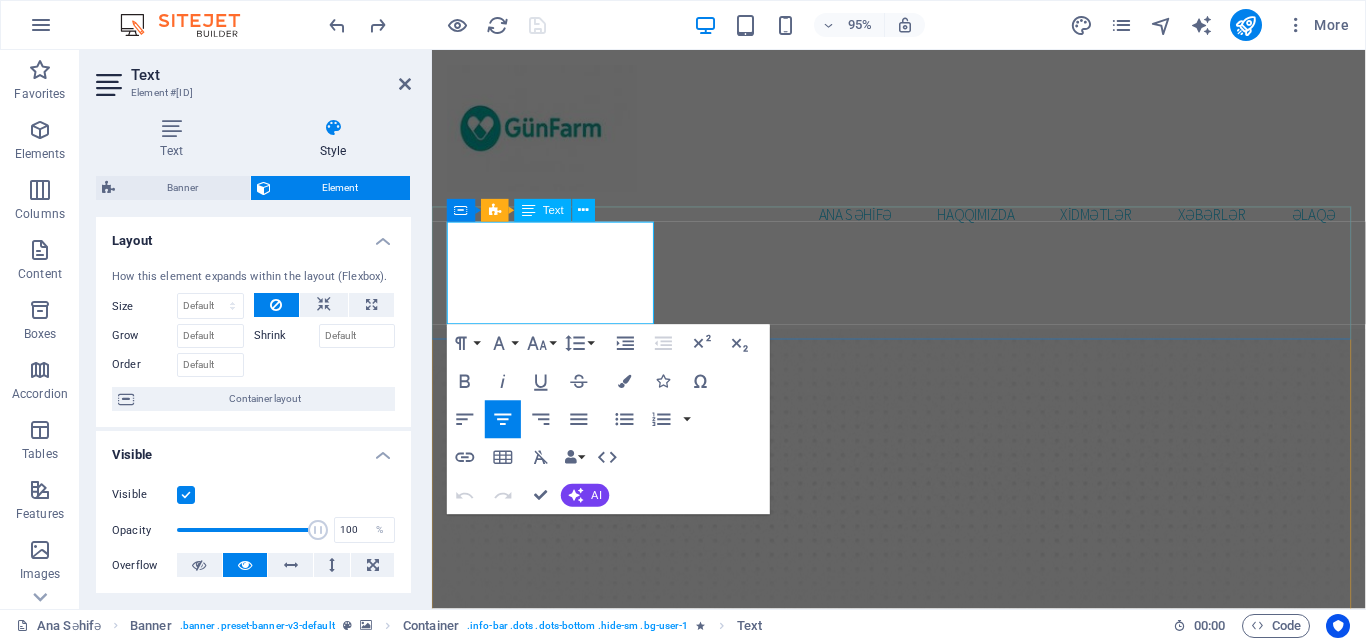 click at bounding box center [924, 956] 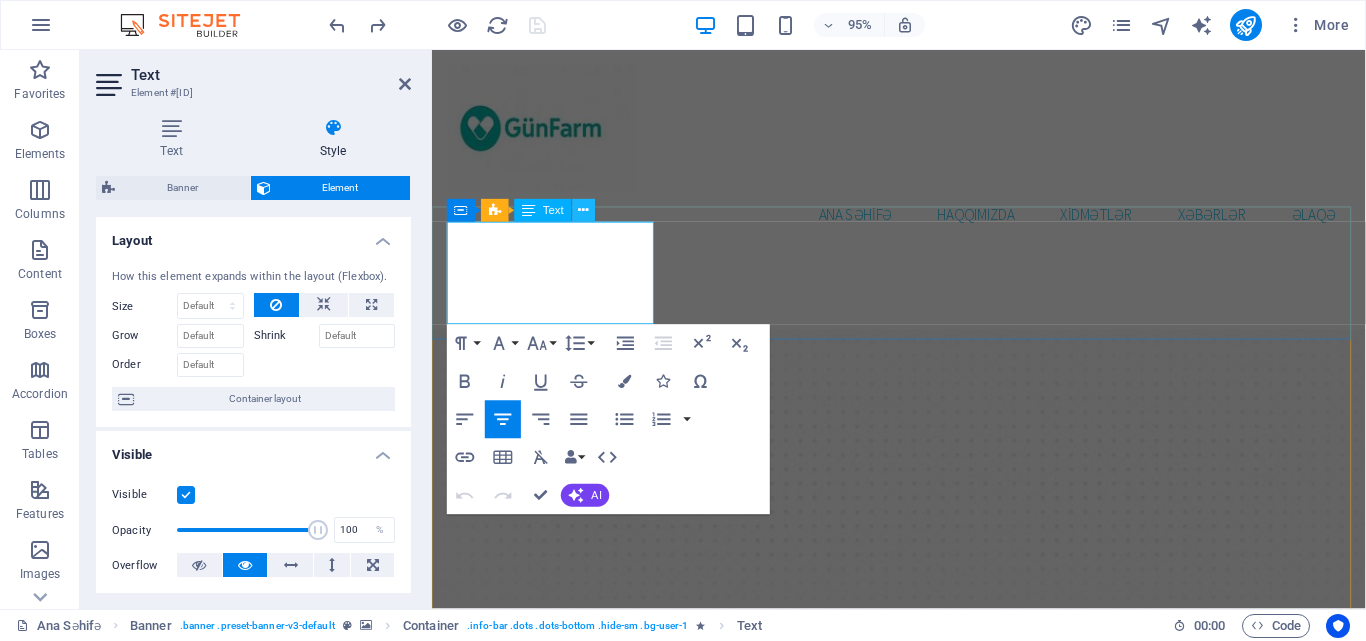 click at bounding box center [584, 211] 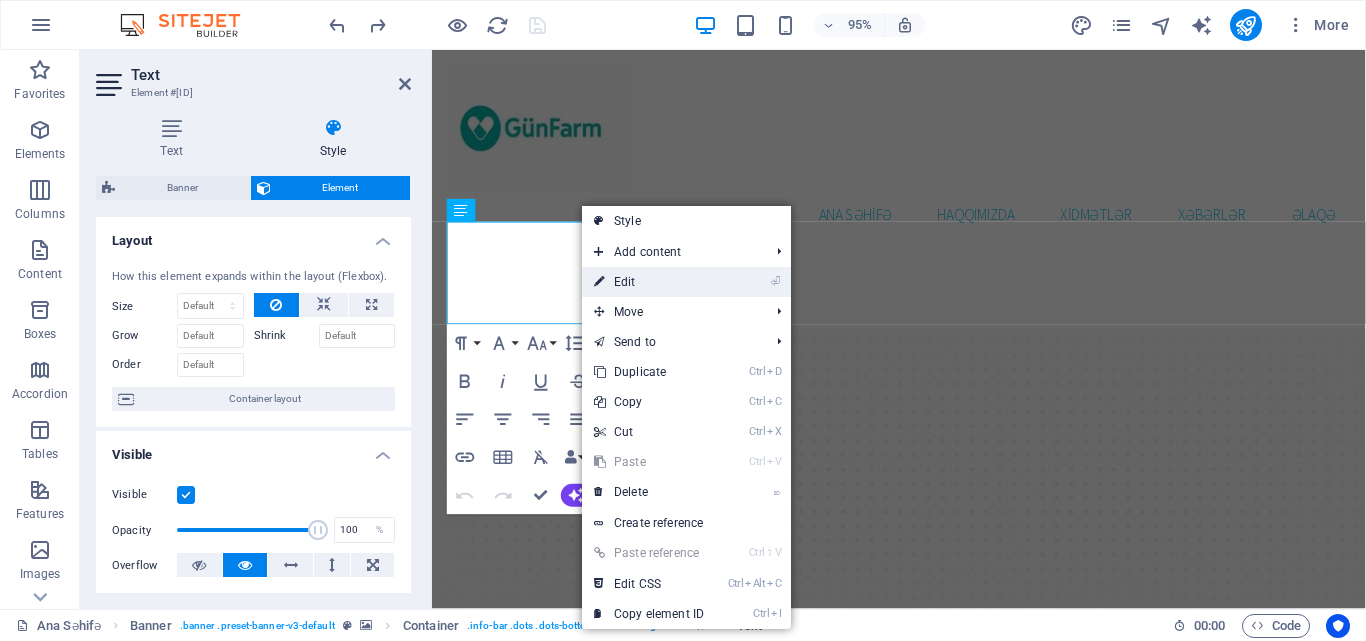 click on "⏎  Edit" at bounding box center [649, 282] 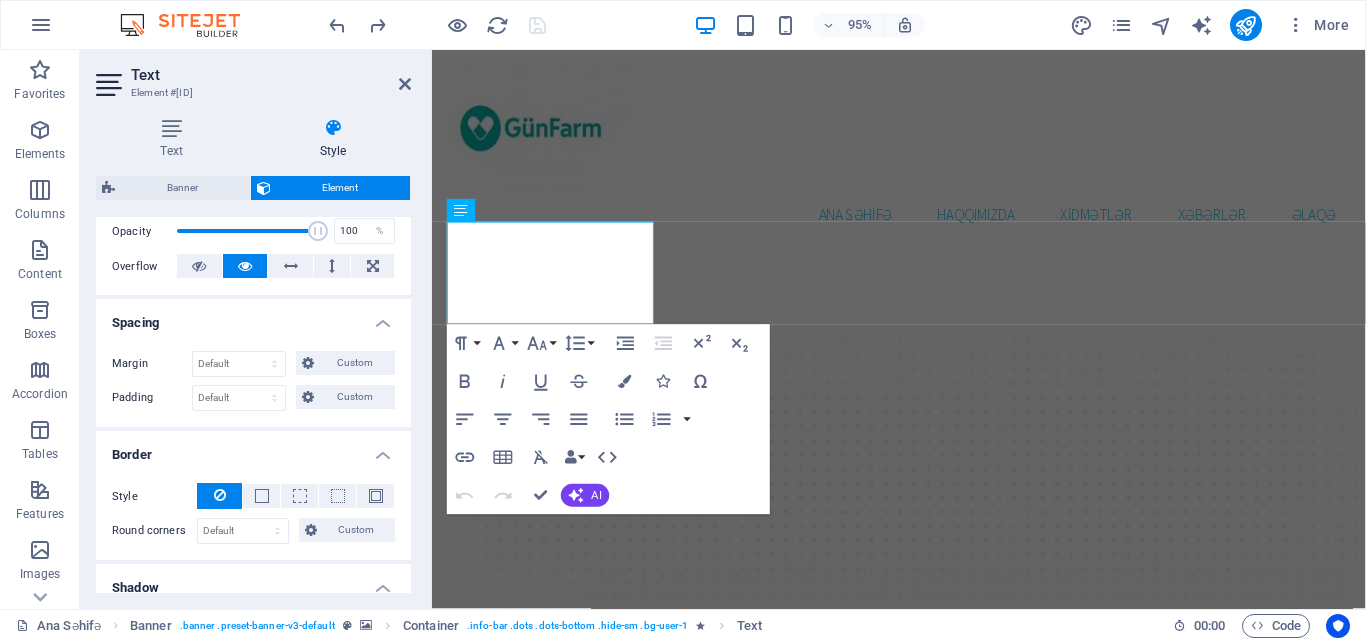 scroll, scrollTop: 0, scrollLeft: 0, axis: both 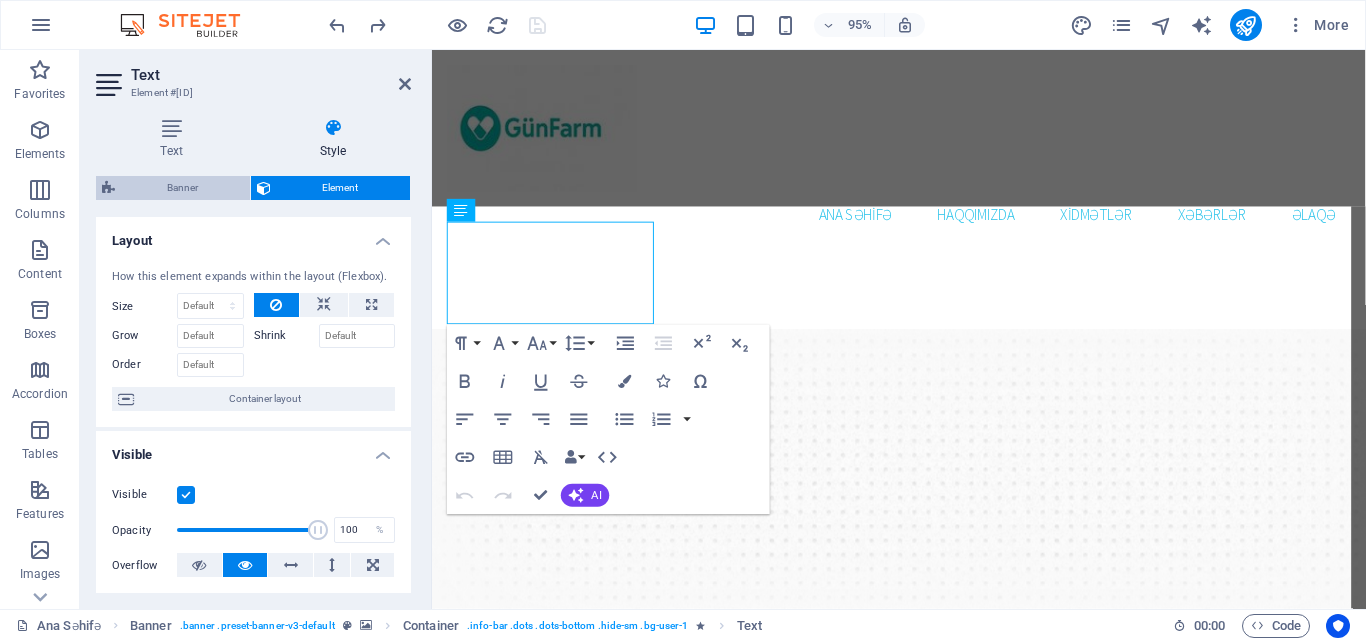 click on "Banner" at bounding box center [182, 188] 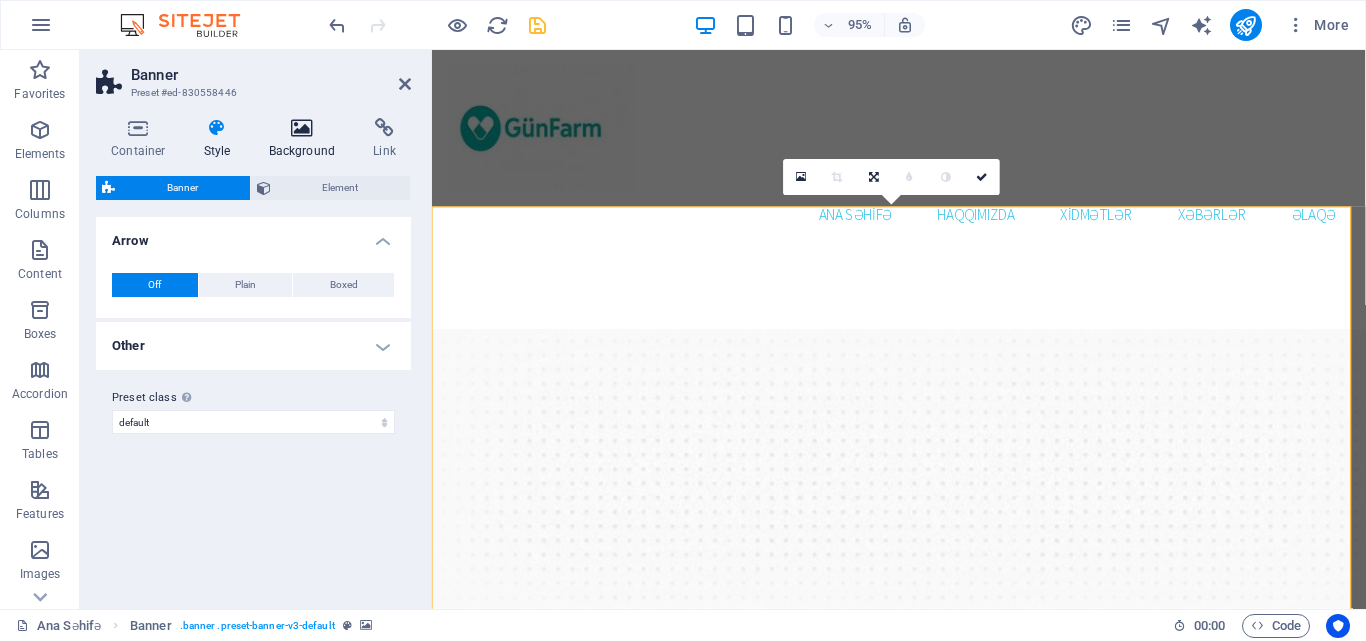 click at bounding box center (302, 128) 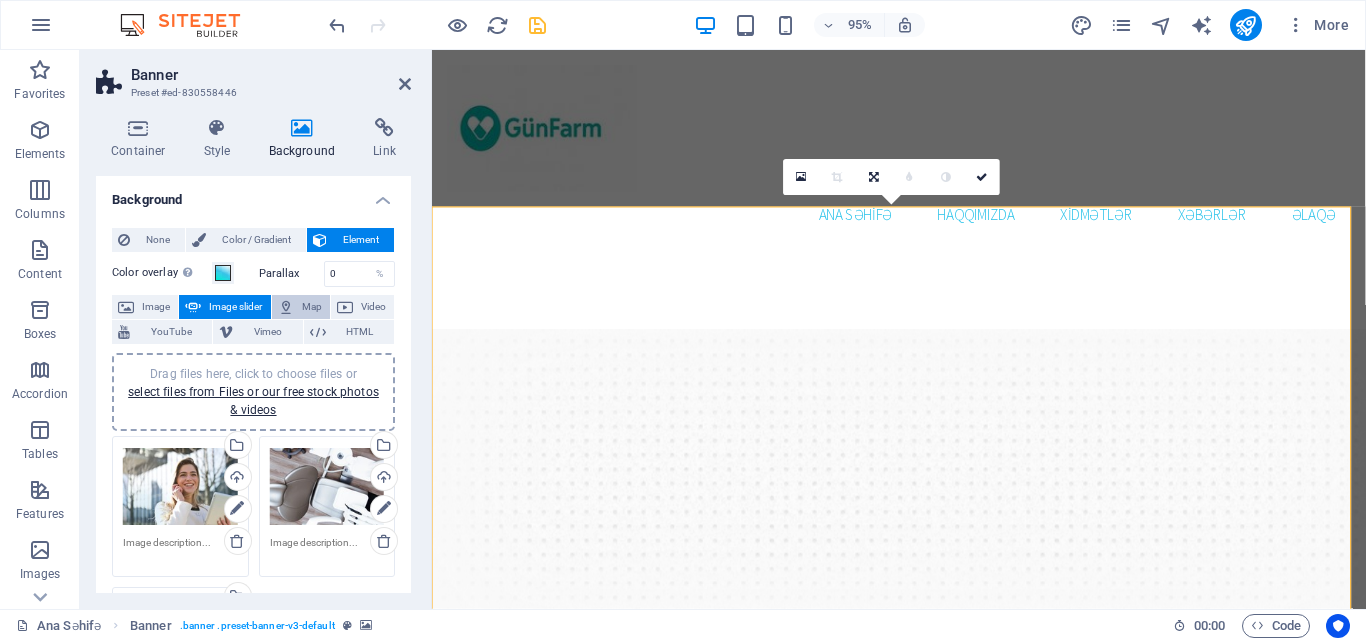 click on "Map" at bounding box center [312, 307] 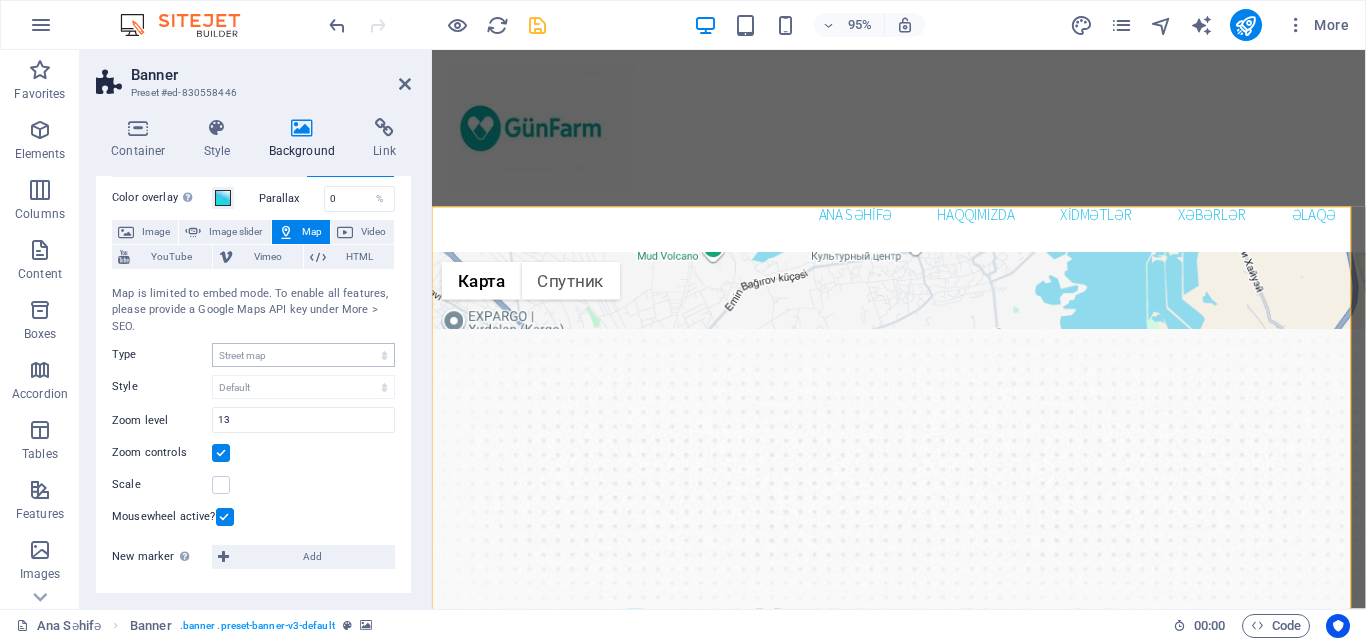 scroll, scrollTop: 0, scrollLeft: 0, axis: both 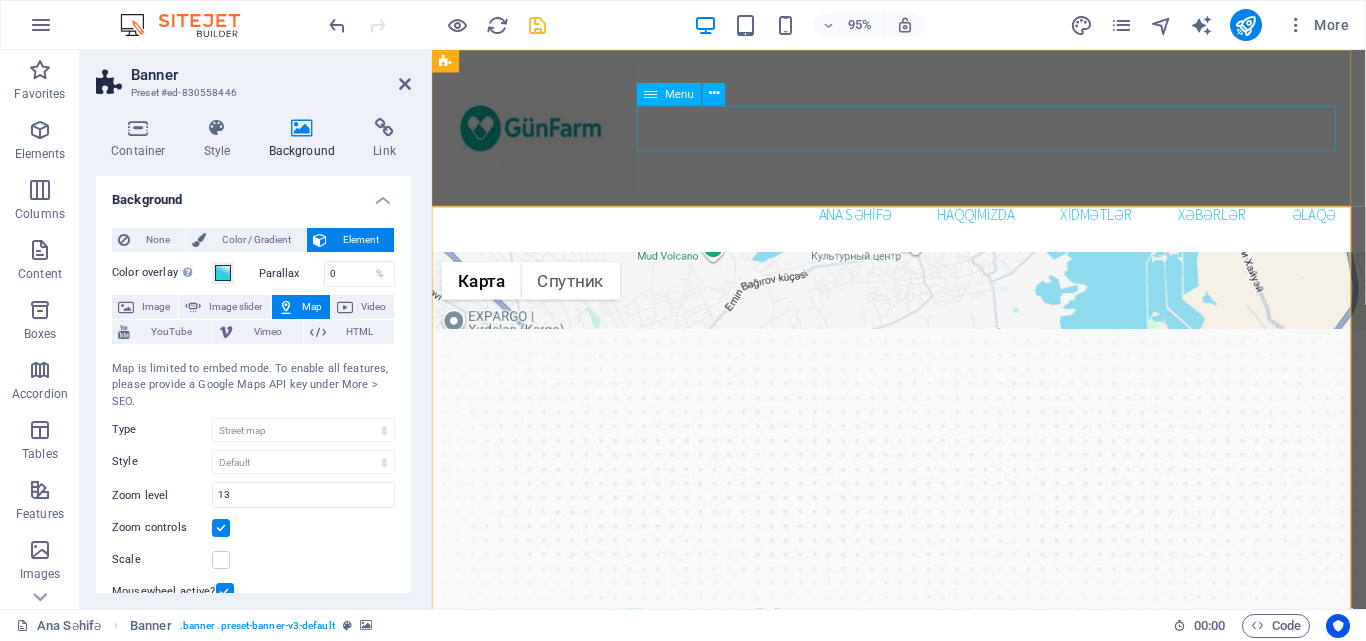 click on "Ana Səhifə Haqqımızda Xidmətlər Xəbərlər Əlaqə" at bounding box center [923, 223] 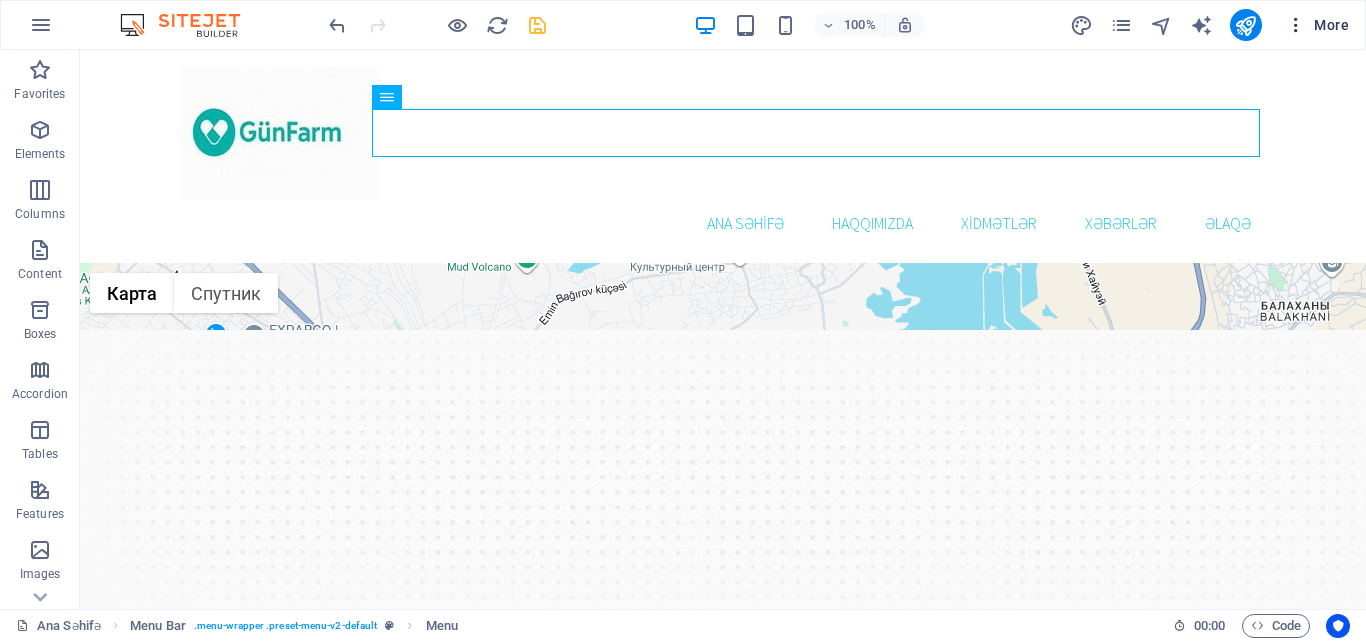 click at bounding box center (1296, 25) 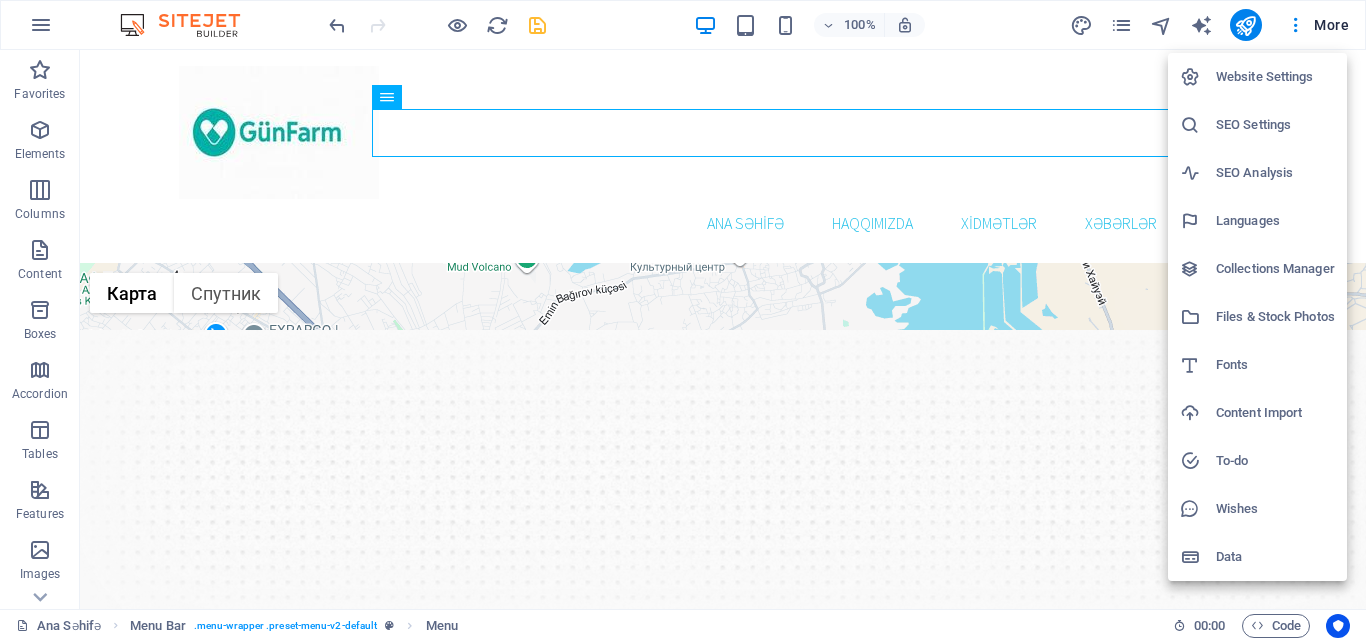 click on "Website Settings" at bounding box center [1275, 77] 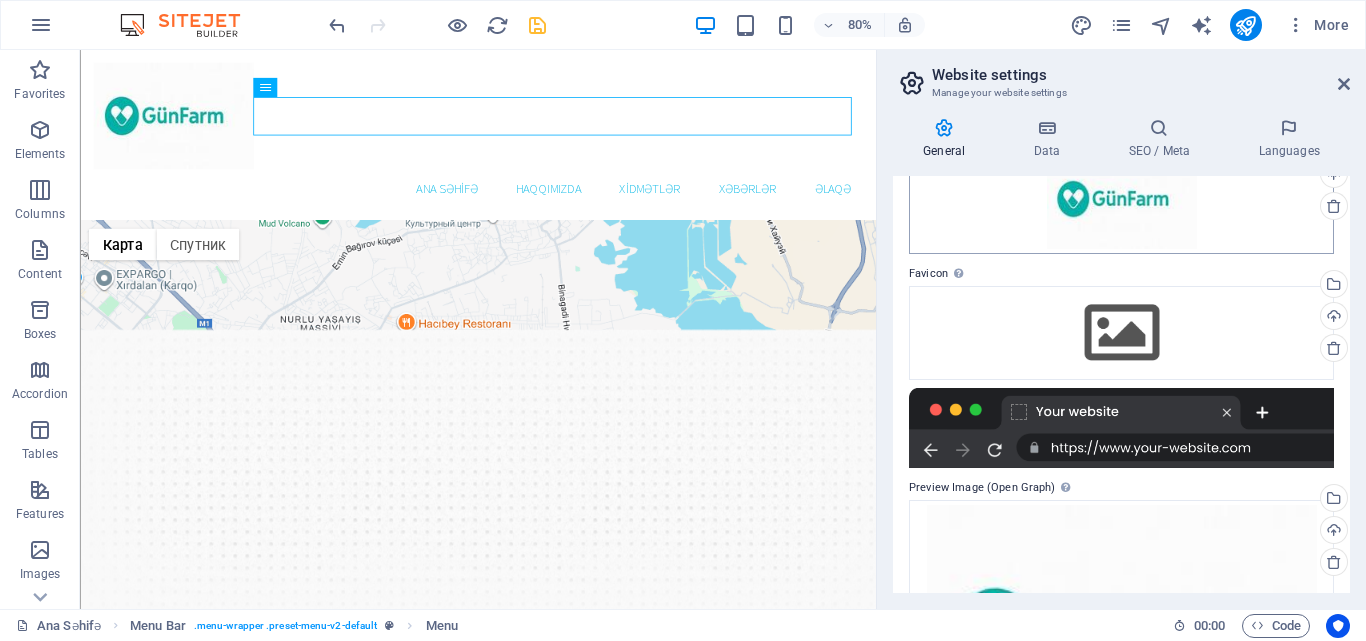 scroll, scrollTop: 0, scrollLeft: 0, axis: both 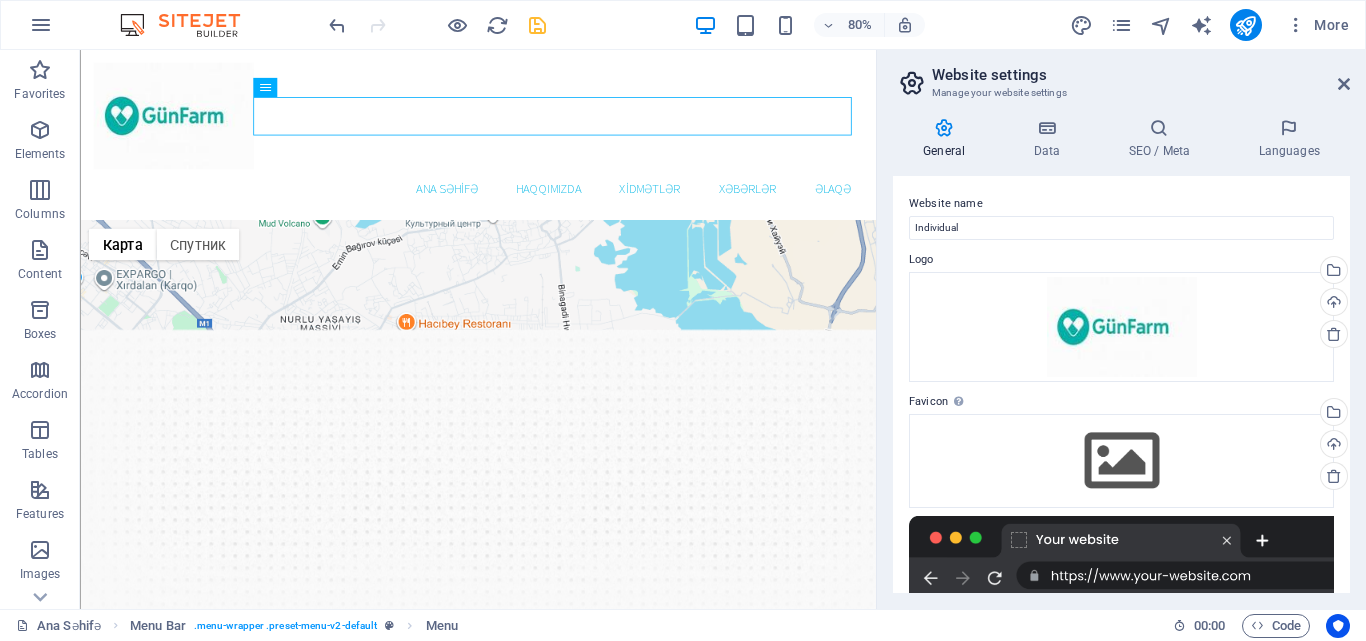 drag, startPoint x: 1055, startPoint y: 144, endPoint x: 1048, endPoint y: 214, distance: 70.34913 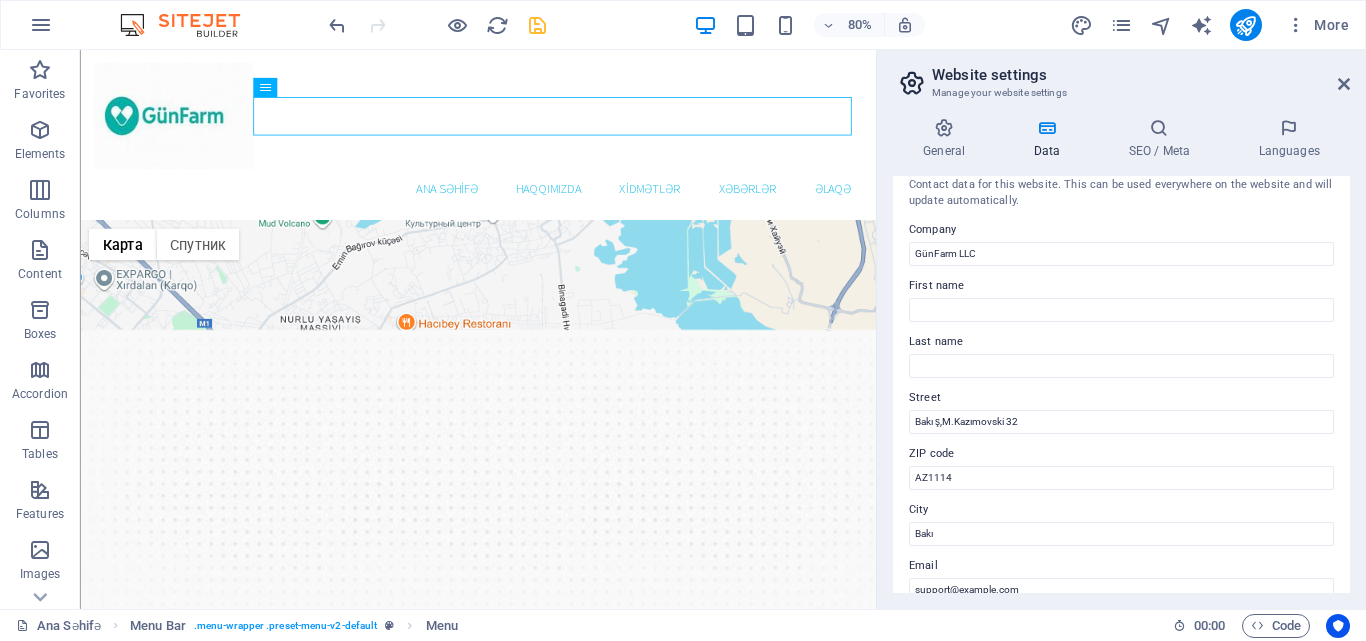 scroll, scrollTop: 0, scrollLeft: 0, axis: both 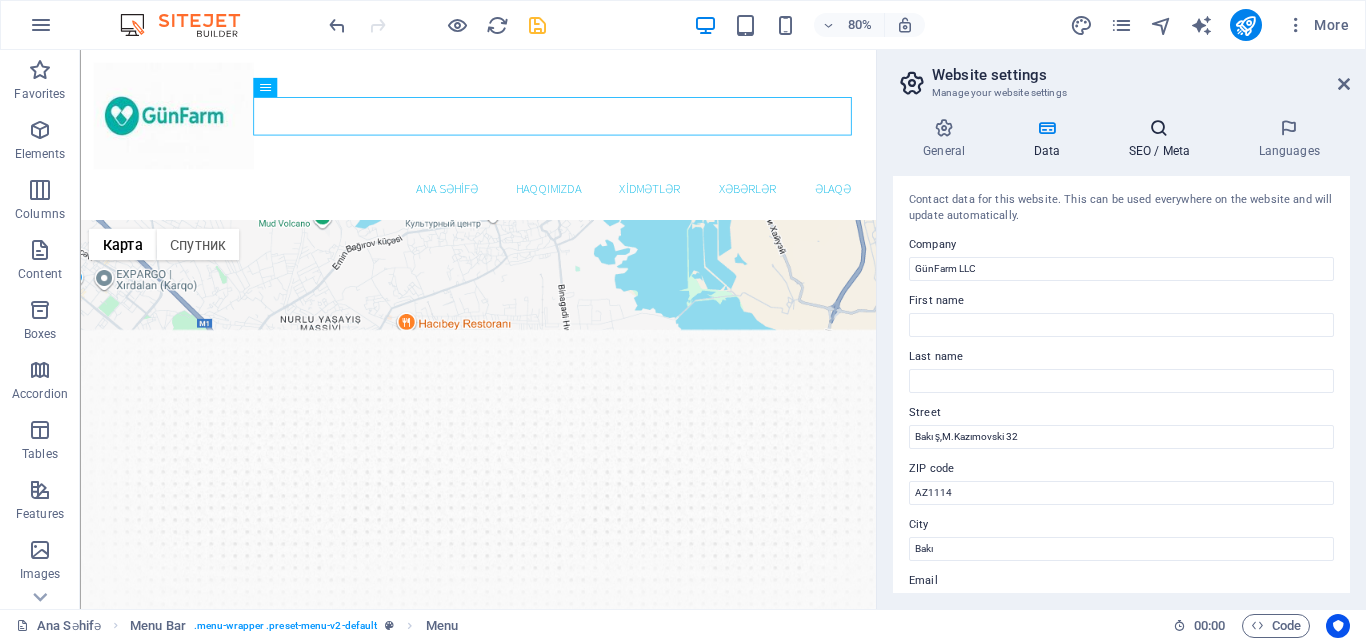 click on "SEO / Meta" at bounding box center [1163, 139] 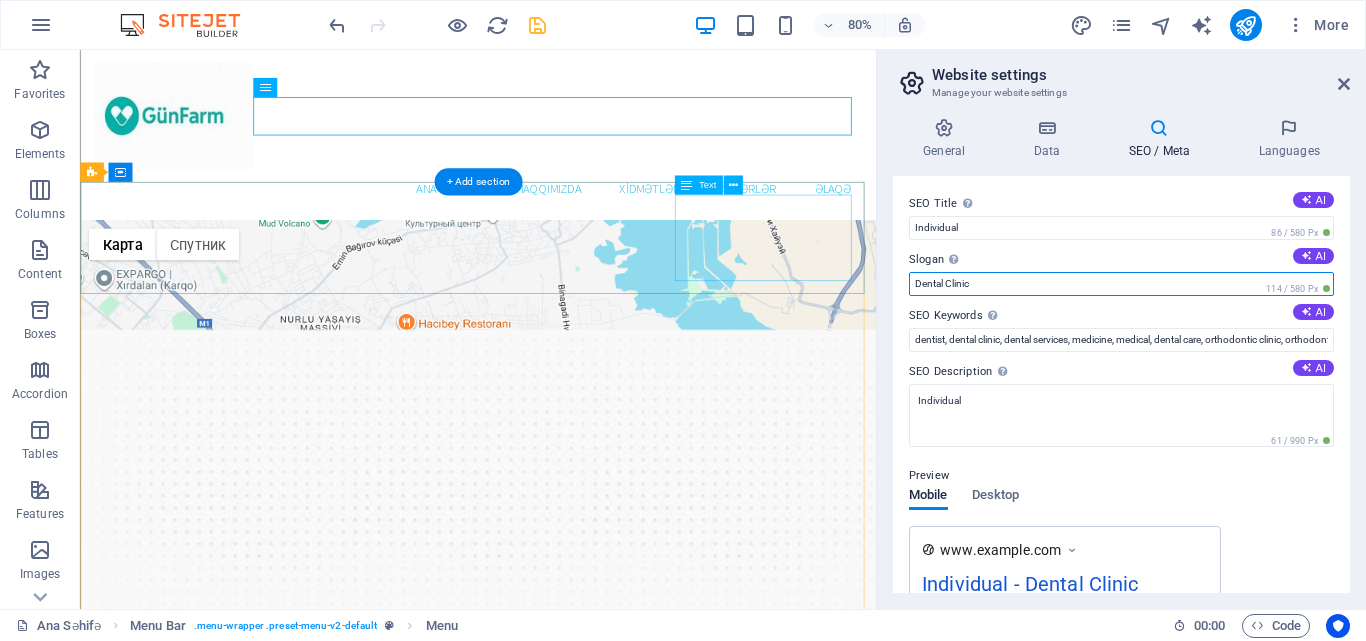 drag, startPoint x: 1062, startPoint y: 335, endPoint x: 1021, endPoint y: 308, distance: 49.09175 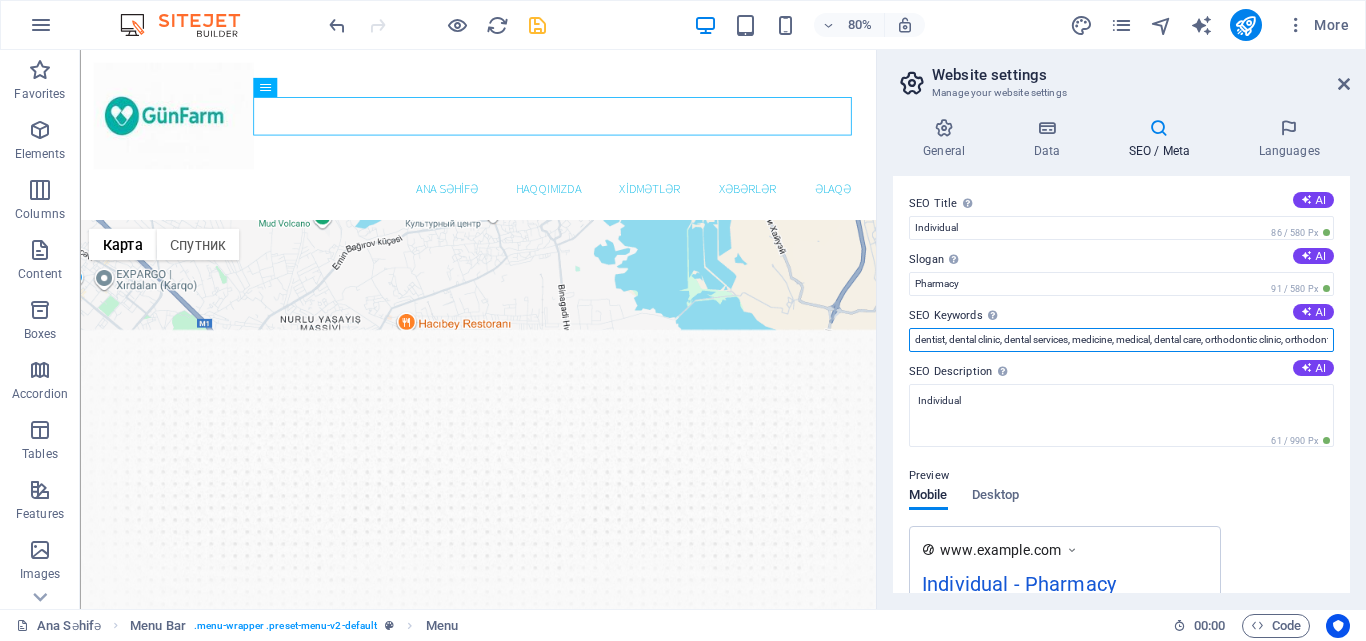 click on "dentist, dental clinic, dental services, medicine, medical, dental care, orthodontic clinic, orthodontist, orthodontic treatment, healthcare, Individual" at bounding box center [1121, 340] 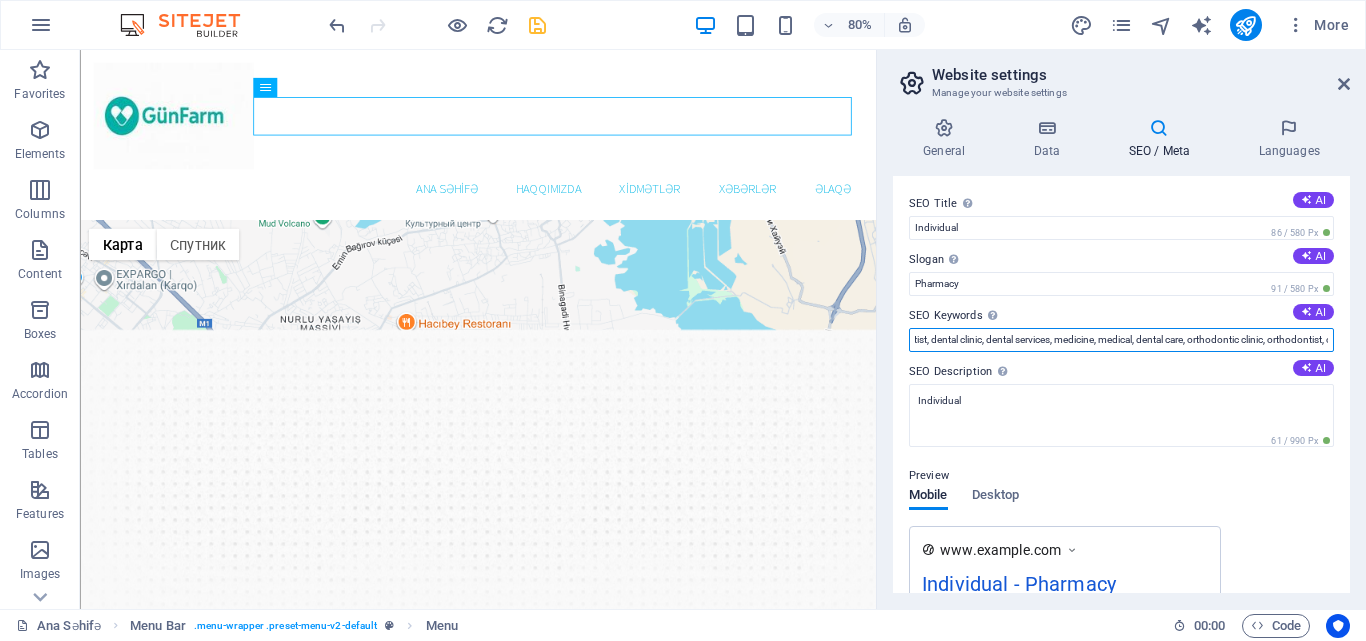 scroll, scrollTop: 0, scrollLeft: 0, axis: both 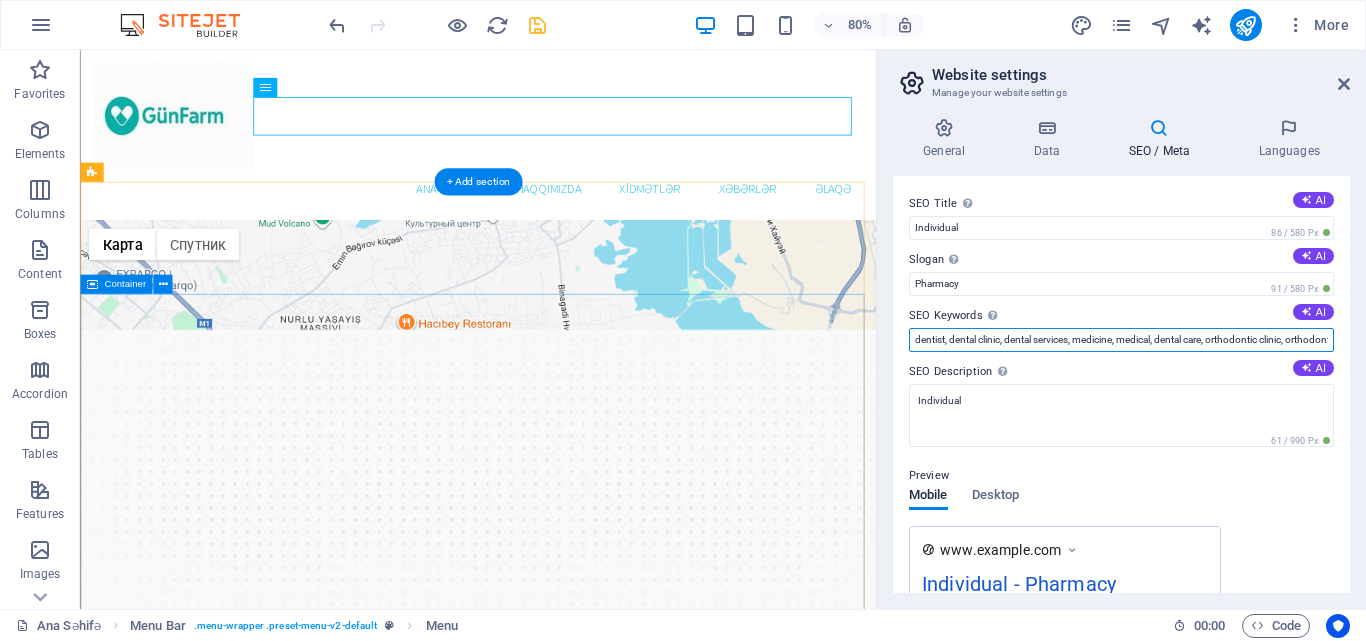 drag, startPoint x: 1405, startPoint y: 390, endPoint x: 1016, endPoint y: 417, distance: 389.93588 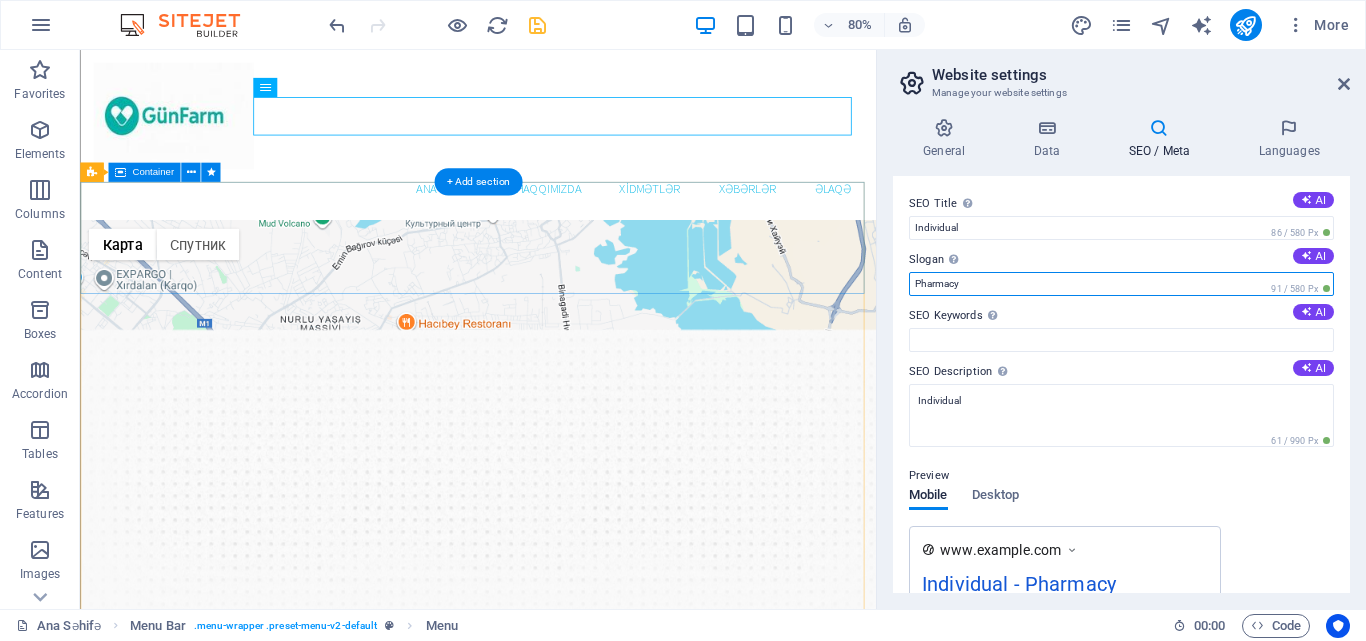 drag, startPoint x: 965, startPoint y: 335, endPoint x: 1010, endPoint y: 347, distance: 46.572525 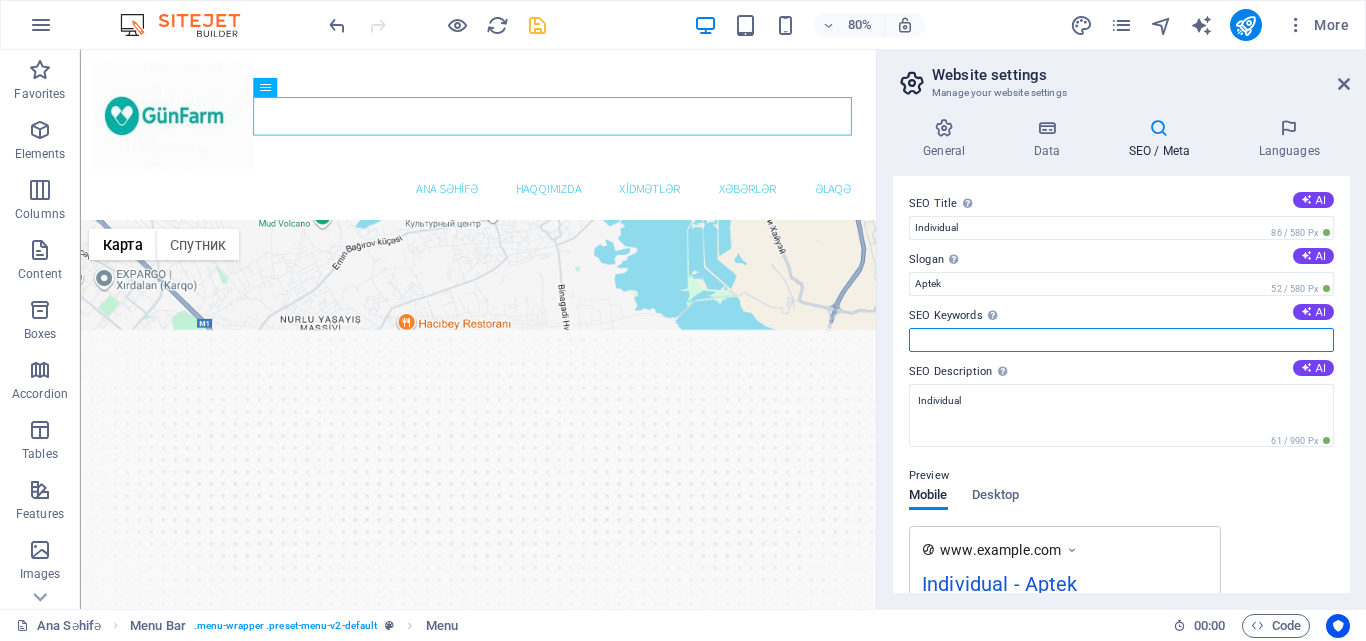 click on "SEO Keywords Comma-separated list of keywords representing your website. AI" at bounding box center (1121, 340) 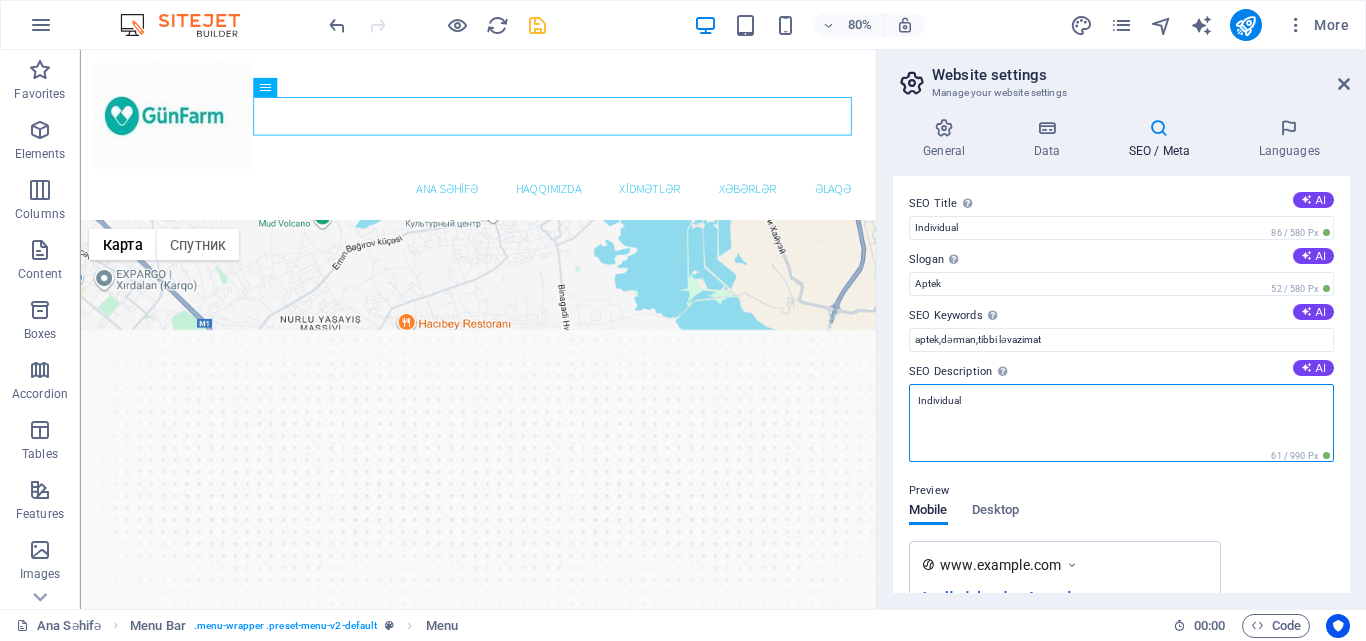 drag, startPoint x: 989, startPoint y: 402, endPoint x: 897, endPoint y: 404, distance: 92.021736 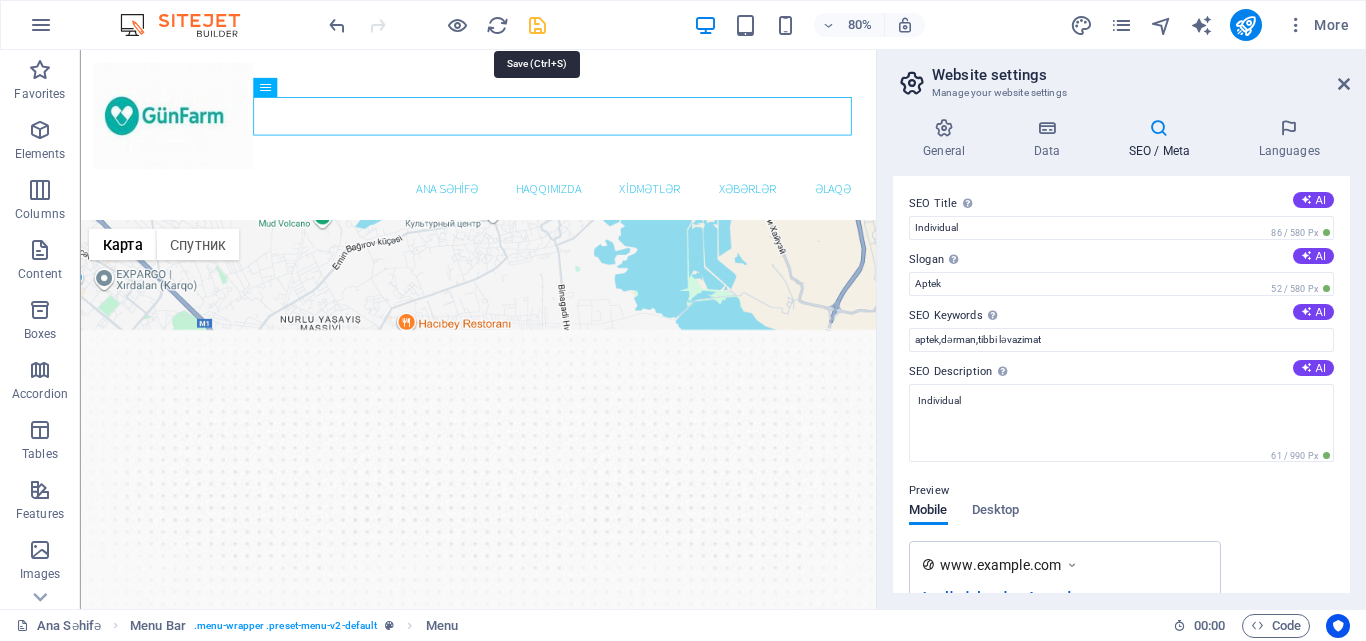 click at bounding box center (537, 25) 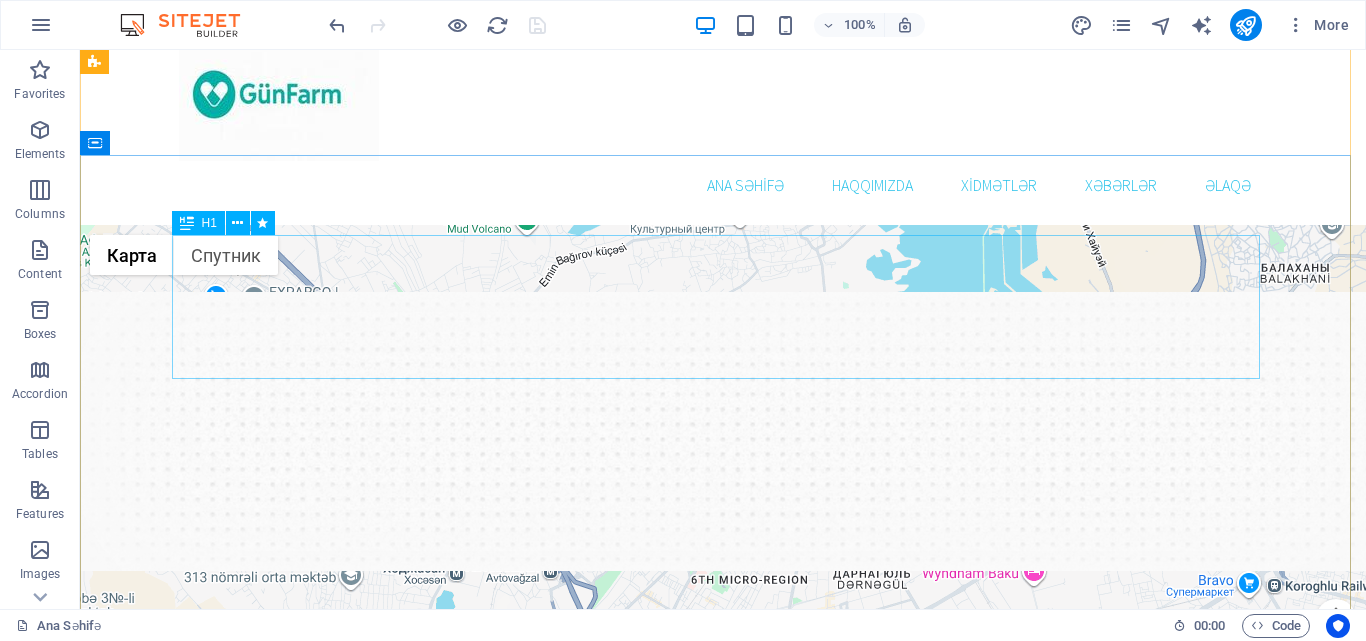 scroll, scrollTop: 0, scrollLeft: 0, axis: both 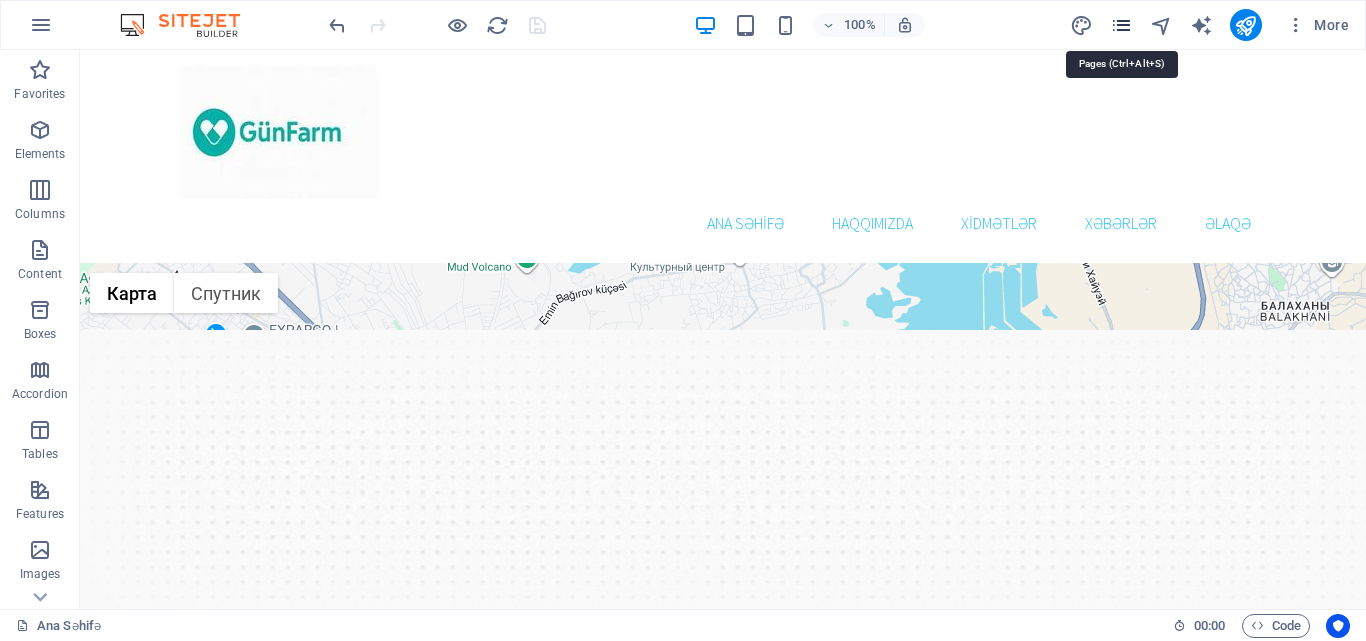click at bounding box center (1121, 25) 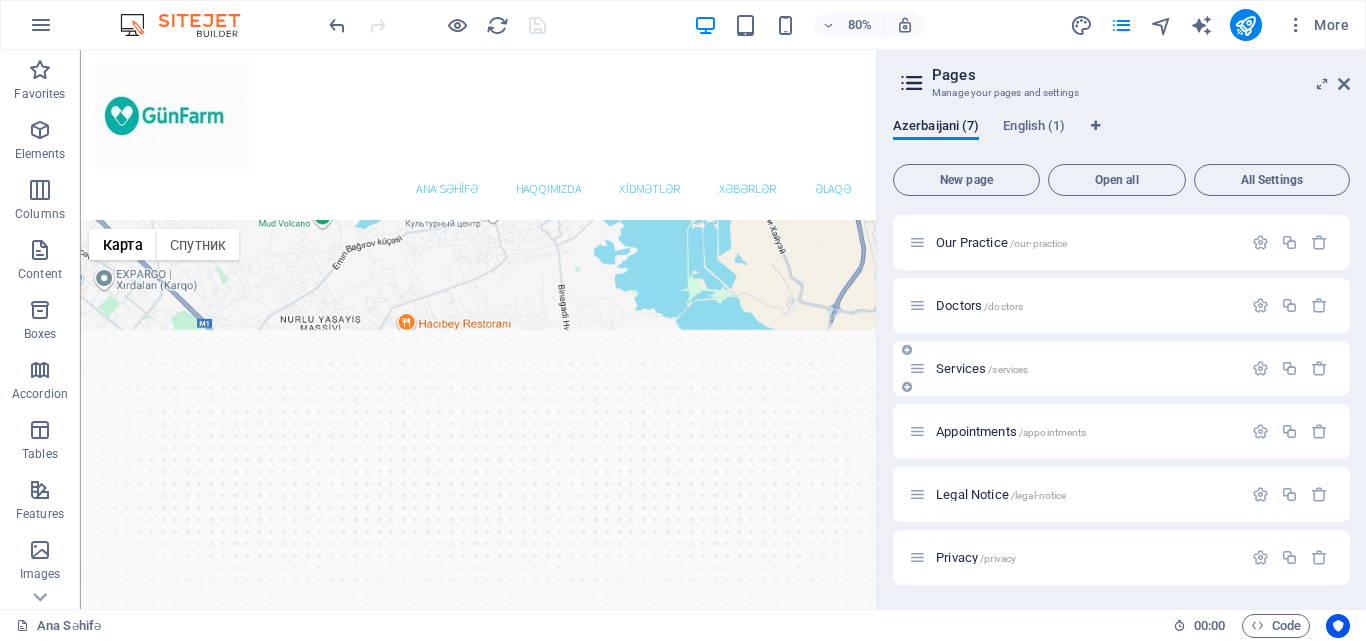 scroll, scrollTop: 0, scrollLeft: 0, axis: both 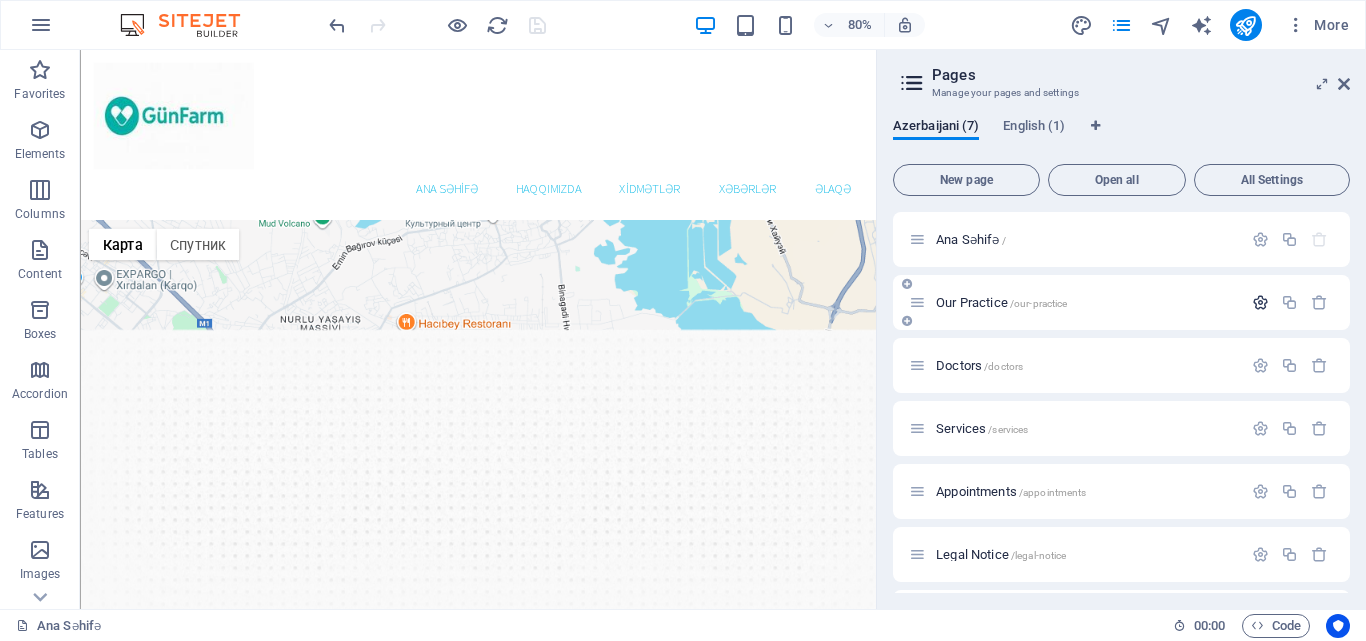 click at bounding box center [1260, 302] 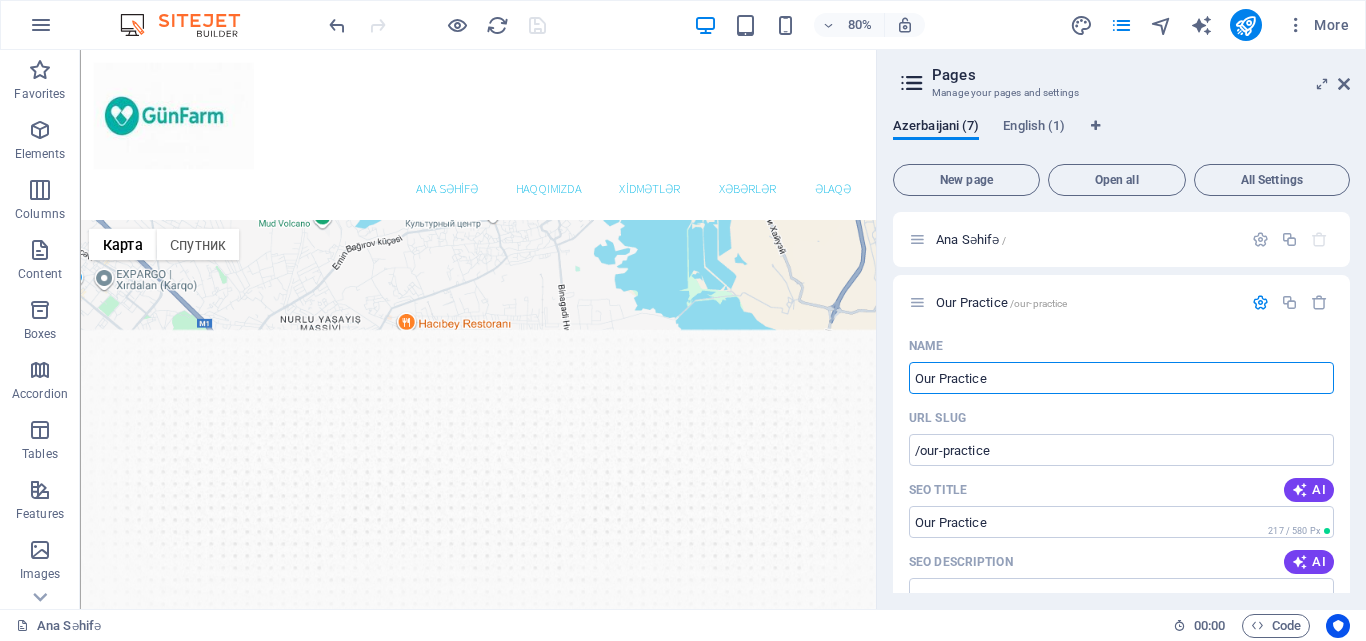 drag, startPoint x: 1099, startPoint y: 419, endPoint x: 1060, endPoint y: 441, distance: 44.777225 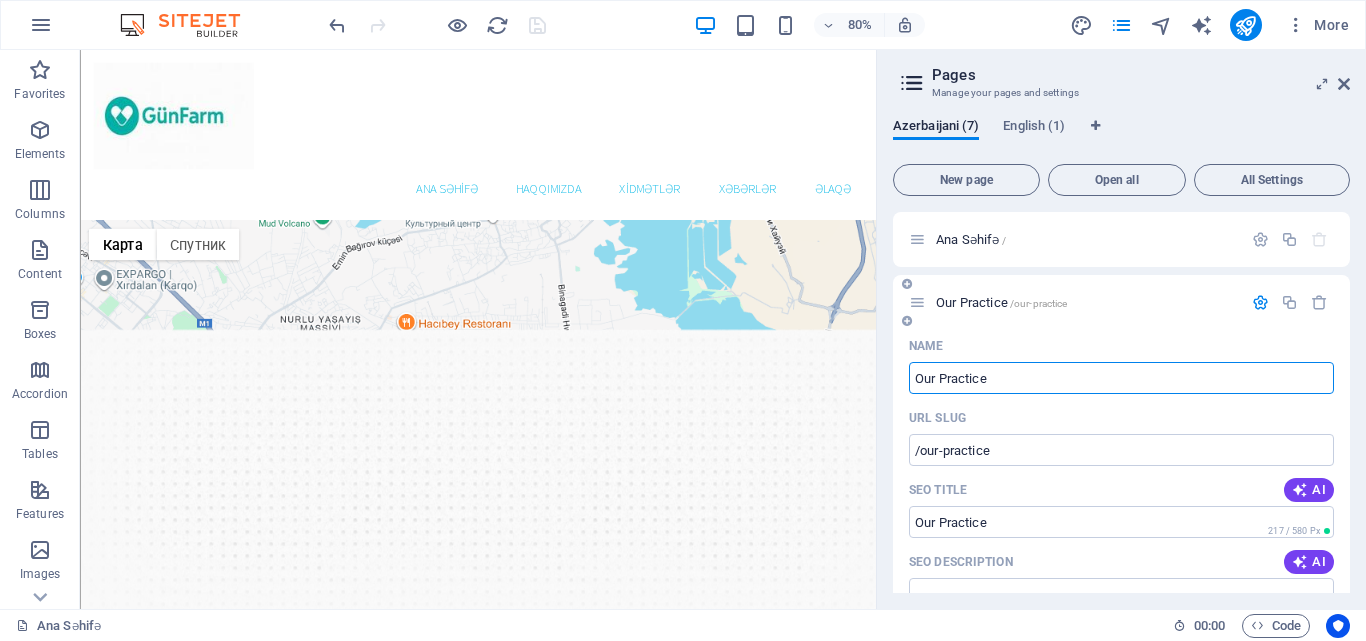 click on "Our Practice" at bounding box center (1121, 378) 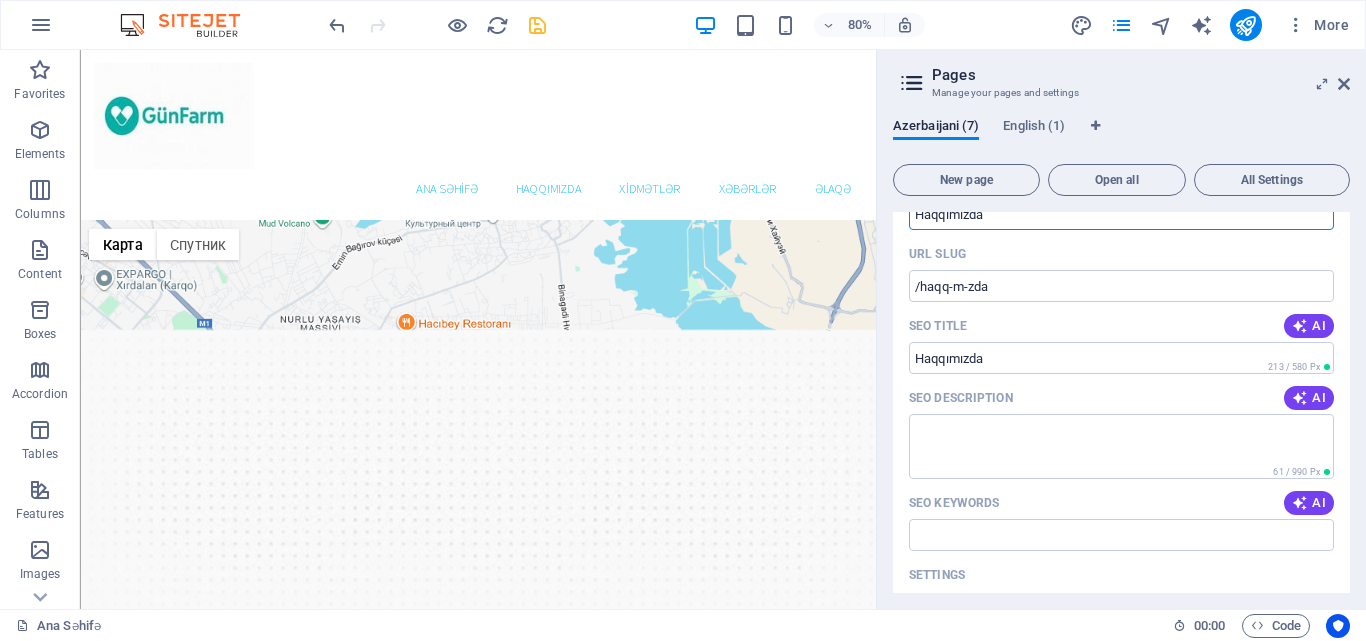 scroll, scrollTop: 200, scrollLeft: 0, axis: vertical 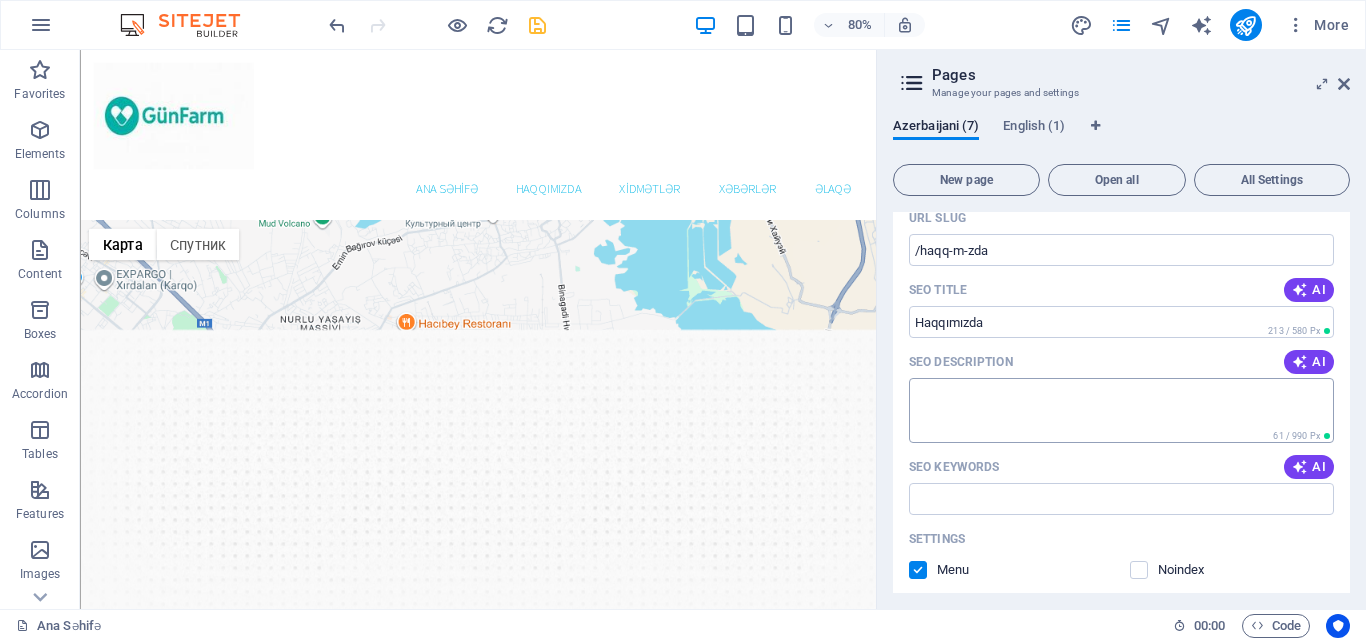 click on "SEO Description" at bounding box center [1121, 410] 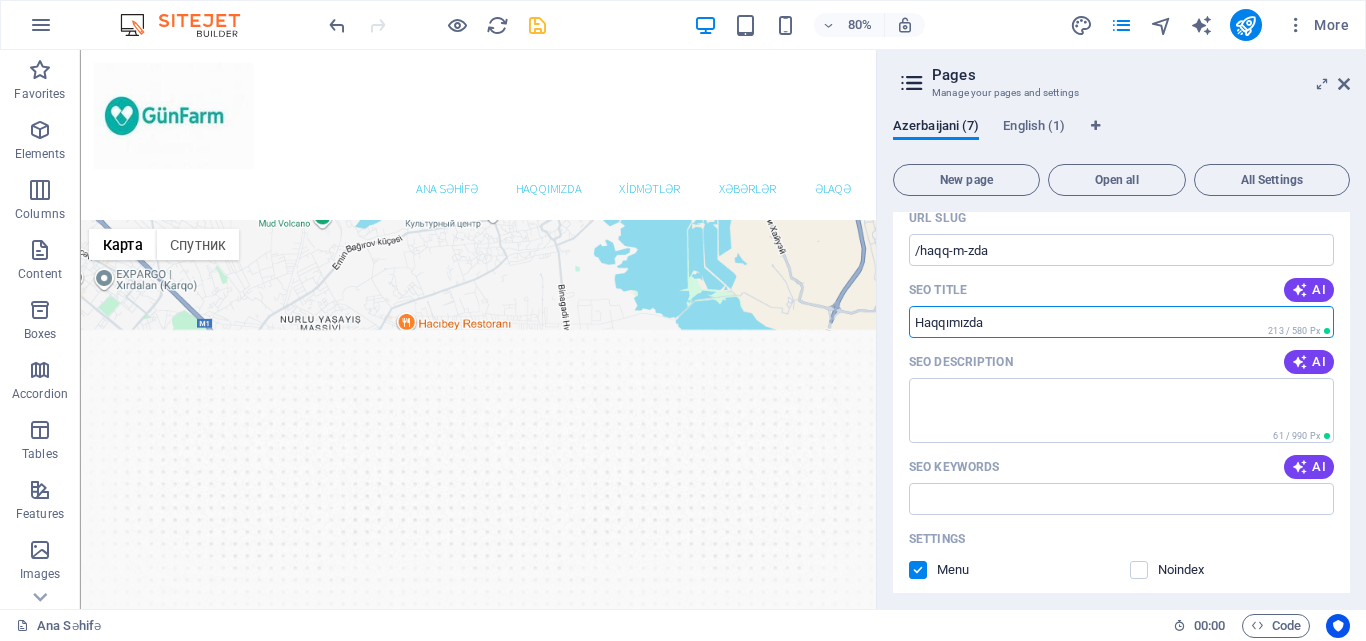 drag, startPoint x: 1003, startPoint y: 324, endPoint x: 904, endPoint y: 308, distance: 100.28459 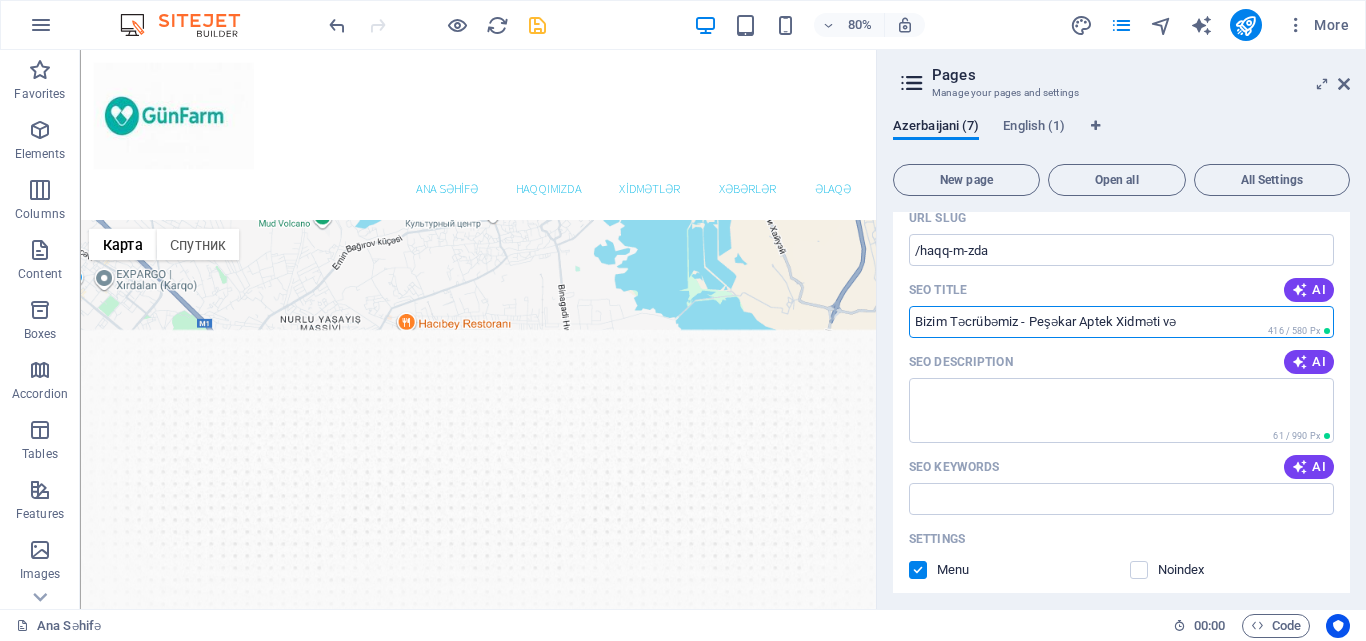 click on "Bizim Təcrübəmiz - Peşəkar Aptek Xidməti və" at bounding box center (1121, 322) 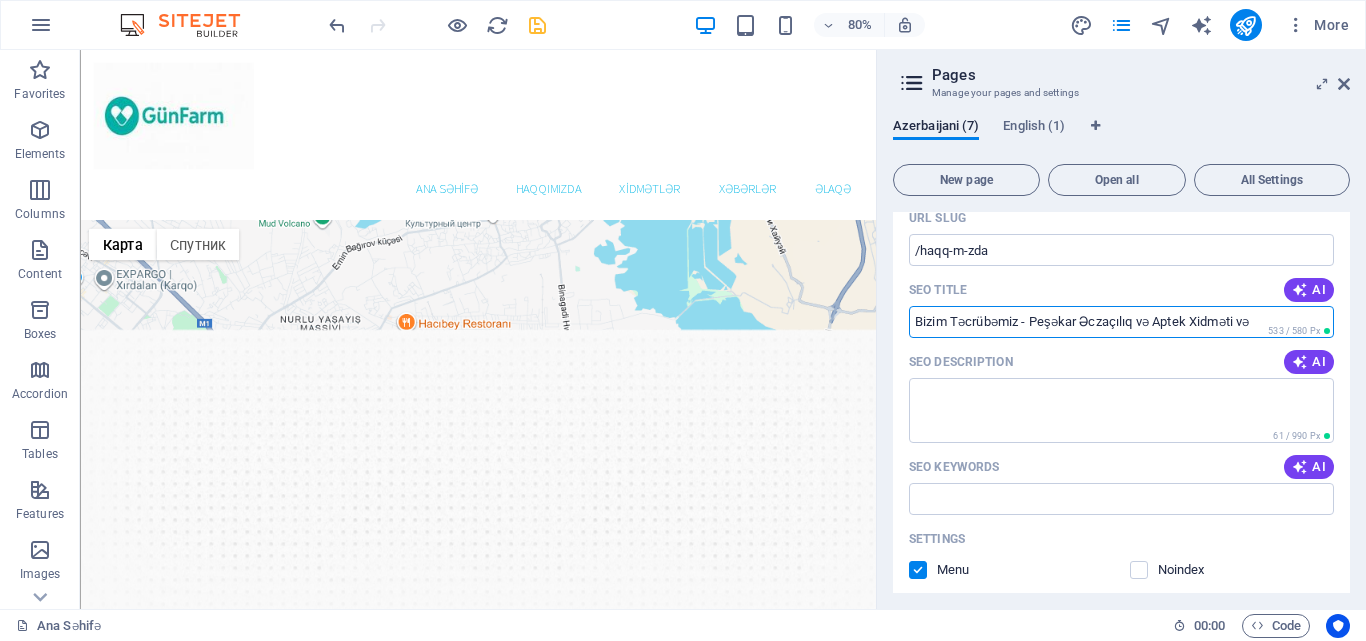 click on "Bizim Təcrübəmiz - Peşəkar Əczaçılıq və Aptek Xidməti və" at bounding box center [1121, 322] 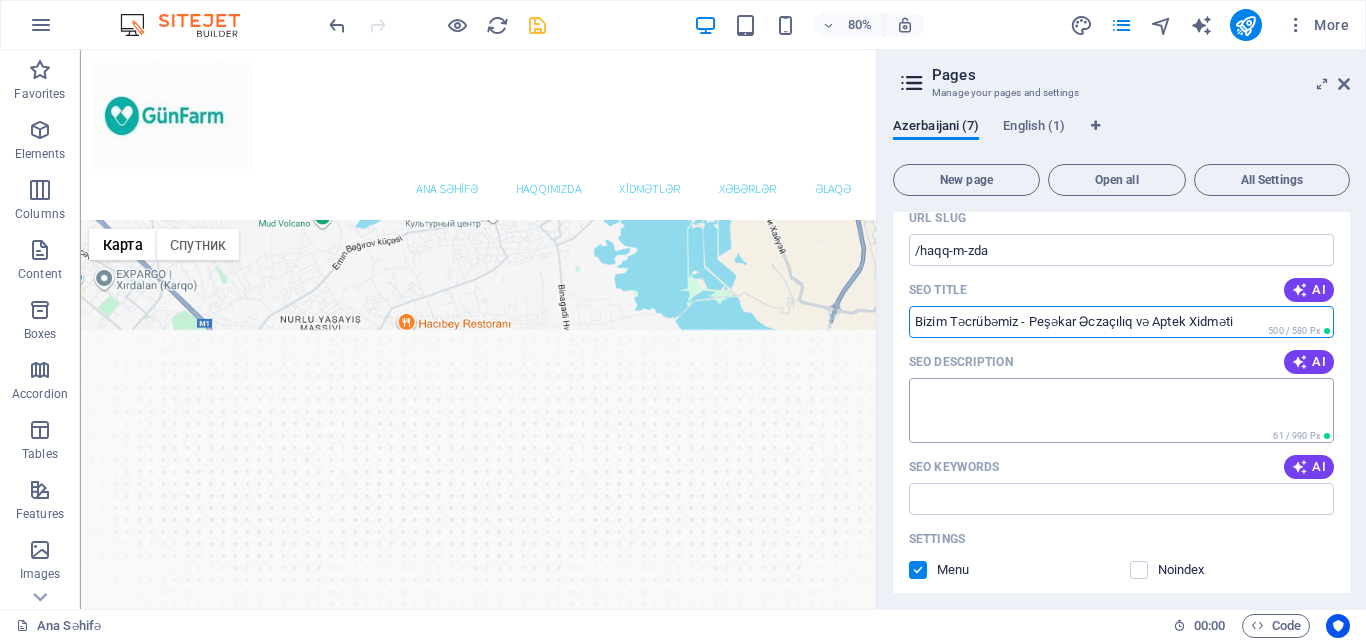 click on "SEO Description" at bounding box center [1121, 410] 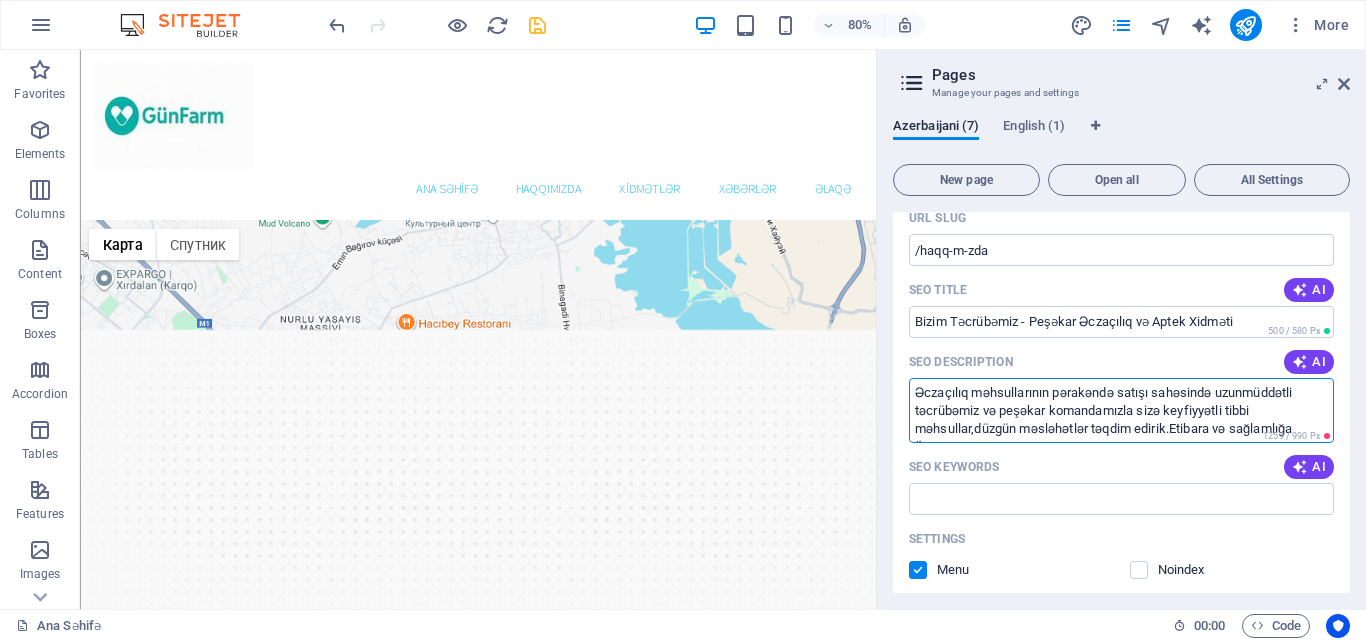 scroll, scrollTop: 11, scrollLeft: 0, axis: vertical 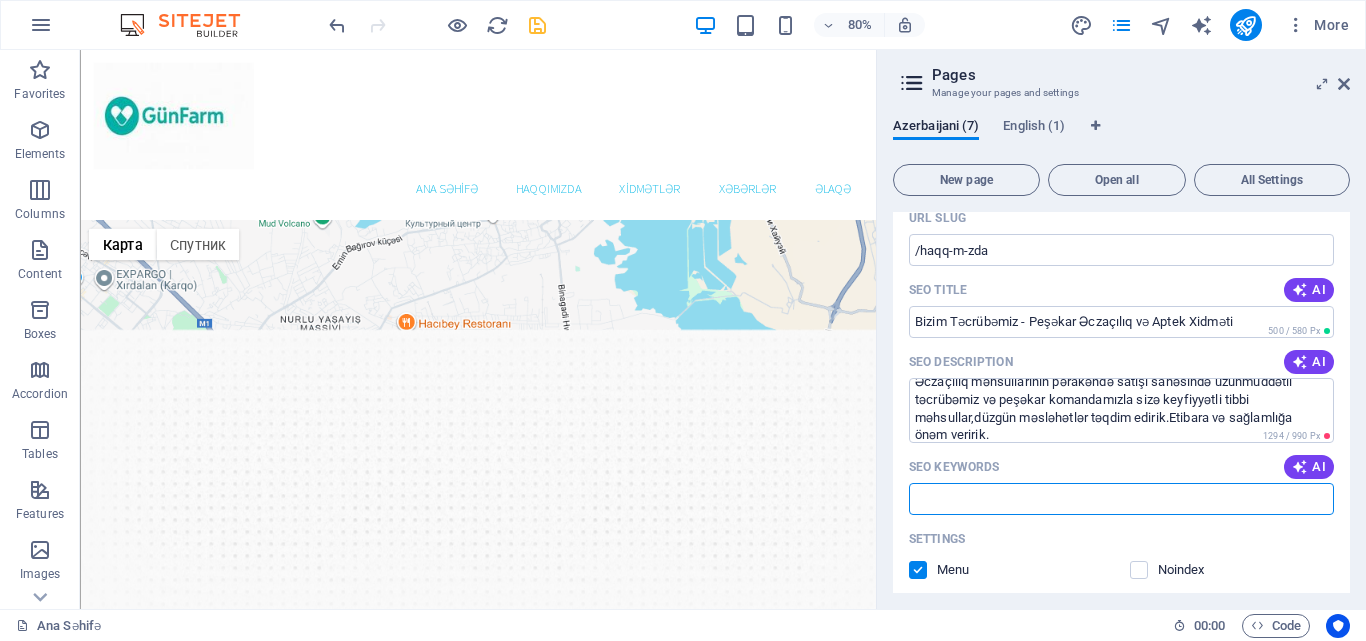 click on "SEO Keywords" at bounding box center [1121, 499] 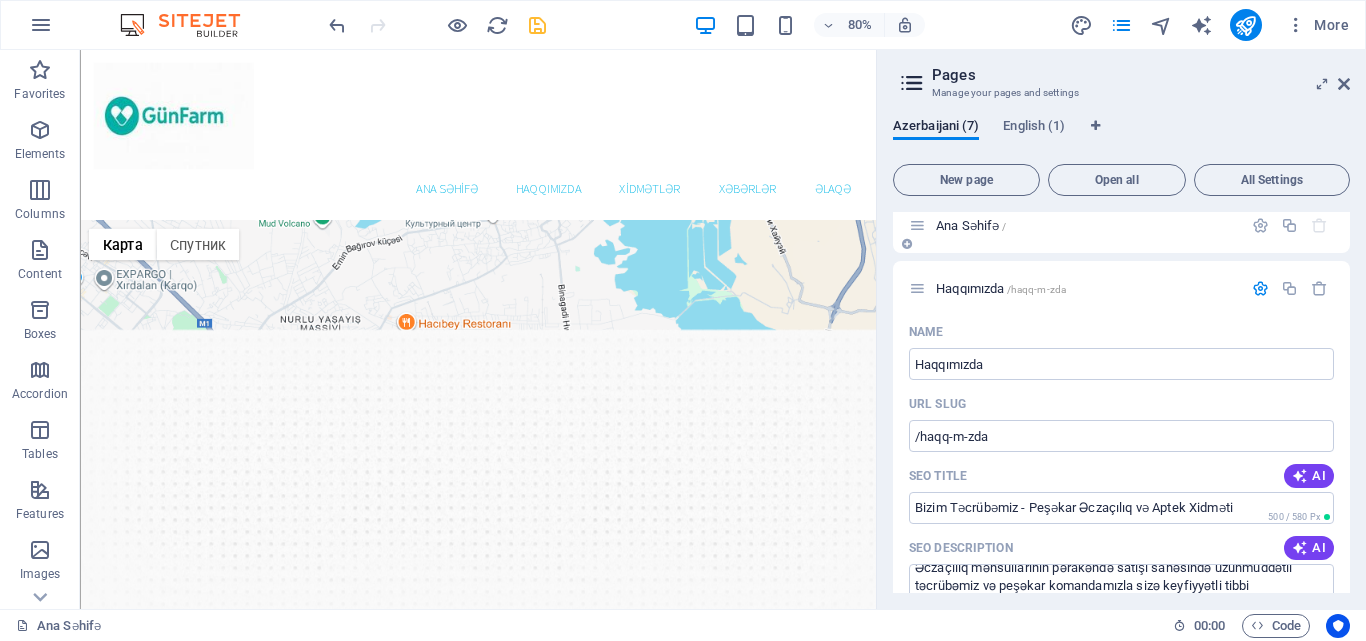 scroll, scrollTop: 0, scrollLeft: 0, axis: both 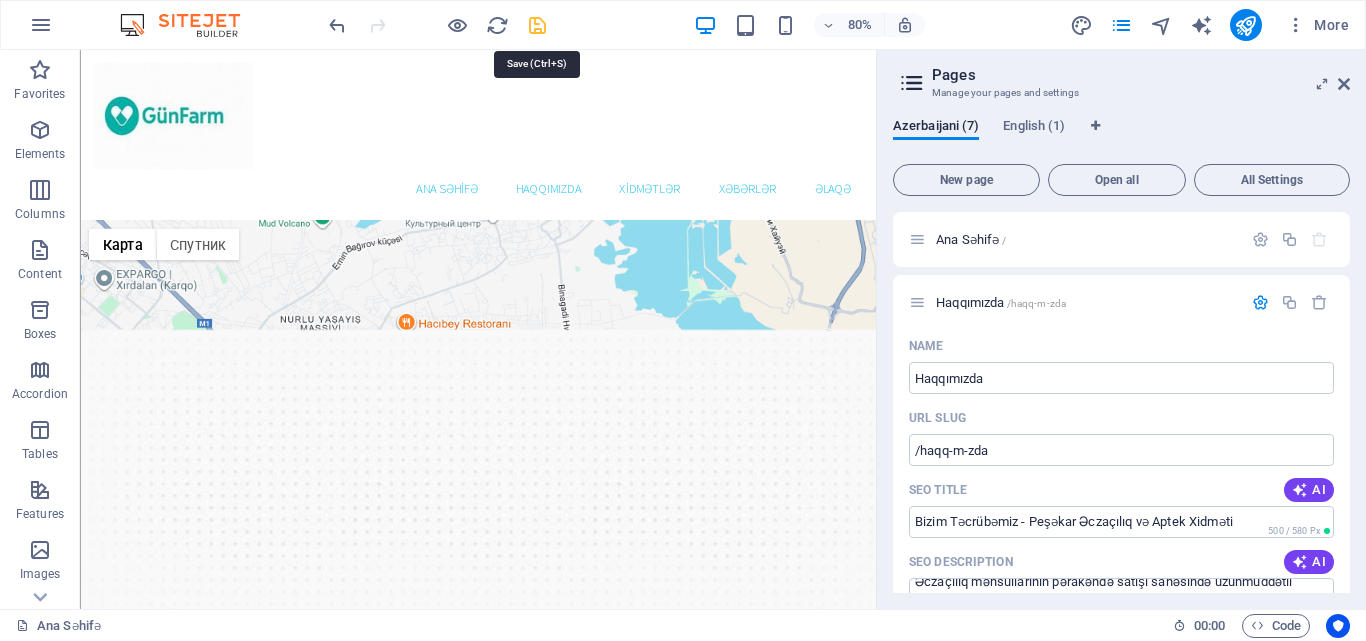 drag, startPoint x: 539, startPoint y: 23, endPoint x: 559, endPoint y: 73, distance: 53.851646 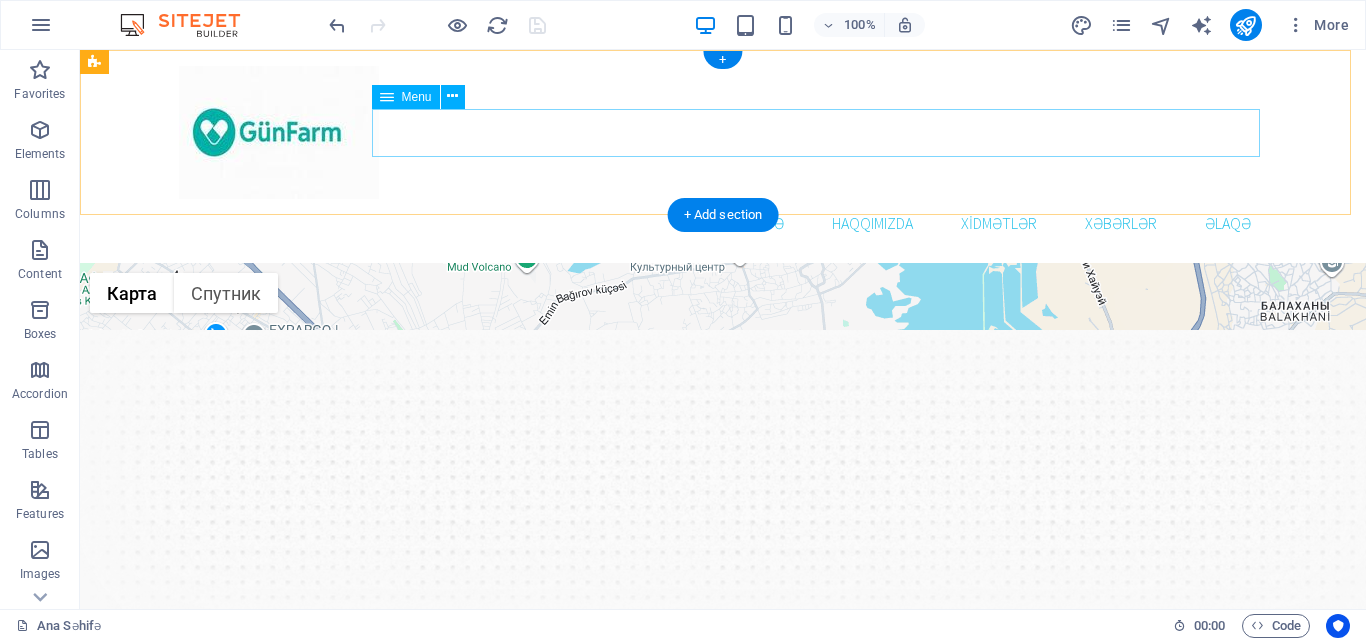 click on "Ana Səhifə Haqqımızda Xidmətlər Xəbərlər Əlaqə" at bounding box center [723, 223] 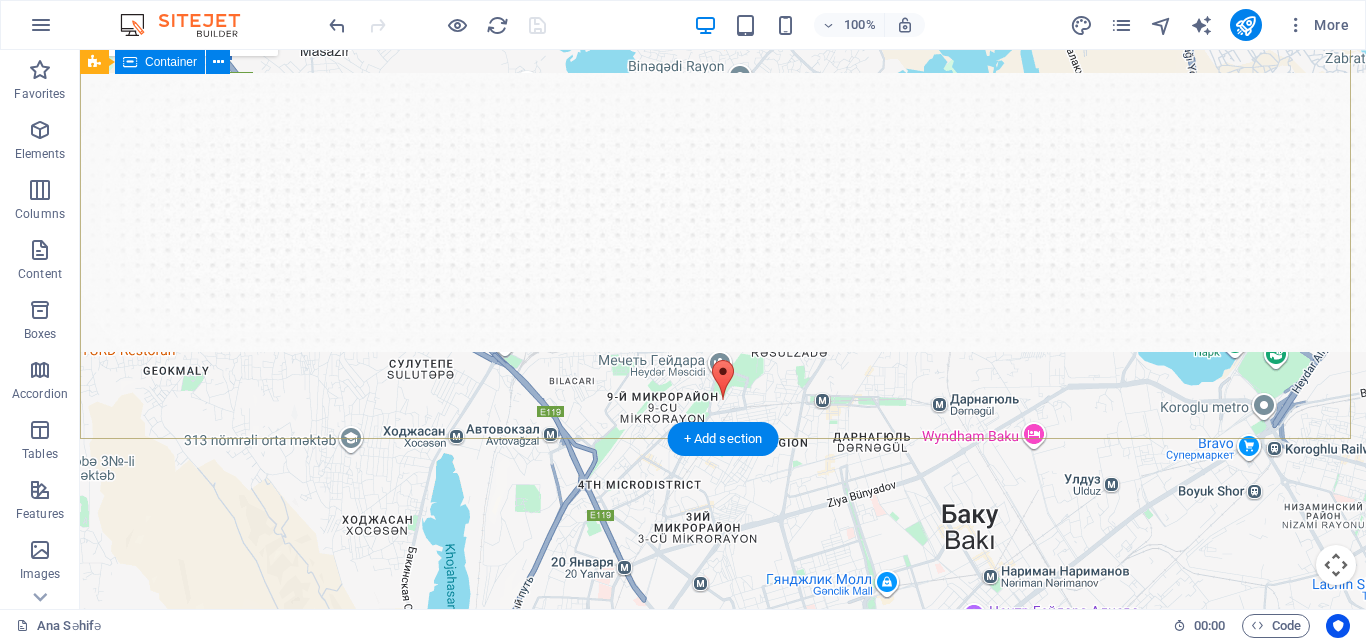 scroll, scrollTop: 0, scrollLeft: 0, axis: both 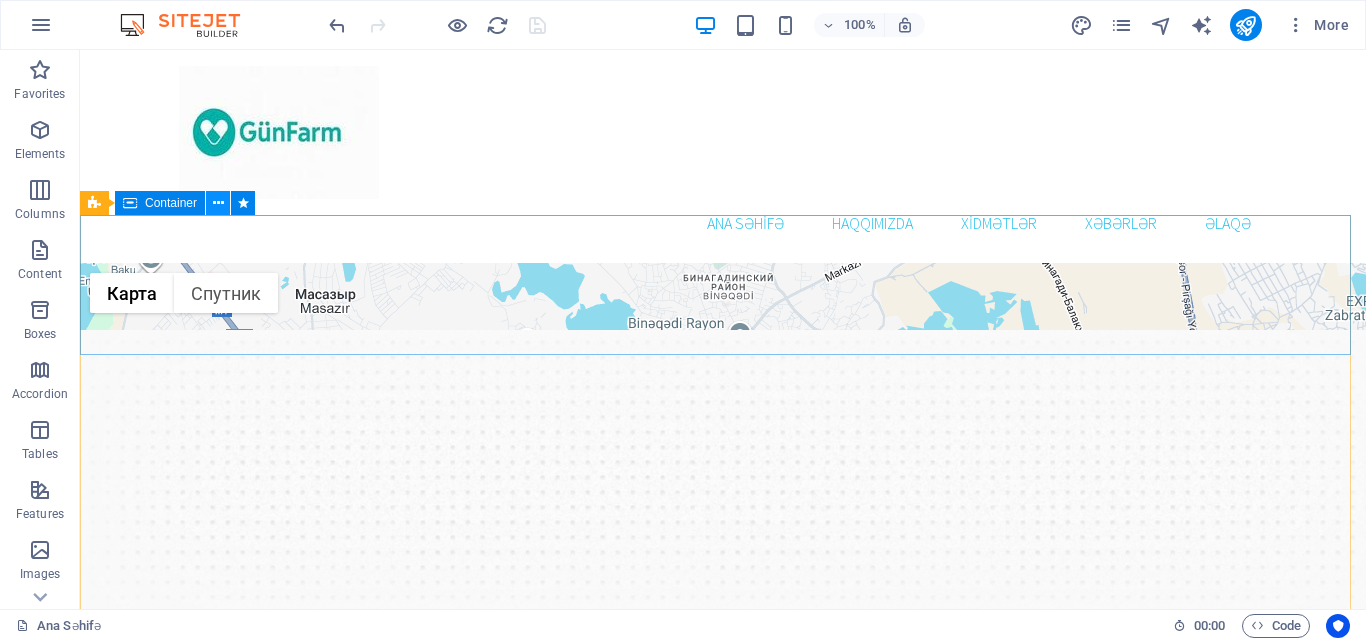 click at bounding box center (218, 203) 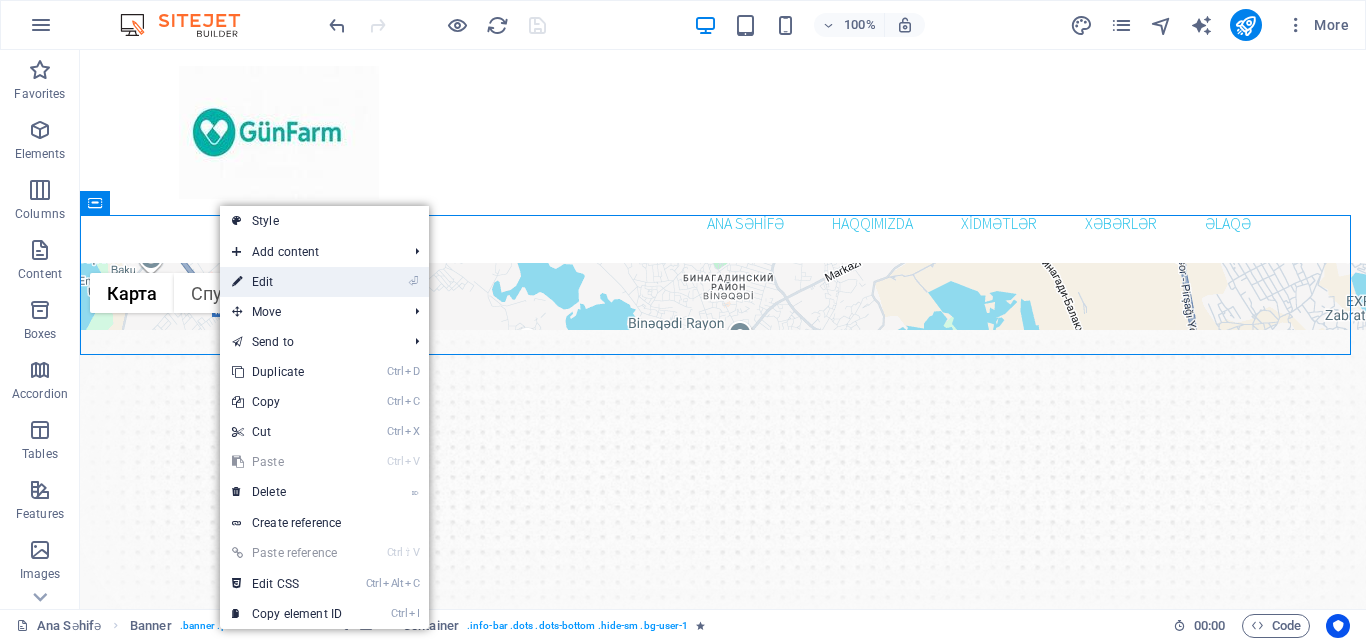 click on "⏎  Edit" at bounding box center [287, 282] 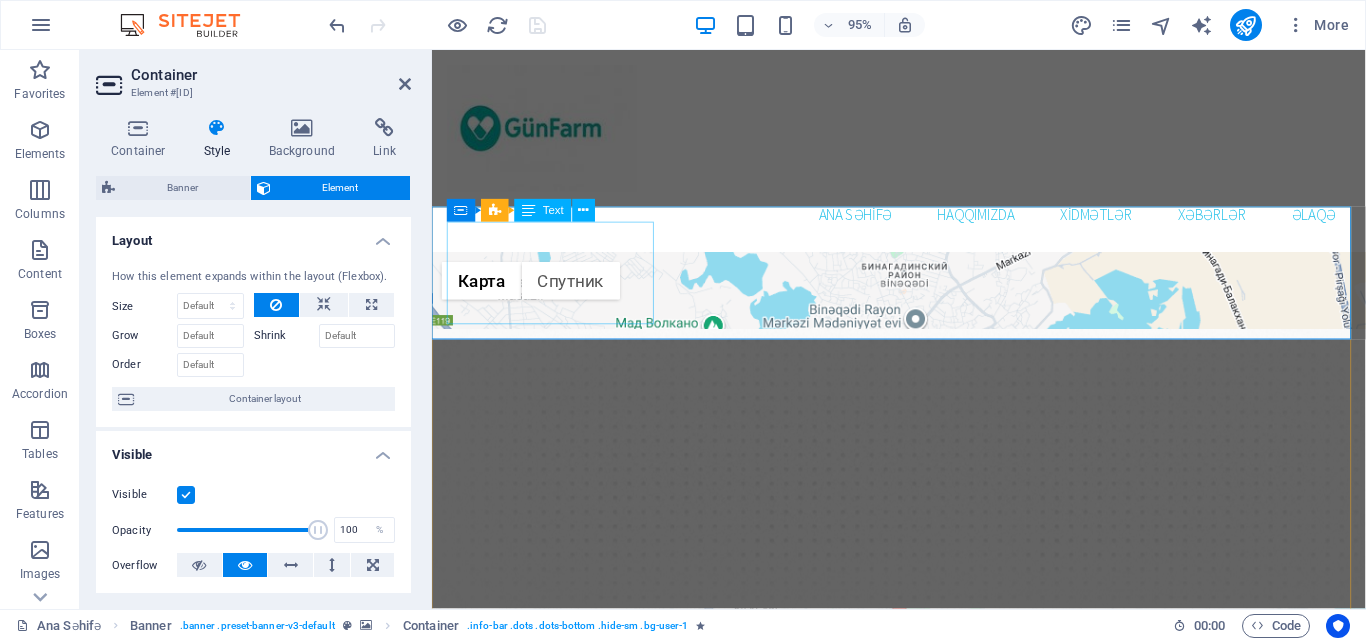 click on "Address Bakı ş,M.Kazımovski 32 AZ1114   Bakı" at bounding box center [923, 1121] 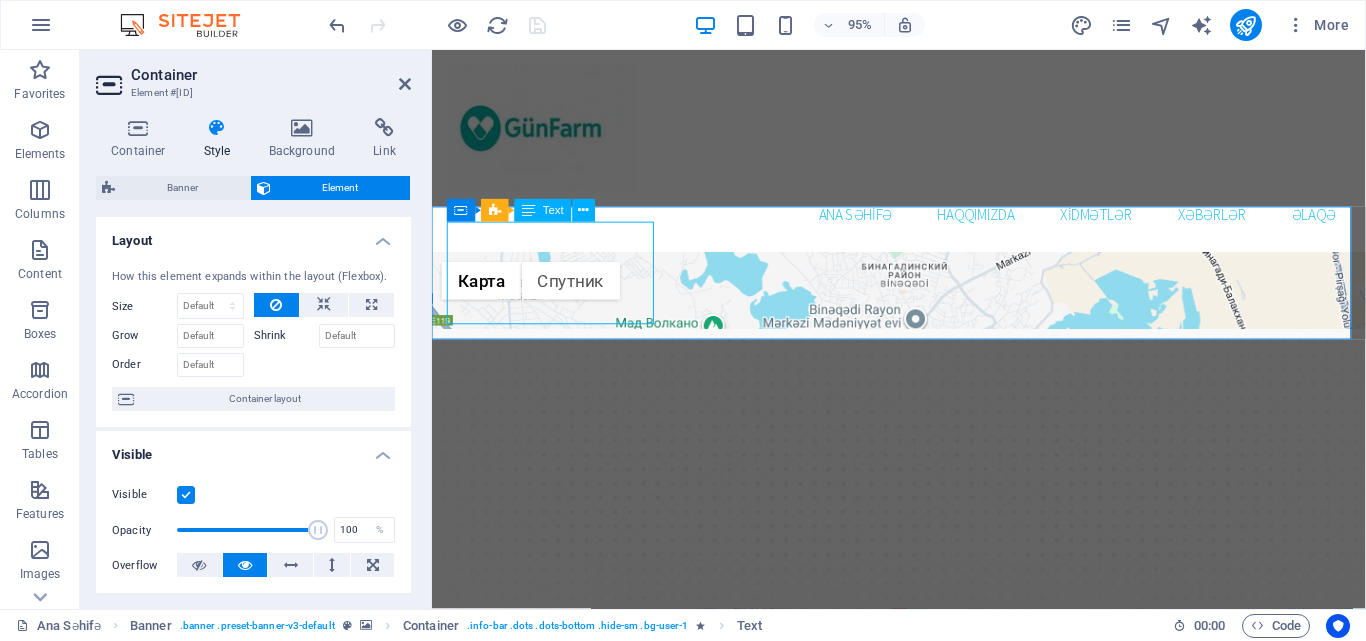 click on "Address Bakı ş,M.Kazımovski 32 AZ1114   Bakı" at bounding box center (923, 1121) 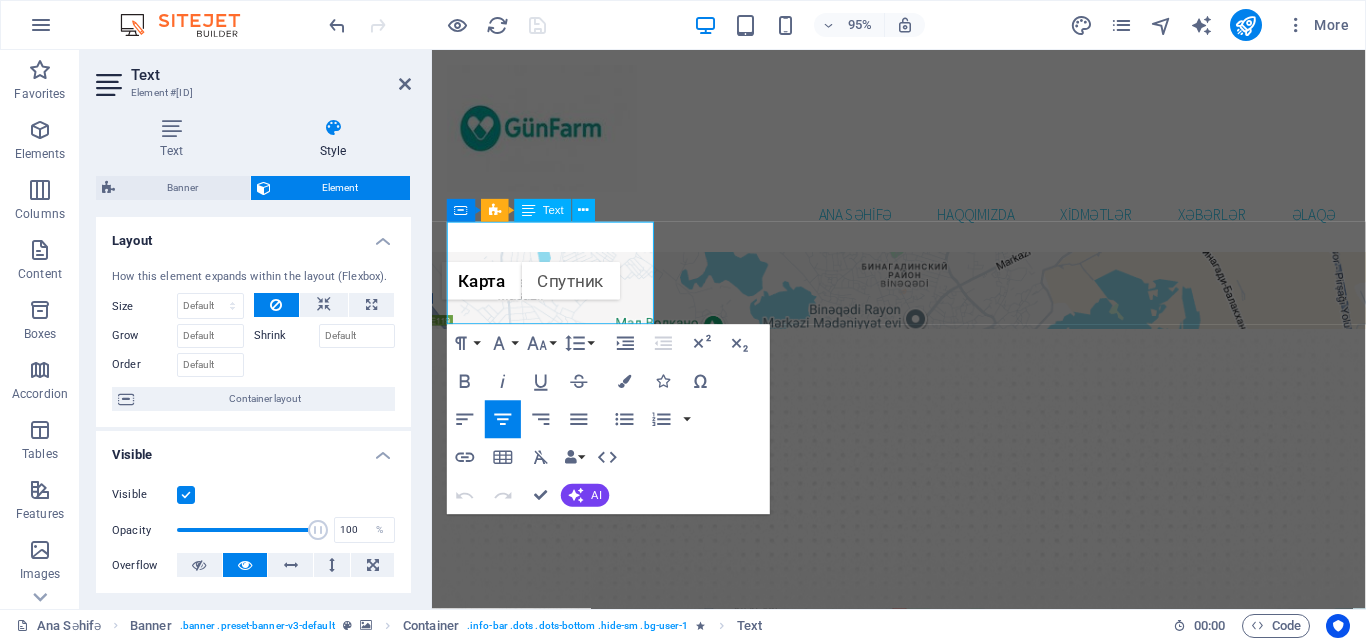 click at bounding box center (924, 1121) 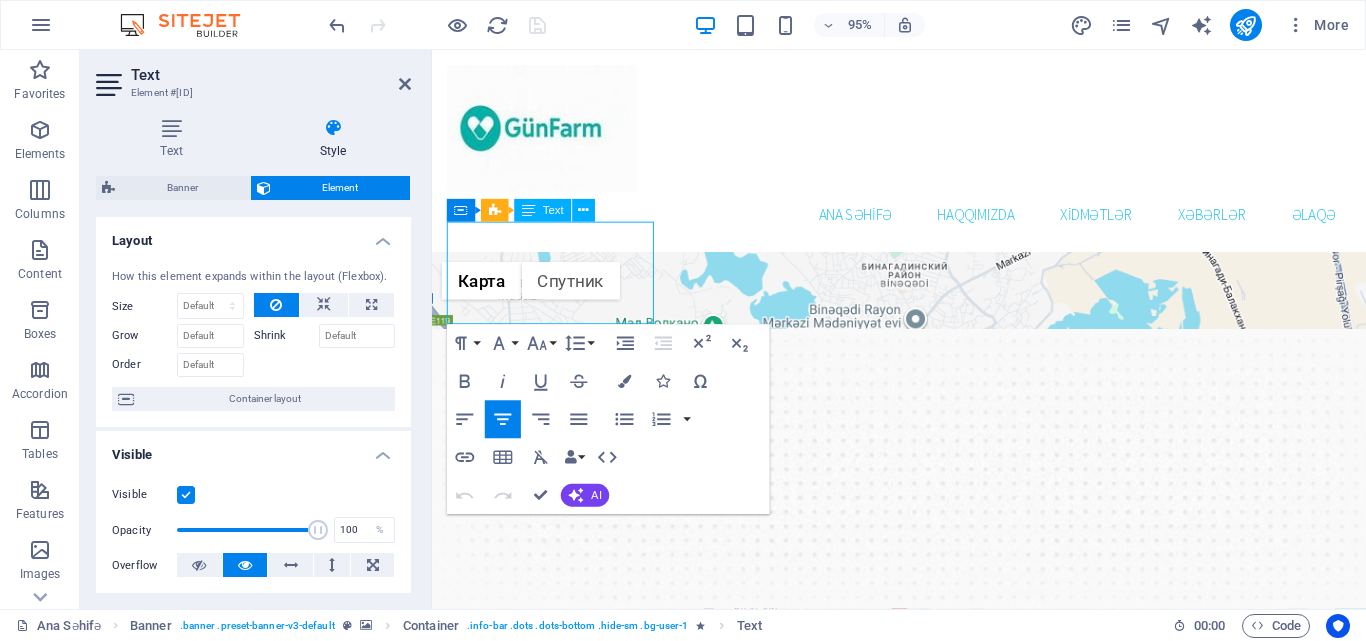 click at bounding box center [924, 1121] 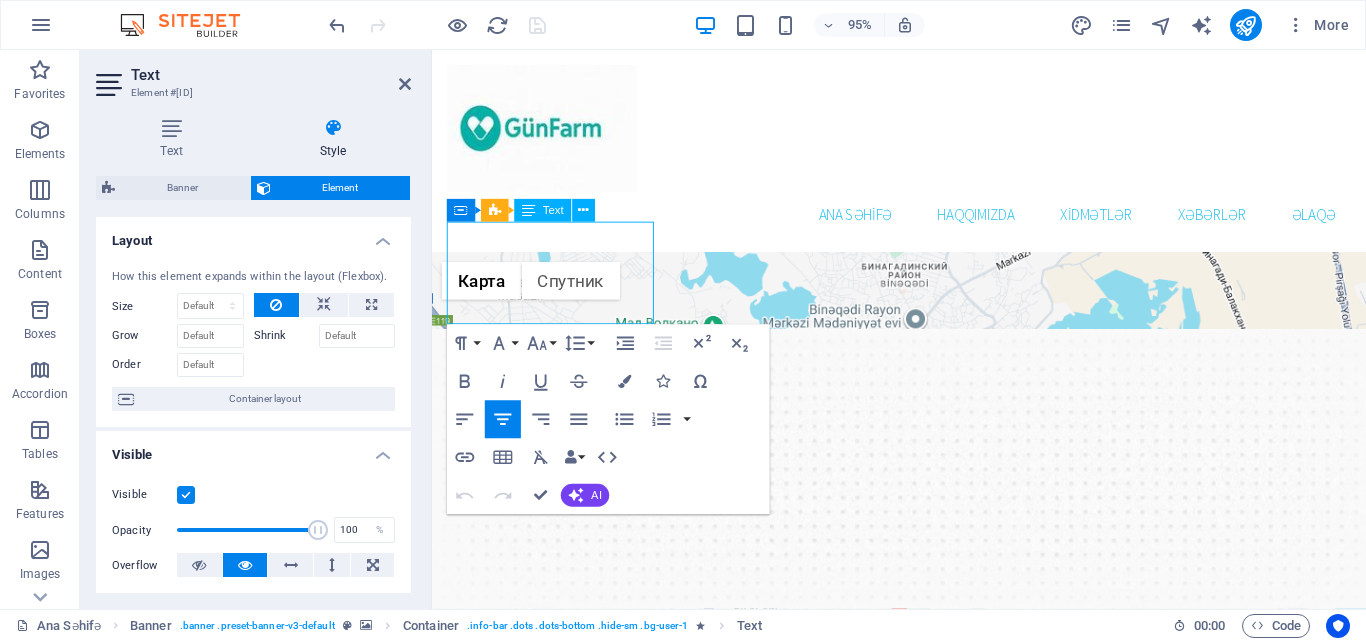 click at bounding box center [924, 1121] 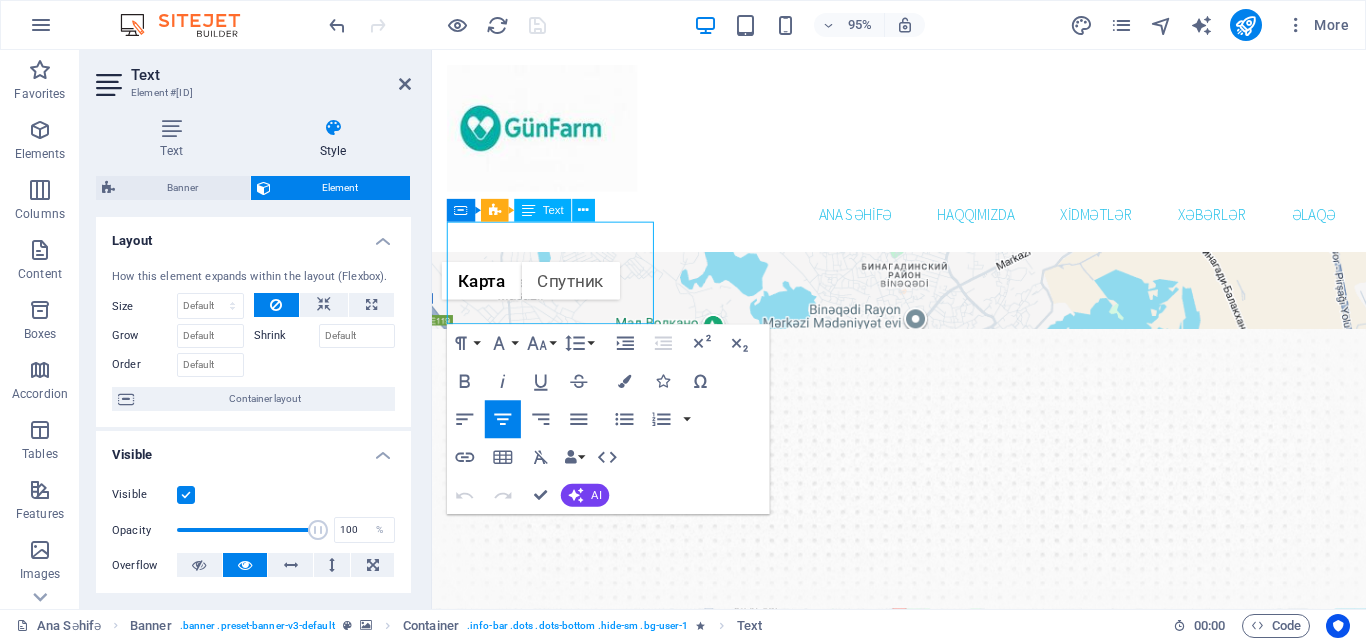 click at bounding box center (924, 1121) 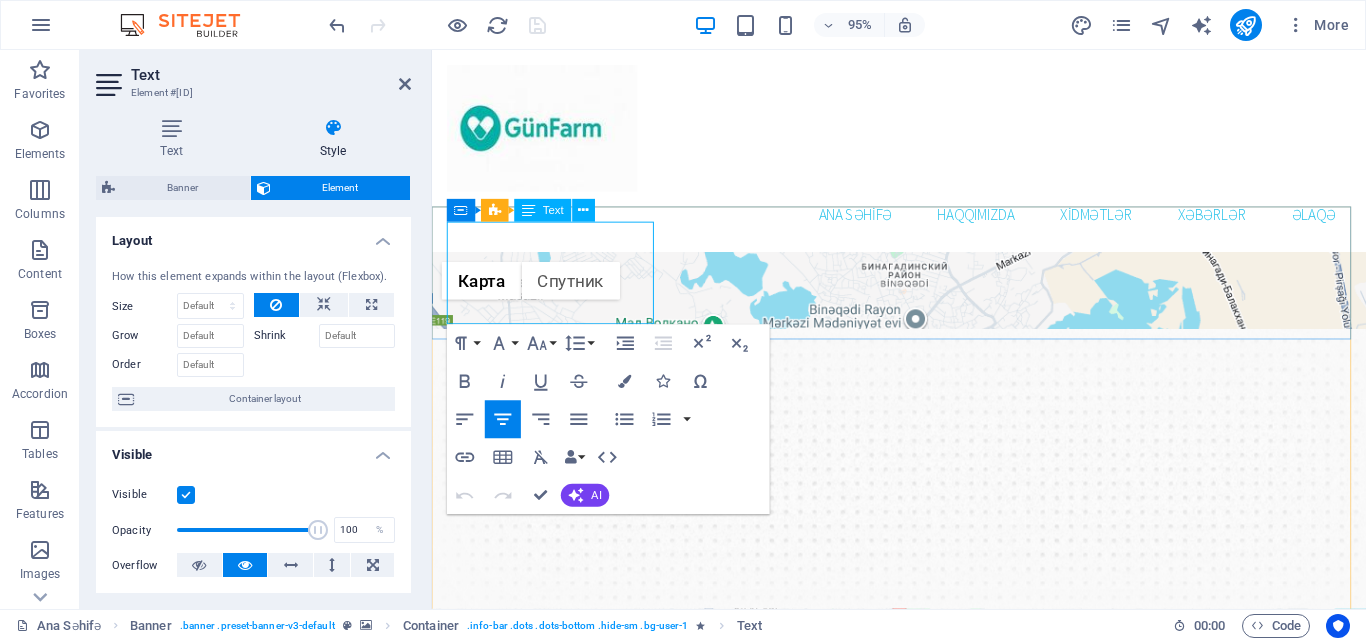 click at bounding box center [528, 210] 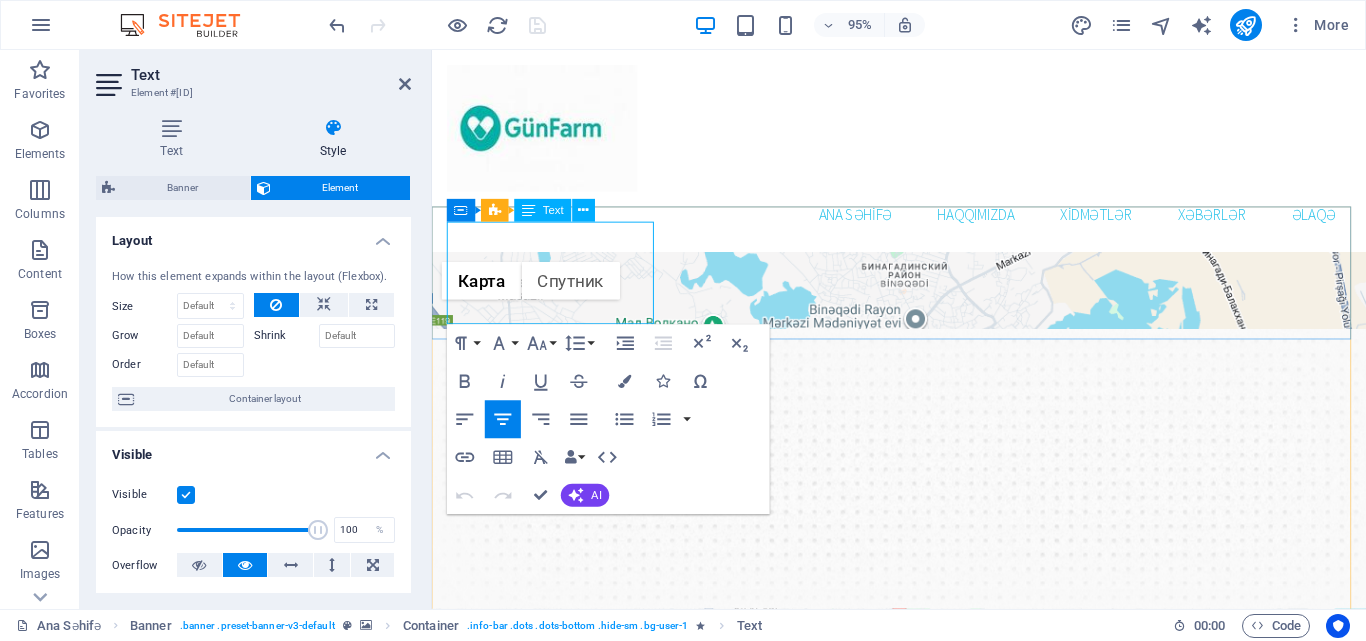 click at bounding box center (924, 1121) 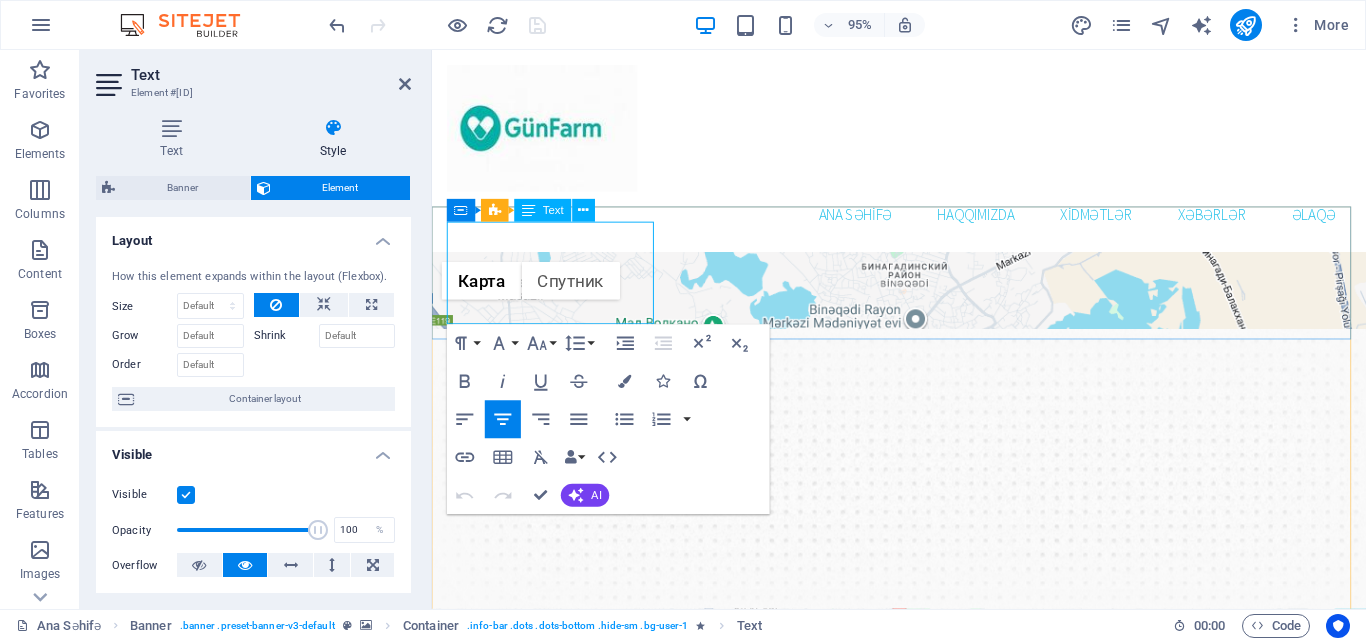 click at bounding box center (924, 1121) 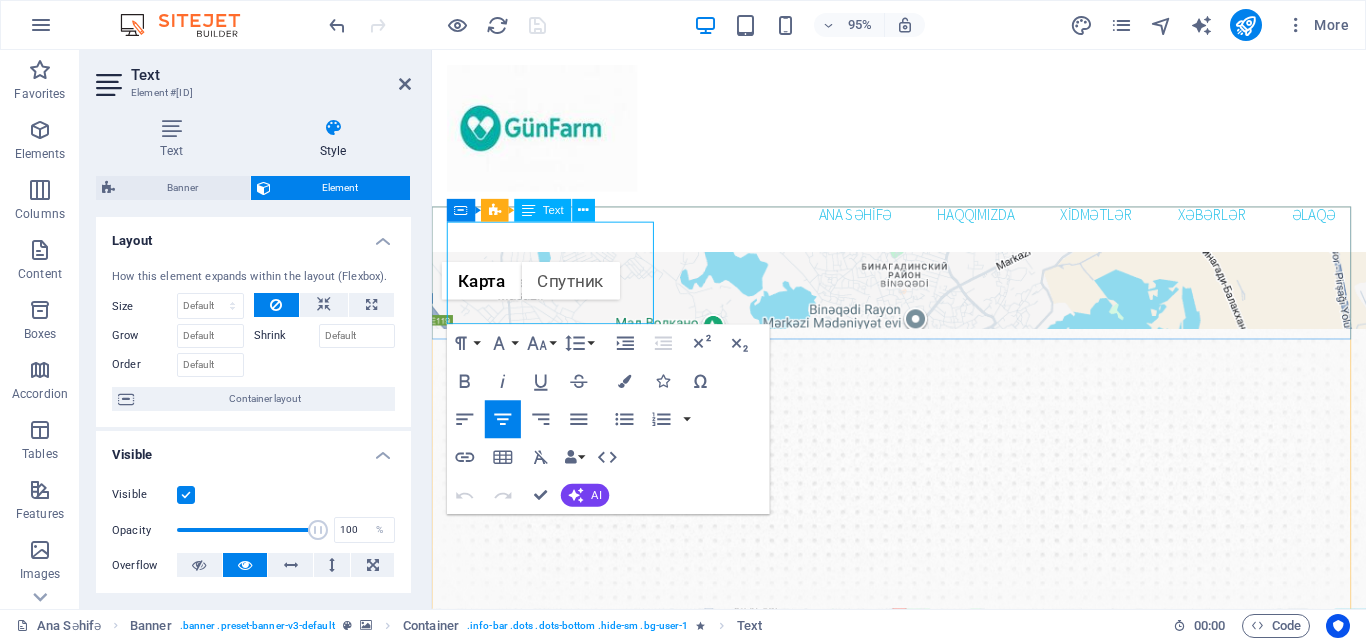 click at bounding box center (924, 1121) 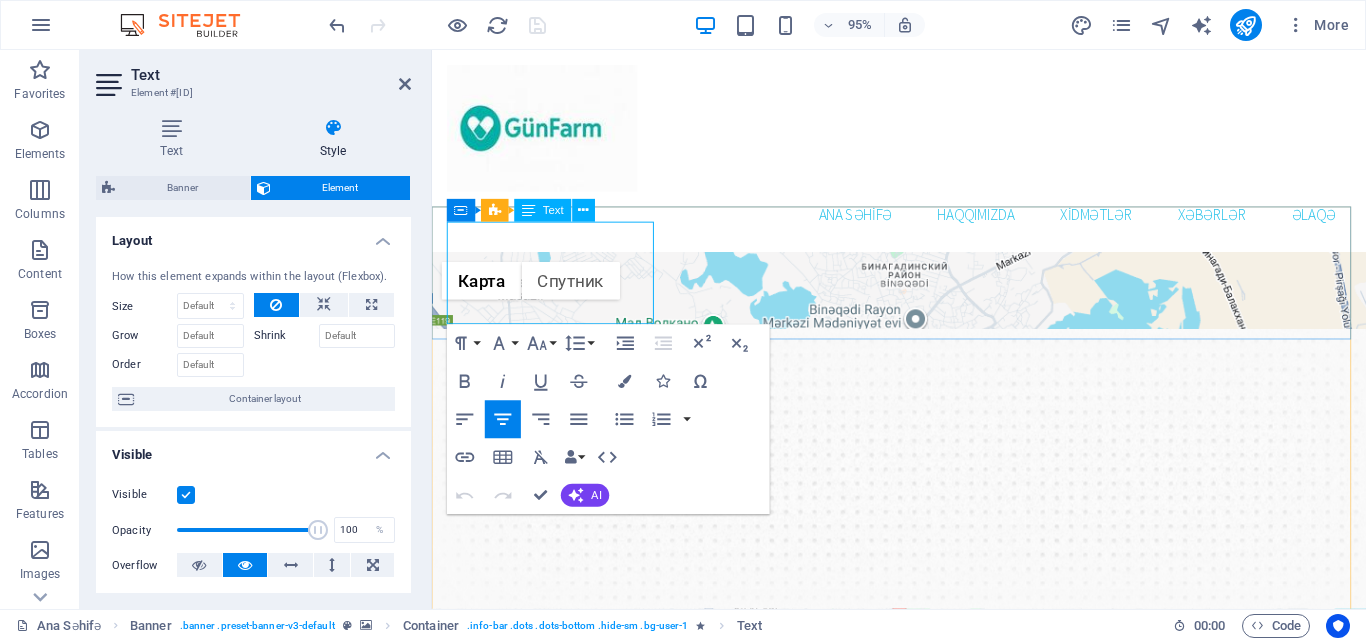 drag, startPoint x: 590, startPoint y: 248, endPoint x: 525, endPoint y: 260, distance: 66.09841 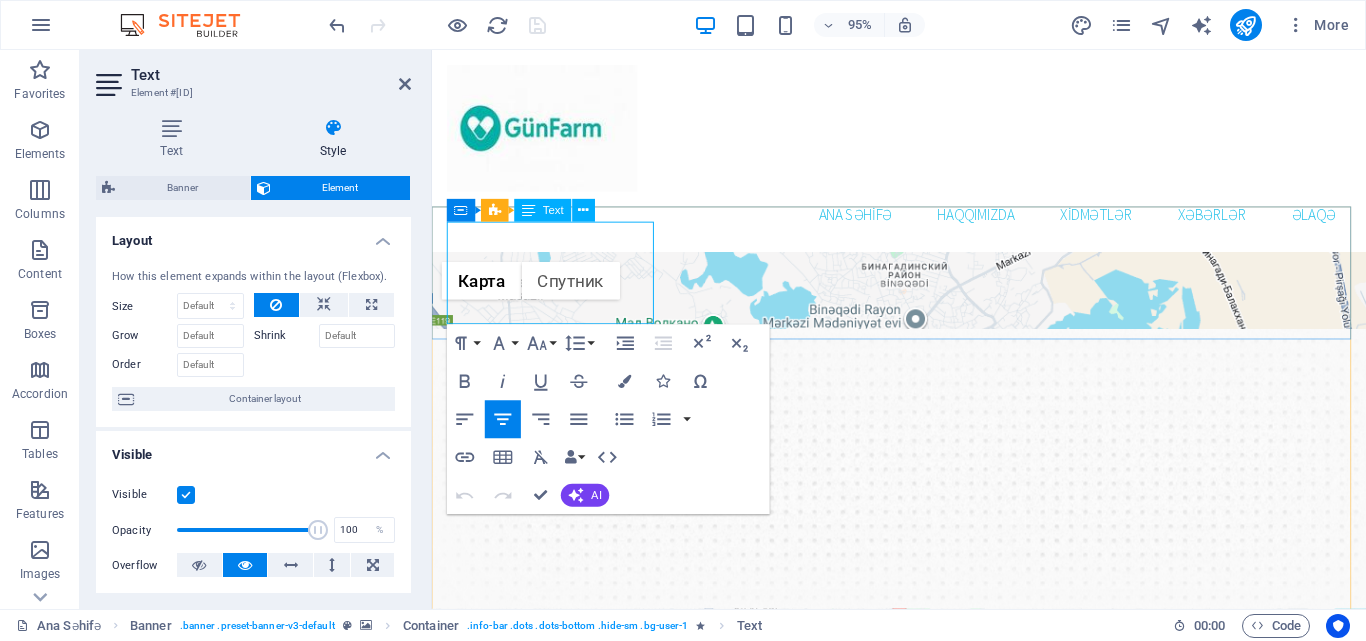 click on "Address Bakı ş,M.Kazımovski 32 AZ1114   Bakı" at bounding box center [923, 1121] 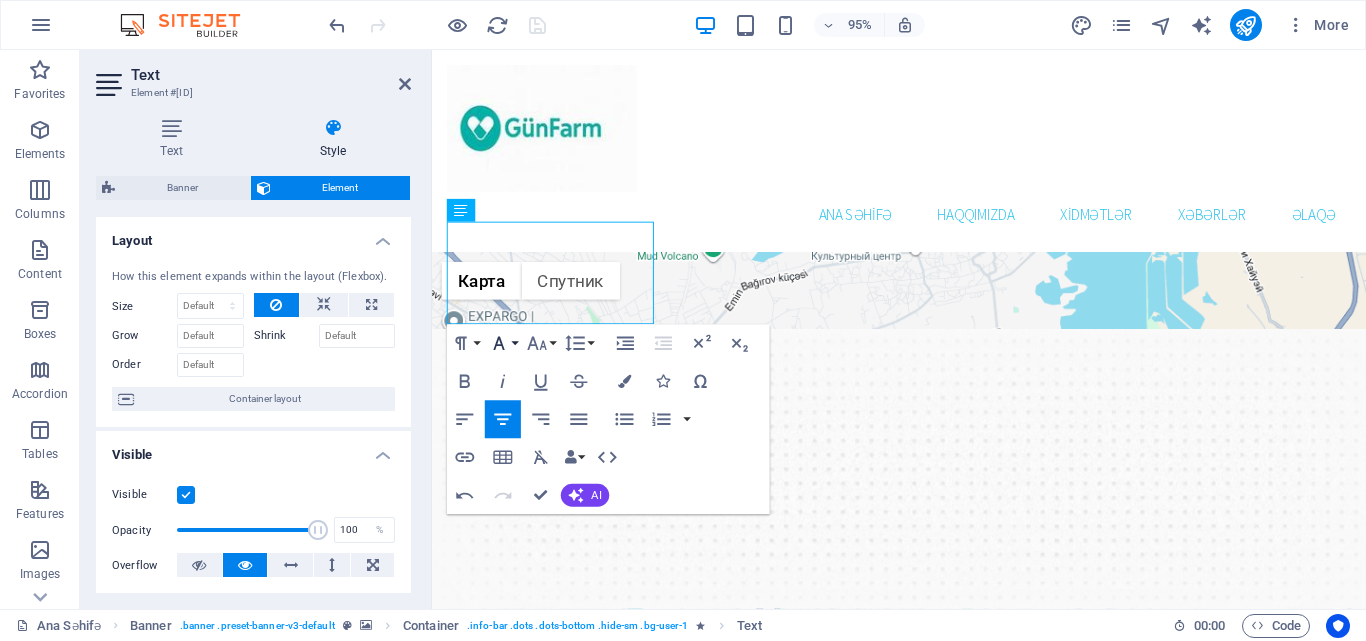 click on "Font Family" at bounding box center [503, 344] 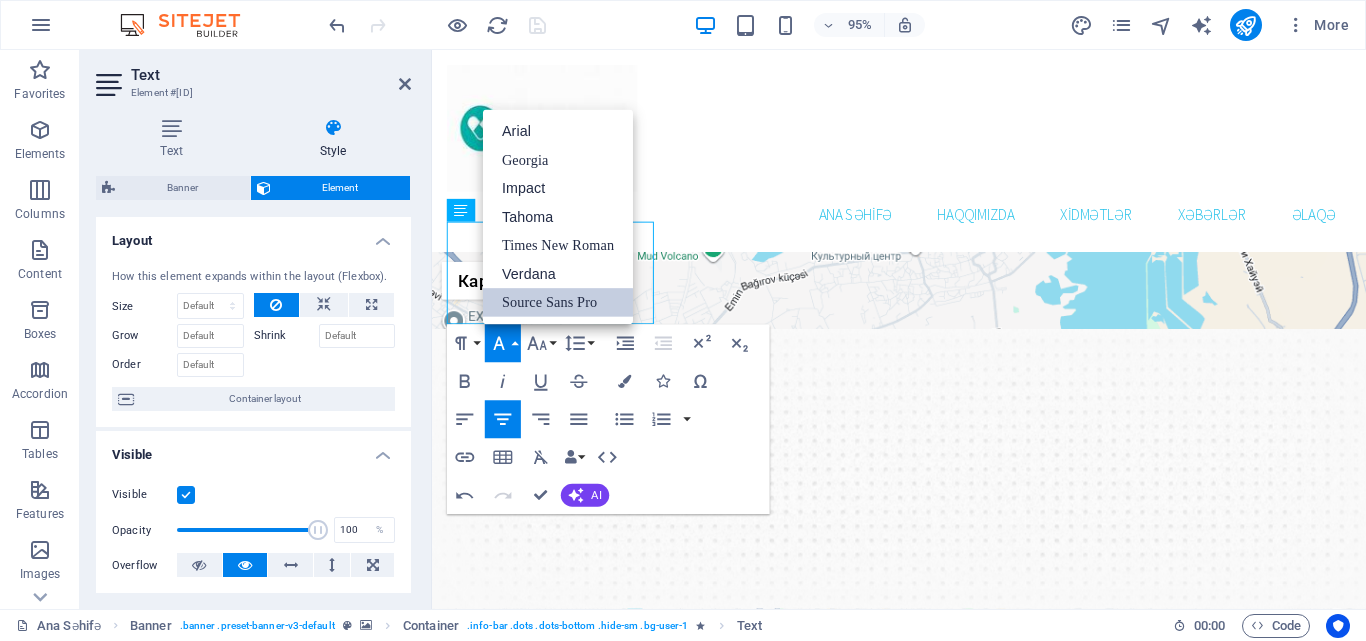 scroll, scrollTop: 0, scrollLeft: 0, axis: both 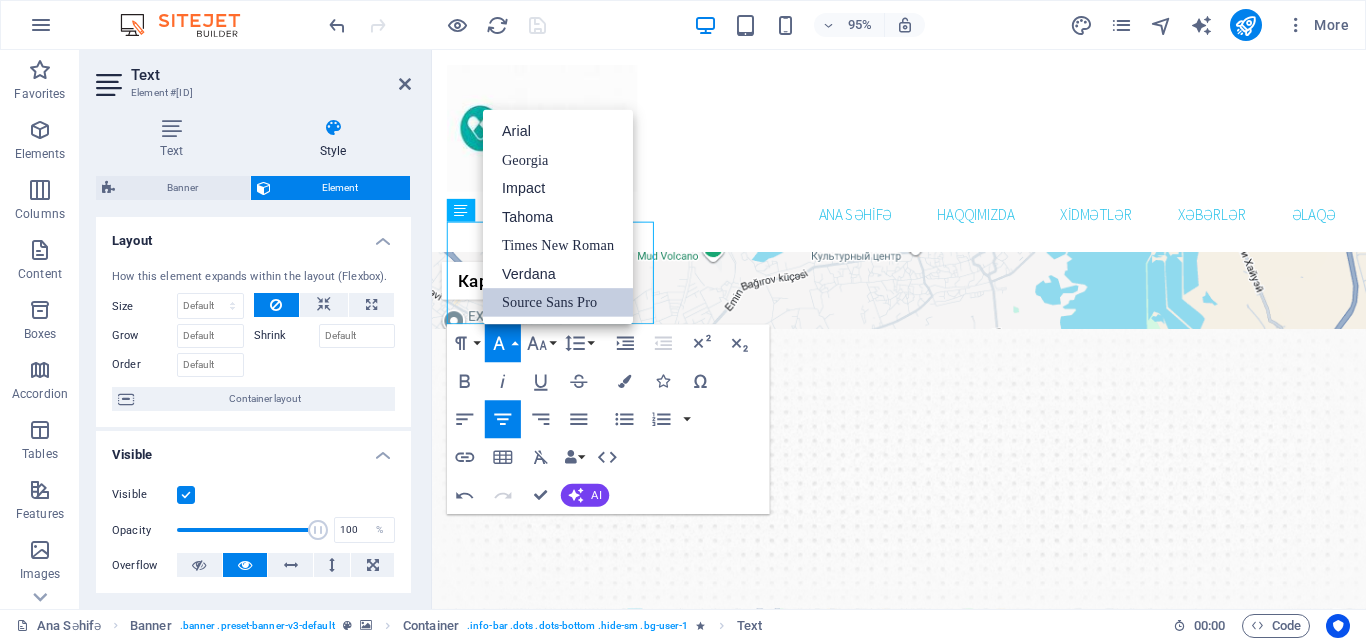 click on "Font Family" at bounding box center (503, 344) 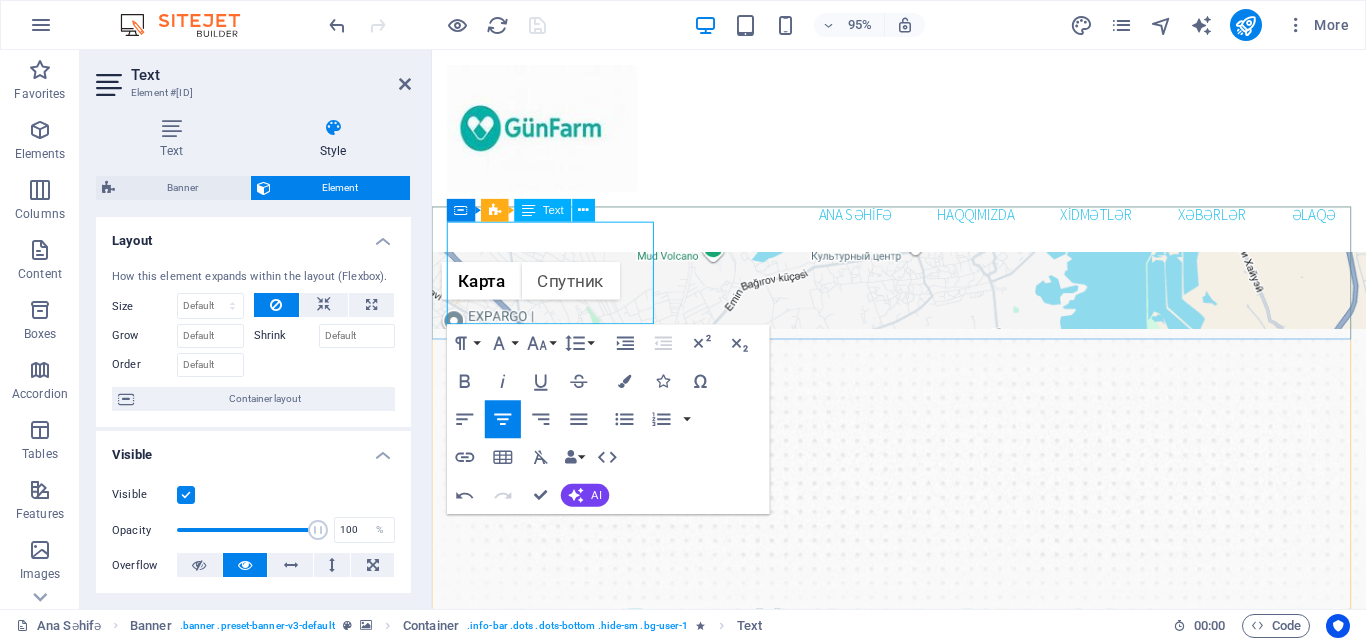 click at bounding box center [924, 956] 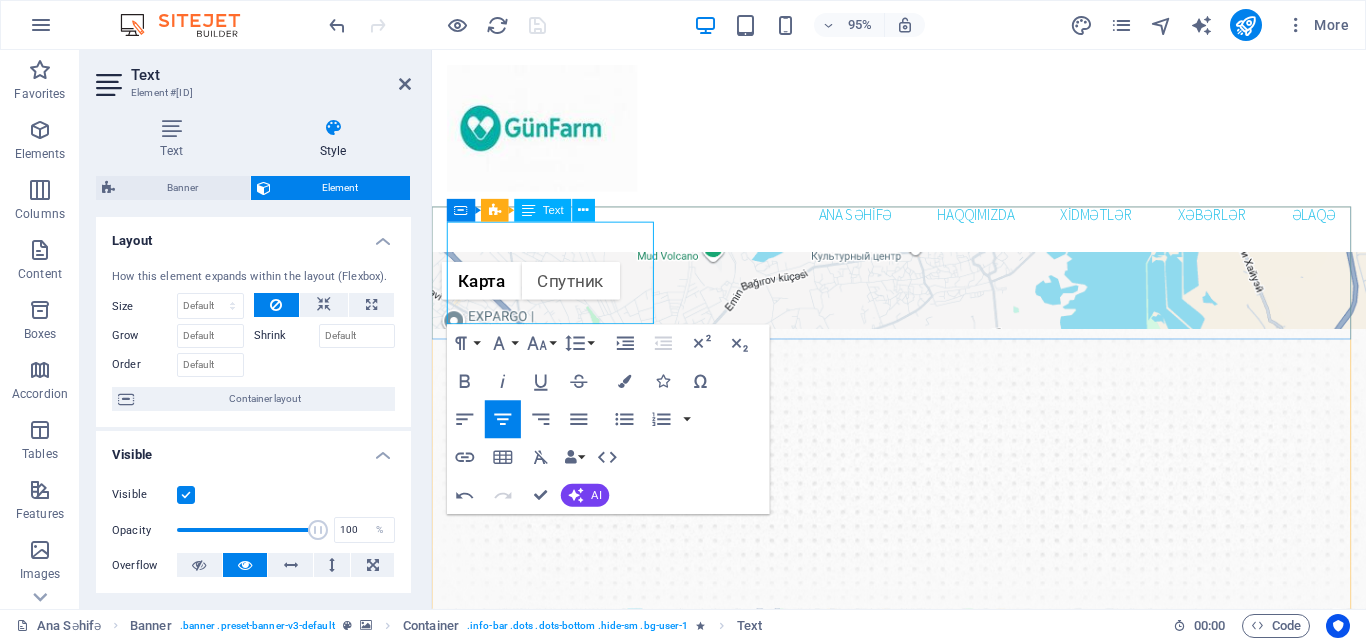 drag, startPoint x: 536, startPoint y: 256, endPoint x: 573, endPoint y: 261, distance: 37.336308 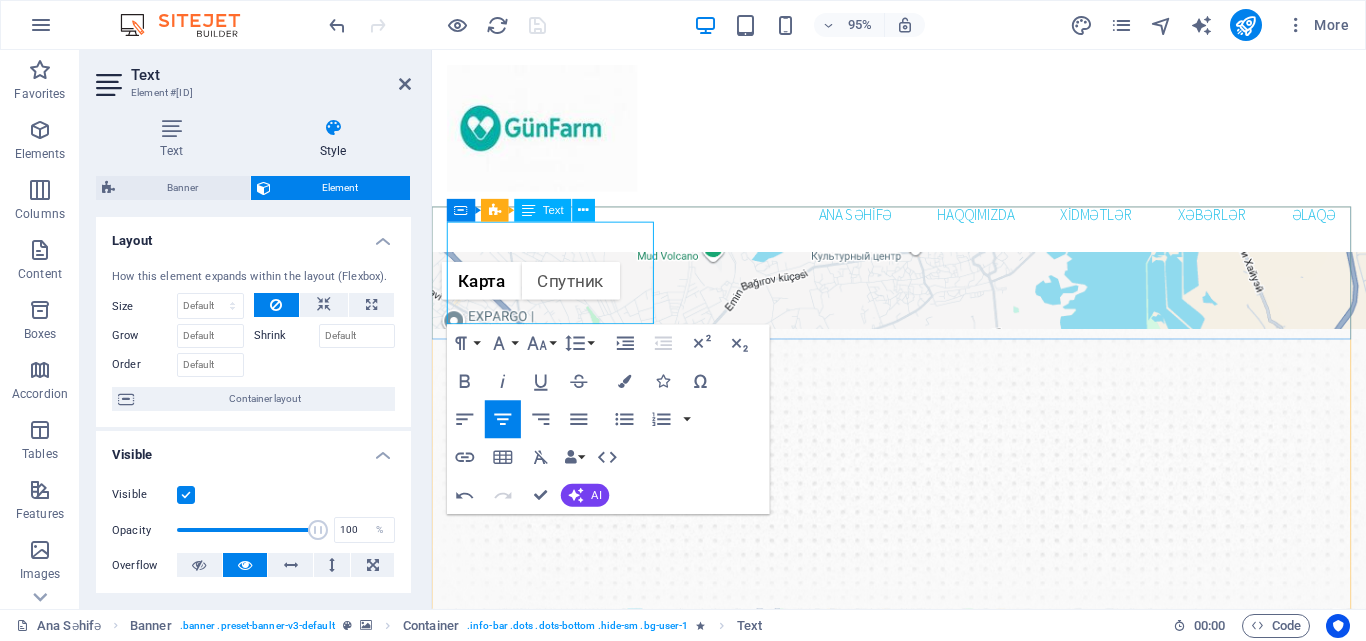 click on "​Ünvan Bakı ş,M.Kazımovski 32 AZ1114   Bakı" at bounding box center [923, 956] 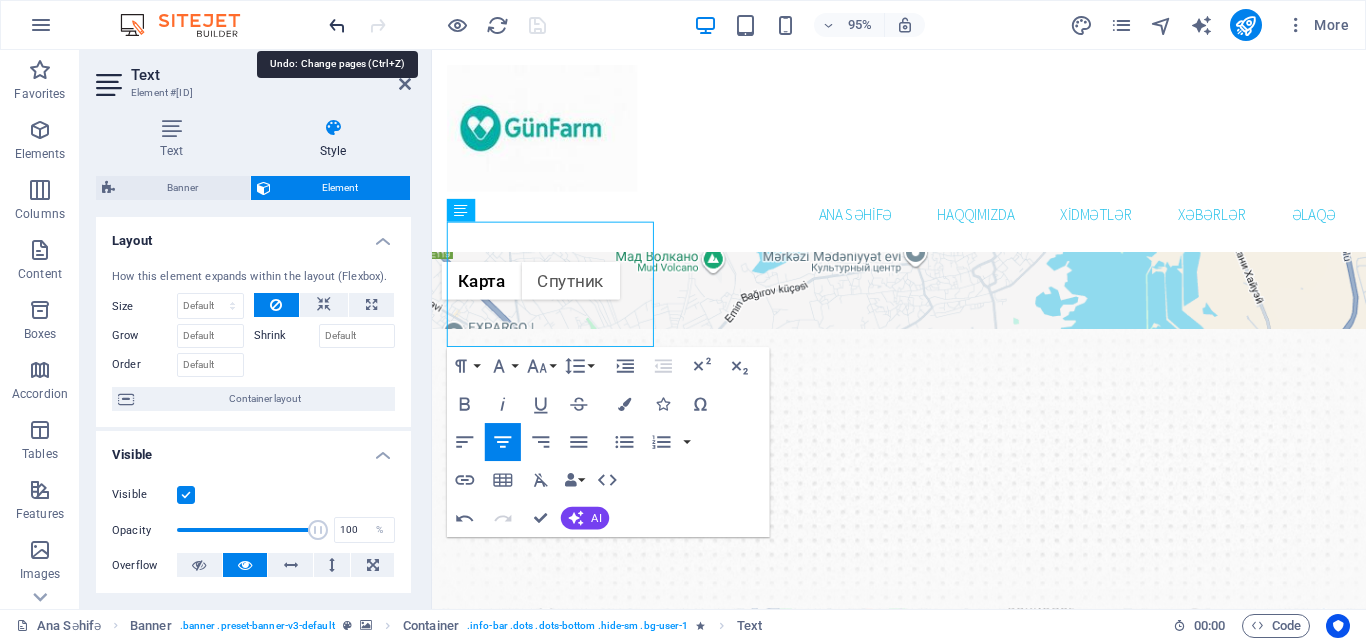 click at bounding box center (337, 25) 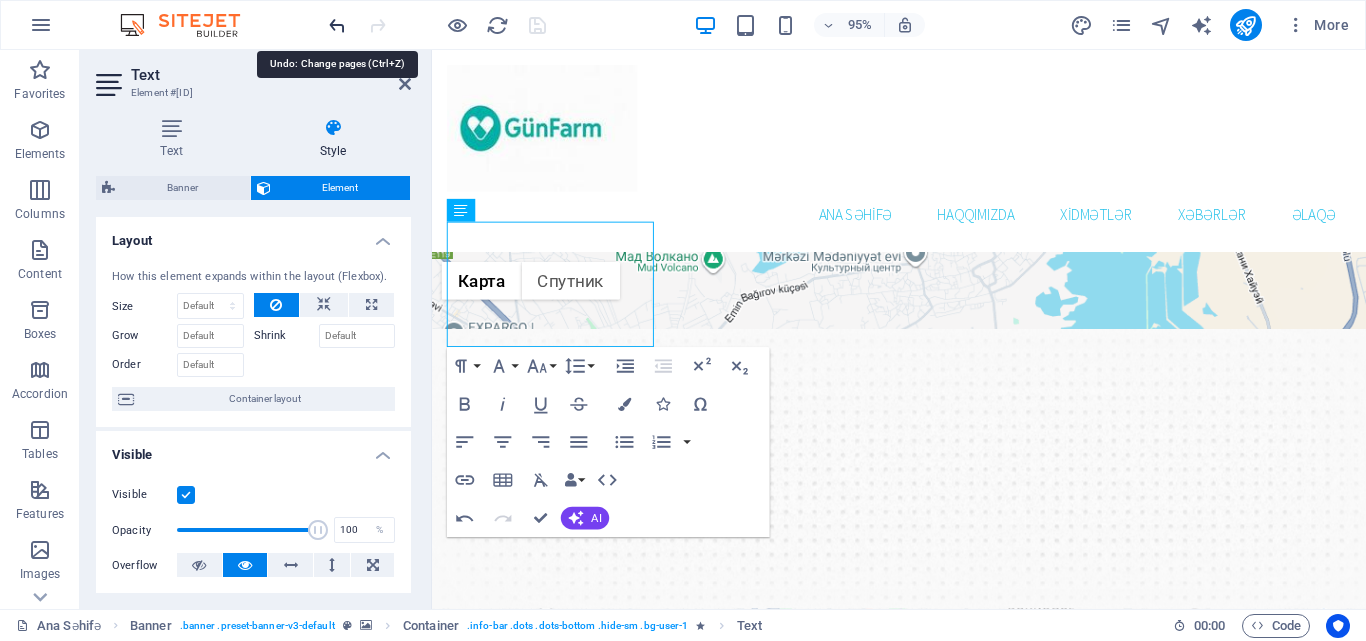 click at bounding box center (337, 25) 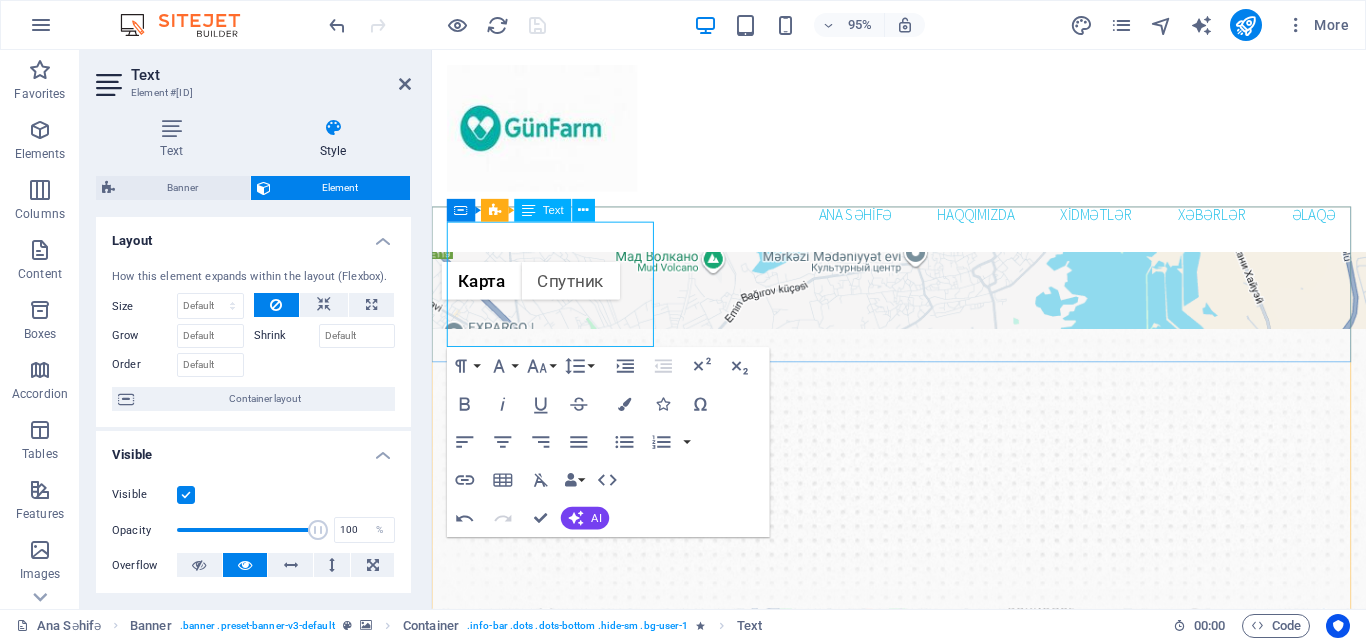 click on "Ünvan Bakı ş,M.Kazımovski 32 AZ1114   Bakı" at bounding box center [923, 992] 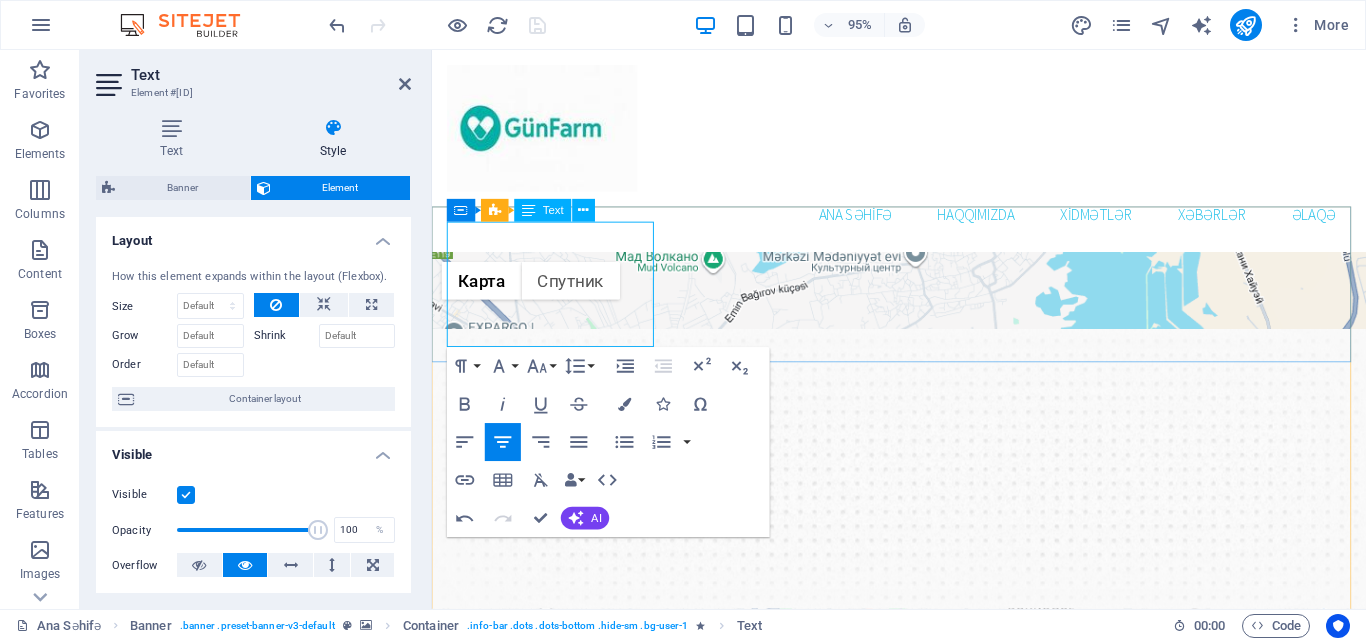 click on "Ünvan Bakı ş,M.Kazımovski 32 AZ1114   Bakı" at bounding box center [923, 992] 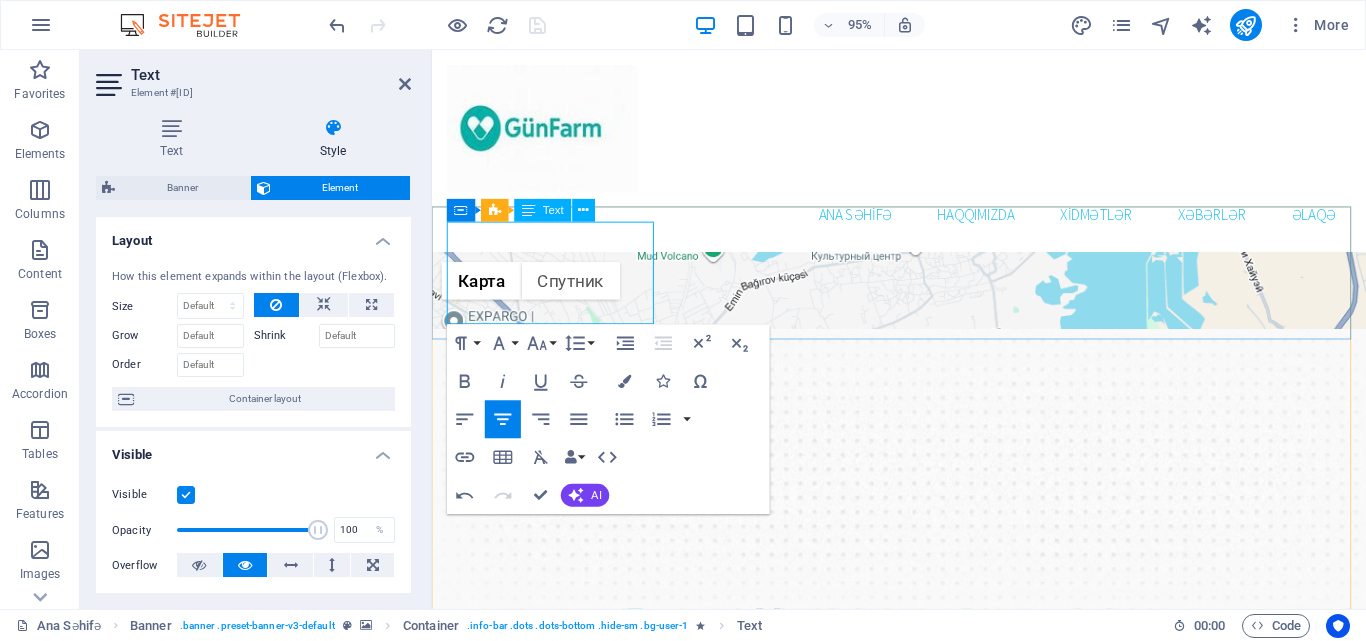 drag, startPoint x: 531, startPoint y: 252, endPoint x: 582, endPoint y: 253, distance: 51.009804 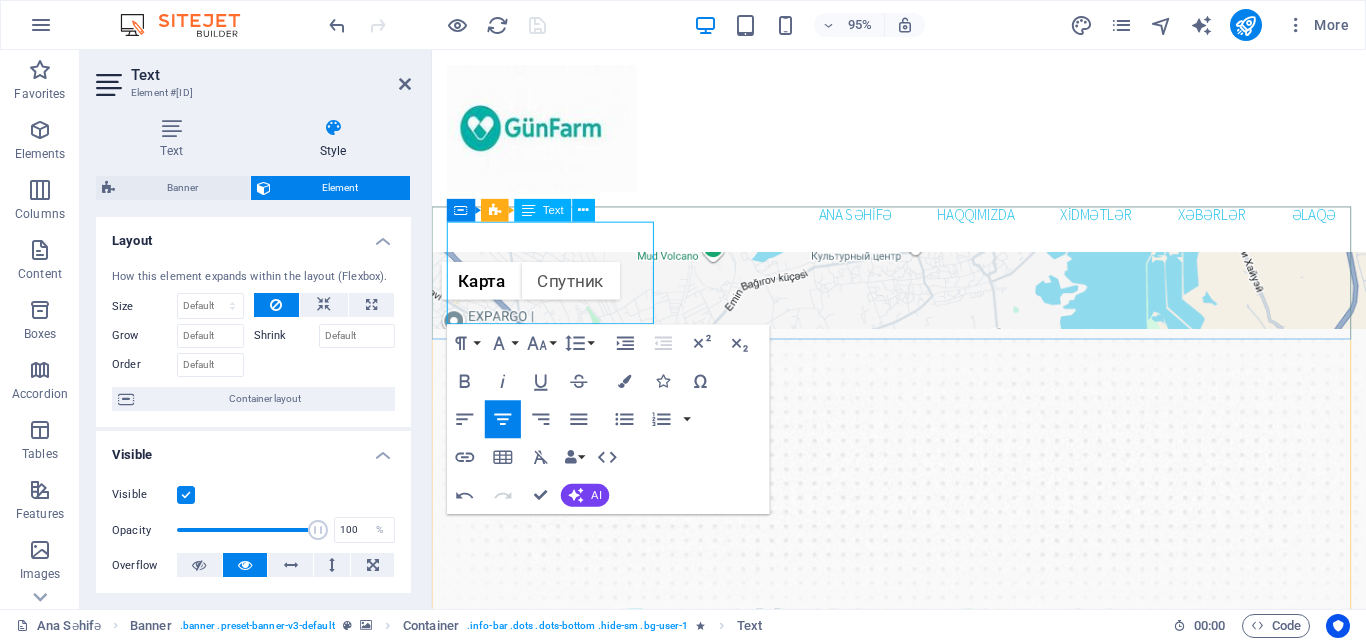 click on "Ünvan Bakı ş,M.Kazımovski 32 AZ1114   Bakı" at bounding box center [923, 956] 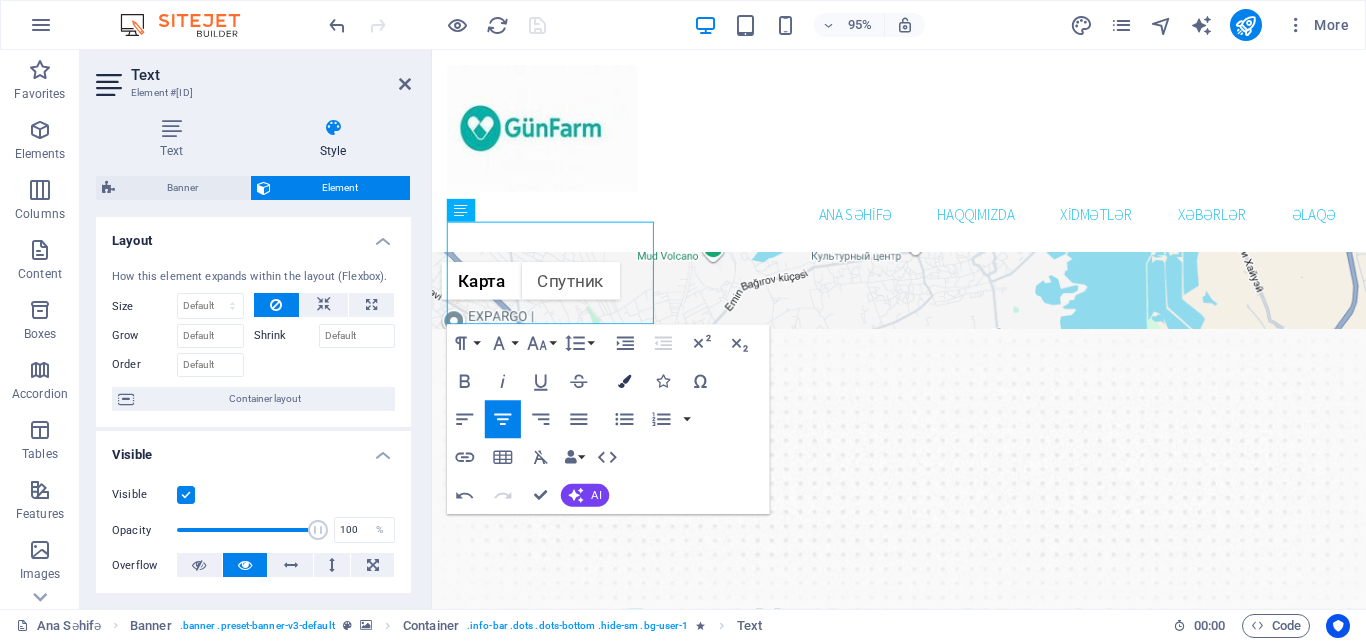 click on "Colors" at bounding box center [625, 382] 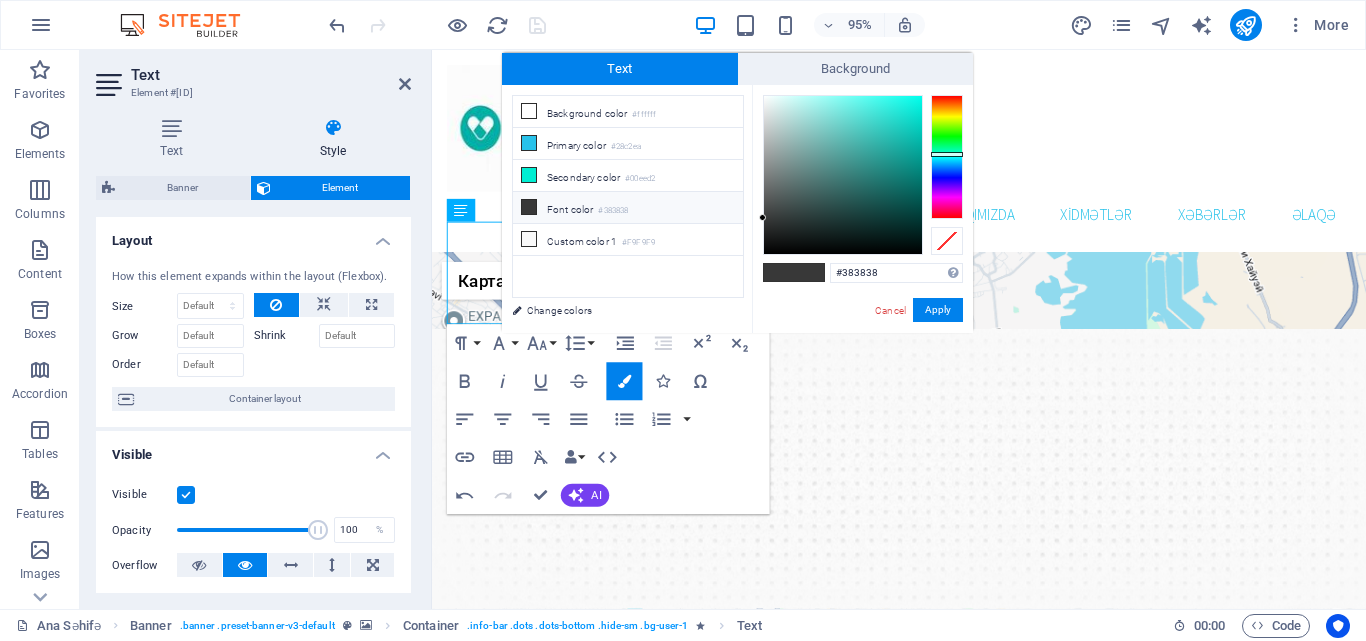 click at bounding box center [947, 157] 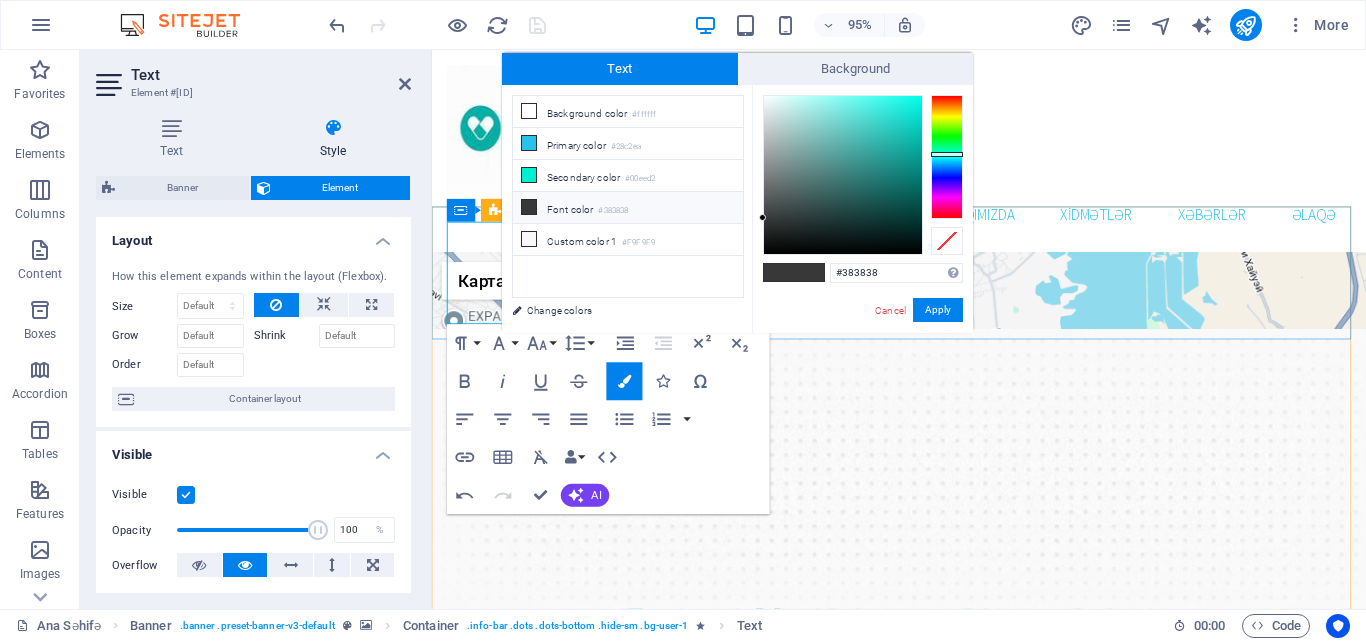 click on "Ünvan Bakı ş,M.Kazımovski 32 AZ1114   Bakı" at bounding box center (923, 956) 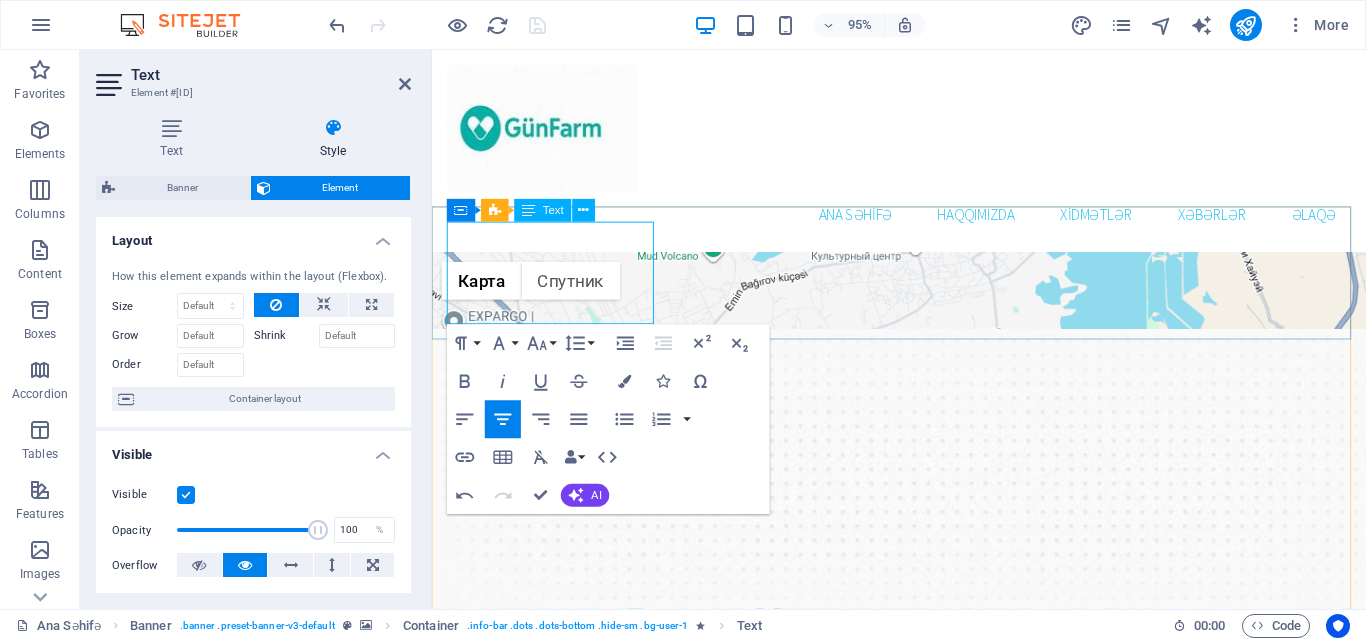 drag, startPoint x: 535, startPoint y: 256, endPoint x: 581, endPoint y: 256, distance: 46 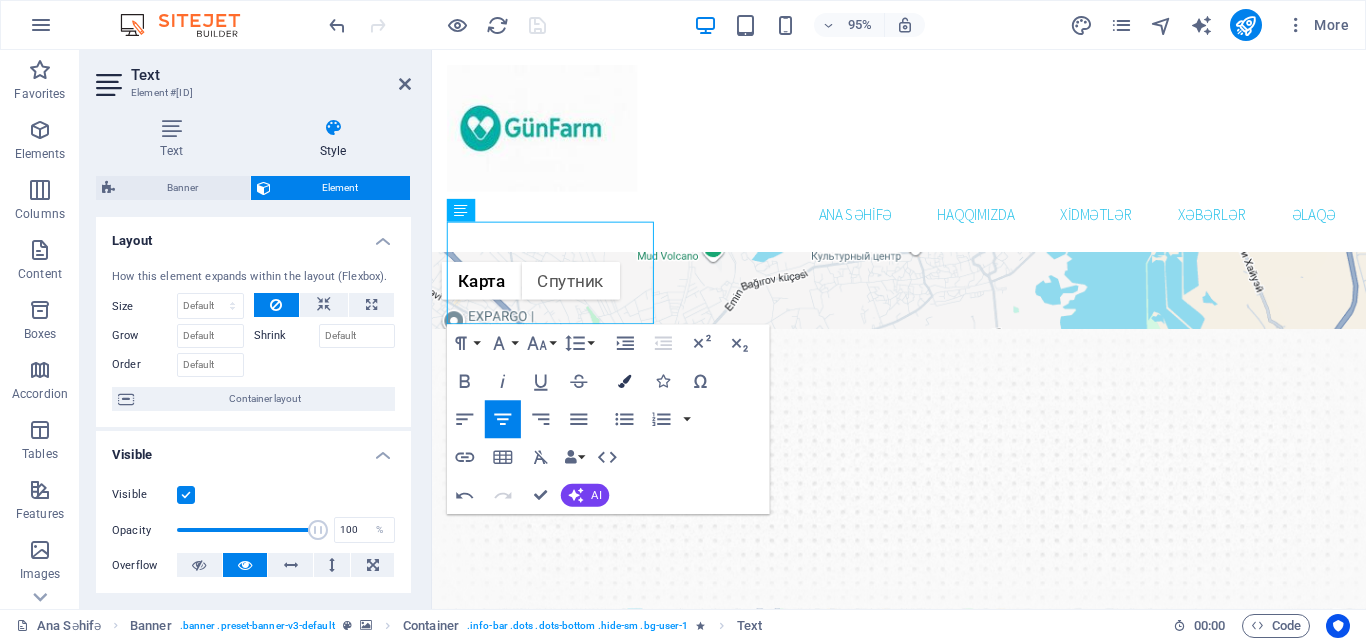 click at bounding box center (624, 381) 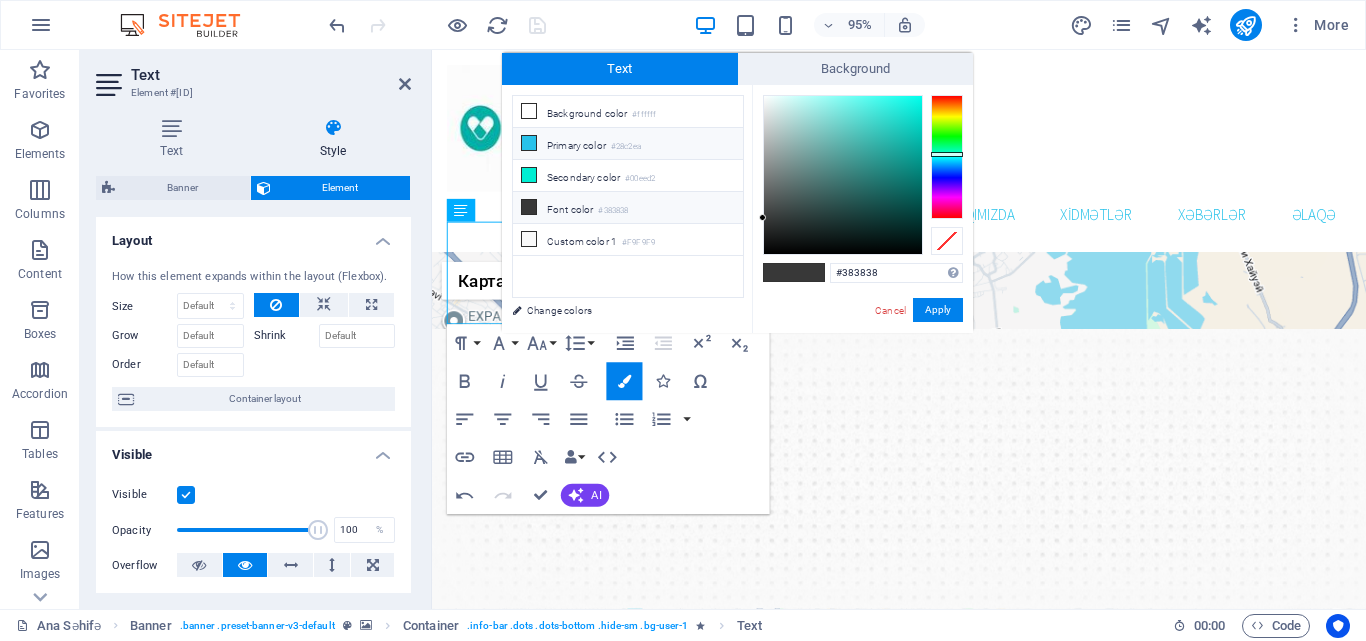 click at bounding box center (529, 143) 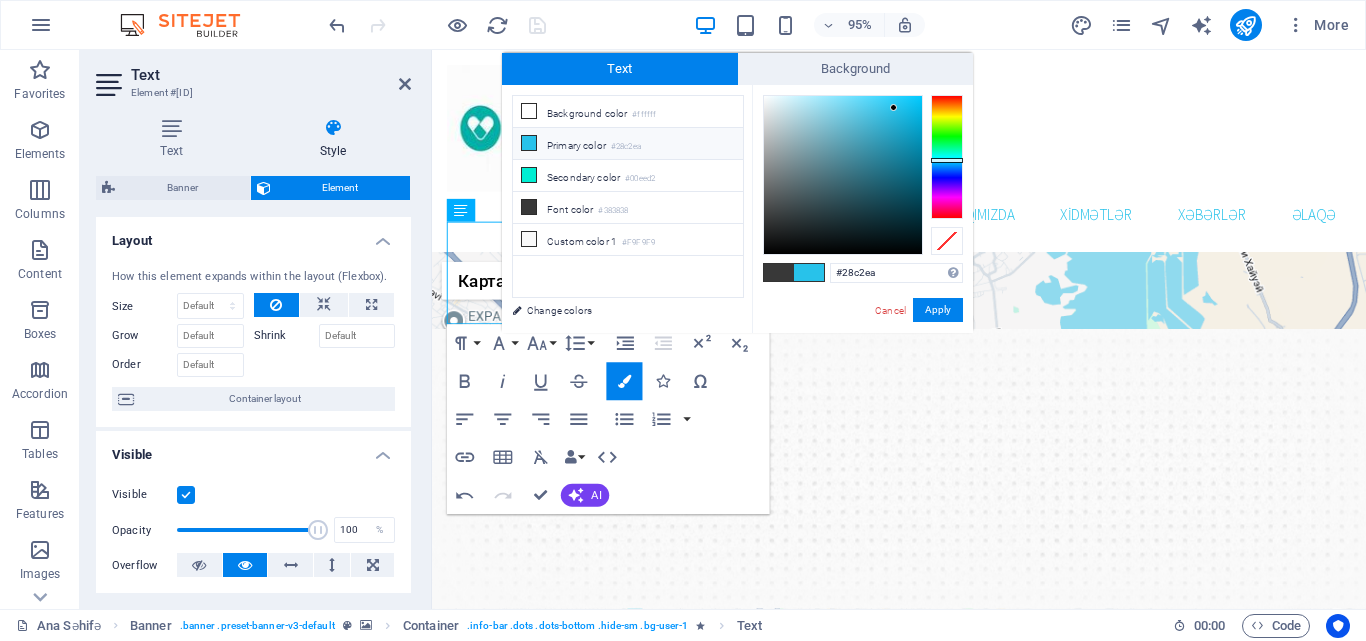 click at bounding box center [529, 143] 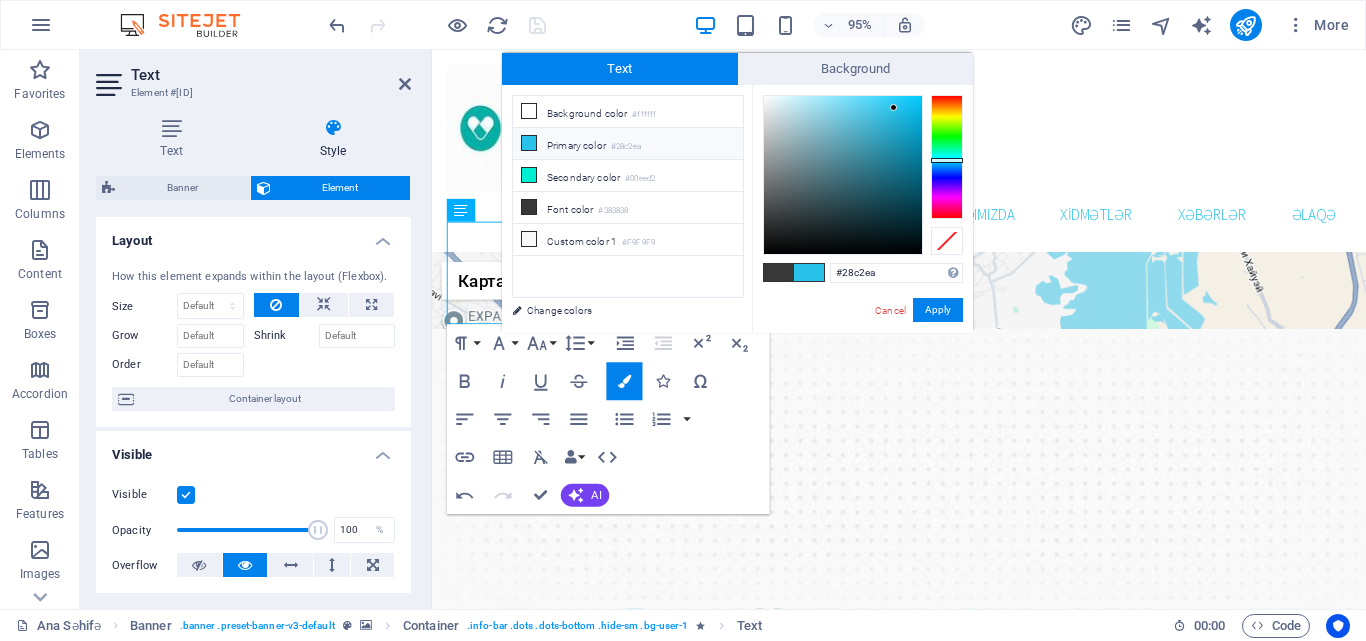 click at bounding box center [529, 143] 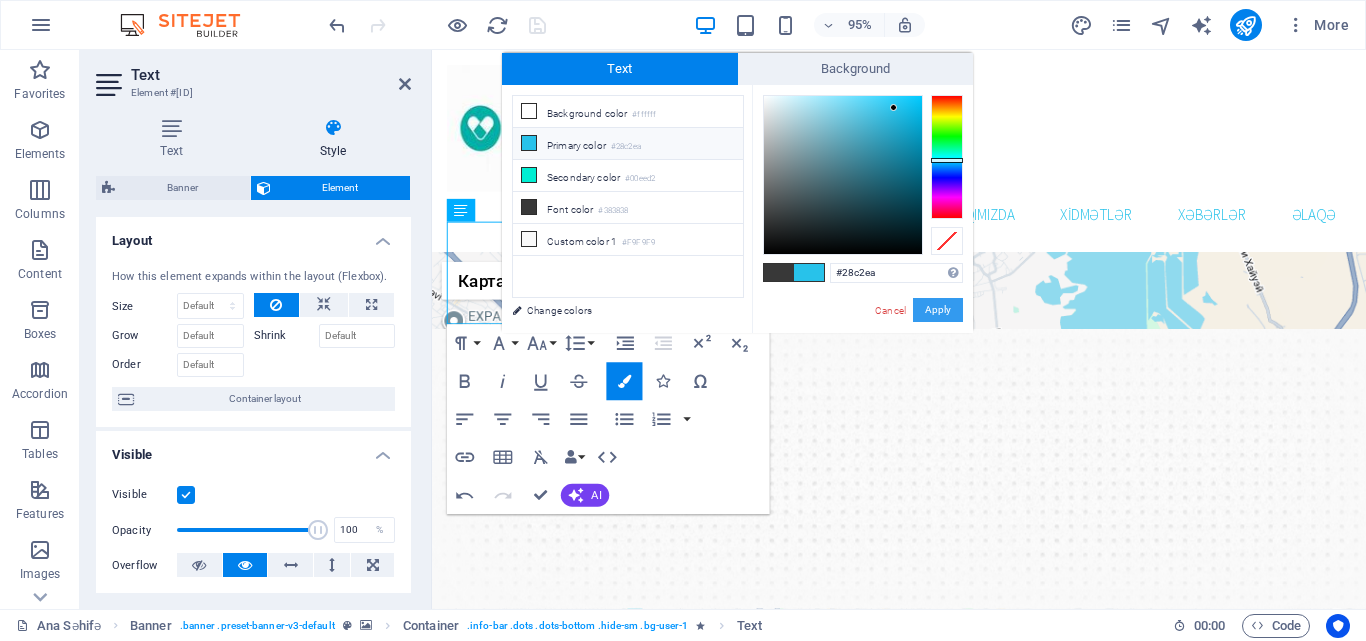 click on "Apply" at bounding box center [938, 310] 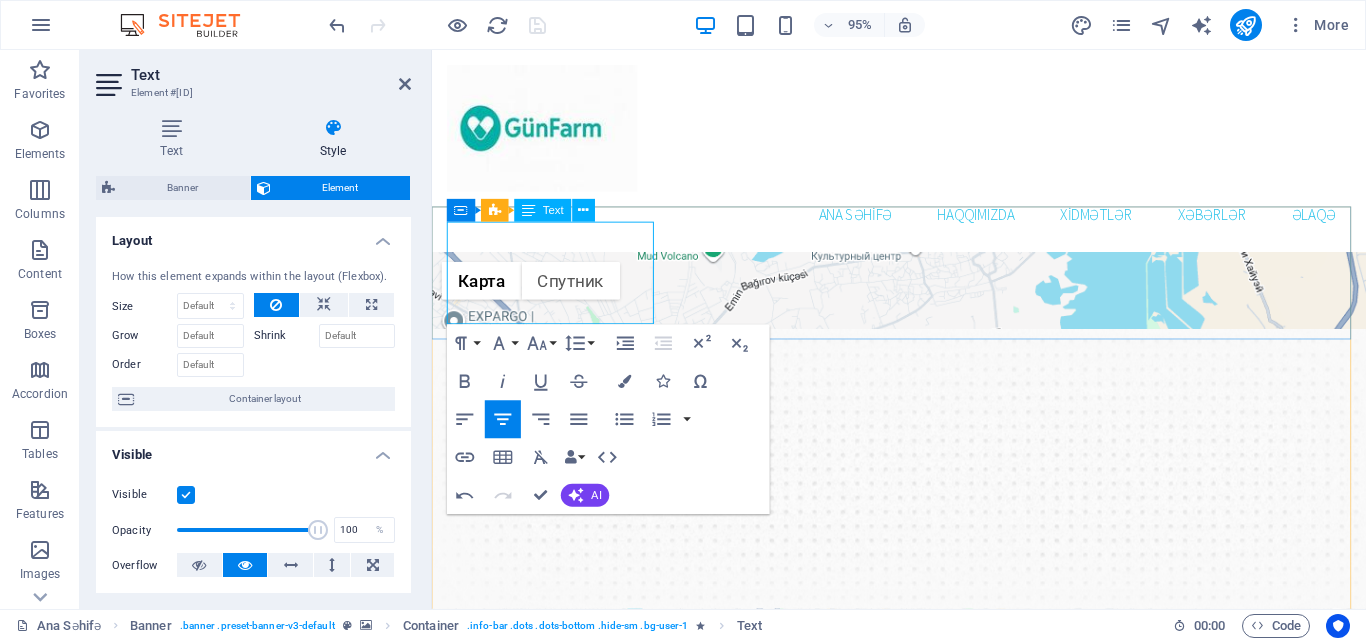 click on "Ünvan Bakı ş,M.Kazımovski 32 AZ1114   Bakı" at bounding box center (923, 956) 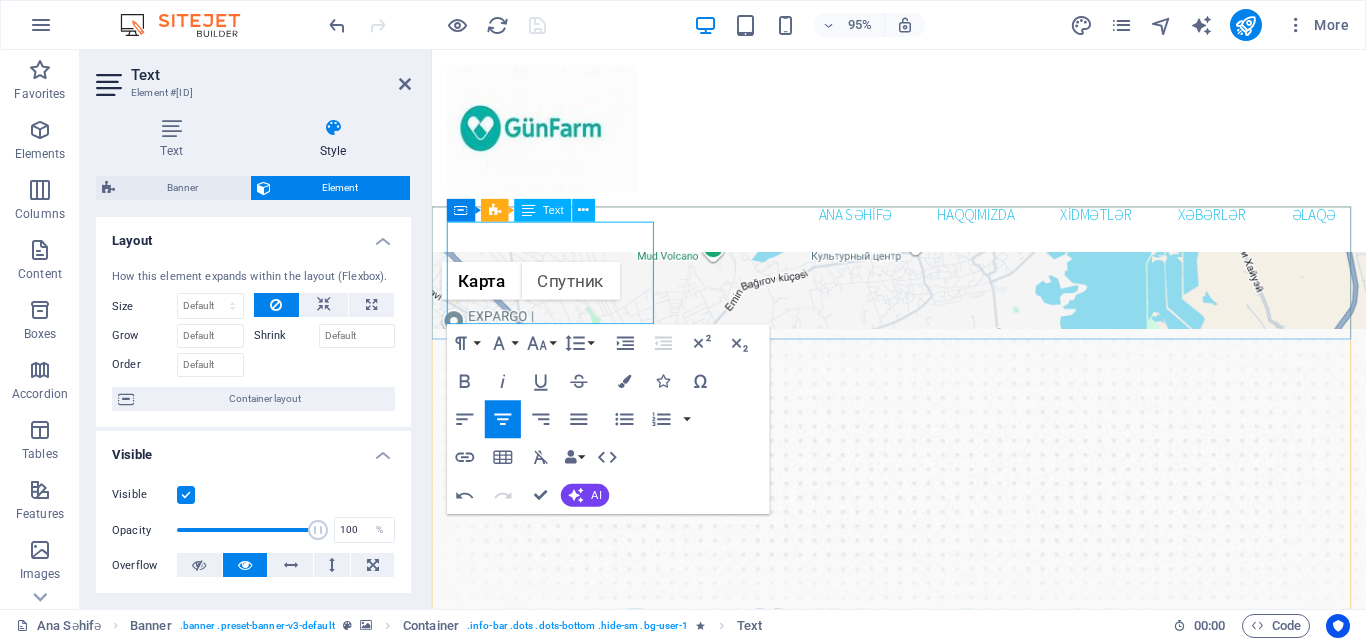click on "Ünvan Bakı ş,M.Kazımovski 32 AZ1114   Bakı" at bounding box center (923, 956) 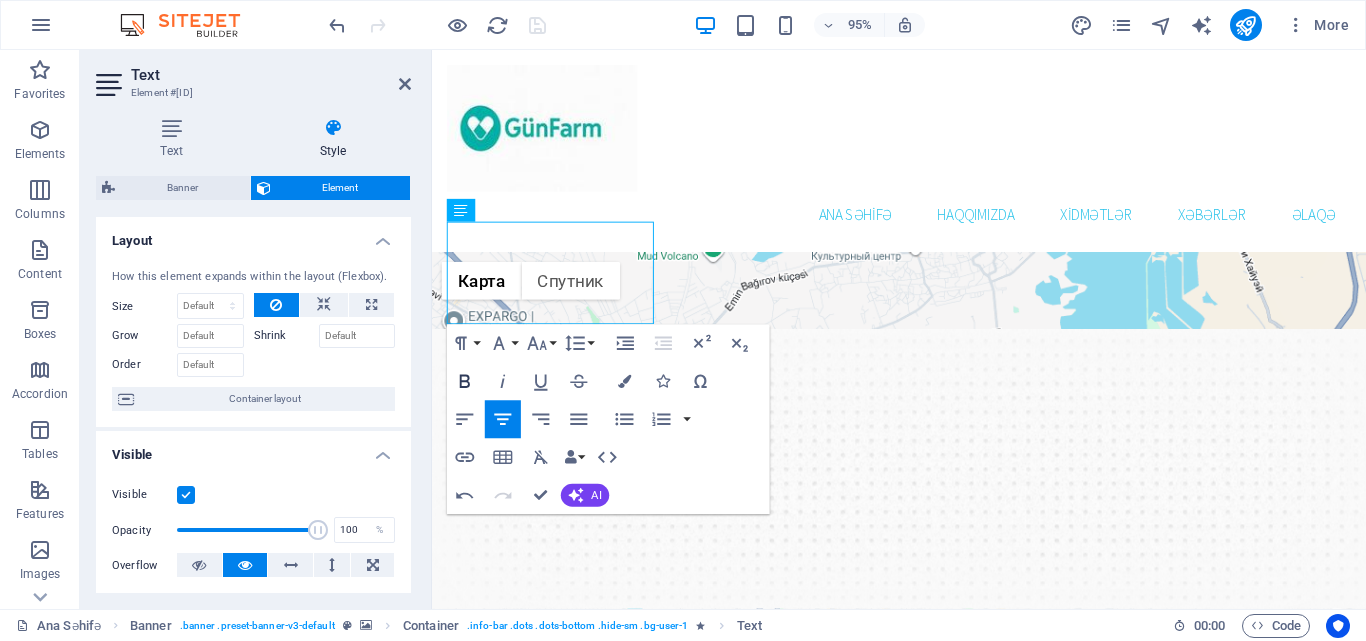 click 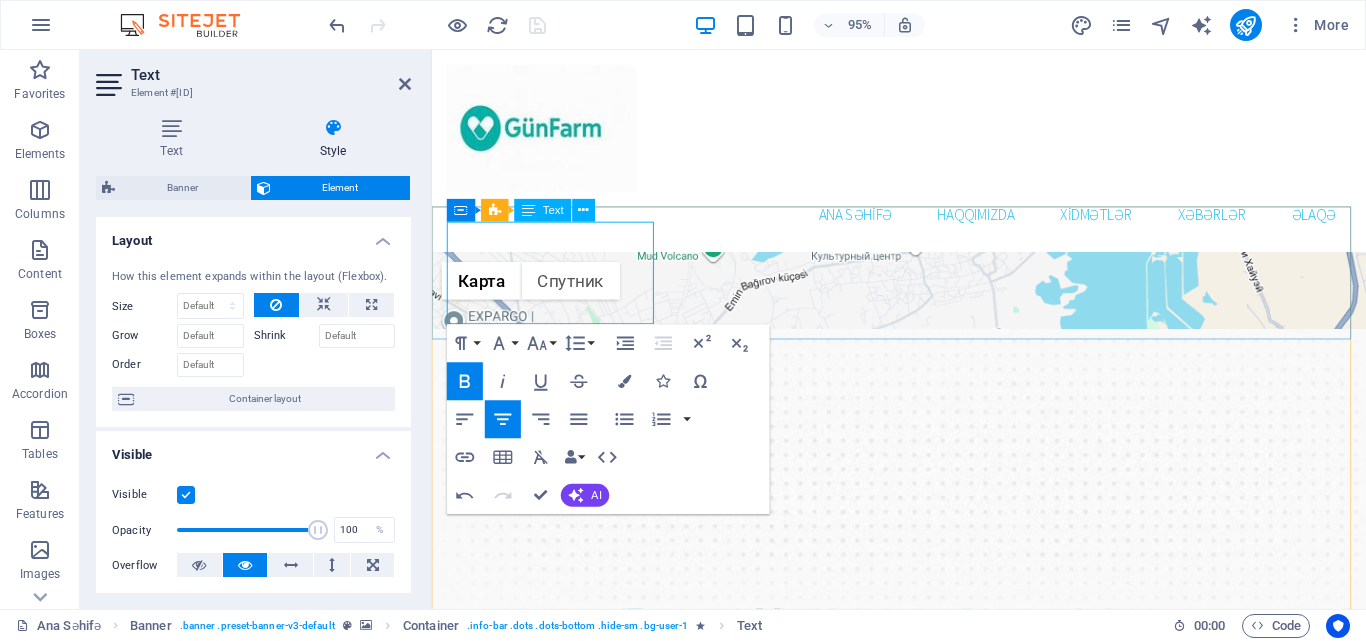 click on "Ünvan Bakı ş,M.Kazımovski 32 AZ1114   Bakı" at bounding box center (923, 956) 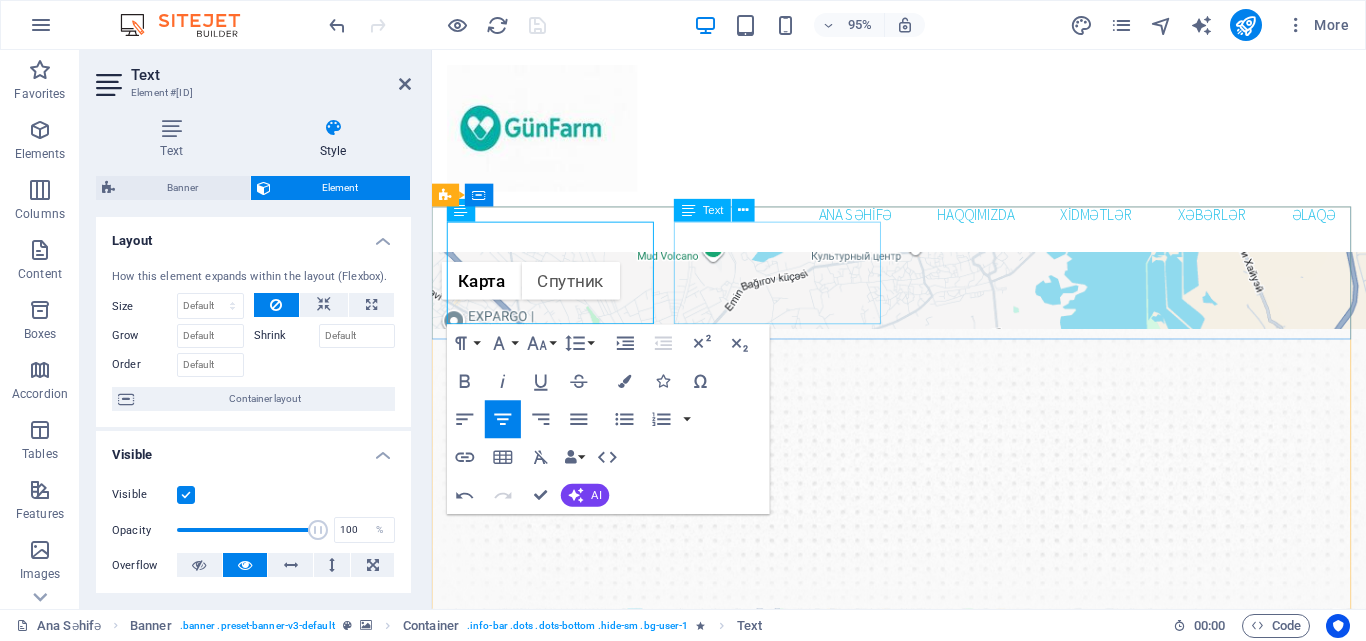 click on "Phone +994515122465 Call us!" at bounding box center [923, 1064] 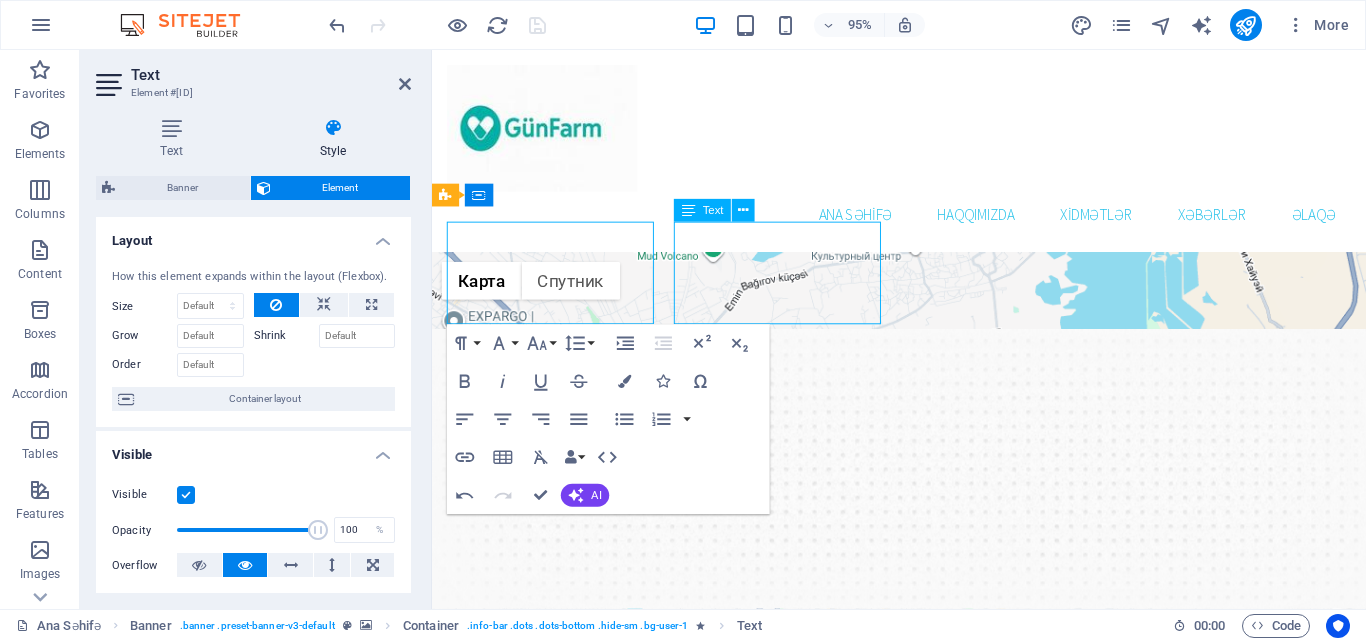 click on "Phone +994515122465 Call us!" at bounding box center (923, 1064) 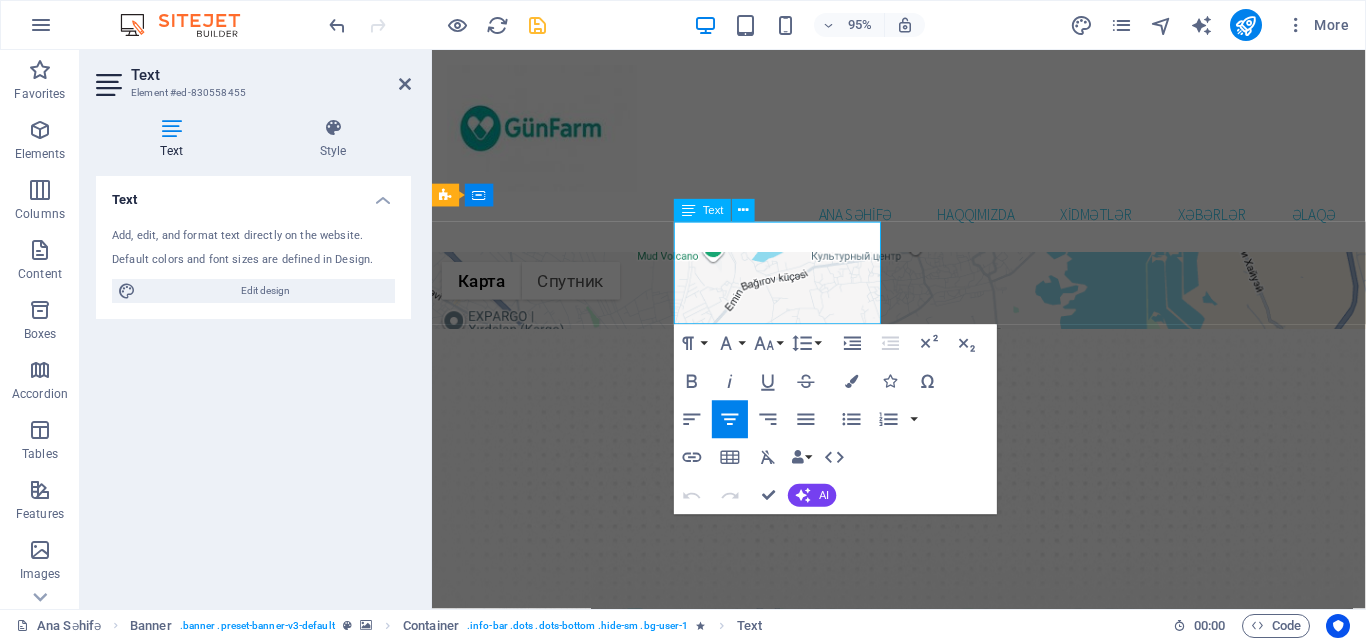 click at bounding box center (924, 1064) 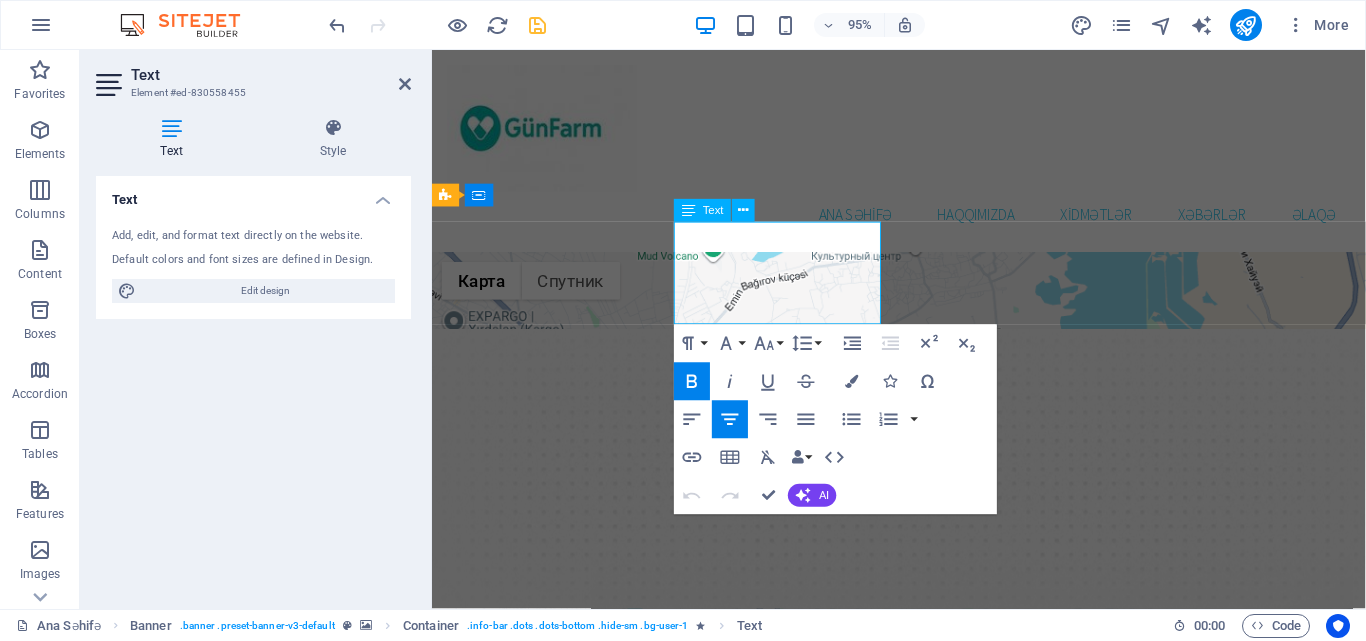 click on "Phone +994515122465" at bounding box center (923, 1052) 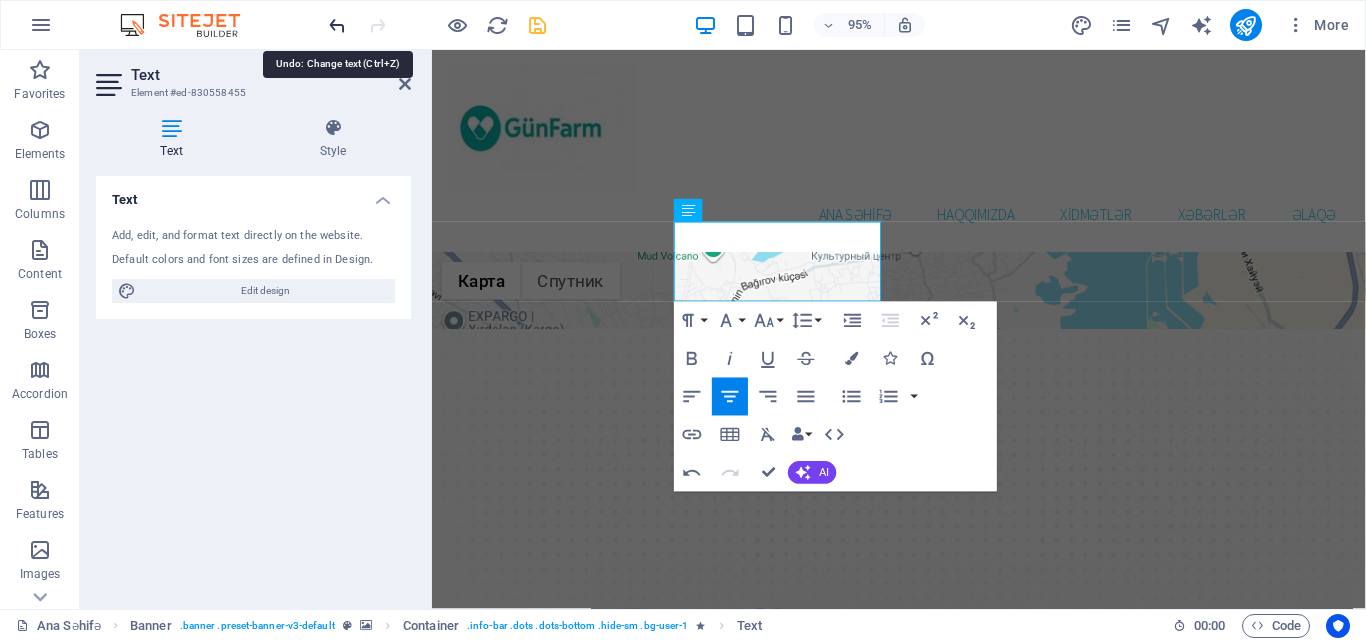 click at bounding box center (337, 25) 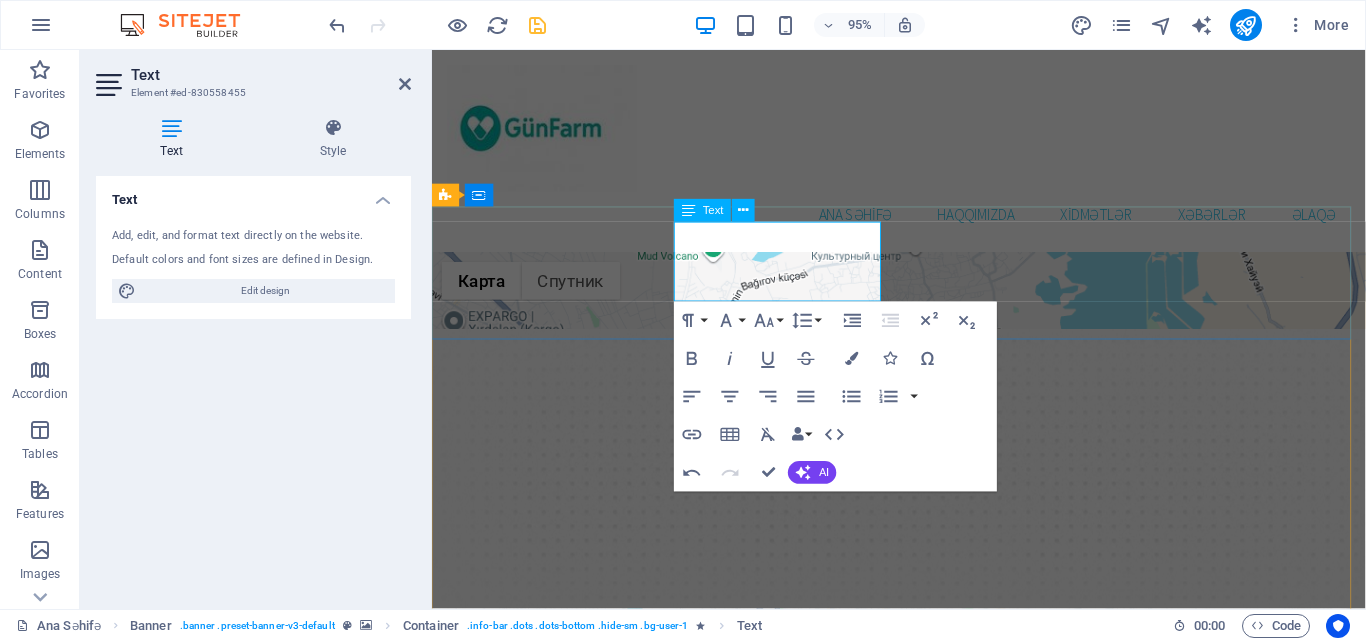 click on "Call us!" at bounding box center [923, 1064] 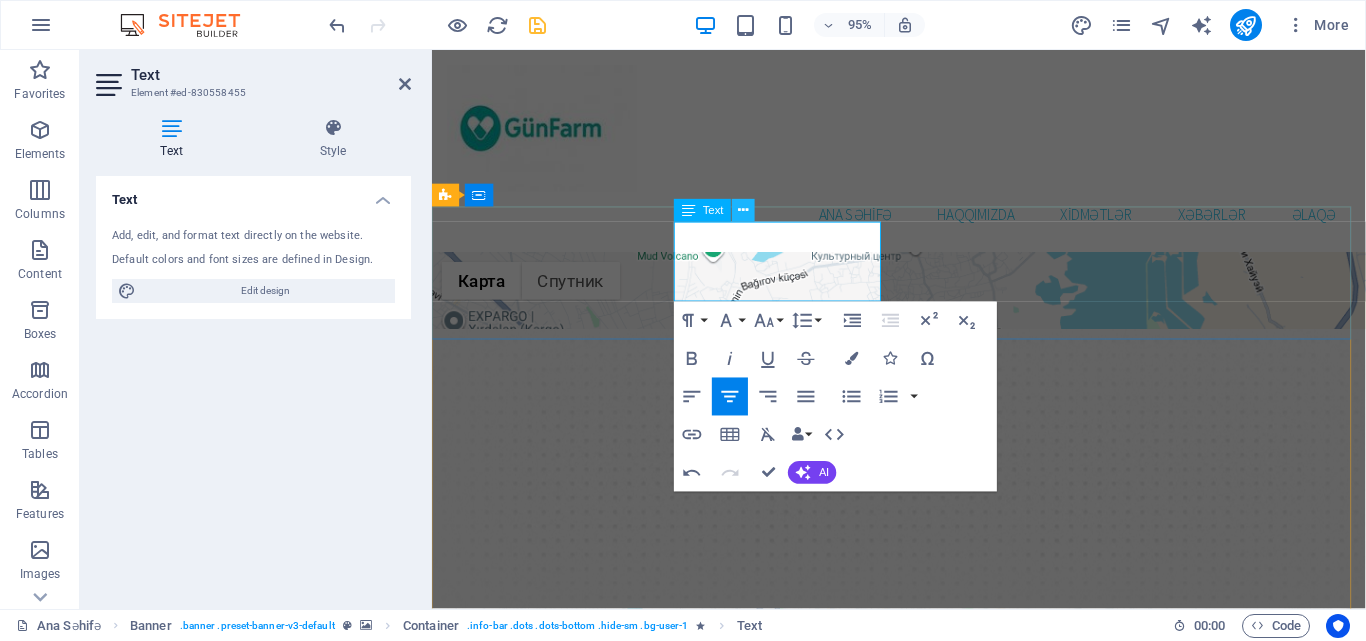 click at bounding box center [744, 211] 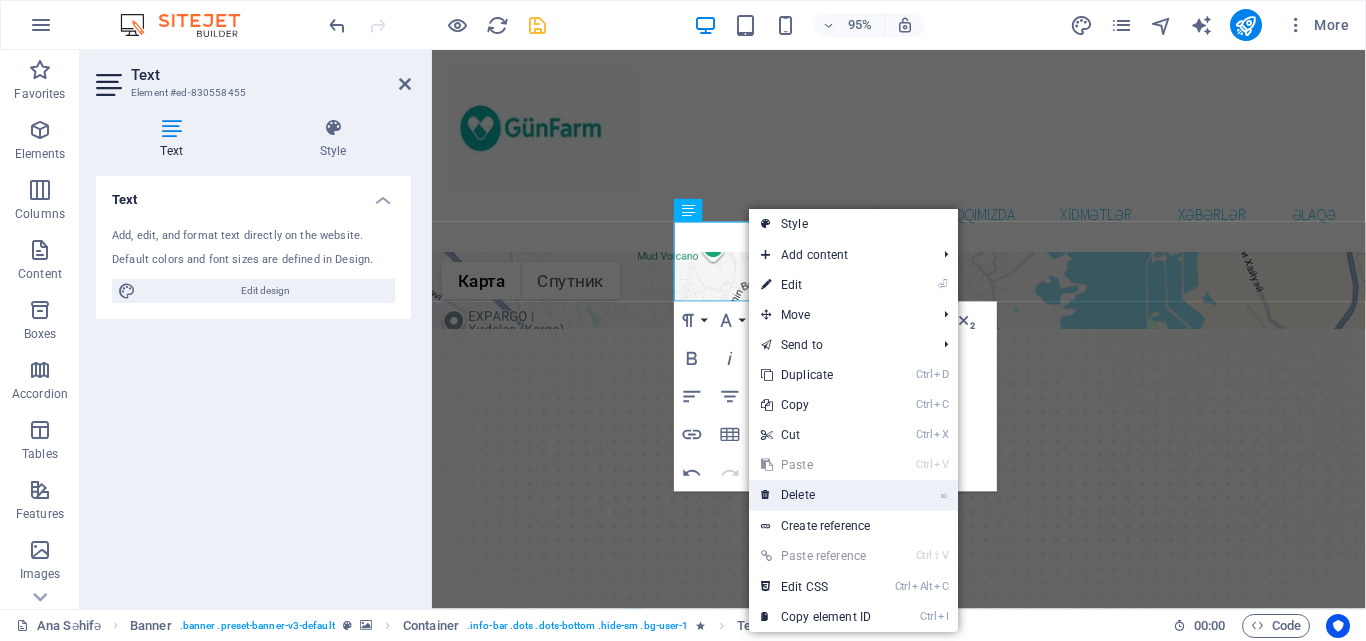drag, startPoint x: 802, startPoint y: 495, endPoint x: 723, endPoint y: 440, distance: 96.26006 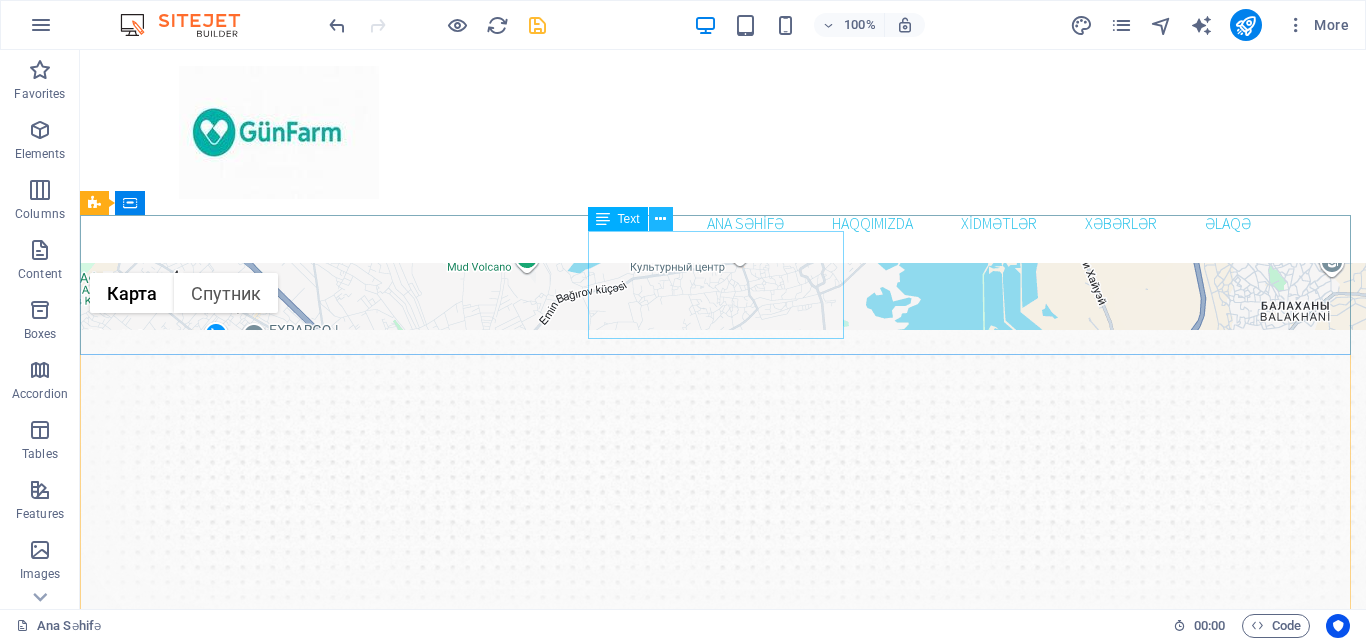 click at bounding box center (660, 219) 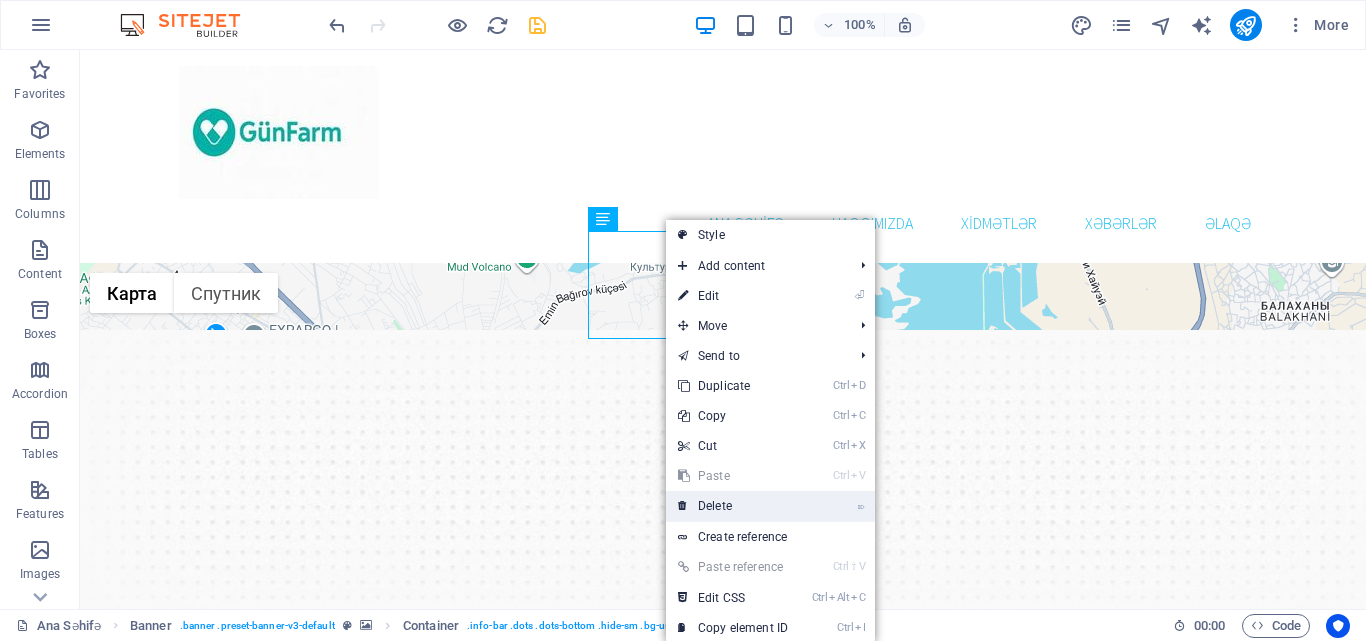 click on "⌦  Delete" at bounding box center (733, 506) 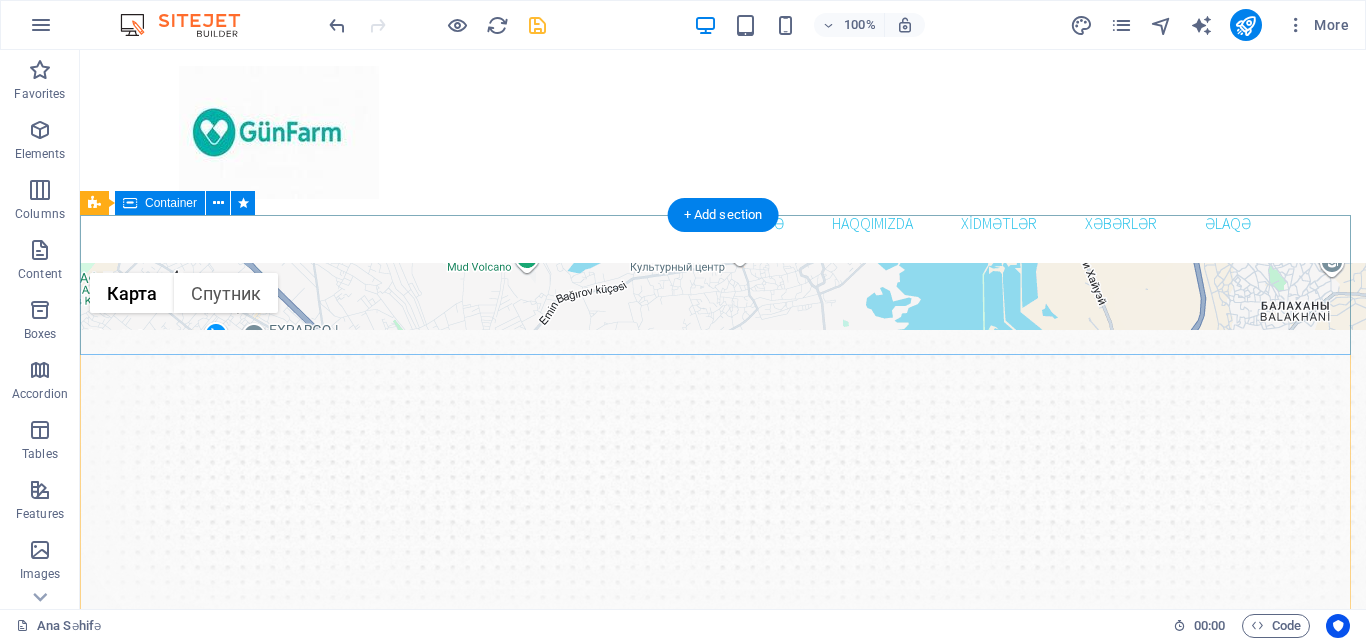click on "Ünvan Bakı ş,M.Kazımovski 32 AZ1114   Bakı Book an appointment support@gunpharm.com Book now" at bounding box center (723, 1010) 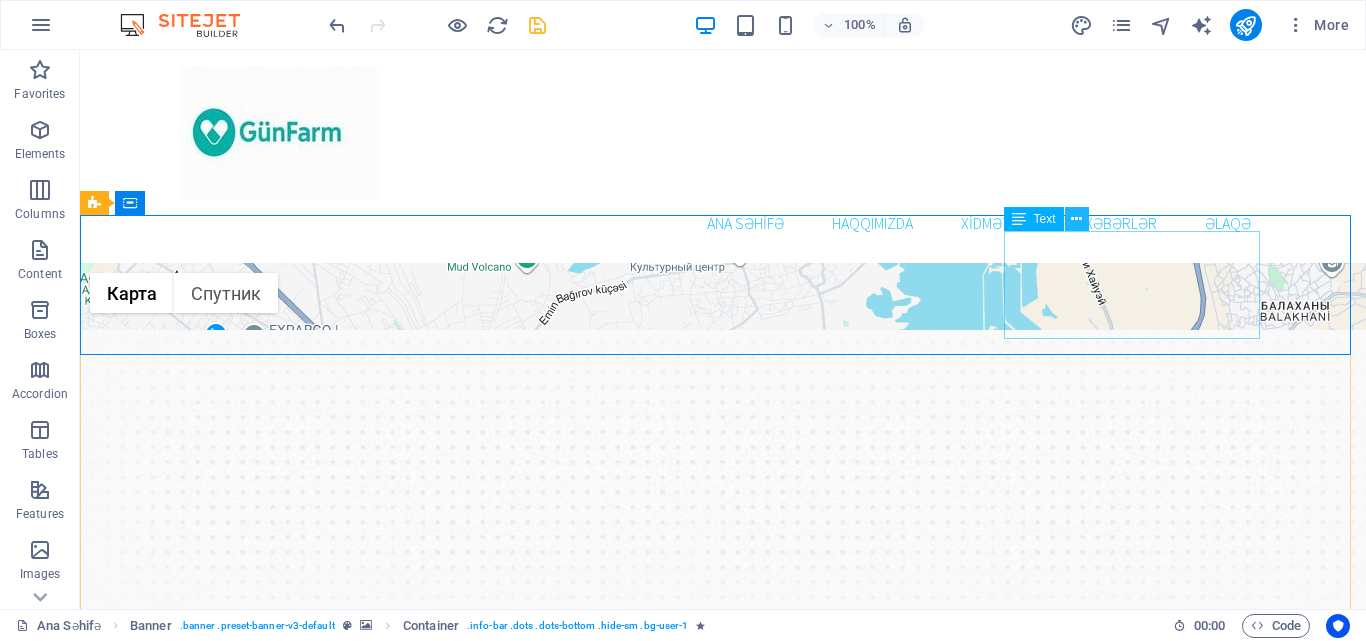 click at bounding box center (1076, 219) 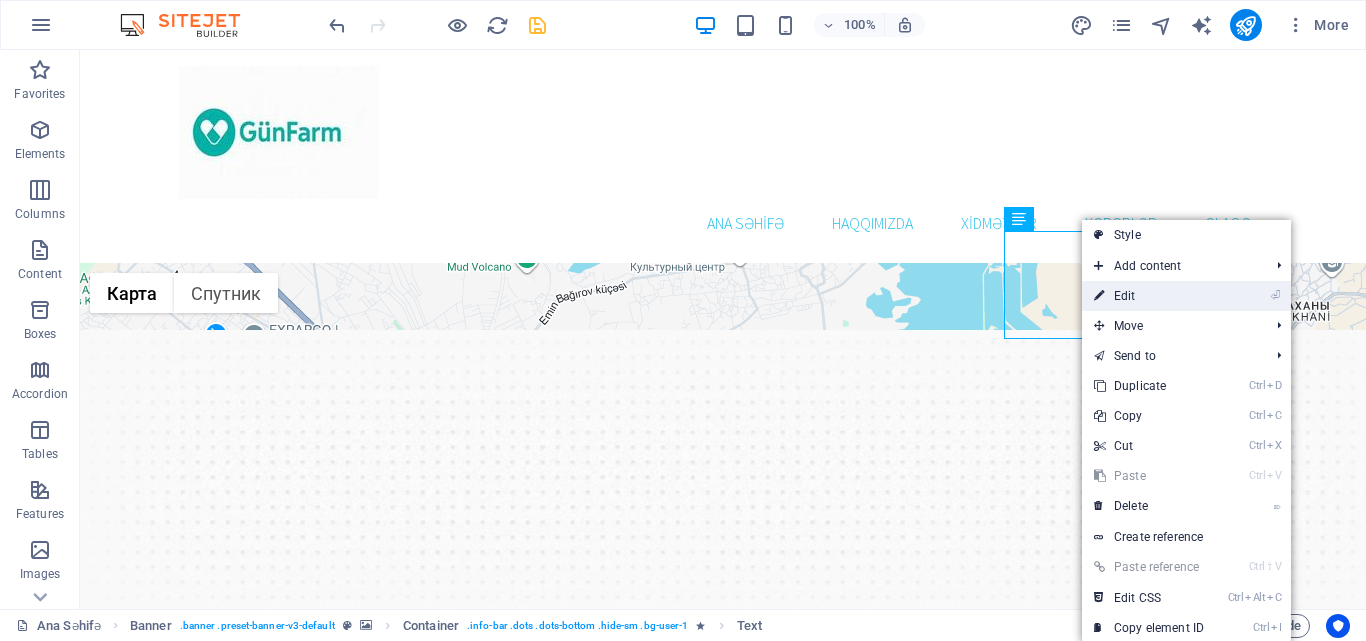 drag, startPoint x: 1115, startPoint y: 294, endPoint x: 585, endPoint y: 275, distance: 530.34045 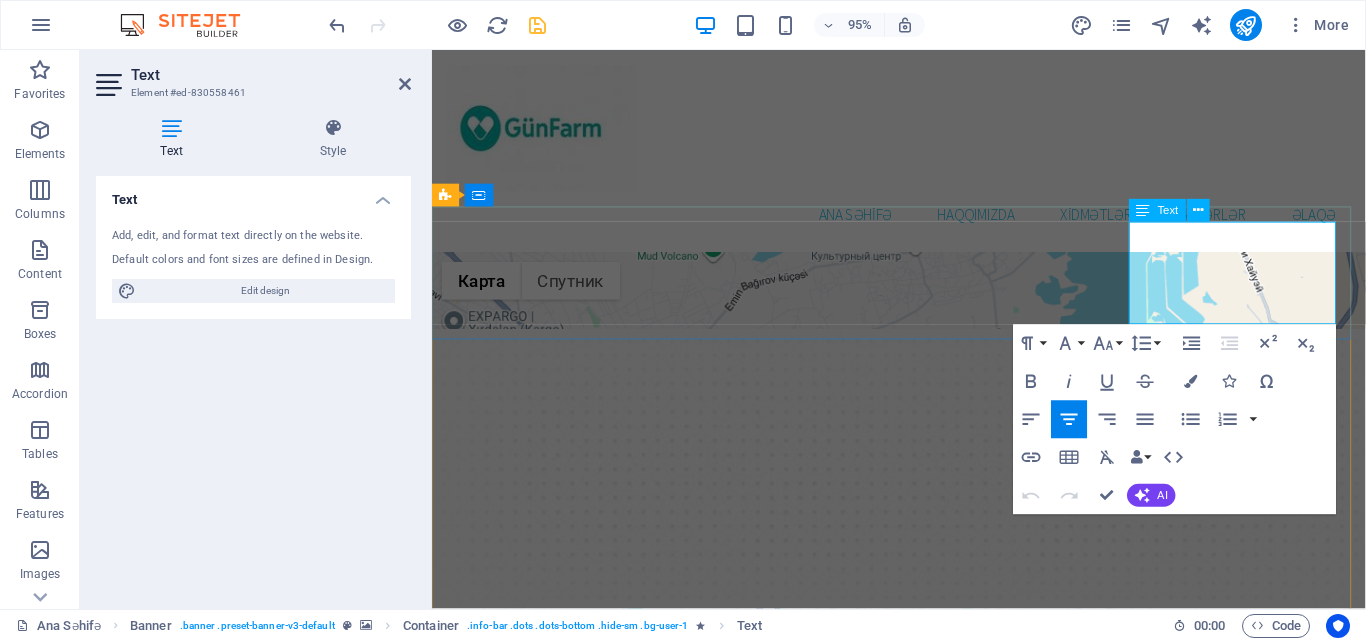 click on "Book an appointment" at bounding box center (924, 1040) 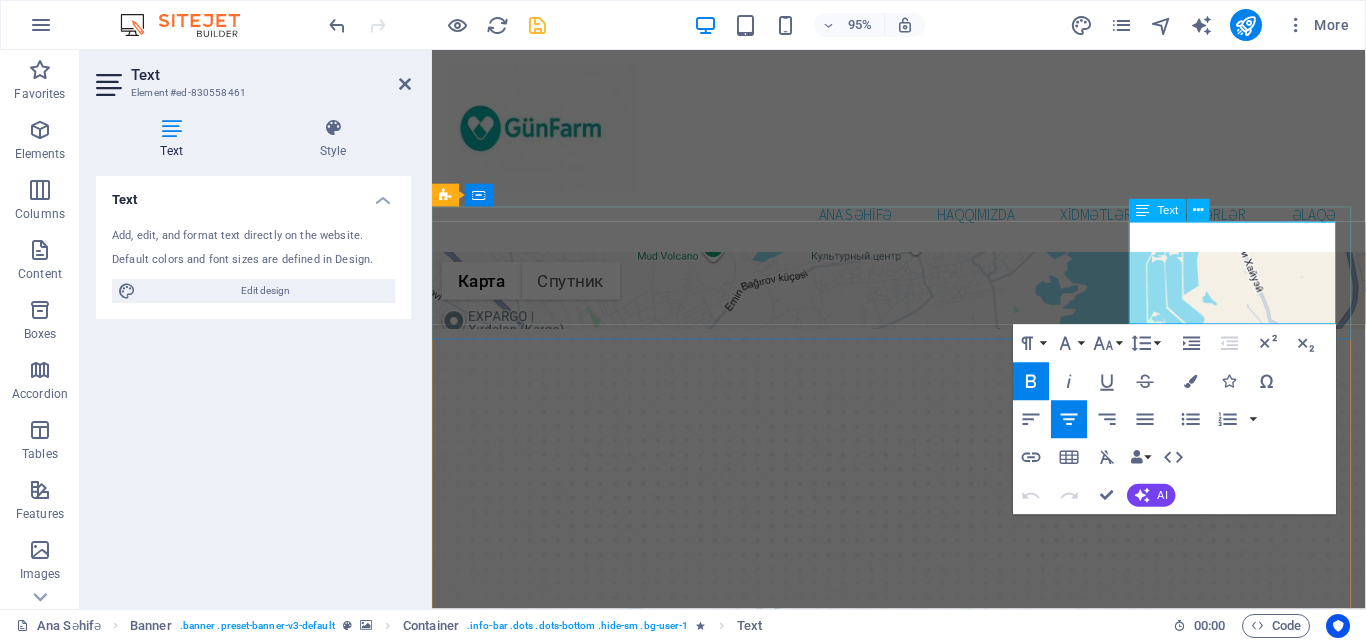 click on "Book an appointment" at bounding box center (924, 1040) 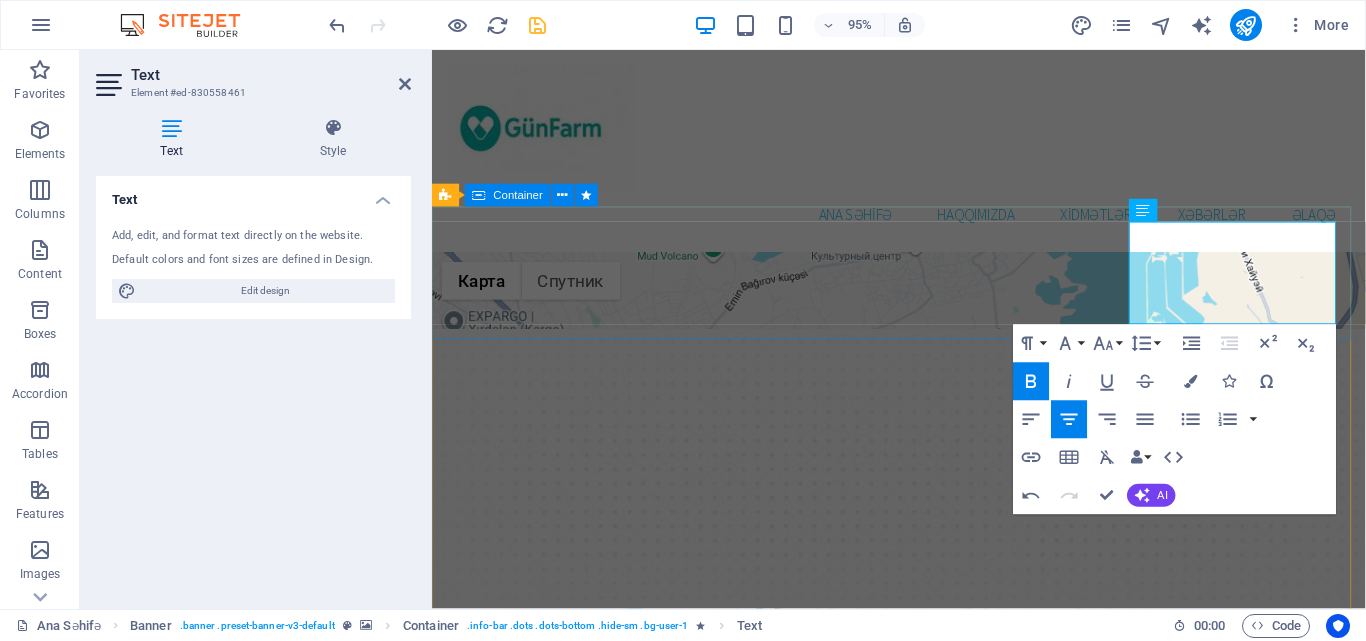 click on "Ünvan Bakı ş,M.Kazımovski 32 AZ1114   Bakı Bizimlə əlaqə support@gunpharm.com Book now" at bounding box center (923, 1010) 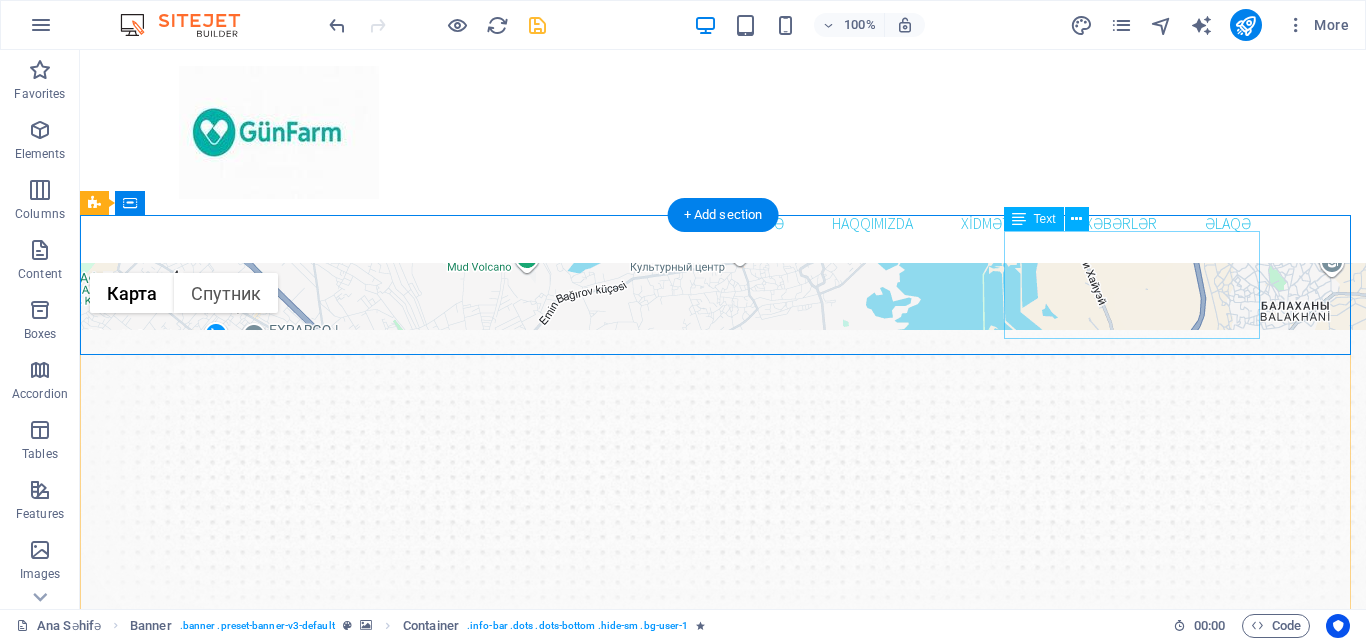 click on "Bizimlə əlaqə support@gunpharm.com Book now" at bounding box center (723, 1064) 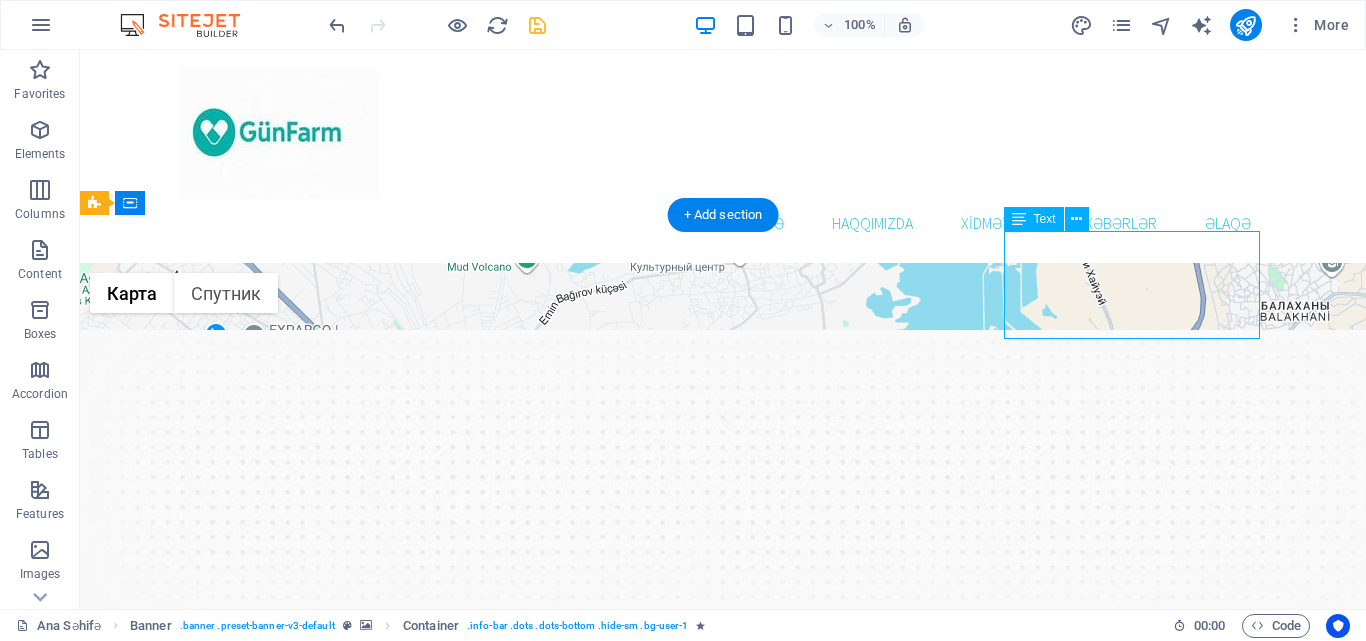 click on "Bizimlə əlaqə support@gunpharm.com Book now" at bounding box center (723, 1064) 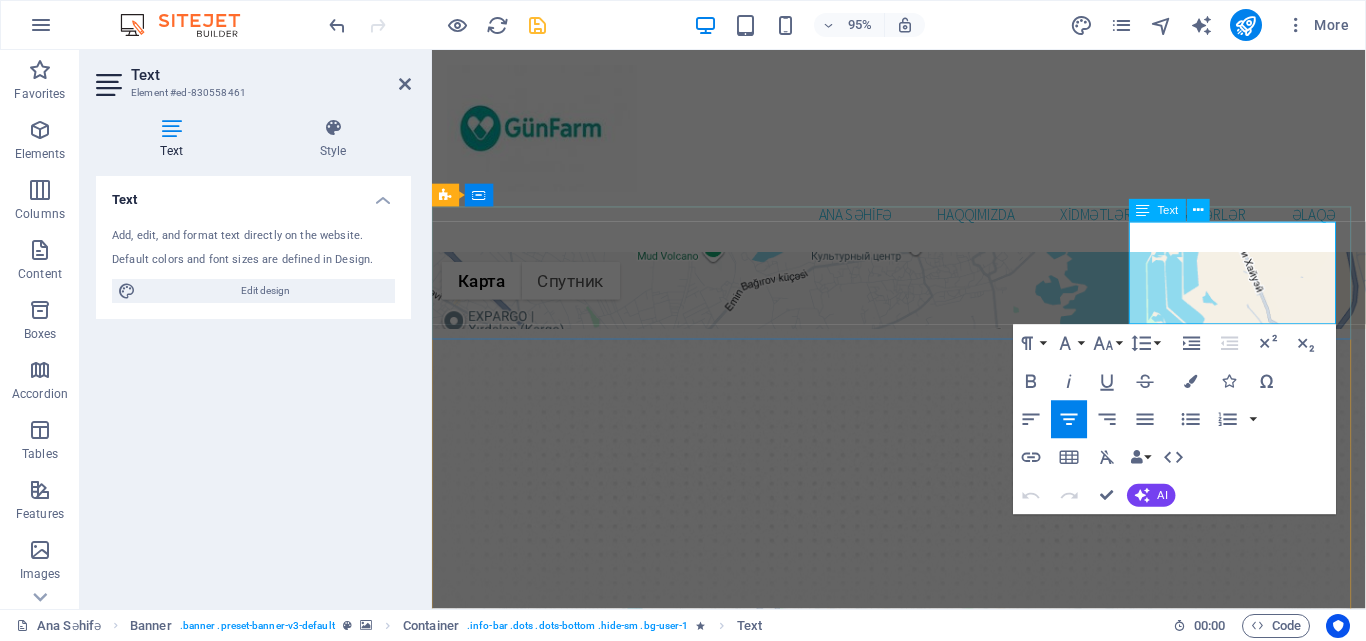 click at bounding box center [924, 1064] 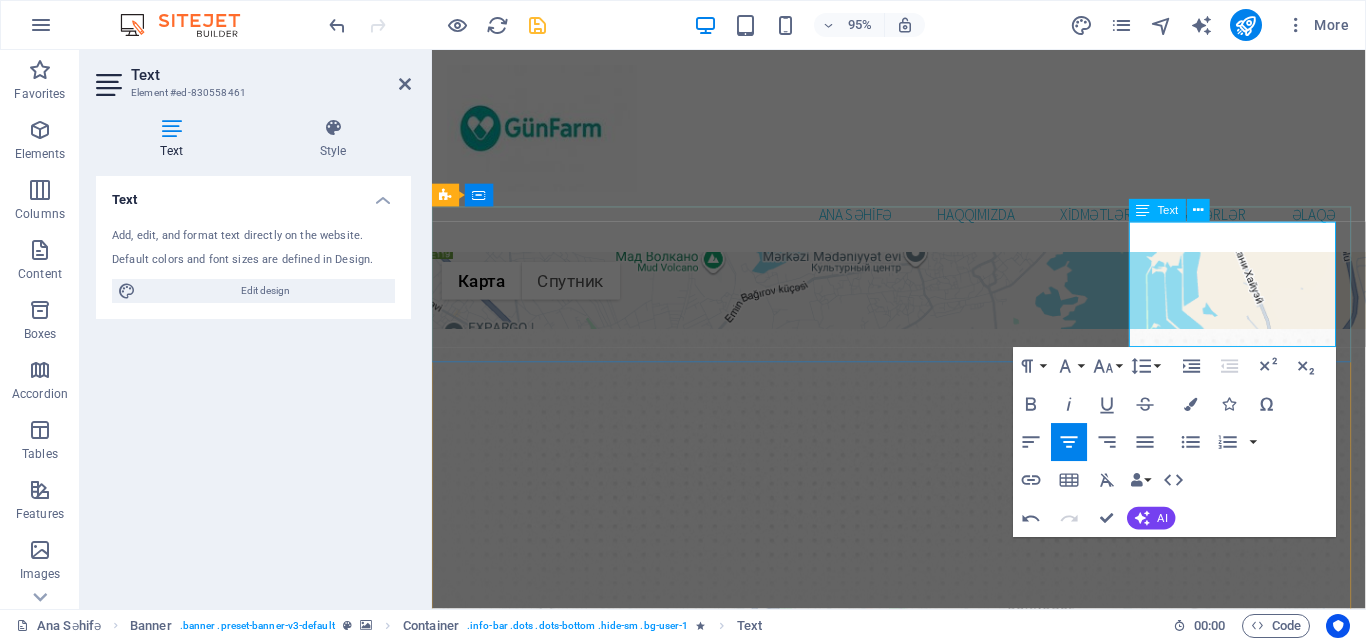 click on "Book now" at bounding box center (923, 1136) 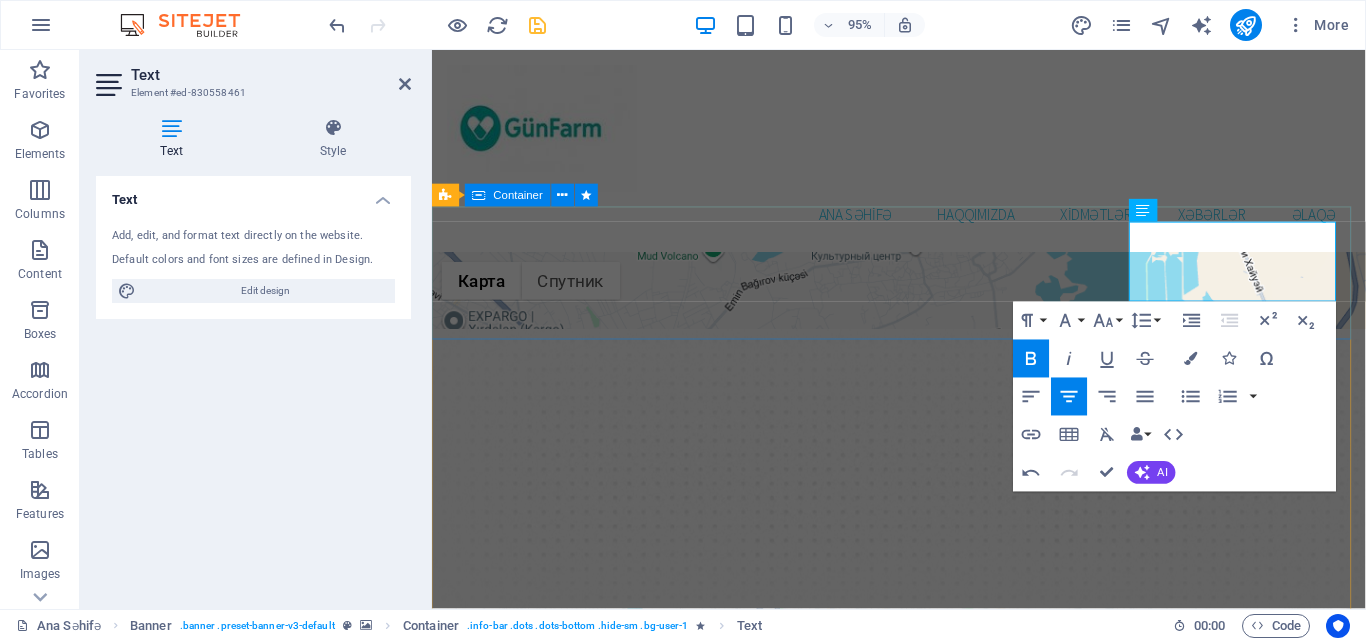 click on "Ünvan Bakı ş,M.Kazımovski 32 AZ1114   Bakı Bizimlə əlaqə support@gunpharm.com" at bounding box center (923, 998) 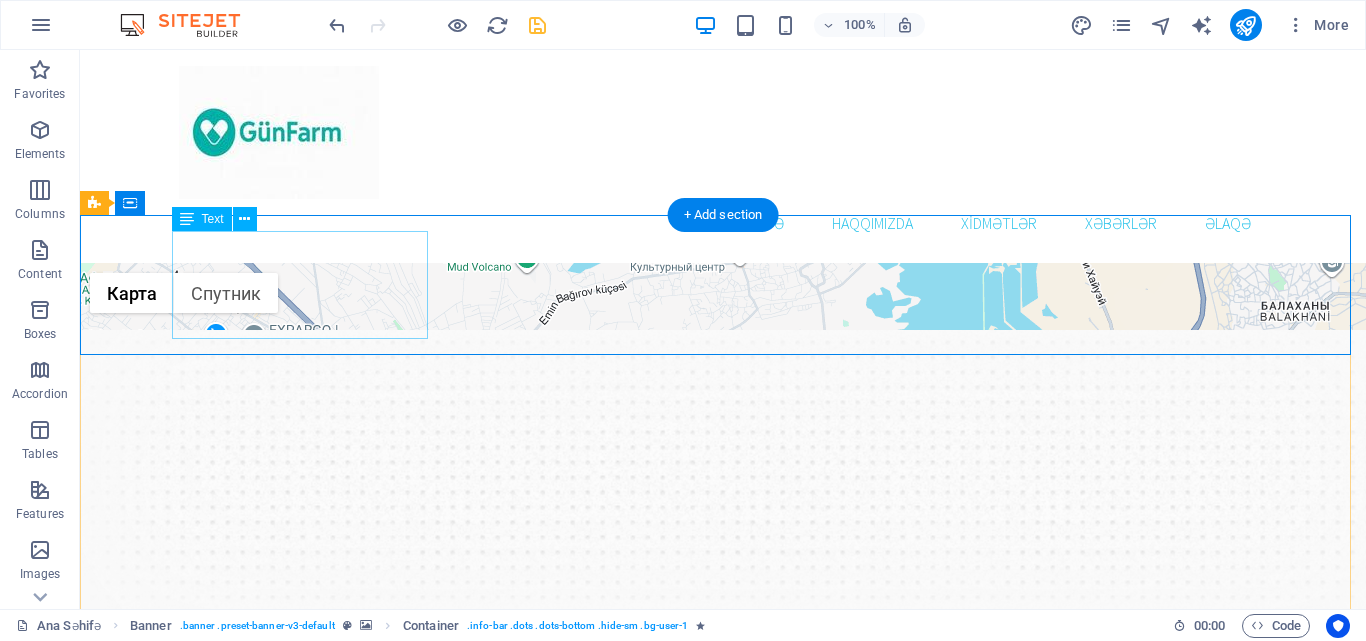 click on "Ünvan Bakı ş,M.Kazımovski 32 AZ1114   Bakı" at bounding box center (723, 956) 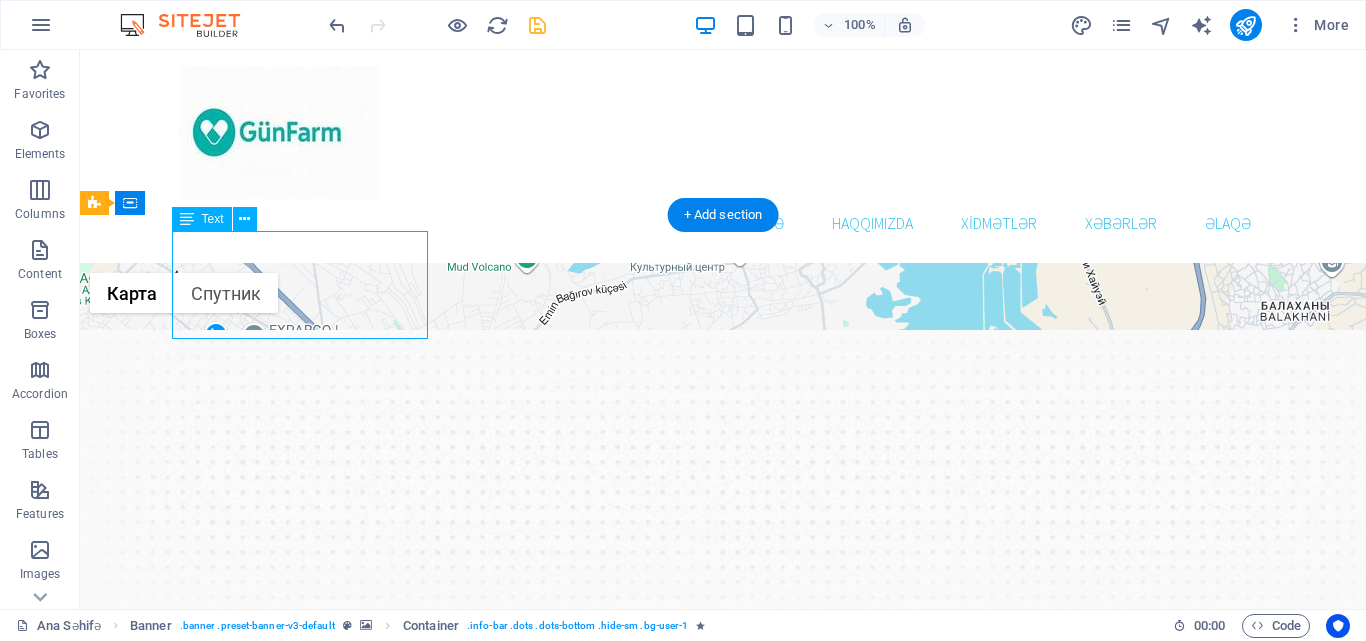 click on "Ünvan Bakı ş,M.Kazımovski 32 AZ1114   Bakı" at bounding box center [723, 956] 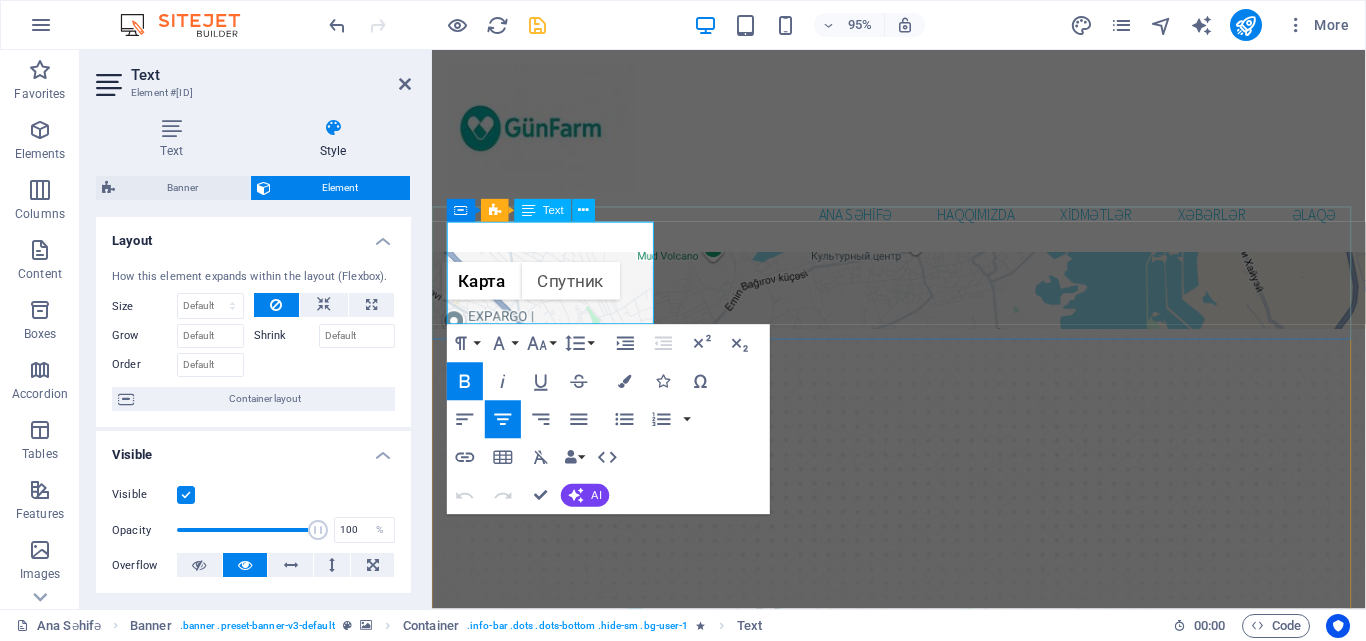 click on "Ünvan Bakı ş,M.Kazımovski 32 AZ1114   Bakı" at bounding box center (923, 956) 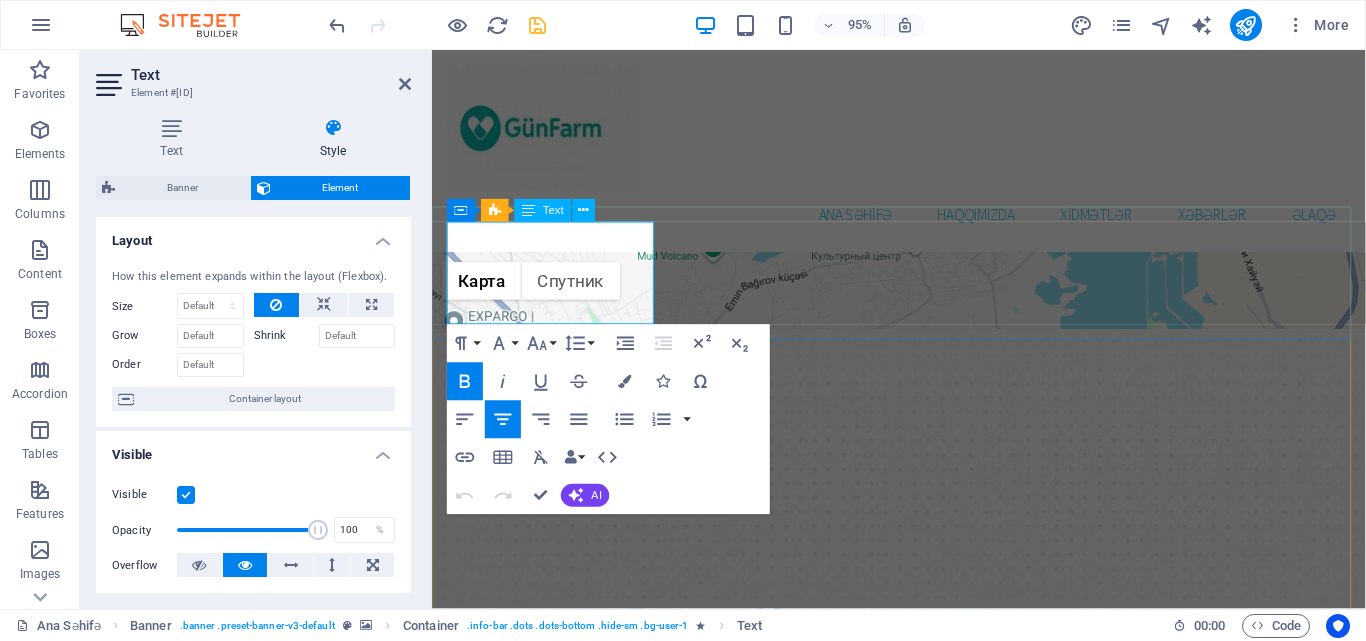 click on "Ünvan Bakı ş,M.Kazımovski 32 AZ1114   Bakı" at bounding box center (923, 956) 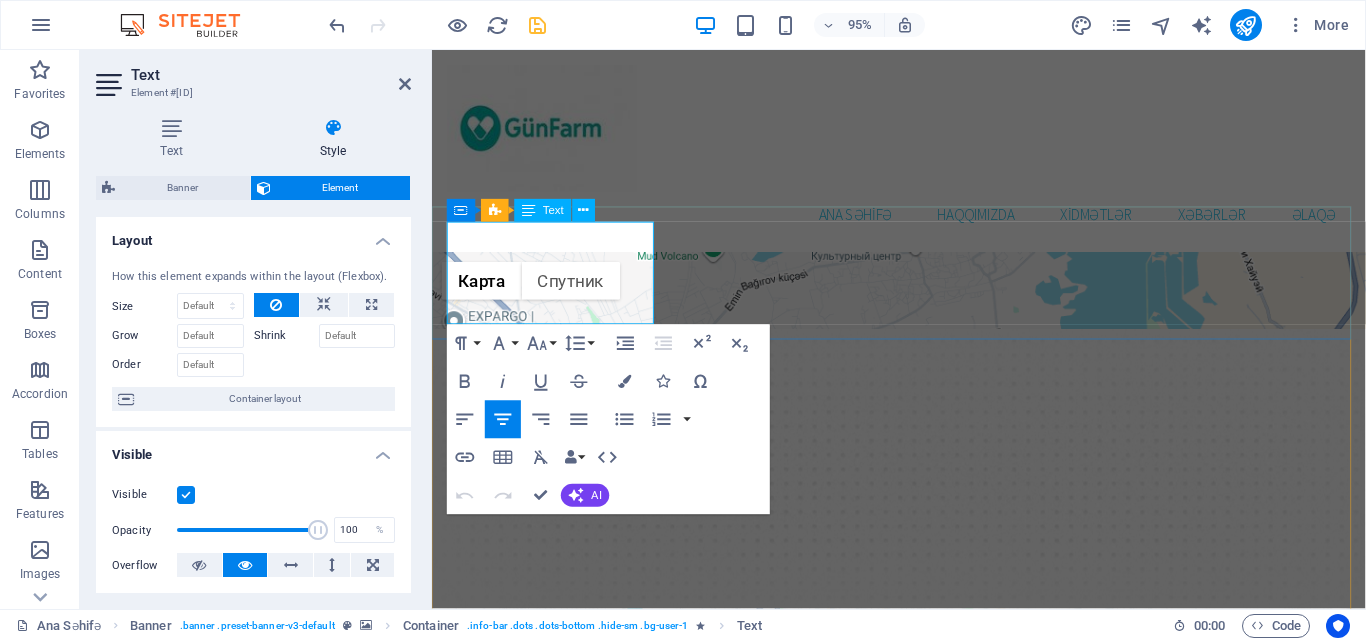 click on "Ünvan Bakı ş,M.Kazımovski 32 AZ1114   Bakı" at bounding box center (923, 956) 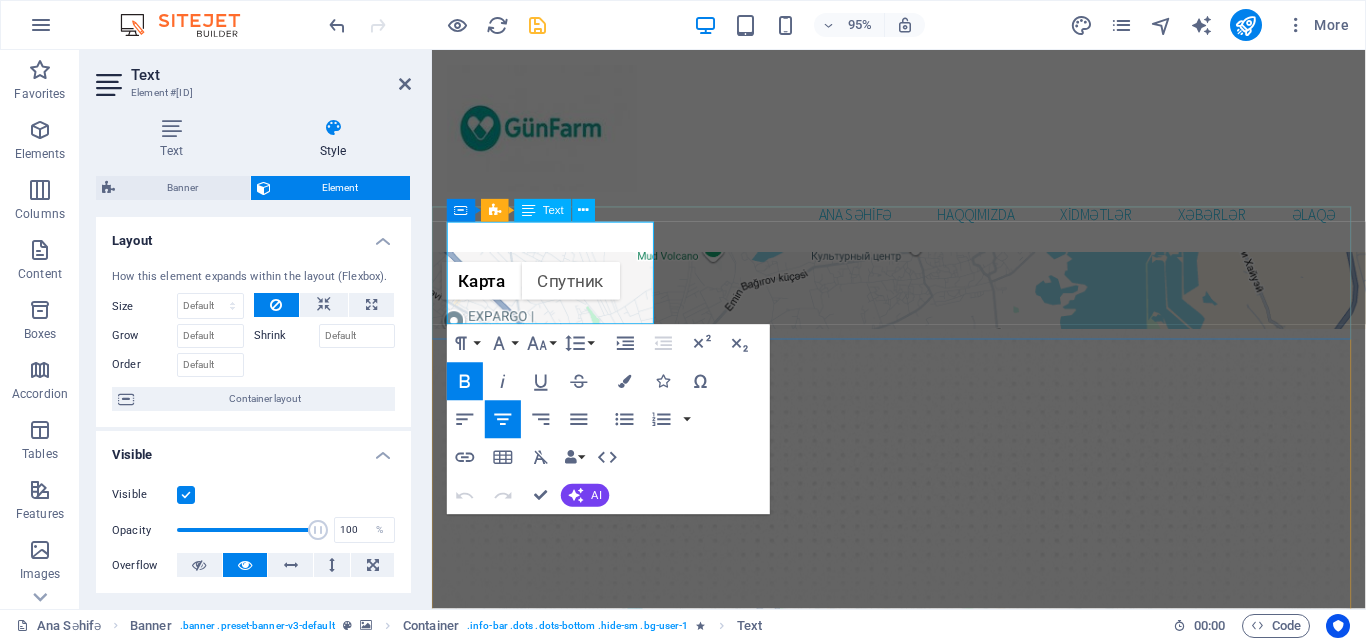 click on "Ünvan Bakı ş,M.Kazımovski 32 AZ1114   Bakı" at bounding box center (923, 956) 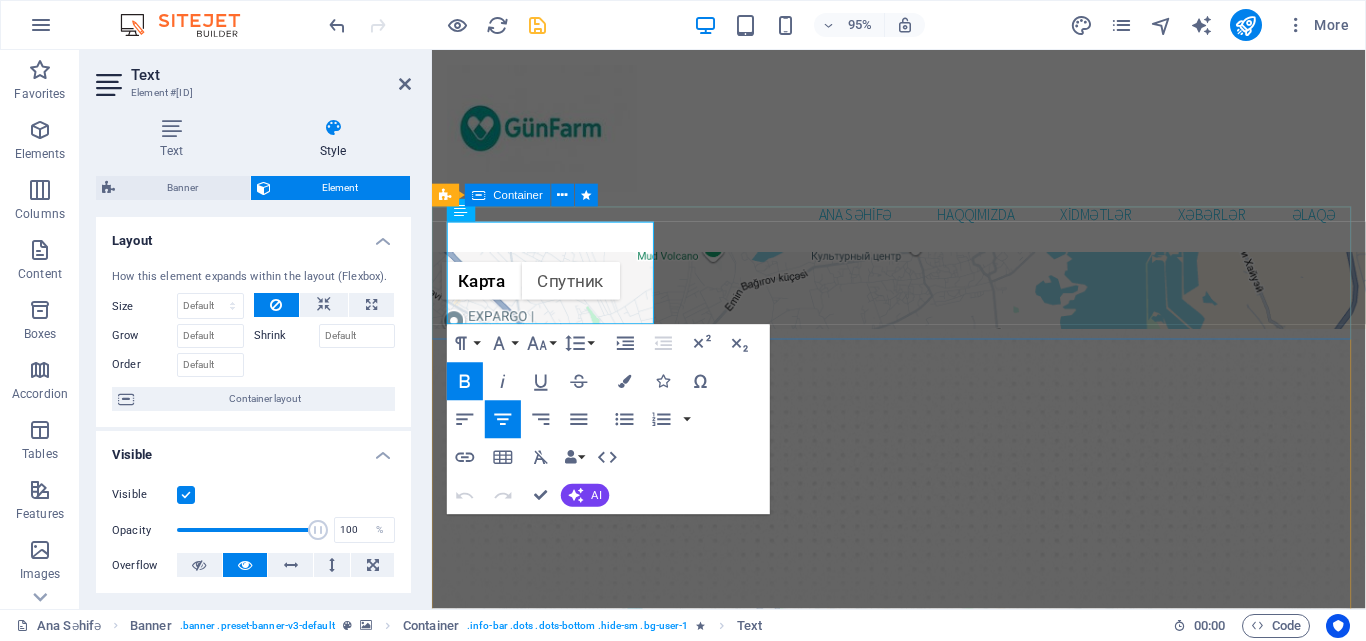 click on "Ünvan Bakı ş,M.Kazımovski 32 AZ1114   Bakı Bizimlə əlaqə support@gunpharm.com" at bounding box center [923, 998] 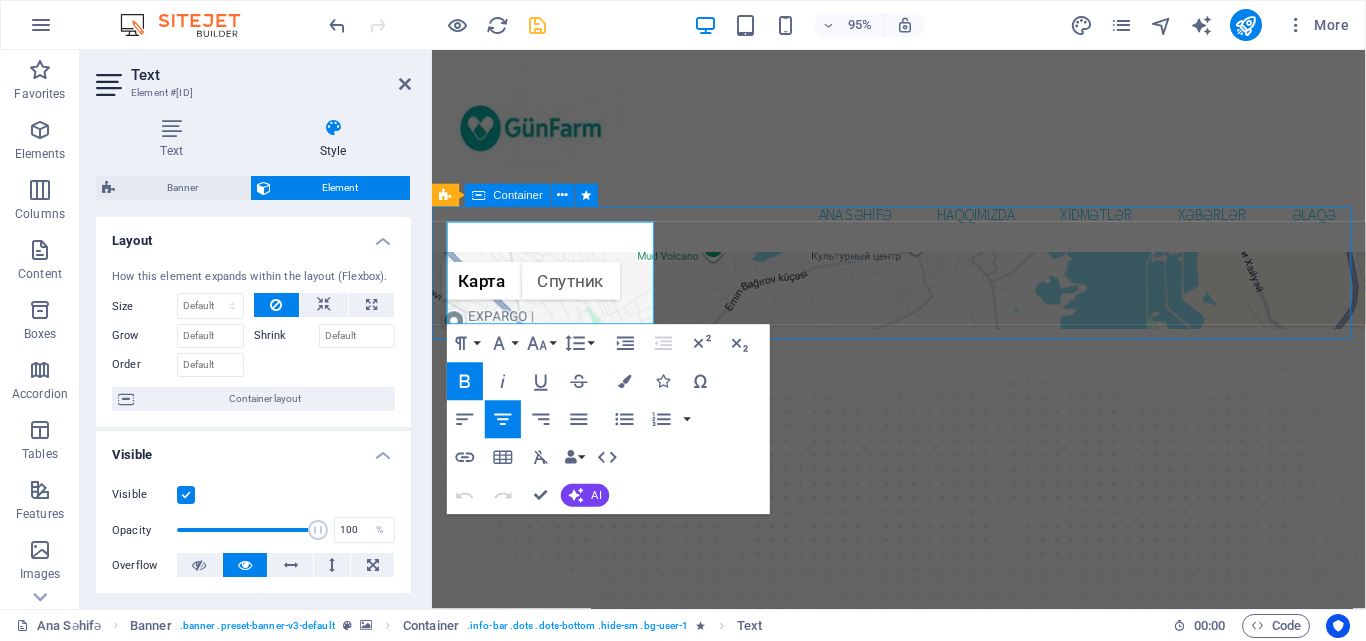 click on "Ünvan Bakı ş,M.Kazımovski 32 AZ1114   Bakı Bizimlə əlaqə support@gunpharm.com" at bounding box center (923, 998) 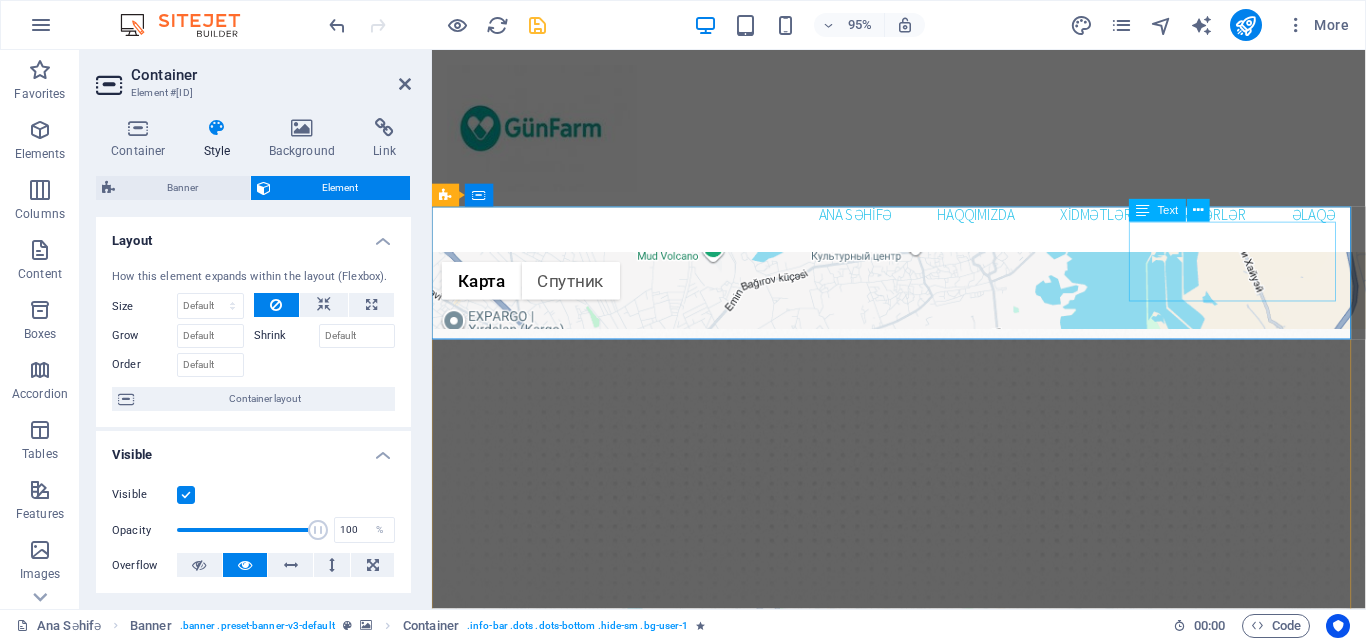 click on "Bizimlə əlaqə support@gunpharm.com" at bounding box center [923, 1052] 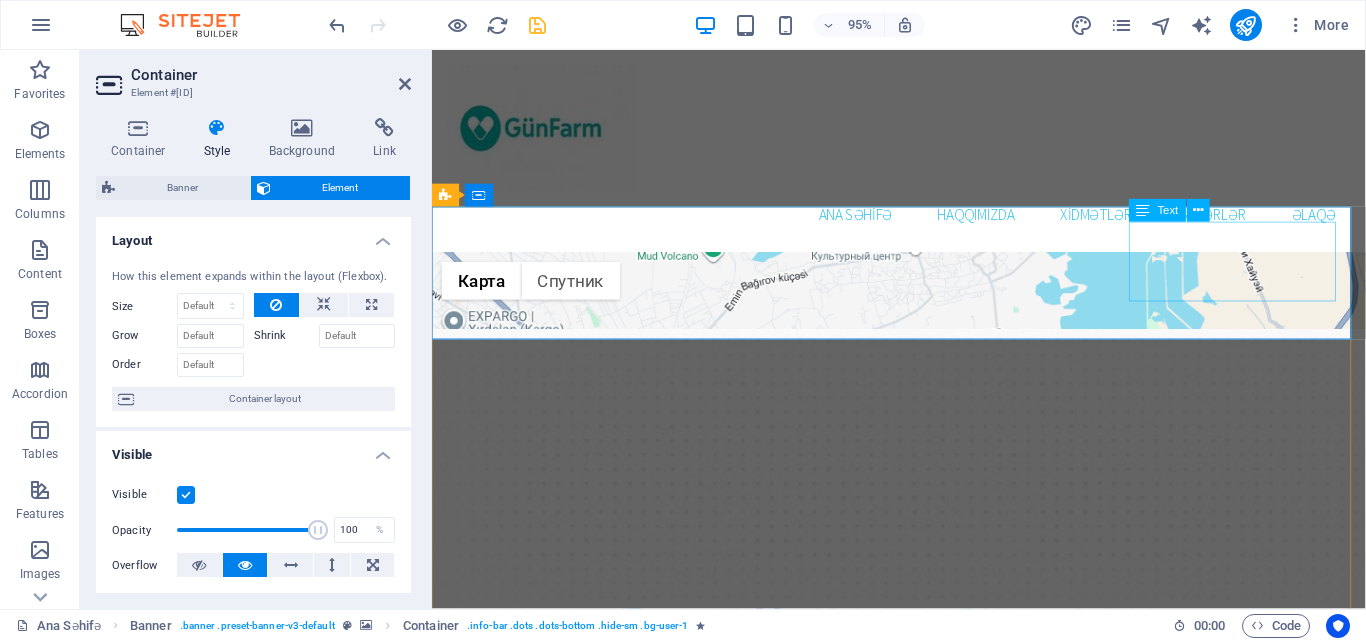 click on "Bizimlə əlaqə support@gunpharm.com" at bounding box center (923, 1052) 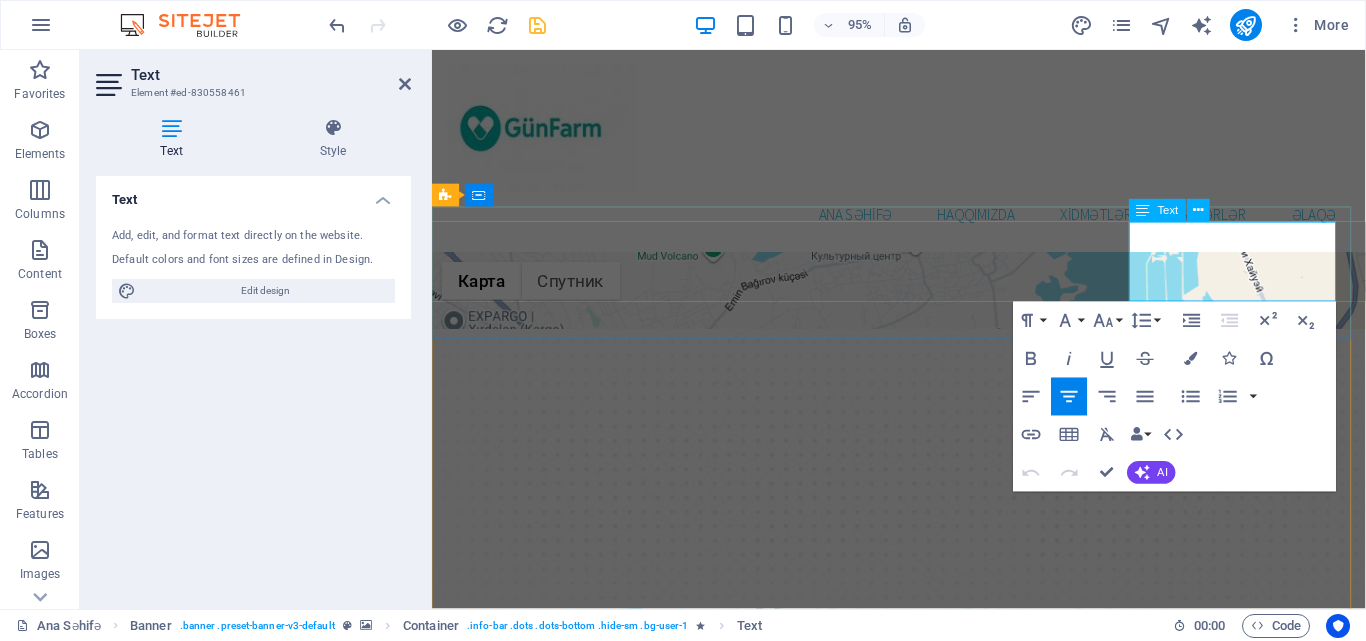 click on "Bizimlə əlaqə support@gunpharm.com" at bounding box center (923, 1052) 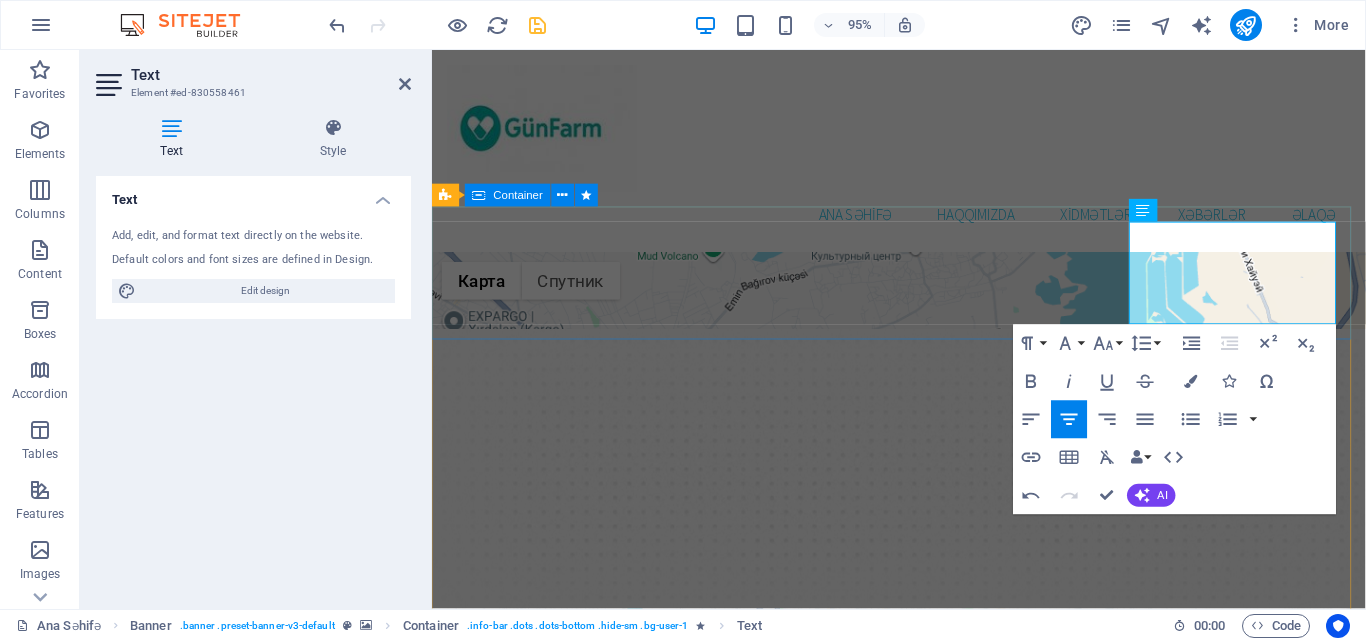 click on "Ünvan Bakı ş,M.Kazımovski 32 AZ1114   Bakı Bizimlə əlaqə support@gunpharm.com" at bounding box center [923, 1010] 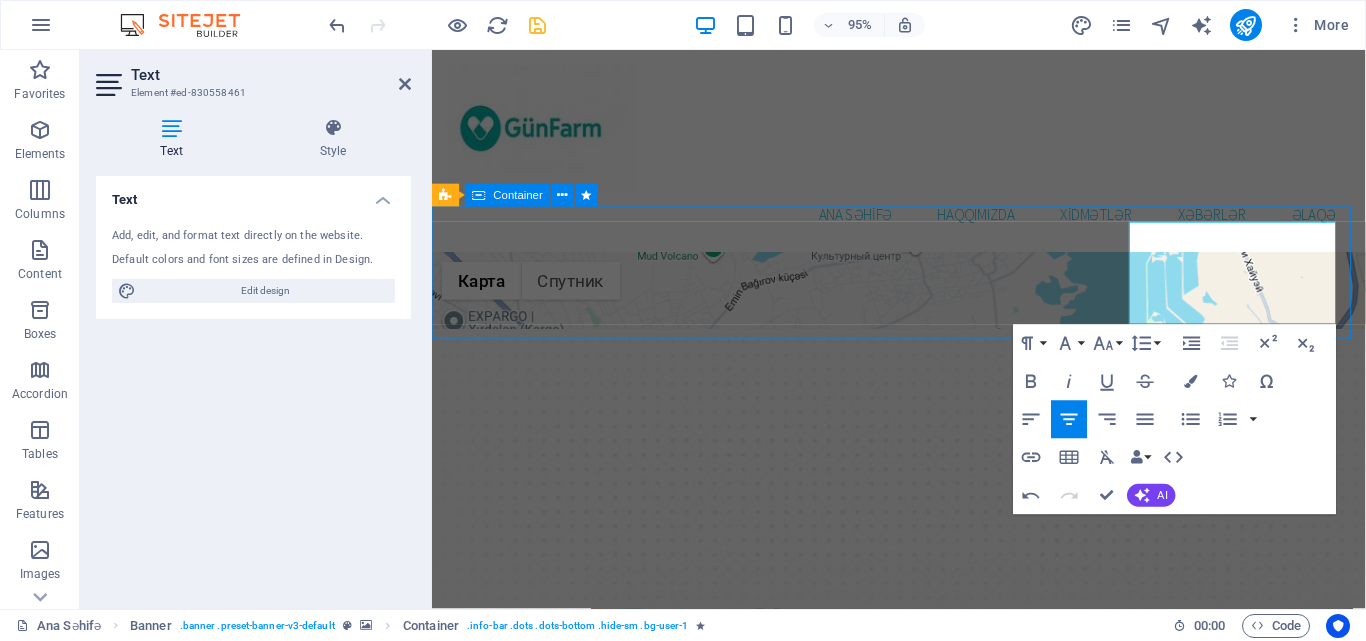 click on "Ünvan Bakı ş,M.Kazımovski 32 AZ1114   Bakı Bizimlə əlaqə support@gunpharm.com" at bounding box center [923, 1010] 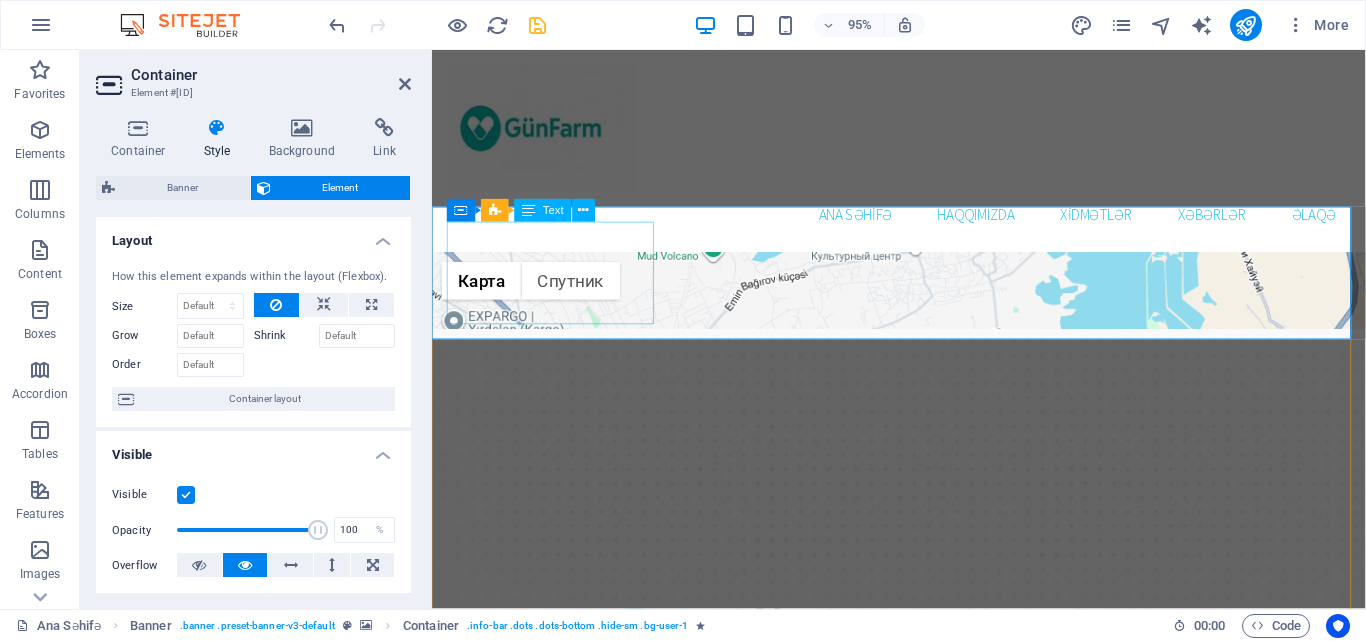 click on "Ünvan Bakı ş,M.Kazımovski 32 AZ1114   Bakı" at bounding box center [923, 956] 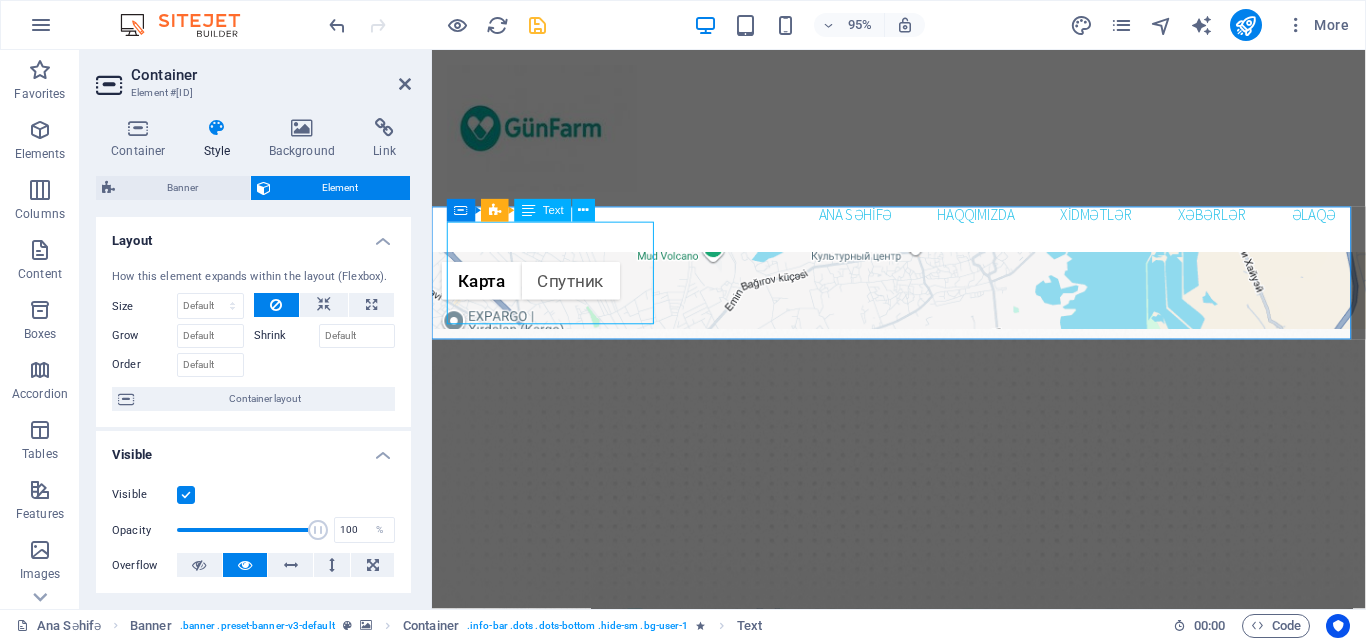 click on "Ünvan Bakı ş,M.Kazımovski 32 AZ1114   Bakı" at bounding box center (923, 956) 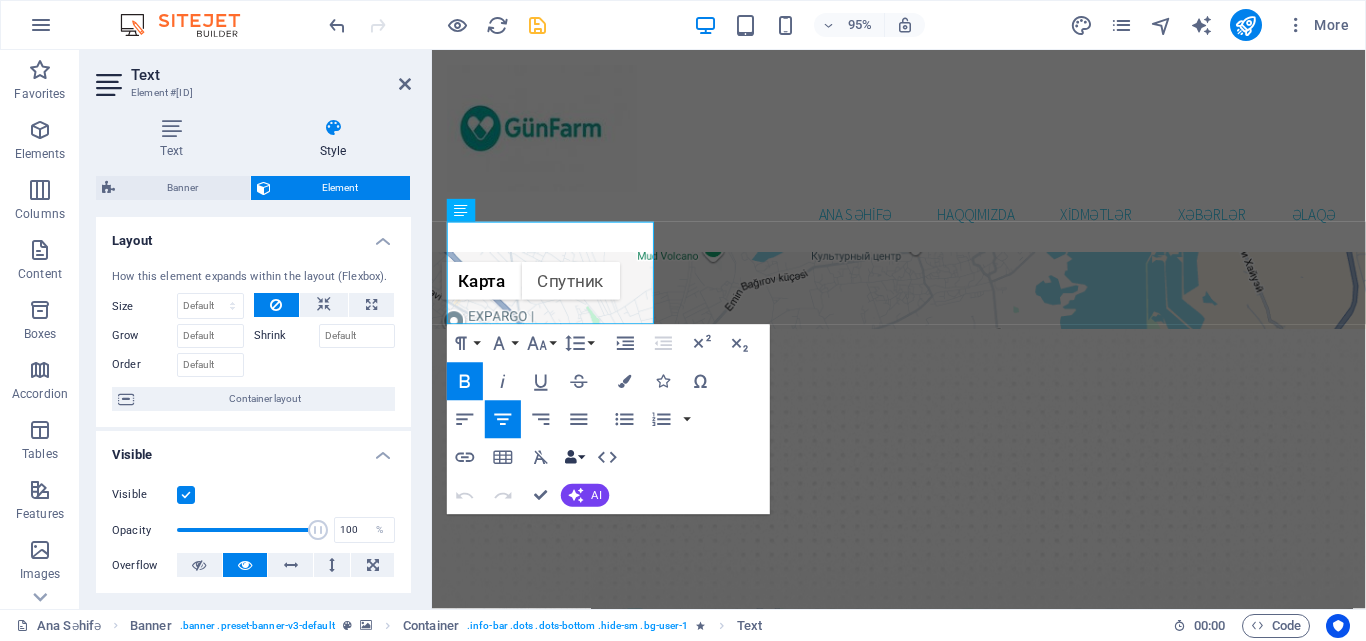 click on "Data Bindings" at bounding box center (574, 458) 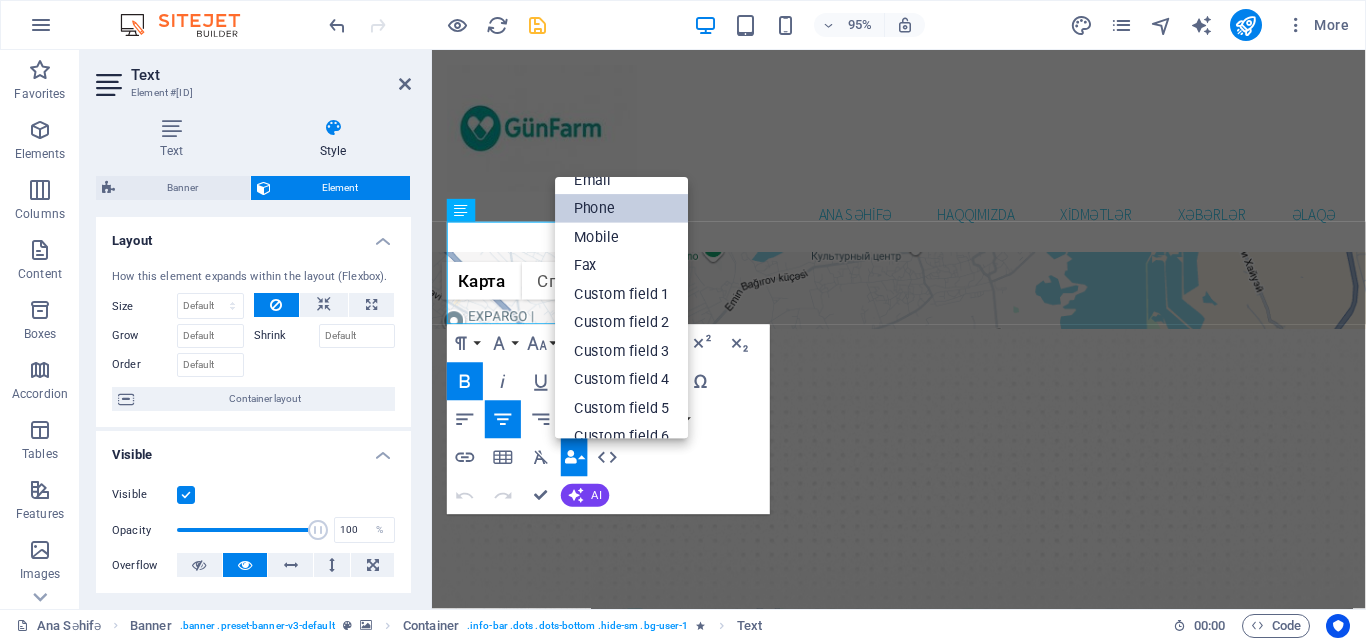 scroll, scrollTop: 0, scrollLeft: 0, axis: both 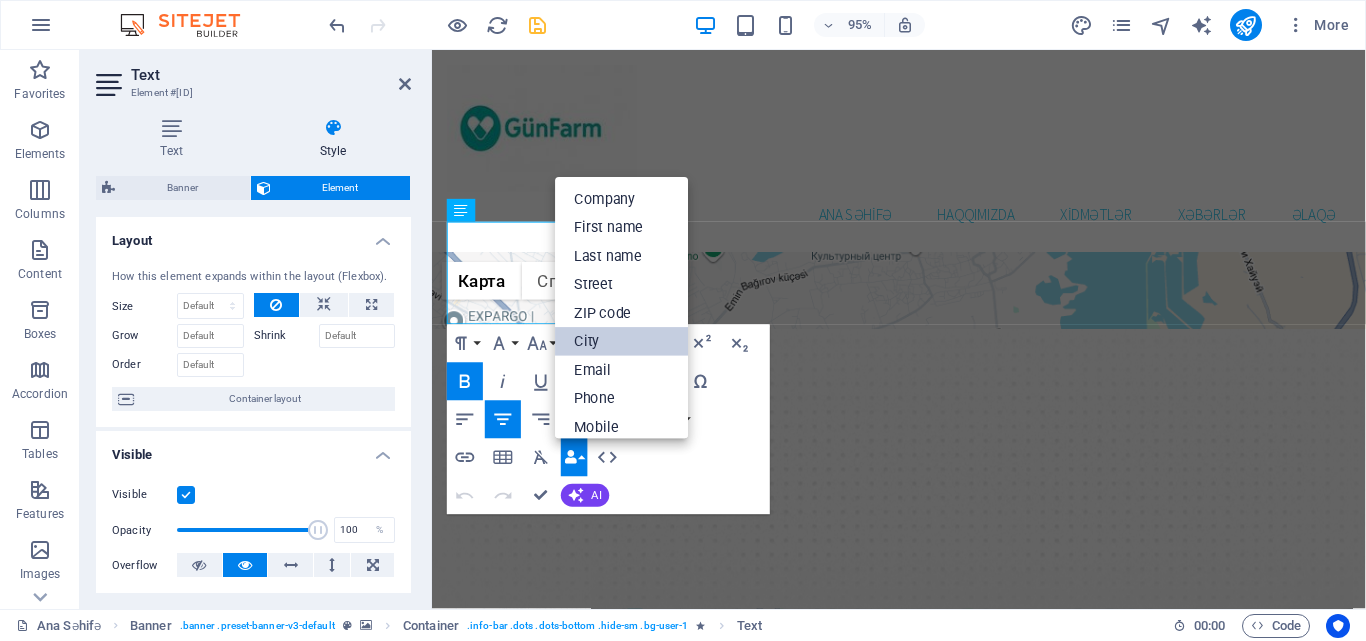 click on "City" at bounding box center [622, 341] 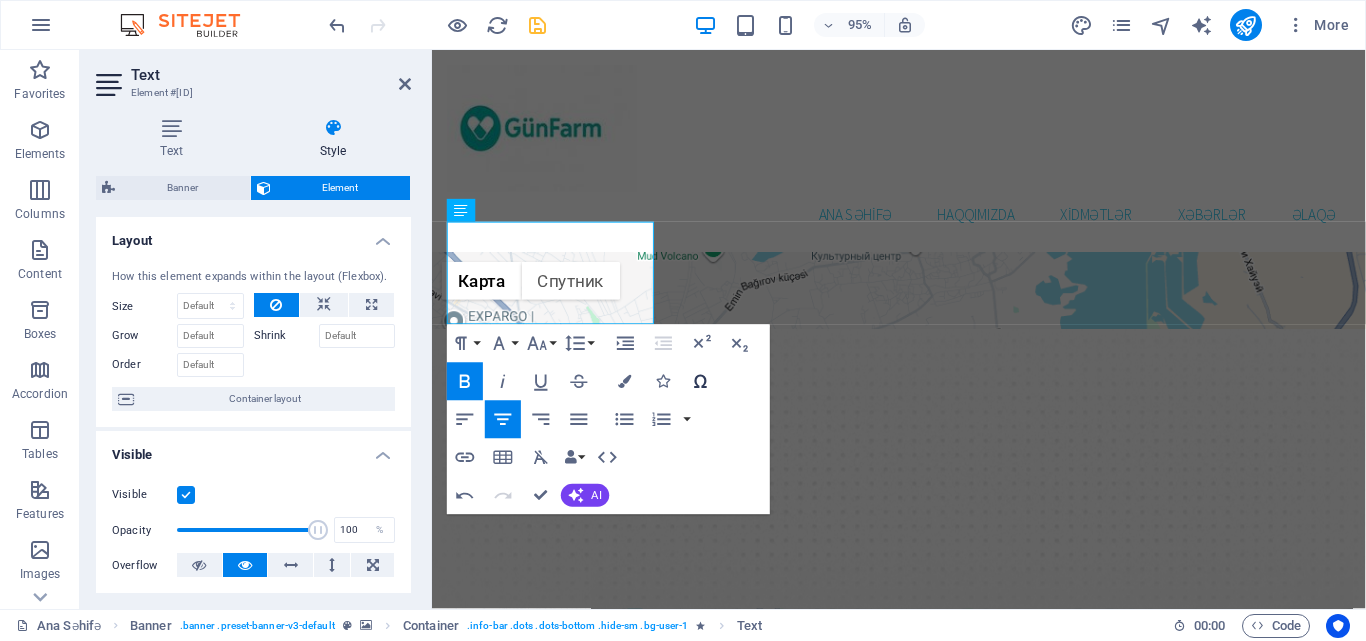 click 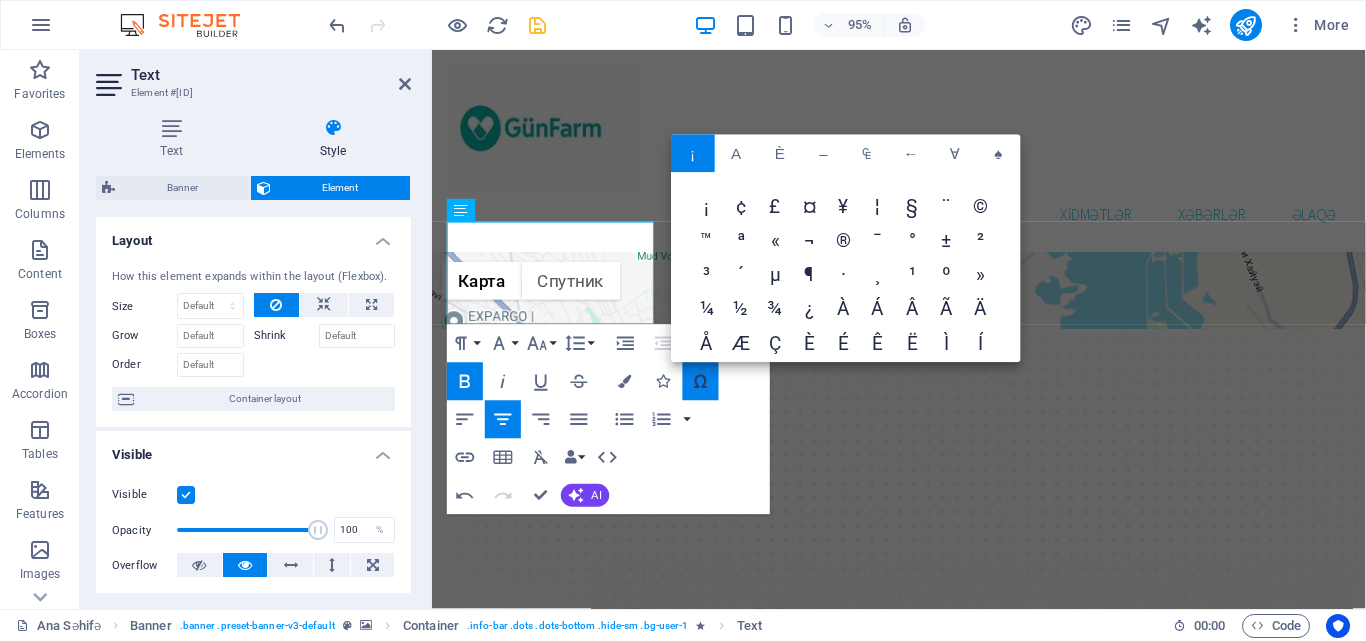 click 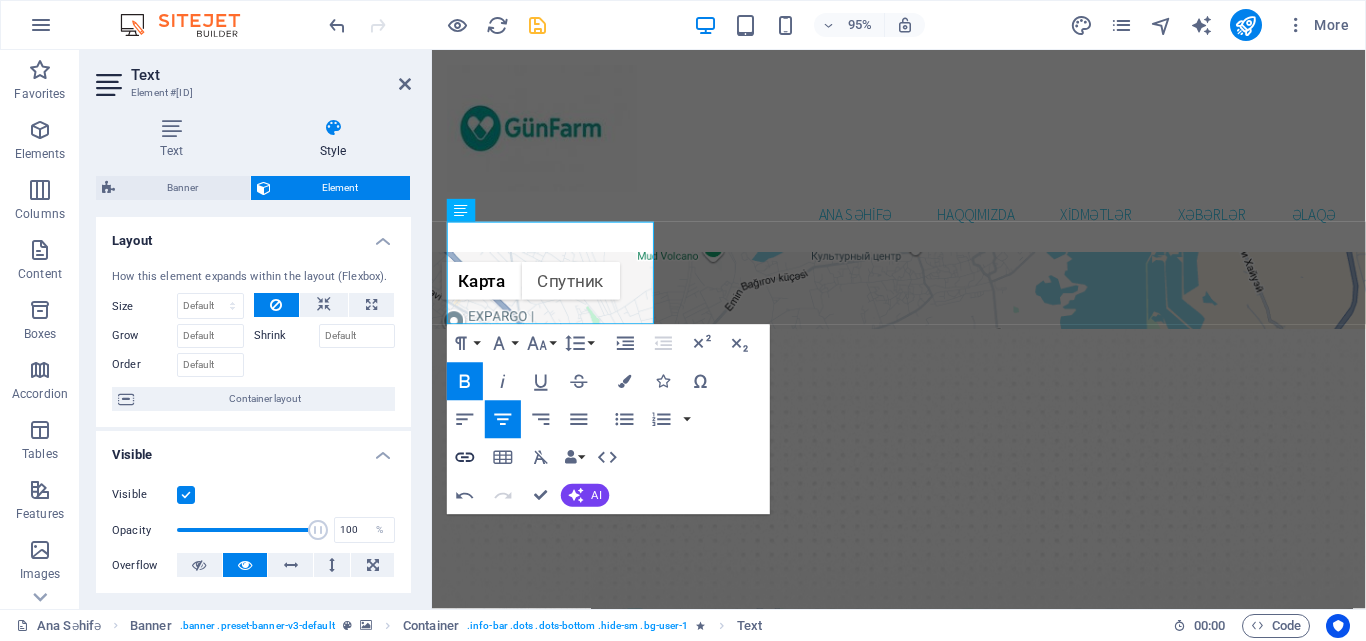 click 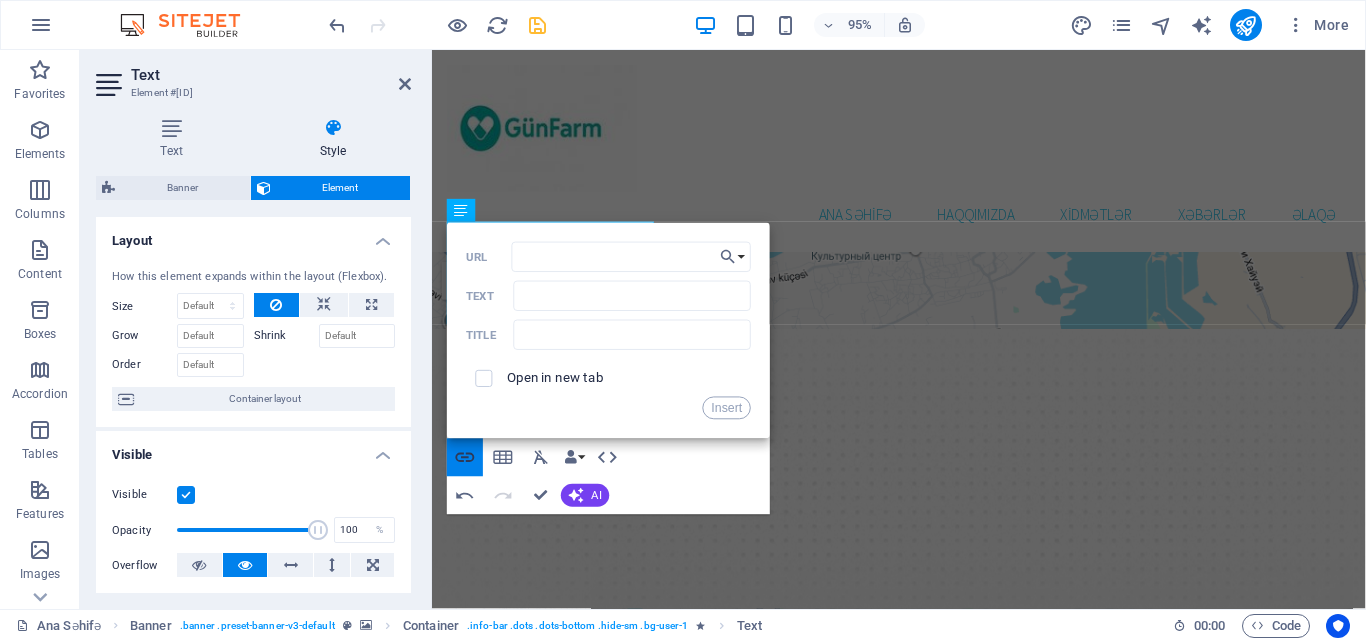 click 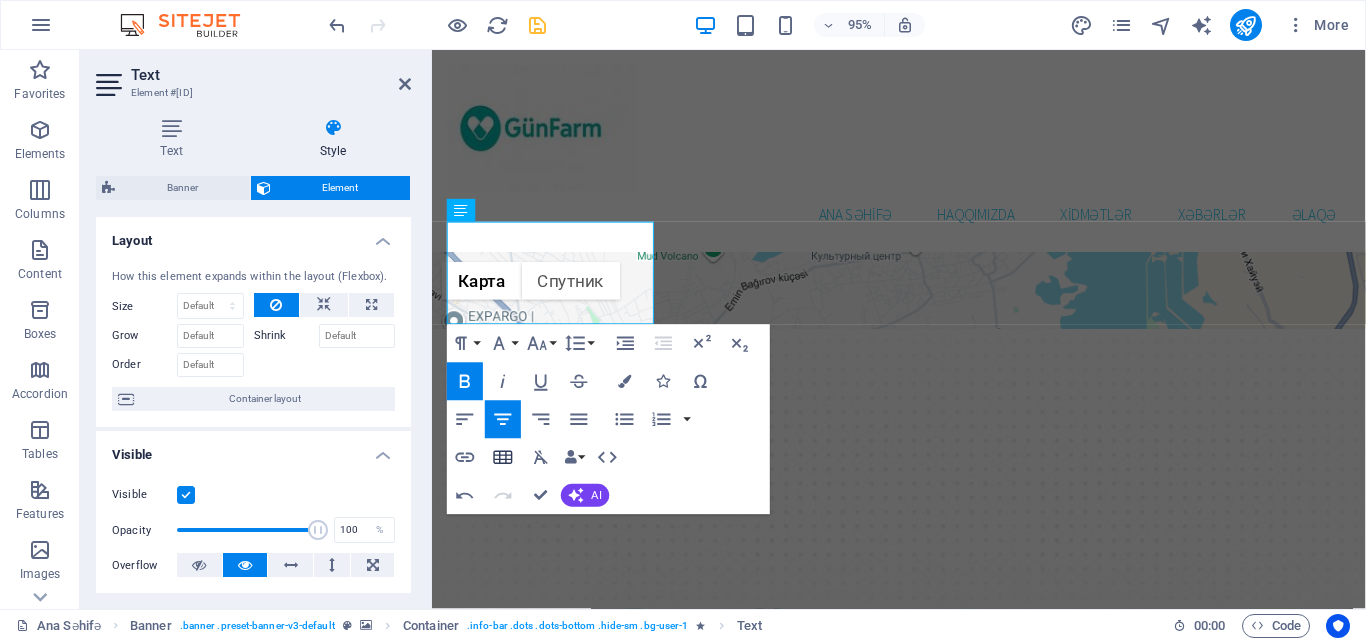 click 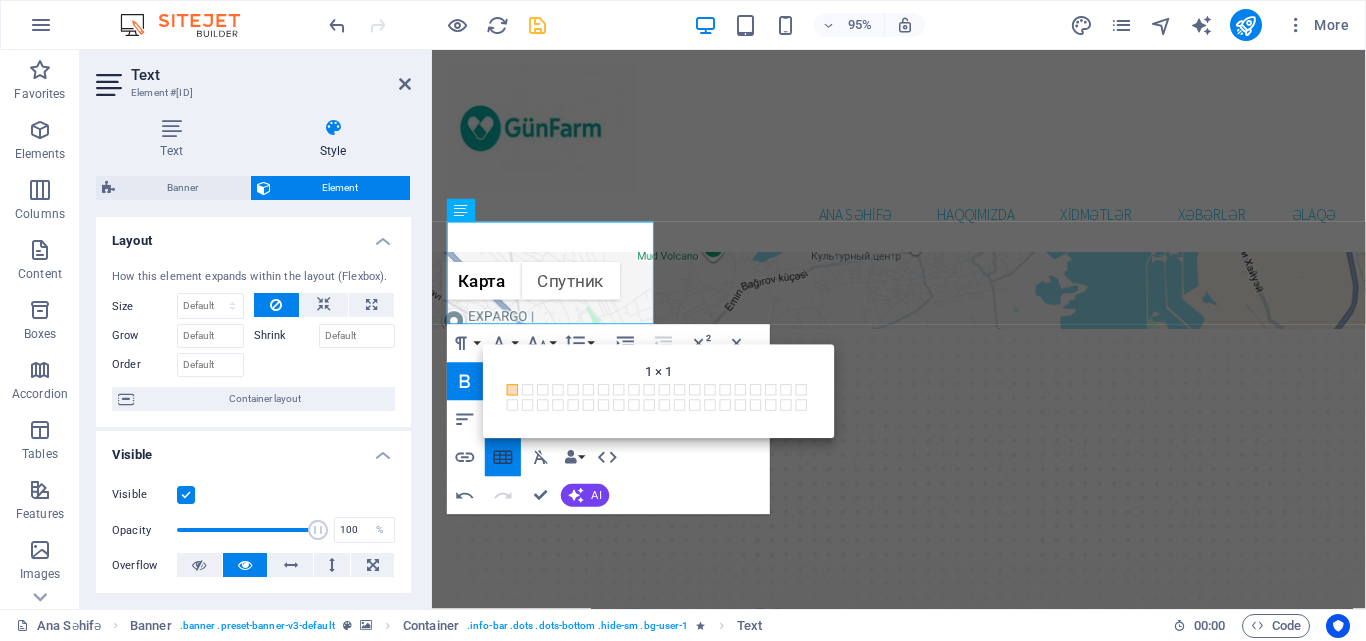 click 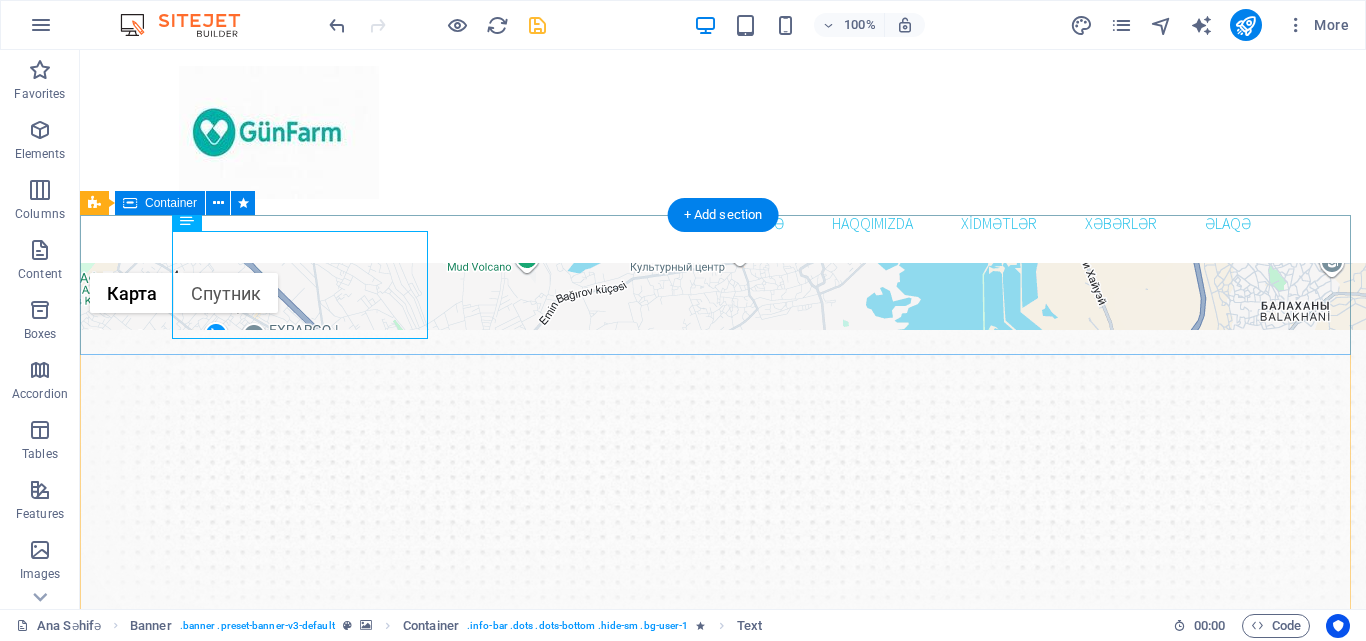 click on "Ünvan Bakı ş,M.Kazımovski 32 AZ1114   Bakı Bizimlə əlaqə support@gunpharm.com" at bounding box center [723, 1010] 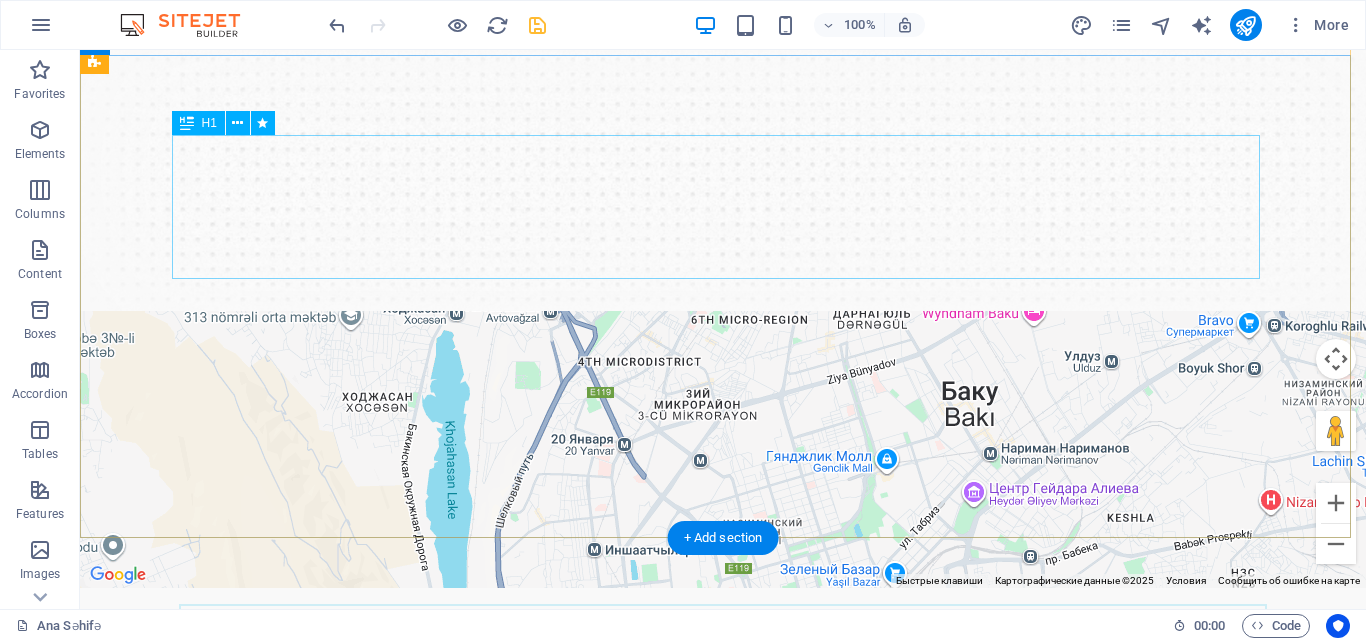 scroll, scrollTop: 300, scrollLeft: 0, axis: vertical 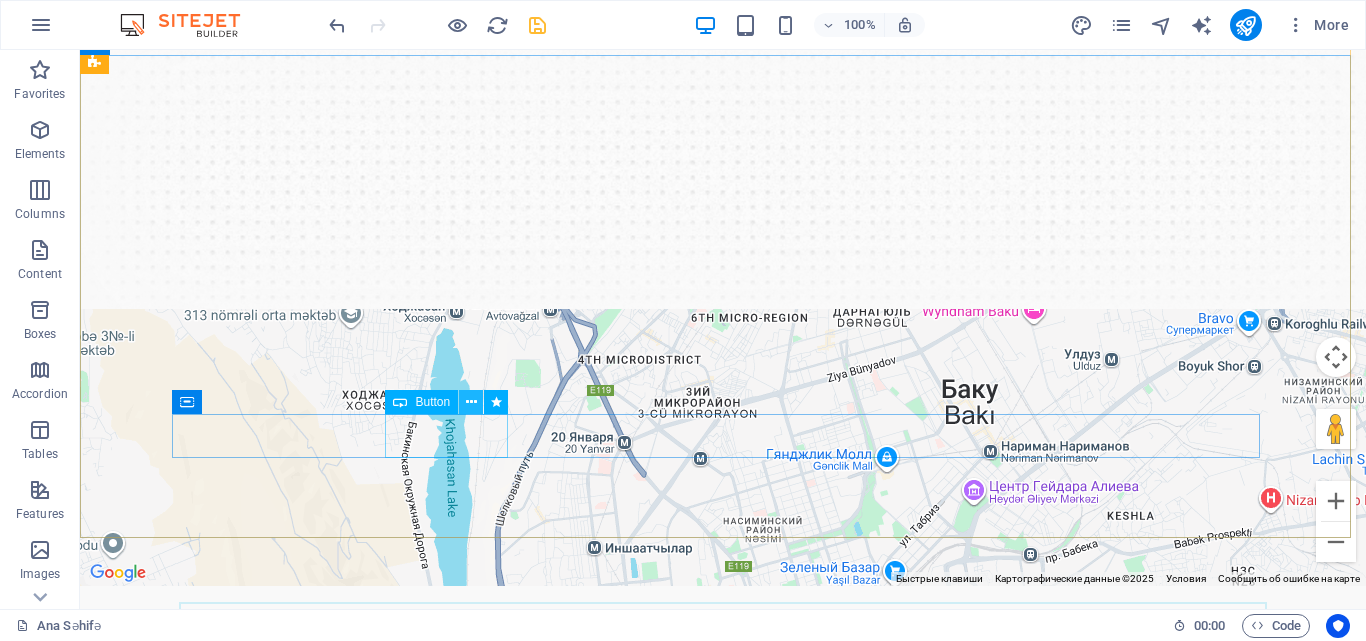 click at bounding box center [471, 402] 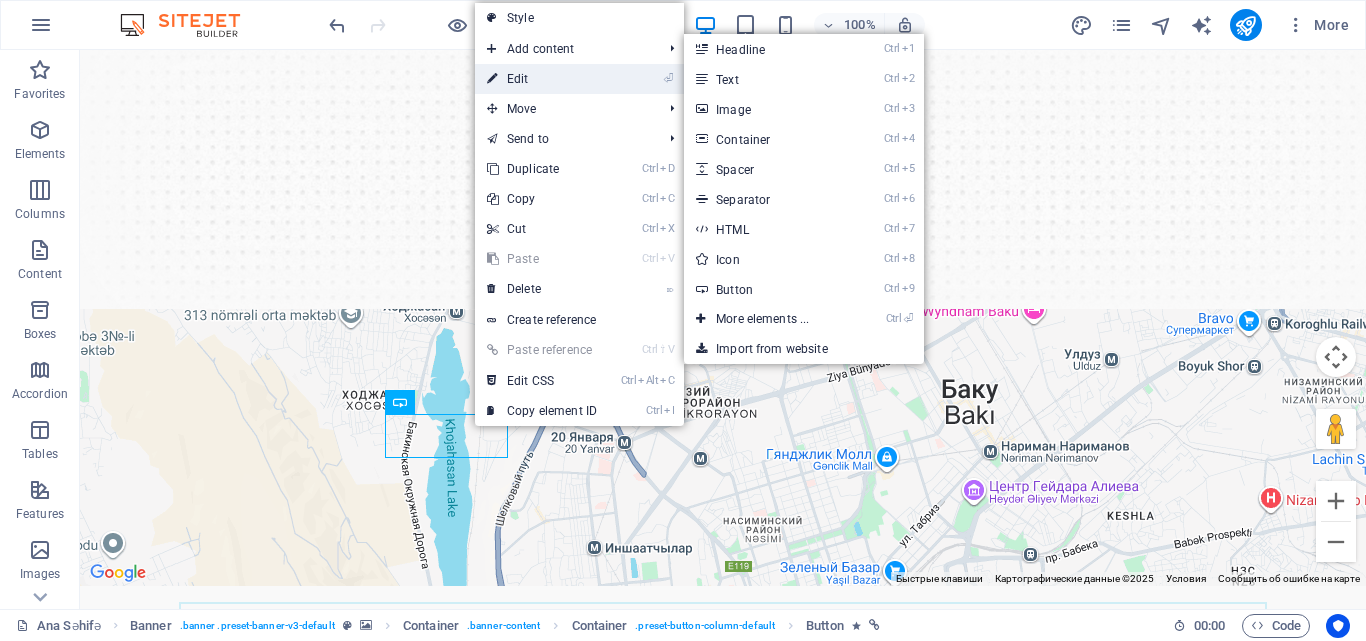click on "⏎  Edit" at bounding box center (542, 79) 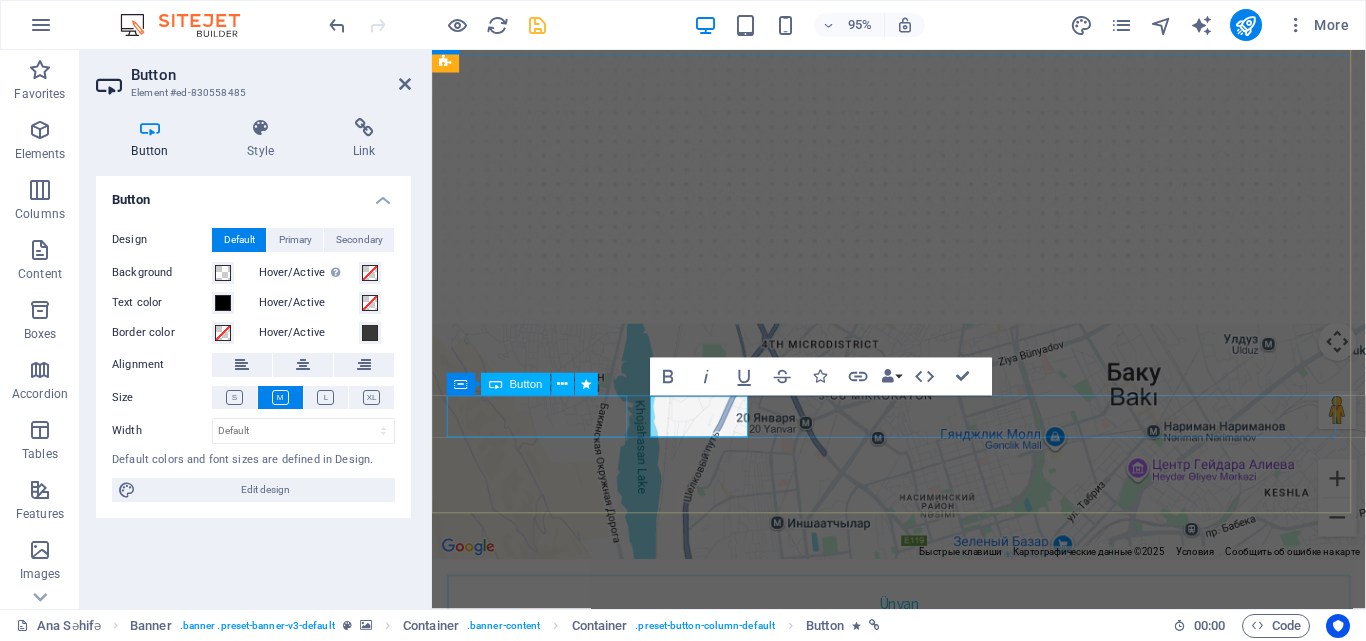 click on "Book an appointment" at bounding box center [923, 1215] 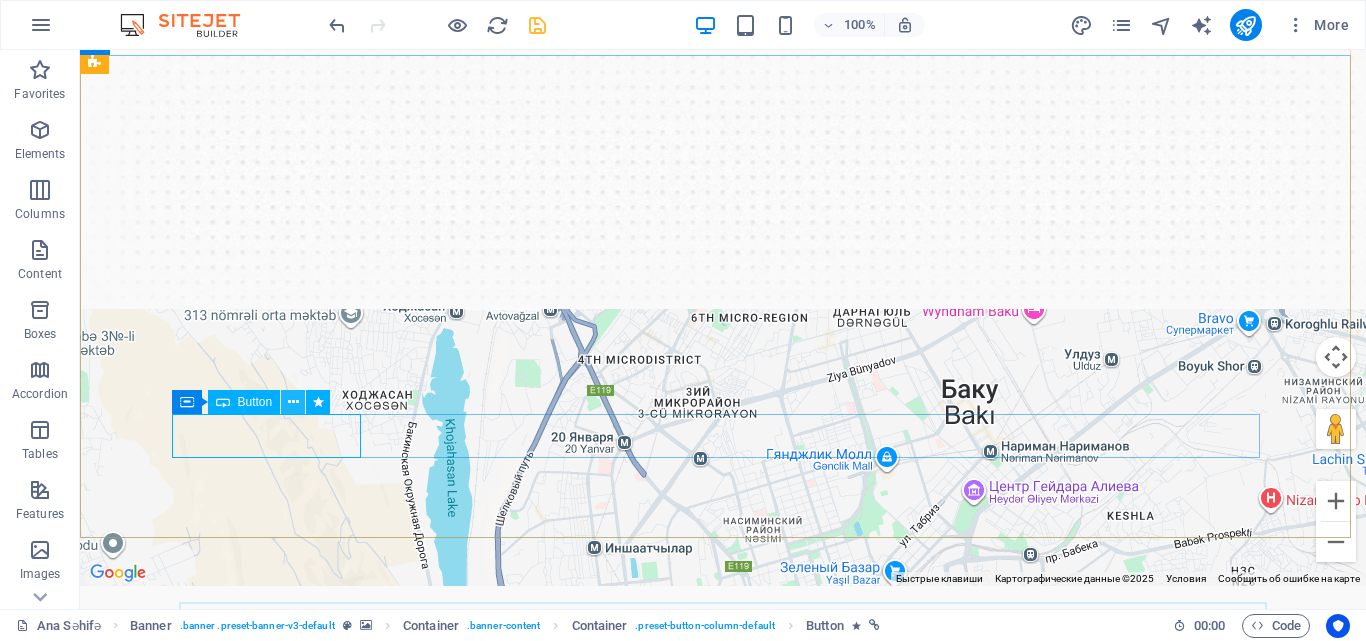 click at bounding box center [293, 402] 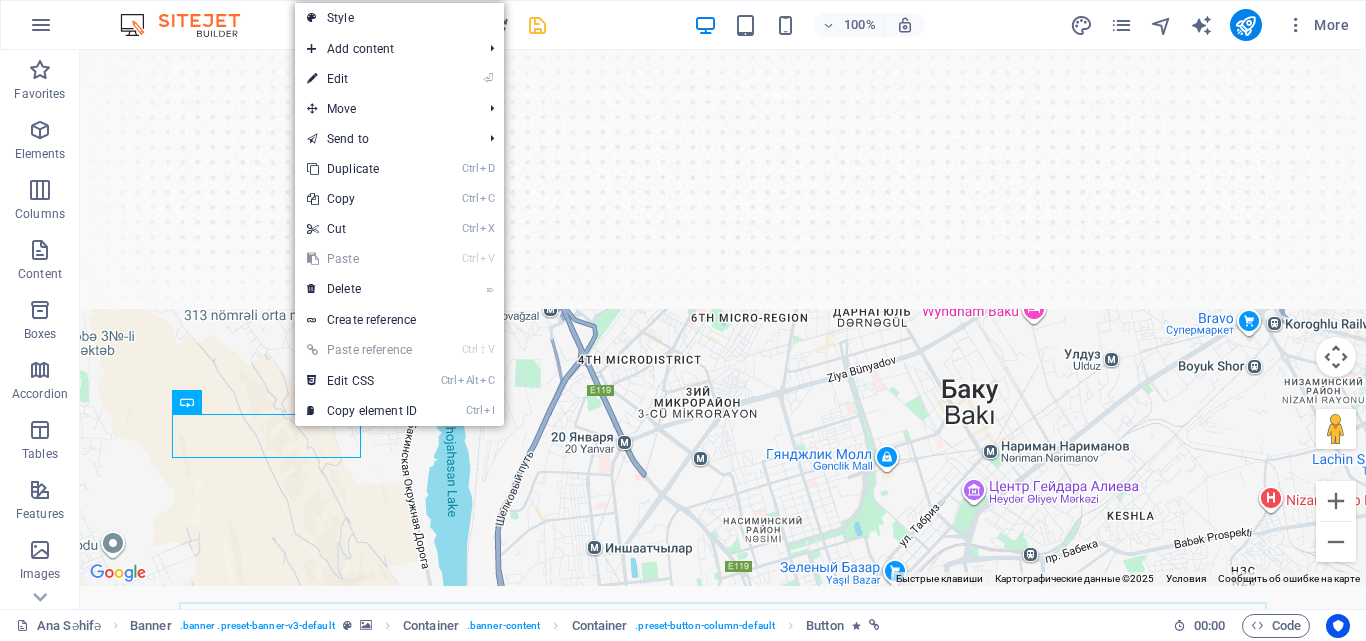 drag, startPoint x: 352, startPoint y: 76, endPoint x: 363, endPoint y: 84, distance: 13.601471 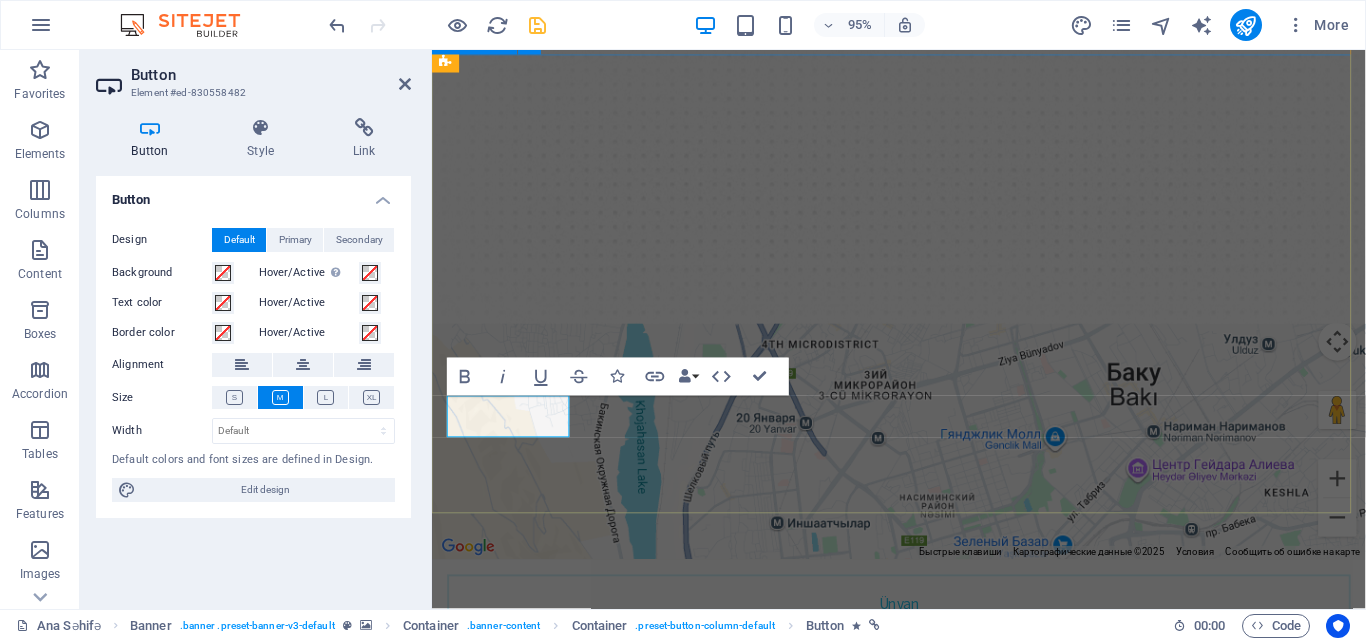click on "Etibarlı sağlamlıq tərəfdaşınız New patients can now book an appointment immediately online!  Bizimlə əlaqə Xidmətlər" at bounding box center (923, 1104) 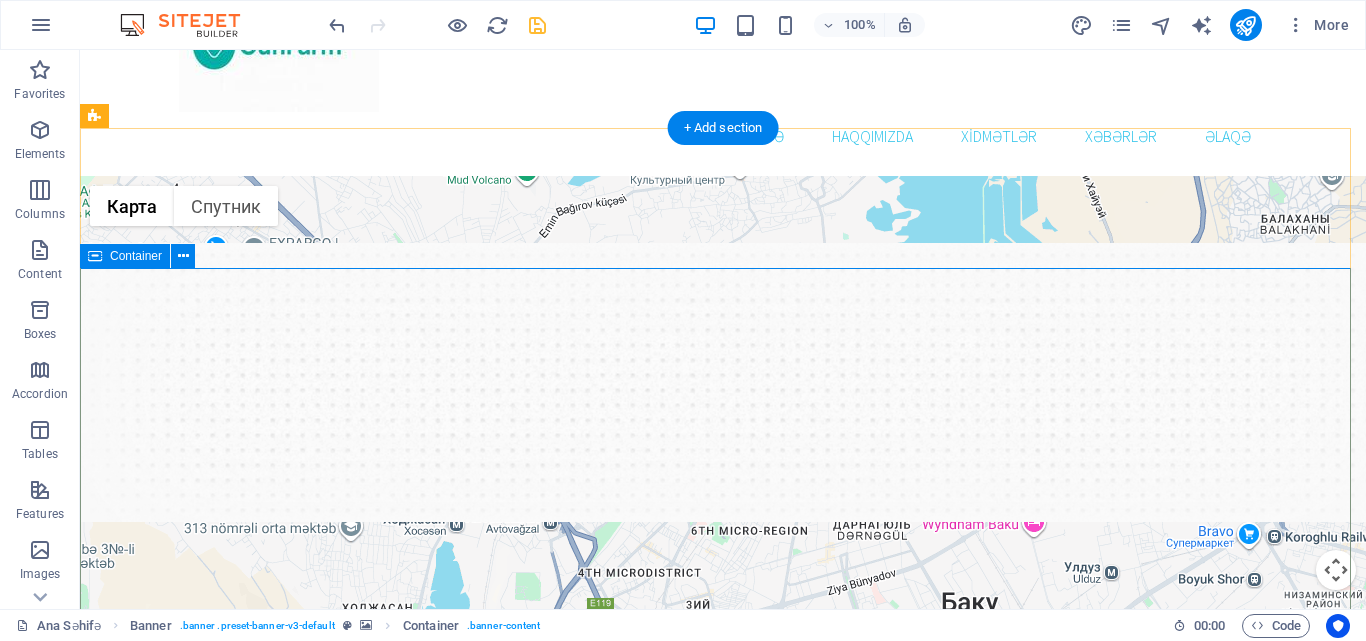 scroll, scrollTop: 200, scrollLeft: 0, axis: vertical 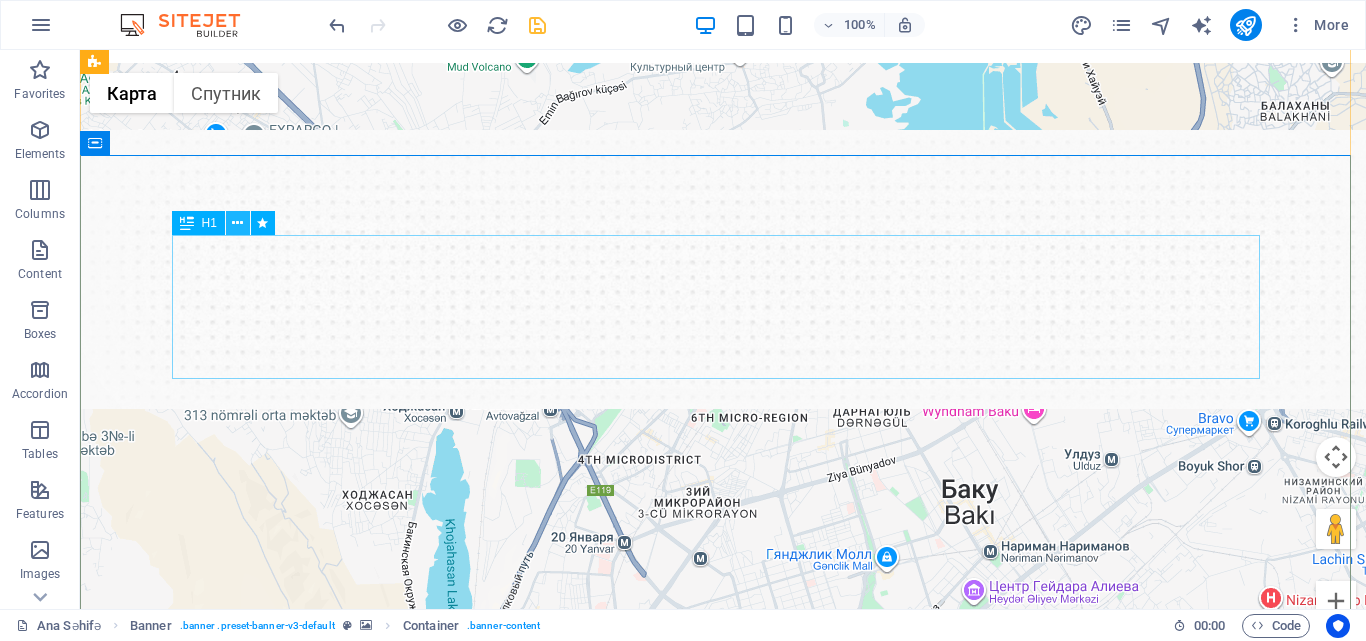 click at bounding box center (237, 223) 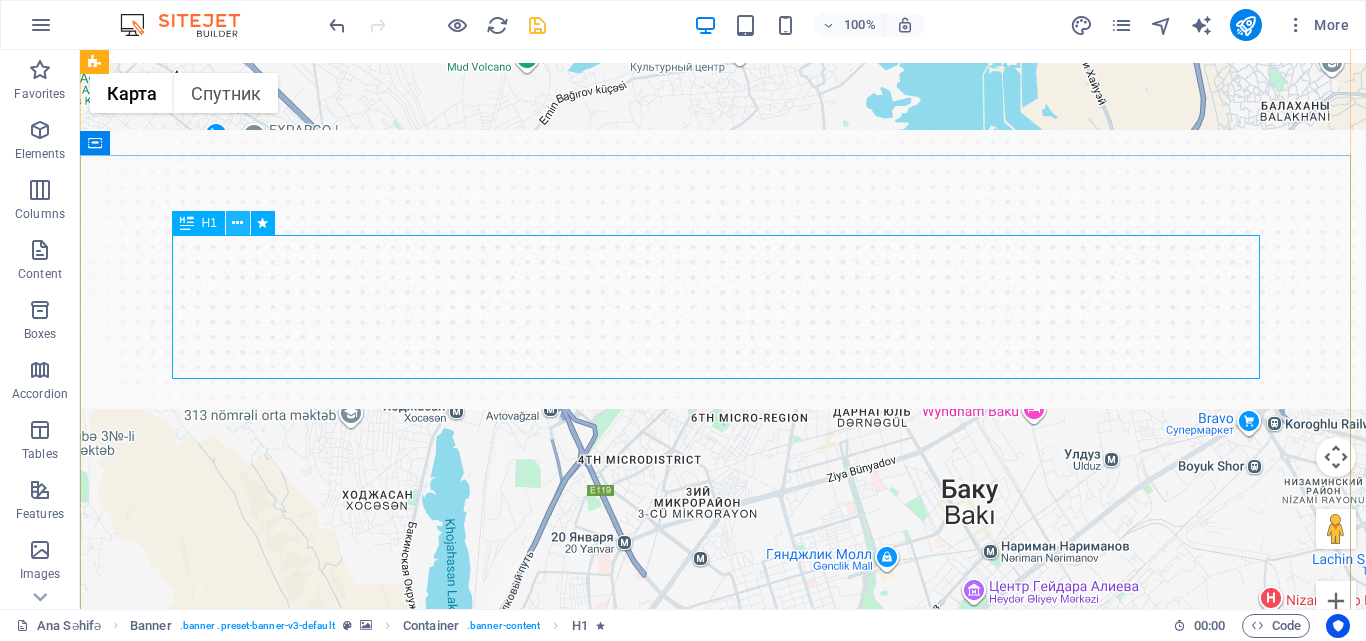click at bounding box center [237, 223] 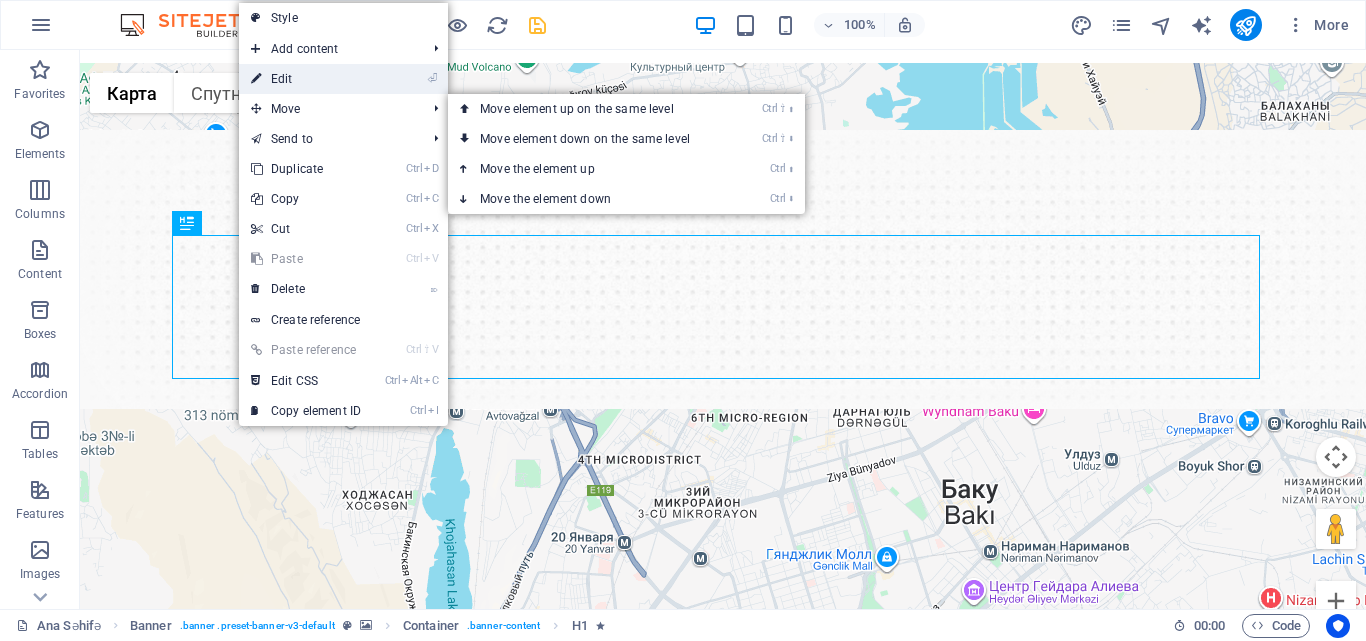 click on "⏎  Edit" at bounding box center (306, 79) 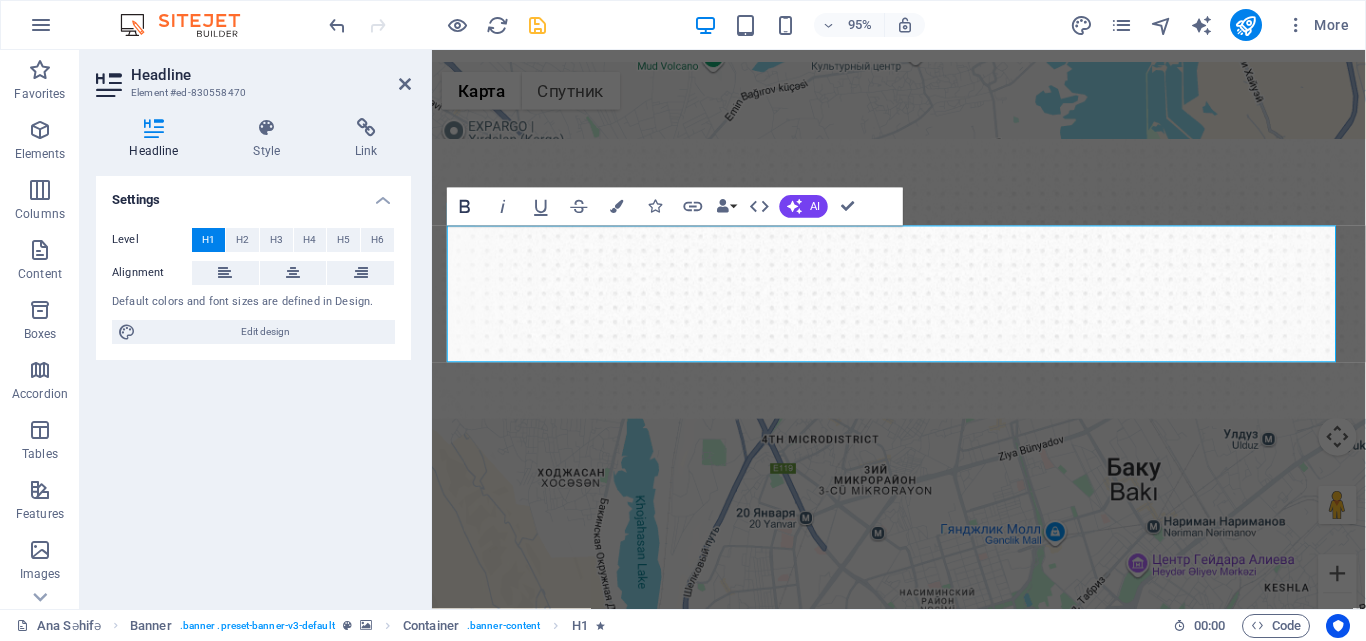 click 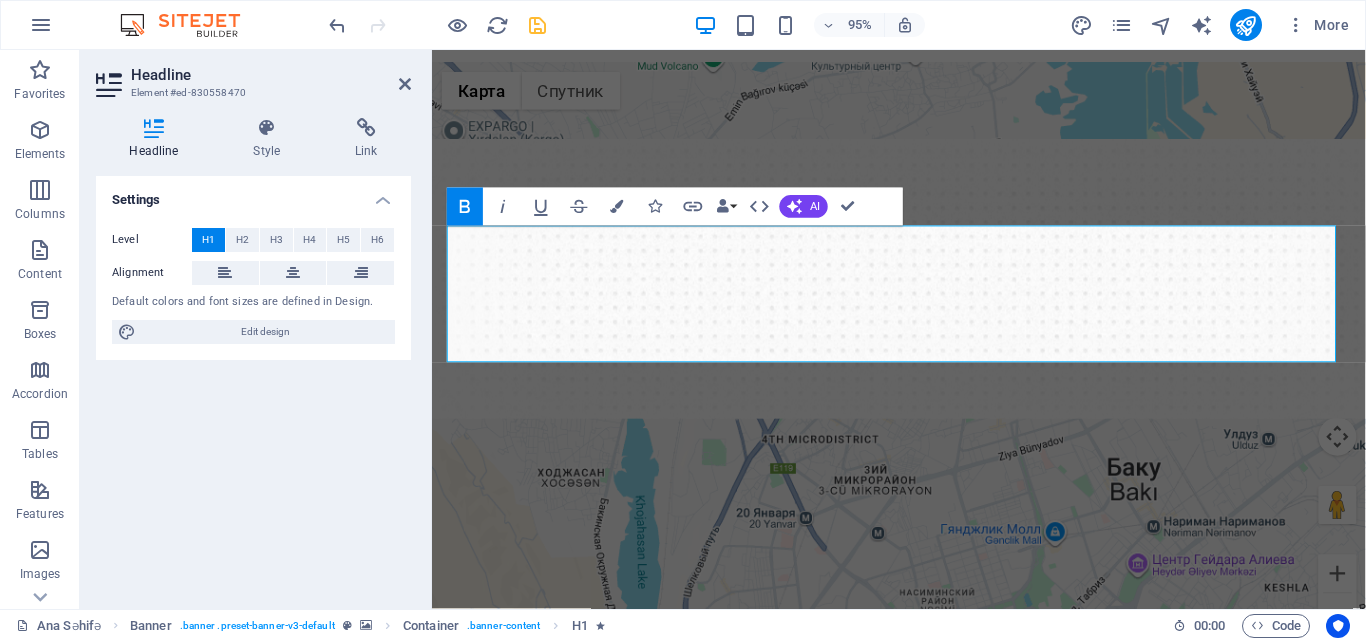 click 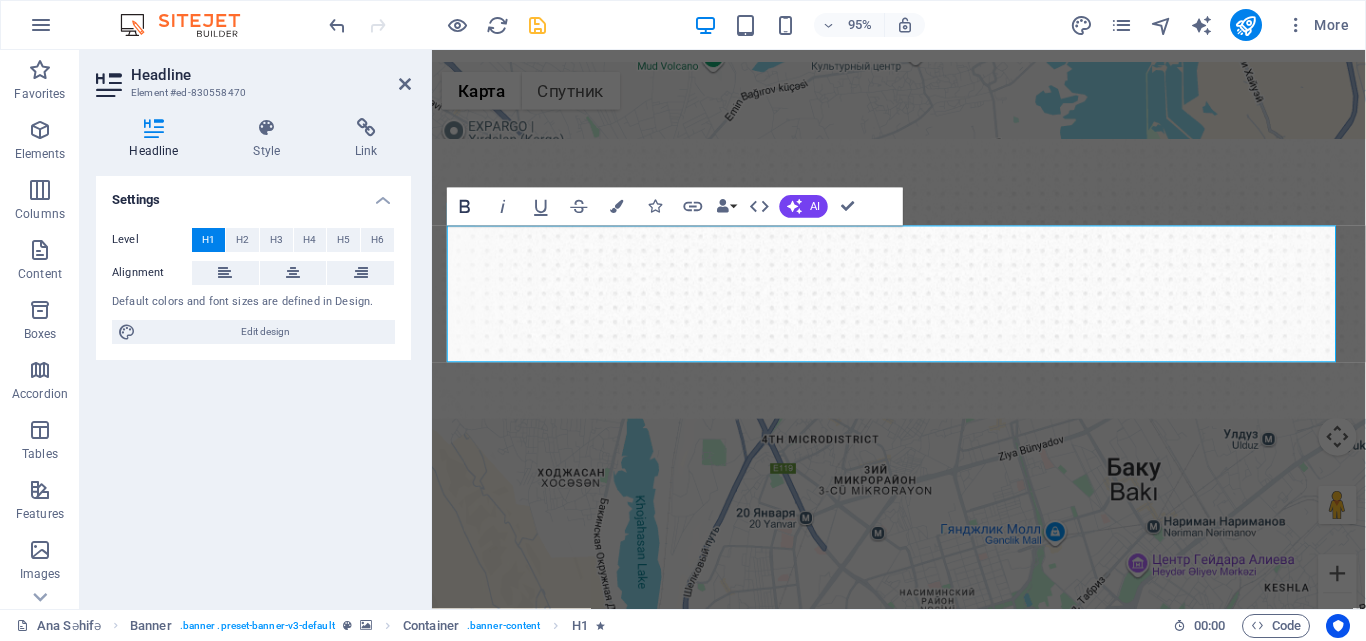 click 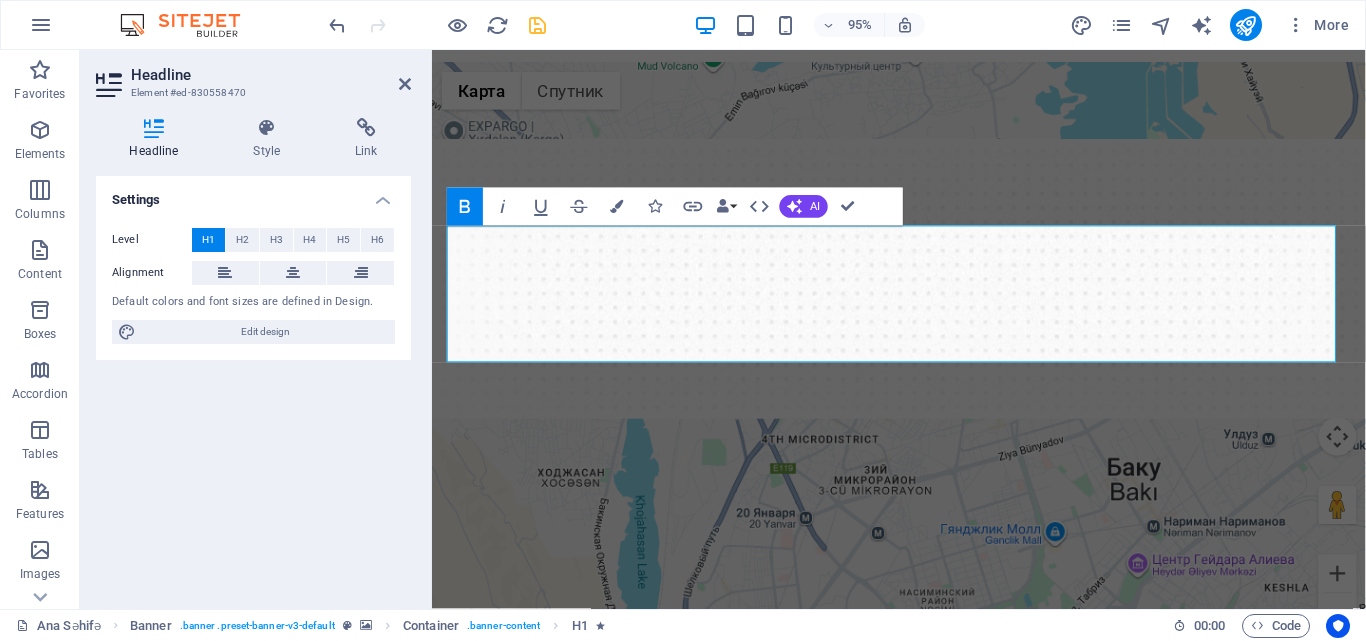 click 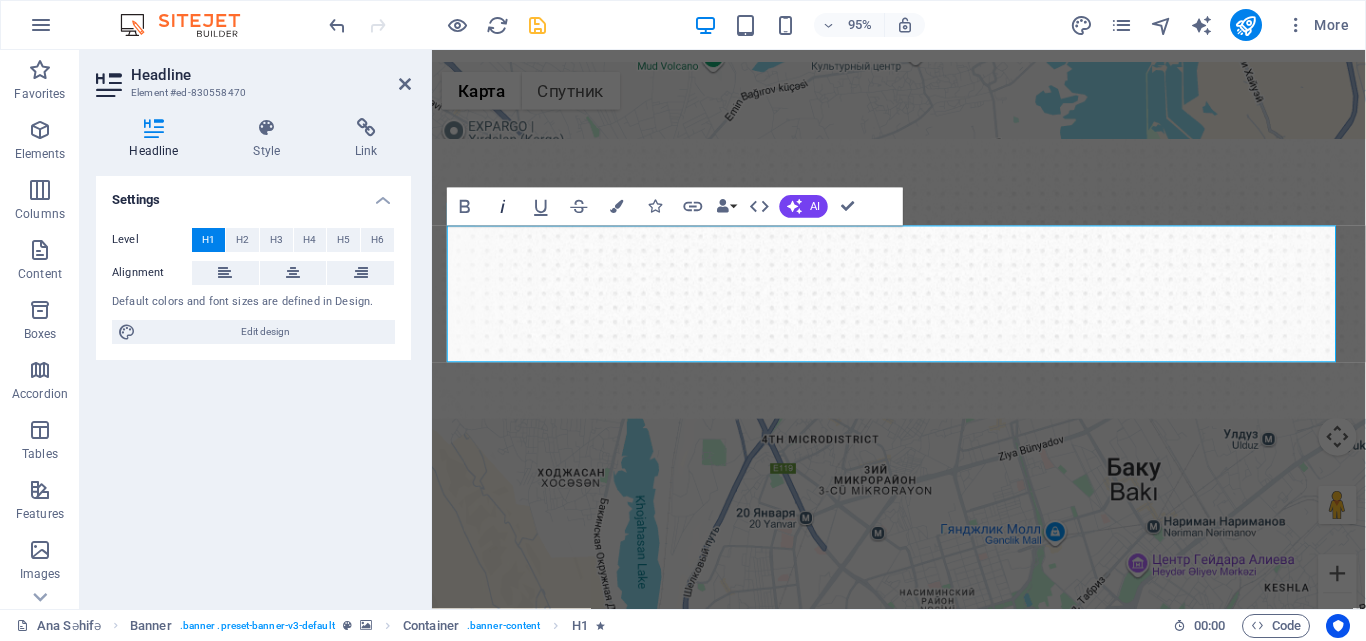 click 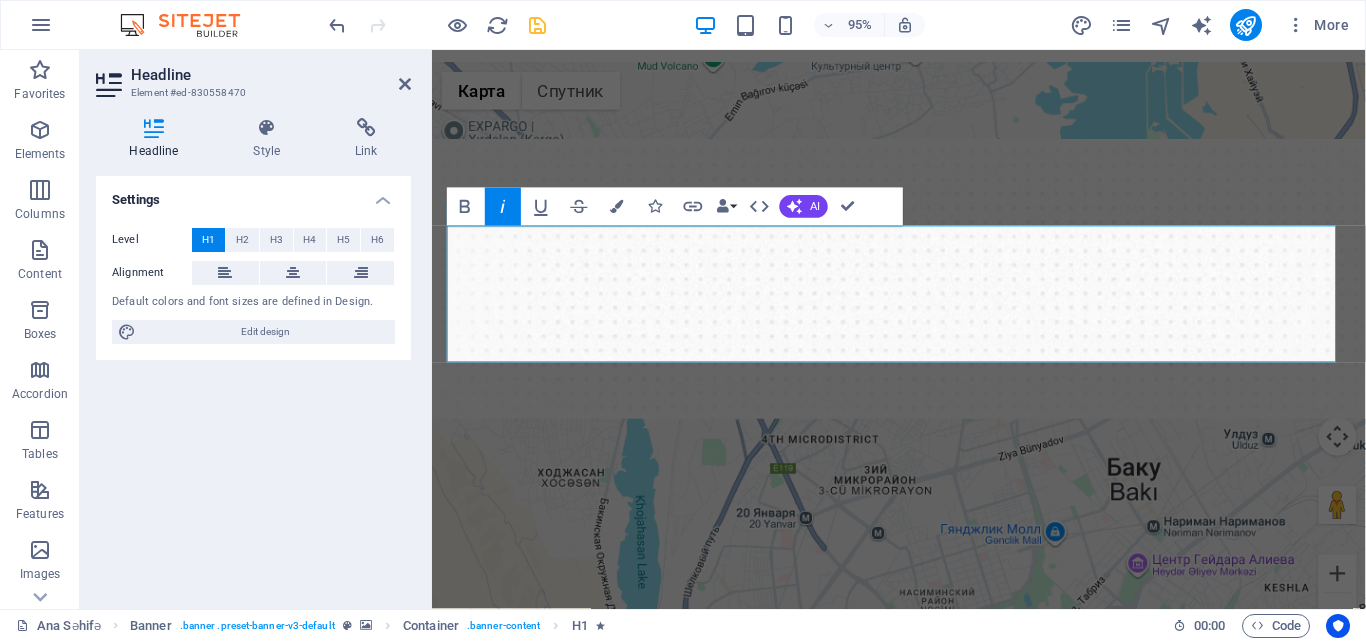 click 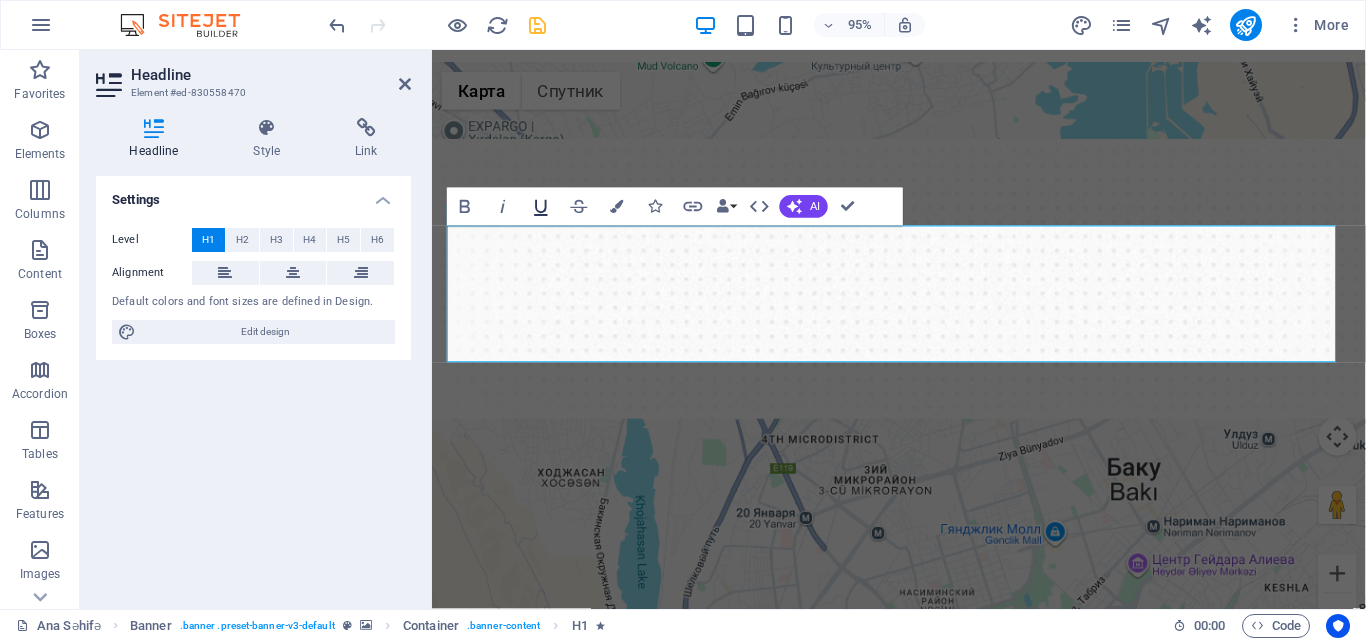 click 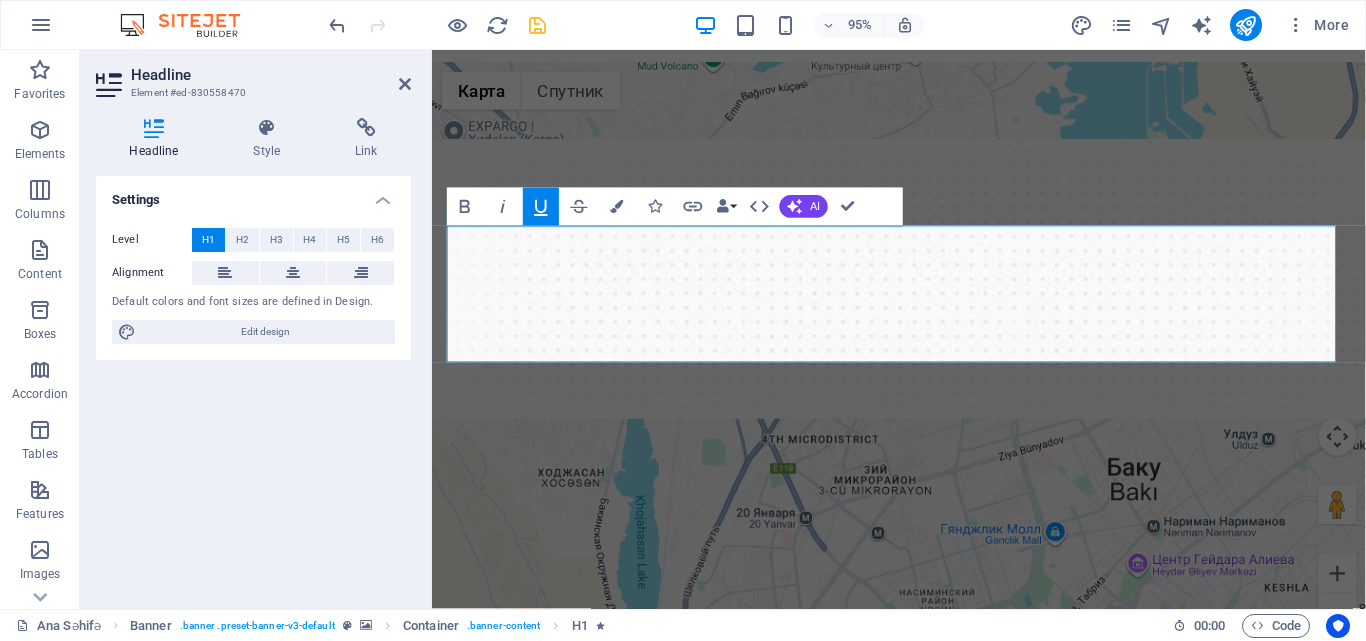 click 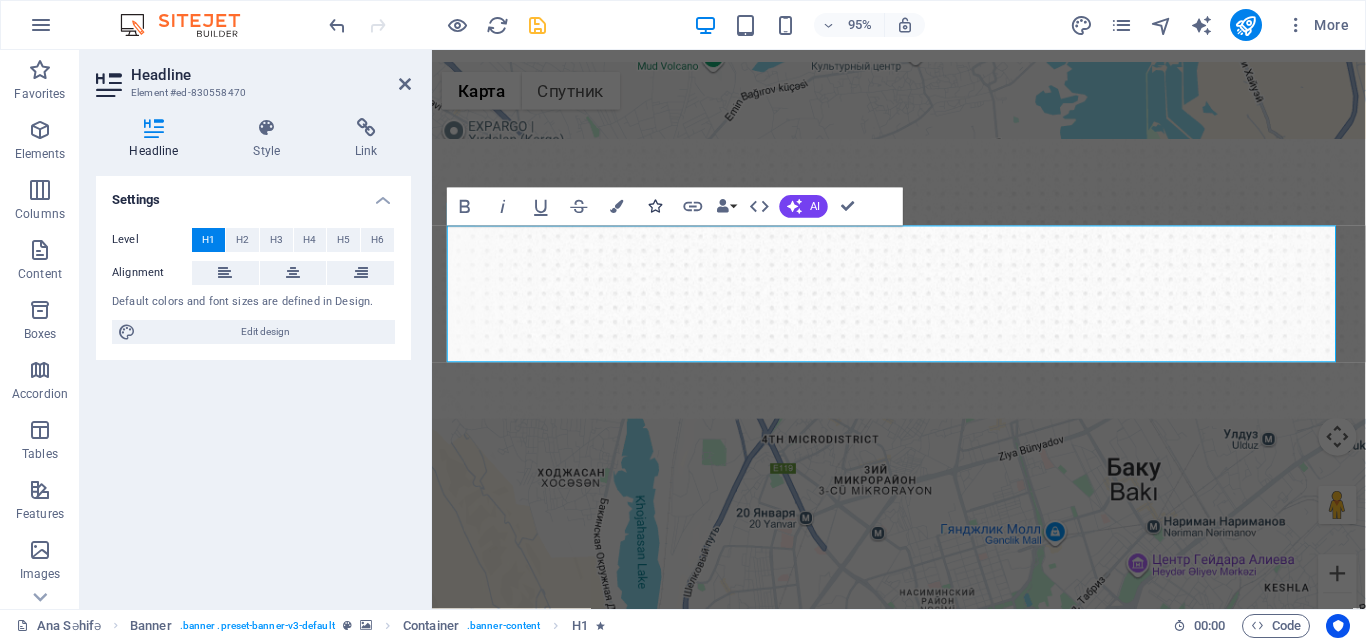 click at bounding box center [655, 206] 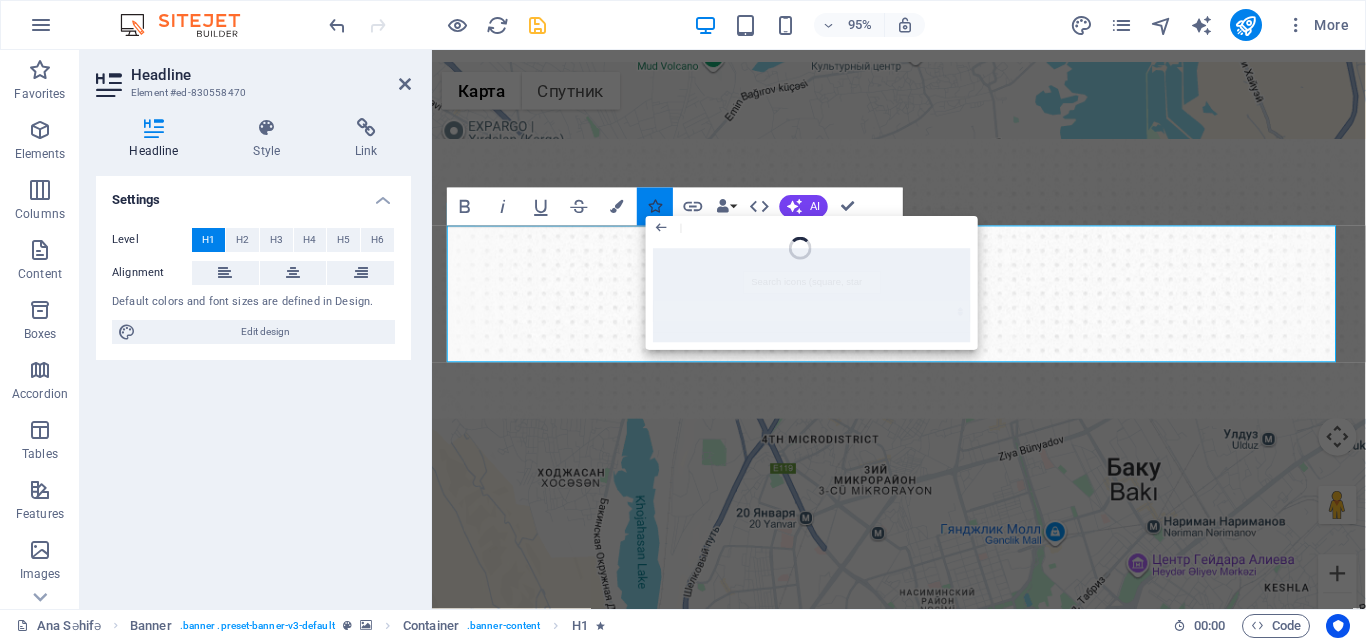 click at bounding box center [655, 206] 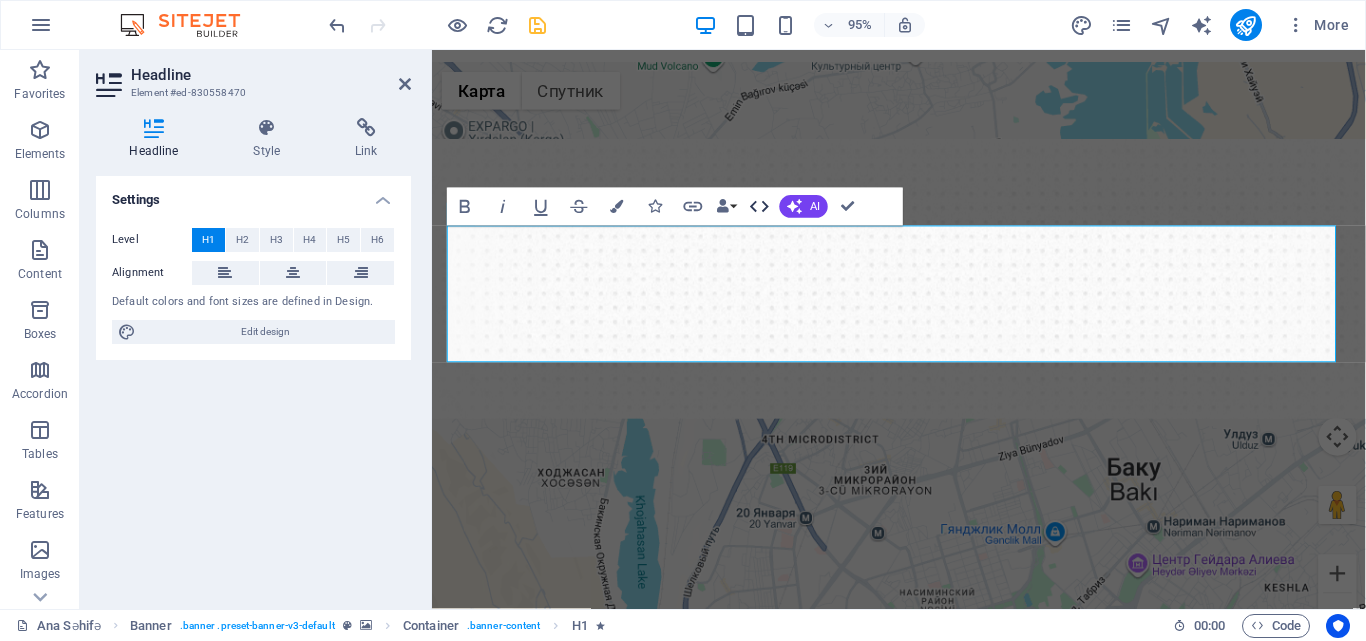 click 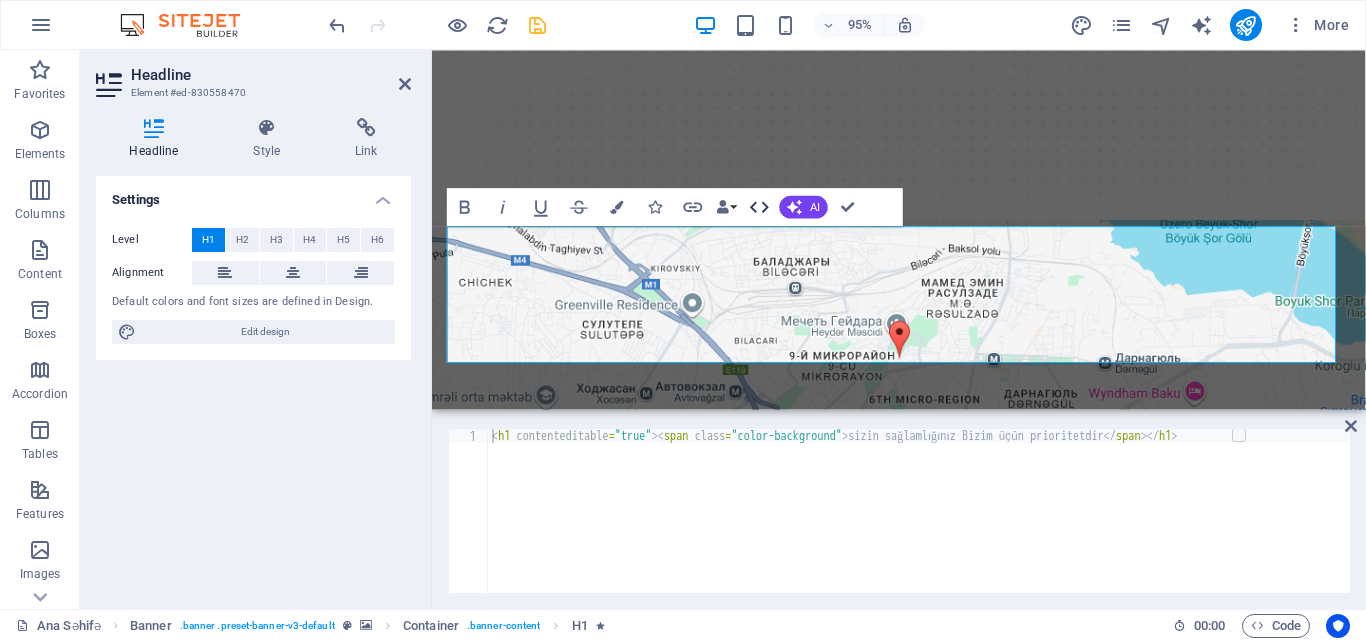 click 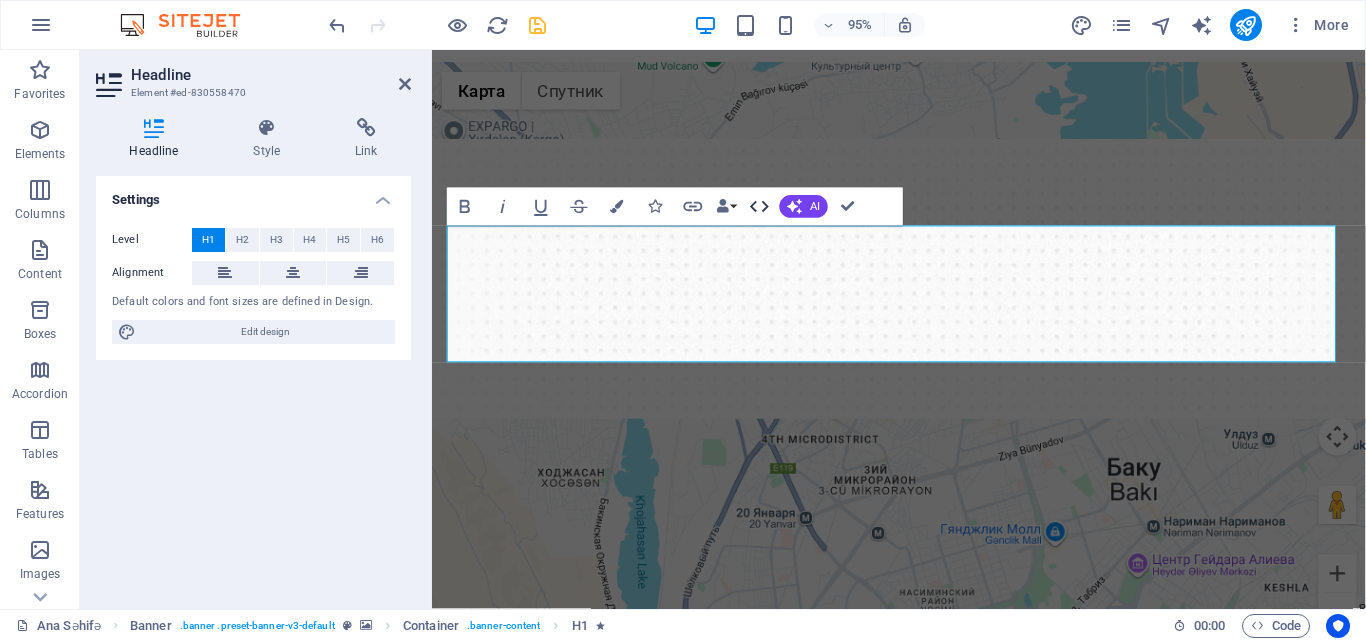 click 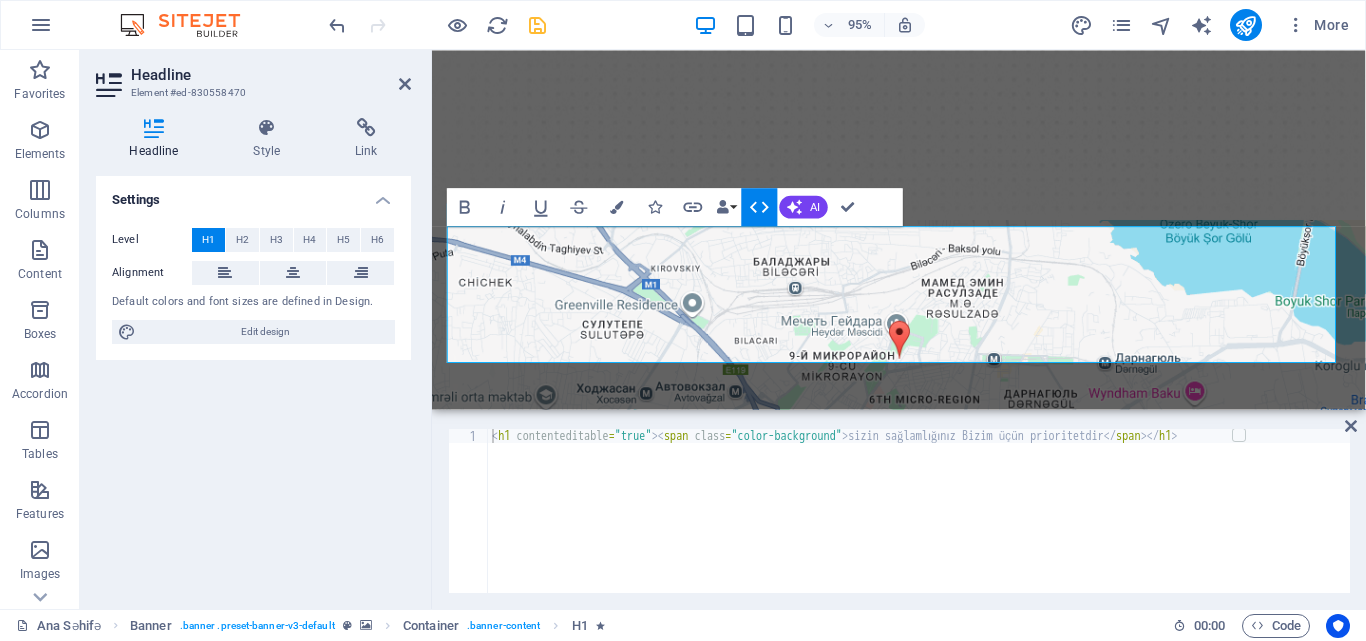 click 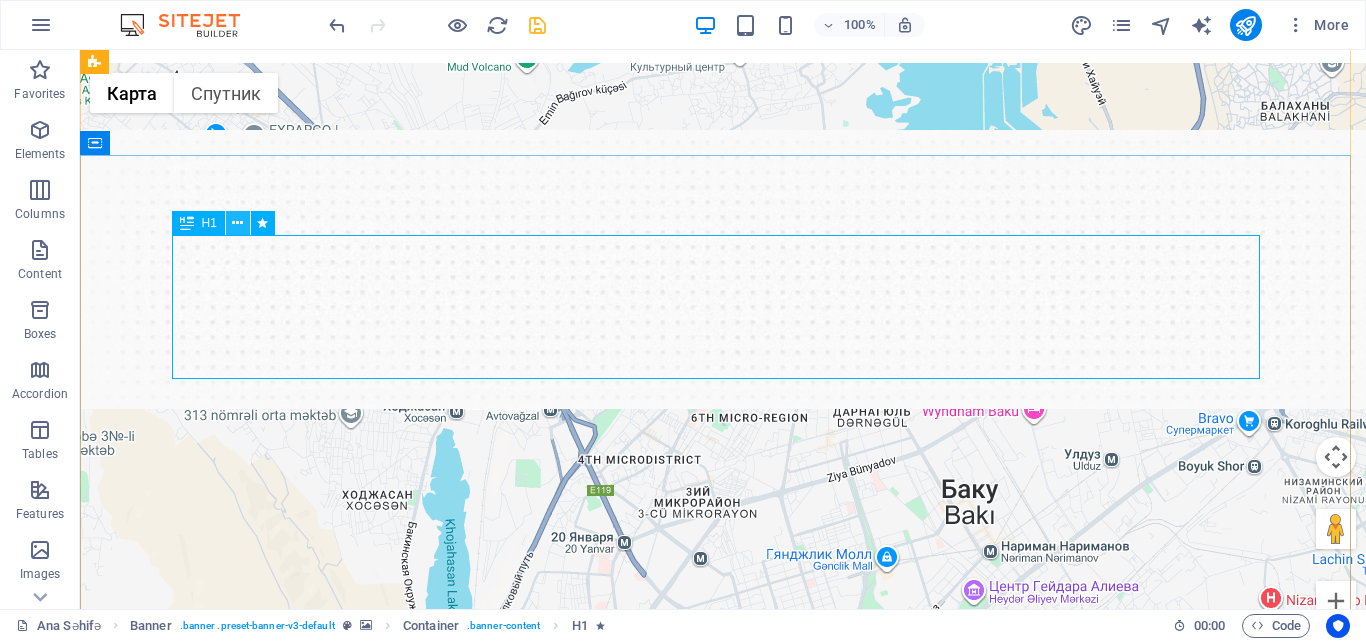 click at bounding box center [237, 223] 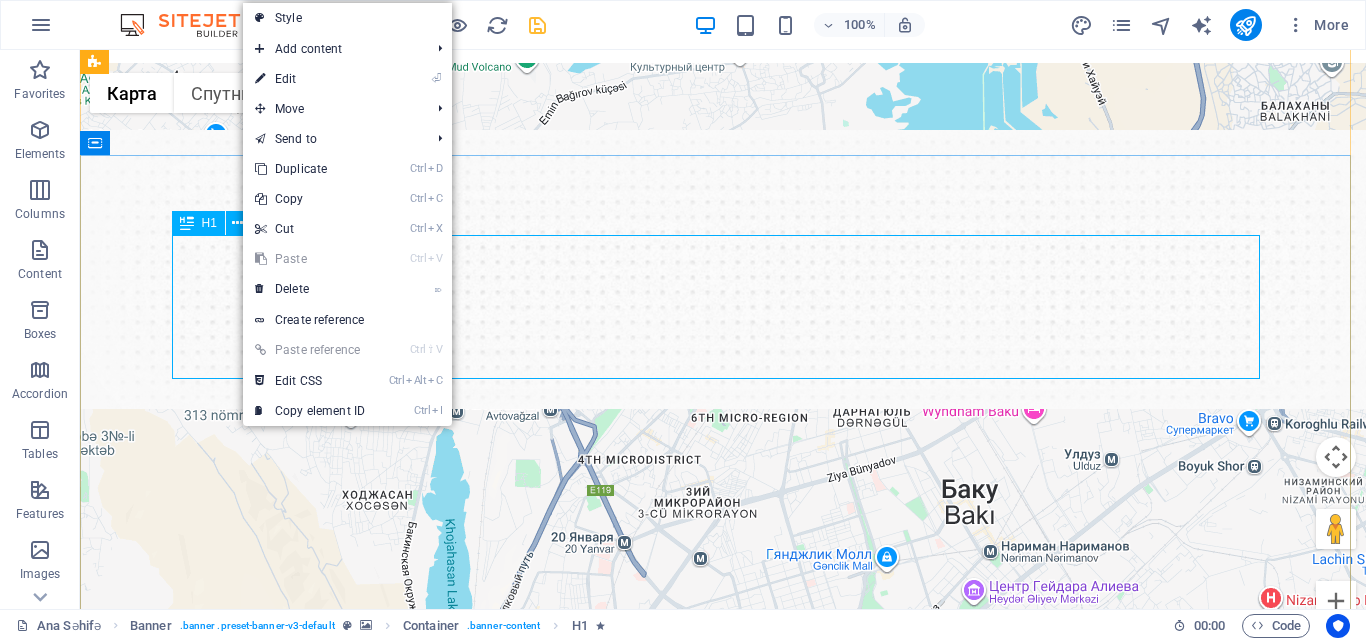 click on "H1" at bounding box center (198, 223) 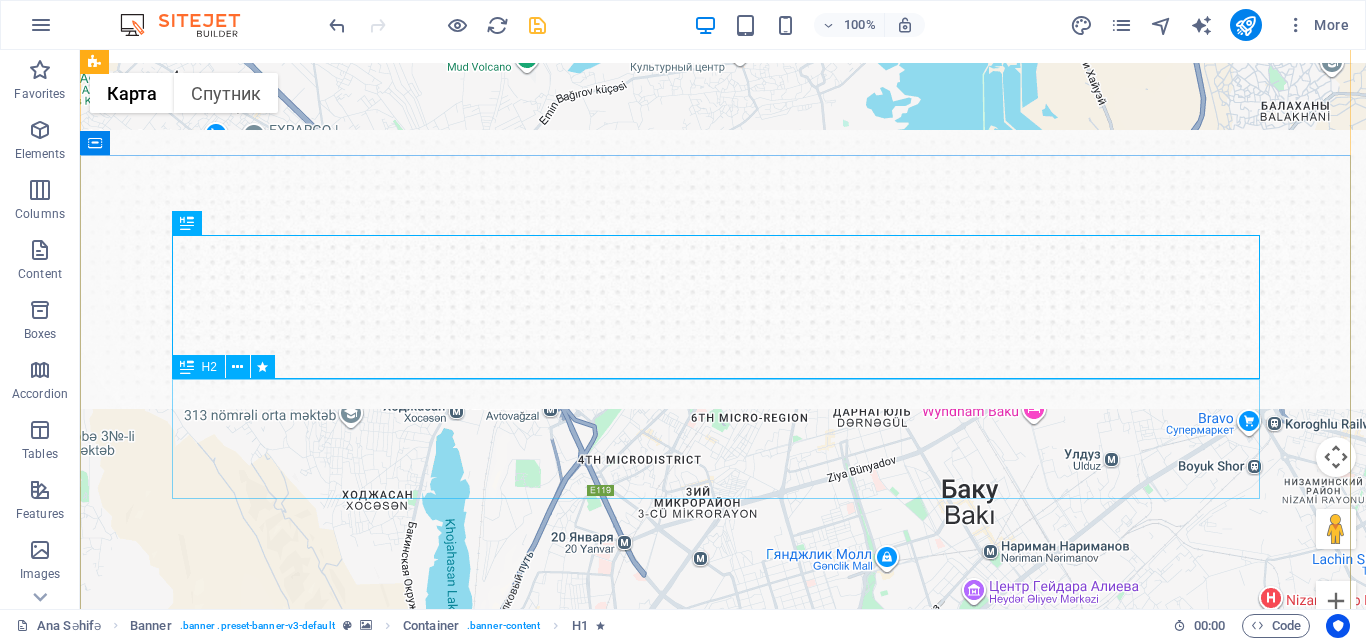 click on "New patients can now book an appointment immediately online!" at bounding box center (723, 1218) 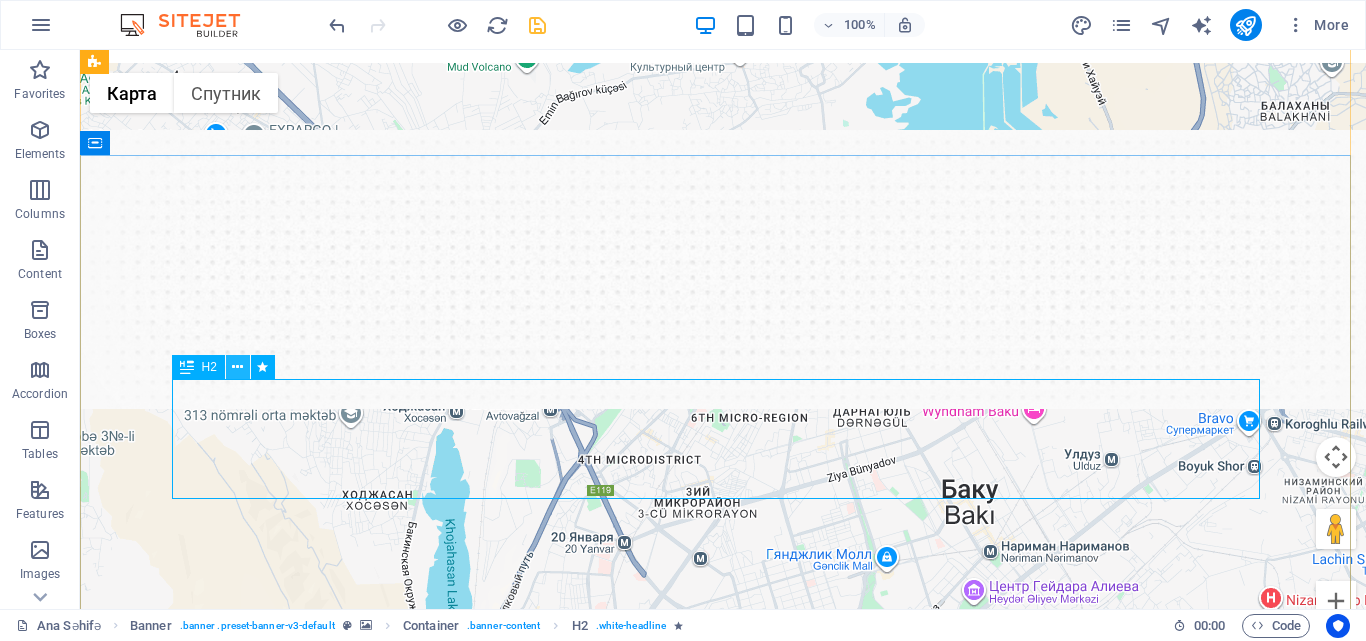 click at bounding box center (237, 367) 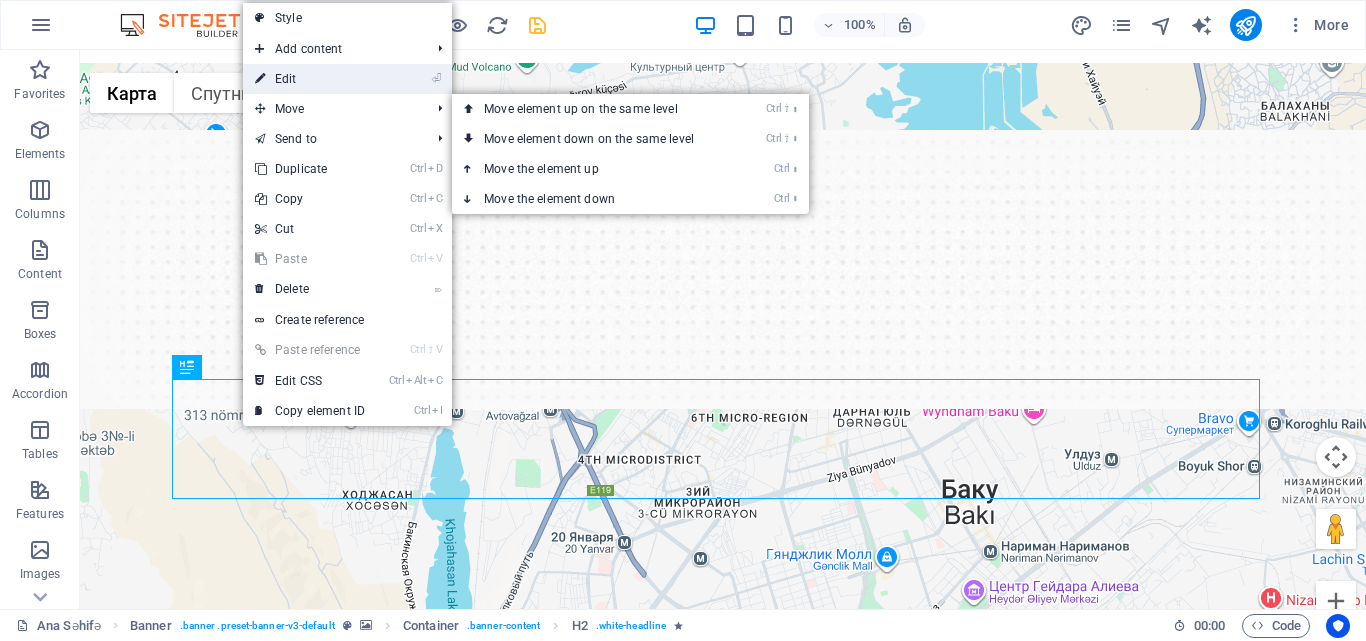 click on "⏎  Edit" at bounding box center [310, 79] 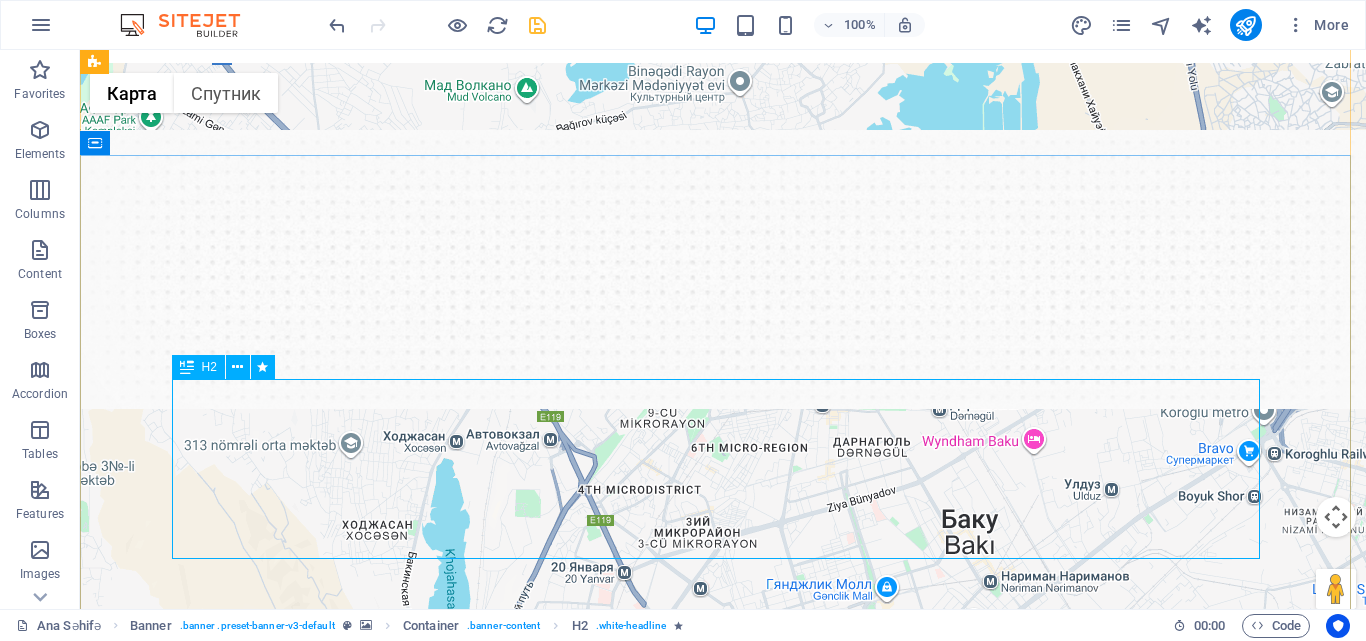 click on "Keyfiyyətli tibbi məhsullar və peşəkar məsləhətlər bir ünvanda." at bounding box center (723, 1308) 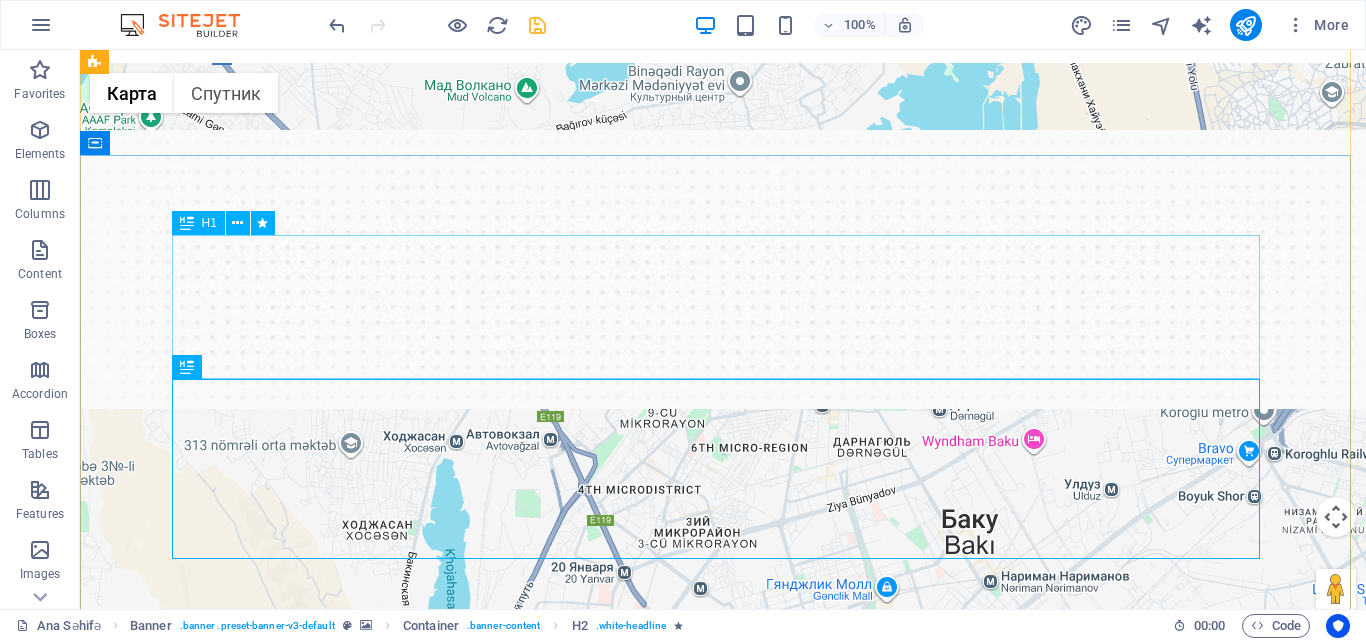 scroll, scrollTop: 0, scrollLeft: 0, axis: both 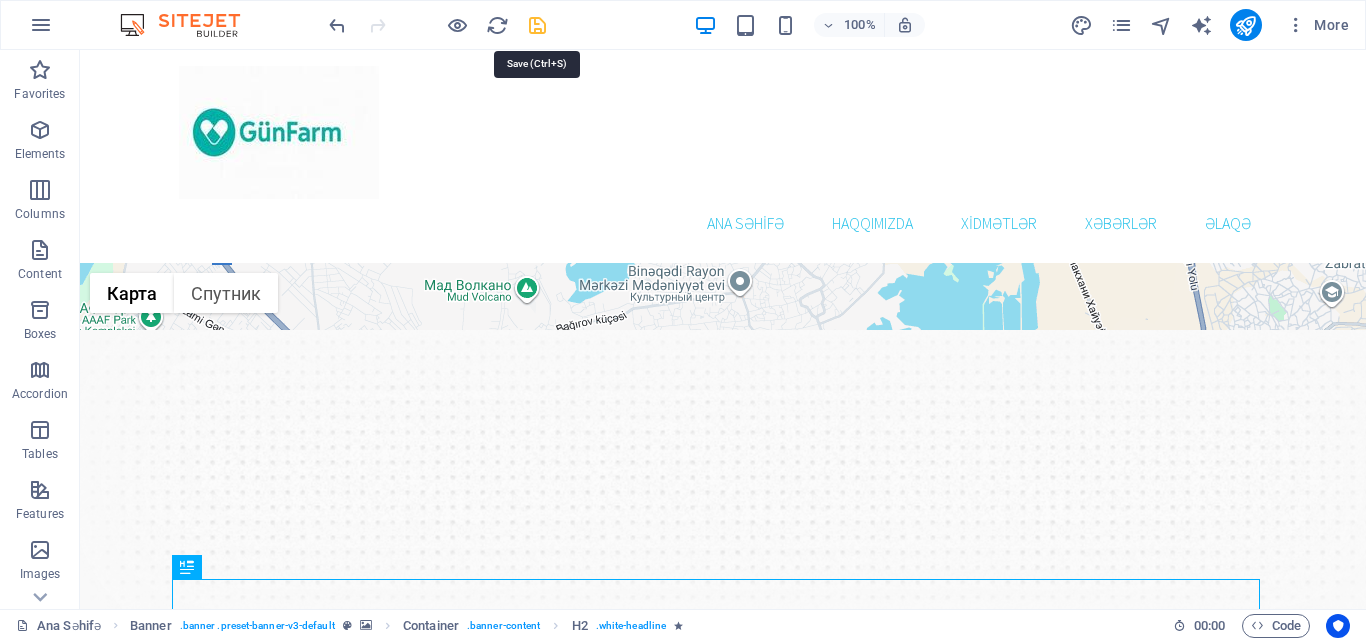 click at bounding box center (537, 25) 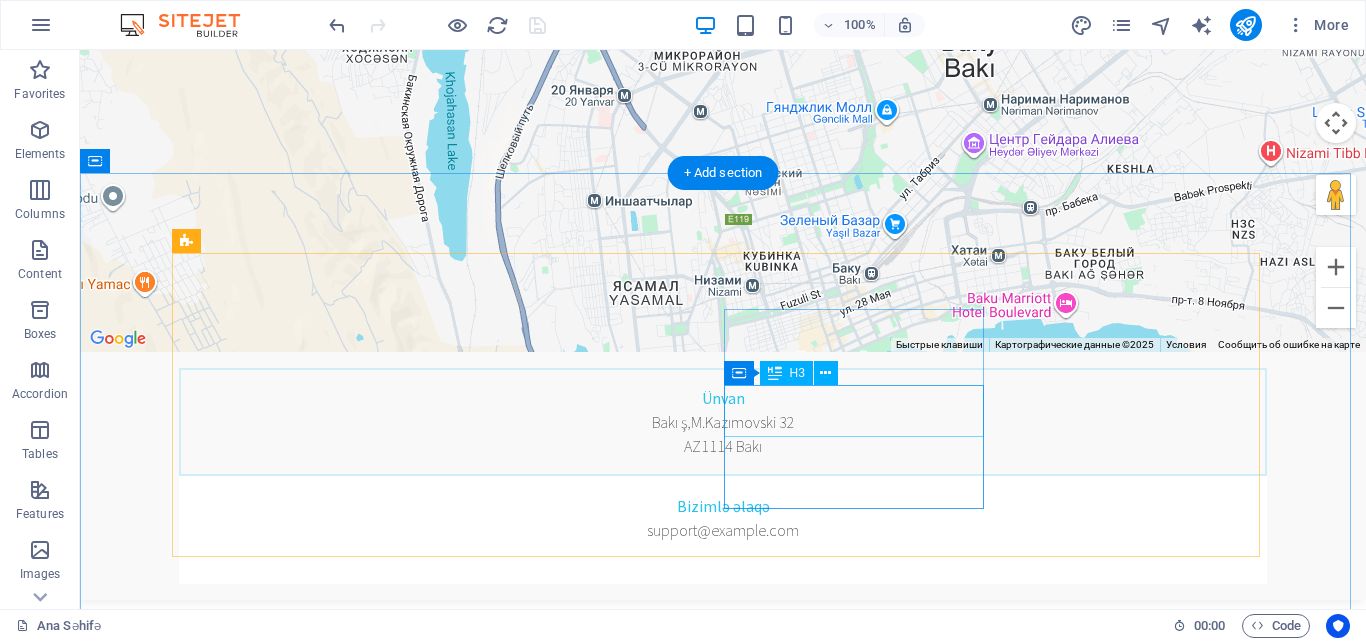 scroll, scrollTop: 800, scrollLeft: 0, axis: vertical 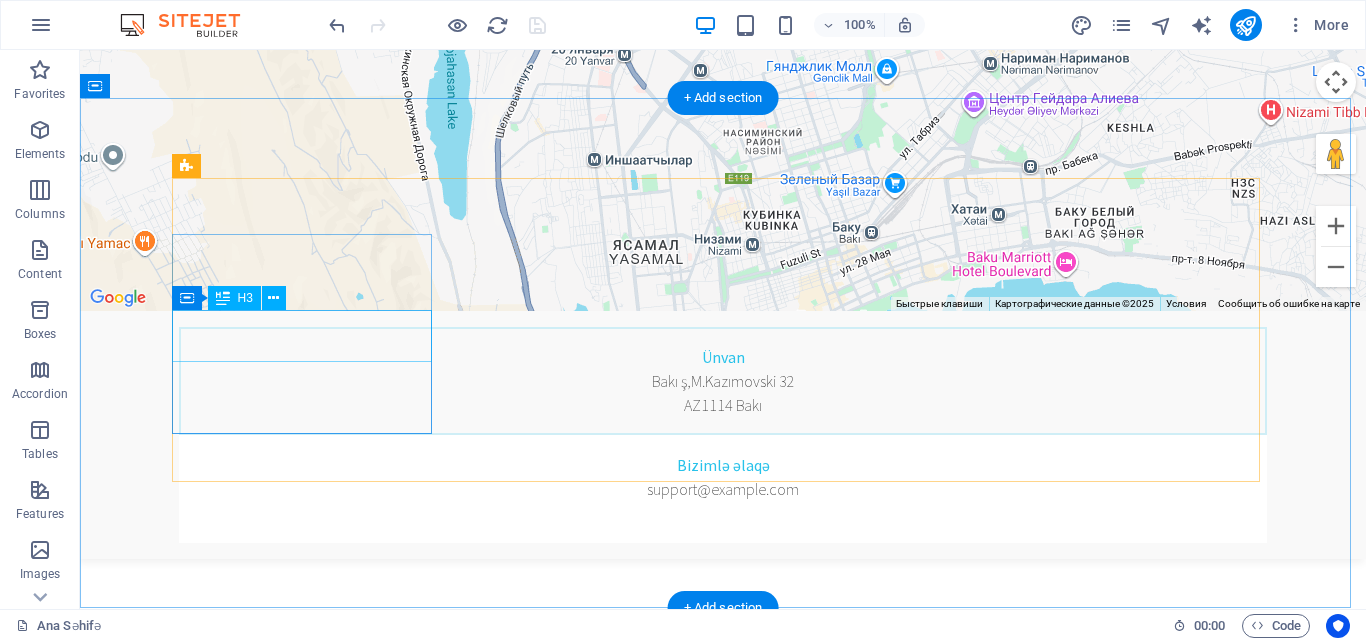 click on "General Dentistry" at bounding box center (723, 1397) 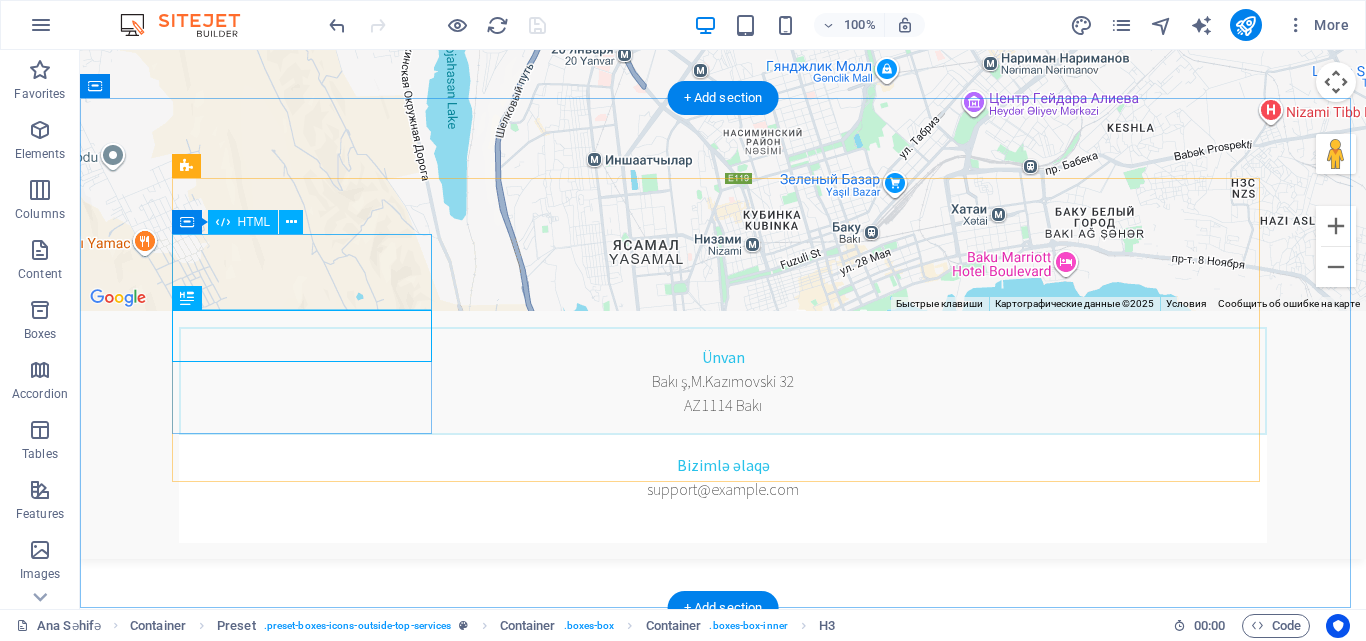 click at bounding box center (723, 1333) 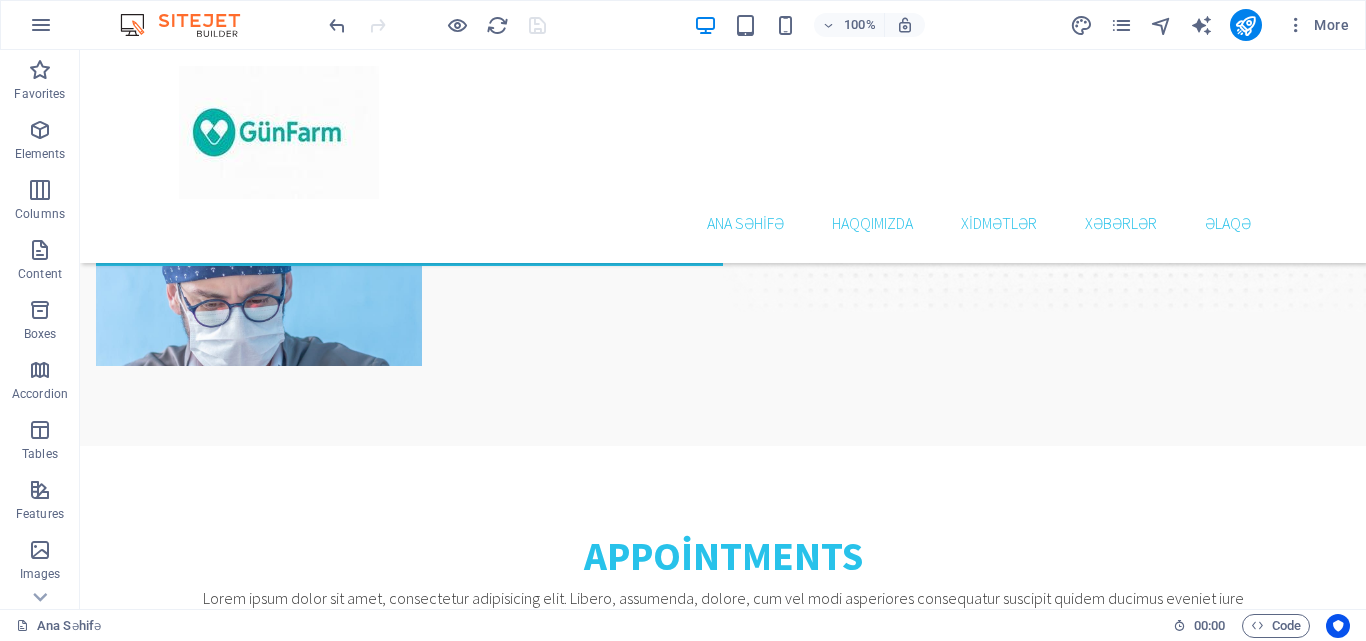 scroll, scrollTop: 2900, scrollLeft: 0, axis: vertical 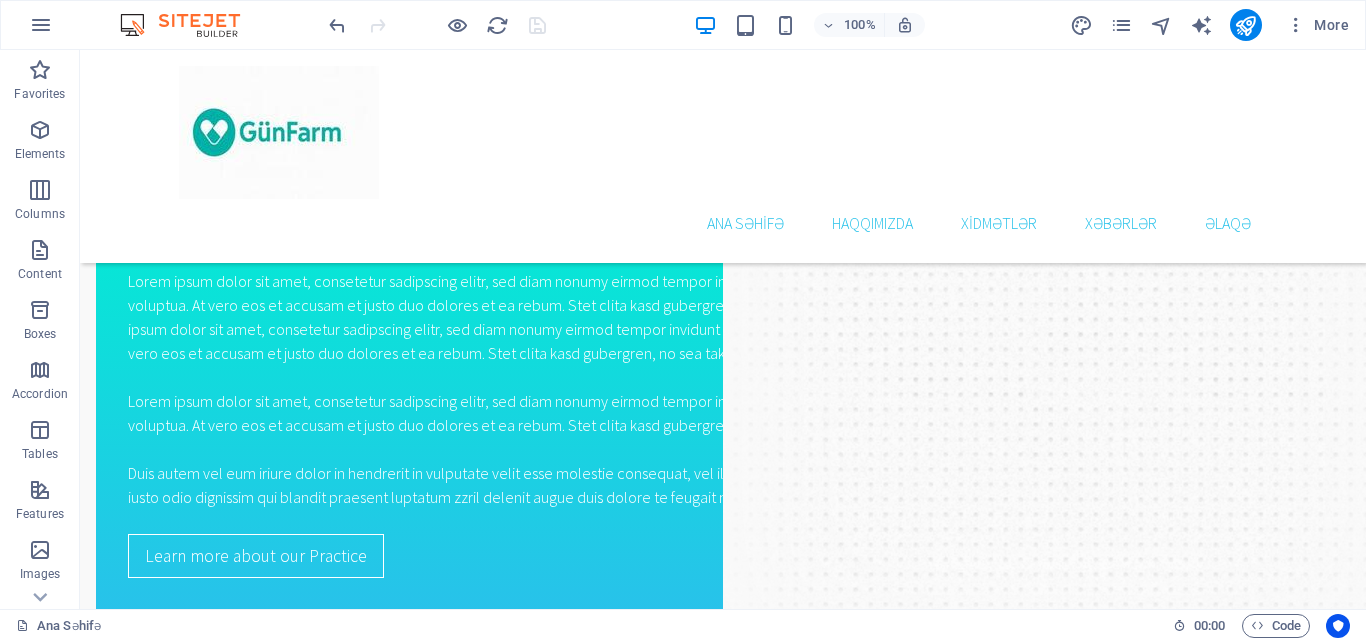 click at bounding box center [437, 25] 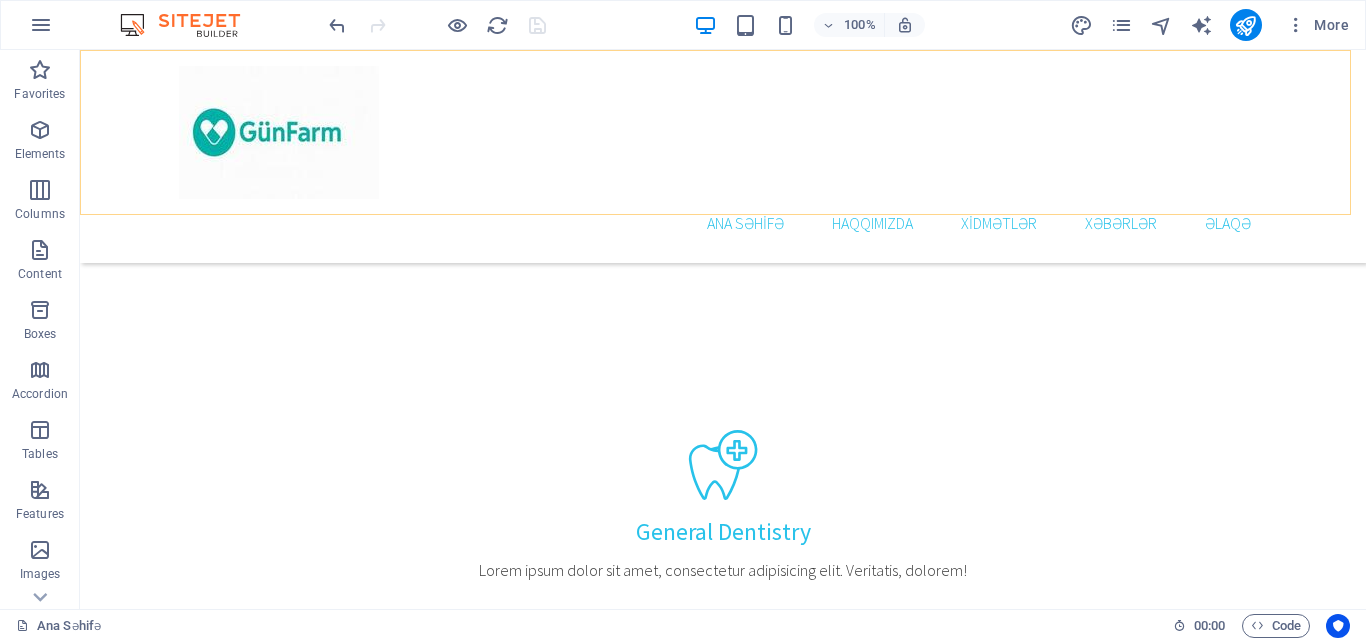 scroll, scrollTop: 1400, scrollLeft: 0, axis: vertical 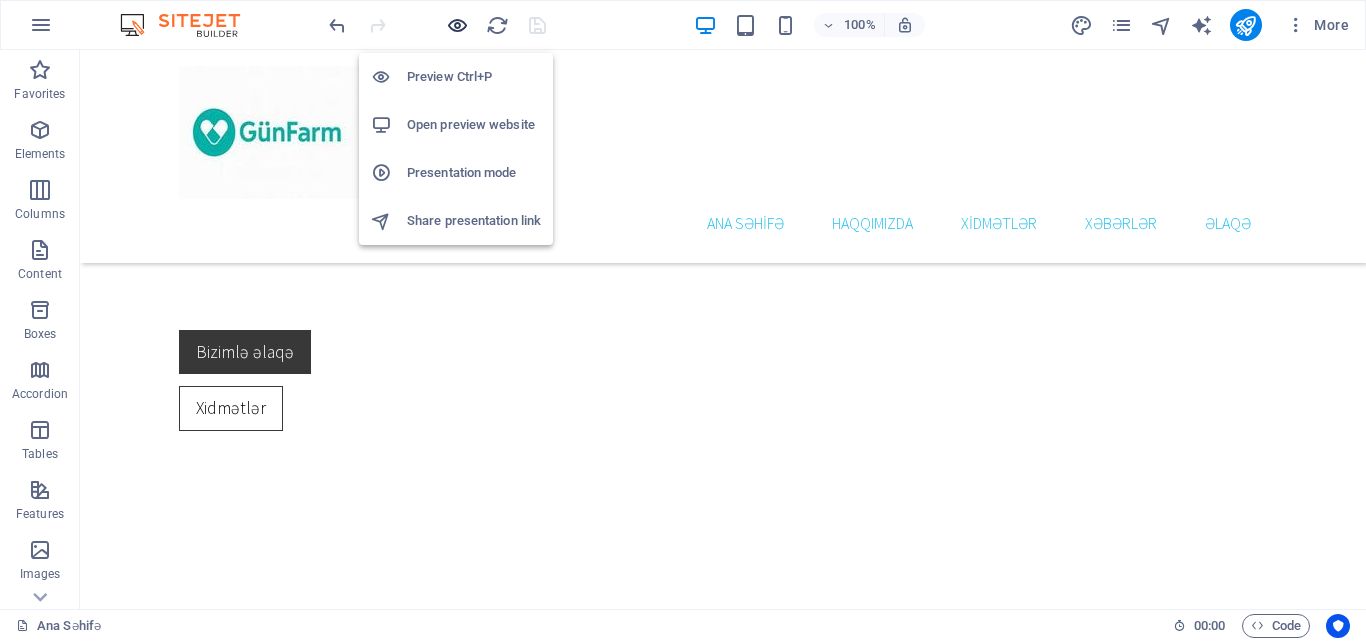 click at bounding box center (457, 25) 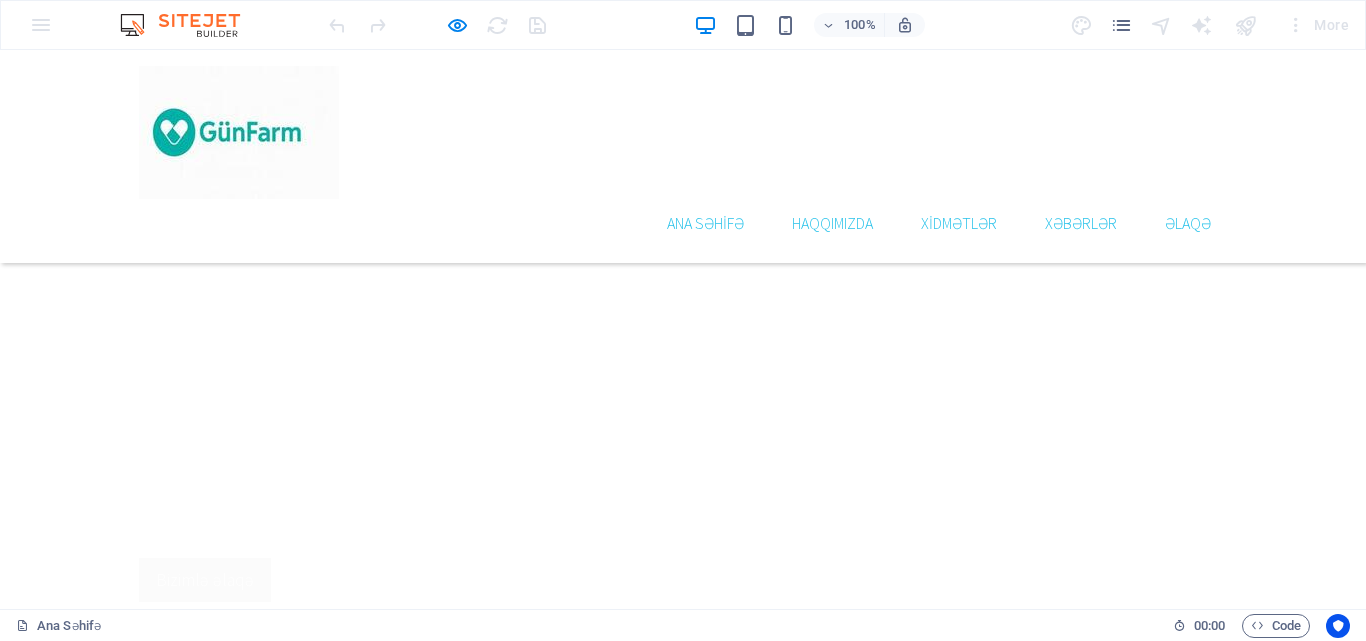 scroll, scrollTop: 1000, scrollLeft: 0, axis: vertical 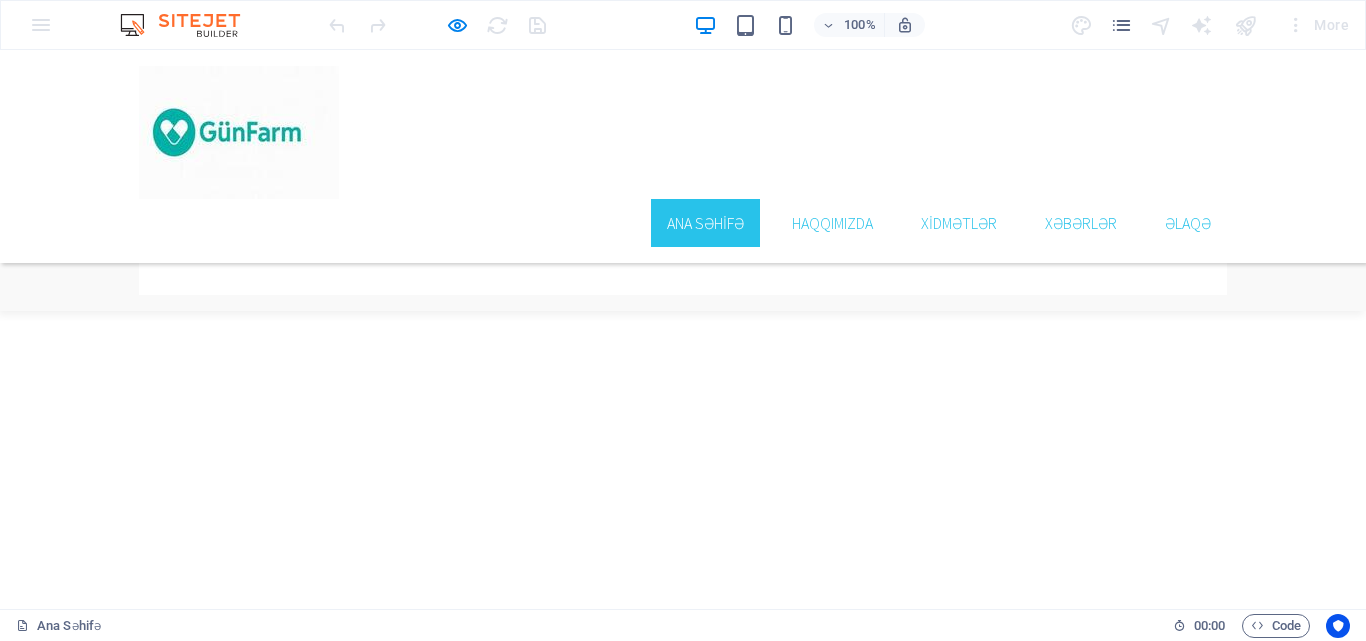 click on "Ana Səhifə" at bounding box center (705, 223) 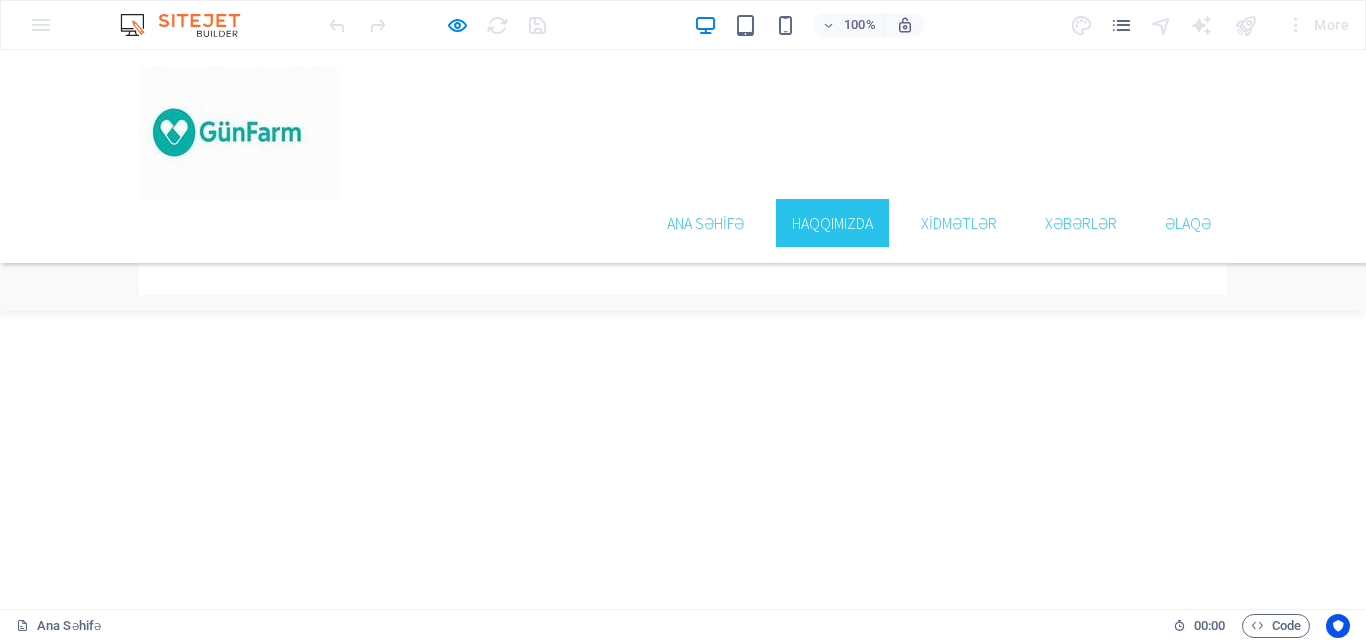 click on "Haqqımızda" at bounding box center [832, 223] 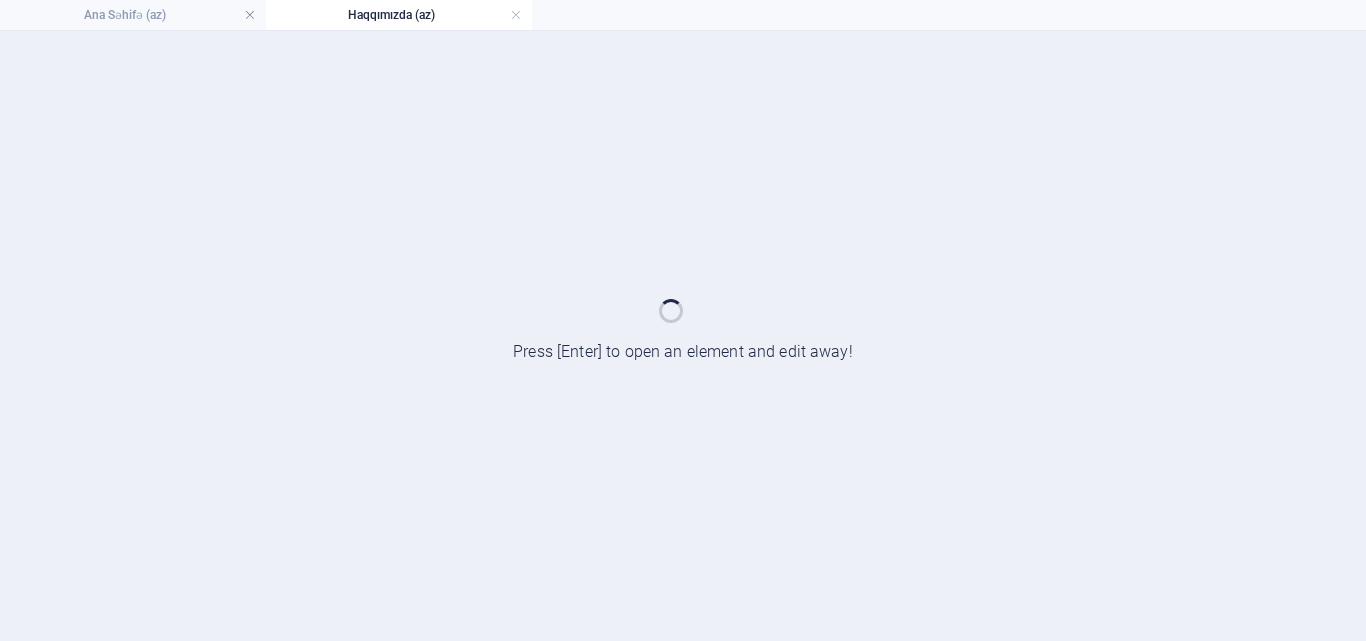 scroll, scrollTop: 0, scrollLeft: 0, axis: both 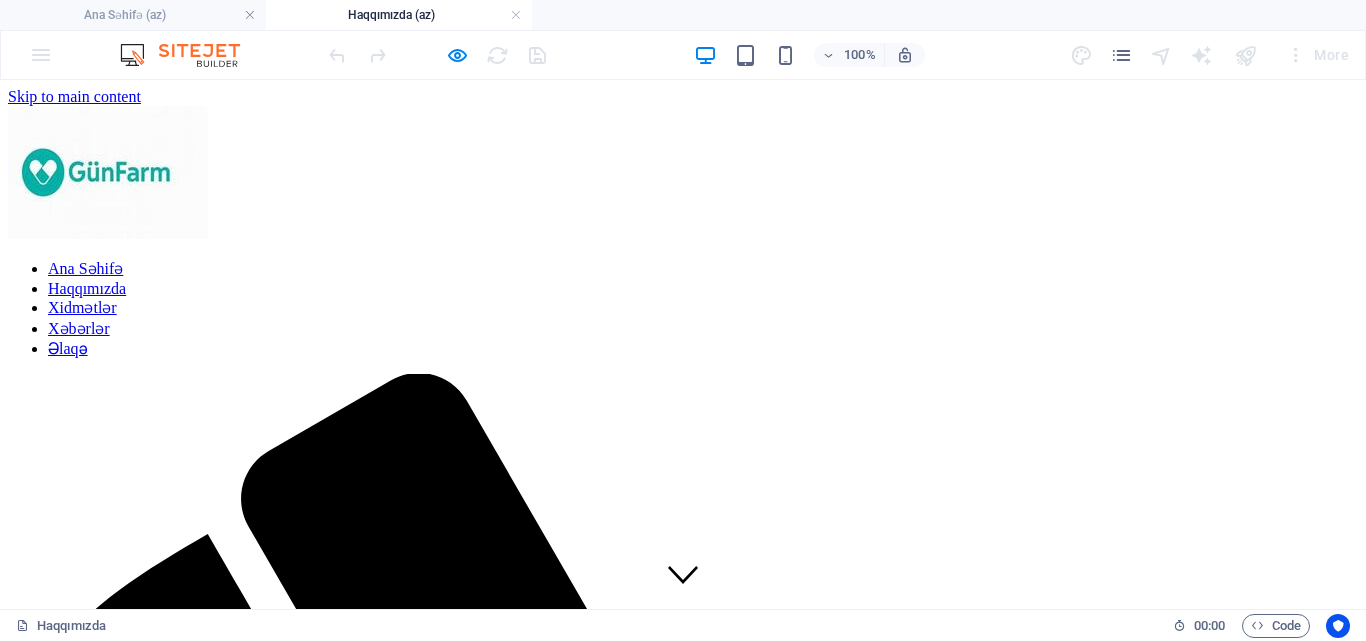 click on "Ana Səhifə Haqqımızda Xidmətlər Xəbərlər Əlaqə" at bounding box center [683, 308] 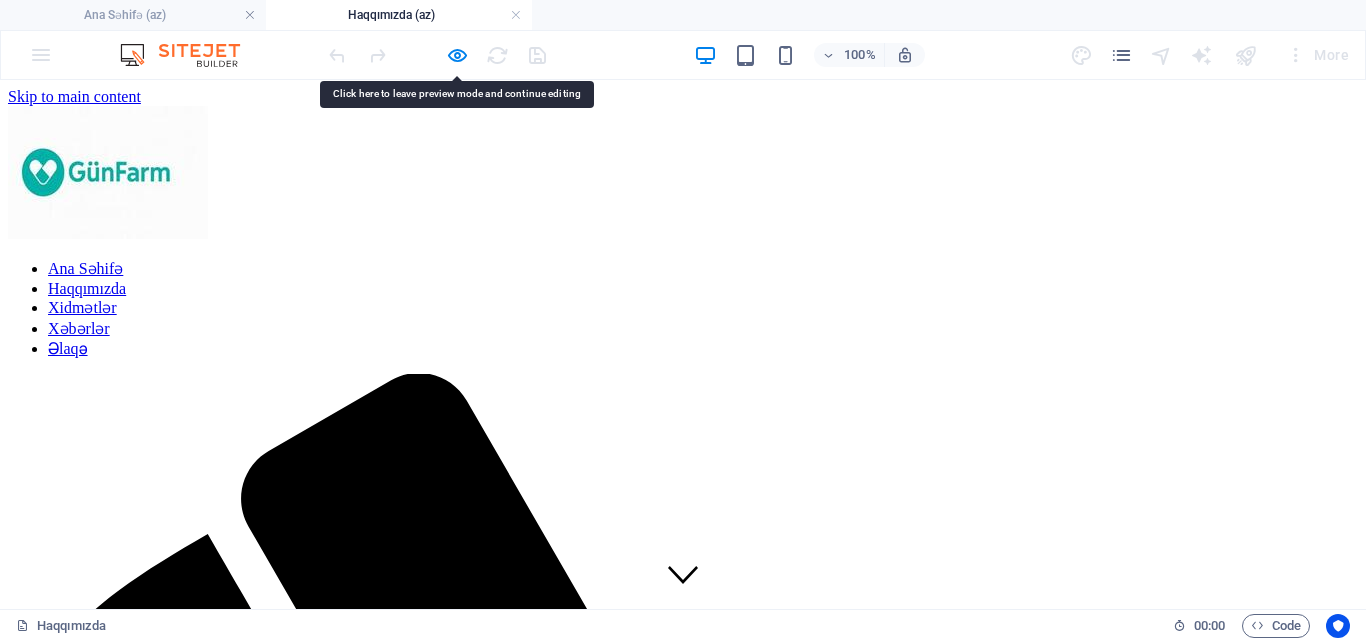 click on "Ana Səhifə Haqqımızda Xidmətlər Xəbərlər Əlaqə" at bounding box center (683, 308) 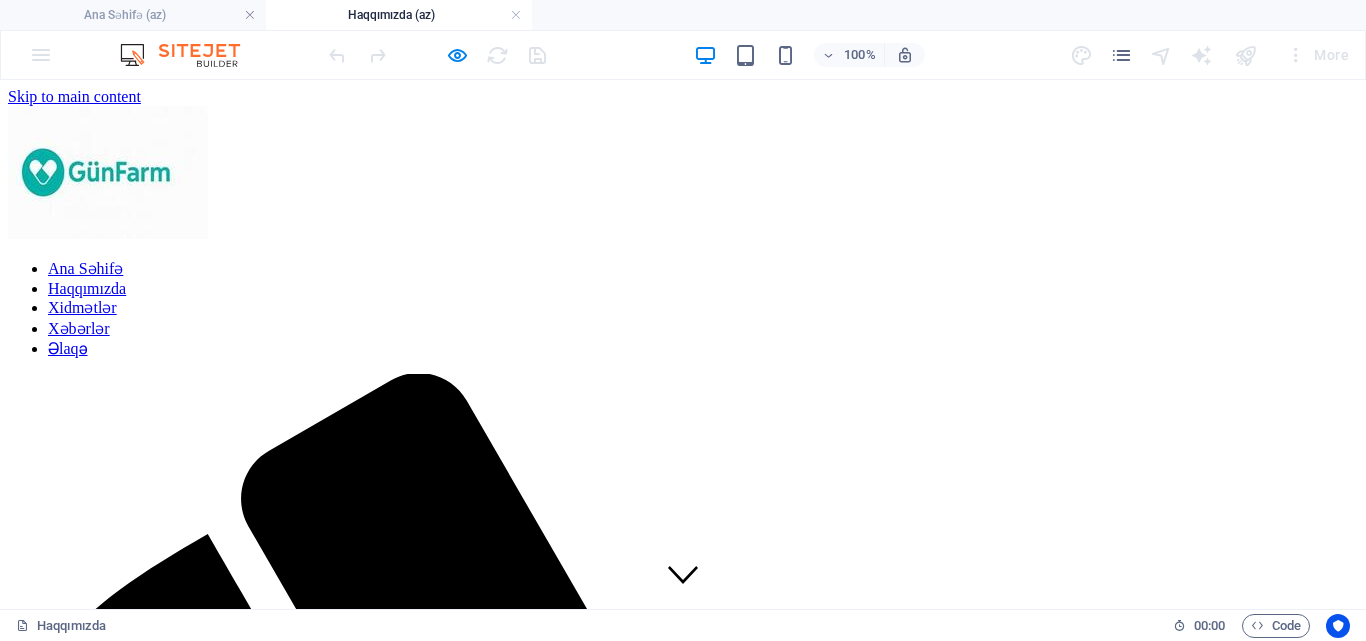 click on "Ana Səhifə Haqqımızda Xidmətlər Xəbərlər Əlaqə" at bounding box center (683, 308) 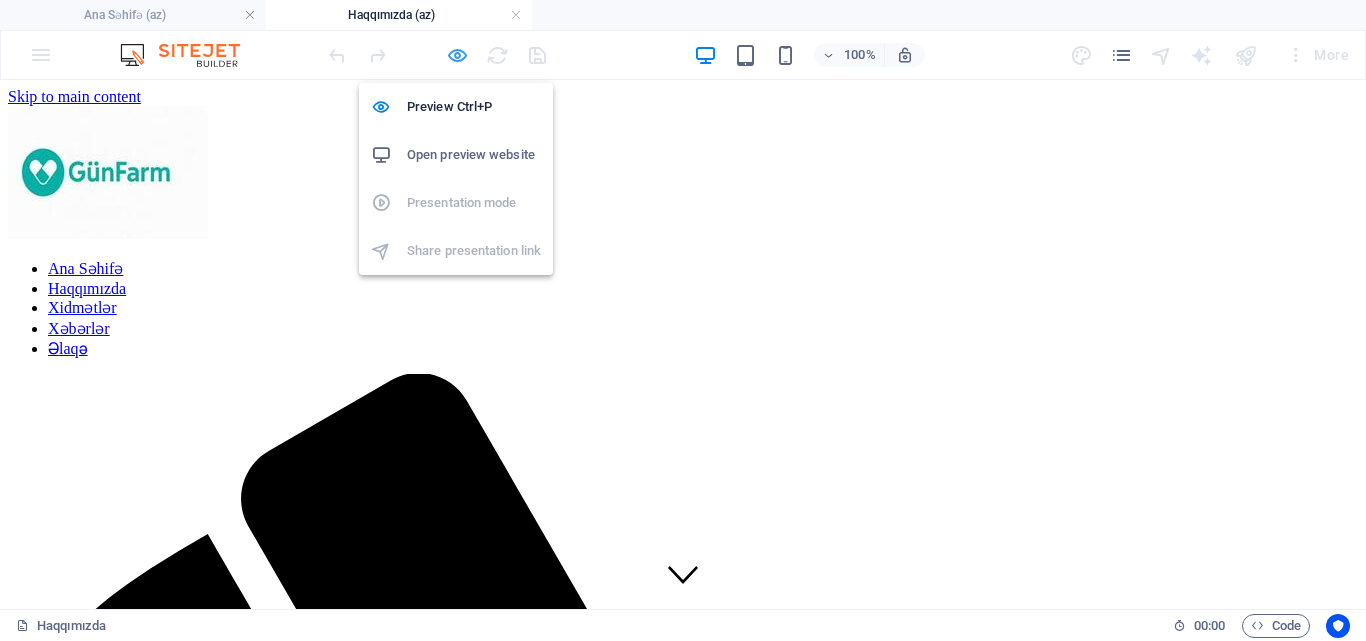 click at bounding box center [457, 55] 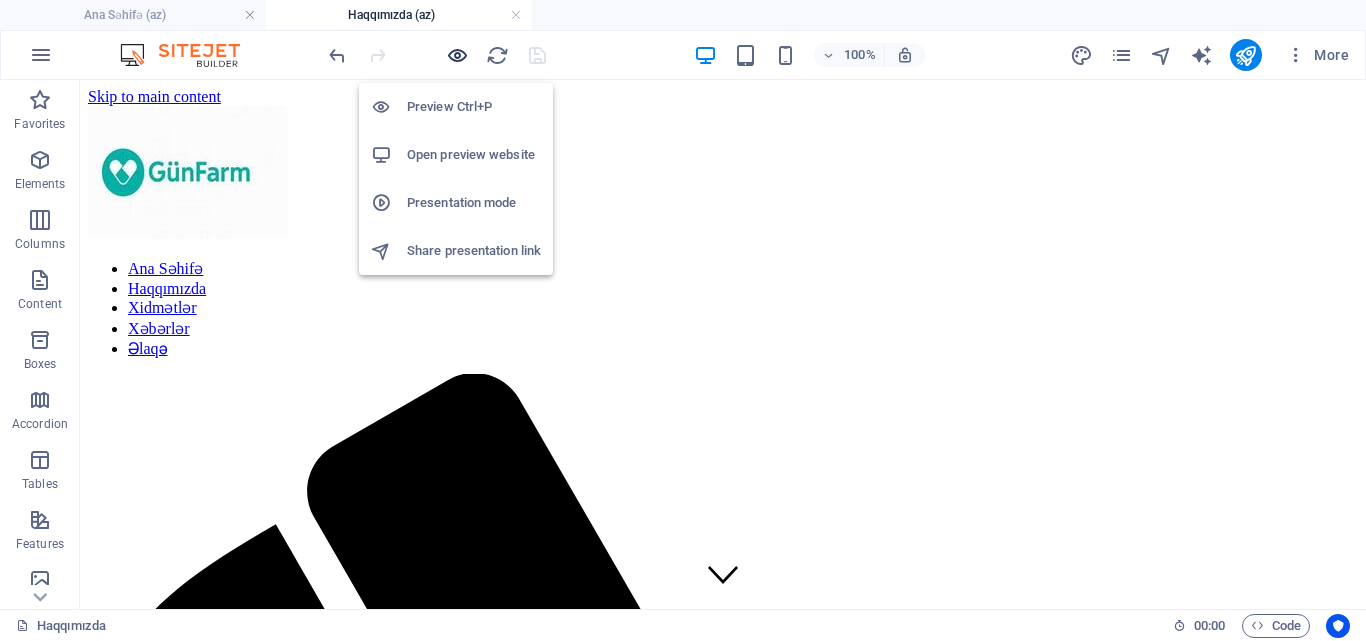 click at bounding box center [457, 55] 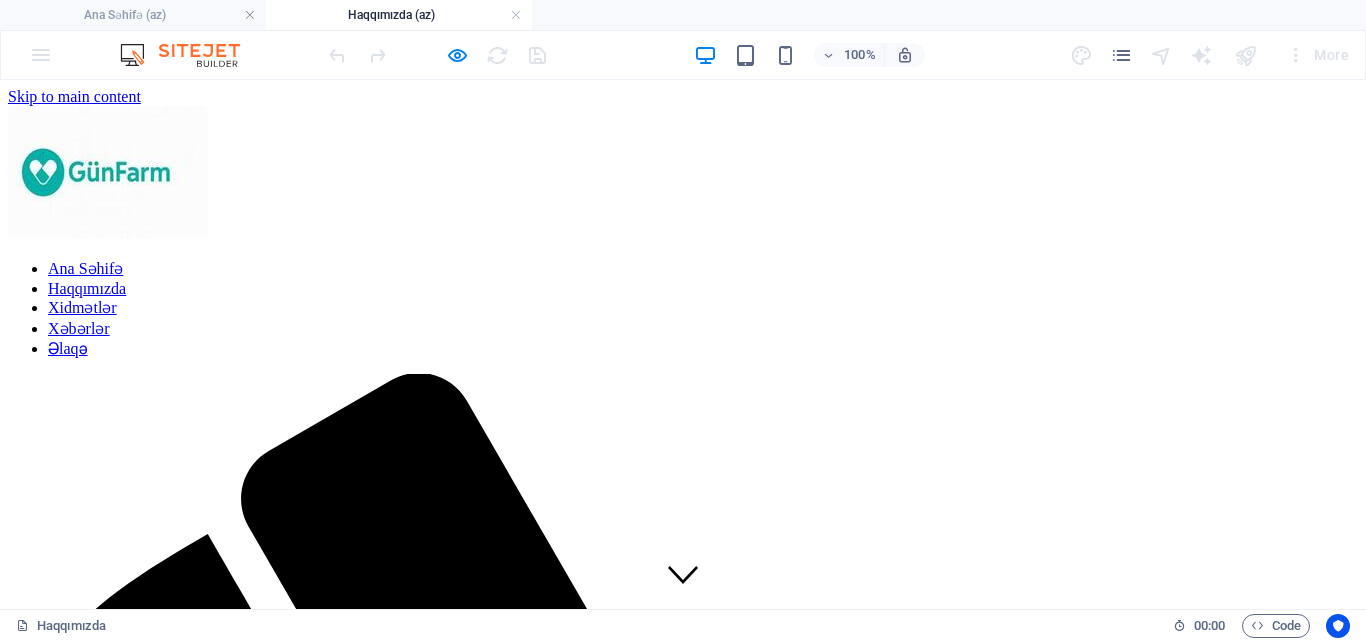 click on "Xidmətlər" at bounding box center [82, 307] 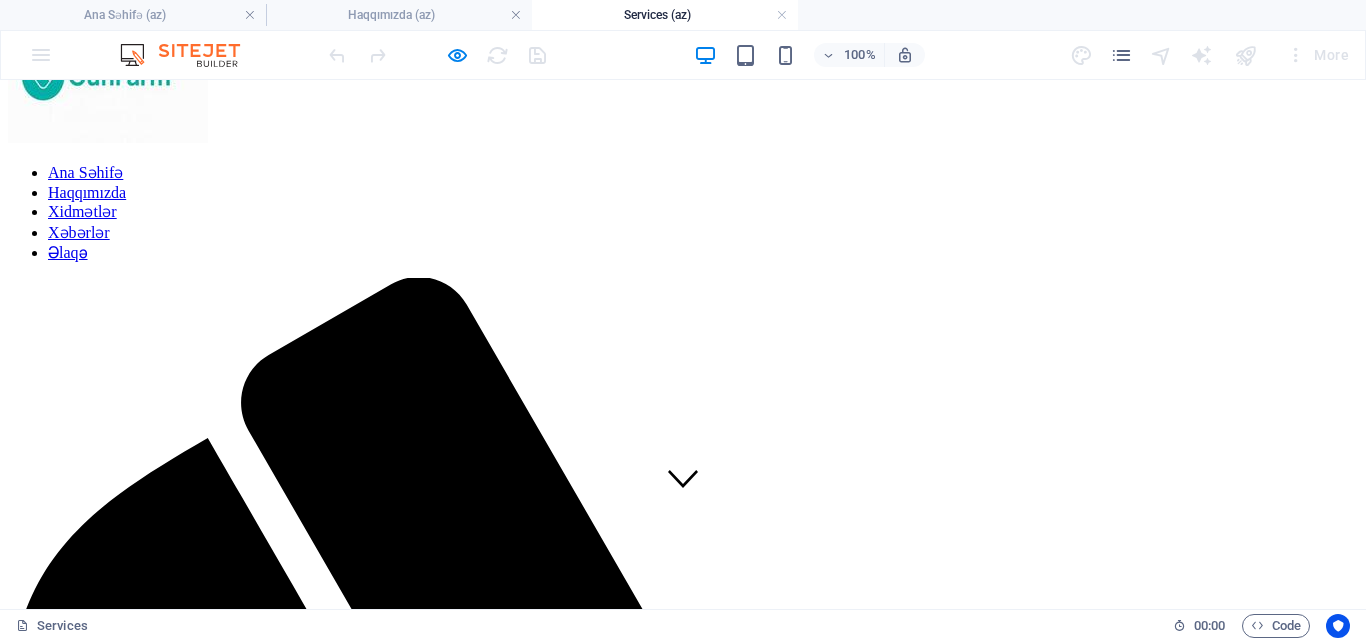 scroll, scrollTop: 0, scrollLeft: 0, axis: both 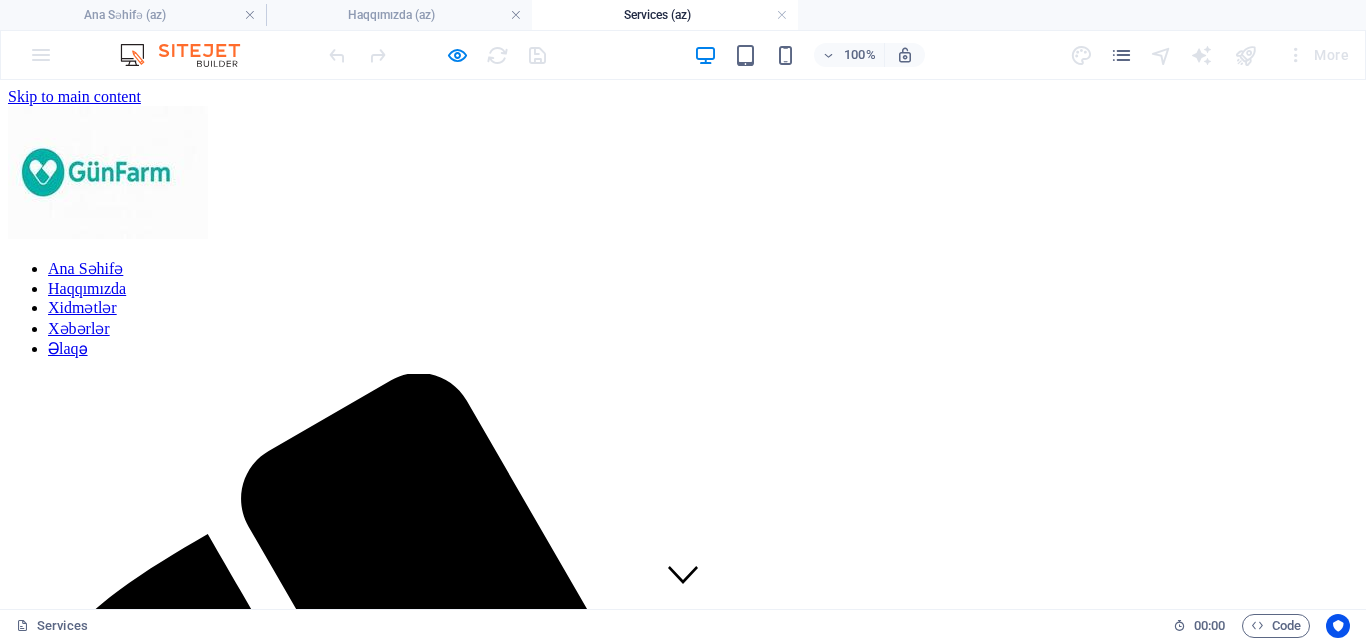 click on "Ana Səhifə Haqqımızda Xidmətlər Xəbərlər Əlaqə" at bounding box center [683, 308] 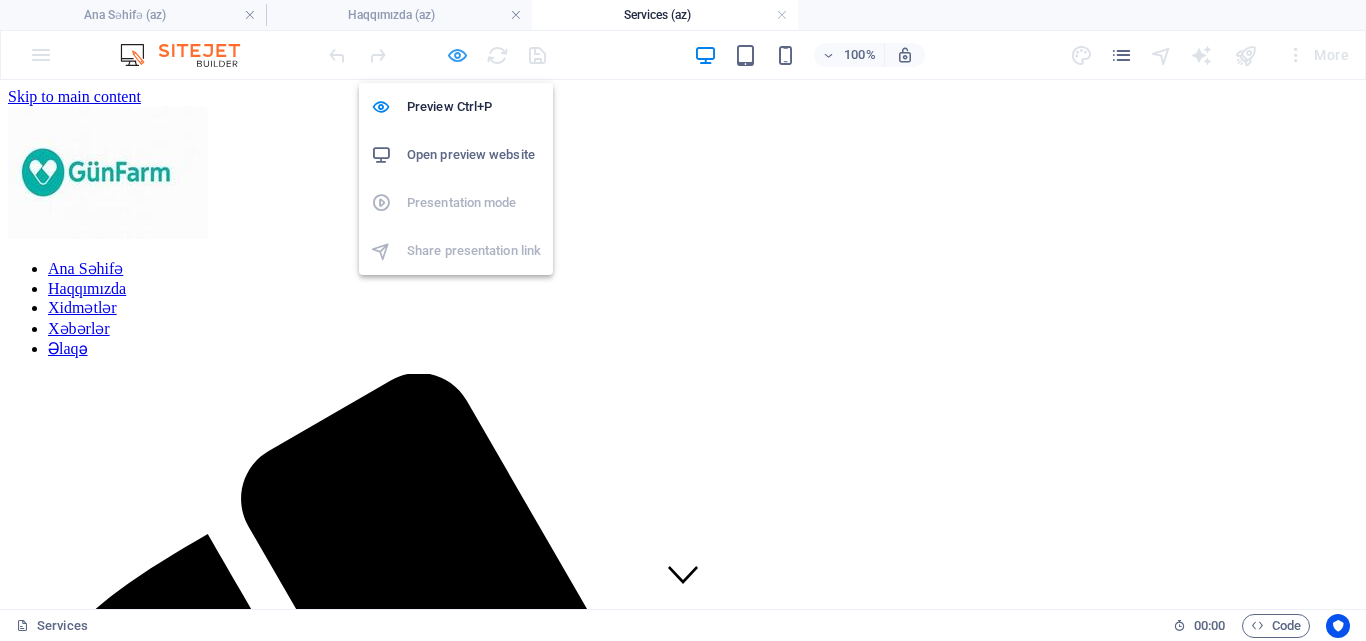 click at bounding box center [457, 55] 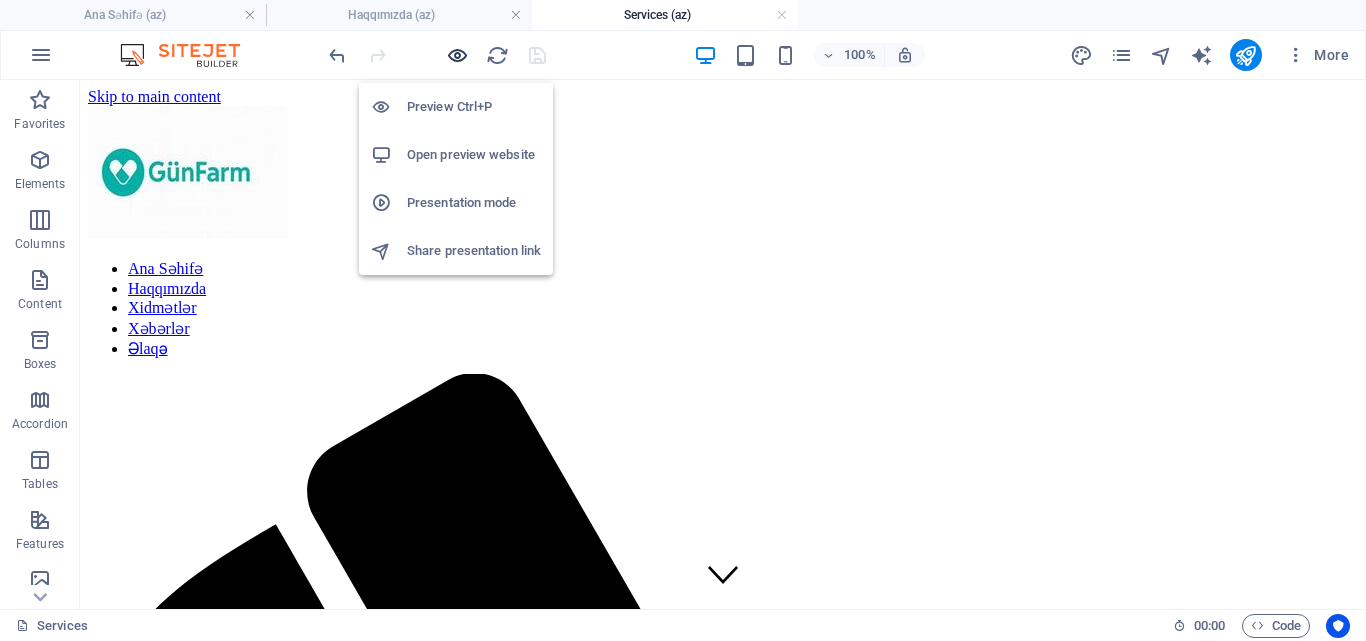 click at bounding box center (457, 55) 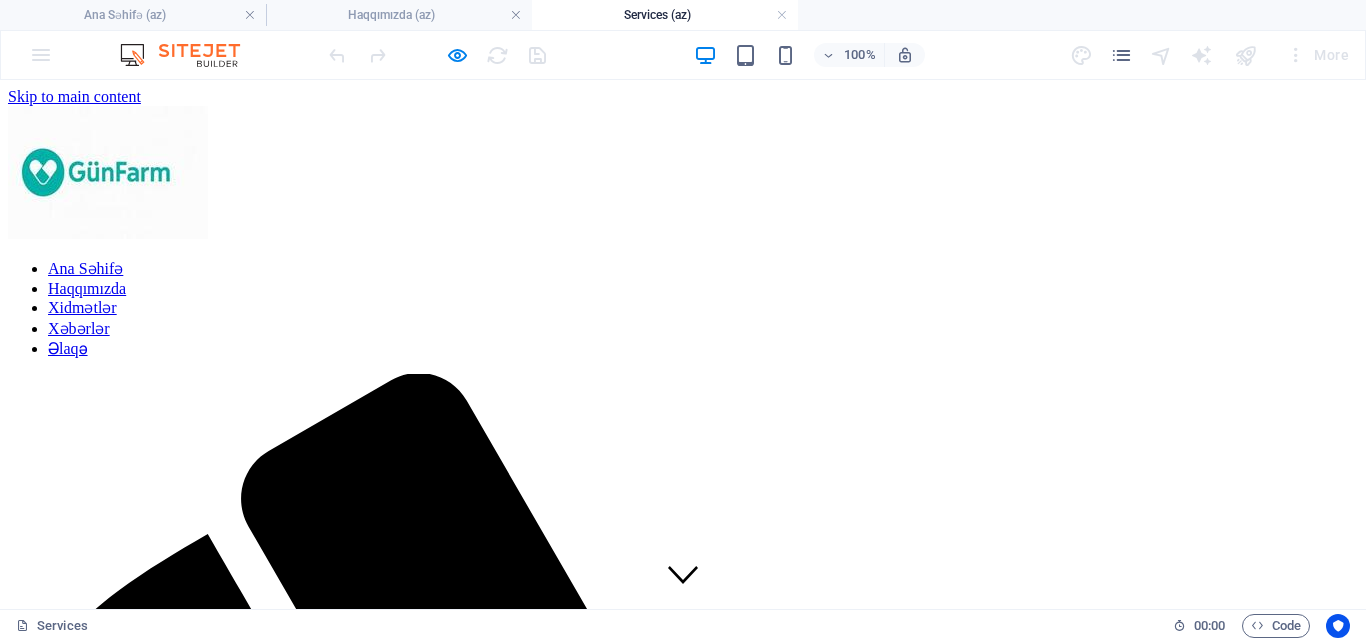 click on "Xəbərlər" at bounding box center (79, 328) 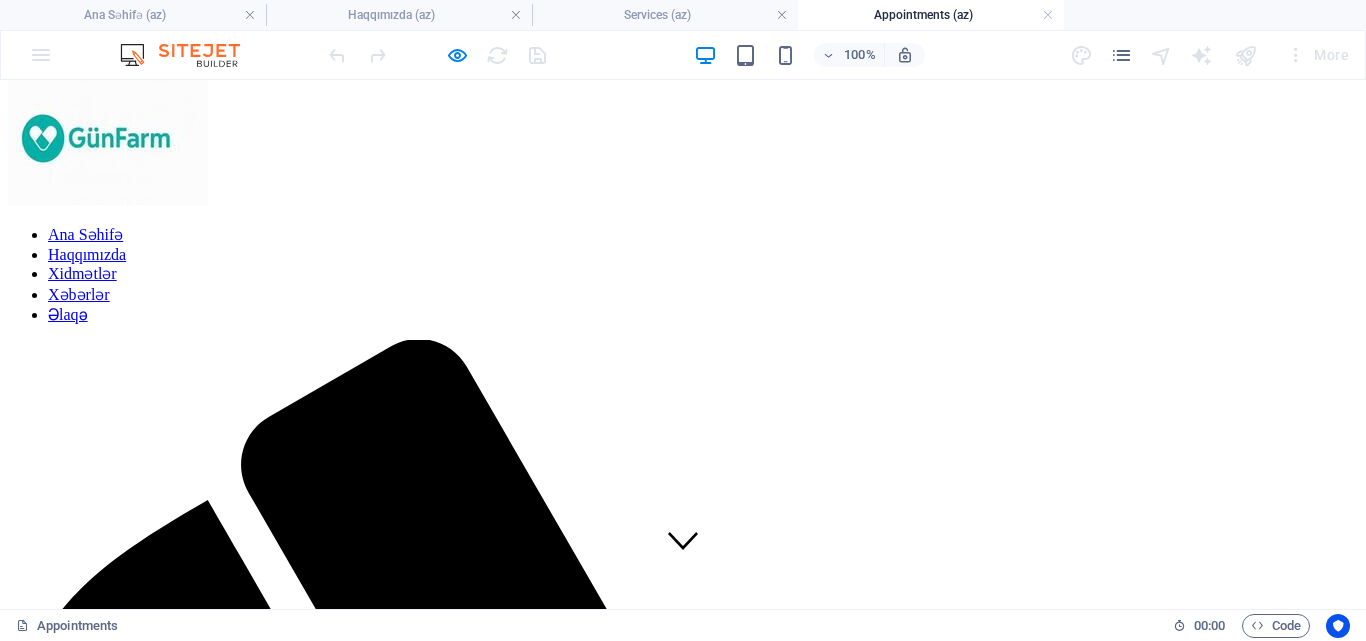 scroll, scrollTop: 0, scrollLeft: 0, axis: both 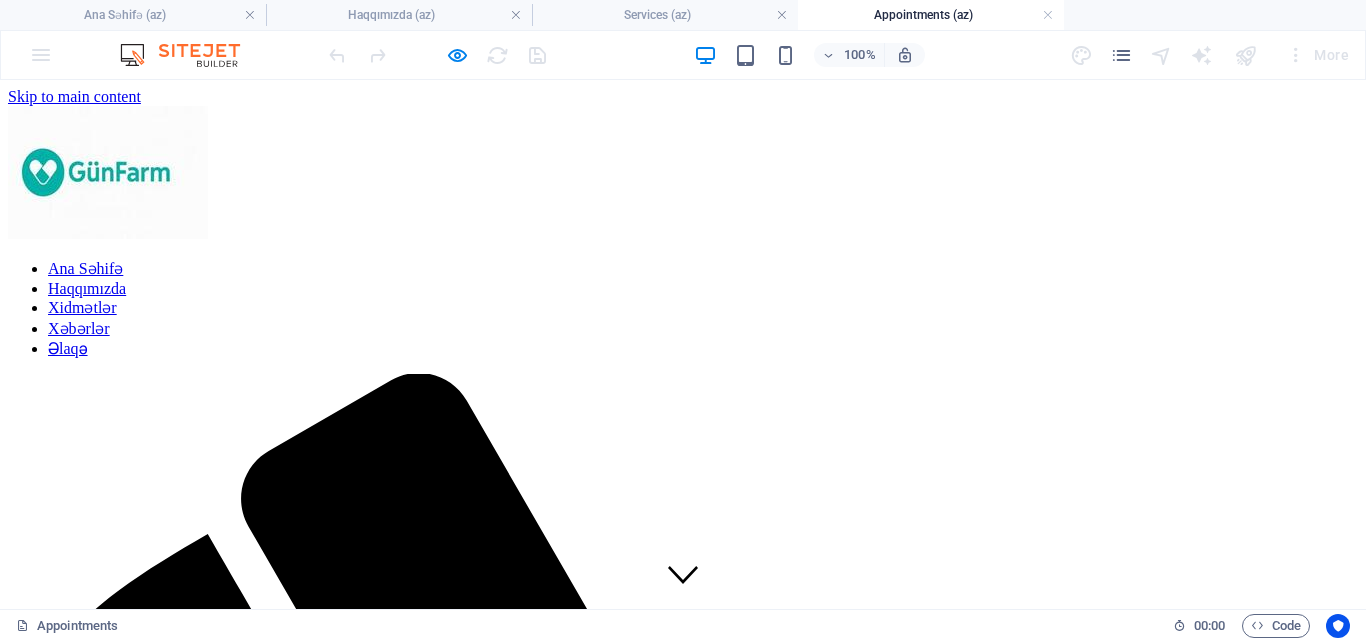 click on "Ana Səhifə Haqqımızda Xidmətlər Xəbərlər Əlaqə" at bounding box center (683, 308) 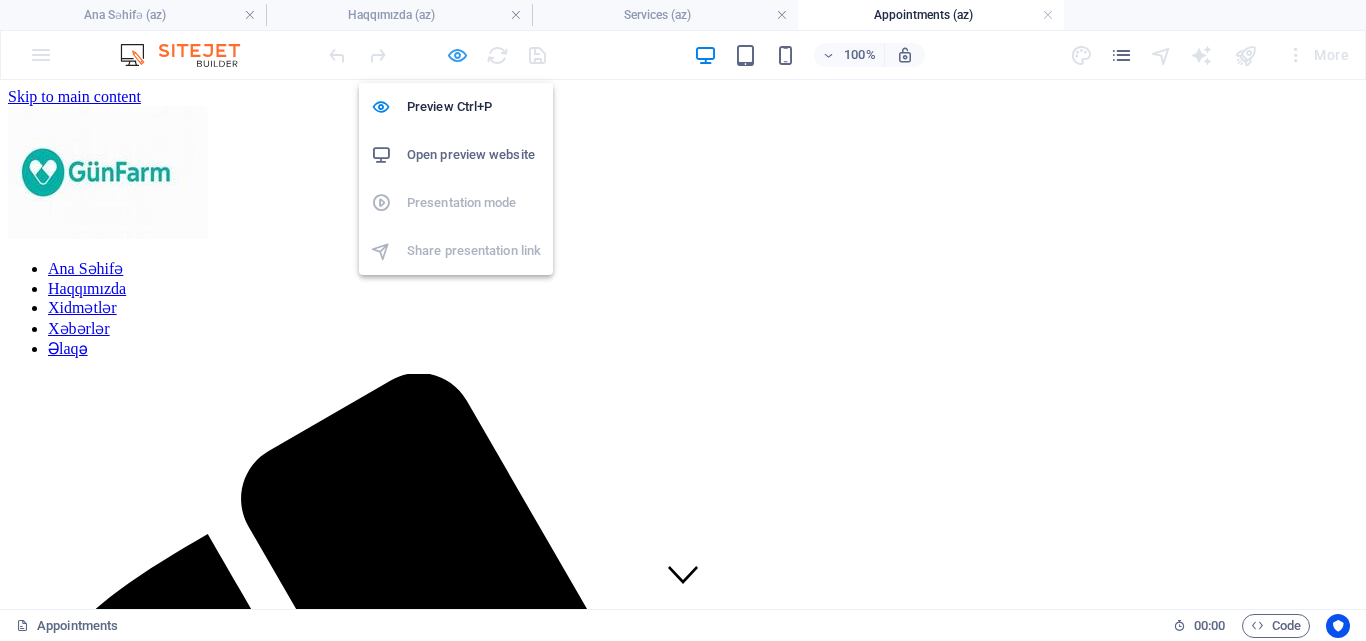 click at bounding box center (457, 55) 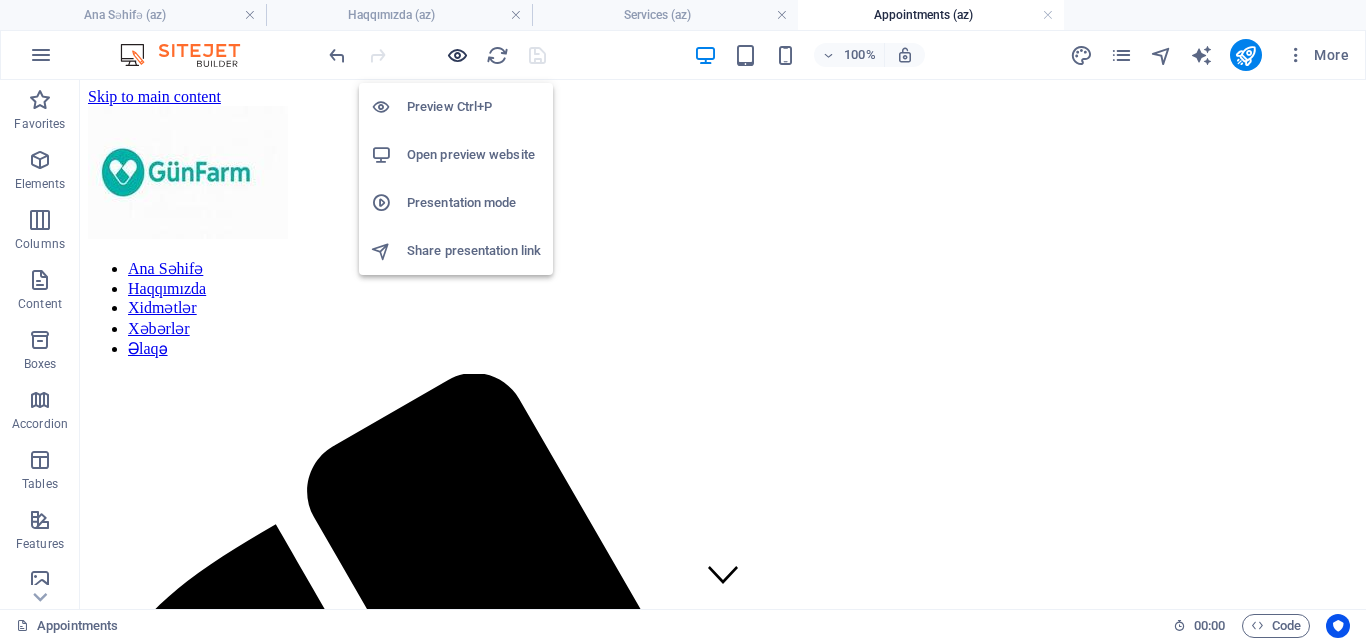 click at bounding box center [457, 55] 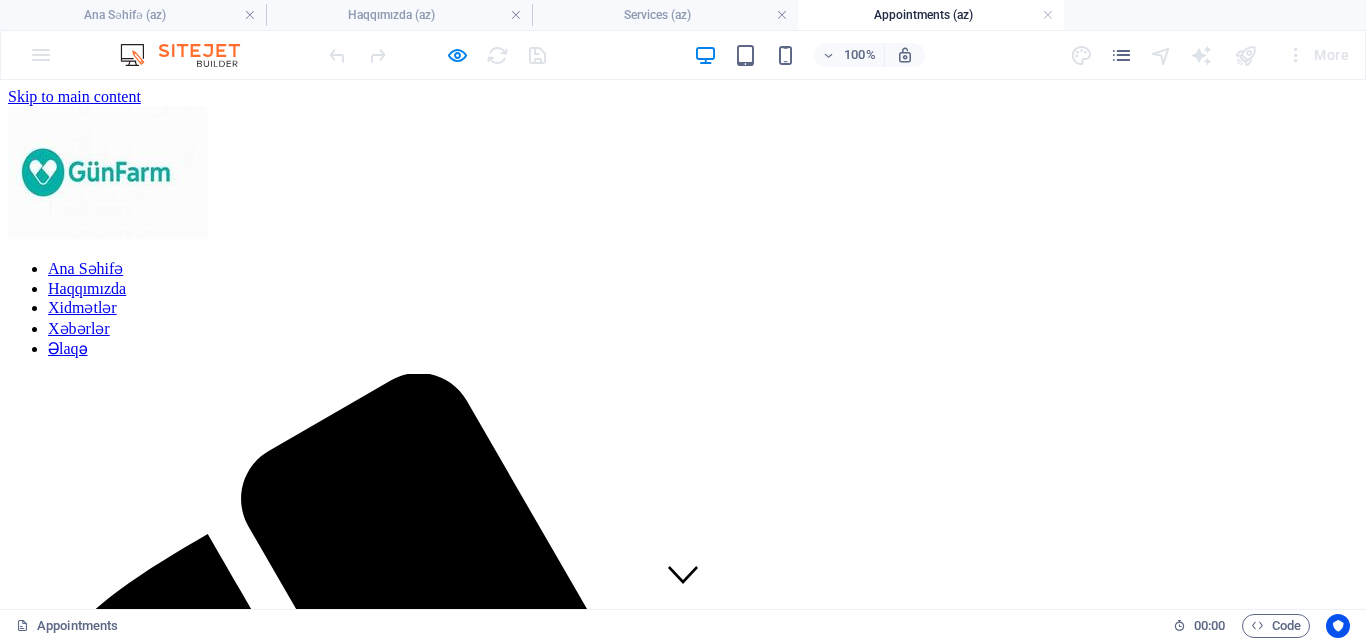 click on "Əlaqə" at bounding box center (68, 348) 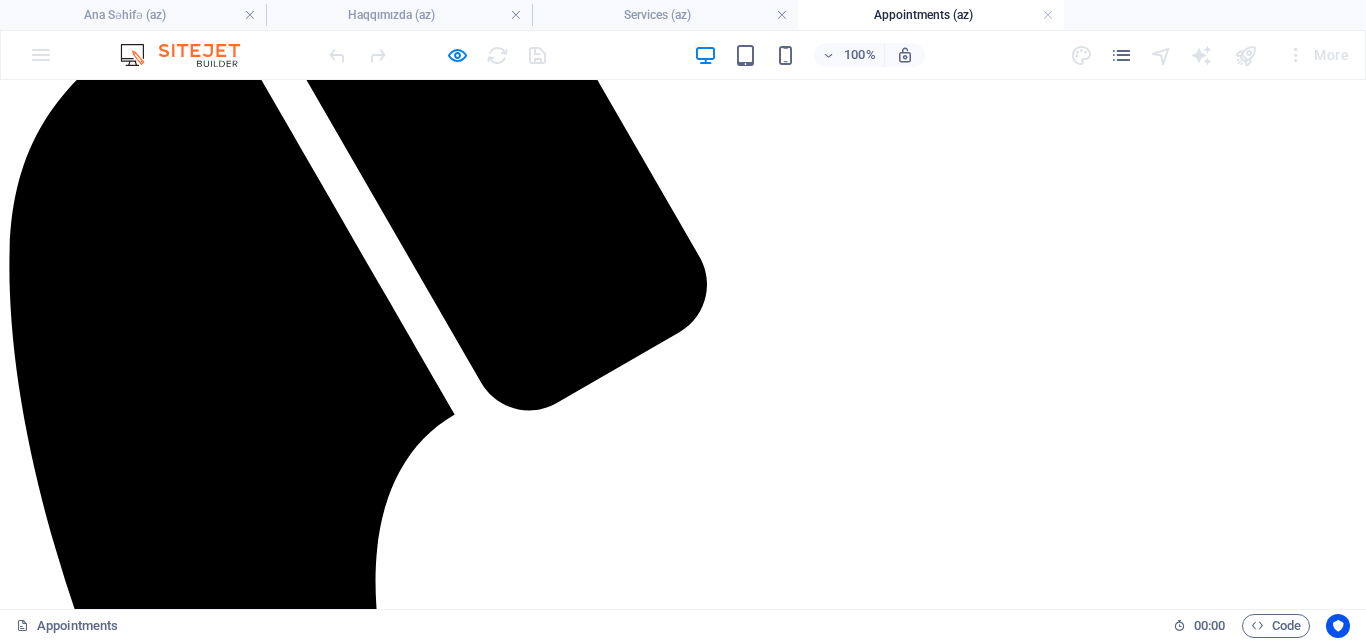 scroll, scrollTop: 0, scrollLeft: 0, axis: both 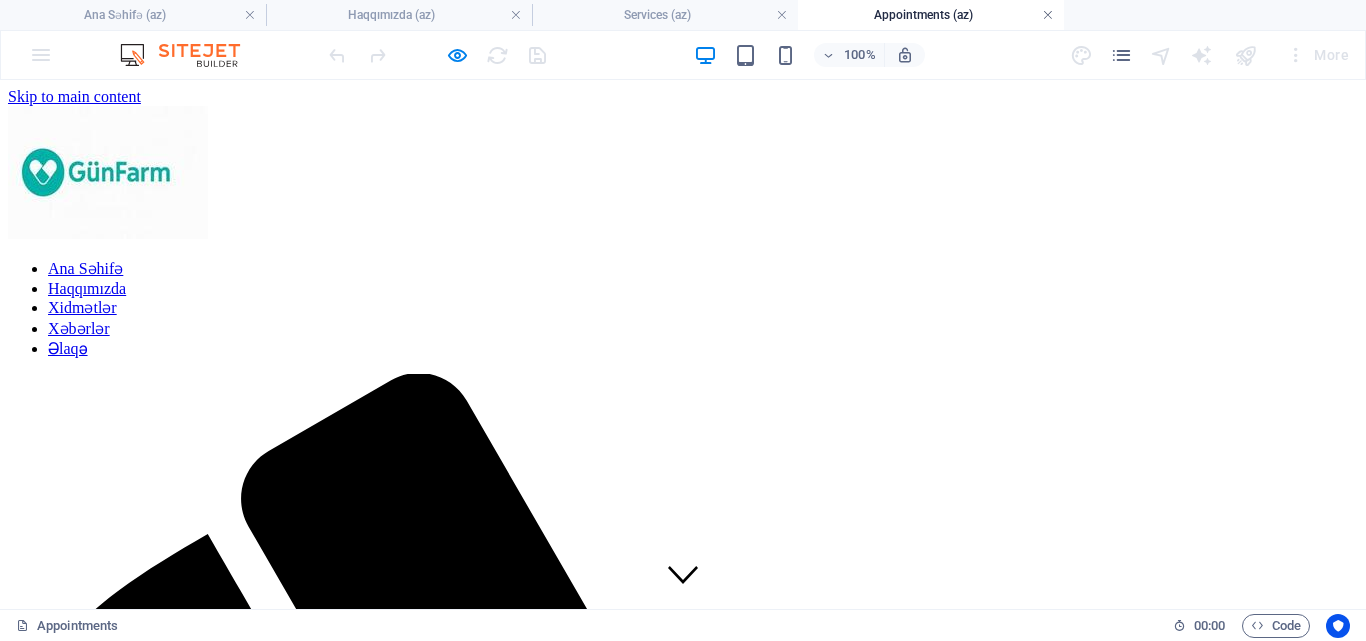 click at bounding box center [1048, 15] 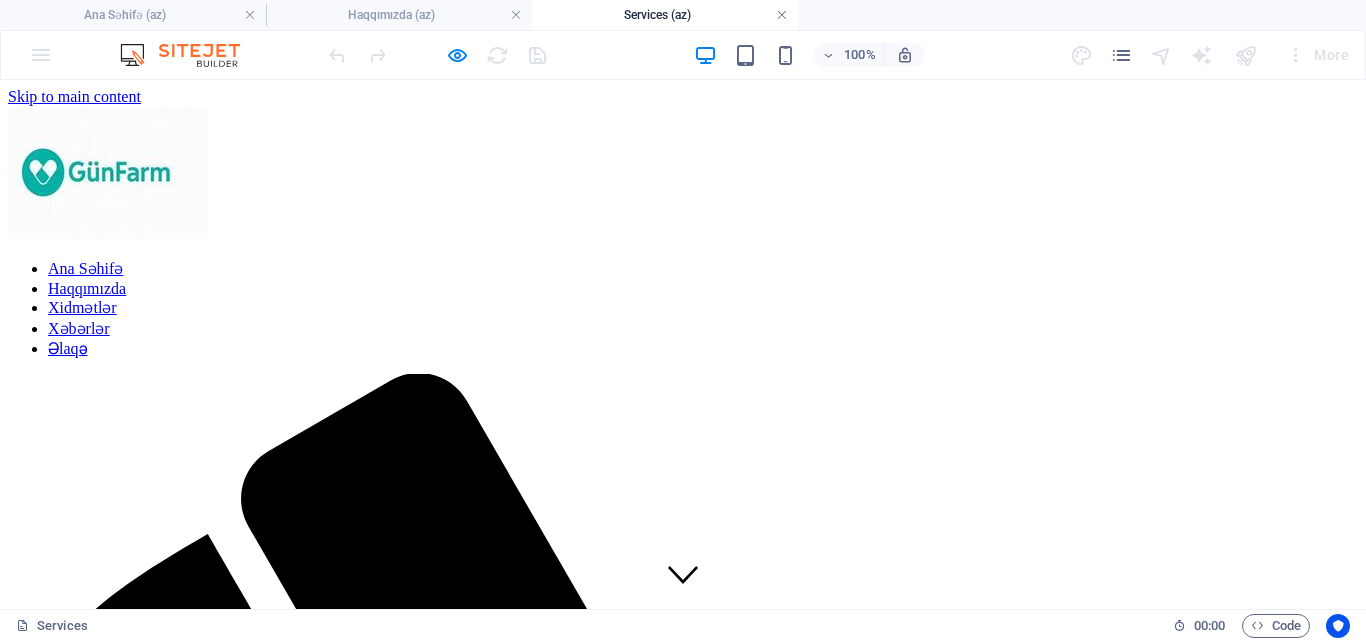 click at bounding box center (782, 15) 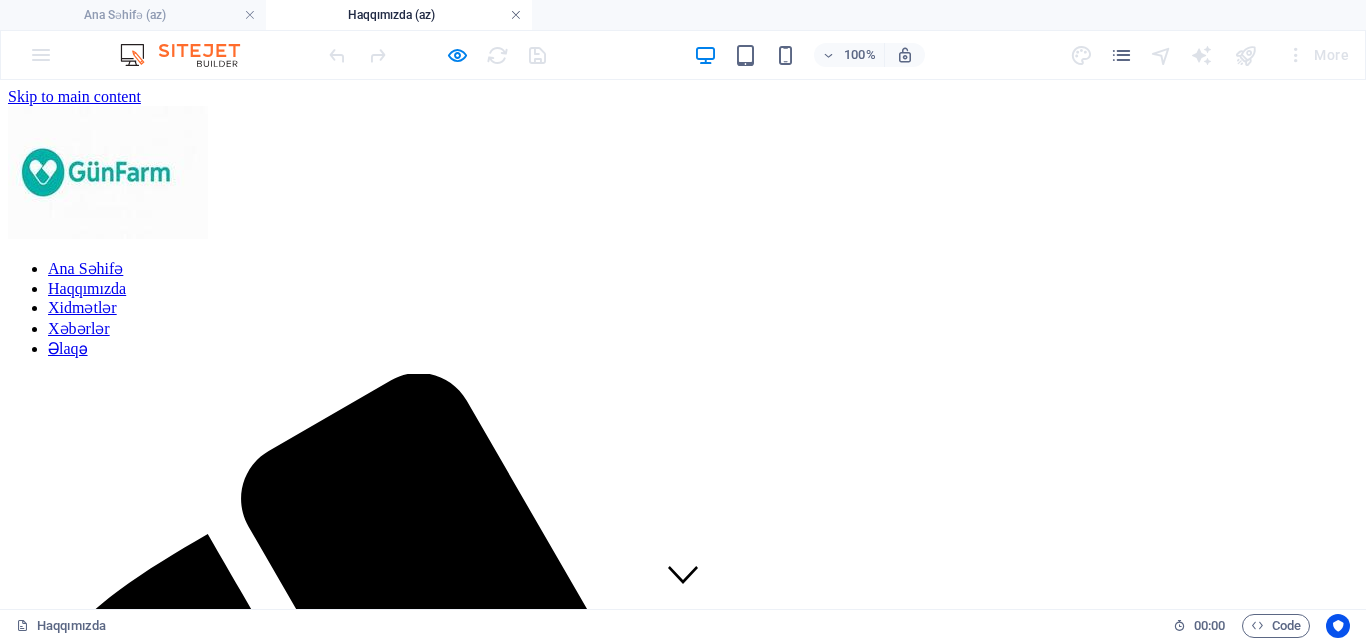 drag, startPoint x: 510, startPoint y: 11, endPoint x: 328, endPoint y: 12, distance: 182.00275 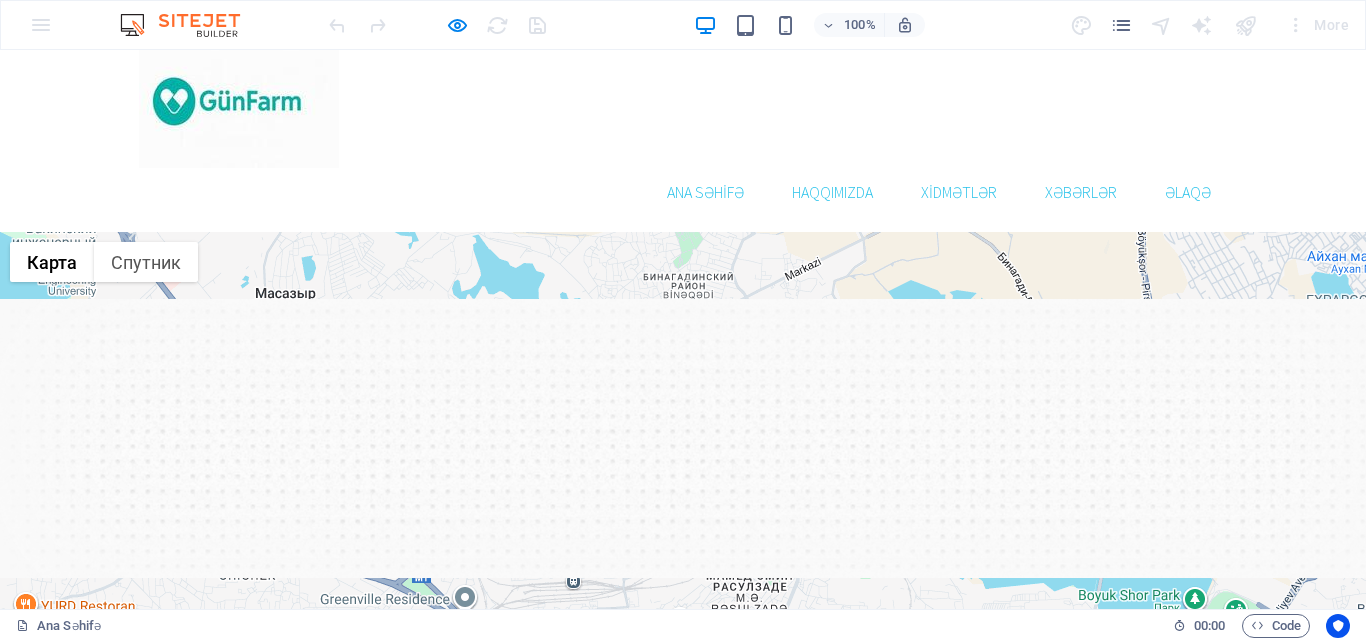 scroll, scrollTop: 0, scrollLeft: 0, axis: both 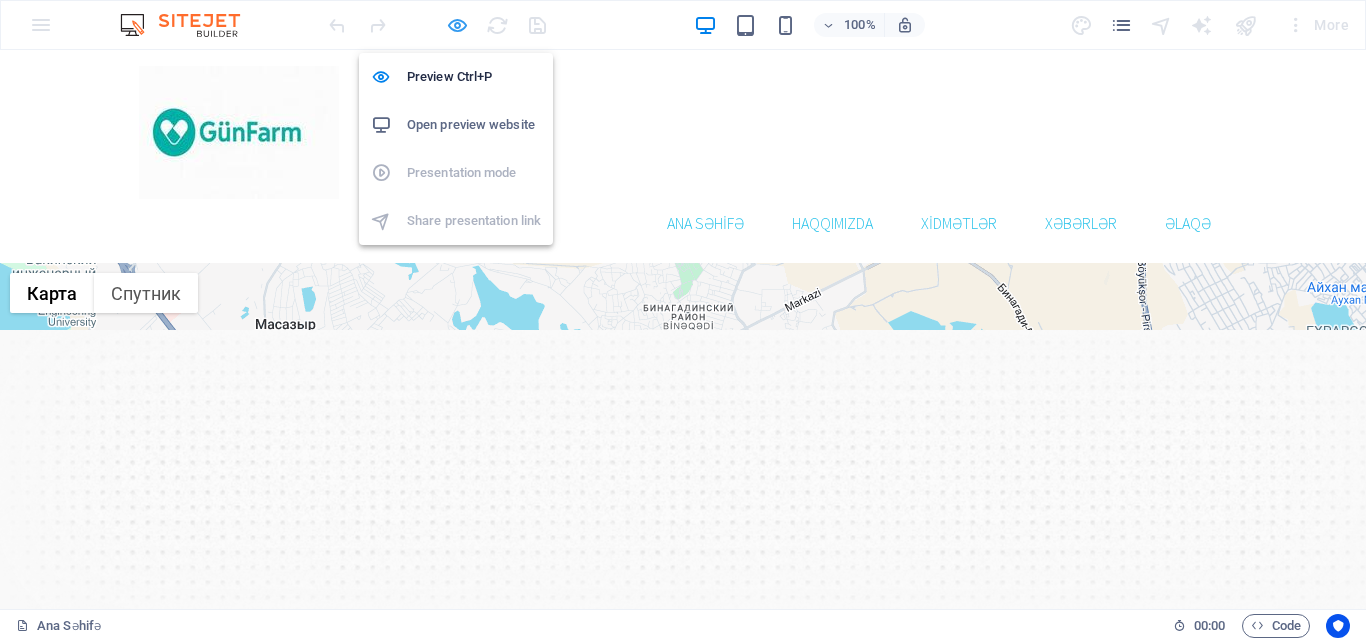 click at bounding box center [457, 25] 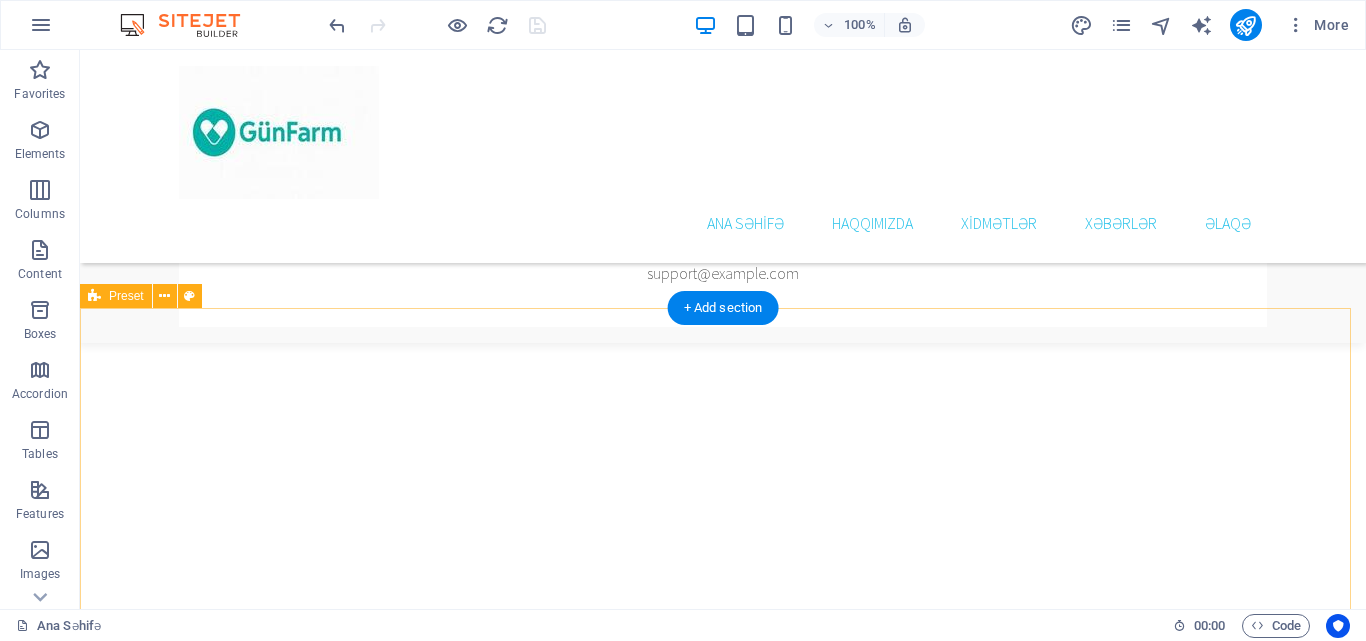 scroll, scrollTop: 1100, scrollLeft: 0, axis: vertical 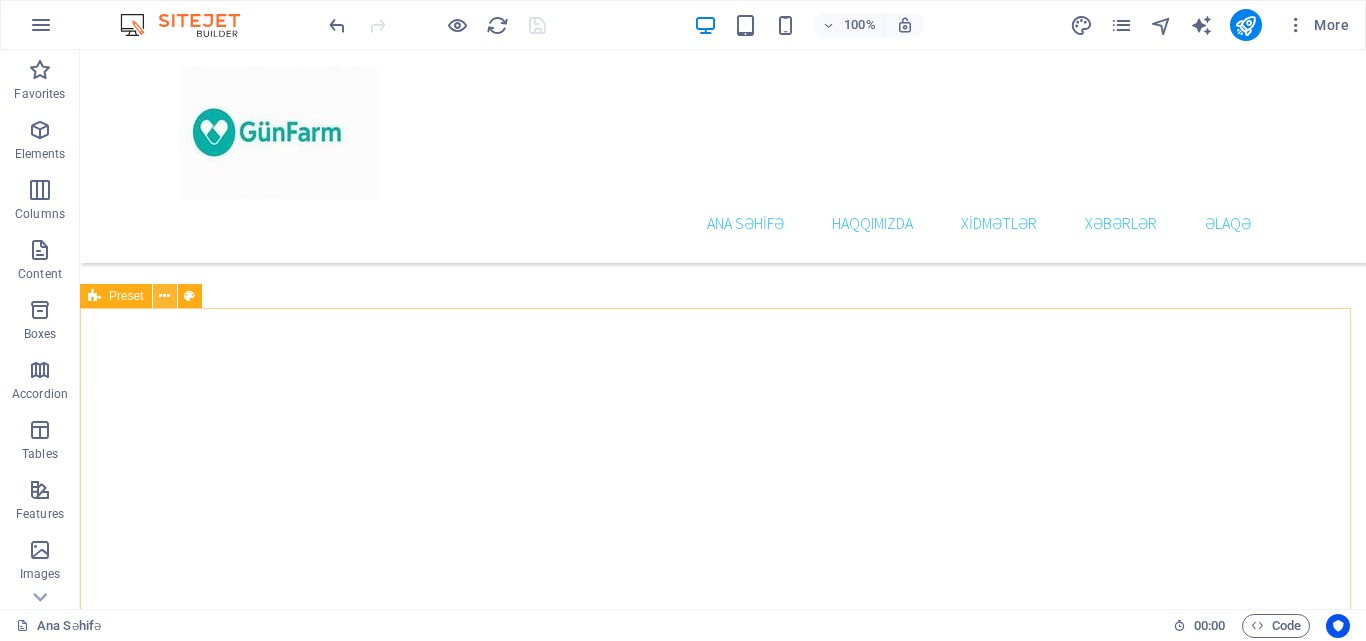 click at bounding box center [164, 296] 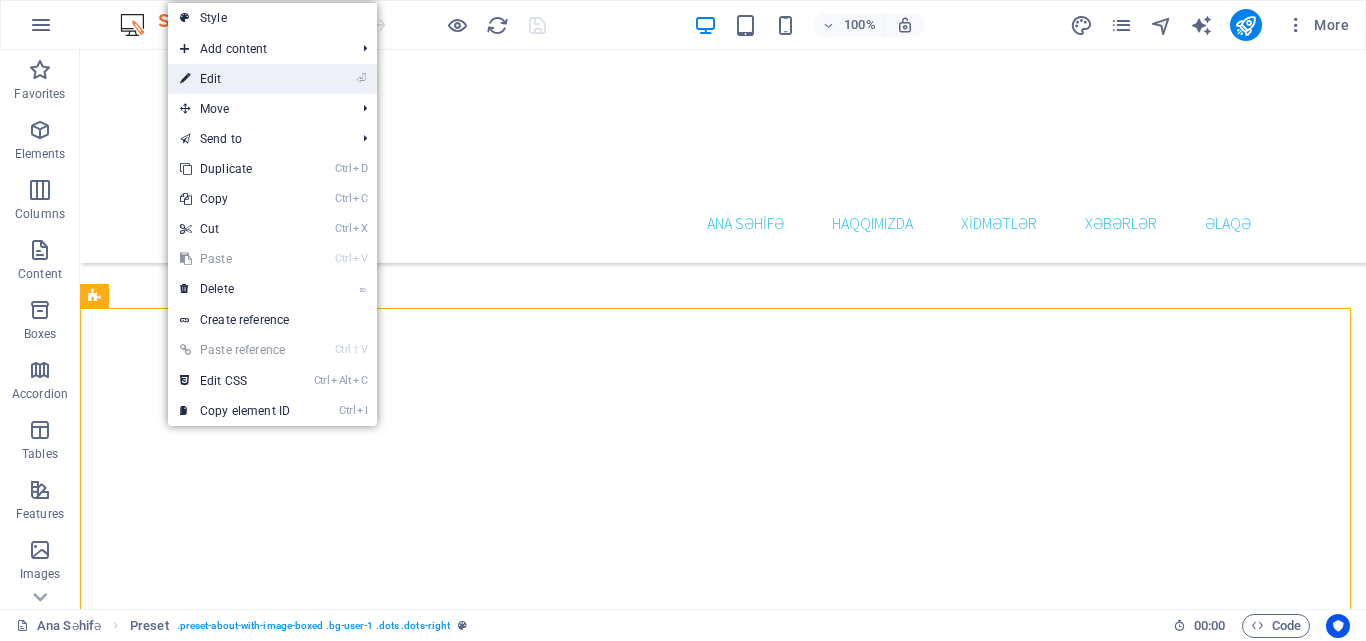 click on "⏎  Edit" at bounding box center [235, 79] 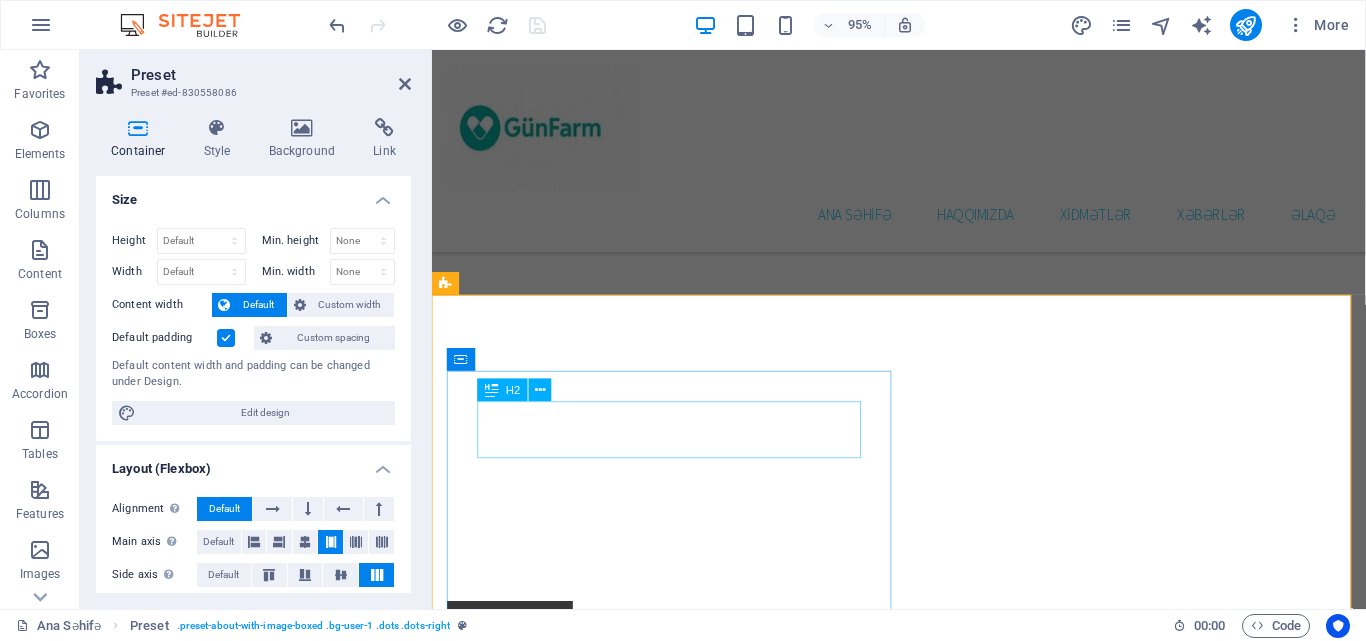 click on "Our Practice" at bounding box center [923, 2039] 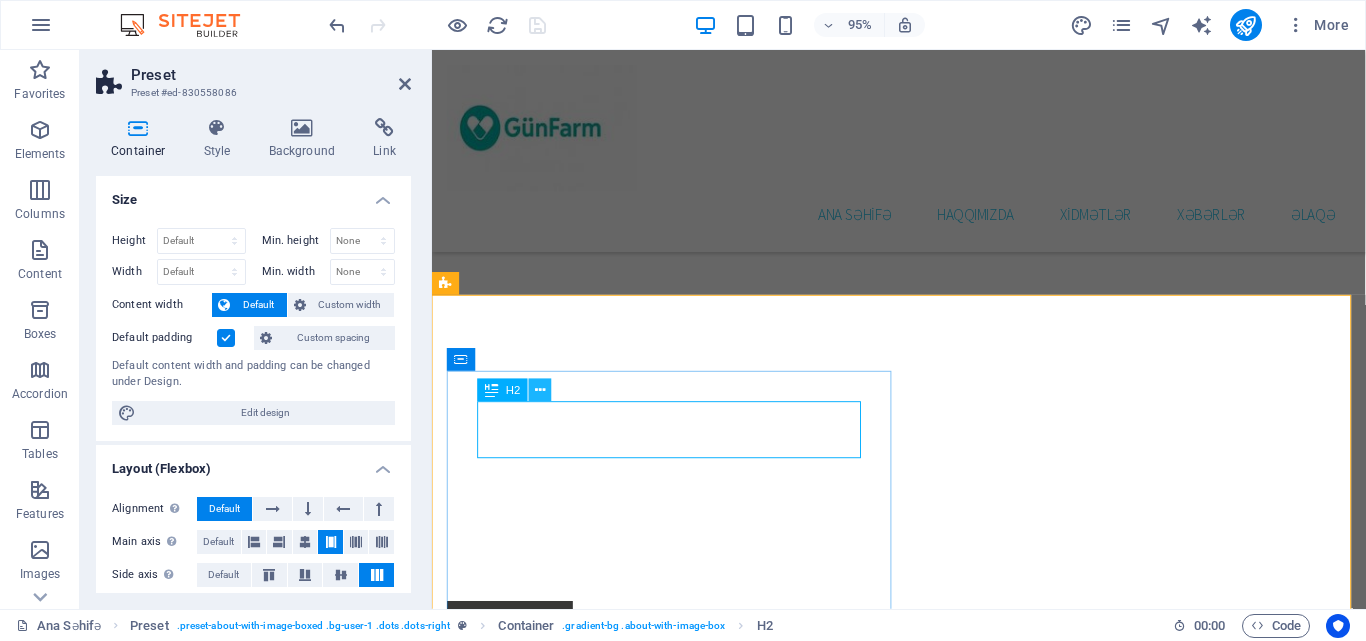 click at bounding box center [540, 391] 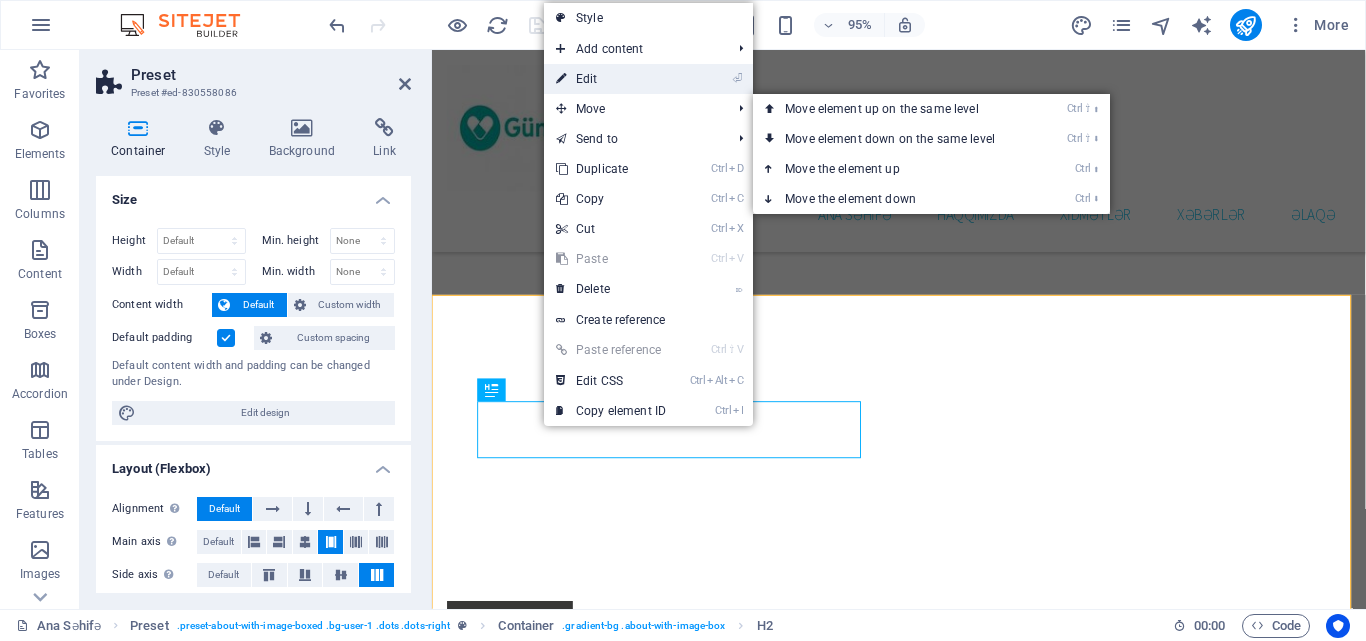 click on "⏎  Edit" at bounding box center (611, 79) 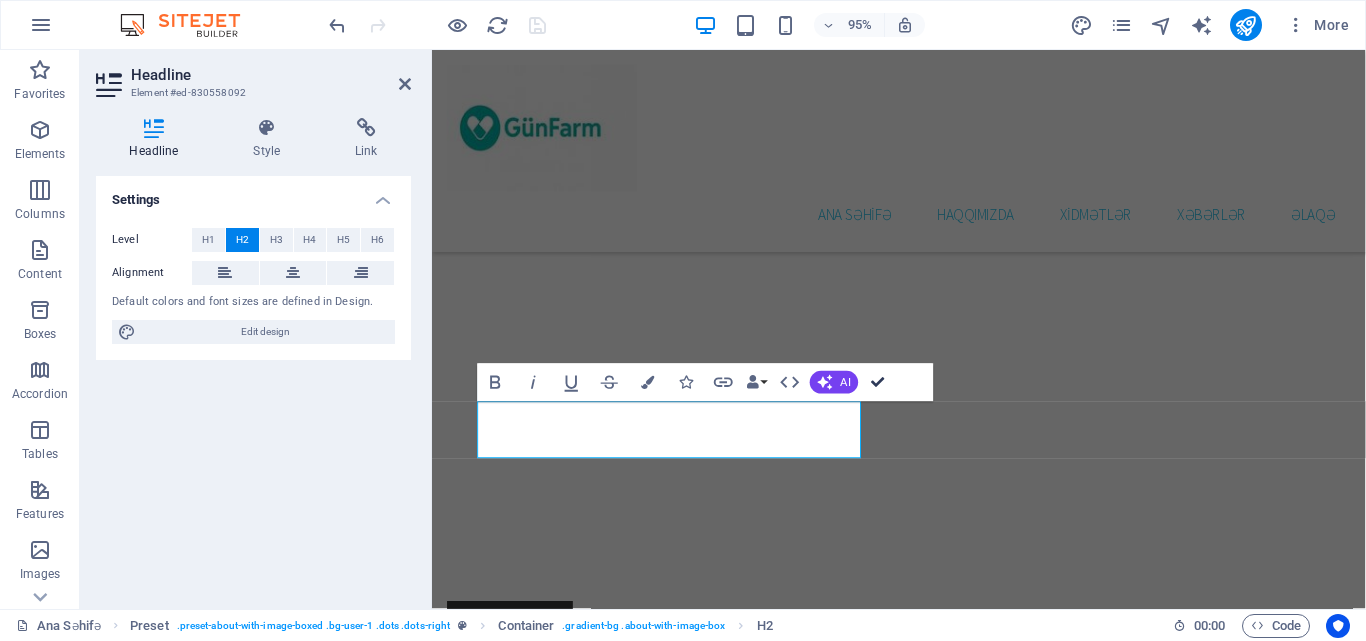 drag, startPoint x: 883, startPoint y: 381, endPoint x: 747, endPoint y: 388, distance: 136.18002 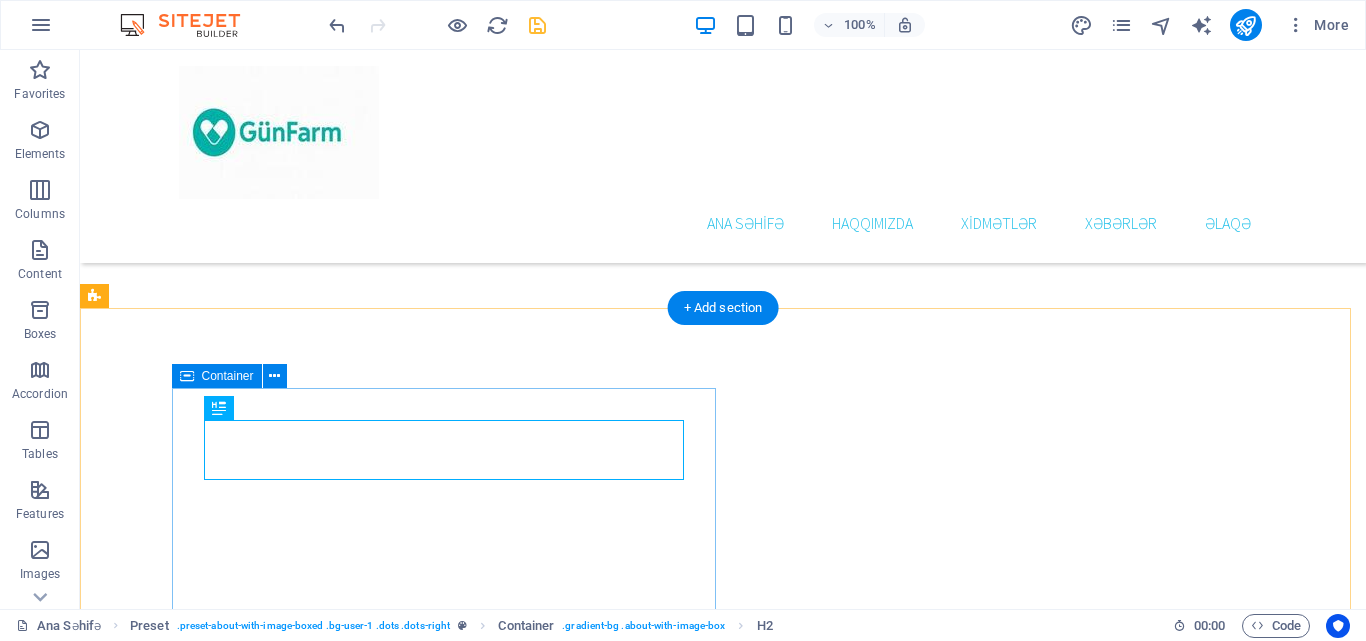 click on "haqqımızda Lorem ipsum dolor sit amet, consetetur sadipscing elitr, sed diam nonumy eirmod tempor invidunt ut labore et dolore magna aliquyam erat, sed diam voluptua. At vero eos et accusam et justo duo dolores et ea rebum. Stet clita kasd gubergren, no sea takimata sanctus est Lorem ipsum dolor sit amet. Lorem ipsum dolor sit amet, consetetur sadipscing elitr, sed diam nonumy eirmod tempor invidunt ut labore et dolore magna aliquyam erat, sed diam voluptua. At vero eos et accusam et justo duo dolores et ea rebum. Stet clita kasd gubergren, no sea takimata sanctus est Lorem ipsum dolor sit amet.  Lorem ipsum dolor sit amet, consetetur sadipscing elitr, sed diam nonumy eirmod tempor invidunt ut labore et dolore magna aliquyam erat, sed diam voluptua. At vero eos et accusam et justo duo dolores et ea rebum. Stet clita kasd gubergren, no sea takimata sanctus est Lorem ipsum dolor sit amet.    Learn more about our Practice" at bounding box center [640, 2193] 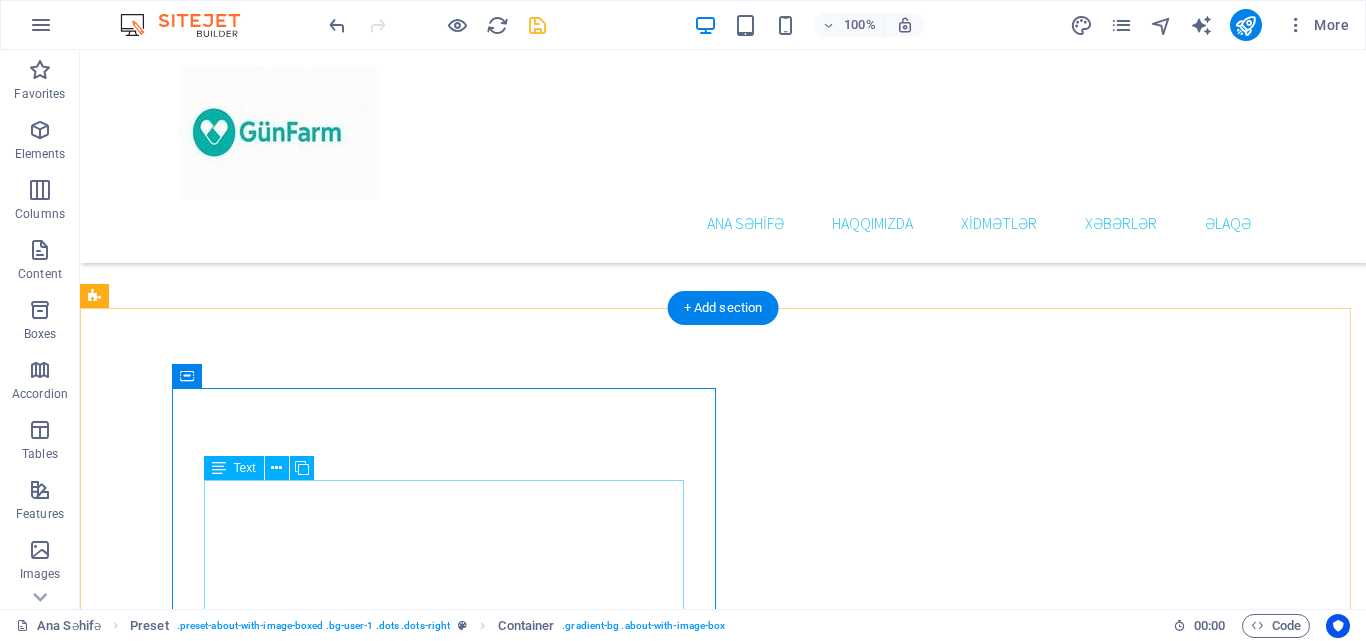 click on "Lorem ipsum dolor sit amet, consetetur sadipscing elitr, sed diam nonumy eirmod tempor invidunt ut labore et dolore magna aliquyam erat, sed diam voluptua. At vero eos et accusam et justo duo dolores et ea rebum. Stet clita kasd gubergren, no sea takimata sanctus est Lorem ipsum dolor sit amet. Lorem ipsum dolor sit amet, consetetur sadipscing elitr, sed diam nonumy eirmod tempor invidunt ut labore et dolore magna aliquyam erat, sed diam voluptua. At vero eos et accusam et justo duo dolores et ea rebum. Stet clita kasd gubergren, no sea takimata sanctus est Lorem ipsum dolor sit amet.  Lorem ipsum dolor sit amet, consetetur sadipscing elitr, sed diam nonumy eirmod tempor invidunt ut labore et dolore magna aliquyam erat, sed diam voluptua. At vero eos et accusam et justo duo dolores et ea rebum. Stet clita kasd gubergren, no sea takimata sanctus est Lorem ipsum dolor sit amet." at bounding box center (640, 2189) 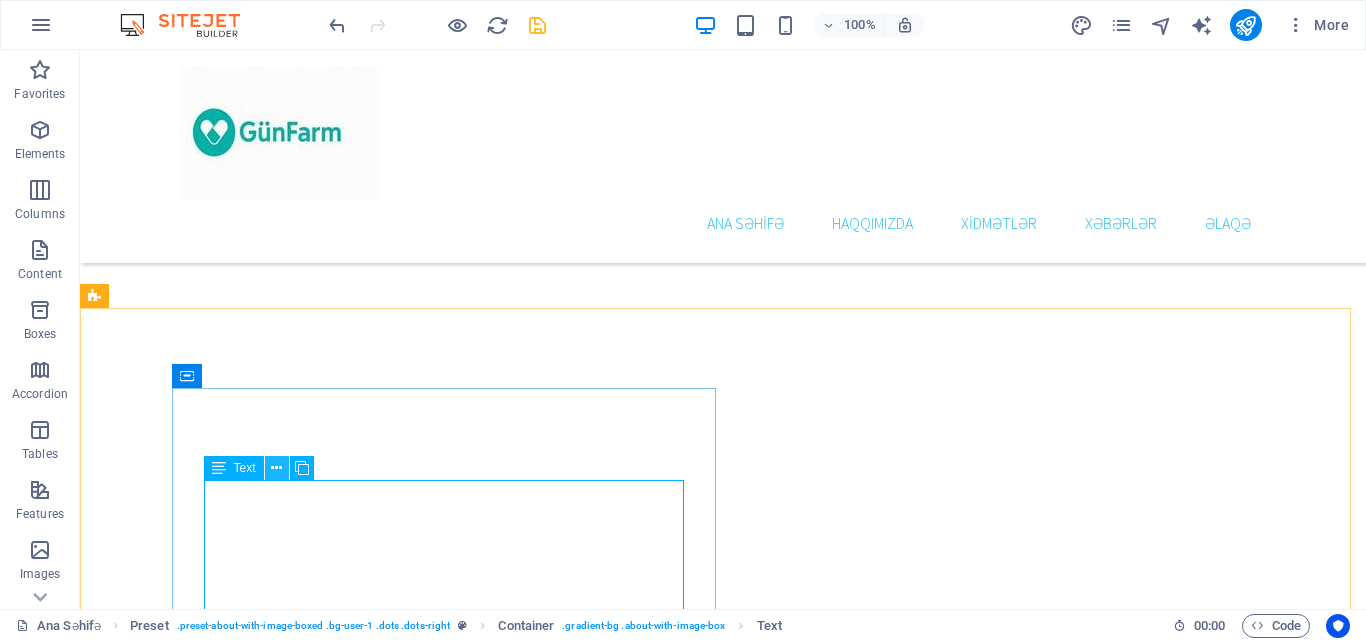 click at bounding box center [276, 468] 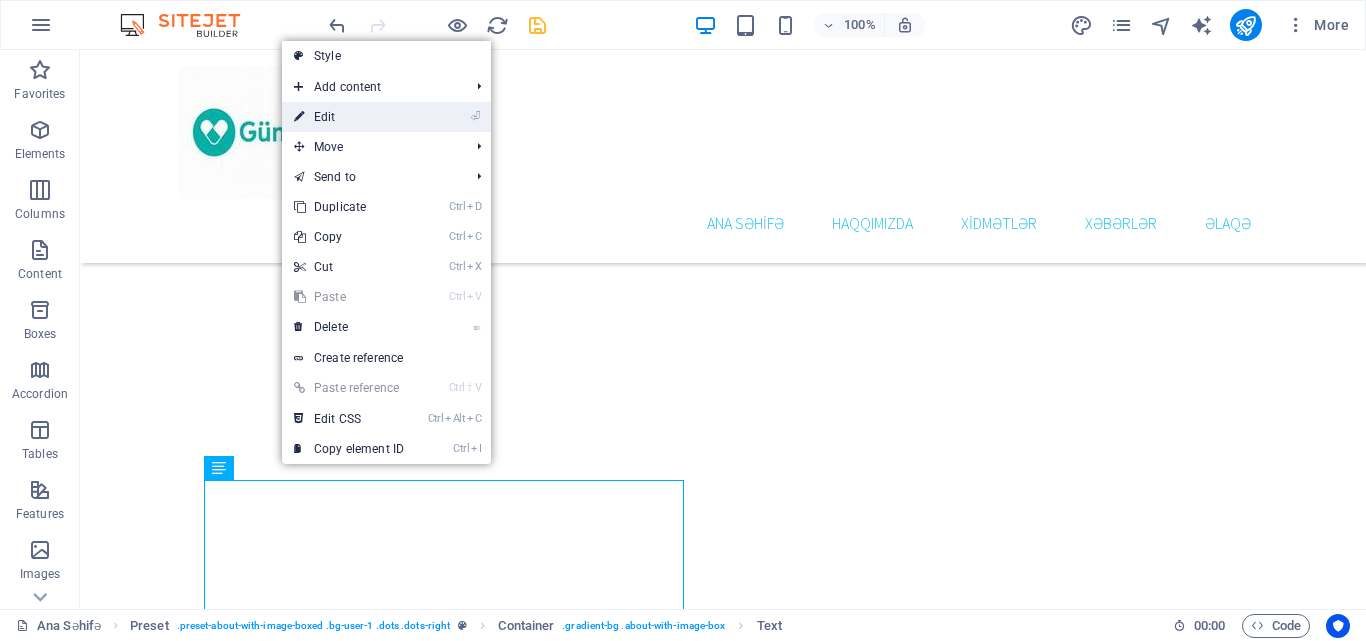 click on "⏎  Edit" at bounding box center (349, 117) 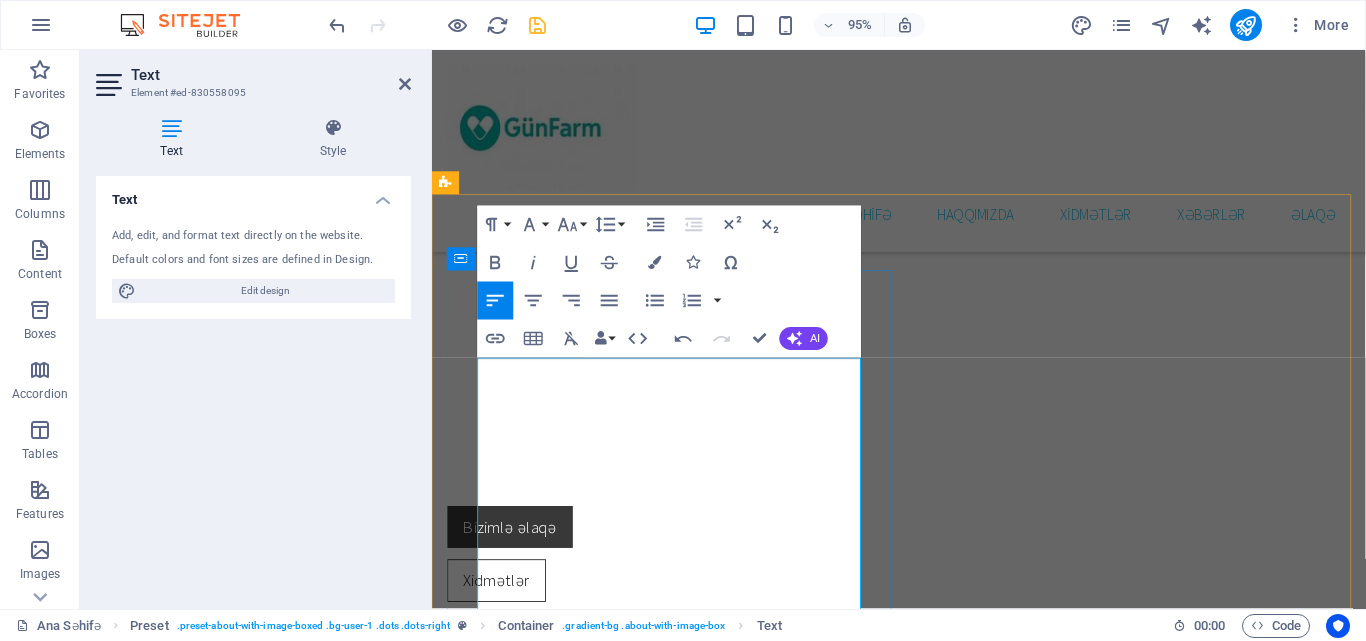 scroll, scrollTop: 1300, scrollLeft: 0, axis: vertical 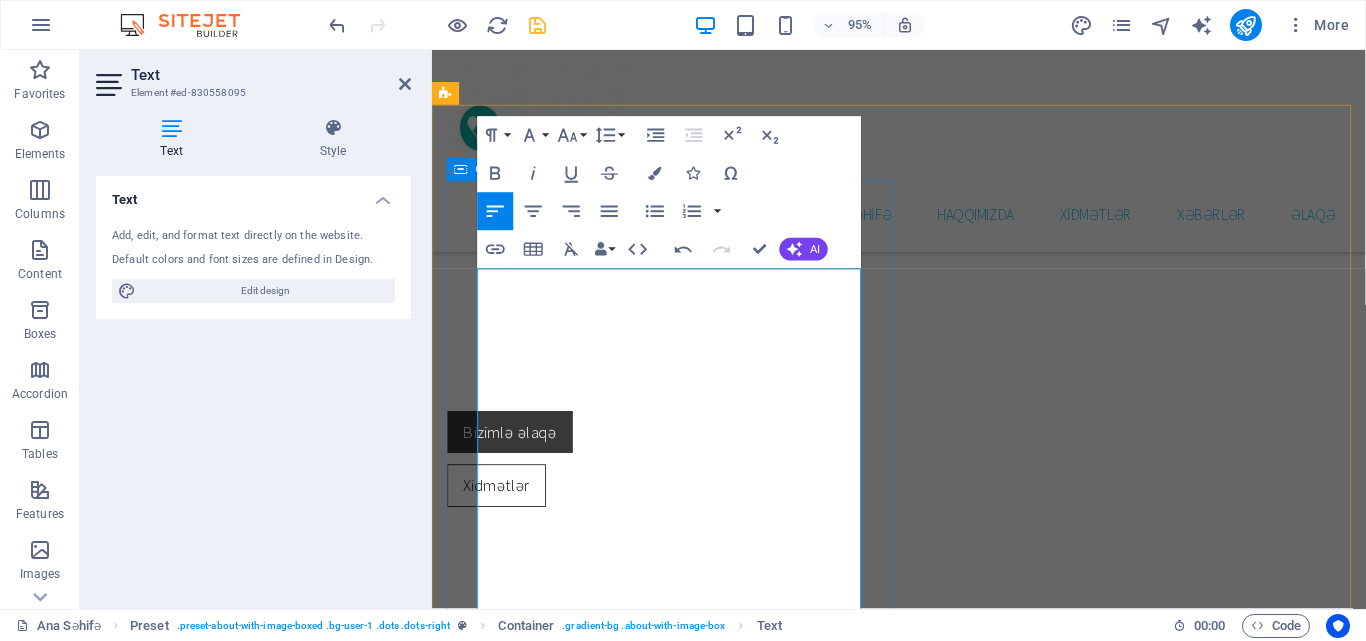 drag, startPoint x: 522, startPoint y: 537, endPoint x: 478, endPoint y: 303, distance: 238.10081 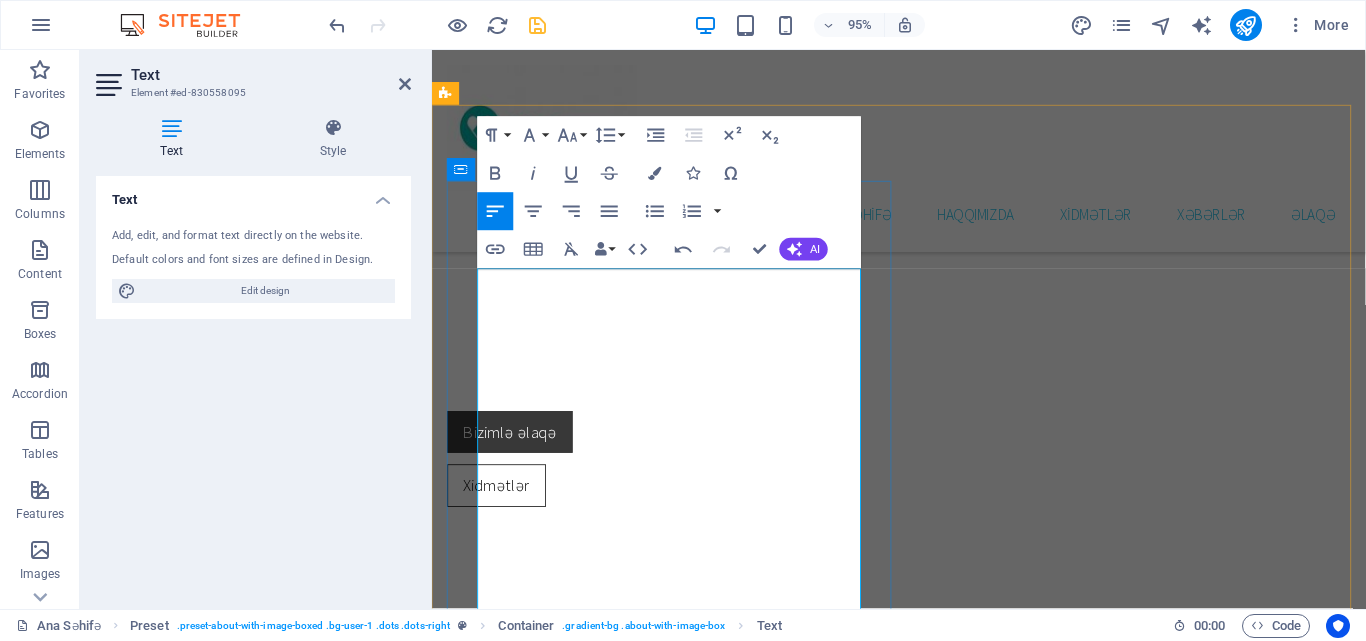 click on "GünFarm -etibibarlı əczaçılıq məhsulları və tibbi ləvazimatların" at bounding box center [923, 1905] 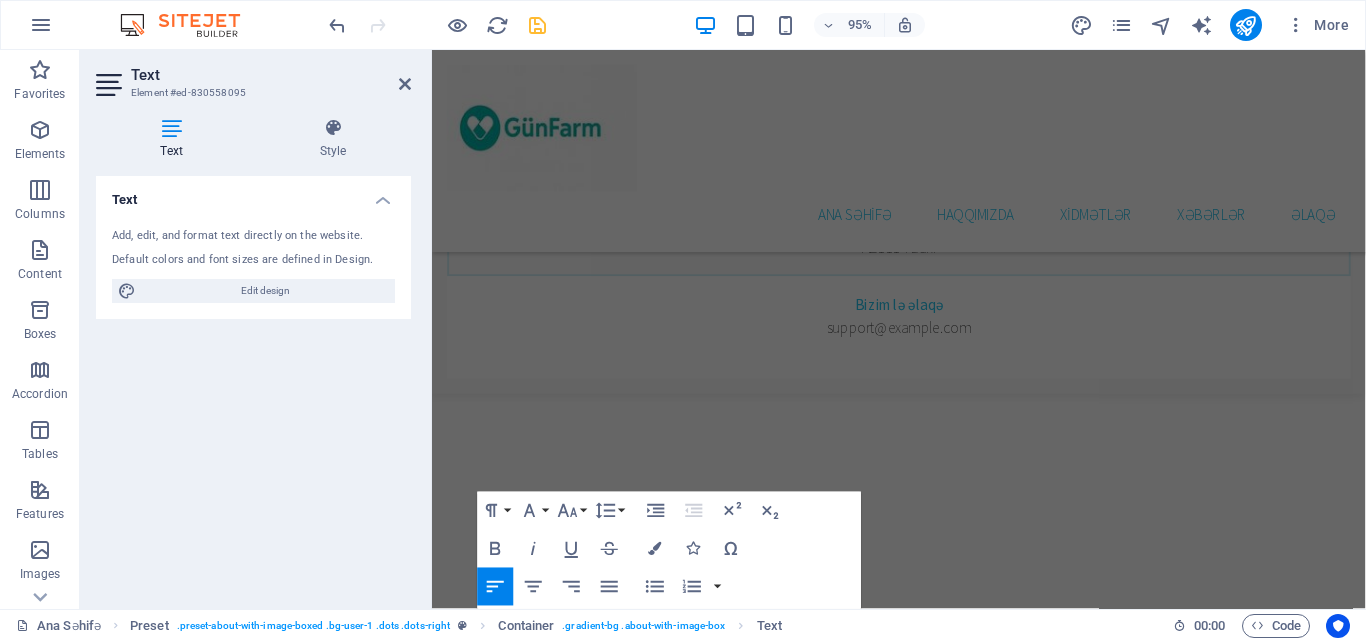 scroll, scrollTop: 960, scrollLeft: 0, axis: vertical 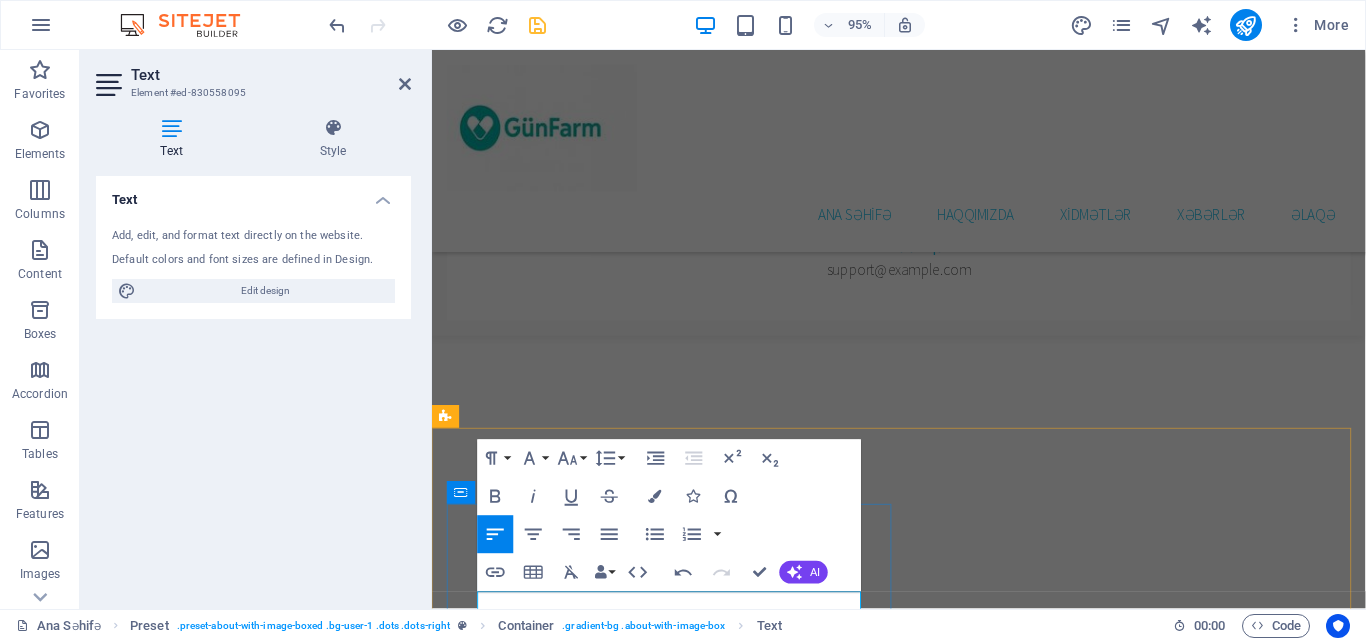 drag, startPoint x: 482, startPoint y: 558, endPoint x: 823, endPoint y: 594, distance: 342.89502 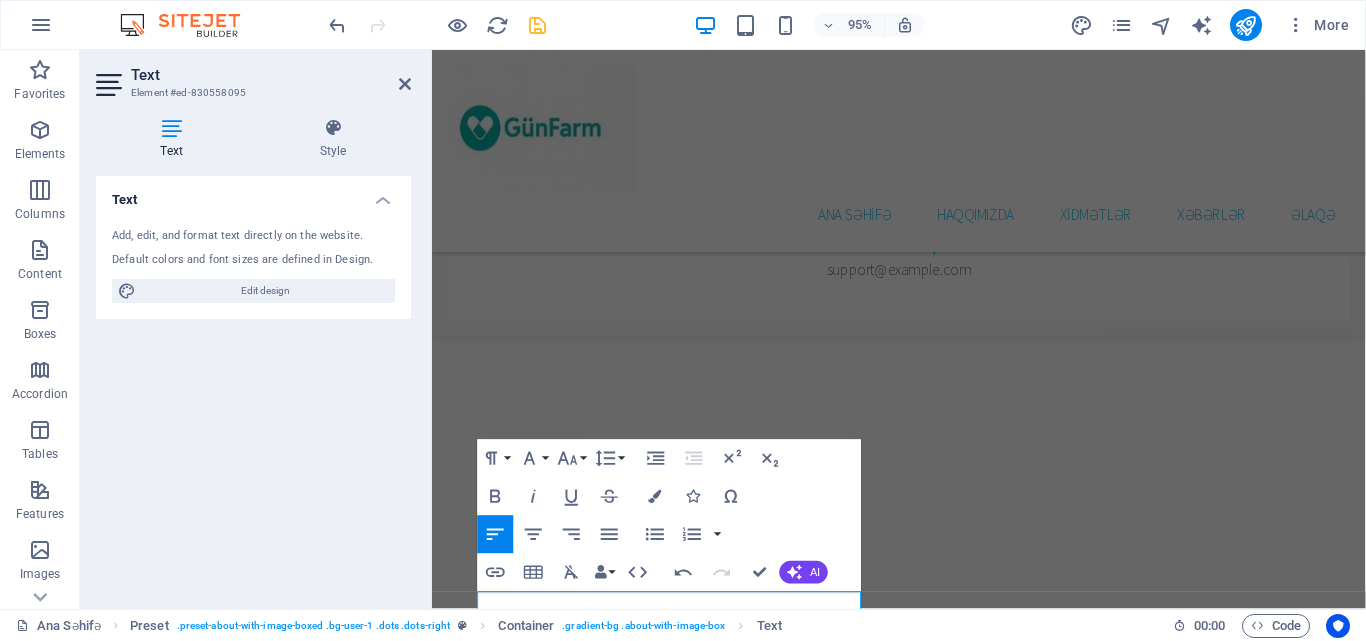 click on "Paragraph Format Normal Heading 1 Heading 2 Heading 3 Heading 4 Heading 5 Heading 6 Code Font Family Arial Georgia Impact Tahoma Times New Roman Verdana Source Sans Pro Font Size 8 9 10 11 12 14 18 24 30 36 48 60 72 96 Line Height Default Single 1.15 1.5 Double Increase Indent Decrease Indent Superscript Subscript Bold Italic Underline Strikethrough Colors Icons Special Characters Align Left Align Center Align Right Align Justify Unordered List   Default Circle Disc Square    Ordered List   Default Lower Alpha Lower Greek Lower Roman Upper Alpha Upper Roman    Insert Link Insert Table Clear Formatting Data Bindings Company First name Last name Street ZIP code City Email Phone Mobile Fax Custom field 1 Custom field 2 Custom field 3 Custom field 4 Custom field 5 Custom field 6 HTML Undo Redo Confirm (Ctrl+⏎) AI Improve Make shorter Make longer Fix spelling & grammar Translate to Azerbaijani Generate text" at bounding box center (670, 516) 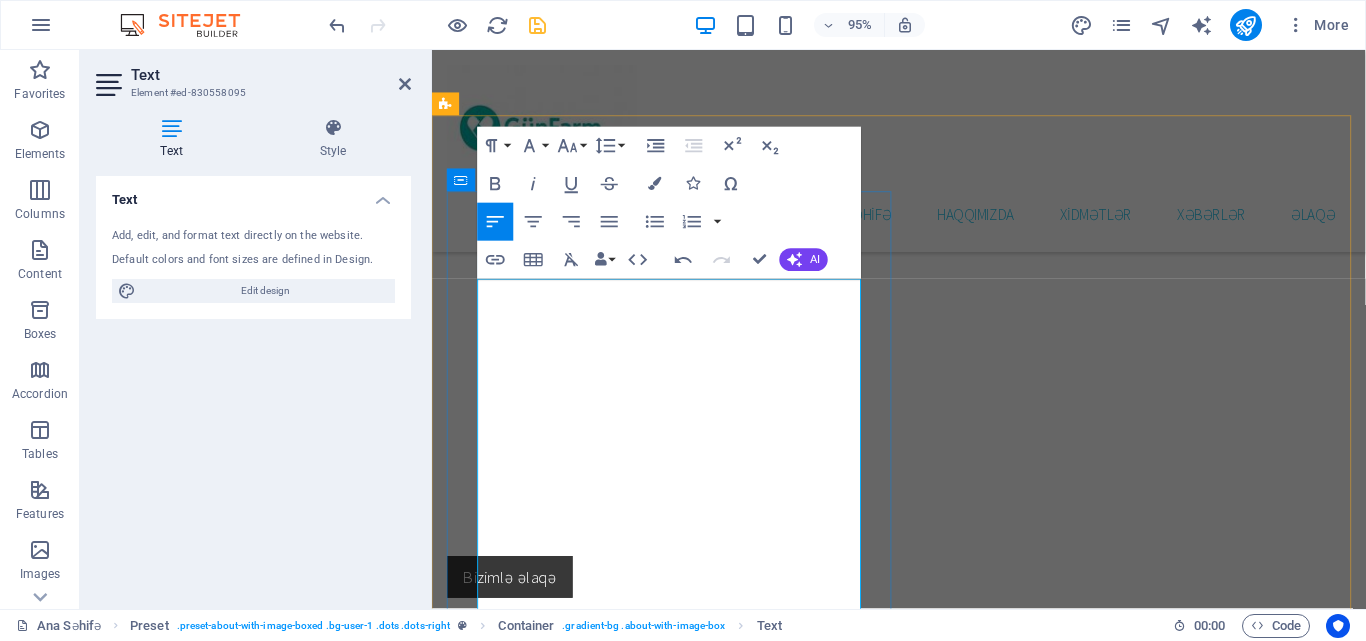 scroll, scrollTop: 1360, scrollLeft: 0, axis: vertical 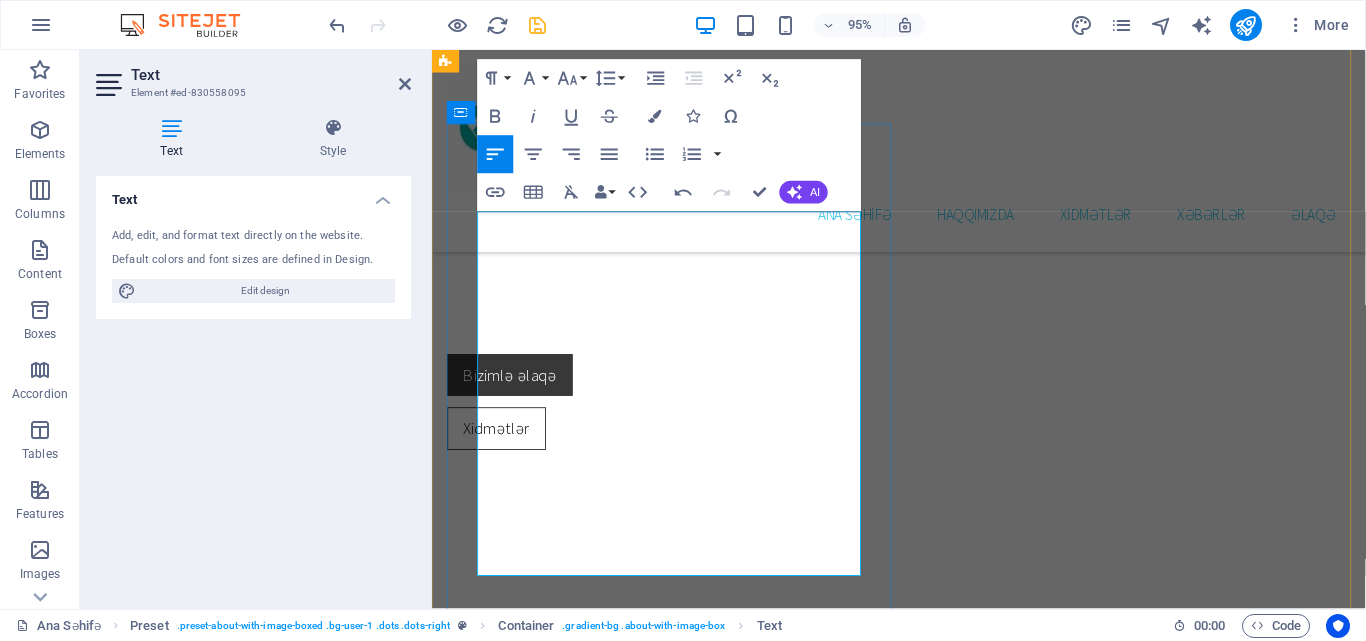 click at bounding box center (923, 1965) 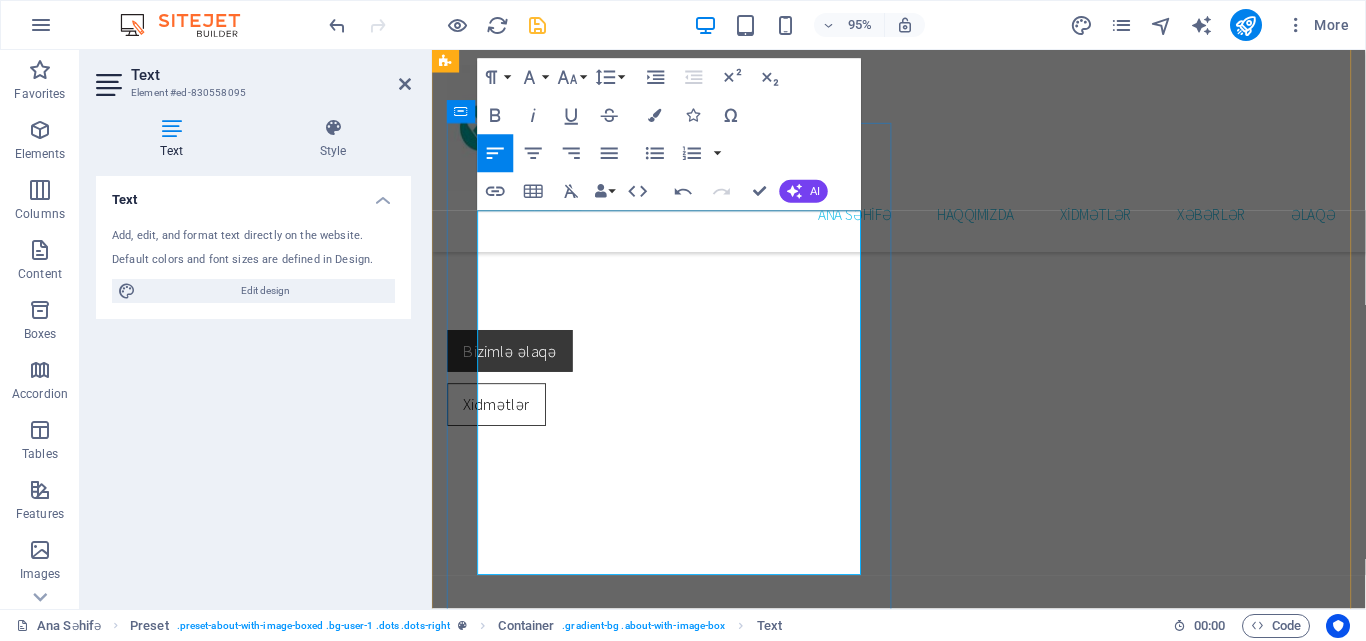 scroll, scrollTop: 1460, scrollLeft: 0, axis: vertical 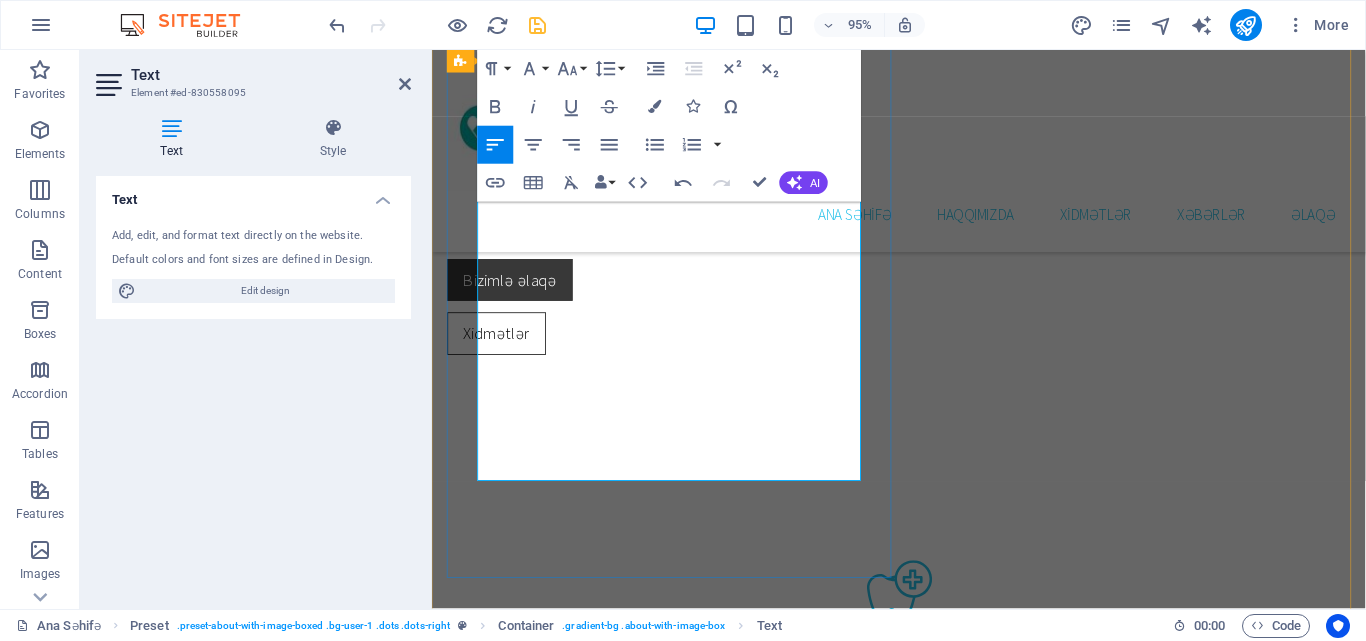 drag, startPoint x: 481, startPoint y: 393, endPoint x: 850, endPoint y: 484, distance: 380.05527 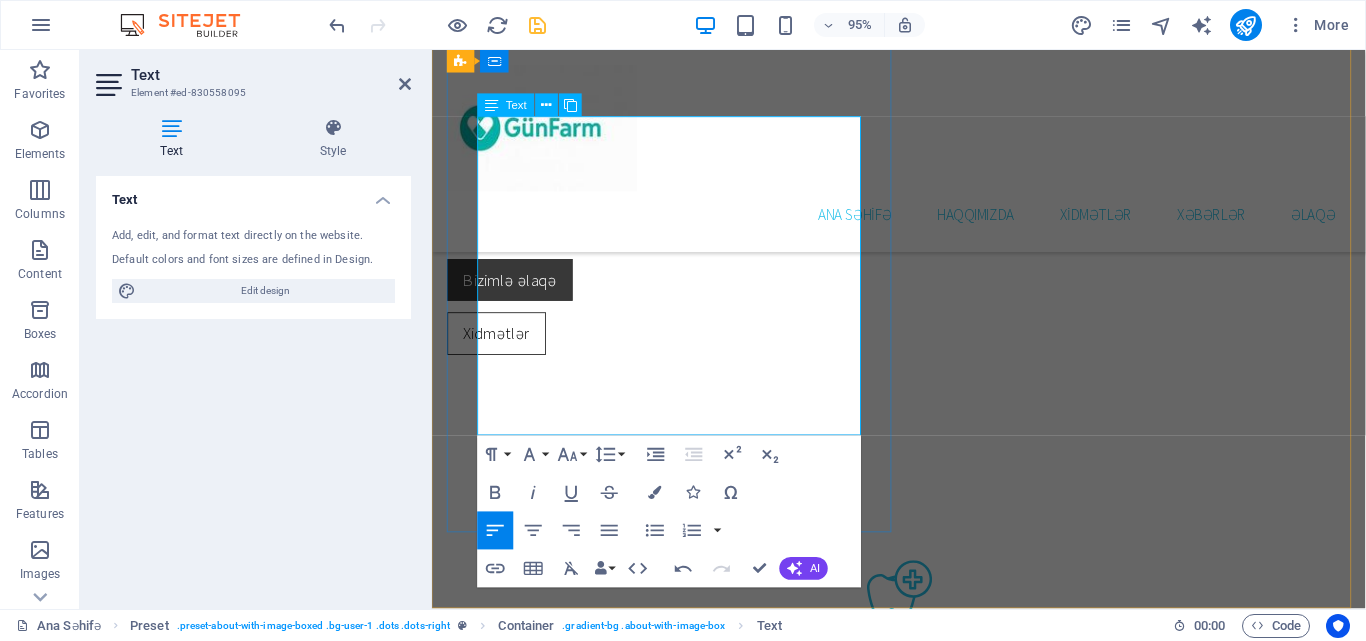 click on "Yaxın zamanda onlayn sifariş və çatdırılma sistemini istifadəyə verərək,xidmət sahəmizi daha da genişləndirmək." at bounding box center (923, 1913) 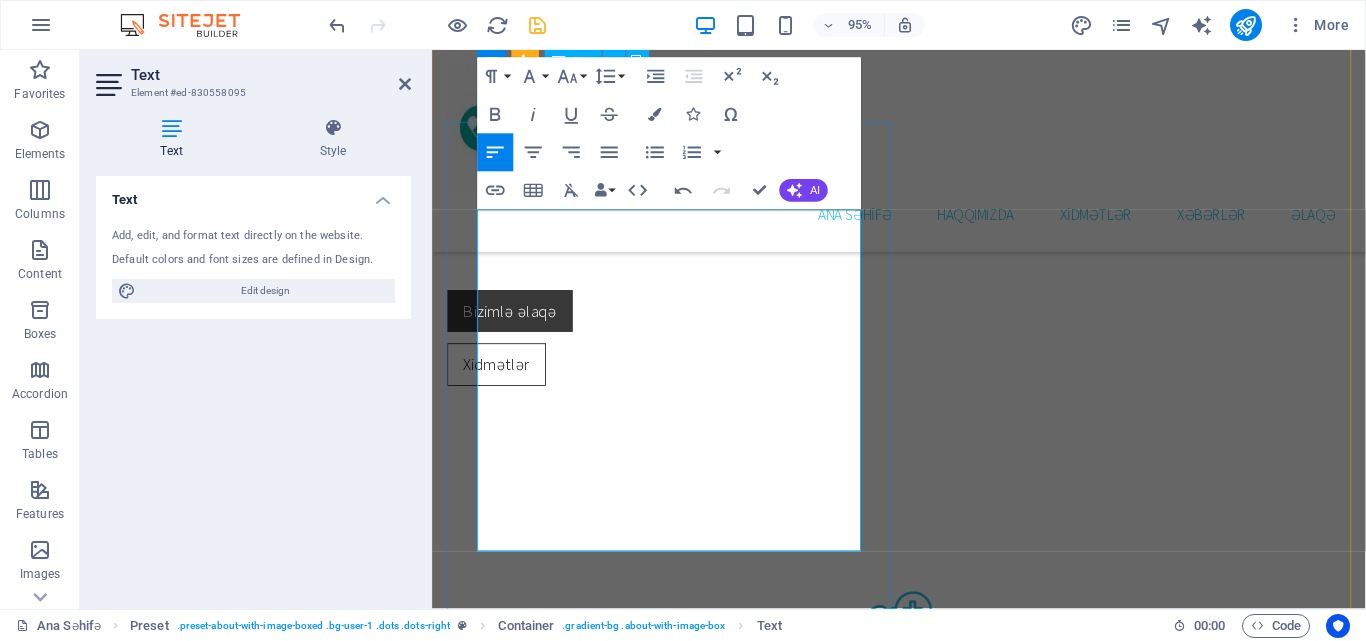 scroll, scrollTop: 1360, scrollLeft: 0, axis: vertical 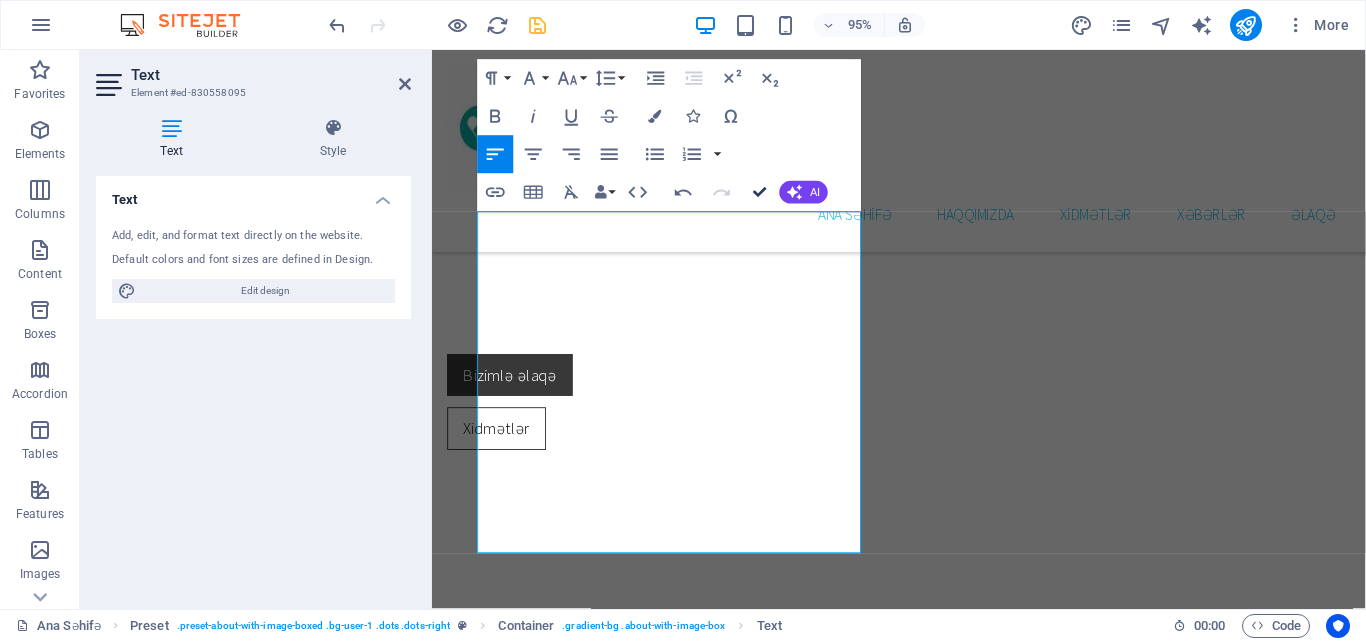 drag, startPoint x: 763, startPoint y: 186, endPoint x: 691, endPoint y: 151, distance: 80.05623 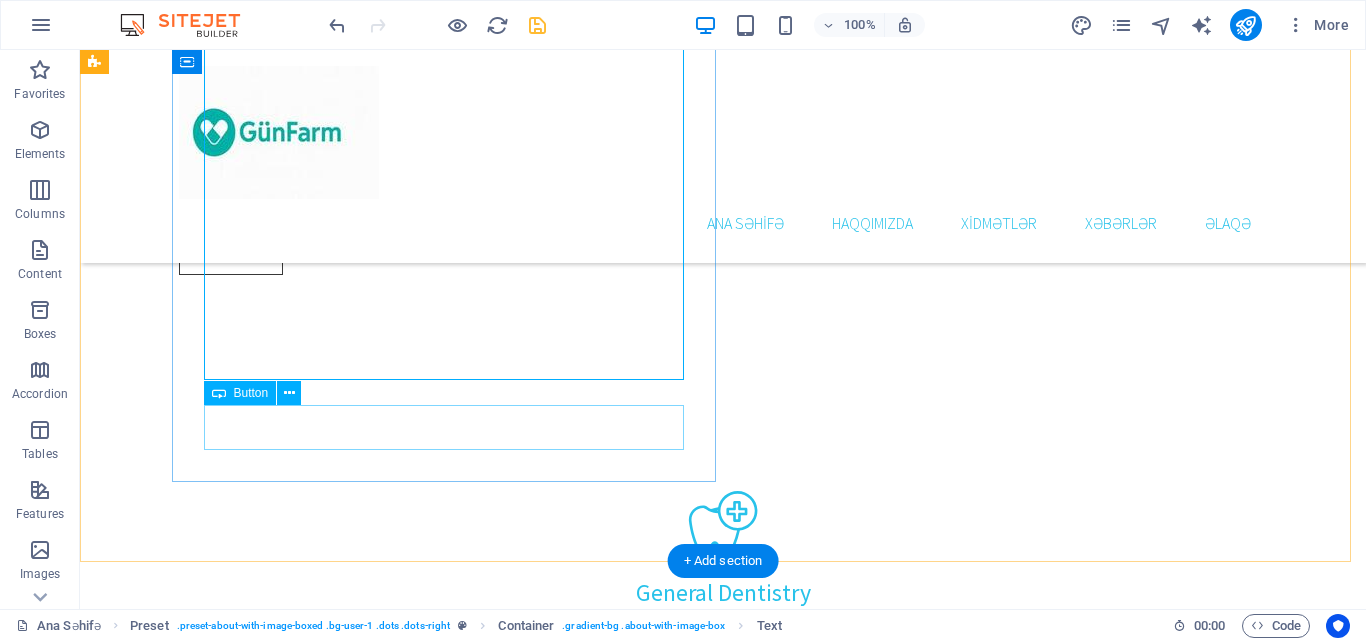 scroll, scrollTop: 1560, scrollLeft: 0, axis: vertical 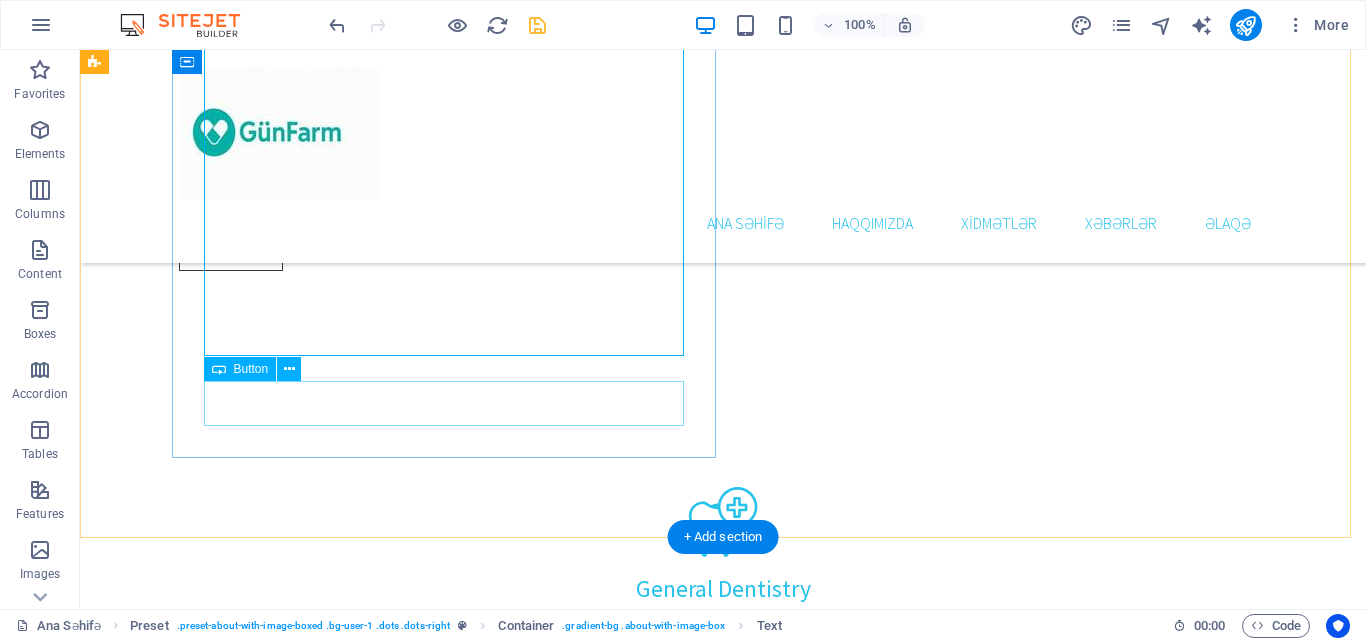 click on "Learn more about our Practice" at bounding box center (640, 1872) 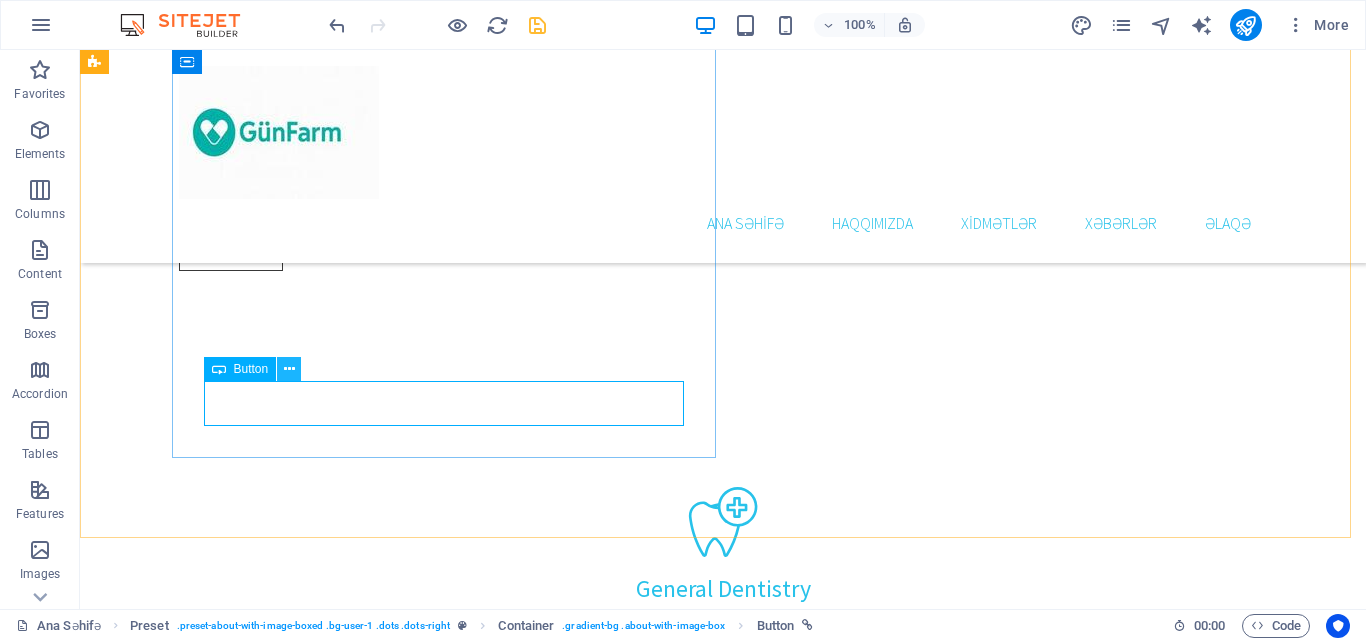 click at bounding box center (289, 369) 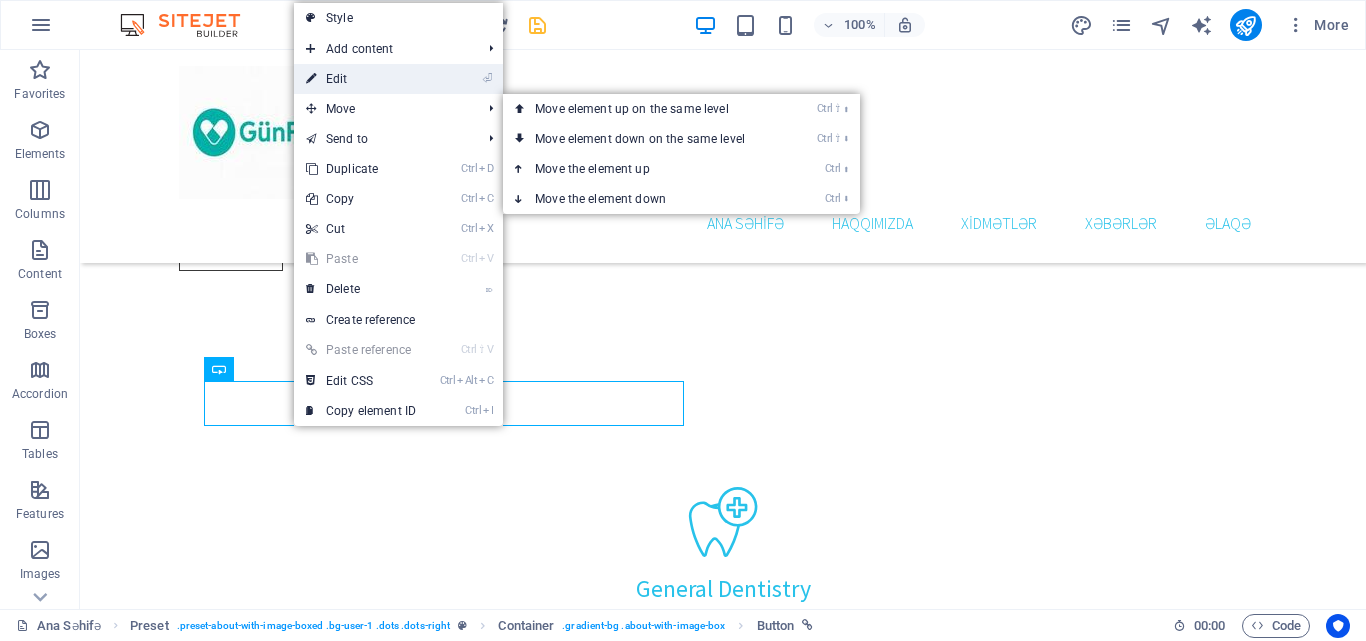 click on "⏎  Edit" at bounding box center [361, 79] 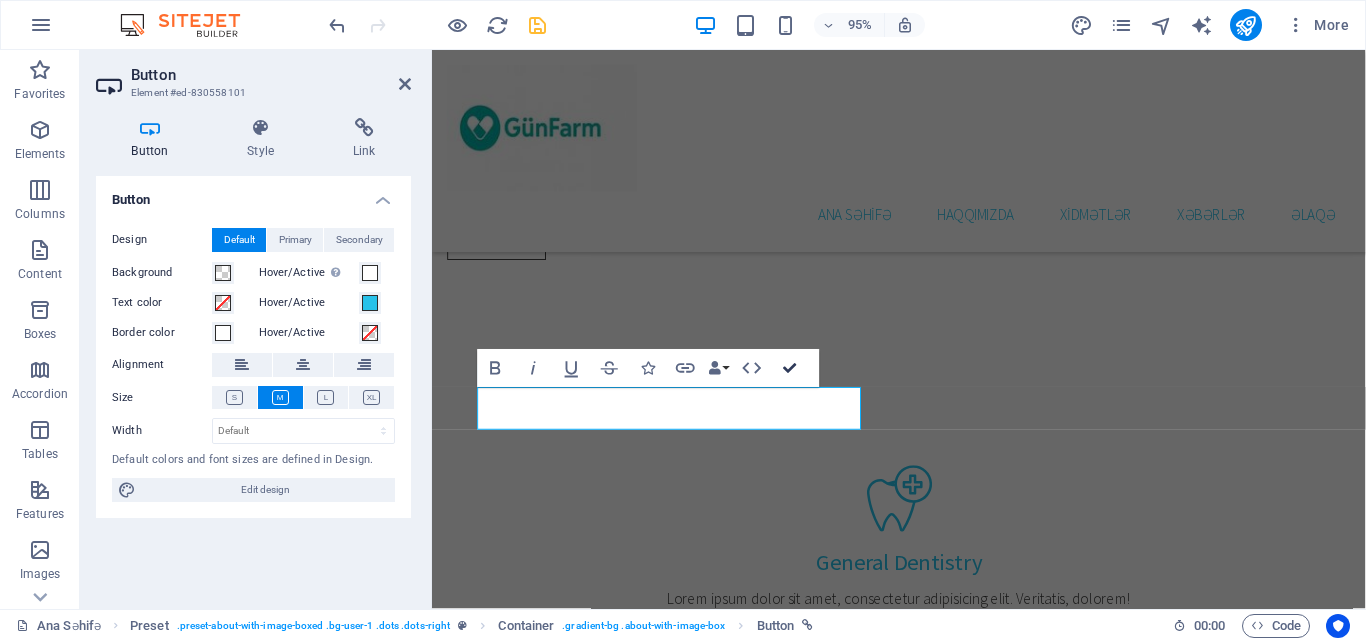 drag, startPoint x: 794, startPoint y: 365, endPoint x: 798, endPoint y: 487, distance: 122.06556 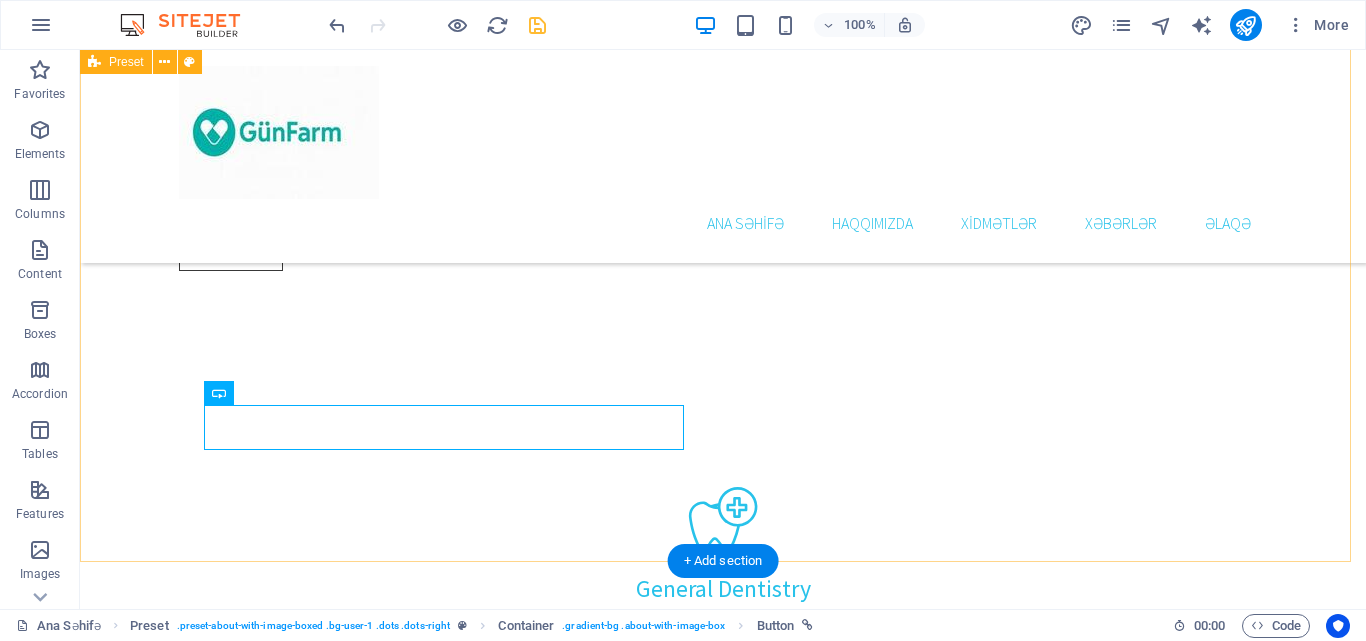 scroll, scrollTop: 1536, scrollLeft: 0, axis: vertical 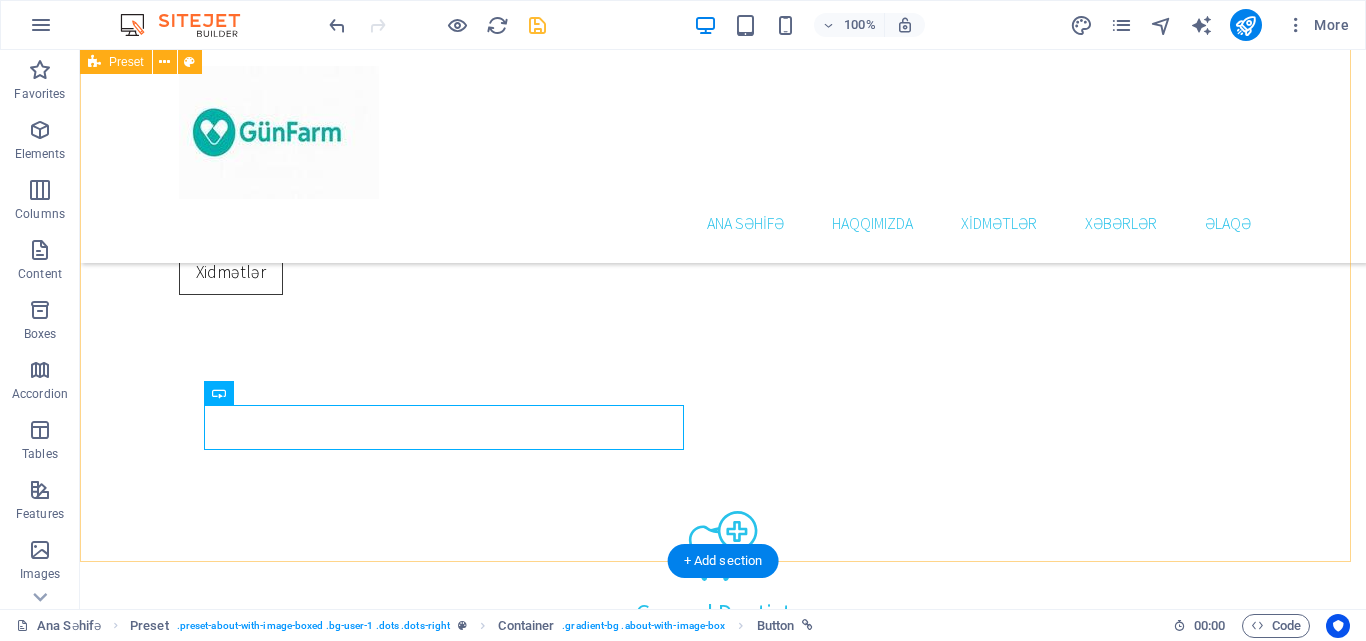 click on "haqqımızda Biz kimik? GünFarm -geniş çeşiddə,etibarlı  əczaçılıq preparatları,tibbi ləvazimatlar,ana və uşaq məhsulları , gigiyena vasitələrinin təqdim olunduğu apteklər şəbəkəsini özündə birləşdirən şirkətdir .Müştəri məmnuniyyəti və sağlamlığa dəstək bizim üçün hər şeydən öndə gəlir. Missiyamız: İnsanların sağlam həyat tərzini dəstəkləmək üçün əlçatan və güvənli tibbi məhsullar təqdim etmək. Gələcək  hədəfimiz: Filial sayını artırmaqla sizlərə daha yaxın olmaq,yaxın zamanda onlayn sifariş və çatdırılma sistemini istifadəyə verərək,xidmət sahəmizi daha da genişləndirmək. ..." at bounding box center [723, 1795] 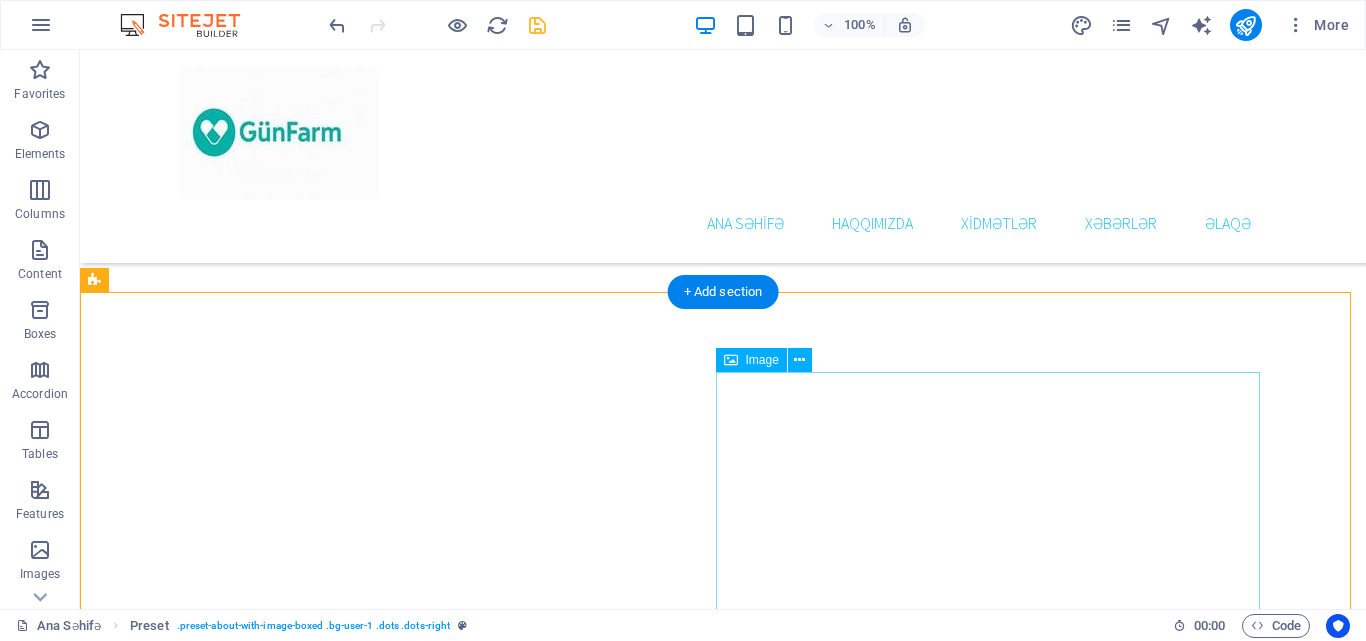 scroll, scrollTop: 1136, scrollLeft: 0, axis: vertical 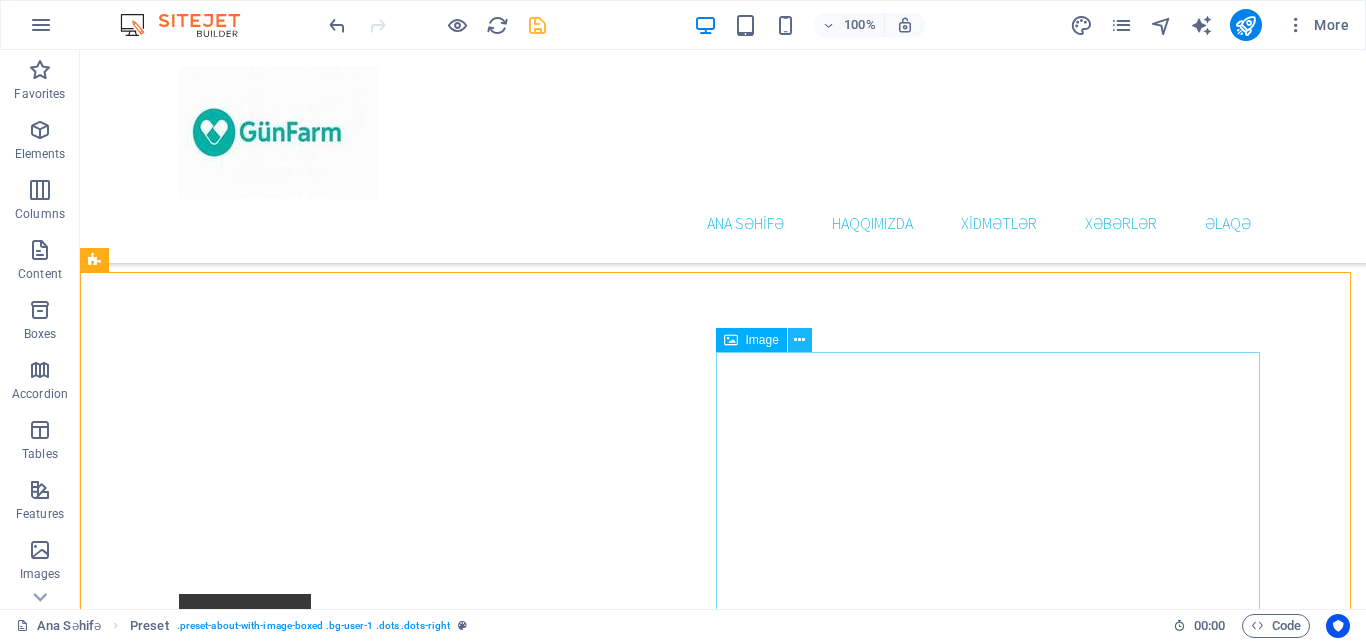 click at bounding box center [799, 340] 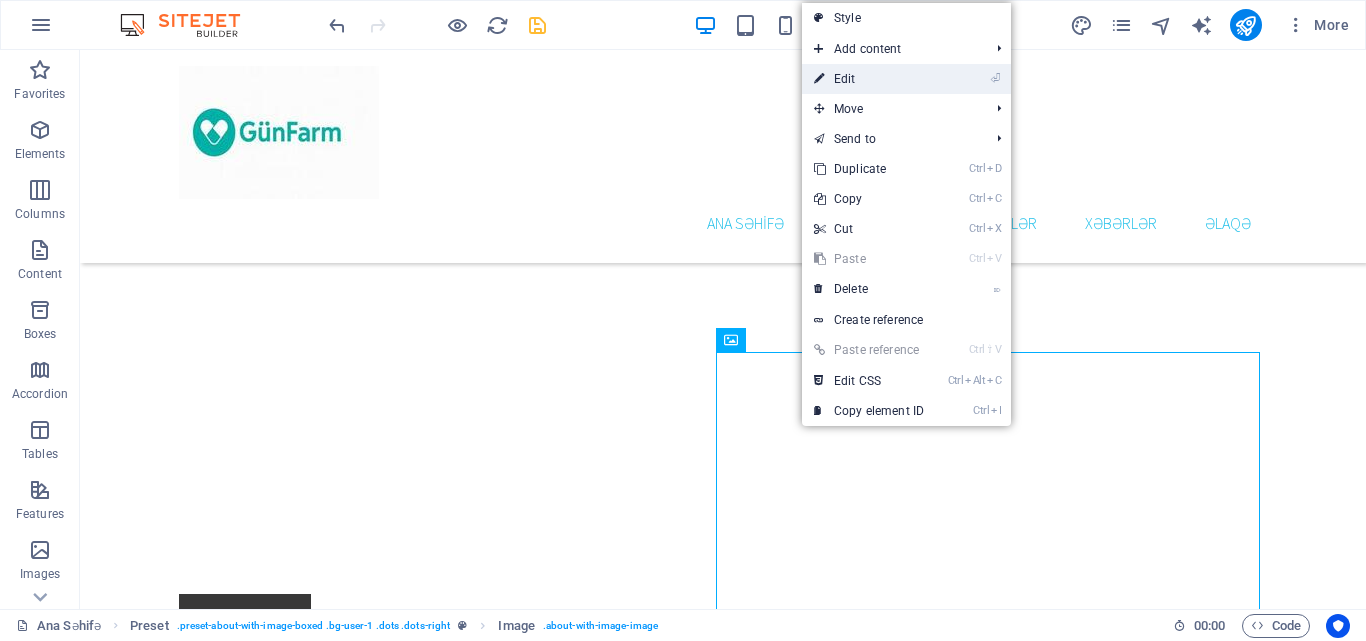 click on "⏎  Edit" at bounding box center [869, 79] 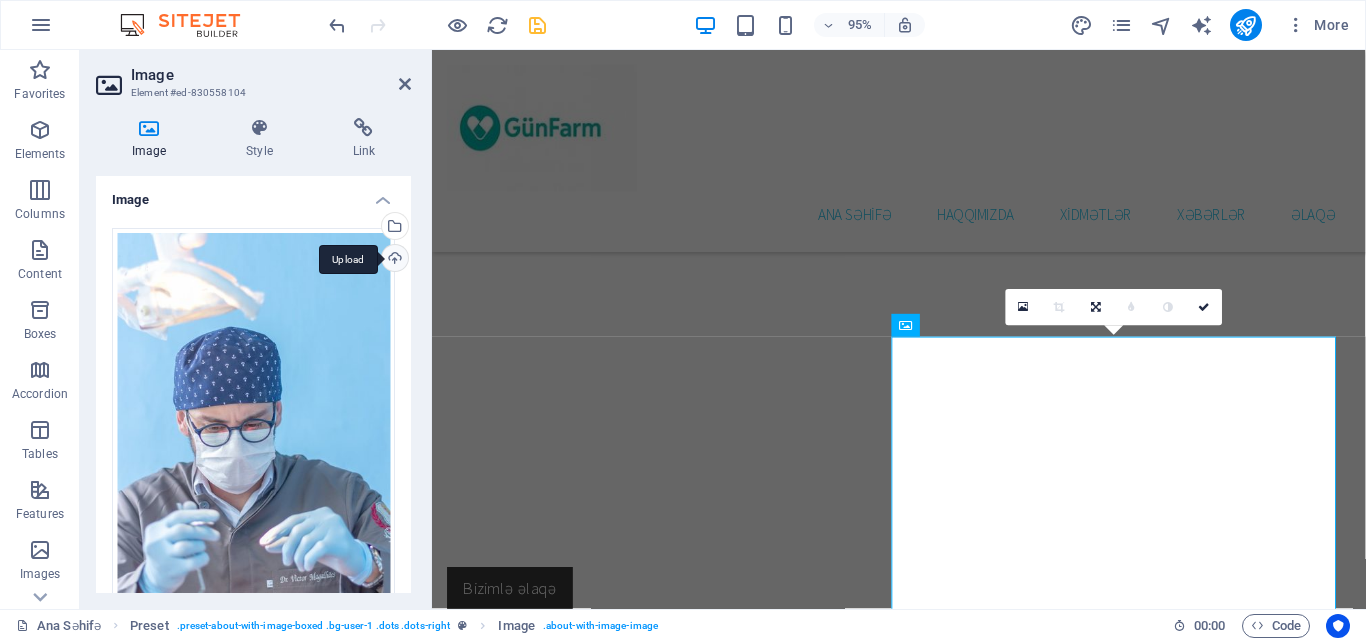click on "Upload" at bounding box center (393, 260) 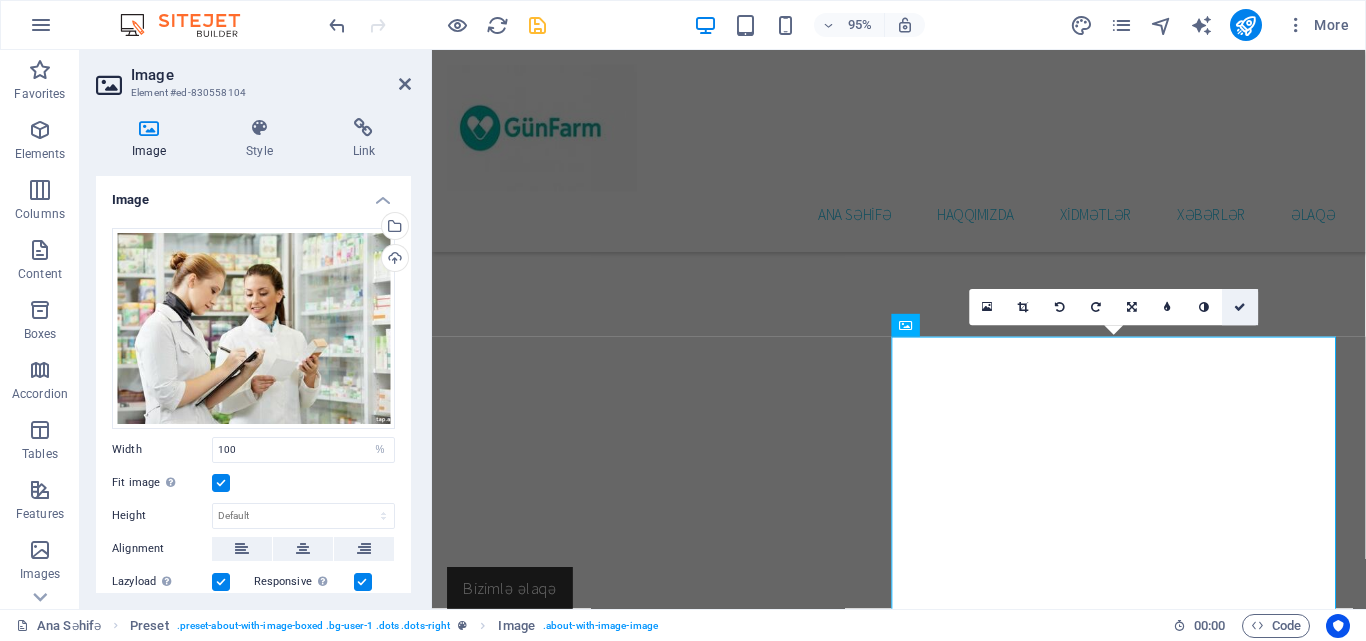 click at bounding box center [1241, 307] 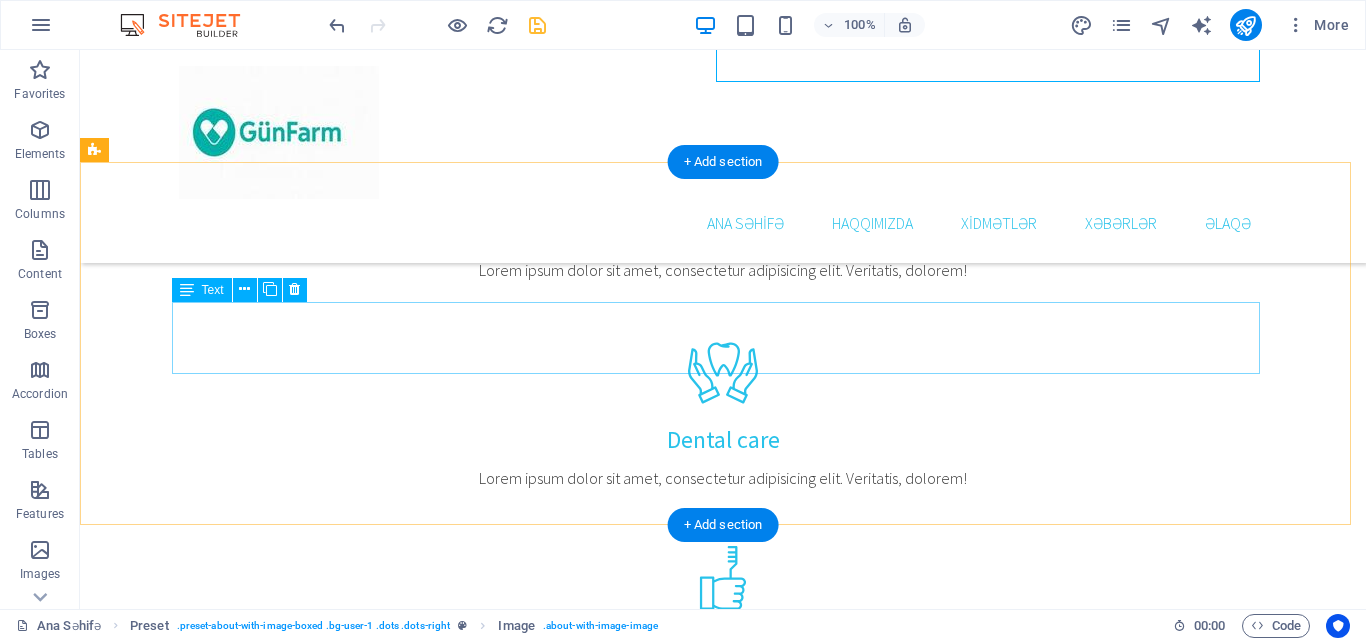 scroll, scrollTop: 1936, scrollLeft: 0, axis: vertical 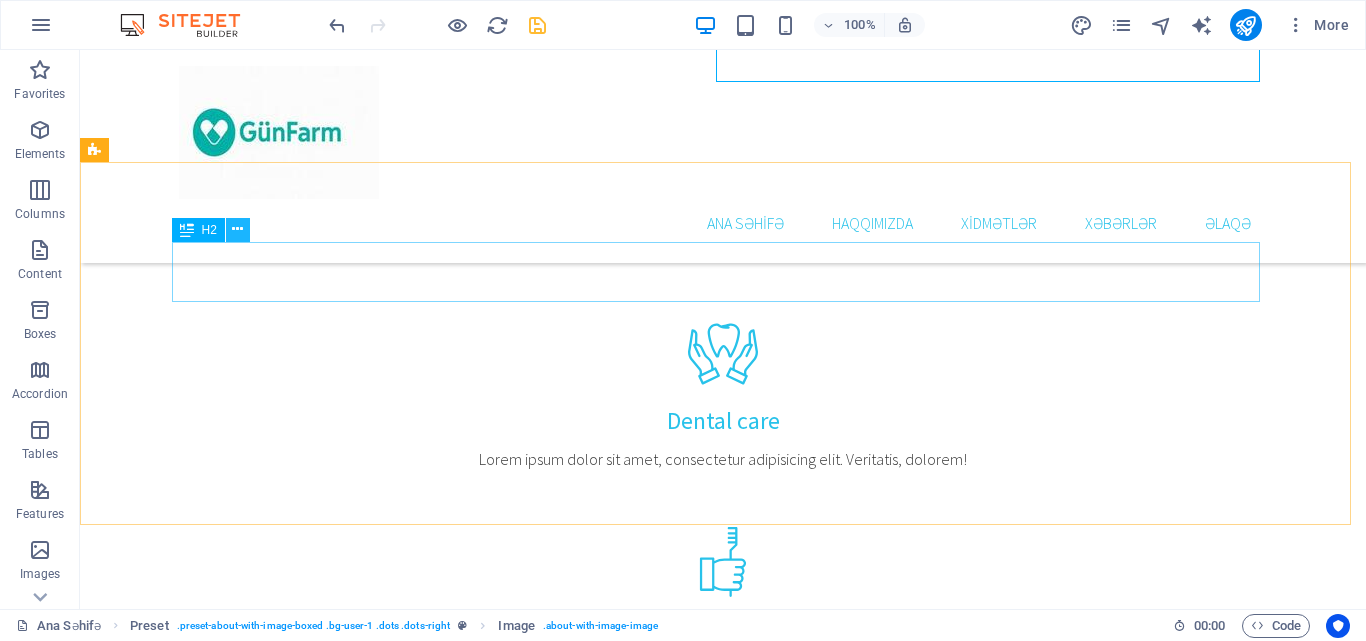 click at bounding box center (238, 230) 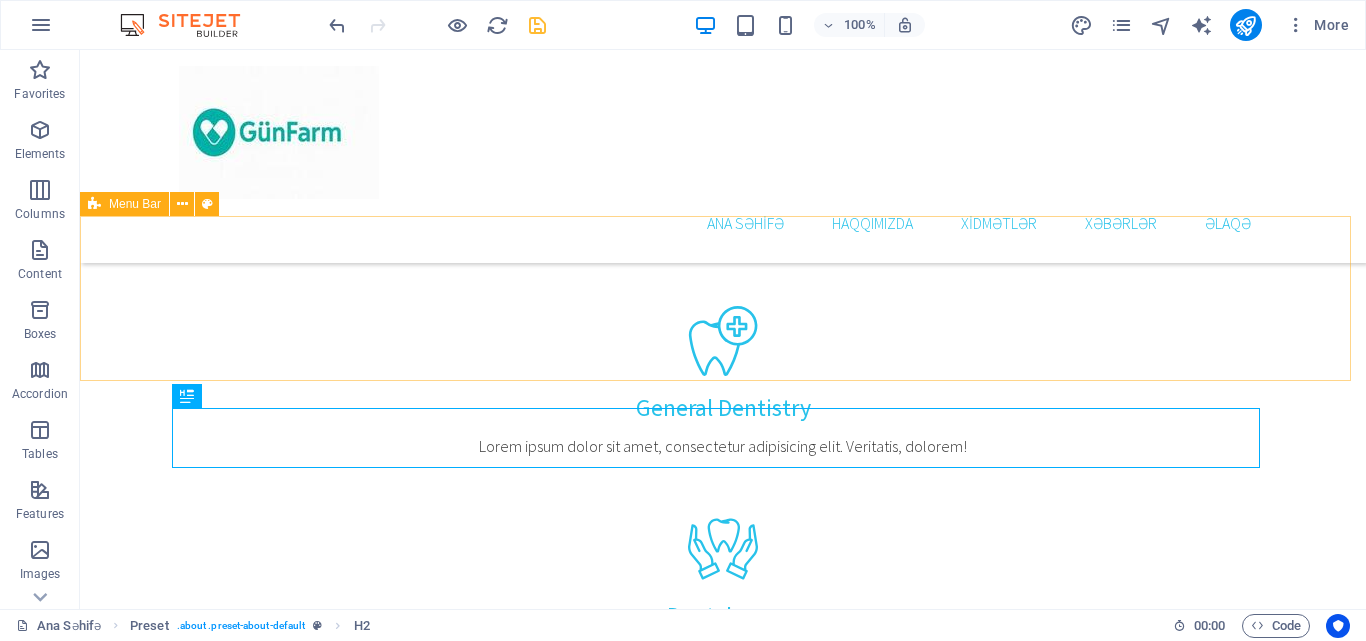 scroll, scrollTop: 1736, scrollLeft: 0, axis: vertical 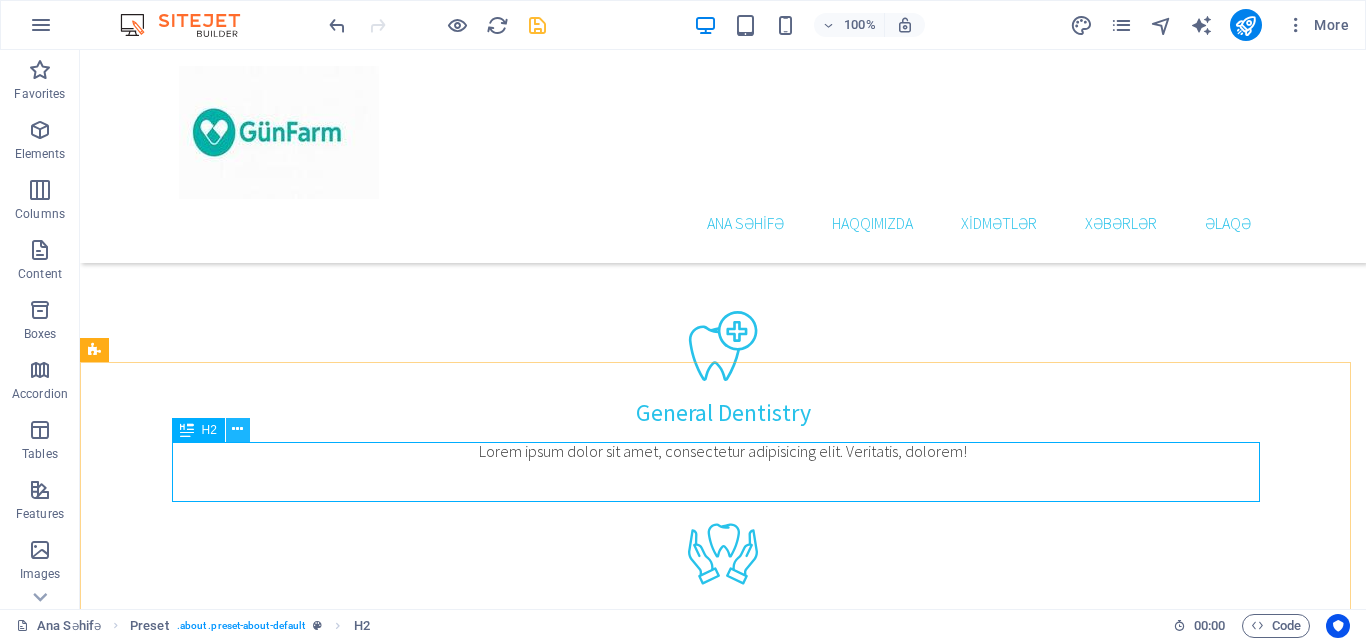 click at bounding box center (237, 429) 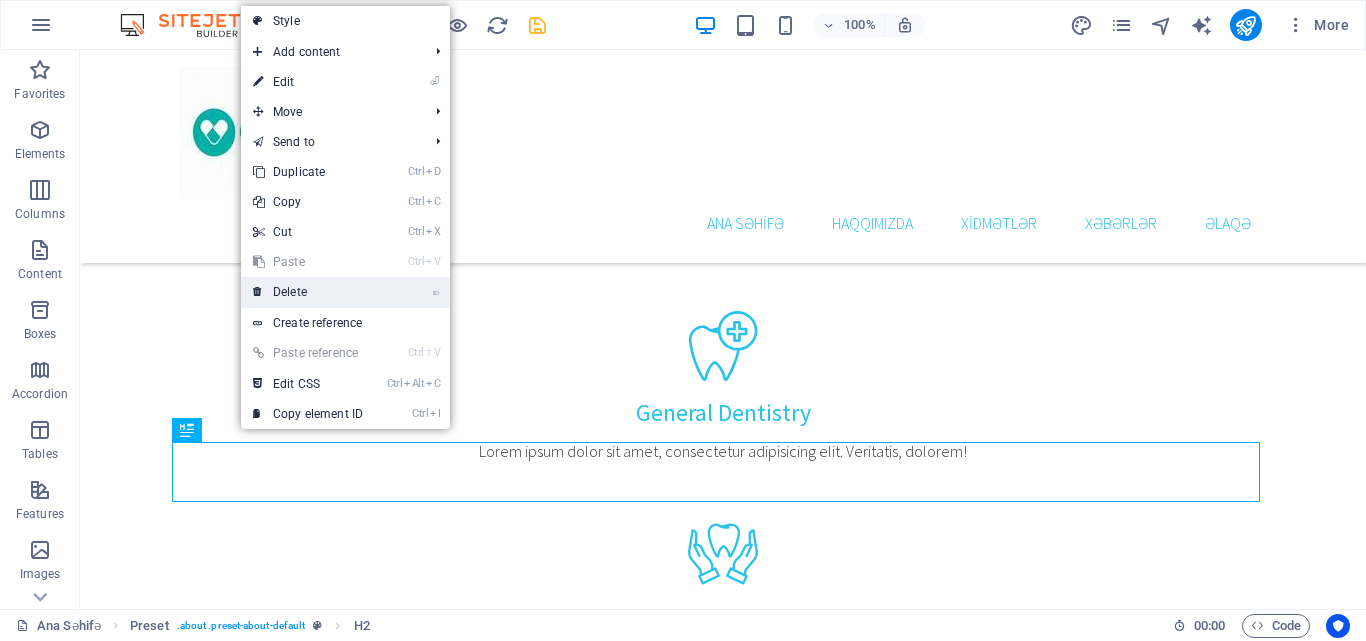 click on "⌦  Delete" at bounding box center [308, 292] 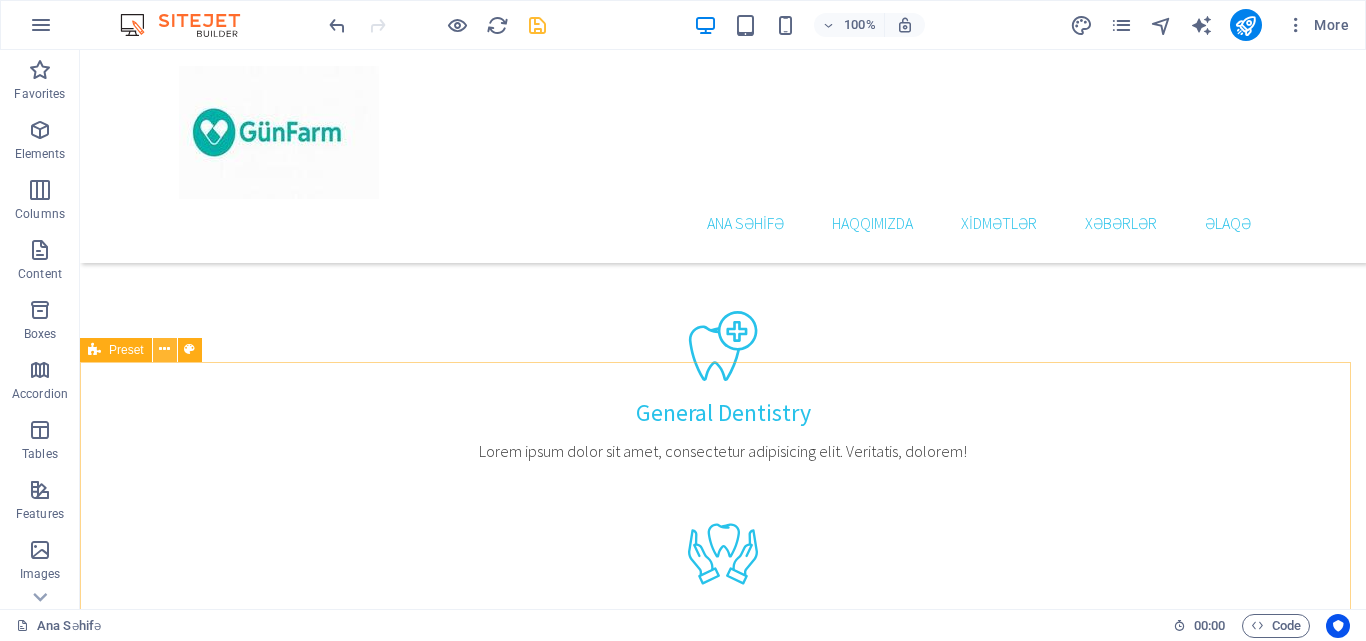 click at bounding box center [164, 349] 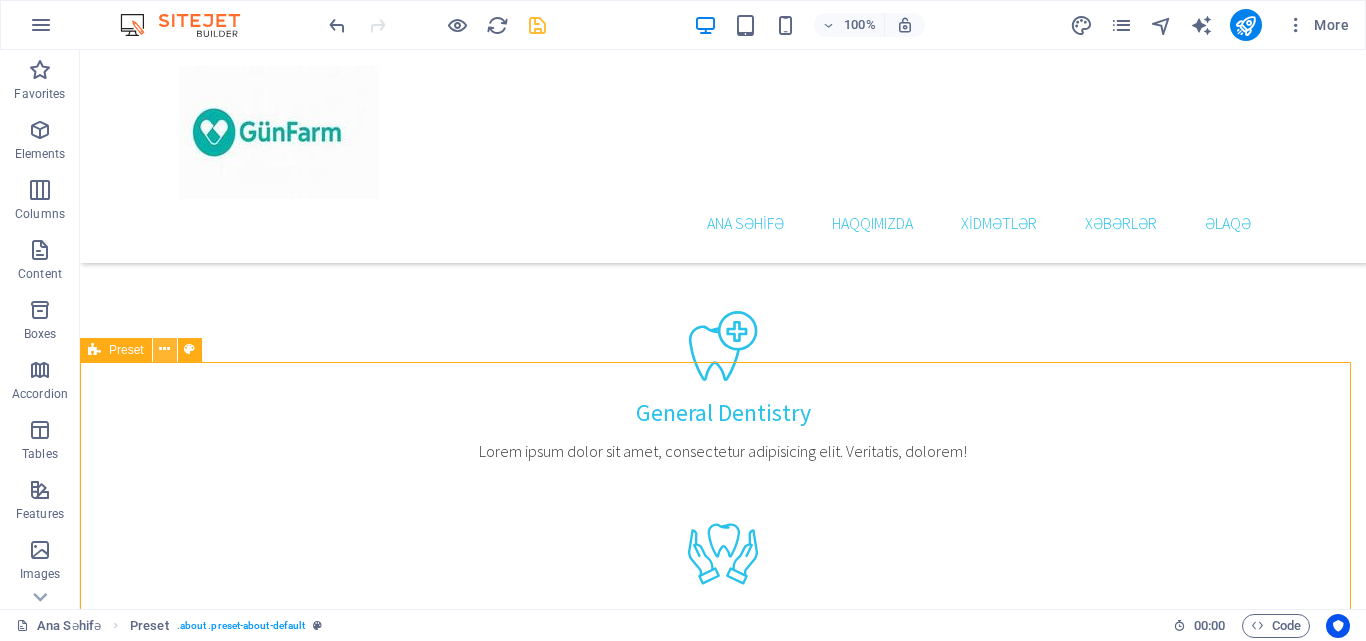 click at bounding box center (164, 349) 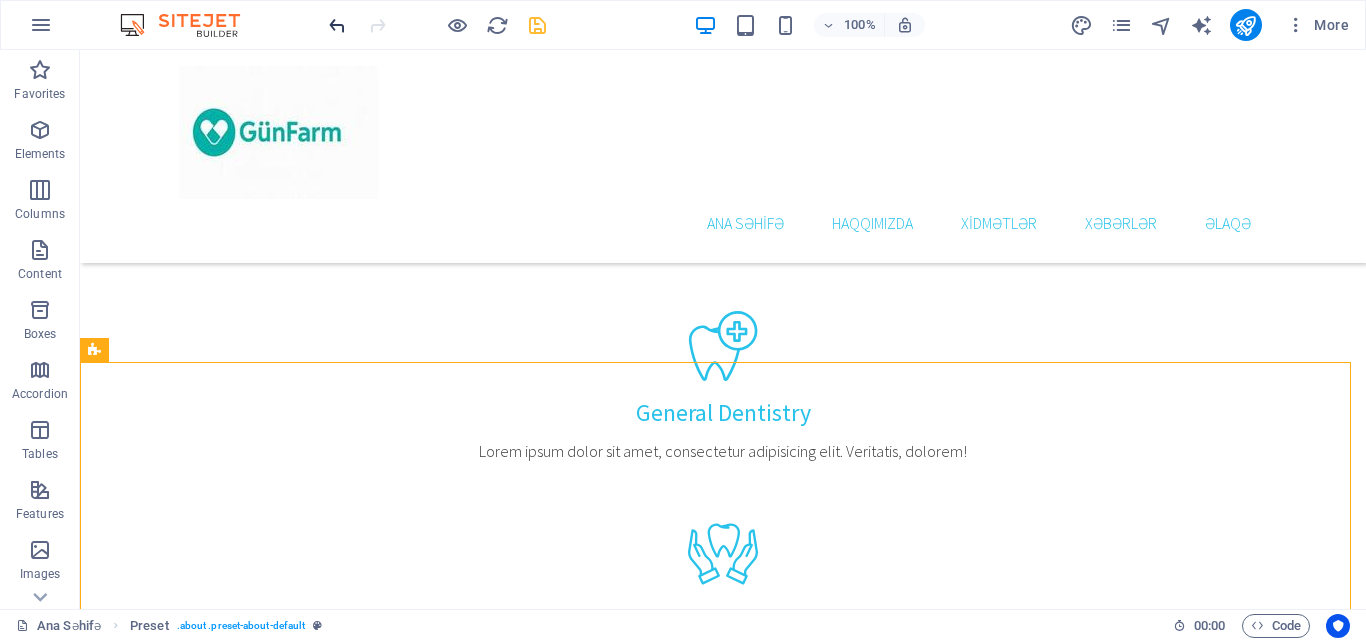 click at bounding box center [337, 25] 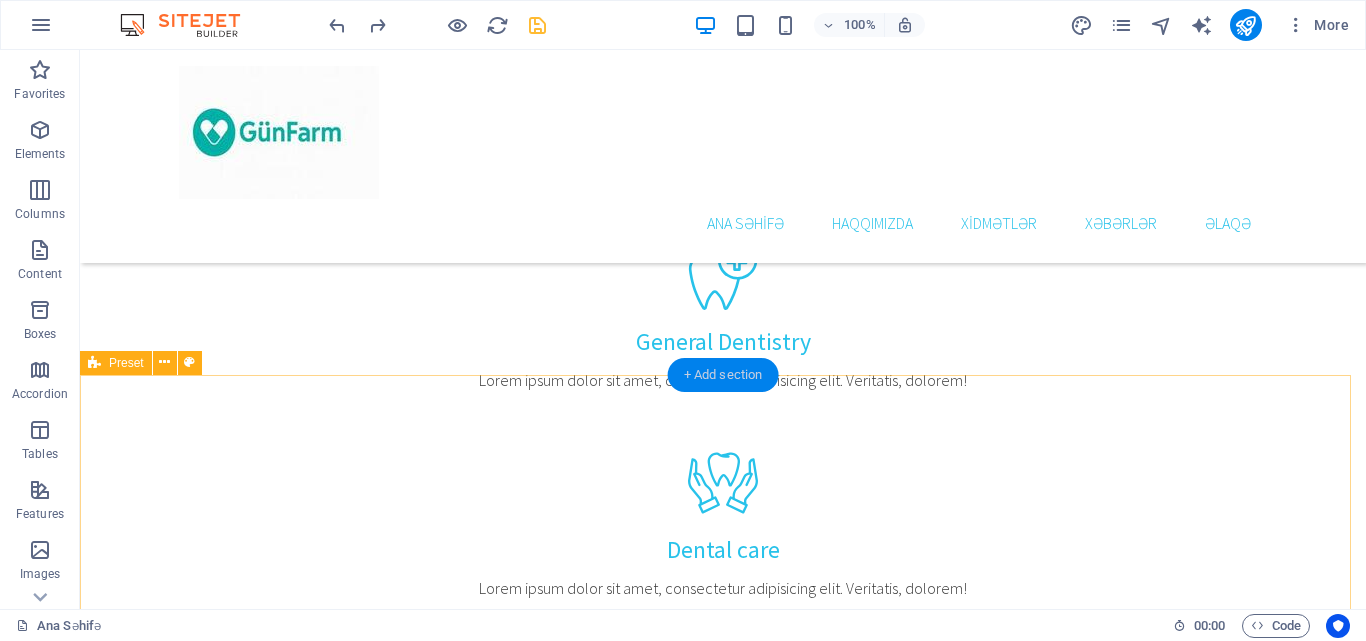 scroll, scrollTop: 1836, scrollLeft: 0, axis: vertical 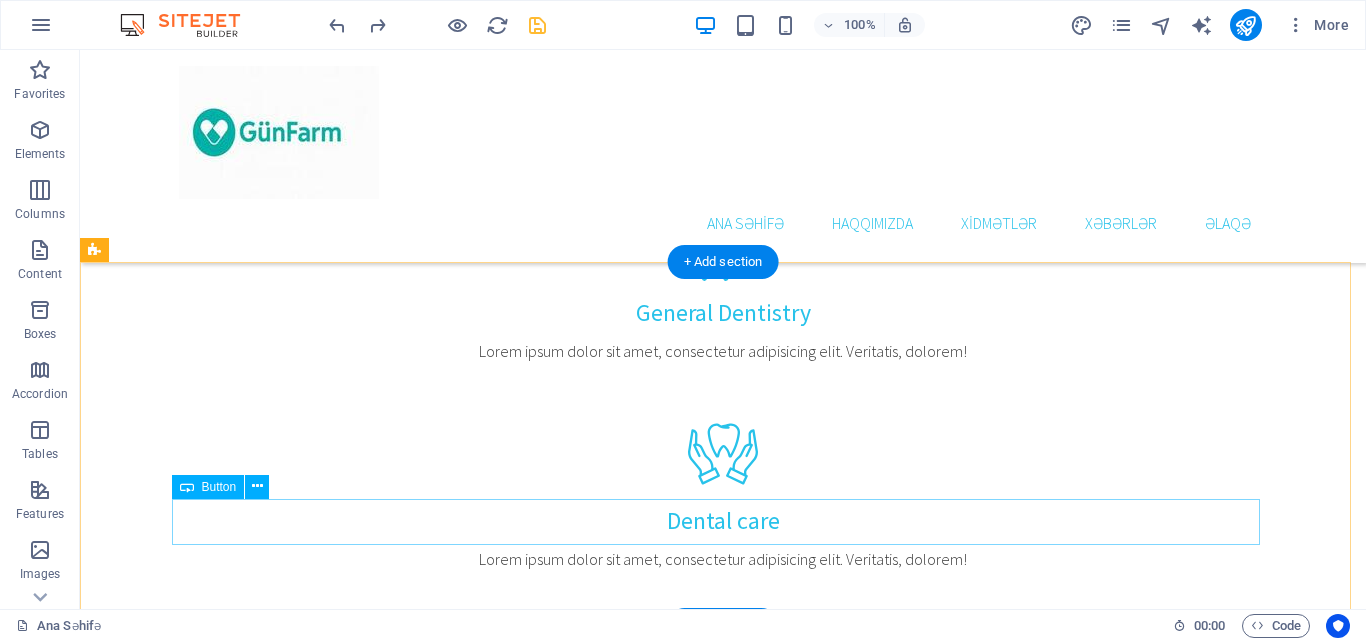 click on "Make an appointment" at bounding box center (723, 2090) 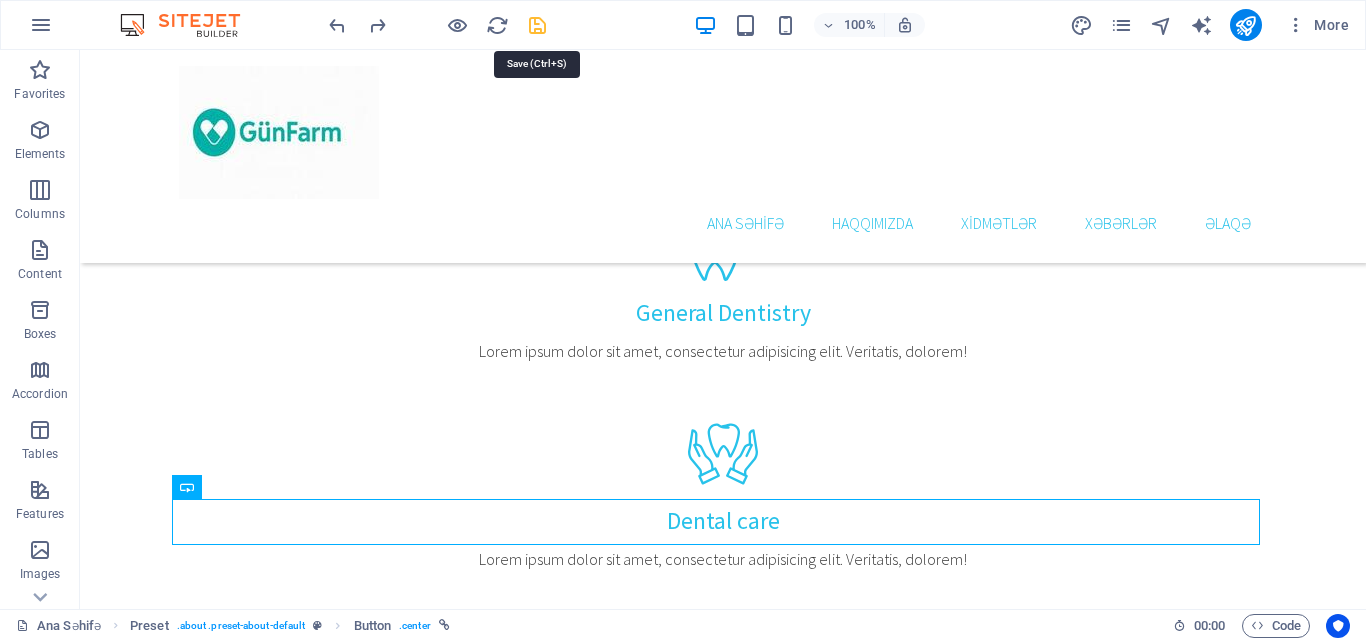 click at bounding box center (537, 25) 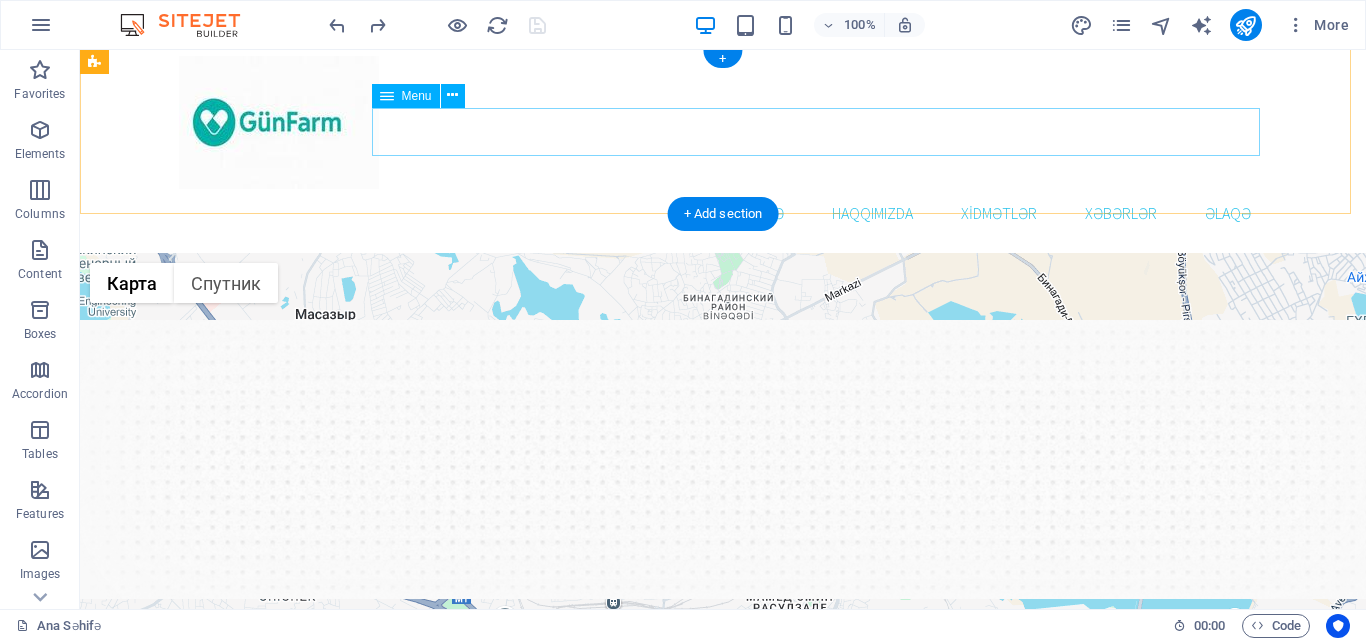 scroll, scrollTop: 0, scrollLeft: 0, axis: both 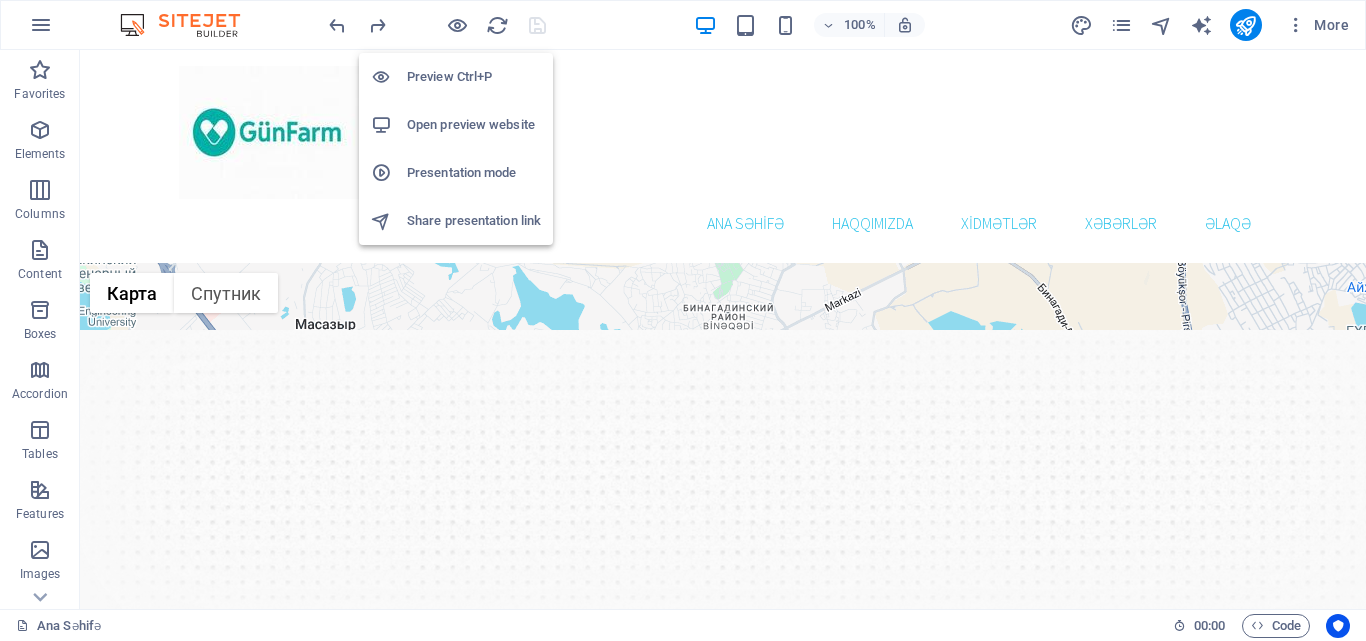 click on "Open preview website" at bounding box center [474, 125] 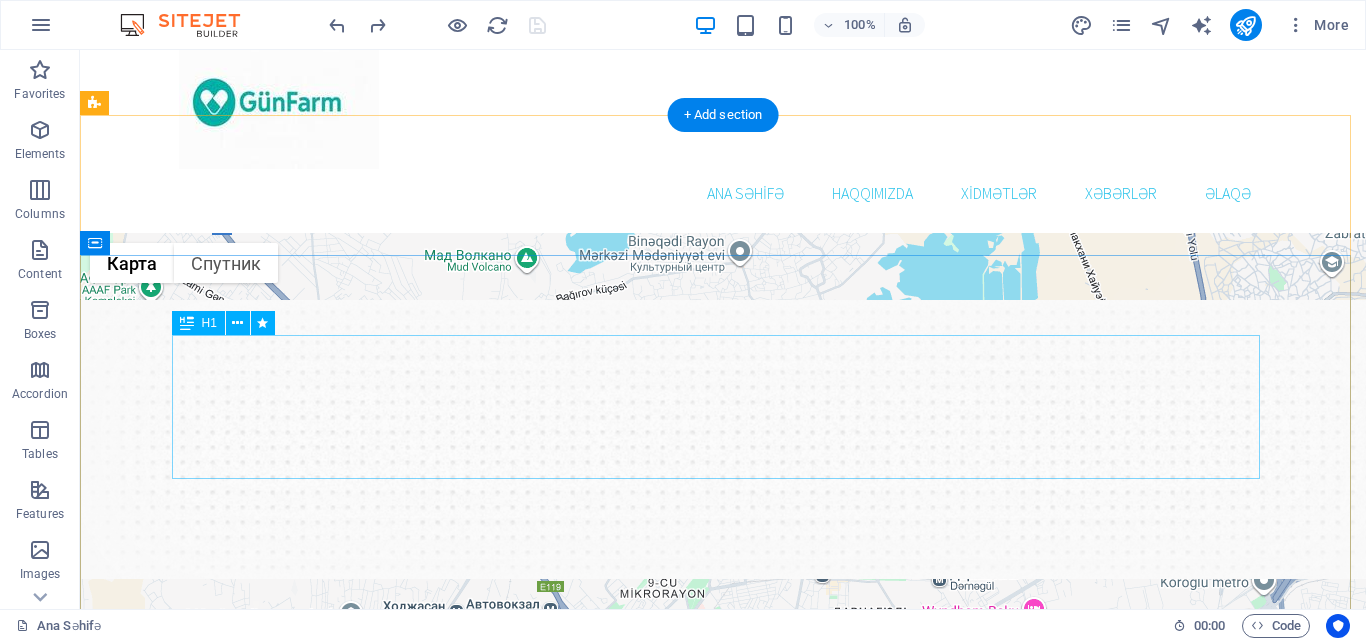 scroll, scrollTop: 0, scrollLeft: 0, axis: both 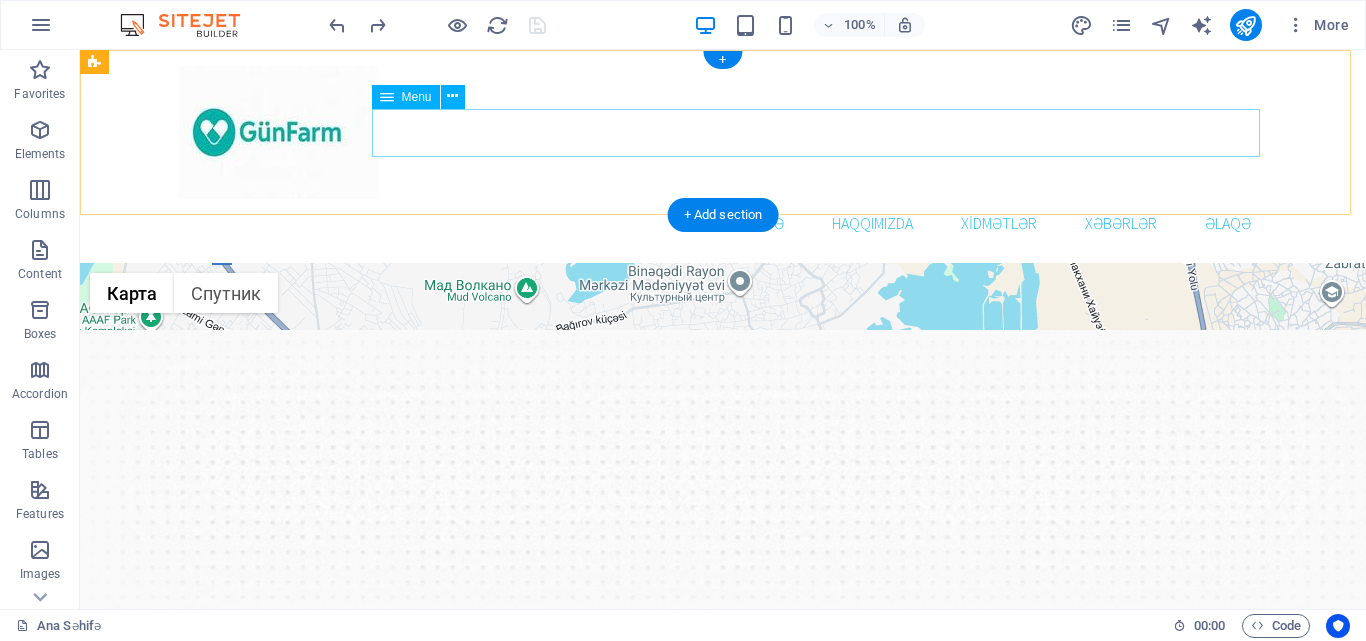 click on "Ana Səhifə Haqqımızda Xidmətlər Xəbərlər Əlaqə" at bounding box center (723, 223) 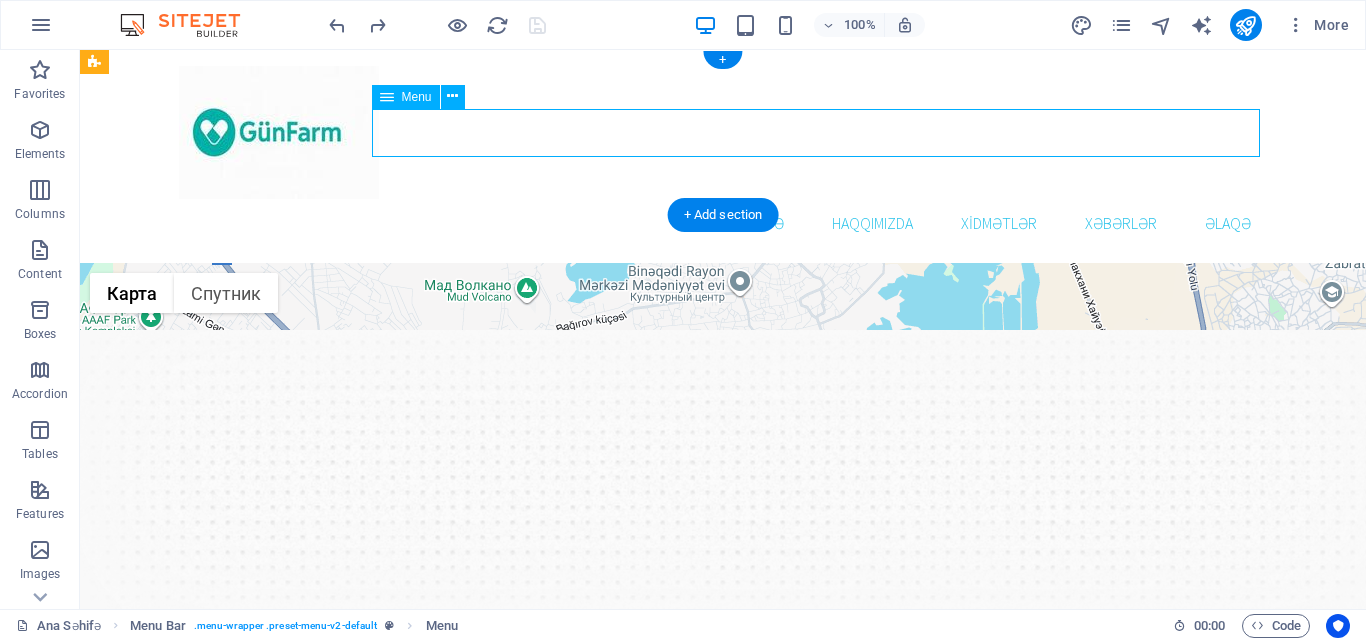 click on "Ana Səhifə Haqqımızda Xidmətlər Xəbərlər Əlaqə" at bounding box center (723, 223) 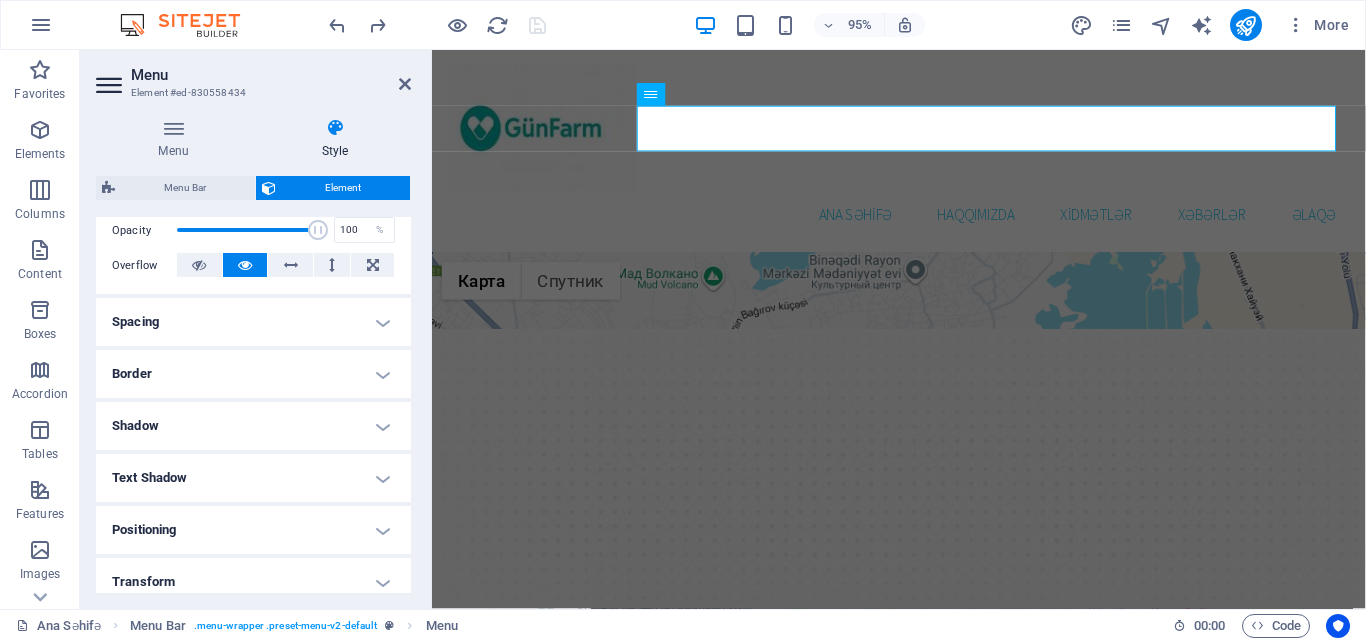 scroll, scrollTop: 469, scrollLeft: 0, axis: vertical 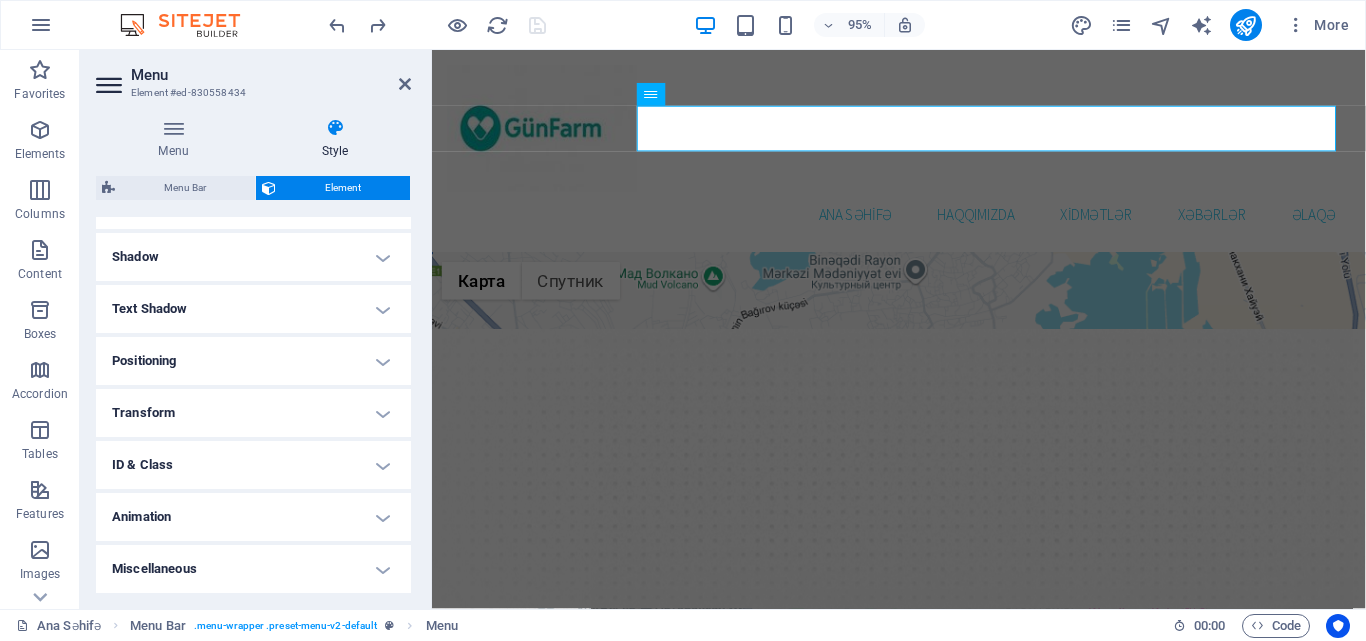 click on "Text Shadow" at bounding box center [253, 309] 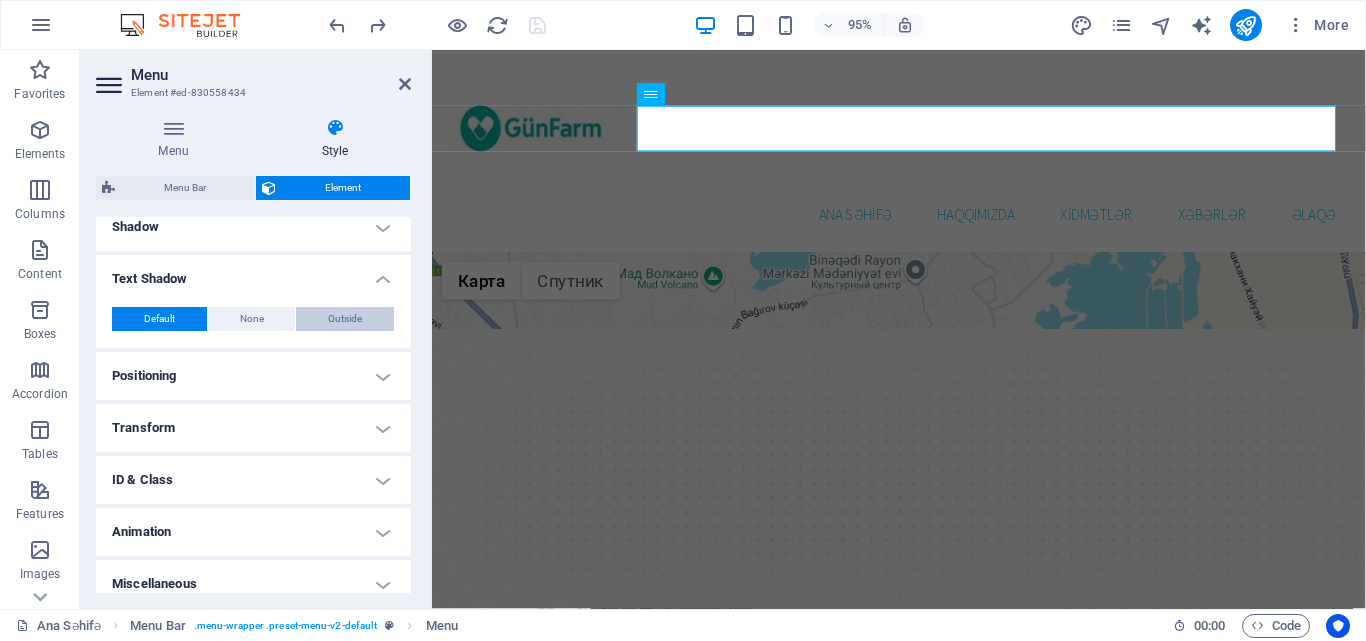 scroll, scrollTop: 514, scrollLeft: 0, axis: vertical 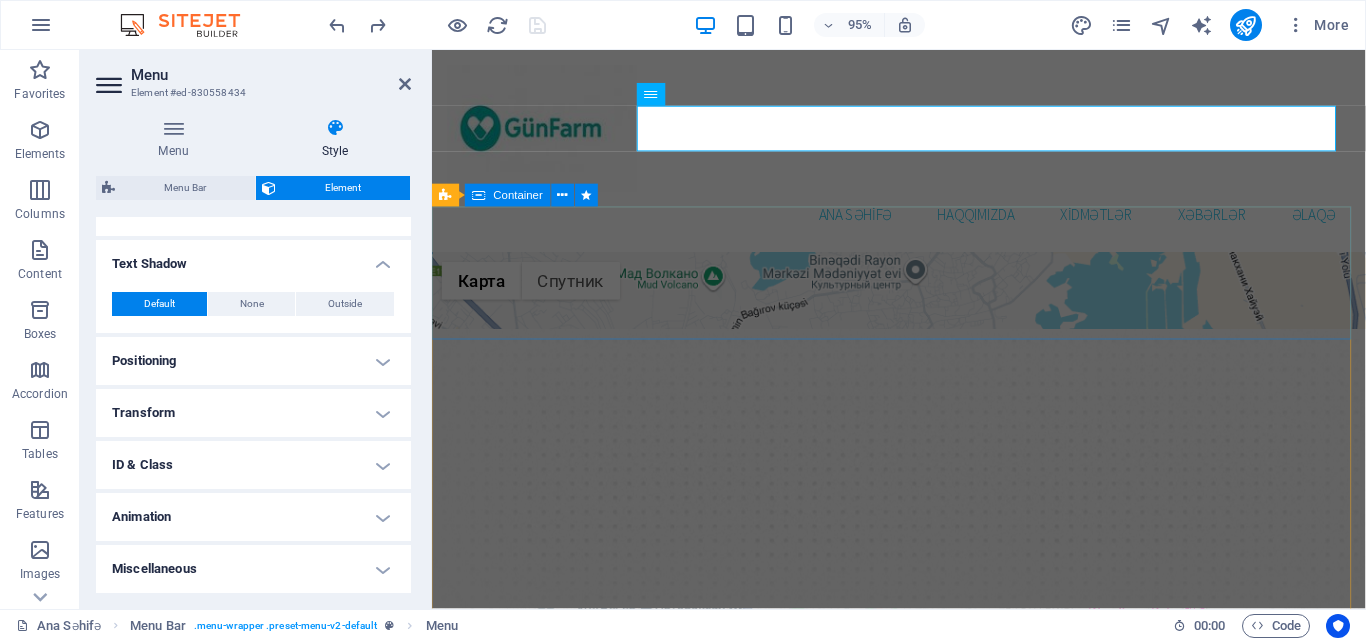 click on "Ünvan Bakı ş,M.Kazımovski 32 AZ1114   Bakı Bizimlə əlaqə support@gunpharm.com" at bounding box center [923, 1070] 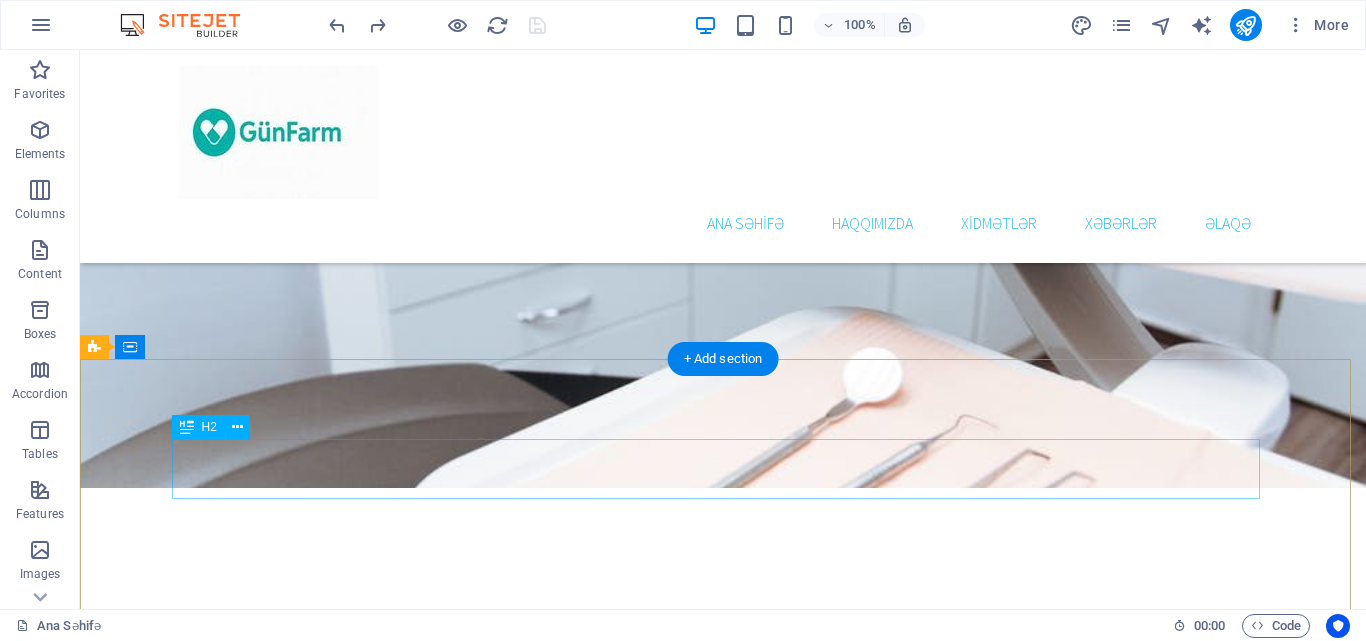 scroll, scrollTop: 4300, scrollLeft: 0, axis: vertical 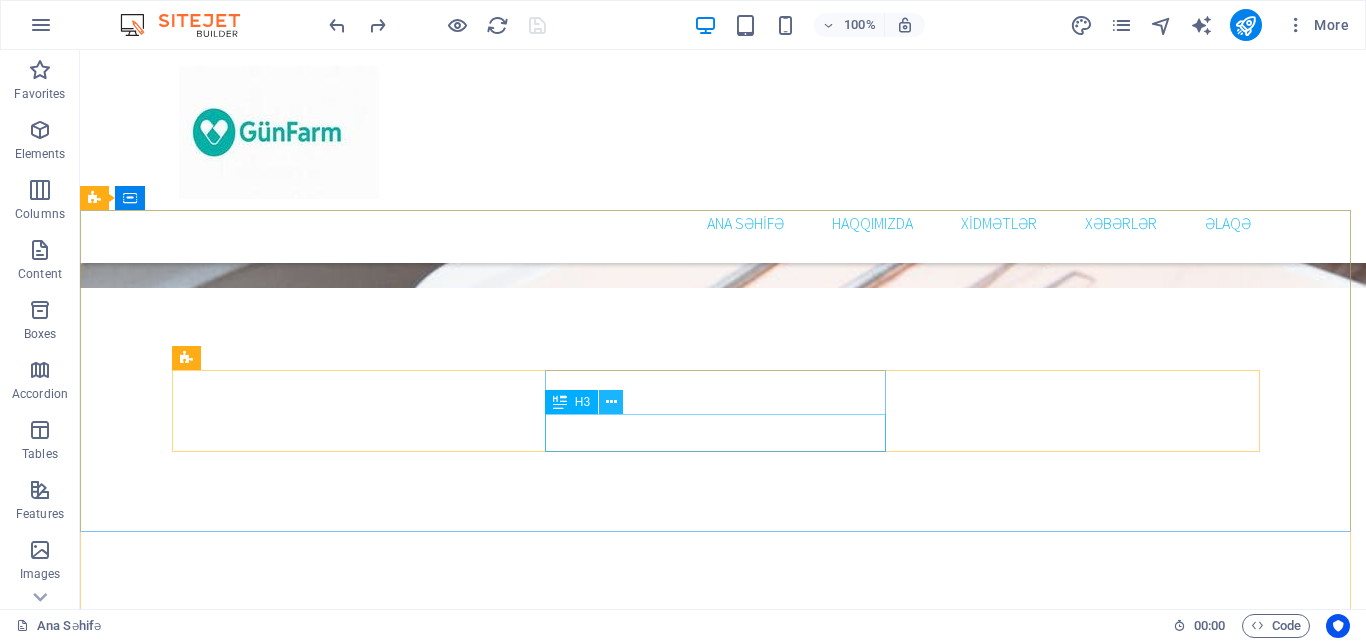 click at bounding box center [611, 402] 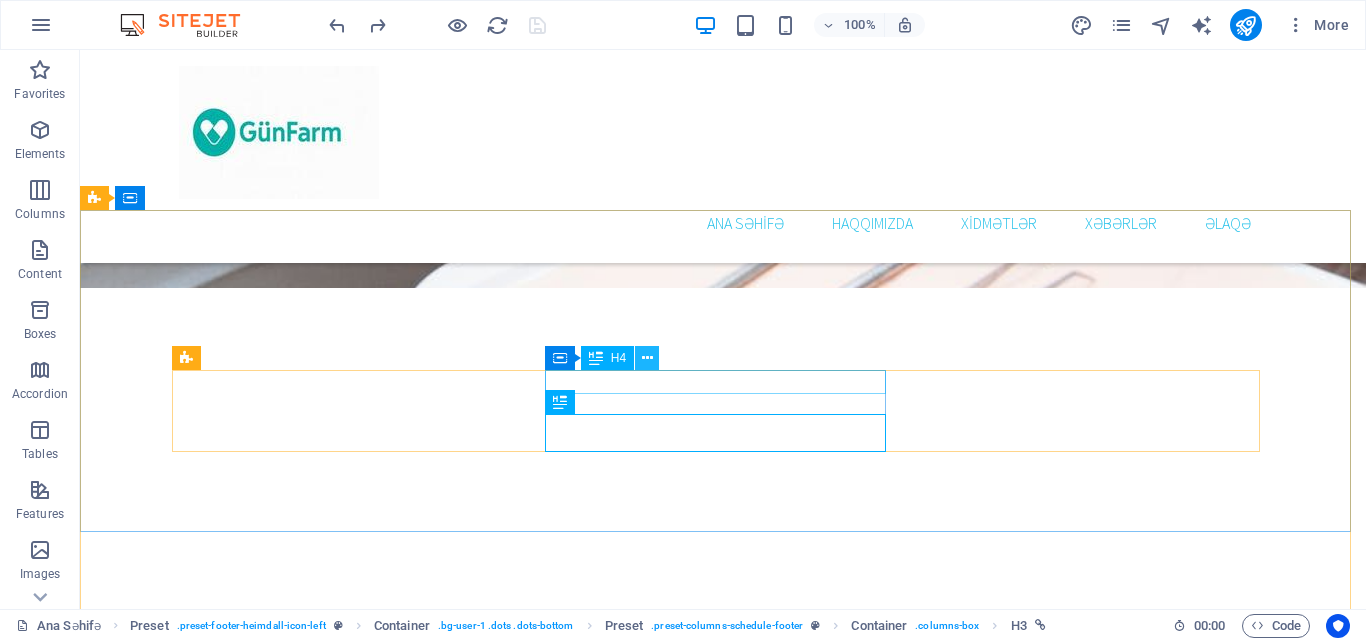 click at bounding box center [647, 358] 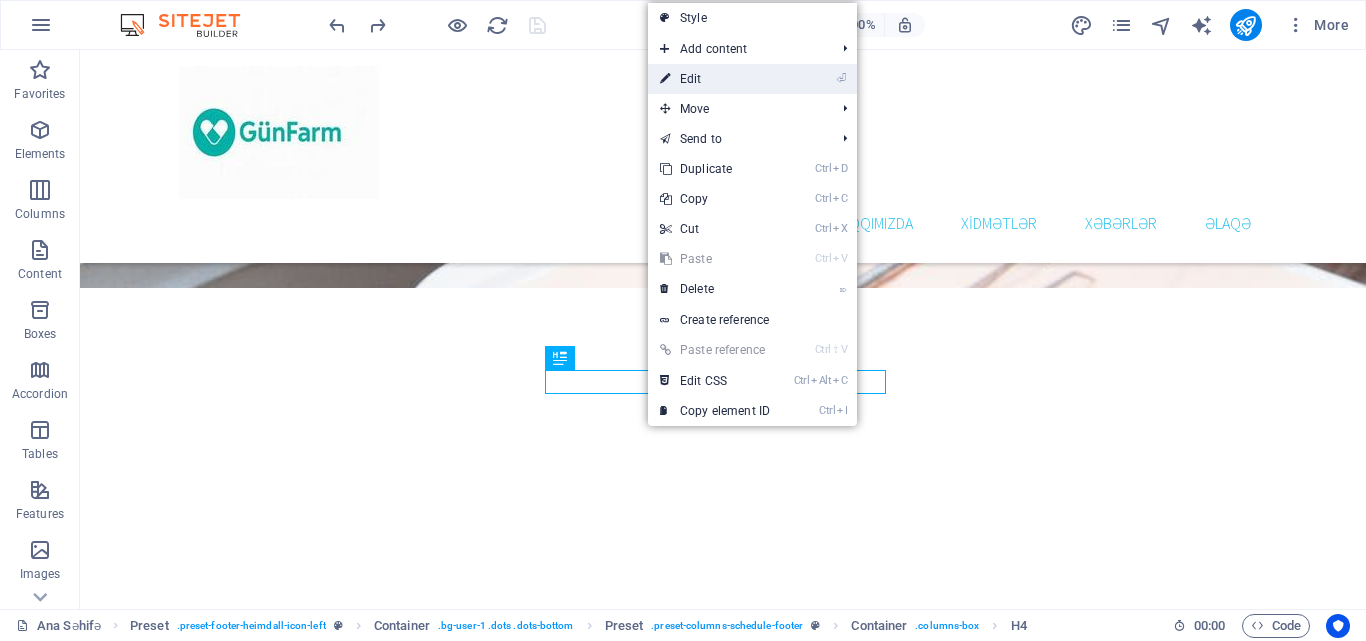 drag, startPoint x: 704, startPoint y: 74, endPoint x: 384, endPoint y: 135, distance: 325.76218 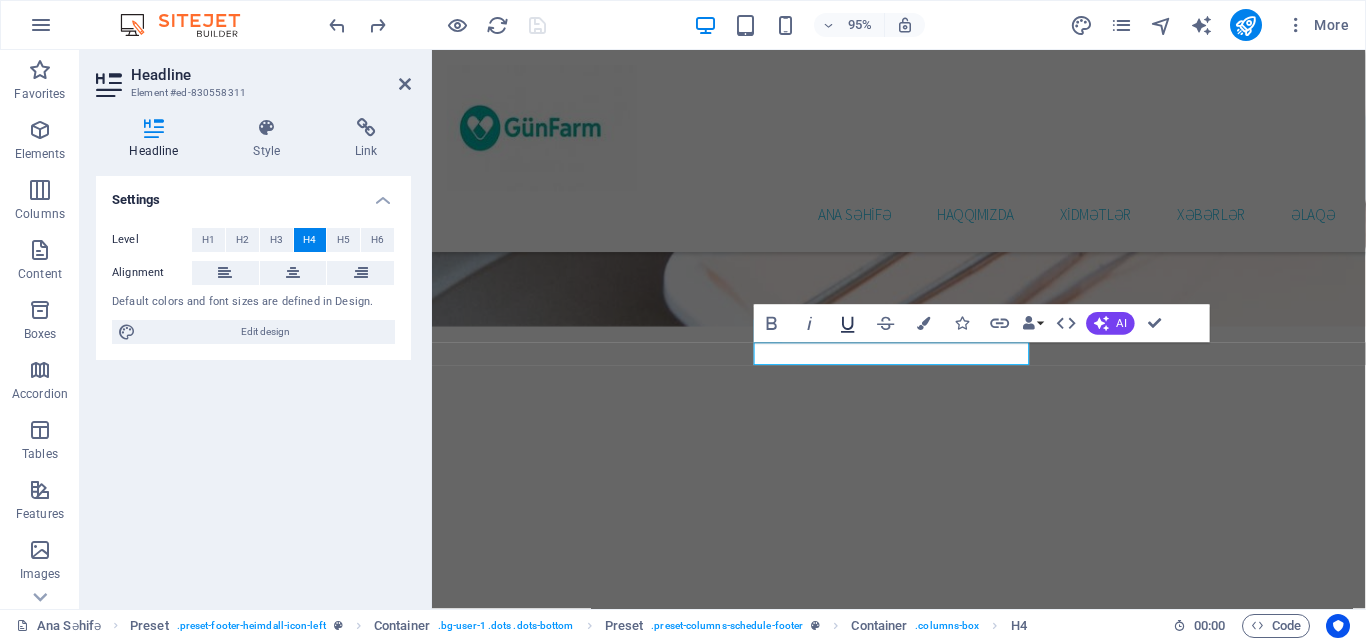 scroll, scrollTop: 4743, scrollLeft: 0, axis: vertical 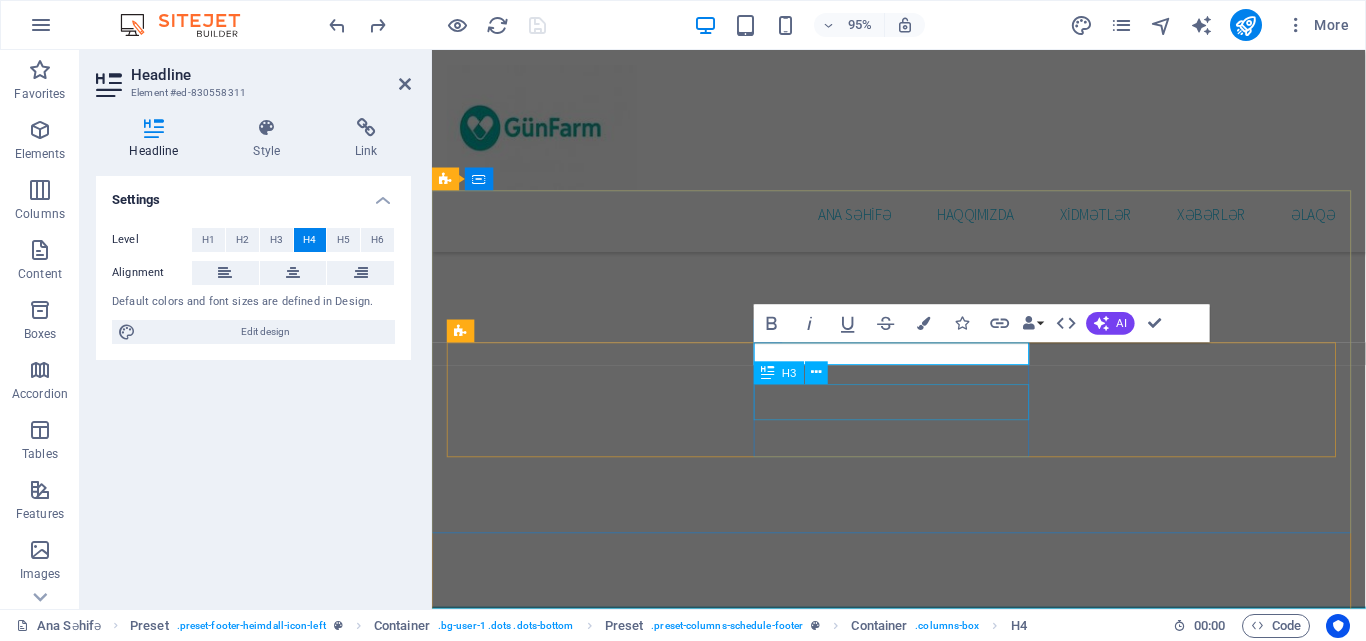 click on "[PHONE]" at bounding box center [603, 2944] 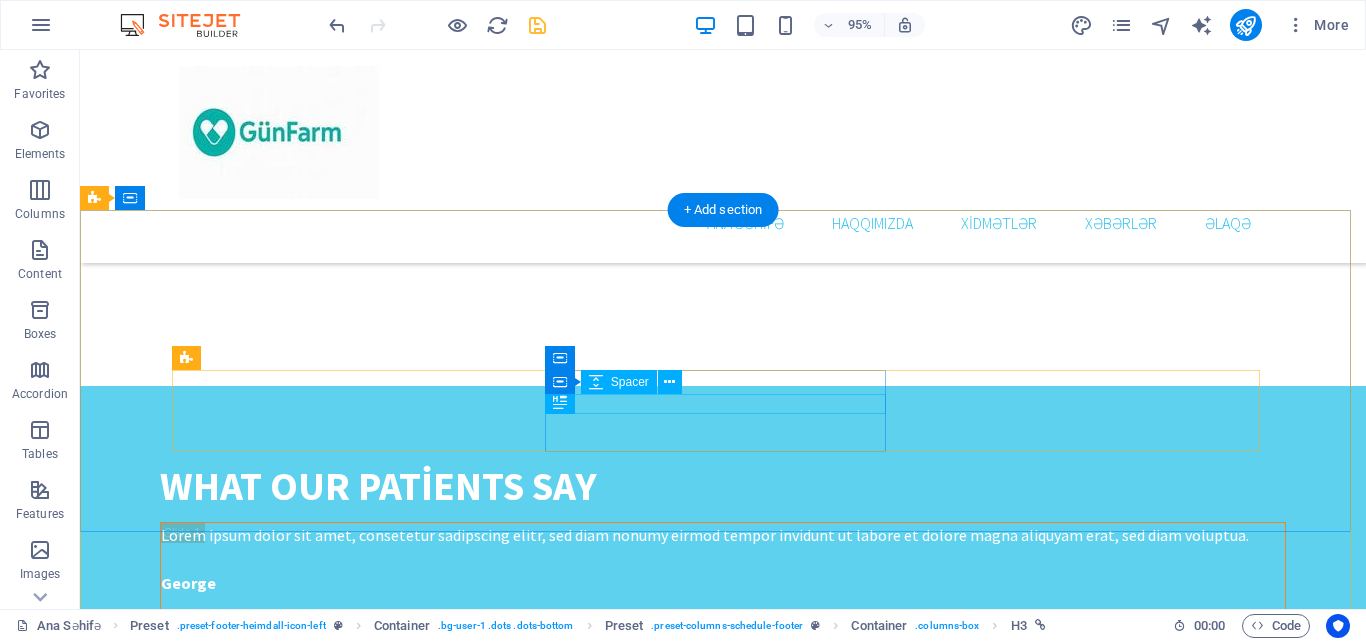 scroll, scrollTop: 4300, scrollLeft: 0, axis: vertical 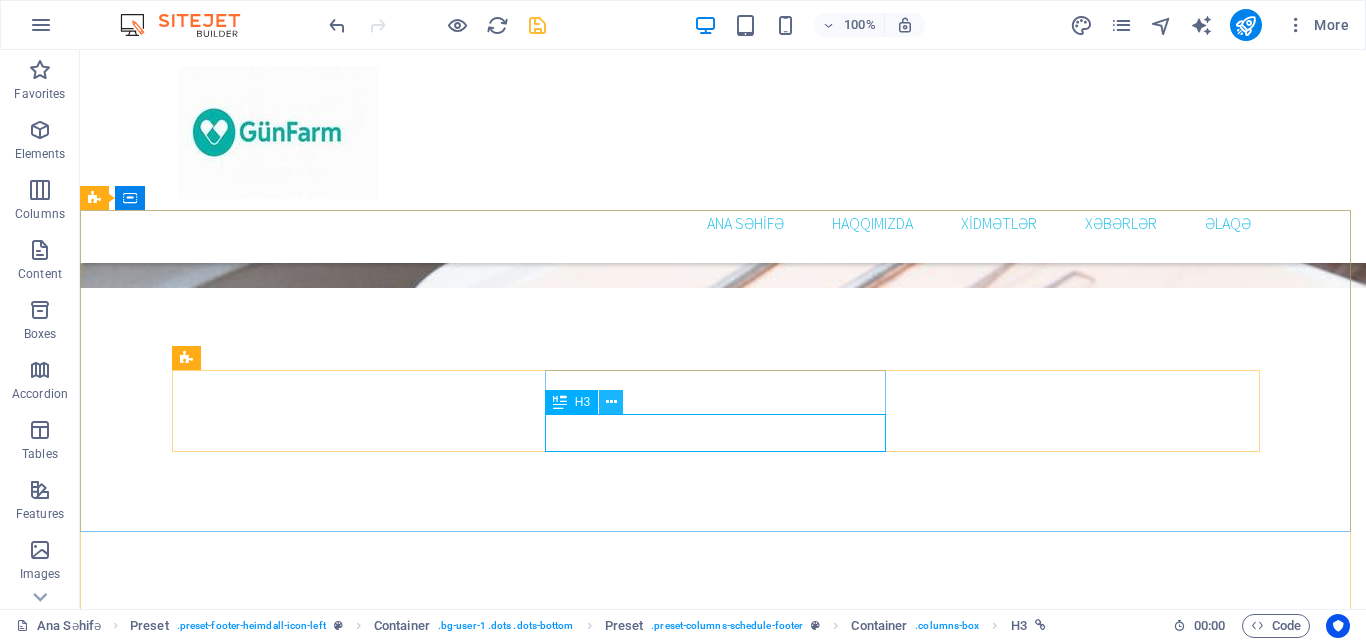 click at bounding box center [611, 402] 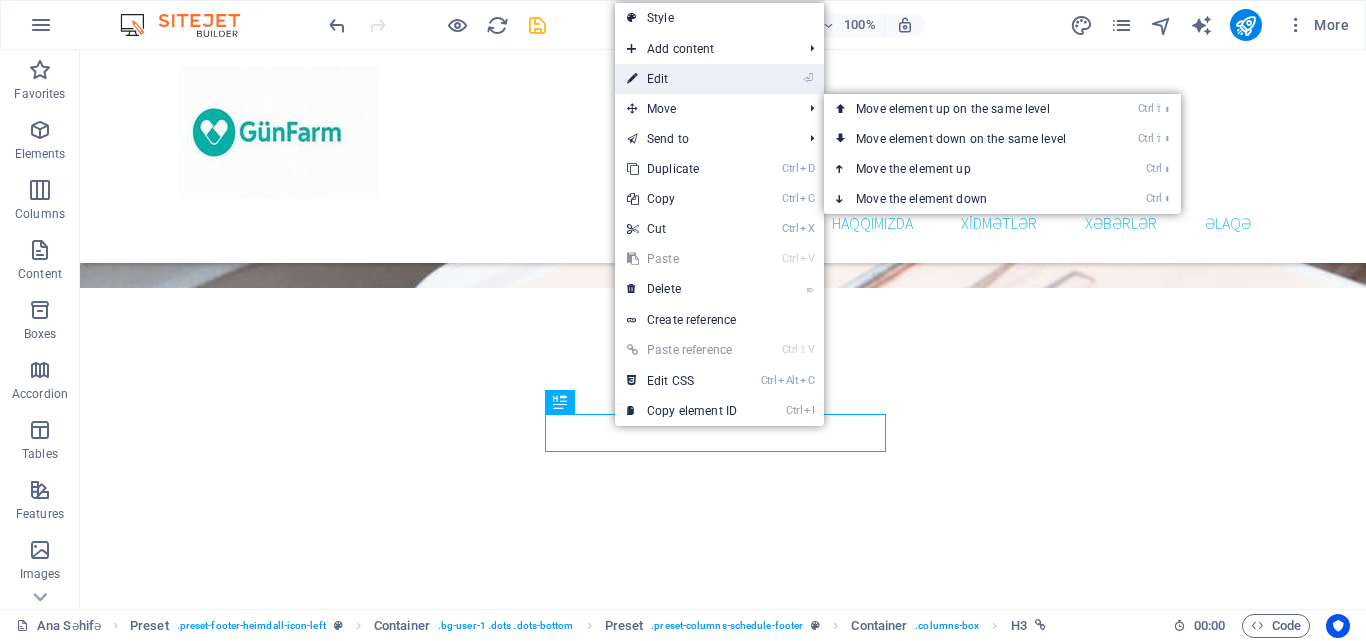 click on "⏎  Edit" at bounding box center (682, 79) 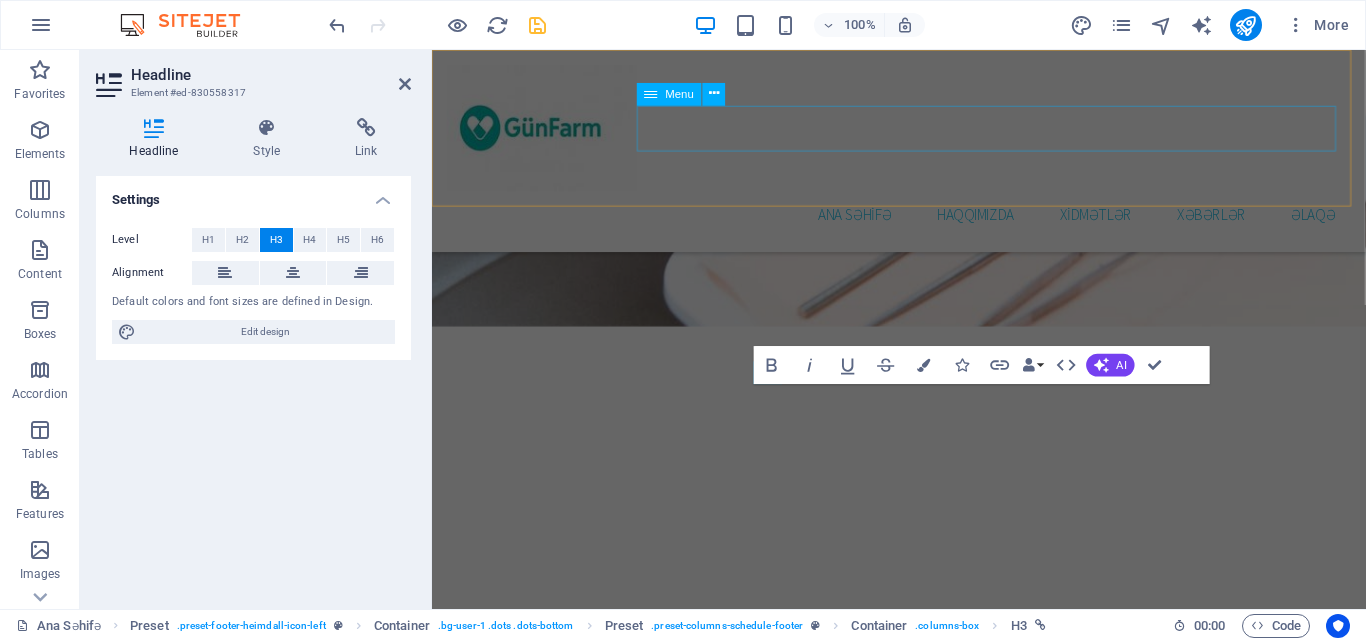 scroll, scrollTop: 4743, scrollLeft: 0, axis: vertical 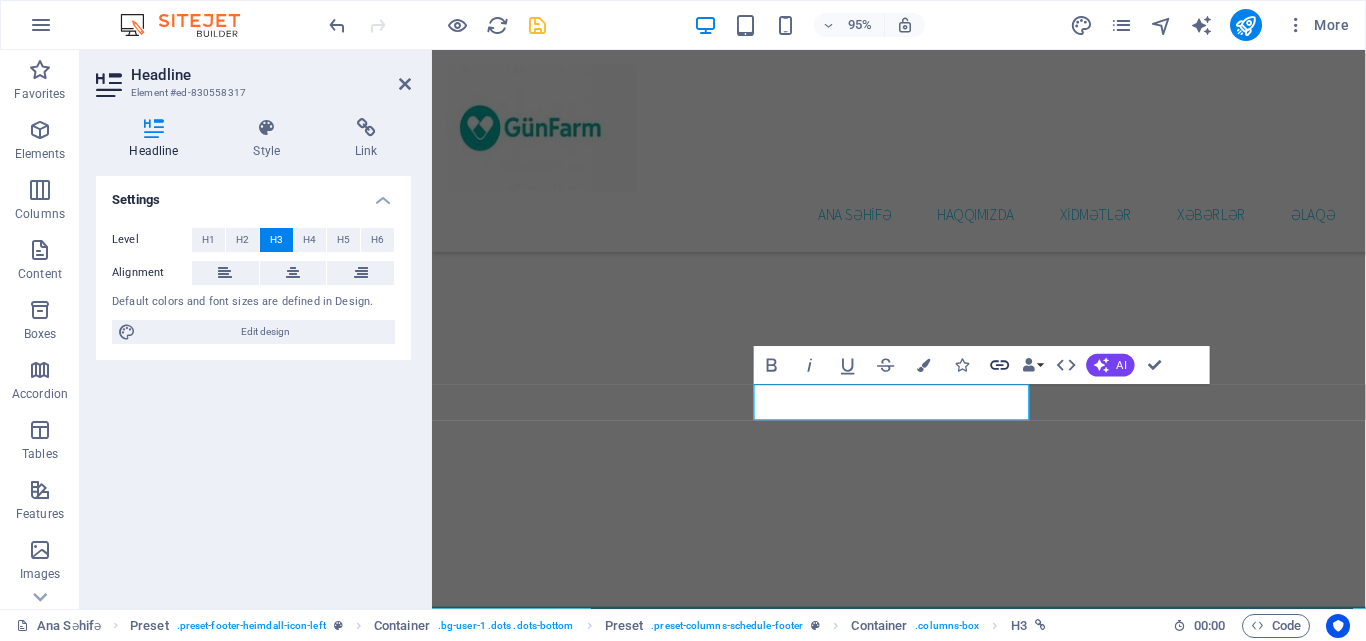 click 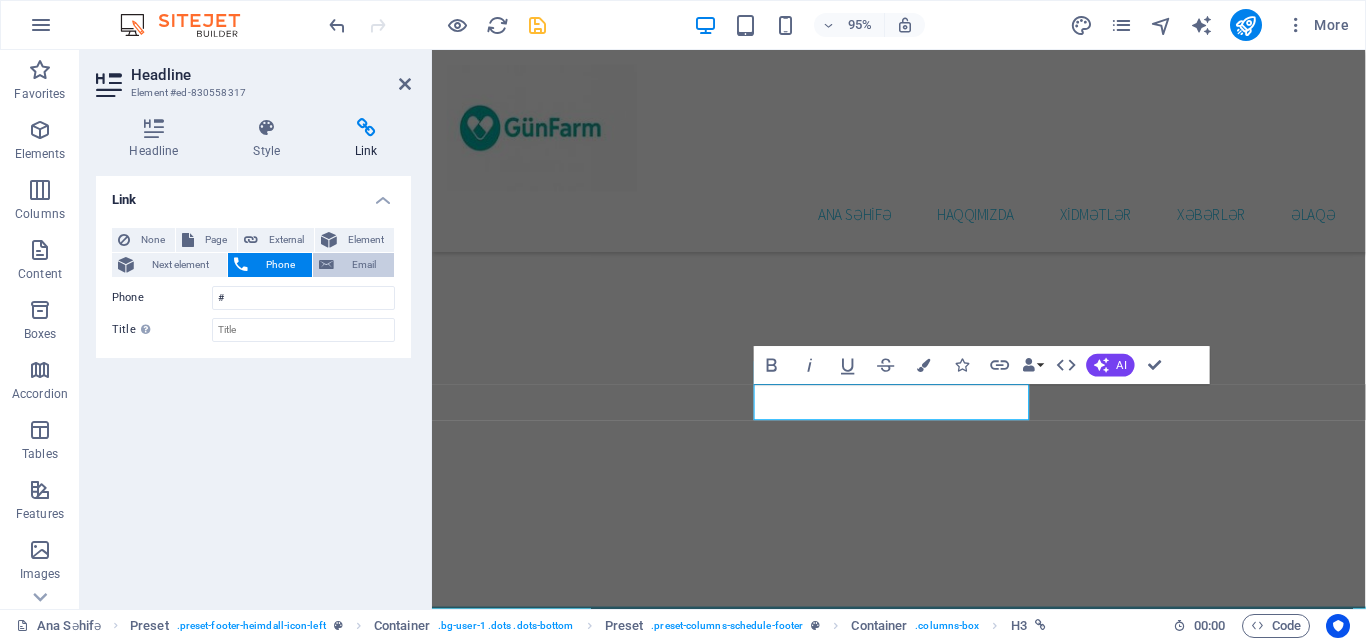 click on "Email" at bounding box center [364, 265] 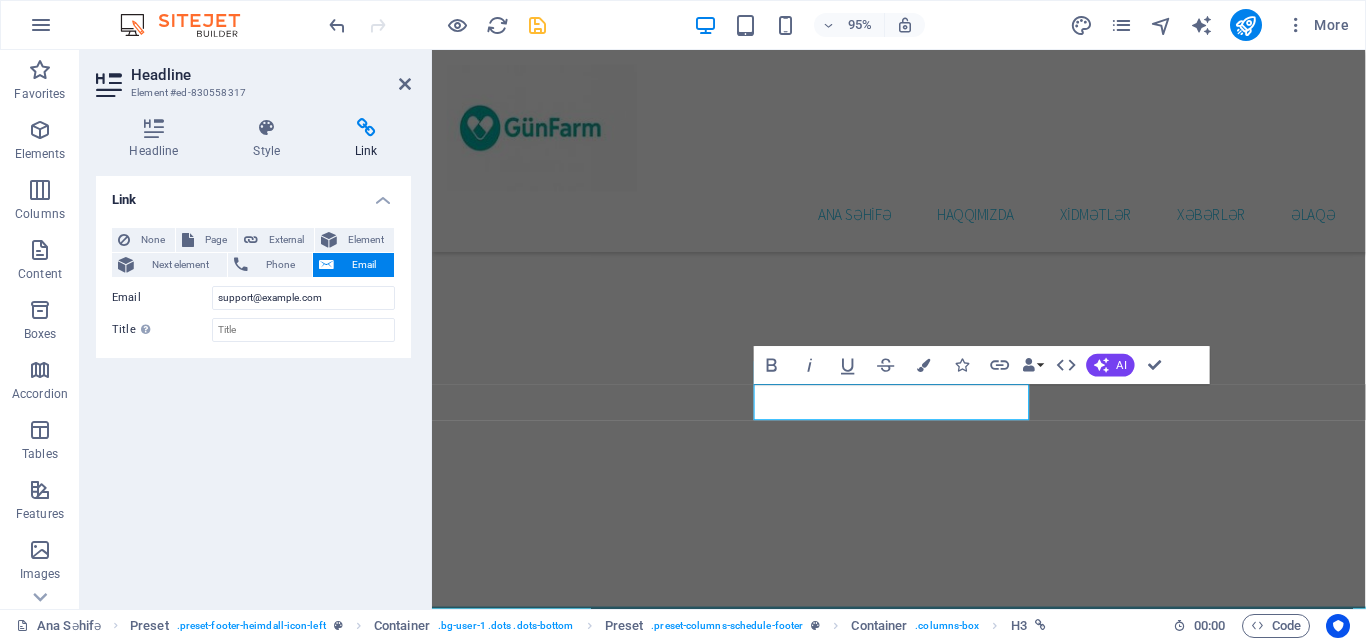 click on "Link None Page External Element Next element Phone Email Page Ana Səhifə Haqqımızda Doctors Services Appointments Legal Notice Privacy Start Element
URL Phone # Email support@gunpharm.com Invalid email address. Link target New tab Same tab Overlay Title Additional link description, should not be the same as the link text. The title is most often shown as a tooltip text when the mouse moves over the element. Leave empty if uncertain. Relationship Sets the  relationship of this link to the link target . For example, the value "nofollow" instructs search engines not to follow the link. Can be left empty. alternate author bookmark external help license next nofollow noreferrer noopener prev search tag" at bounding box center [253, 384] 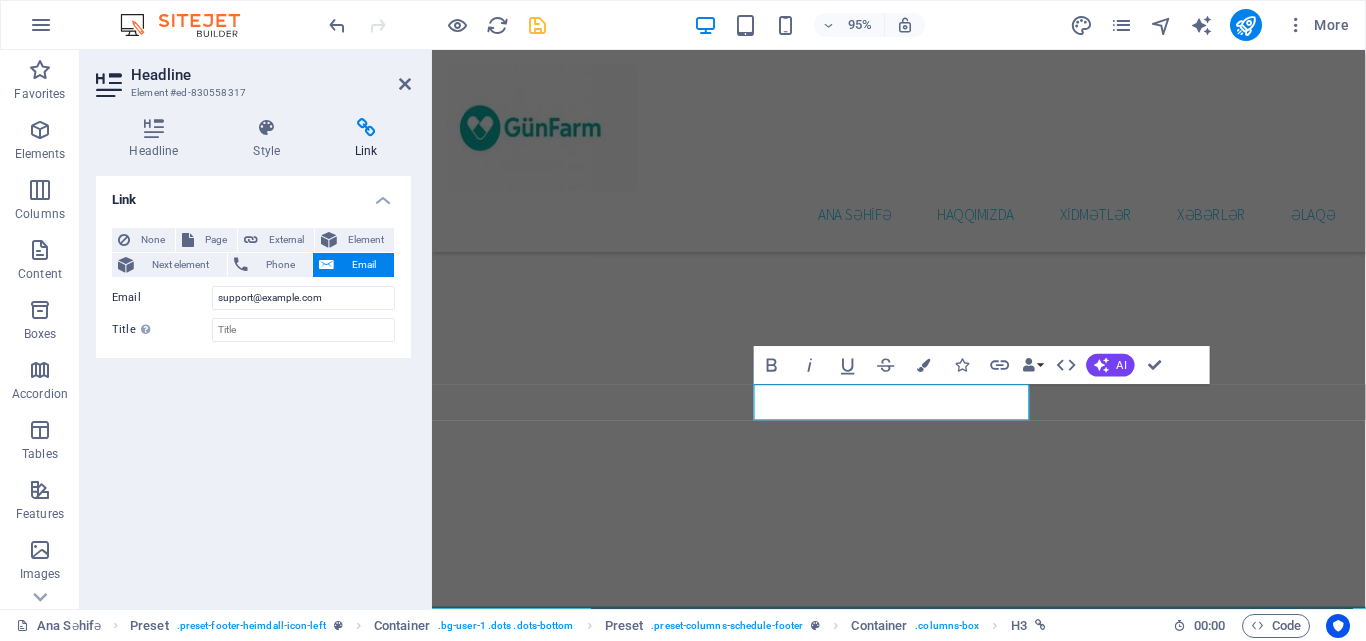 click on "Link None Page External Element Next element Phone Email Page Ana Səhifə Haqqımızda Doctors Services Appointments Legal Notice Privacy Start Element
URL Phone # Email support@gunpharm.com Invalid email address. Link target New tab Same tab Overlay Title Additional link description, should not be the same as the link text. The title is most often shown as a tooltip text when the mouse moves over the element. Leave empty if uncertain. Relationship Sets the  relationship of this link to the link target . For example, the value "nofollow" instructs search engines not to follow the link. Can be left empty. alternate author bookmark external help license next nofollow noreferrer noopener prev search tag" at bounding box center [253, 384] 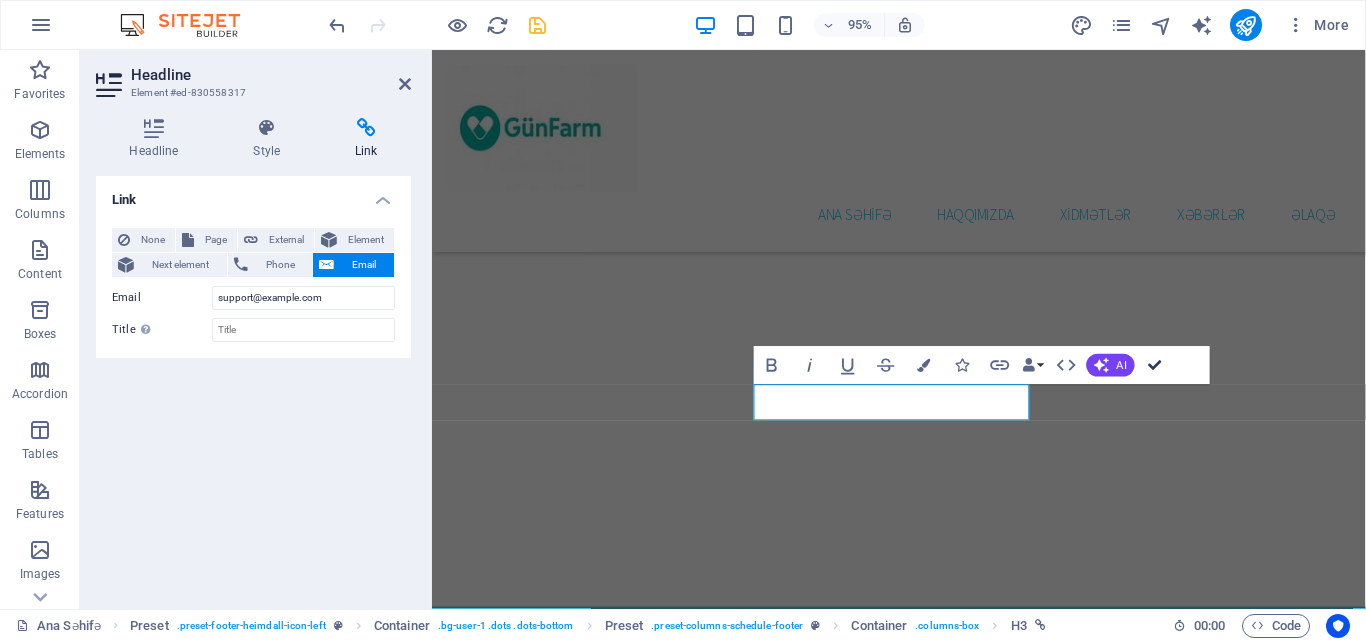 drag, startPoint x: 1057, startPoint y: 322, endPoint x: 1156, endPoint y: 364, distance: 107.54069 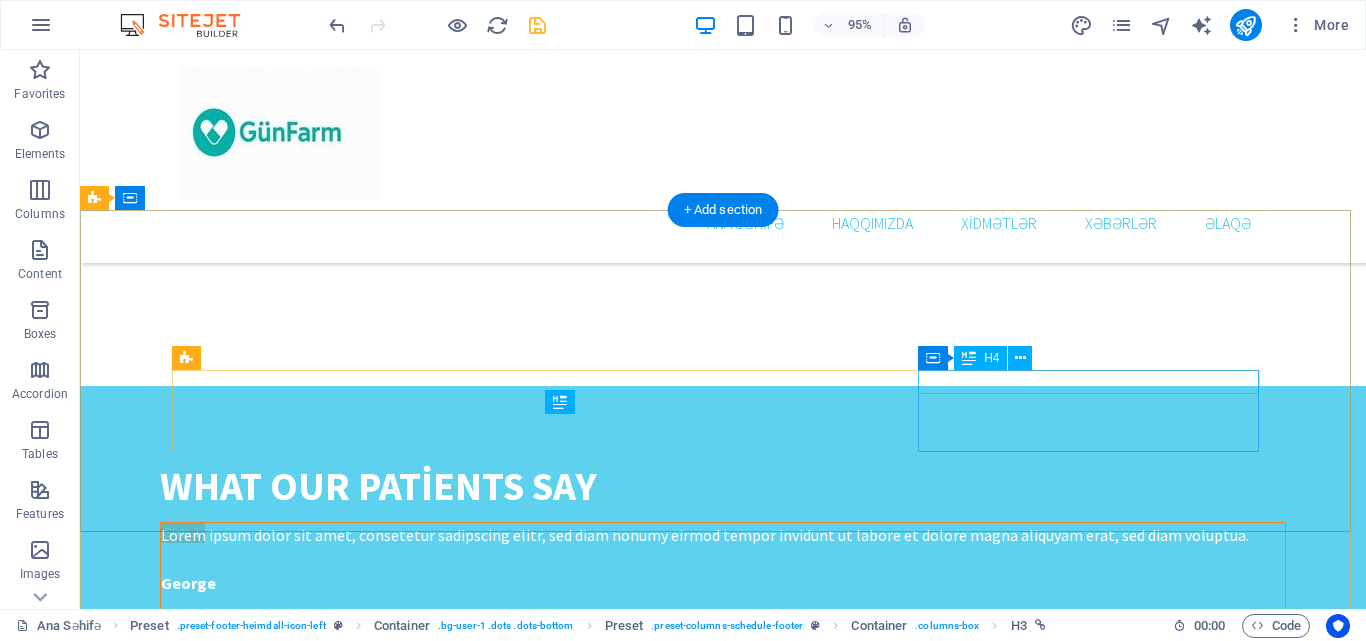 scroll, scrollTop: 4300, scrollLeft: 0, axis: vertical 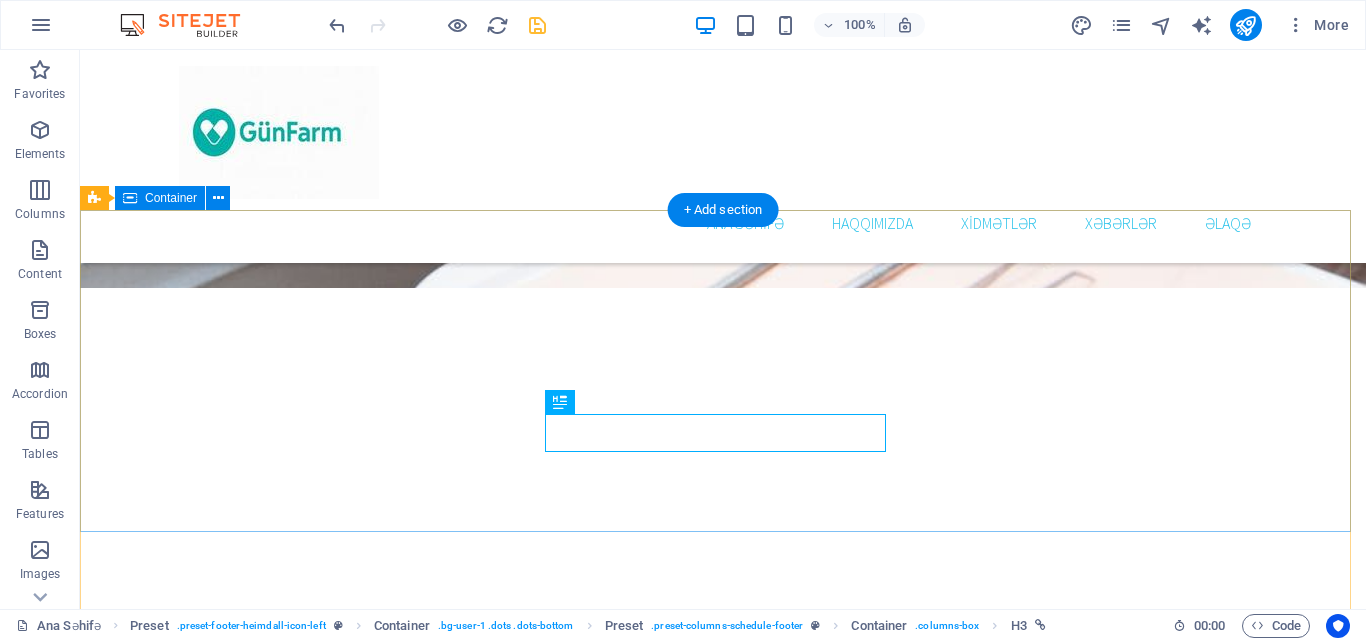 click on "Start smiling now Lorem ipsum dolor sit amet, consetetur sadipscing elitr, sed diam nonumy eirmod tempor invidunt ut labore et dolore magna aliquyam erat. Elektron poçt Schedule an Appointment    MAke an Appointment" at bounding box center [723, 2970] 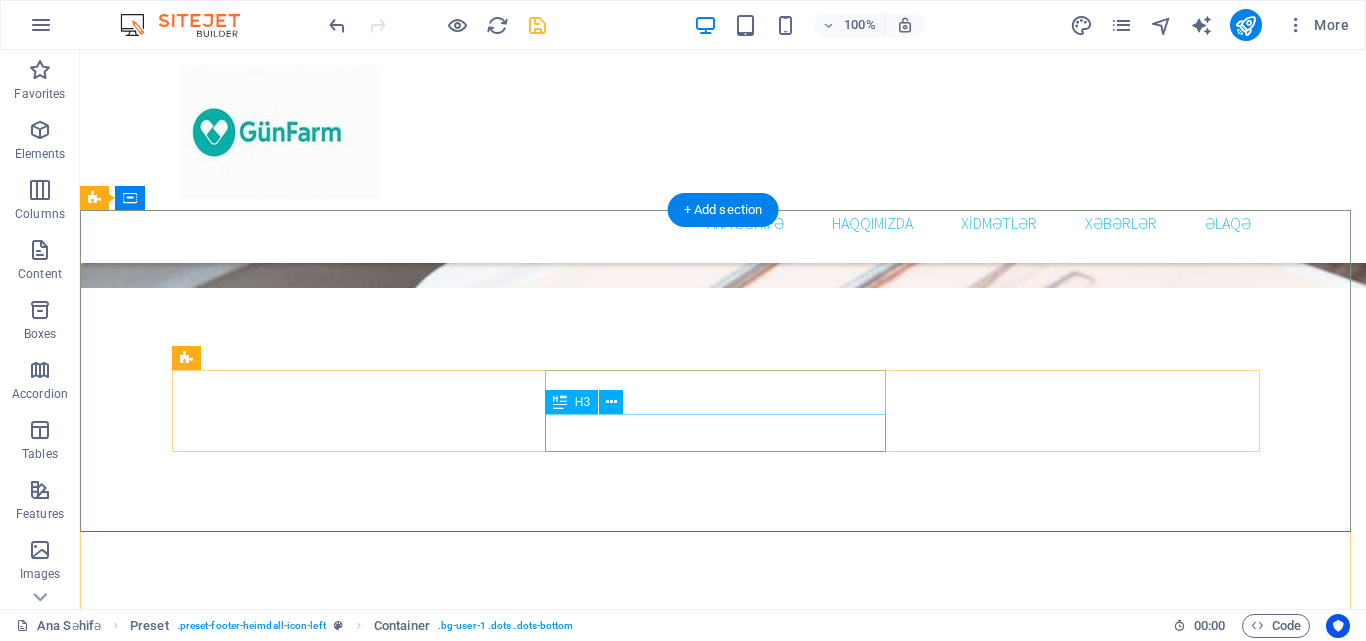 click at bounding box center (723, 3003) 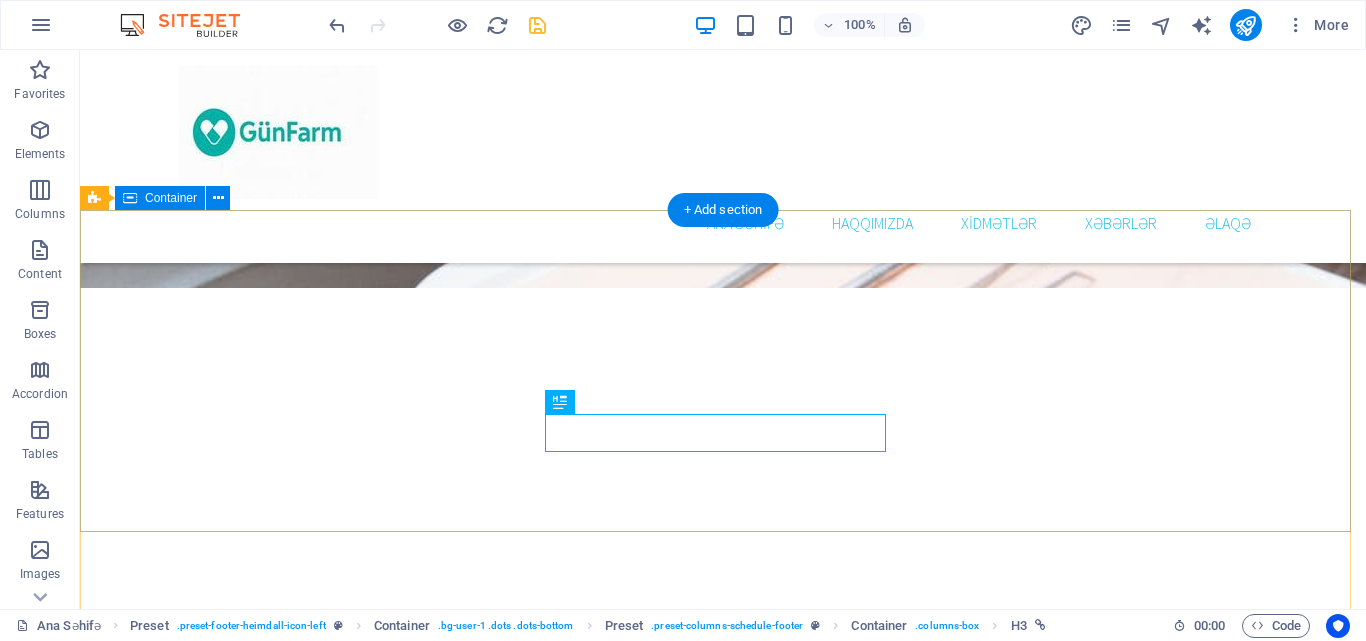 click on "Start smiling now Lorem ipsum dolor sit amet, consetetur sadipscing elitr, sed diam nonumy eirmod tempor invidunt ut labore et dolore magna aliquyam erat. Elektron poçt Schedule an Appointment    MAke an Appointment" at bounding box center [723, 2970] 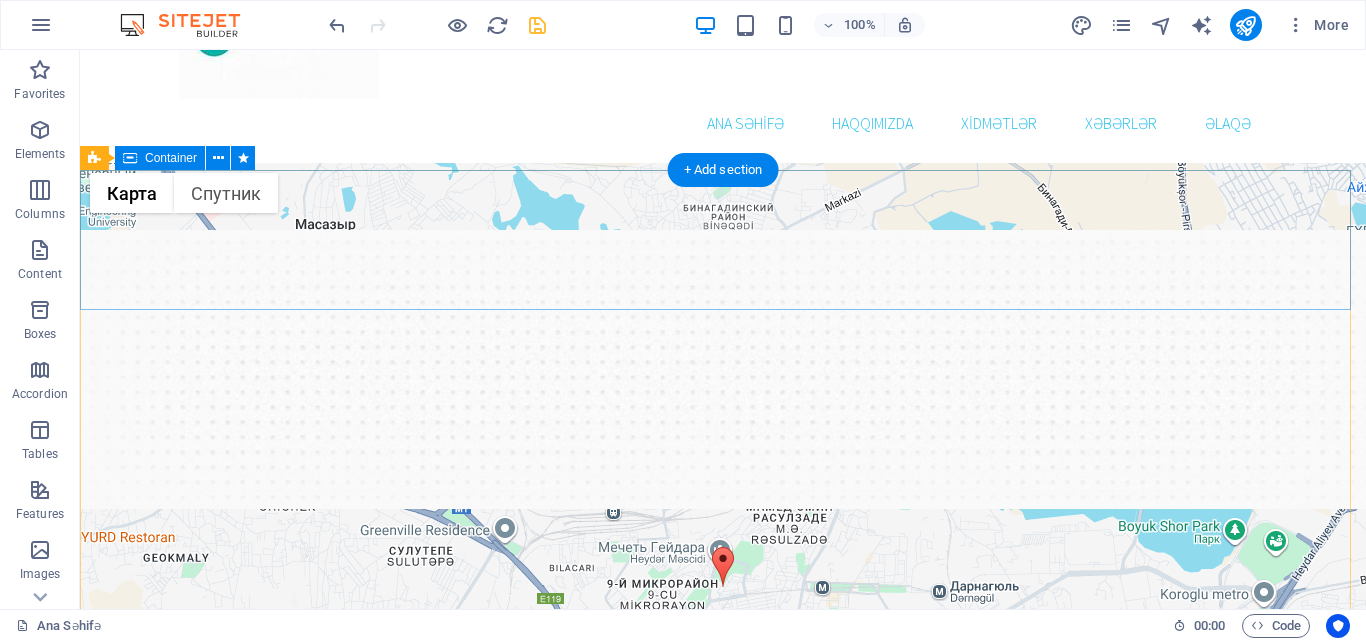 scroll, scrollTop: 0, scrollLeft: 0, axis: both 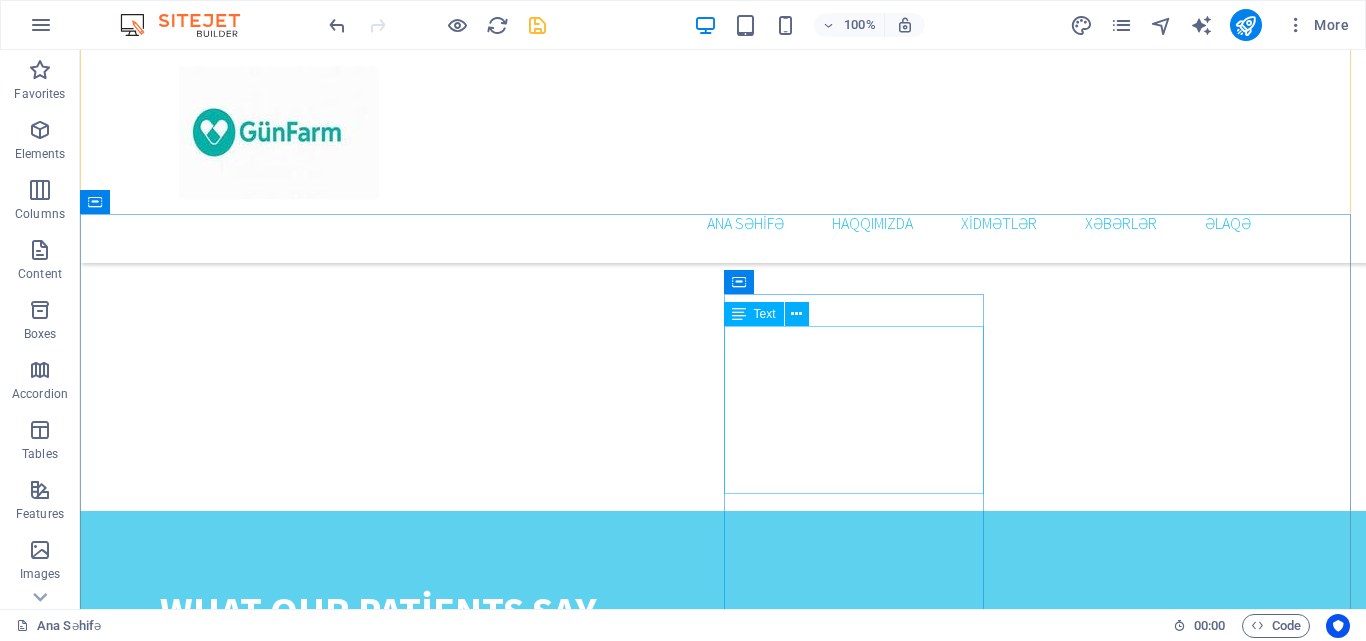 click on "Start Our Practice Doctors Services Appointments Legal Notice   Privacy" at bounding box center [226, 3469] 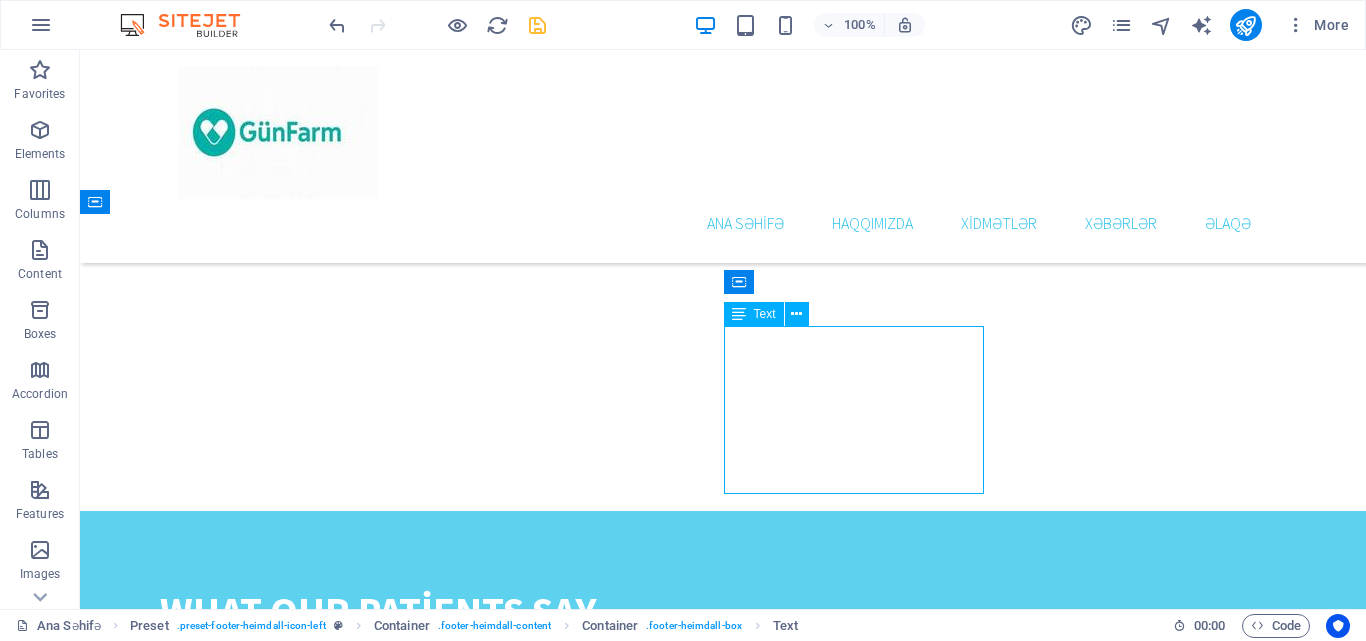 click on "Start Our Practice Doctors Services Appointments Legal Notice   Privacy" at bounding box center (226, 3469) 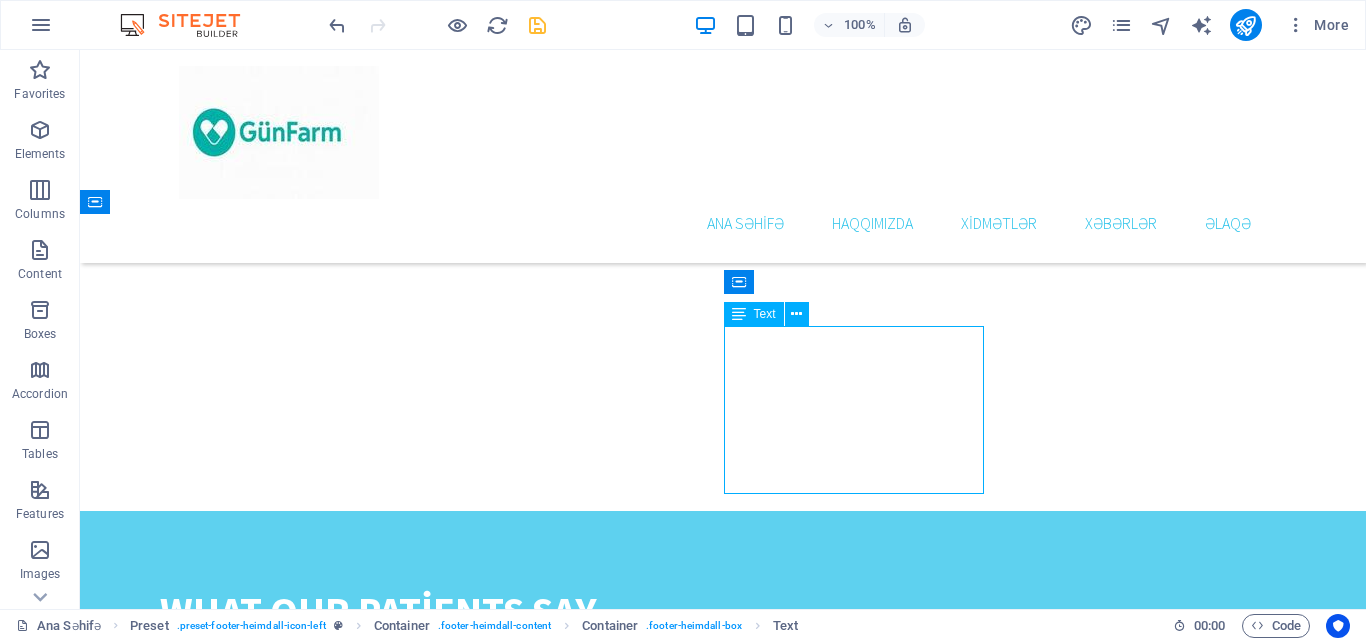 click on "Start Our Practice Doctors Services Appointments Legal Notice   Privacy" at bounding box center [226, 3469] 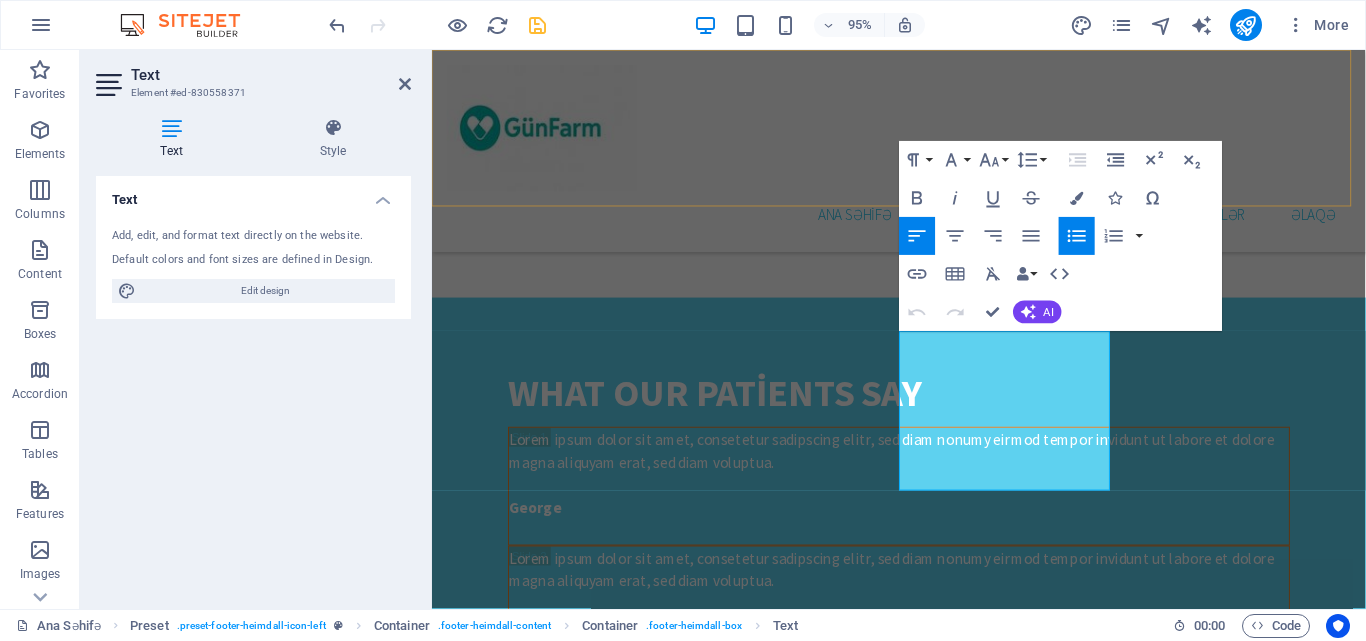 click on "Ana Səhifə Haqqımızda Xidmətlər Xəbərlər Əlaqə" at bounding box center [923, 156] 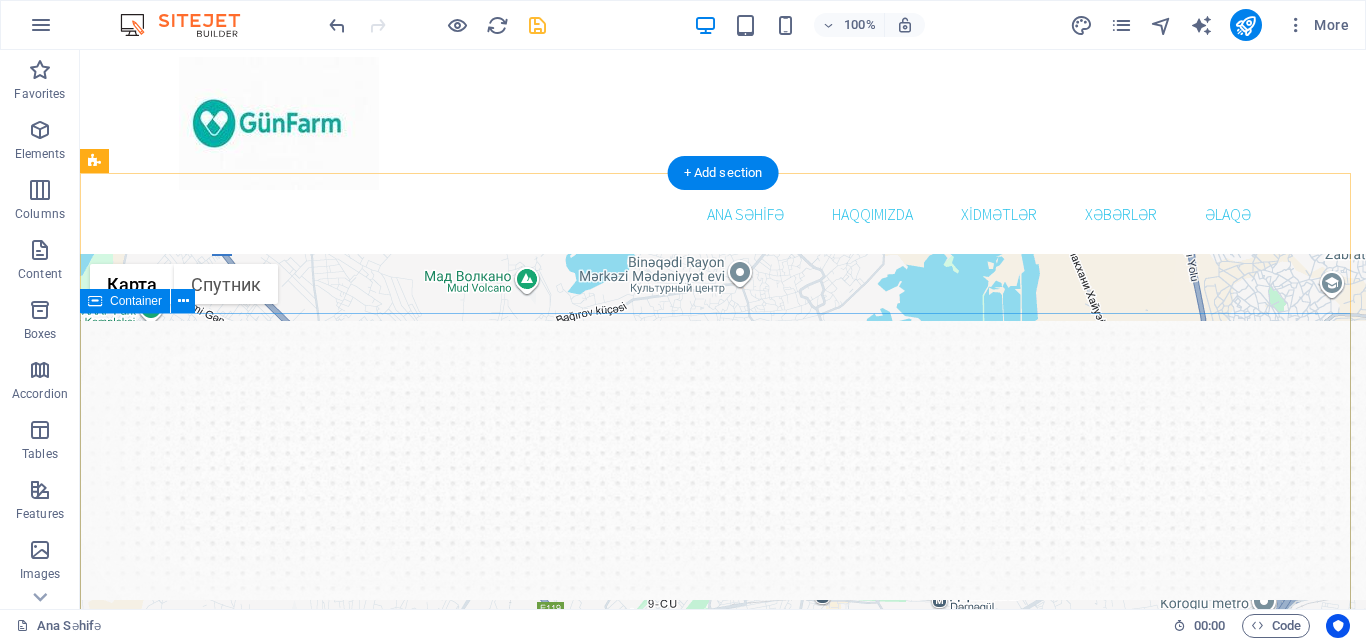scroll, scrollTop: 0, scrollLeft: 0, axis: both 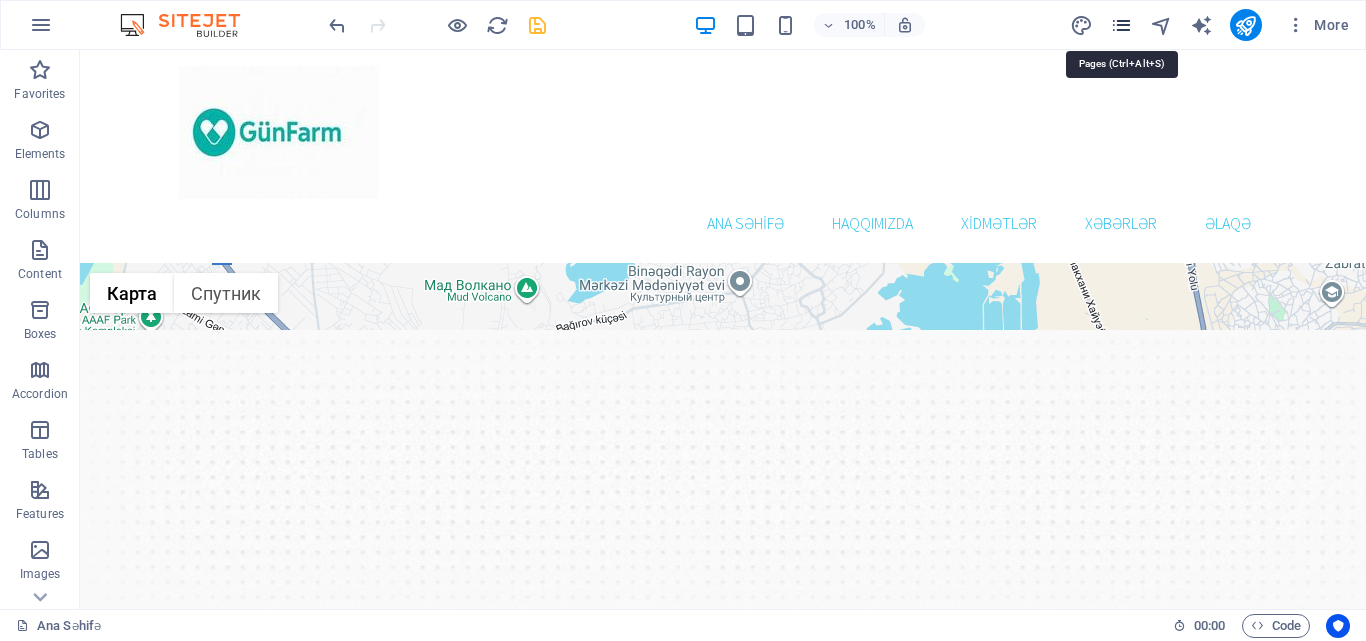 click at bounding box center [1121, 25] 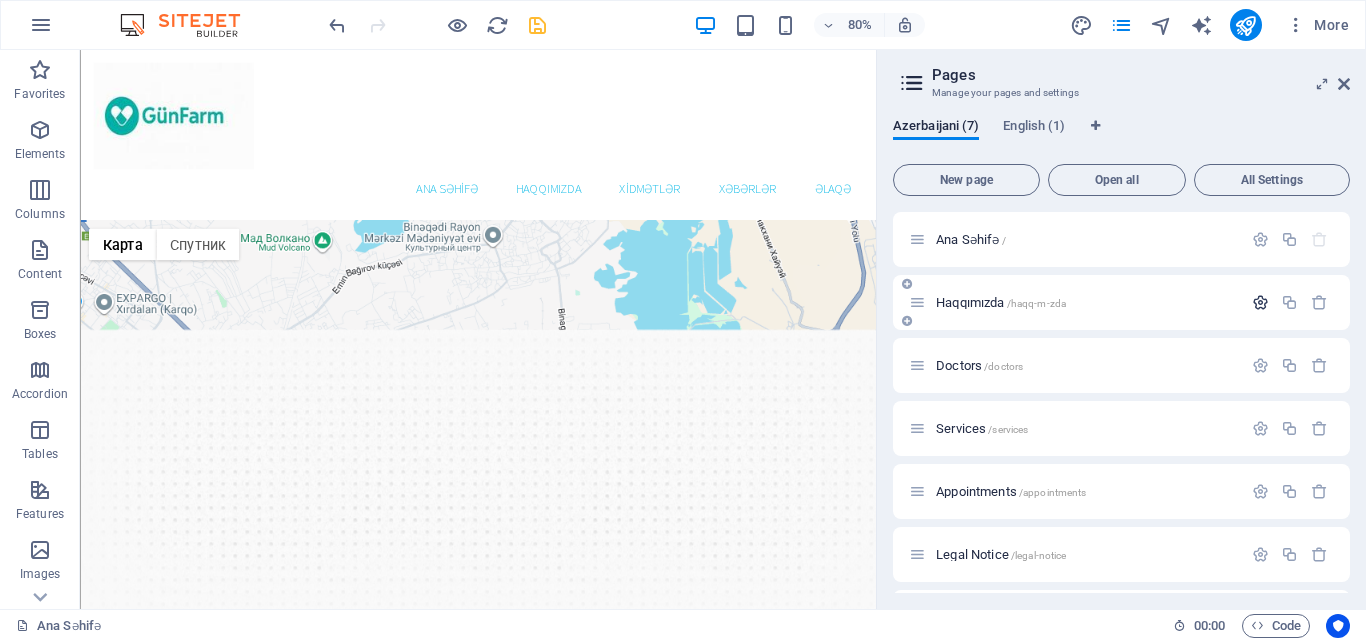 click at bounding box center [1260, 302] 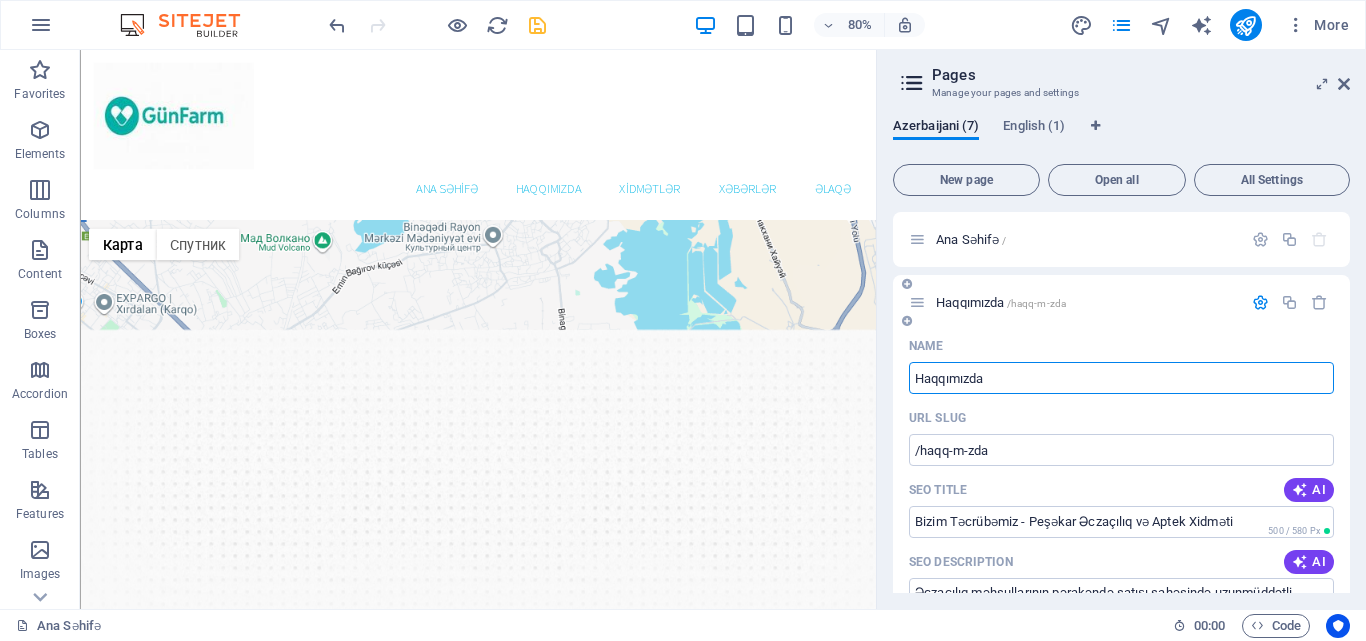 scroll, scrollTop: 200, scrollLeft: 0, axis: vertical 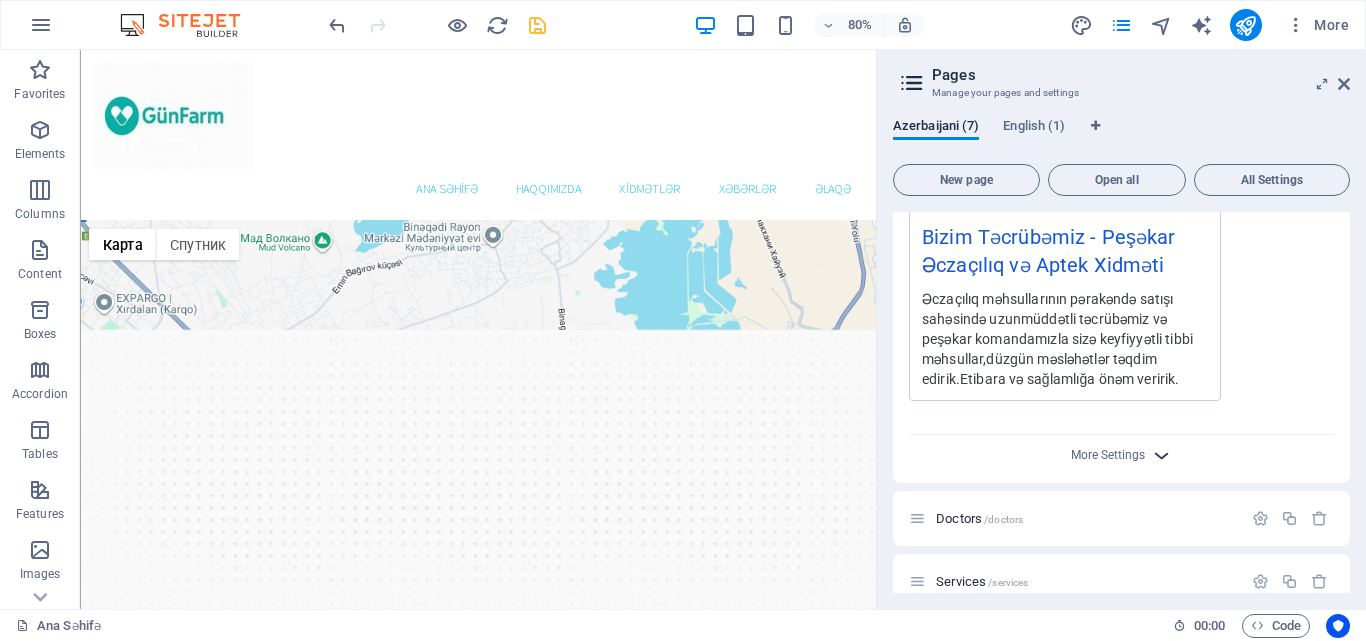 click at bounding box center [1161, 455] 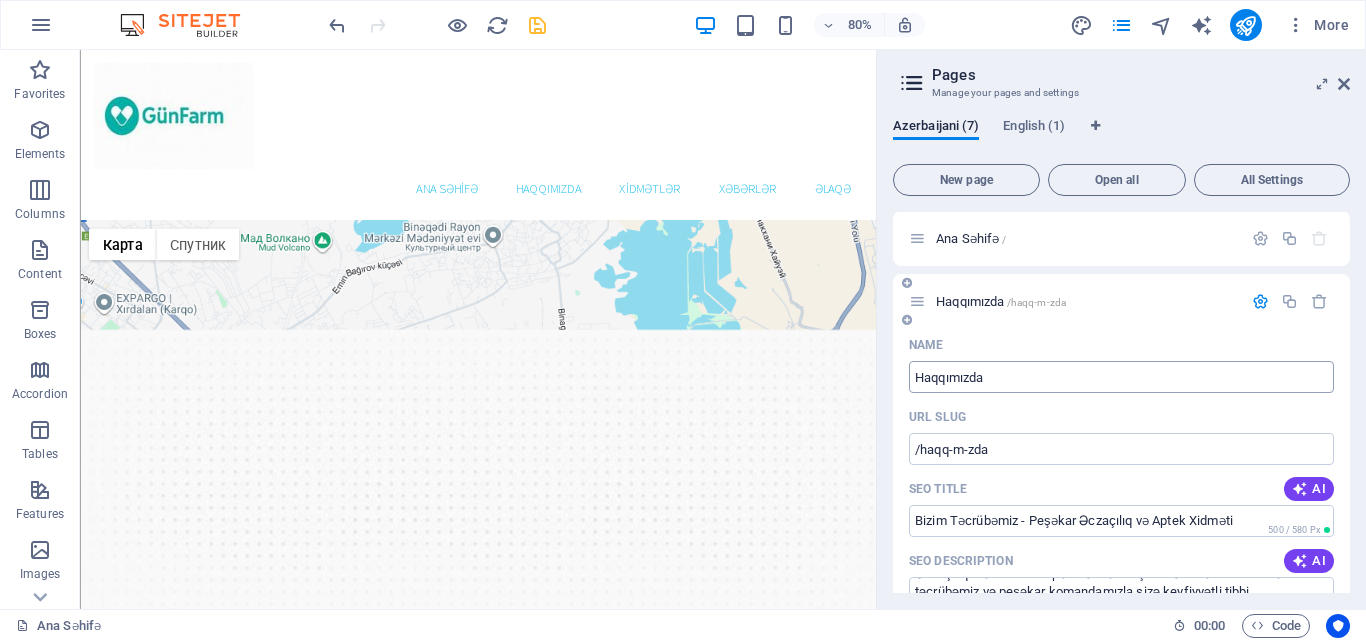 scroll, scrollTop: 0, scrollLeft: 0, axis: both 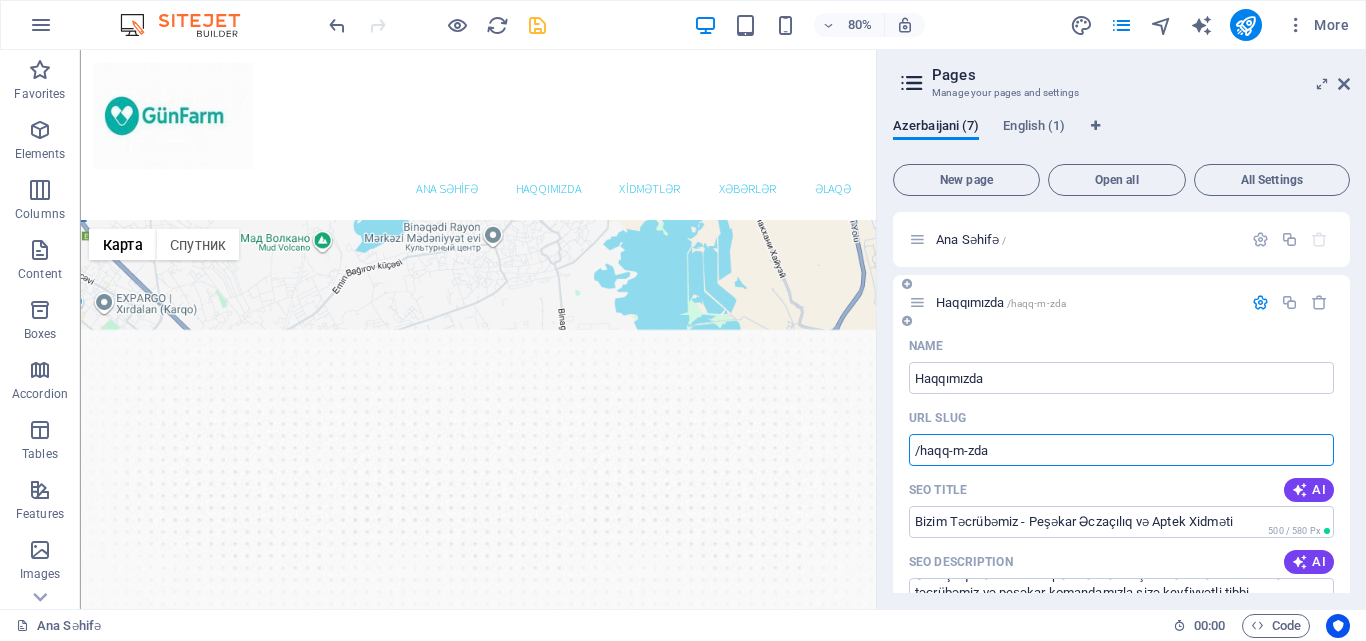 click on "/haqq-m-zda" at bounding box center [1121, 450] 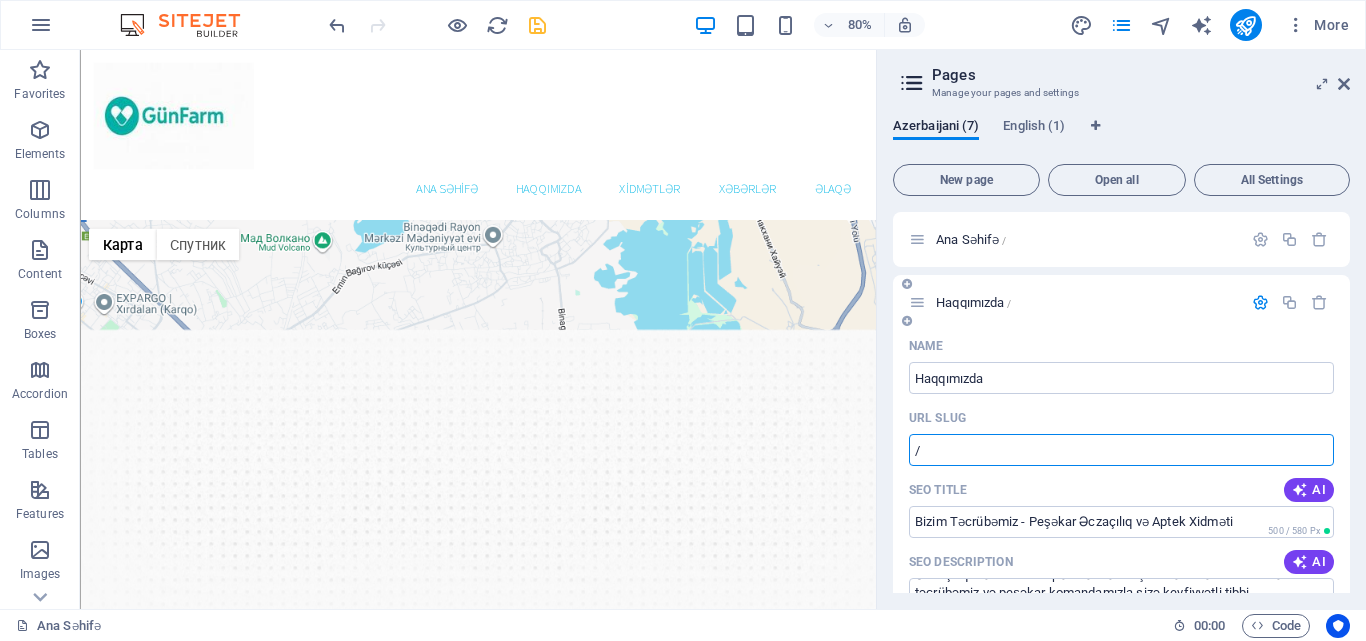 click on "Name" at bounding box center (1121, 346) 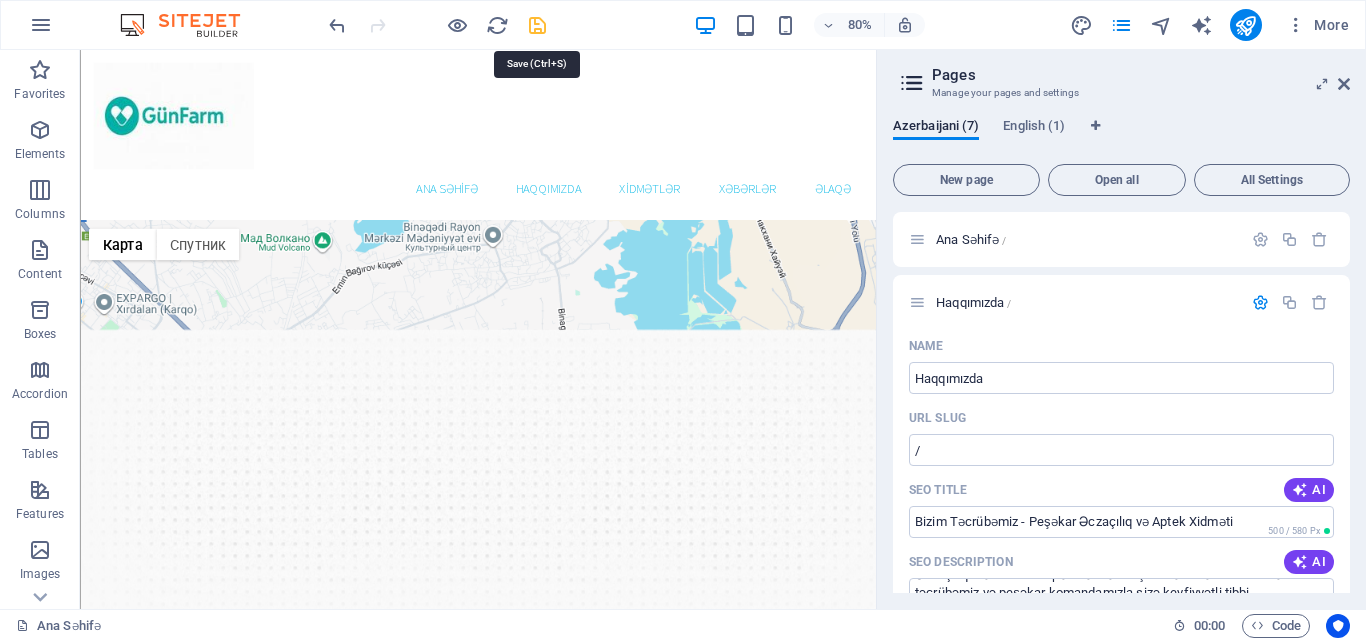 drag, startPoint x: 536, startPoint y: 26, endPoint x: 496, endPoint y: 242, distance: 219.67249 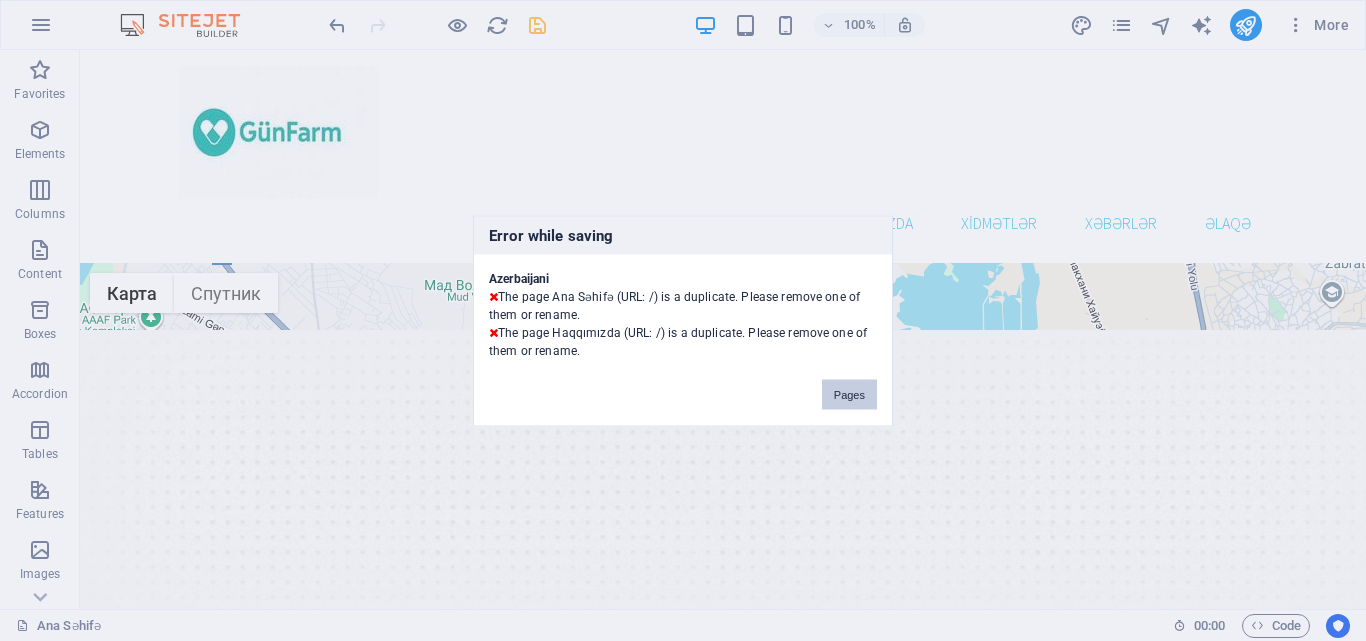 drag, startPoint x: 855, startPoint y: 390, endPoint x: 843, endPoint y: 441, distance: 52.392746 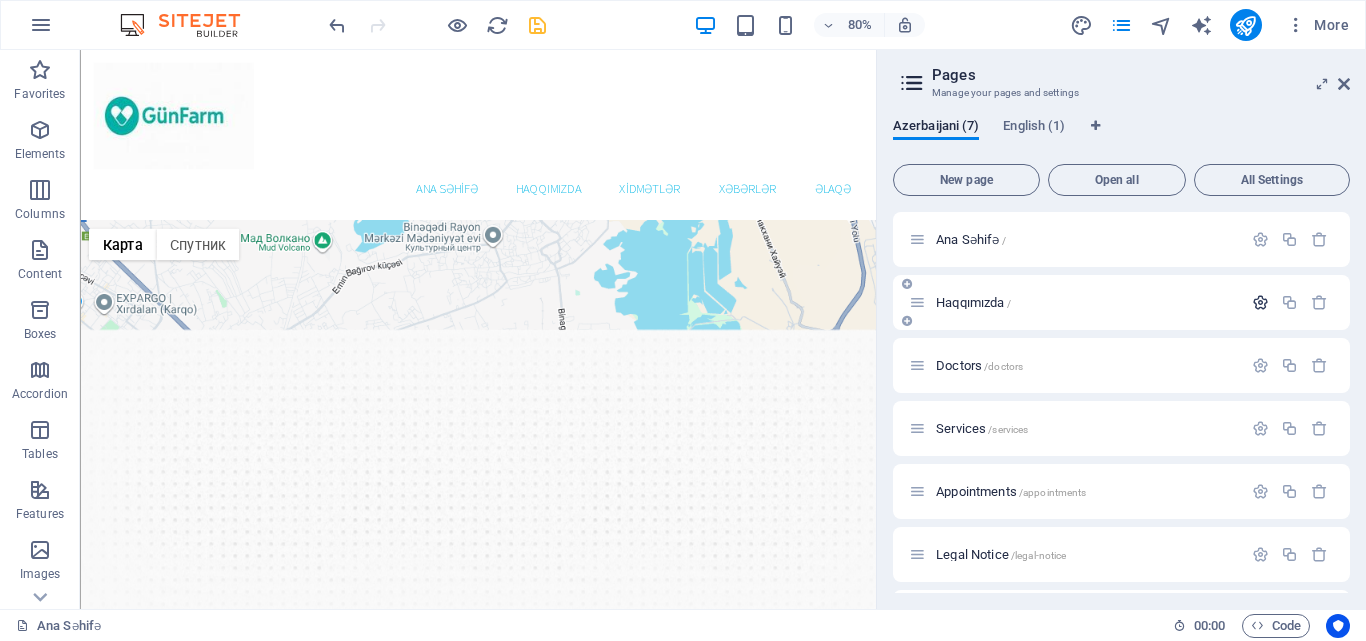 click at bounding box center [1260, 302] 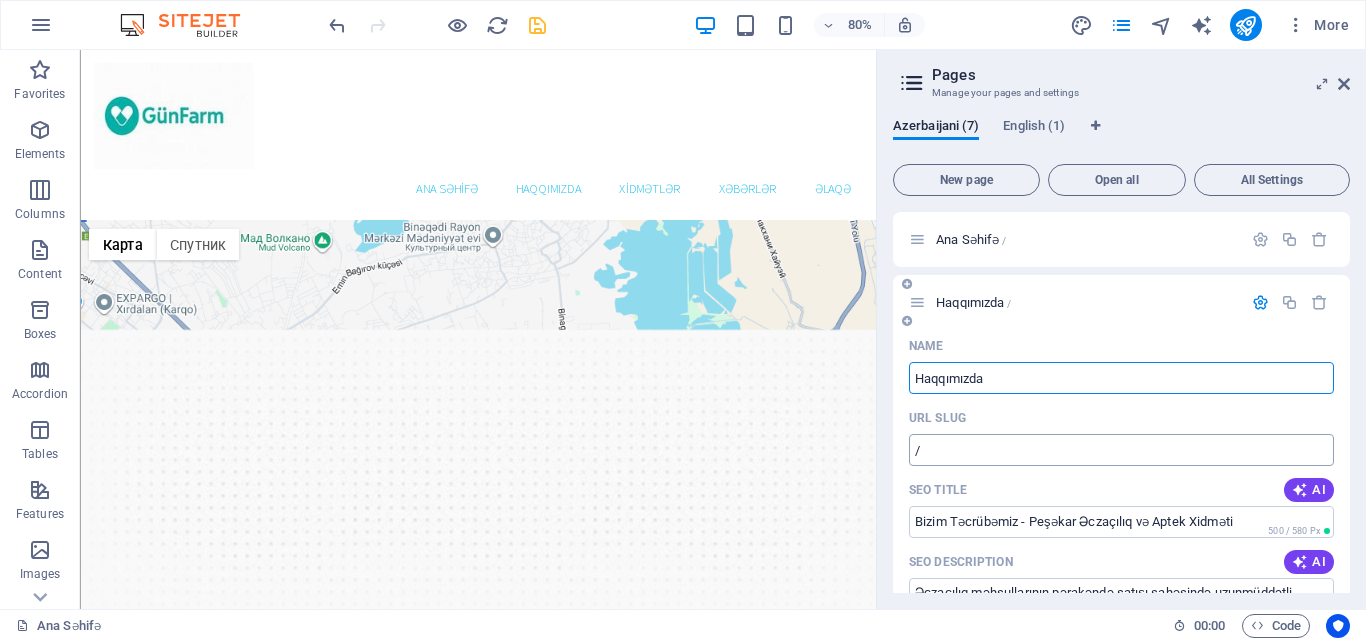 click on "/" at bounding box center [1121, 450] 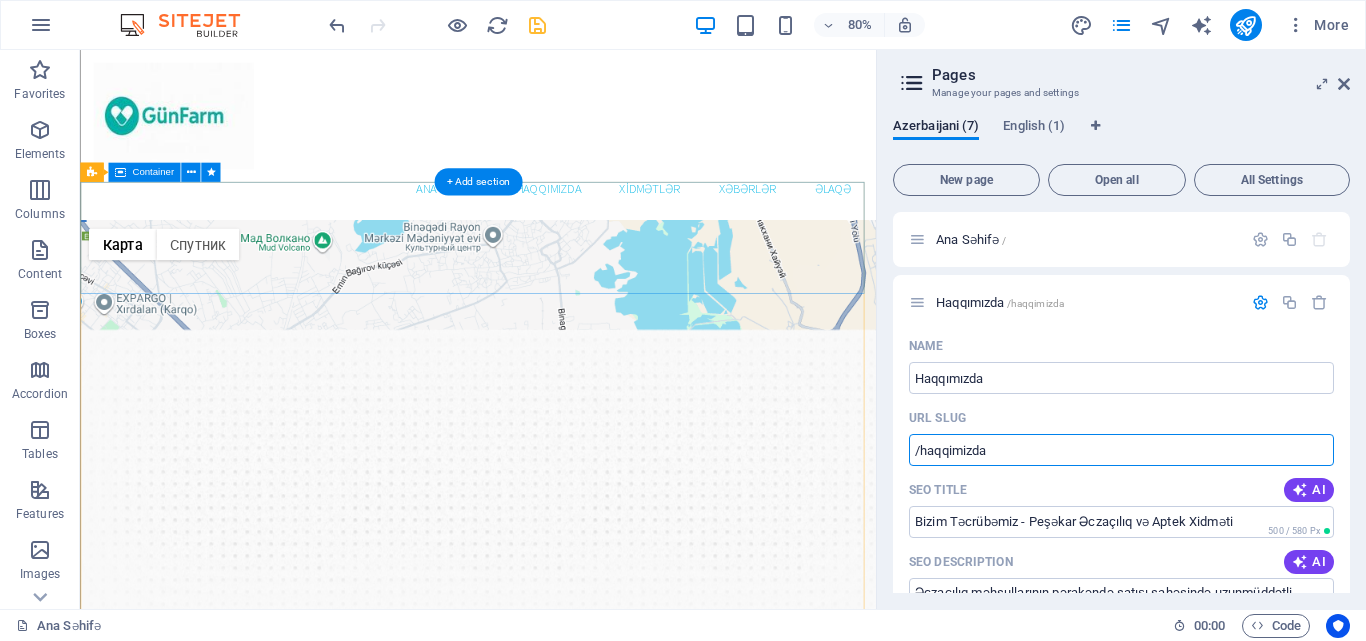 click on "Ünvan Bakı ş,M.Kazımovski 32 AZ1114   Bakı Bizimlə əlaqə support@gunpharm.com" at bounding box center [577, 1070] 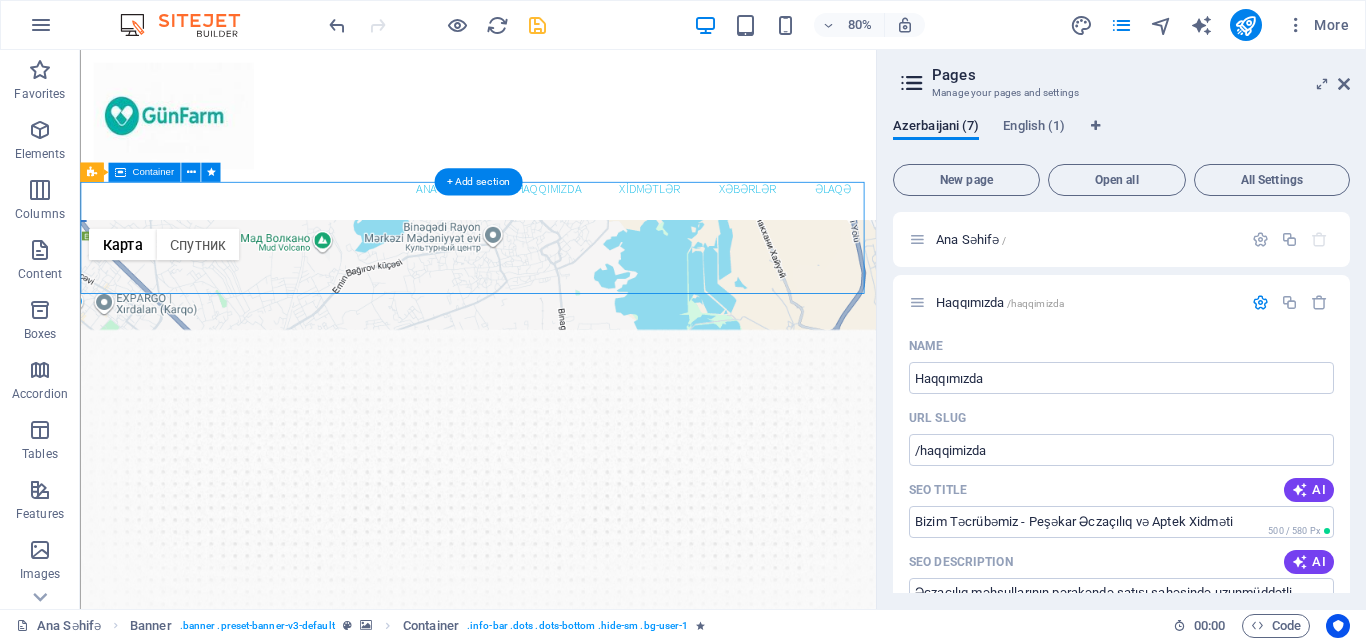 click on "Ünvan Bakı ş,M.Kazımovski 32 AZ1114   Bakı Bizimlə əlaqə support@gunpharm.com" at bounding box center (577, 1070) 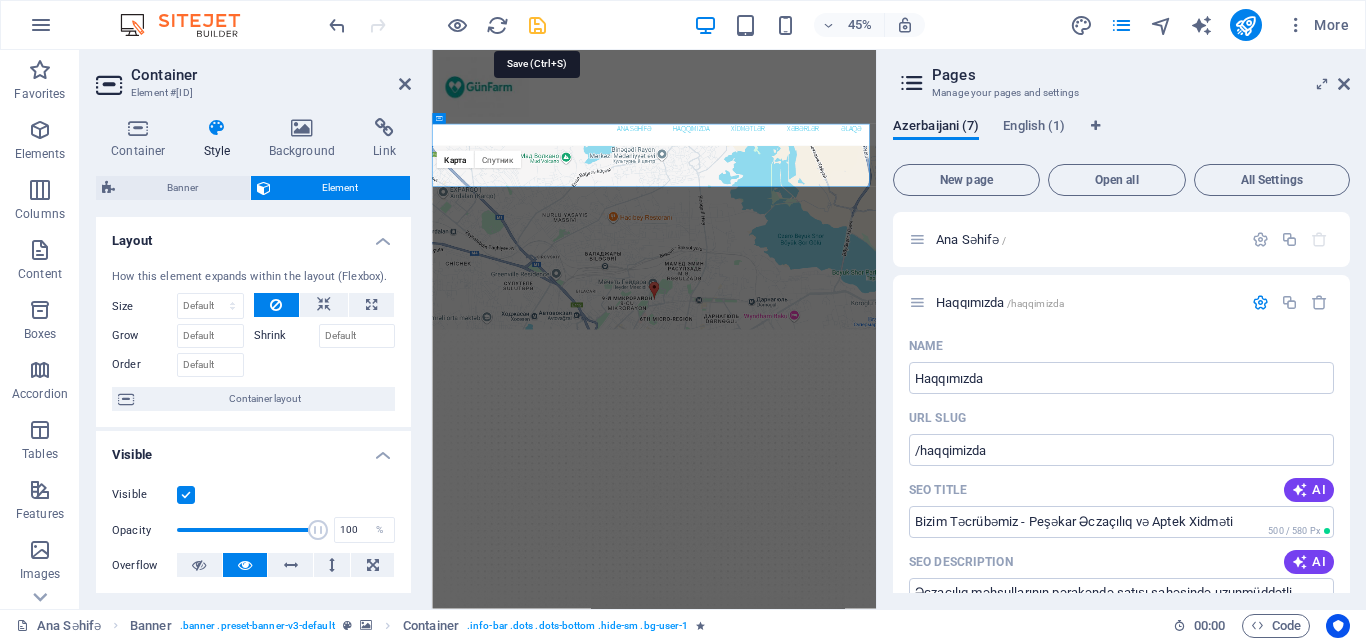 click at bounding box center [537, 25] 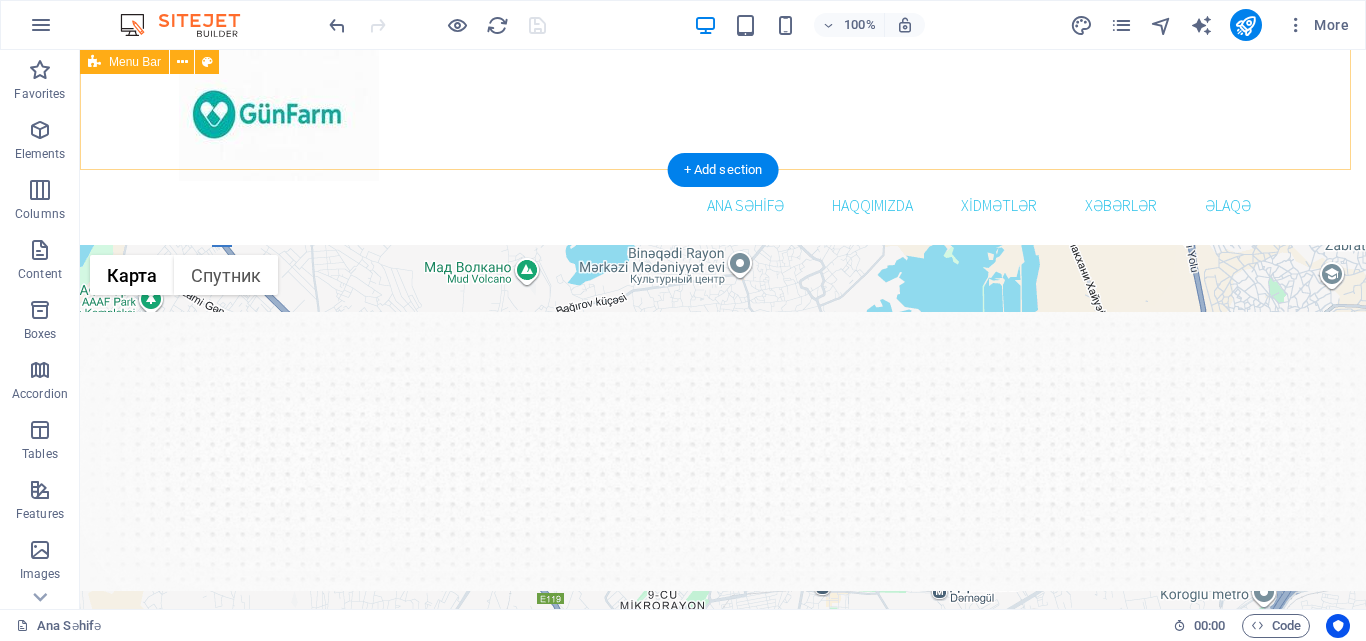 scroll, scrollTop: 0, scrollLeft: 0, axis: both 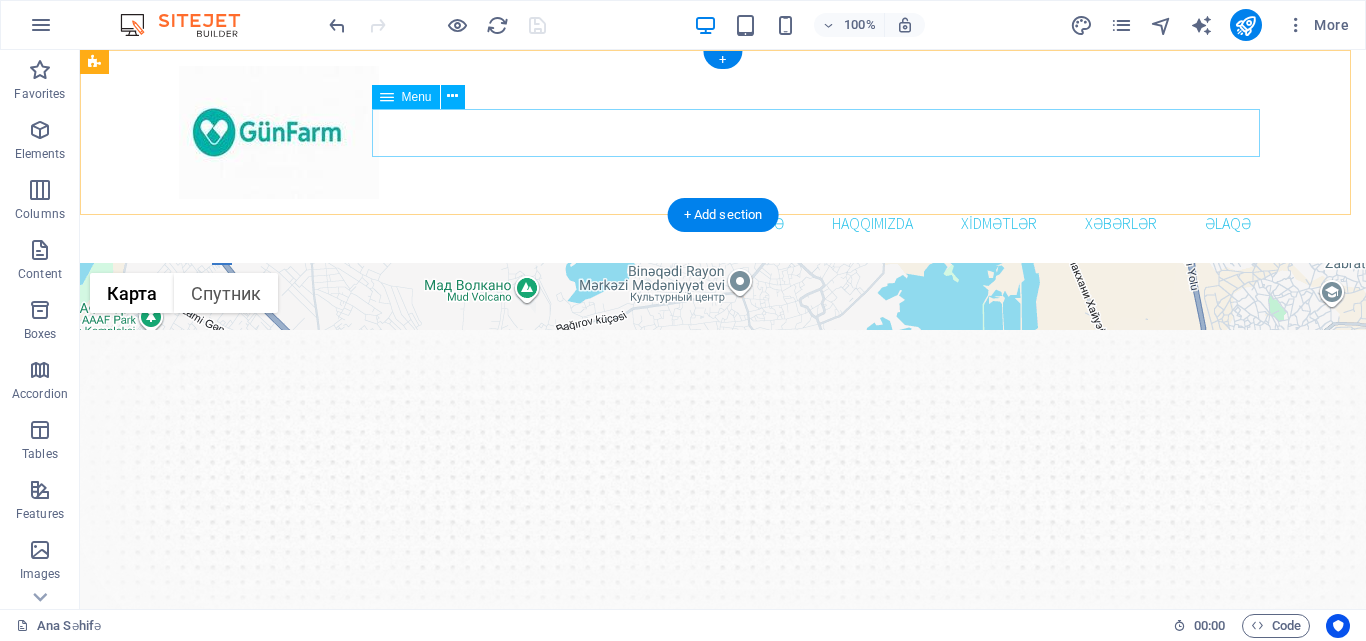 click on "Ana Səhifə Haqqımızda Xidmətlər Xəbərlər Əlaqə" at bounding box center (723, 223) 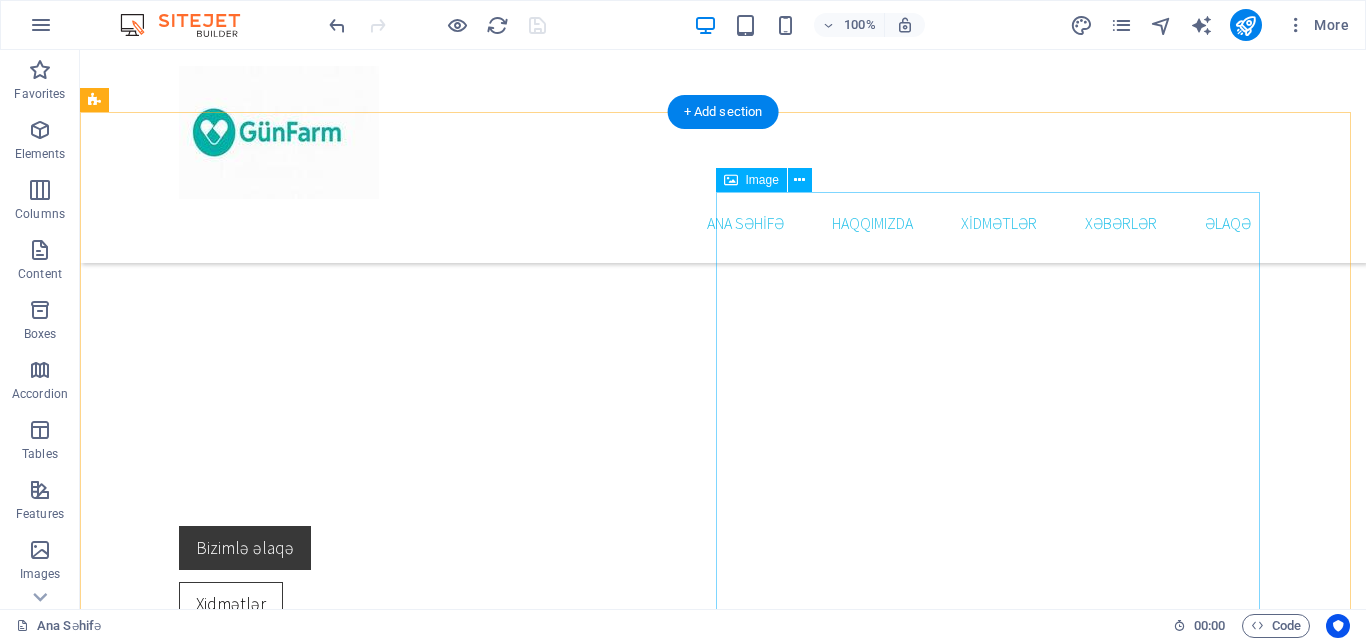 scroll, scrollTop: 1000, scrollLeft: 0, axis: vertical 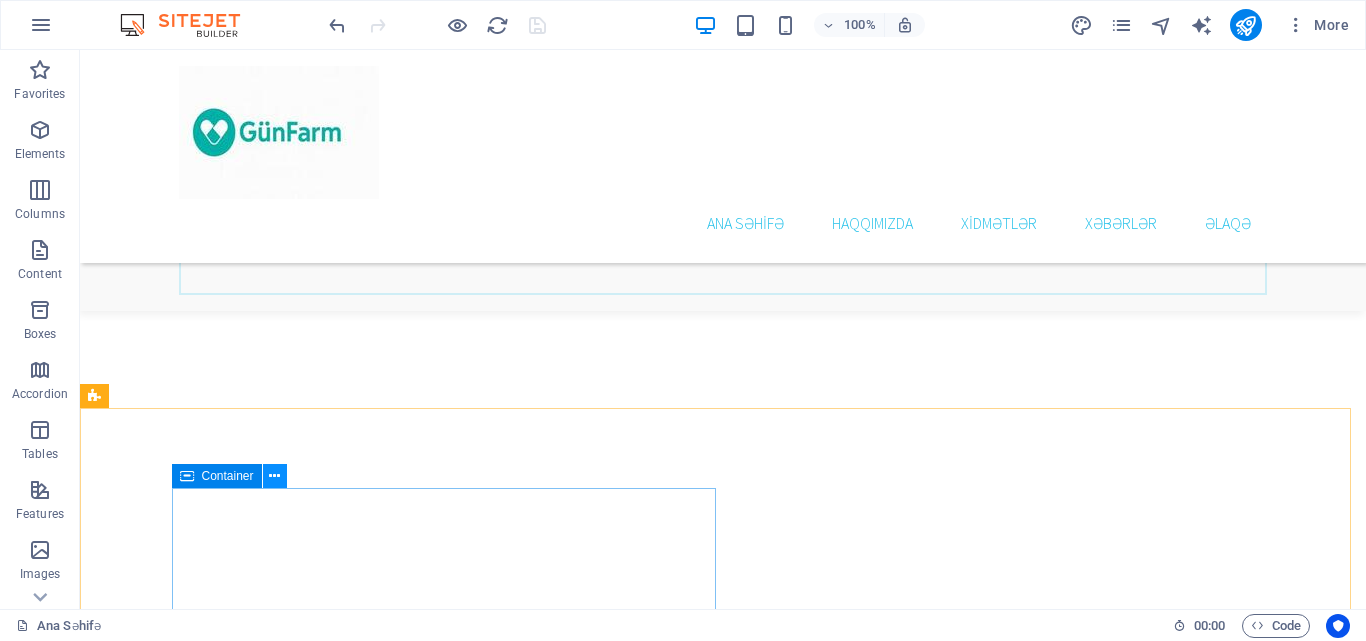click at bounding box center (274, 476) 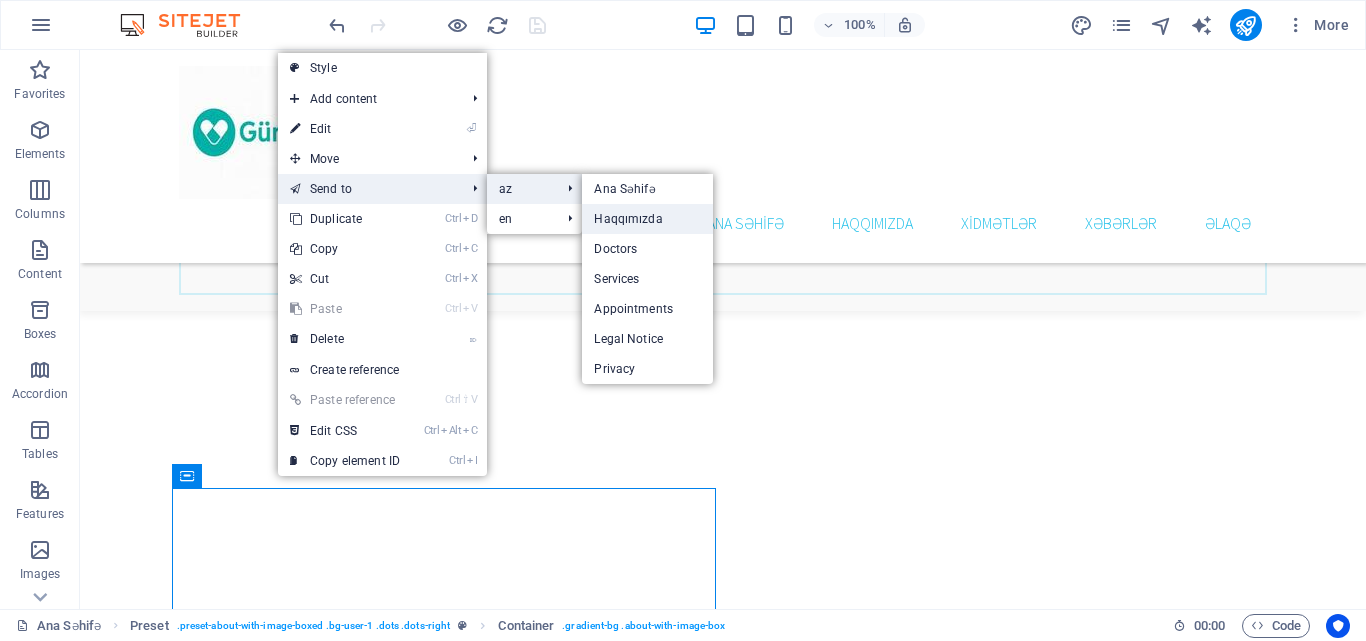 click on "Haqqımızda" at bounding box center [647, 219] 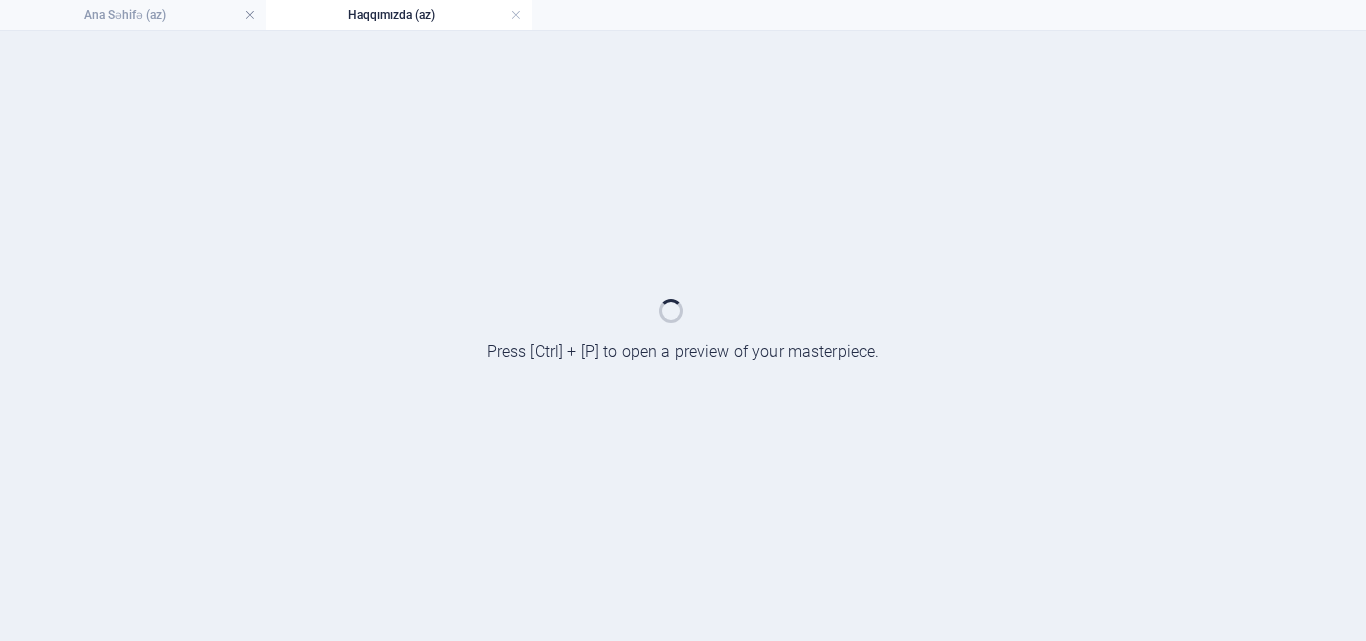 scroll, scrollTop: 0, scrollLeft: 0, axis: both 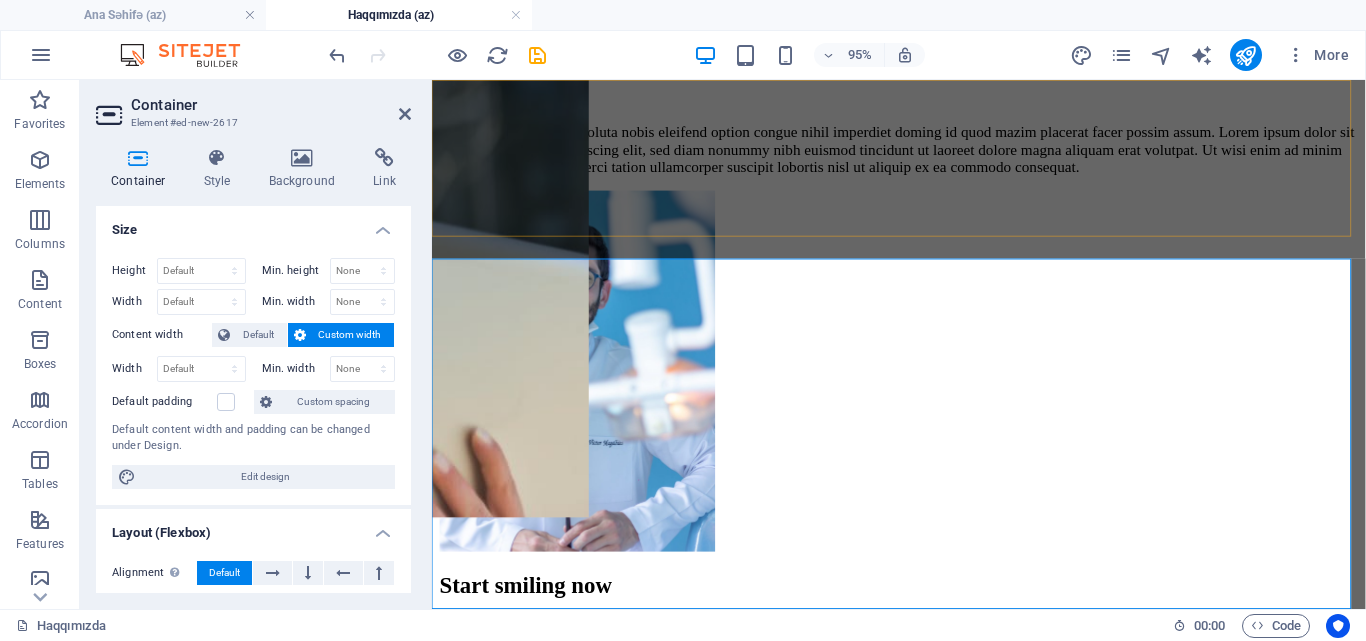 click on "Ana Səhifə Haqqımızda Xidmətlər Xəbərlər Əlaqə" at bounding box center [923, -1630] 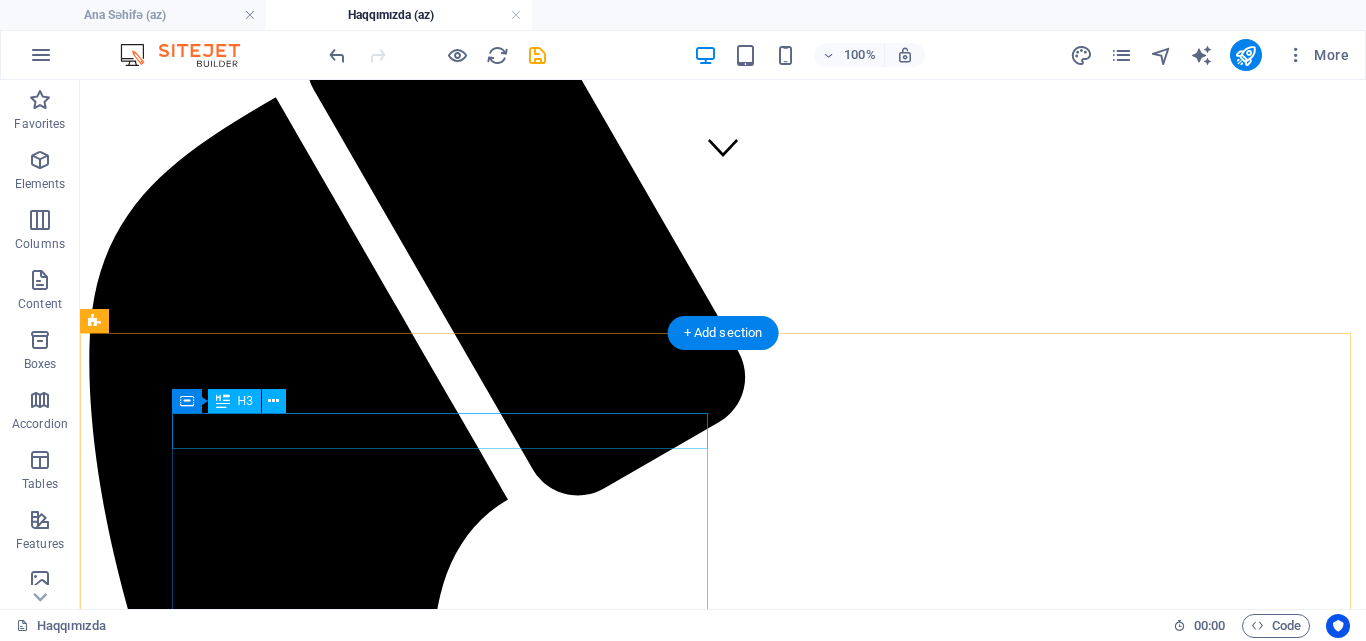 scroll, scrollTop: 409, scrollLeft: 0, axis: vertical 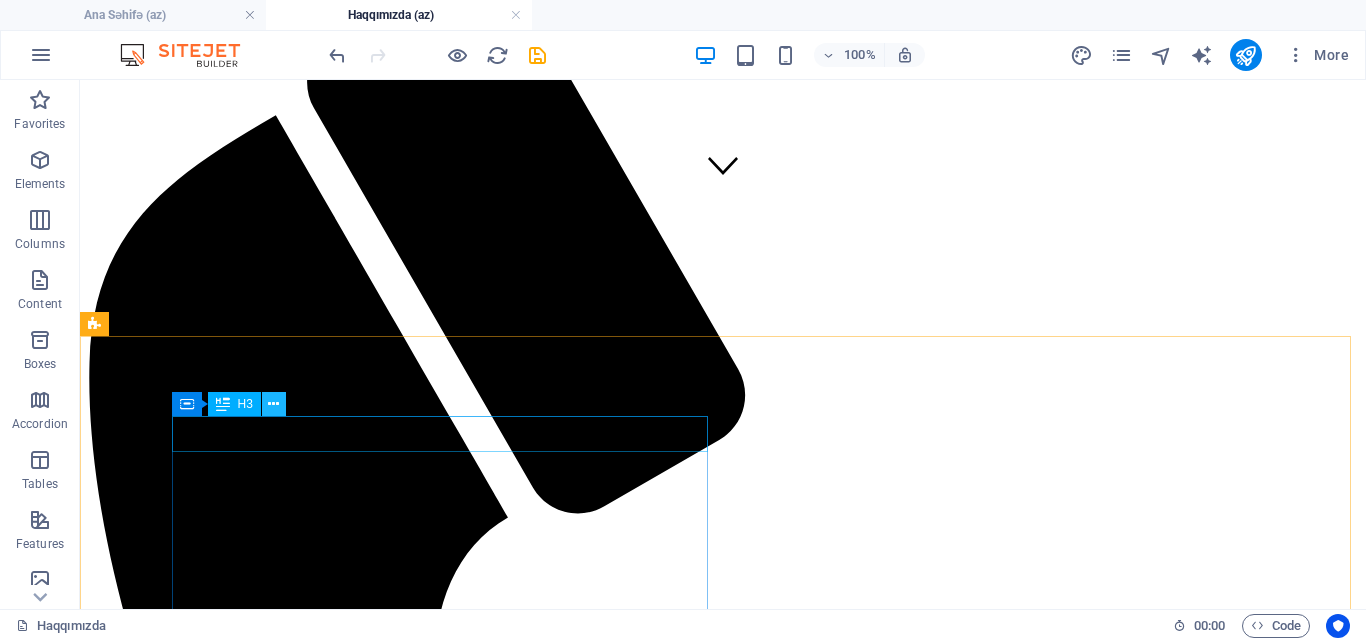click at bounding box center (273, 404) 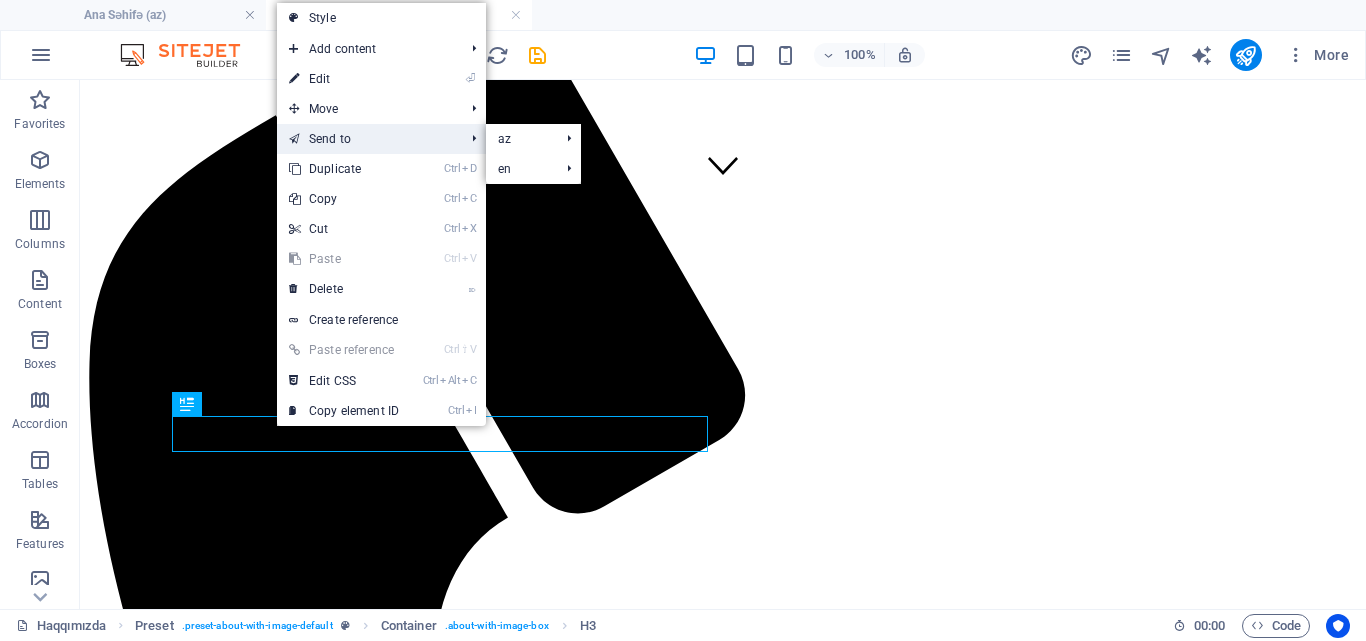 click on "Send to" at bounding box center [366, 139] 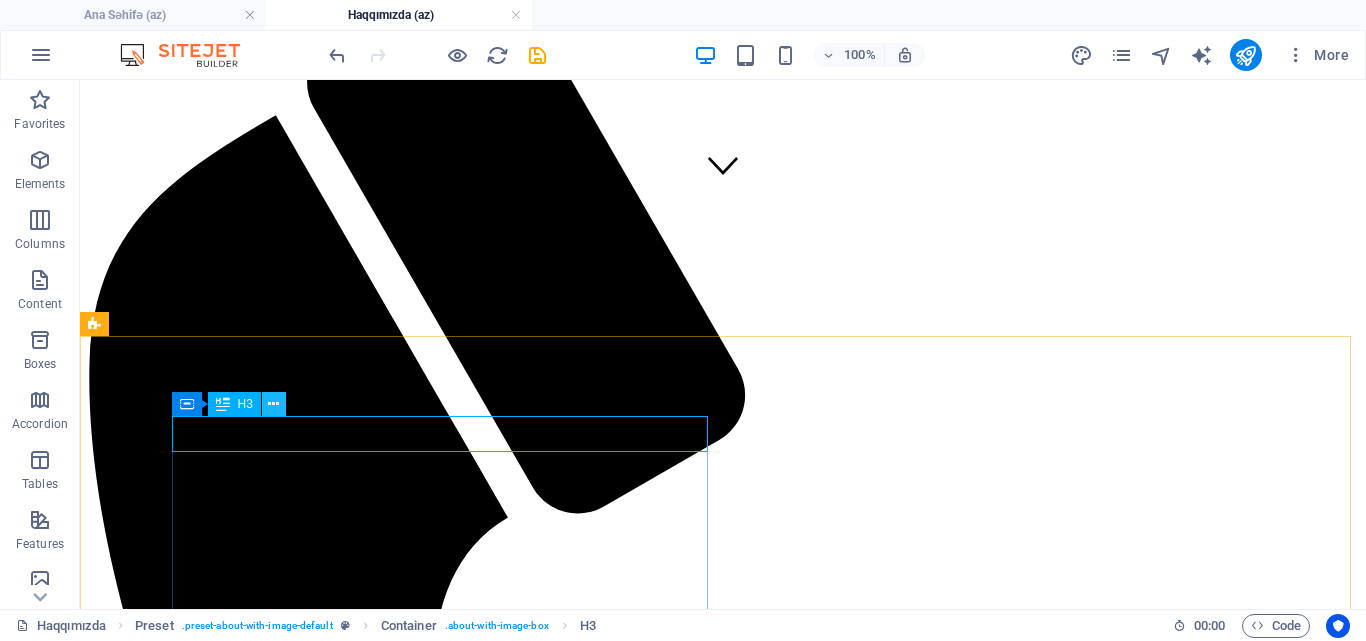 click at bounding box center (273, 404) 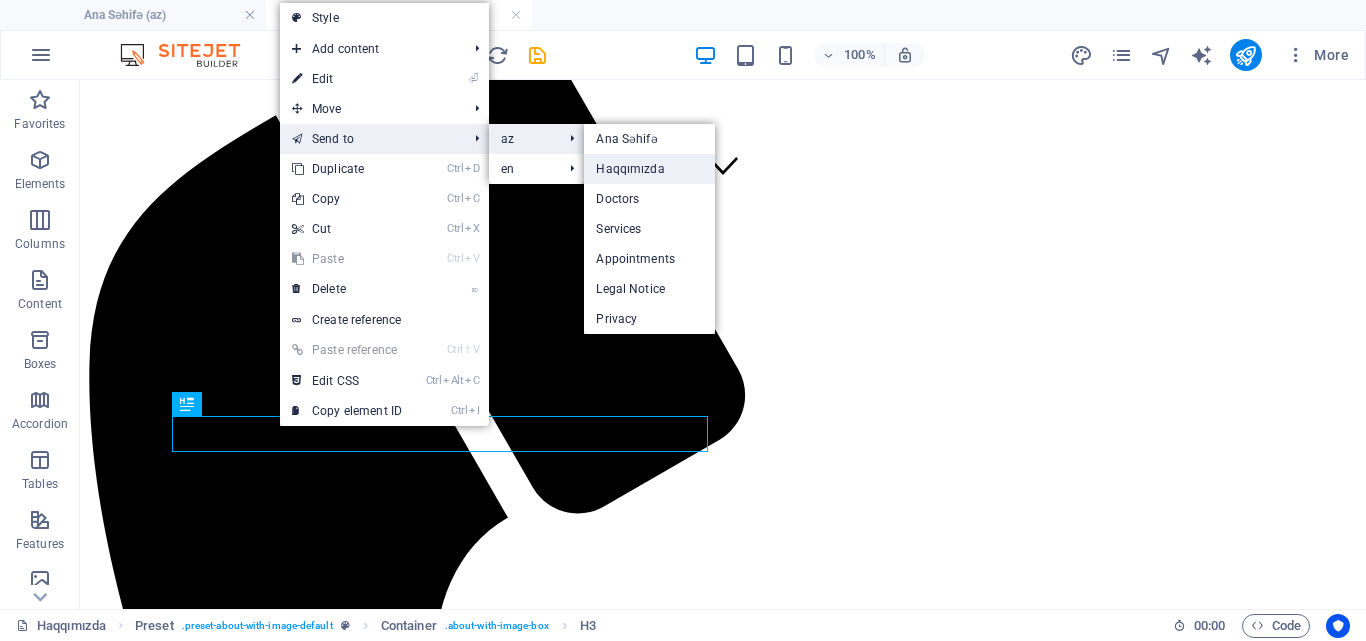 click on "Haqqımızda" at bounding box center (649, 169) 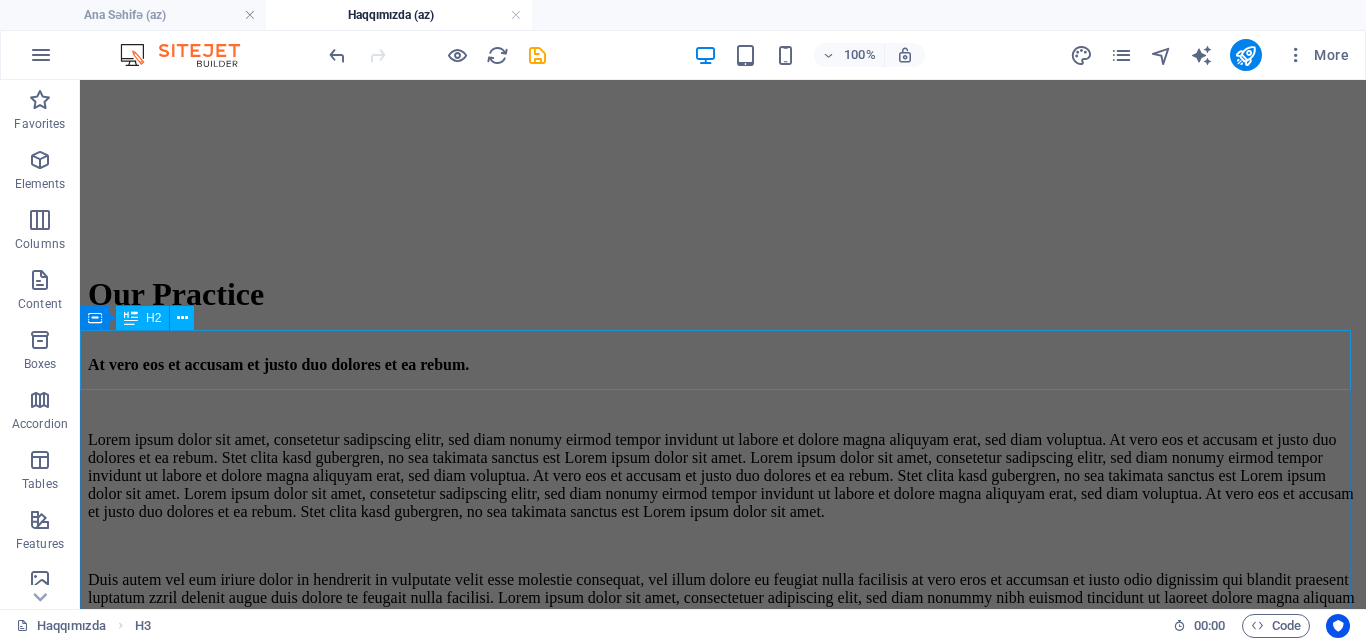 scroll, scrollTop: 2273, scrollLeft: 0, axis: vertical 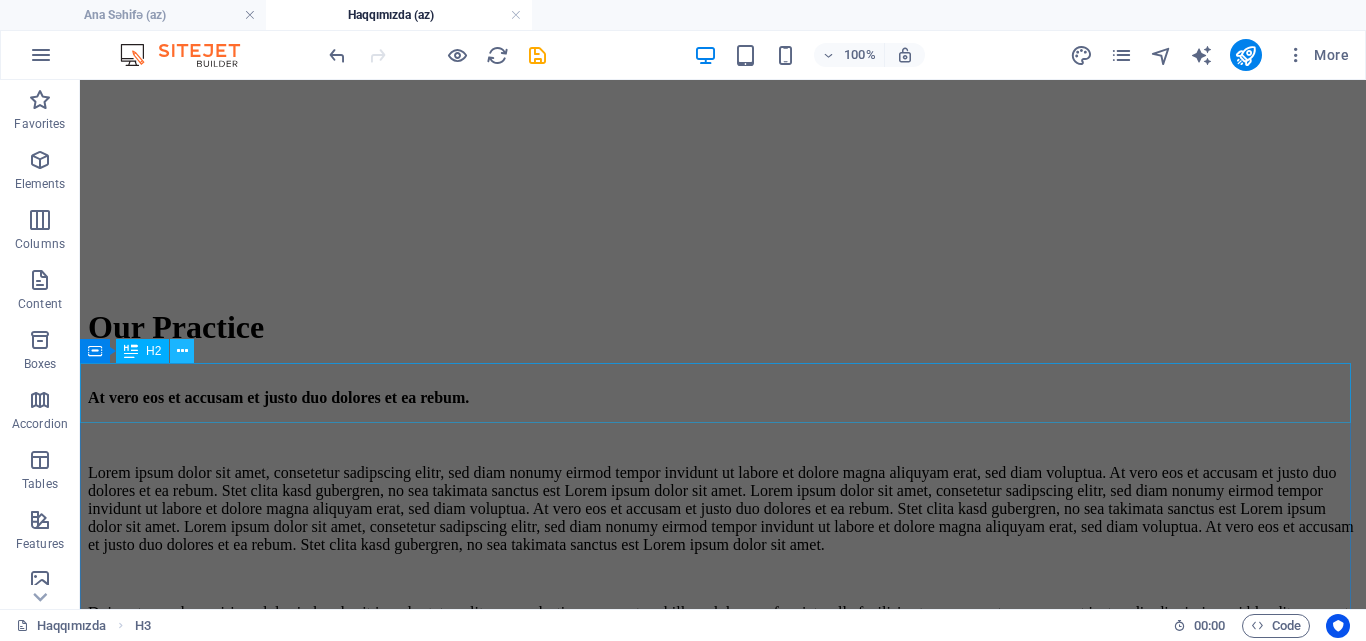 click at bounding box center (182, 351) 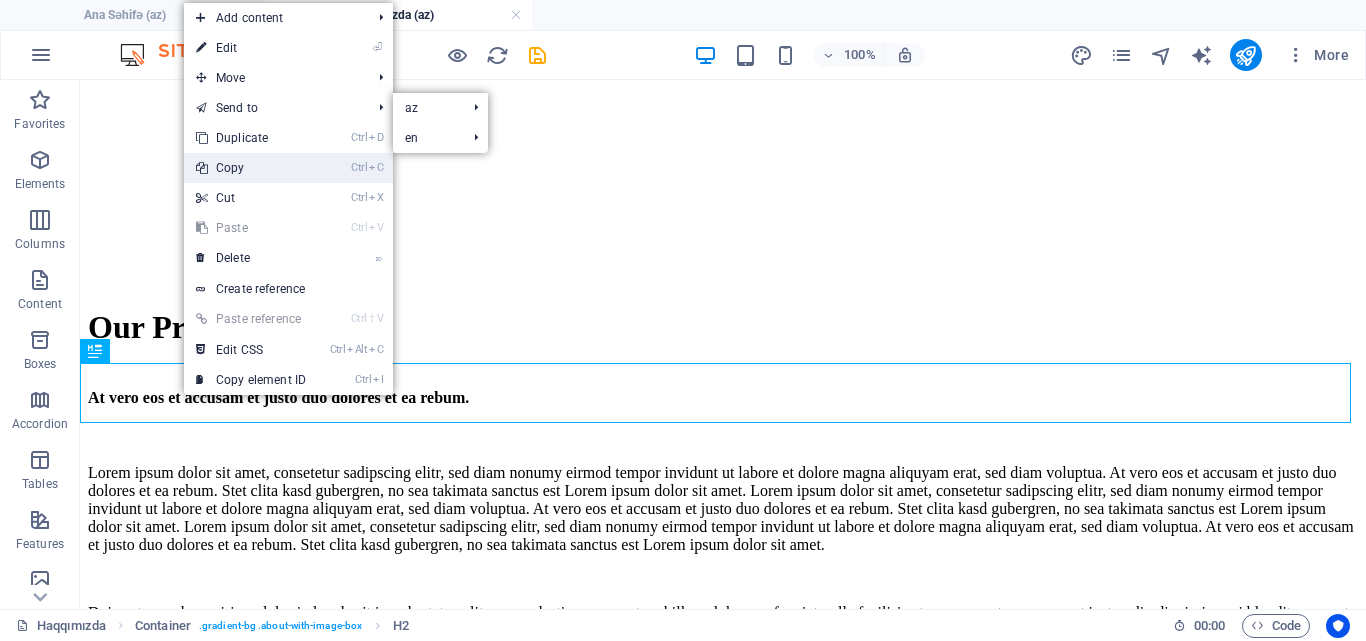click on "Ctrl C  Copy" at bounding box center (251, 168) 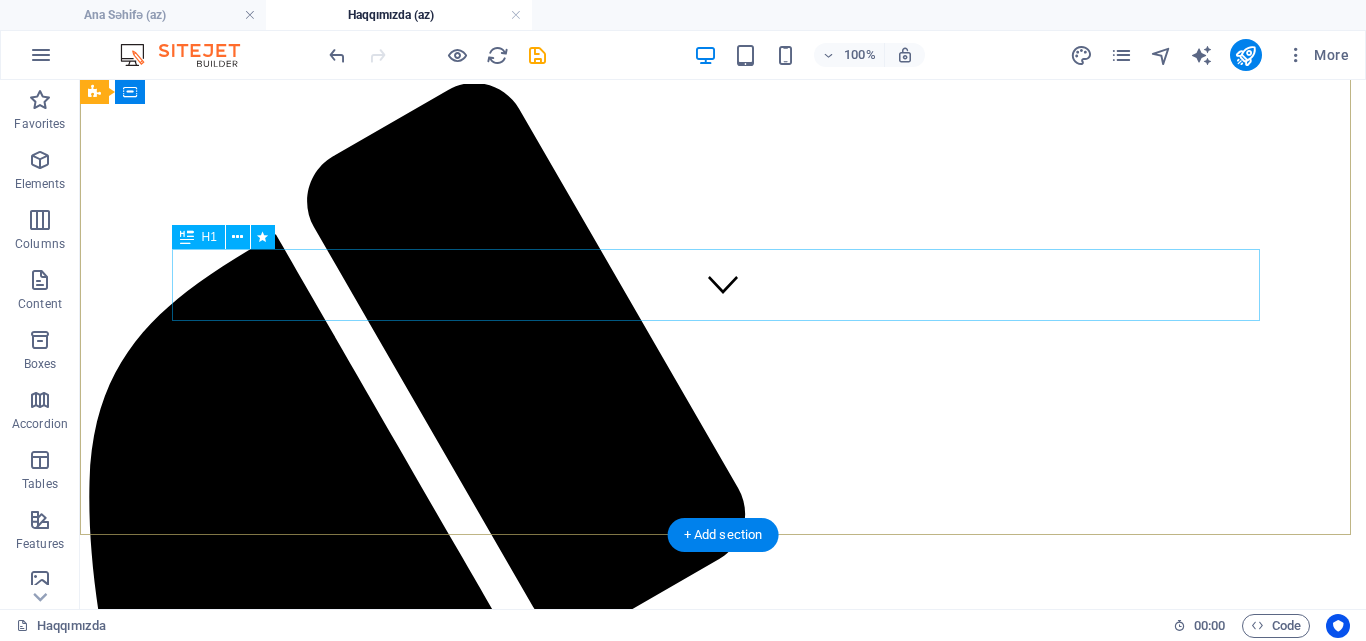 scroll, scrollTop: 200, scrollLeft: 0, axis: vertical 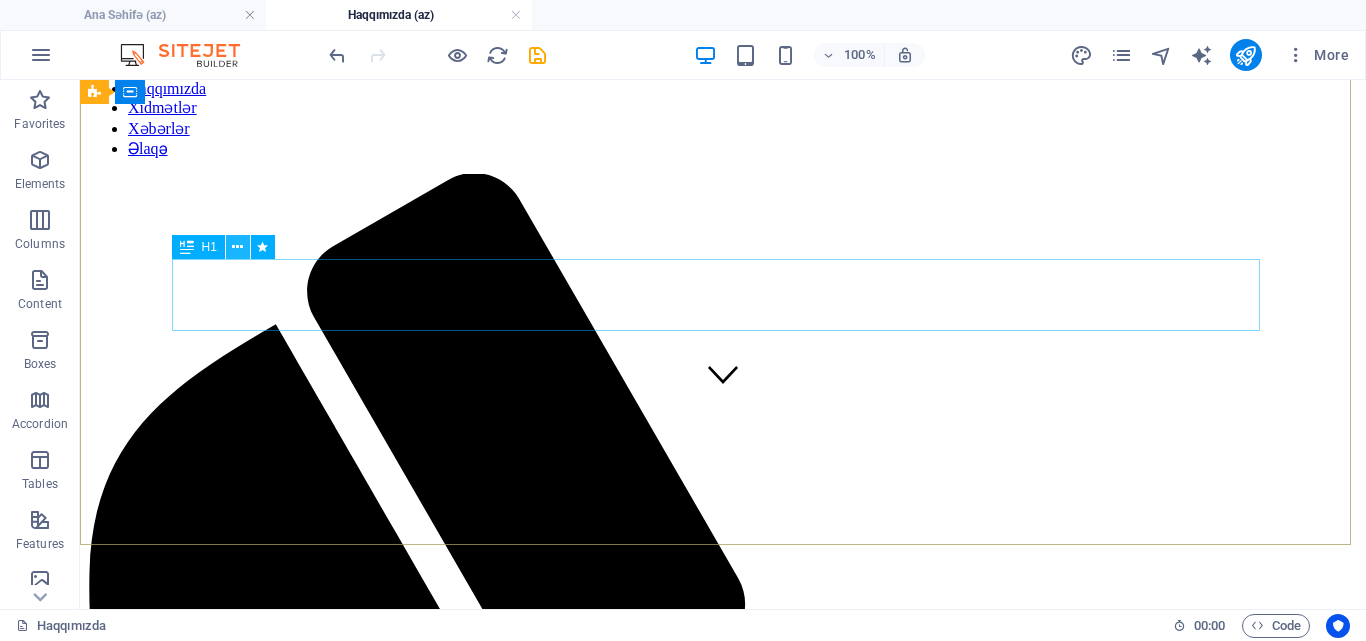 click at bounding box center (237, 247) 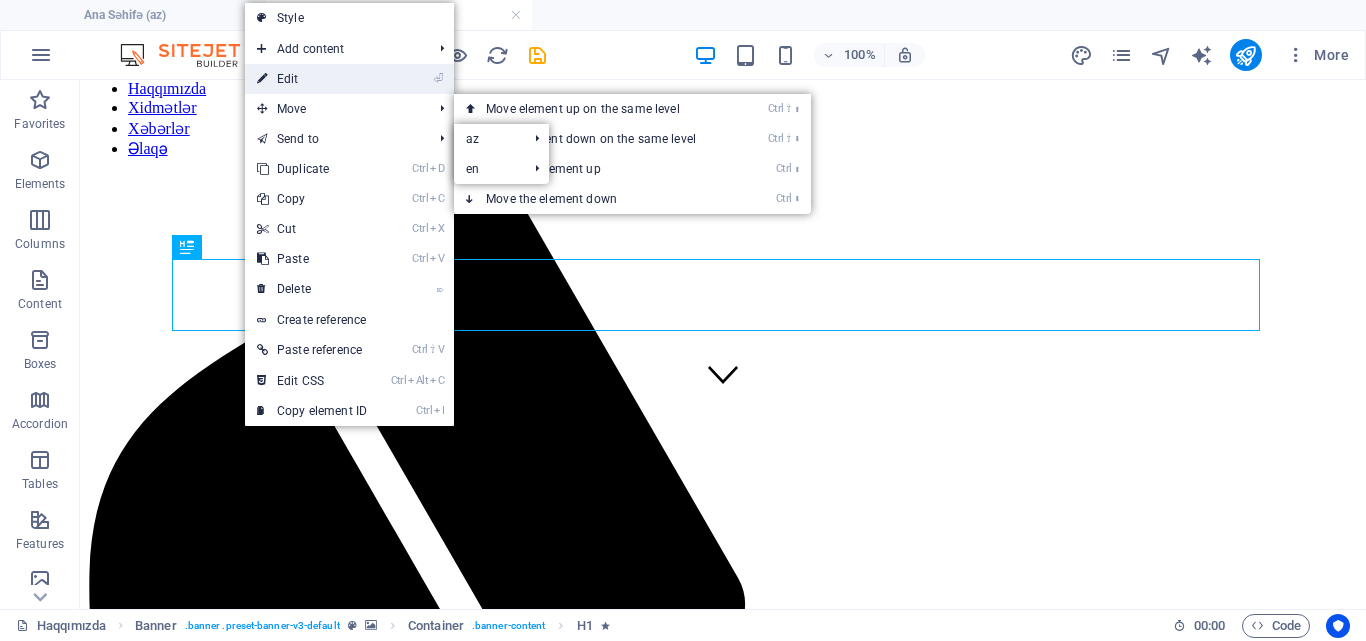 click on "⏎  Edit" at bounding box center (312, 79) 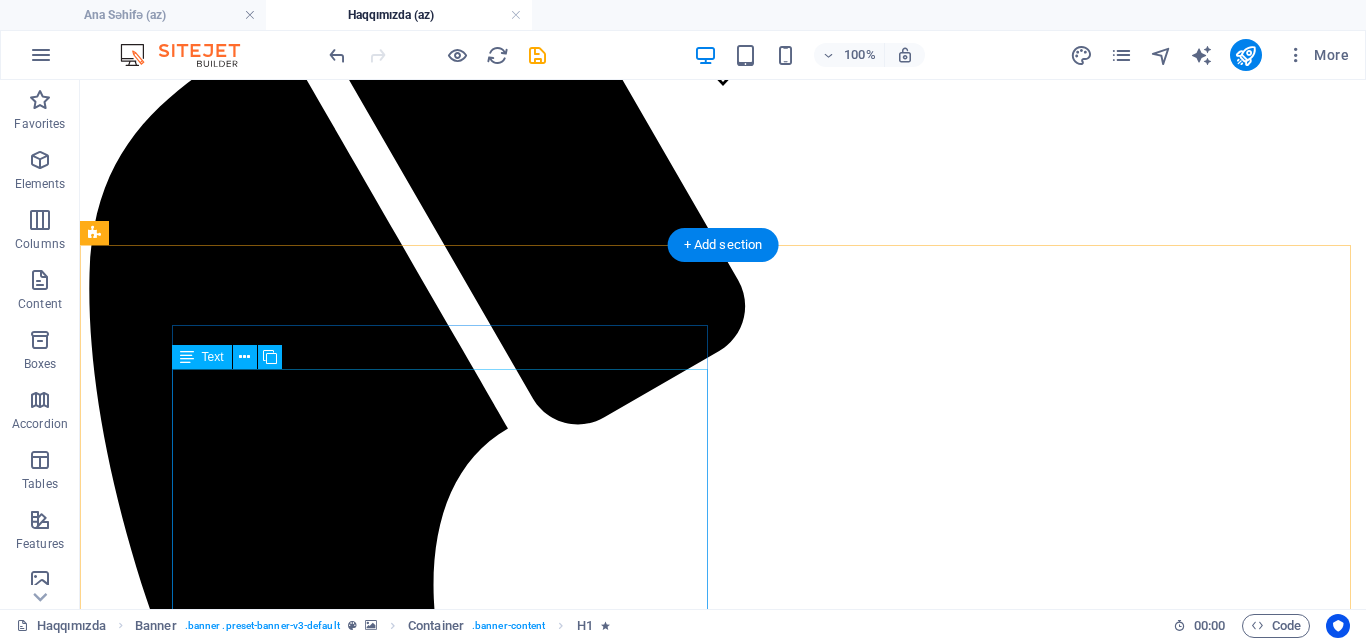 scroll, scrollTop: 500, scrollLeft: 0, axis: vertical 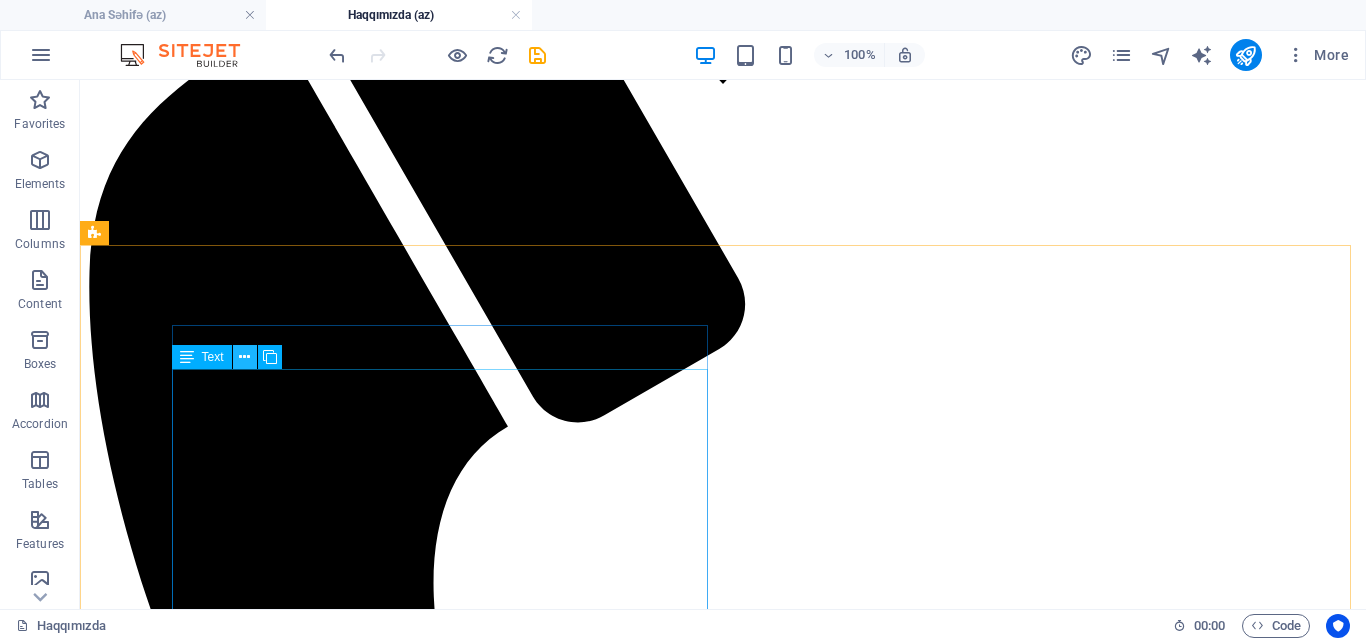 click at bounding box center (244, 357) 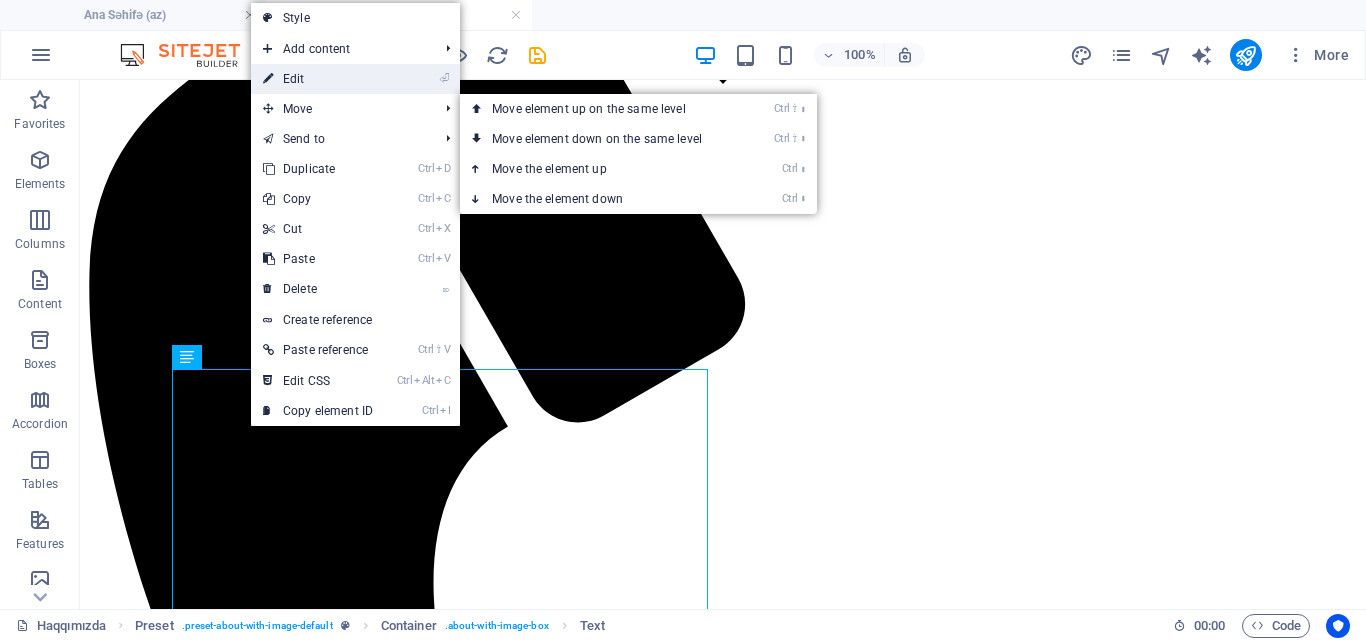 click on "⏎  Edit" at bounding box center (318, 79) 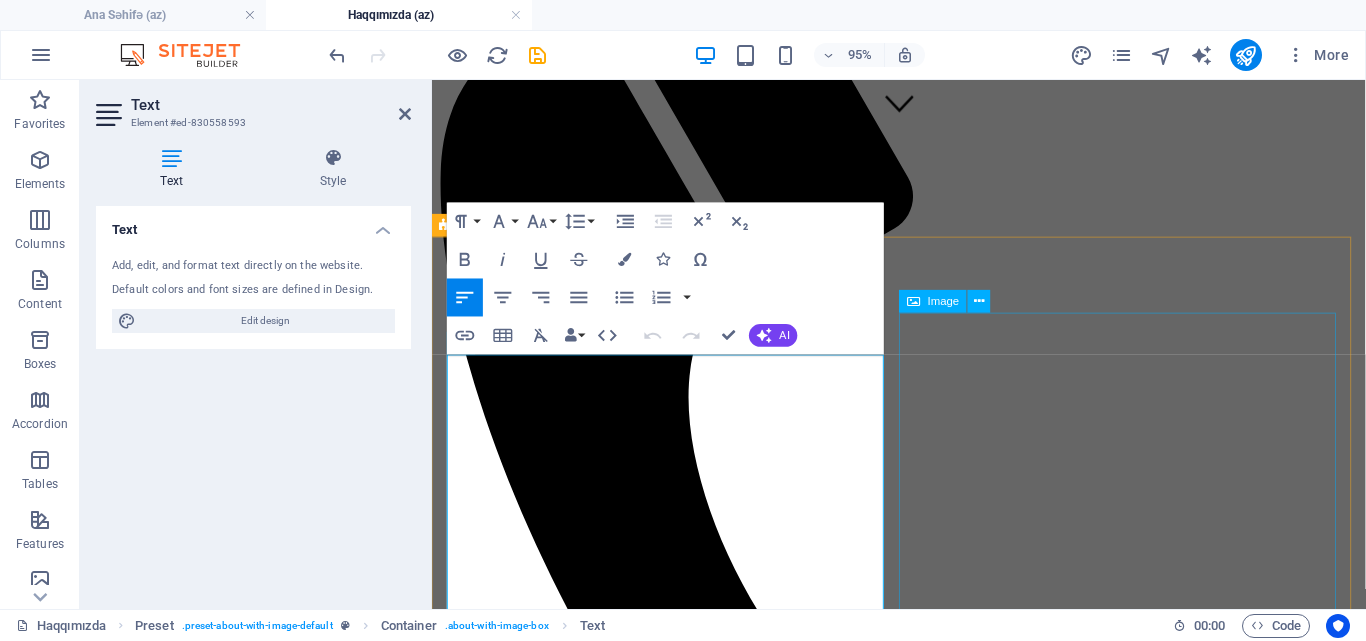 scroll, scrollTop: 500, scrollLeft: 0, axis: vertical 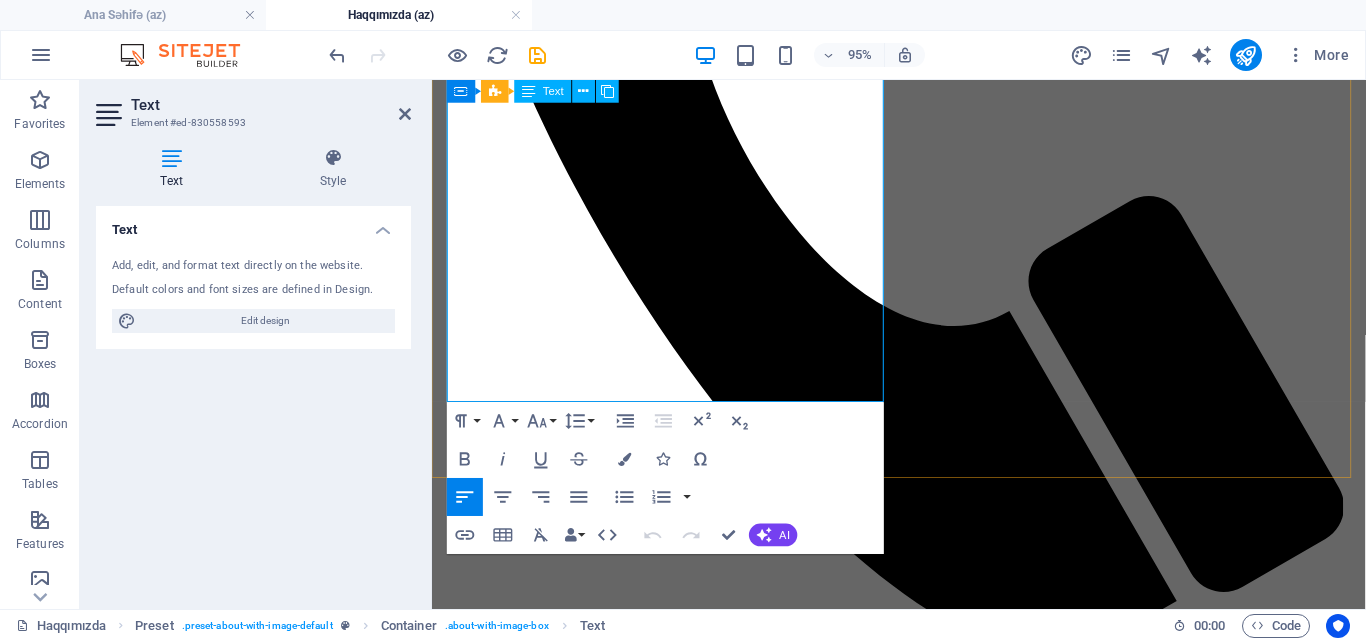 drag, startPoint x: 449, startPoint y: 384, endPoint x: 865, endPoint y: 415, distance: 417.15344 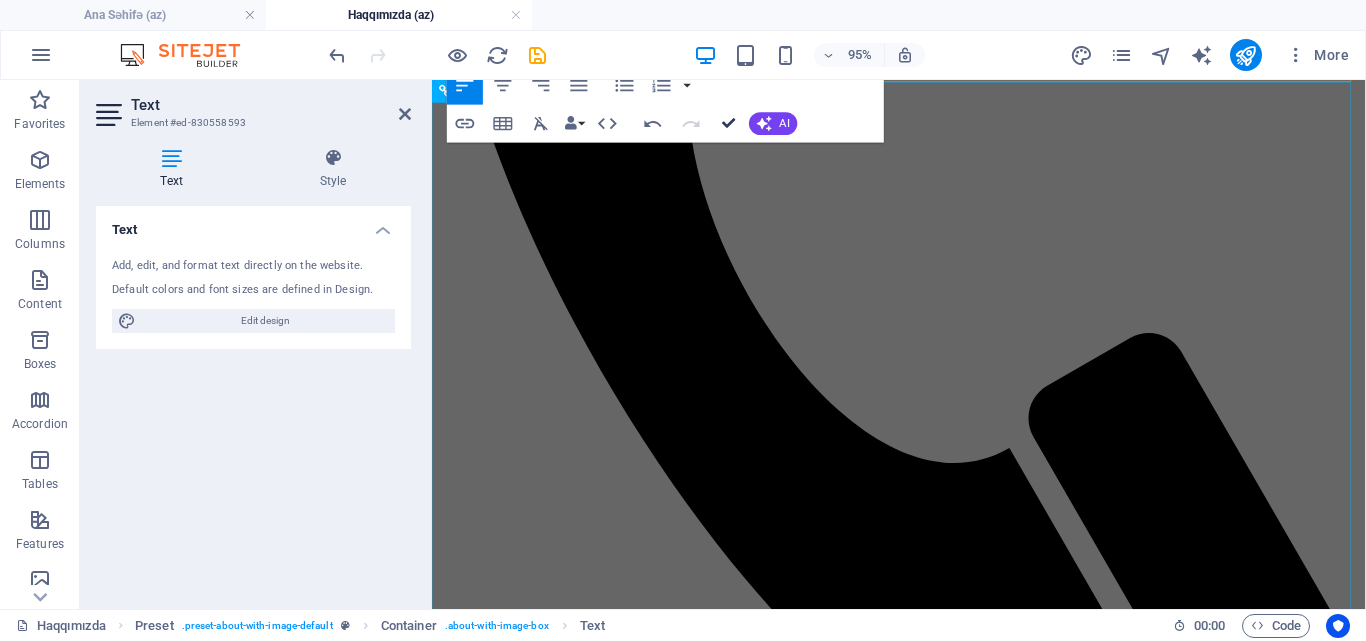 scroll, scrollTop: 573, scrollLeft: 0, axis: vertical 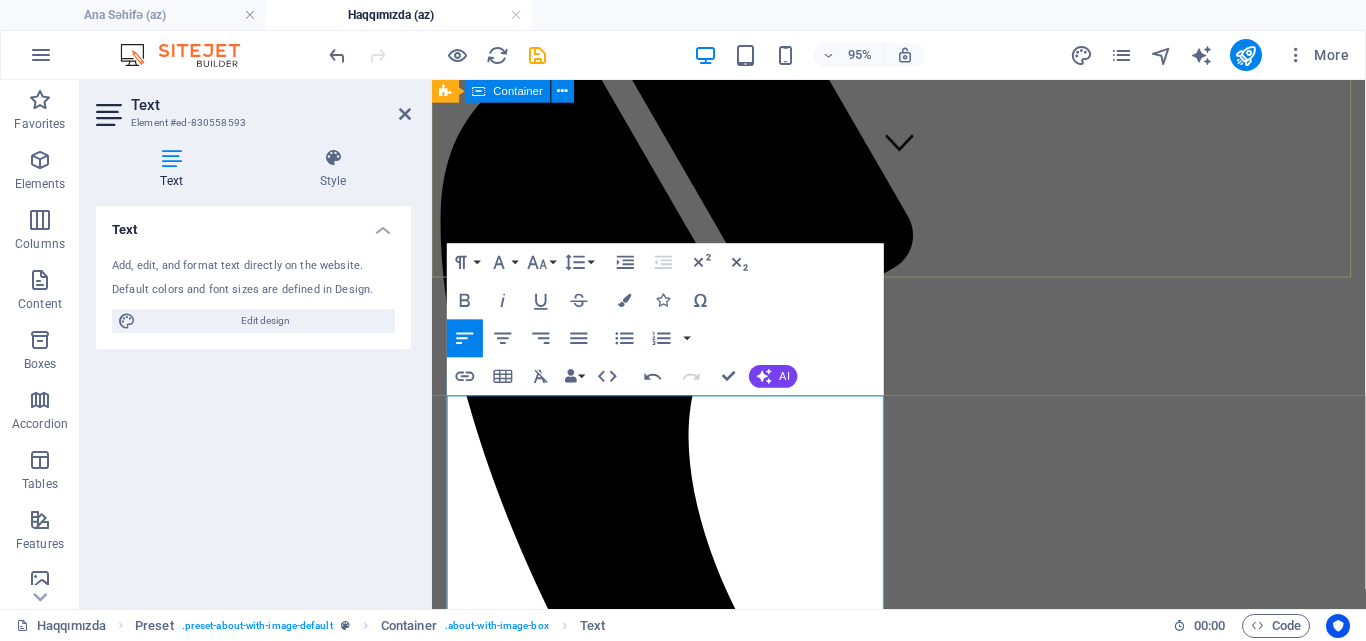 drag, startPoint x: 582, startPoint y: 192, endPoint x: 932, endPoint y: 190, distance: 350.0057 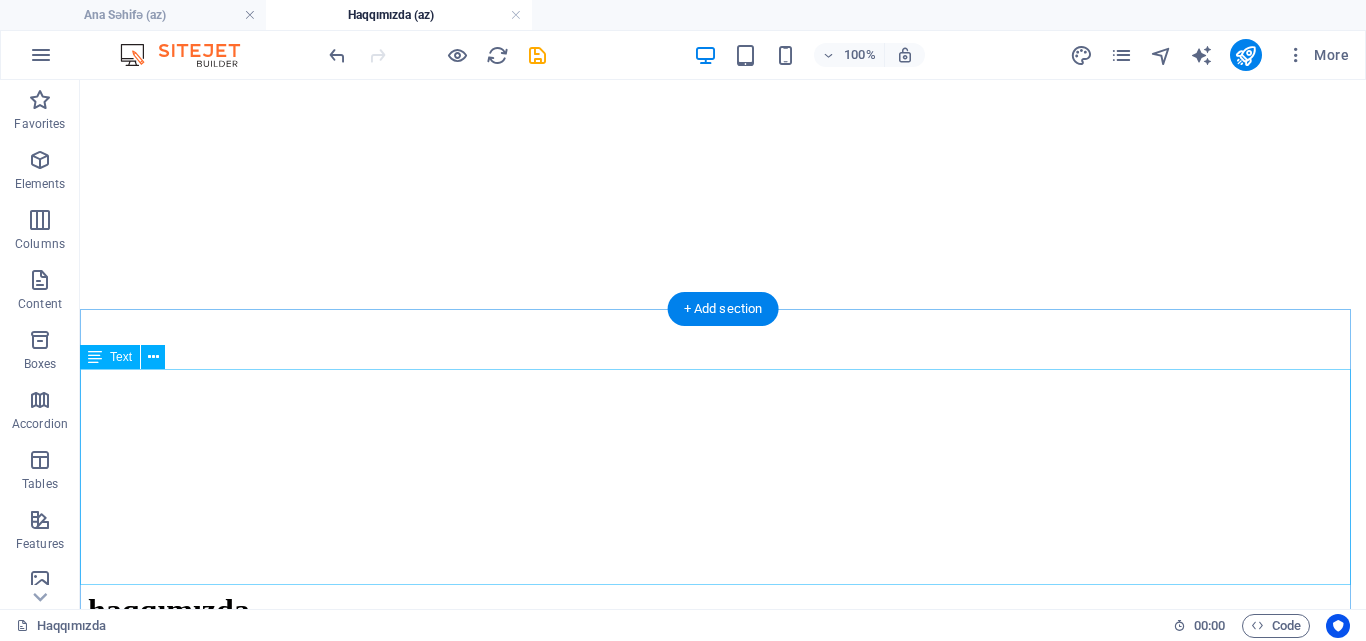 scroll, scrollTop: 2057, scrollLeft: 0, axis: vertical 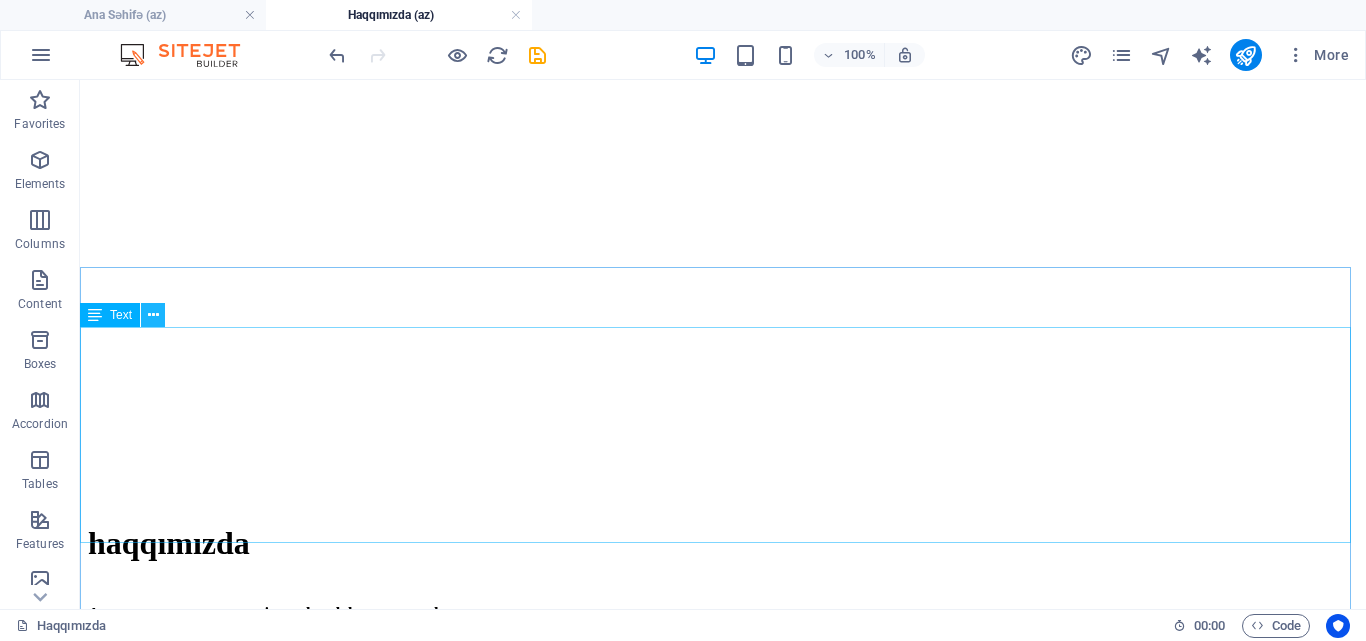 click at bounding box center [153, 315] 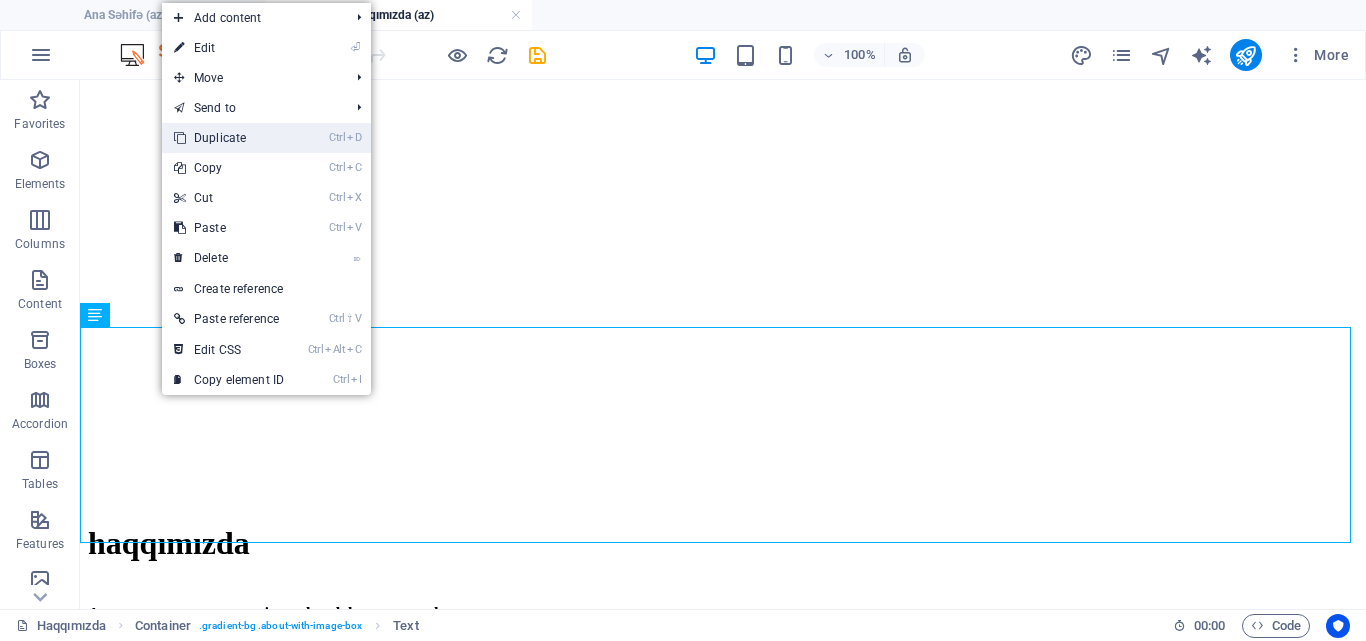 click on "Ctrl D  Duplicate" at bounding box center (229, 138) 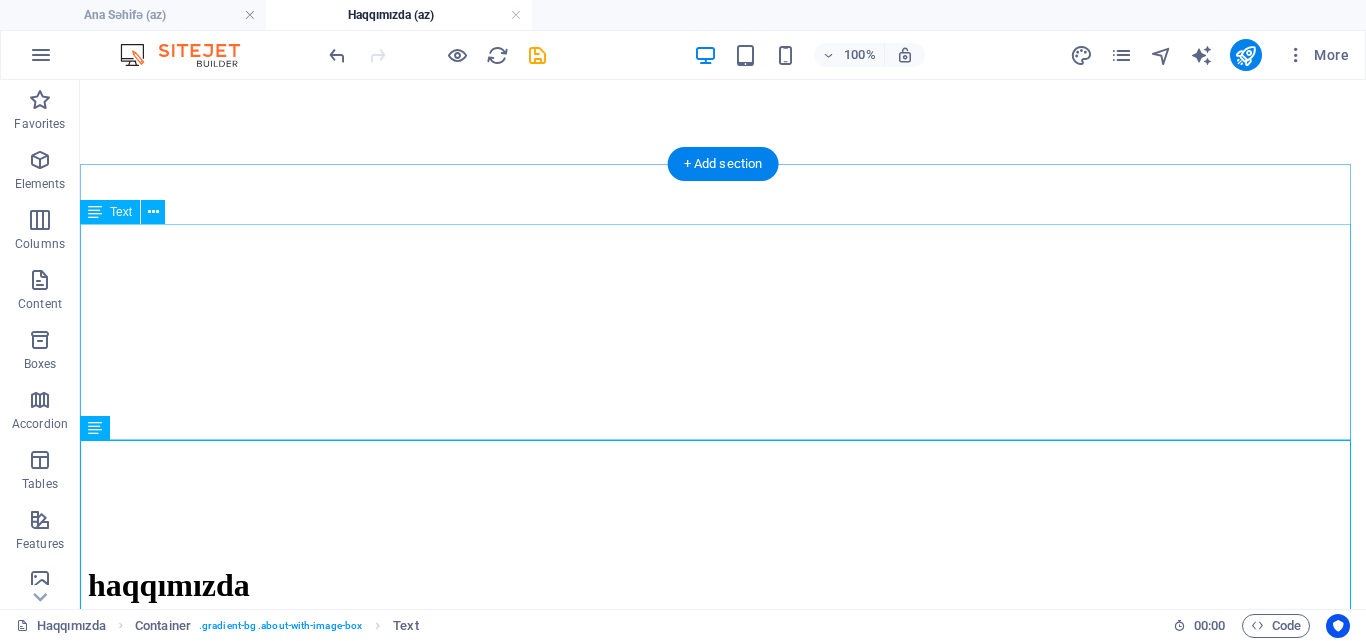scroll, scrollTop: 1977, scrollLeft: 0, axis: vertical 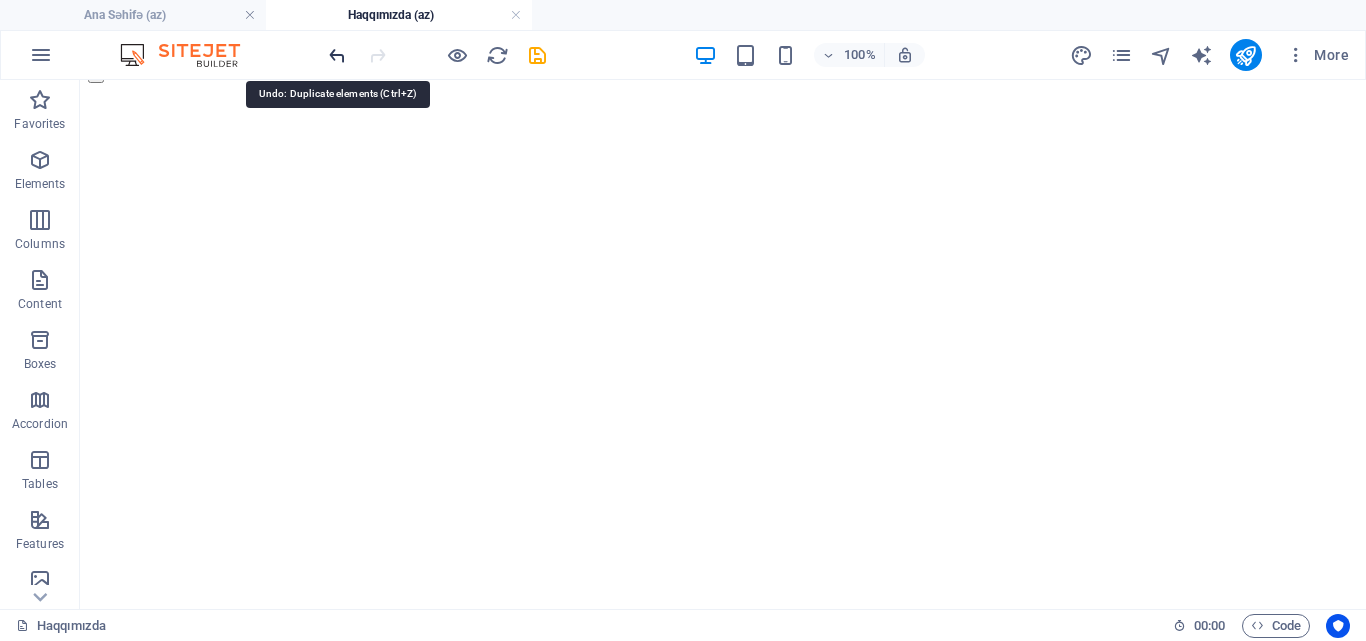 click at bounding box center [337, 55] 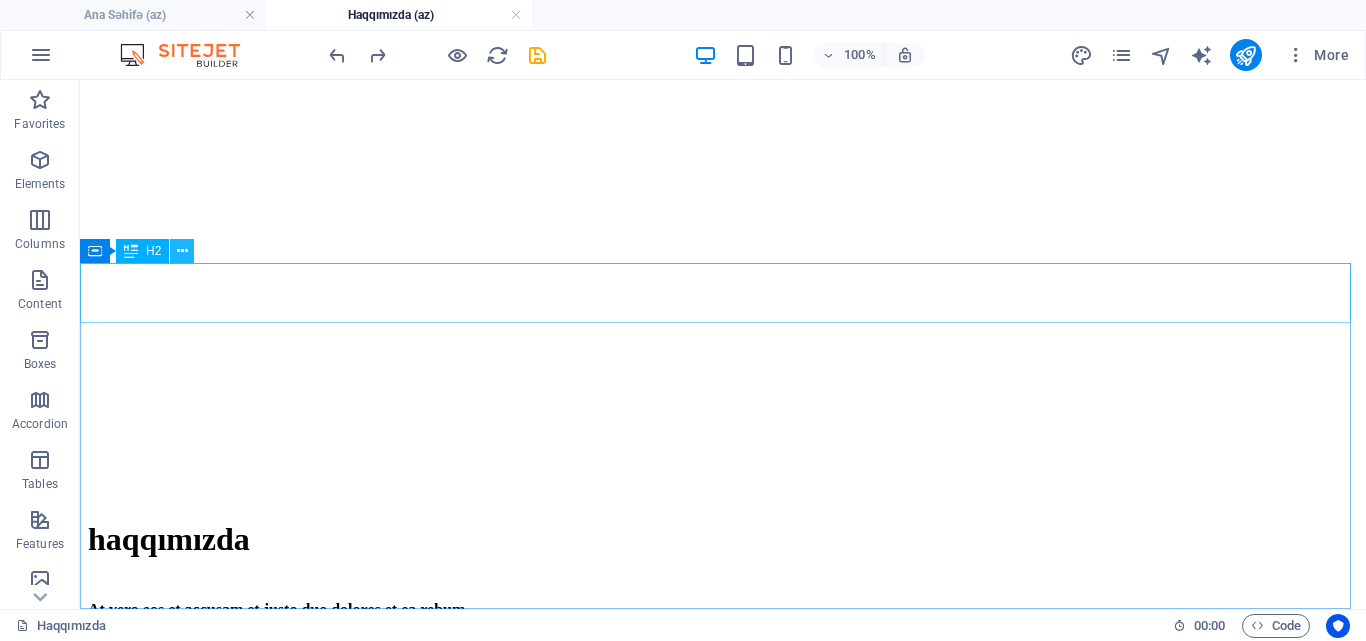 click at bounding box center (182, 251) 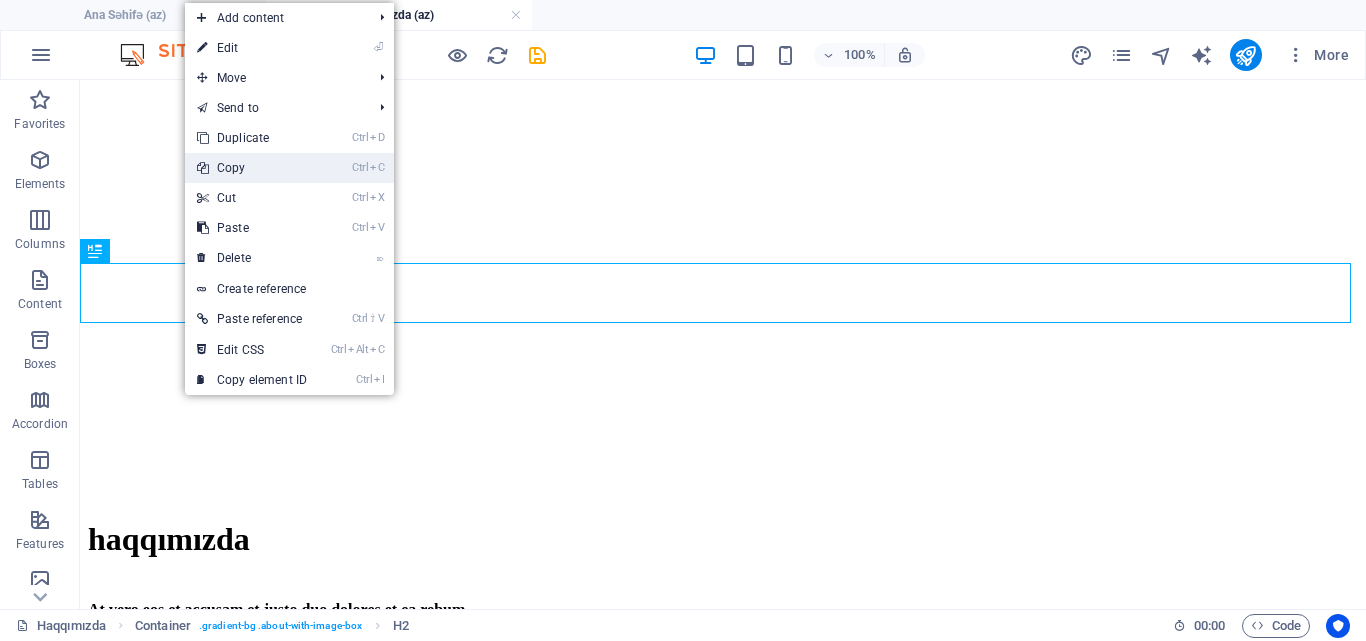 click on "Ctrl C  Copy" at bounding box center (252, 168) 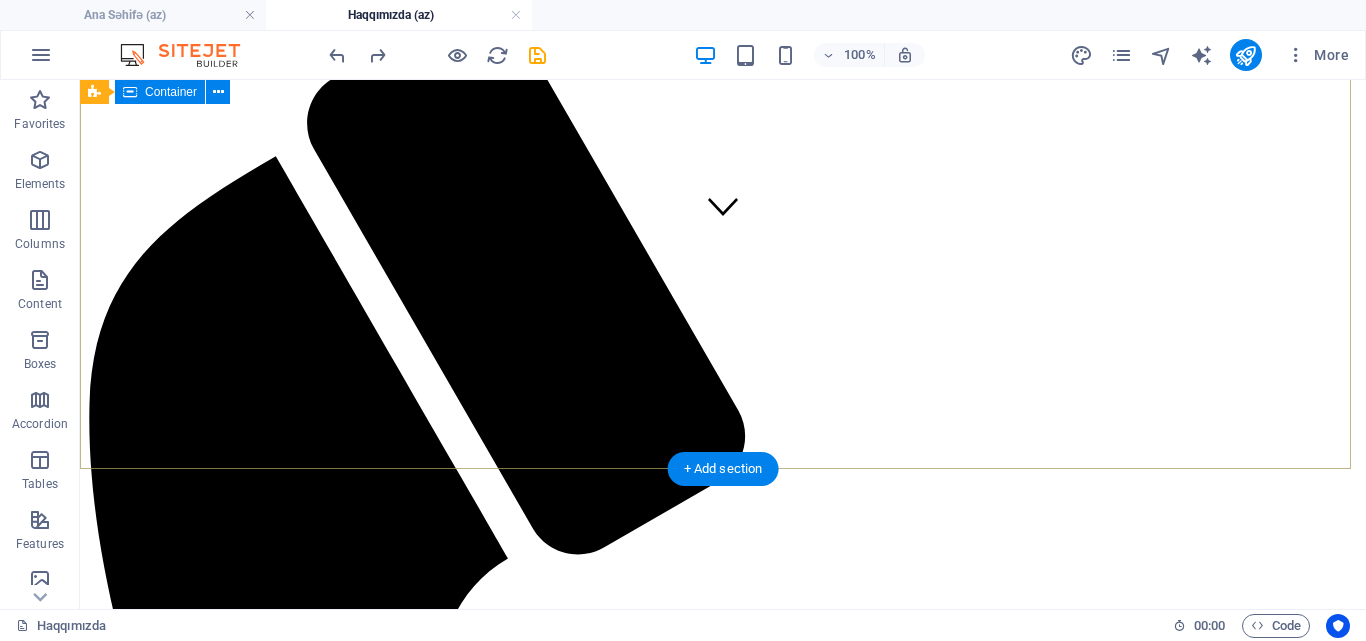 scroll, scrollTop: 461, scrollLeft: 0, axis: vertical 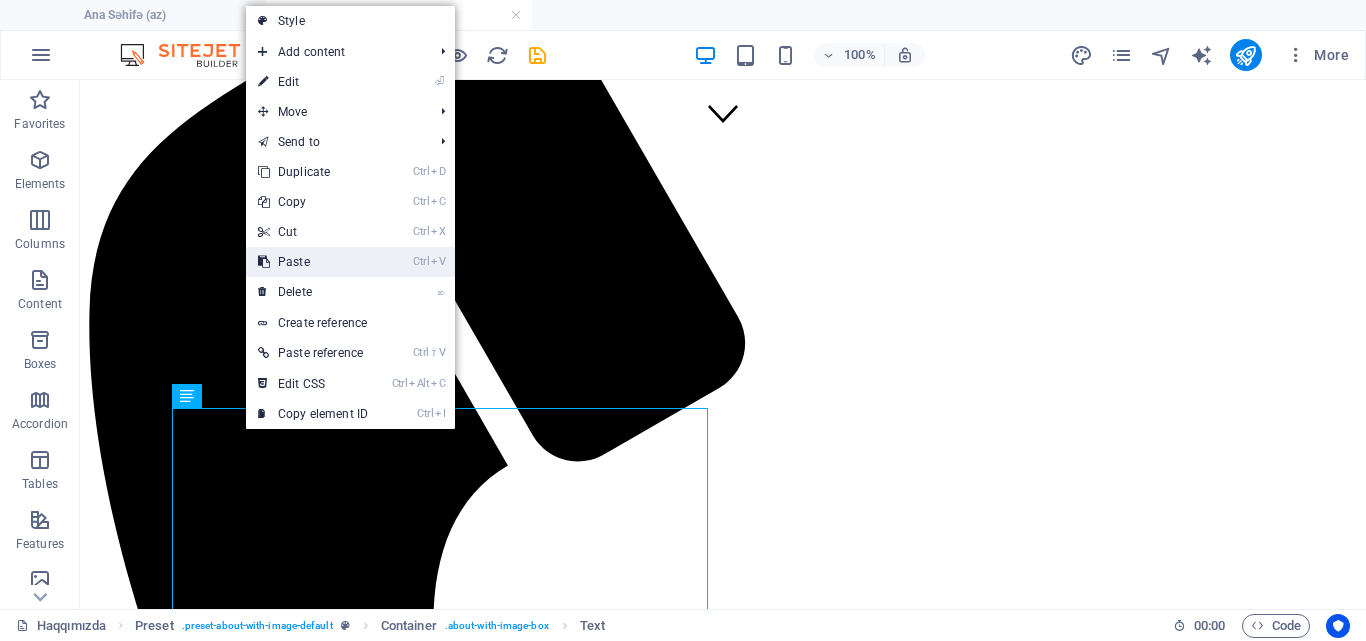 click on "Ctrl V  Paste" at bounding box center [313, 262] 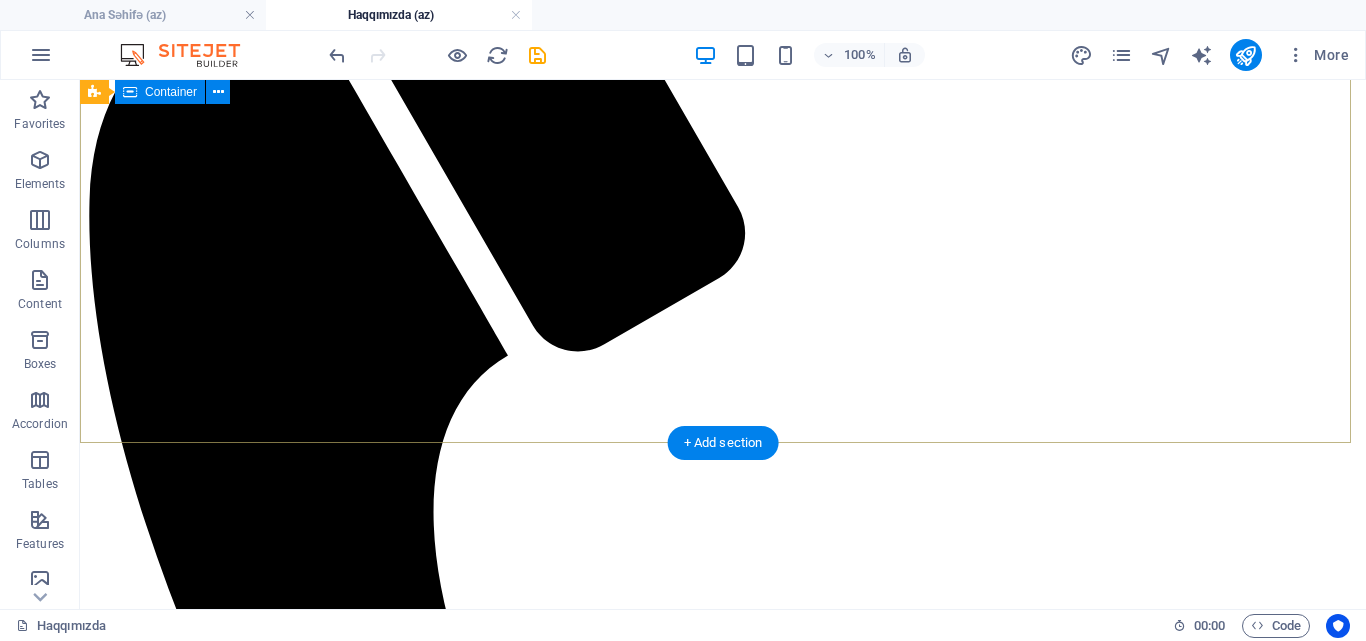 scroll, scrollTop: 302, scrollLeft: 0, axis: vertical 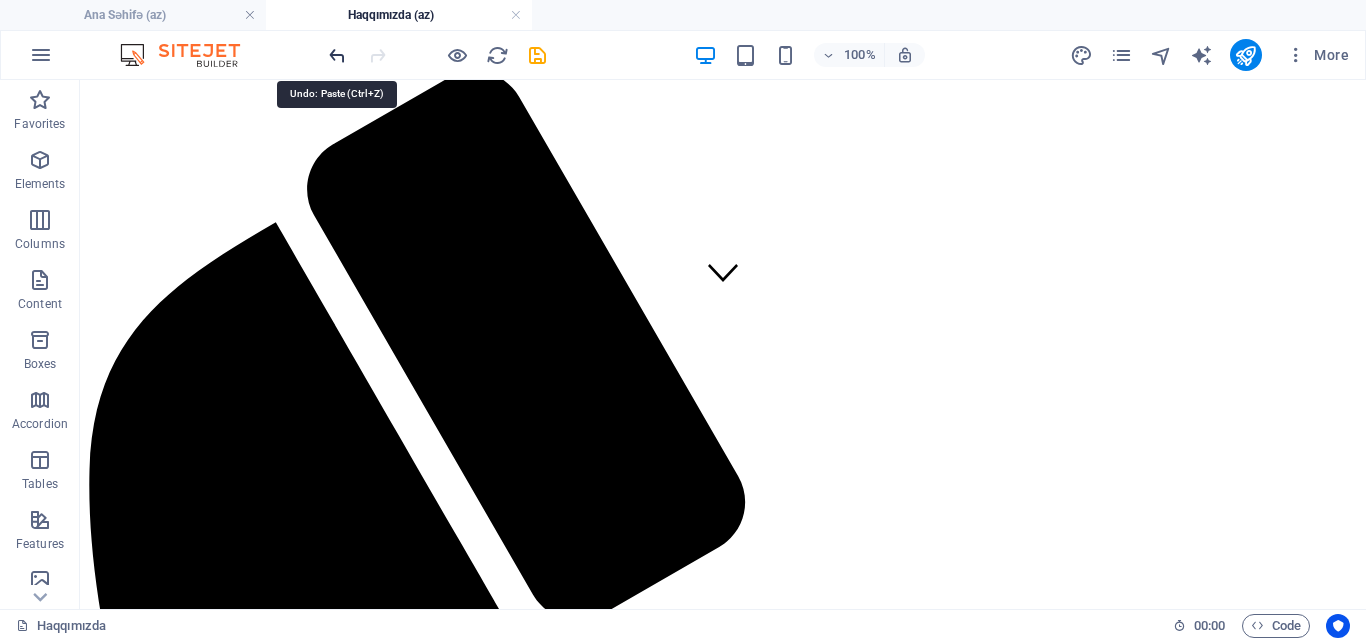 click at bounding box center [337, 55] 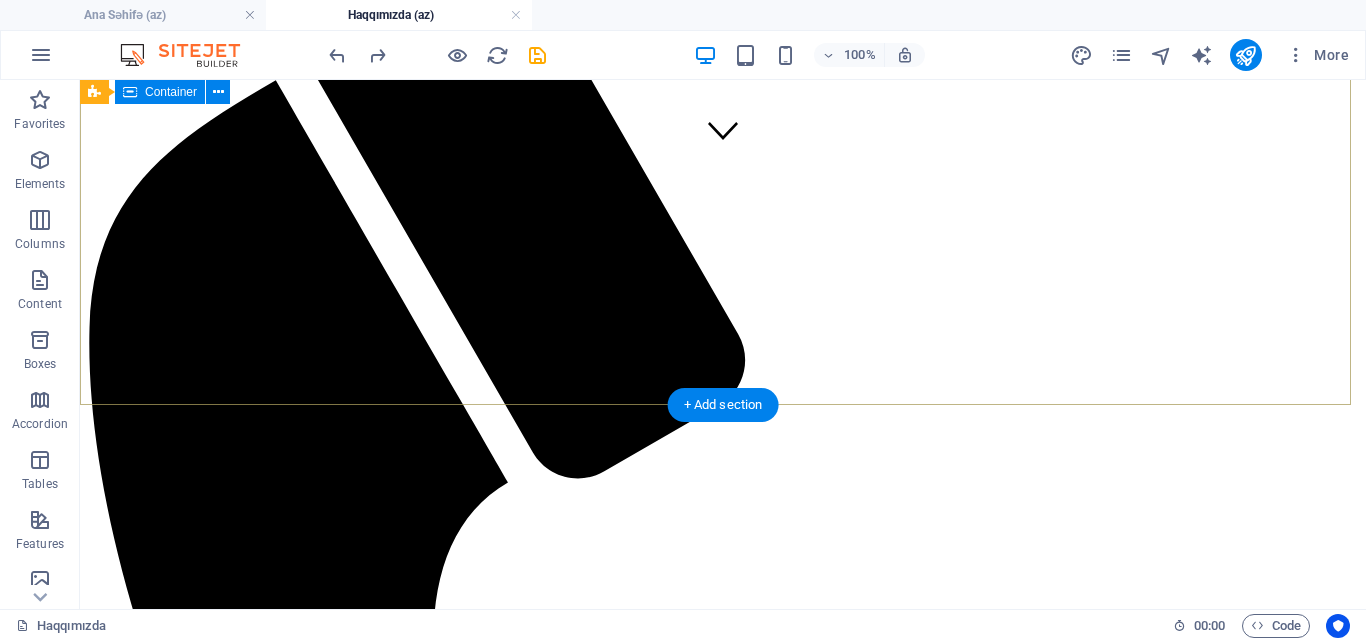 scroll, scrollTop: 267, scrollLeft: 0, axis: vertical 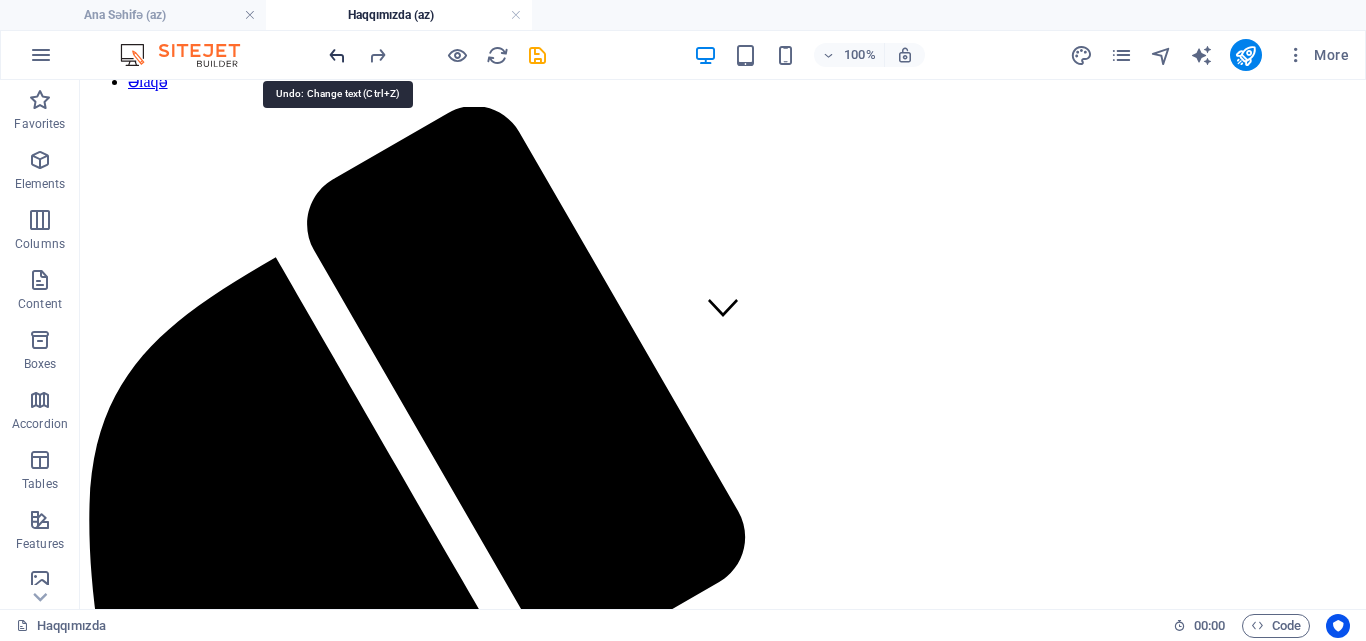 click at bounding box center (337, 55) 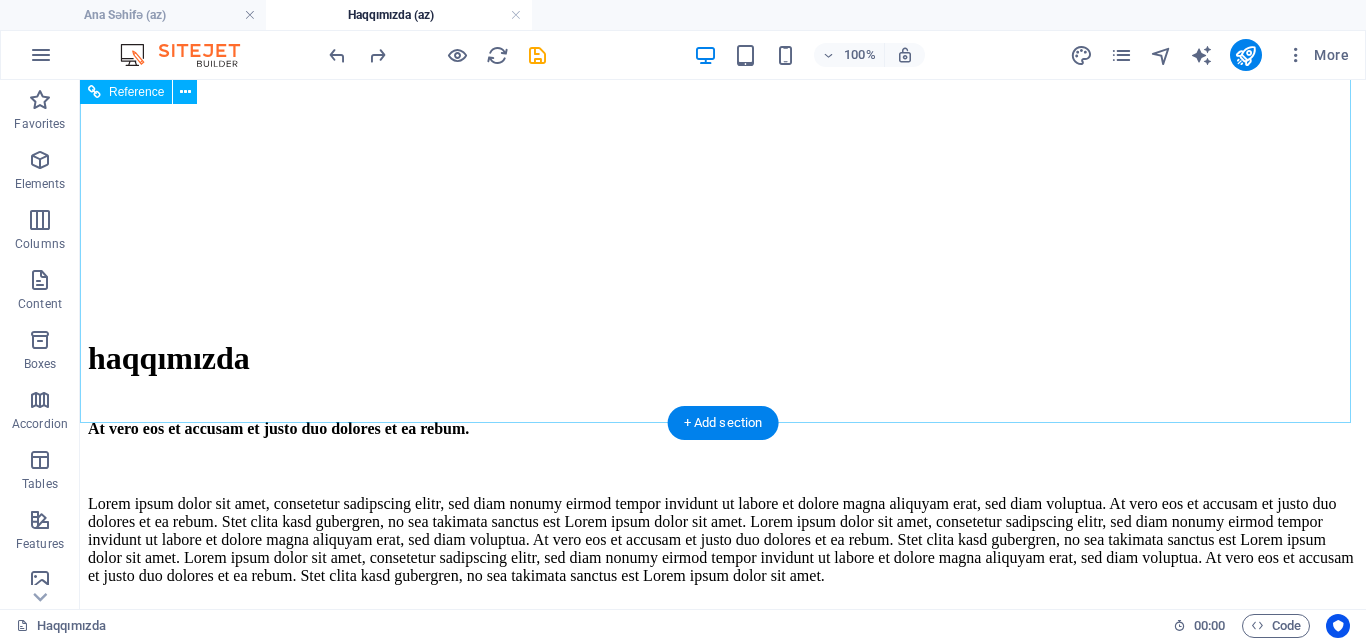 scroll, scrollTop: 2273, scrollLeft: 0, axis: vertical 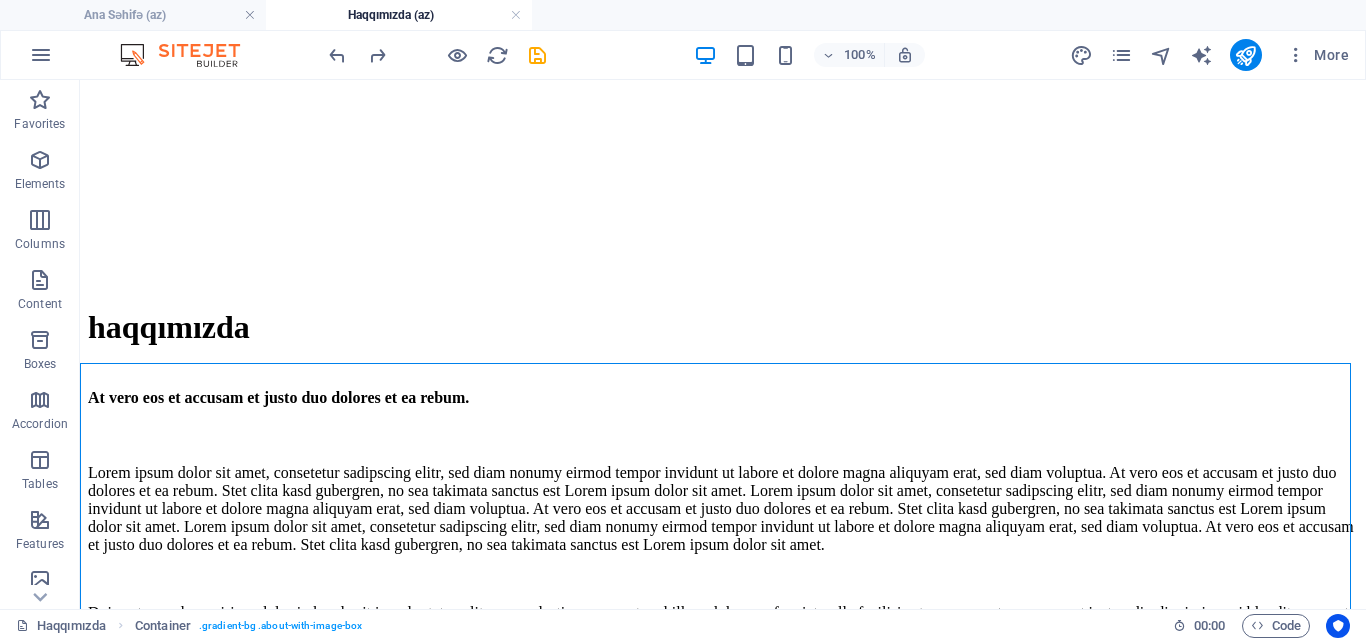 drag, startPoint x: 195, startPoint y: 489, endPoint x: 241, endPoint y: 164, distance: 328.23923 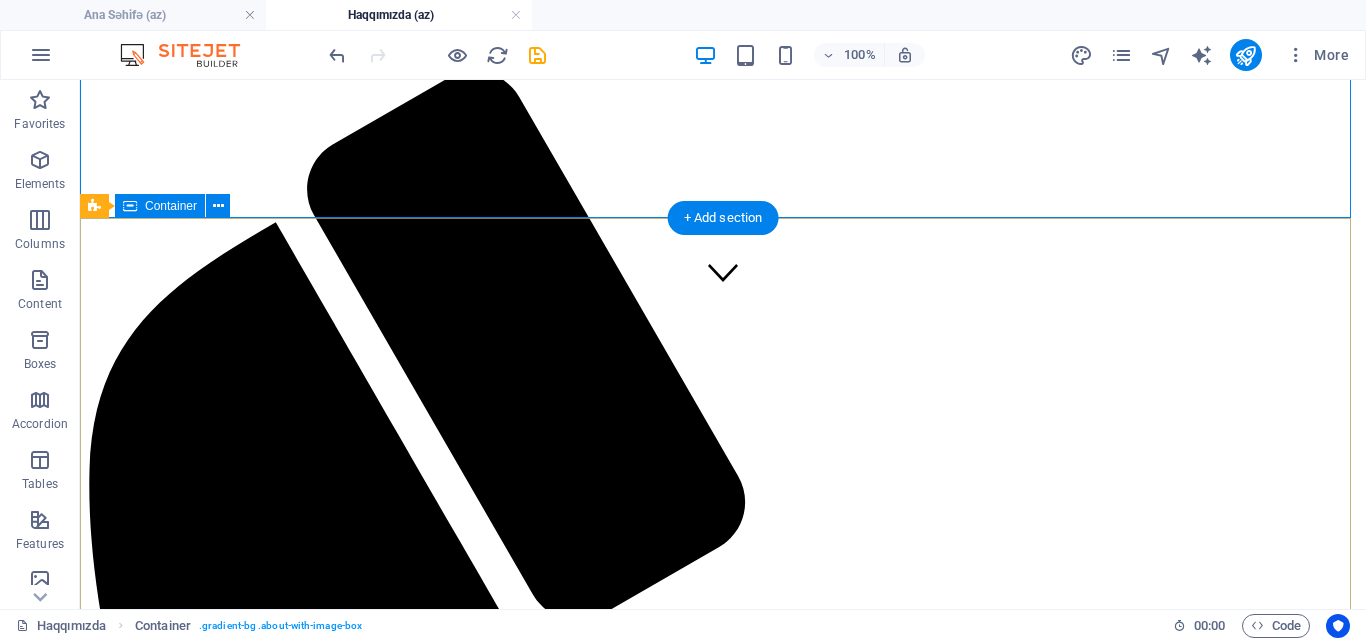 scroll, scrollTop: 200, scrollLeft: 0, axis: vertical 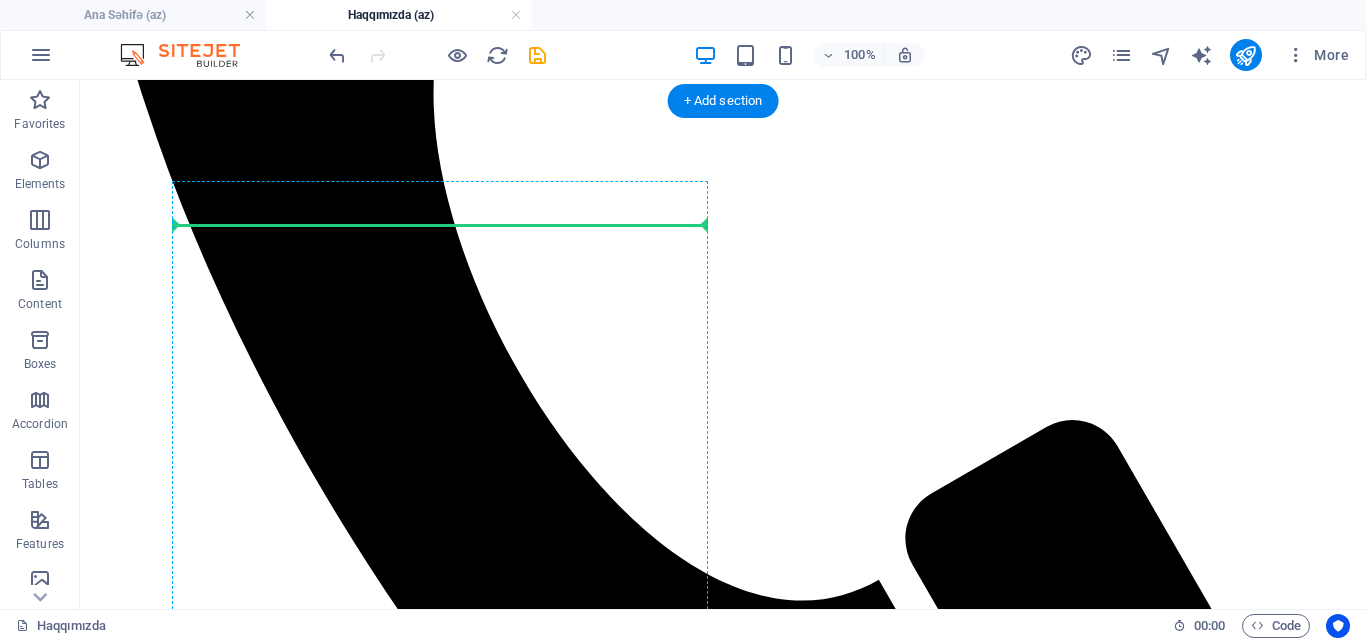 drag, startPoint x: 208, startPoint y: 169, endPoint x: 250, endPoint y: 294, distance: 131.86736 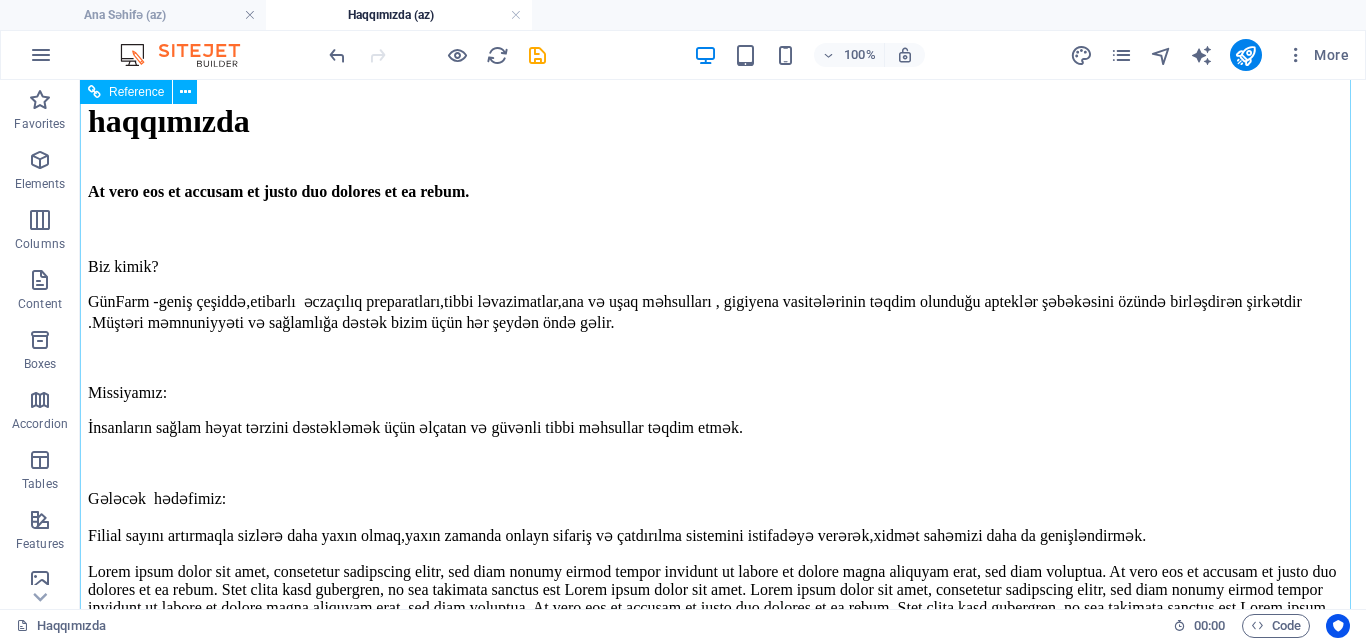scroll, scrollTop: 2634, scrollLeft: 0, axis: vertical 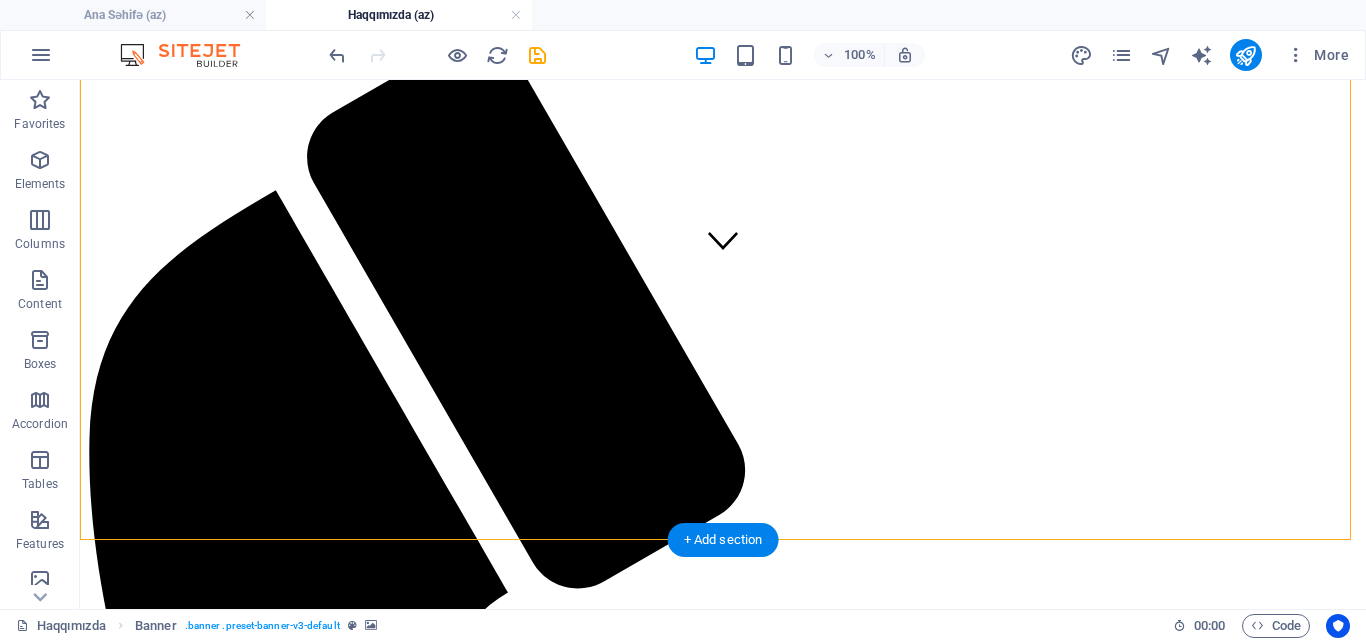 drag, startPoint x: 209, startPoint y: 170, endPoint x: 318, endPoint y: 526, distance: 372.31305 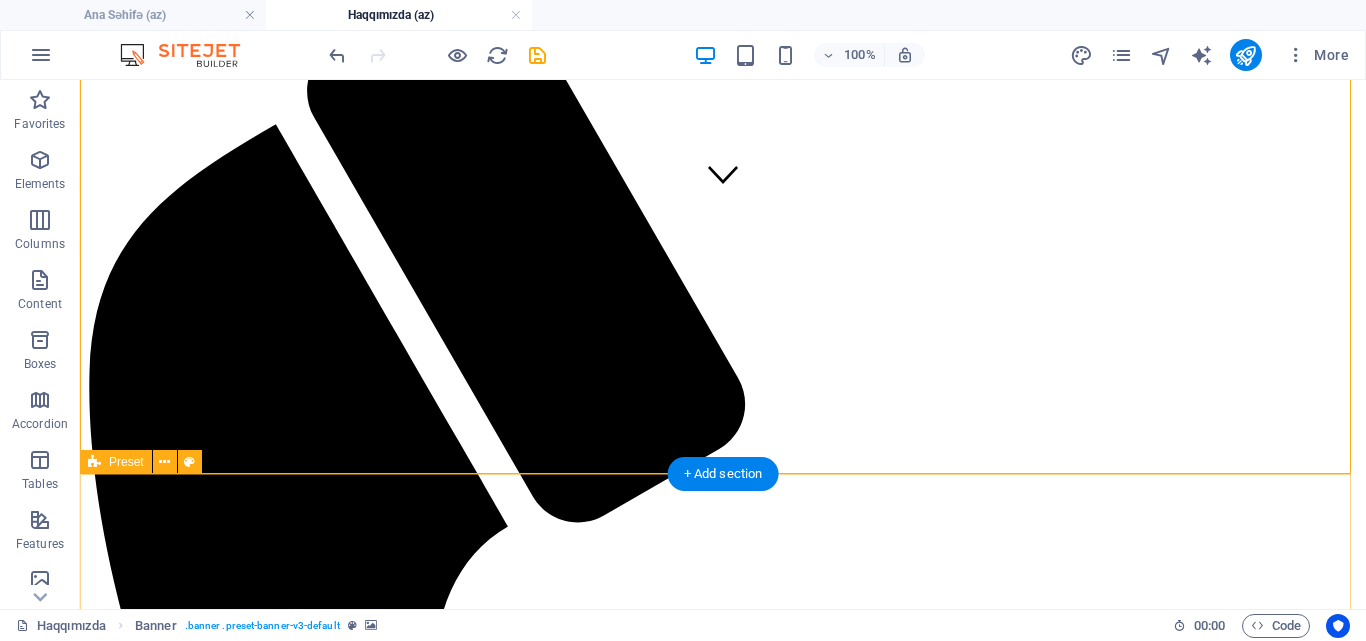 scroll, scrollTop: 600, scrollLeft: 0, axis: vertical 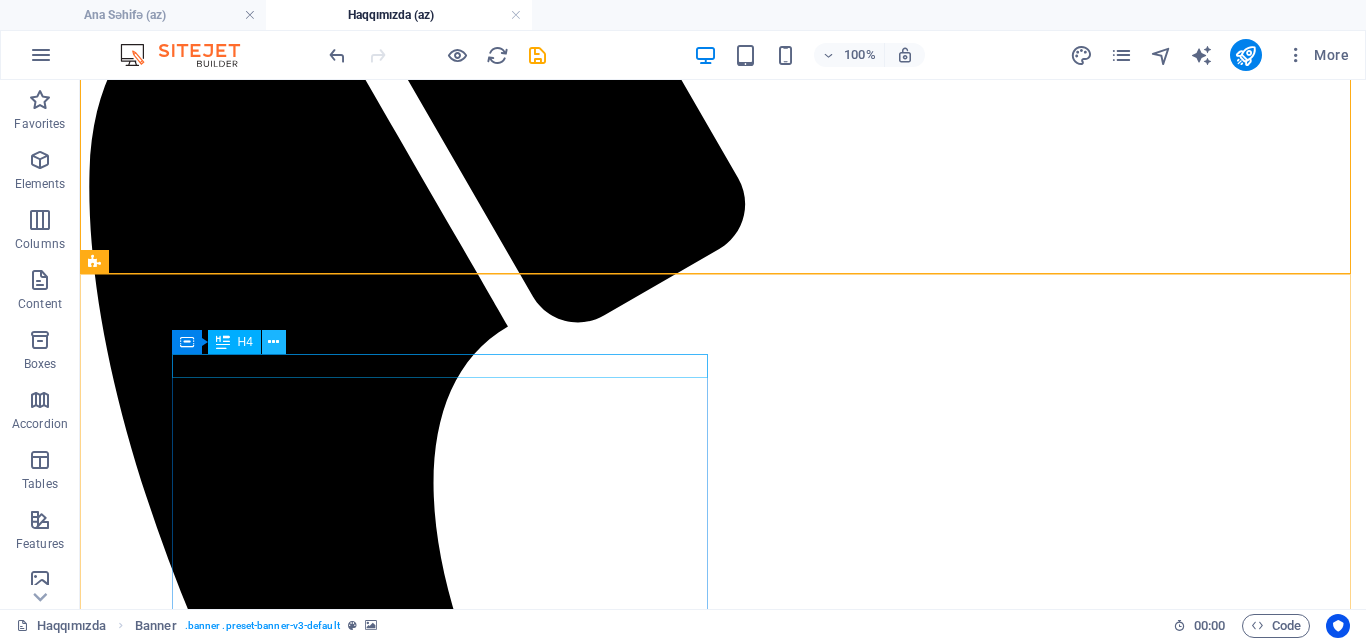 click at bounding box center [274, 342] 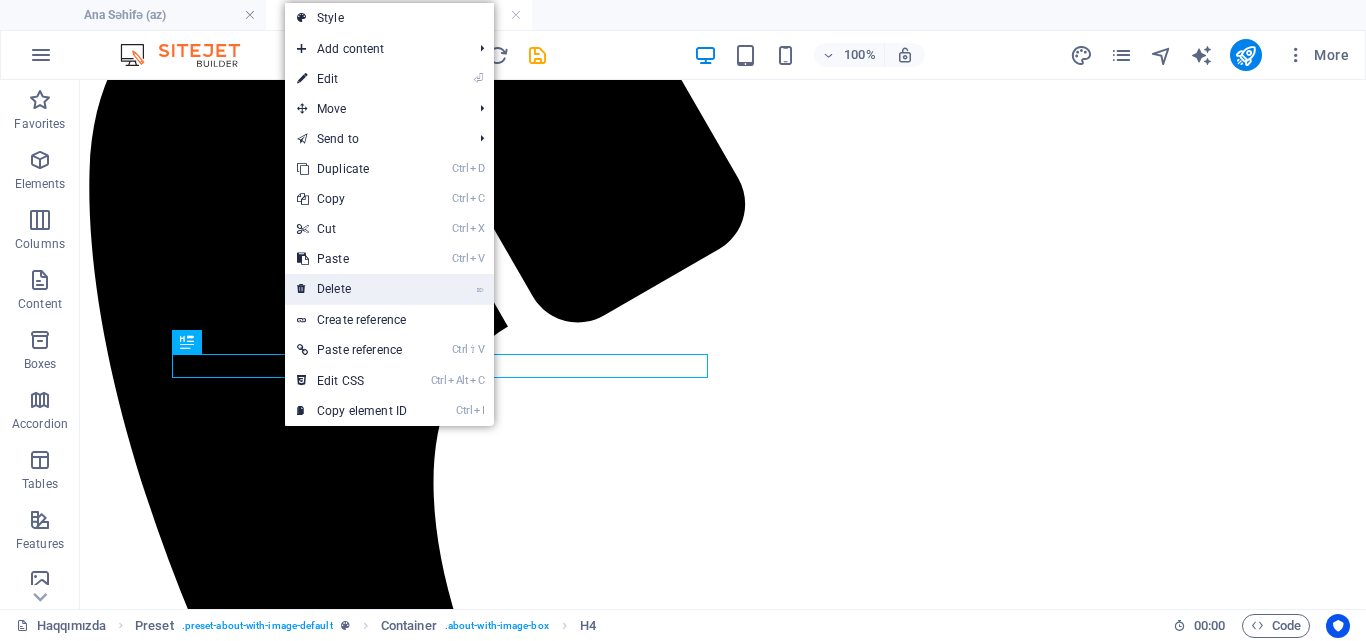 click on "⌦  Delete" at bounding box center (352, 289) 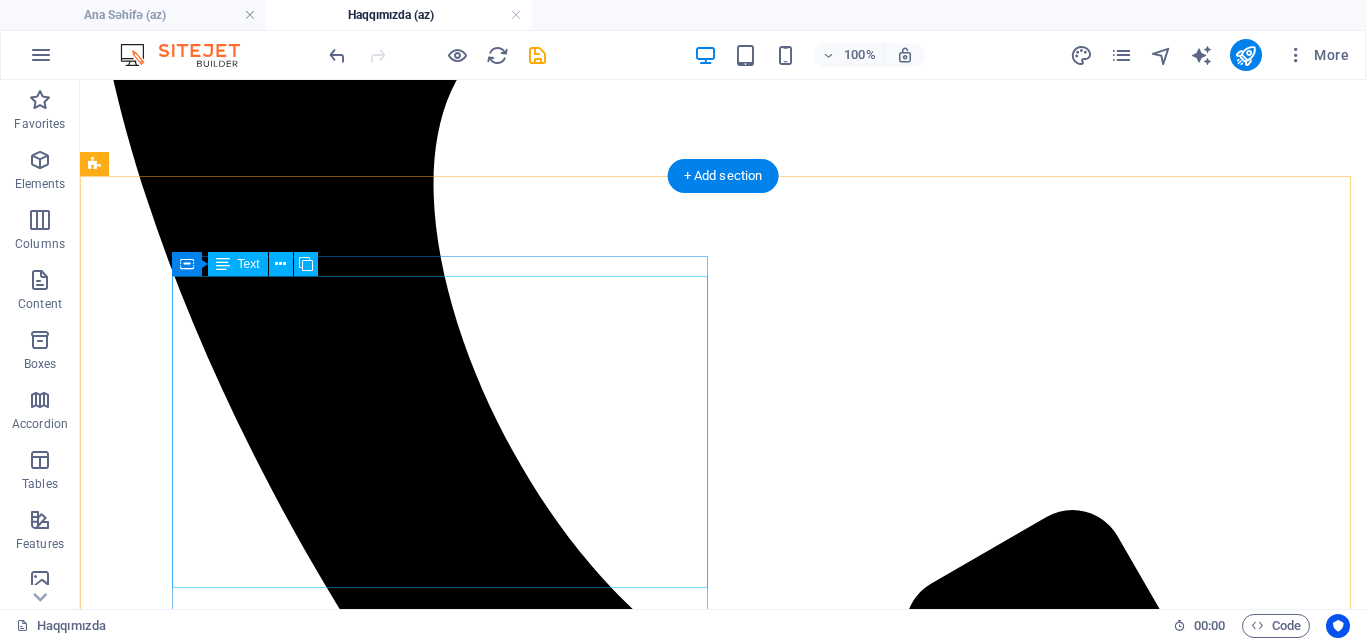 scroll, scrollTop: 900, scrollLeft: 0, axis: vertical 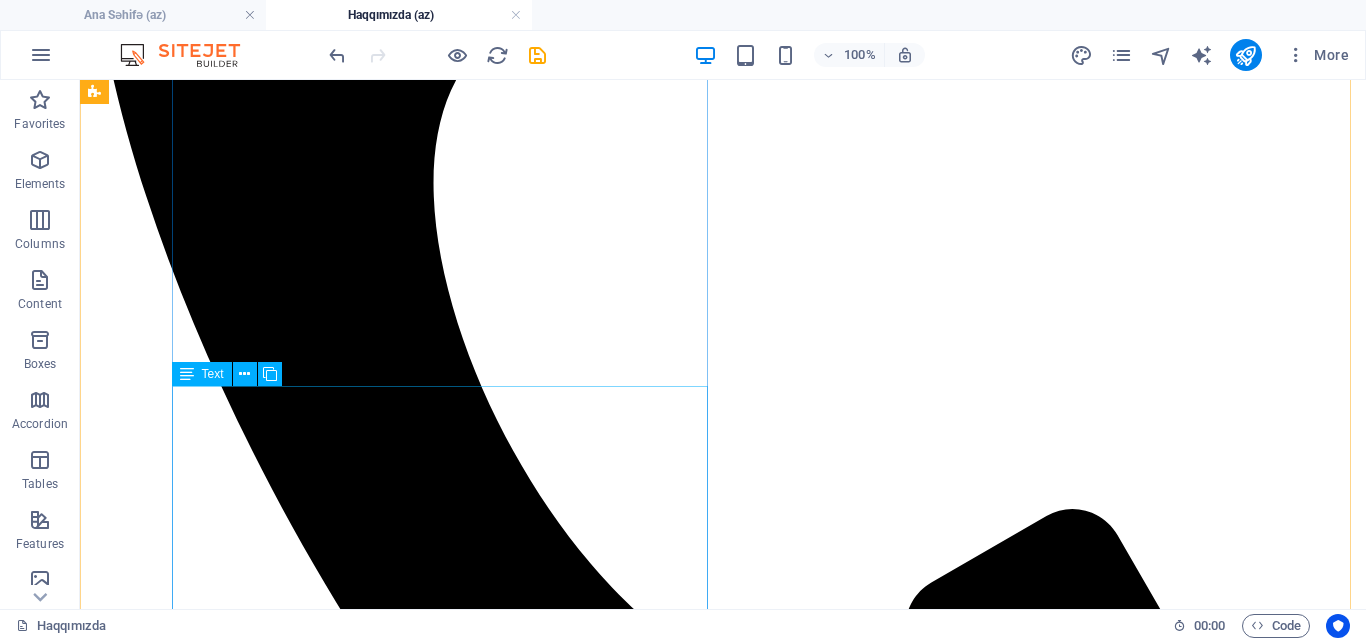 click on "Lorem ipsum dolor sit amet, consetetur sadipscing elitr, sed diam nonumy eirmod tempor invidunt ut labore et dolore magna aliquyam erat, sed diam voluptua. At vero eos et accusam et justo duo dolores et ea rebum. Stet clita kasd gubergren, no sea takimata sanctus est Lorem ipsum dolor sit amet. Lorem ipsum dolor sit amet, consetetur sadipscing elitr, sed diam nonumy eirmod tempor invidunt ut labore et dolore magna aliquyam erat, sed diam voluptua. At vero eos et accusam et justo duo dolores et ea rebum. Stet clita kasd gubergren, no sea takimata sanctus est Lorem ipsum dolor sit amet. Lorem ipsum dolor sit amet, consetetur sadipscing elitr, sed diam nonumy eirmod tempor invidunt ut labore et dolore magna aliquyam erat, sed diam voluptua. At vero eos et accusam et justo duo dolores et ea rebum. Stet clita kasd gubergren, no sea takimata sanctus est Lorem ipsum dolor sit amet." at bounding box center [723, 2341] 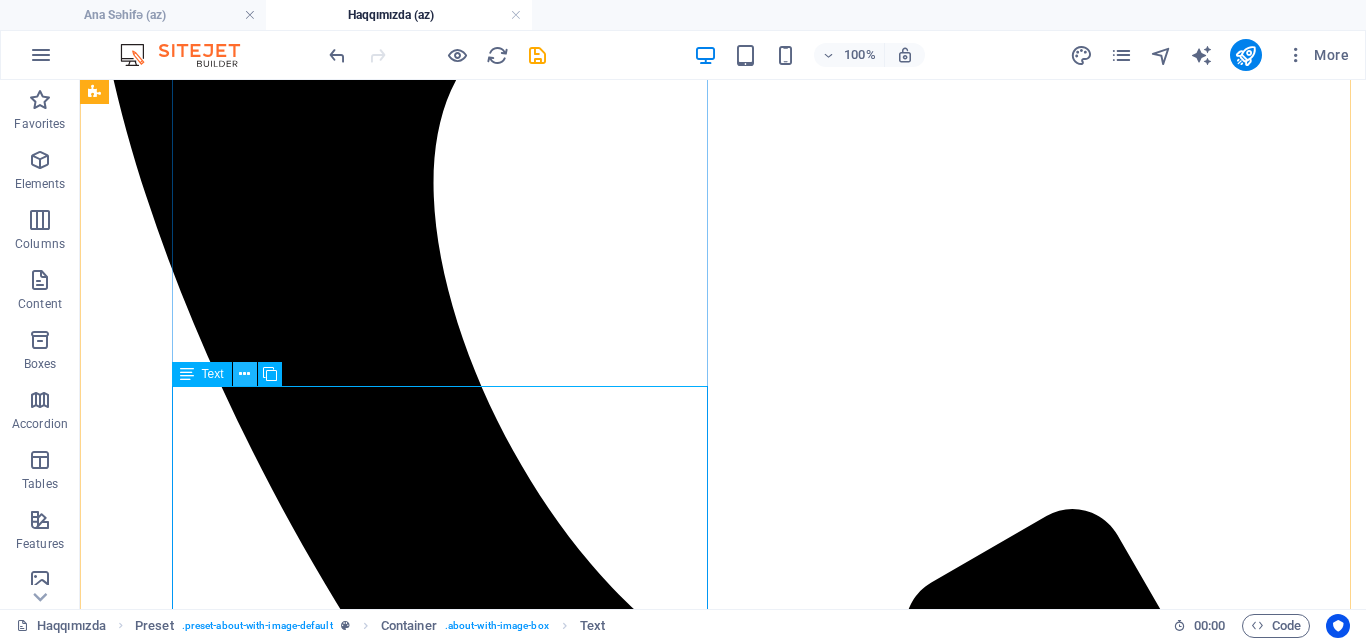 click at bounding box center (244, 374) 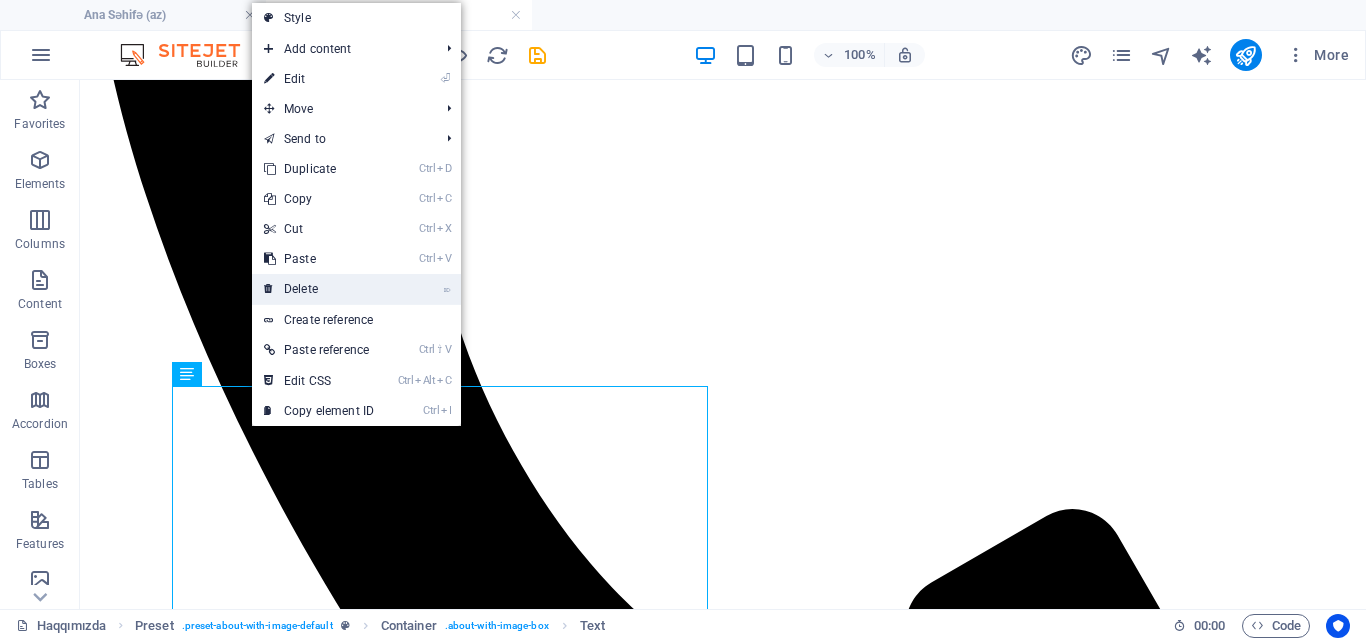 click on "⌦  Delete" at bounding box center (319, 289) 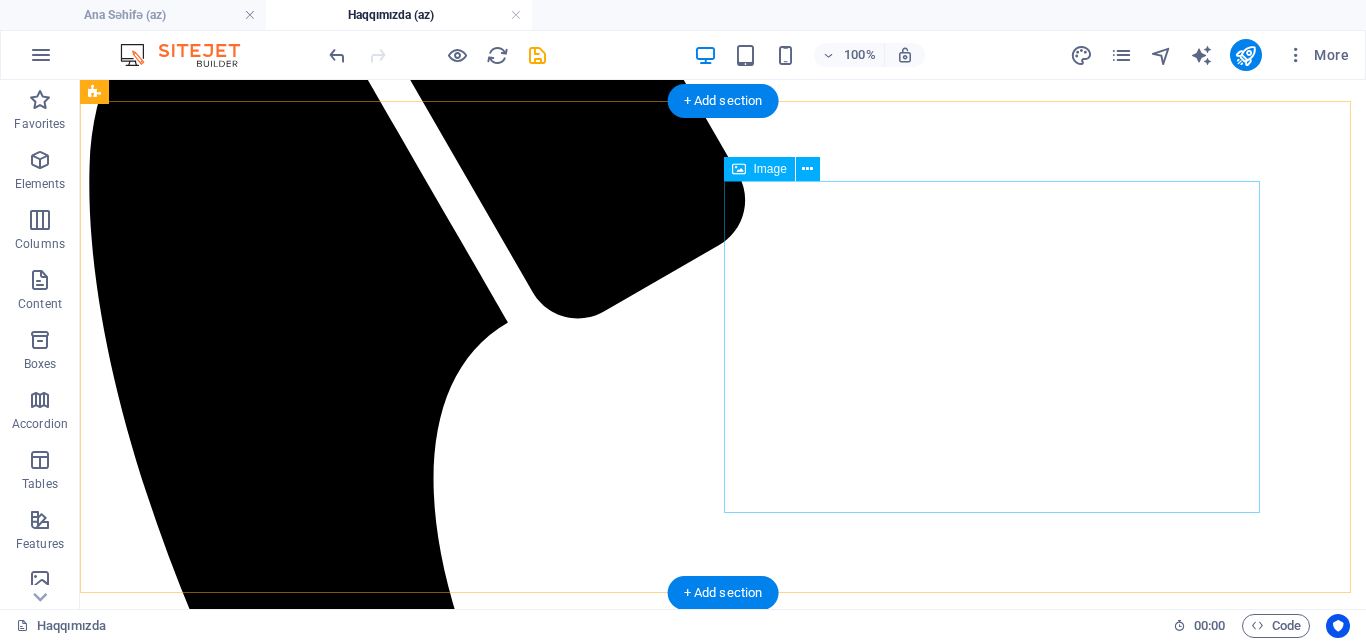 scroll, scrollTop: 600, scrollLeft: 0, axis: vertical 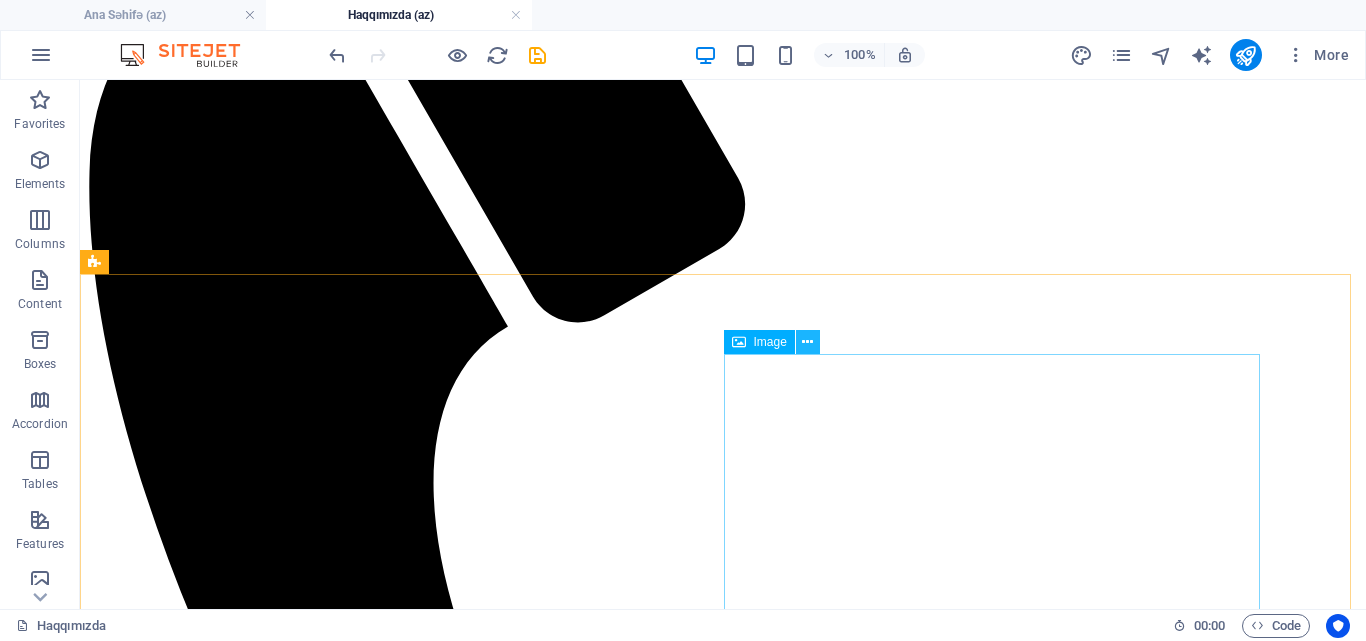 click at bounding box center [808, 342] 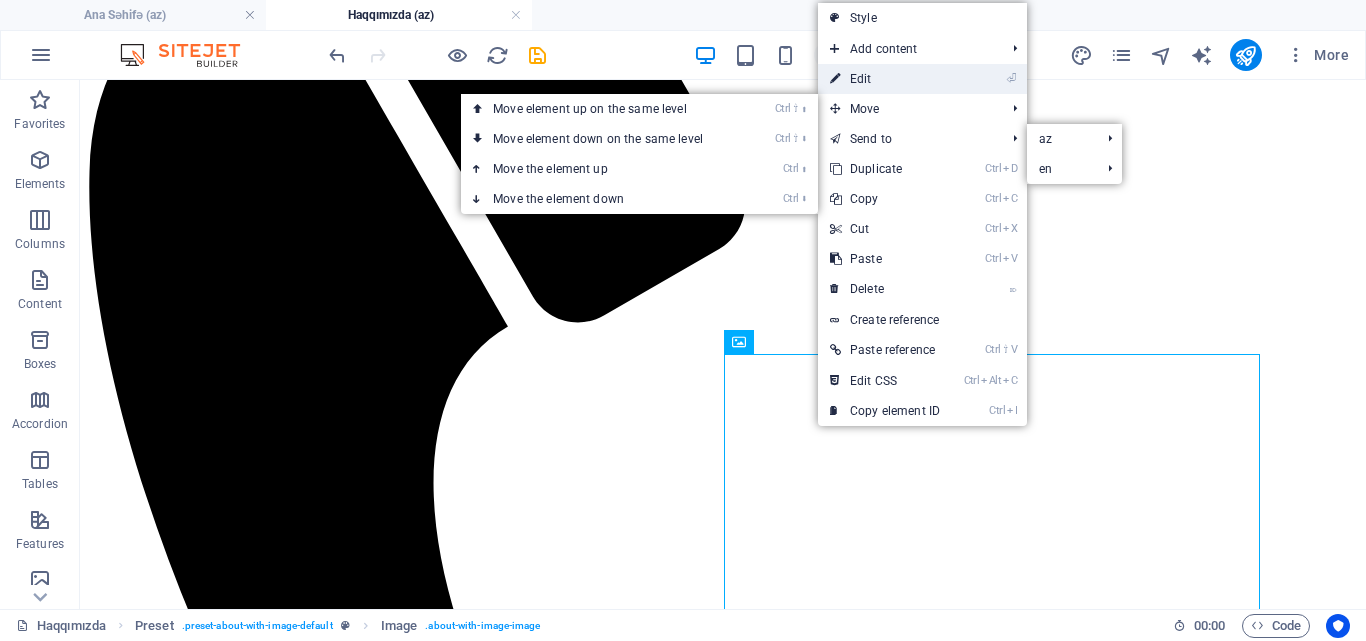 click on "⏎  Edit" at bounding box center (885, 79) 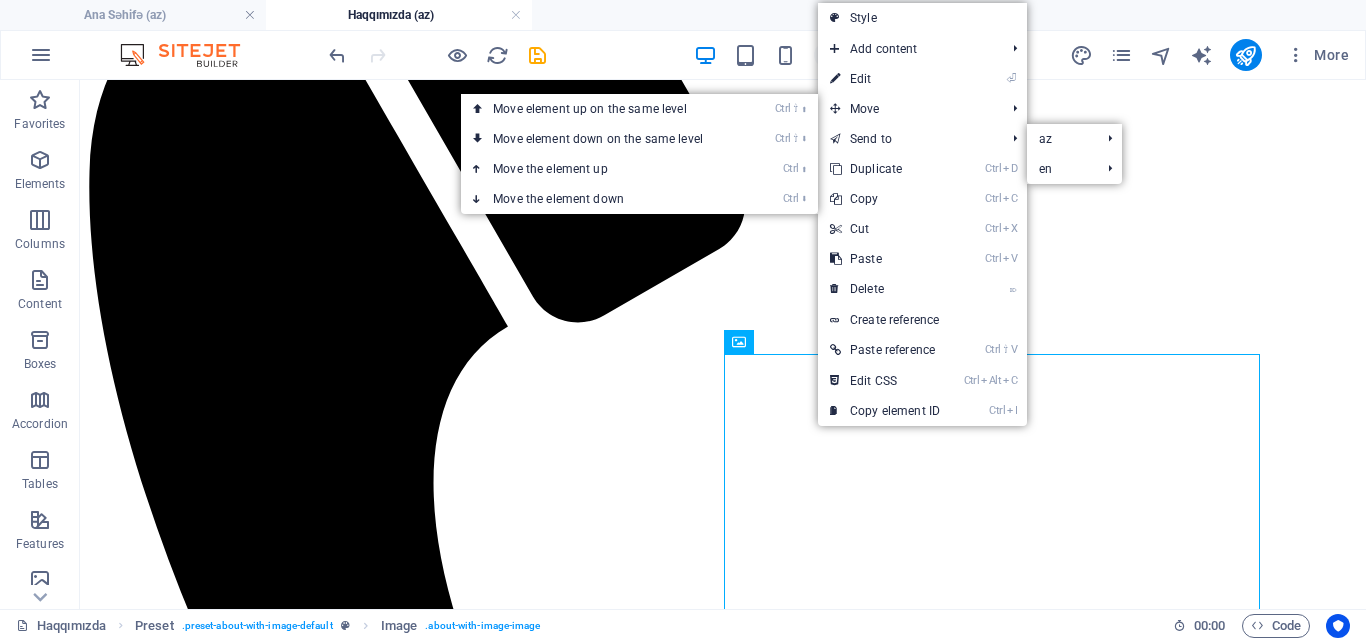 select on "%" 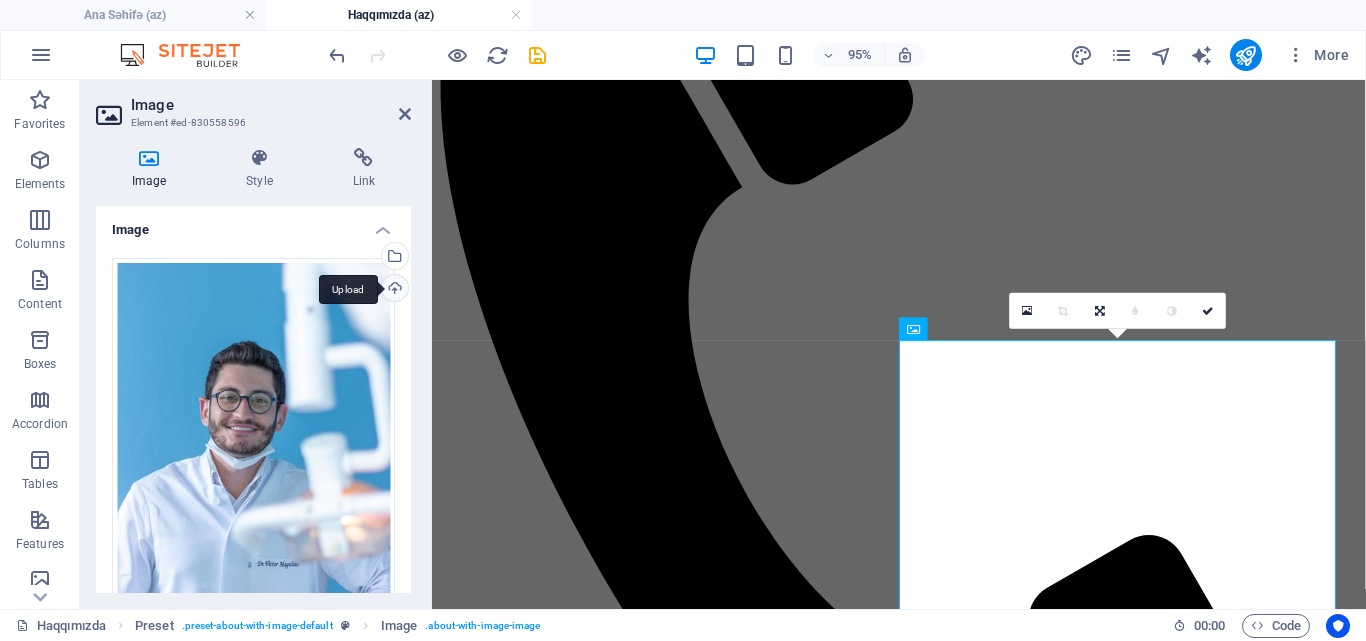 click on "Upload" at bounding box center (393, 290) 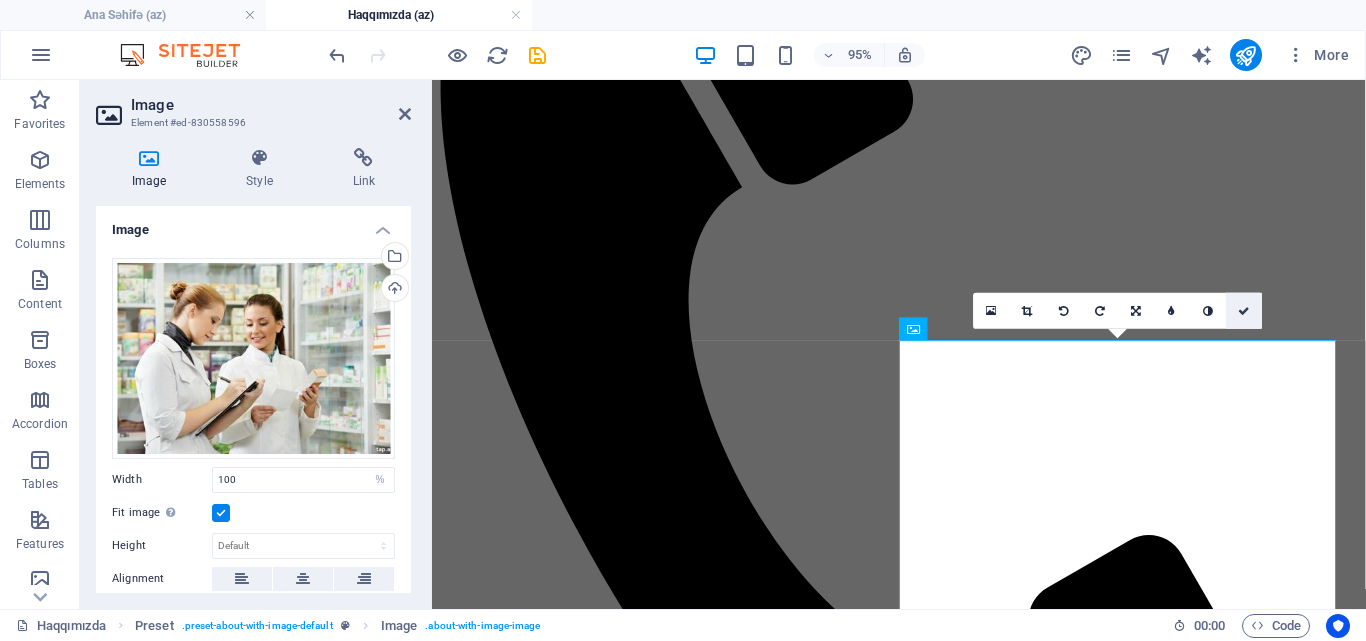 click at bounding box center [1244, 311] 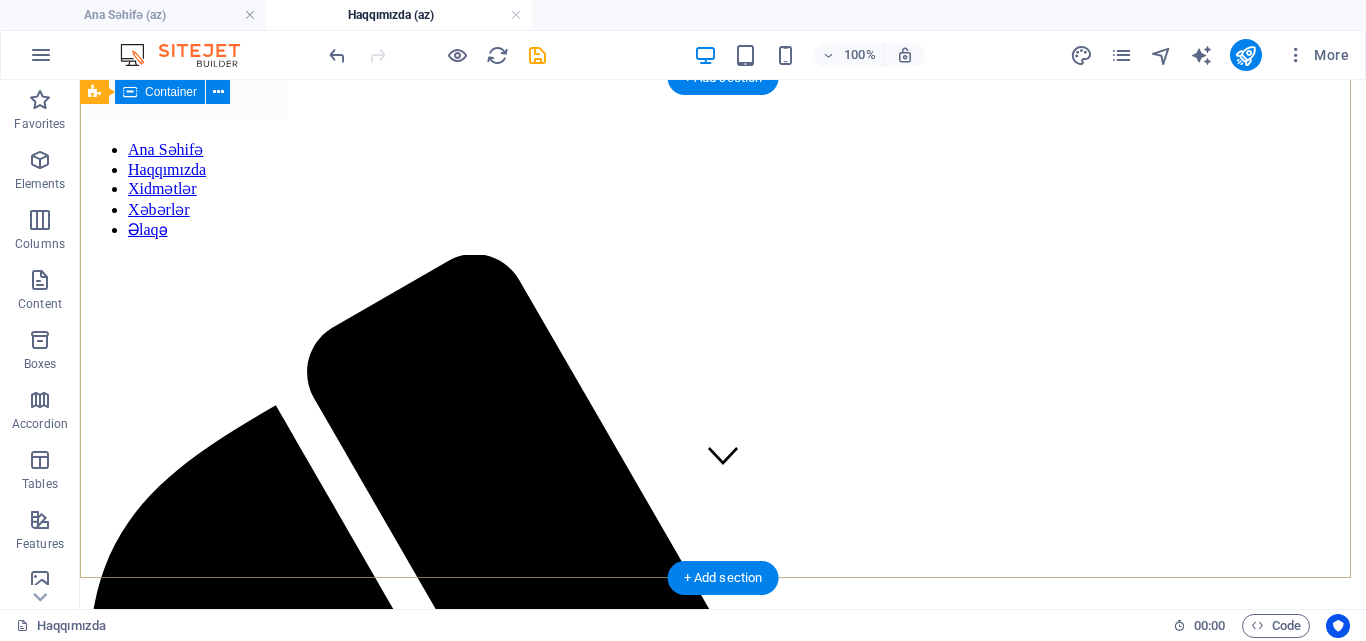 scroll, scrollTop: 0, scrollLeft: 0, axis: both 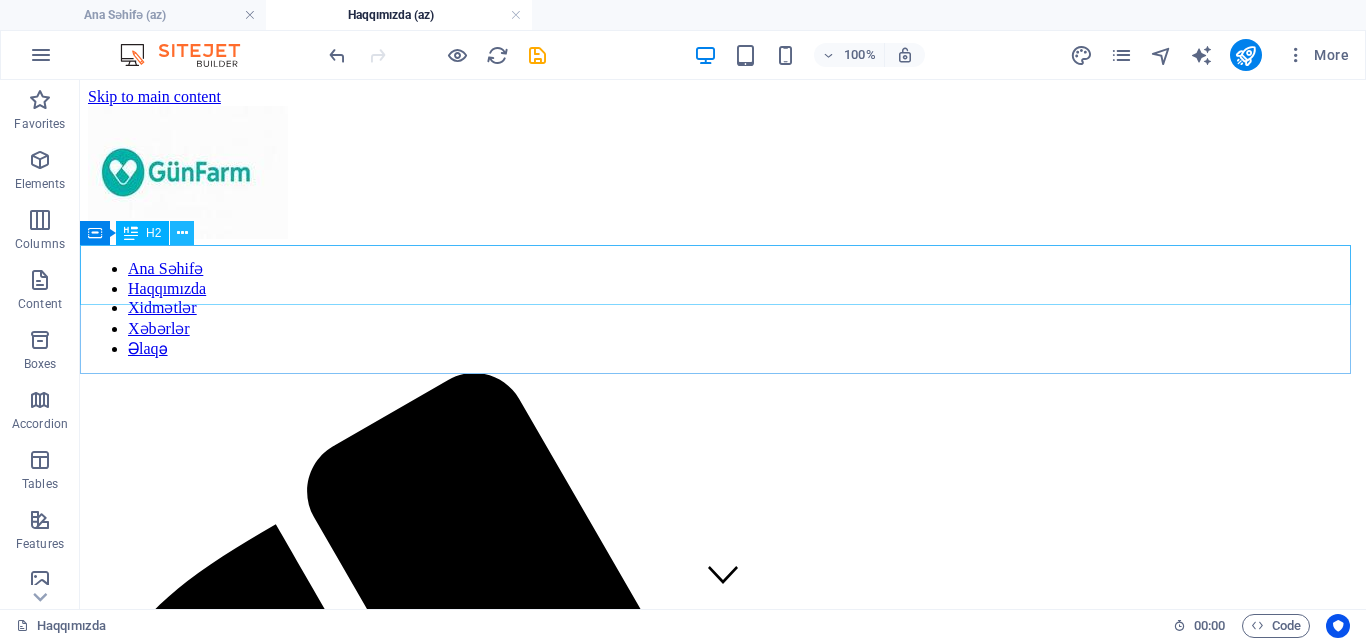 click at bounding box center [182, 233] 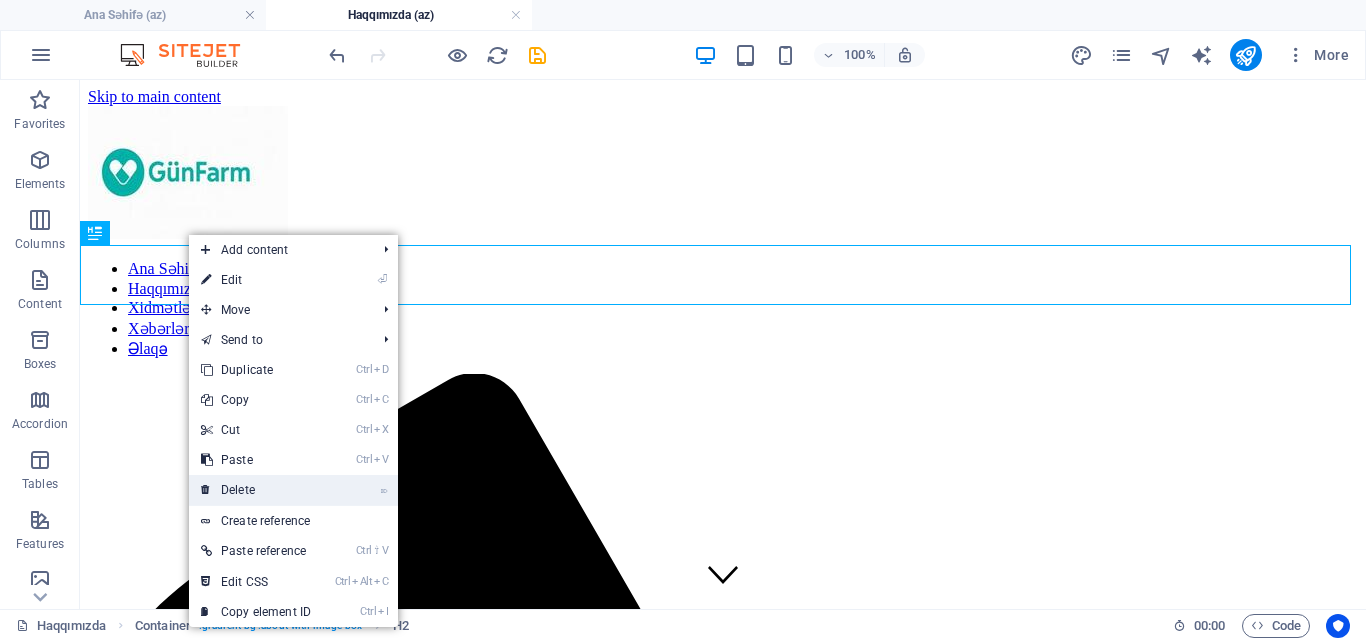 drag, startPoint x: 241, startPoint y: 486, endPoint x: 183, endPoint y: 399, distance: 104.56099 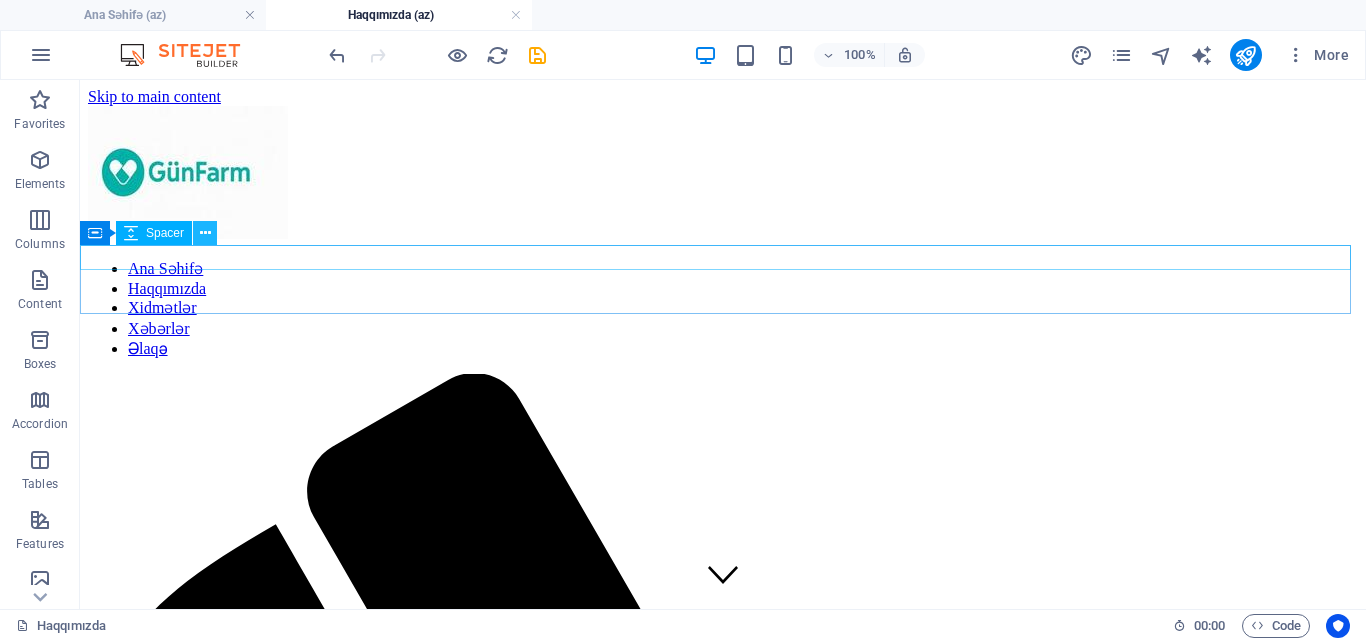 click at bounding box center [205, 233] 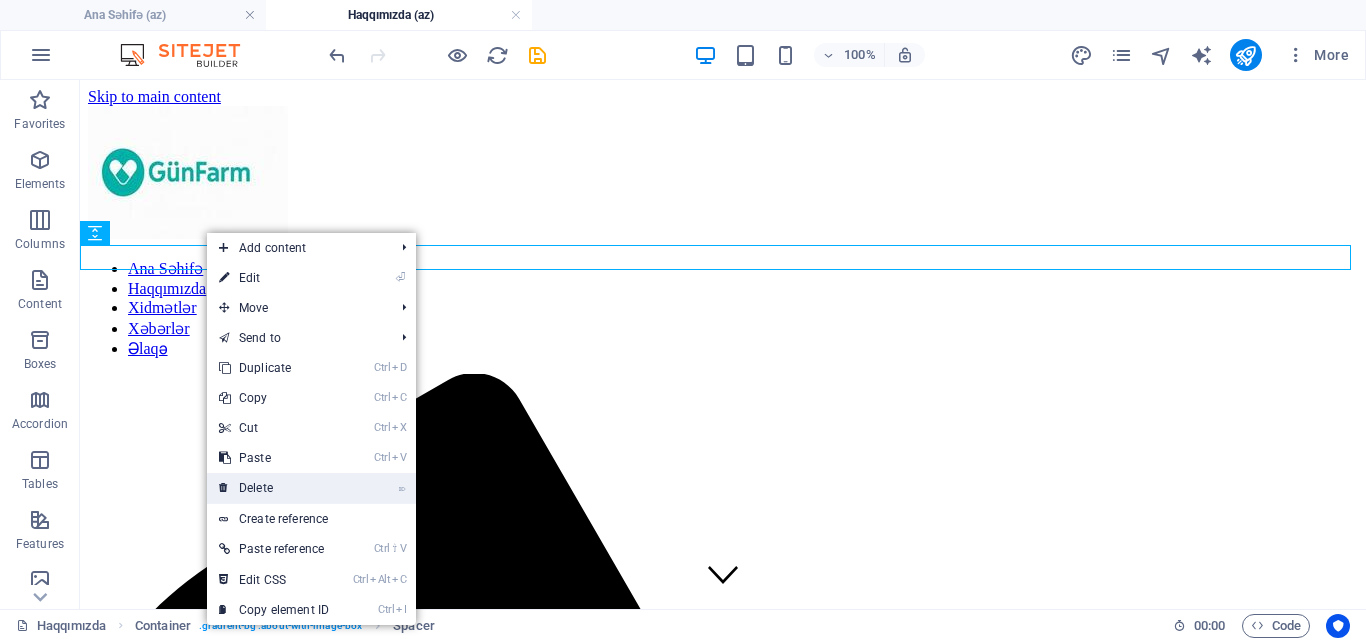 click on "⌦  Delete" at bounding box center (274, 488) 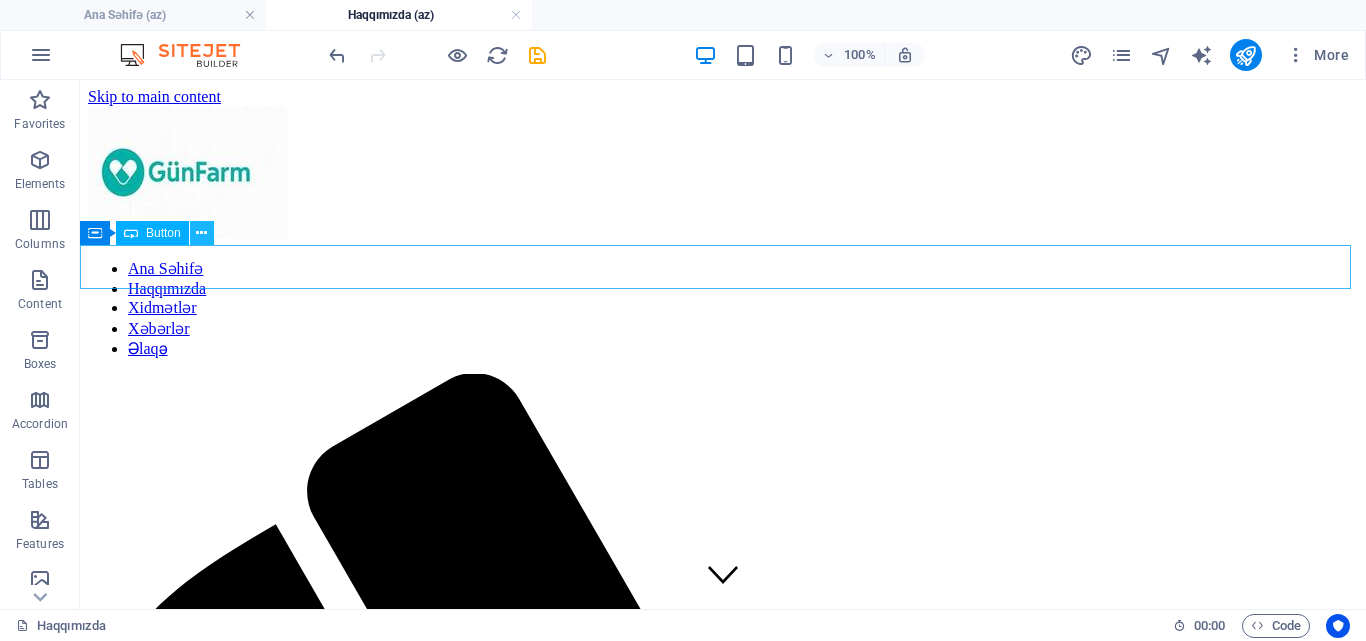 click at bounding box center [201, 233] 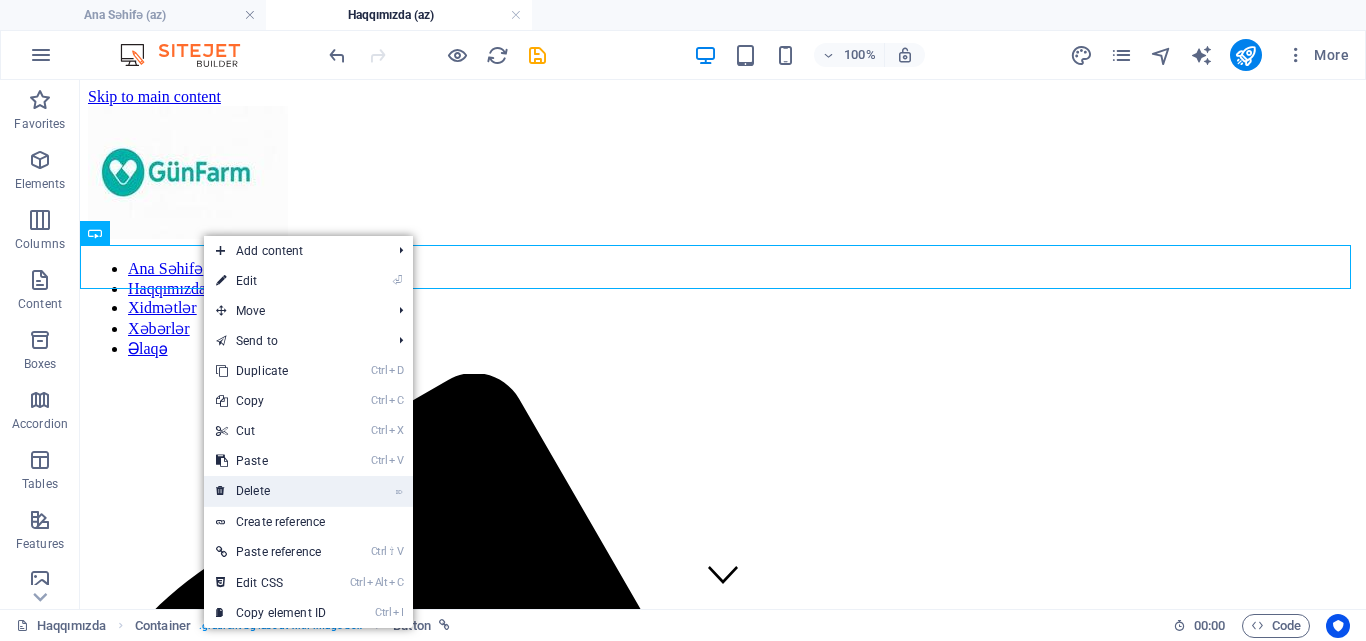 click on "⌦  Delete" at bounding box center [271, 491] 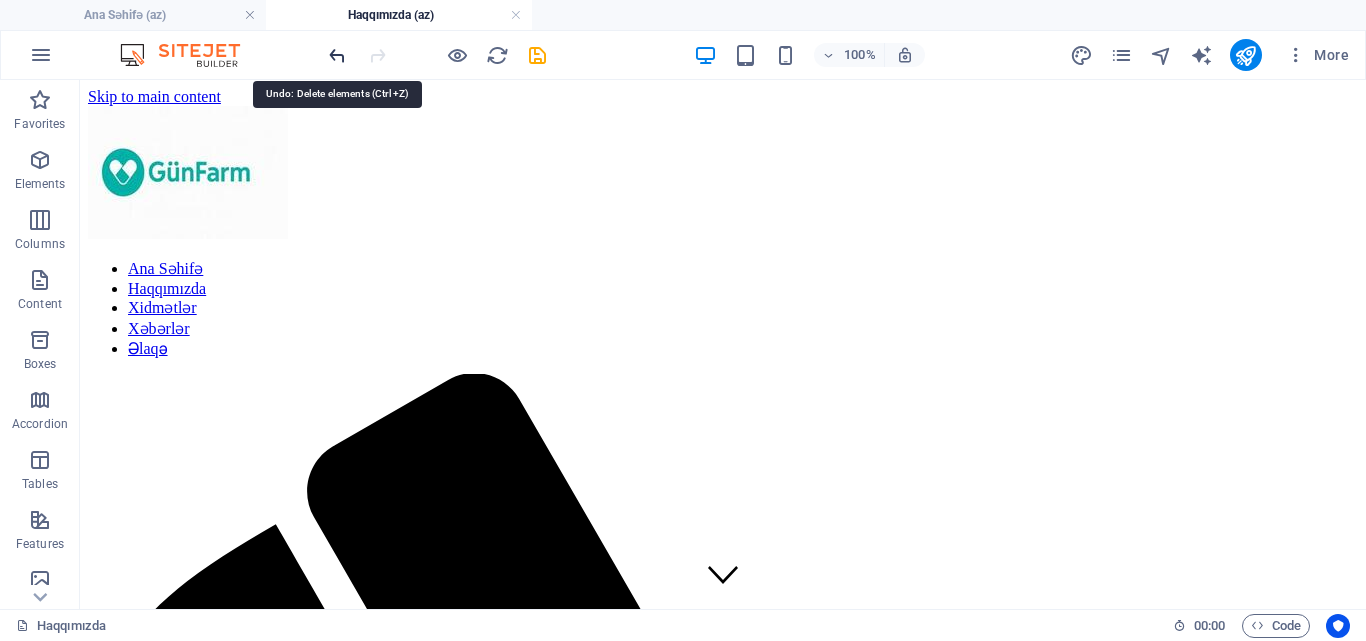 click at bounding box center [337, 55] 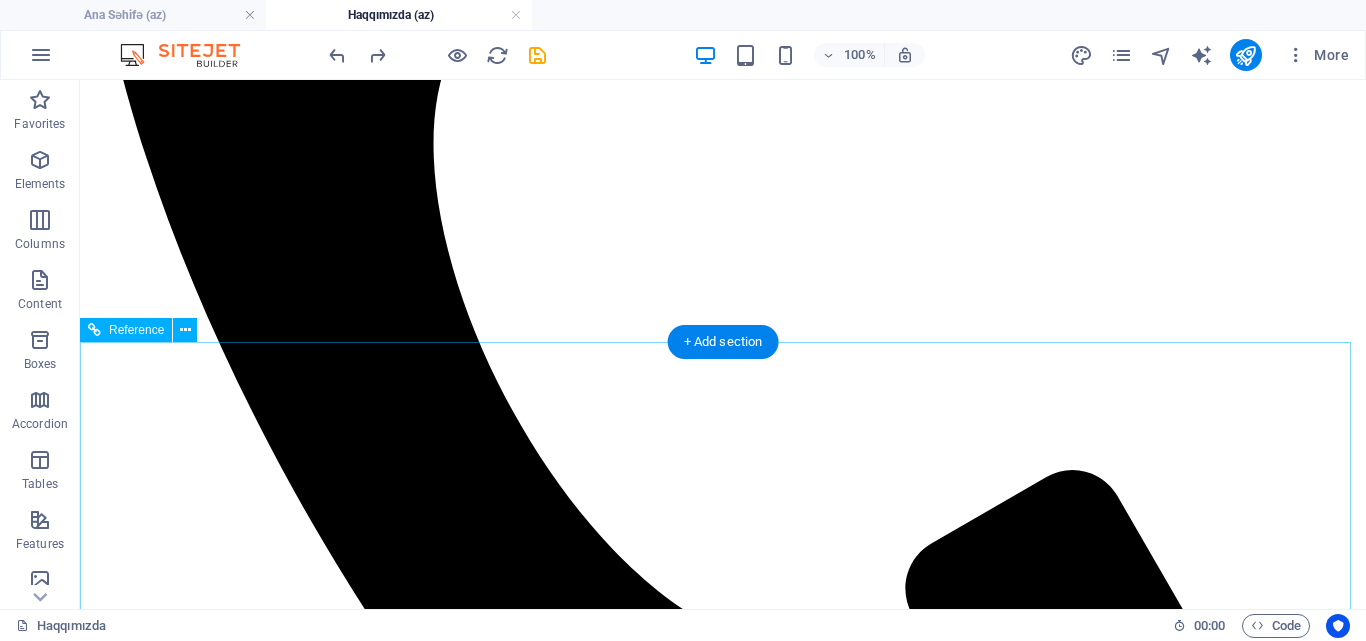 scroll, scrollTop: 1000, scrollLeft: 0, axis: vertical 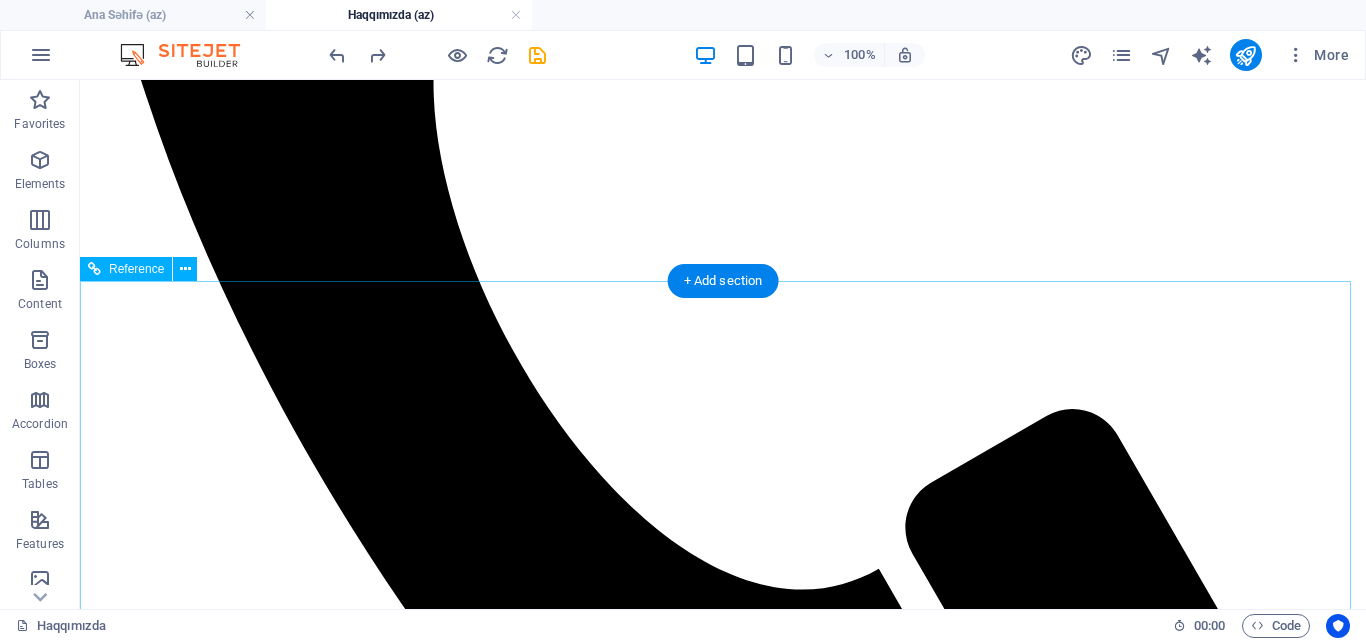 click at bounding box center (723, 2724) 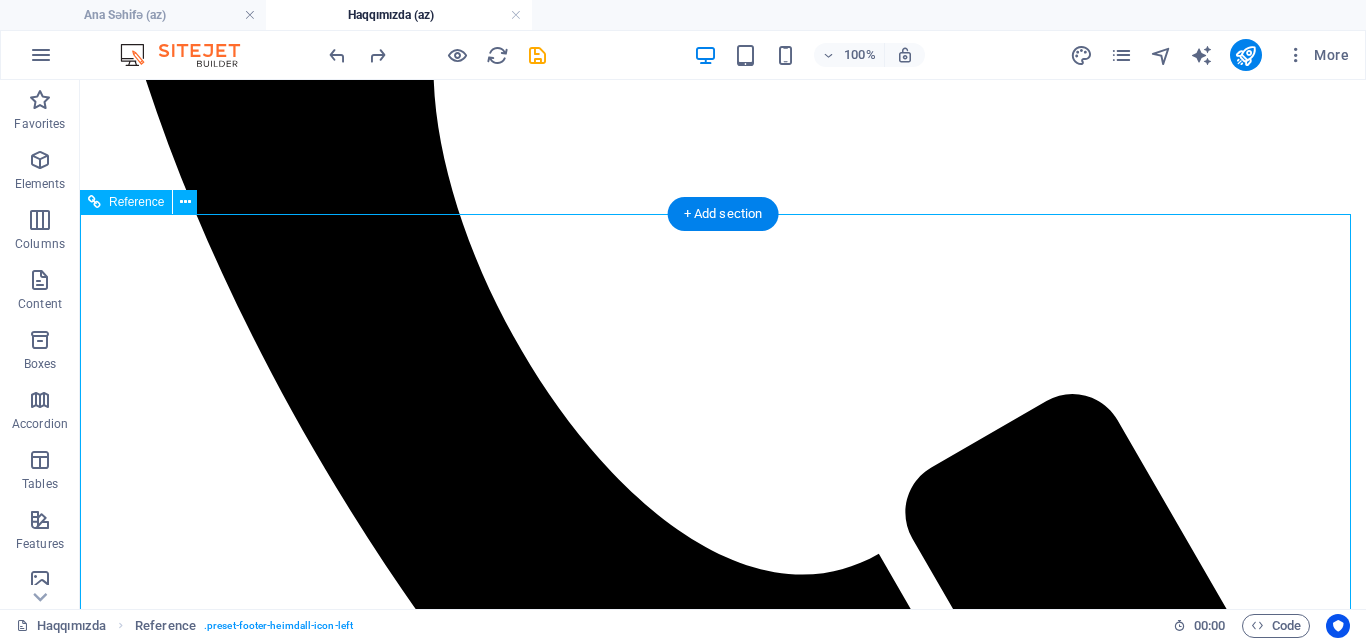scroll, scrollTop: 1000, scrollLeft: 0, axis: vertical 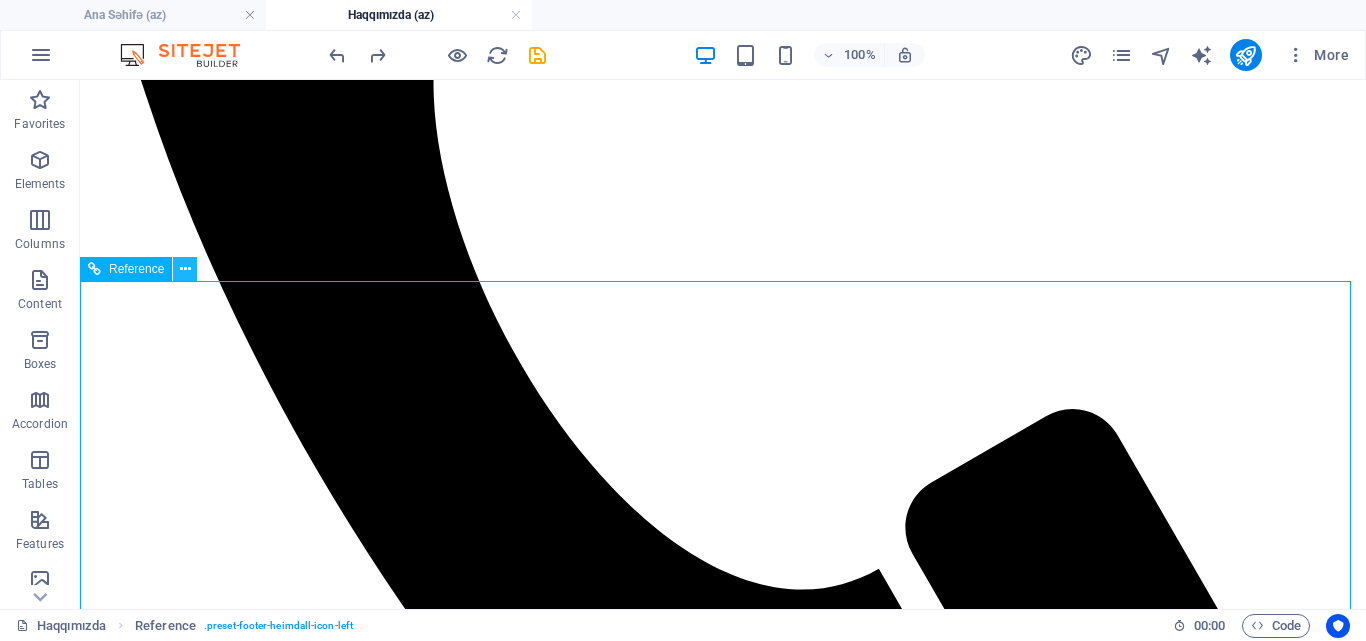 click at bounding box center (185, 269) 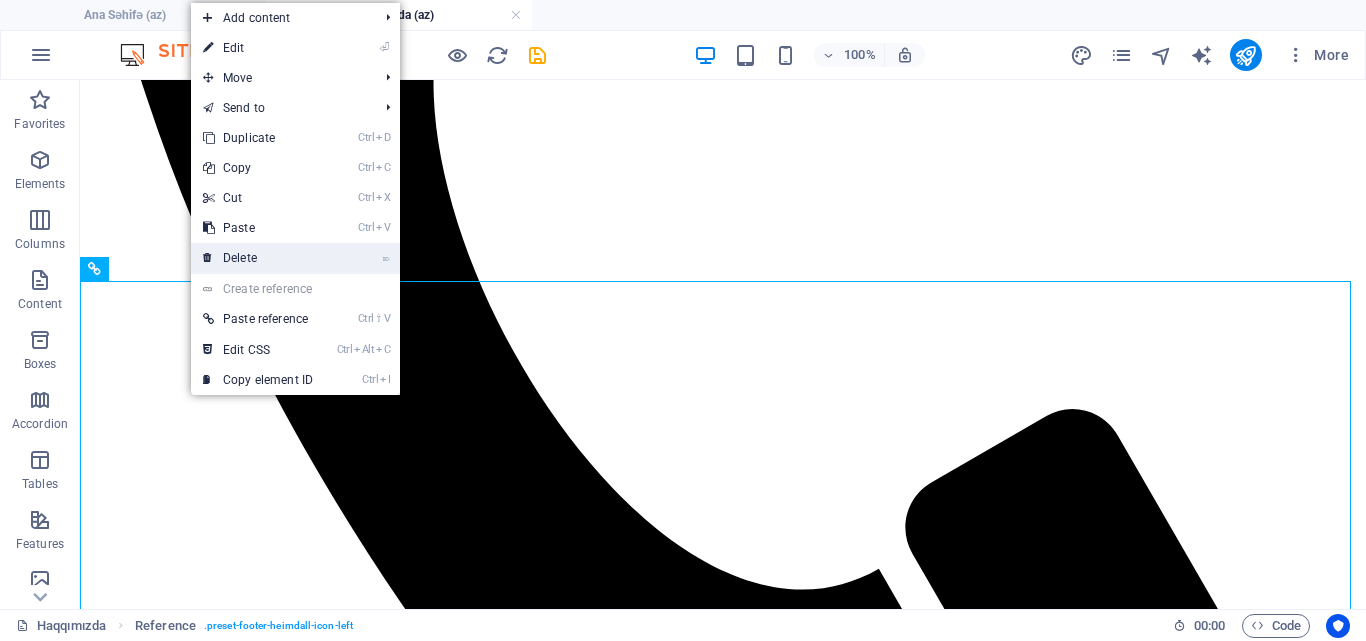 click on "⌦  Delete" at bounding box center (258, 258) 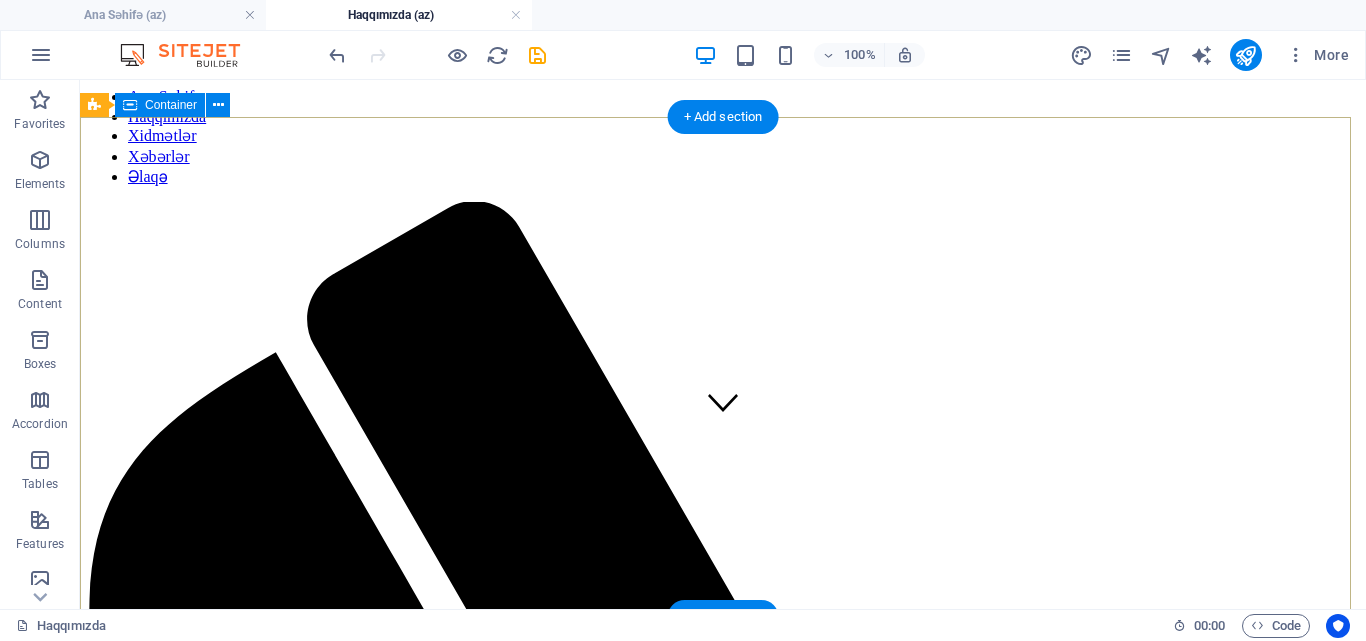 scroll, scrollTop: 672, scrollLeft: 0, axis: vertical 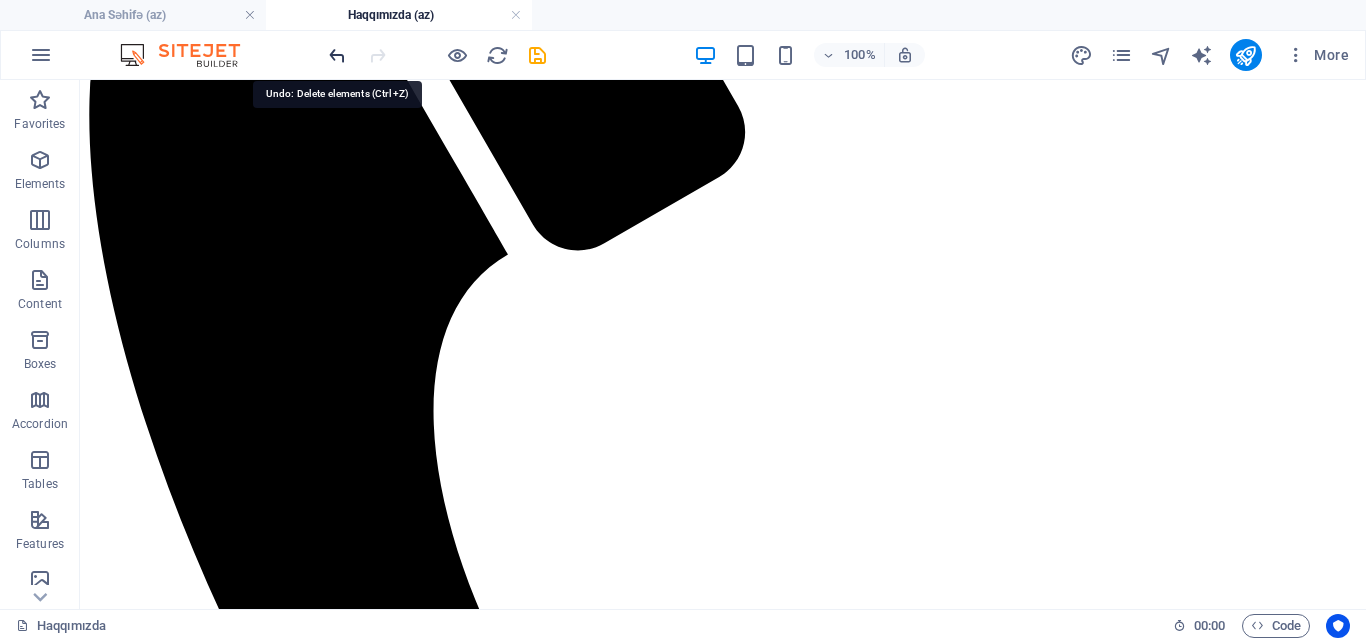 click at bounding box center [337, 55] 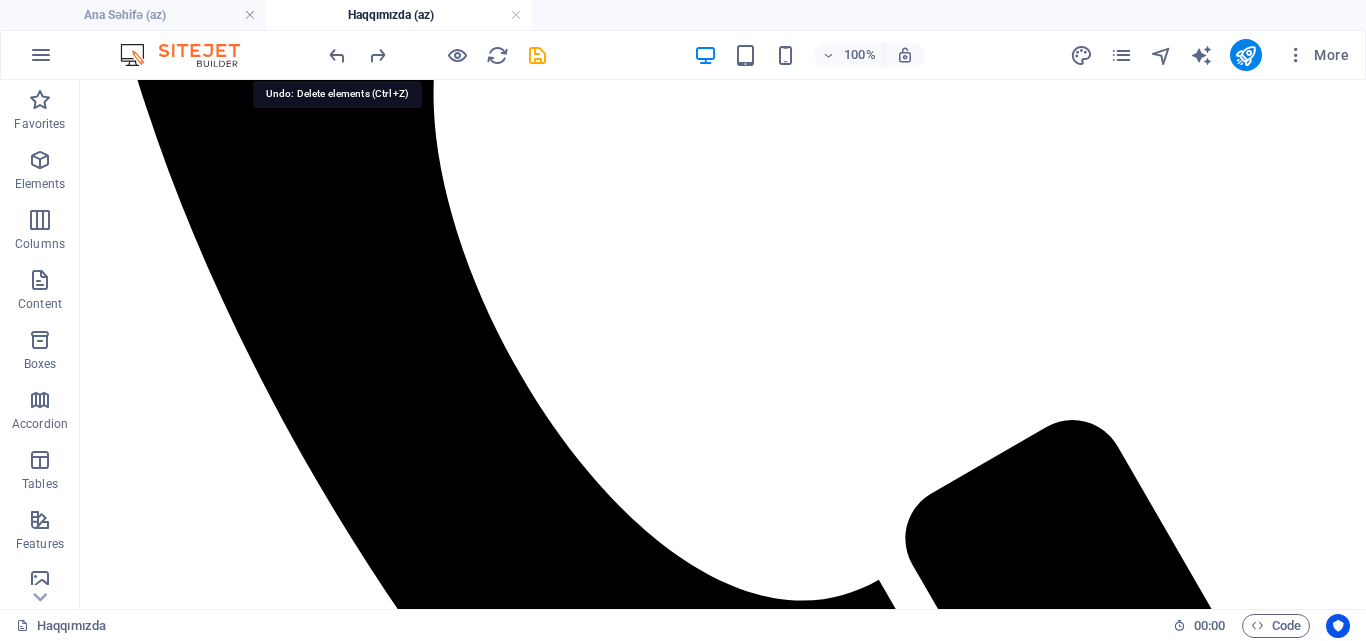 scroll, scrollTop: 1551, scrollLeft: 0, axis: vertical 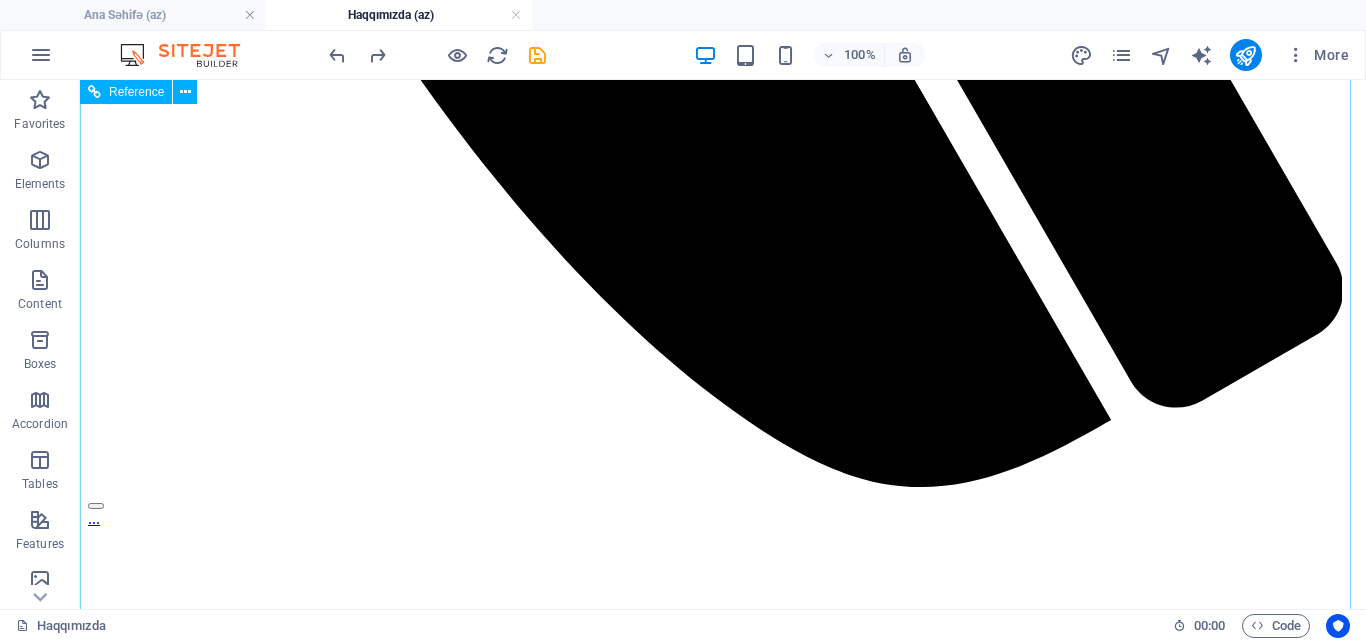 drag, startPoint x: 751, startPoint y: 397, endPoint x: 743, endPoint y: 404, distance: 10.630146 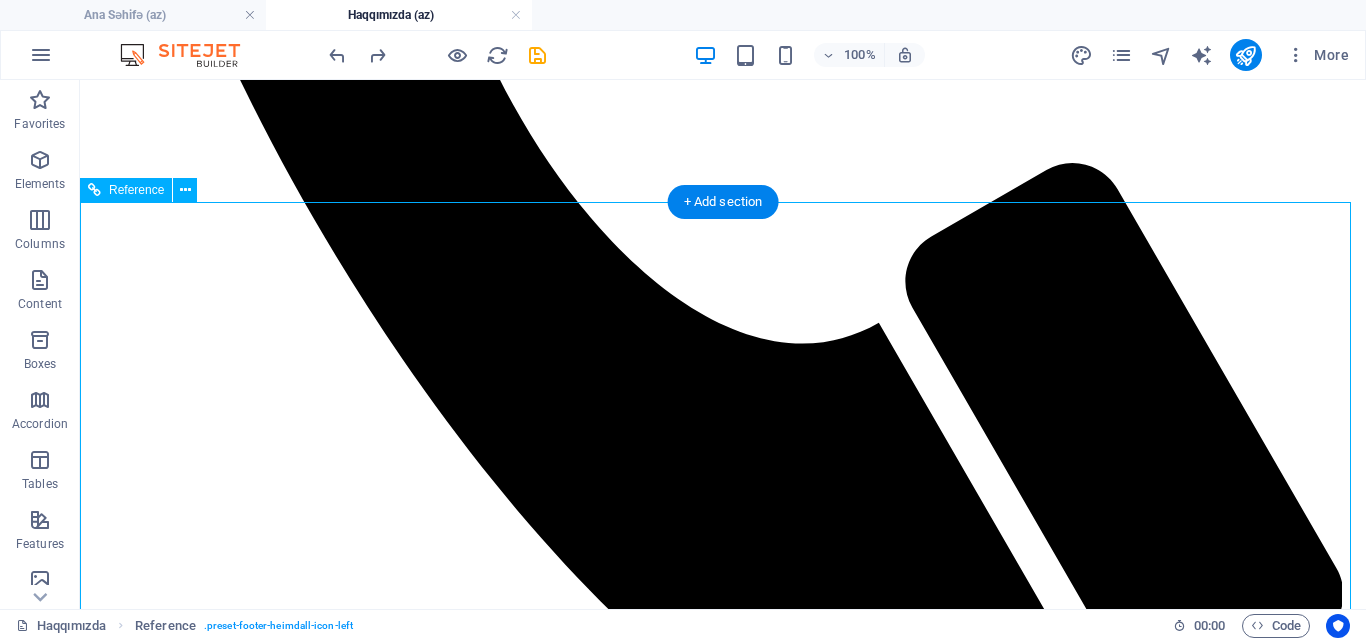 scroll, scrollTop: 1251, scrollLeft: 0, axis: vertical 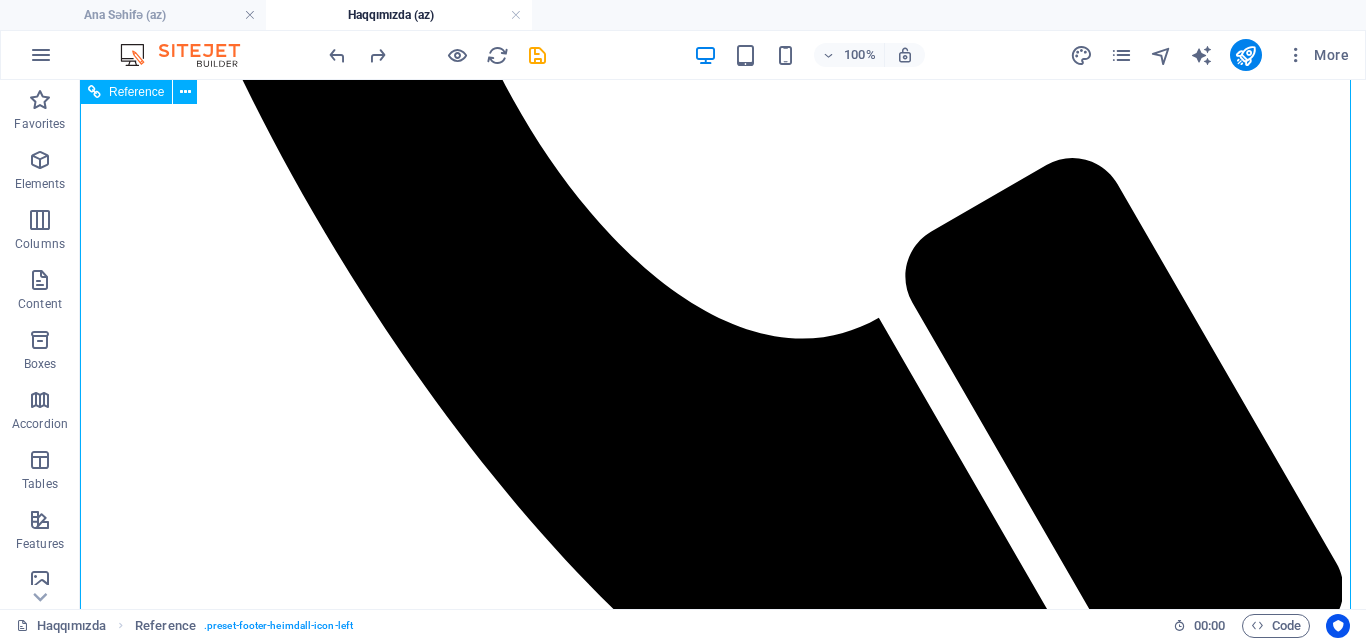 click on "Start smiling now Lorem ipsum dolor sit amet, consetetur sadipscing elitr, sed diam nonumy eirmod tempor invidunt ut labore et dolore magna aliquyam erat. Elektron poçt Schedule an Appointment    MAke an Appointment" at bounding box center (723, 2424) 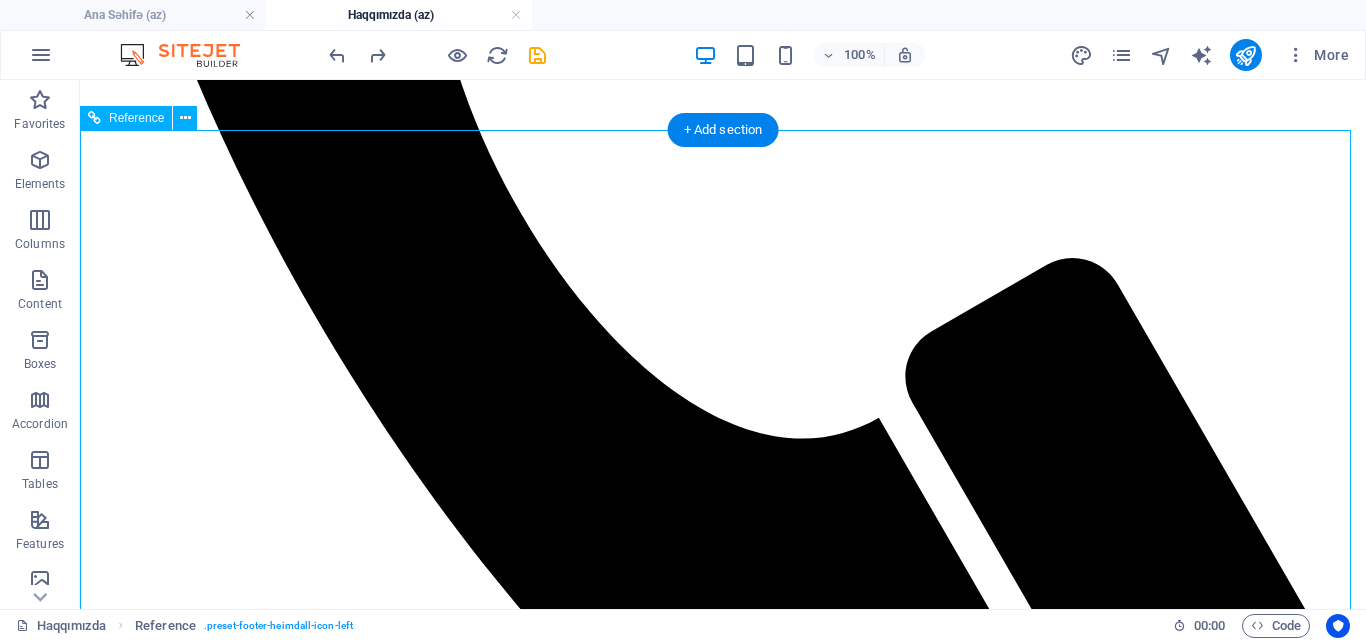 scroll, scrollTop: 1051, scrollLeft: 0, axis: vertical 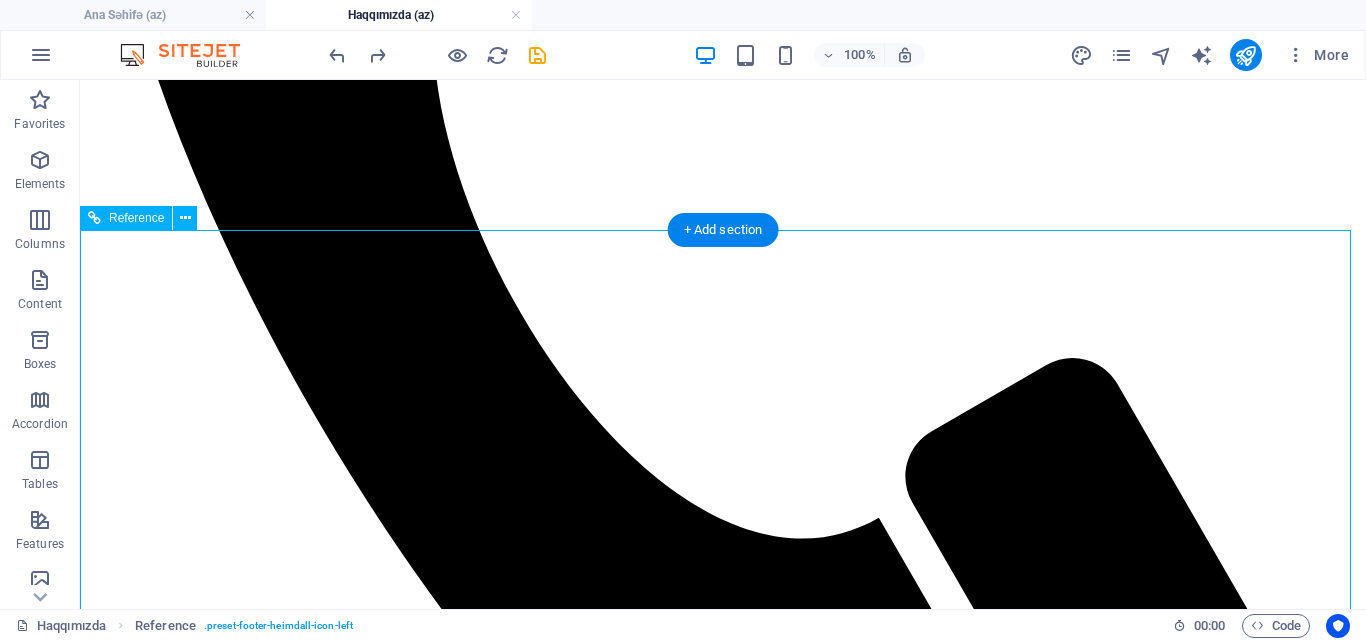 click on "Start smiling now" at bounding box center [723, 2486] 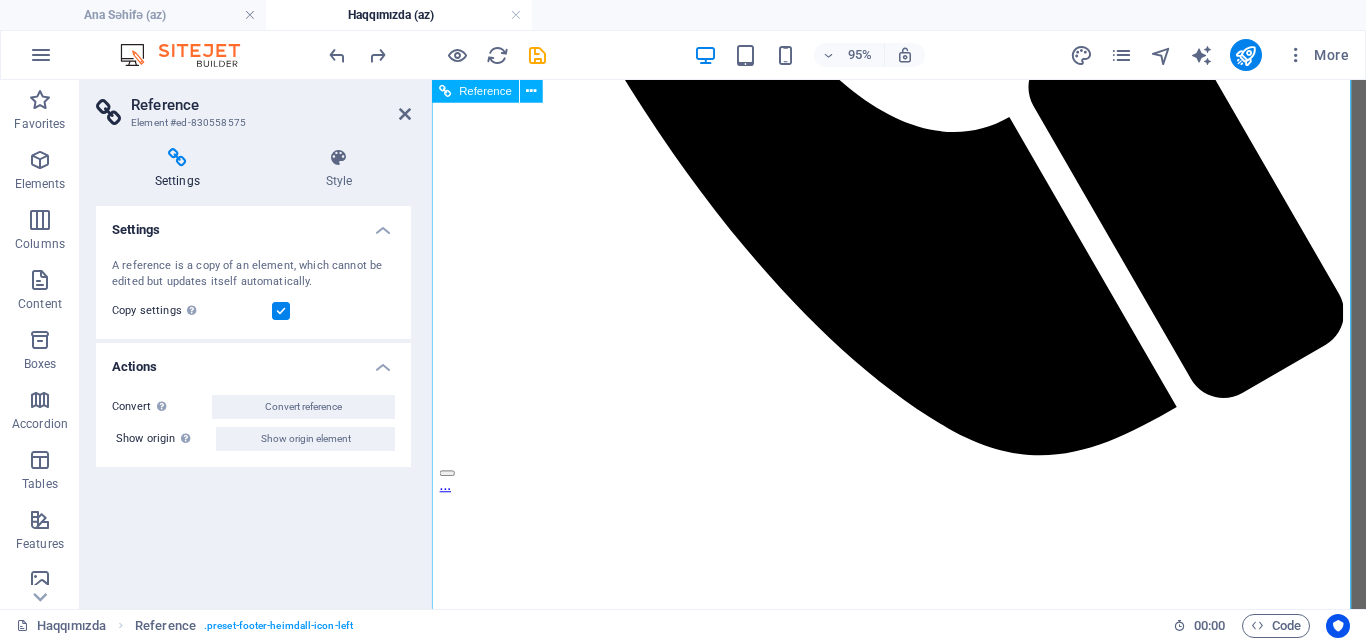 scroll, scrollTop: 1051, scrollLeft: 0, axis: vertical 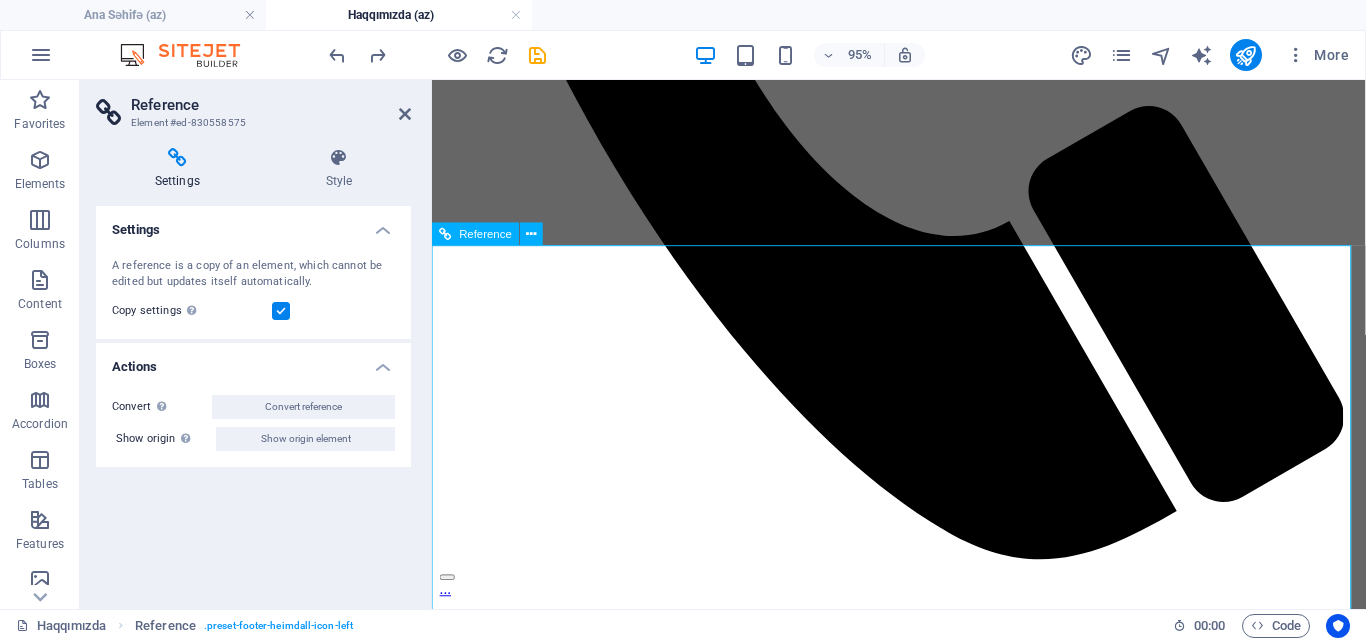 click on "Start smiling now" at bounding box center [923, 1985] 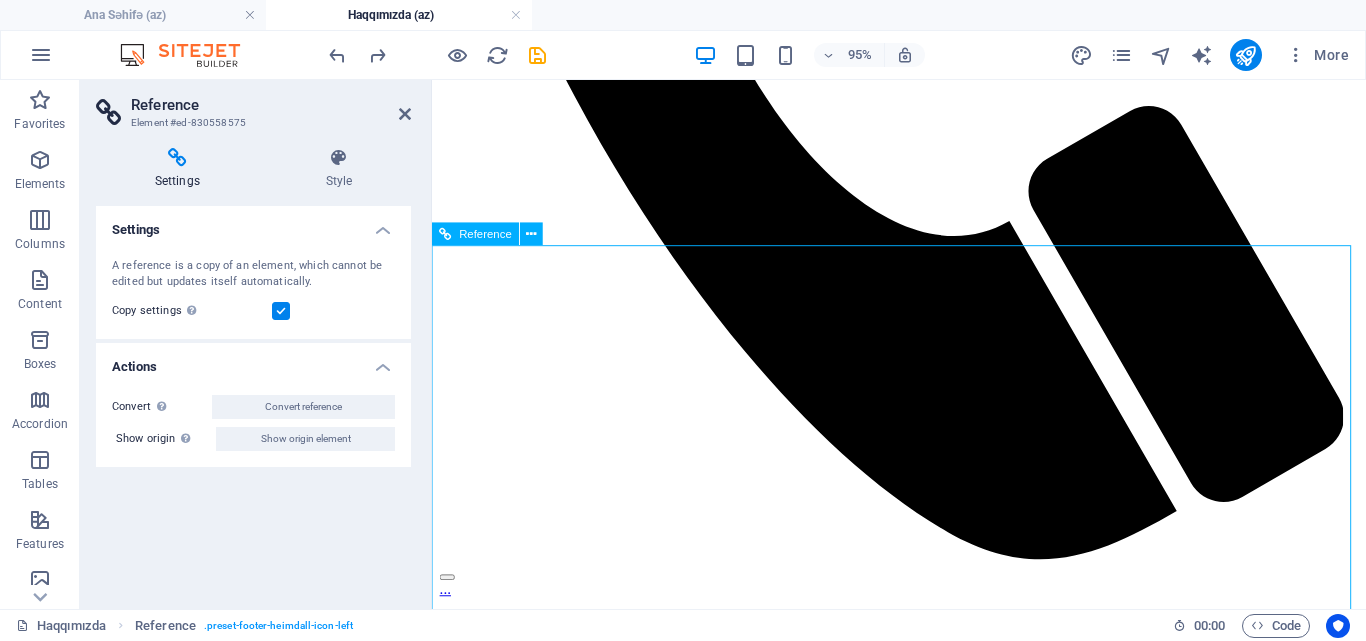 click on "Start smiling now" at bounding box center [923, 1985] 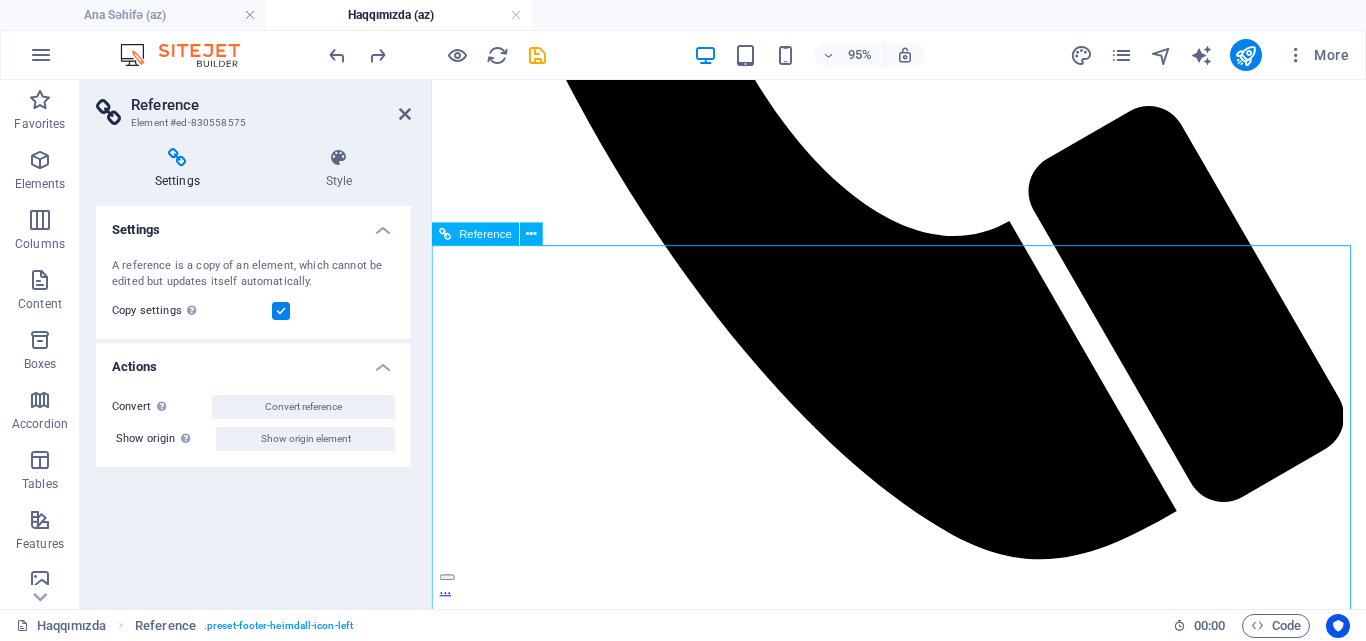 click on "Start smiling now" at bounding box center (923, 1985) 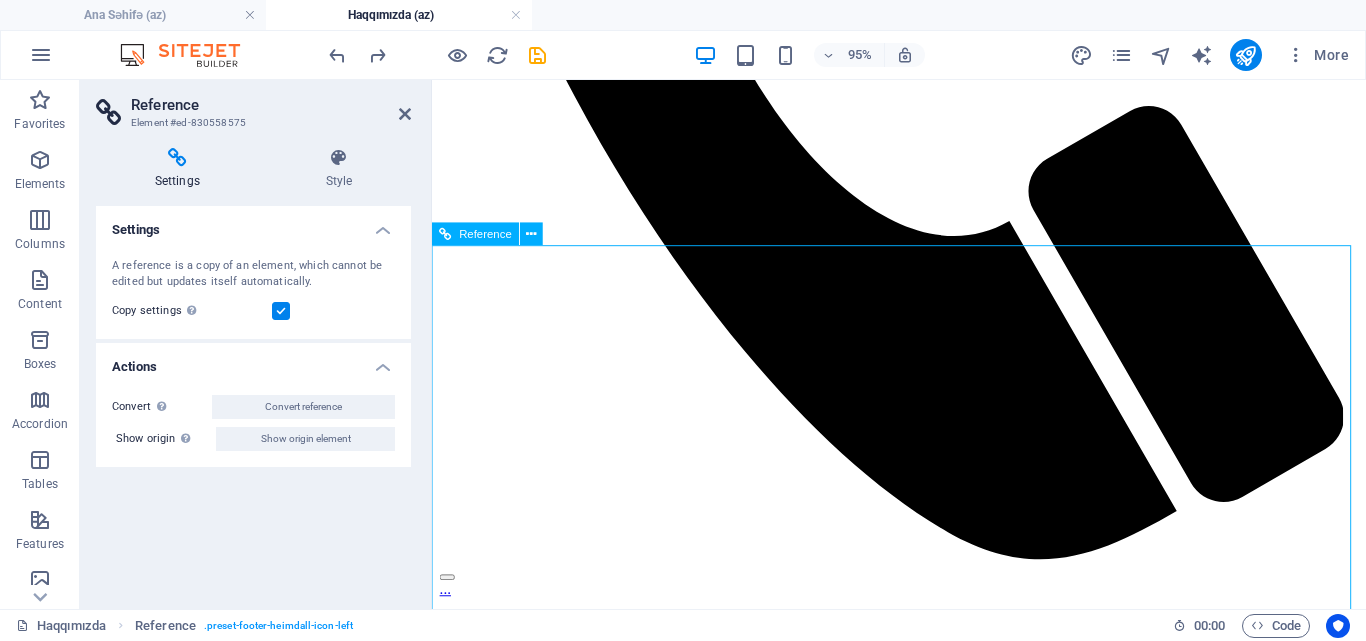 click on "Start smiling now" at bounding box center [923, 1985] 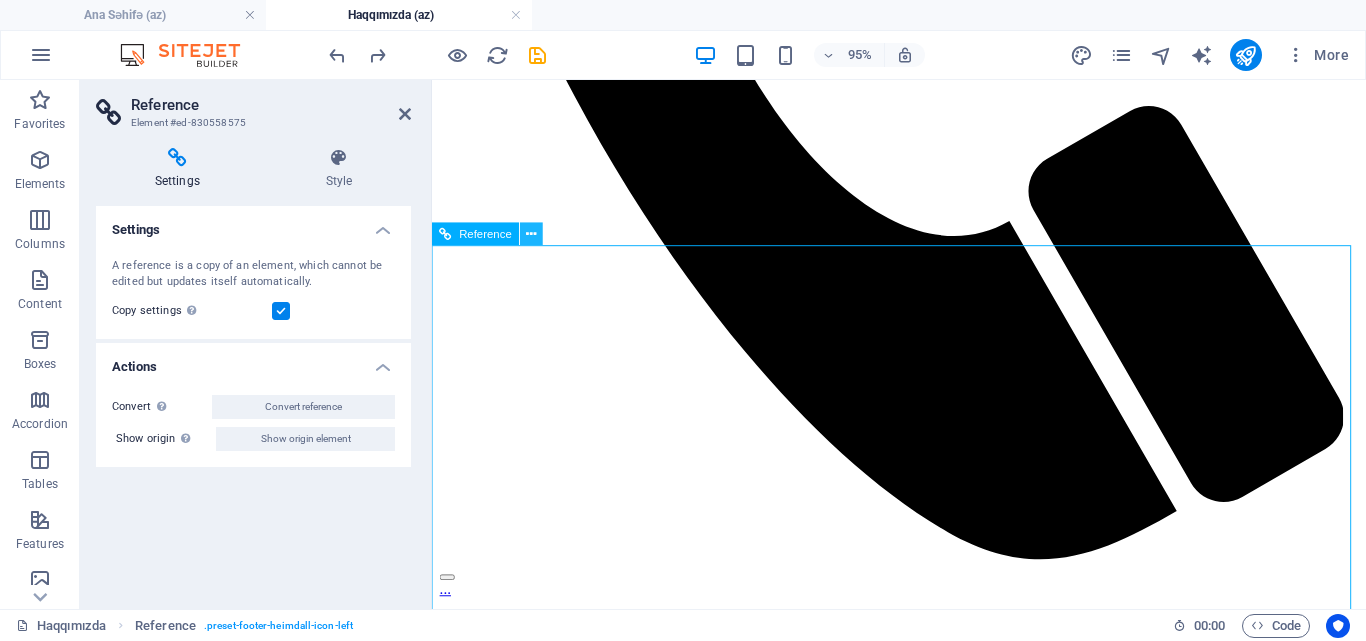 click at bounding box center [532, 234] 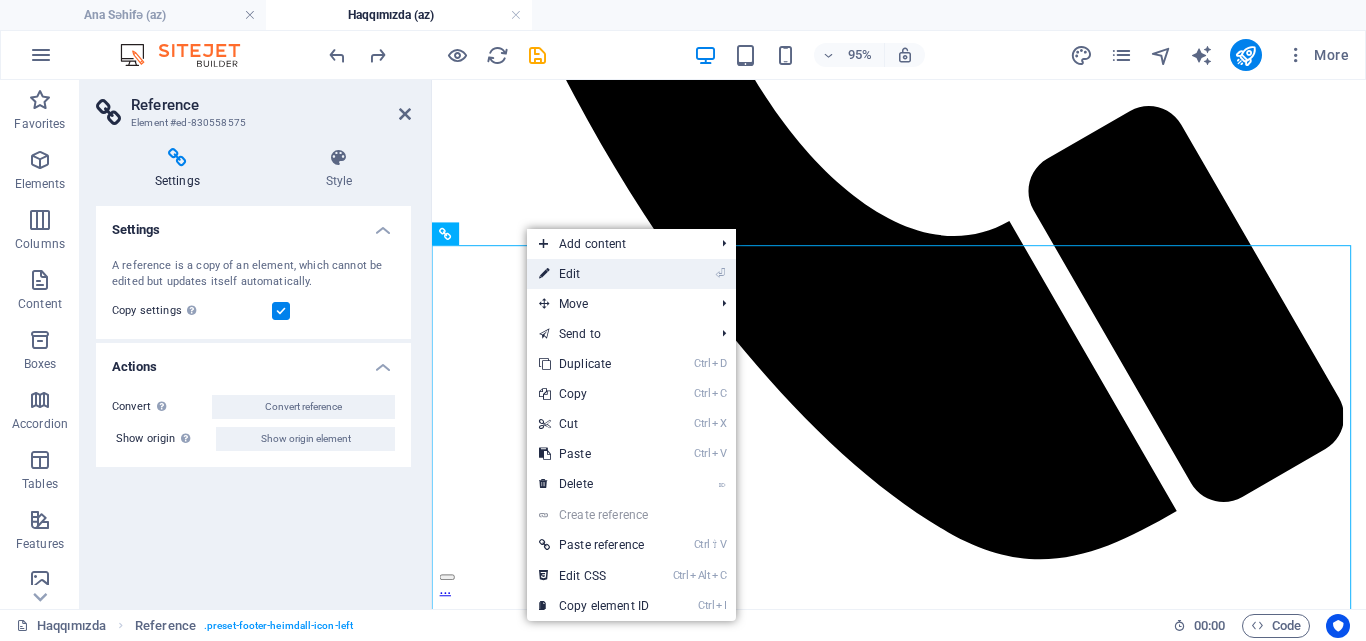 click on "⏎  Edit" at bounding box center [594, 274] 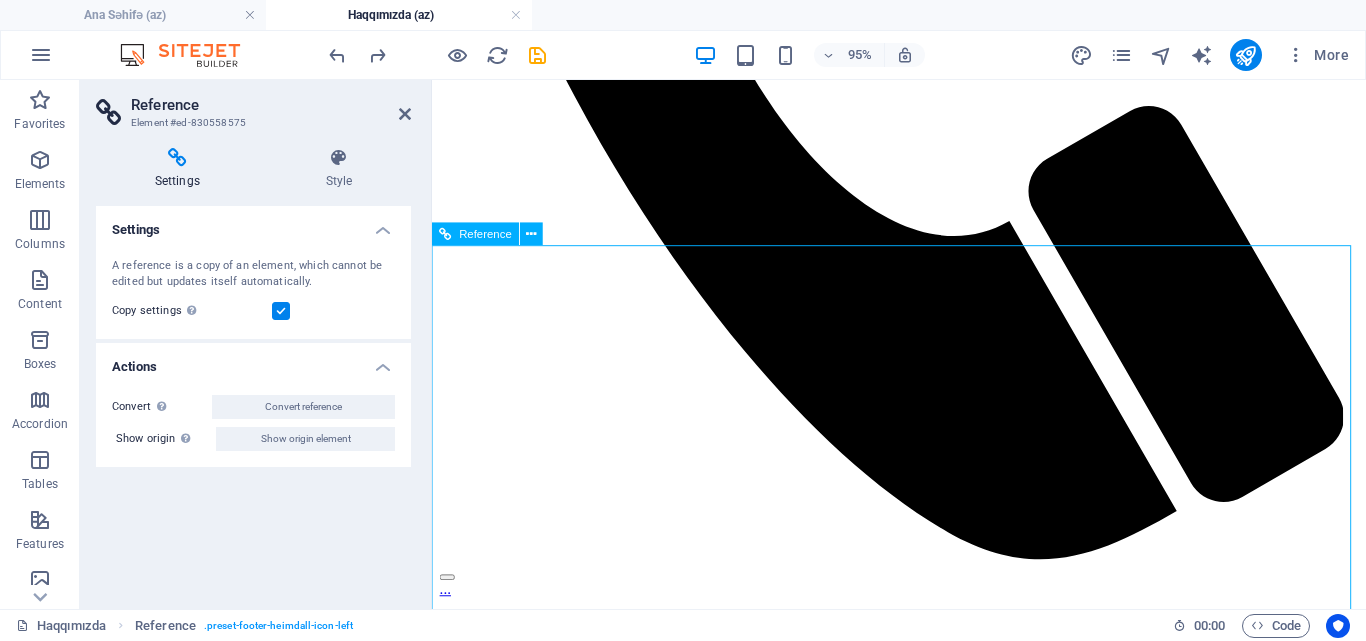 click on "Start smiling now" at bounding box center (923, 1985) 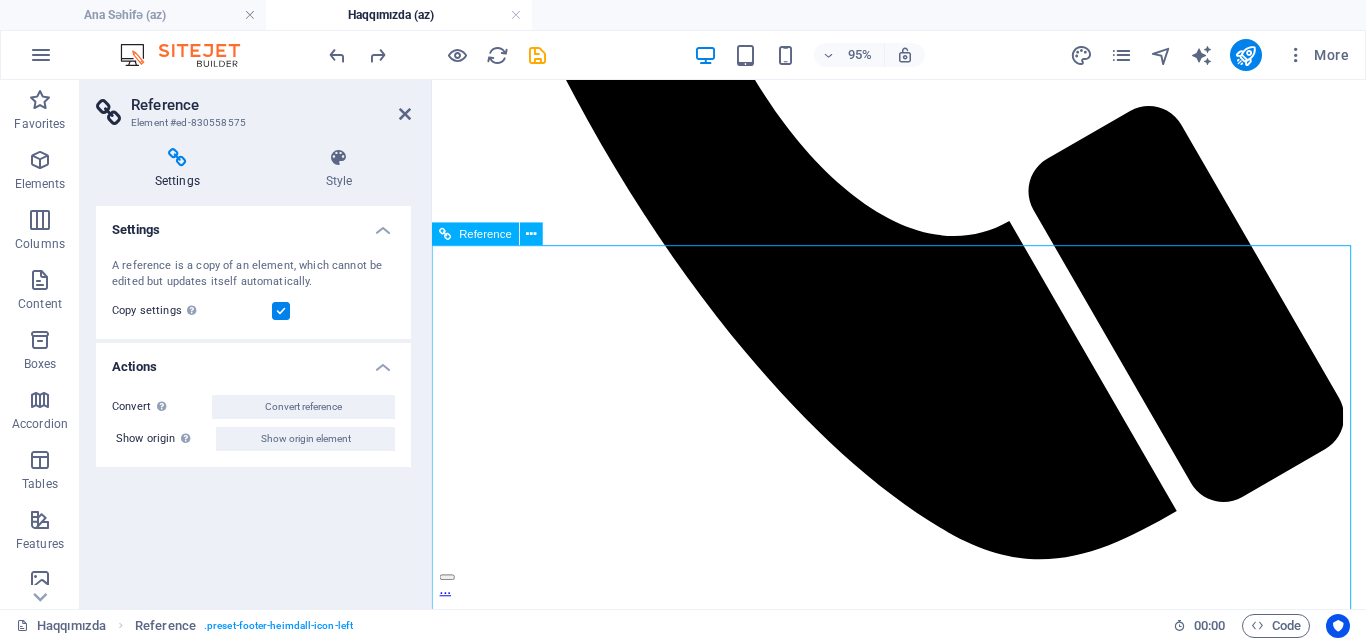 click on "Lorem ipsum dolor sit amet, consetetur sadipscing elitr, sed diam nonumy eirmod tempor invidunt ut labore et dolore magna aliquyam erat." at bounding box center (923, 2064) 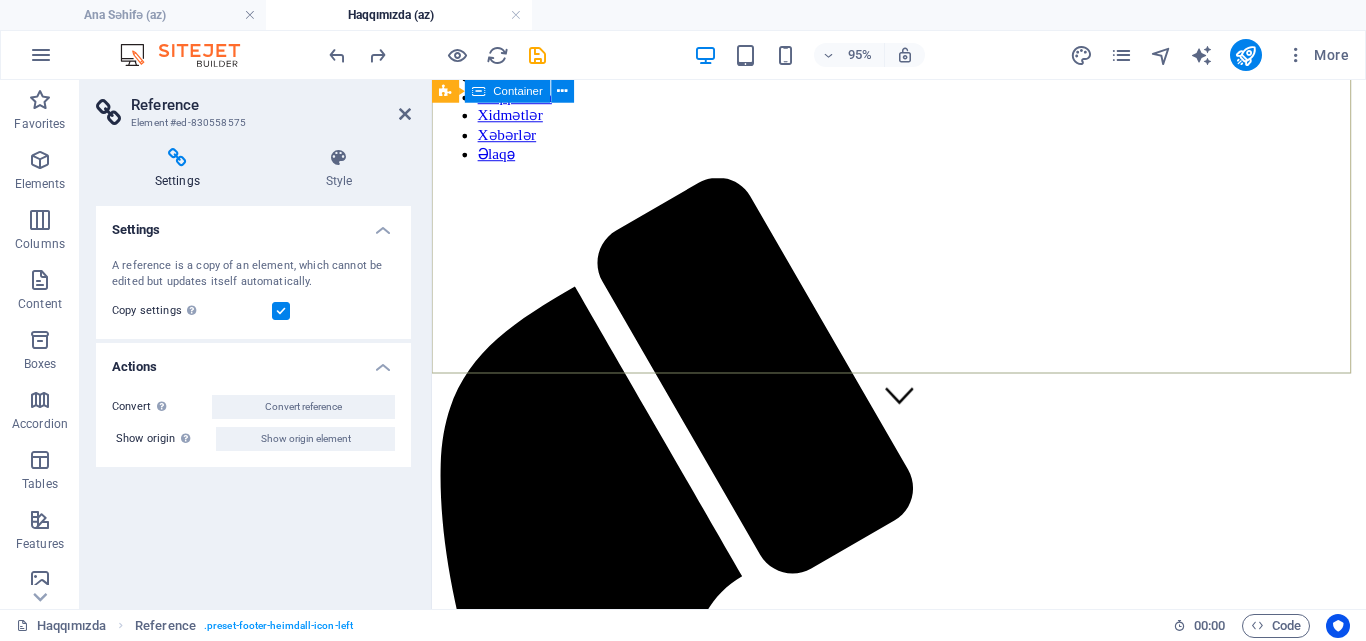 scroll, scrollTop: 0, scrollLeft: 0, axis: both 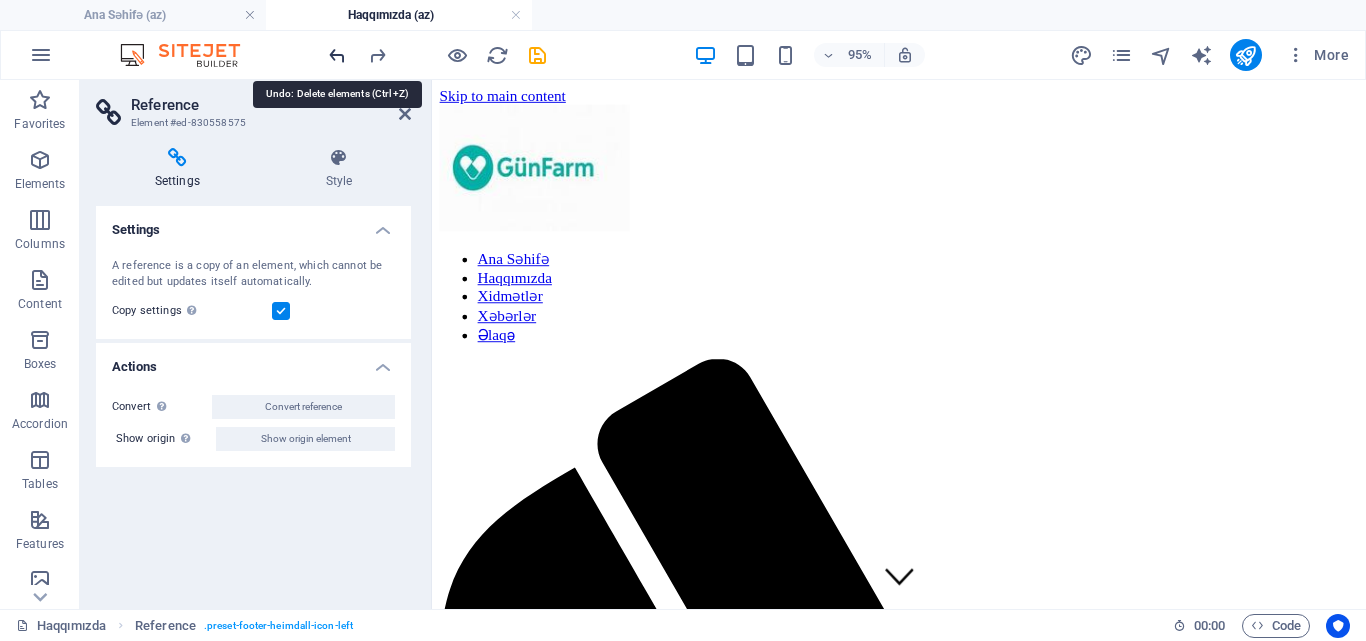 click at bounding box center [337, 55] 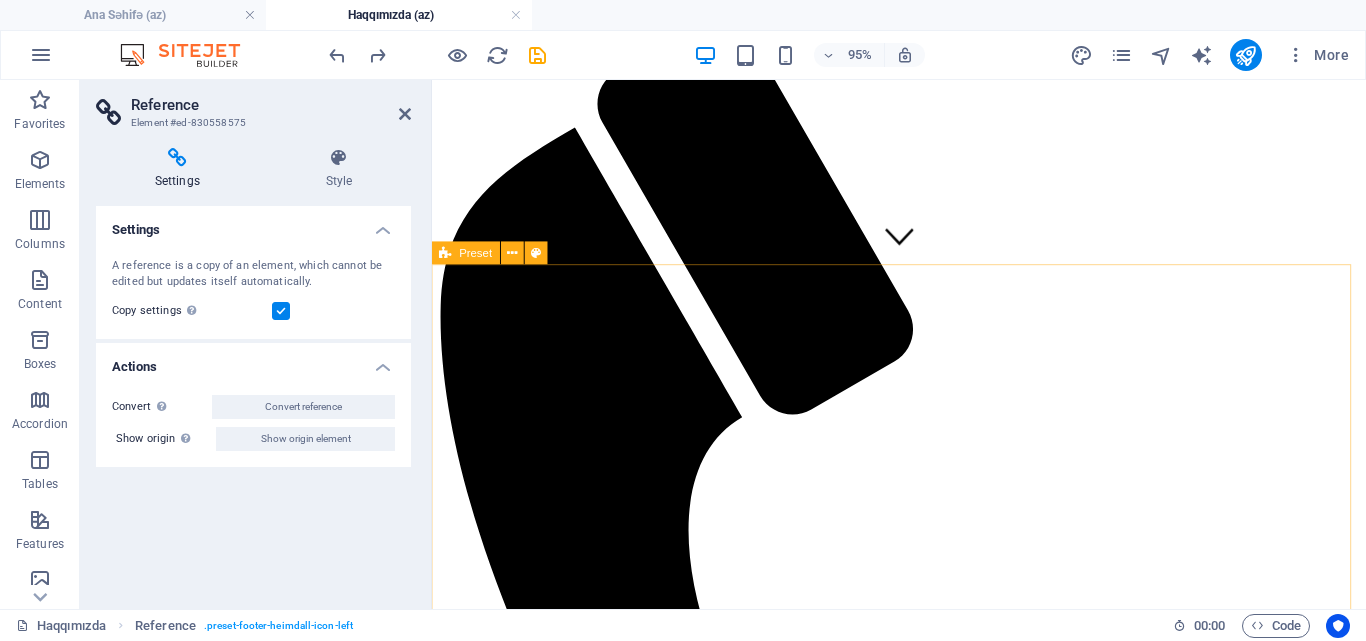 scroll, scrollTop: 200, scrollLeft: 0, axis: vertical 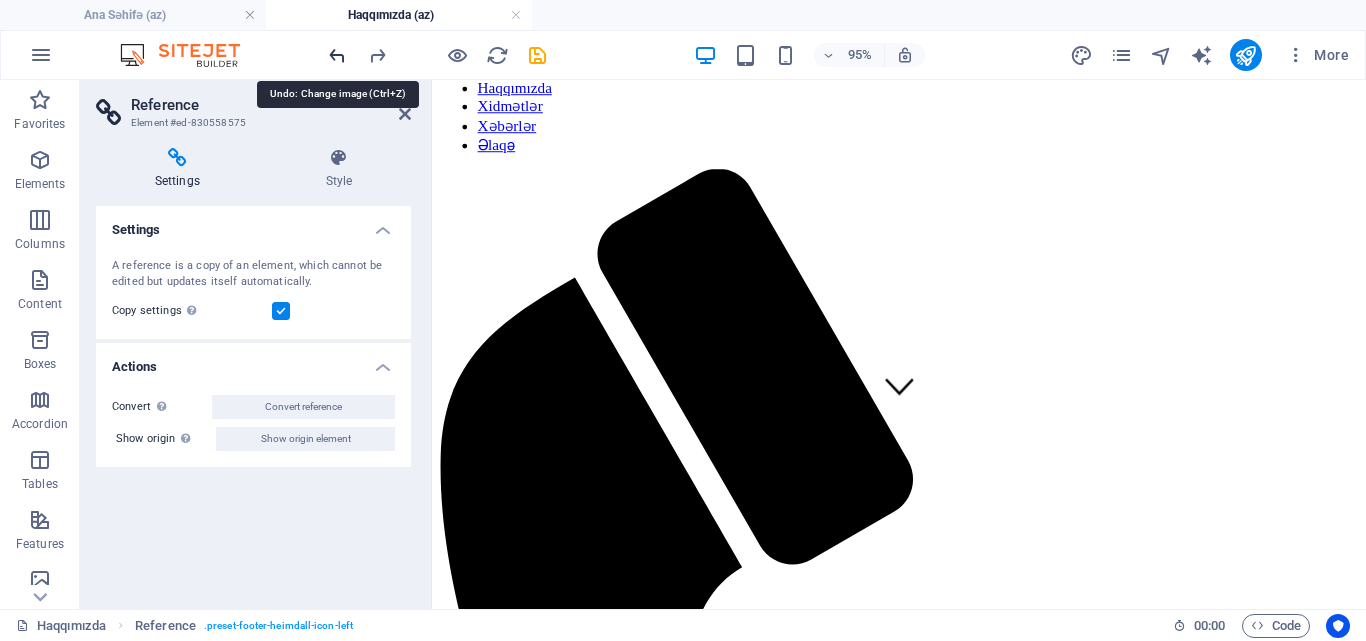 click at bounding box center (337, 55) 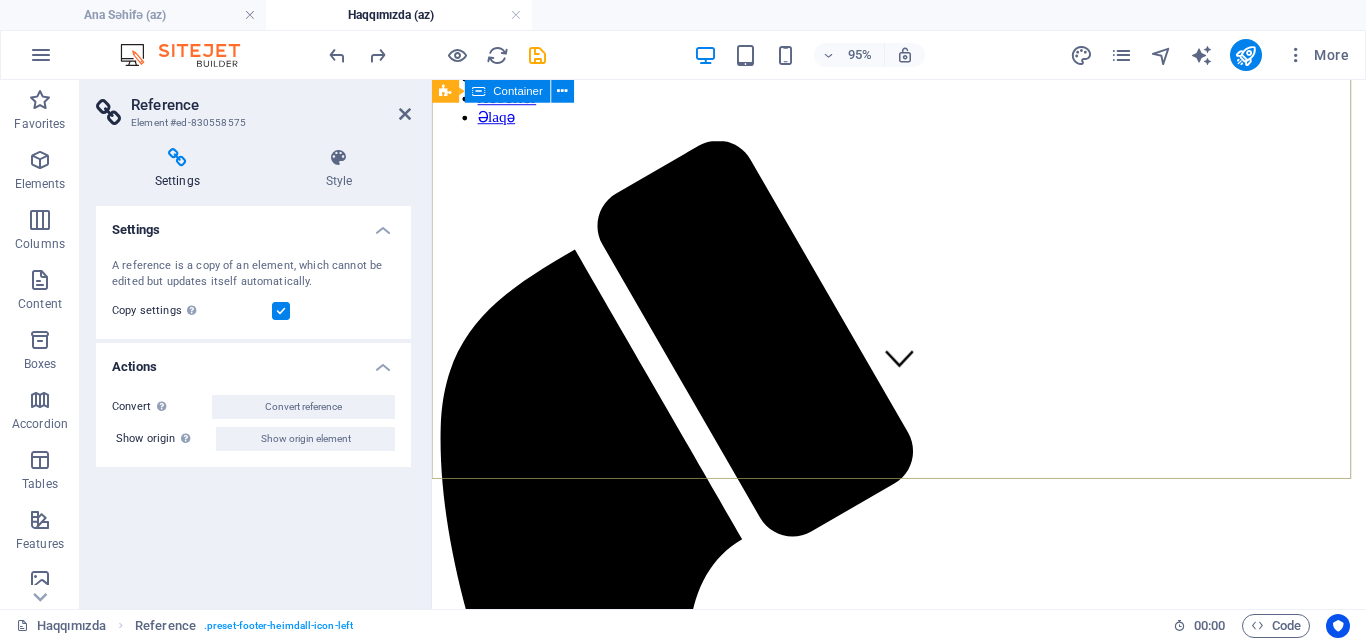 scroll, scrollTop: 74, scrollLeft: 0, axis: vertical 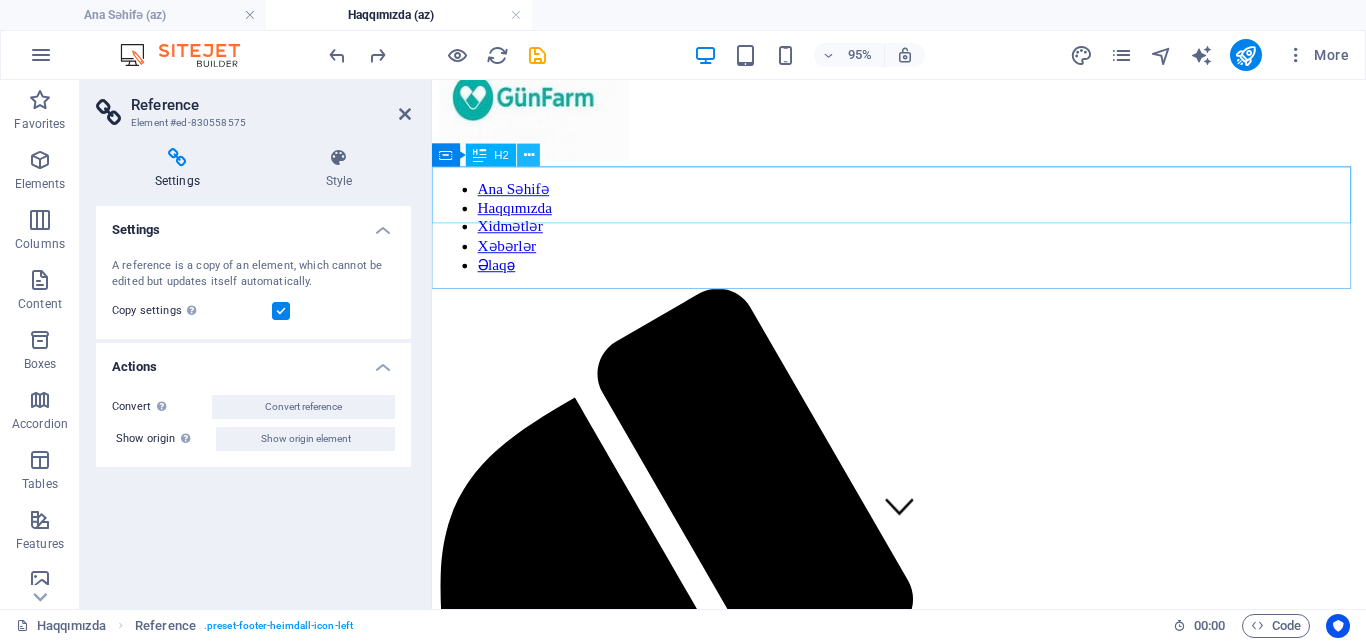 click at bounding box center (529, 155) 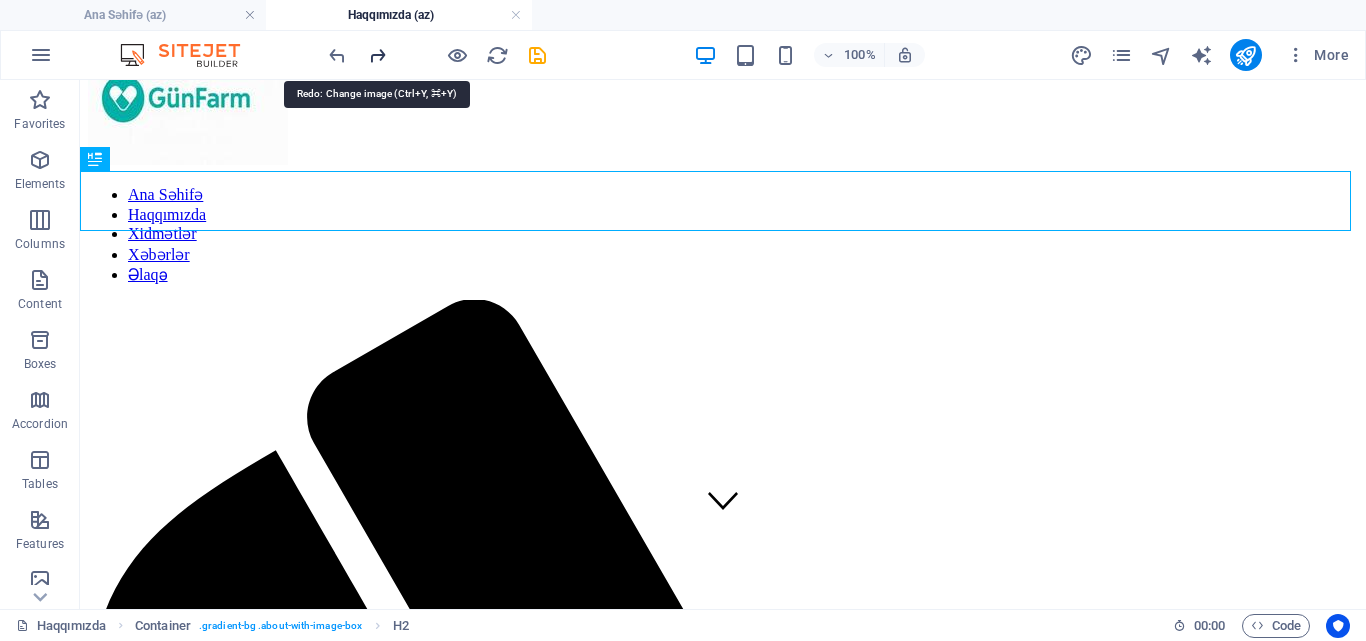 click at bounding box center (377, 55) 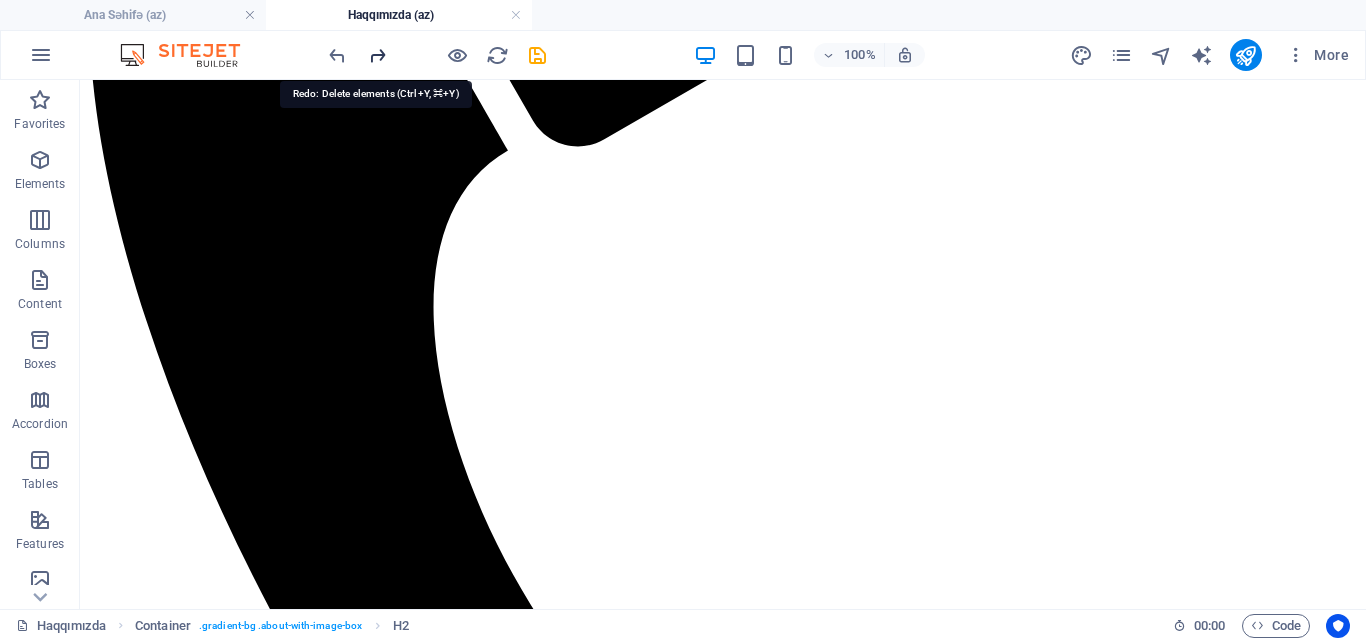 click at bounding box center [377, 55] 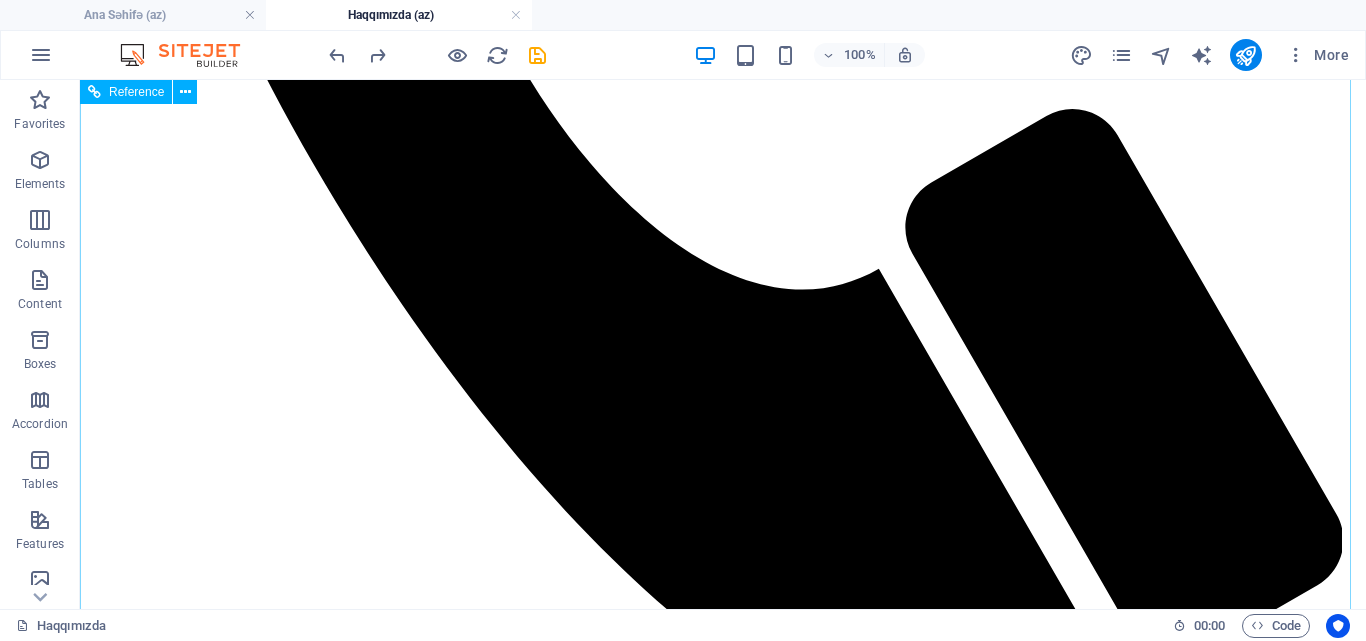 scroll, scrollTop: 1100, scrollLeft: 0, axis: vertical 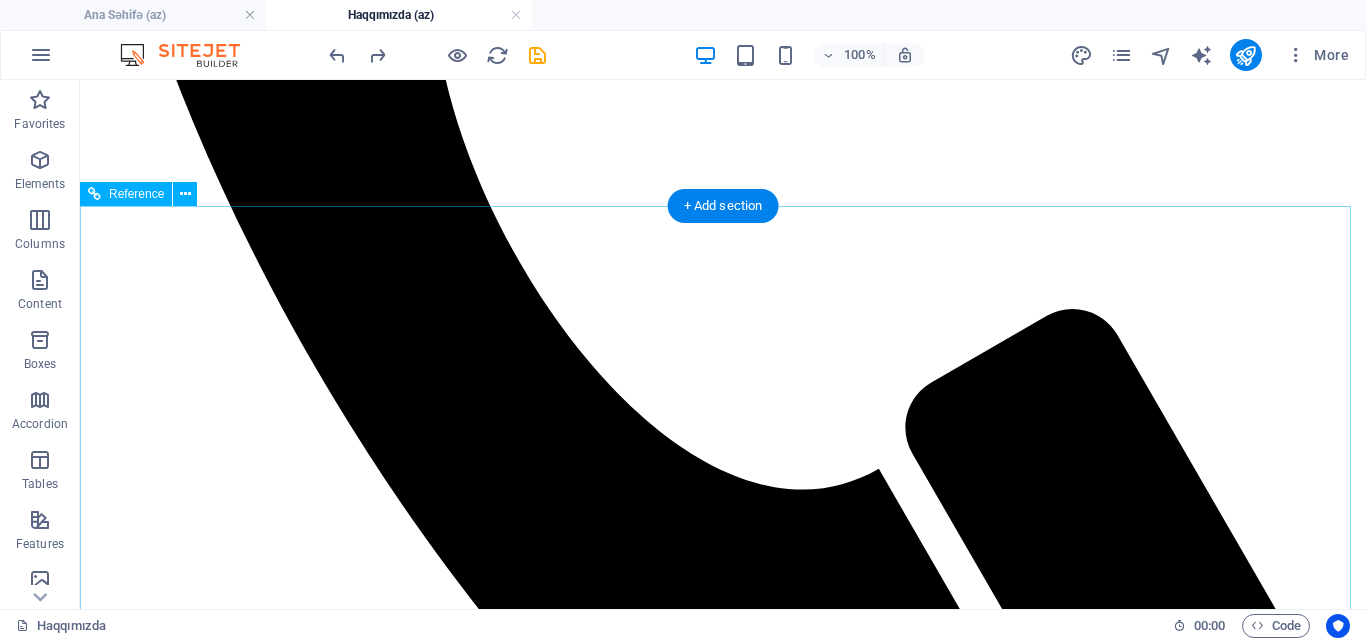 click on "Elektron poçt" at bounding box center [723, 2580] 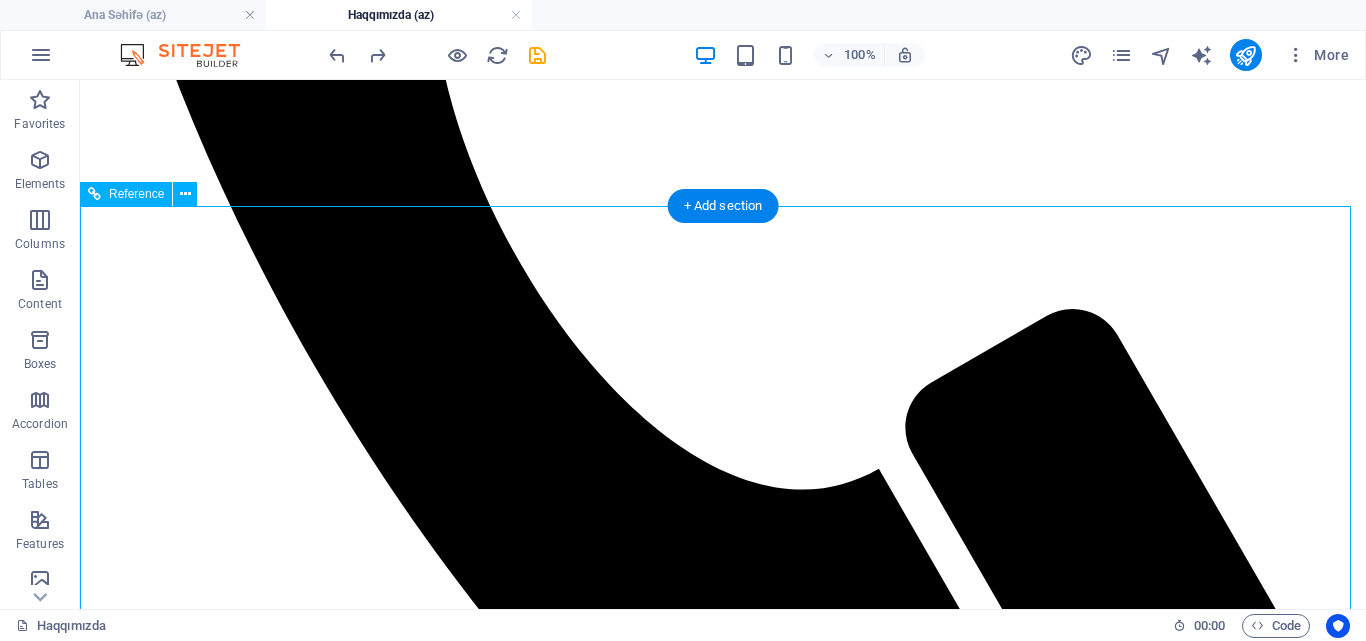 click on "Elektron poçt" at bounding box center [723, 2580] 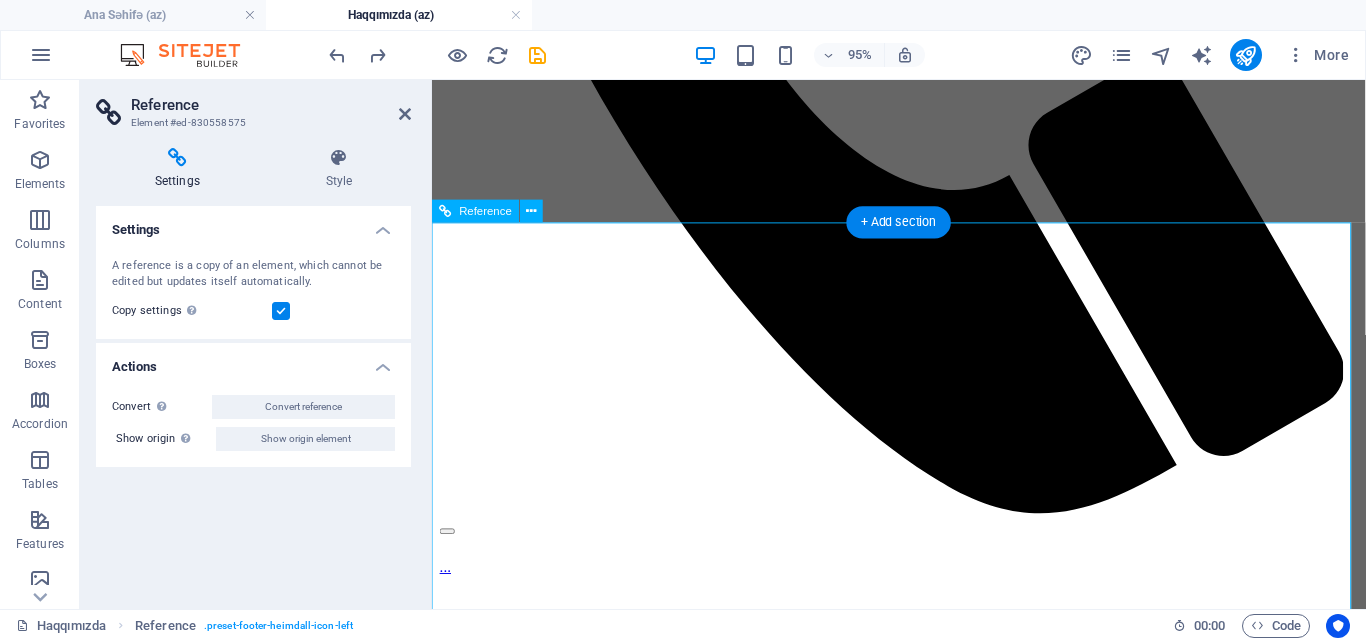 click on "Start smiling now" at bounding box center (923, 1961) 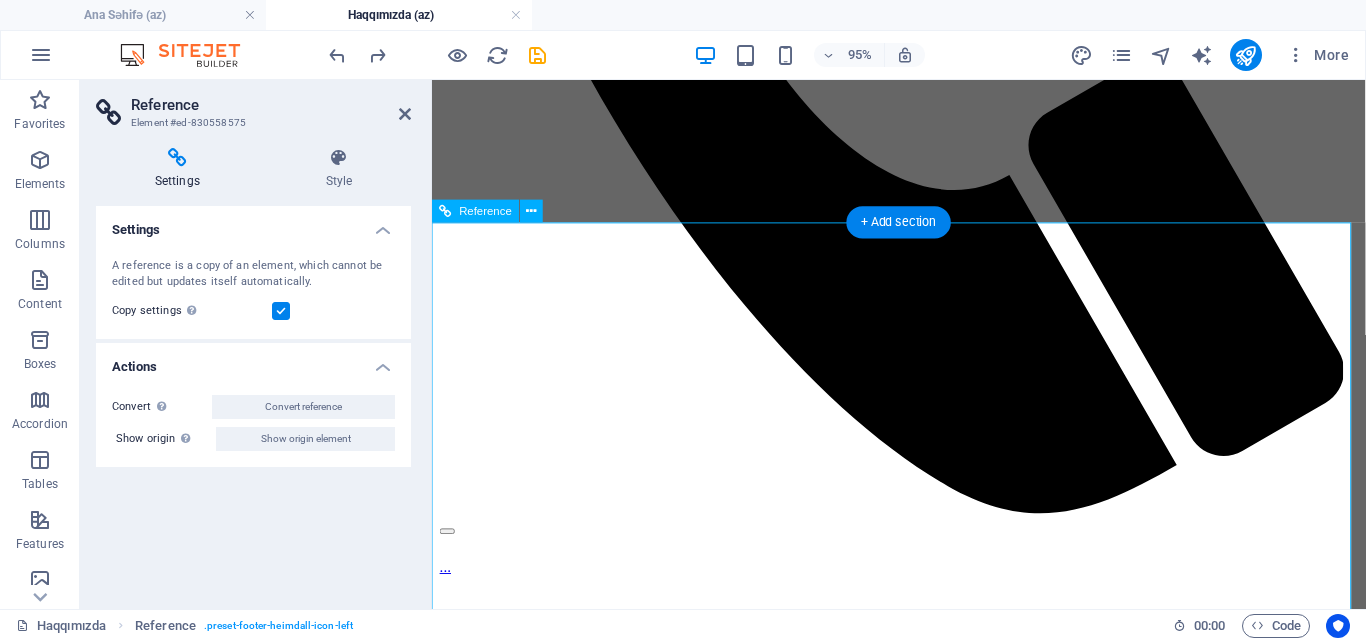 click on "Start smiling now" at bounding box center [923, 1961] 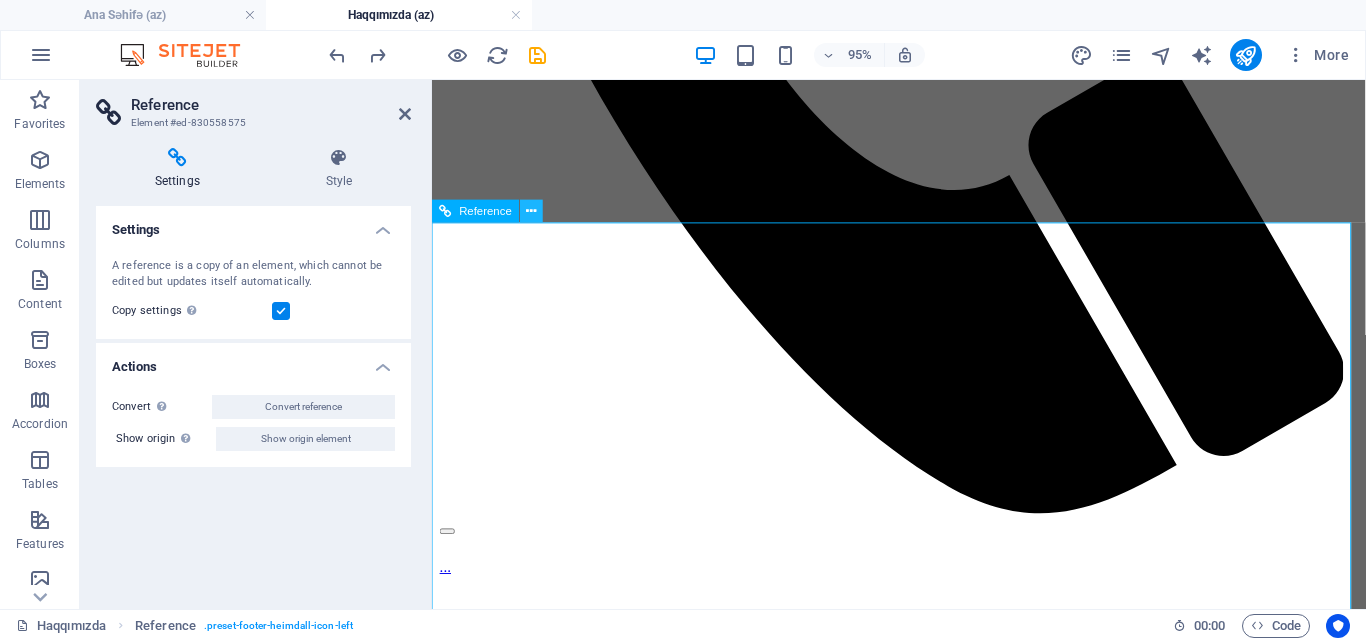 click at bounding box center [532, 211] 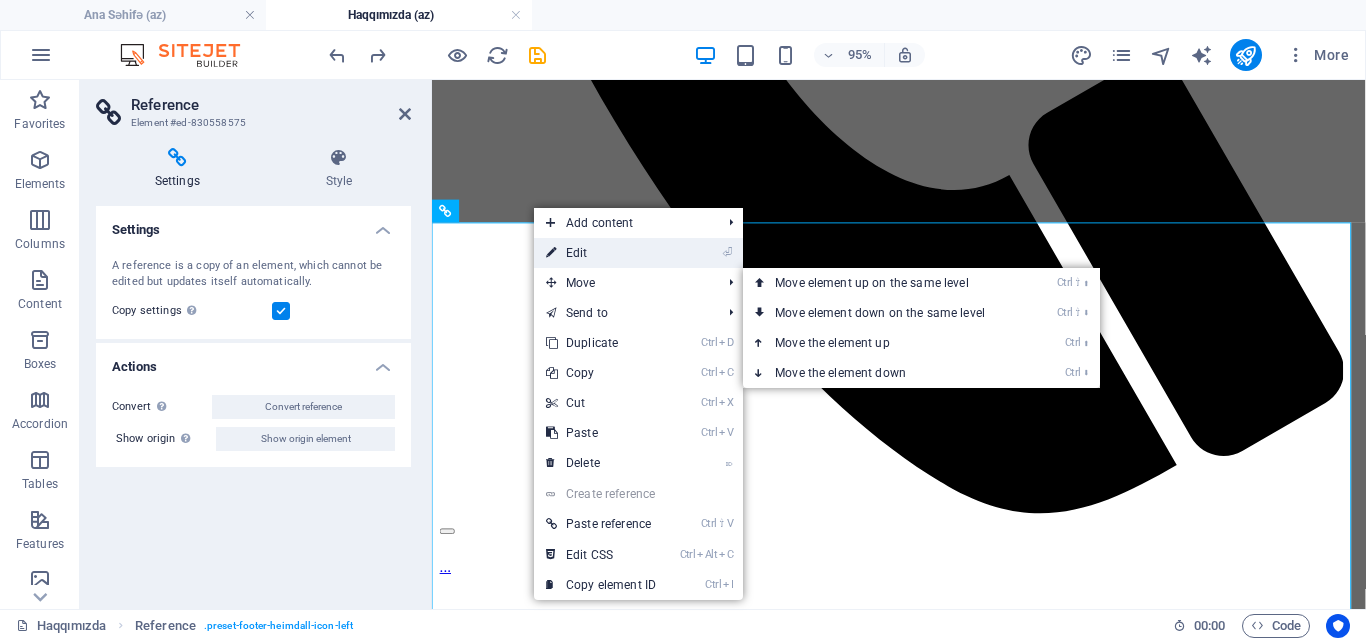 click on "⏎  Edit" at bounding box center [601, 253] 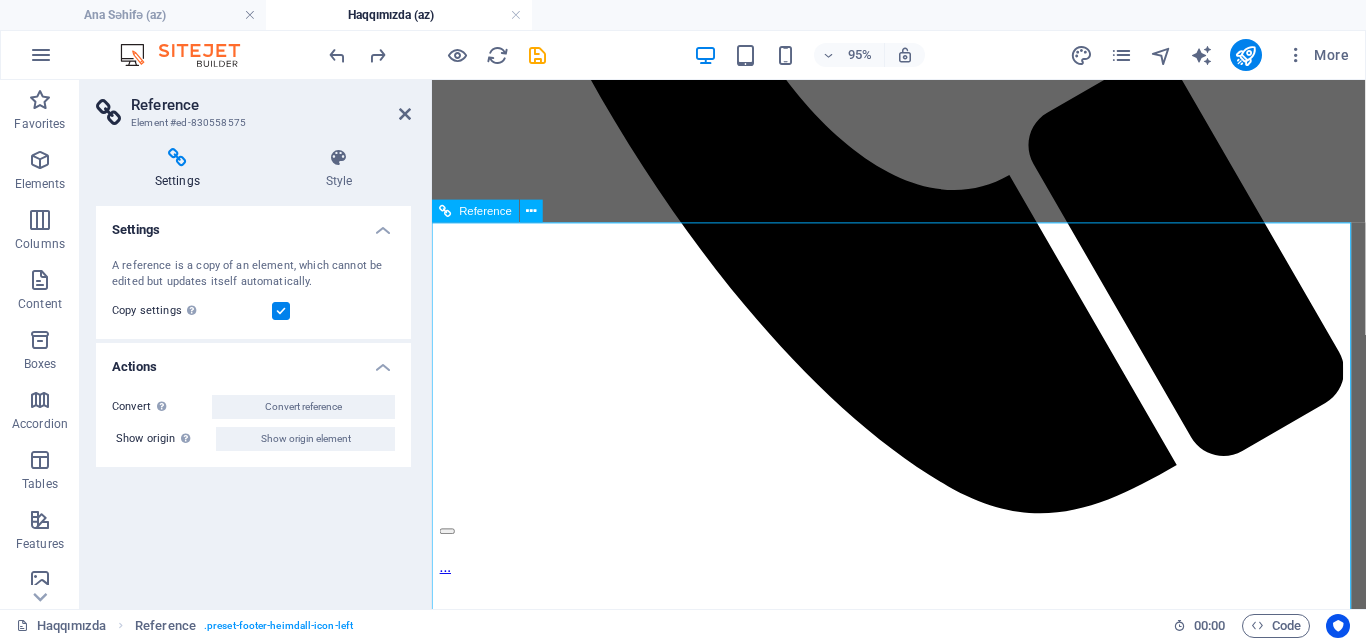 click on "Start smiling now" at bounding box center [923, 1961] 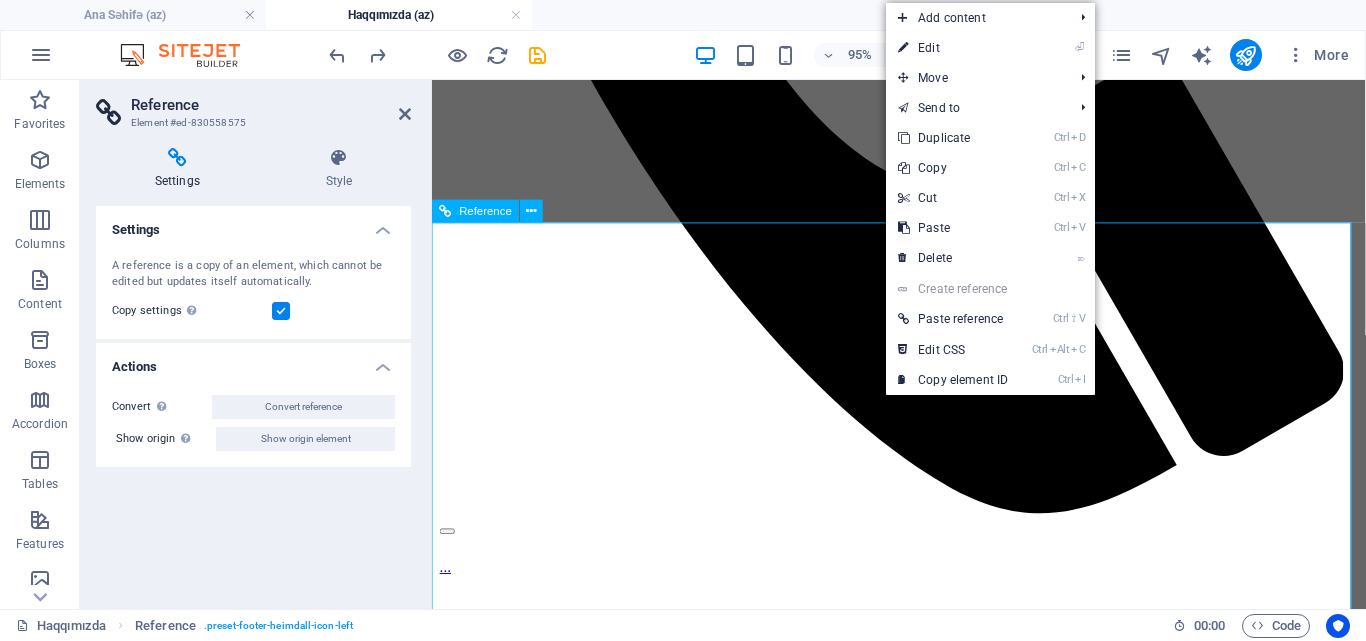 click on "Start smiling now" at bounding box center [923, 1961] 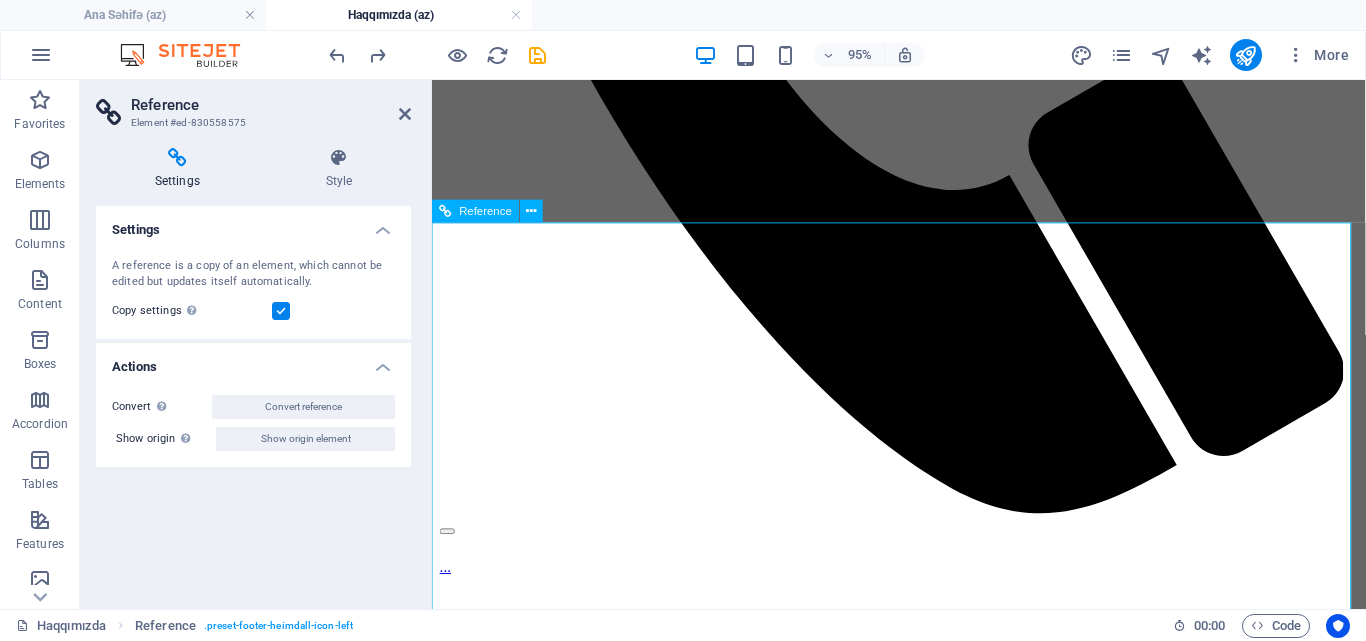 click at bounding box center (923, 2148) 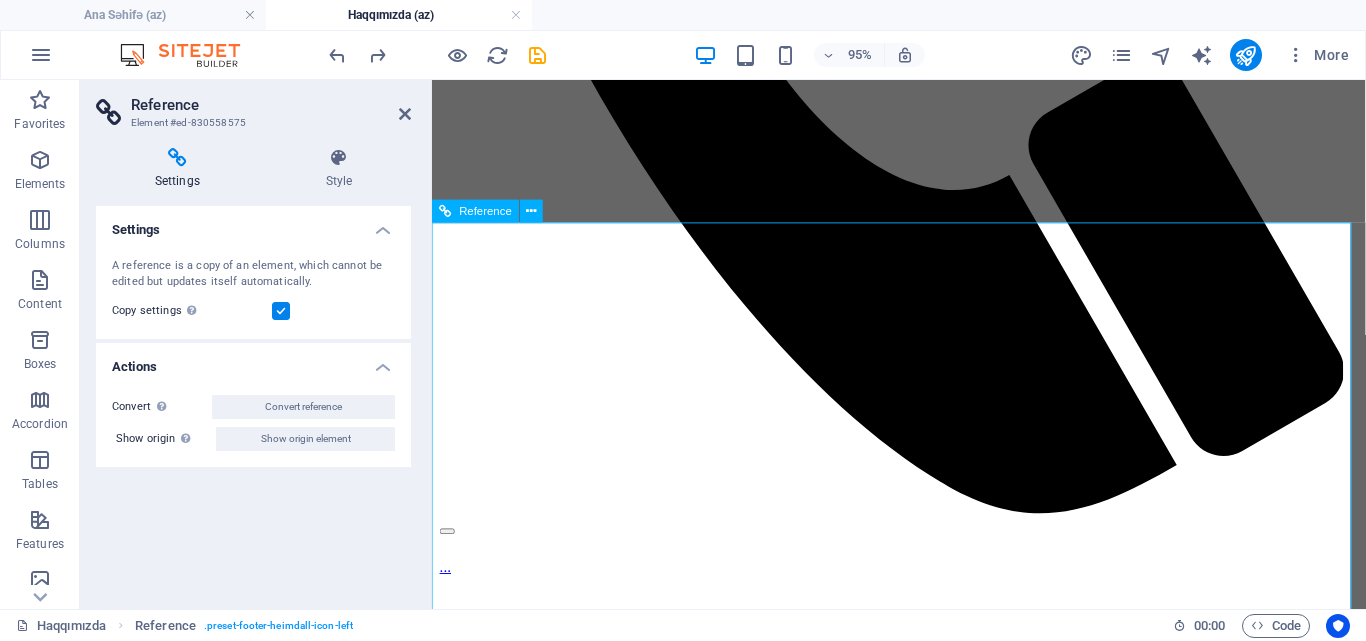 click on "Elektron poçt" at bounding box center [923, 2079] 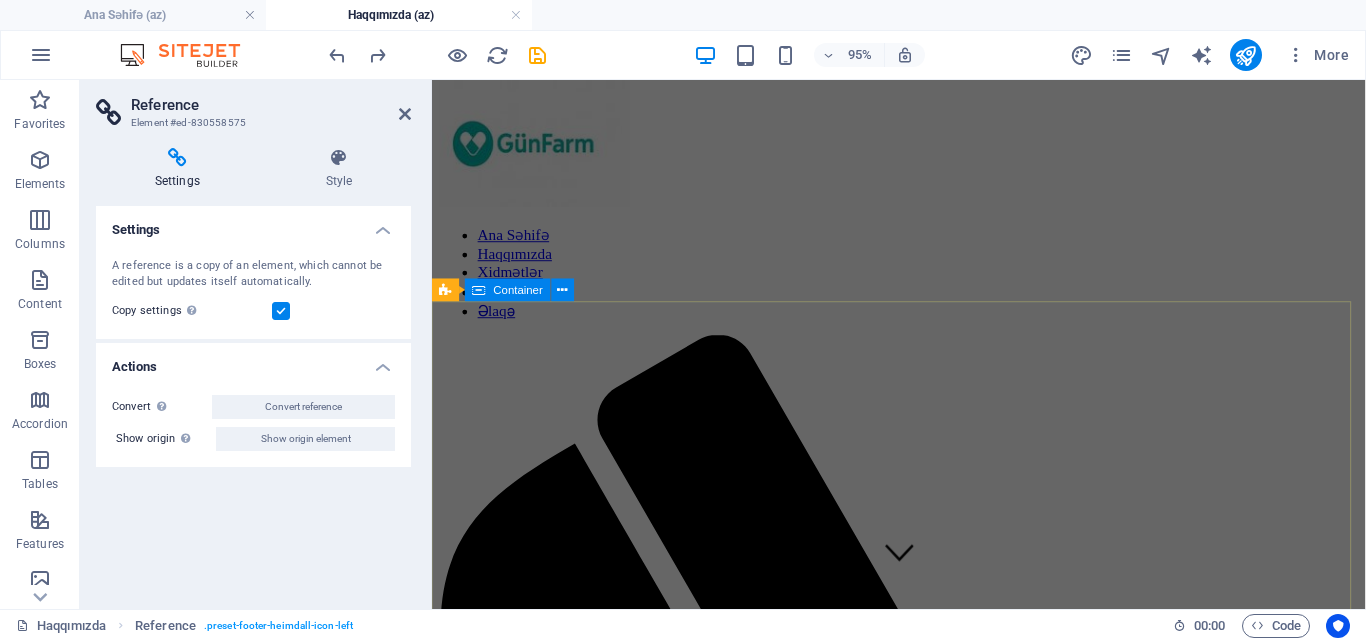 scroll, scrollTop: 0, scrollLeft: 0, axis: both 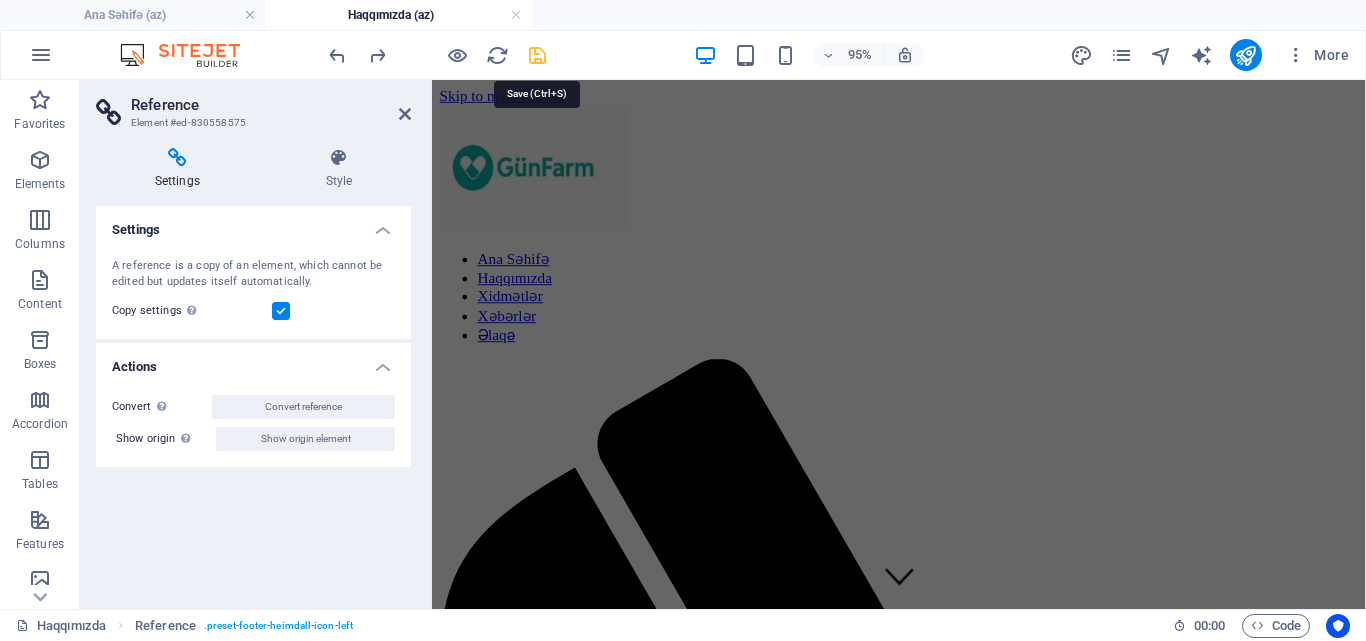 drag, startPoint x: 532, startPoint y: 191, endPoint x: 538, endPoint y: 55, distance: 136.1323 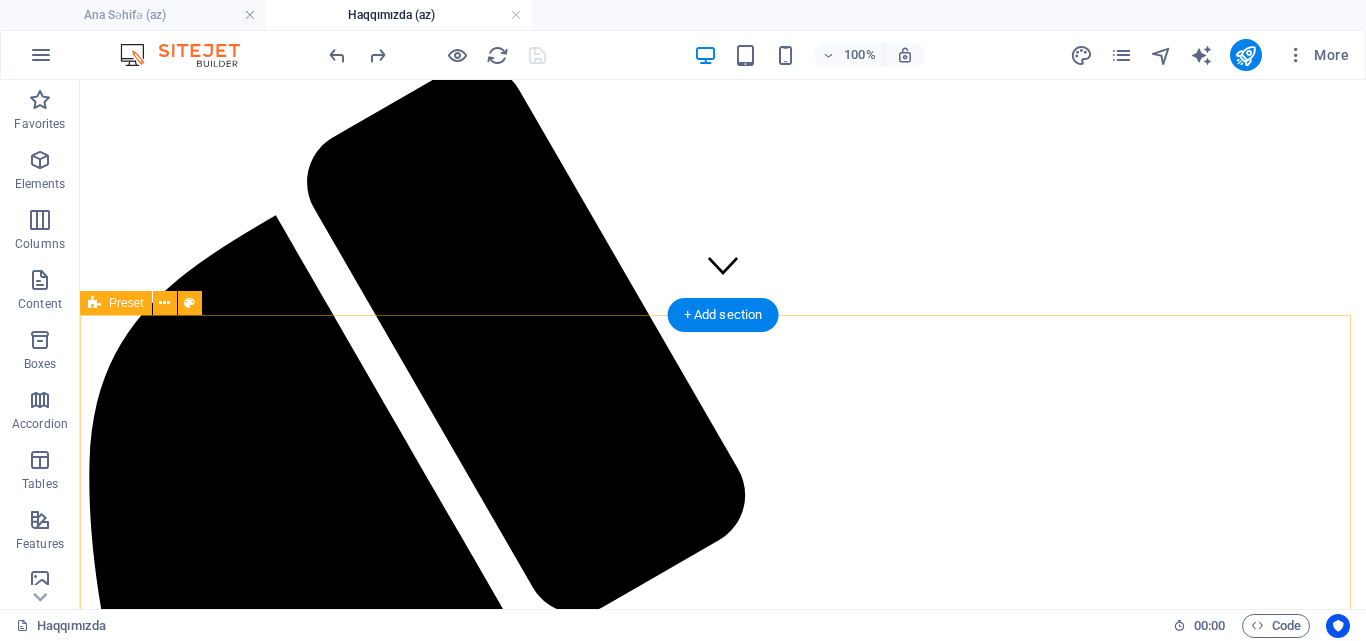 scroll, scrollTop: 0, scrollLeft: 0, axis: both 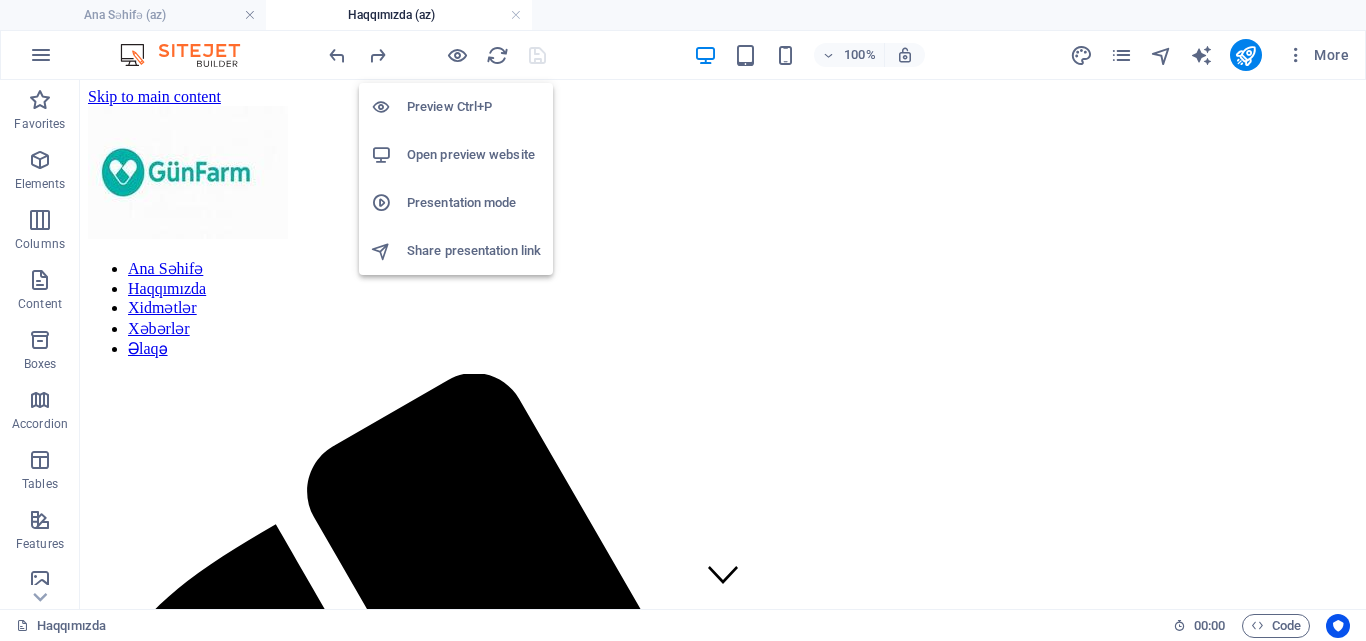 click on "Open preview website" at bounding box center [474, 155] 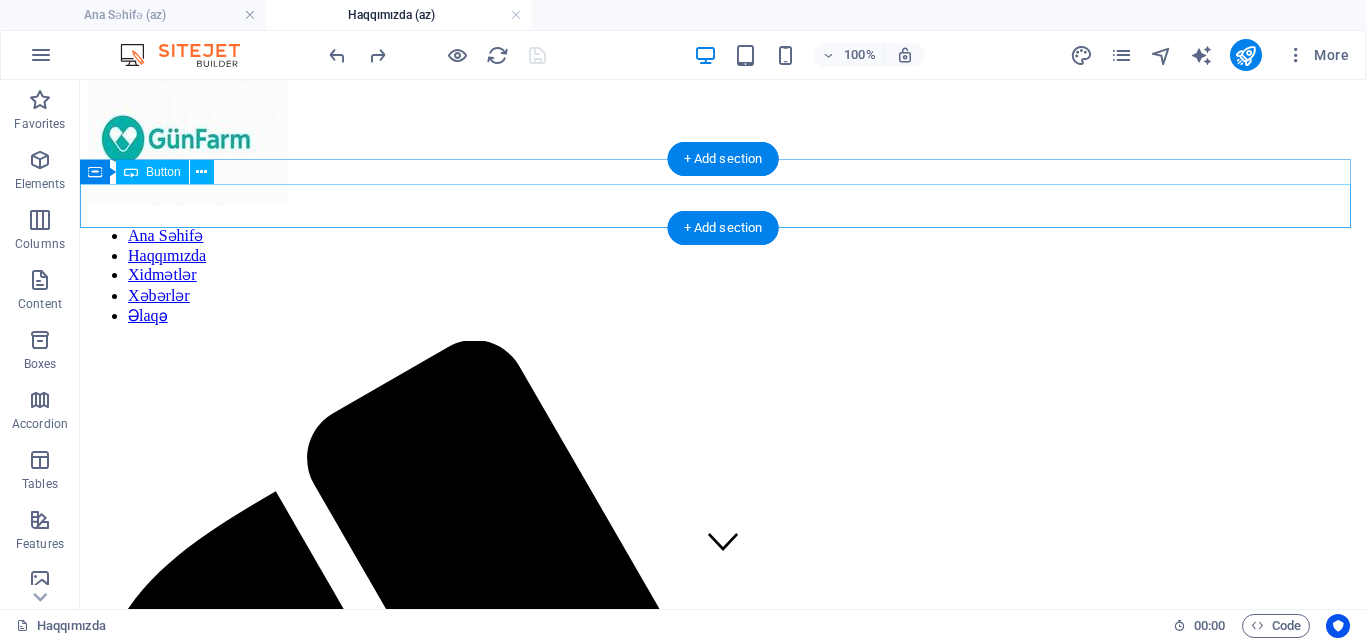 scroll, scrollTop: 0, scrollLeft: 0, axis: both 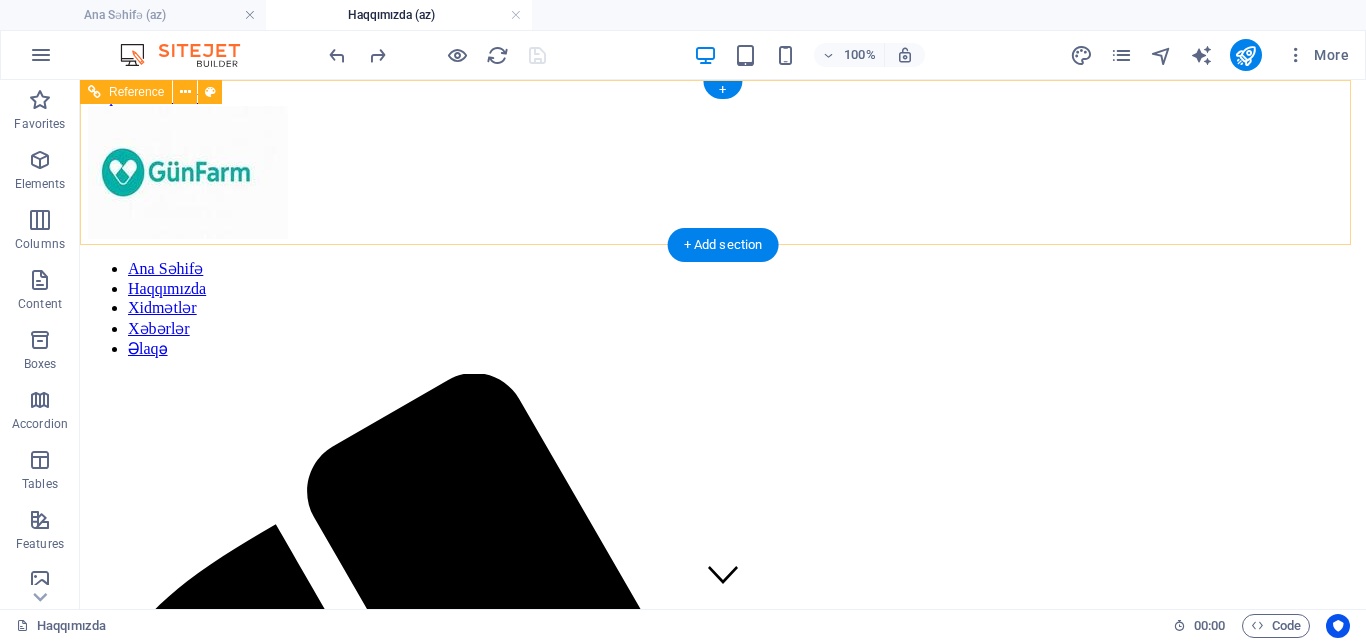 click on "Ana Səhifə Haqqımızda Xidmətlər Xəbərlər Əlaqə" at bounding box center [723, 308] 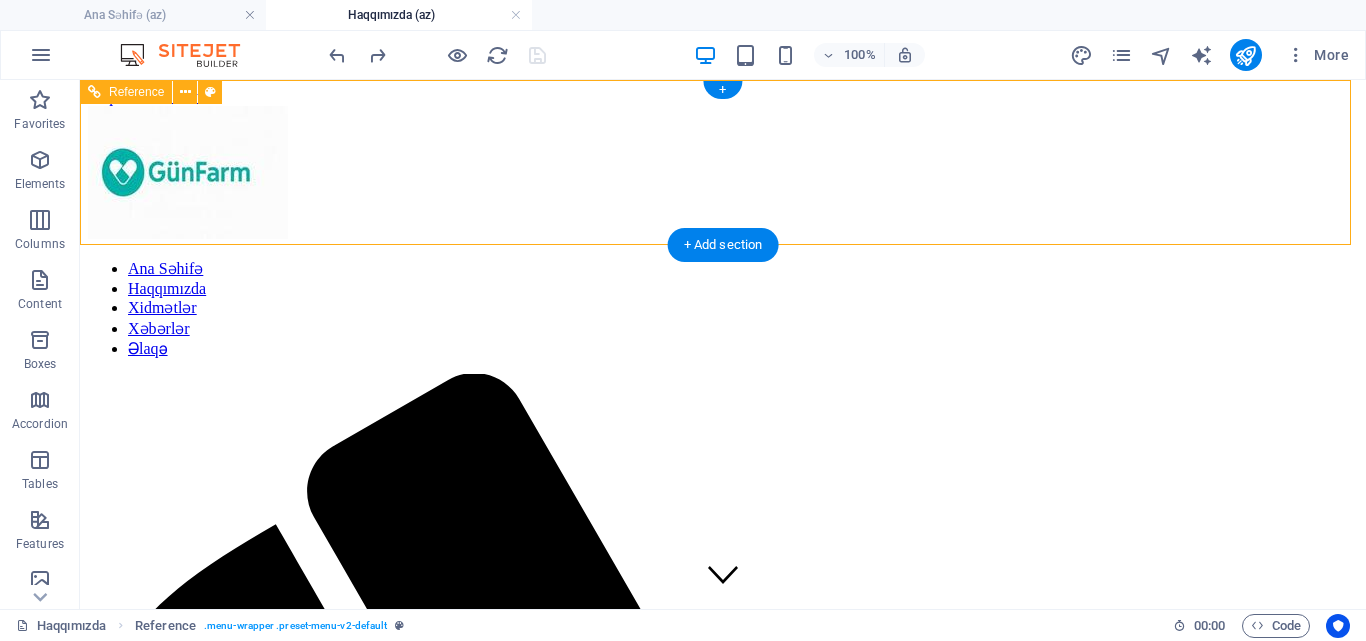 click on "Ana Səhifə Haqqımızda Xidmətlər Xəbərlər Əlaqə" at bounding box center (723, 308) 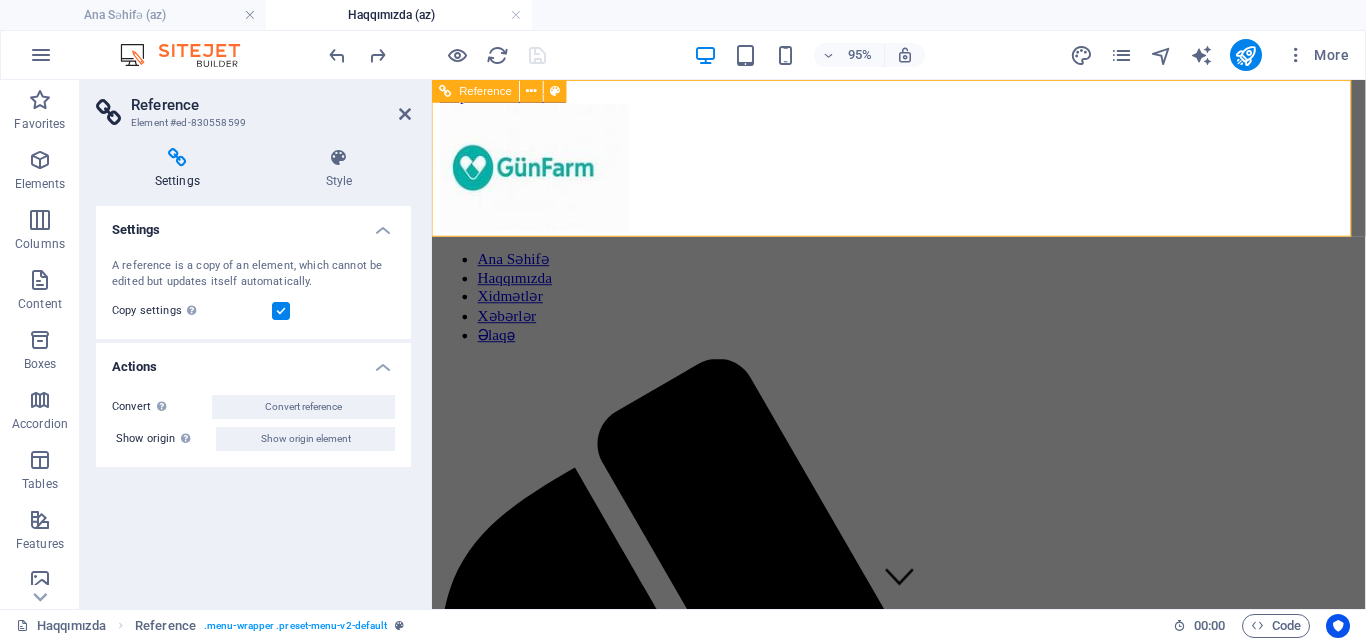 click on "Ana Səhifə Haqqımızda Xidmətlər Xəbərlər Əlaqə" at bounding box center [923, 308] 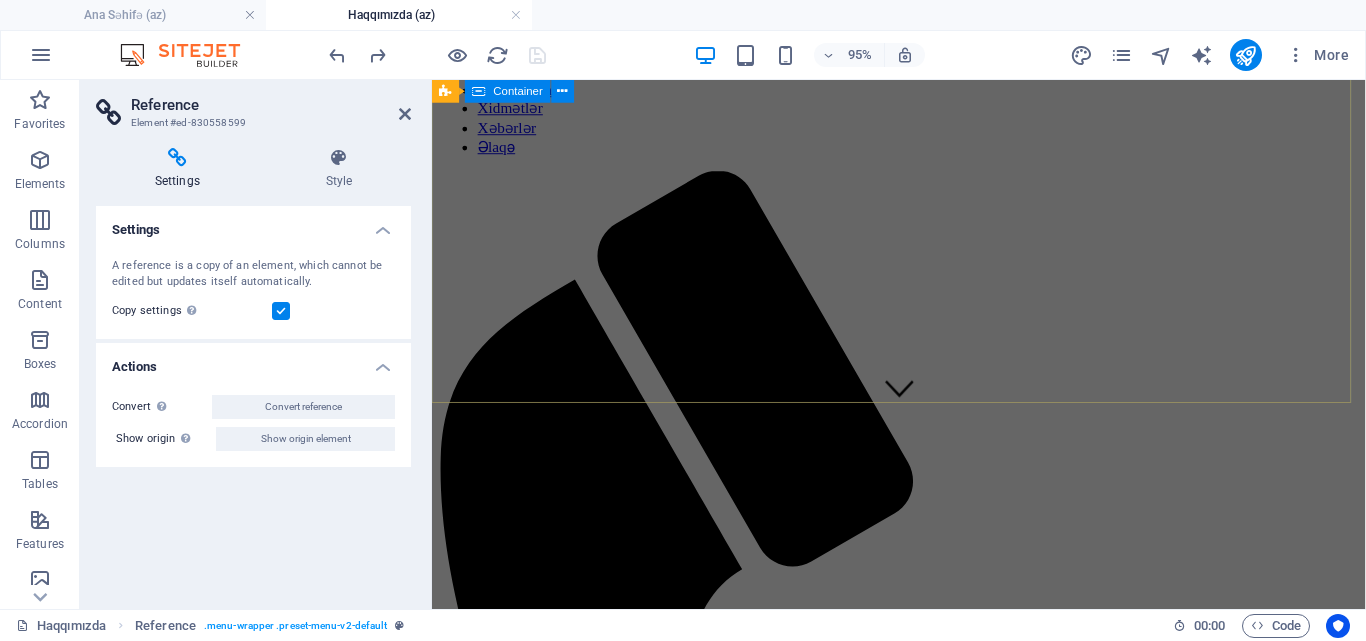 scroll, scrollTop: 100, scrollLeft: 0, axis: vertical 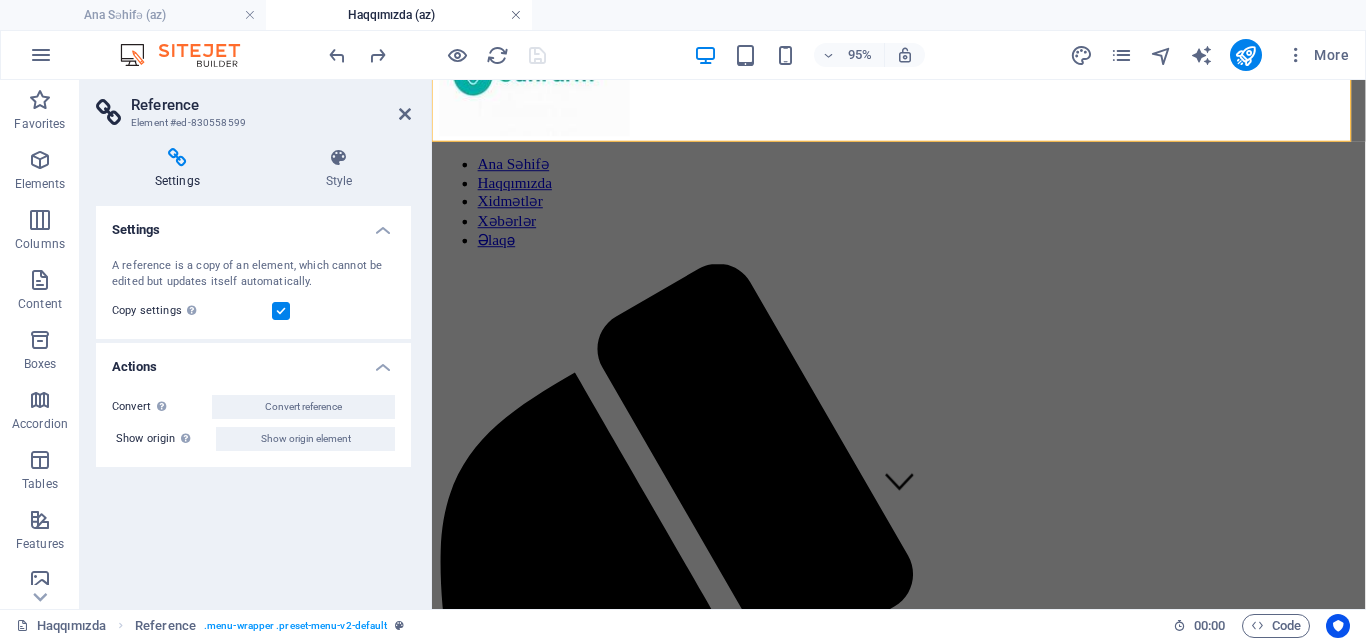 click at bounding box center [516, 15] 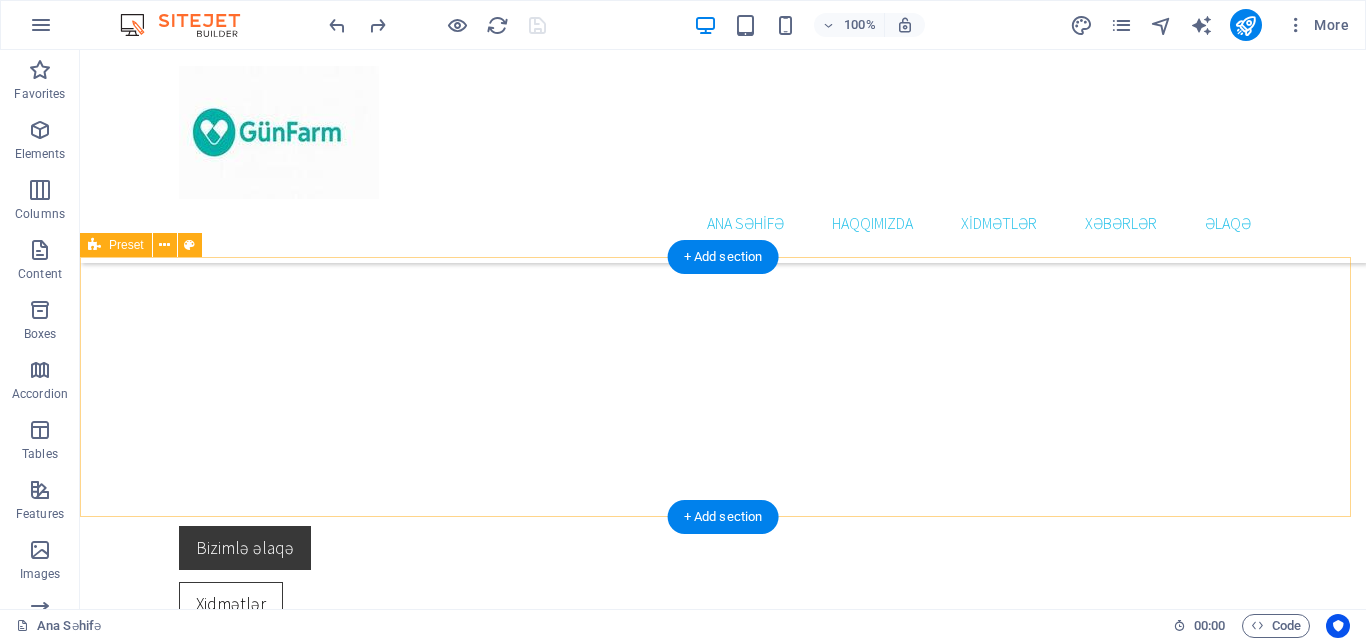 scroll, scrollTop: 1100, scrollLeft: 0, axis: vertical 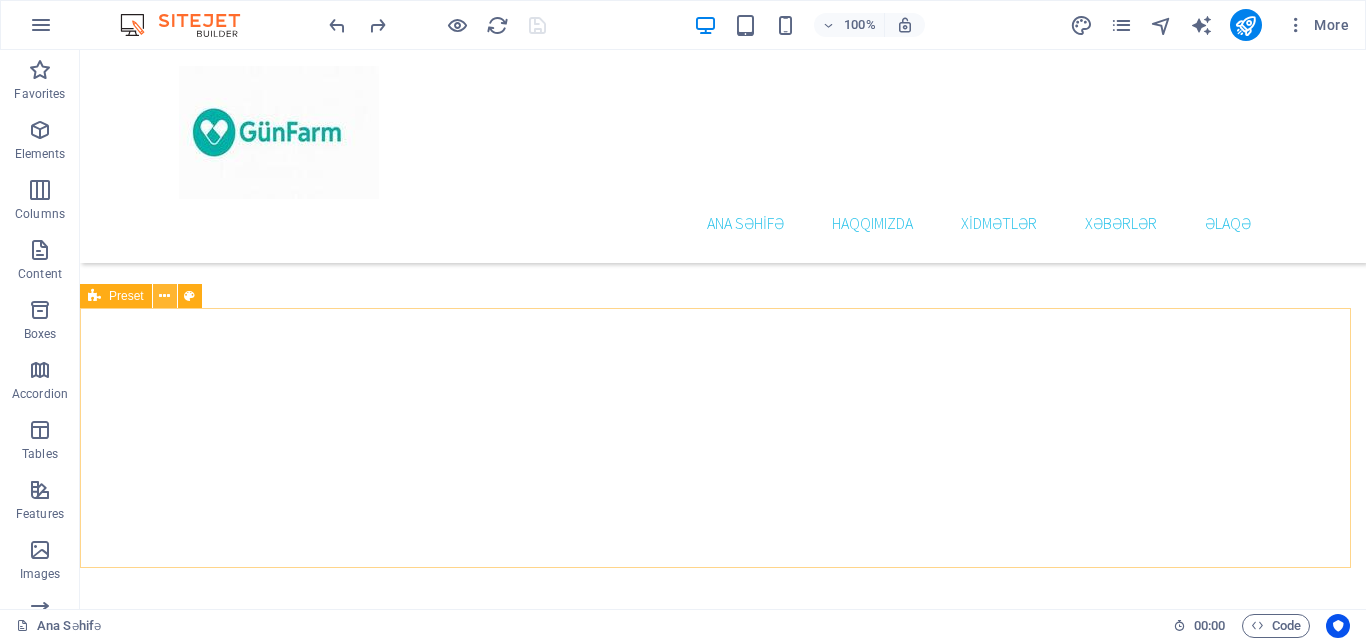click at bounding box center [164, 296] 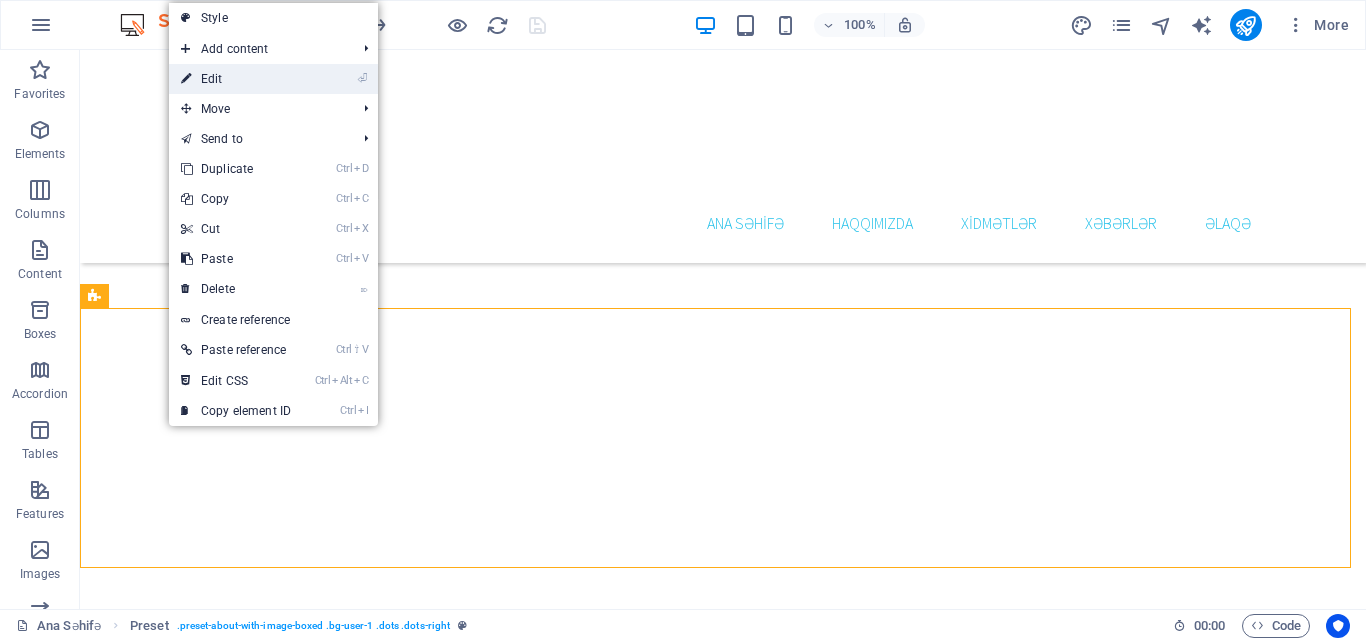 click on "⏎  Edit" at bounding box center (236, 79) 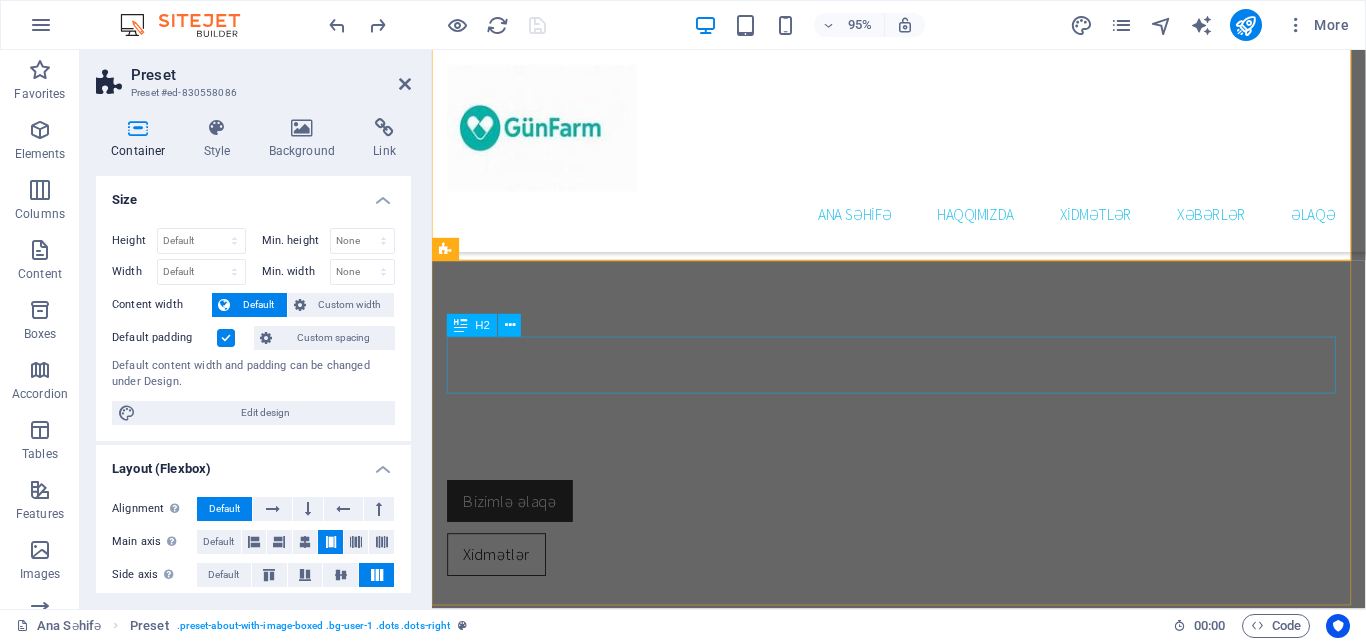 scroll, scrollTop: 1100, scrollLeft: 0, axis: vertical 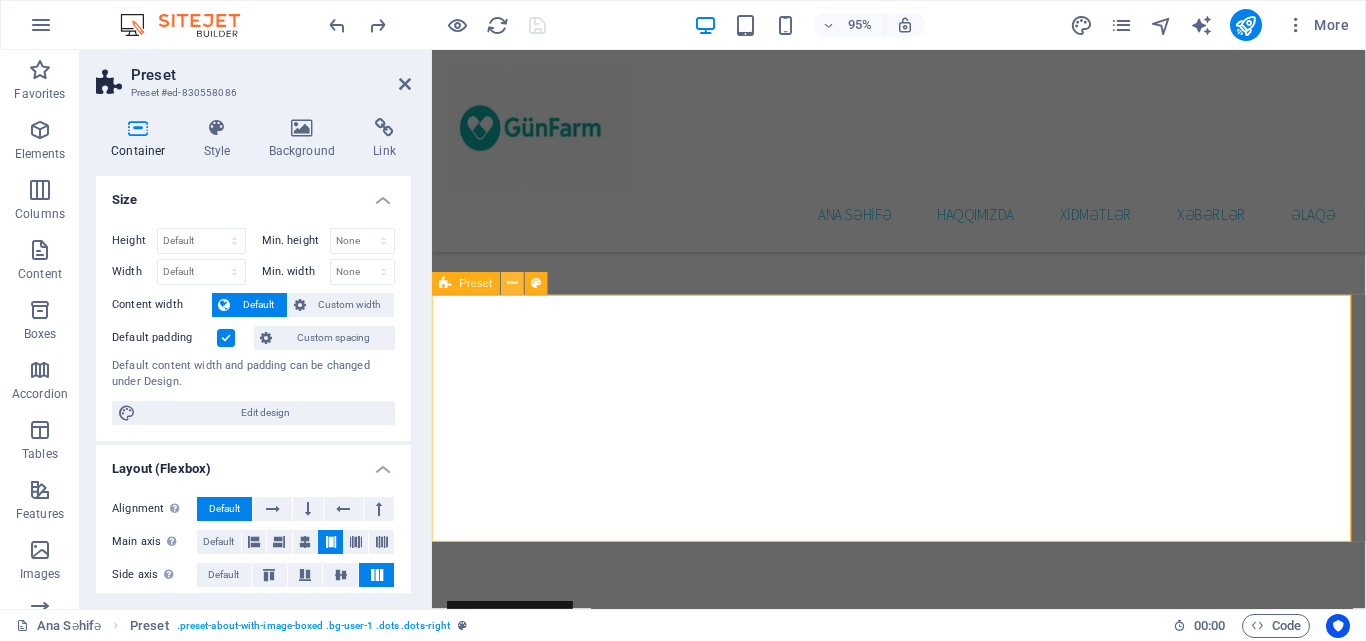 click at bounding box center [512, 284] 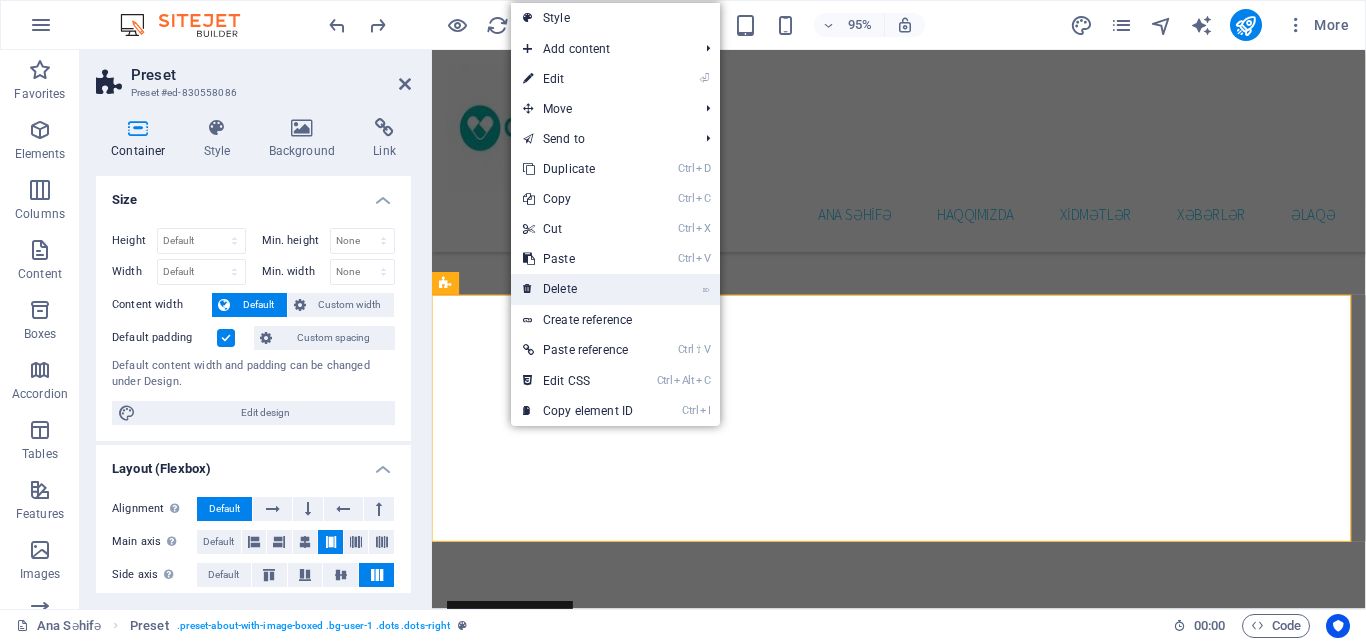 click on "⌦  Delete" at bounding box center (578, 289) 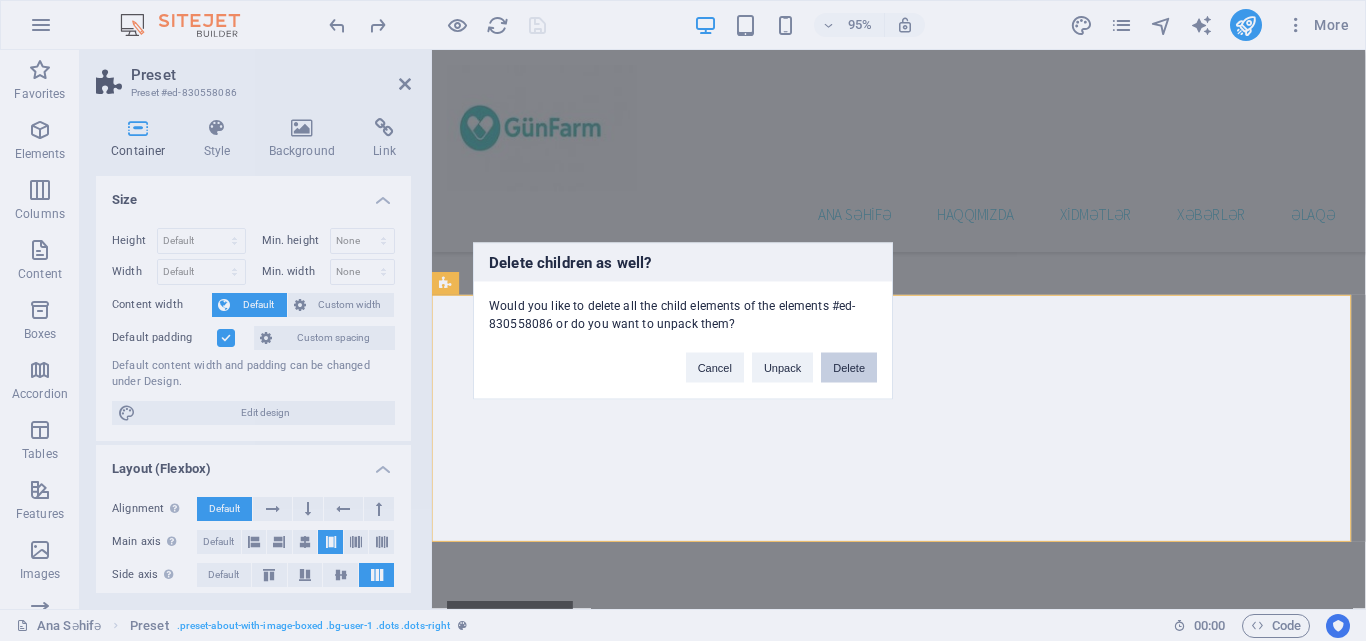 click on "Delete" at bounding box center (849, 367) 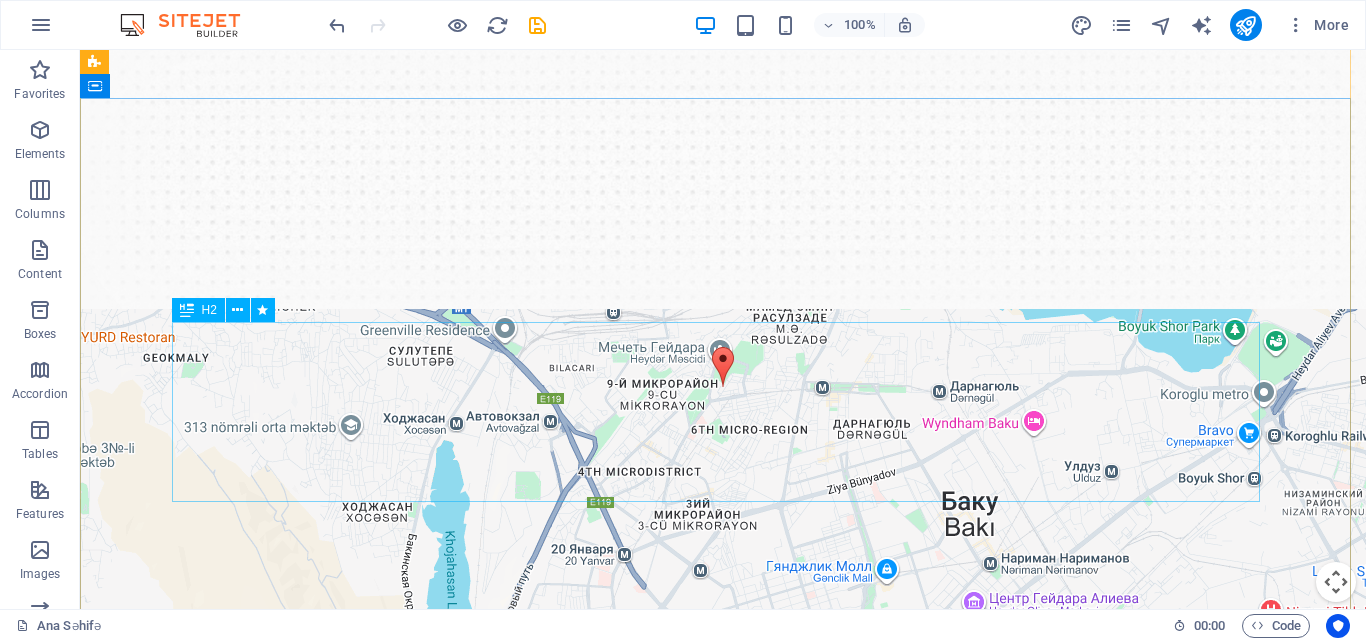 scroll, scrollTop: 0, scrollLeft: 0, axis: both 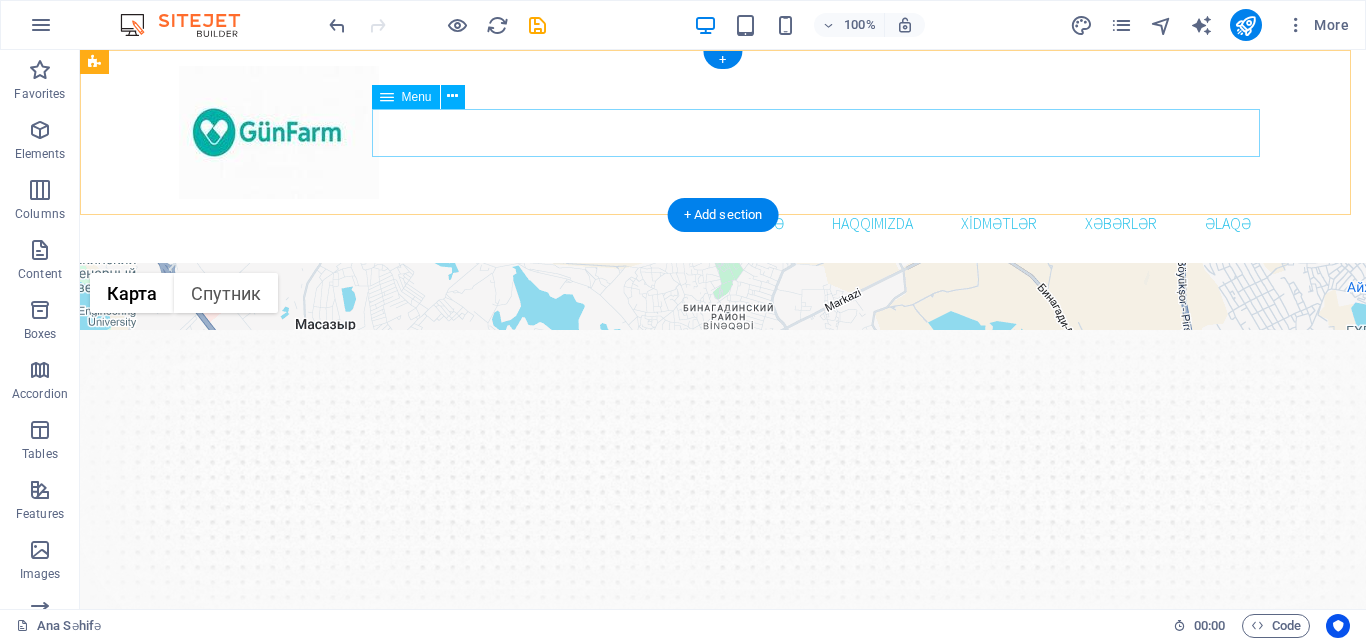click on "Ana Səhifə Haqqımızda Xidmətlər Xəbərlər Əlaqə" at bounding box center (723, 223) 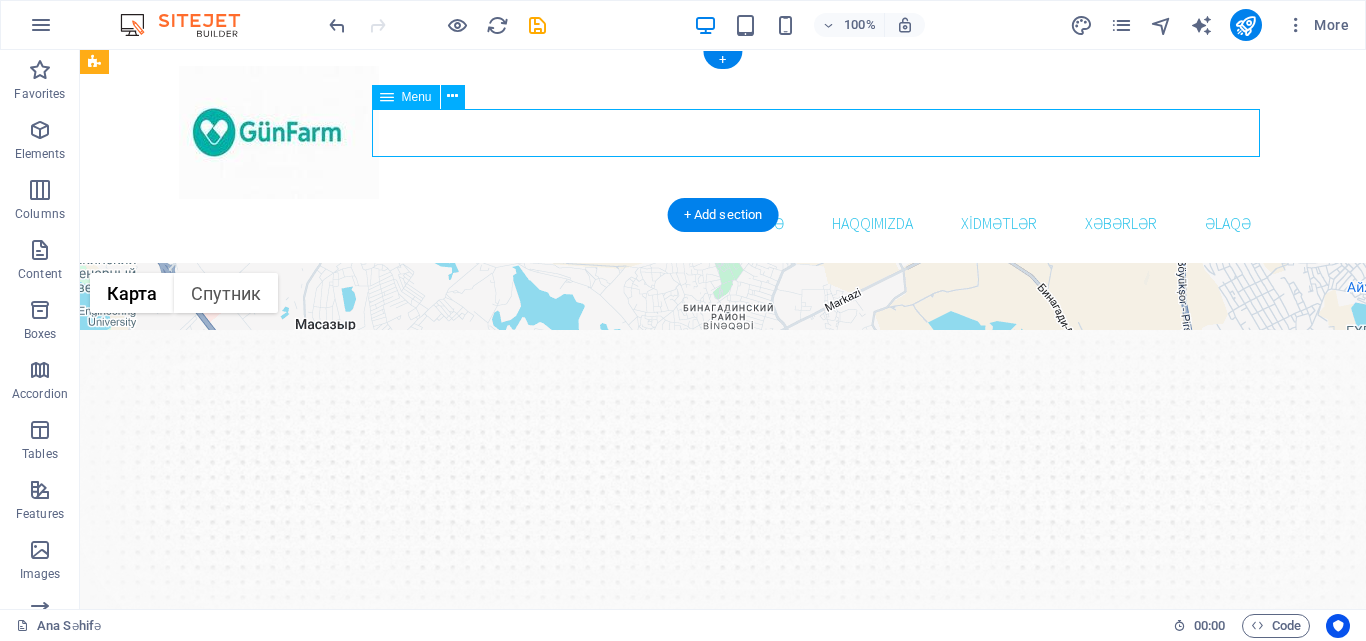 click on "Ana Səhifə Haqqımızda Xidmətlər Xəbərlər Əlaqə" at bounding box center (723, 223) 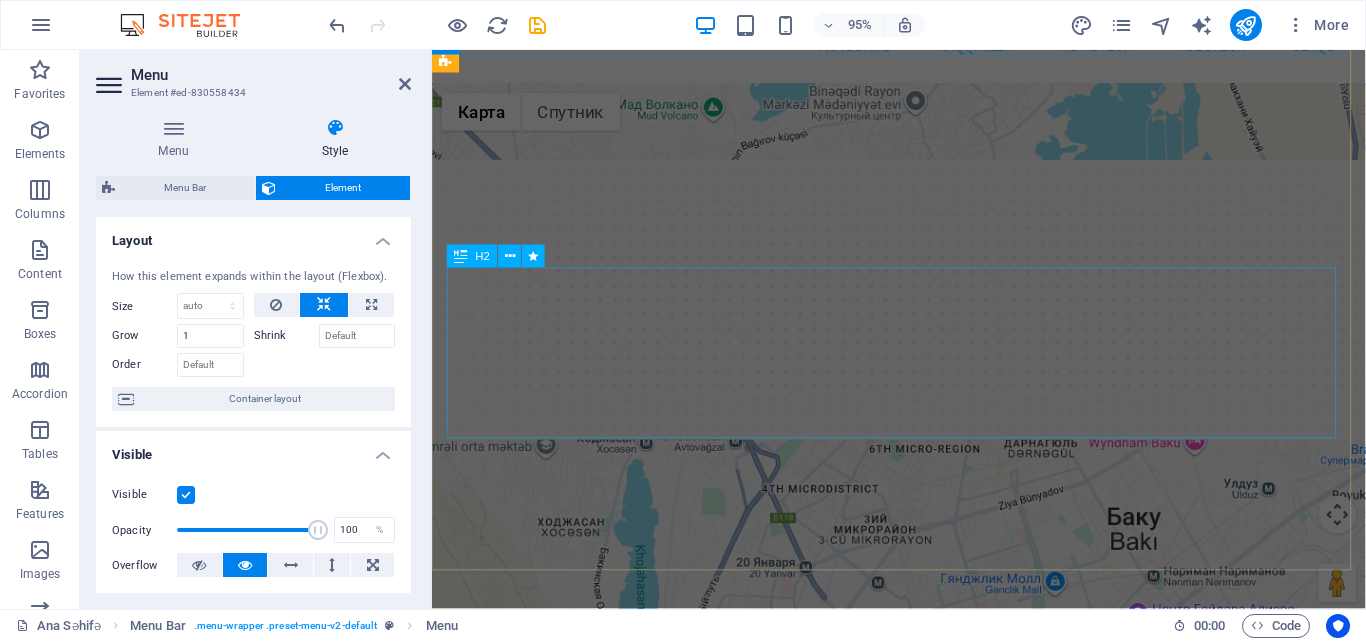 scroll, scrollTop: 0, scrollLeft: 0, axis: both 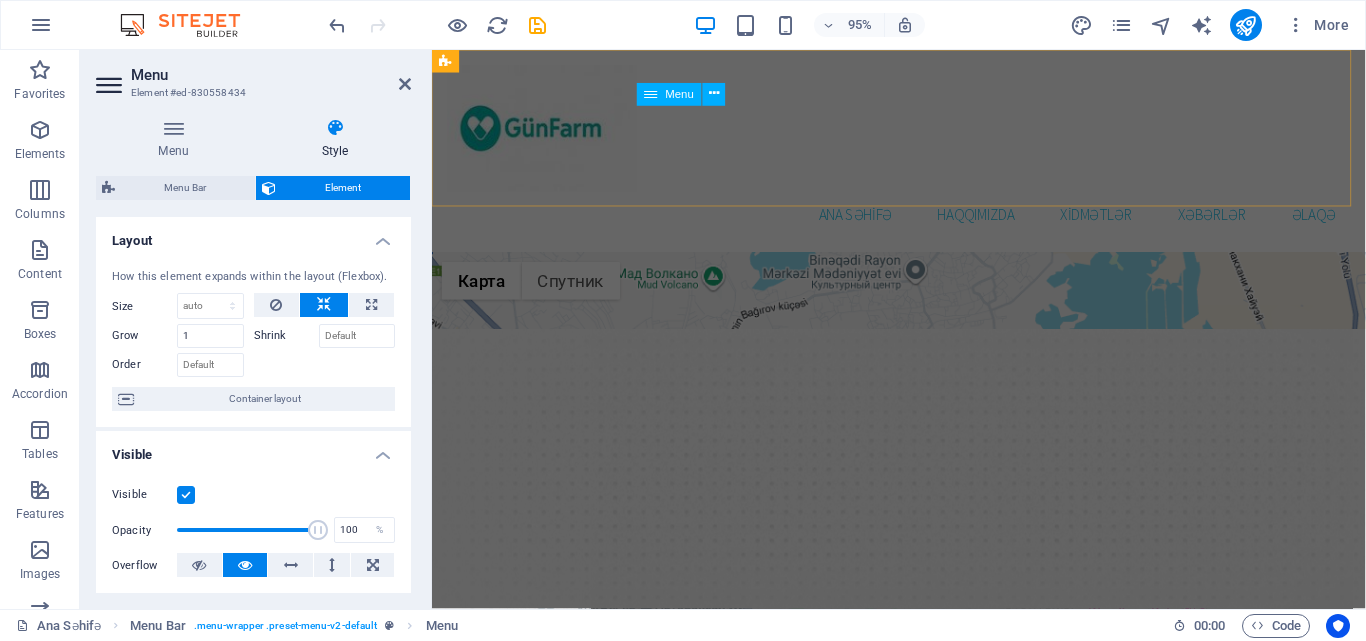 click on "Ana Səhifə Haqqımızda Xidmətlər Xəbərlər Əlaqə" at bounding box center (923, 223) 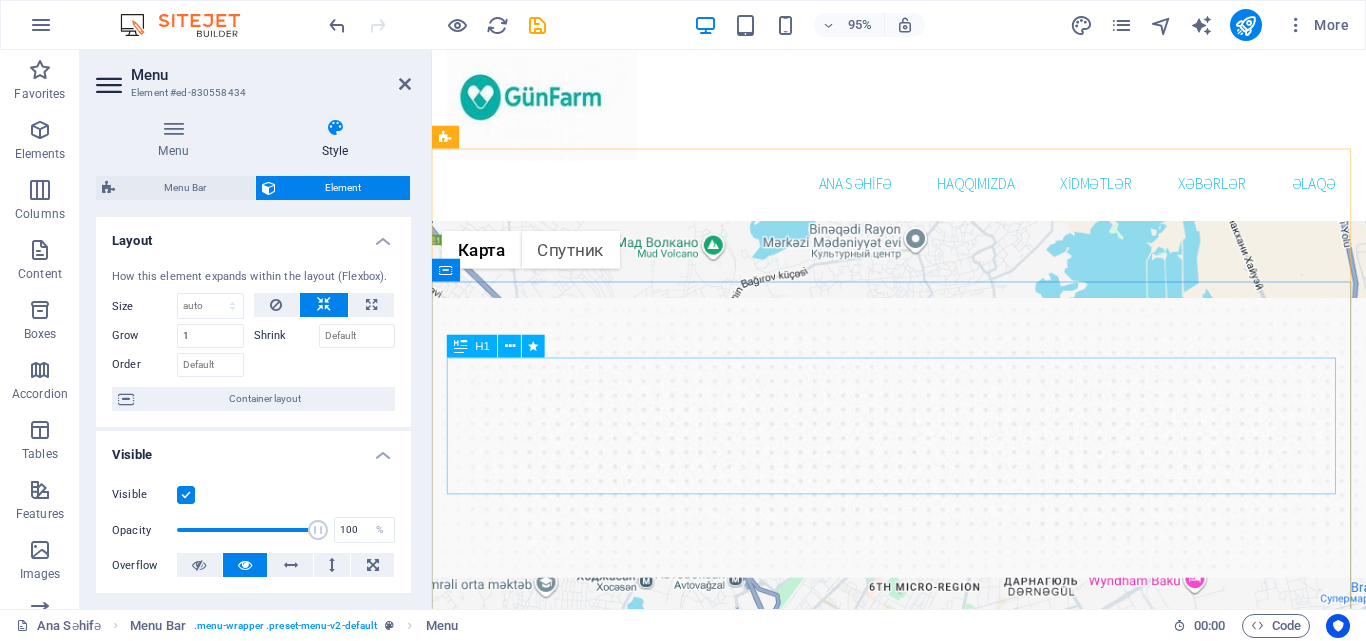 scroll, scrollTop: 0, scrollLeft: 0, axis: both 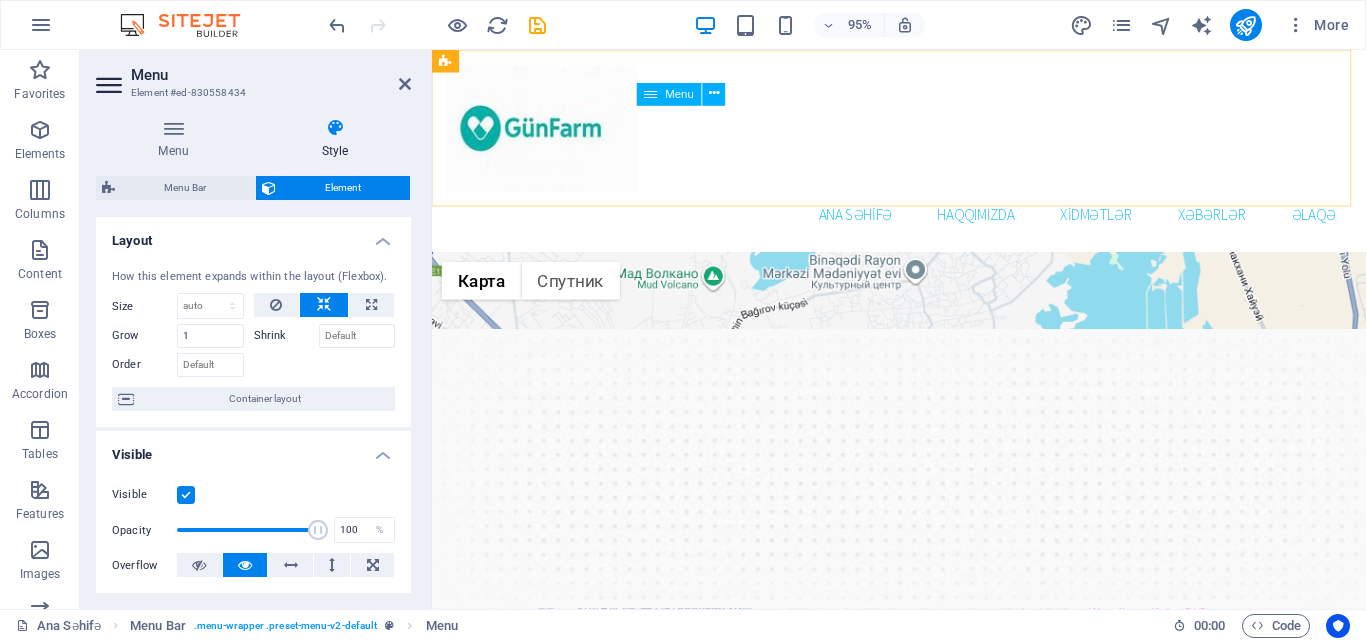 click on "Ana Səhifə Haqqımızda Xidmətlər Xəbərlər Əlaqə" at bounding box center (923, 223) 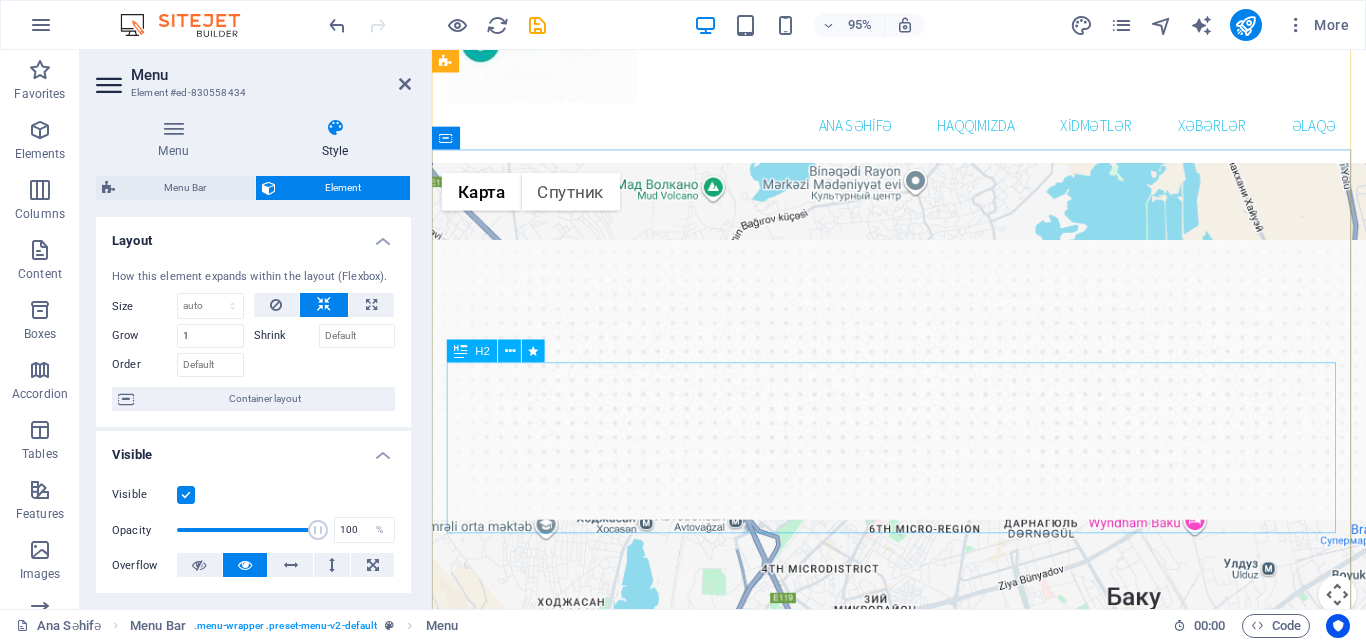 scroll, scrollTop: 0, scrollLeft: 0, axis: both 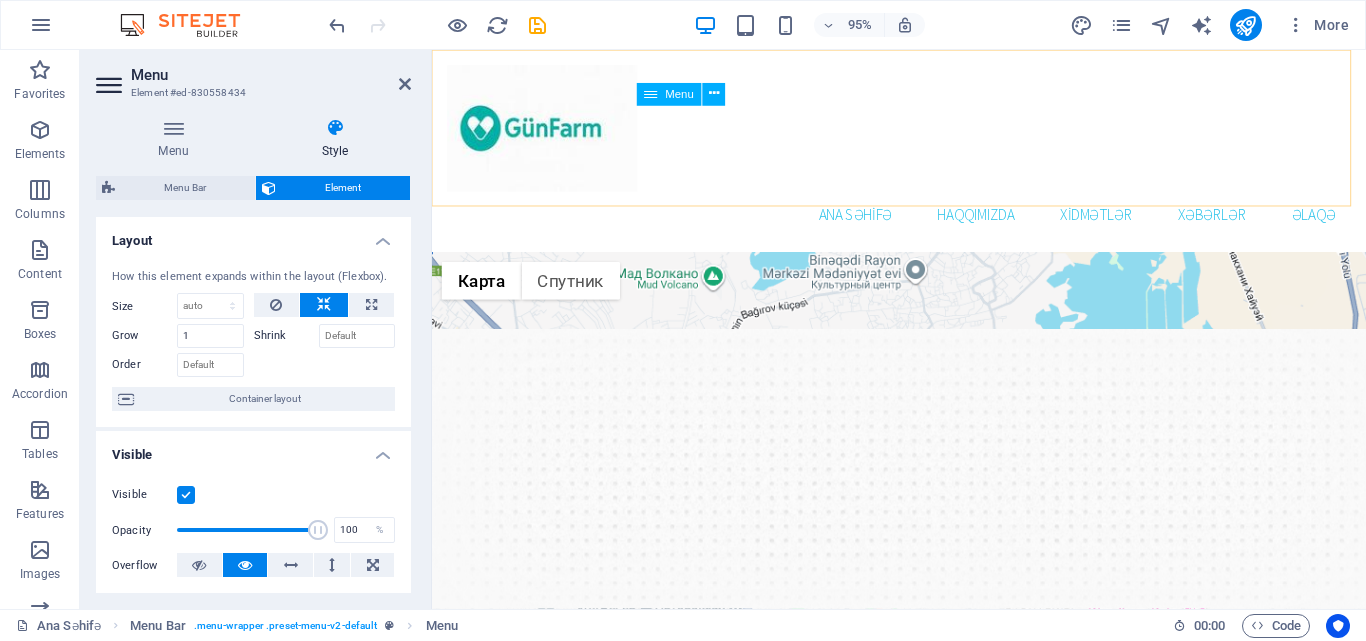click on "Menu" at bounding box center (669, 94) 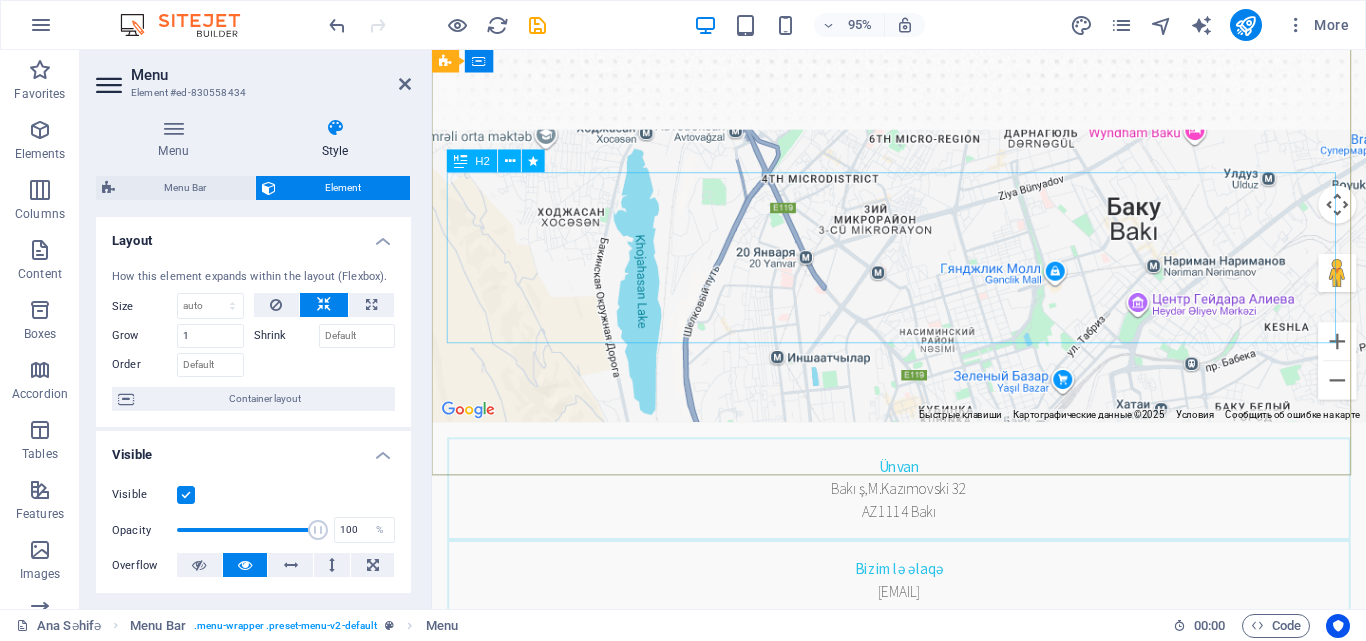 scroll, scrollTop: 600, scrollLeft: 0, axis: vertical 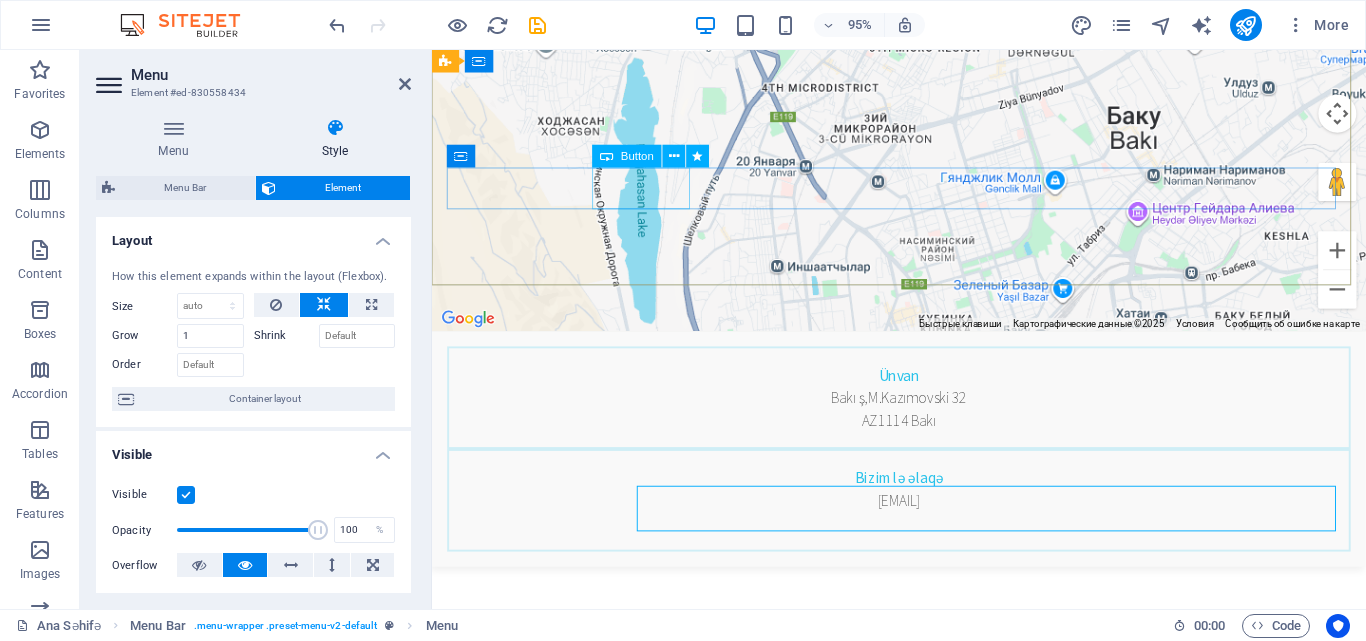 click on "Xidmətlər" at bounding box center [923, 1091] 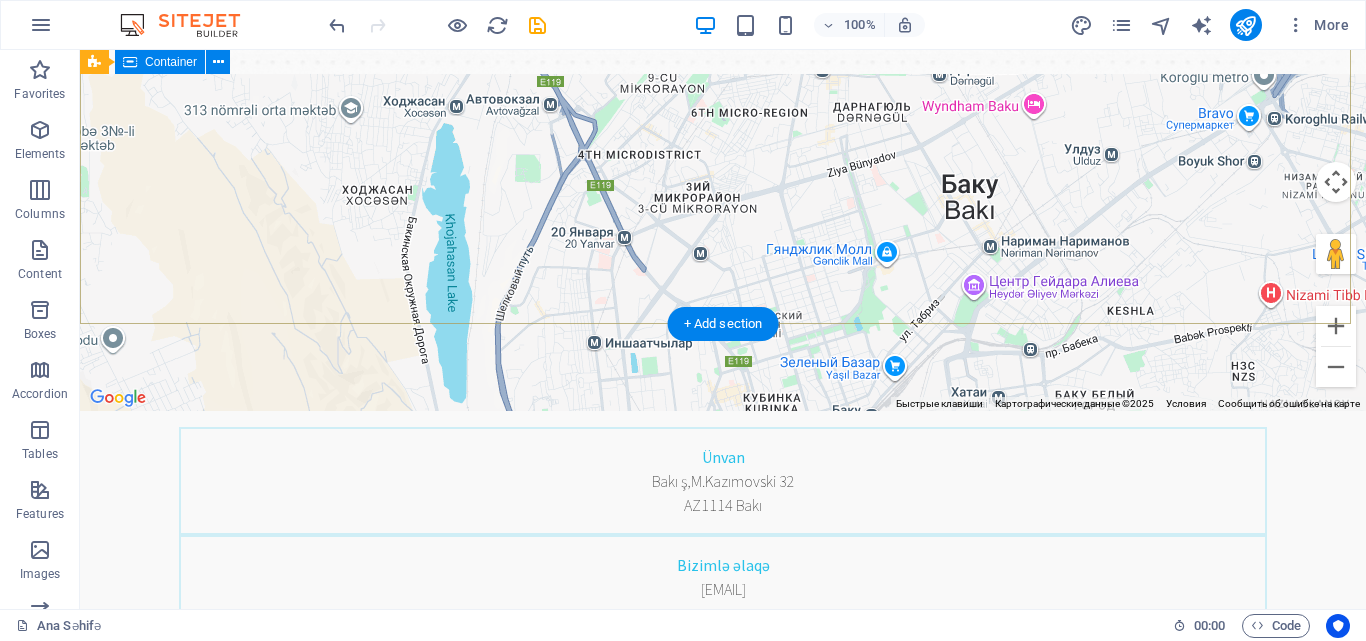 scroll, scrollTop: 400, scrollLeft: 0, axis: vertical 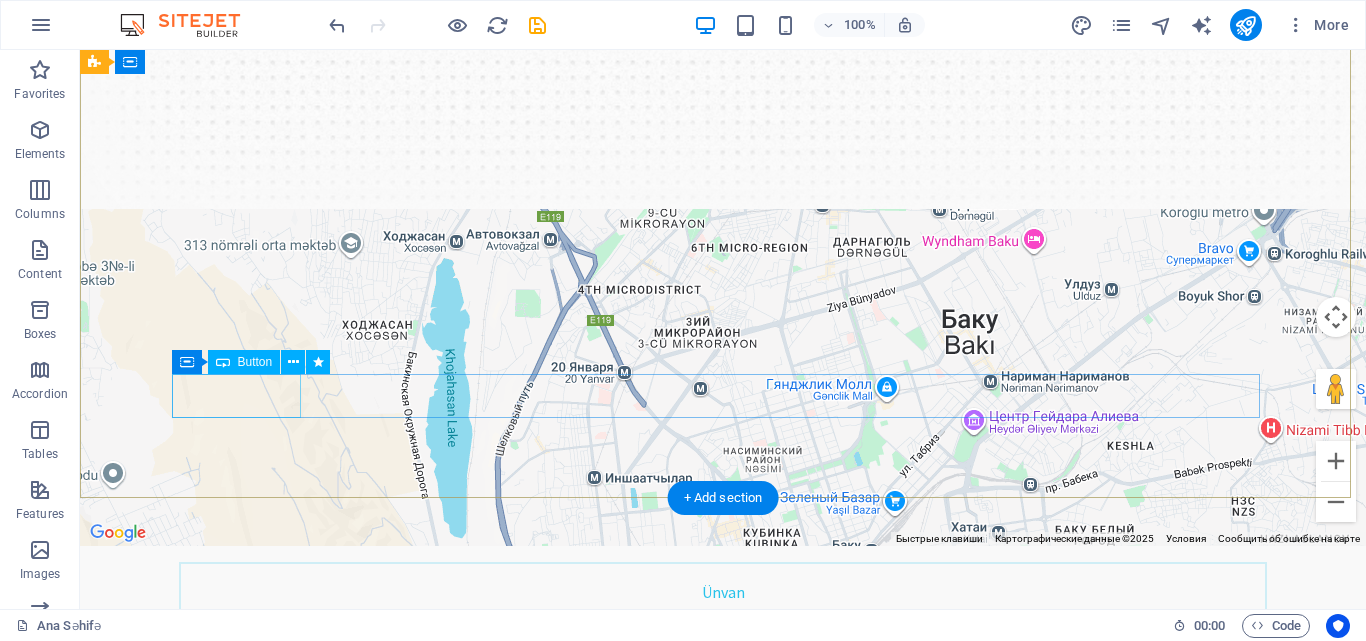 click on "Bizimlə əlaqə" at bounding box center [723, 1235] 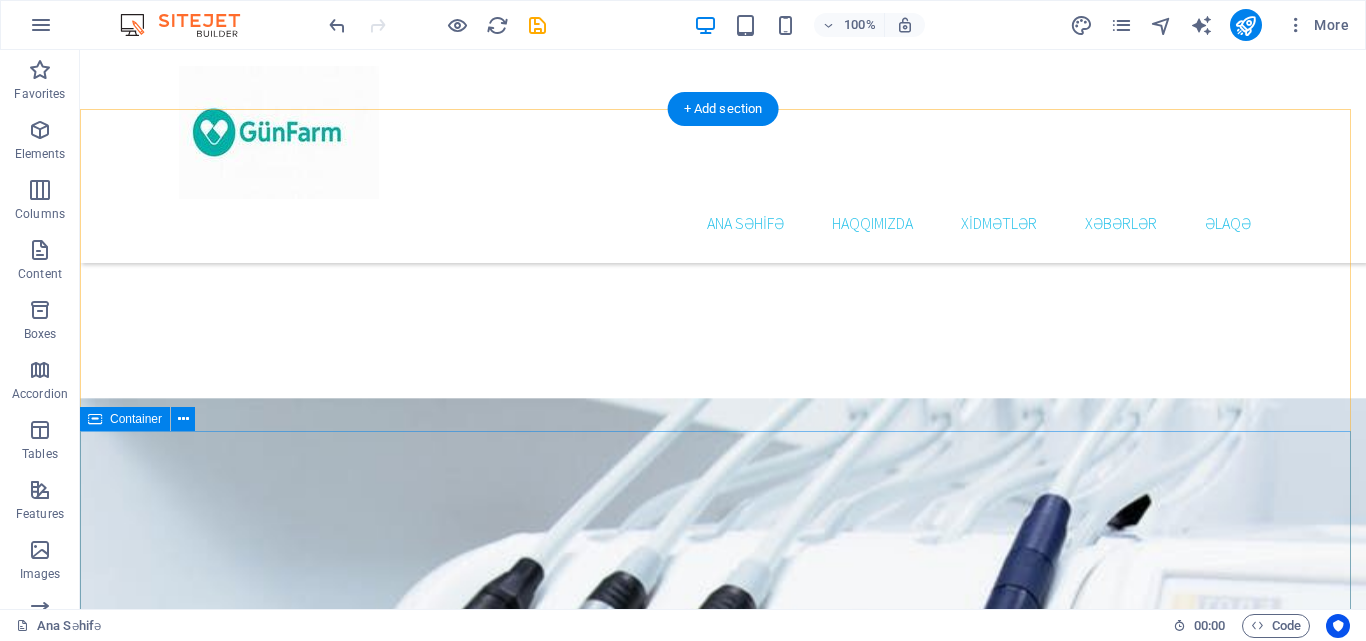 scroll, scrollTop: 3500, scrollLeft: 0, axis: vertical 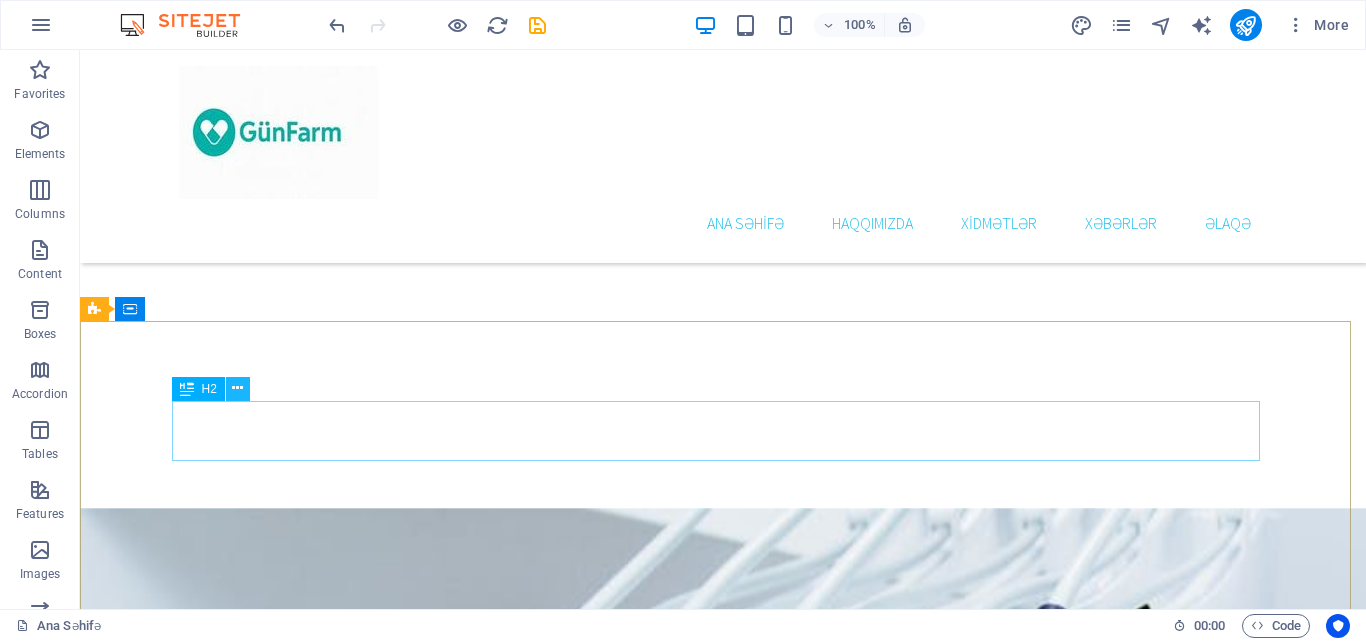 click at bounding box center [237, 388] 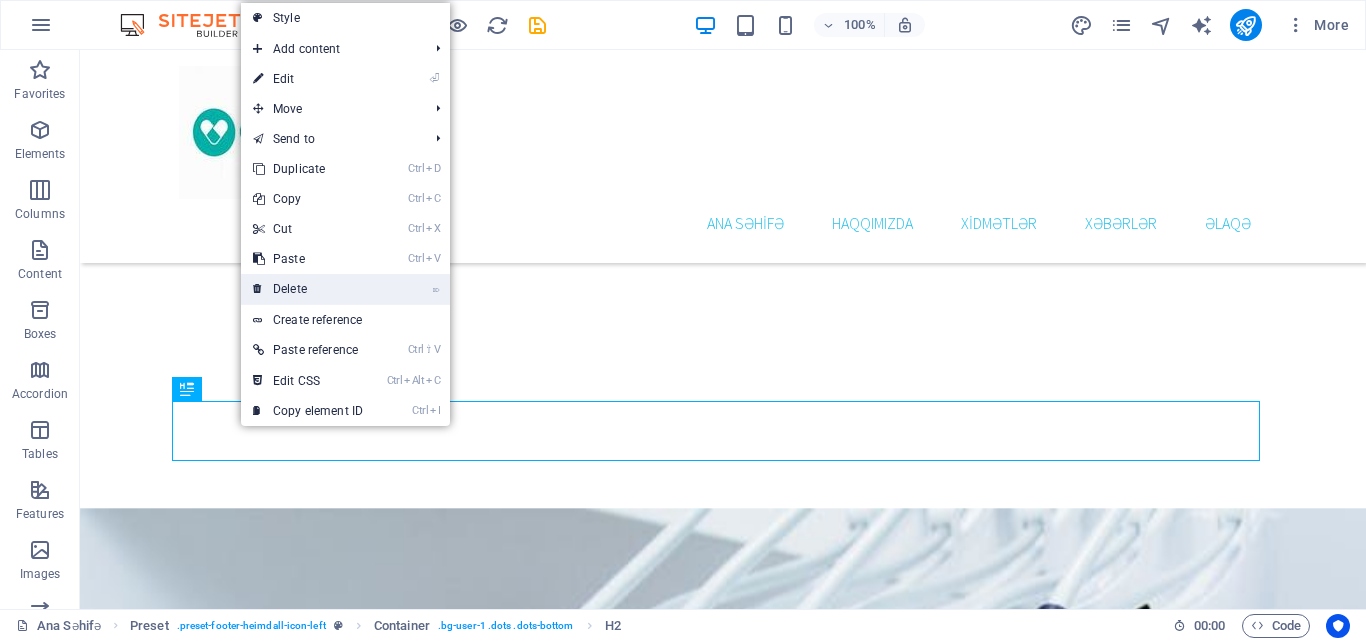 click on "⌦  Delete" at bounding box center [308, 289] 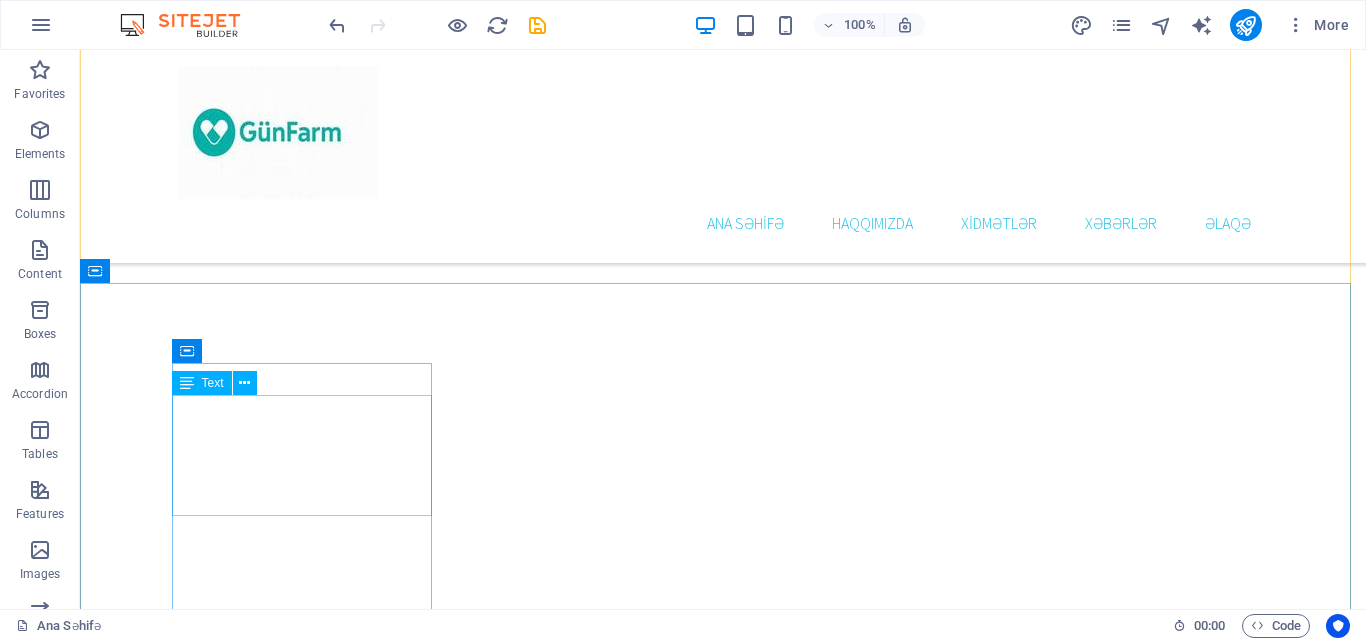 scroll, scrollTop: 3600, scrollLeft: 0, axis: vertical 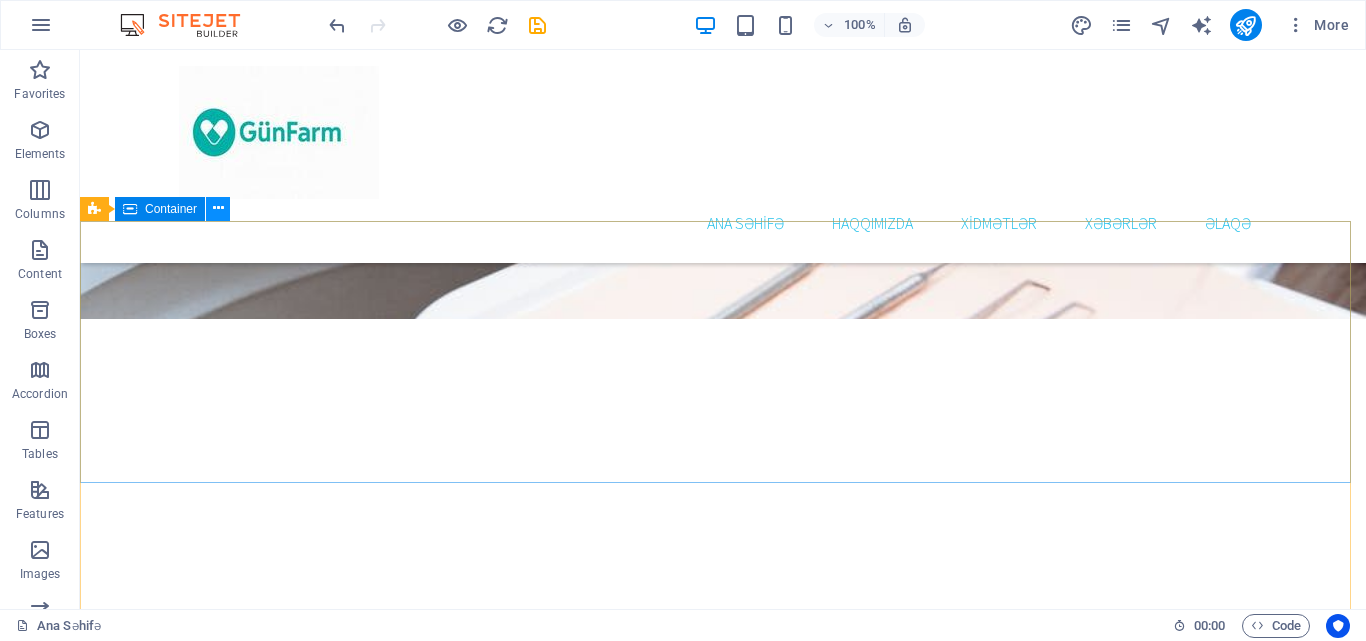 click at bounding box center [218, 208] 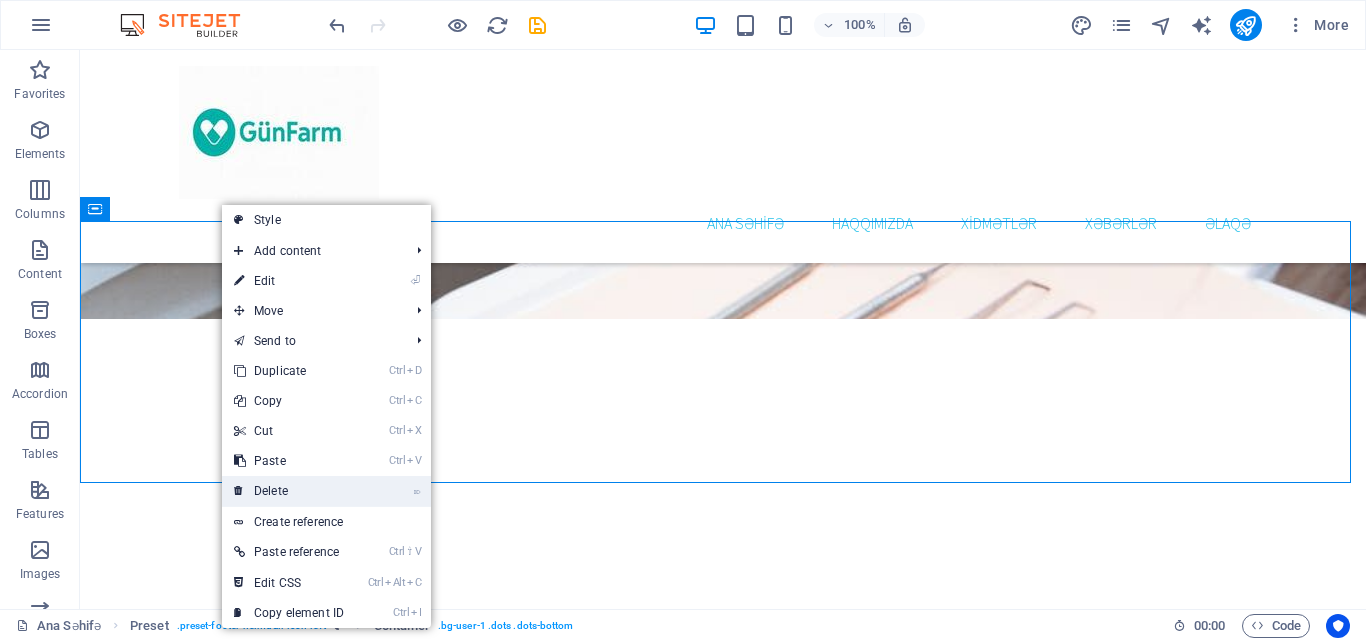 click on "⌦  Delete" at bounding box center (289, 491) 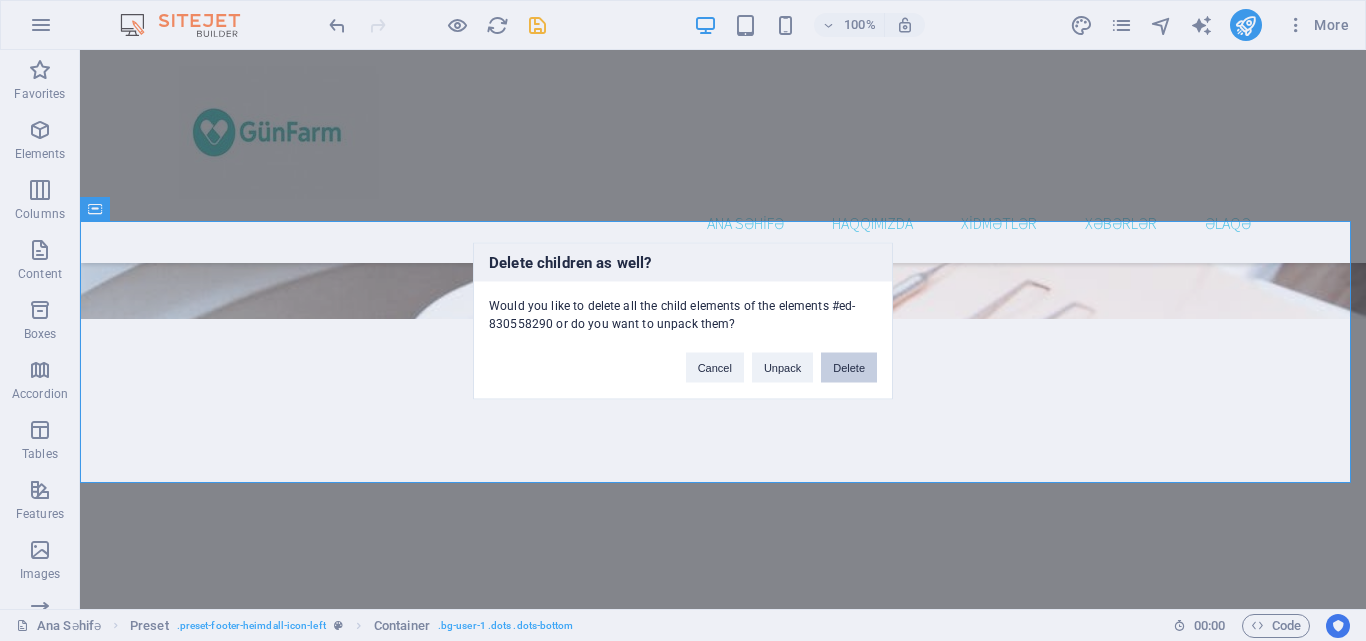 click on "Delete" at bounding box center (849, 367) 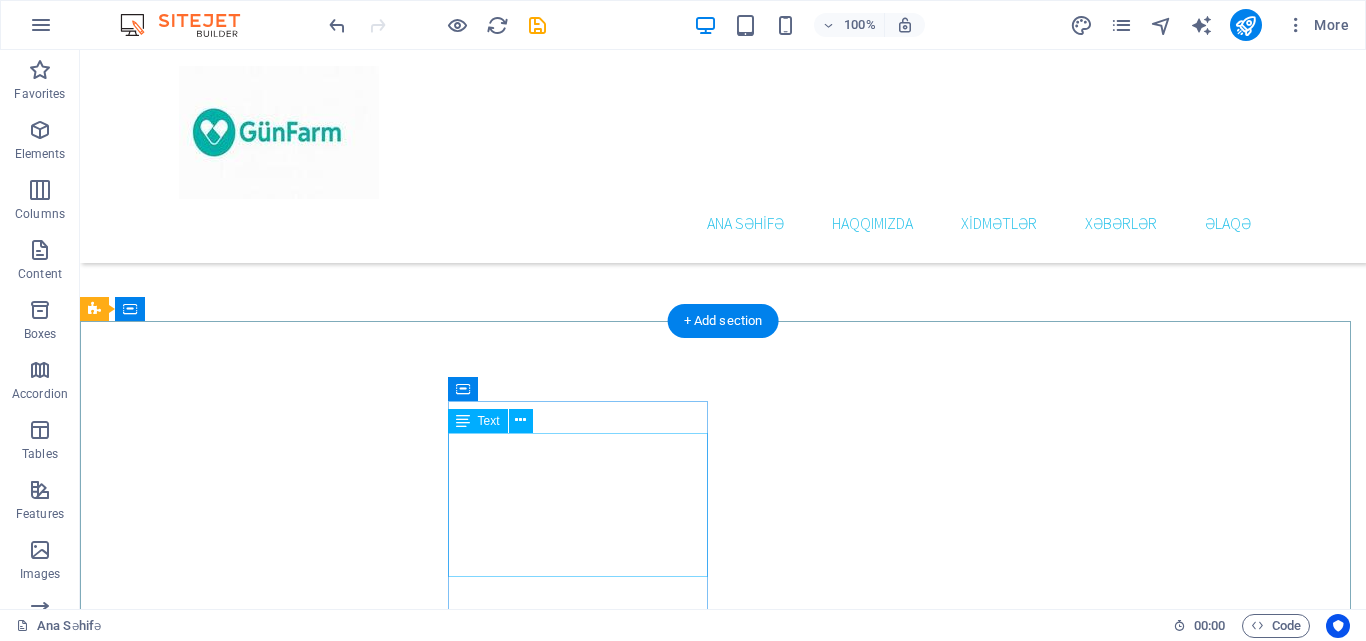 scroll, scrollTop: 3500, scrollLeft: 0, axis: vertical 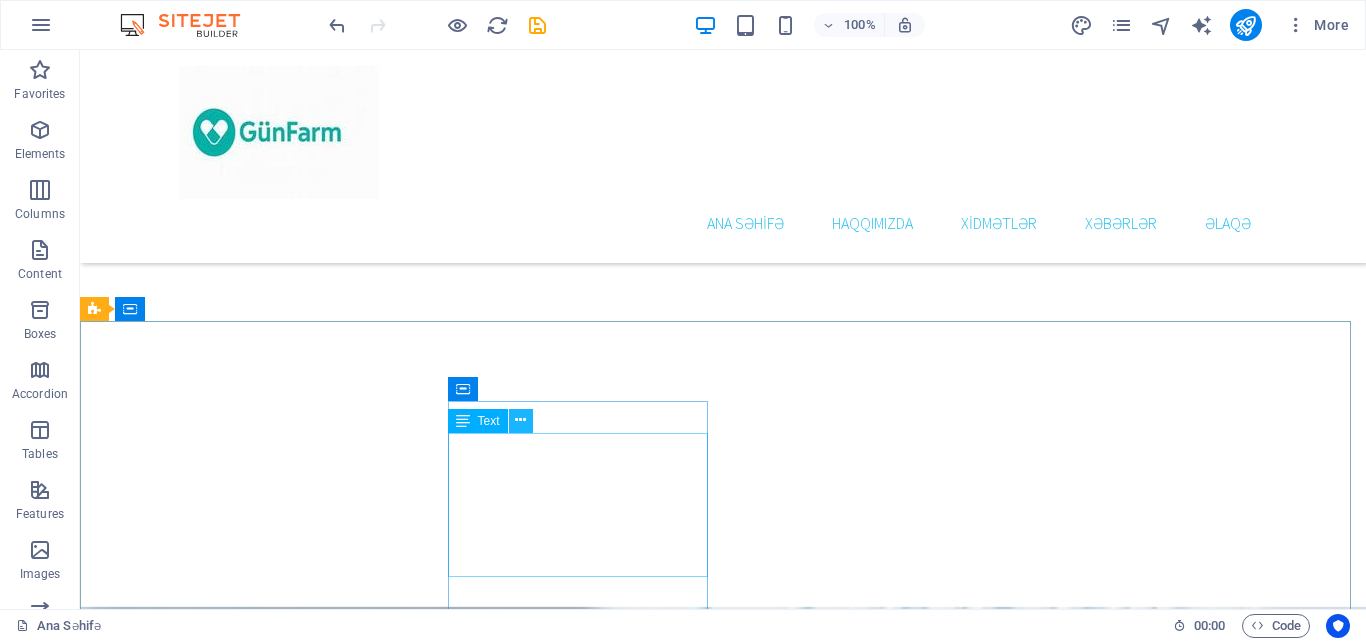 click at bounding box center (520, 420) 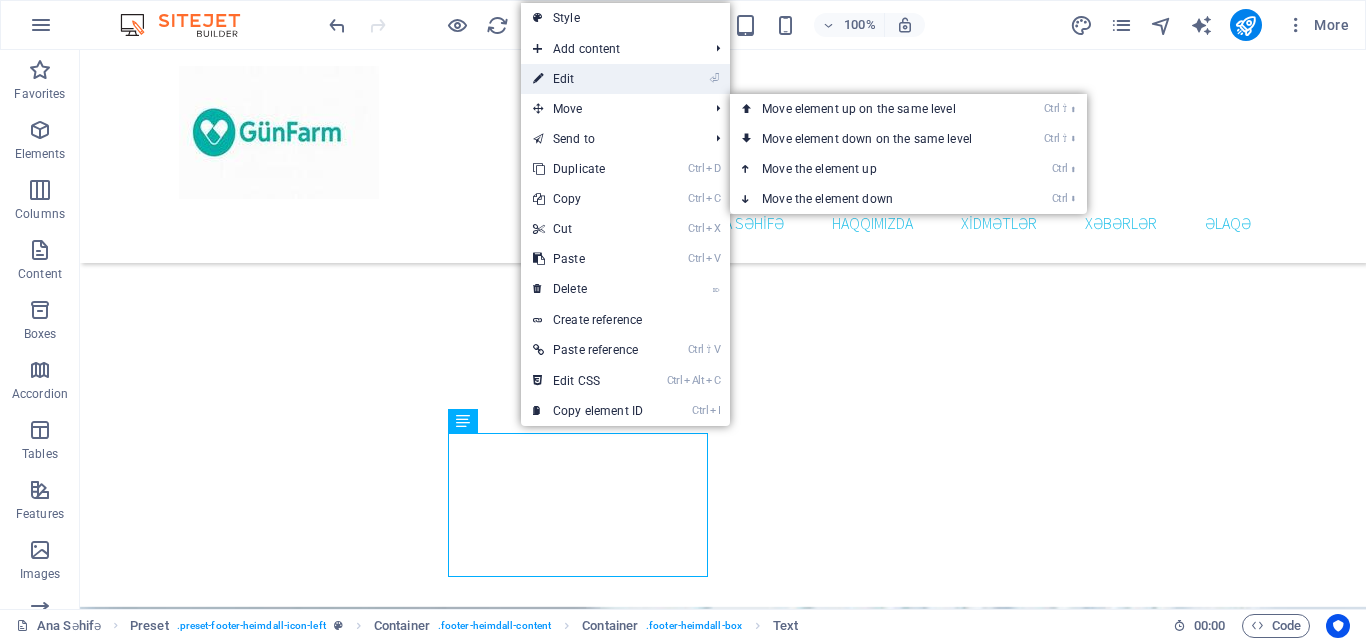click on "⏎  Edit" at bounding box center (588, 79) 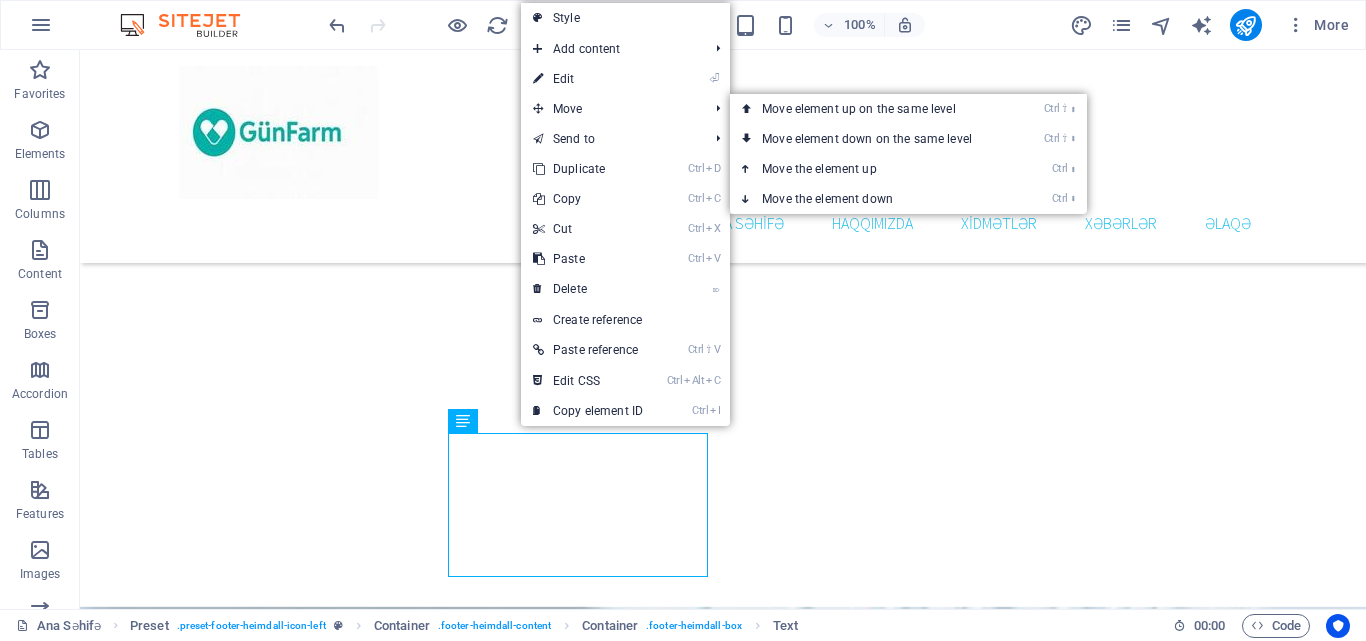 scroll, scrollTop: 3924, scrollLeft: 0, axis: vertical 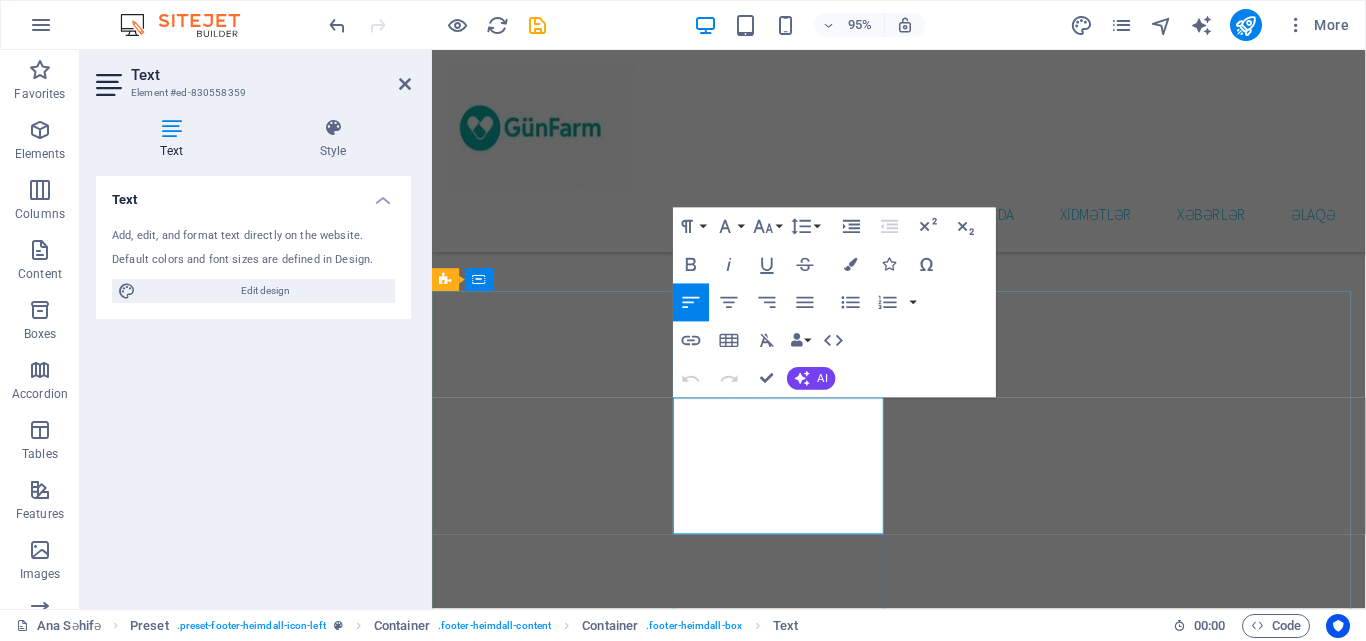 click on "Phone:  [PHONE]" at bounding box center (561, 3133) 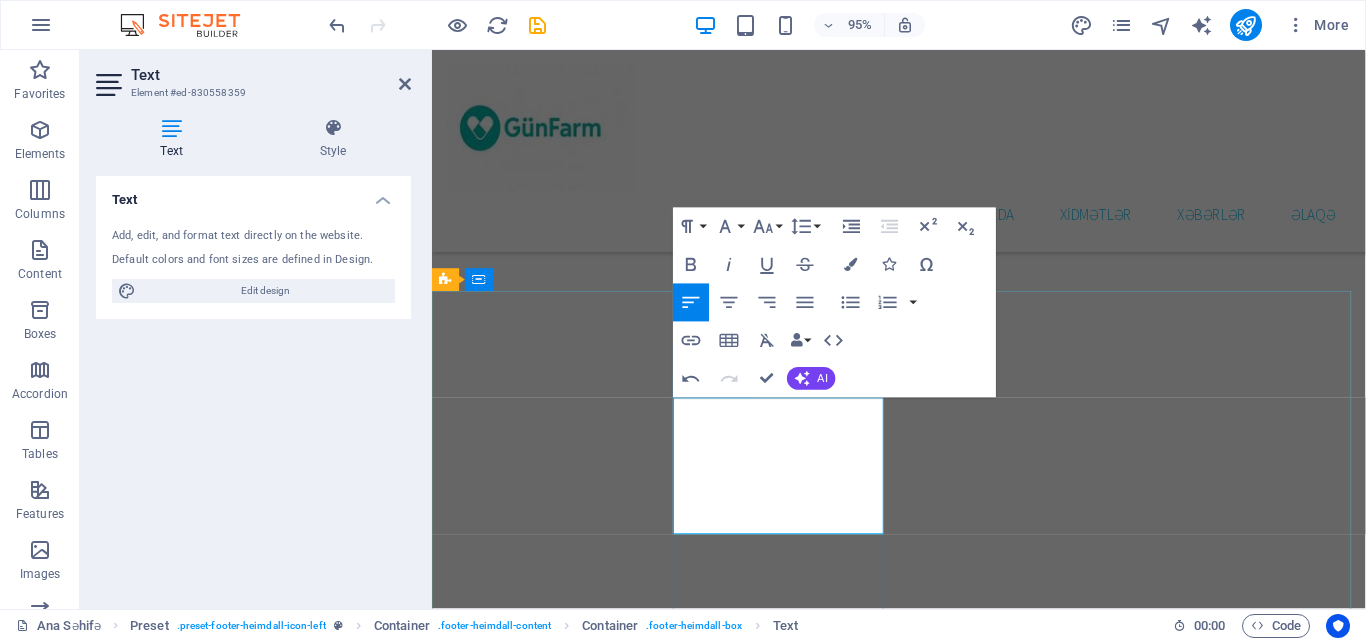 click on "Open hours:   Monday - Friday: 8am - 8pm" at bounding box center [561, 3217] 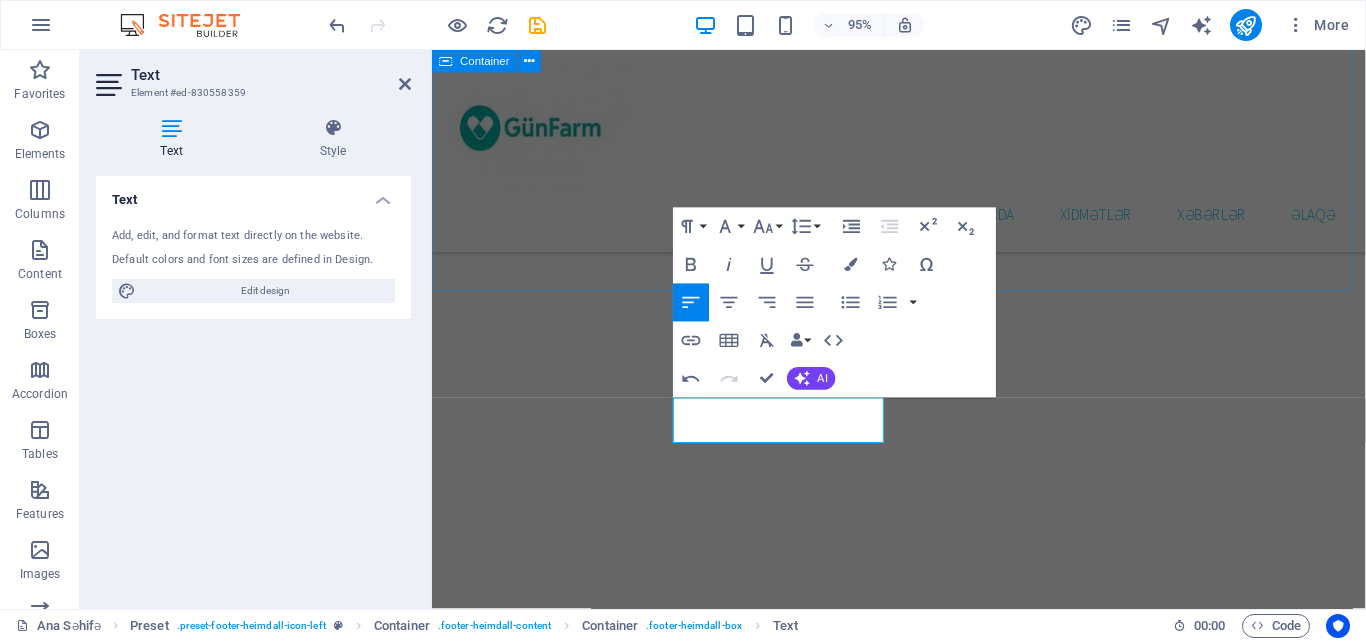 click on "Our Partners Lorem ipsum dolor sit amet, consectetur adipisicing elit. Libero, assumenda, dolore, cum vel modi asperiores consequatur suscipit quidem ducimus eveniet iure expedita consectetur odio voluptatum similique fugit voluptates rem accusamus quae quas." at bounding box center [923, 2392] 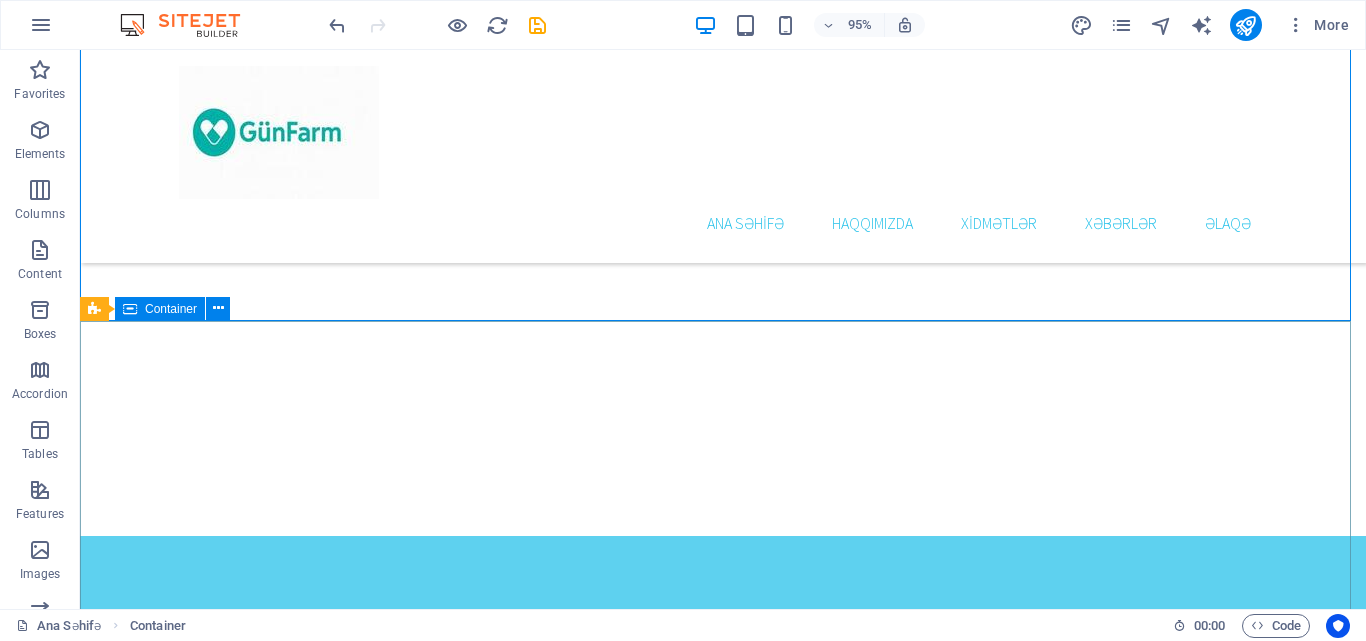 scroll, scrollTop: 3500, scrollLeft: 0, axis: vertical 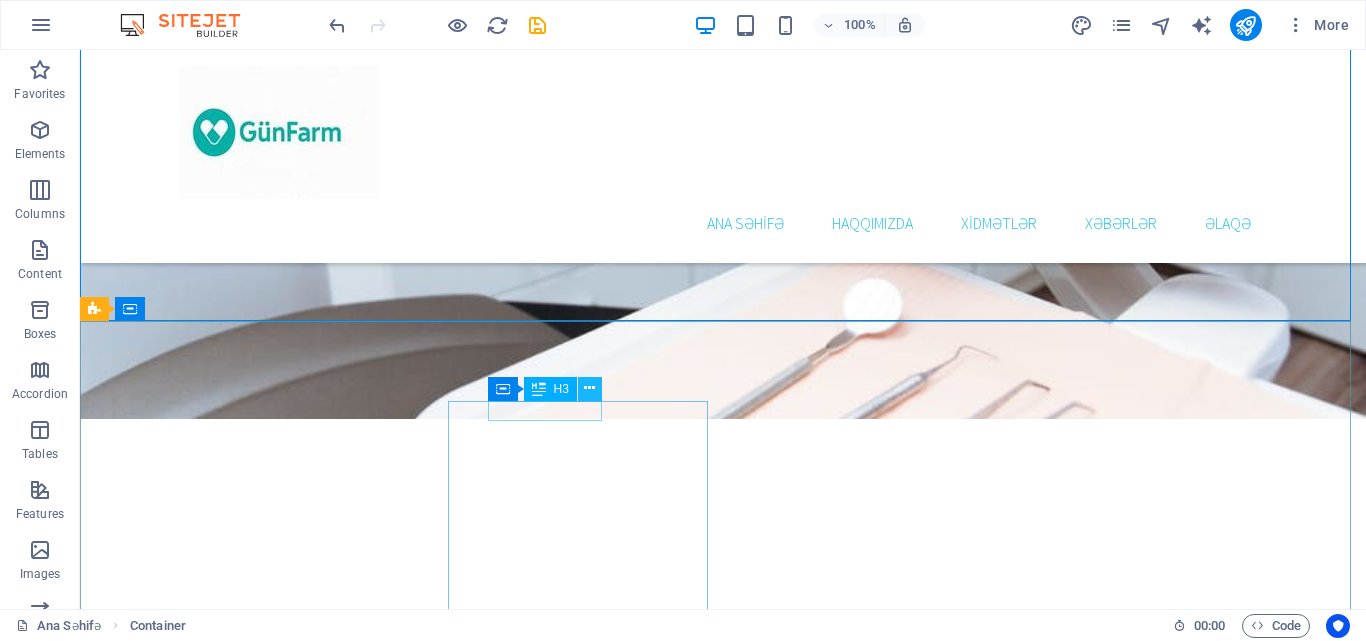 click at bounding box center (589, 388) 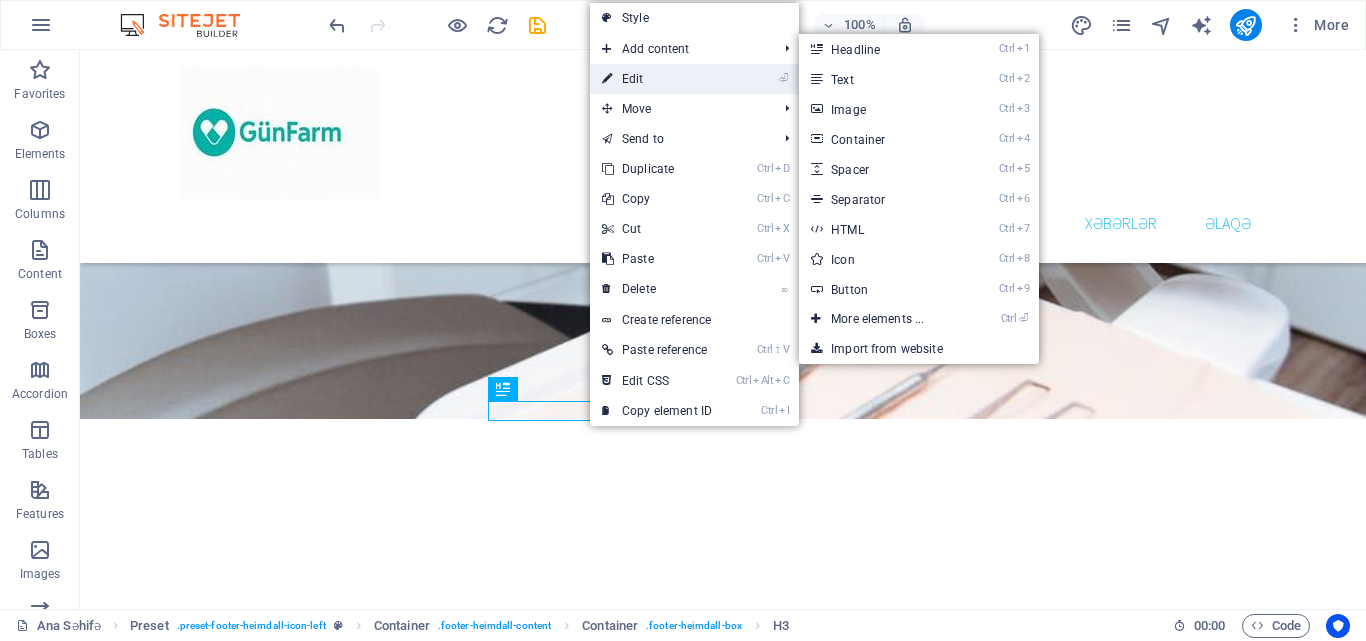 click on "⏎  Edit" at bounding box center [657, 79] 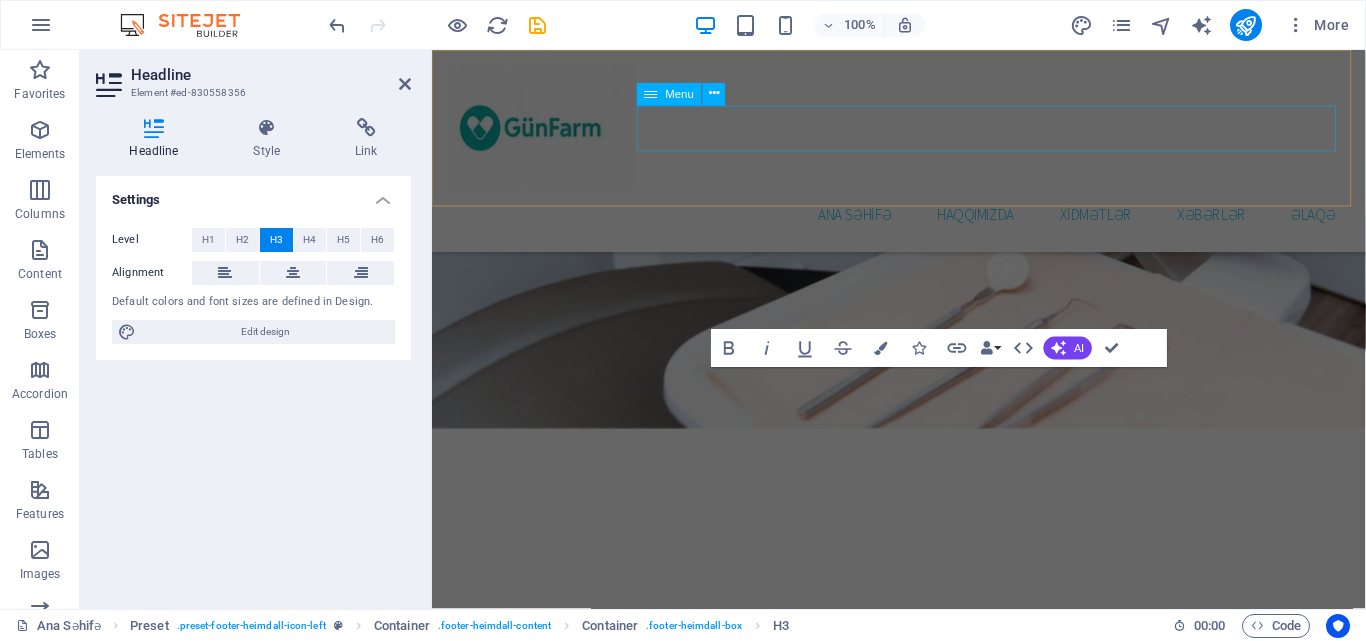 scroll, scrollTop: 3924, scrollLeft: 0, axis: vertical 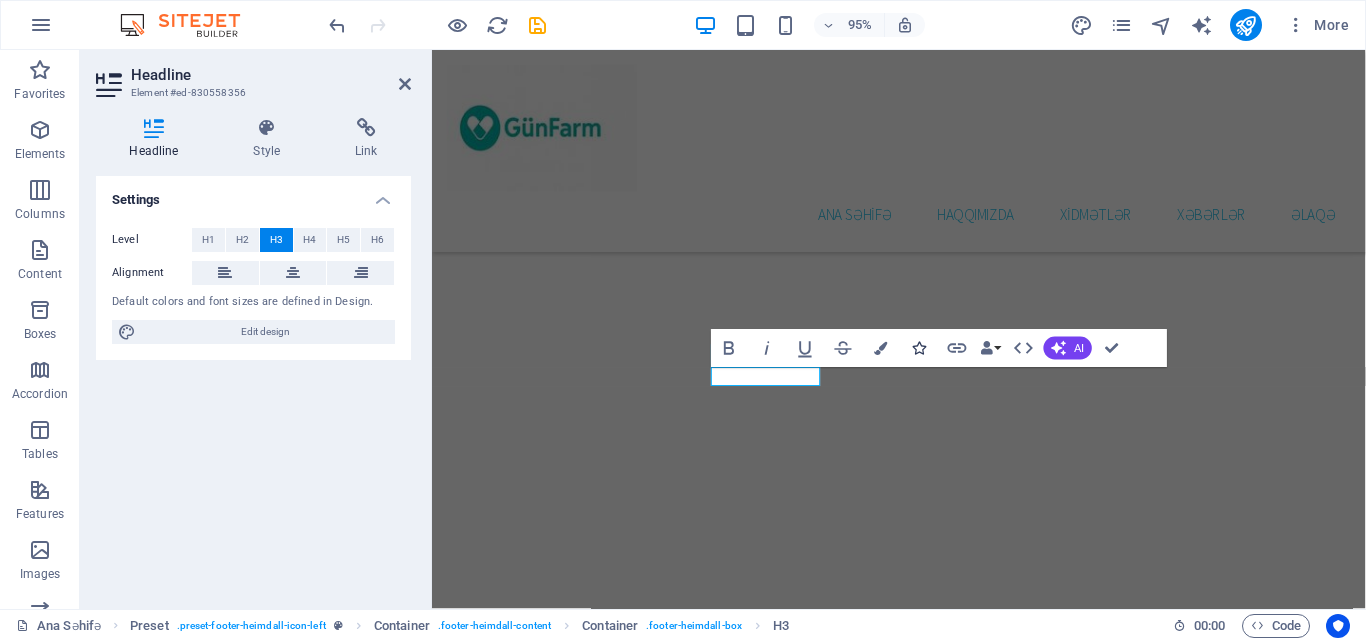 type 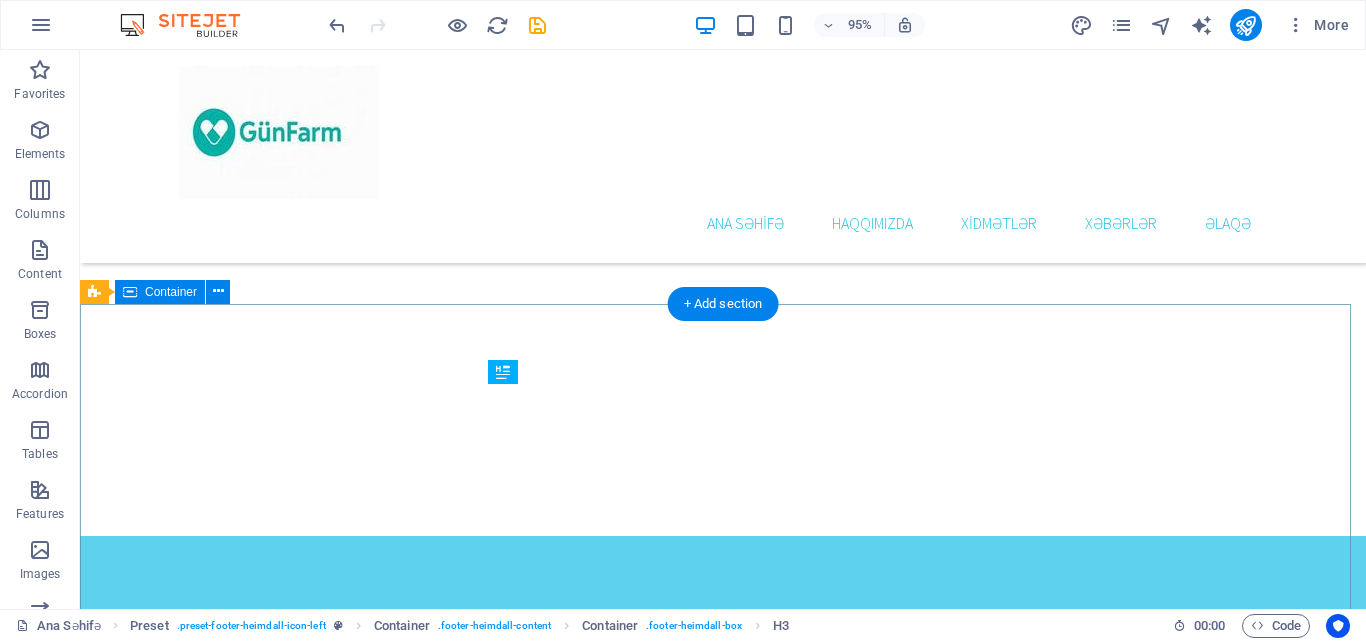 scroll, scrollTop: 3517, scrollLeft: 0, axis: vertical 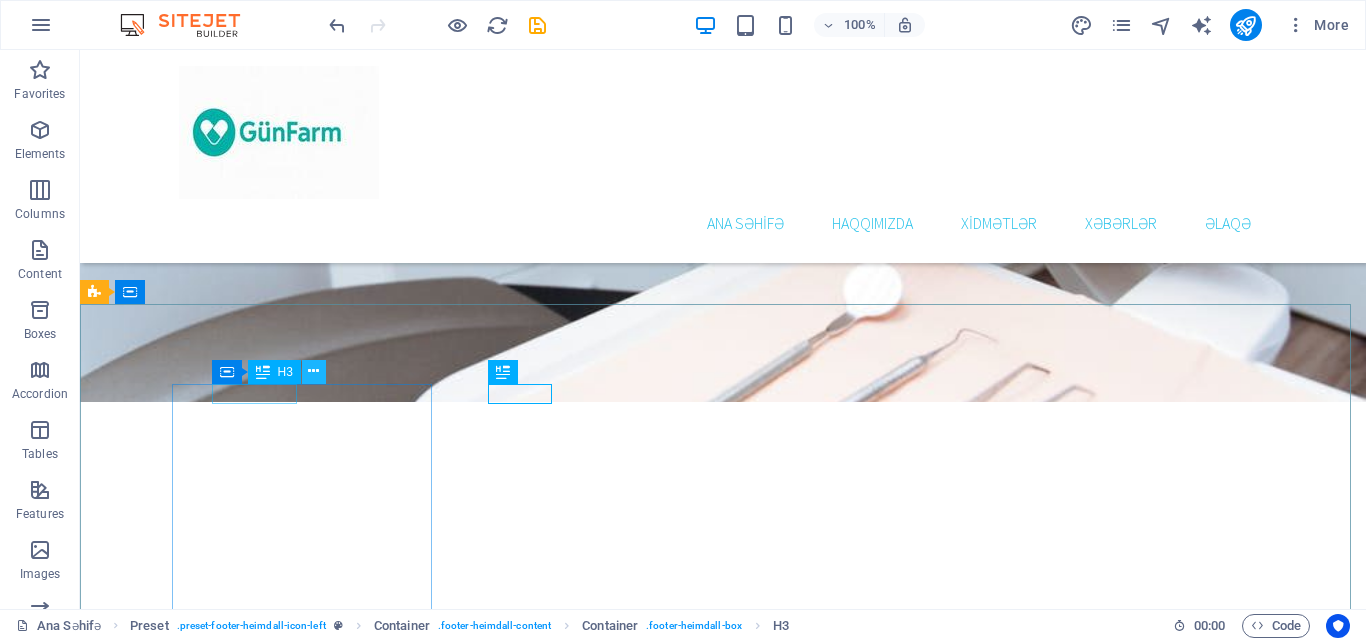 click at bounding box center [313, 371] 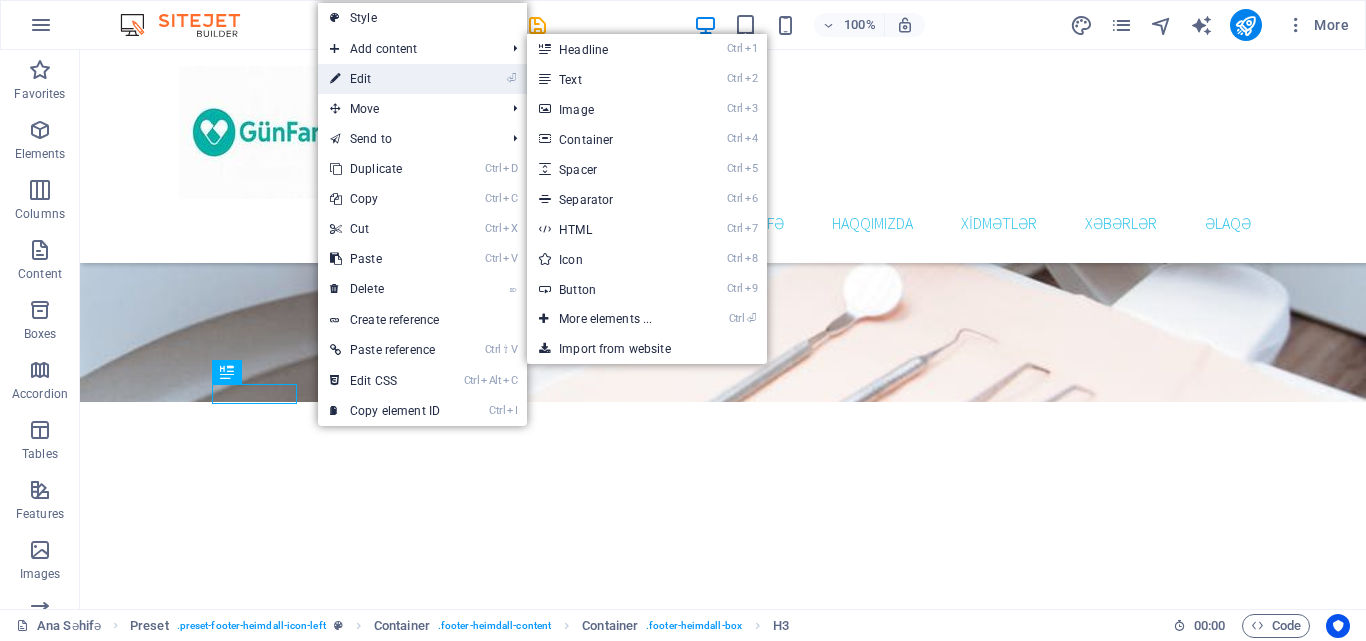 drag, startPoint x: 380, startPoint y: 80, endPoint x: 242, endPoint y: 78, distance: 138.0145 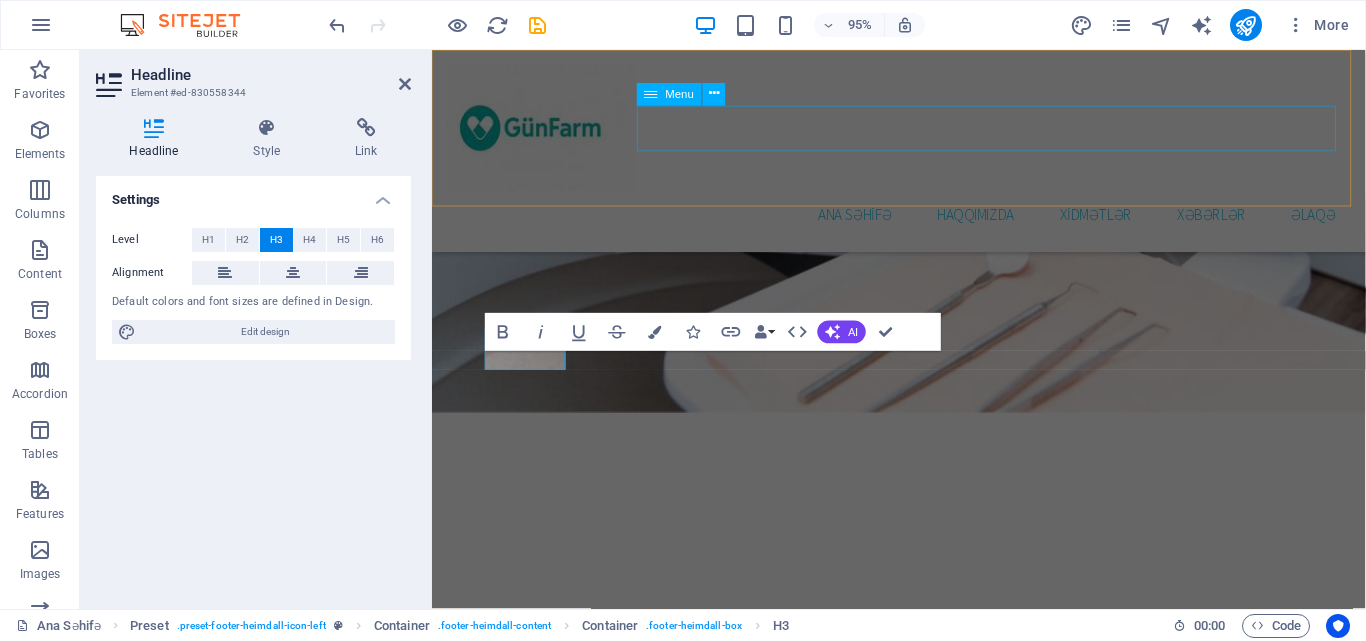 scroll, scrollTop: 3941, scrollLeft: 0, axis: vertical 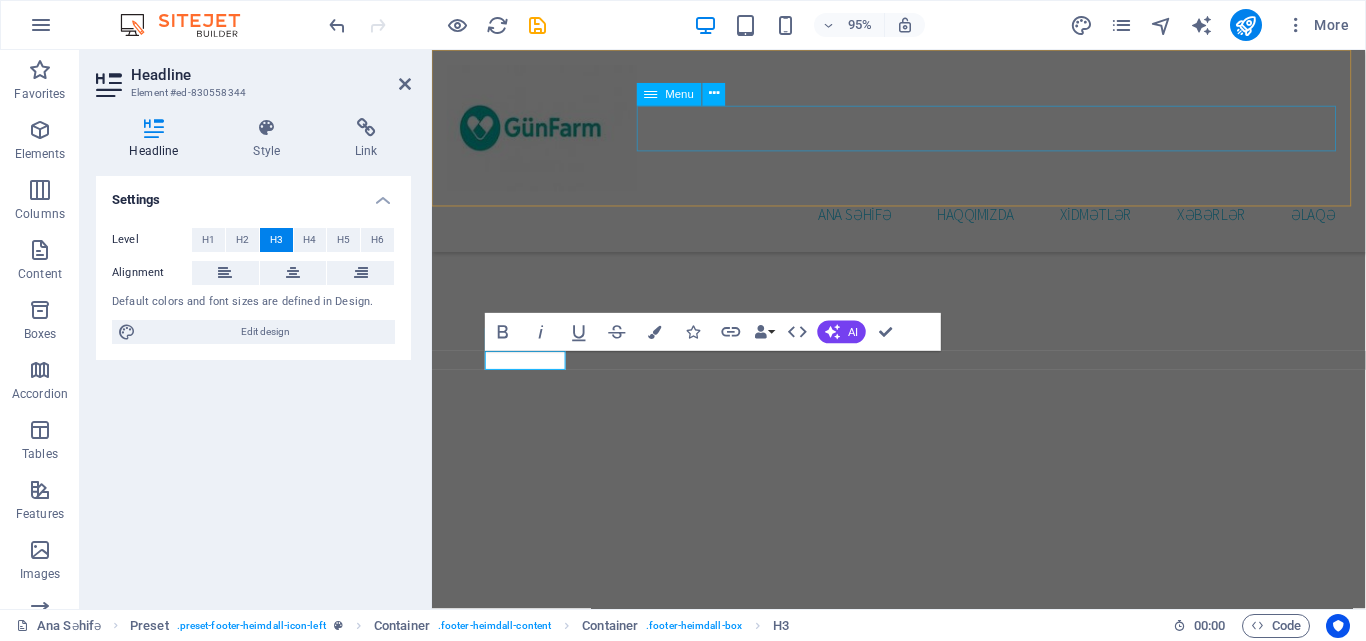 type 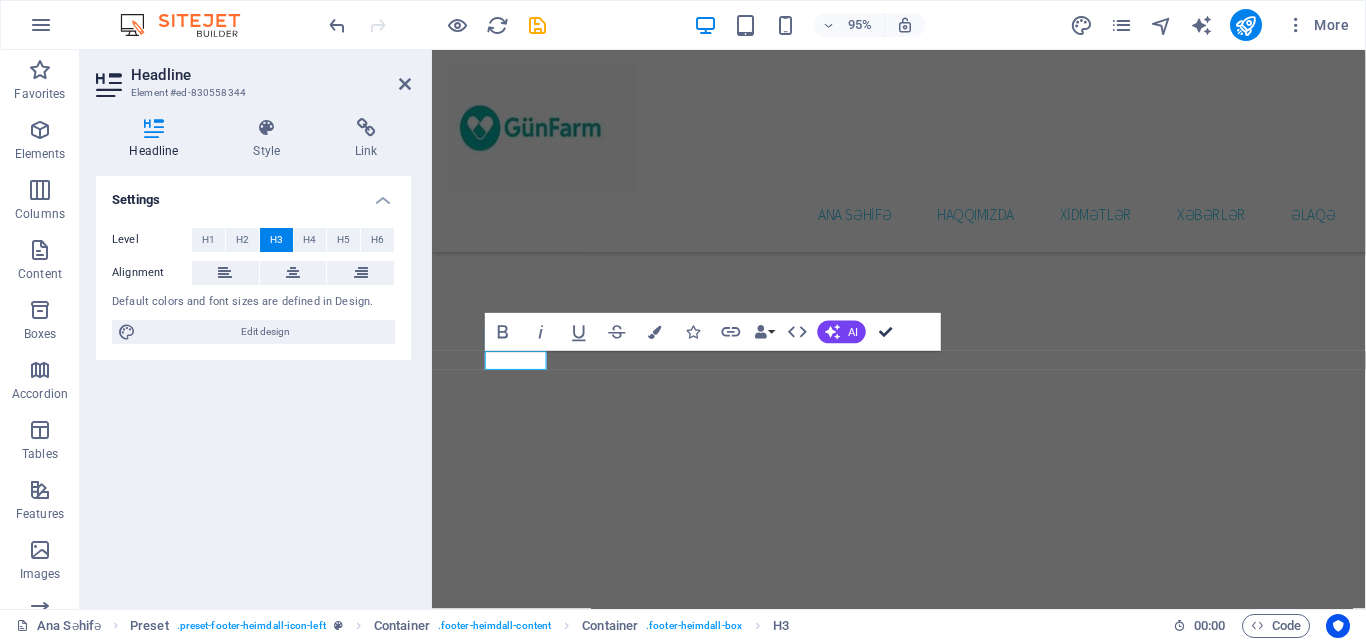 drag, startPoint x: 889, startPoint y: 328, endPoint x: 806, endPoint y: 281, distance: 95.38344 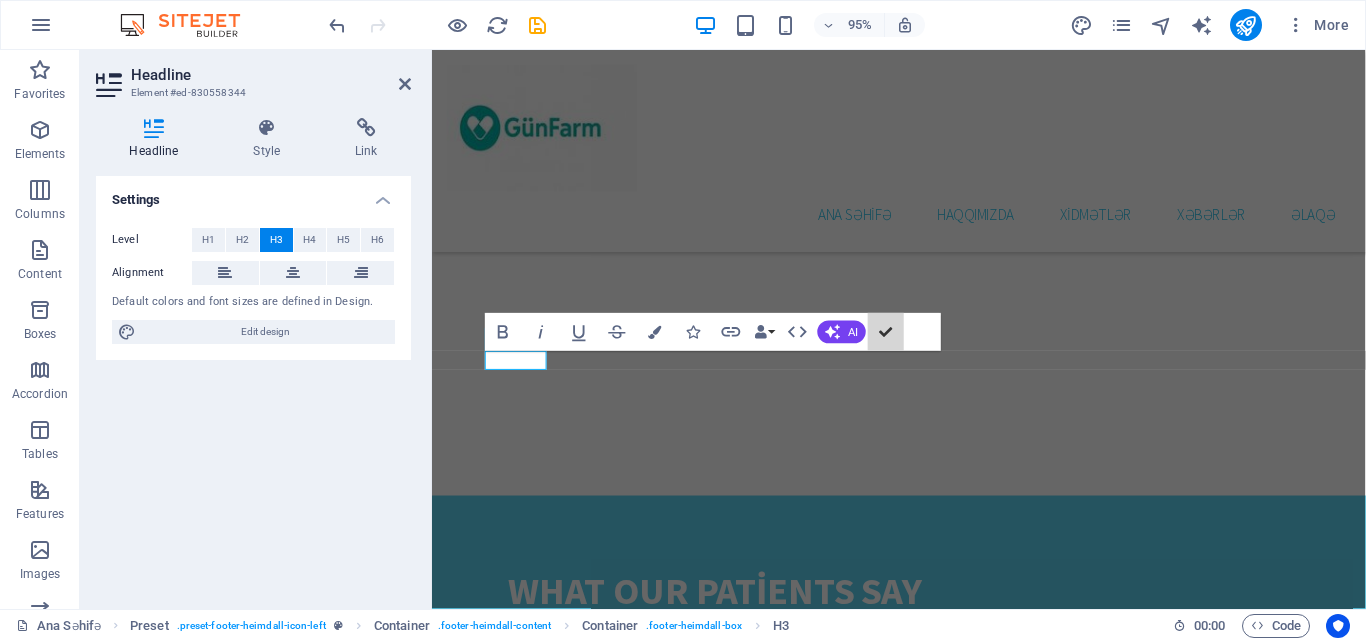 scroll, scrollTop: 3534, scrollLeft: 0, axis: vertical 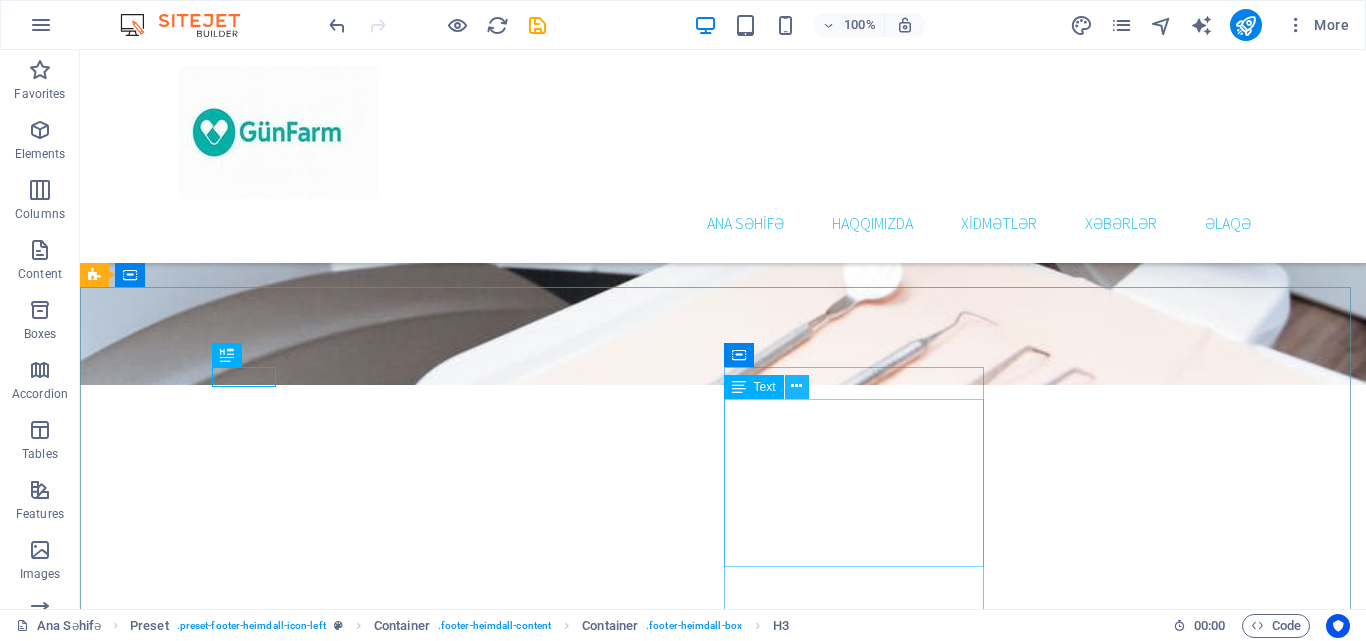click at bounding box center [796, 386] 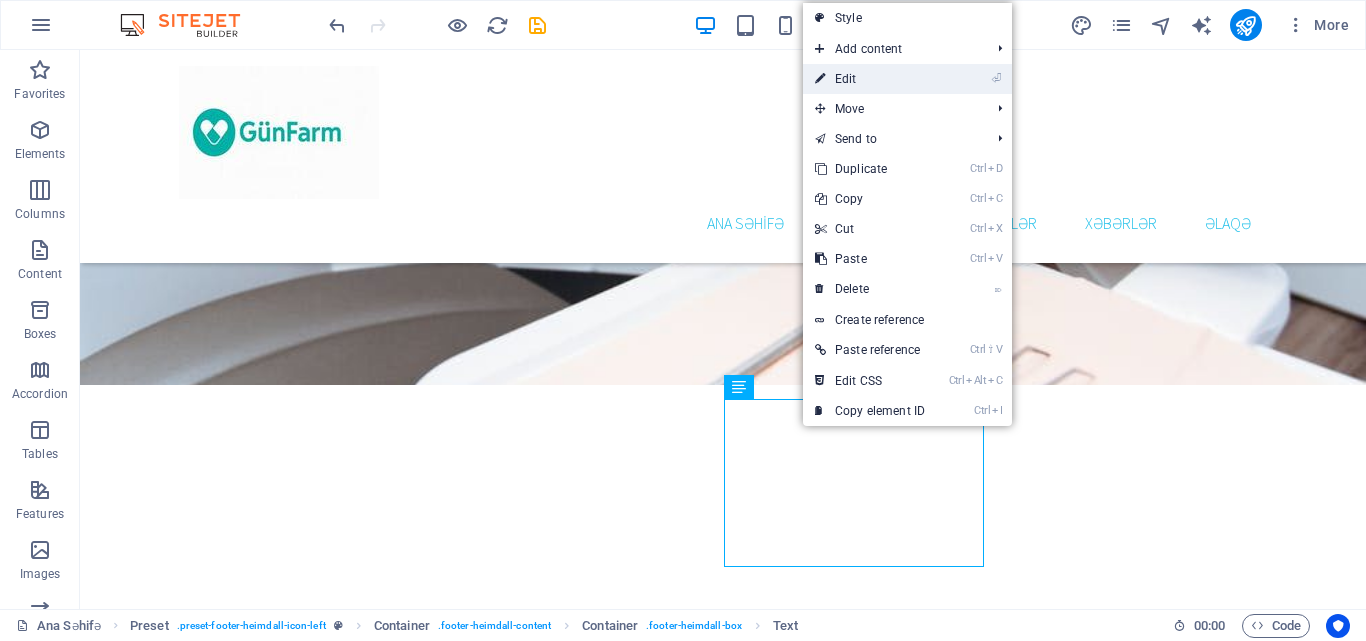 drag, startPoint x: 862, startPoint y: 79, endPoint x: 453, endPoint y: 46, distance: 410.32913 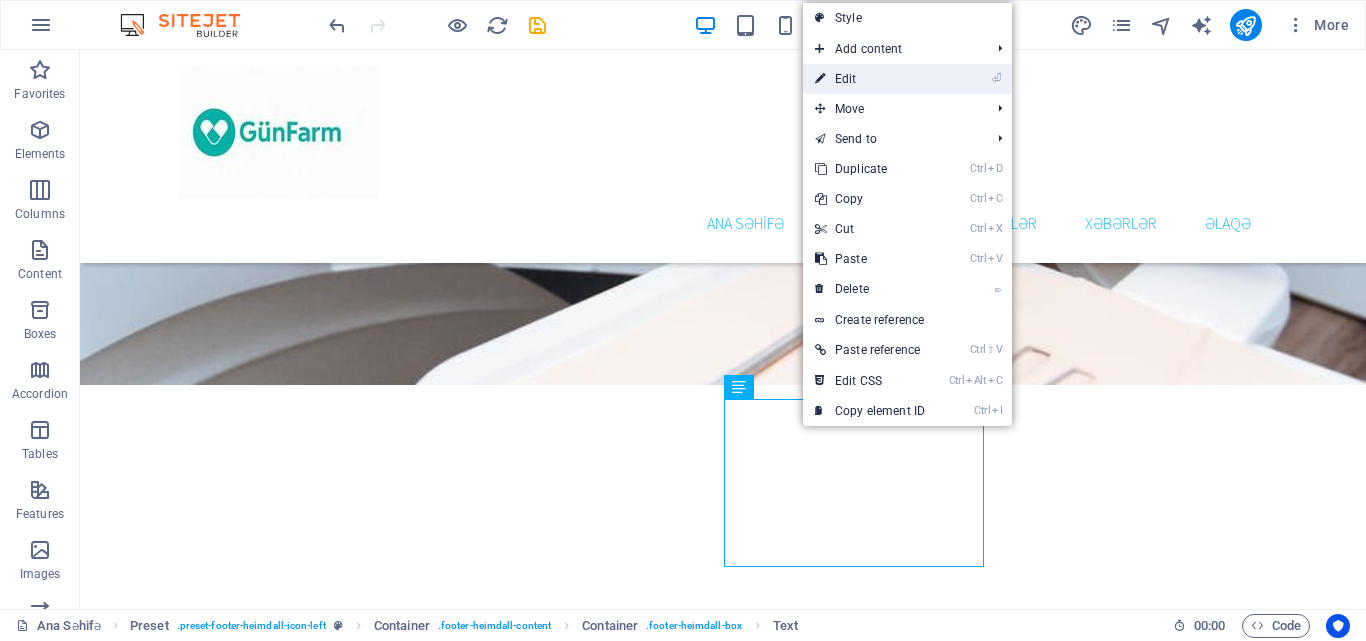 click on "⏎  Edit" at bounding box center (870, 79) 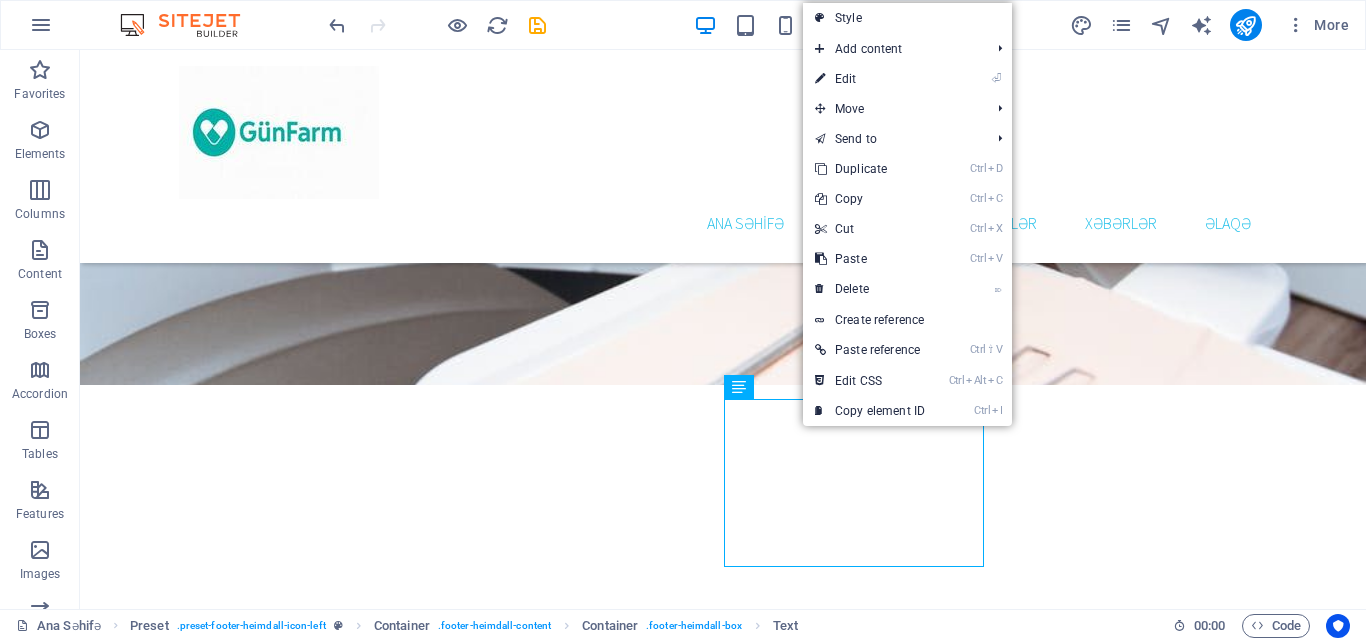 scroll, scrollTop: 3958, scrollLeft: 0, axis: vertical 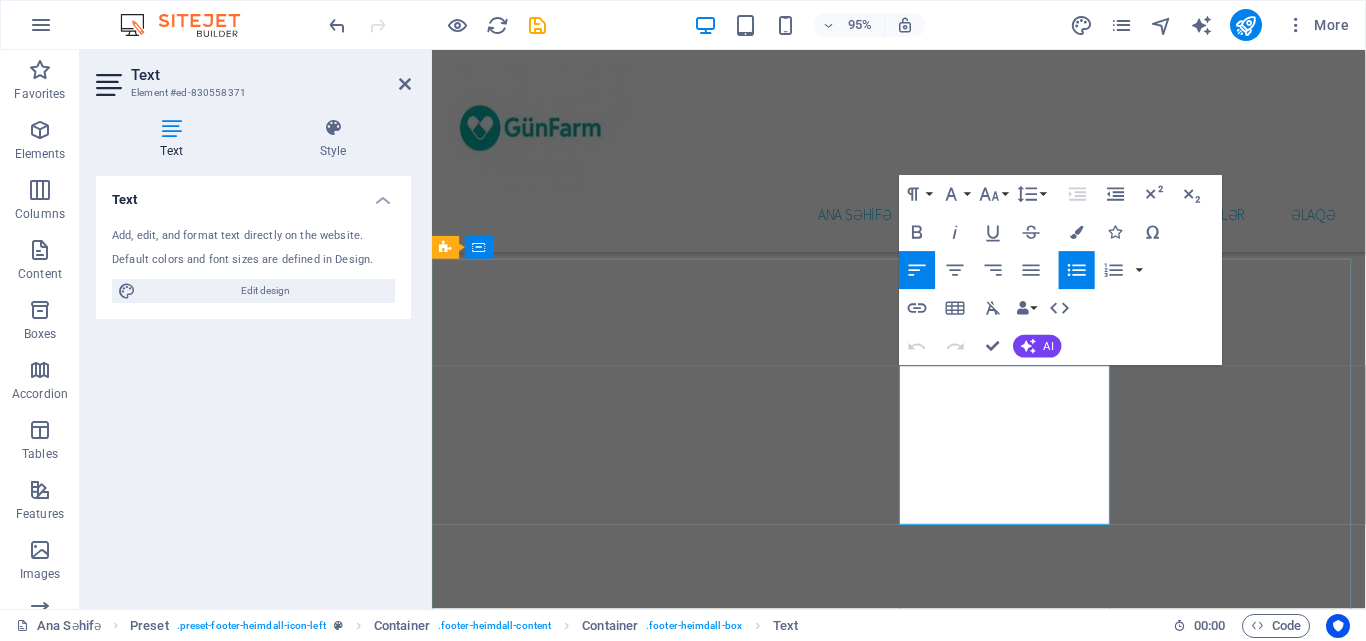 drag, startPoint x: 974, startPoint y: 393, endPoint x: 940, endPoint y: 393, distance: 34 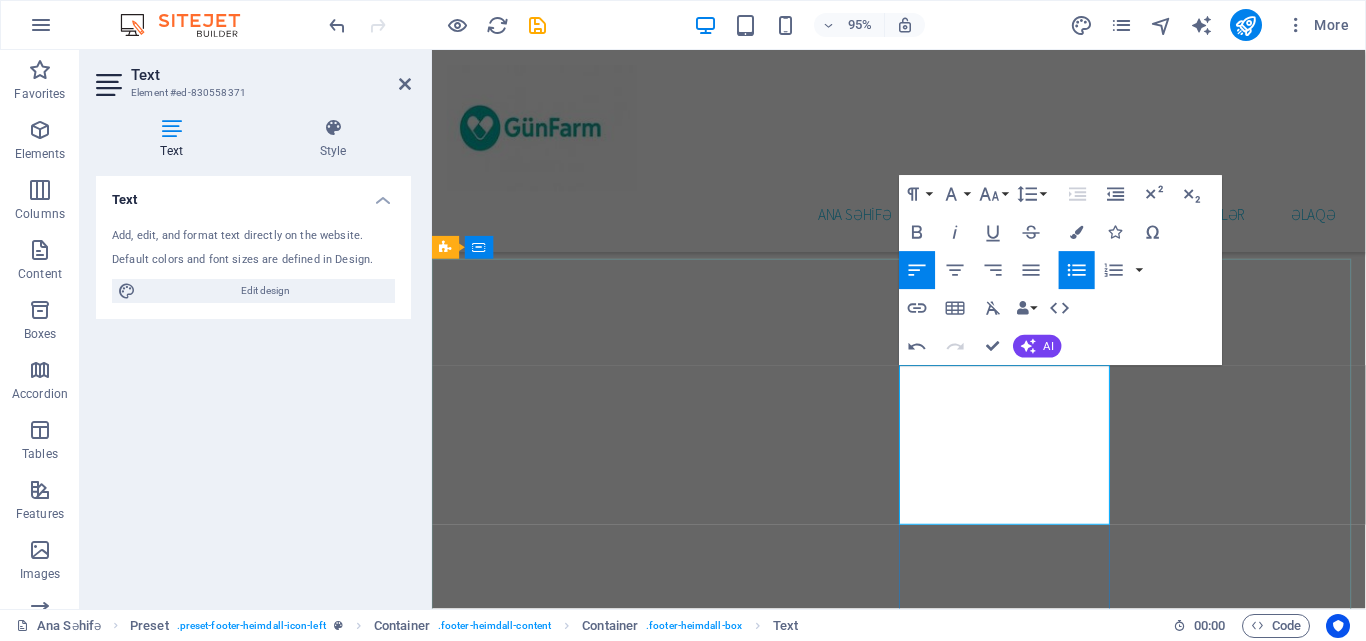 click on "Our Practice" at bounding box center [569, 3233] 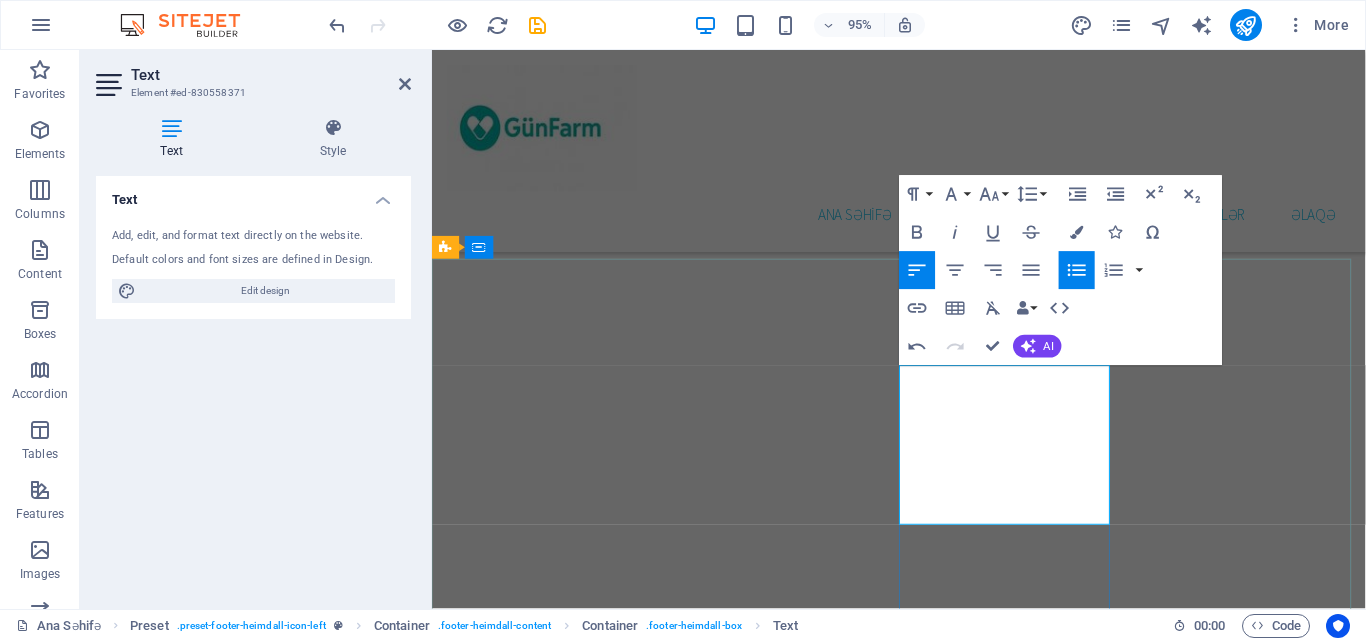 drag, startPoint x: 987, startPoint y: 440, endPoint x: 962, endPoint y: 442, distance: 25.079872 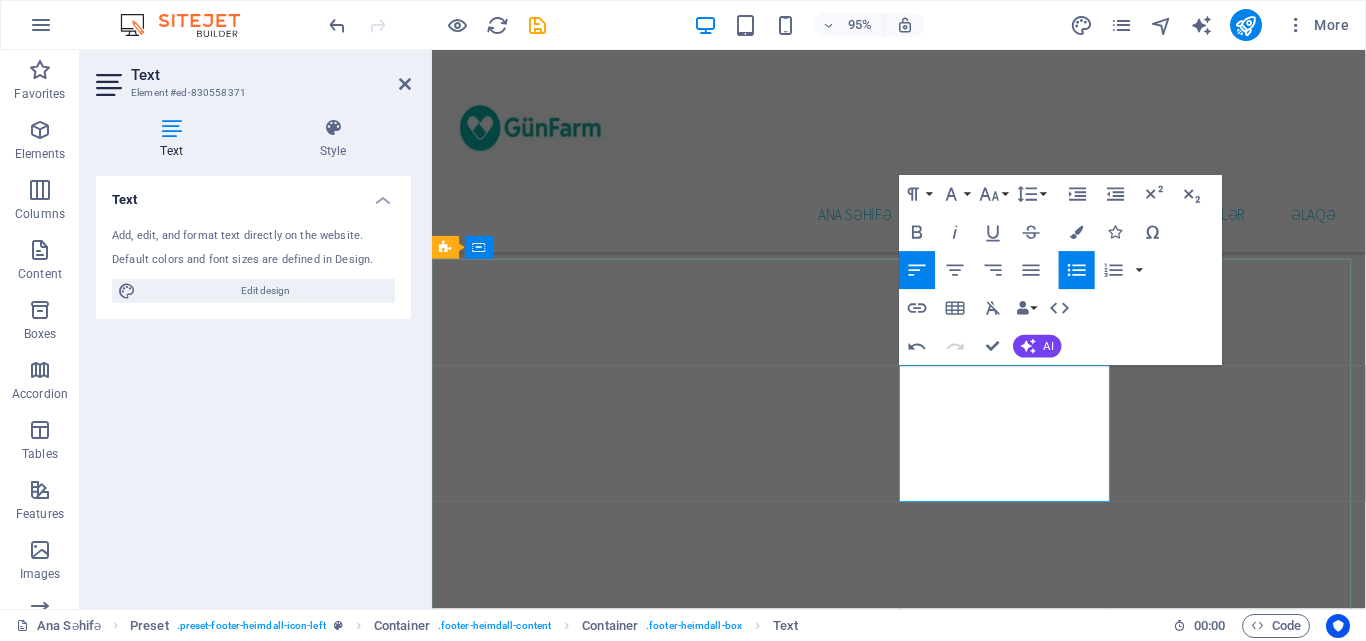 click on "Services" at bounding box center [569, 3258] 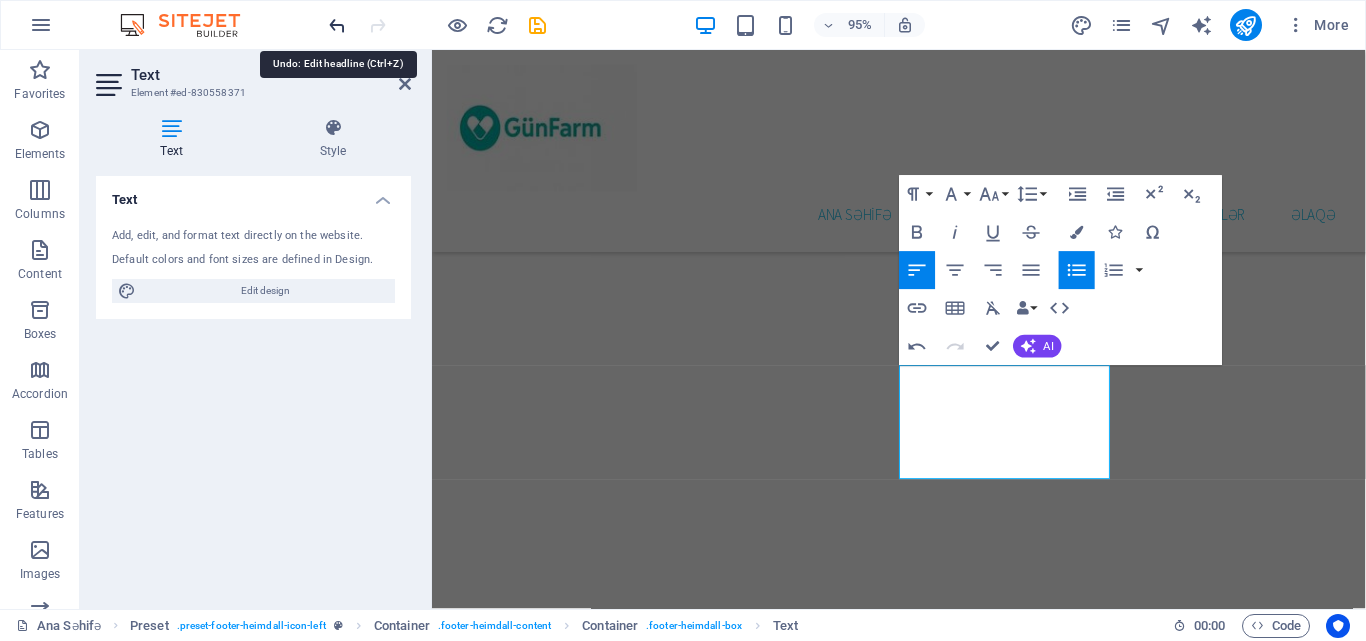 click at bounding box center (337, 25) 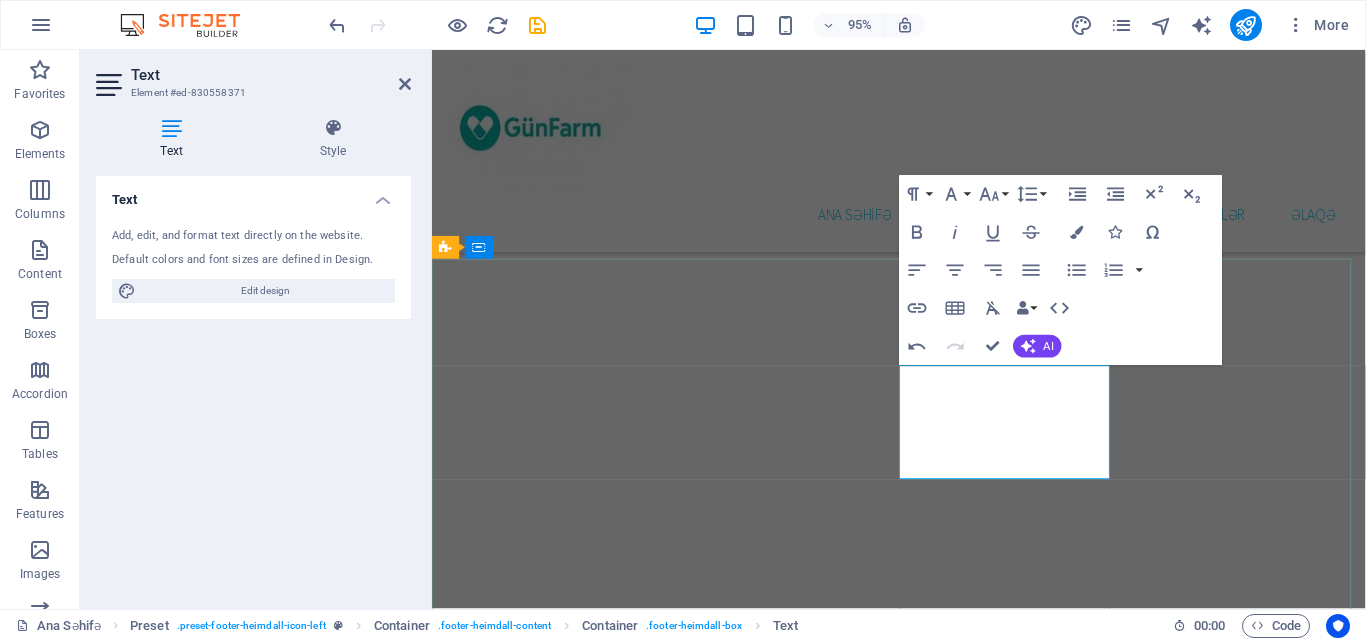 click on "Xidmətlə" at bounding box center (569, 3258) 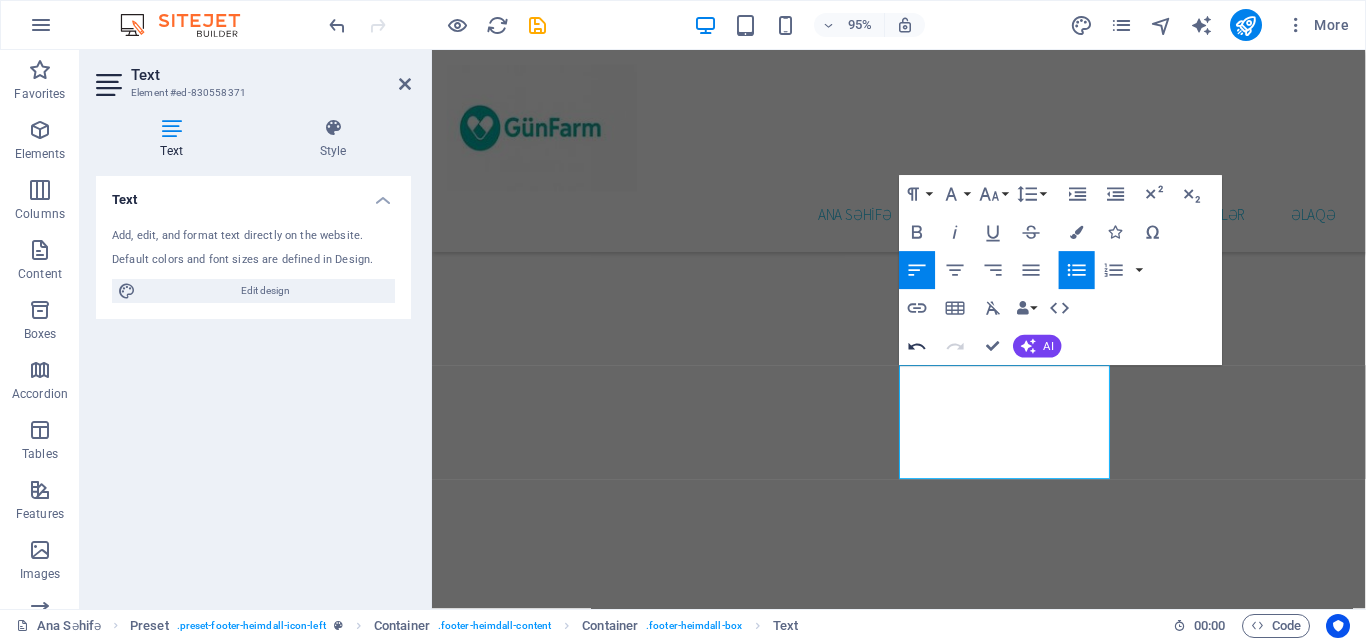 click 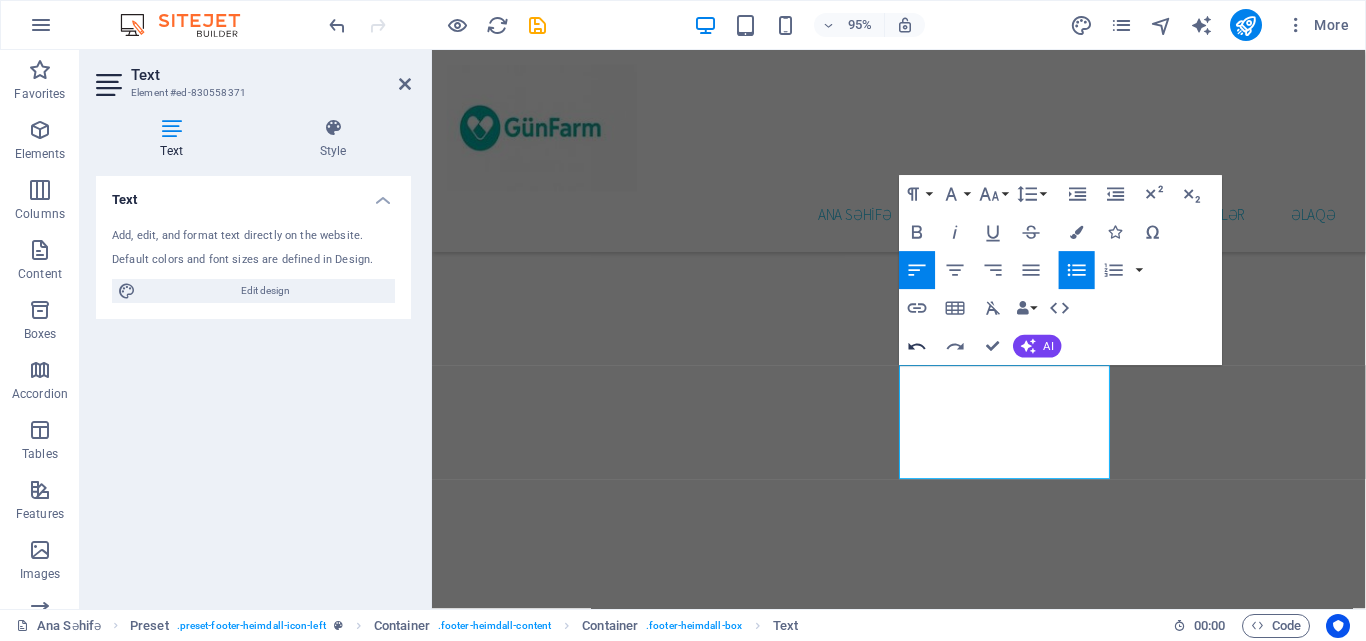 click 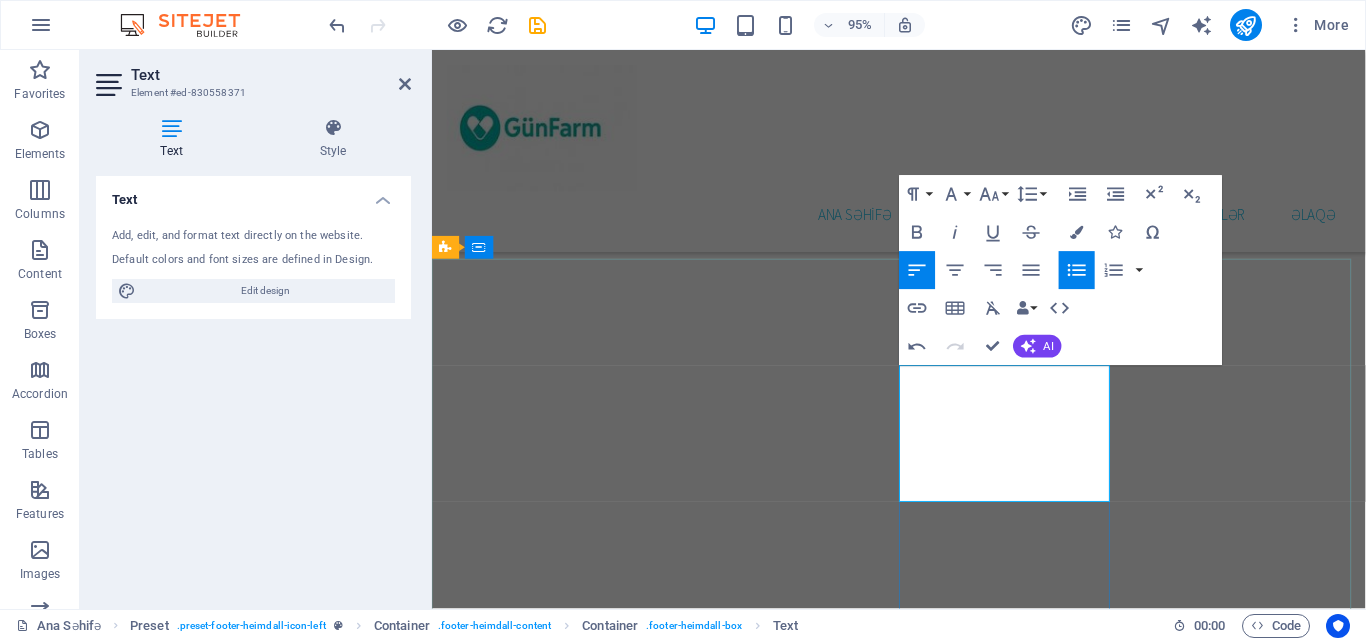 click on "Legal Notice" at bounding box center [569, 3308] 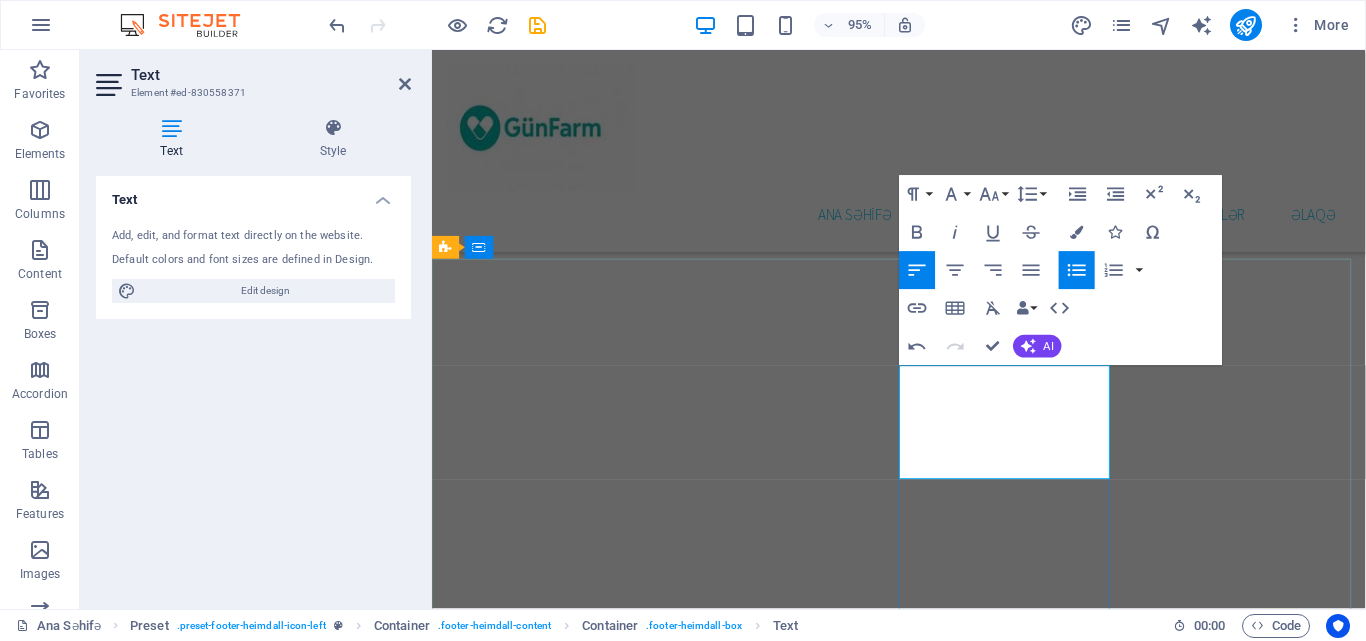 click on "Privacy" at bounding box center (569, 3308) 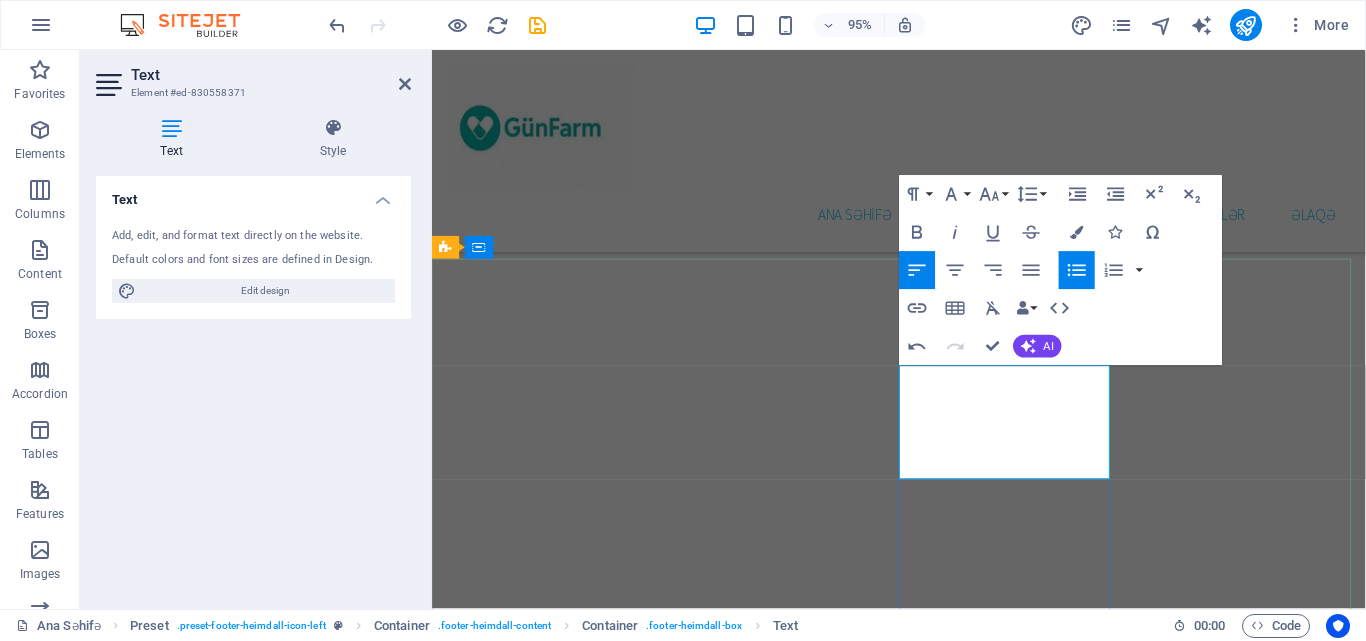 click on "Navigation Ana Səhifə Haqqımızda Xidmətlər Xəbərlər Məxfilik" at bounding box center [561, 3232] 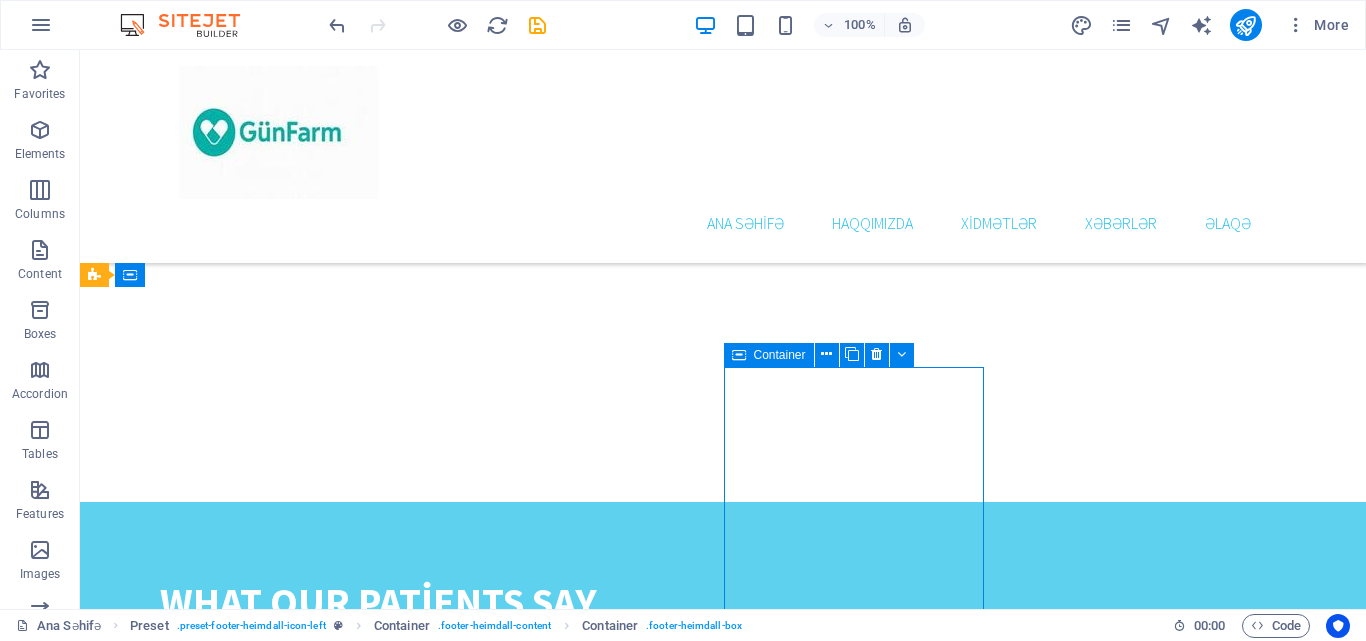 scroll, scrollTop: 3534, scrollLeft: 0, axis: vertical 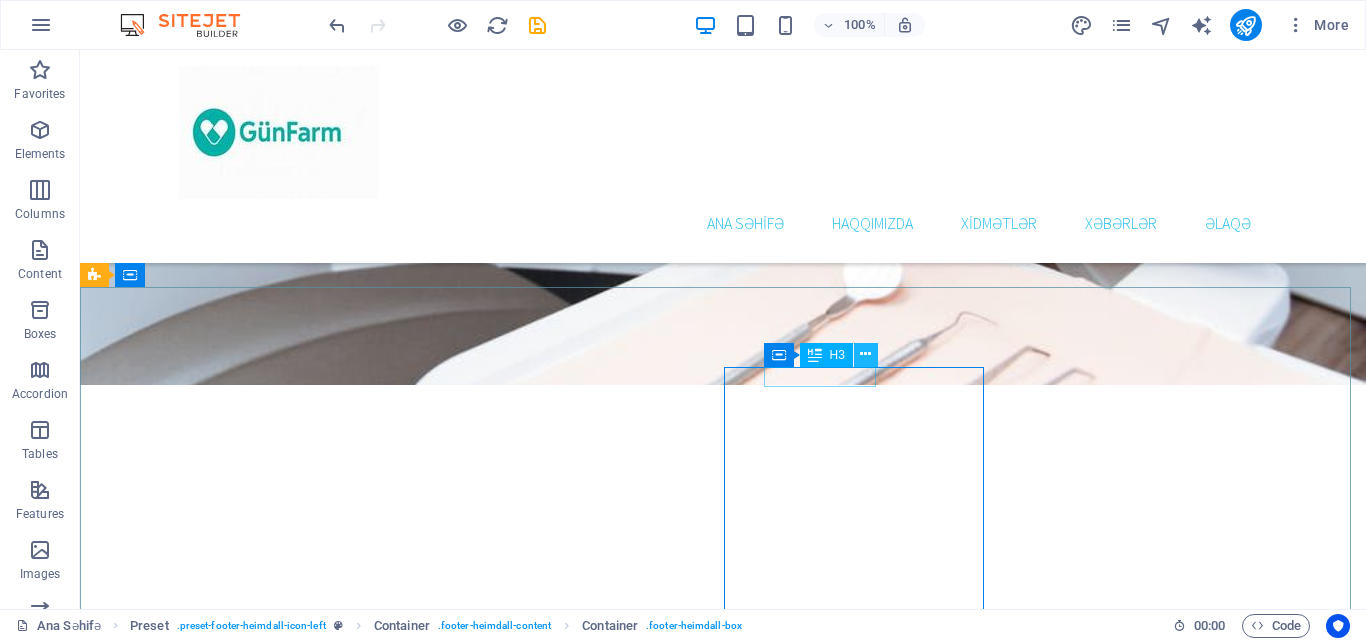 click at bounding box center (865, 354) 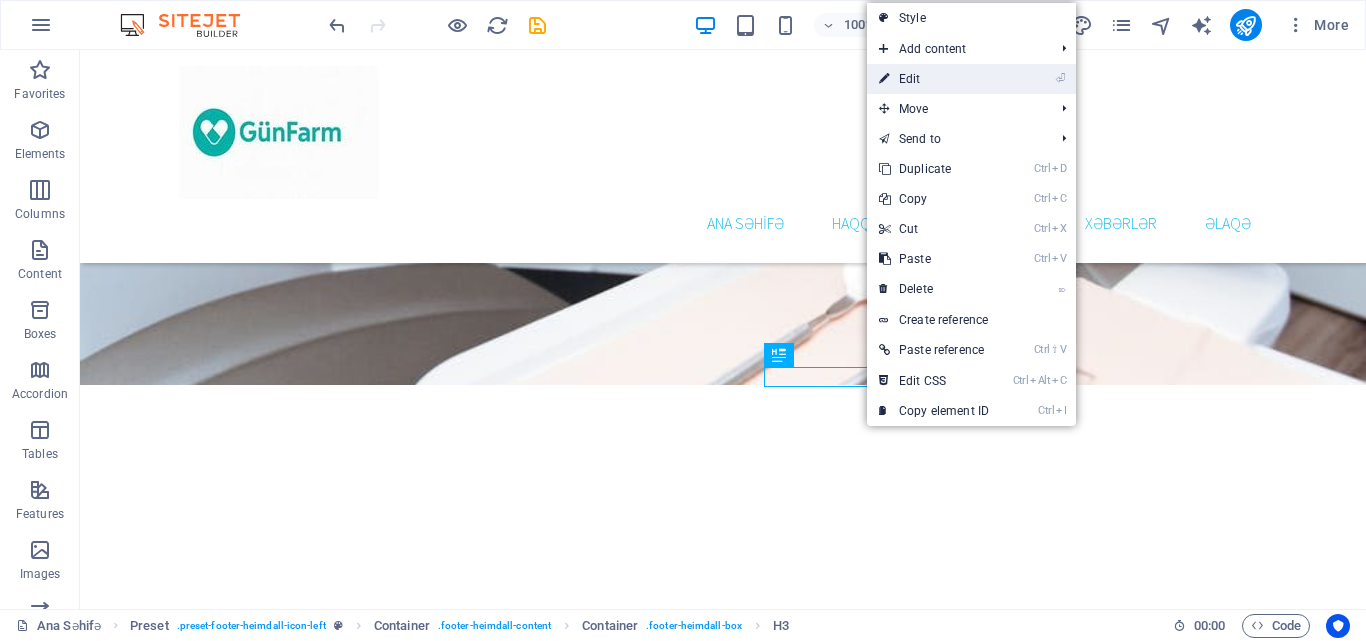 click on "⏎  Edit" at bounding box center (934, 79) 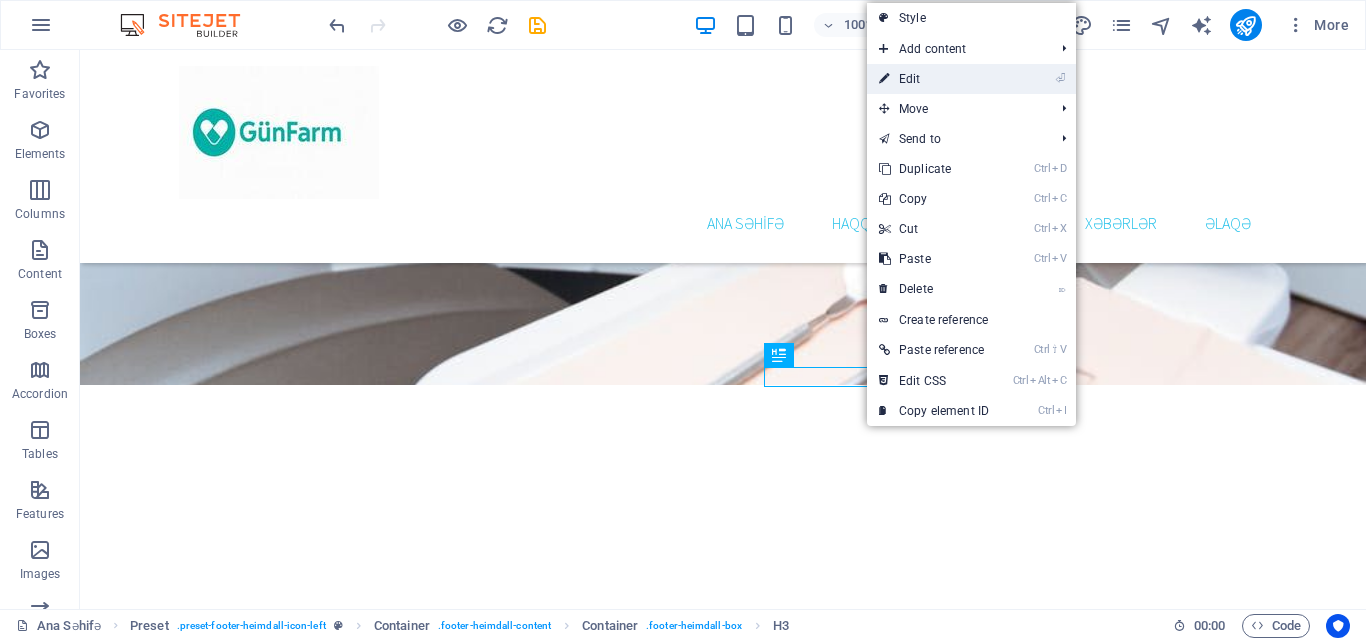 scroll, scrollTop: 3958, scrollLeft: 0, axis: vertical 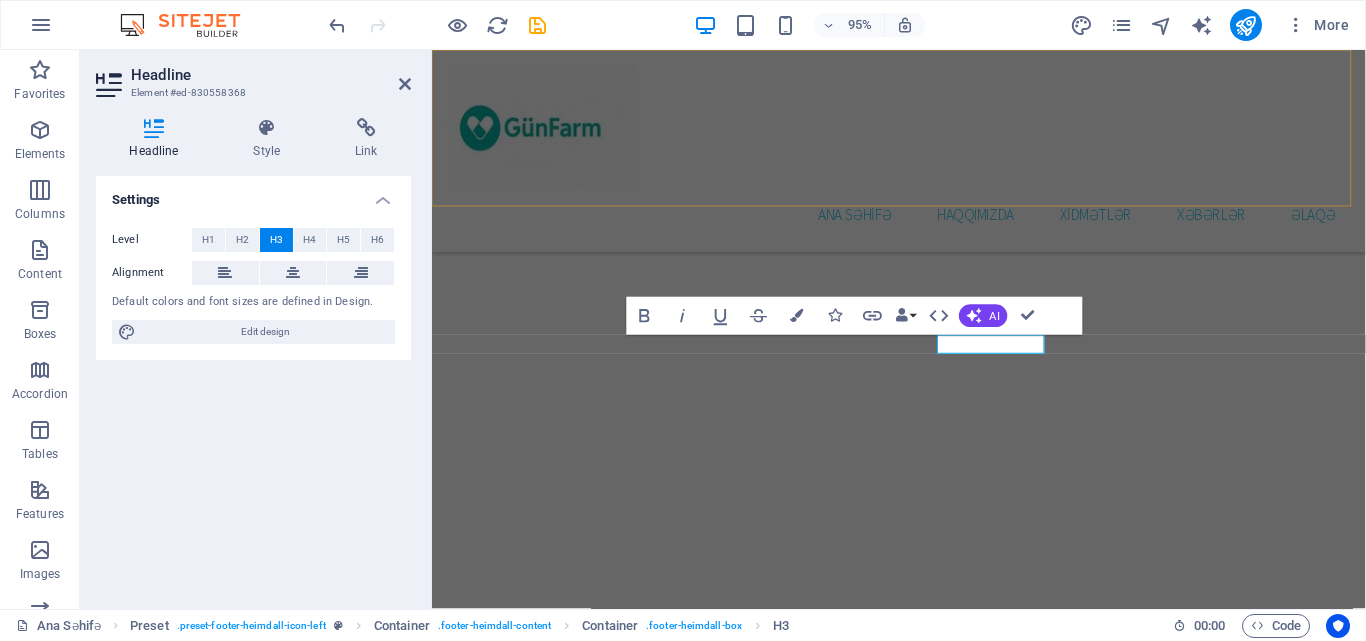 type 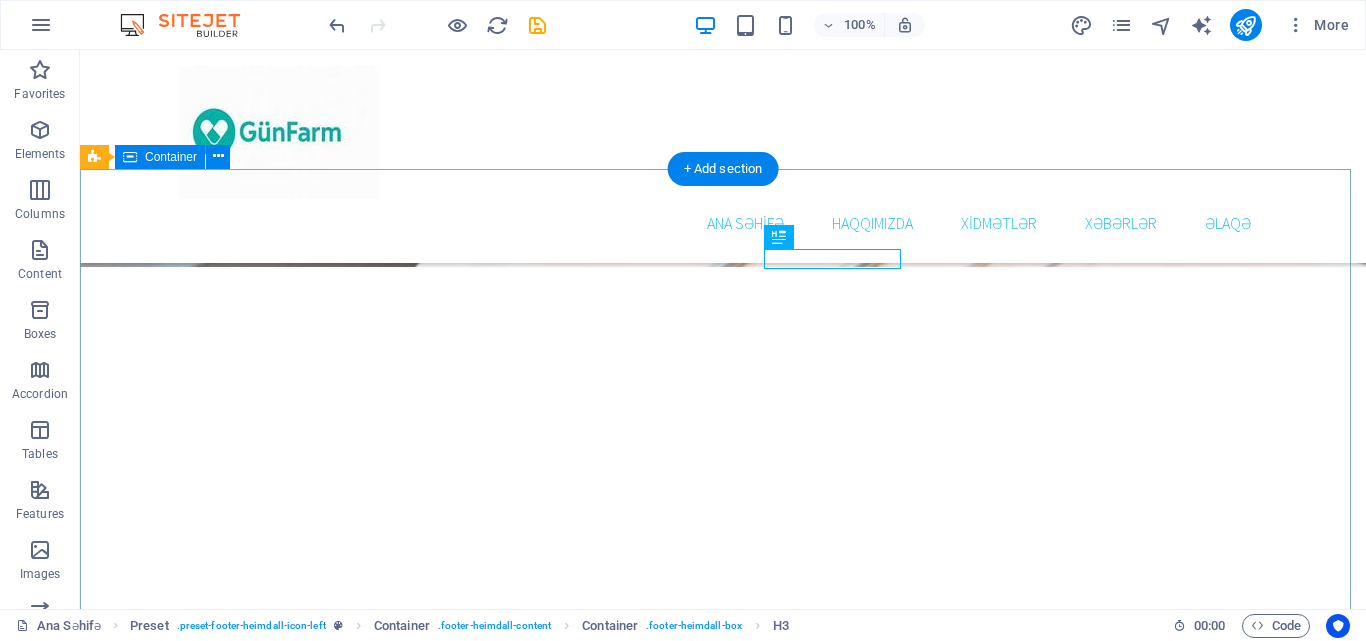 scroll, scrollTop: 3651, scrollLeft: 0, axis: vertical 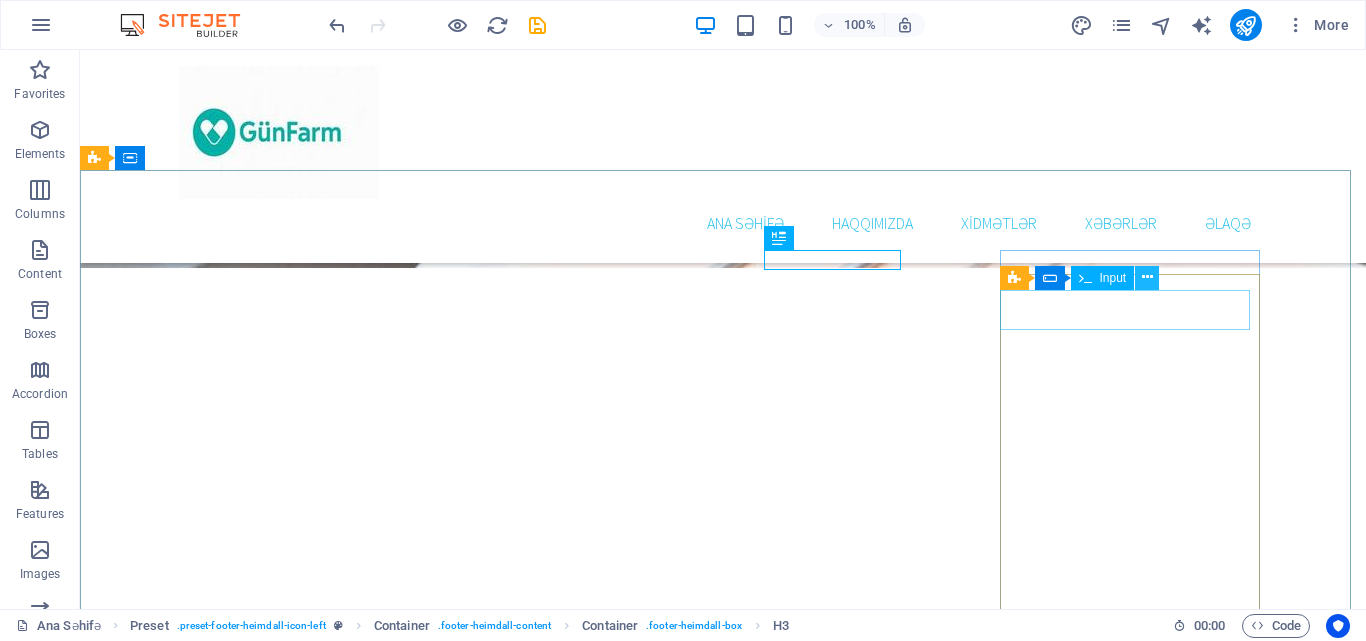 click at bounding box center [1147, 278] 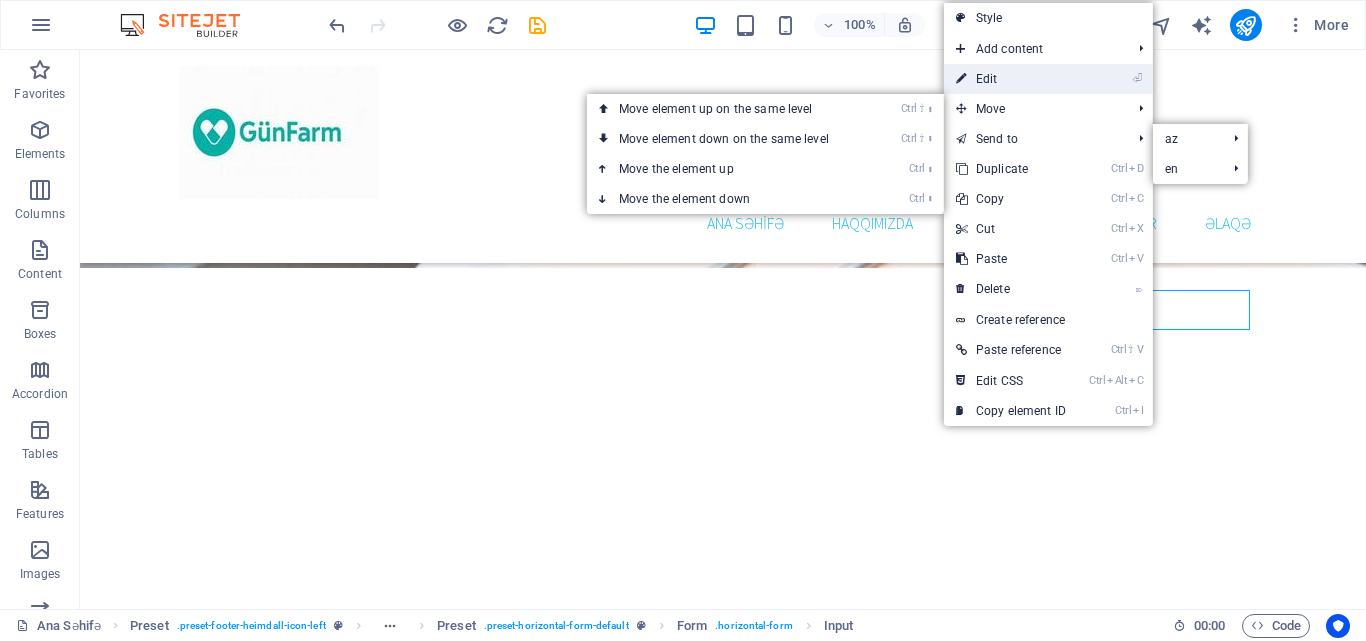 click on "⏎  Edit" at bounding box center [1011, 79] 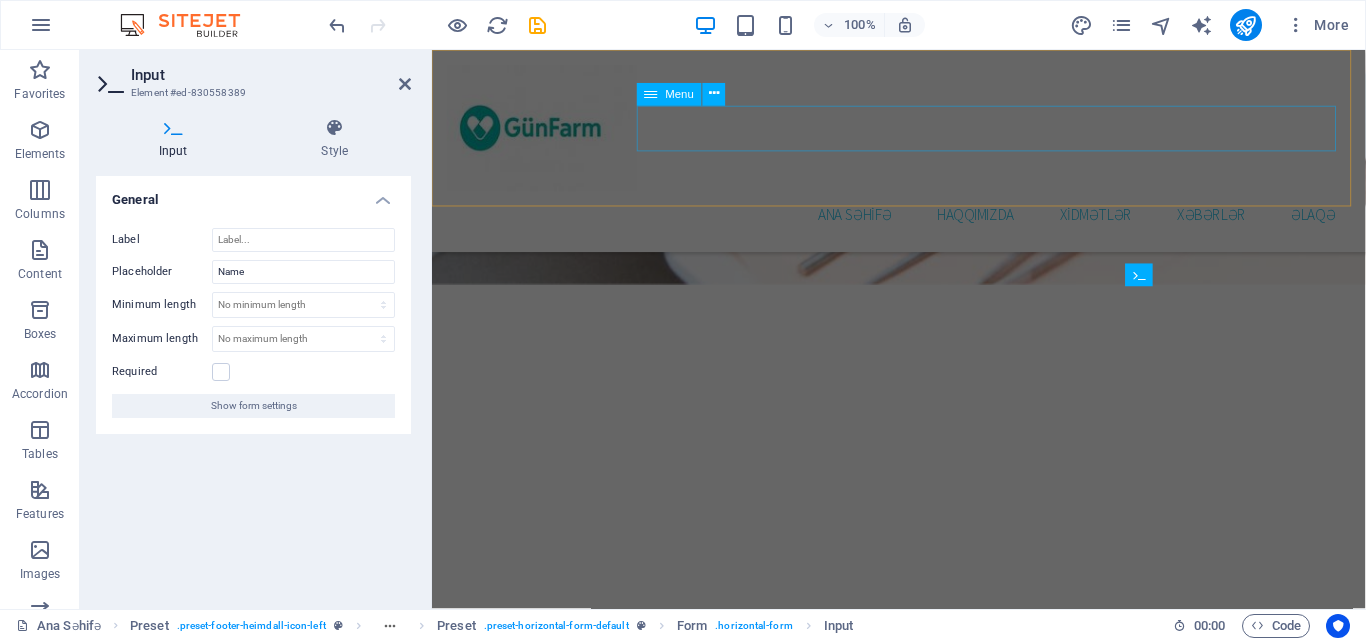 scroll, scrollTop: 4069, scrollLeft: 0, axis: vertical 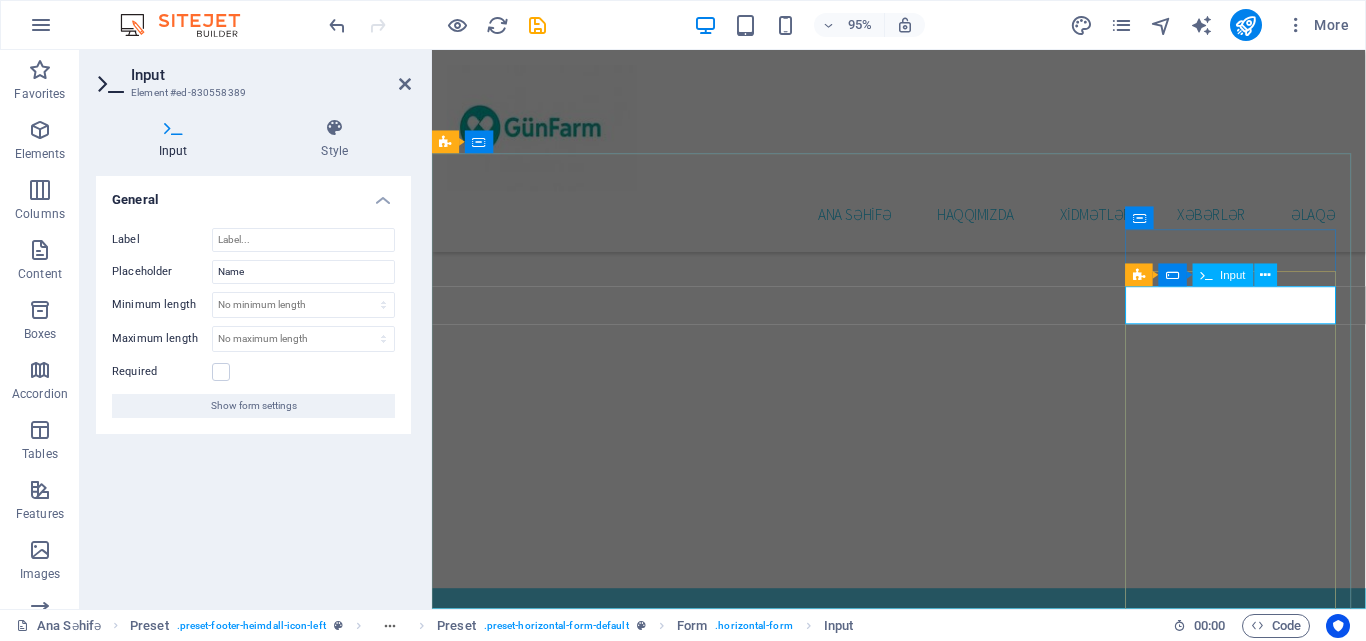 click at bounding box center (561, 3298) 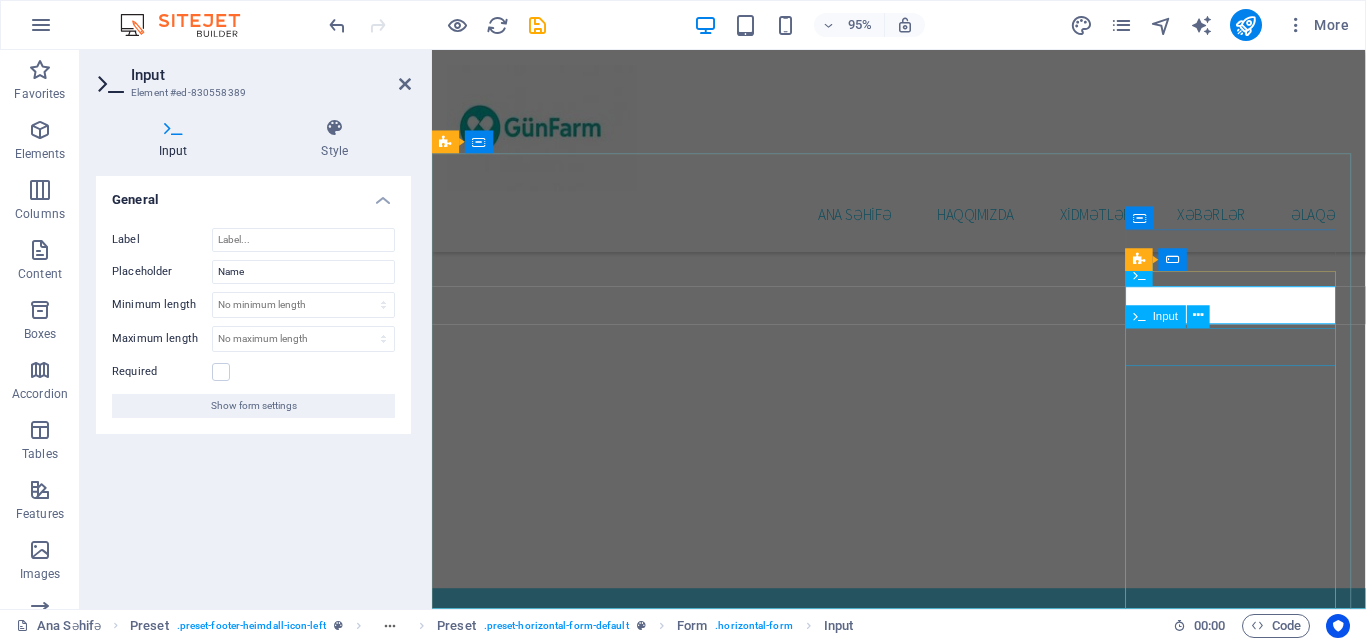 click at bounding box center [561, 3342] 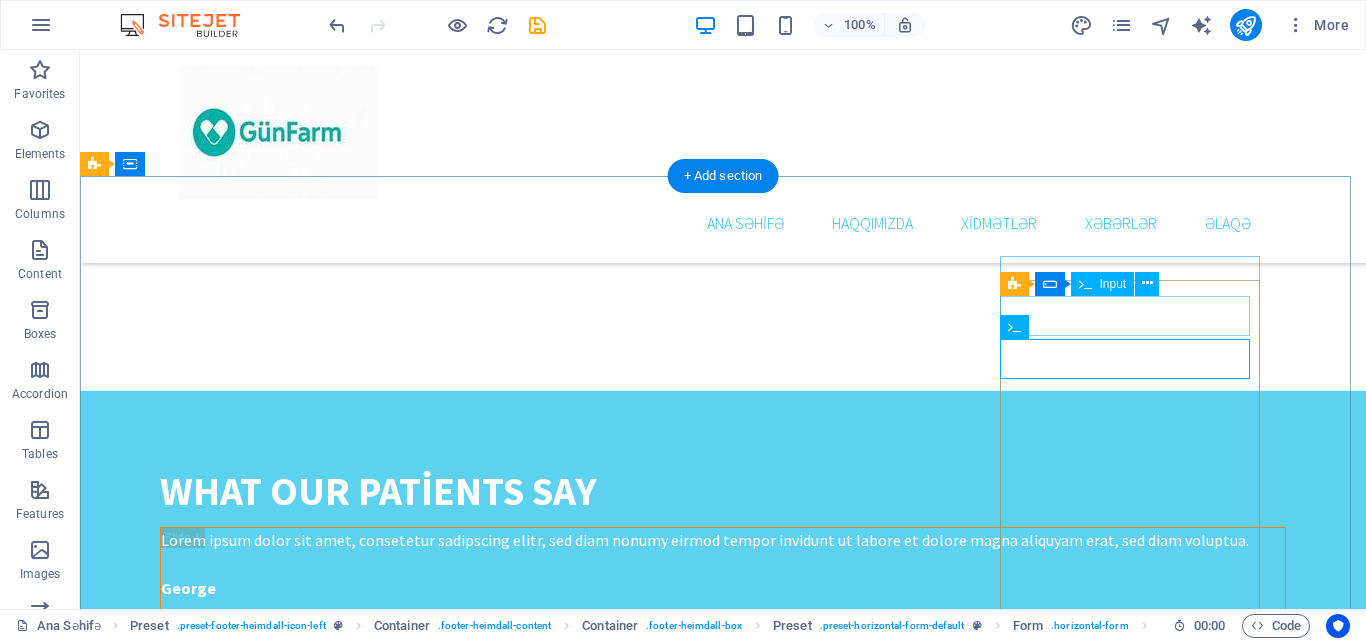 scroll, scrollTop: 3645, scrollLeft: 0, axis: vertical 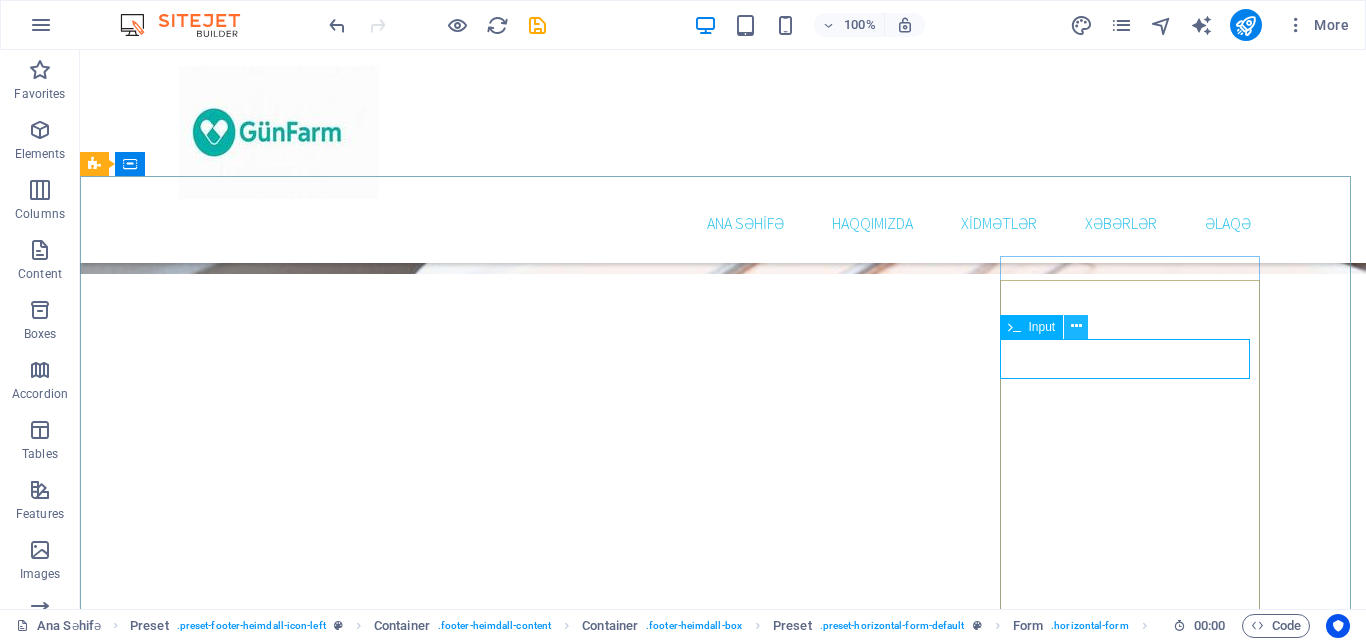 drag, startPoint x: 1078, startPoint y: 319, endPoint x: 998, endPoint y: 282, distance: 88.14193 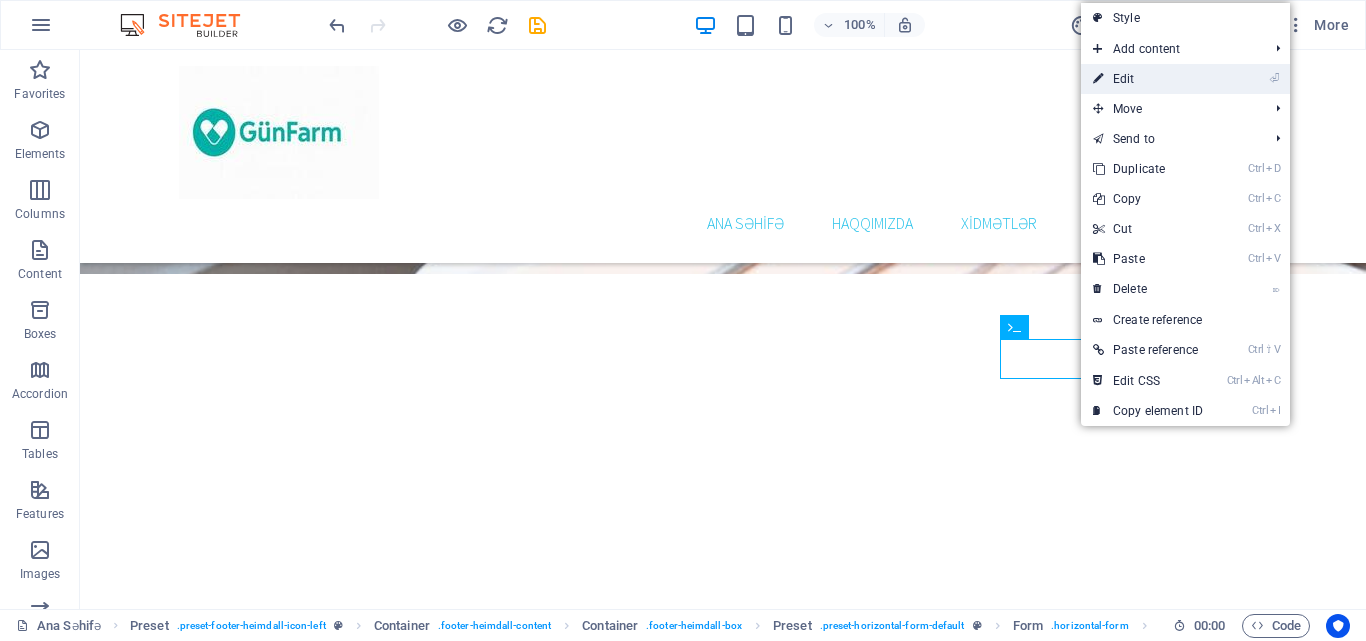 drag, startPoint x: 1133, startPoint y: 81, endPoint x: 787, endPoint y: 253, distance: 386.3936 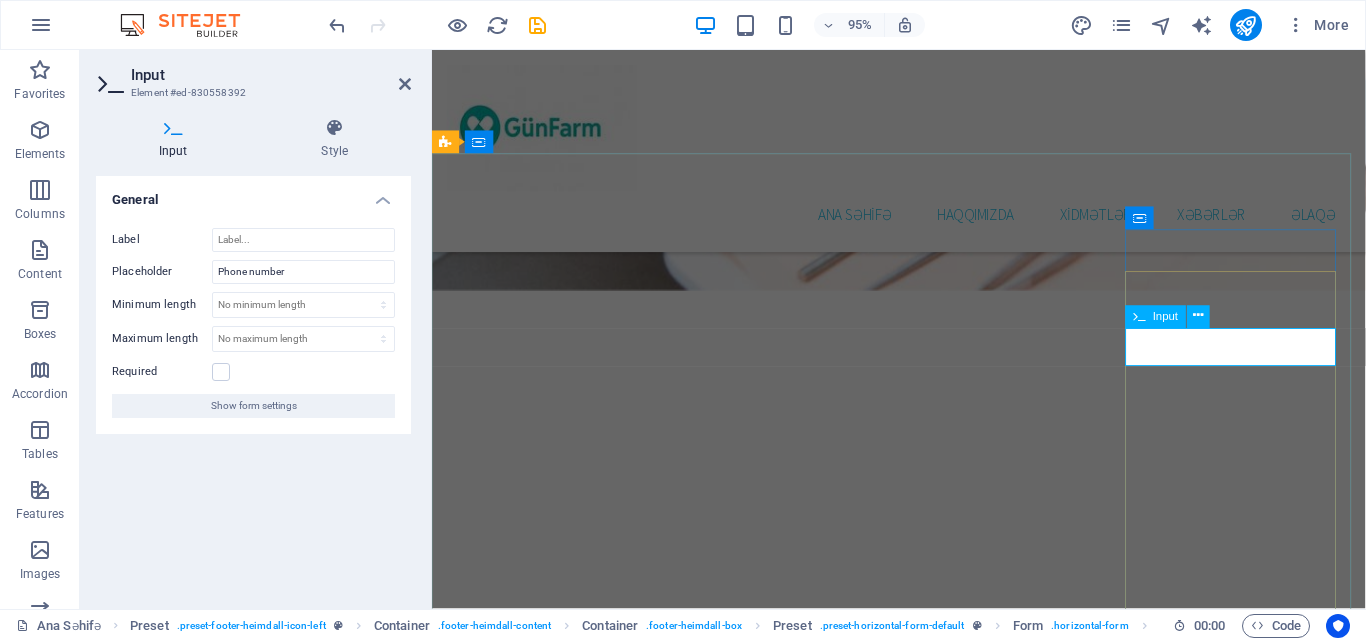 scroll, scrollTop: 4069, scrollLeft: 0, axis: vertical 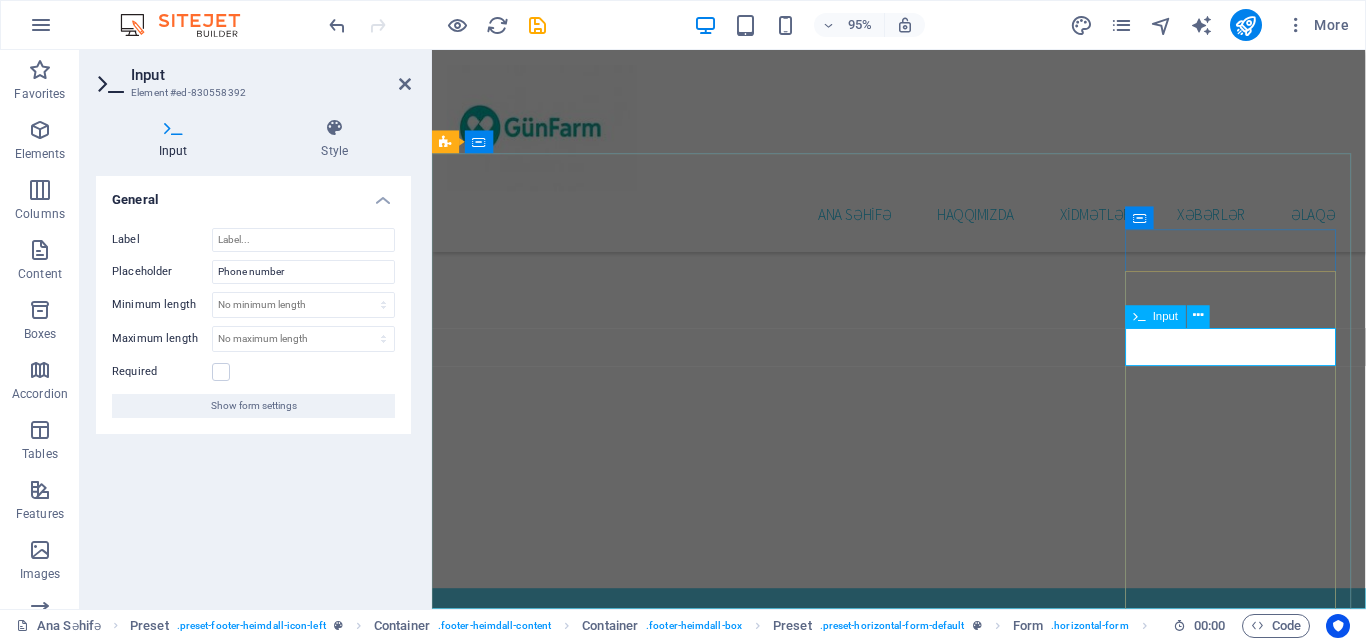 click at bounding box center (561, 3342) 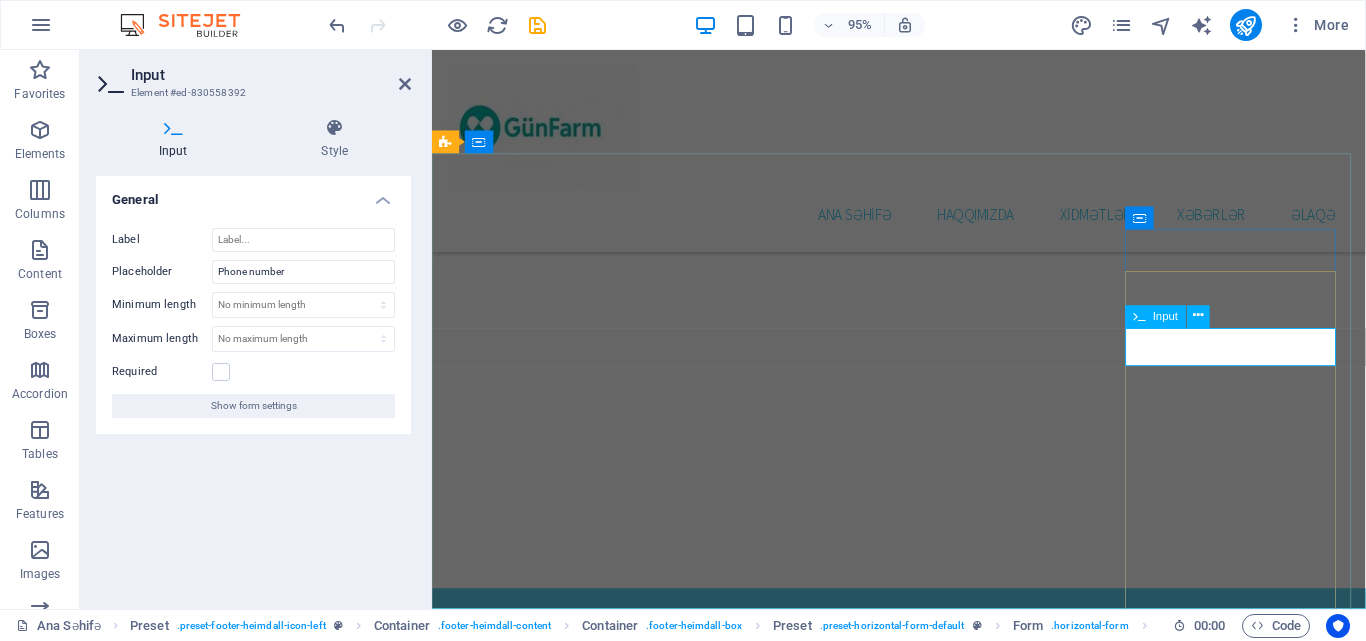 type on "t" 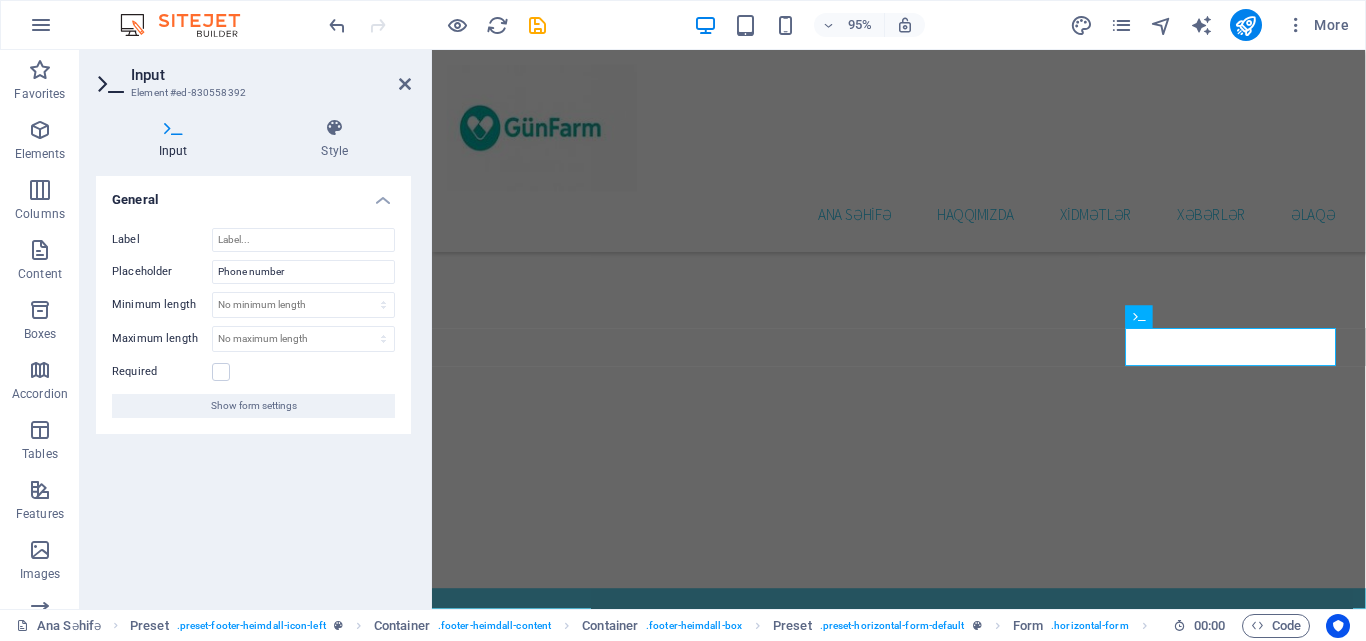 type on "T" 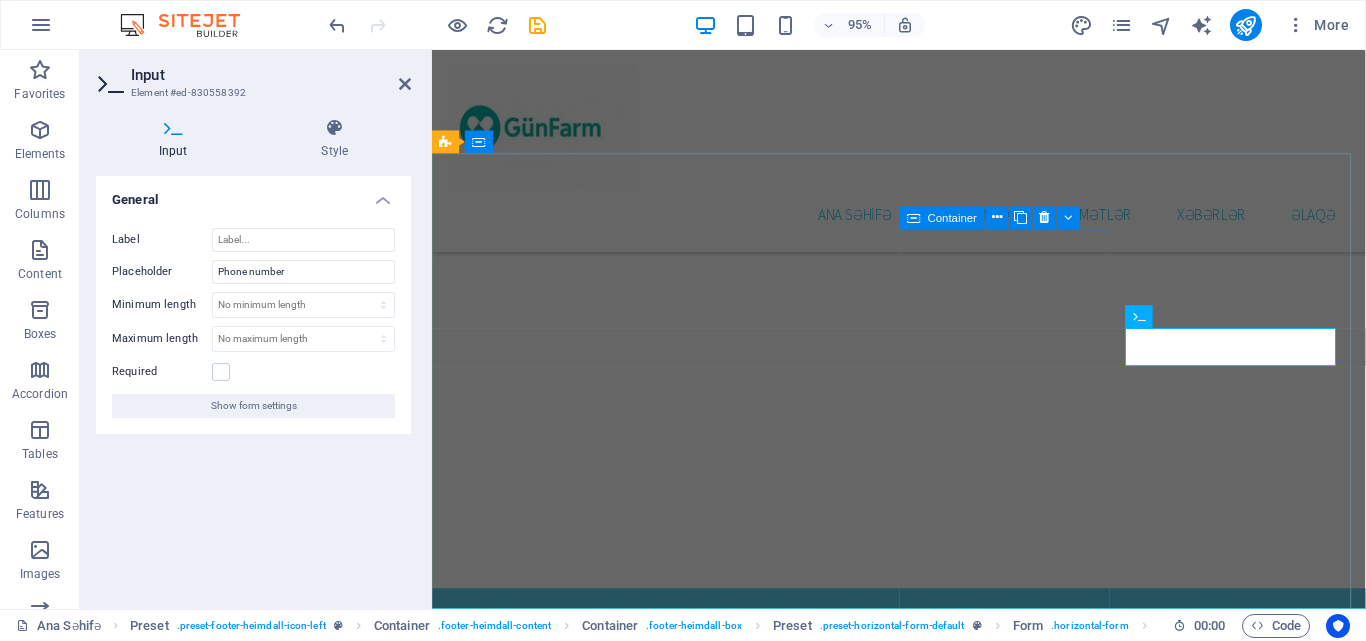 click on "sayt xəritəsi Ana Səhifə Haqqımızda Xidmətlər Xəbərlər Məxfilik" at bounding box center [561, 3121] 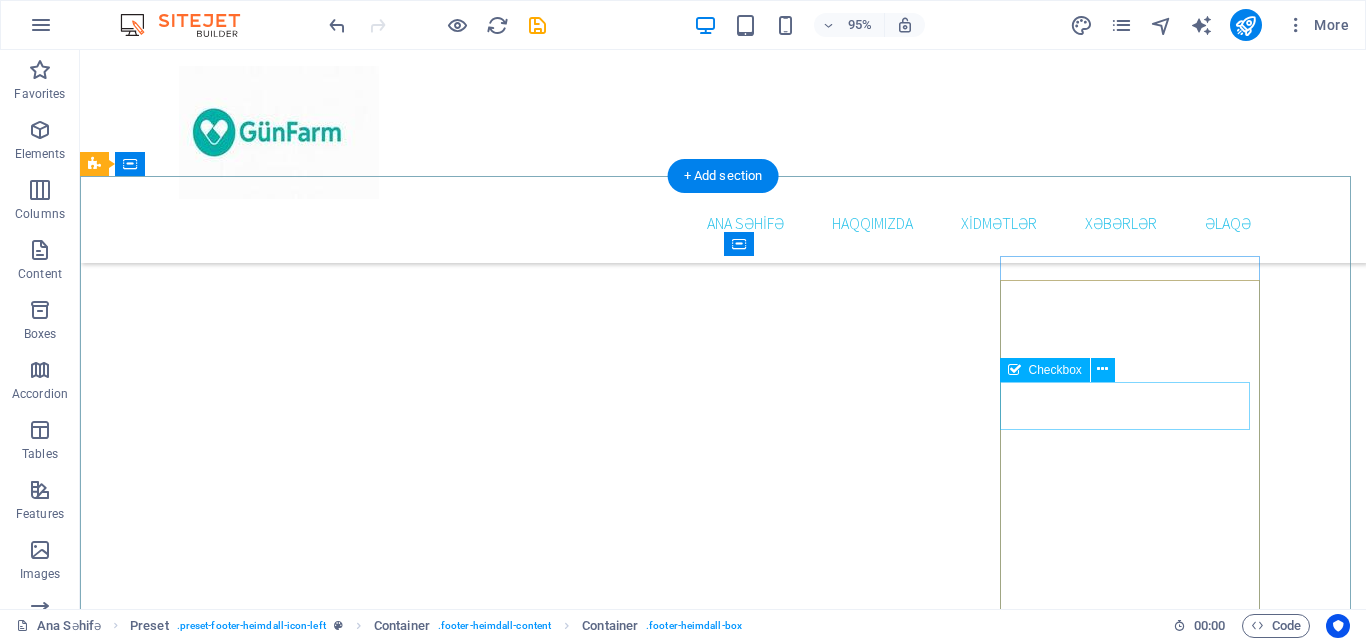scroll, scrollTop: 3645, scrollLeft: 0, axis: vertical 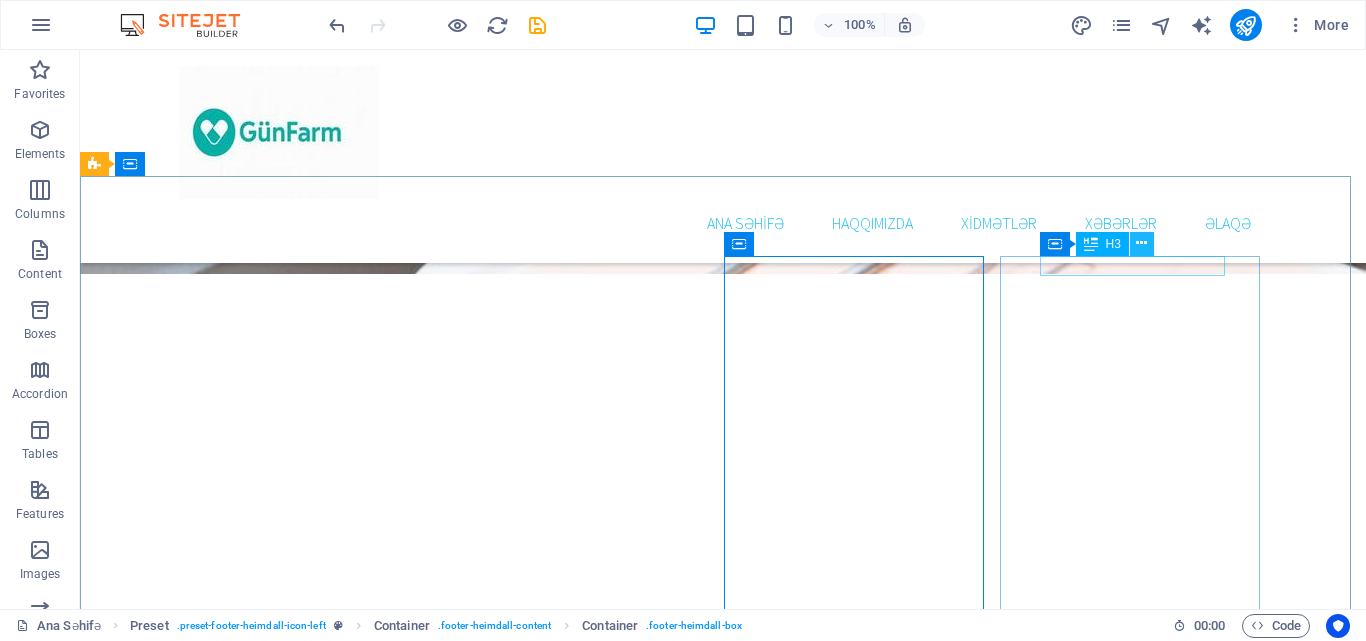click at bounding box center (1141, 243) 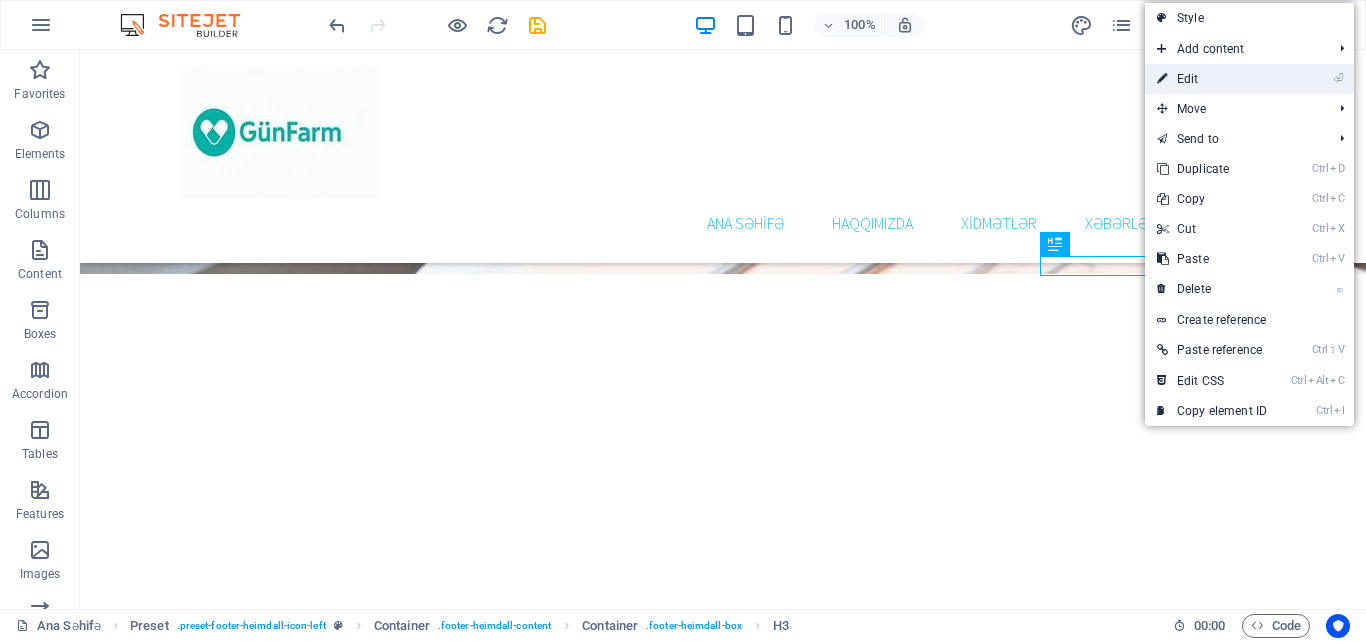drag, startPoint x: 1195, startPoint y: 71, endPoint x: 738, endPoint y: 168, distance: 467.1809 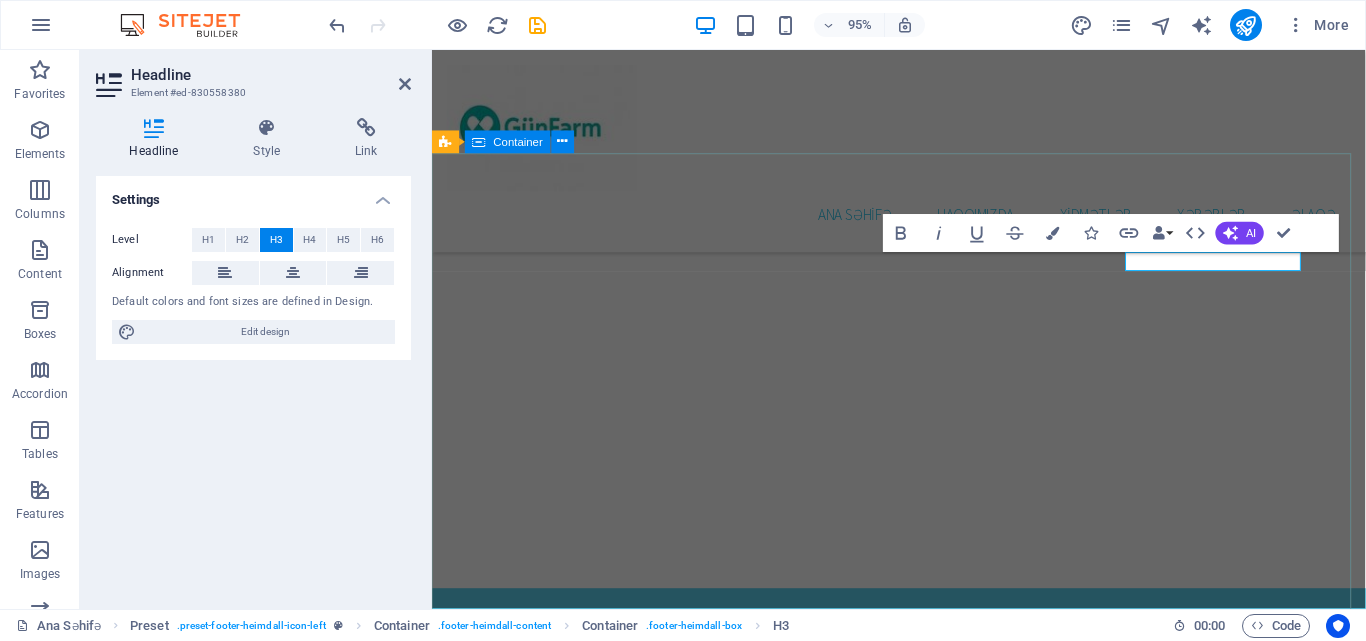 scroll, scrollTop: 4045, scrollLeft: 0, axis: vertical 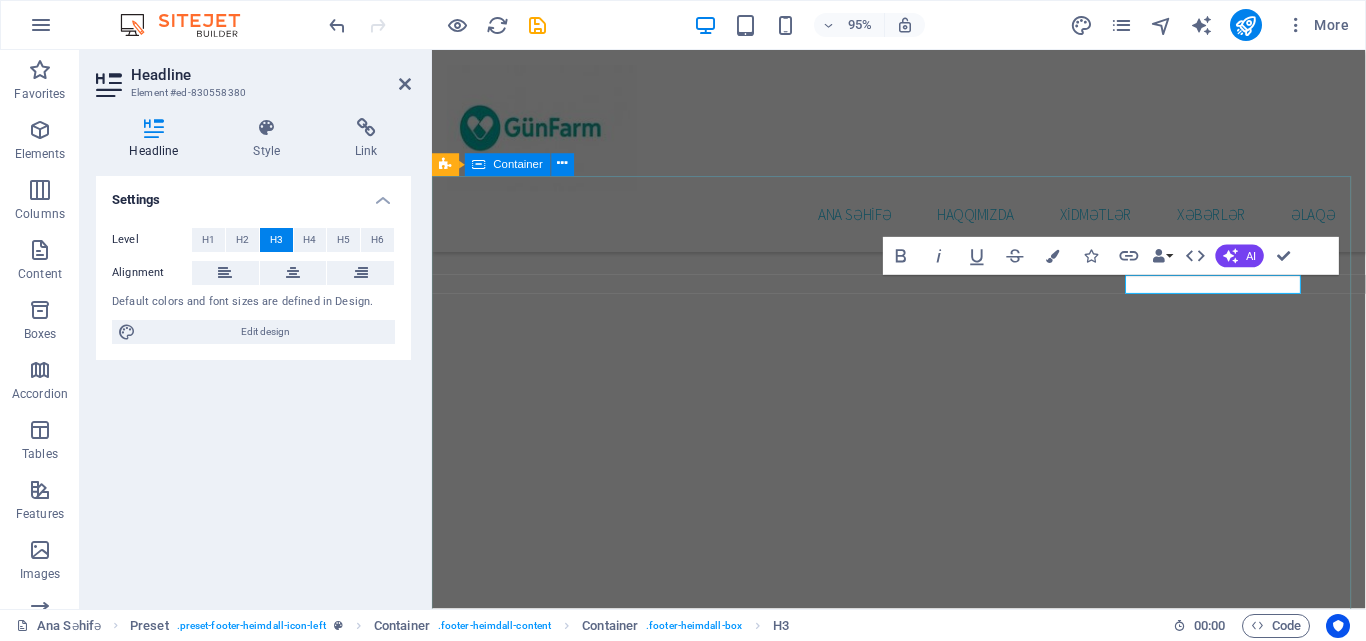 type 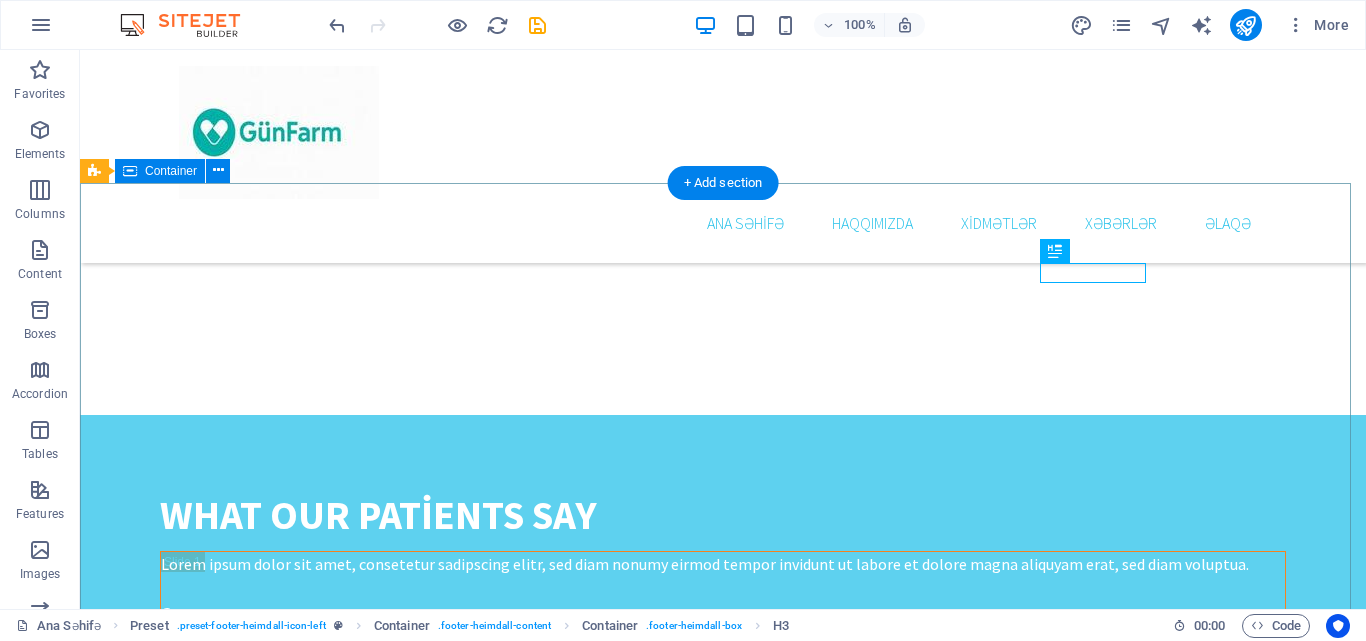 scroll, scrollTop: 3638, scrollLeft: 0, axis: vertical 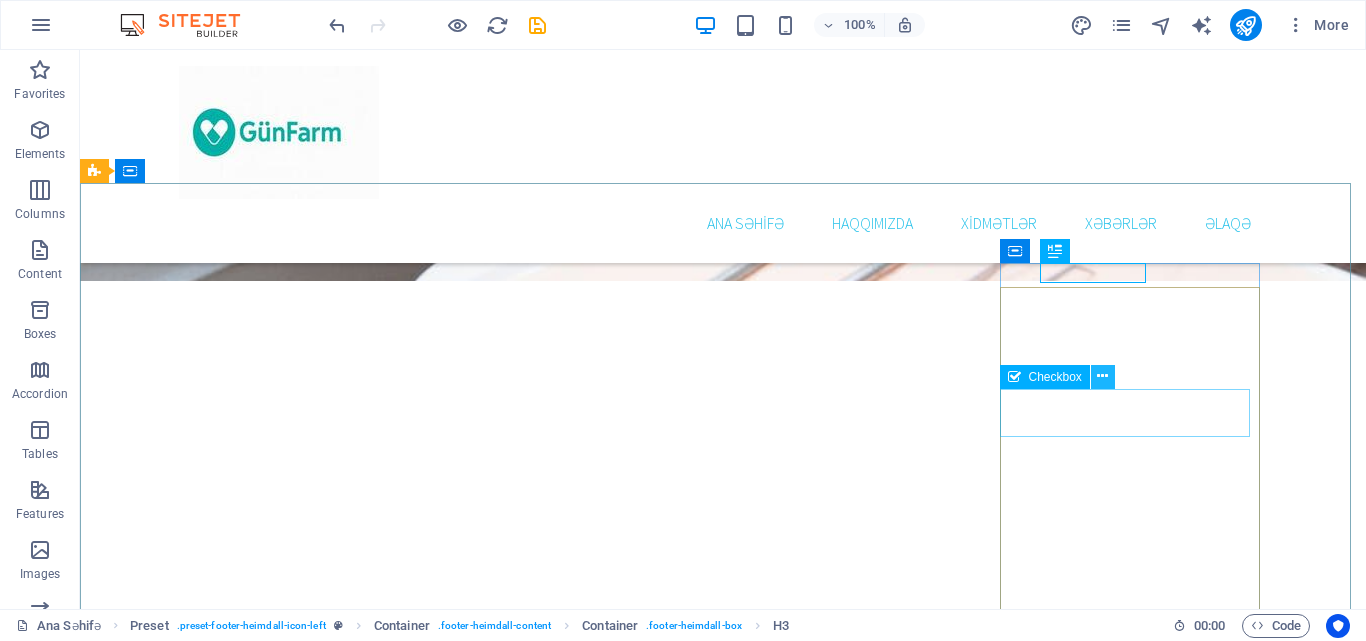 click at bounding box center [1102, 376] 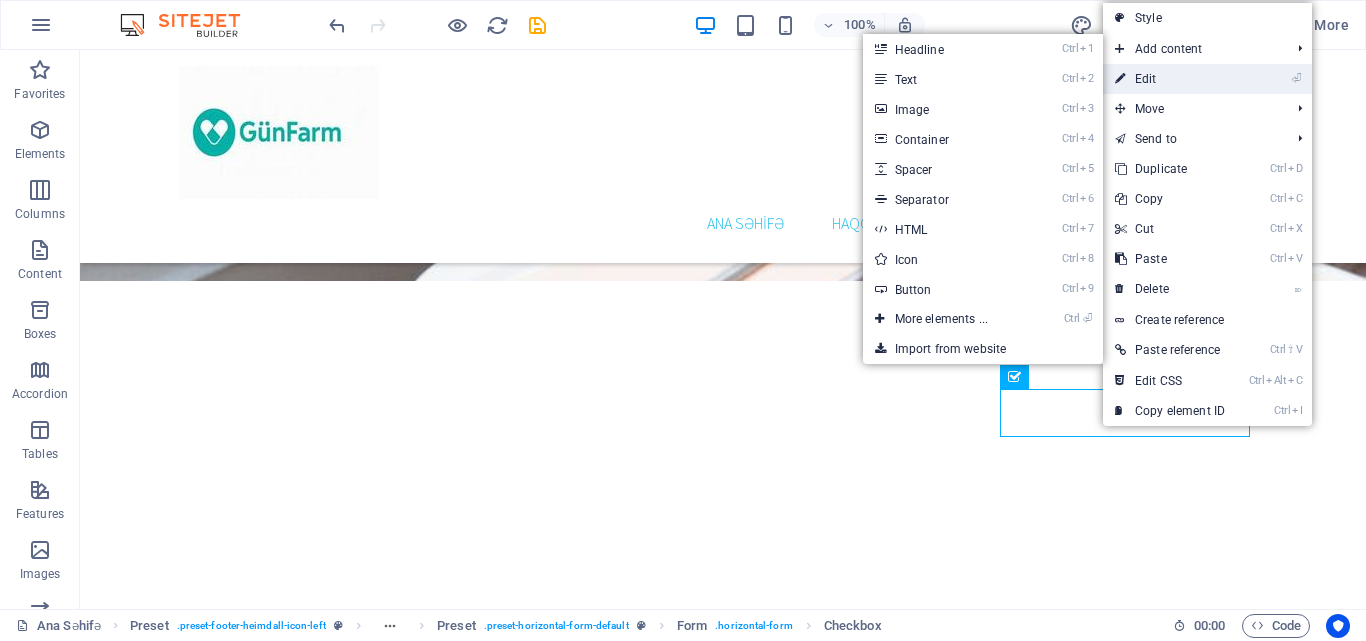 click on "⏎  Edit" at bounding box center [1170, 79] 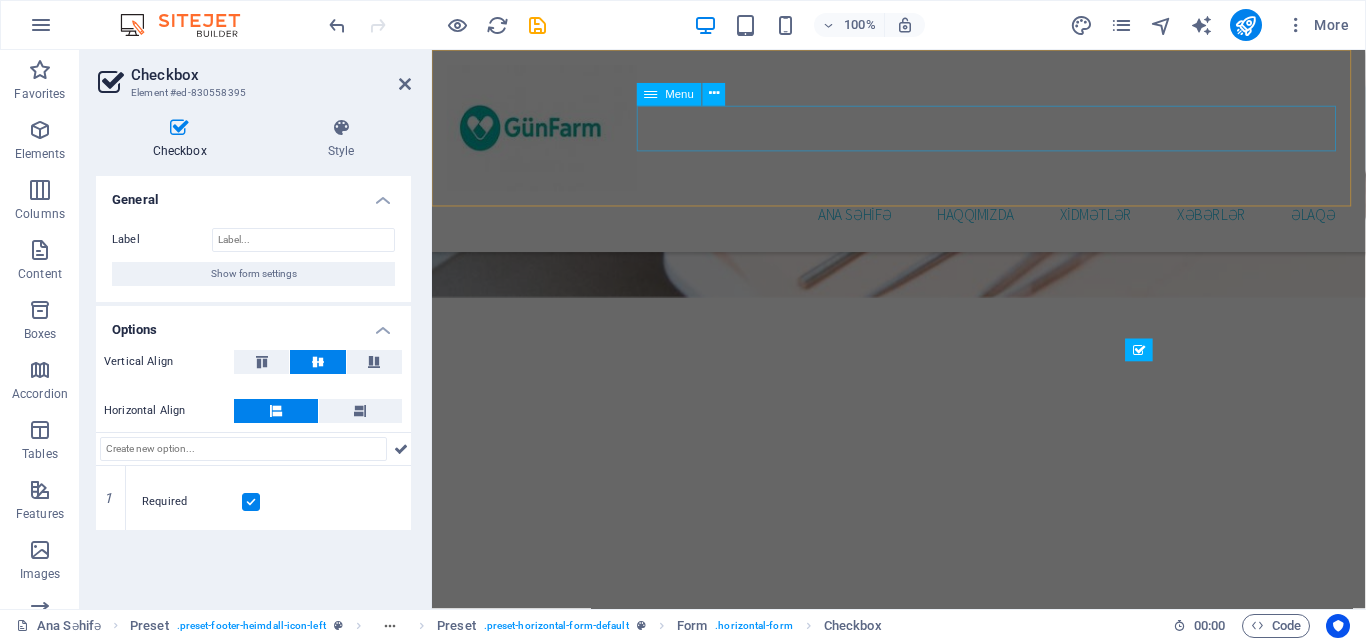 scroll, scrollTop: 4056, scrollLeft: 0, axis: vertical 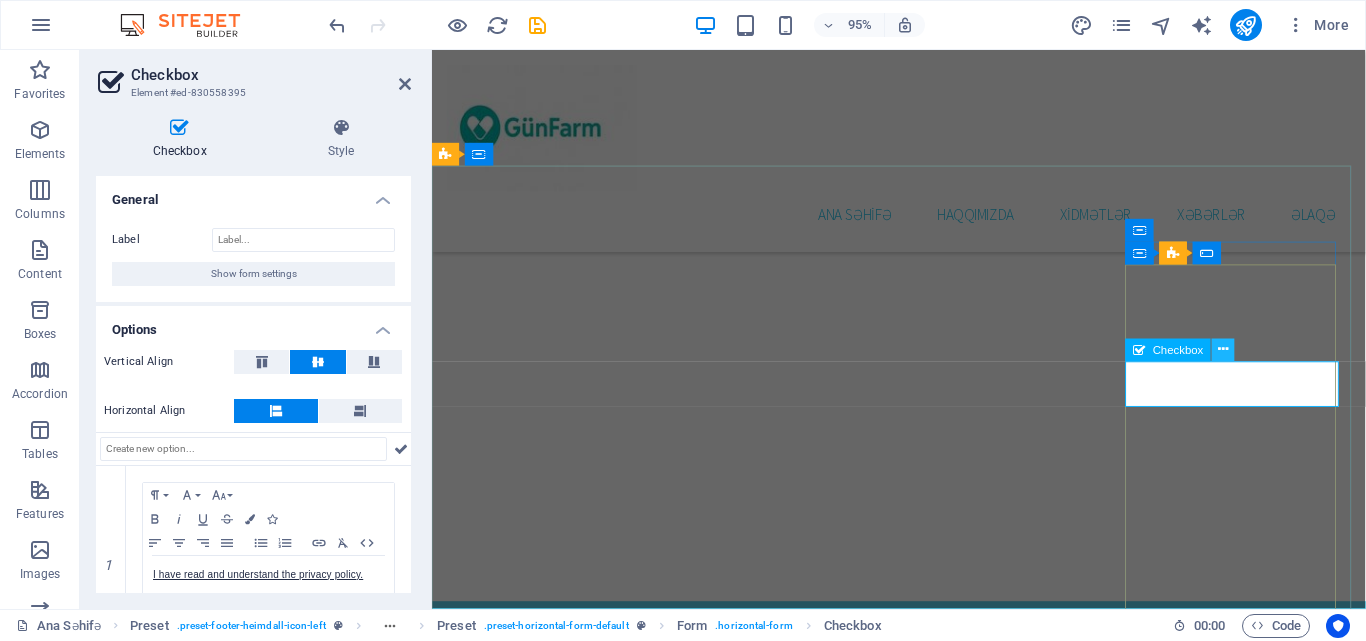 click at bounding box center [1223, 350] 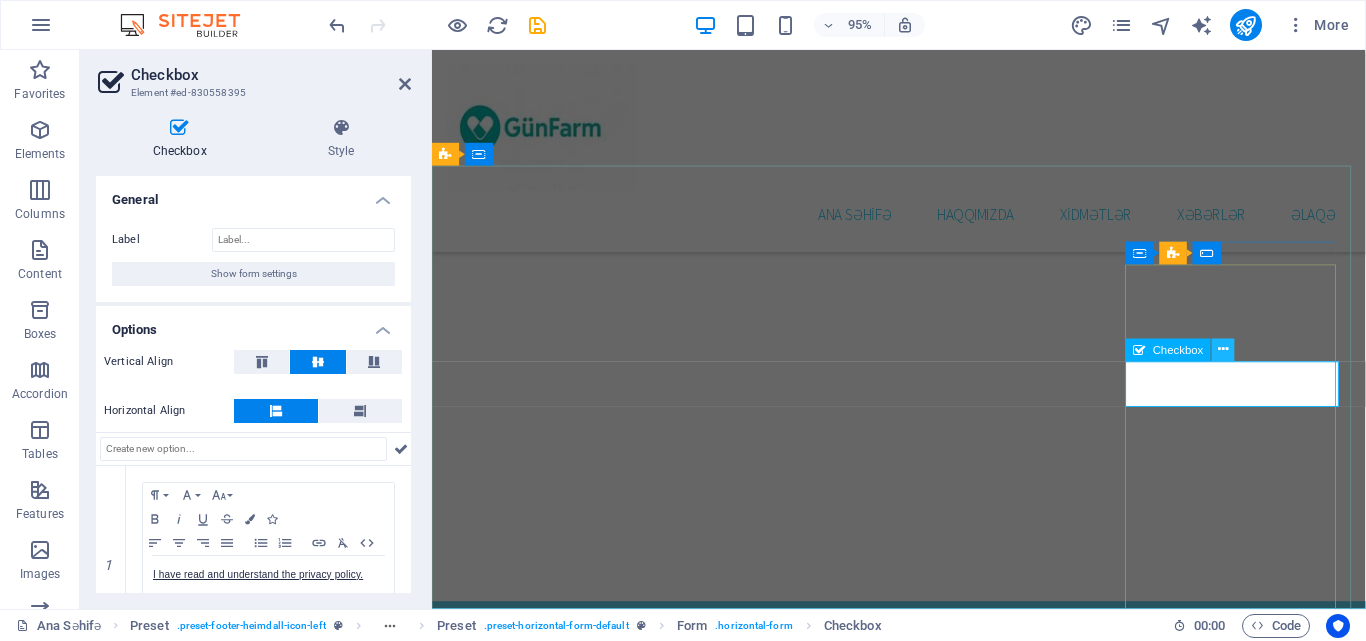 click at bounding box center [1223, 350] 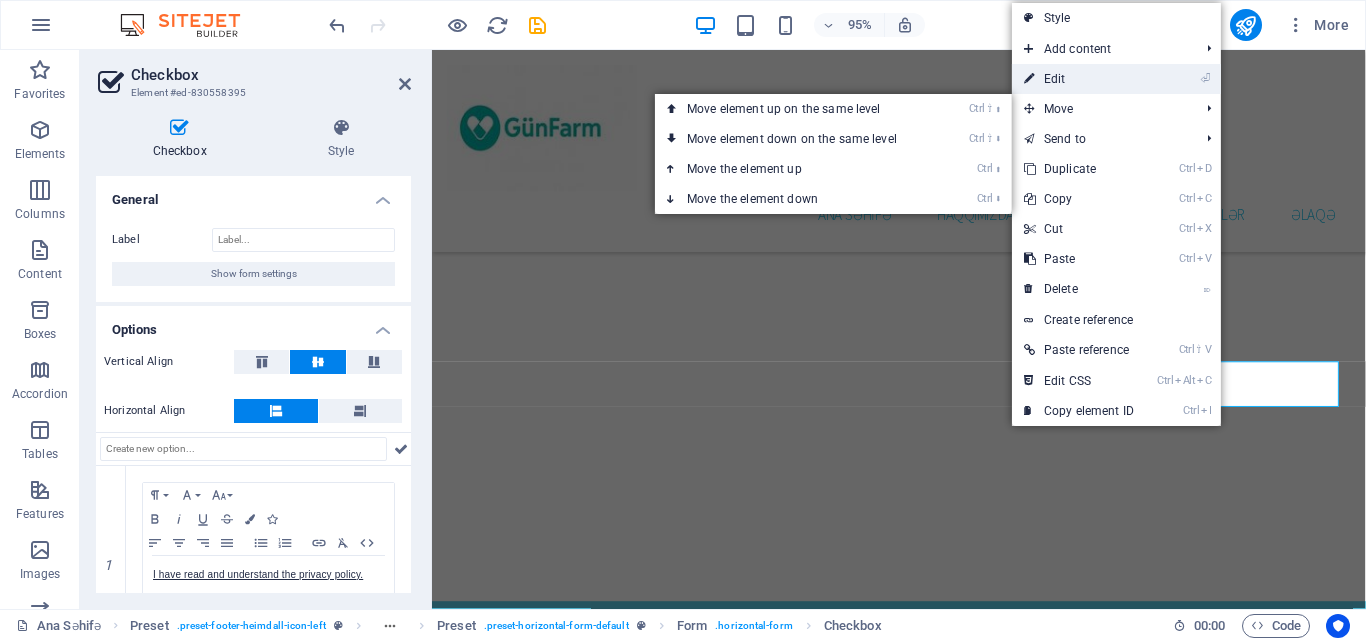 click on "⏎  Edit" at bounding box center [1079, 79] 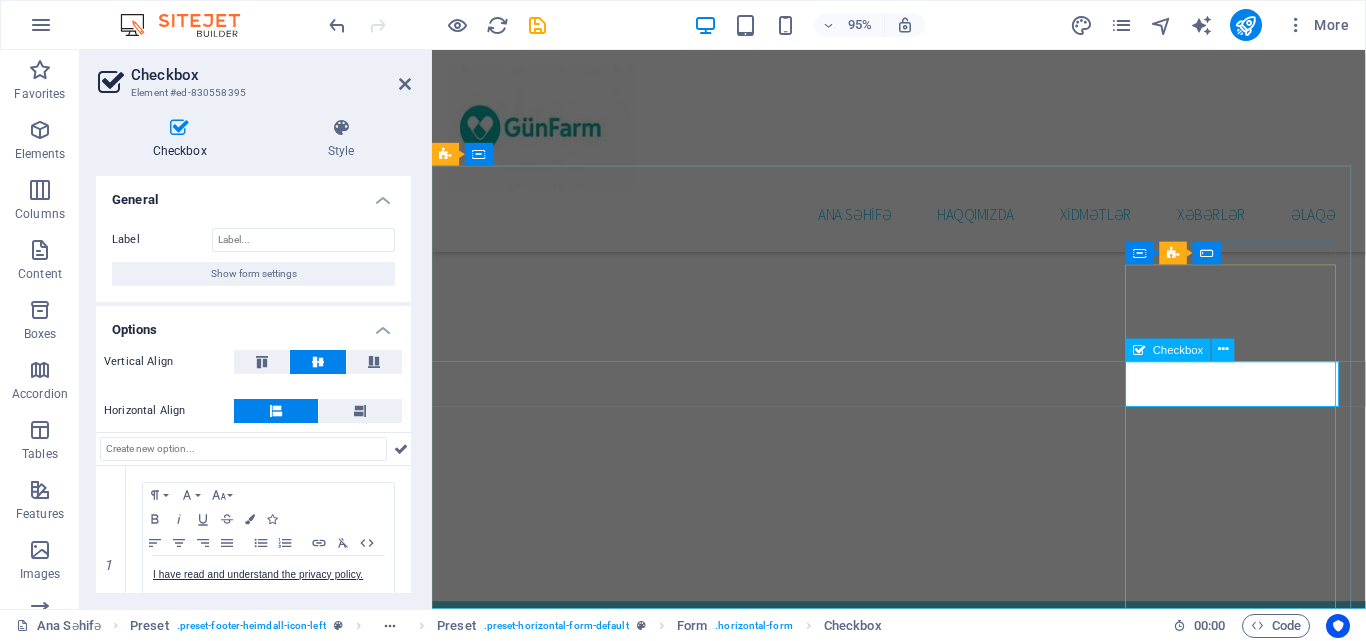 drag, startPoint x: 1273, startPoint y: 405, endPoint x: 1276, endPoint y: 419, distance: 14.3178215 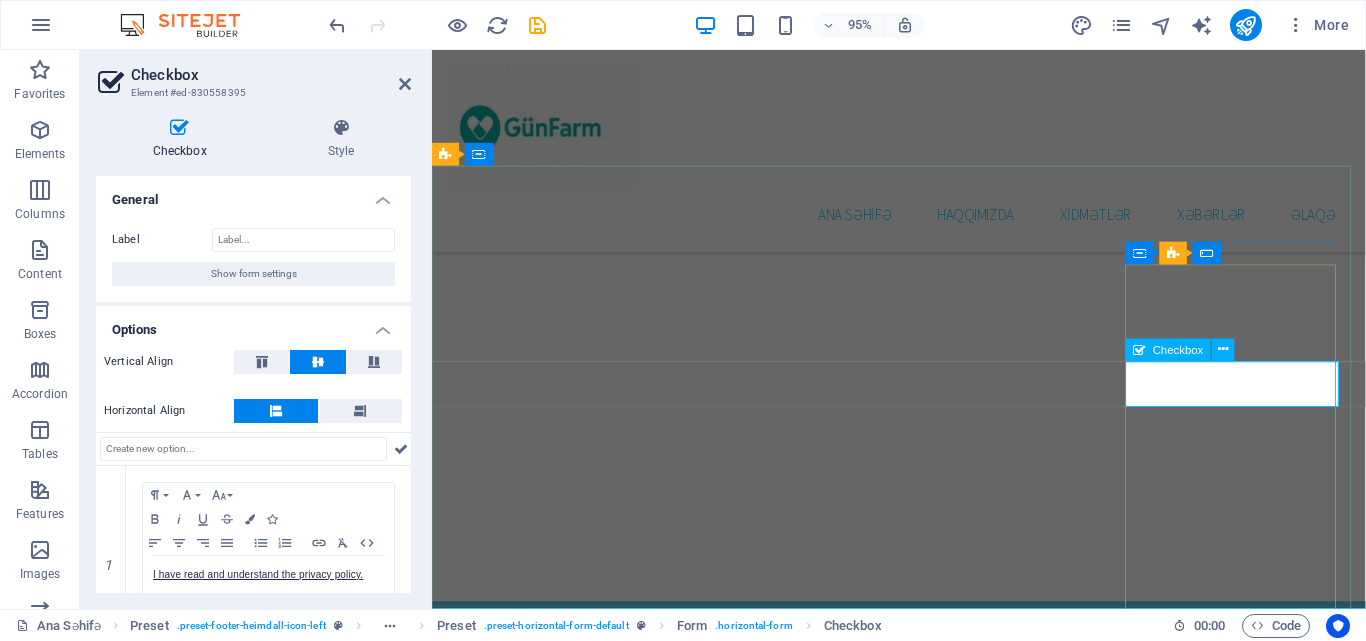 click on "I have read and understand the privacy policy." at bounding box center (562, 3414) 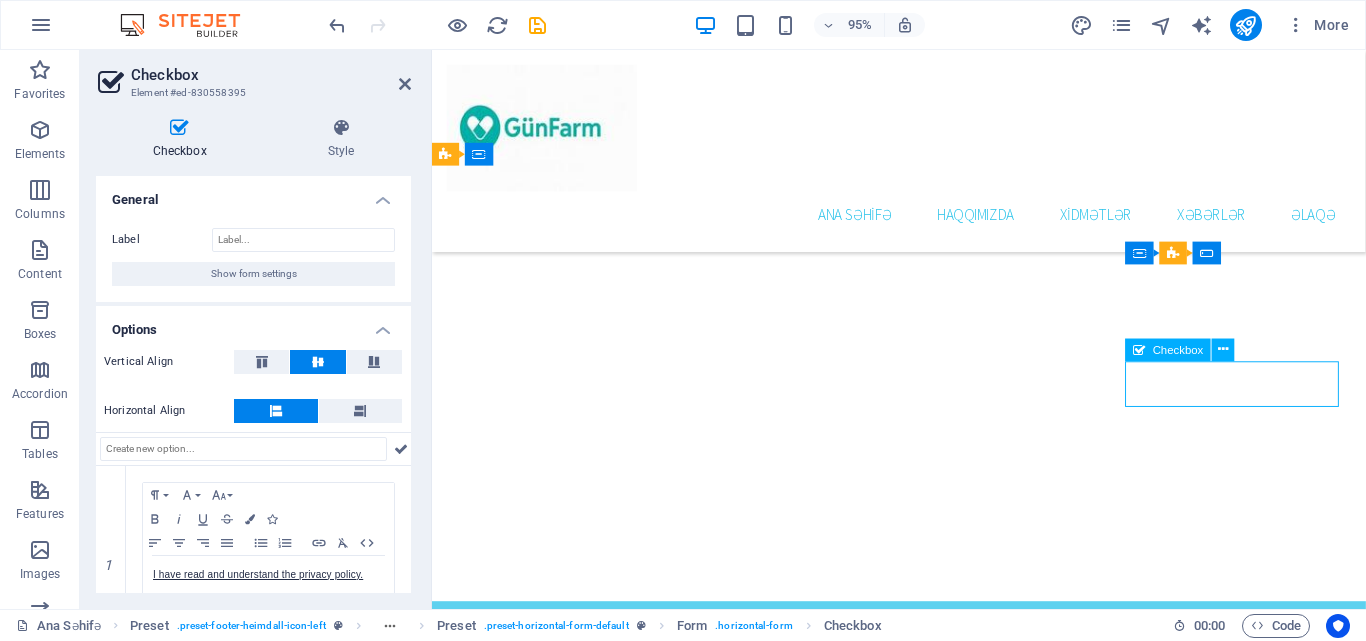 click on "I have read and understand the privacy policy." at bounding box center [562, 3414] 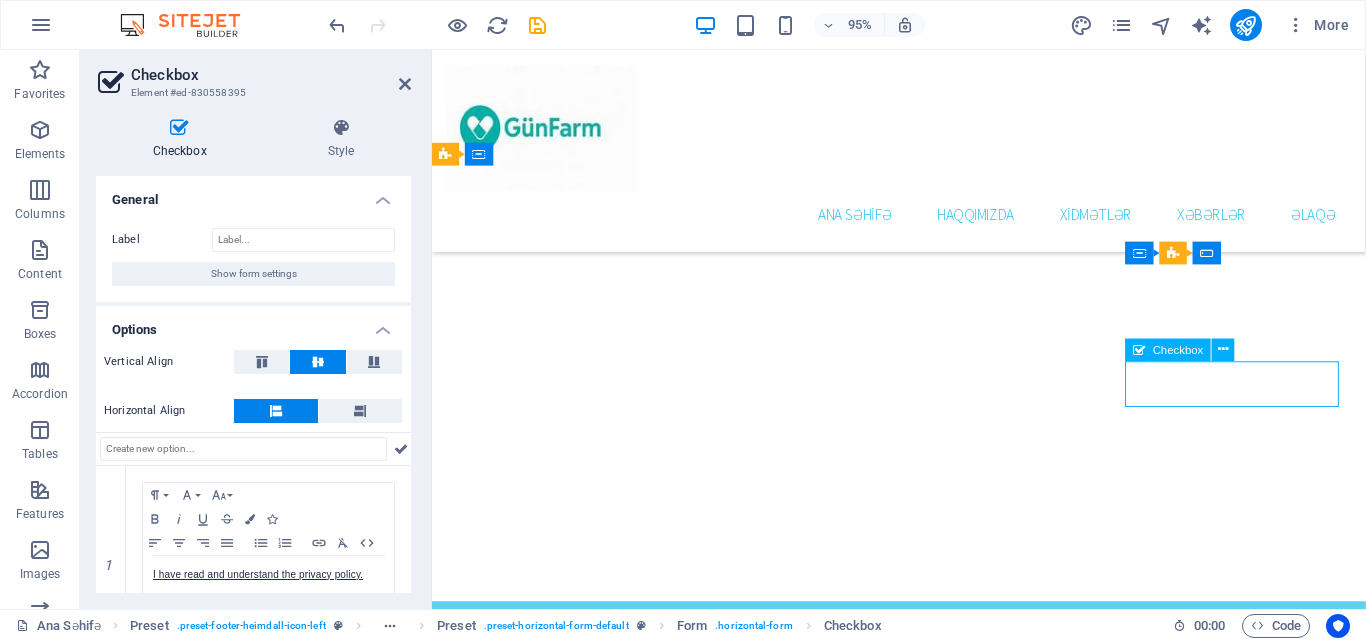 click on "I have read and understand the privacy policy." at bounding box center (562, 3414) 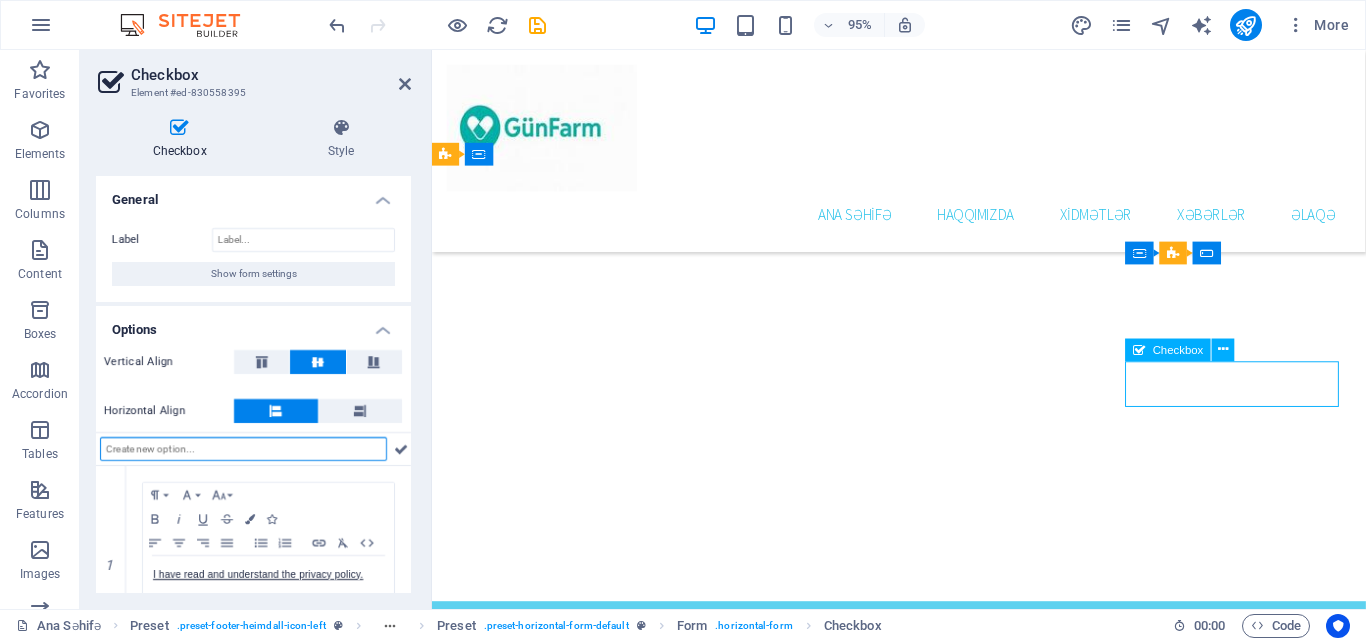 click on "I have read and understand the privacy policy." at bounding box center [562, 3414] 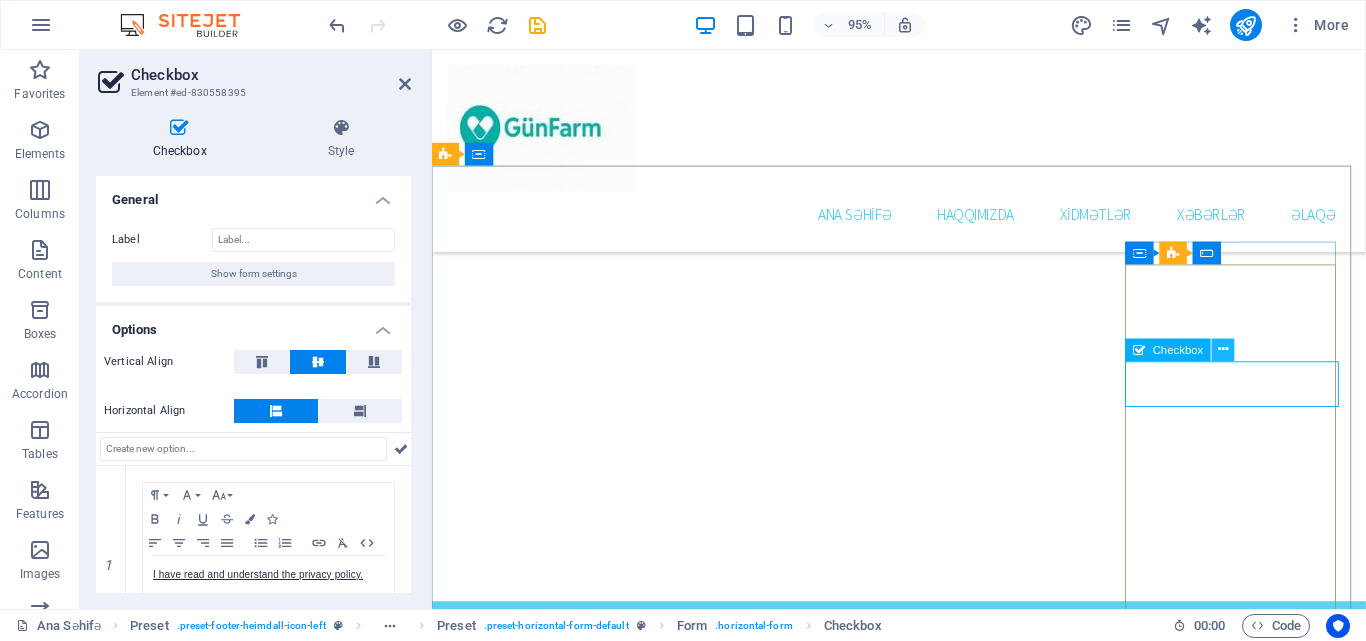 click at bounding box center [1223, 350] 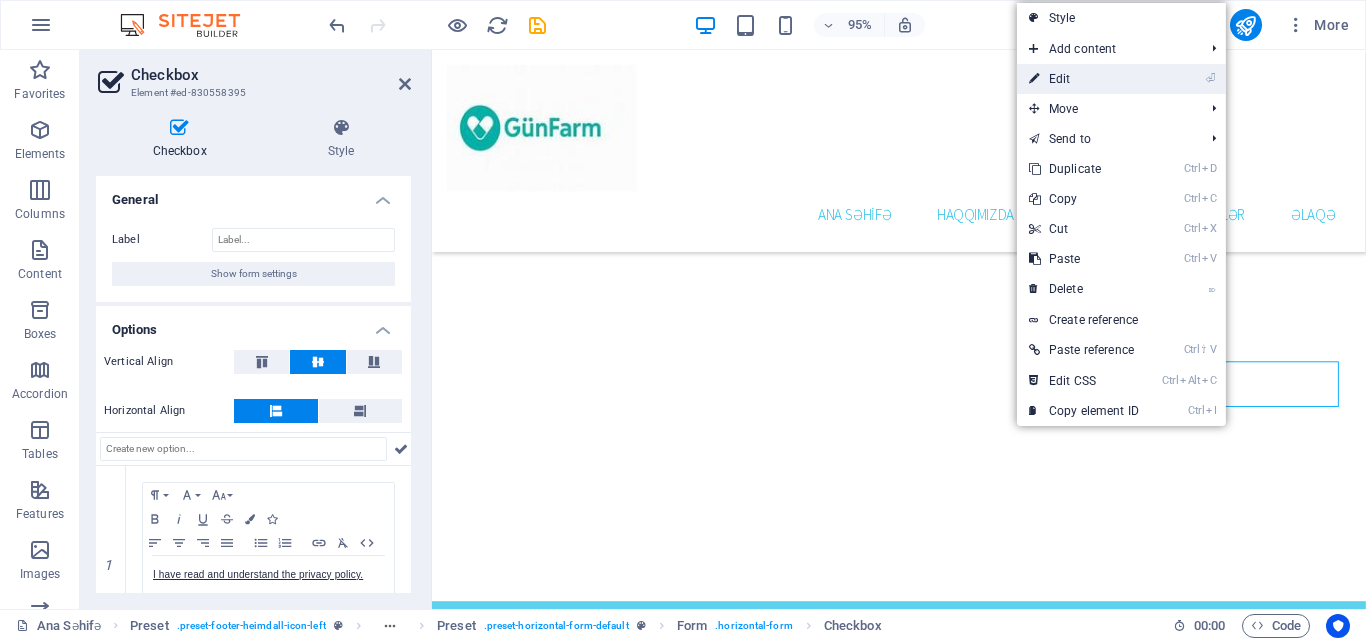 drag, startPoint x: 1058, startPoint y: 80, endPoint x: 665, endPoint y: 54, distance: 393.8591 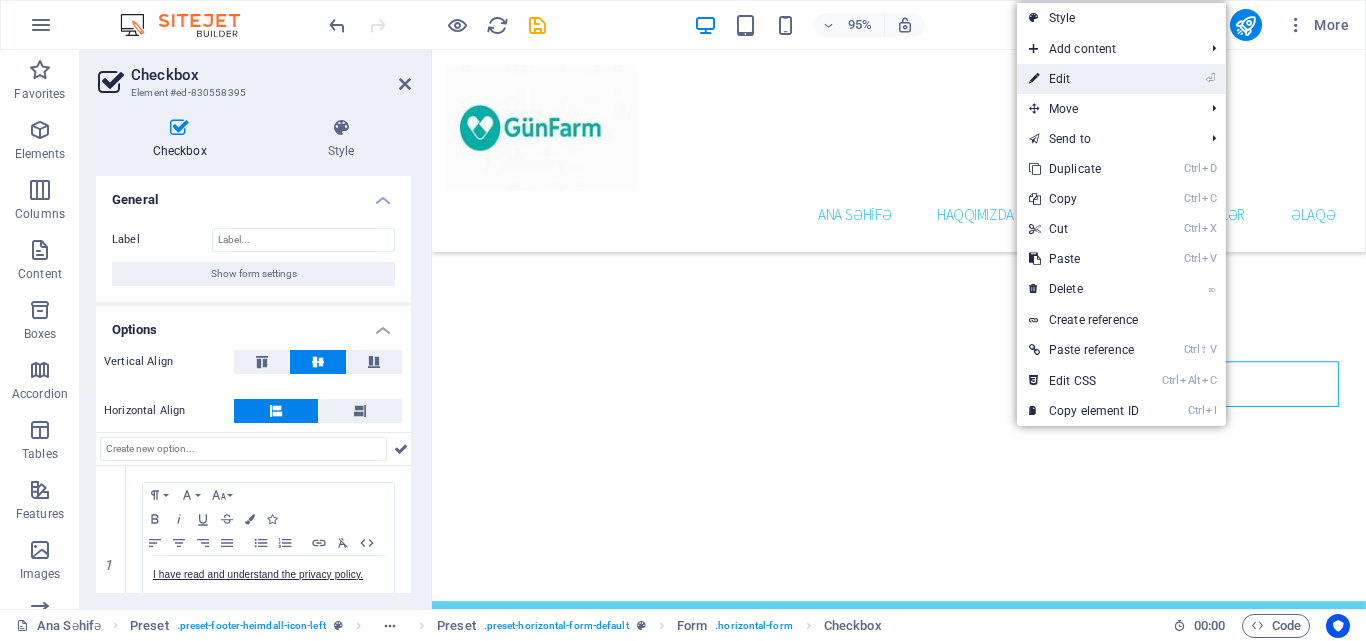 click on "⏎  Edit" at bounding box center [1084, 79] 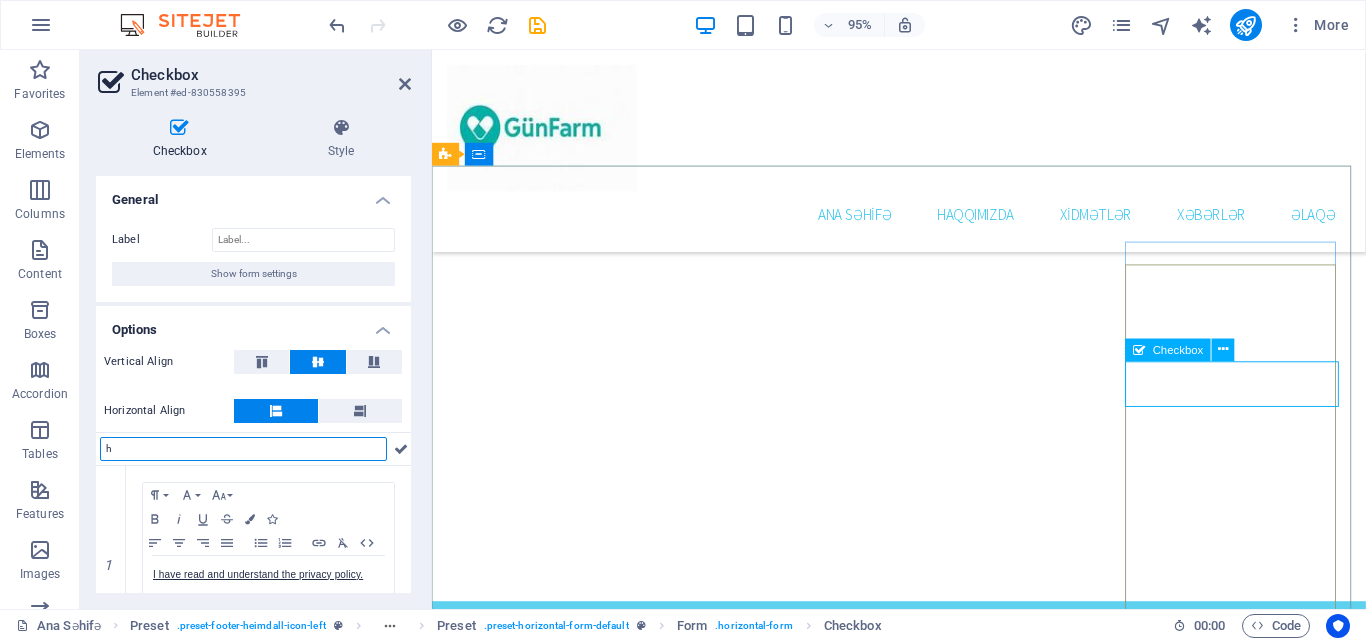 type on "h" 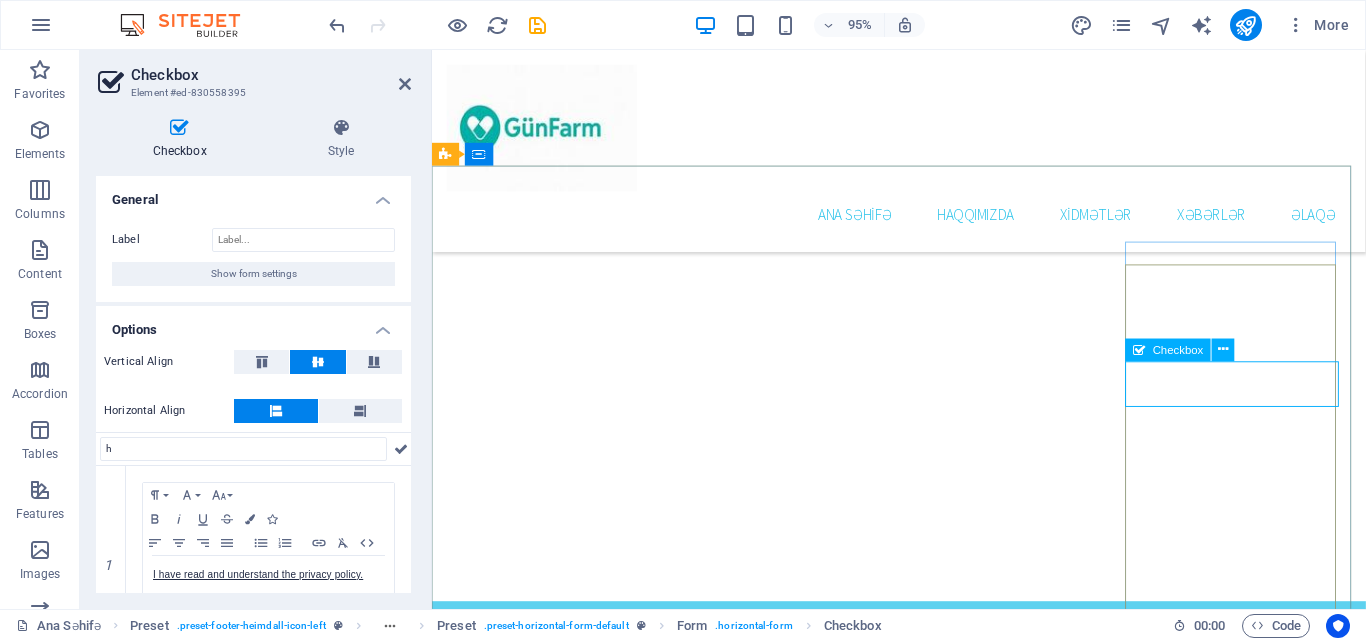click on "I have read and understand the privacy policy." at bounding box center [562, 3414] 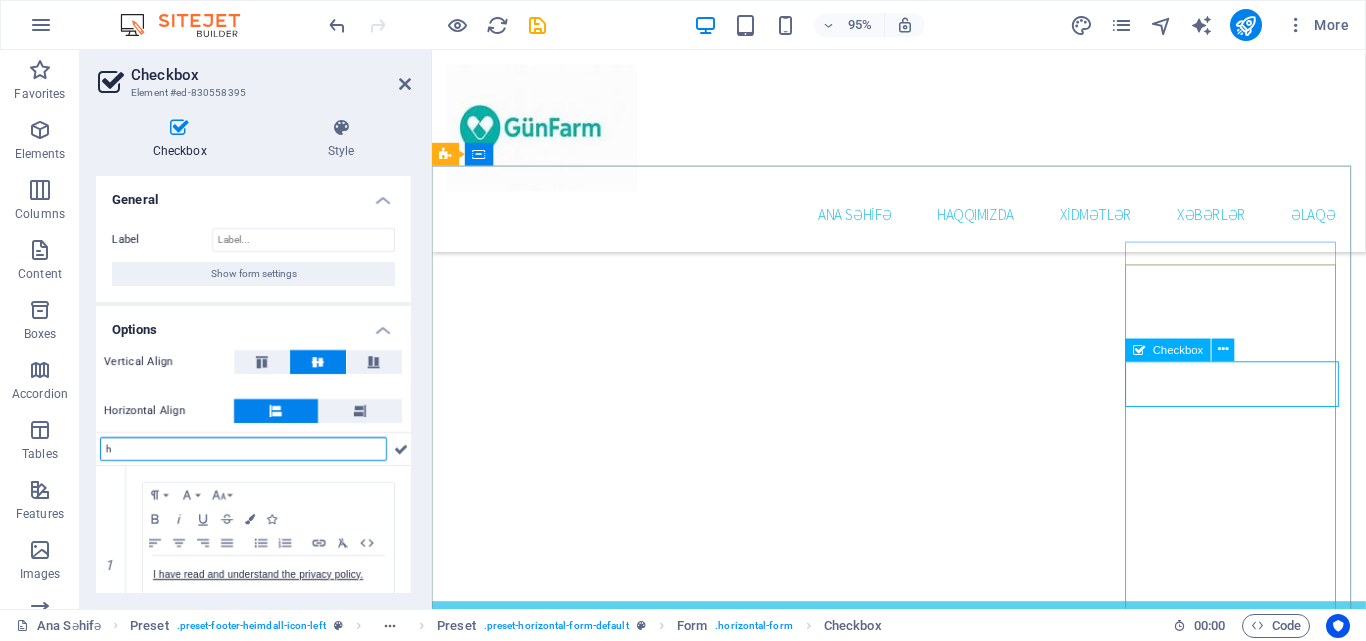 click on "I have read and understand the privacy policy." at bounding box center [562, 3414] 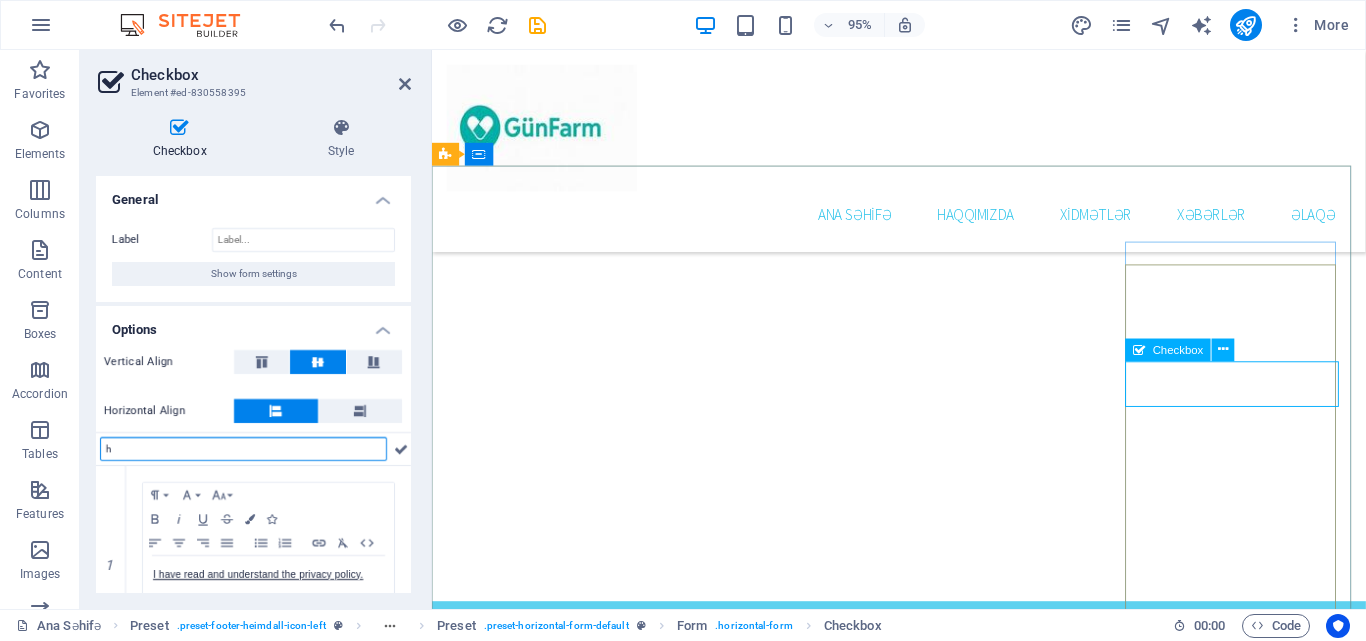 click on "I have read and understand the privacy policy." at bounding box center (562, 3414) 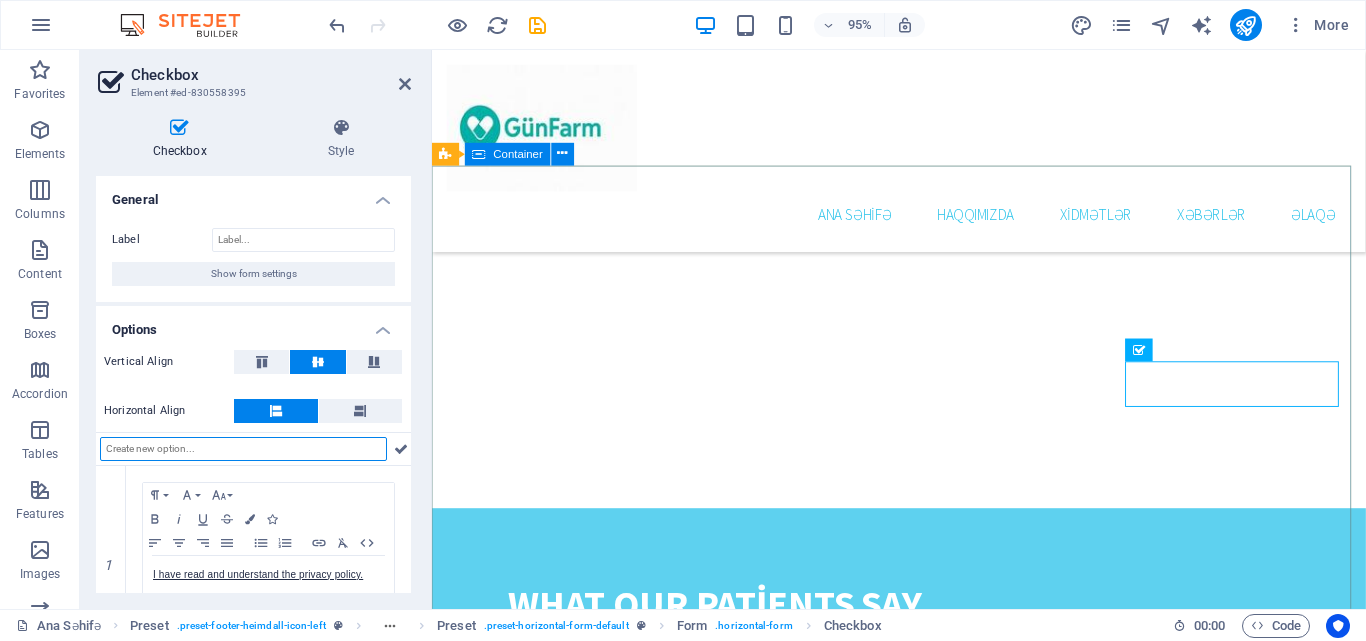 scroll, scrollTop: 4256, scrollLeft: 0, axis: vertical 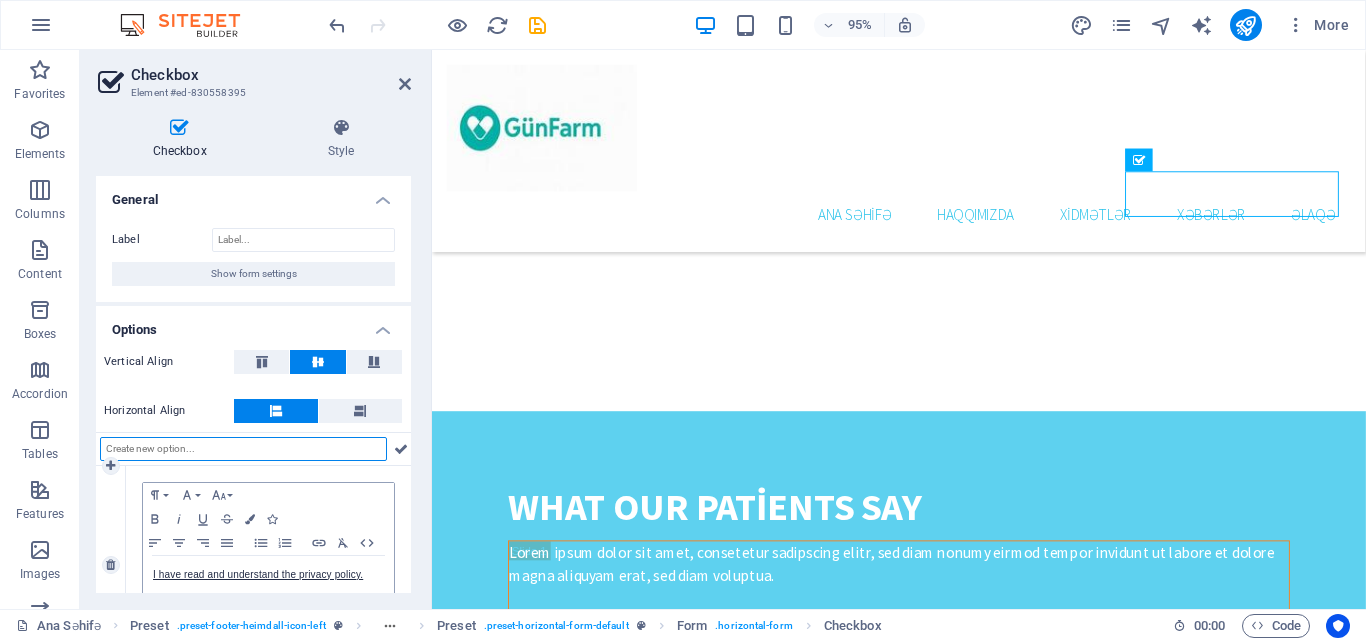 type 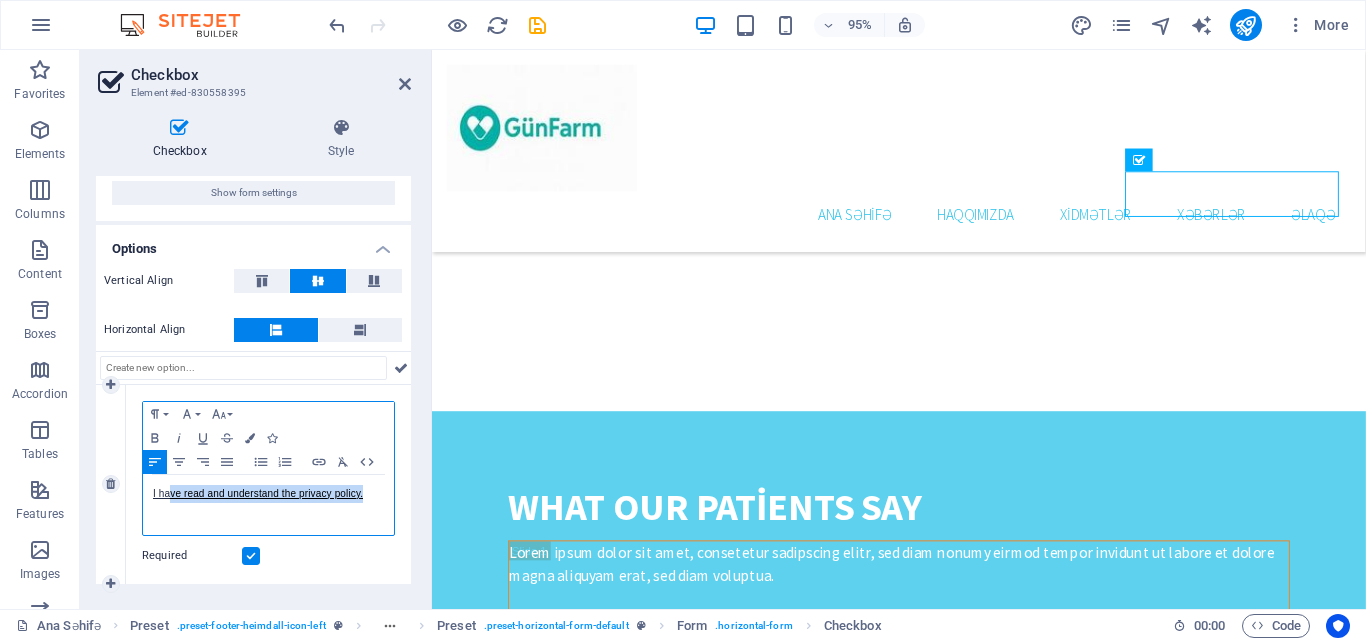drag, startPoint x: 364, startPoint y: 577, endPoint x: 170, endPoint y: 579, distance: 194.01031 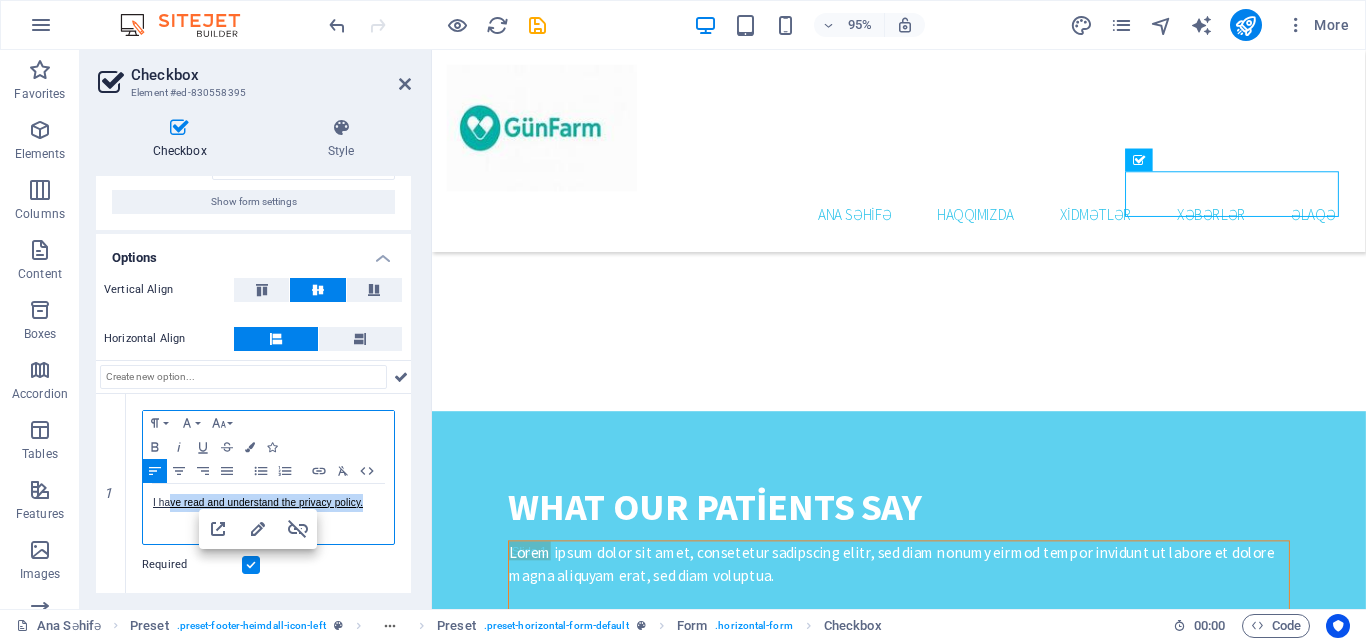 scroll, scrollTop: 72, scrollLeft: 0, axis: vertical 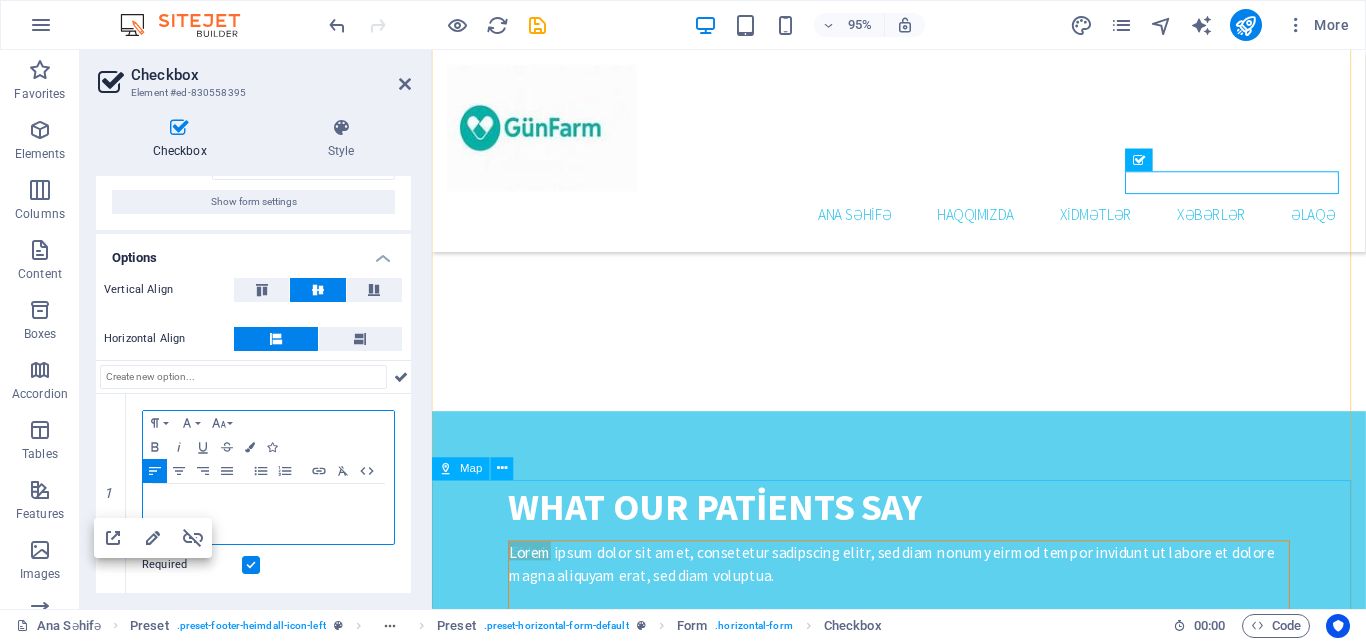 type 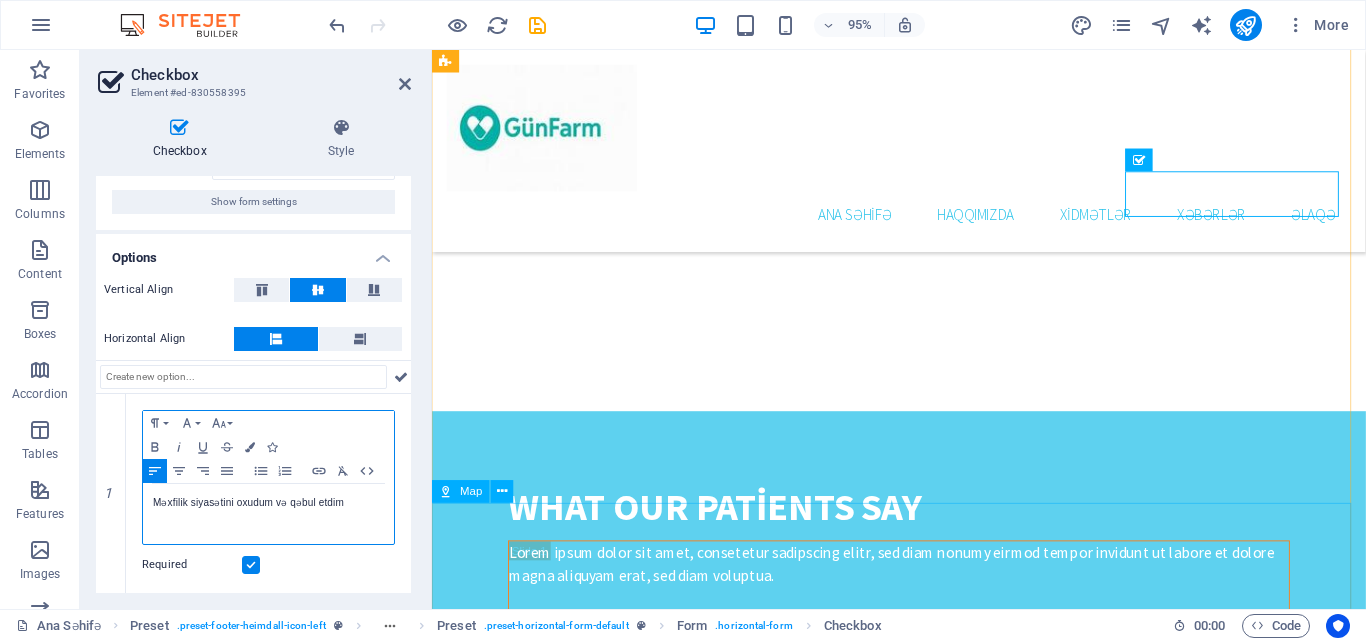 scroll, scrollTop: 72, scrollLeft: 0, axis: vertical 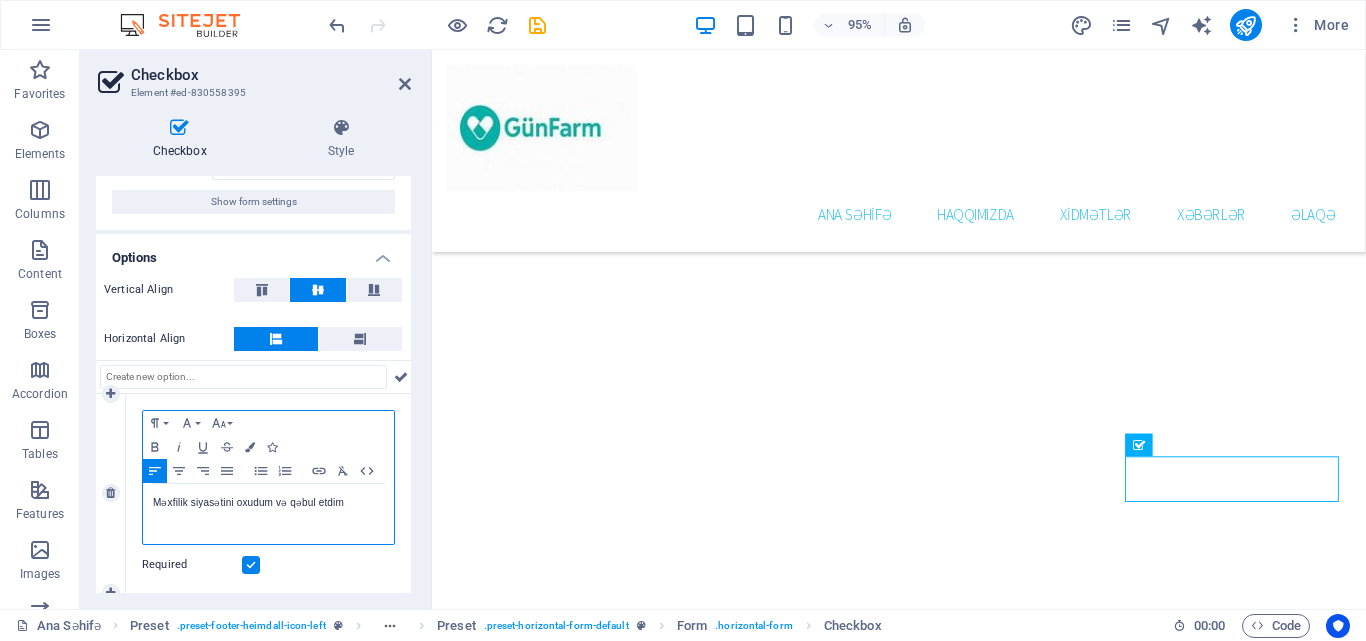 click on "Məxfilik siyasətini oxudum və qəbul etdim" at bounding box center [268, 503] 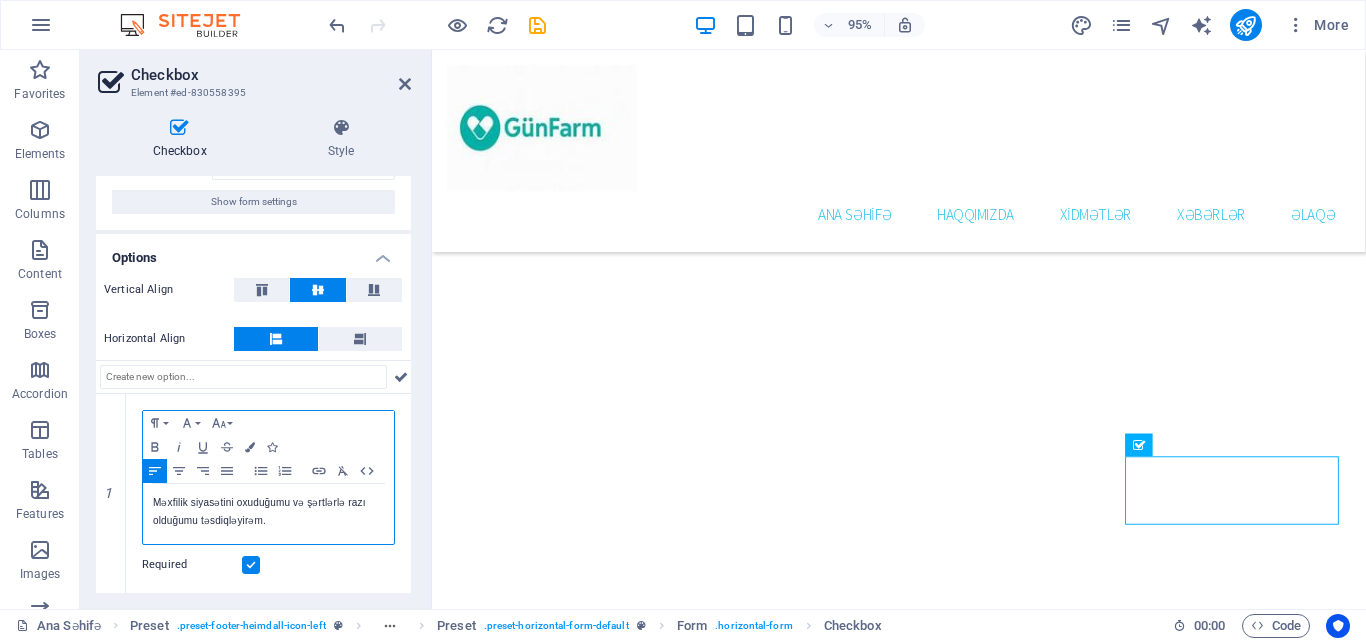 scroll, scrollTop: 72, scrollLeft: 0, axis: vertical 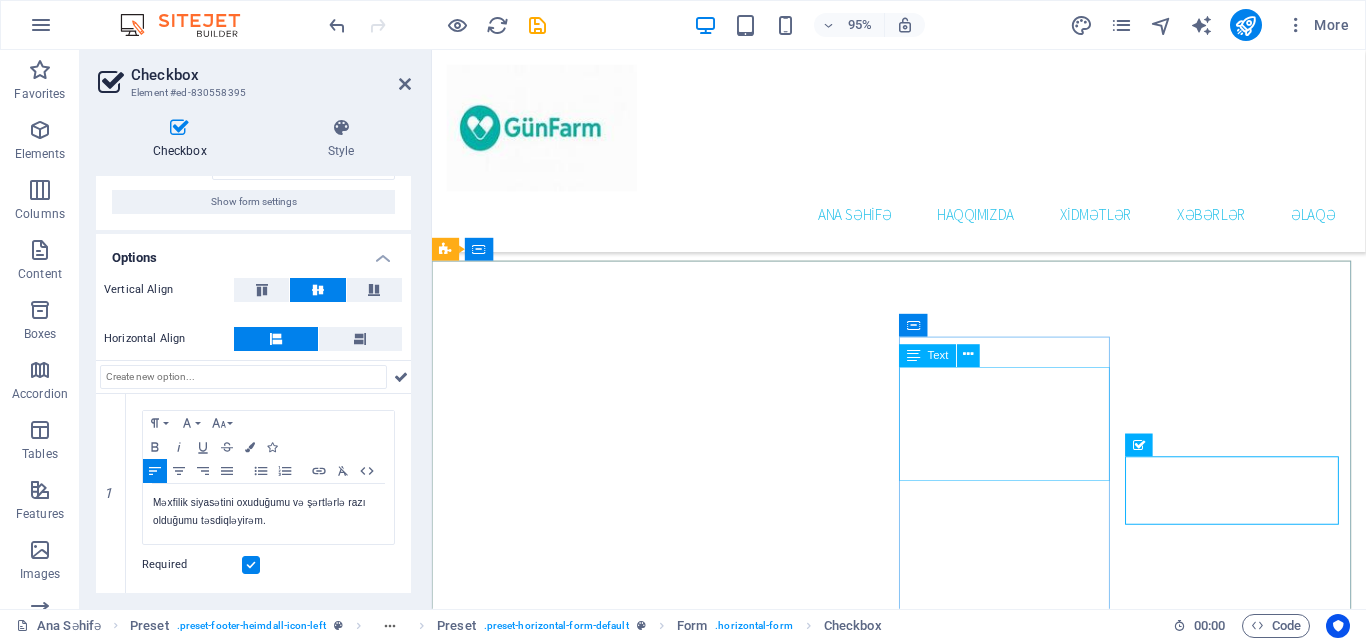 click on "Ana Səhifə Haqqımızda Xidmətlər Xəbərlər Məxfilik" at bounding box center (561, 3260) 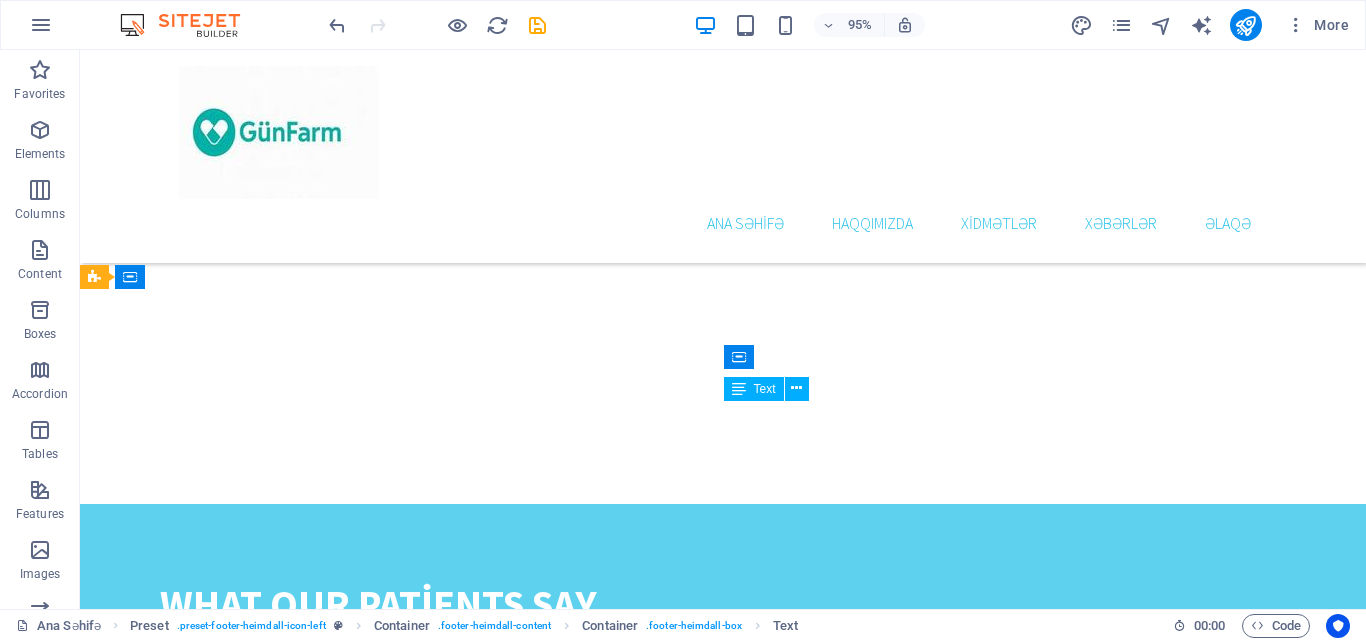 scroll, scrollTop: 3532, scrollLeft: 0, axis: vertical 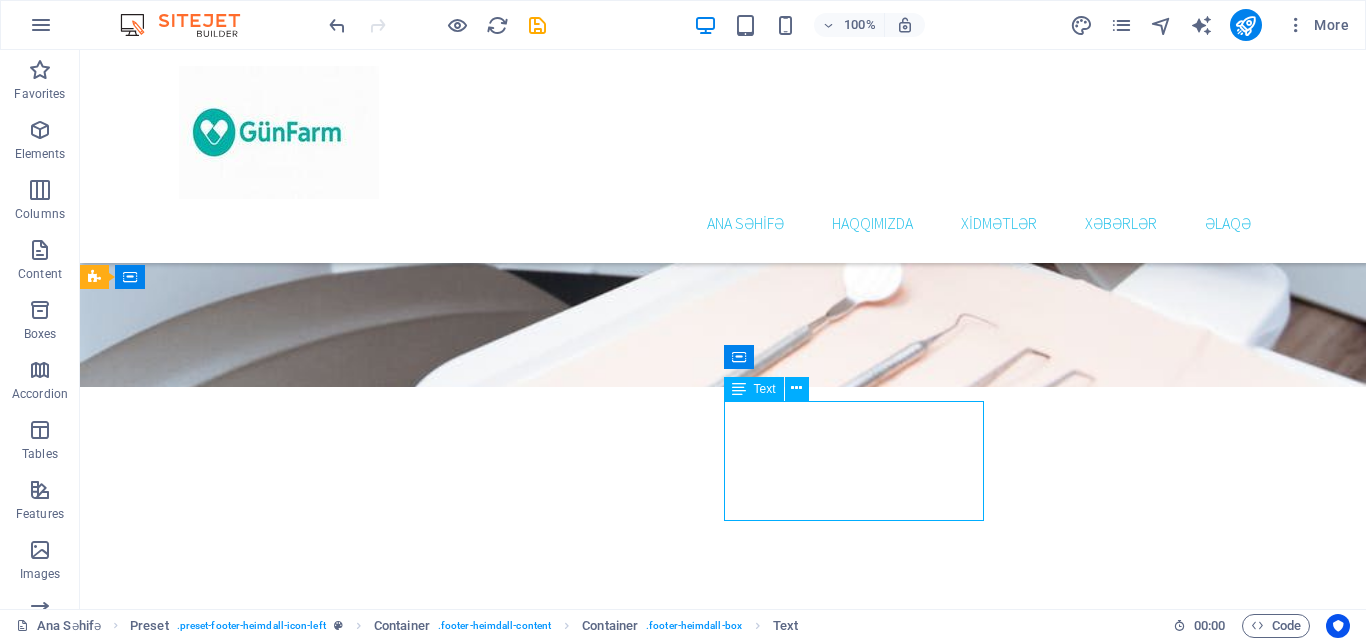 click on "Ana Səhifə Haqqımızda Xidmətlər Xəbərlər Məxfilik" at bounding box center (226, 3343) 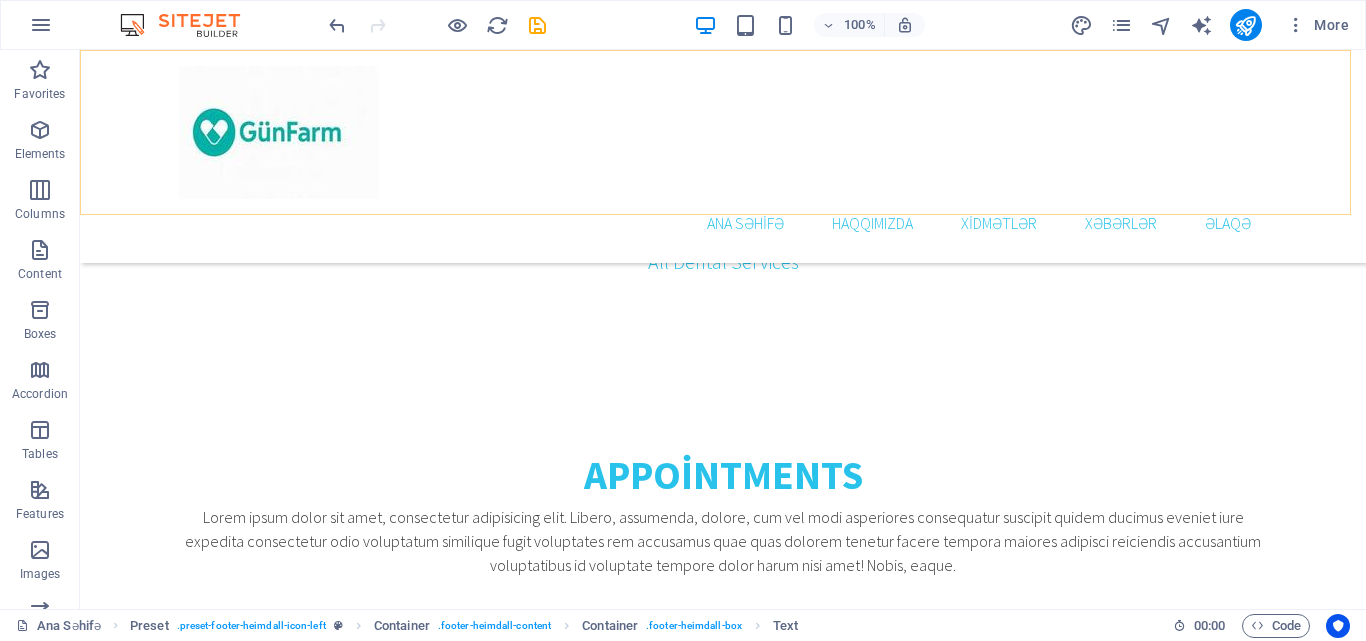scroll, scrollTop: 2332, scrollLeft: 0, axis: vertical 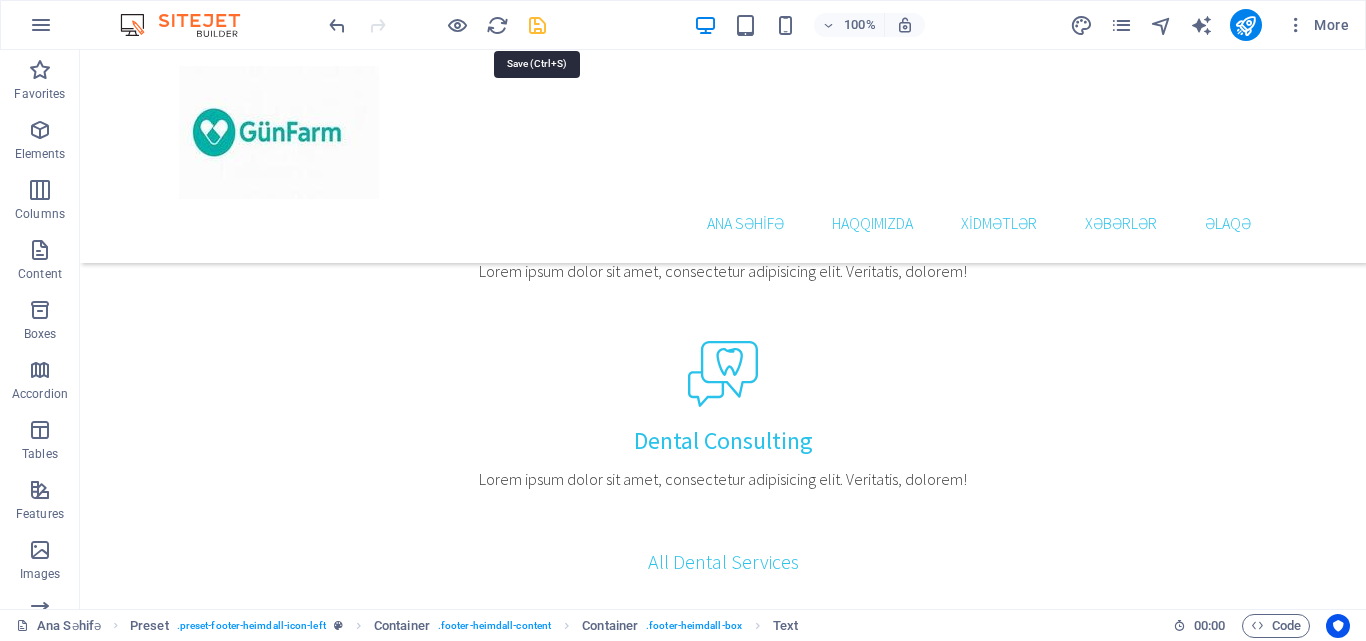 click at bounding box center (537, 25) 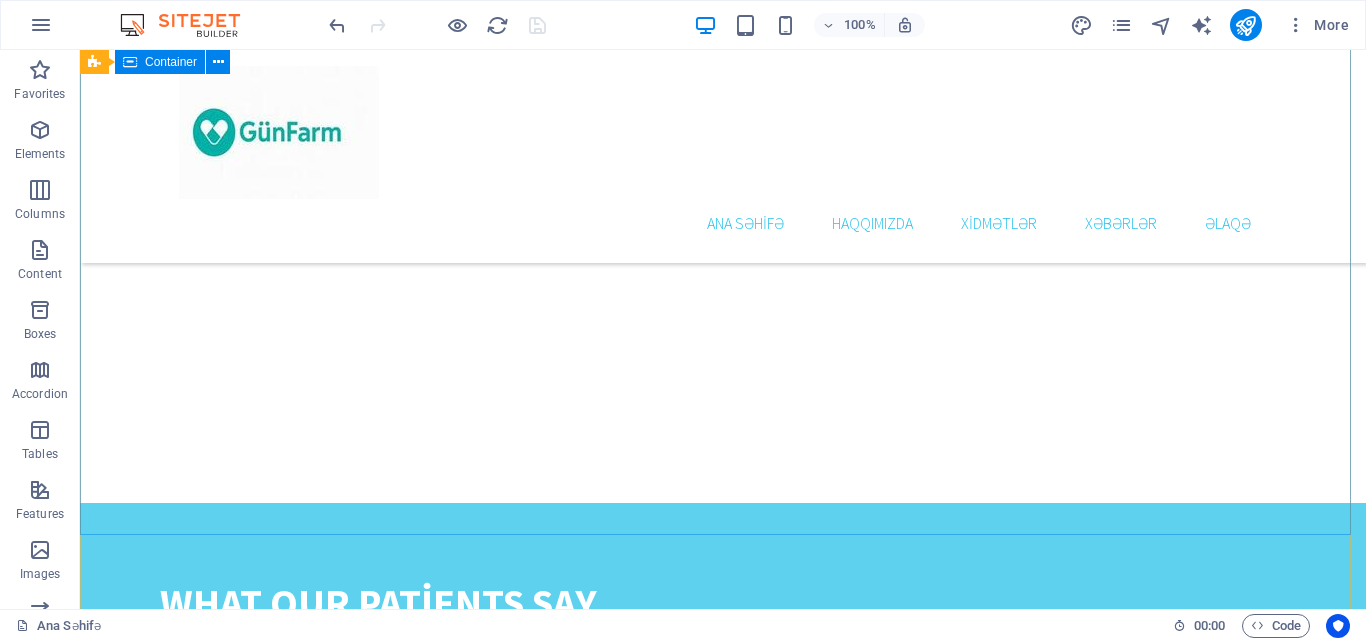 scroll, scrollTop: 4132, scrollLeft: 0, axis: vertical 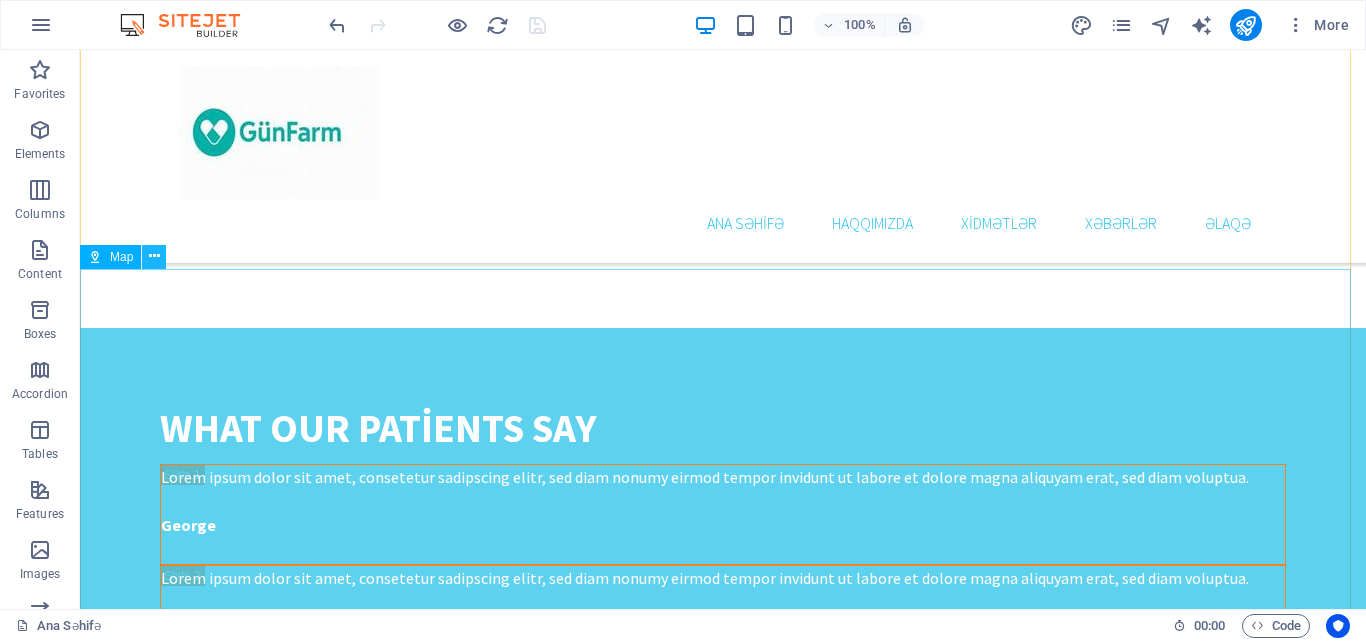 click at bounding box center [154, 256] 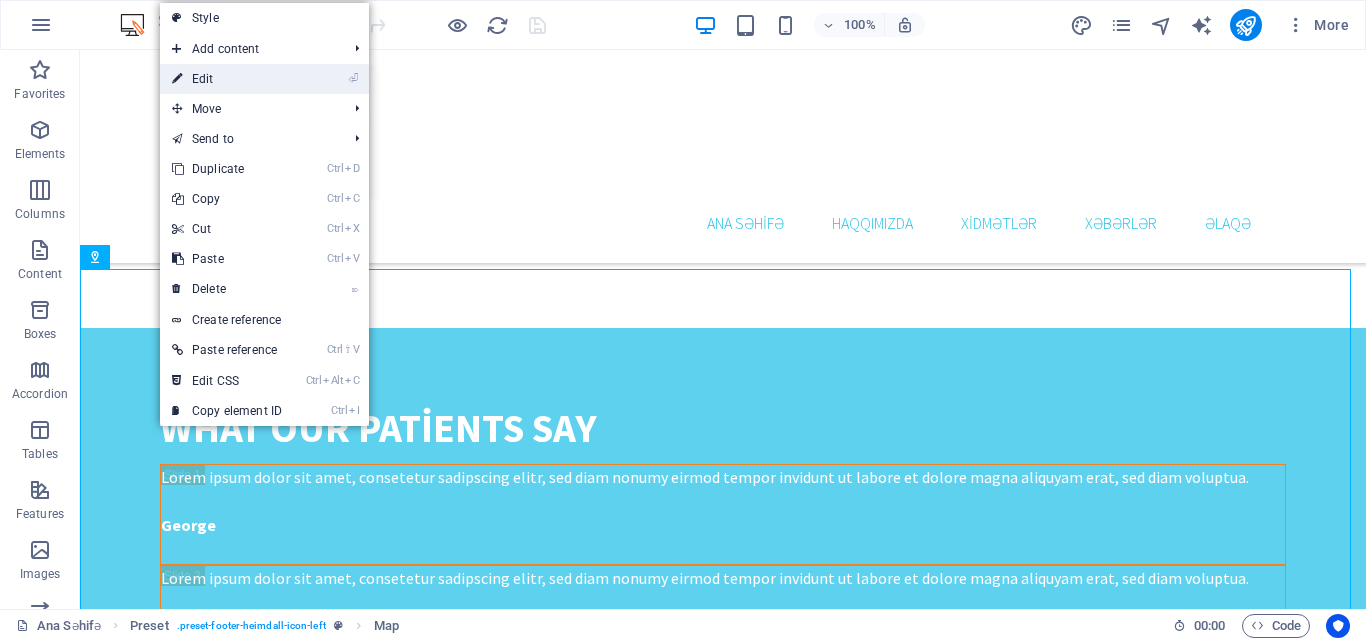 click on "⏎  Edit" at bounding box center [227, 79] 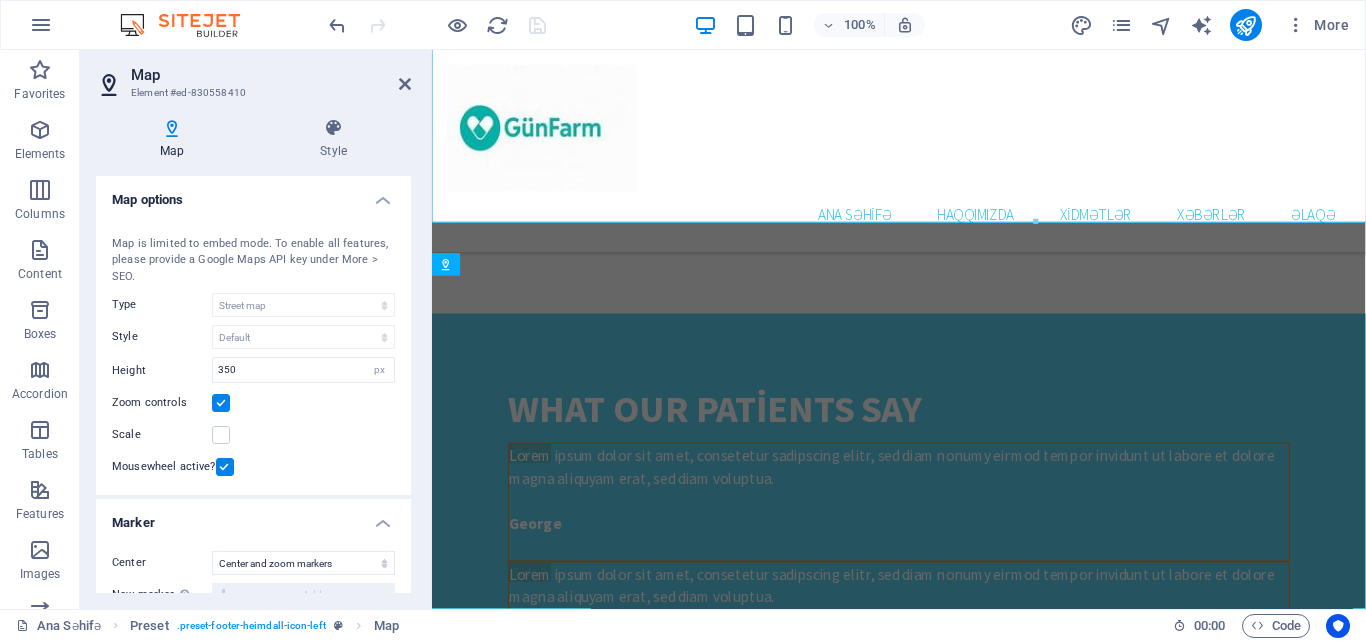 scroll, scrollTop: 4519, scrollLeft: 0, axis: vertical 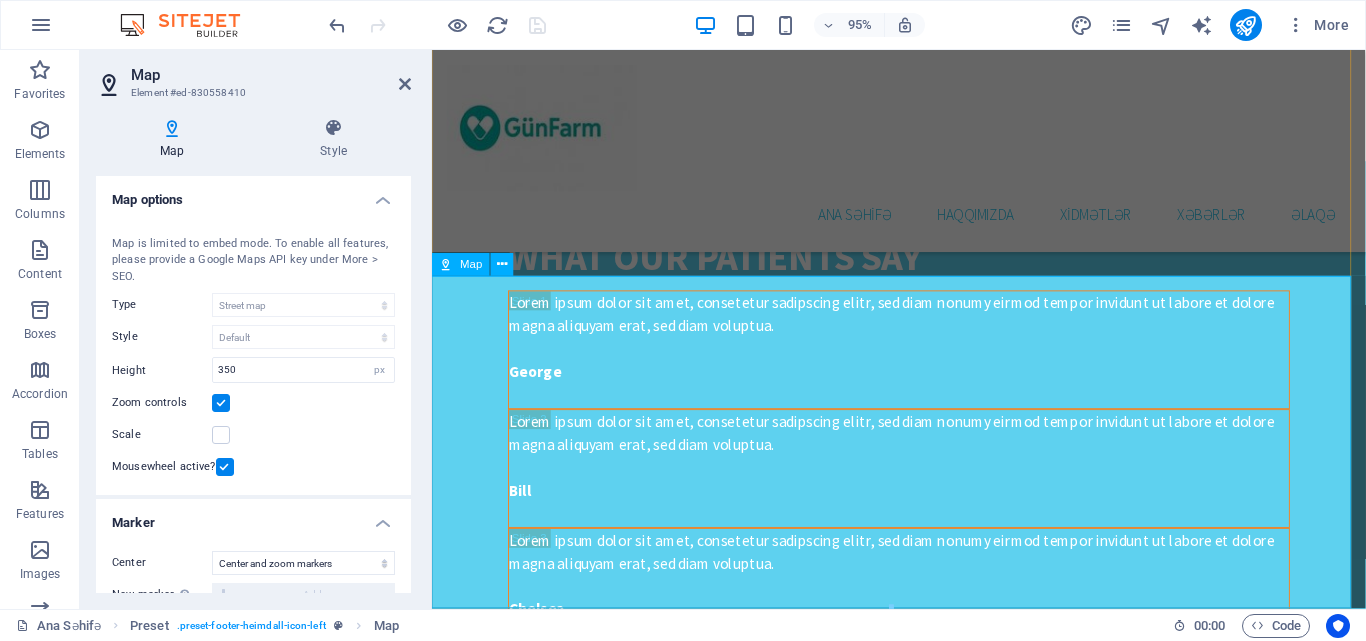 click at bounding box center (923, 3488) 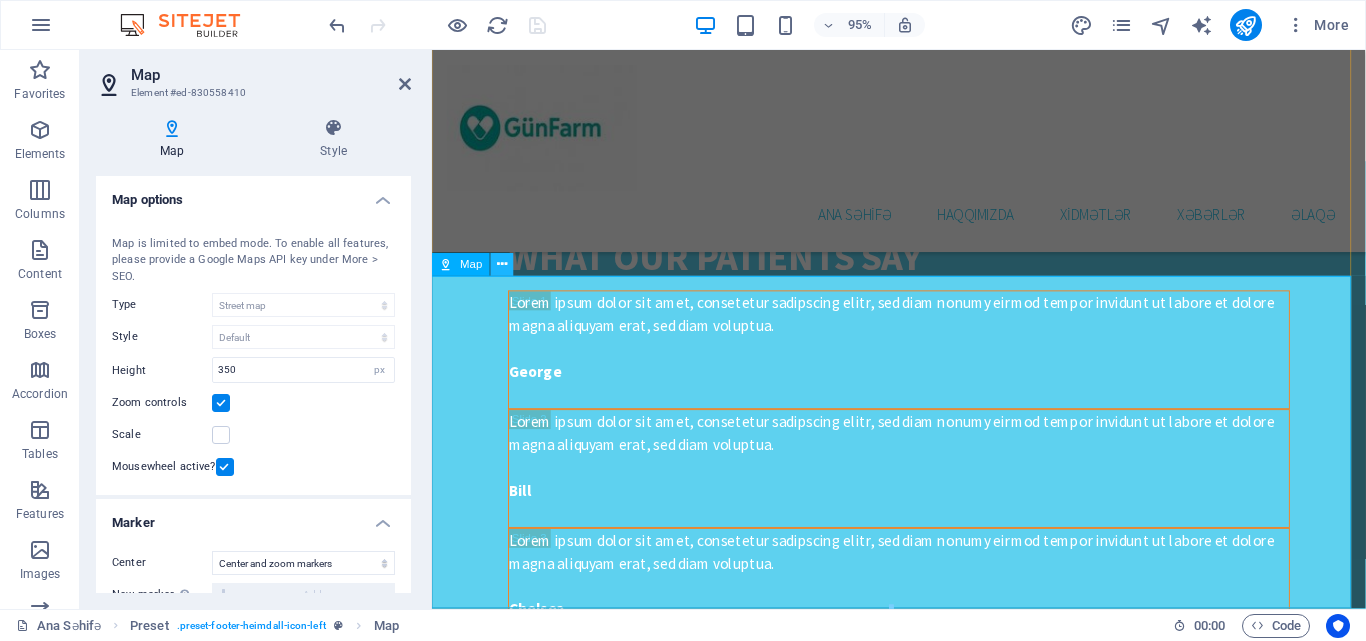 click at bounding box center [502, 265] 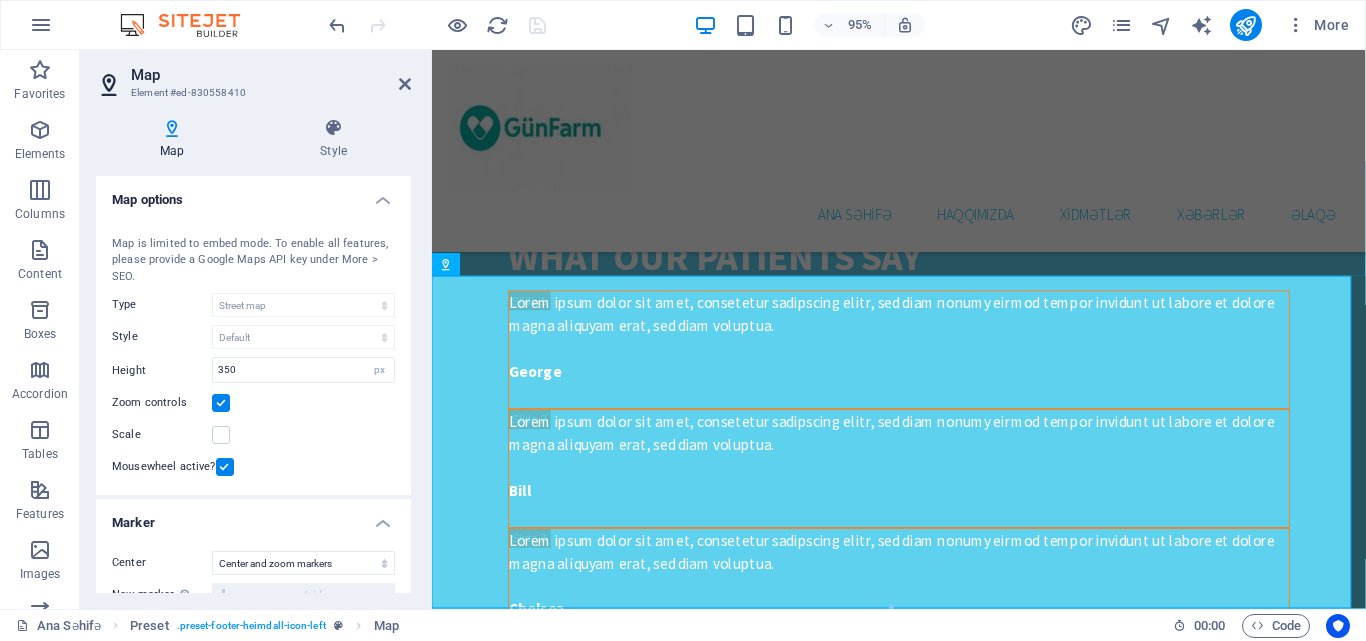 click at bounding box center [172, 128] 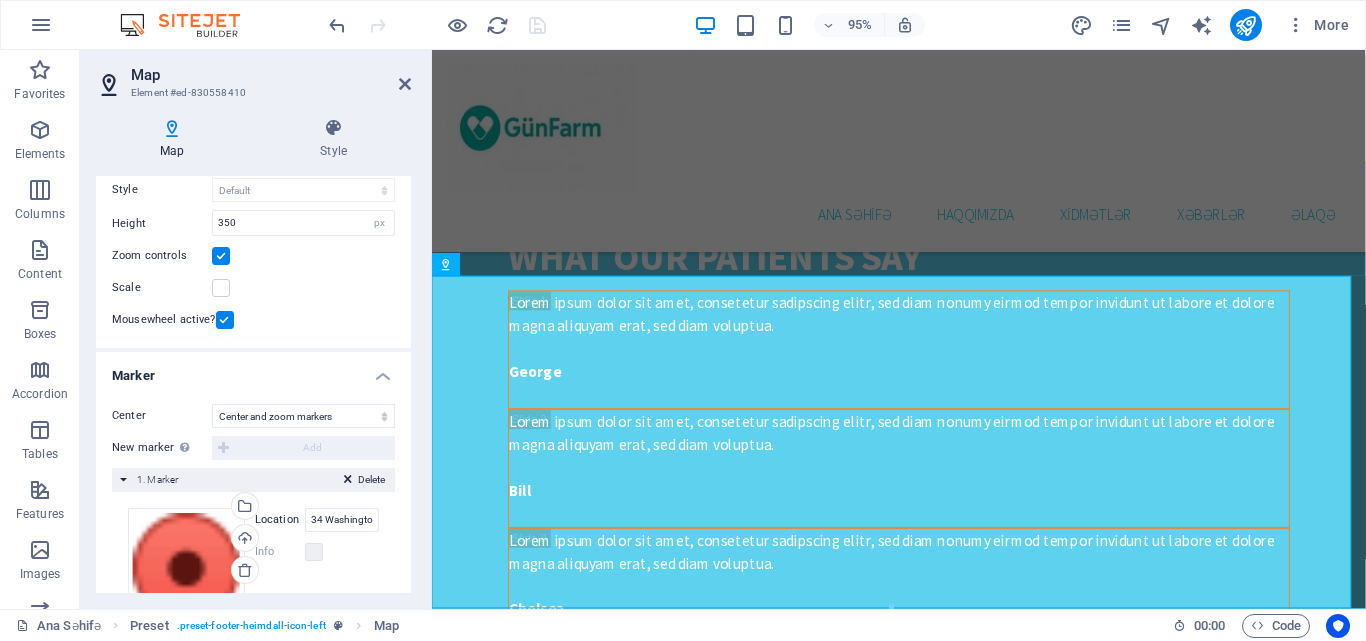 scroll, scrollTop: 200, scrollLeft: 0, axis: vertical 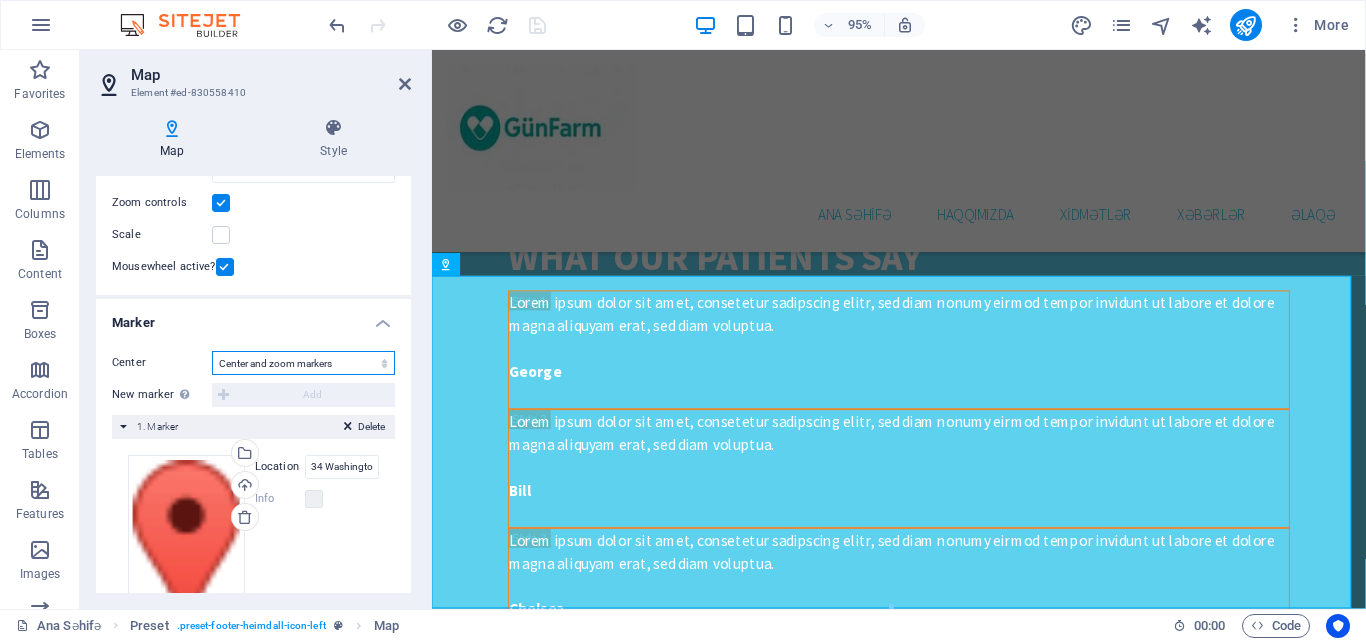 click on "Don't center Center markers Center and zoom markers" at bounding box center [303, 363] 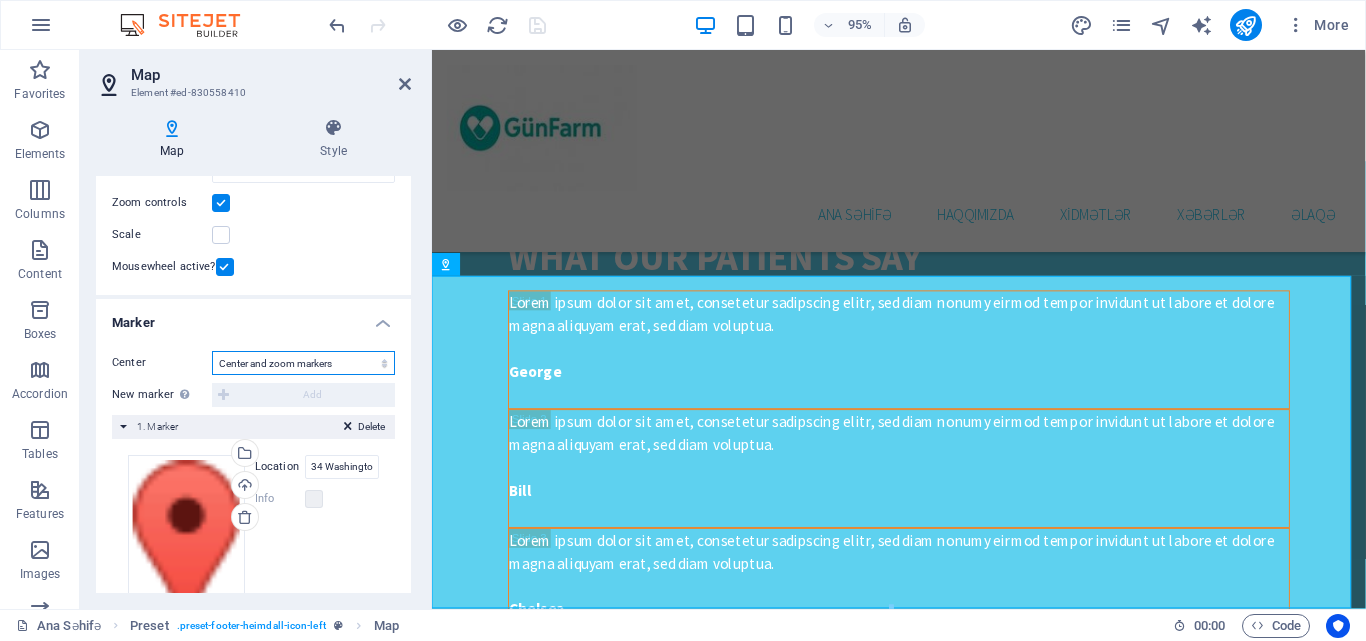 scroll, scrollTop: 294, scrollLeft: 0, axis: vertical 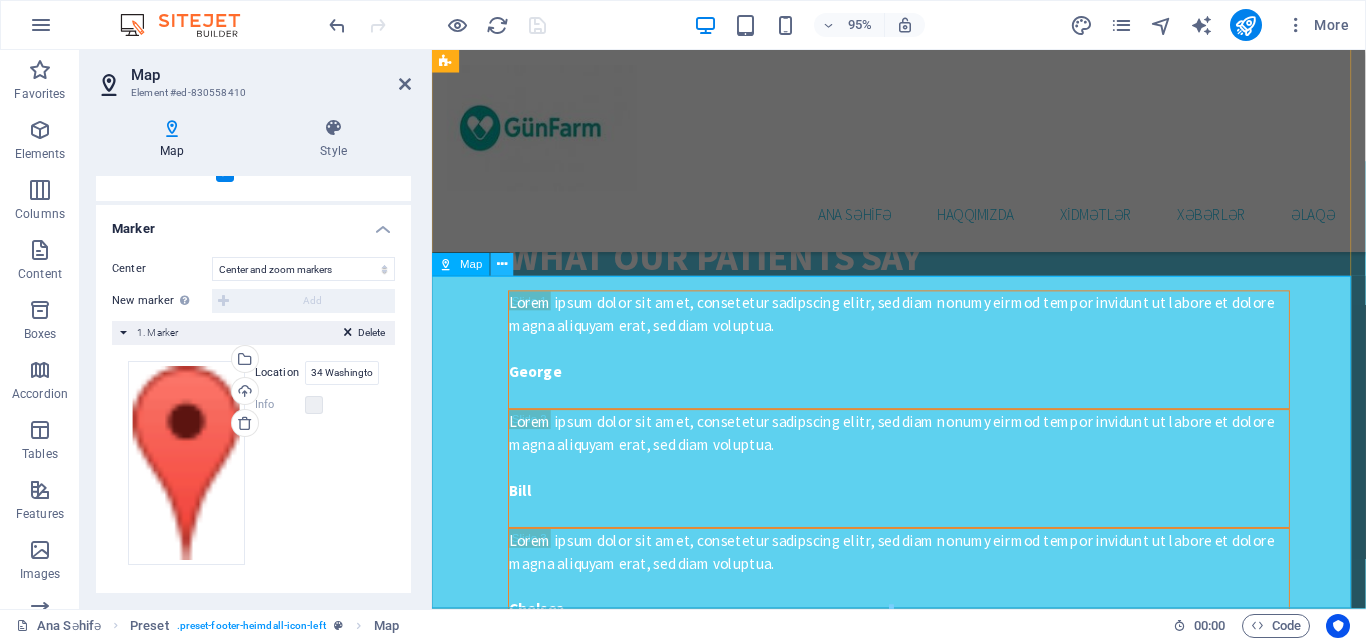 click at bounding box center [502, 265] 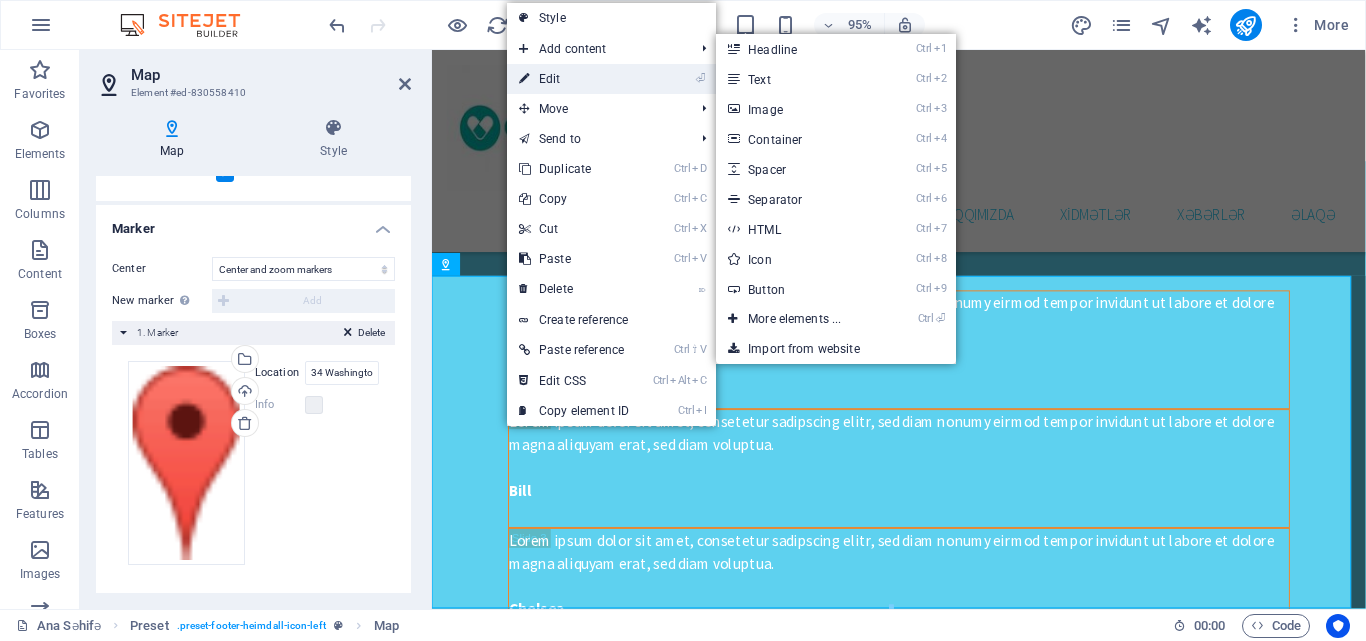 click on "⏎  Edit" at bounding box center [574, 79] 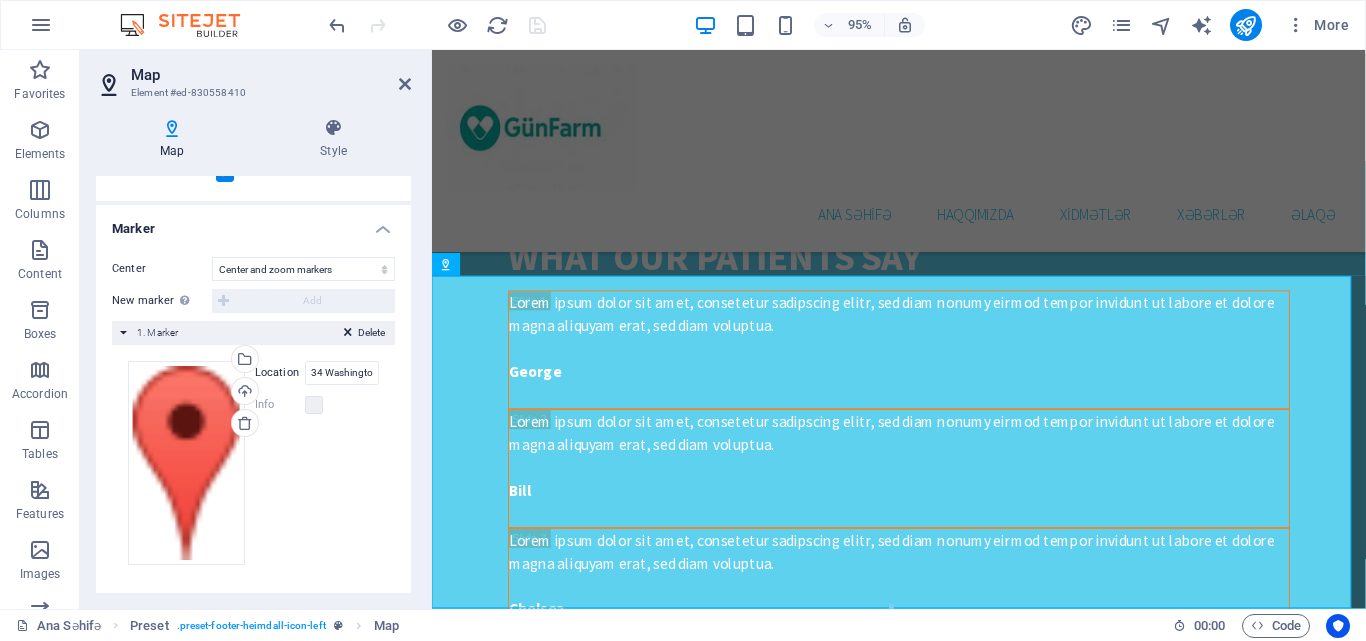 scroll, scrollTop: 0, scrollLeft: 0, axis: both 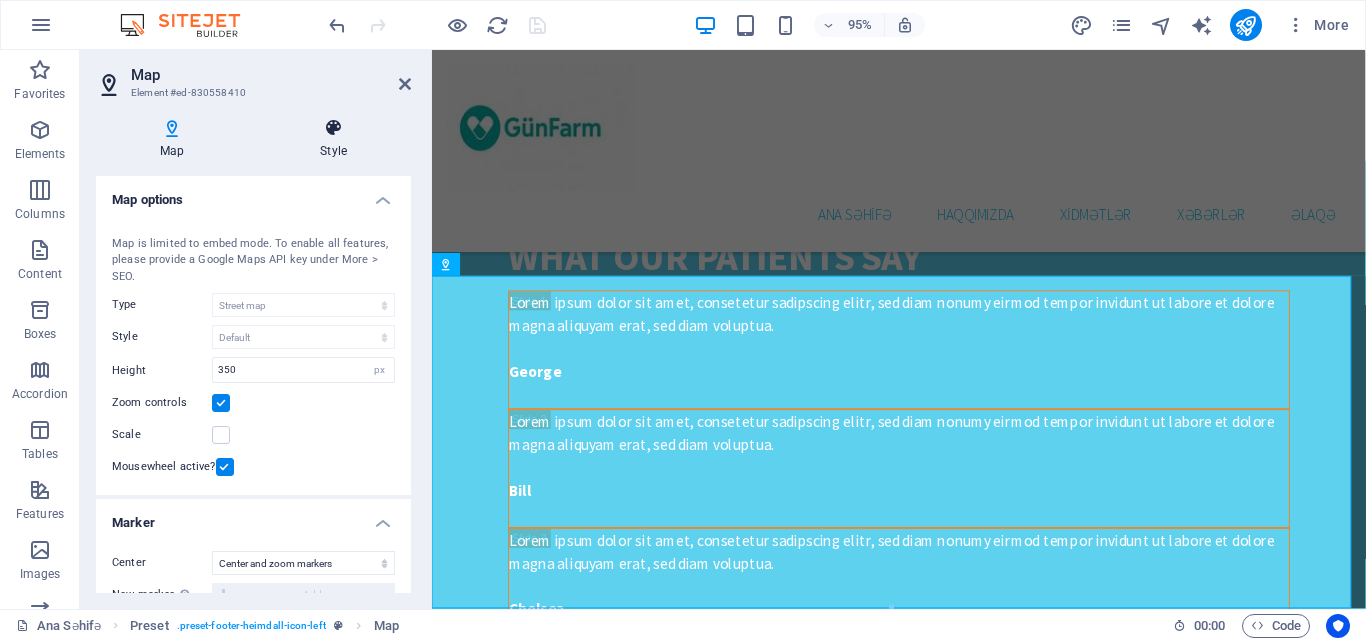 click at bounding box center (333, 128) 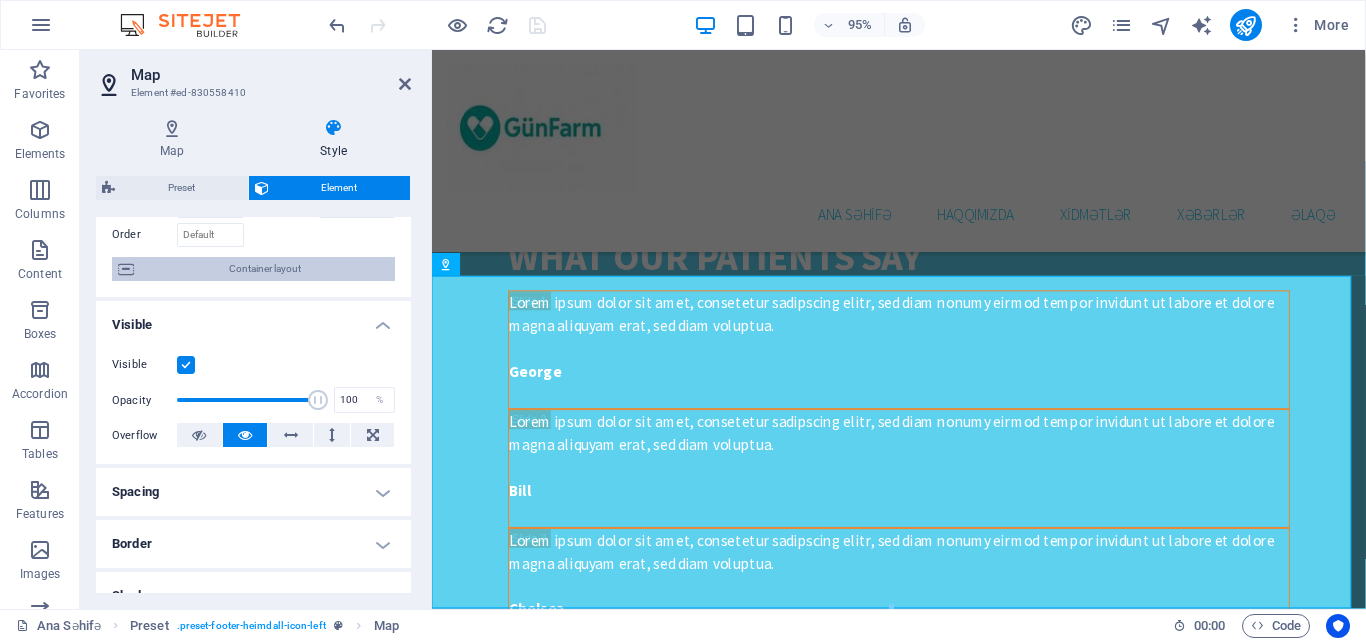 scroll, scrollTop: 300, scrollLeft: 0, axis: vertical 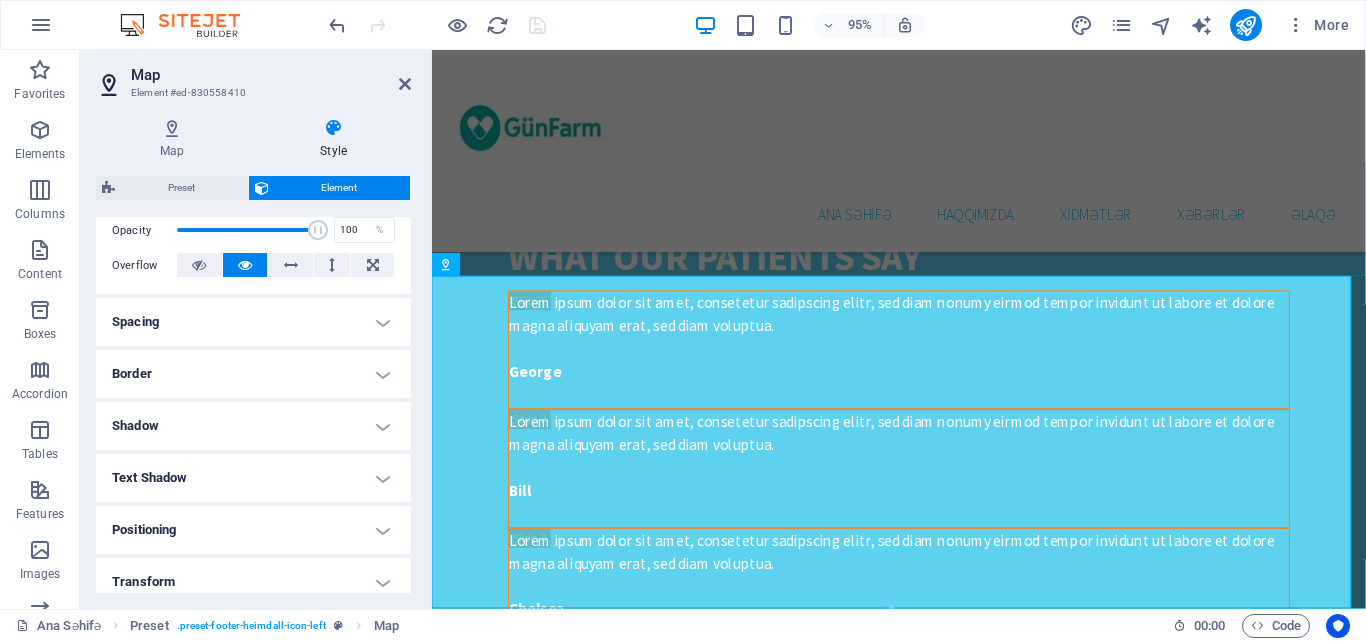 click on "Spacing" at bounding box center (253, 322) 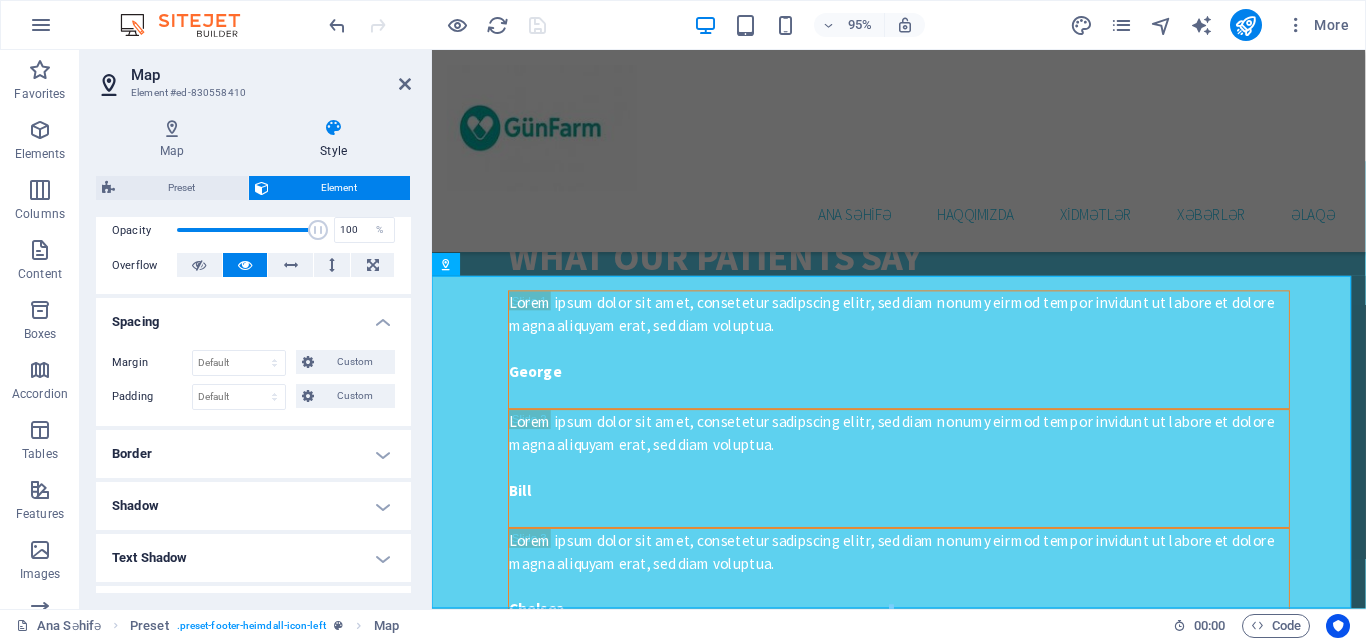 click on "Spacing" at bounding box center [253, 316] 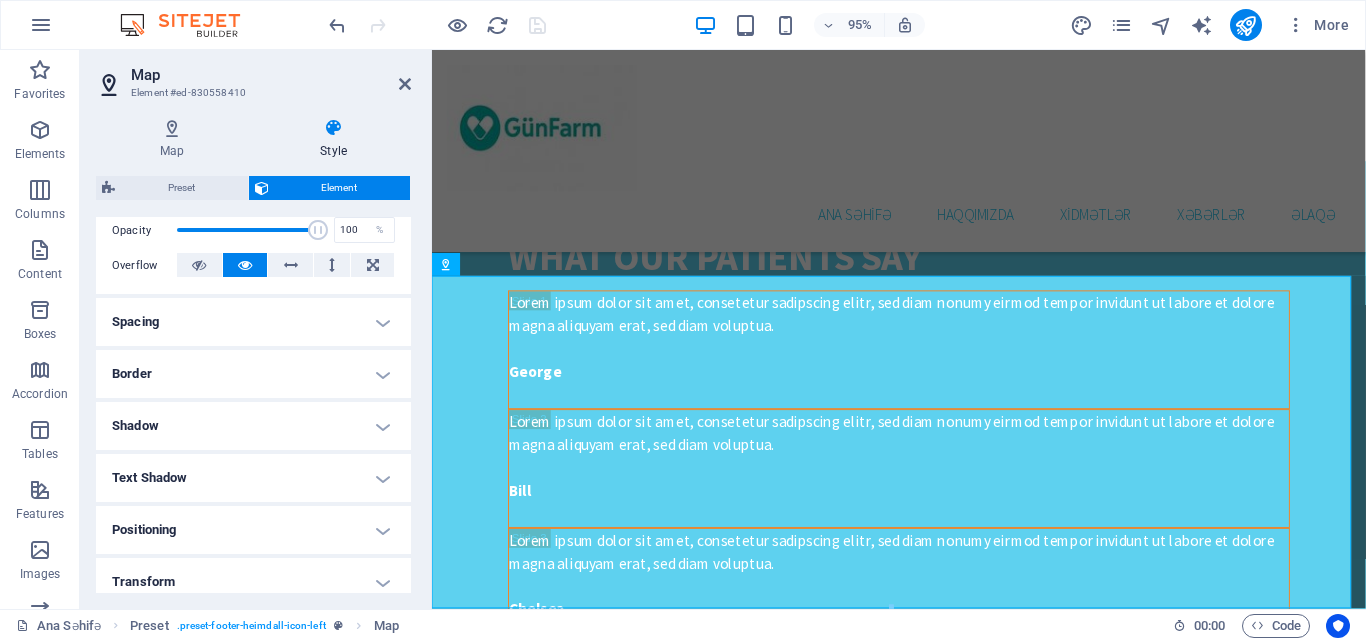 click on "Border" at bounding box center (253, 374) 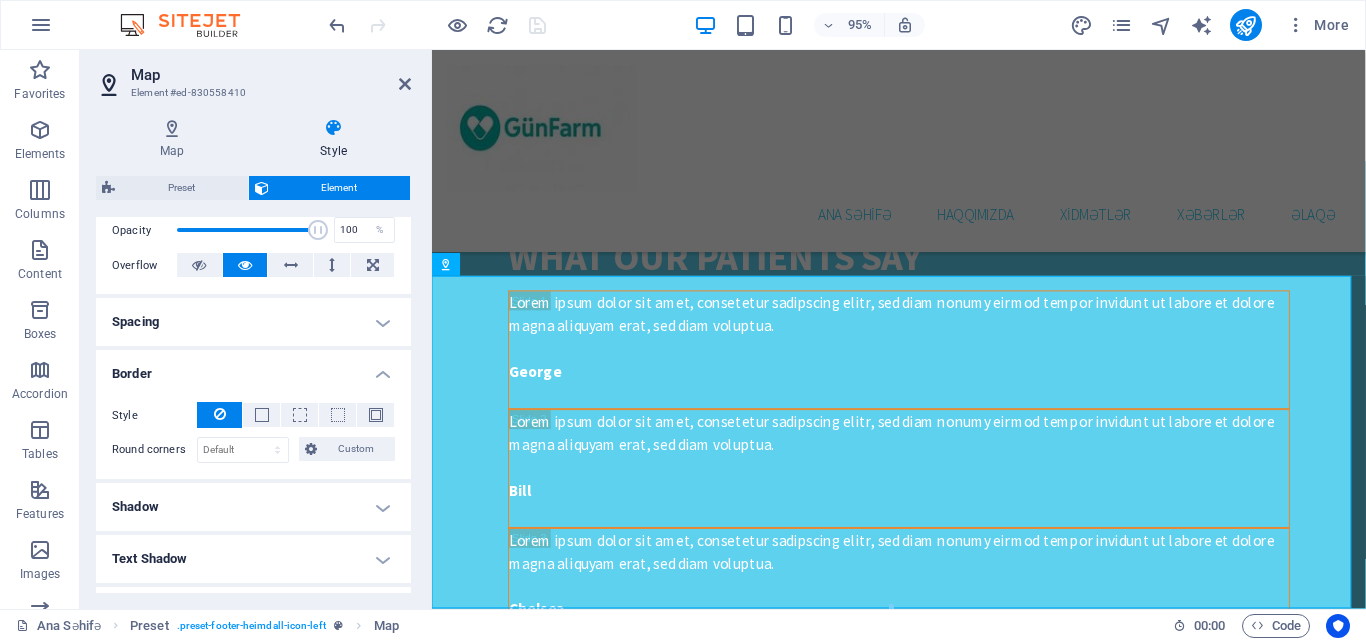 click on "Border" at bounding box center (253, 368) 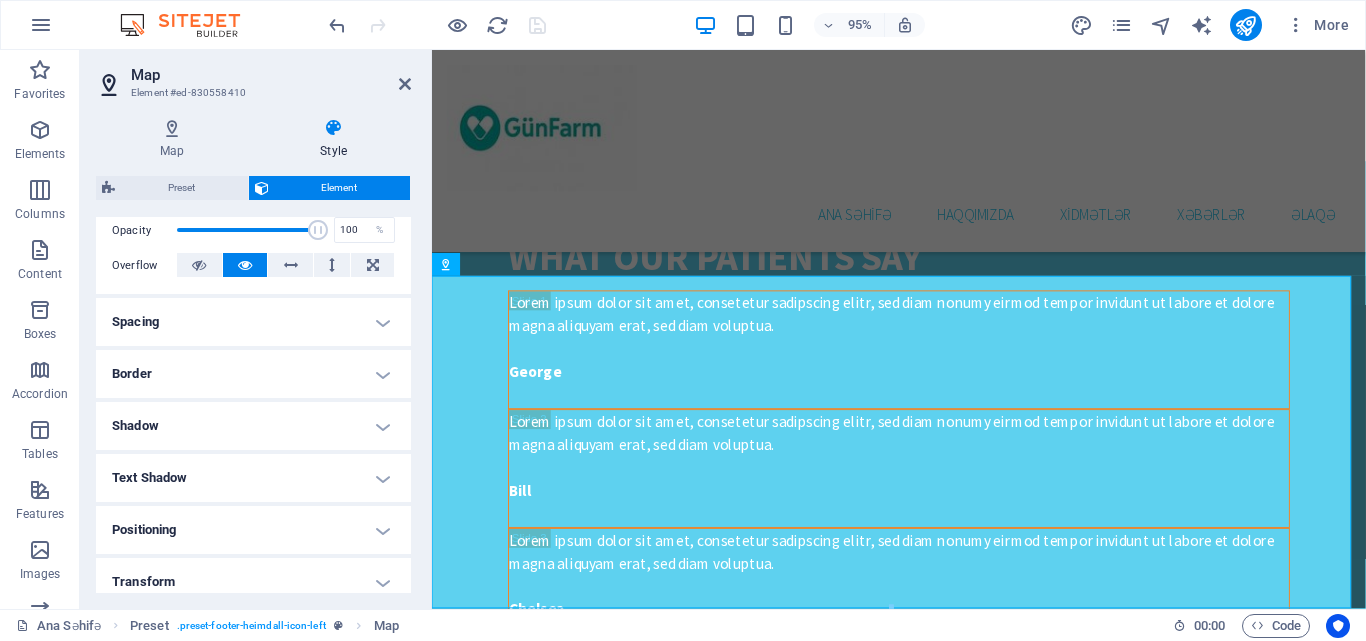 click on "Shadow" at bounding box center [253, 426] 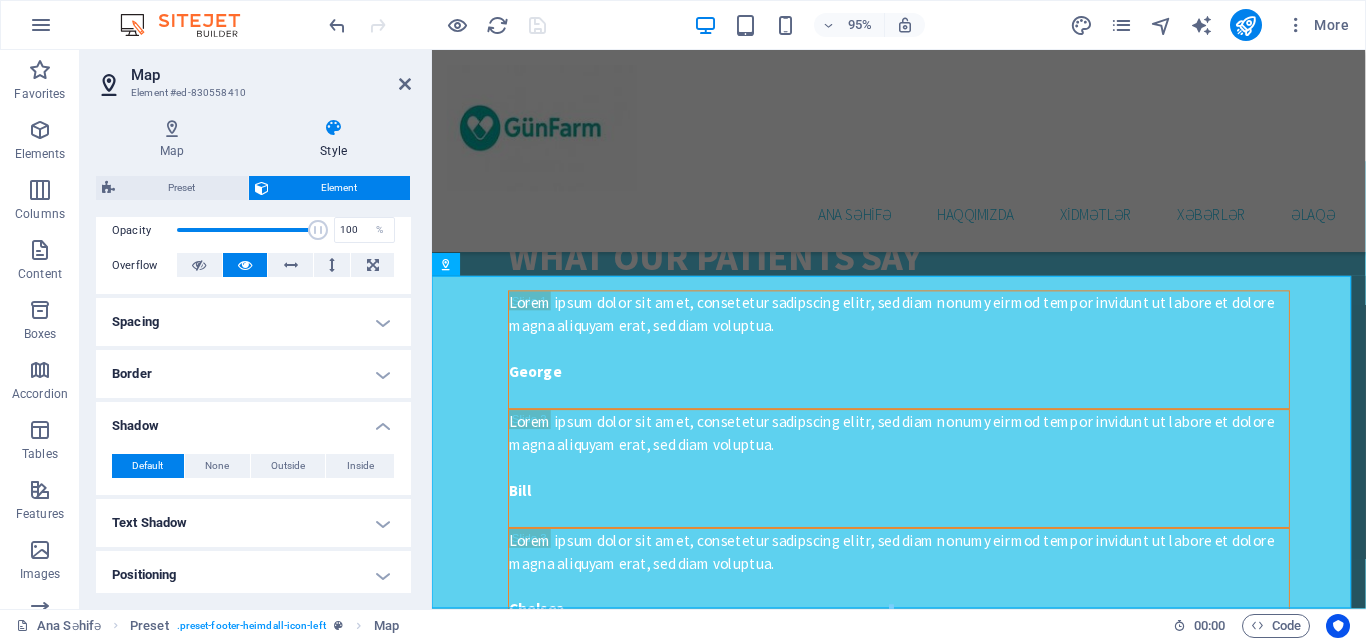 click on "Shadow" at bounding box center (253, 420) 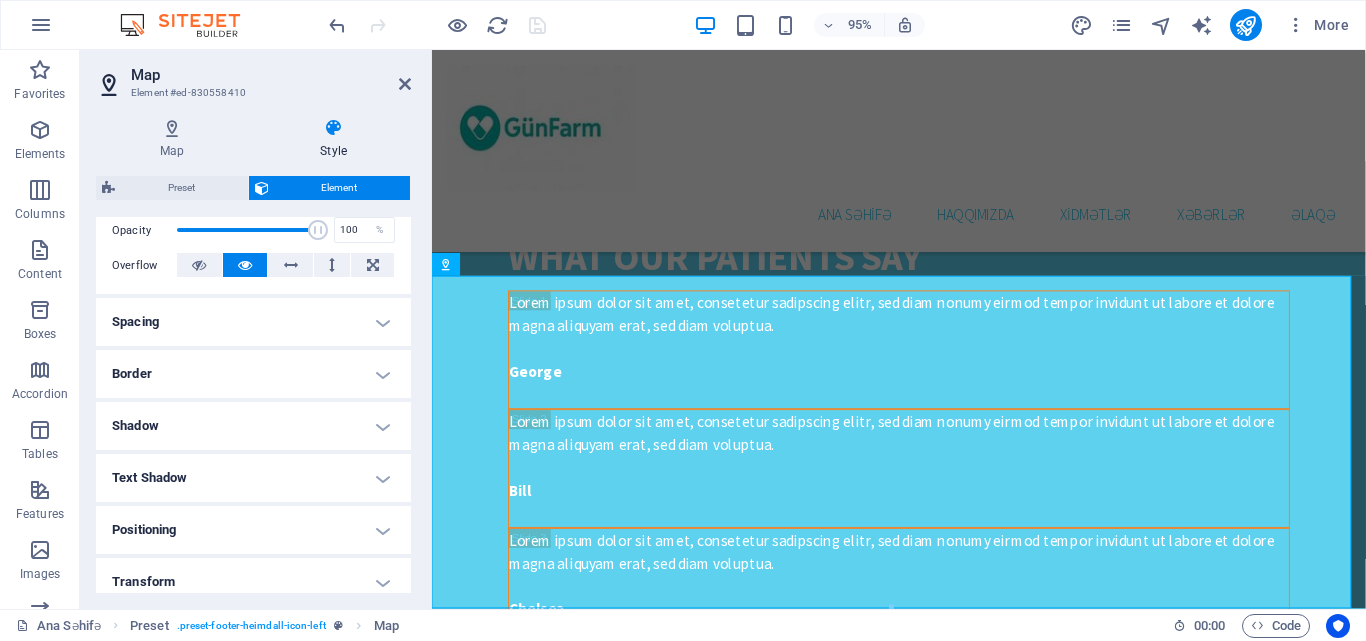 click on "Text Shadow" at bounding box center (253, 478) 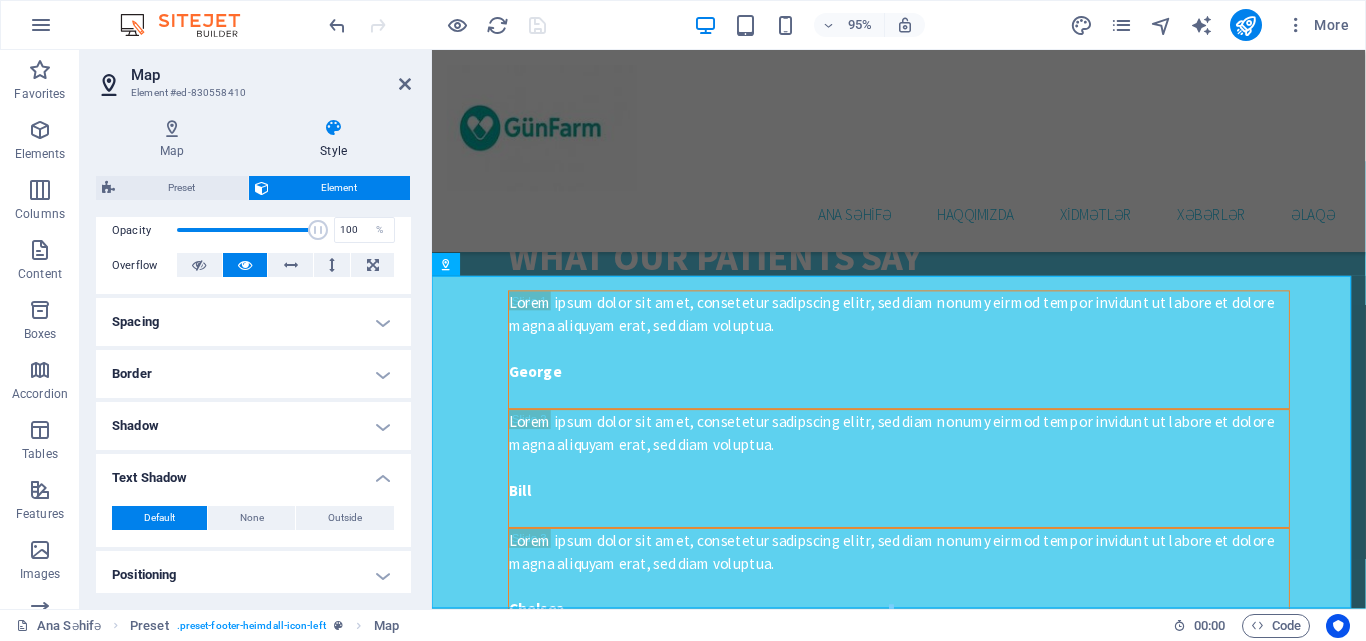 click on "Text Shadow" at bounding box center [253, 472] 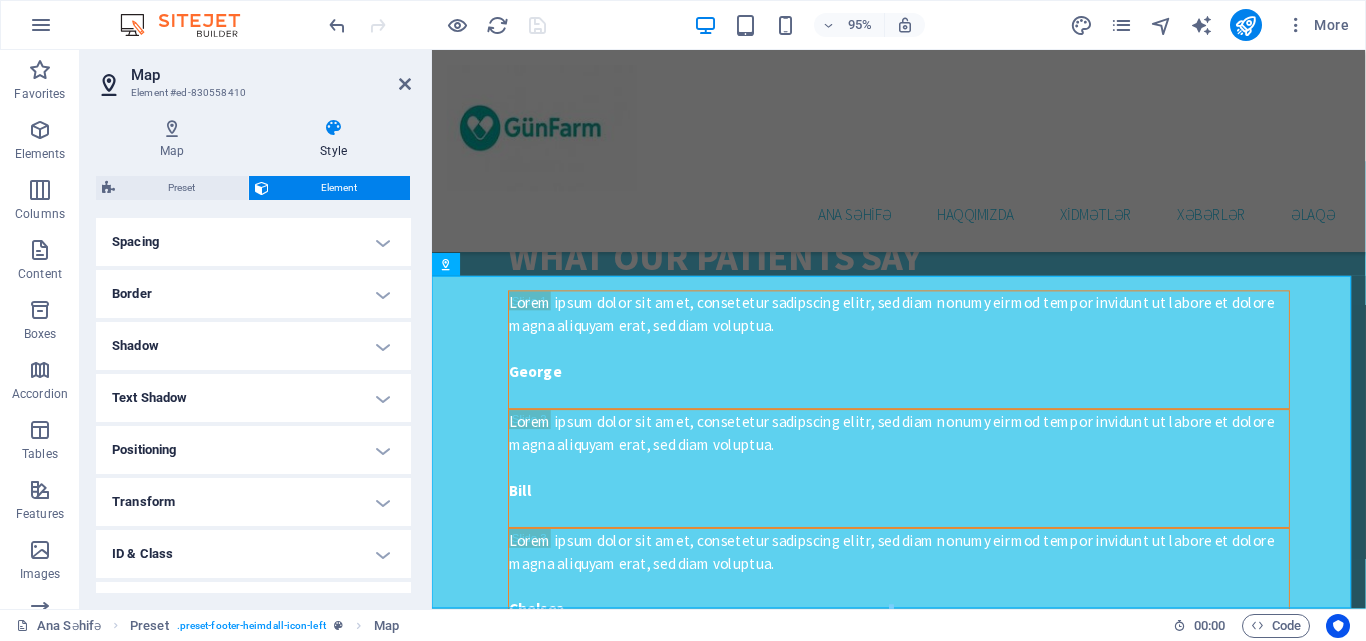 scroll, scrollTop: 469, scrollLeft: 0, axis: vertical 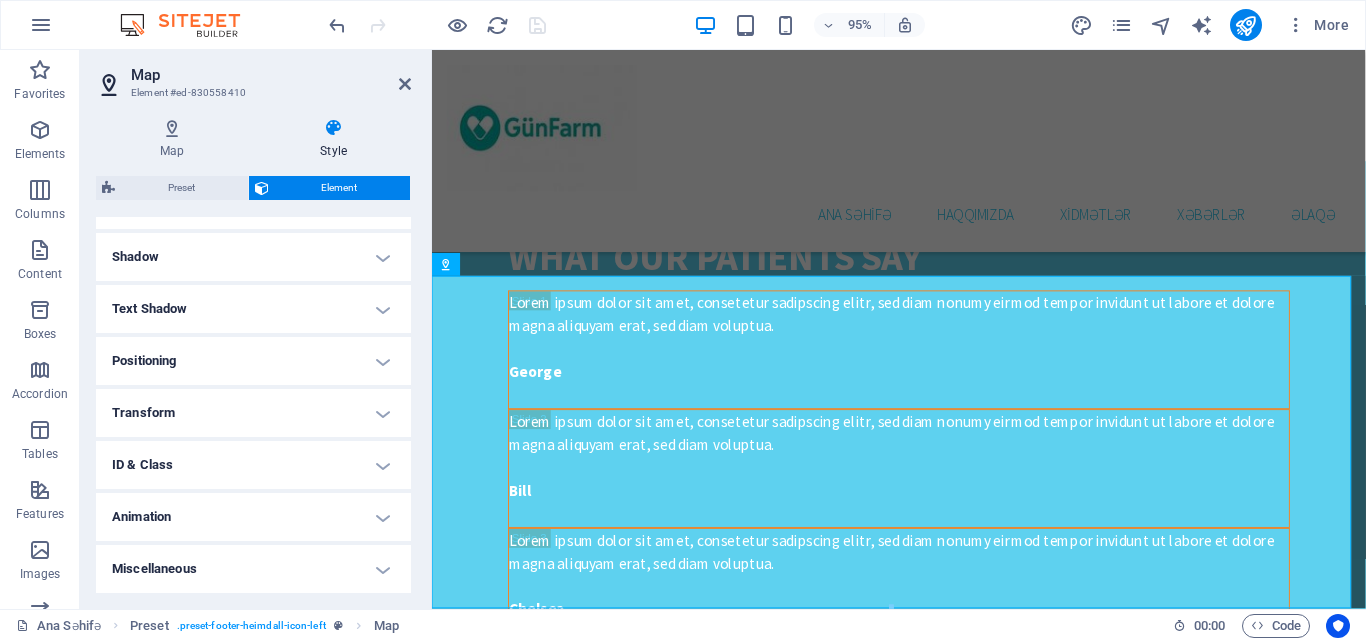 click on "Miscellaneous" at bounding box center (253, 569) 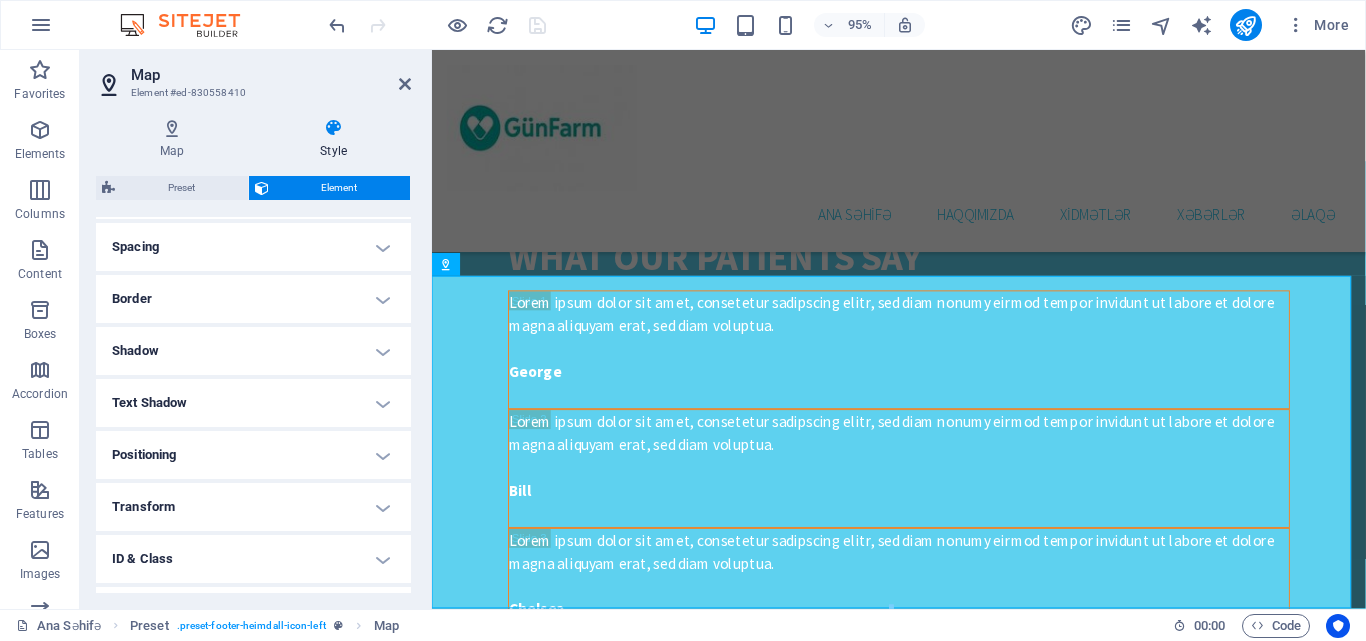 scroll, scrollTop: 193, scrollLeft: 0, axis: vertical 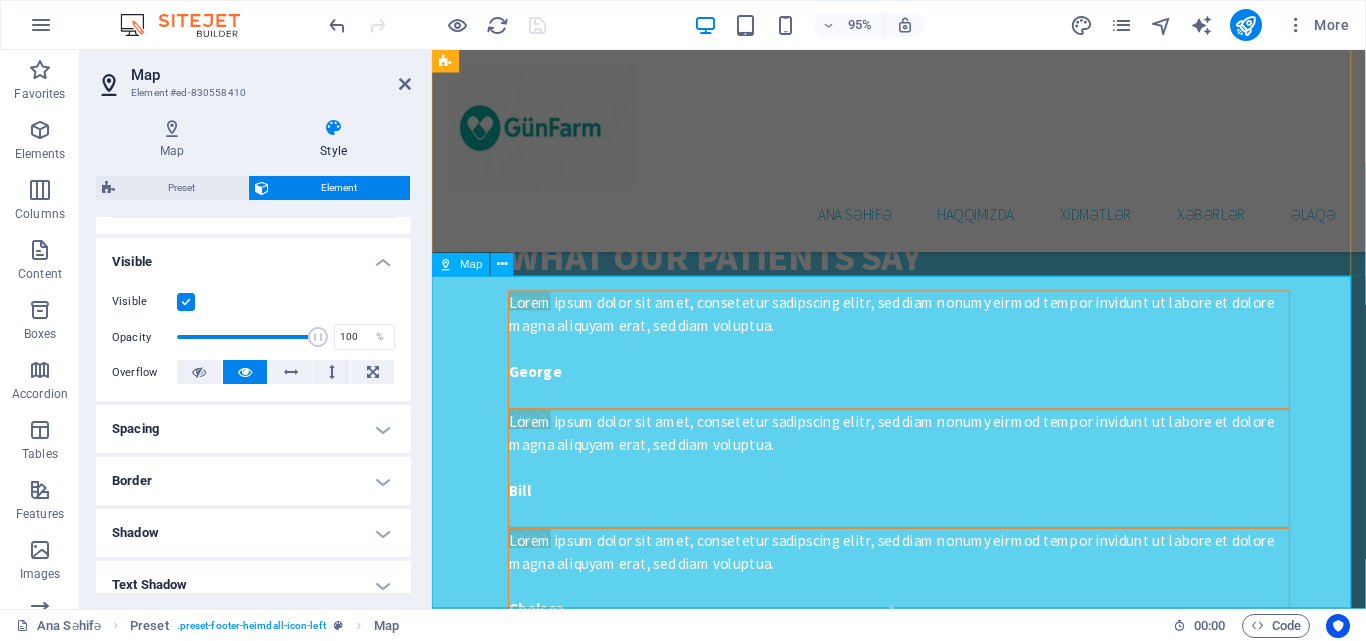 click at bounding box center (923, 3488) 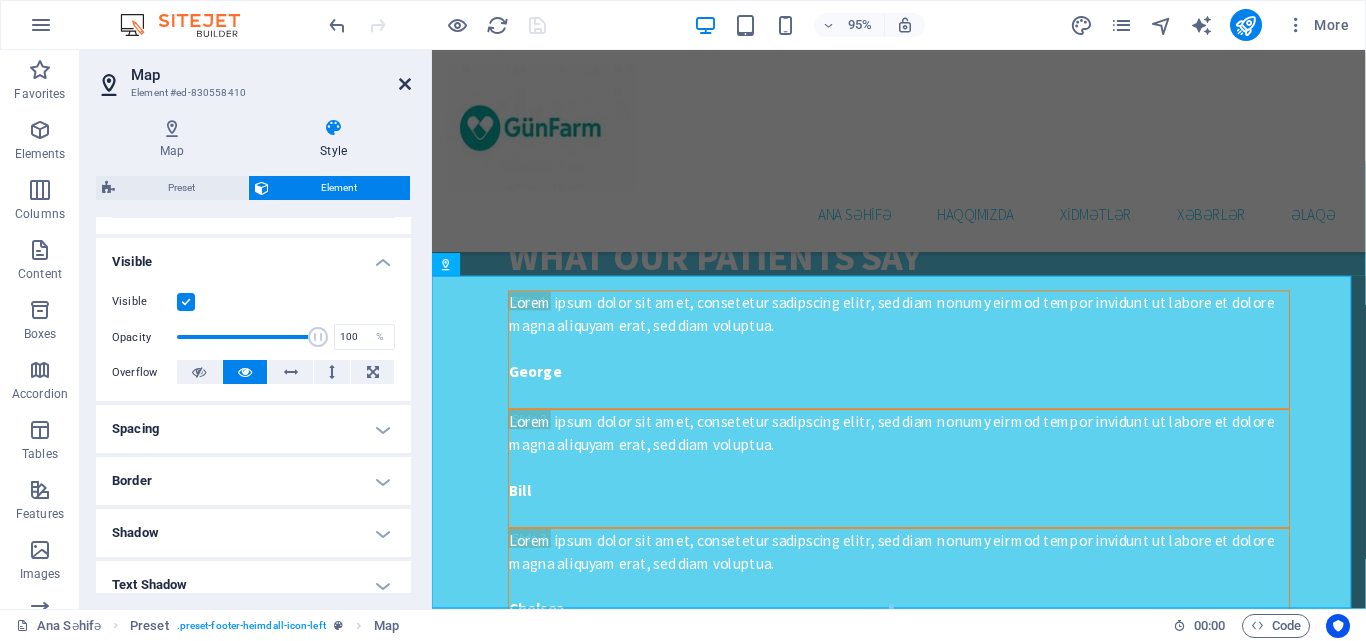 click at bounding box center (405, 84) 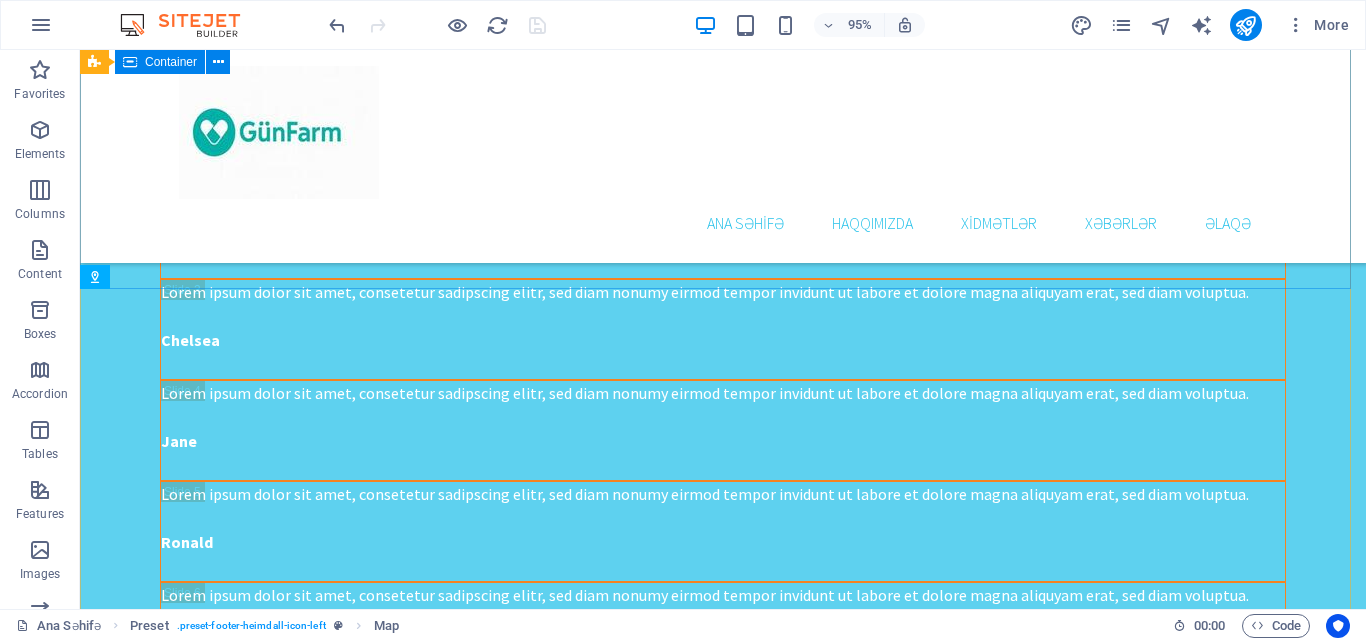scroll, scrollTop: 4112, scrollLeft: 0, axis: vertical 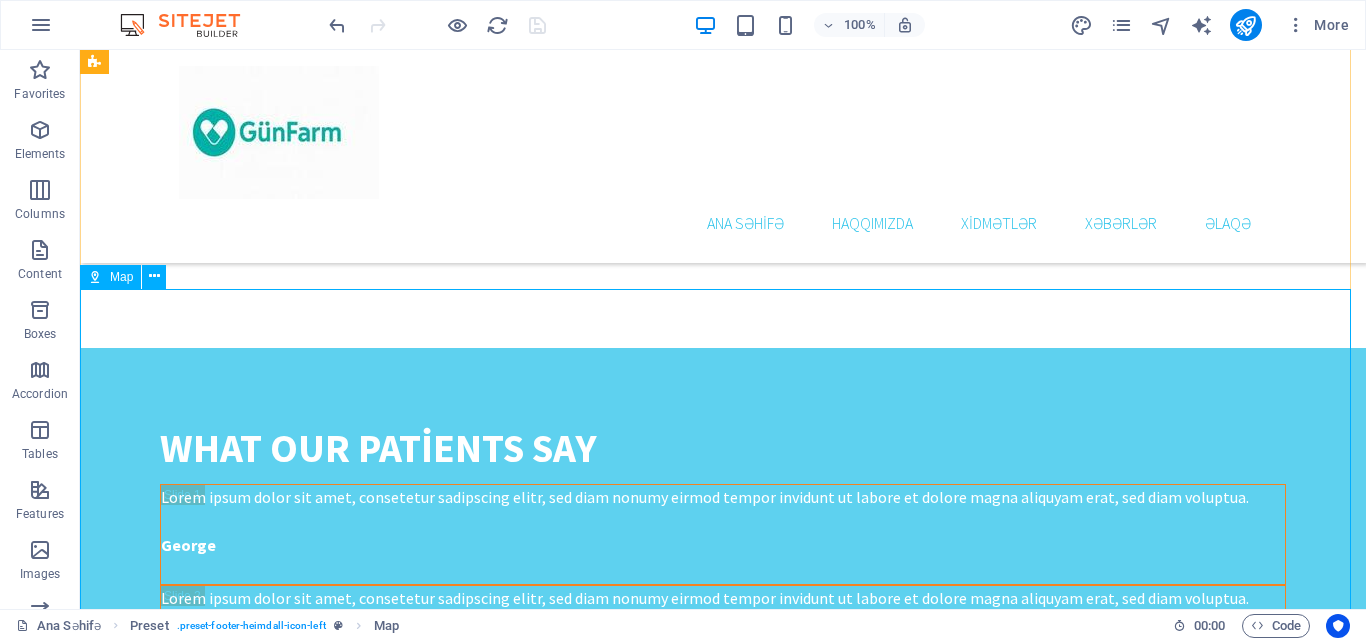 click at bounding box center [95, 277] 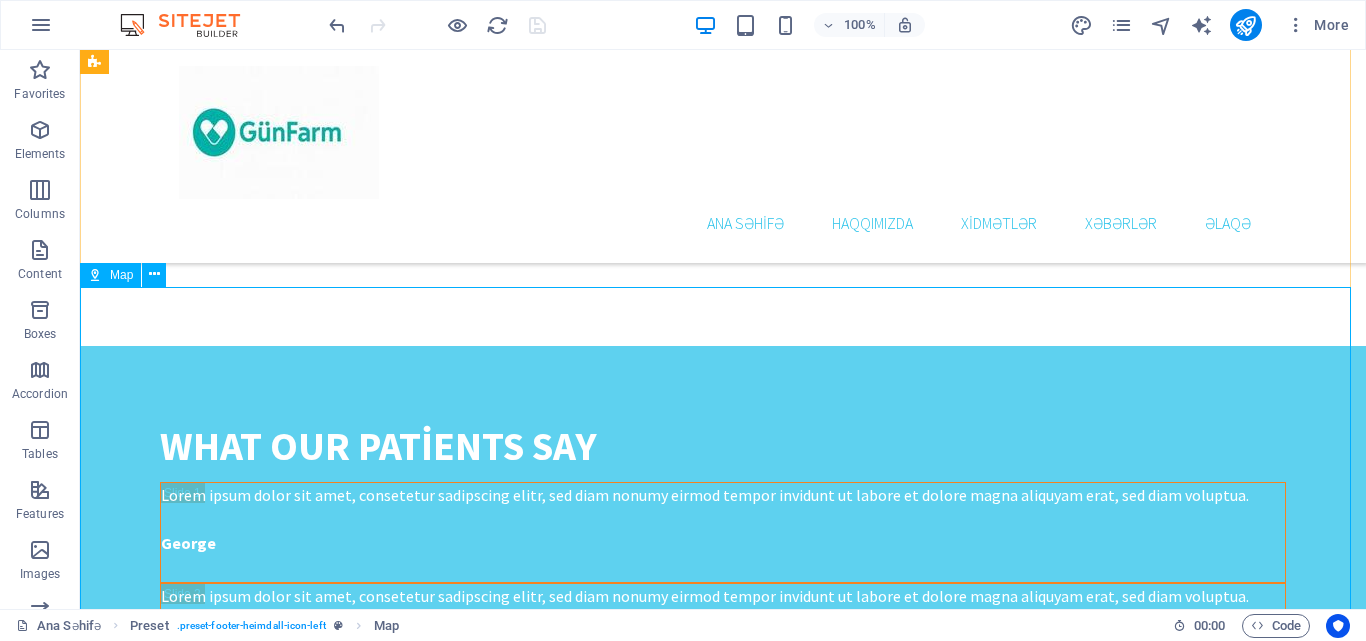 scroll, scrollTop: 4142, scrollLeft: 0, axis: vertical 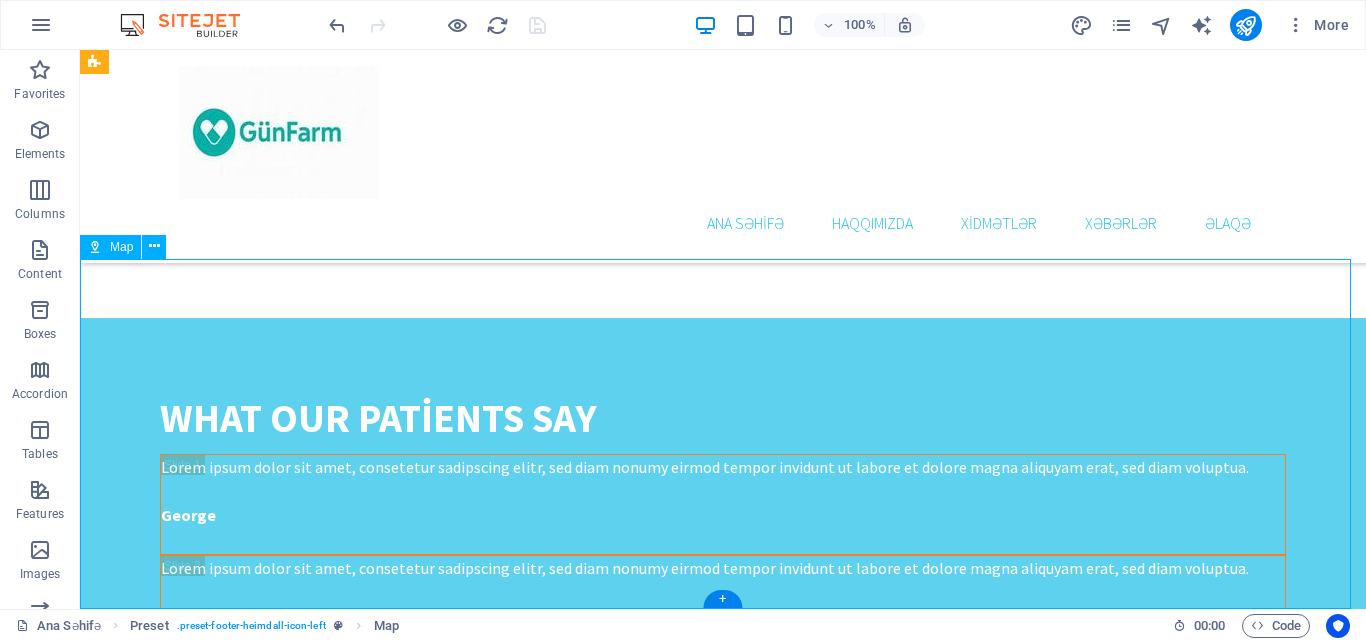 drag, startPoint x: 465, startPoint y: 342, endPoint x: 663, endPoint y: 428, distance: 215.87033 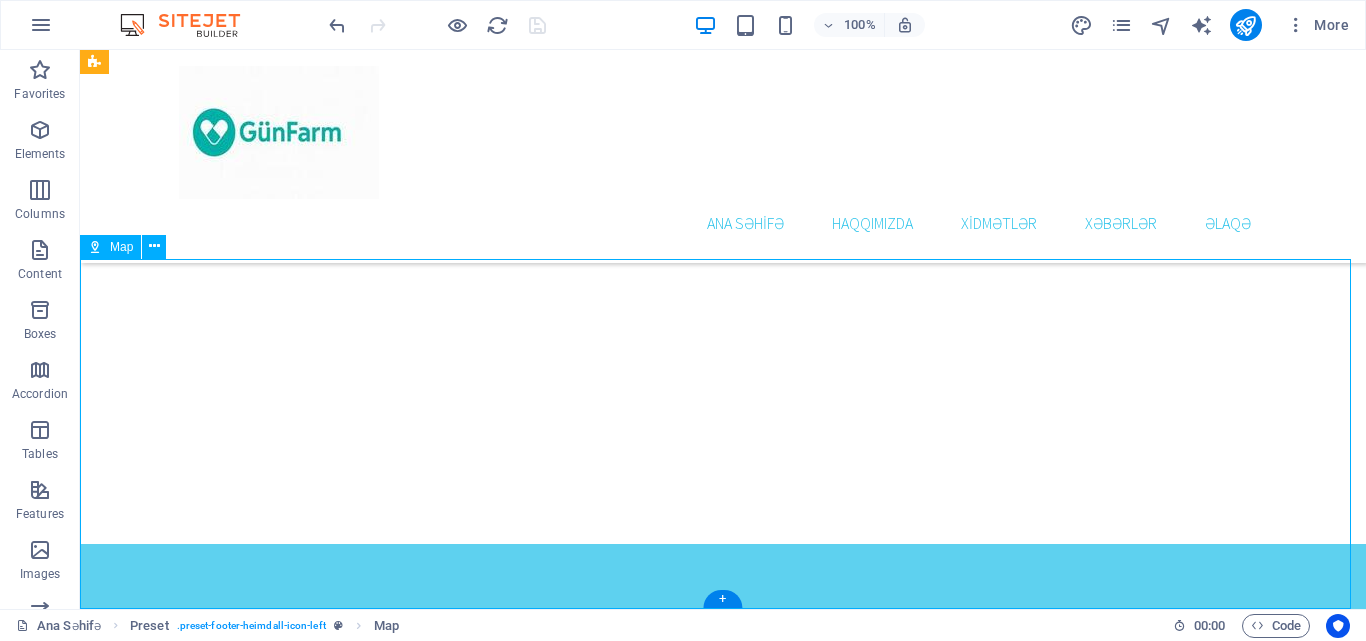 scroll, scrollTop: 4519, scrollLeft: 0, axis: vertical 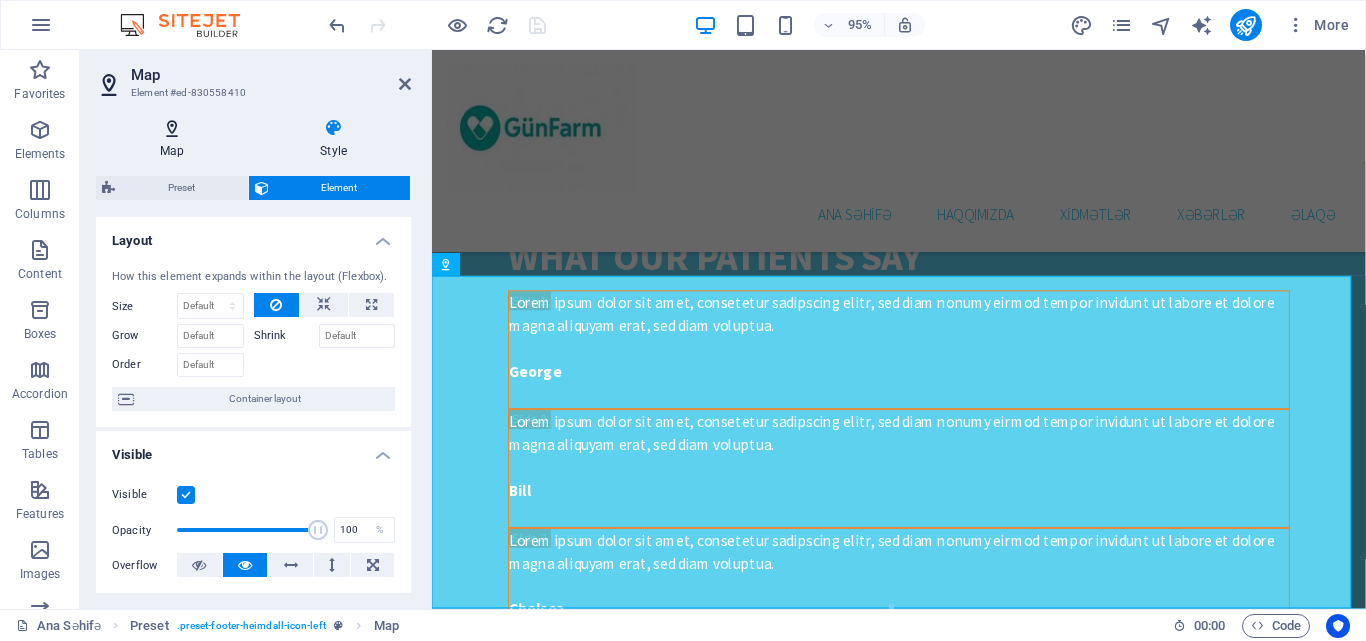 click at bounding box center (172, 128) 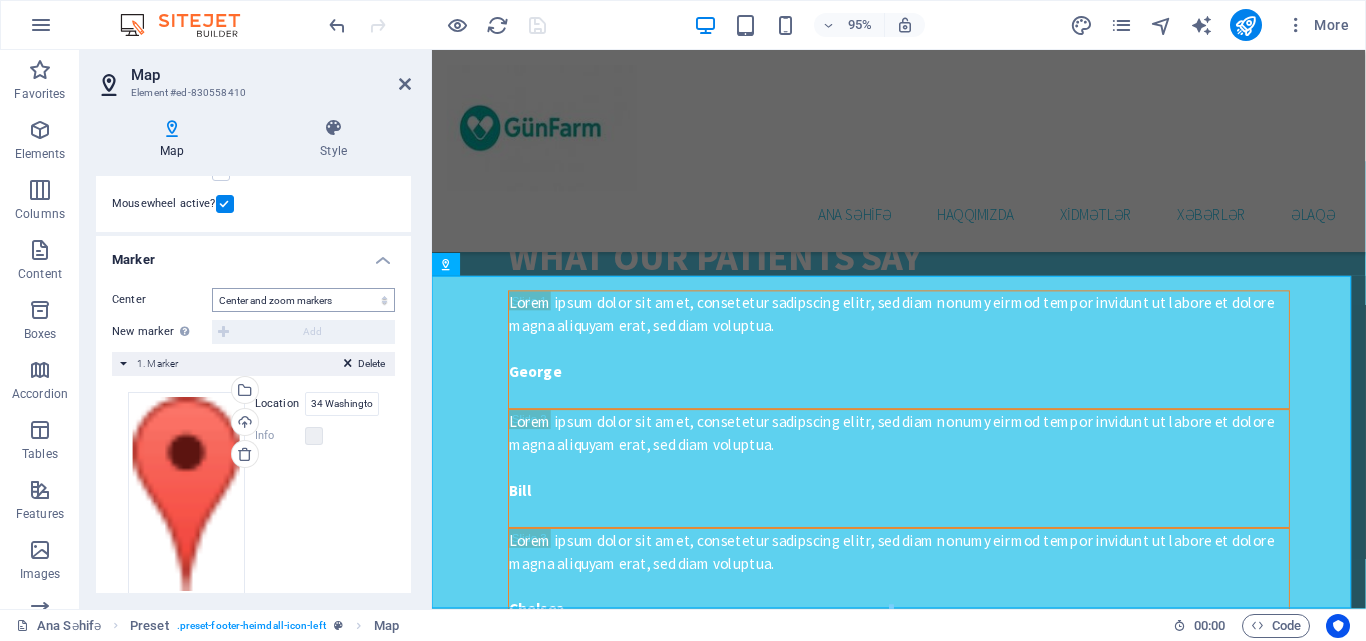 scroll, scrollTop: 294, scrollLeft: 0, axis: vertical 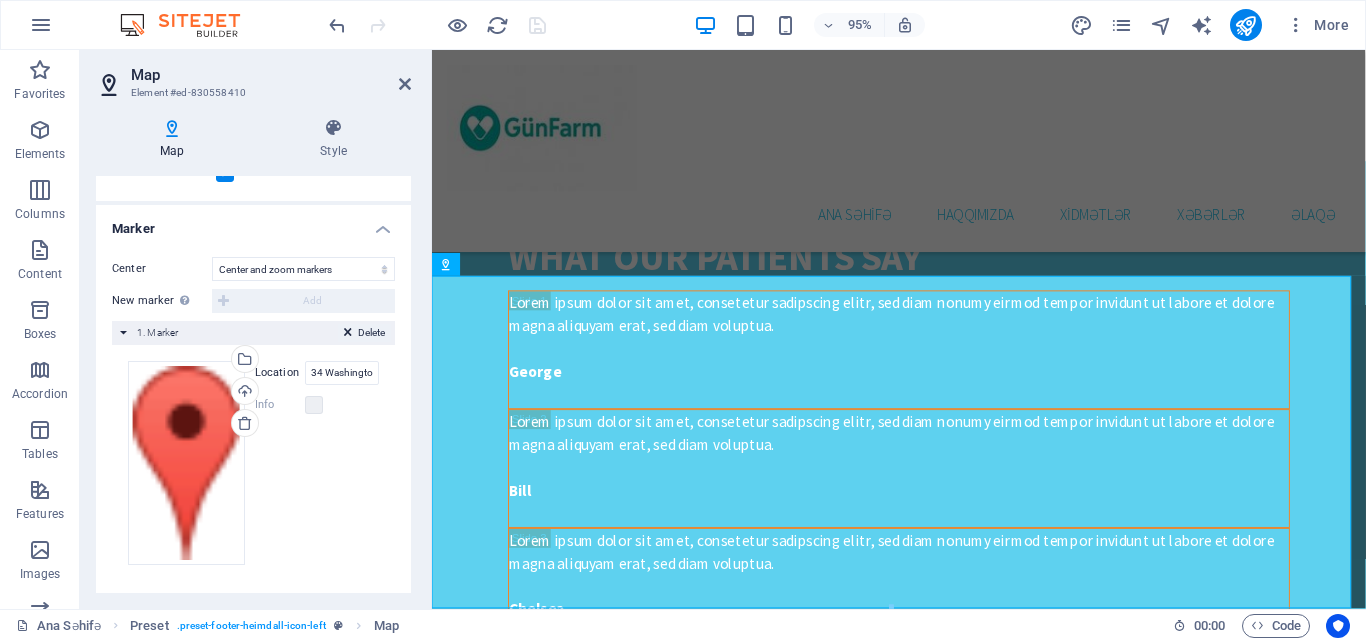 click on "Delete" at bounding box center (364, 333) 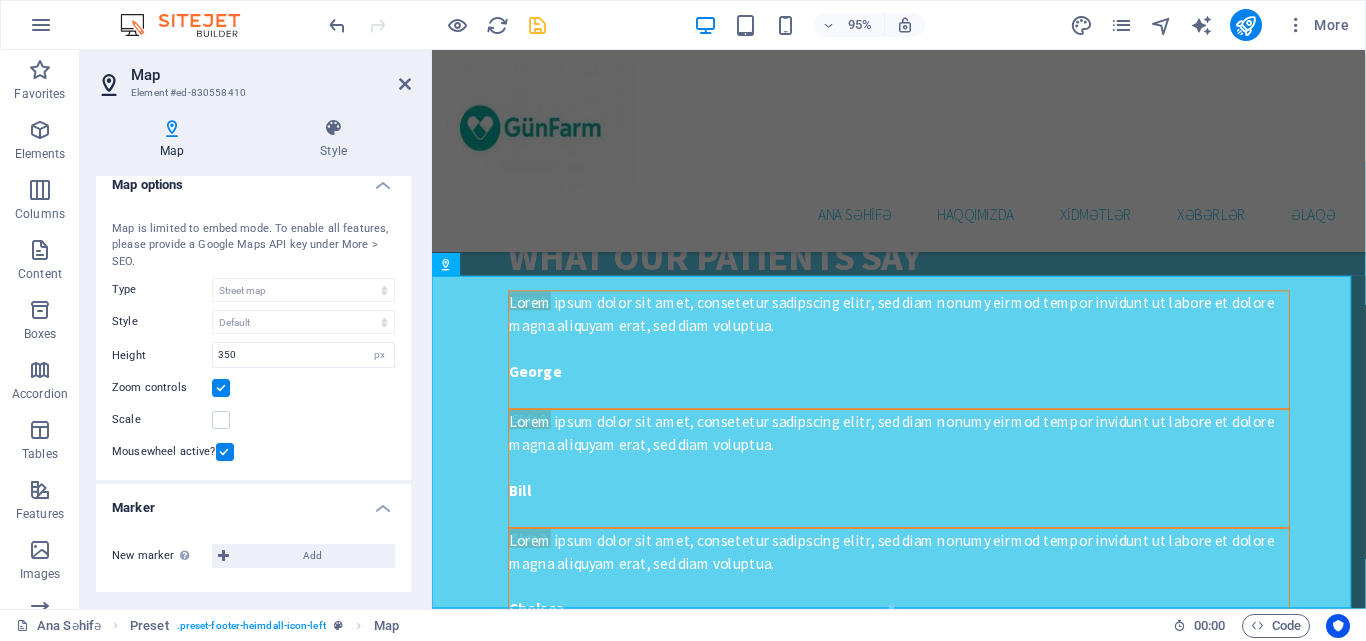 scroll, scrollTop: 14, scrollLeft: 0, axis: vertical 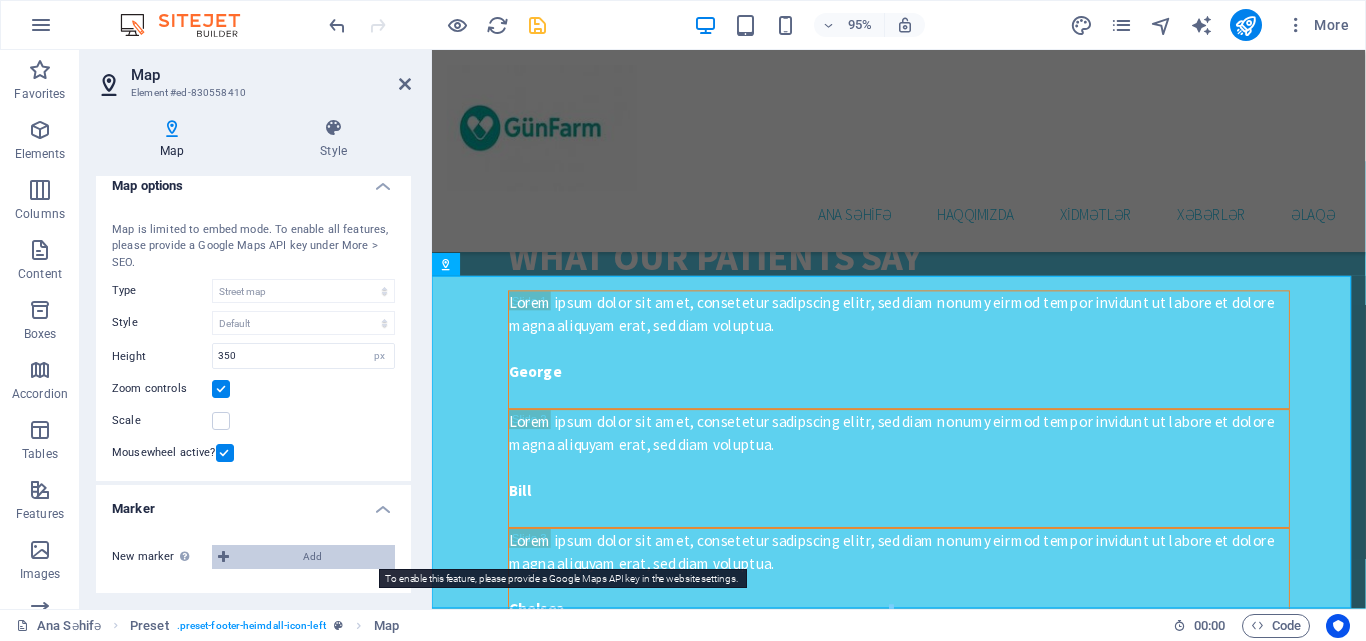 click on "Add" at bounding box center (312, 557) 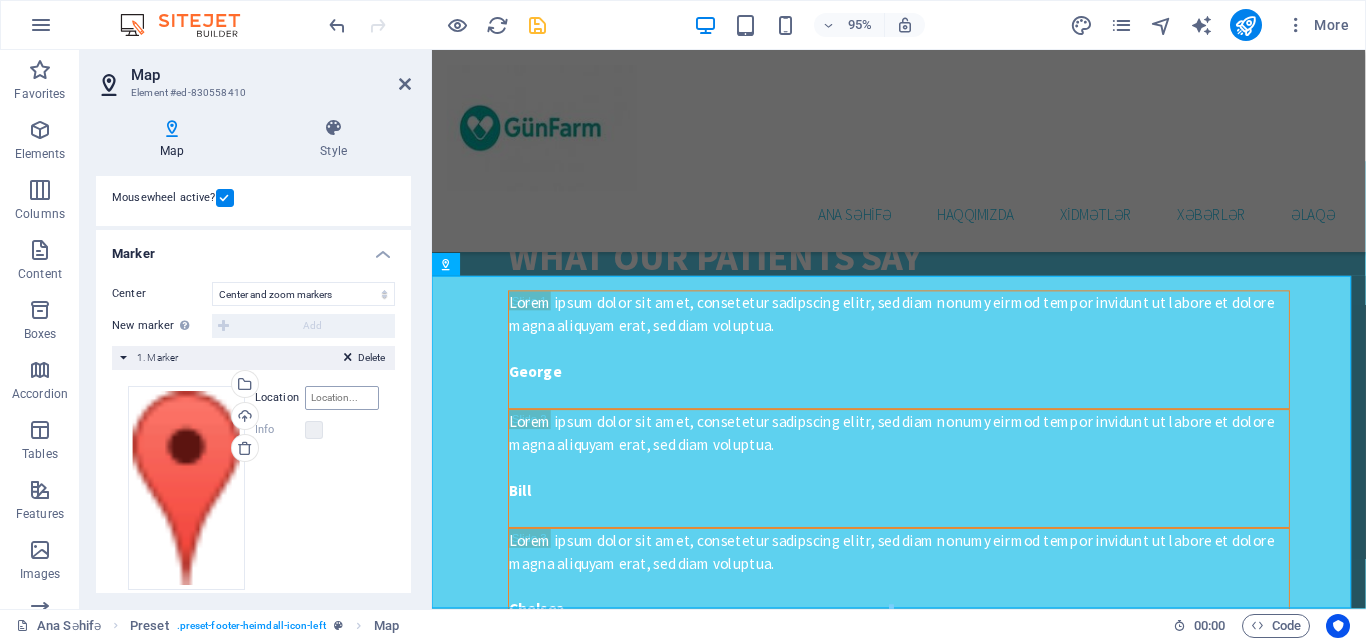 scroll, scrollTop: 294, scrollLeft: 0, axis: vertical 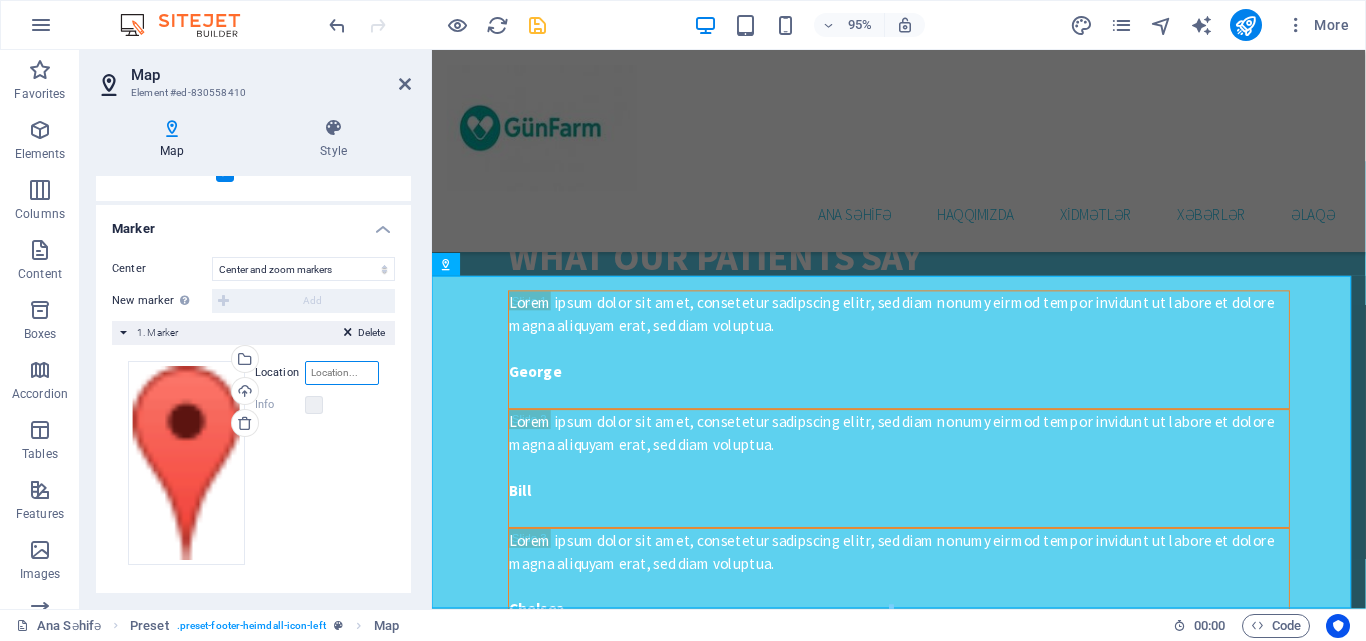 click on "Location" at bounding box center [342, 373] 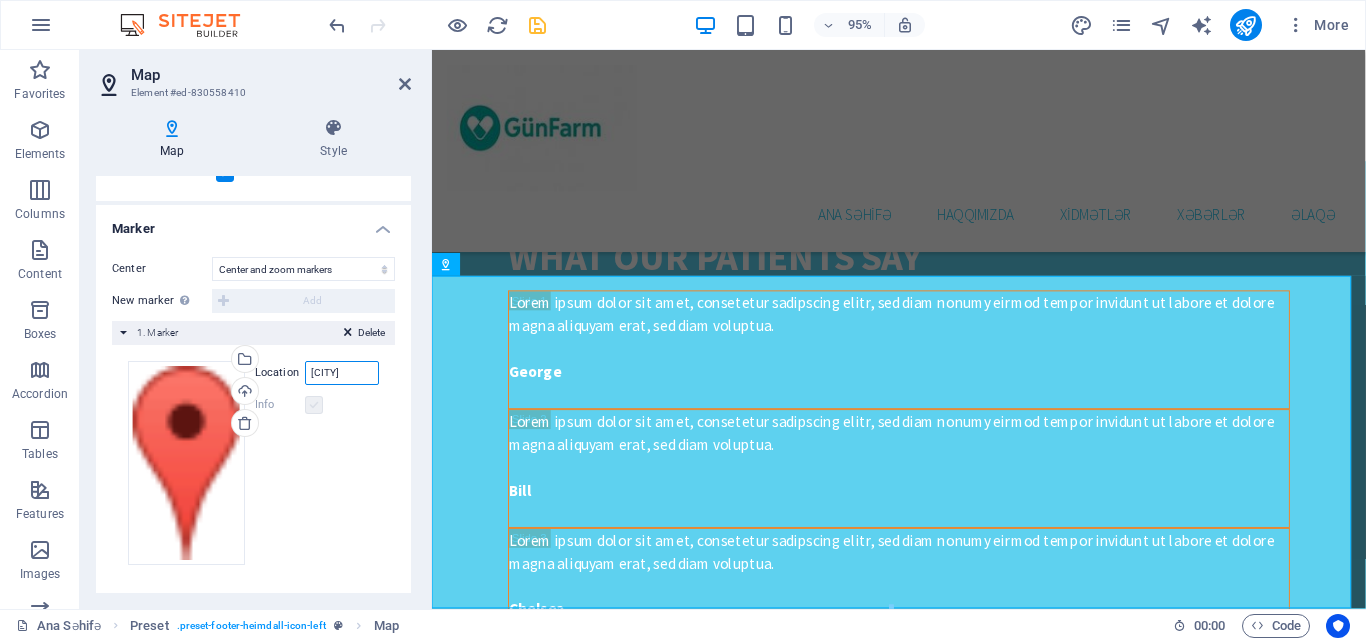 type on "[CITY]" 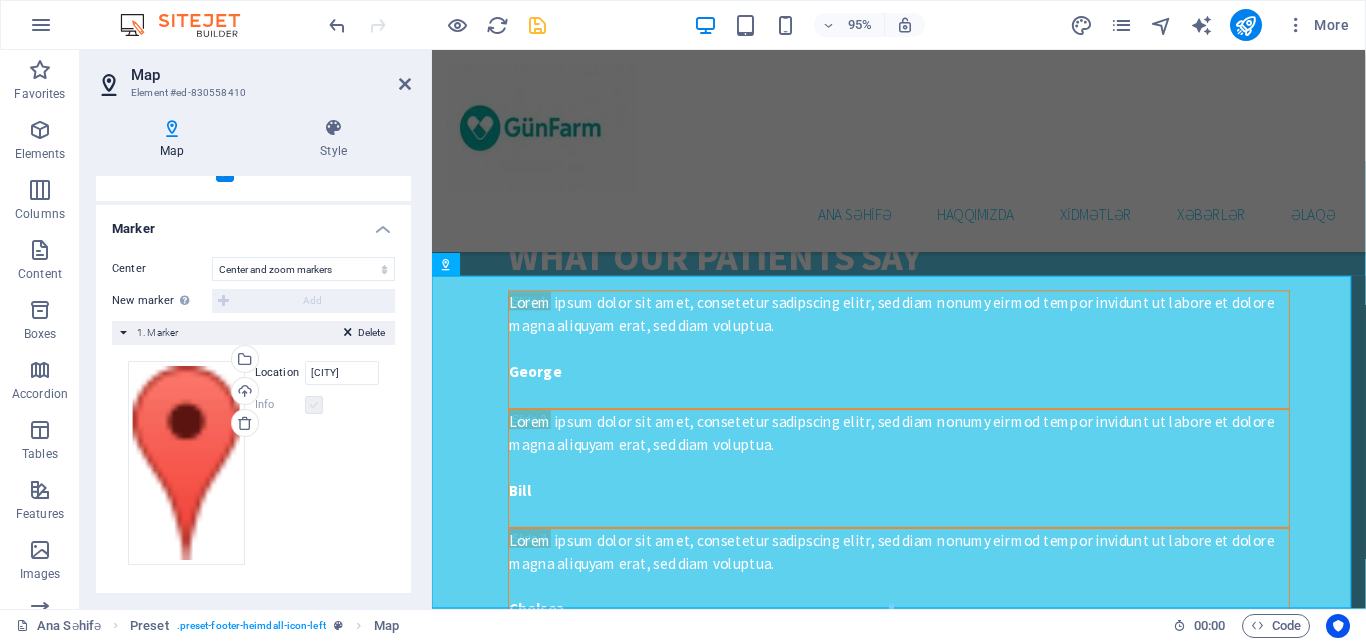 click at bounding box center (314, 405) 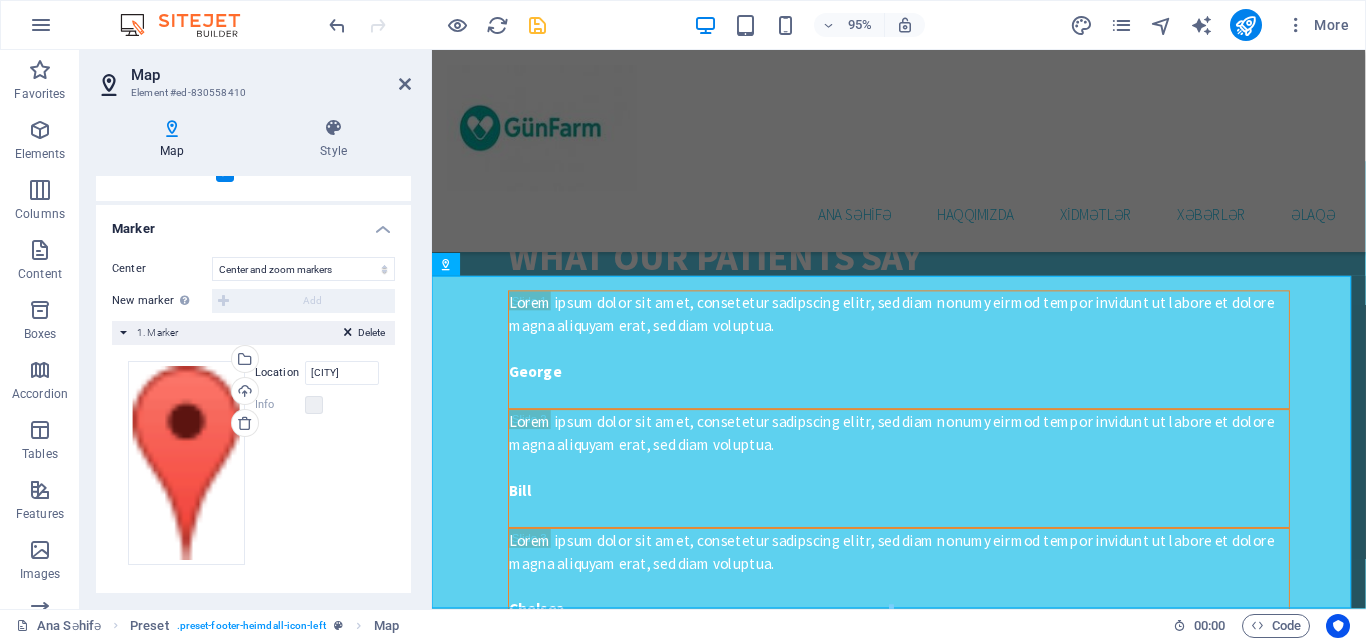 click on "Info" at bounding box center (317, 405) 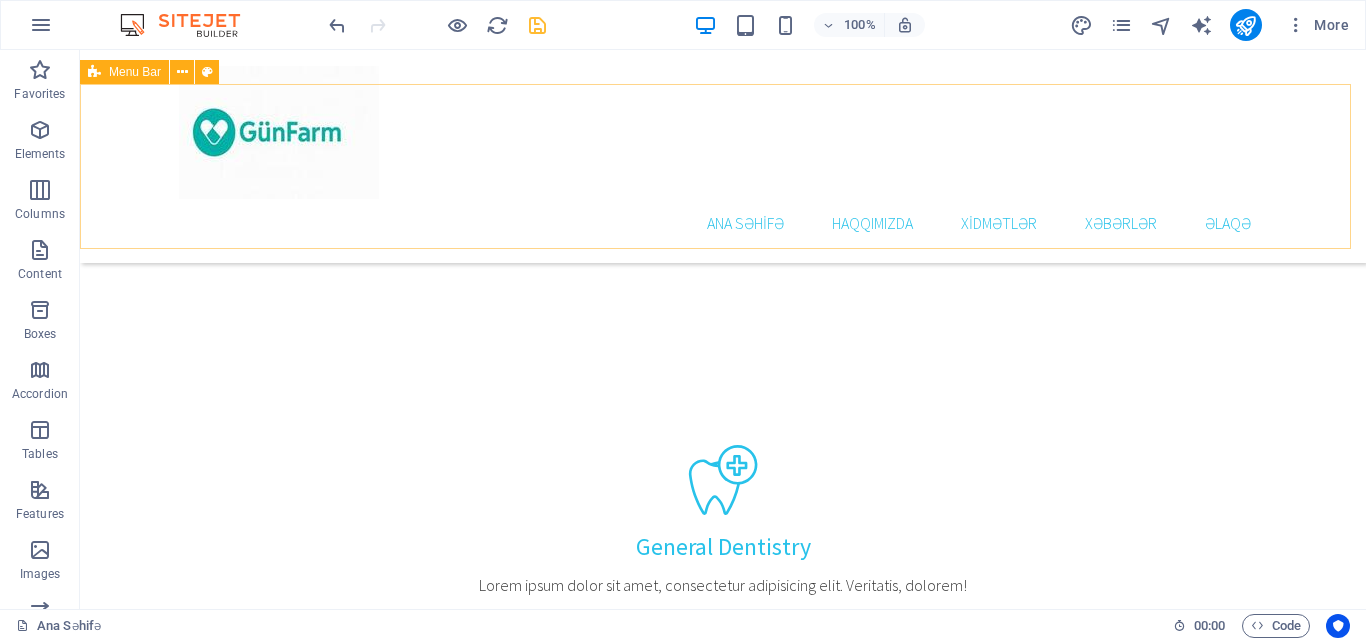 scroll, scrollTop: 1542, scrollLeft: 0, axis: vertical 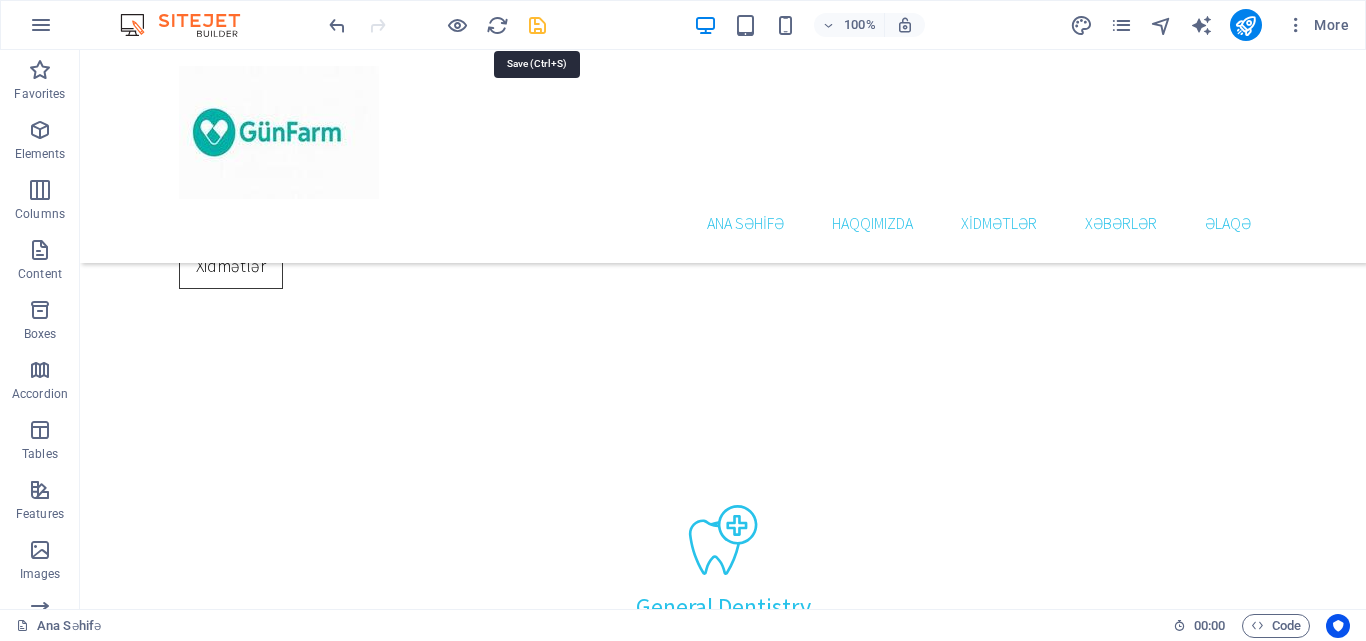 drag, startPoint x: 539, startPoint y: 25, endPoint x: 509, endPoint y: 33, distance: 31.04835 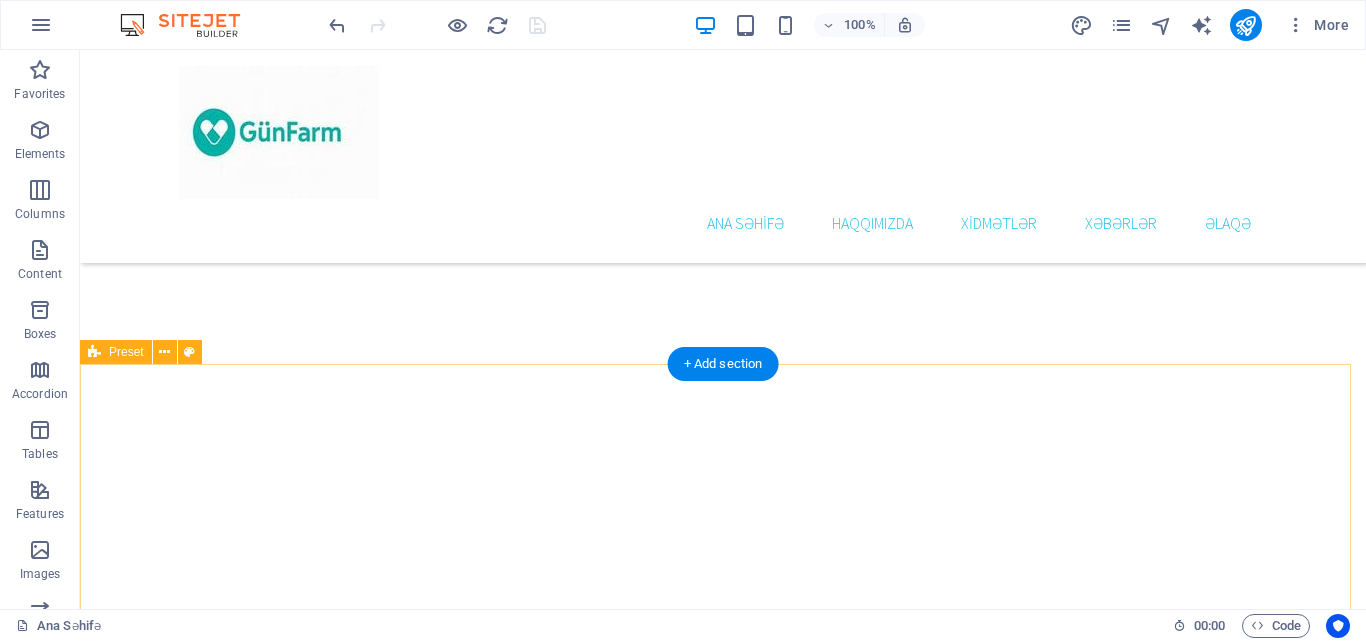 scroll, scrollTop: 1142, scrollLeft: 0, axis: vertical 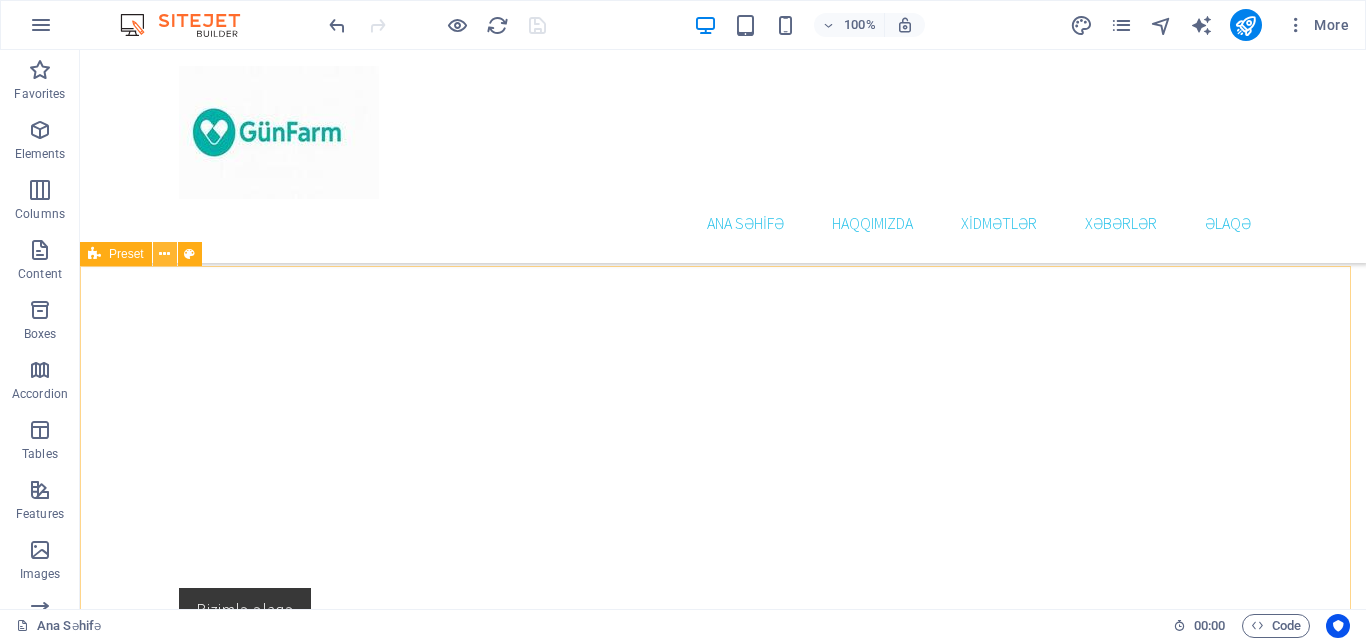 click at bounding box center (164, 254) 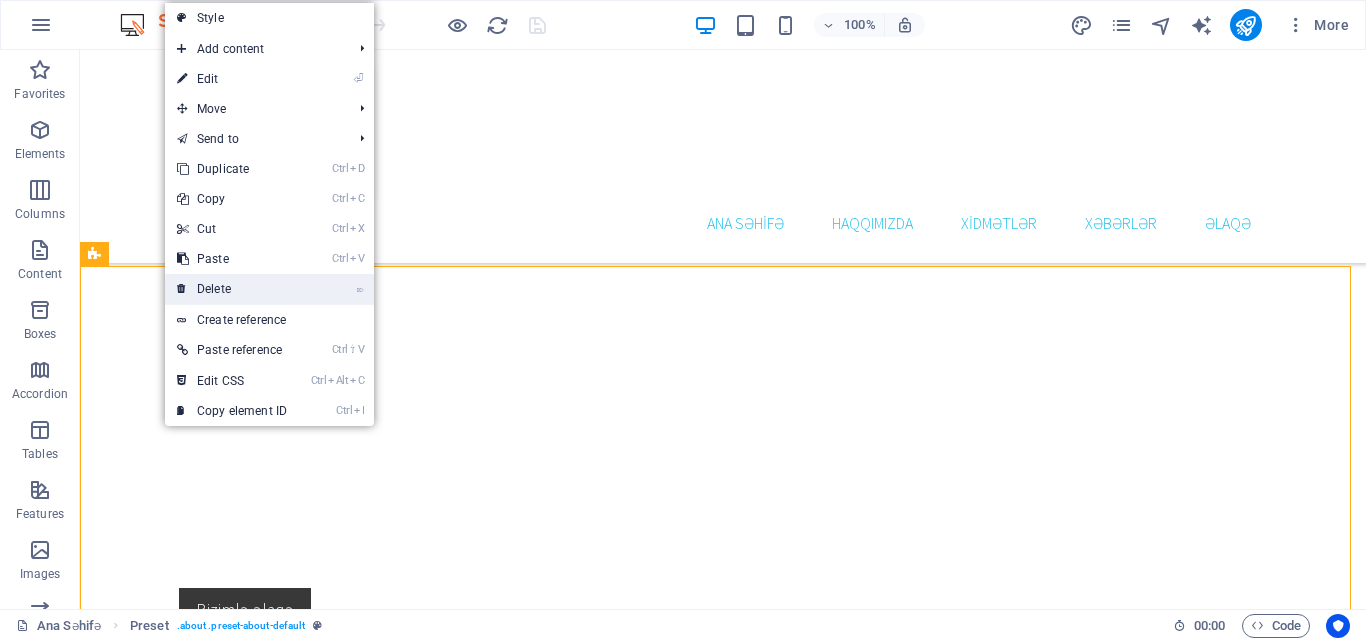click on "⌦  Delete" at bounding box center [232, 289] 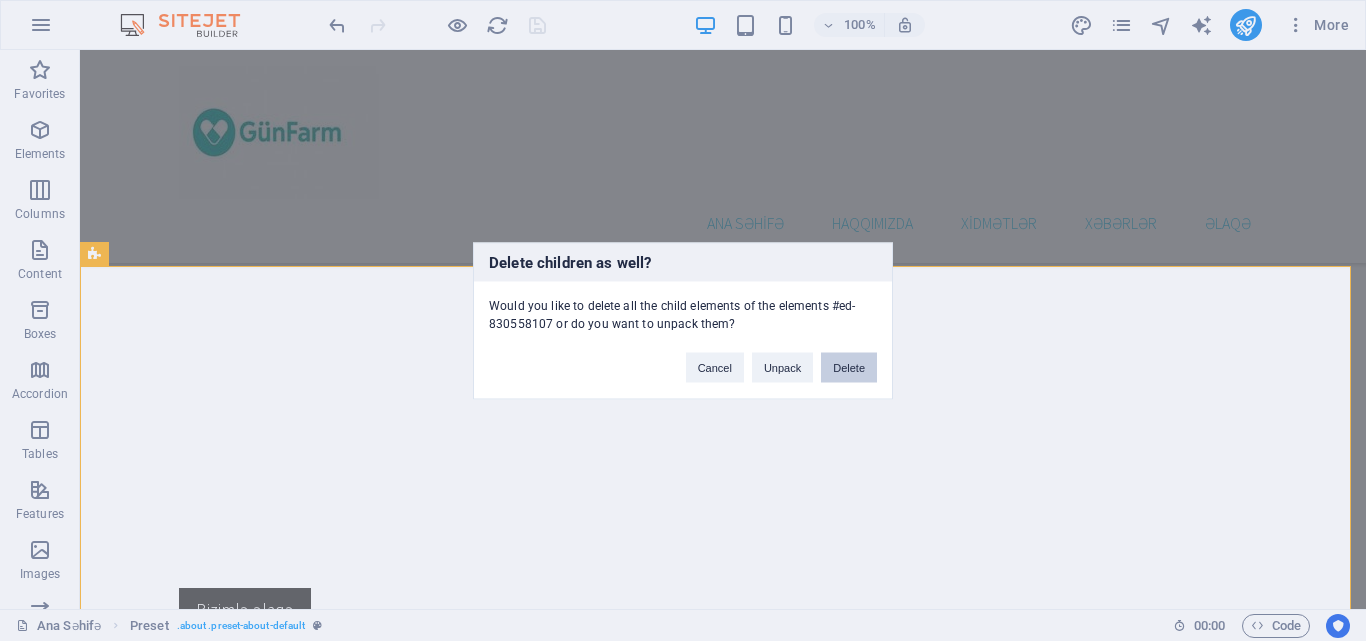 drag, startPoint x: 702, startPoint y: 314, endPoint x: 857, endPoint y: 369, distance: 164.46884 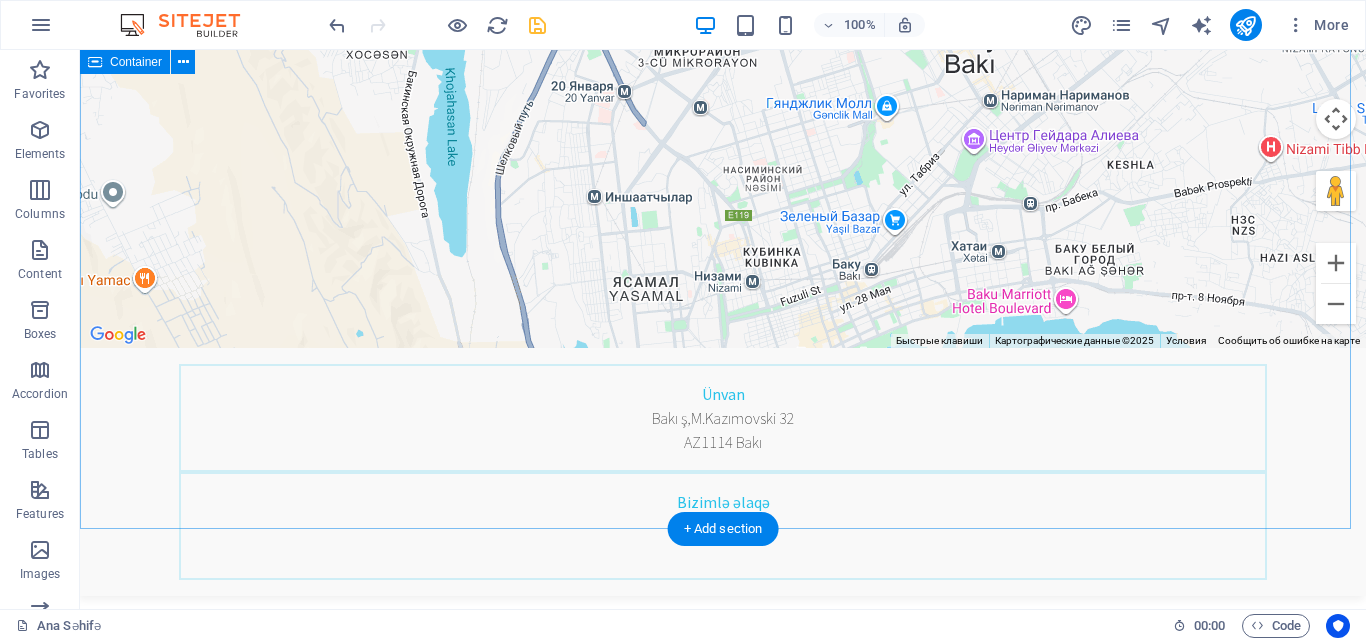 scroll, scrollTop: 679, scrollLeft: 0, axis: vertical 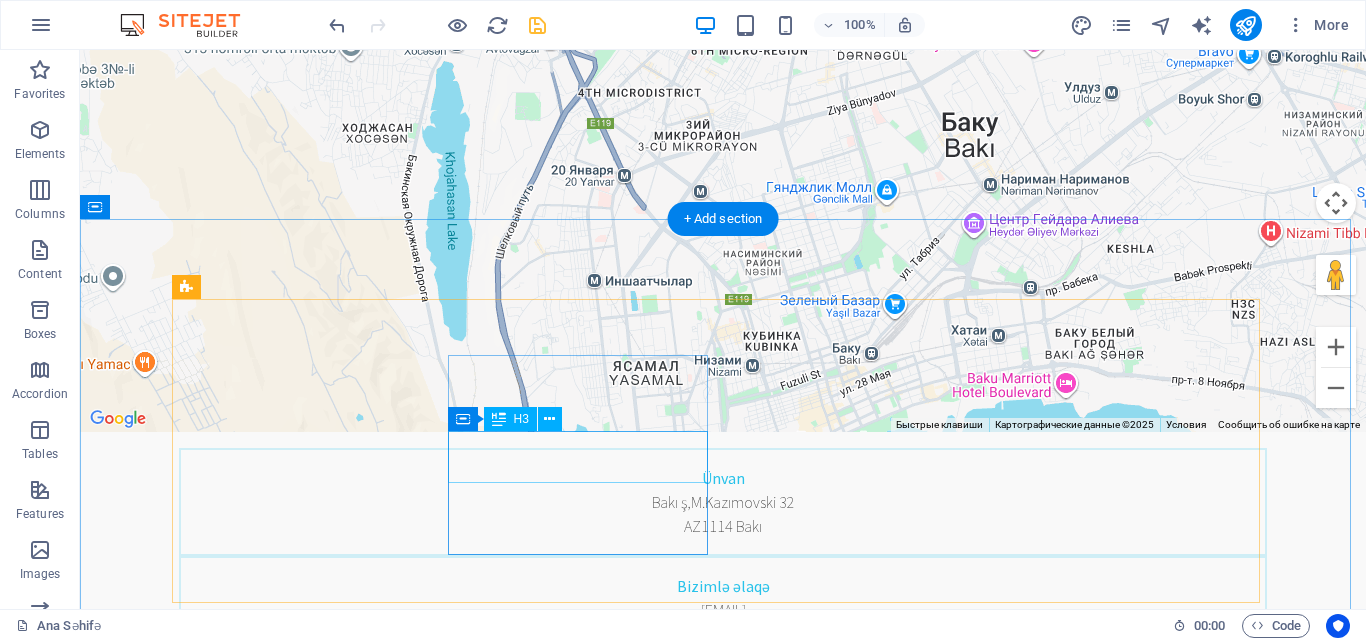 click on "Dental care" at bounding box center (723, 1726) 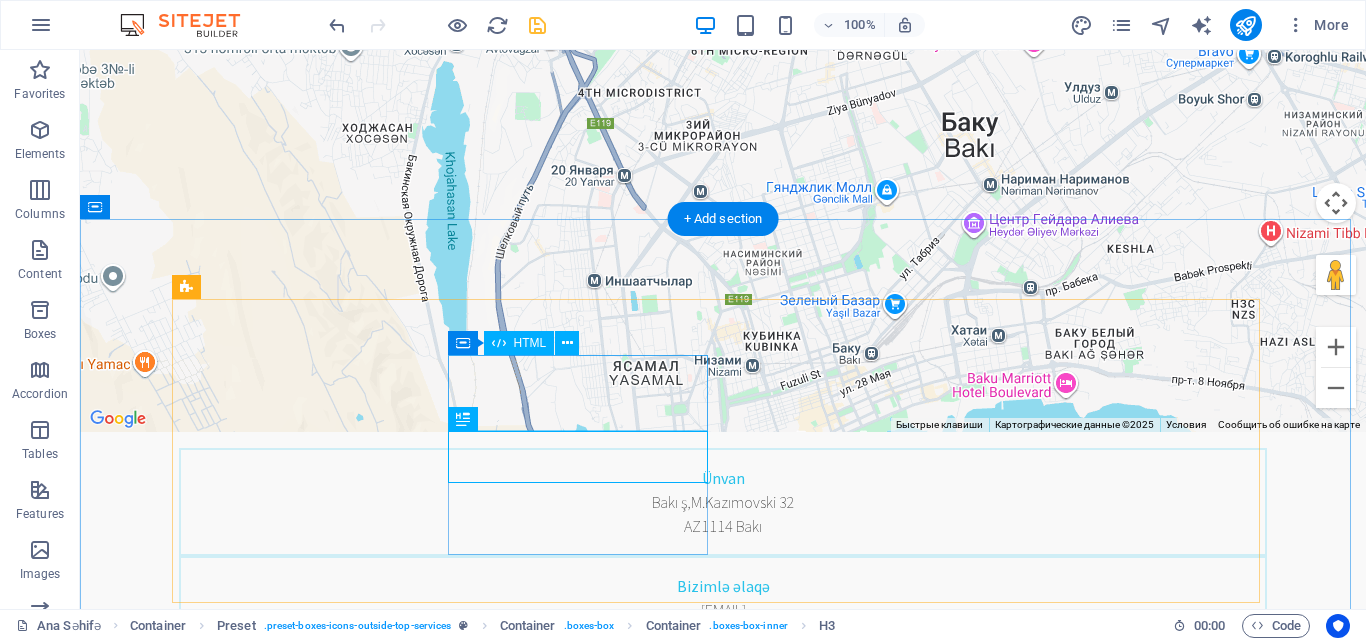 click at bounding box center (723, 1662) 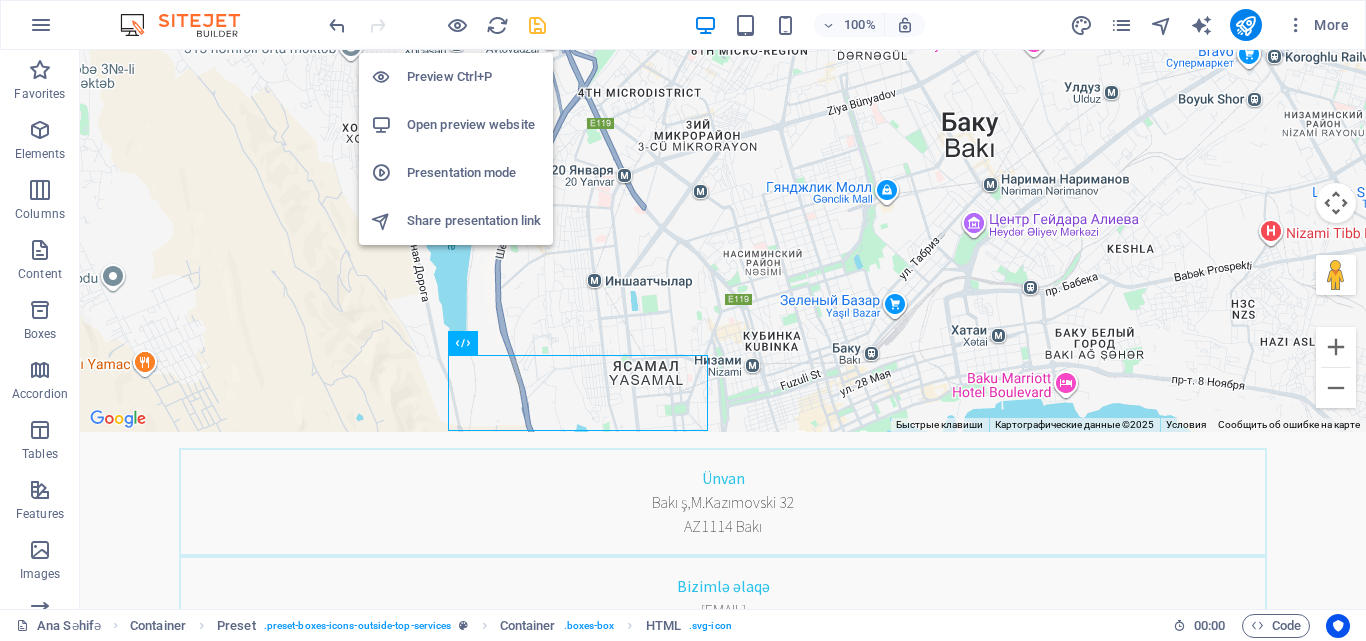 click on "Open preview website" at bounding box center [474, 125] 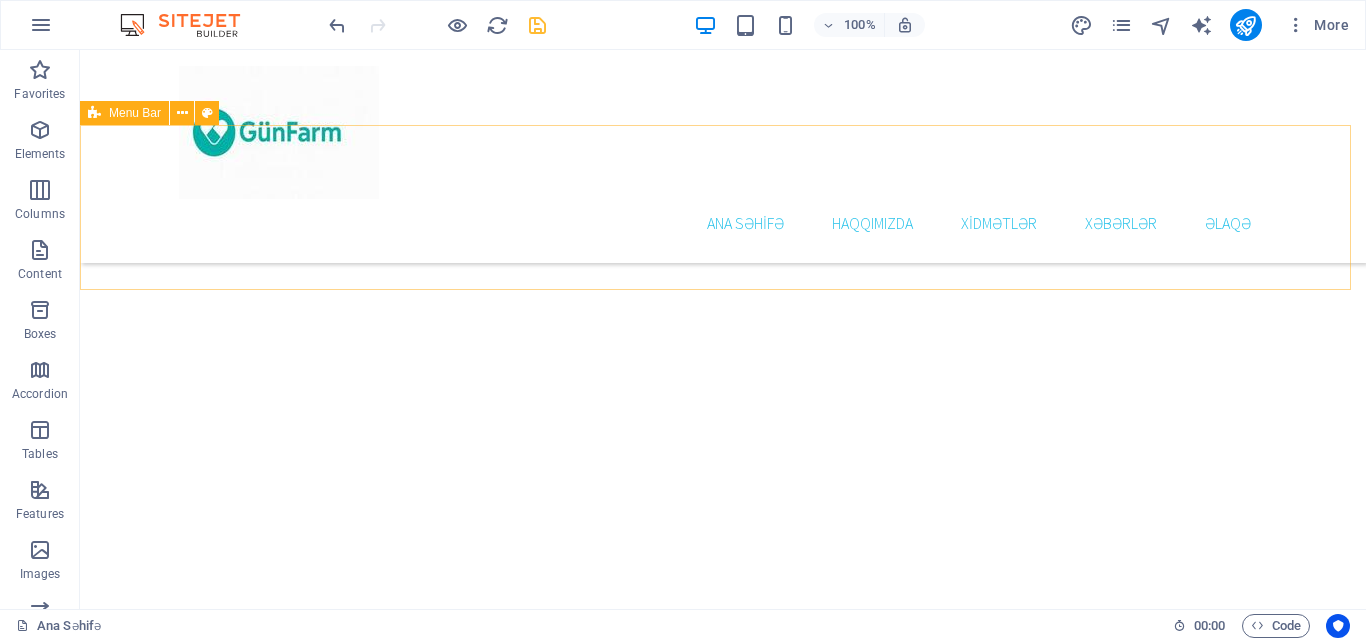 scroll, scrollTop: 2379, scrollLeft: 0, axis: vertical 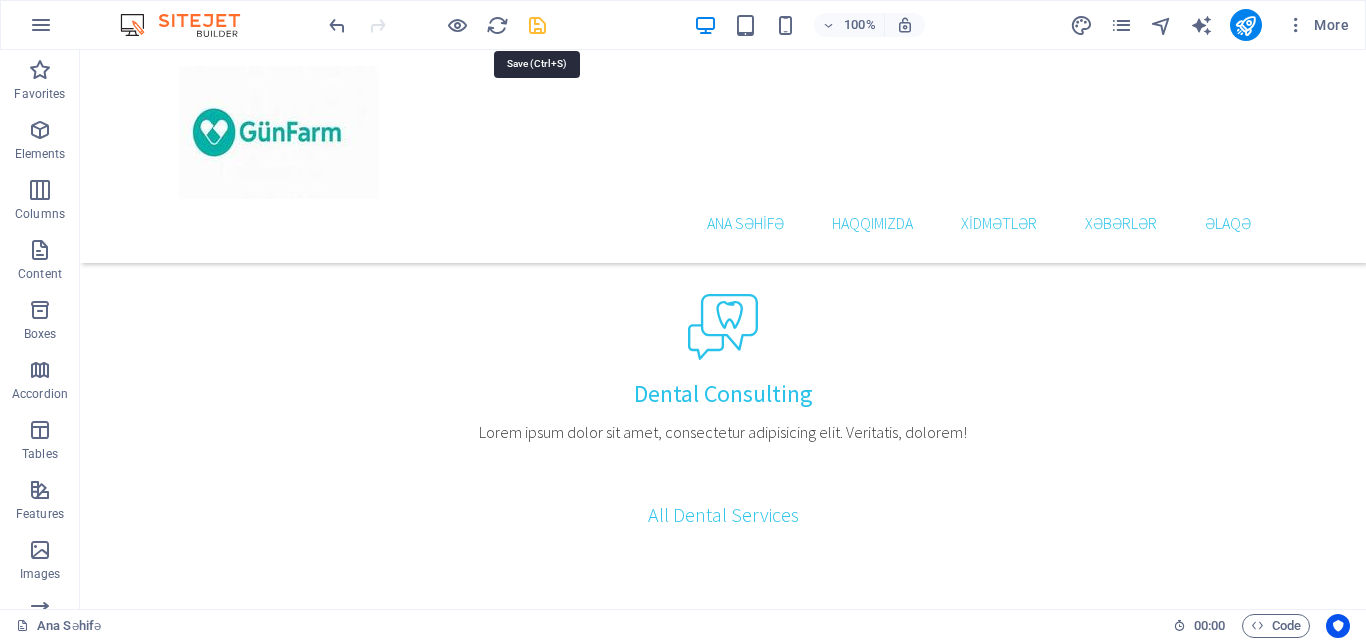 click at bounding box center (537, 25) 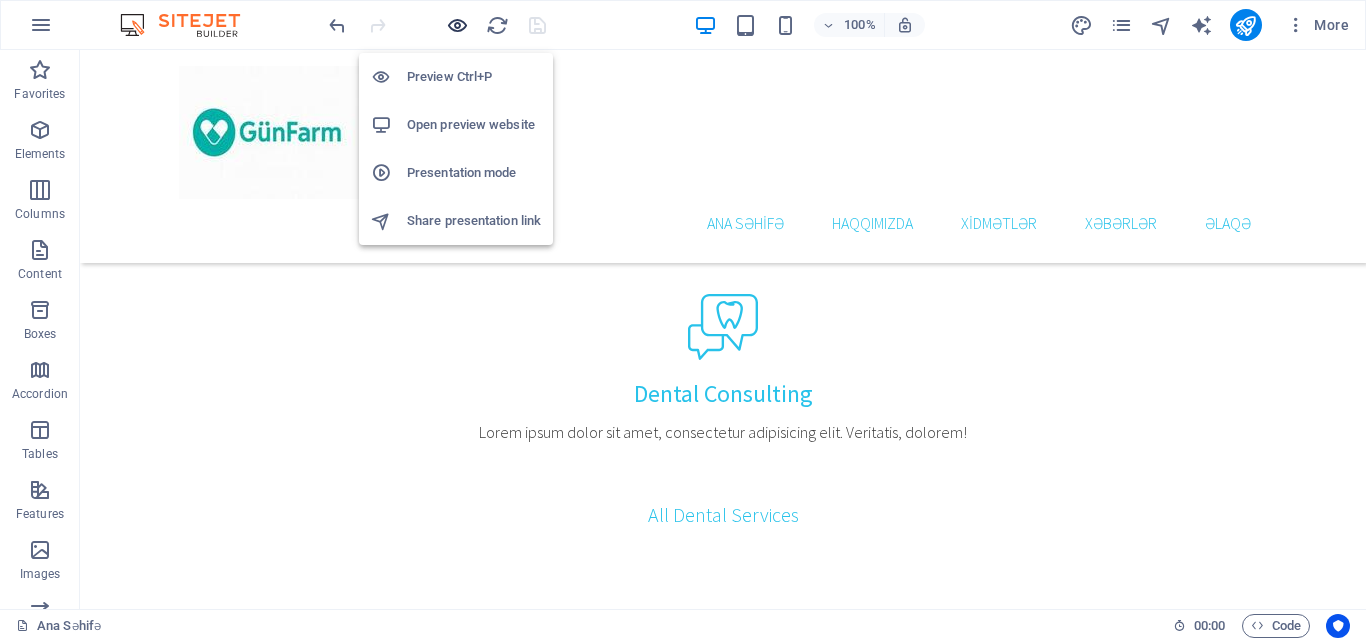 click at bounding box center (457, 25) 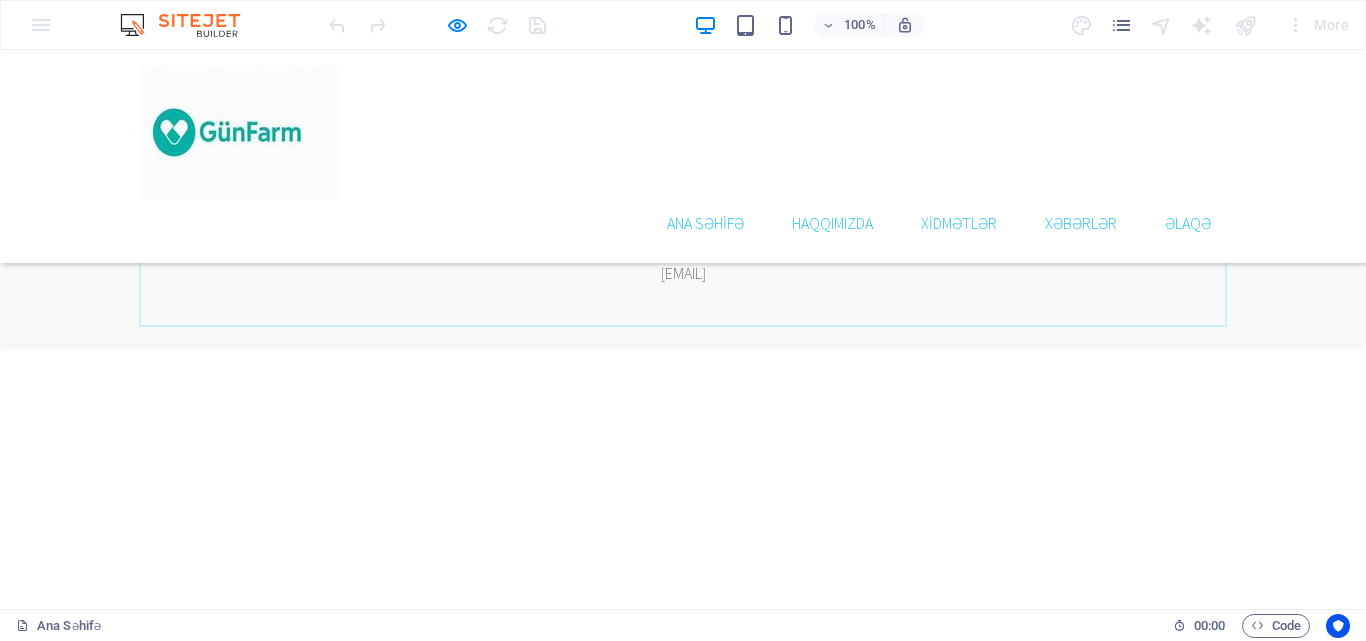 scroll, scrollTop: 779, scrollLeft: 0, axis: vertical 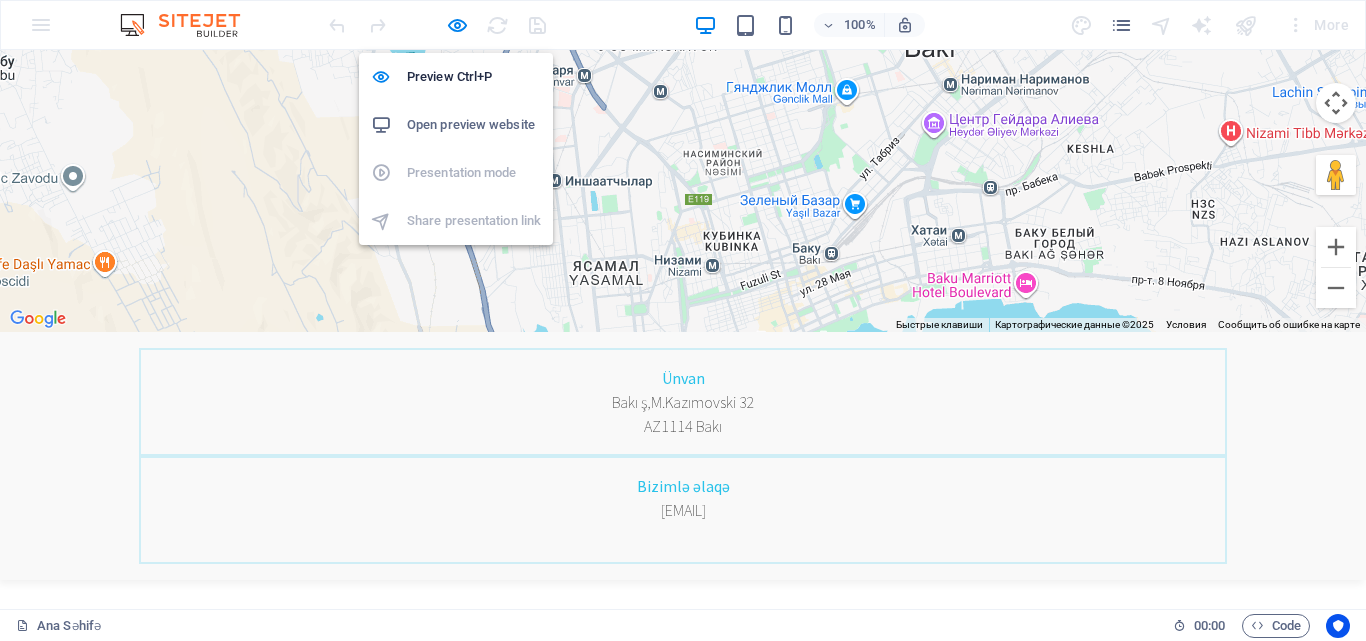 click on "Open preview website" at bounding box center (474, 125) 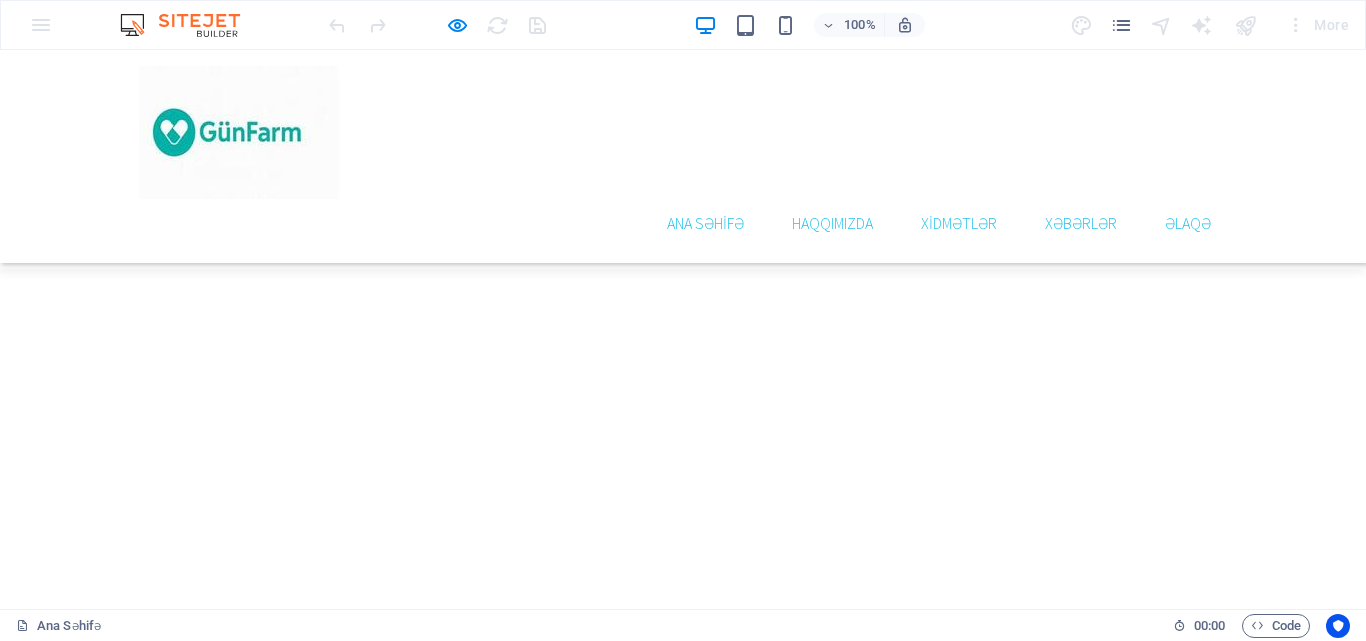 scroll, scrollTop: 979, scrollLeft: 0, axis: vertical 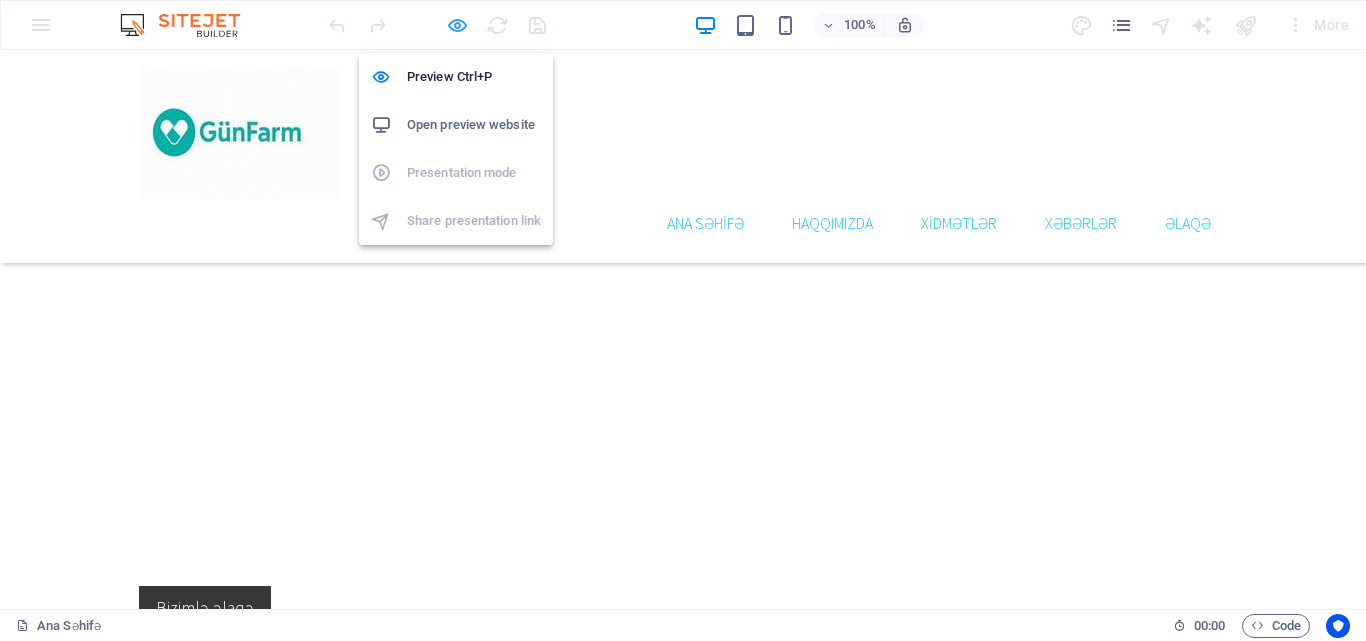 click at bounding box center (457, 25) 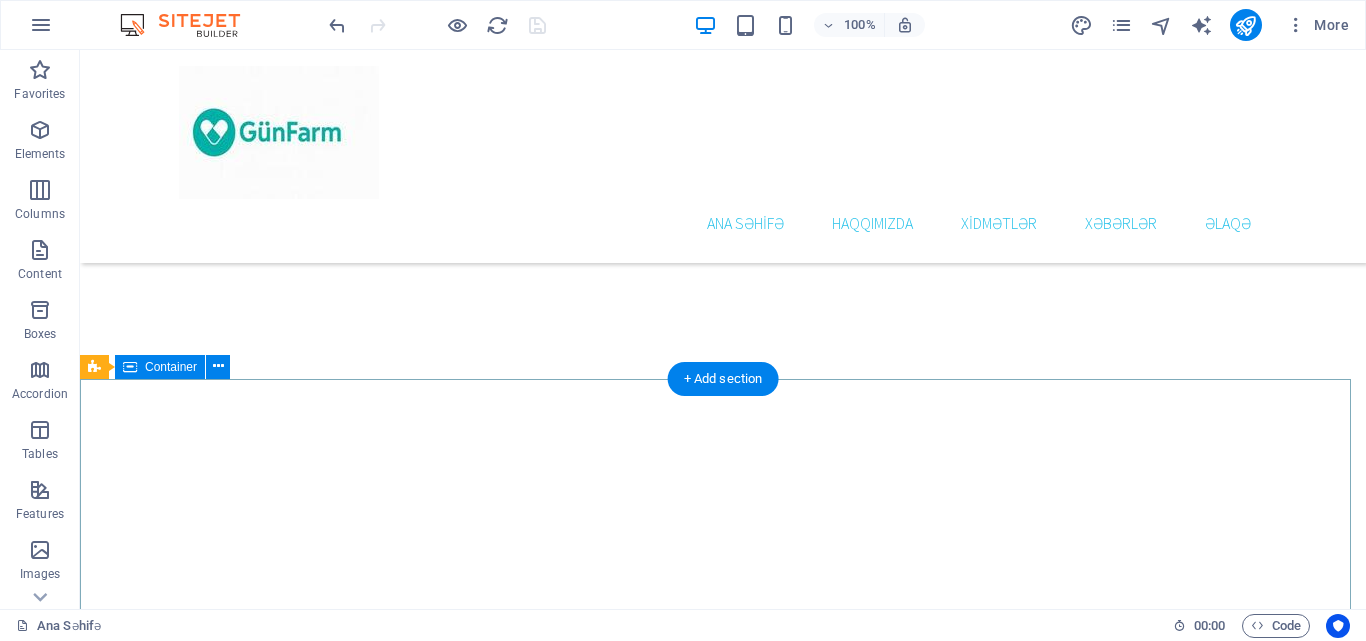 scroll, scrollTop: 3379, scrollLeft: 0, axis: vertical 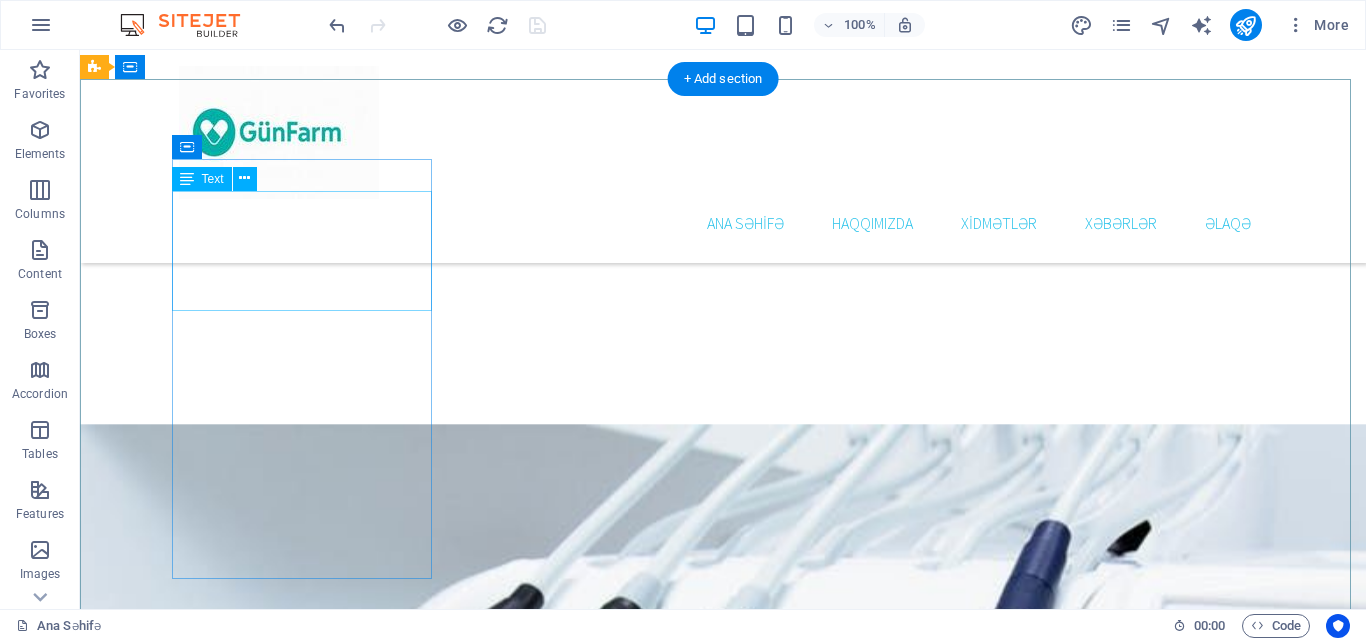 click on "GünFarm LLC Bakı ş,M.Kazımovski 32 Bakı FREE PARKING SPOTS AVAILABLE" at bounding box center (226, 2840) 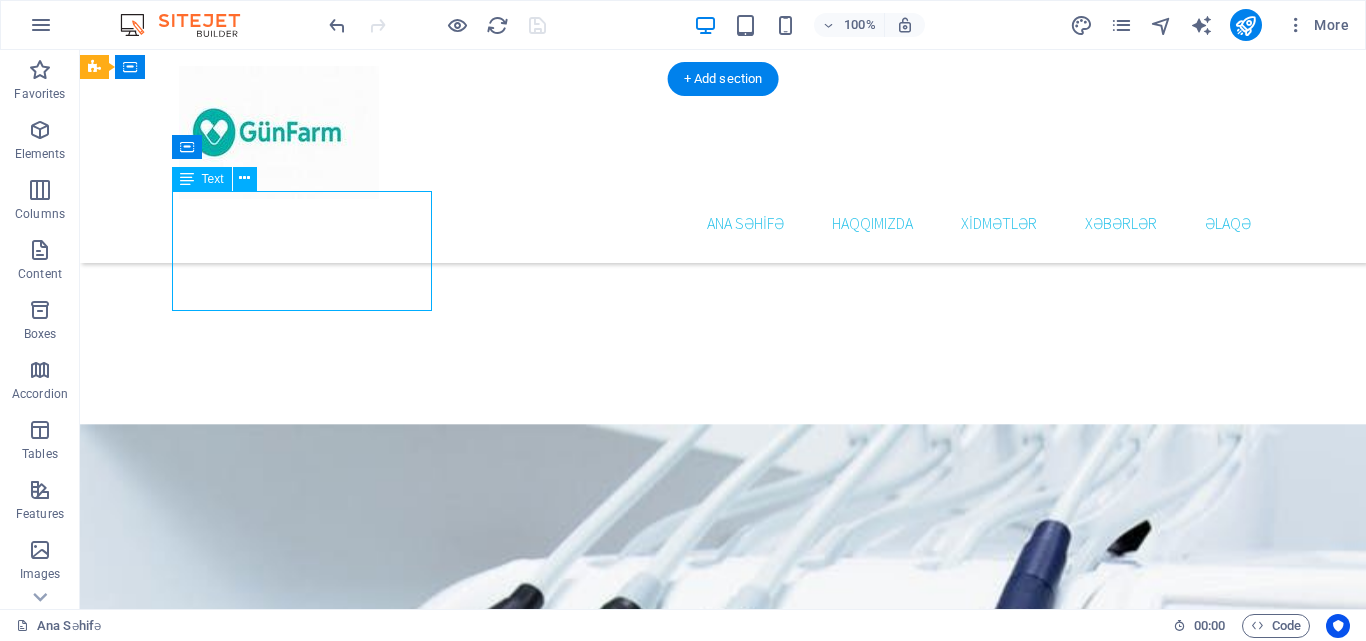 click on "GünFarm LLC Bakı ş,M.Kazımovski 32 Bakı FREE PARKING SPOTS AVAILABLE" at bounding box center (226, 2840) 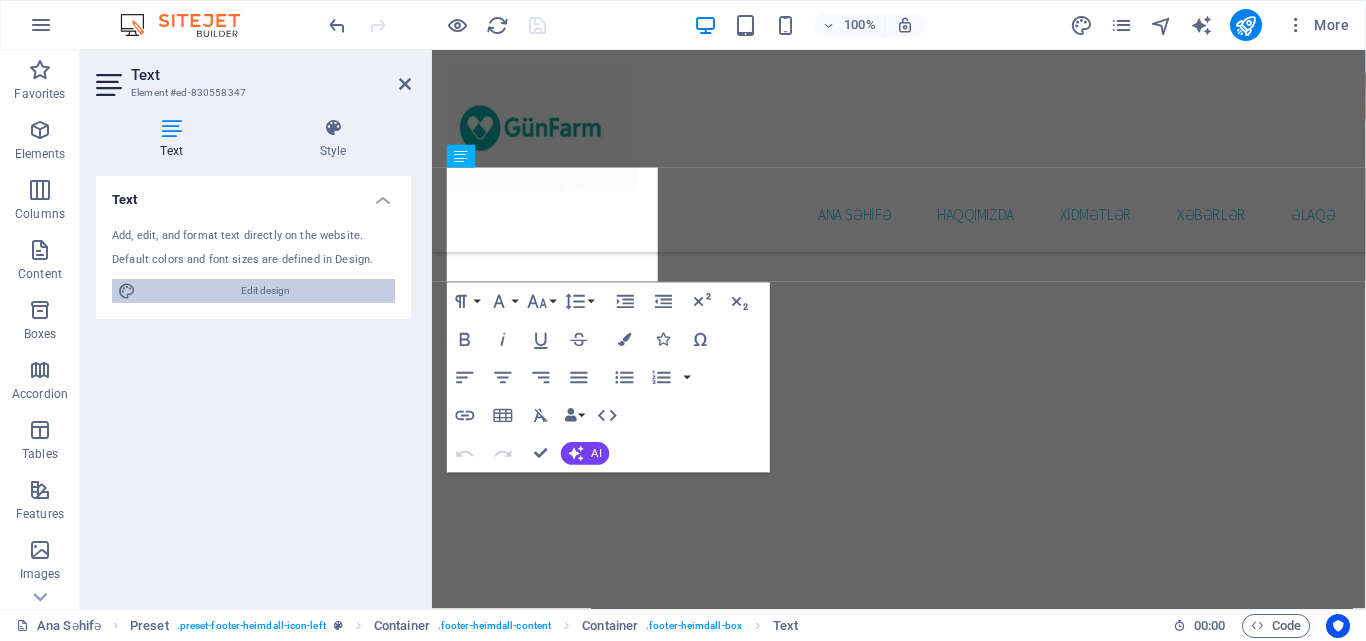scroll, scrollTop: 3803, scrollLeft: 0, axis: vertical 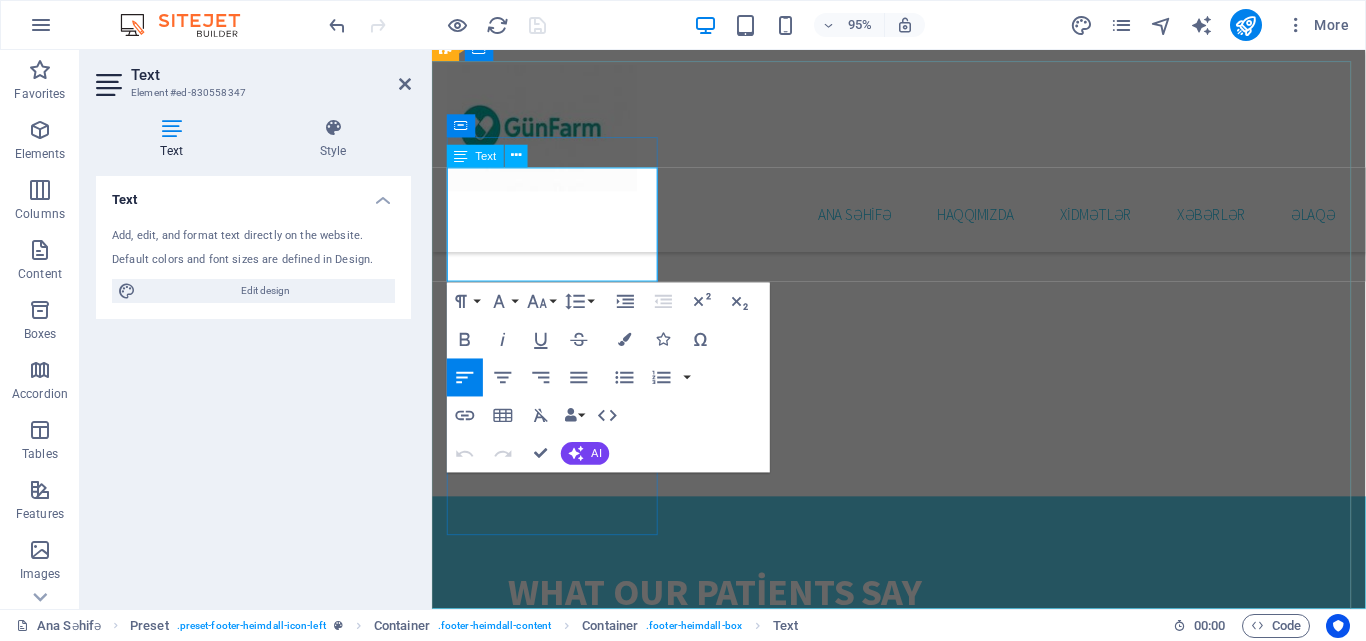 click on "FREE PARKING SPOTS AVAILABLE" at bounding box center [561, 2805] 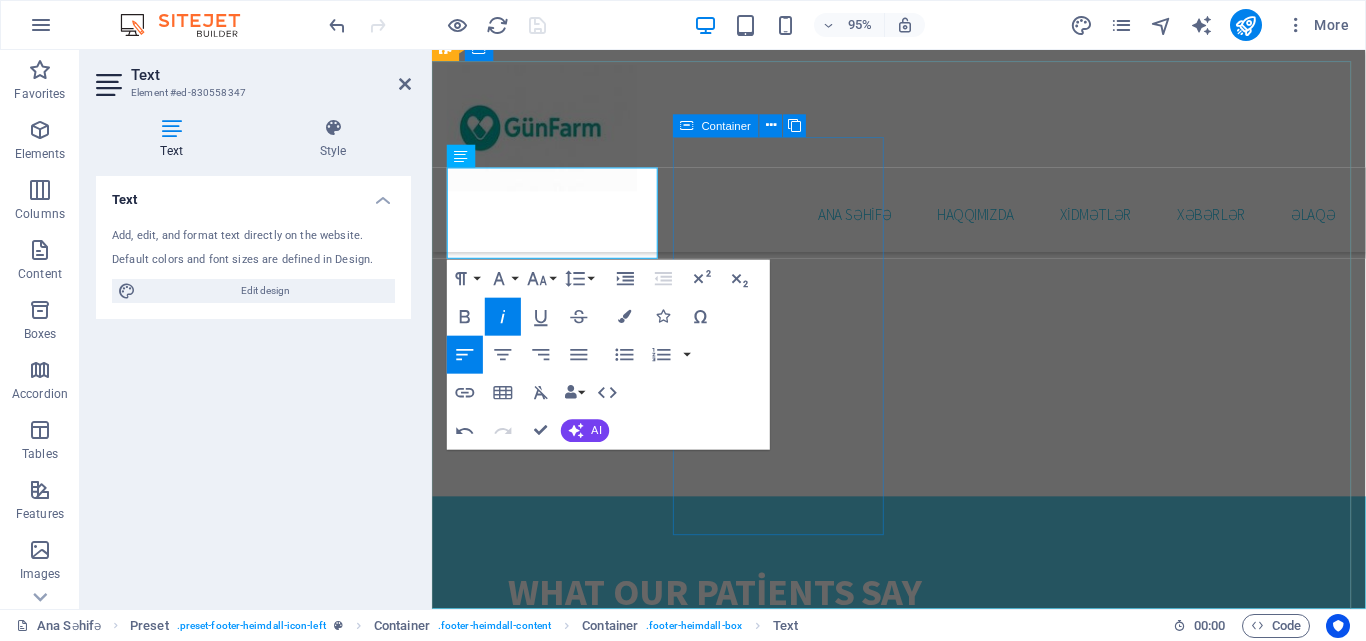 click on "əlaqə E-Mail:  [EMAIL]" at bounding box center (561, 2852) 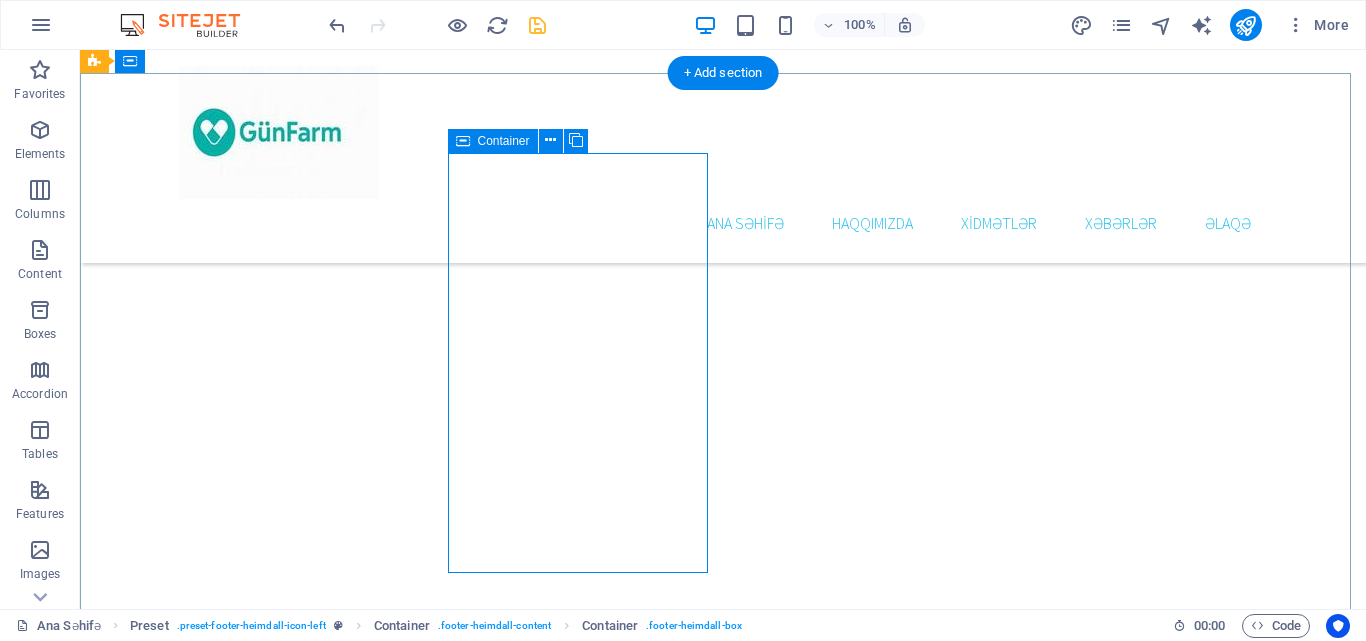 scroll, scrollTop: 3479, scrollLeft: 0, axis: vertical 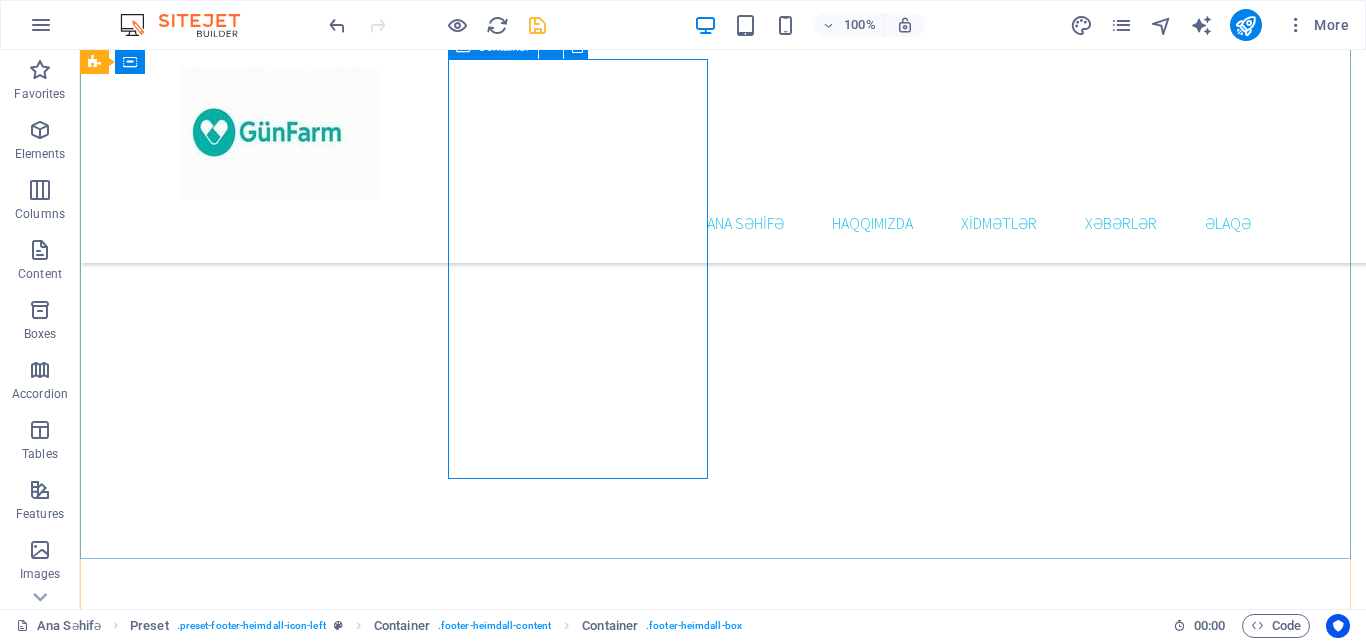 click on "əlaqə E-Mail:  [EMAIL]" at bounding box center (226, 2835) 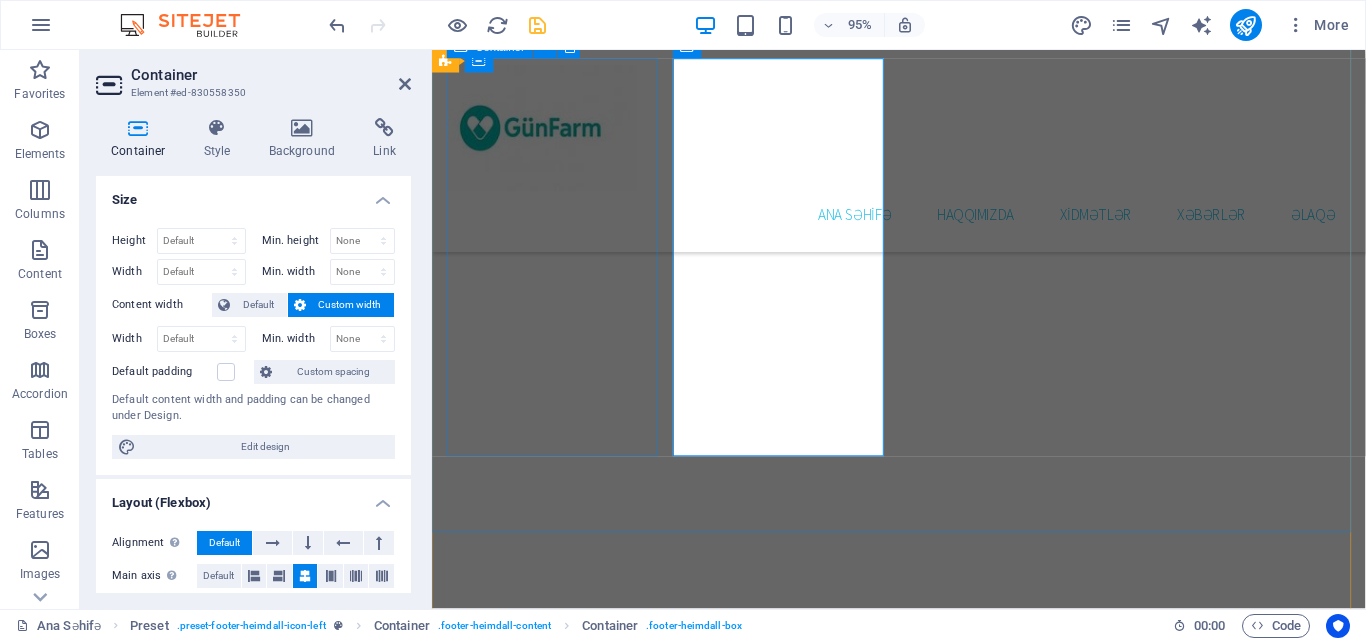scroll, scrollTop: 3886, scrollLeft: 0, axis: vertical 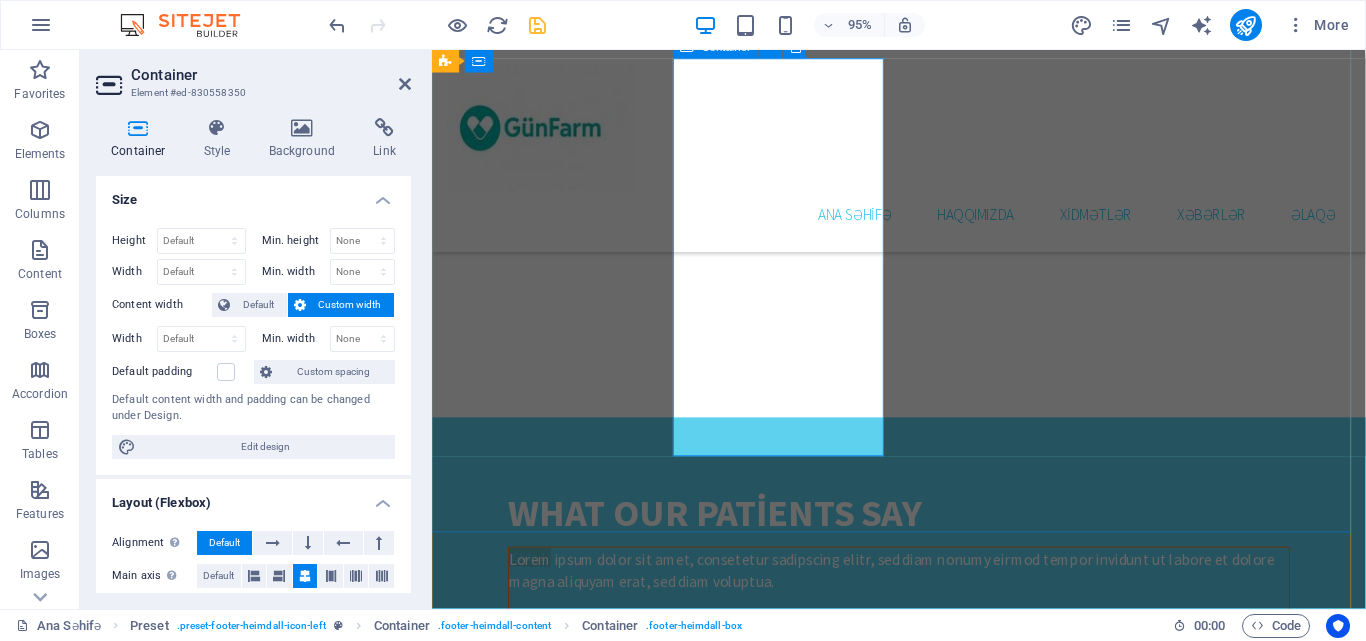 click on "əlaqə E-Mail:  [EMAIL]" at bounding box center [561, 2769] 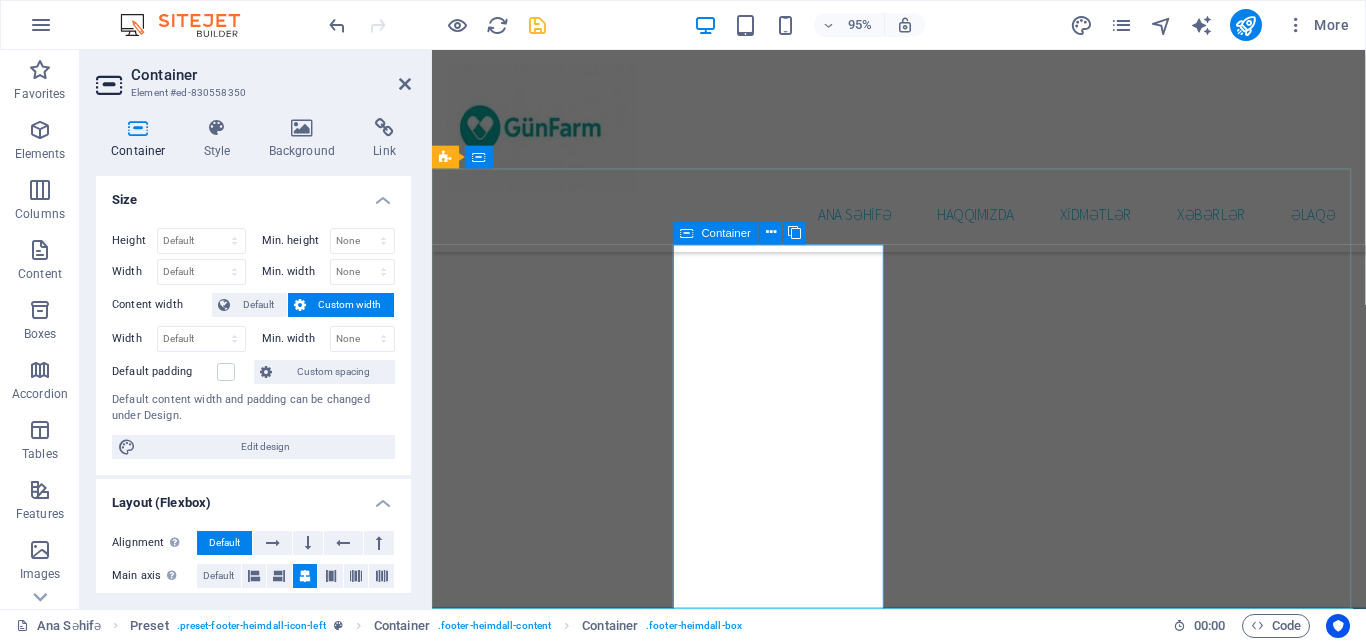 scroll, scrollTop: 3886, scrollLeft: 0, axis: vertical 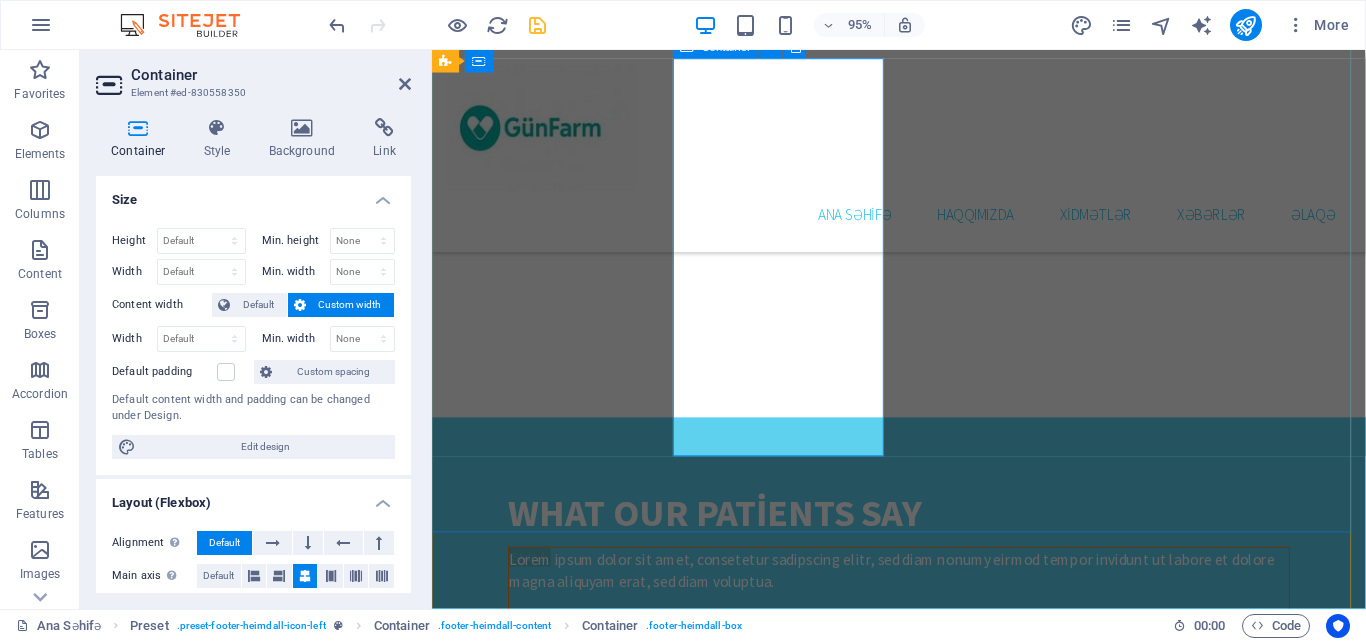 click on "əlaqə E-Mail:  [EMAIL]" at bounding box center [561, 2769] 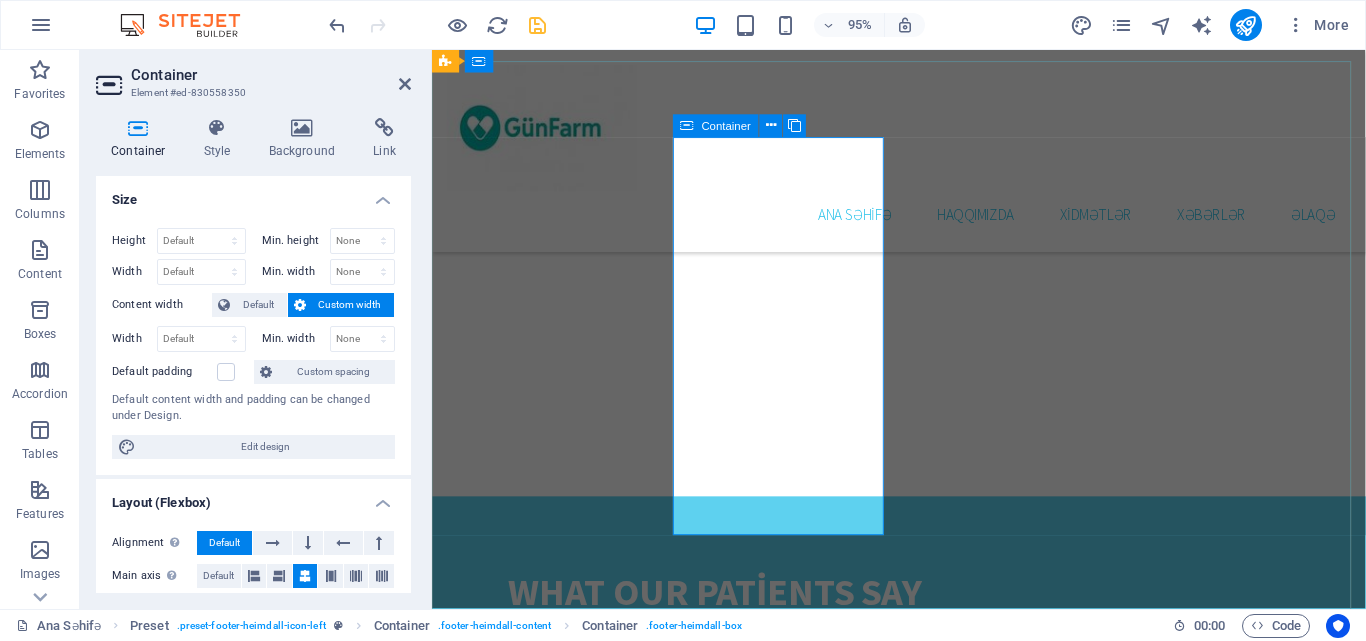scroll, scrollTop: 3686, scrollLeft: 0, axis: vertical 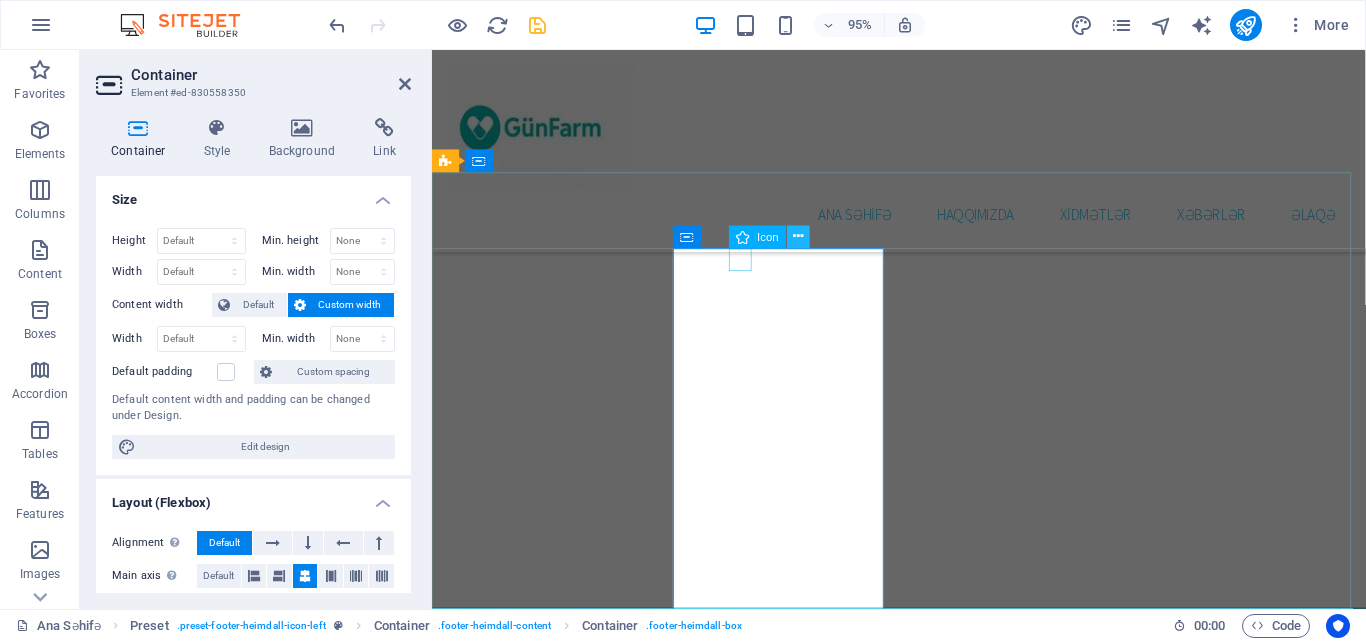click at bounding box center [799, 237] 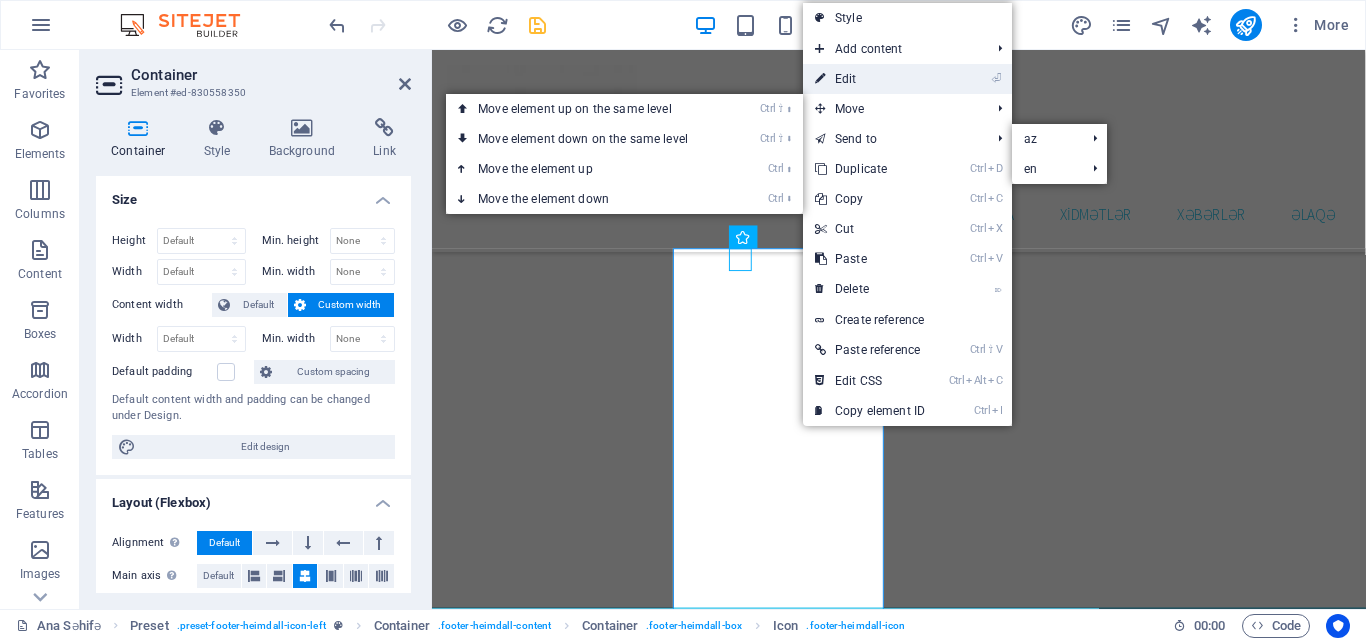 click on "⏎  Edit" at bounding box center (870, 79) 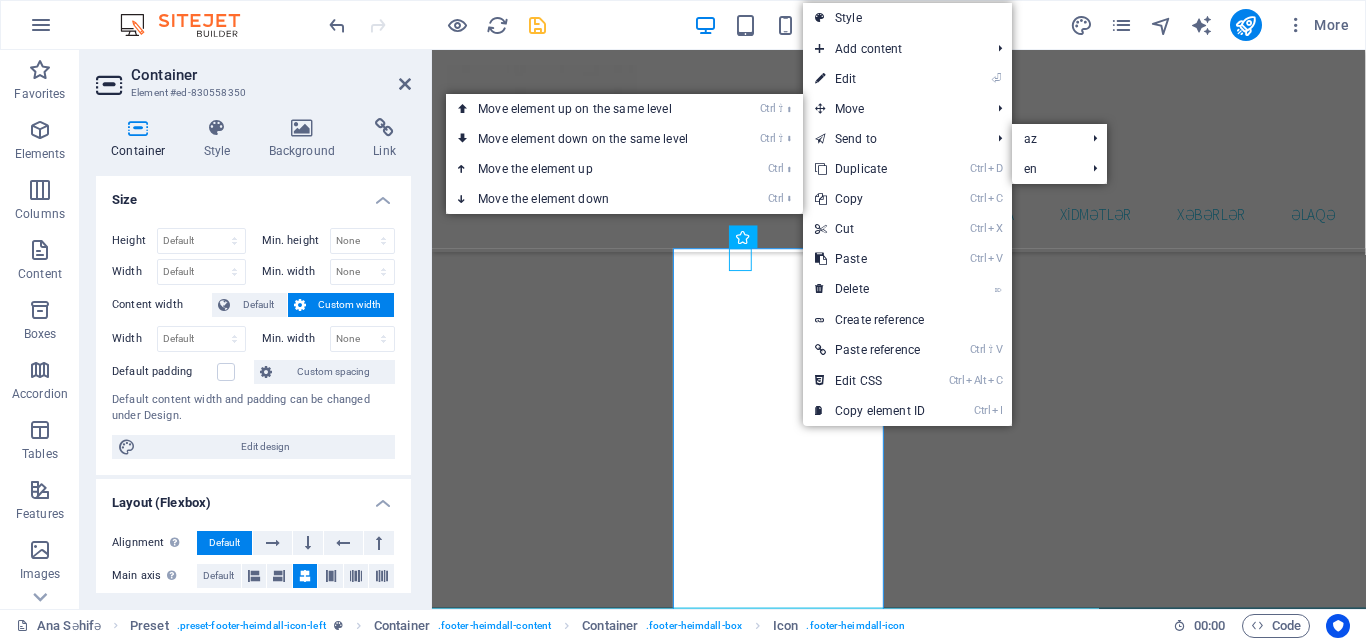 select on "xMidYMid" 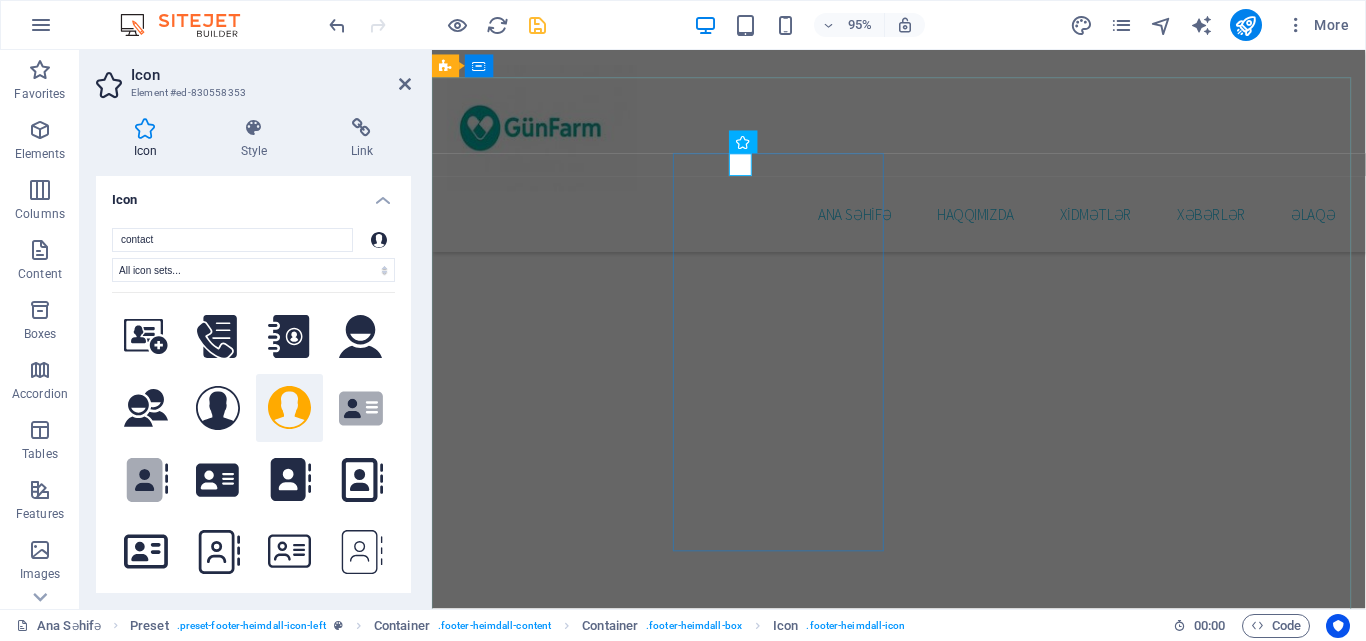 scroll, scrollTop: 3586, scrollLeft: 0, axis: vertical 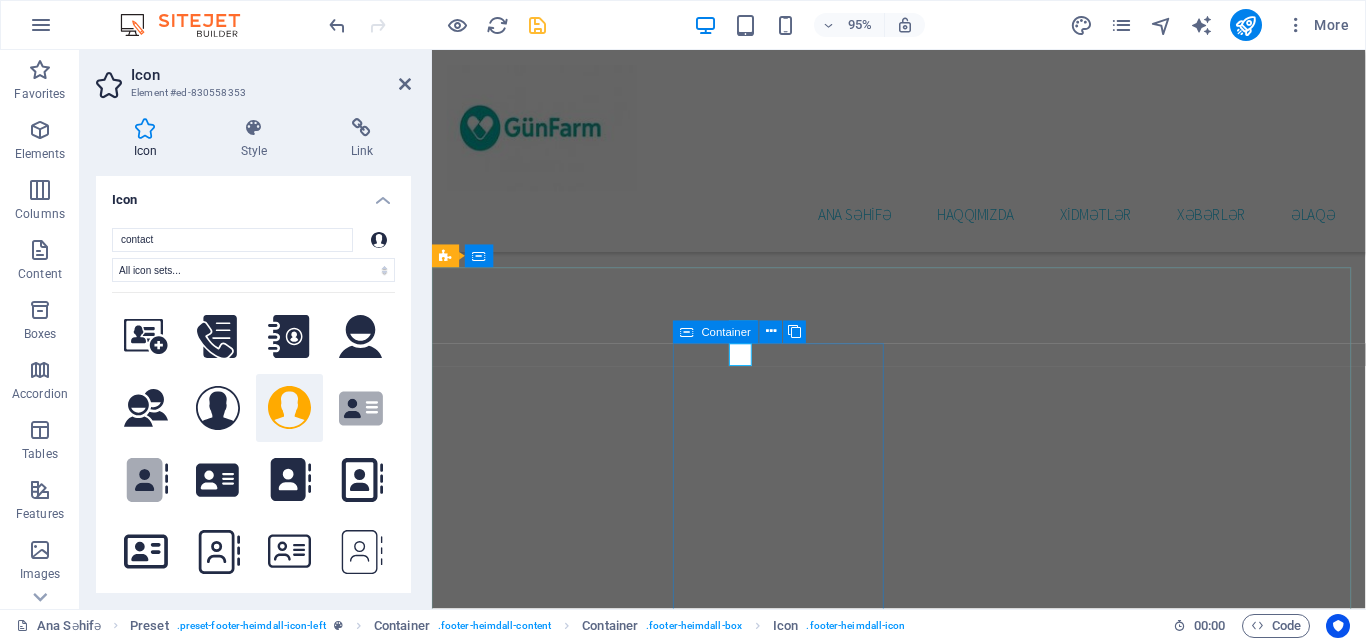 drag, startPoint x: 805, startPoint y: 479, endPoint x: 1139, endPoint y: 404, distance: 342.3171 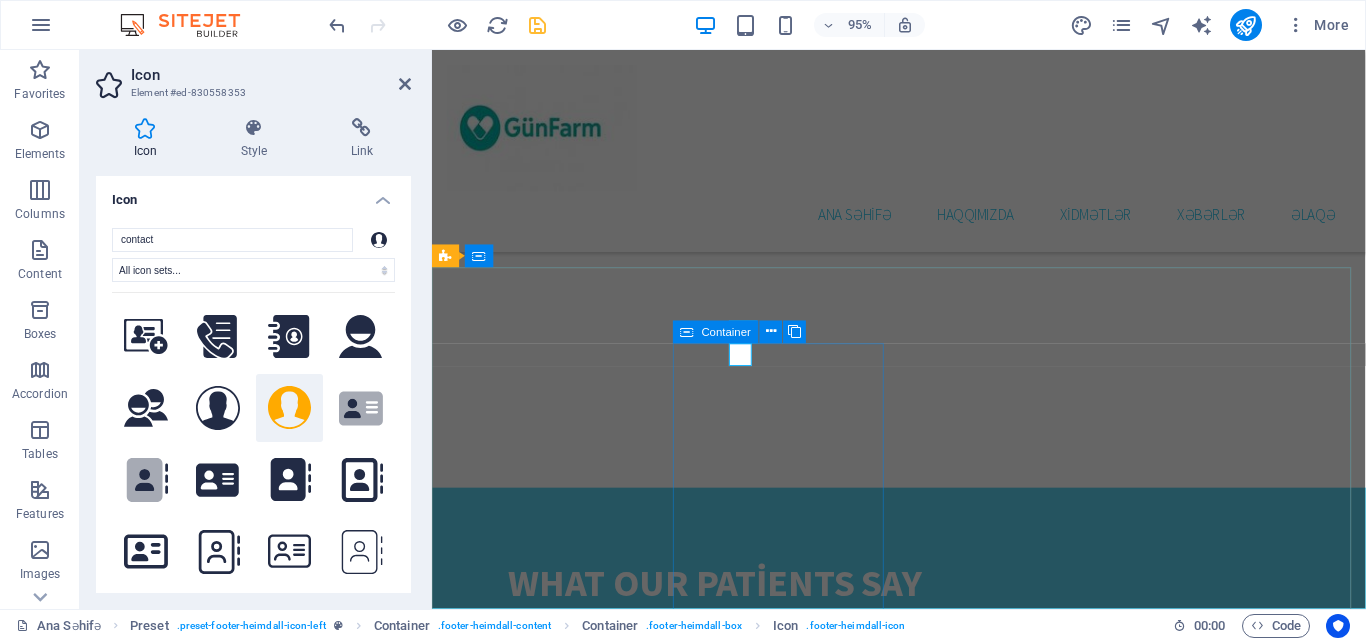 scroll, scrollTop: 3162, scrollLeft: 0, axis: vertical 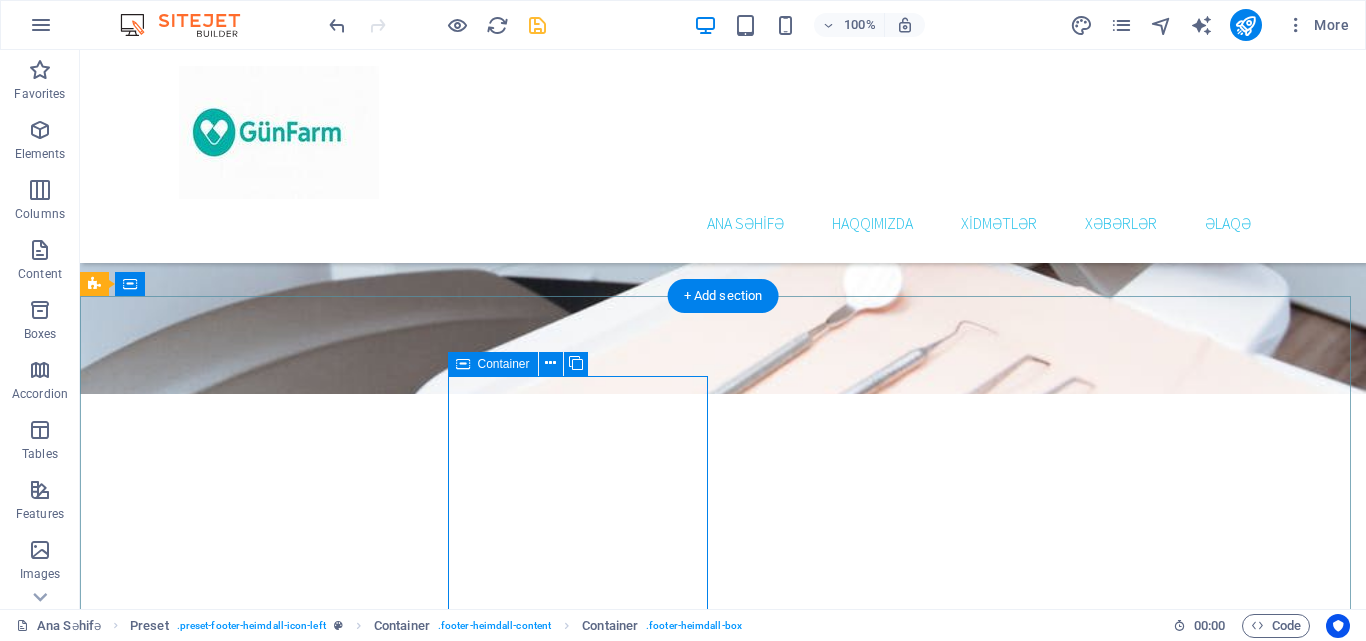 click on "əlaqə E-Mail:  [EMAIL]" at bounding box center (226, 3152) 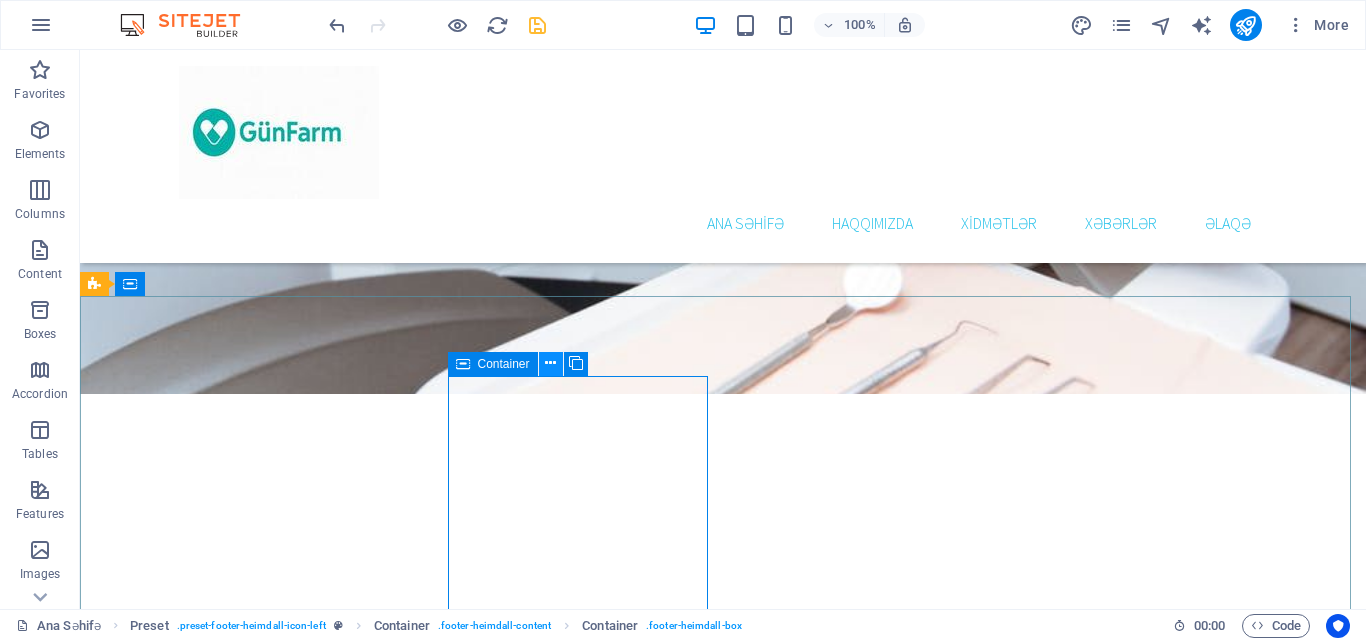 click at bounding box center [550, 363] 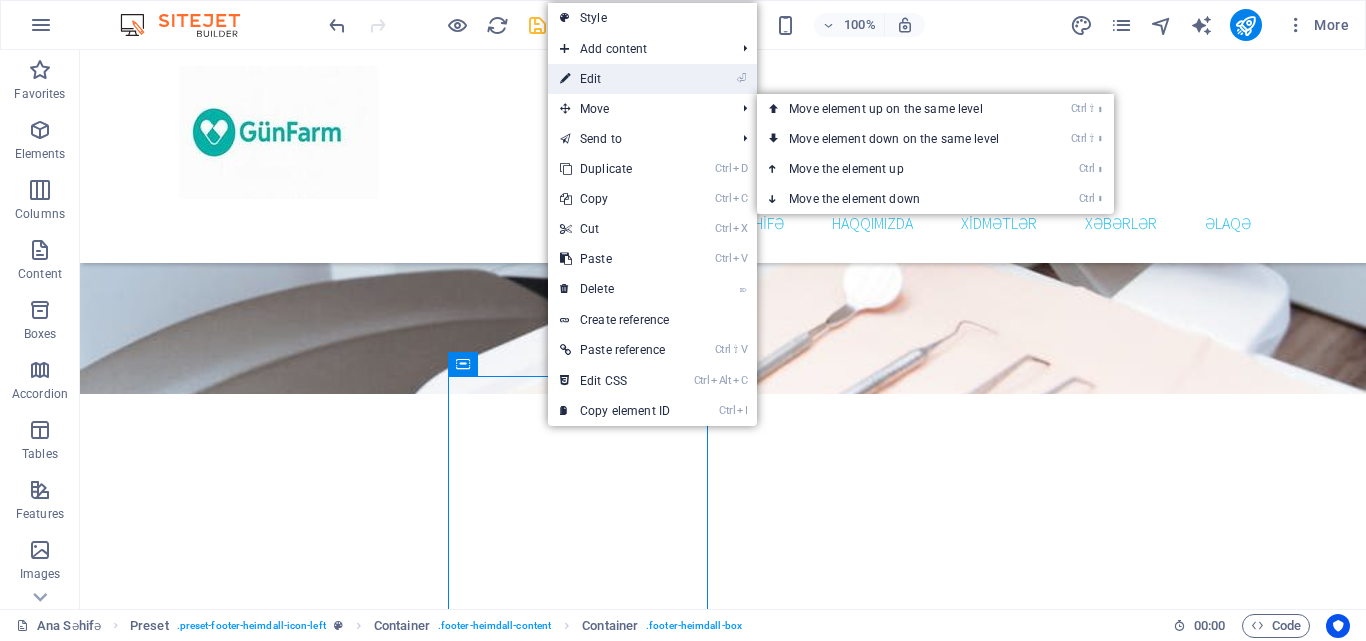 click on "⏎  Edit" at bounding box center (615, 79) 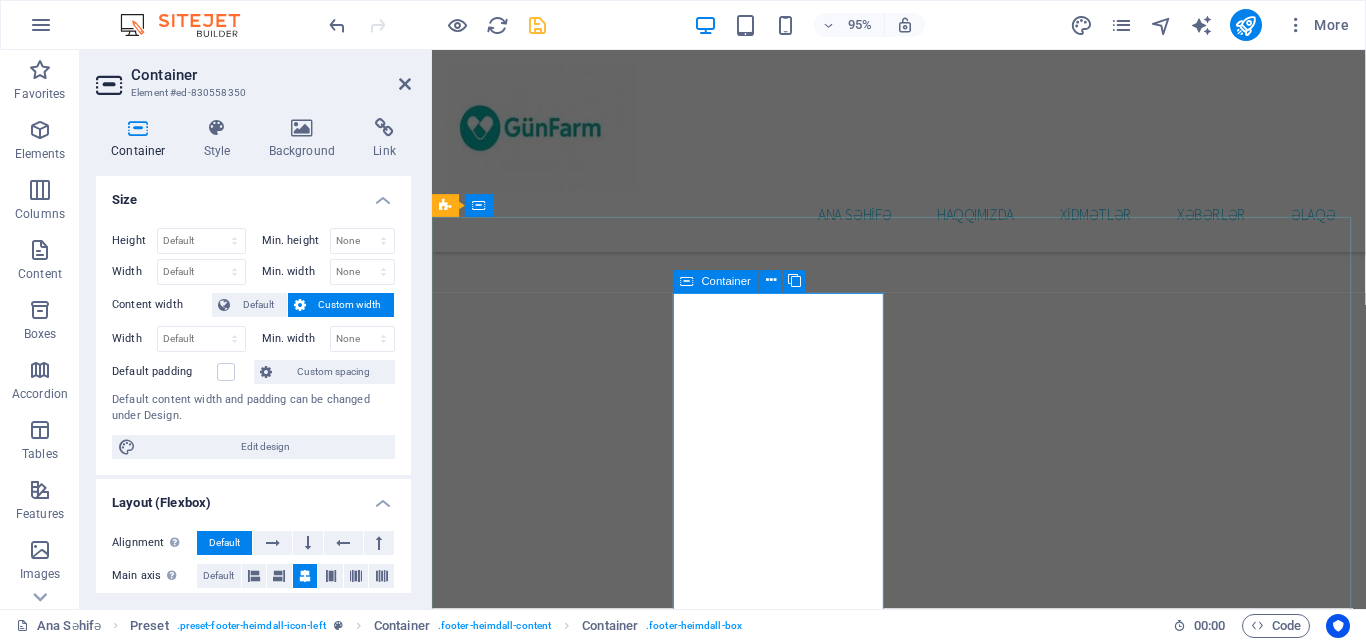 scroll, scrollTop: 3886, scrollLeft: 0, axis: vertical 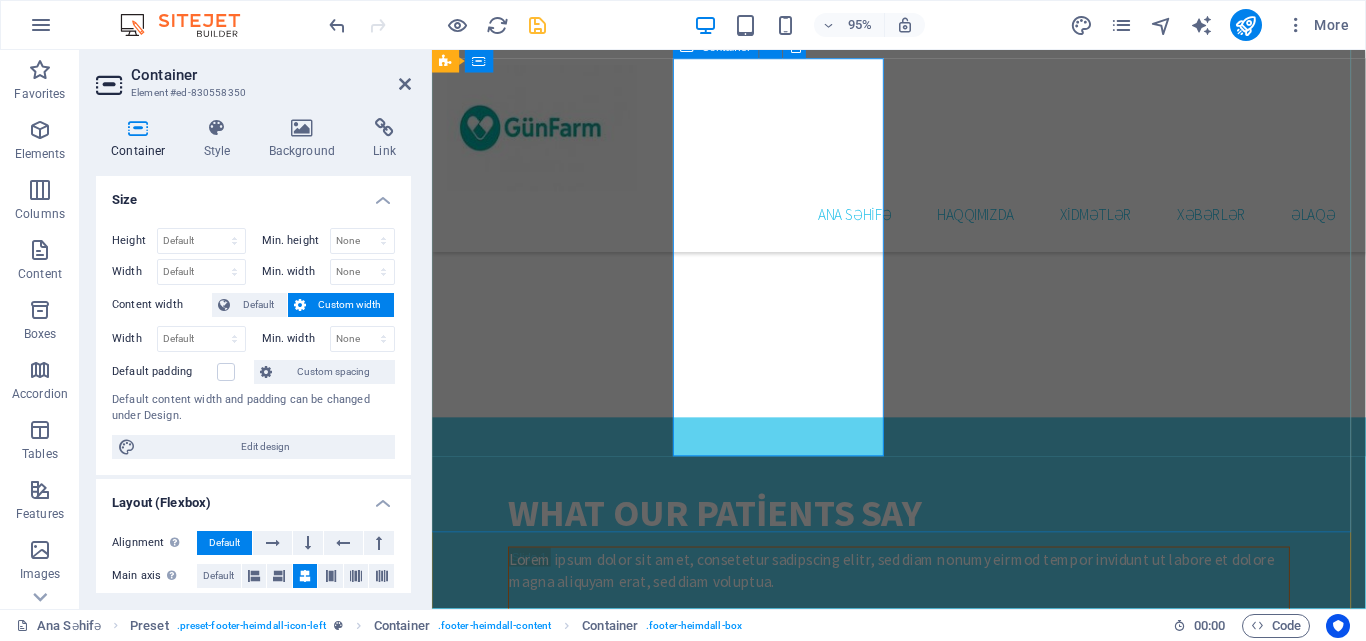 click on "əlaqə E-Mail:  [EMAIL]" at bounding box center (561, 2769) 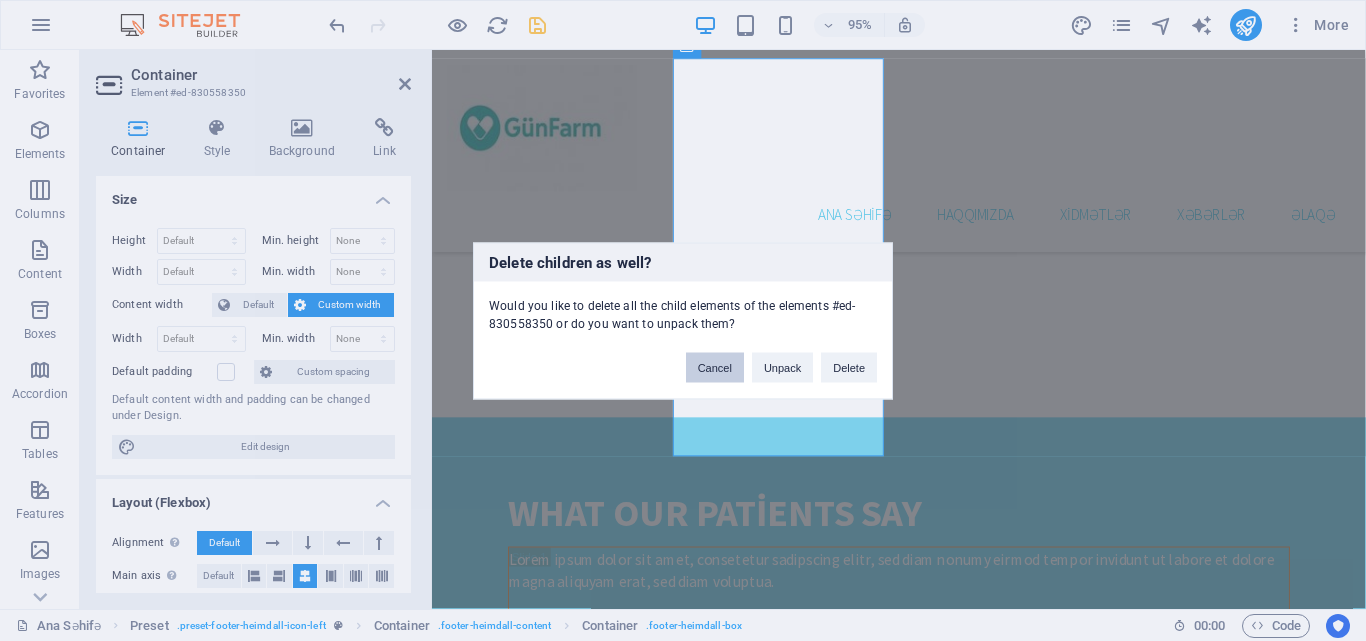 drag, startPoint x: 724, startPoint y: 363, endPoint x: 358, endPoint y: 335, distance: 367.0695 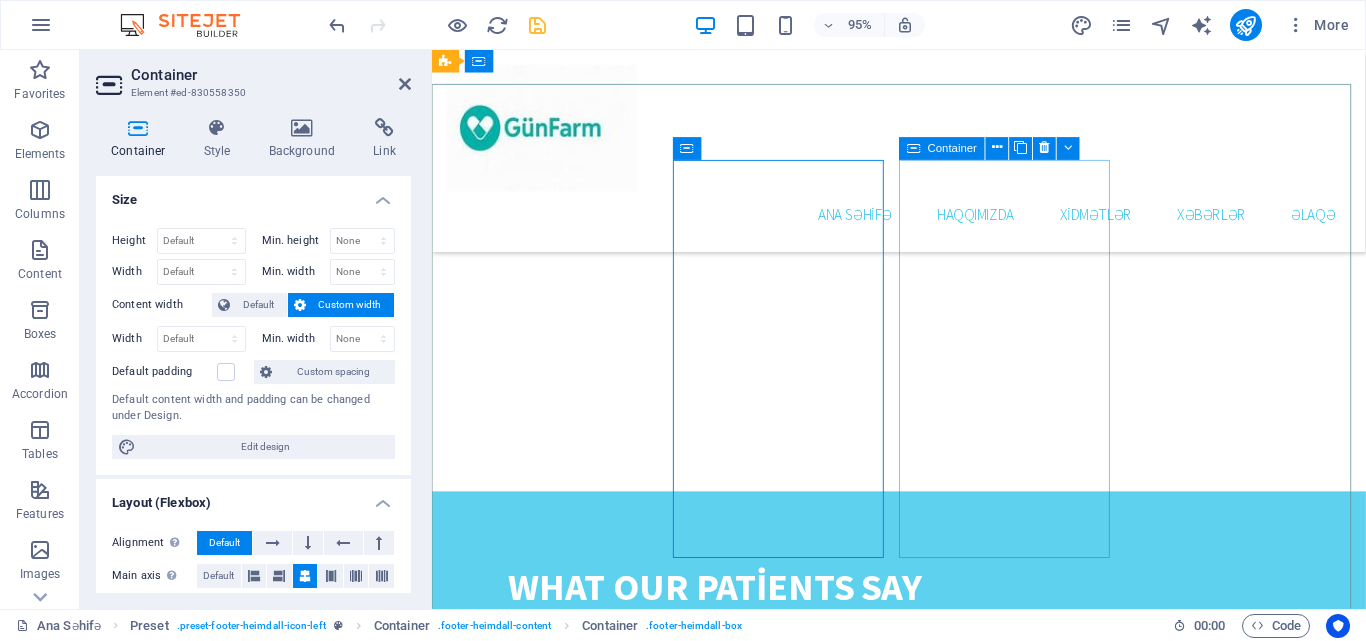 scroll, scrollTop: 3686, scrollLeft: 0, axis: vertical 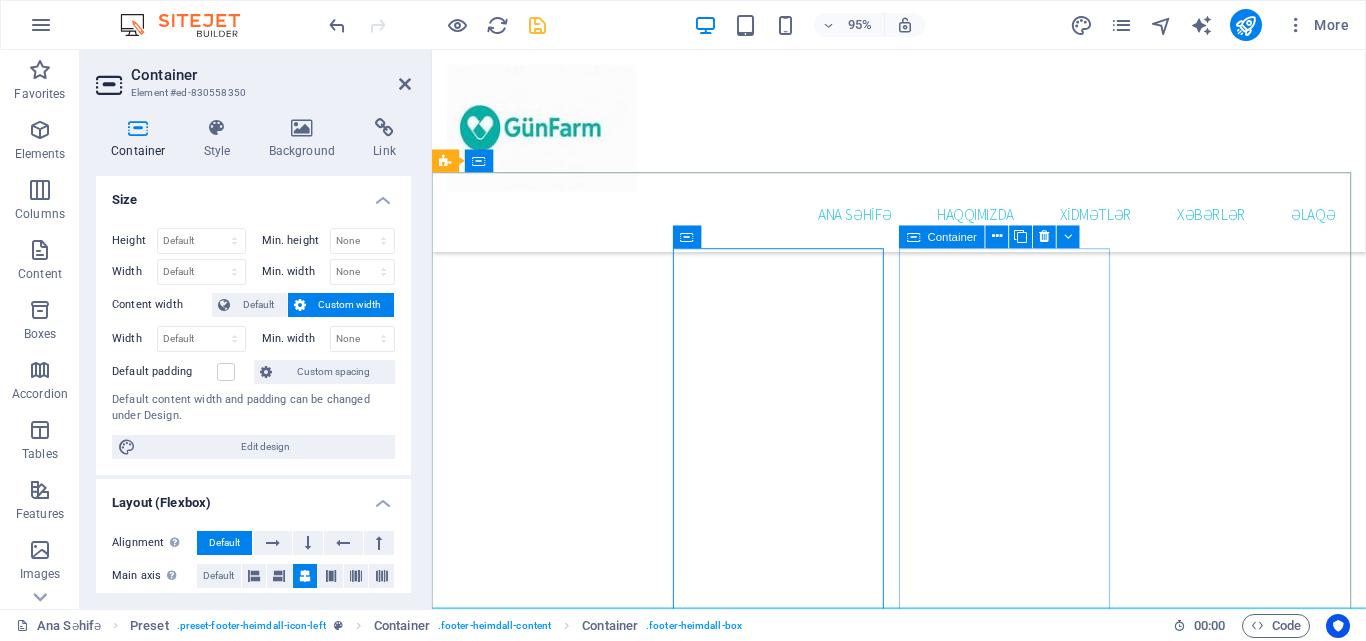 click on "sayt xəritəsi Ana Səhifə Haqqımızda Xidmətlər Xəbərlər Məxfilik" at bounding box center (561, 3117) 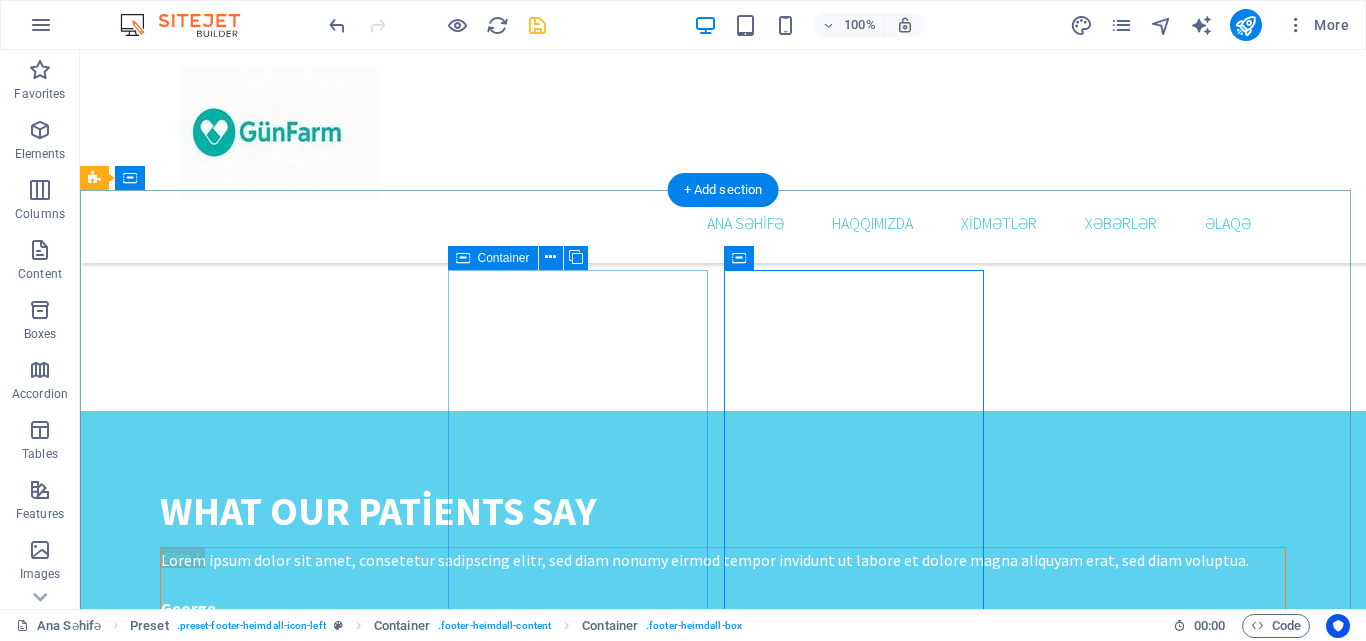 scroll, scrollTop: 3268, scrollLeft: 0, axis: vertical 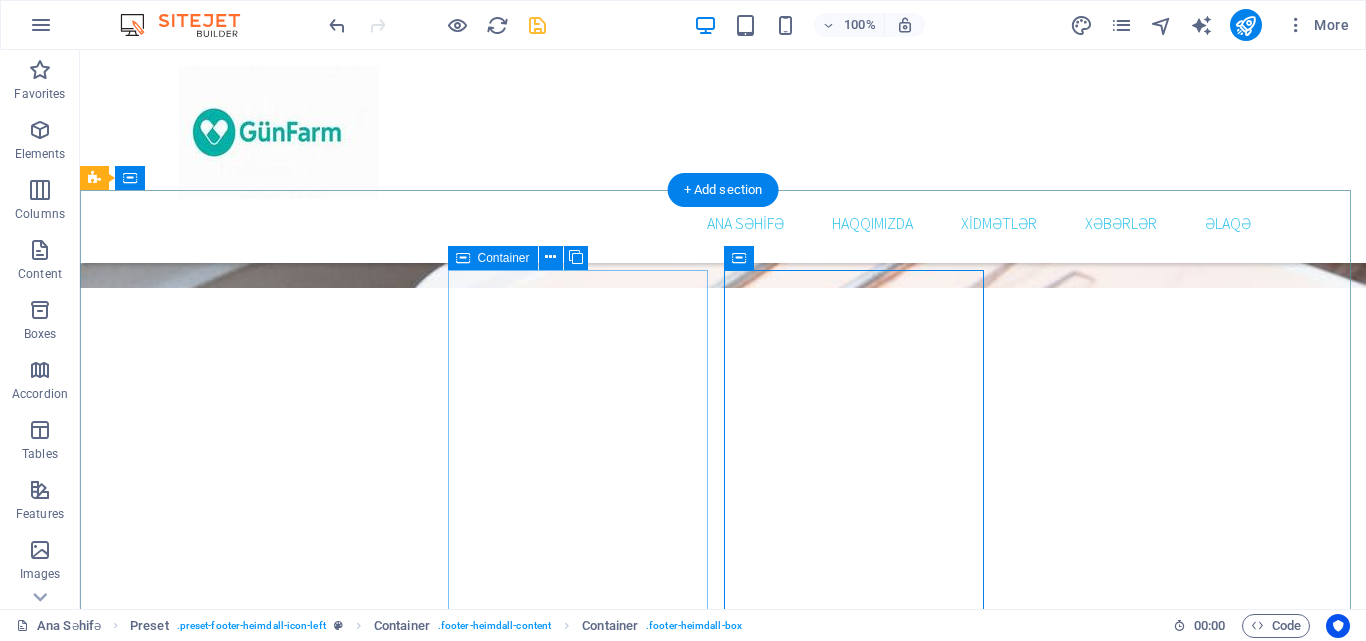 click on "əlaqə E-Mail:  [EMAIL]" at bounding box center [226, 3046] 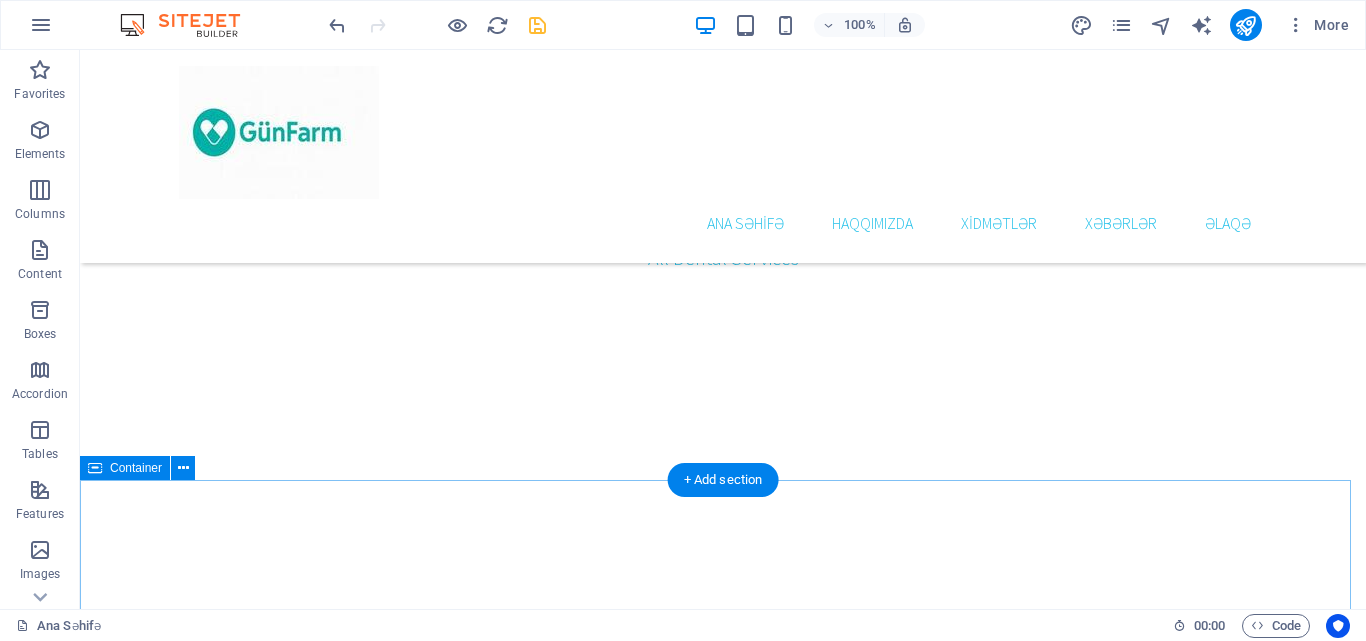 scroll, scrollTop: 2668, scrollLeft: 0, axis: vertical 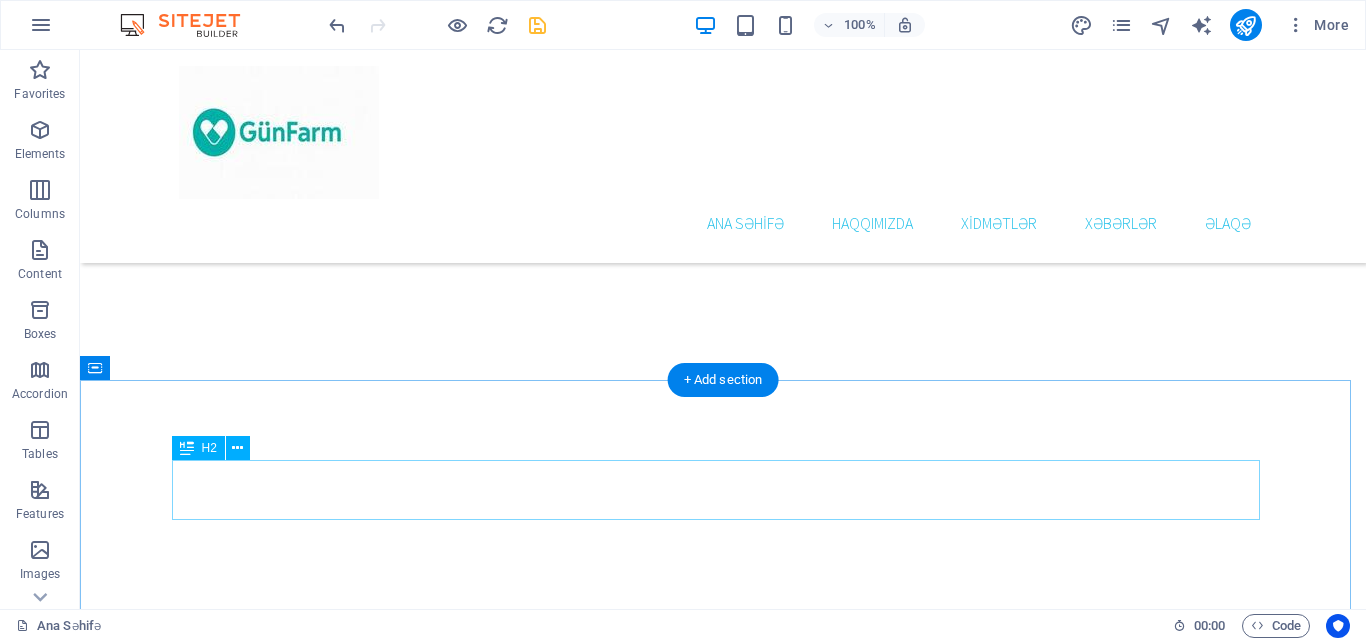 click on "Our Partners" at bounding box center (723, 2563) 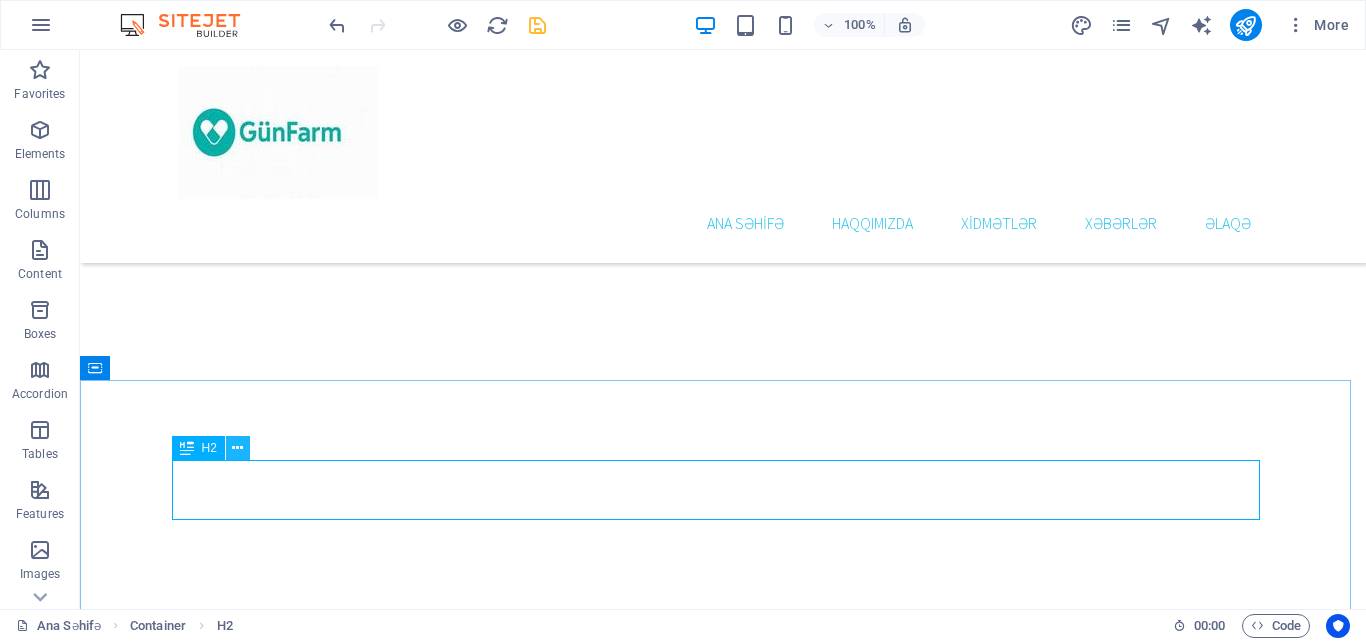 drag, startPoint x: 245, startPoint y: 444, endPoint x: 234, endPoint y: 402, distance: 43.416588 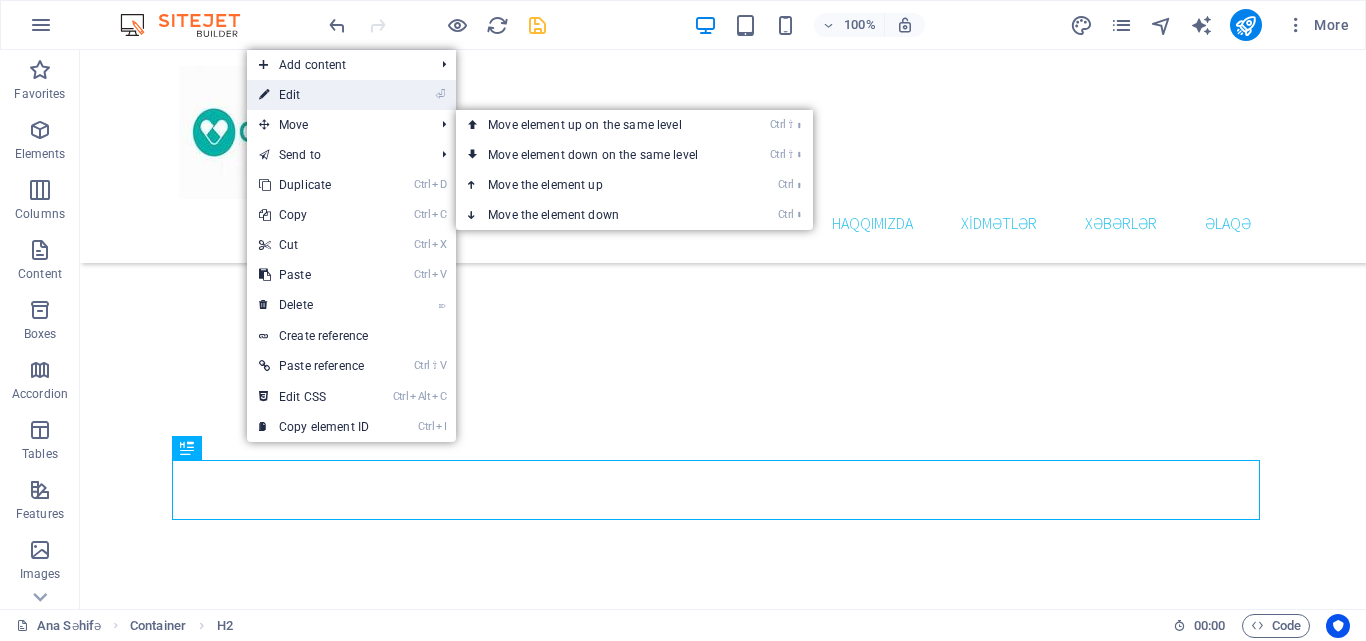 click on "⏎  Edit" at bounding box center (314, 95) 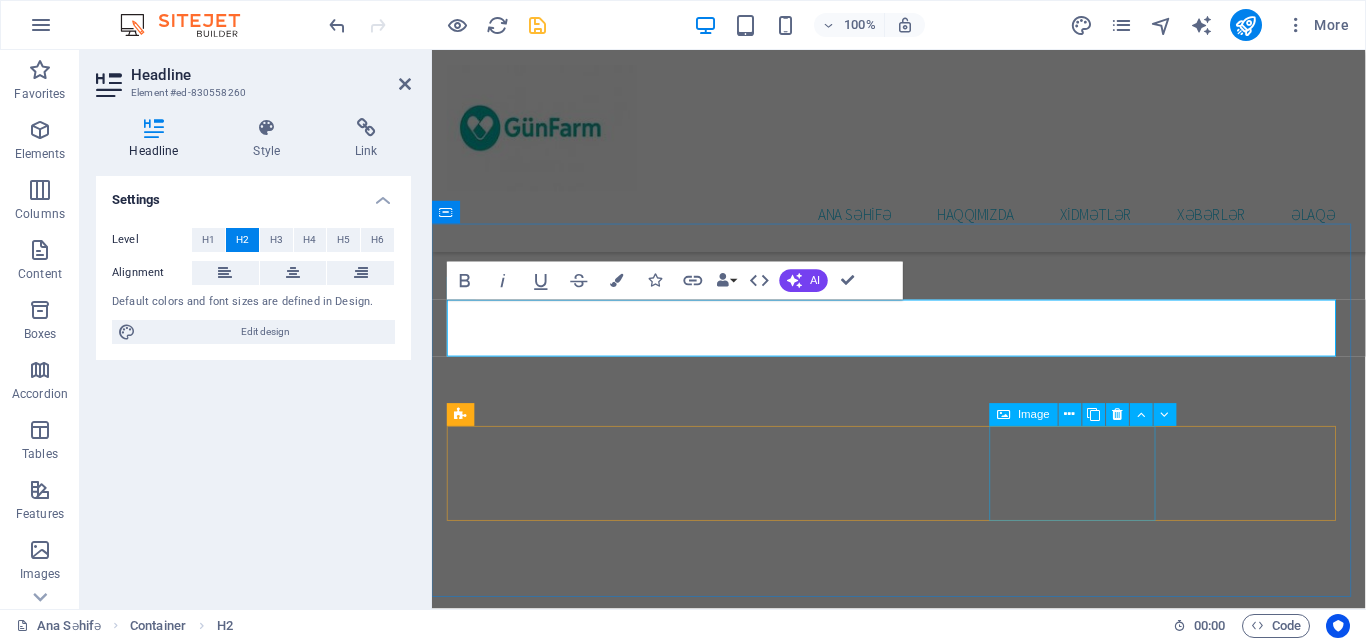 scroll, scrollTop: 3239, scrollLeft: 0, axis: vertical 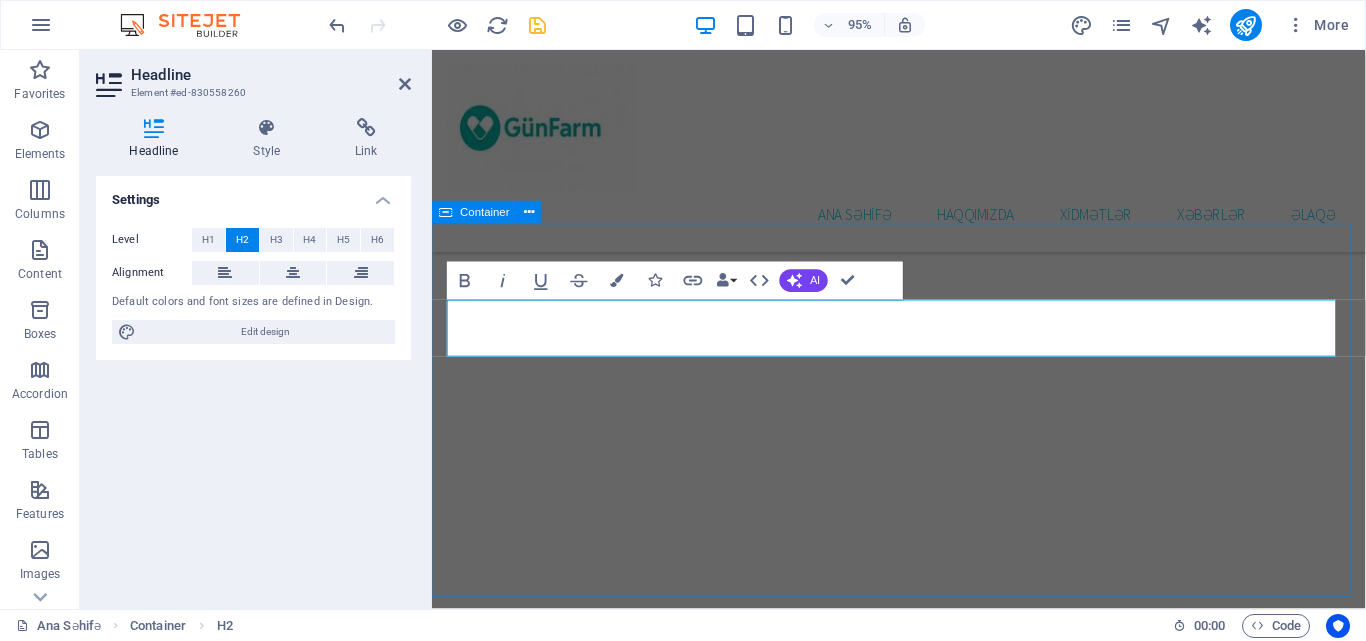 type 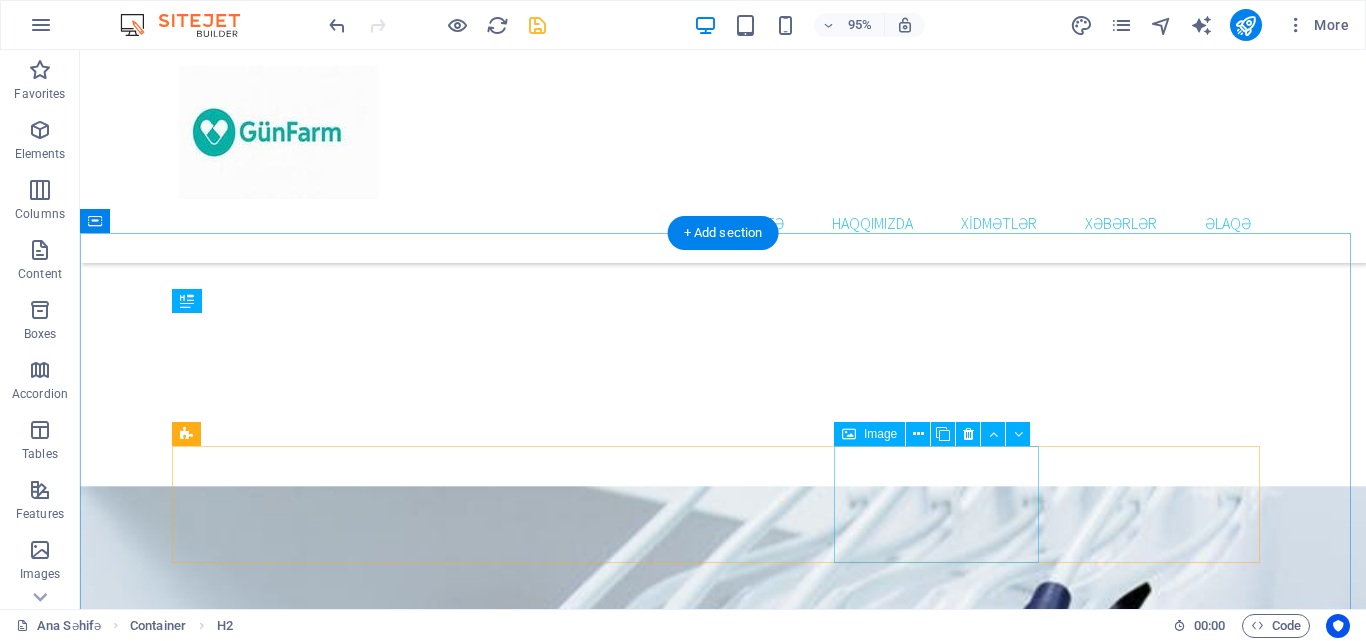 scroll, scrollTop: 2815, scrollLeft: 0, axis: vertical 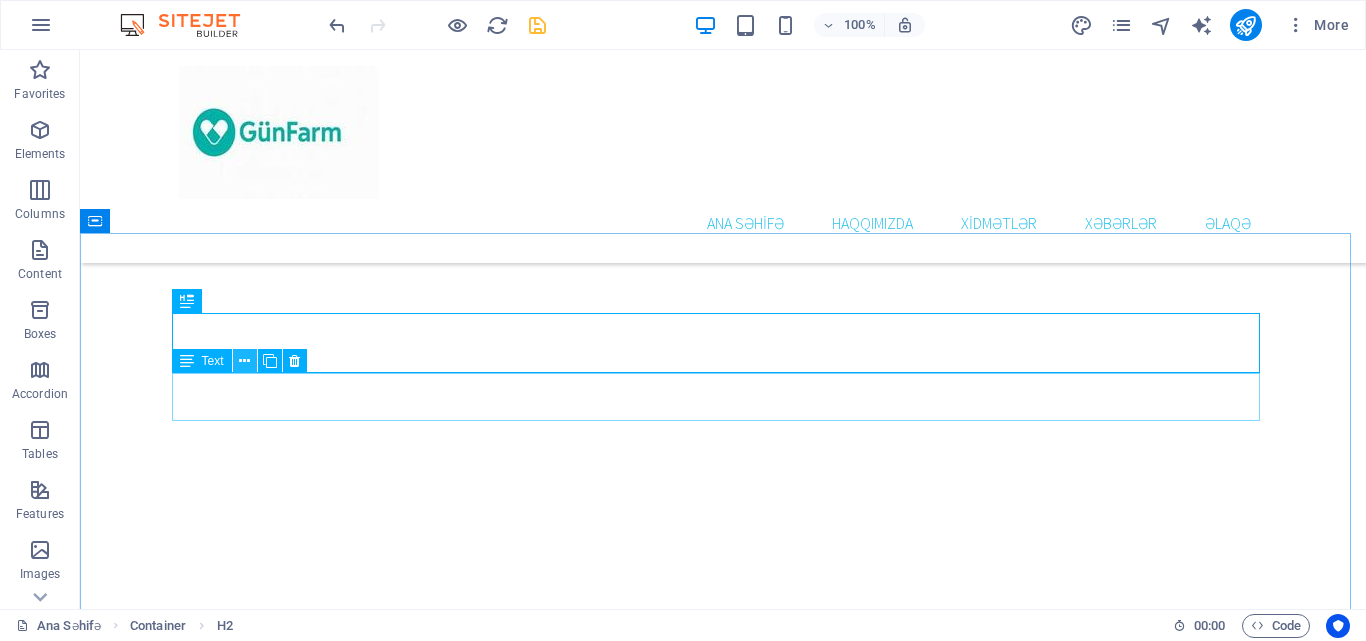click at bounding box center (244, 361) 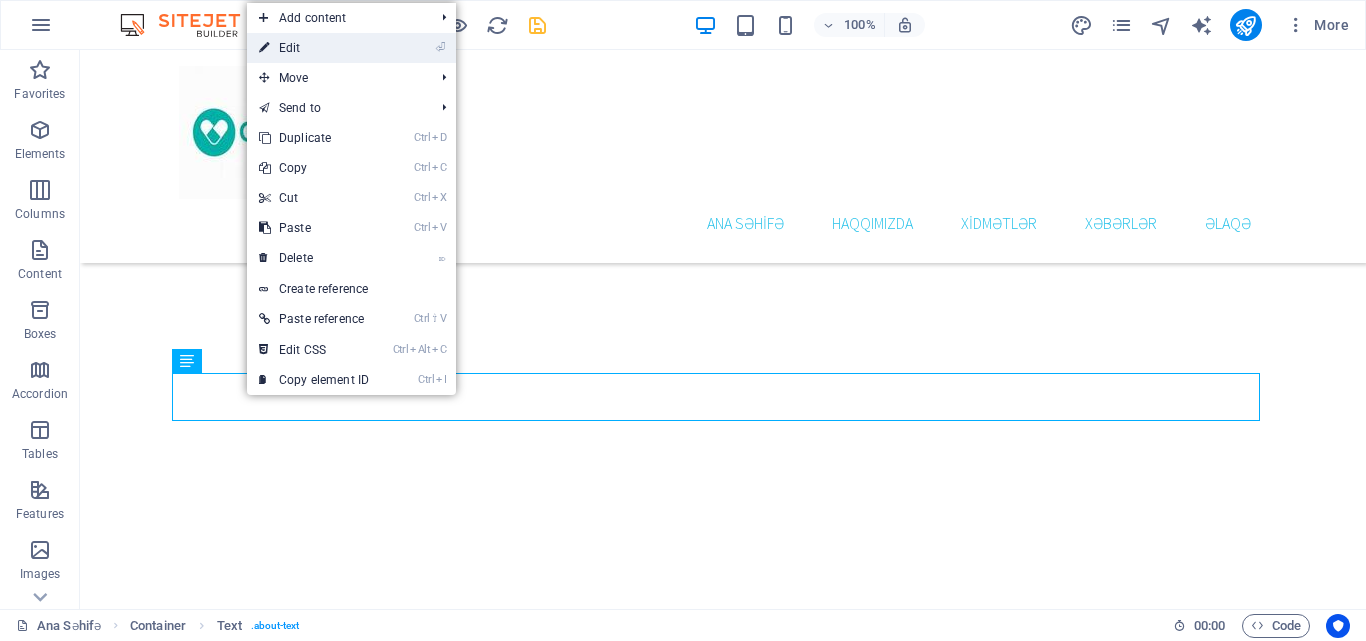 click on "⏎  Edit" at bounding box center (314, 48) 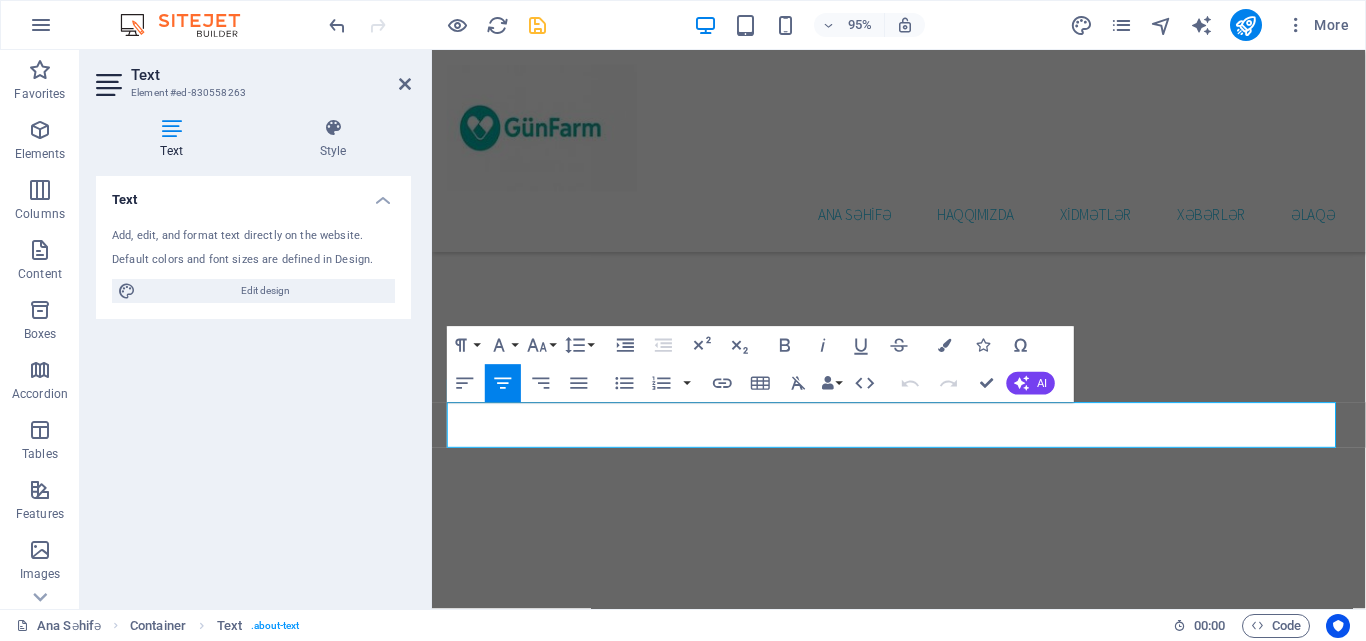 scroll, scrollTop: 3191, scrollLeft: 0, axis: vertical 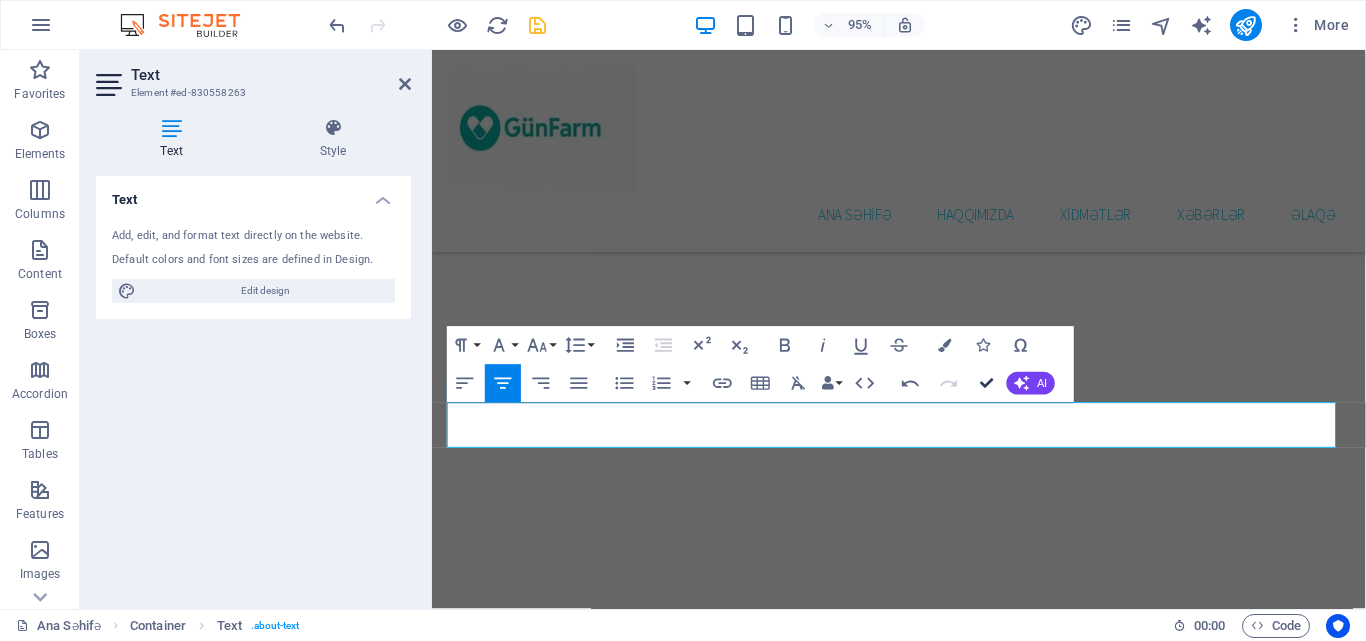 drag, startPoint x: 990, startPoint y: 378, endPoint x: 783, endPoint y: 194, distance: 276.95667 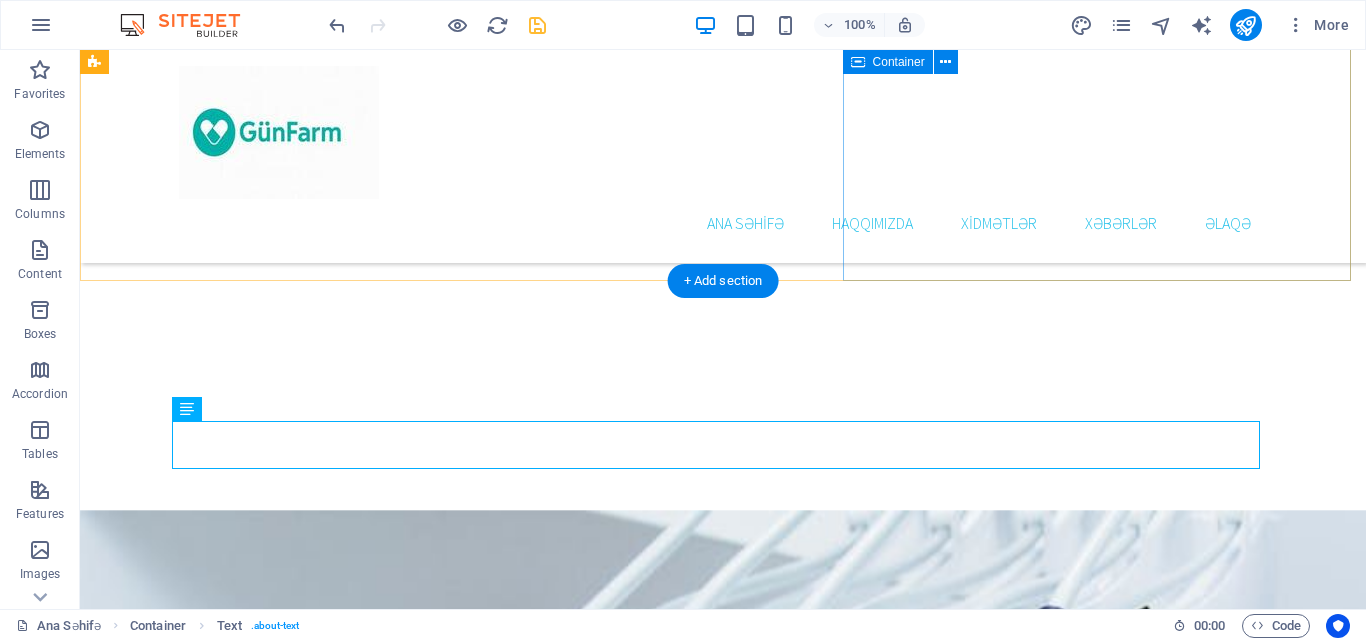 scroll, scrollTop: 2767, scrollLeft: 0, axis: vertical 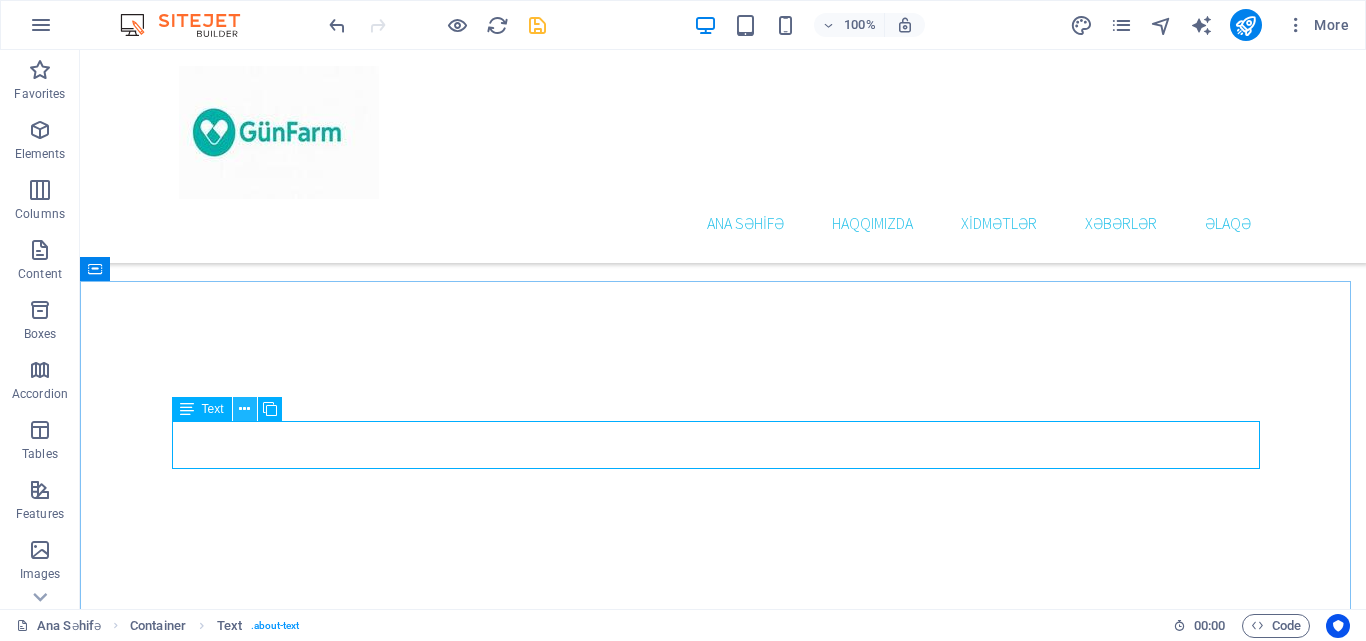 click at bounding box center (244, 409) 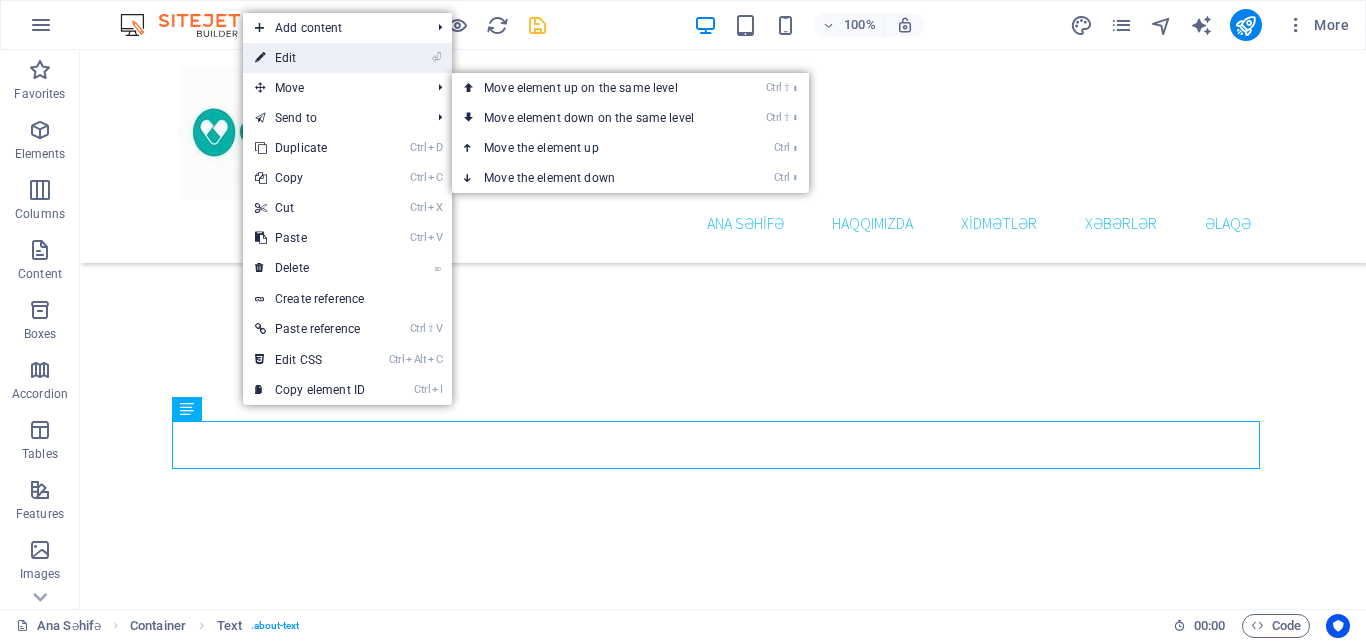 click on "⏎  Edit" at bounding box center [310, 58] 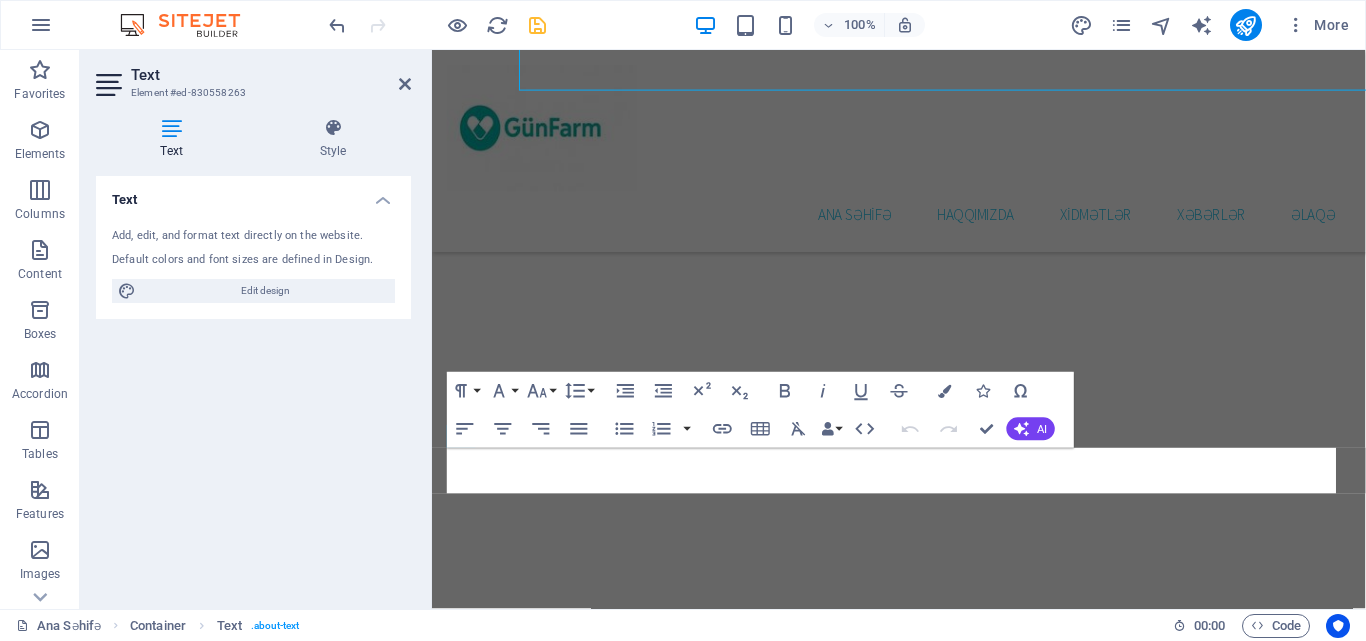 scroll, scrollTop: 3143, scrollLeft: 0, axis: vertical 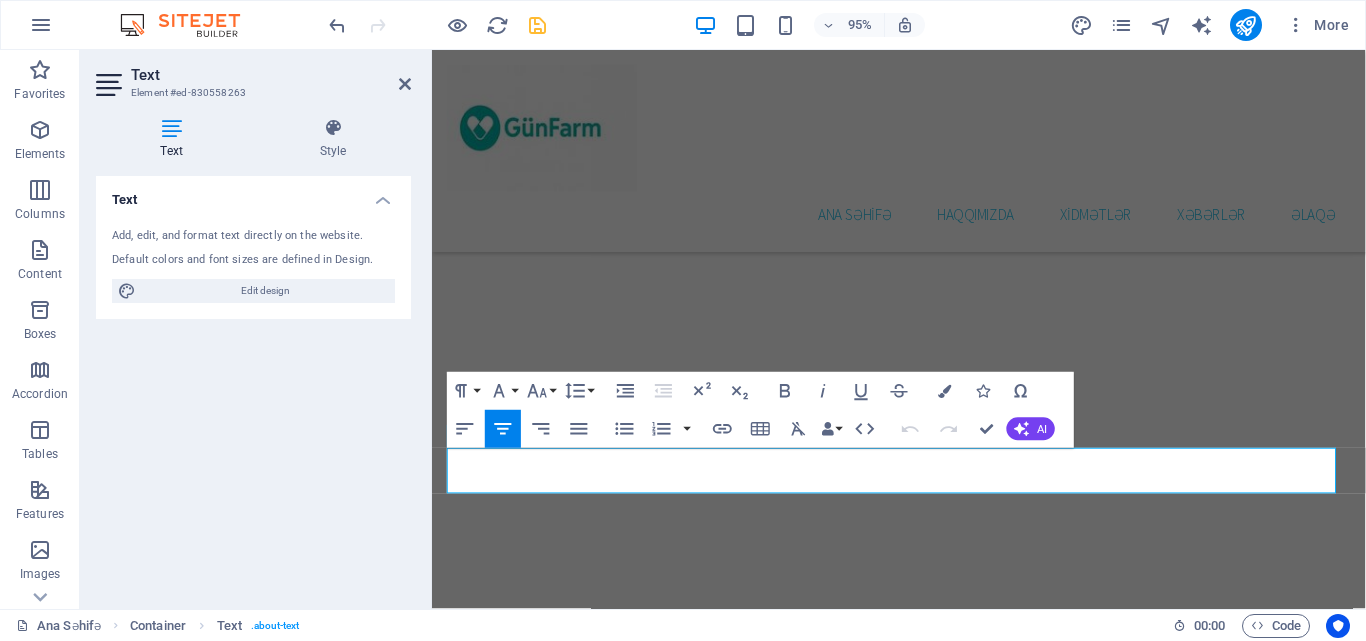 drag, startPoint x: 1287, startPoint y: 508, endPoint x: 830, endPoint y: 490, distance: 457.35434 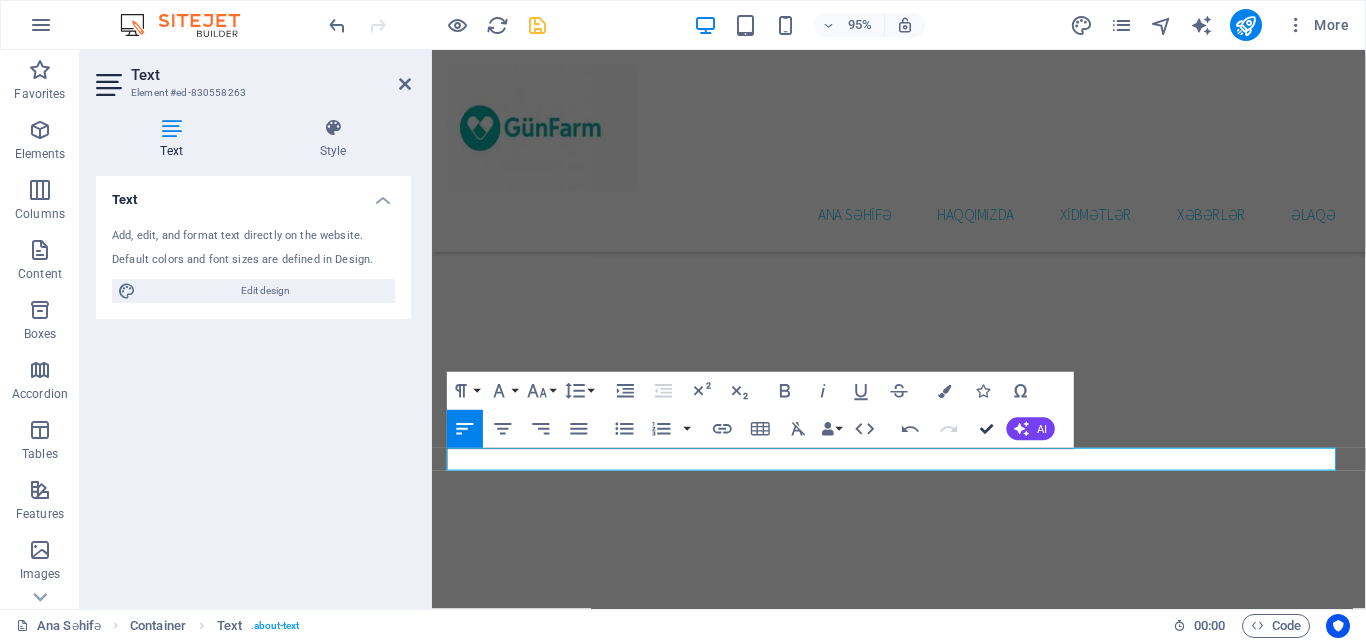 drag, startPoint x: 989, startPoint y: 420, endPoint x: 903, endPoint y: 380, distance: 94.847244 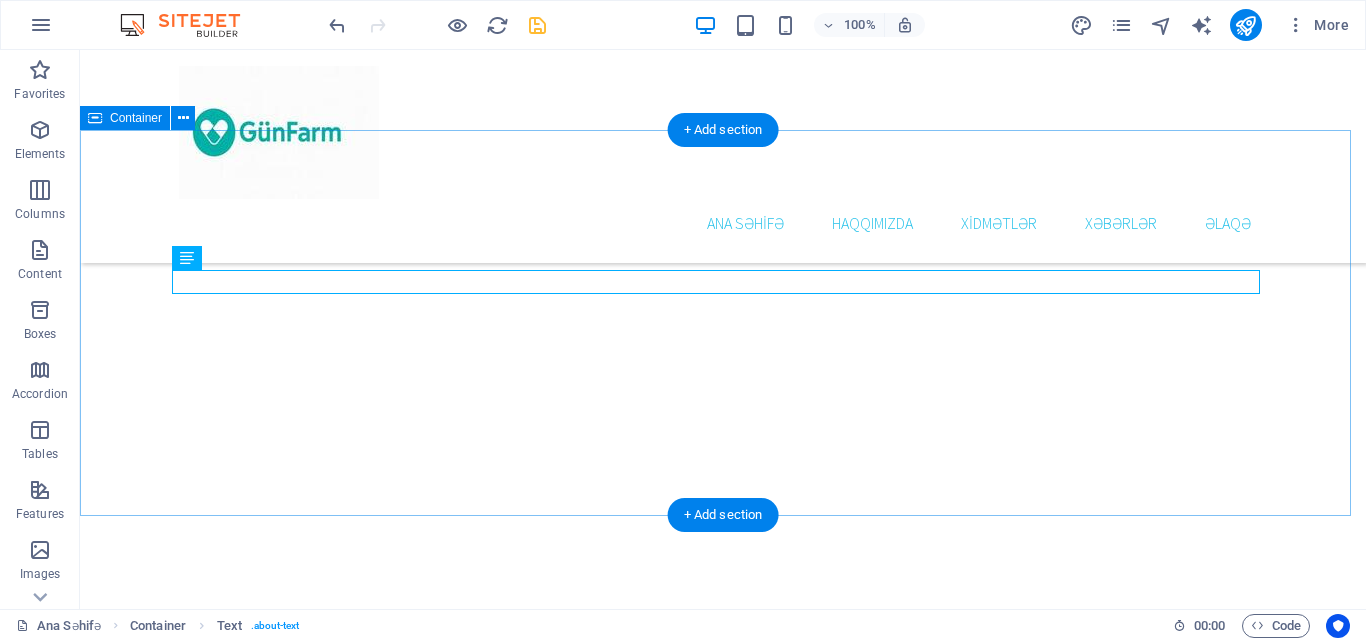 scroll, scrollTop: 2919, scrollLeft: 0, axis: vertical 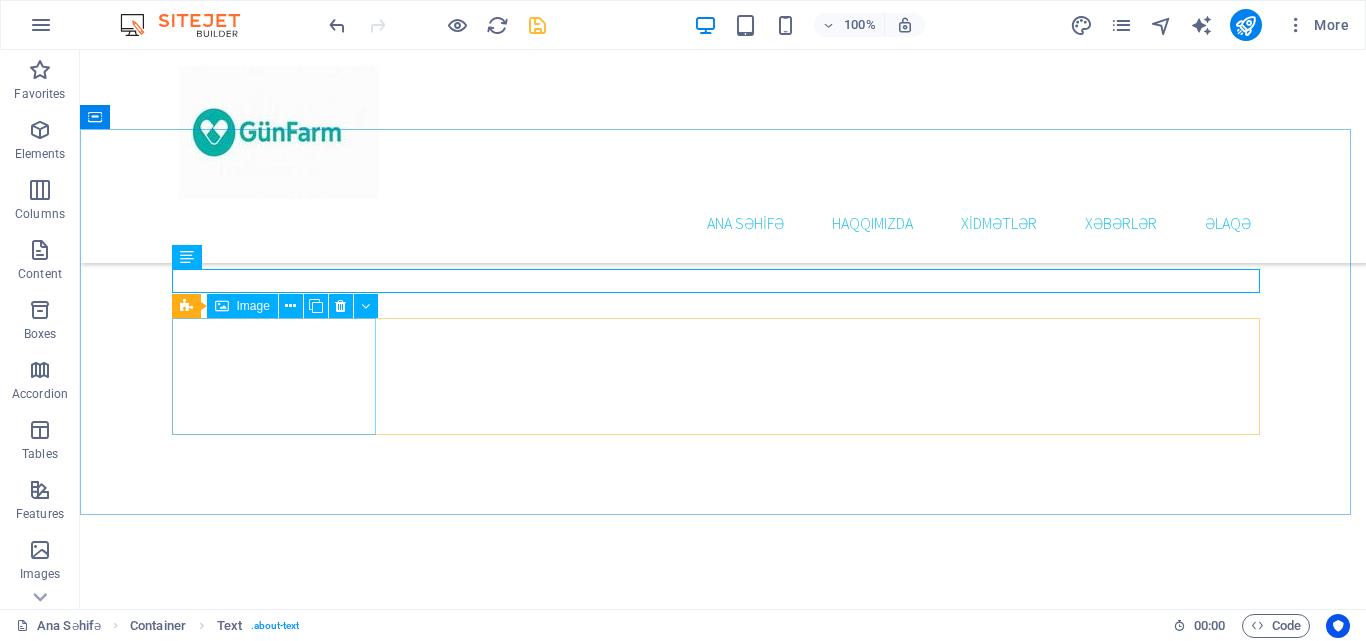 click on "Image" at bounding box center [253, 306] 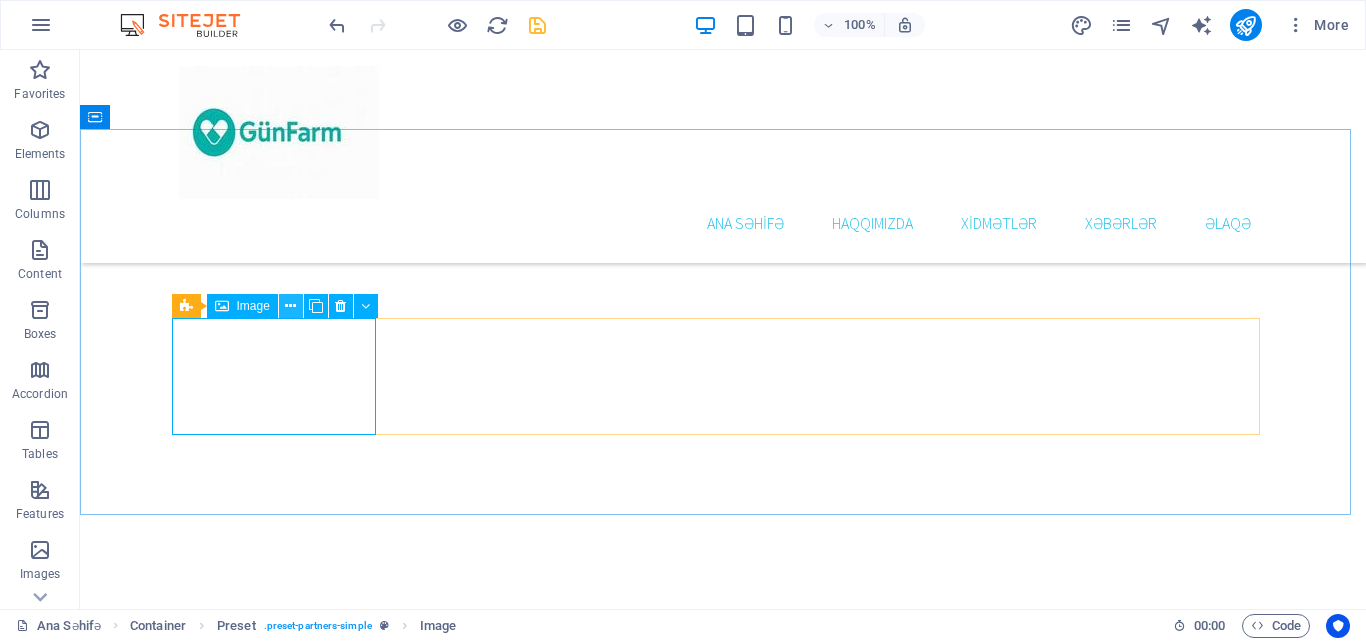 click at bounding box center (290, 306) 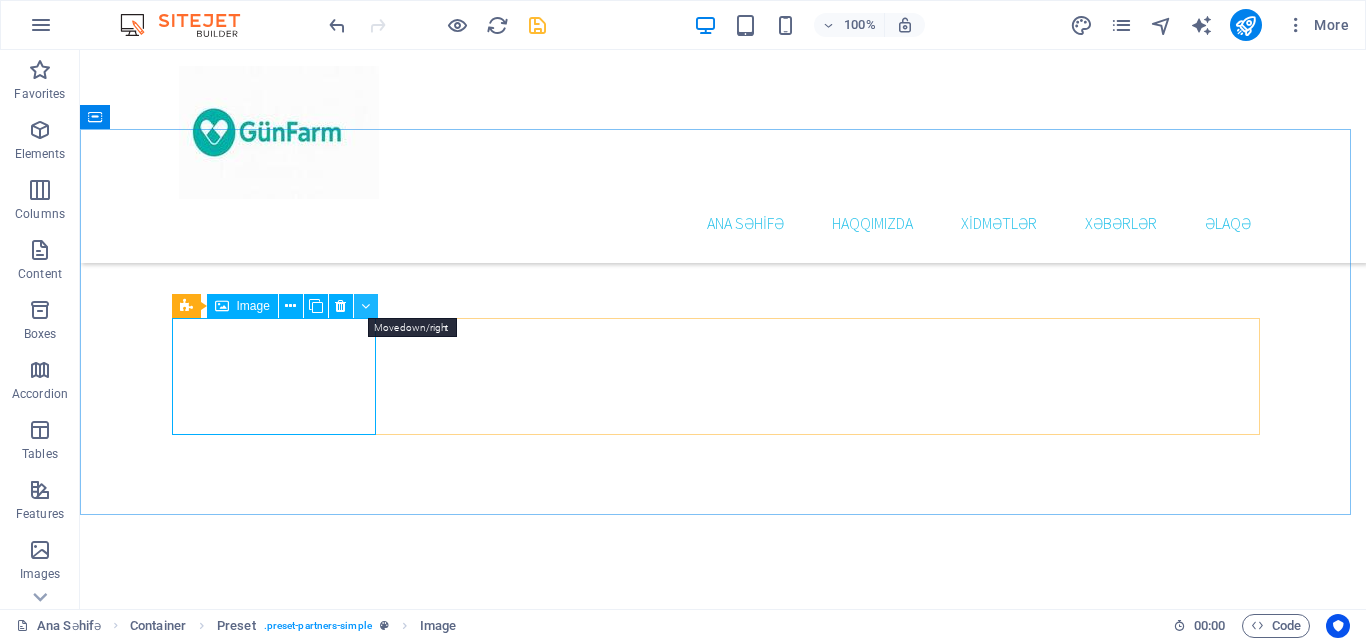 click at bounding box center (365, 306) 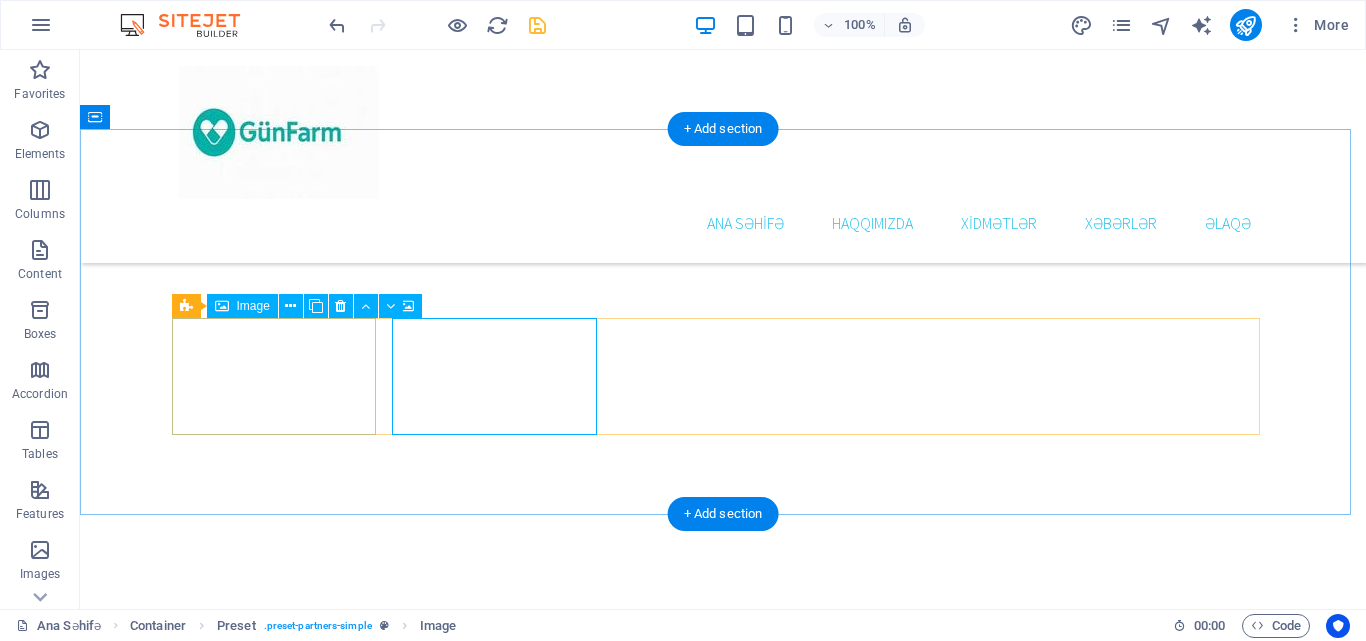 click at bounding box center (281, 2449) 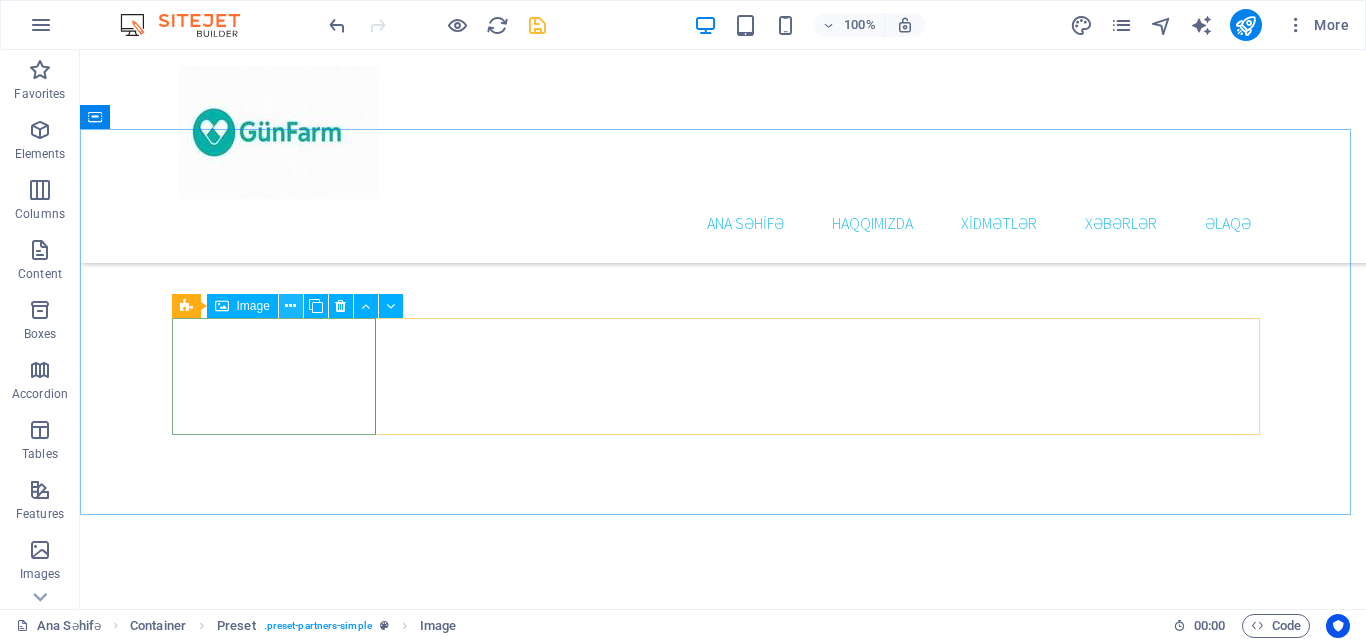 click at bounding box center [290, 306] 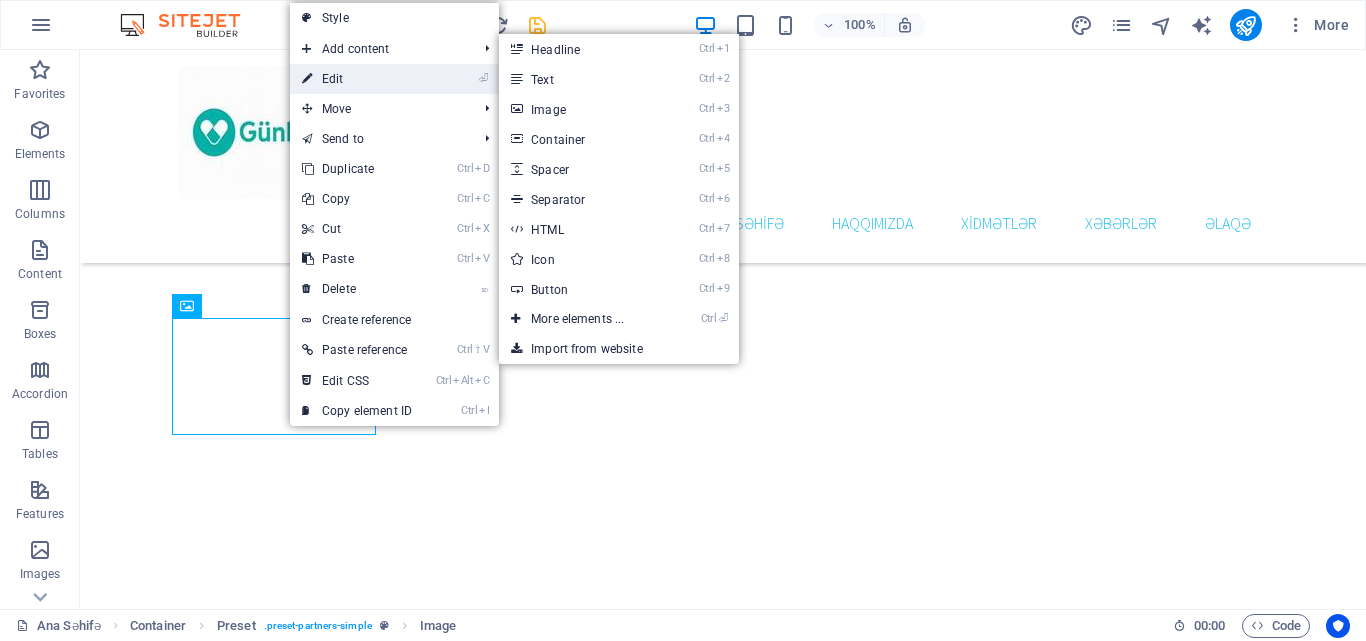 click on "⏎  Edit" at bounding box center (357, 79) 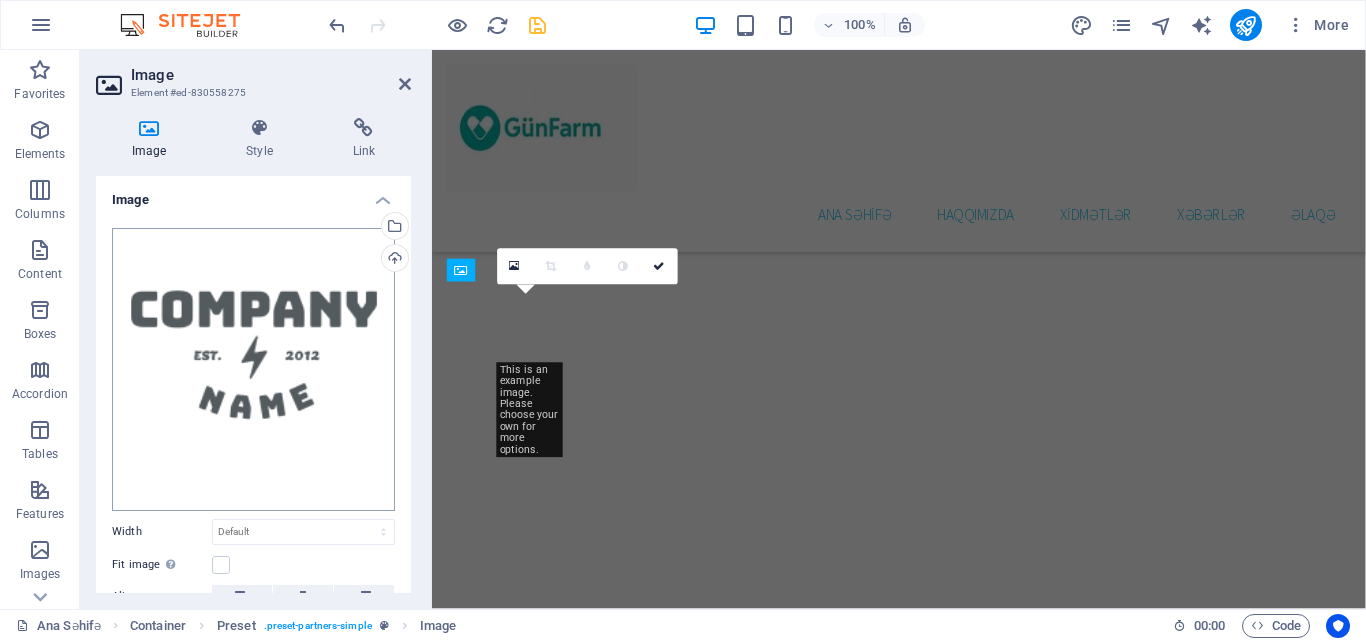 scroll, scrollTop: 3367, scrollLeft: 0, axis: vertical 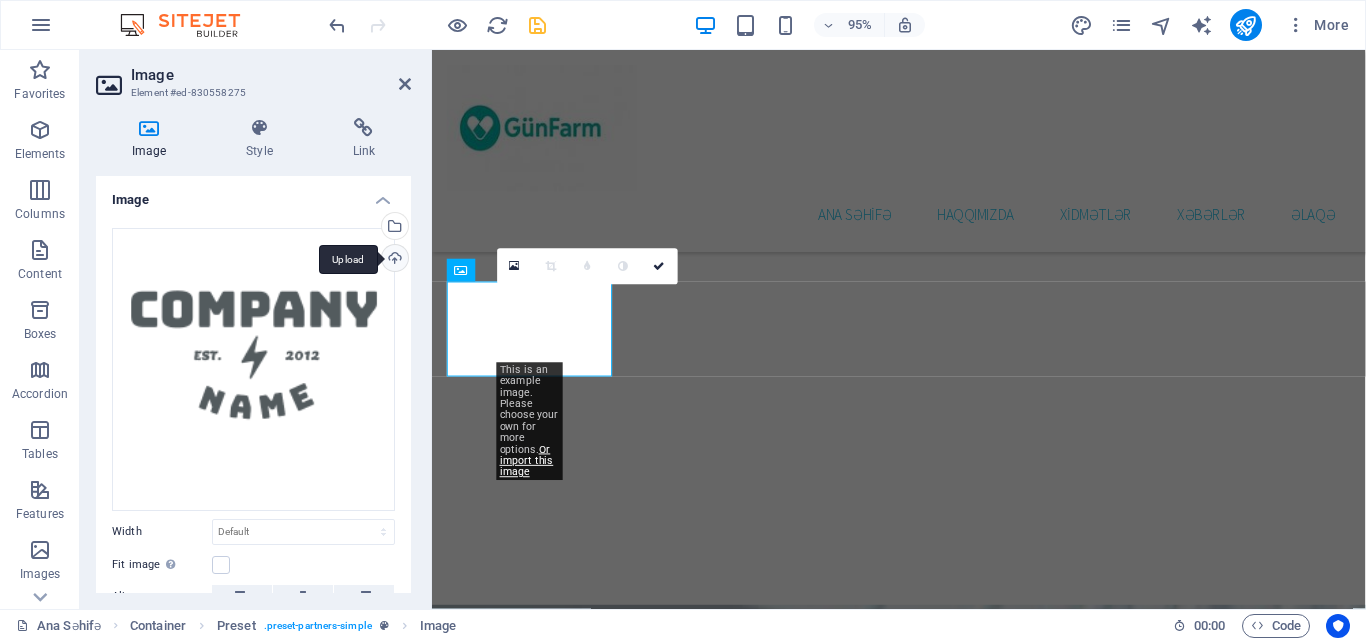 click on "Upload" at bounding box center (393, 260) 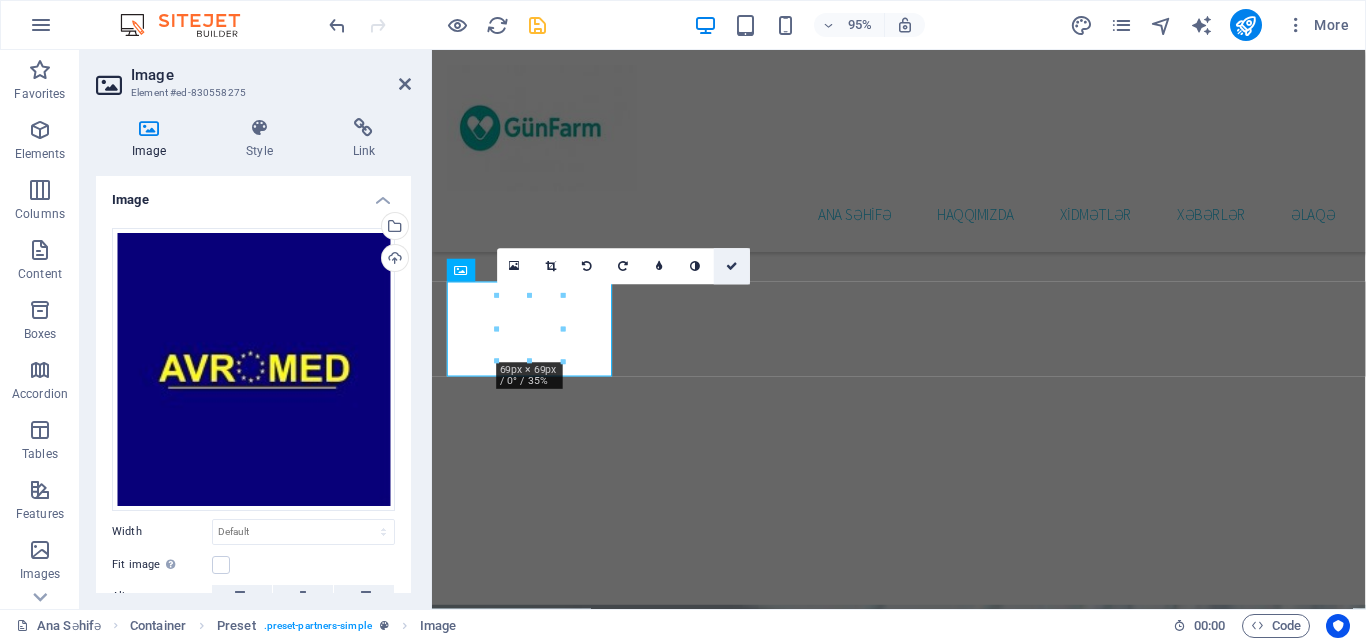 drag, startPoint x: 729, startPoint y: 265, endPoint x: 601, endPoint y: 263, distance: 128.01562 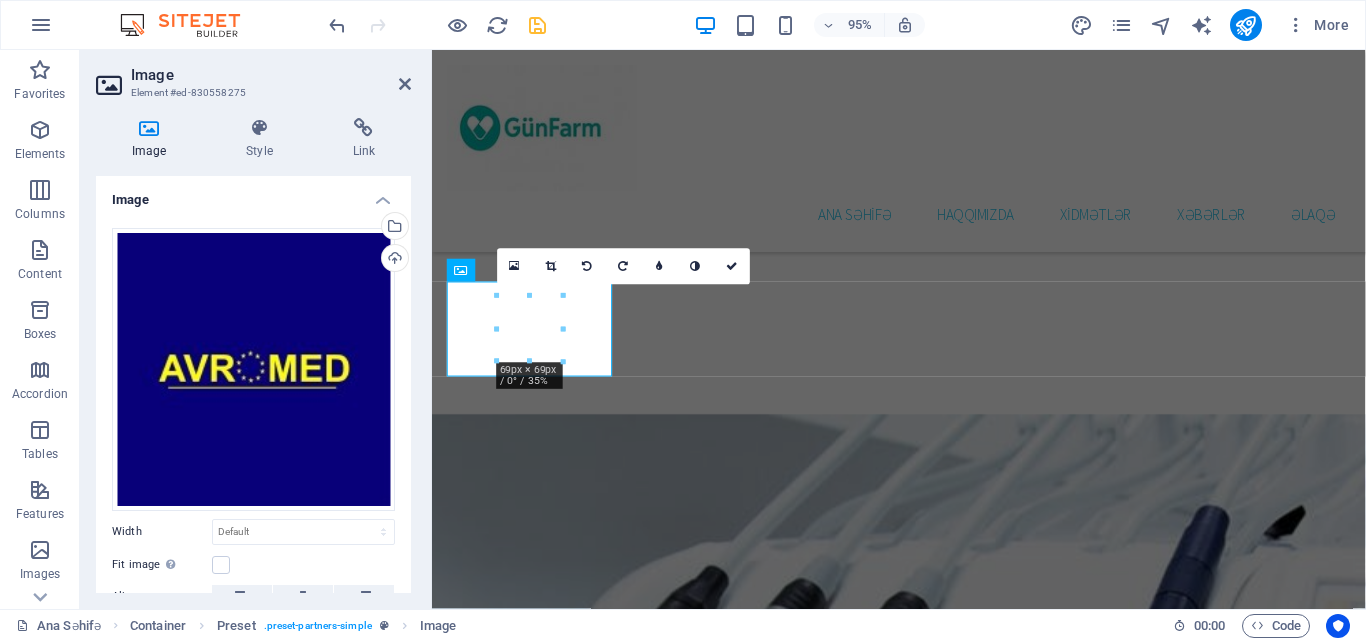 scroll, scrollTop: 2966, scrollLeft: 0, axis: vertical 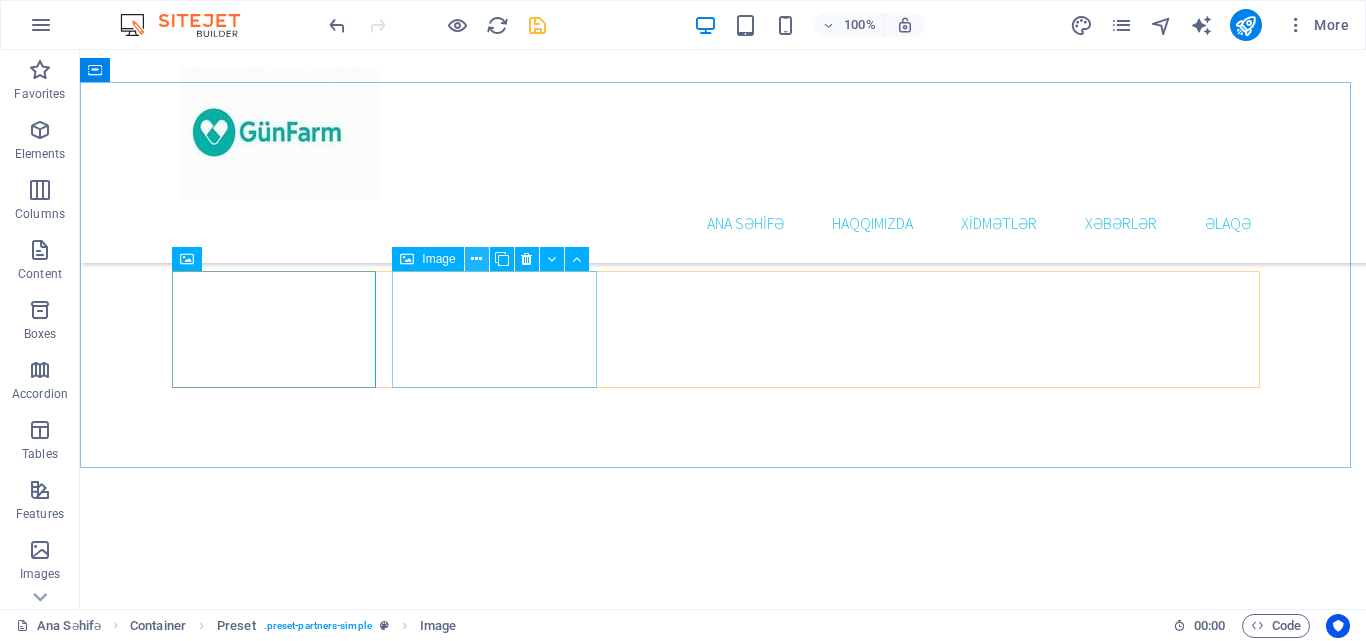 click at bounding box center [476, 259] 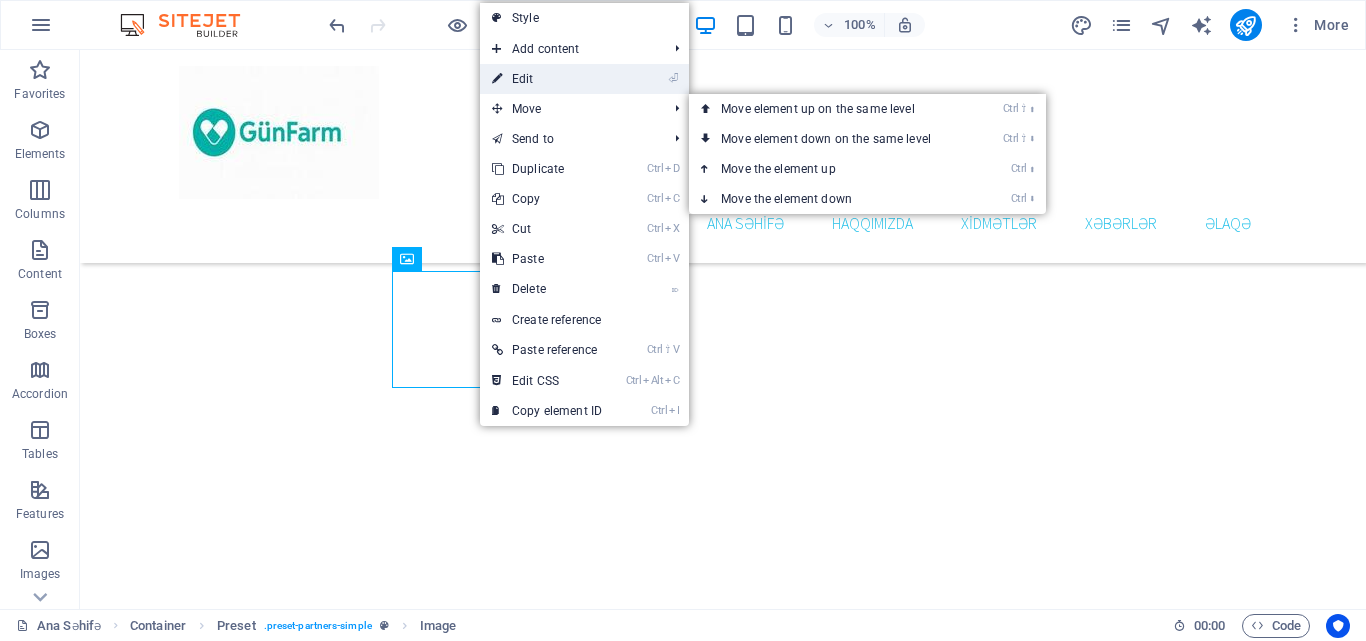 click on "⏎  Edit" at bounding box center [547, 79] 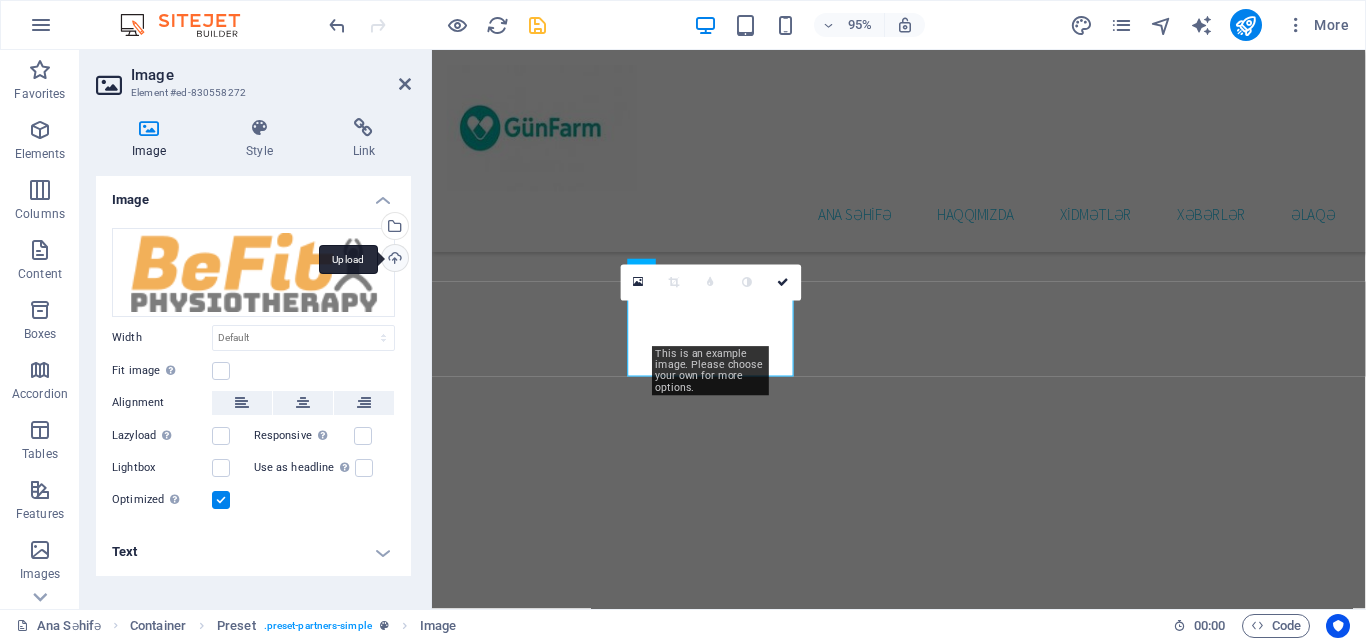 scroll, scrollTop: 3367, scrollLeft: 0, axis: vertical 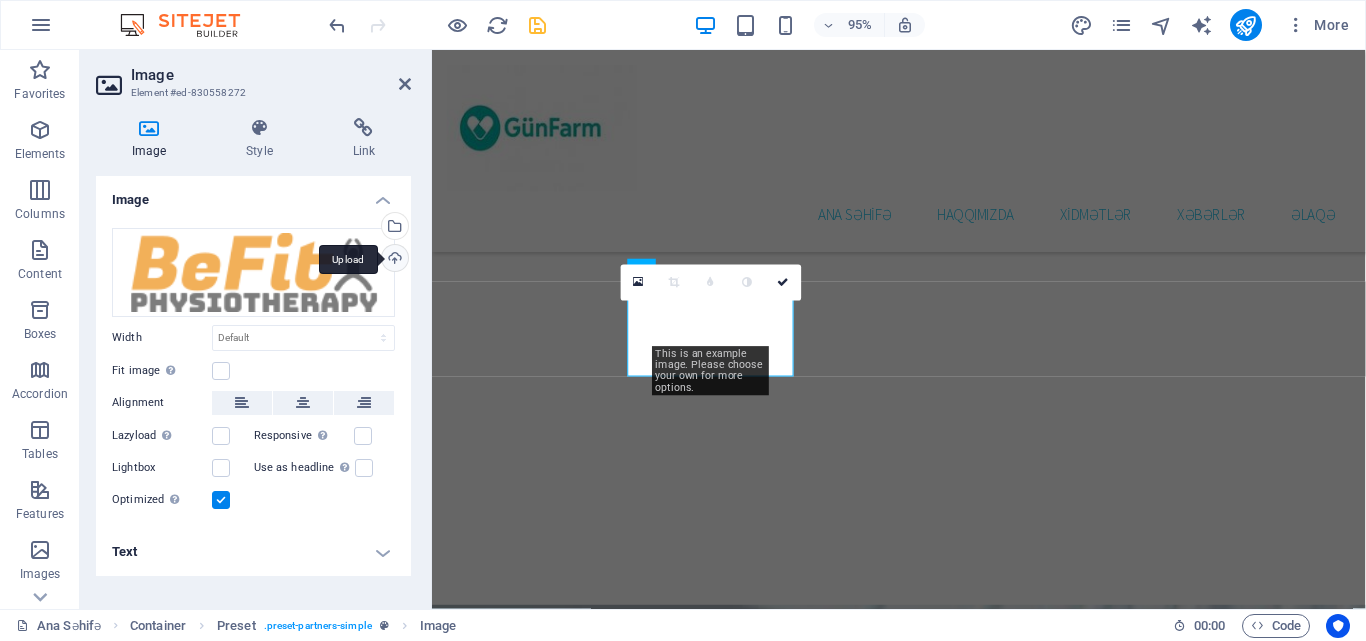 click on "Upload" at bounding box center [393, 260] 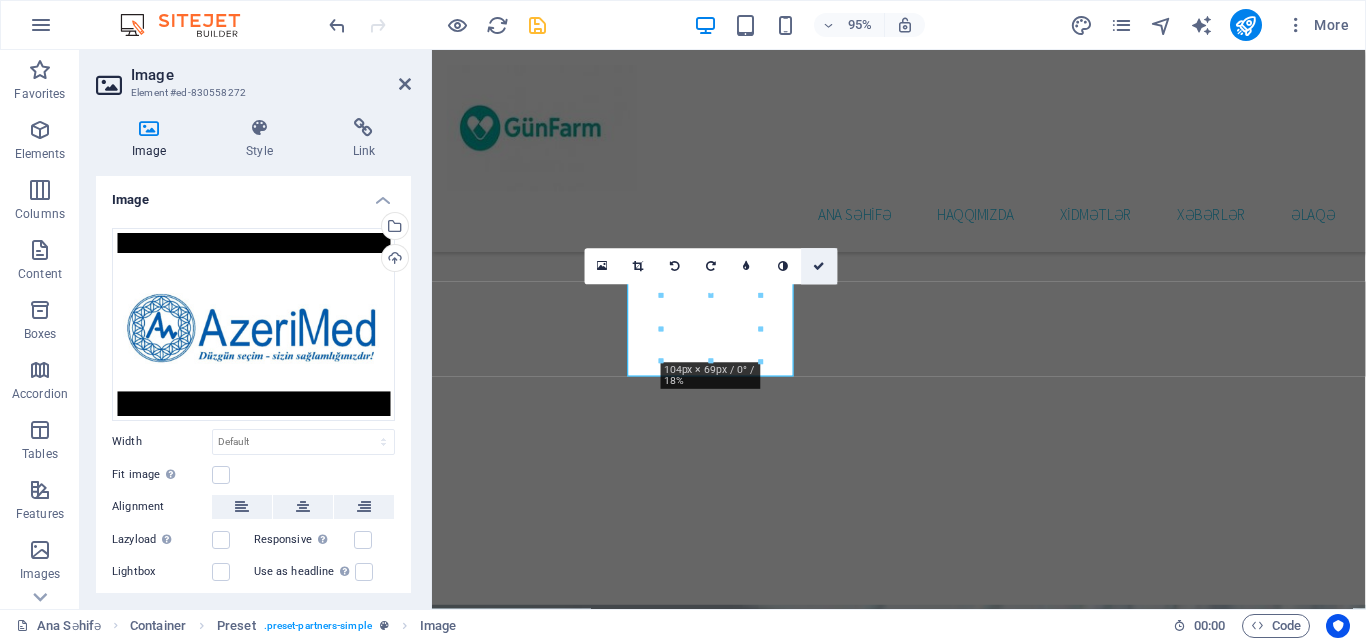 click at bounding box center [820, 266] 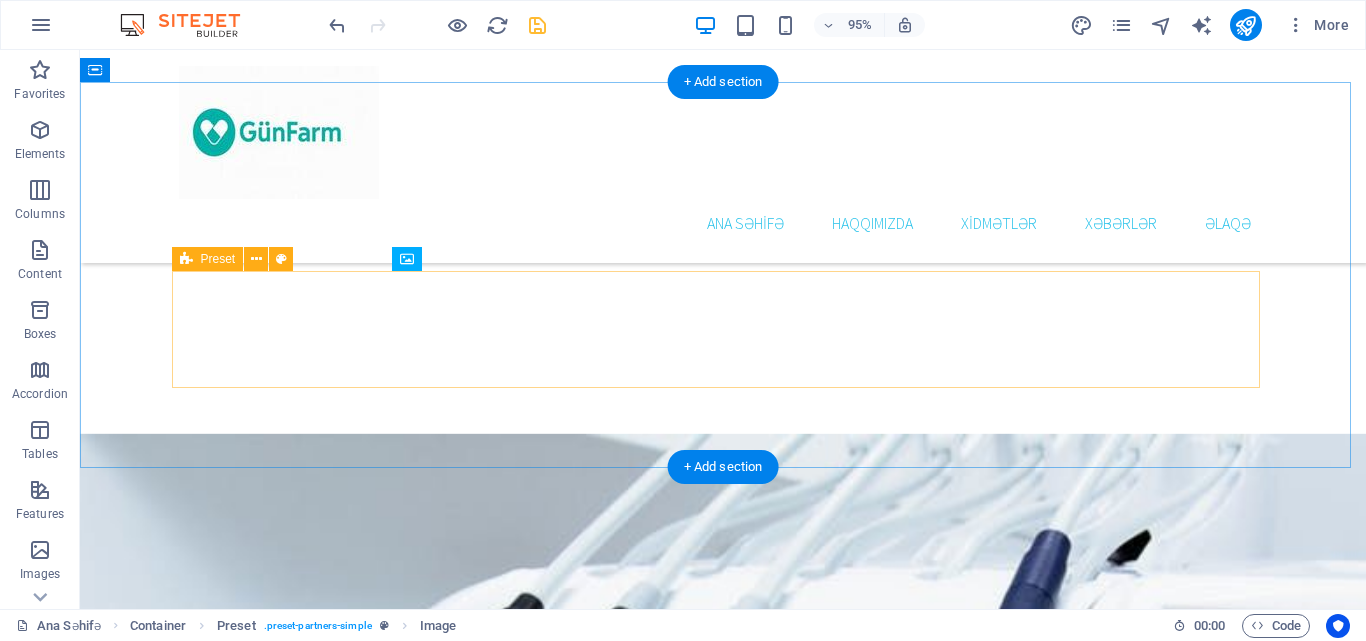 scroll, scrollTop: 2966, scrollLeft: 0, axis: vertical 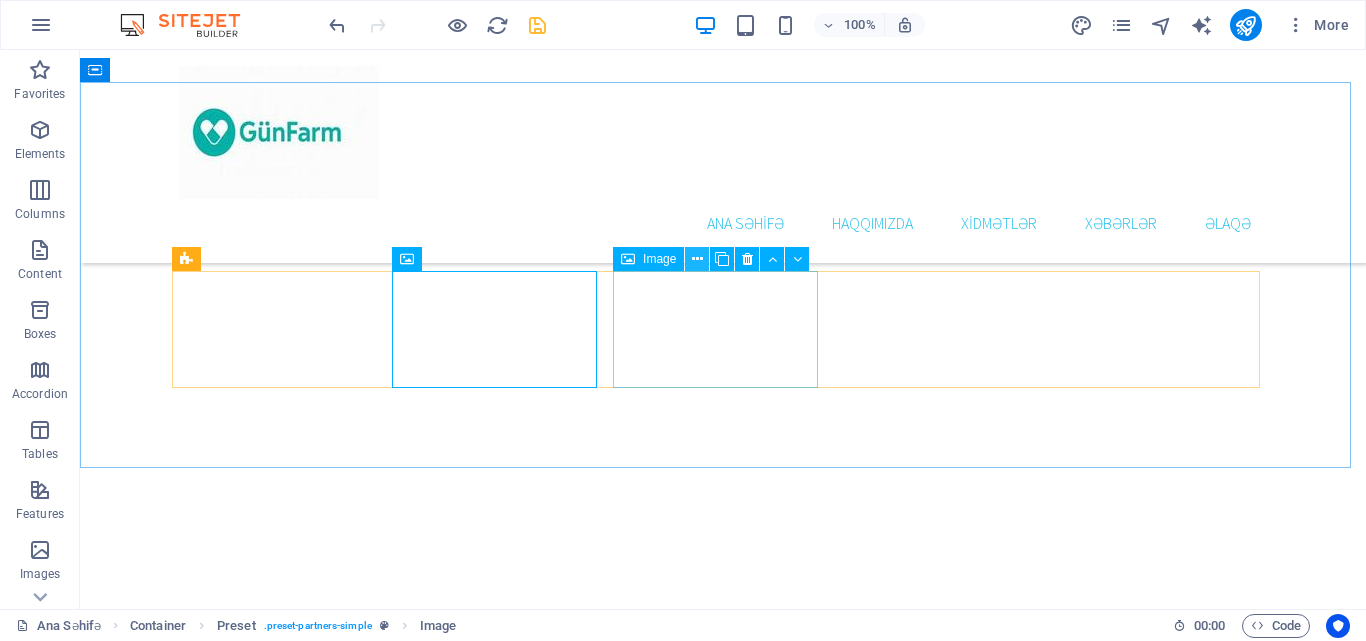 click at bounding box center [697, 259] 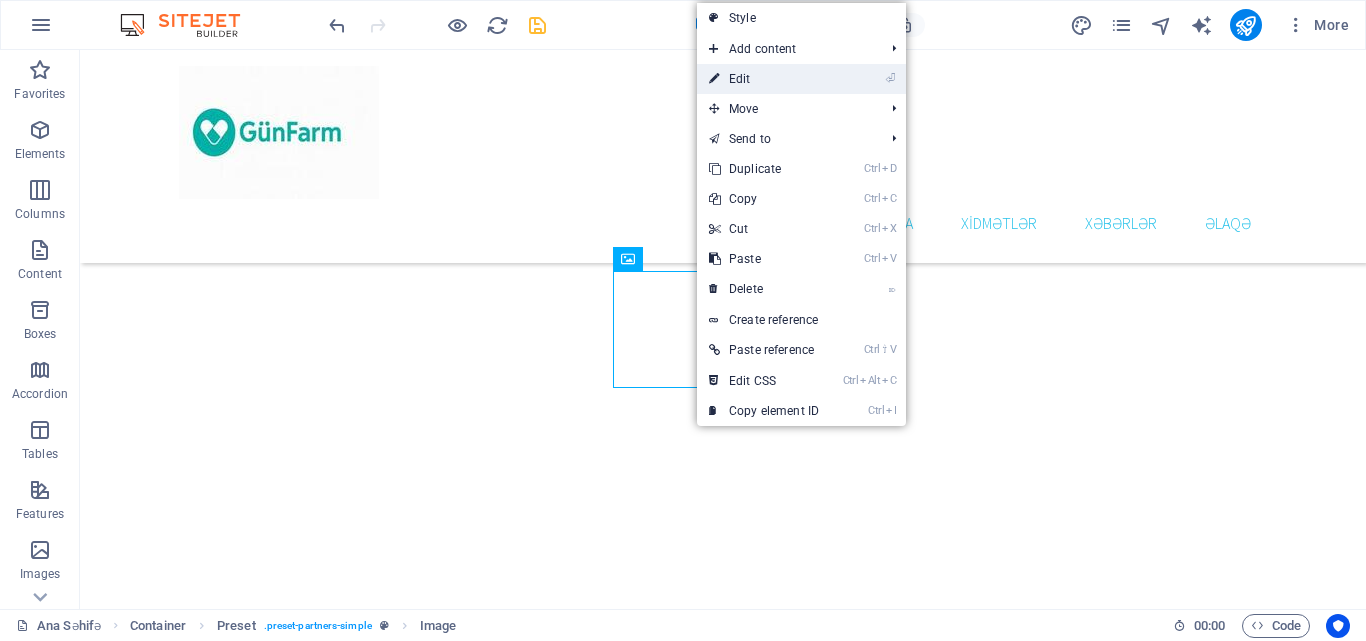 drag, startPoint x: 742, startPoint y: 82, endPoint x: 43, endPoint y: 227, distance: 713.8809 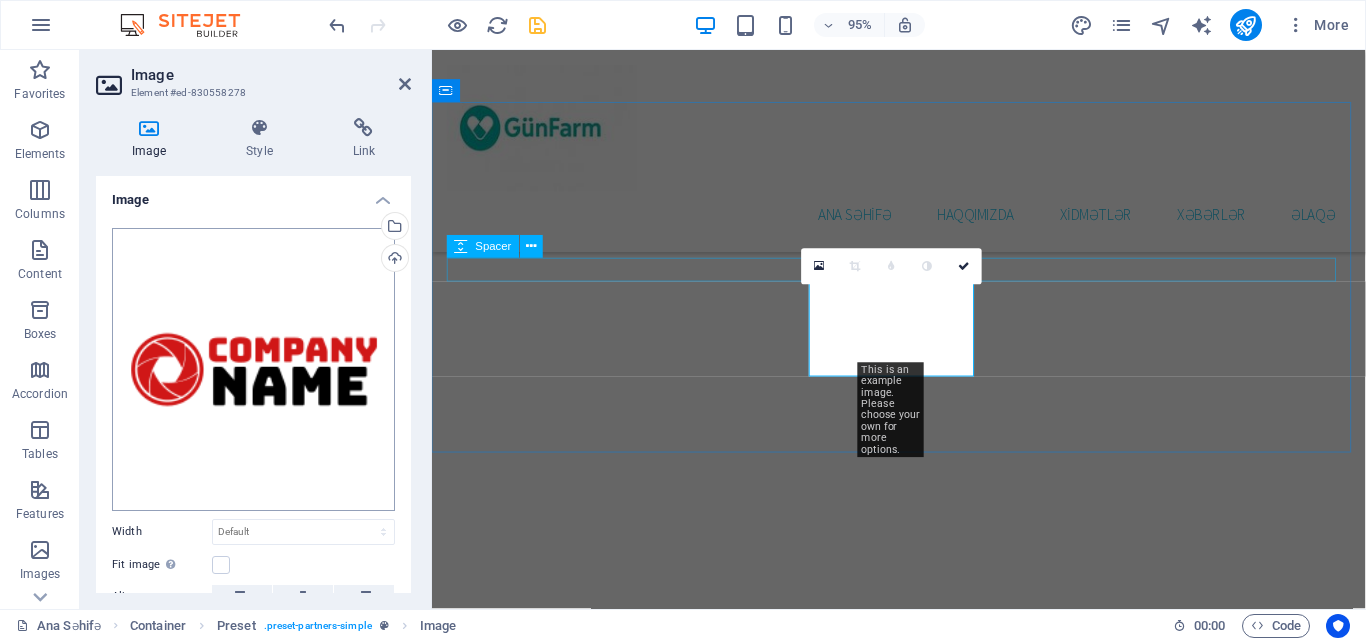 scroll, scrollTop: 3367, scrollLeft: 0, axis: vertical 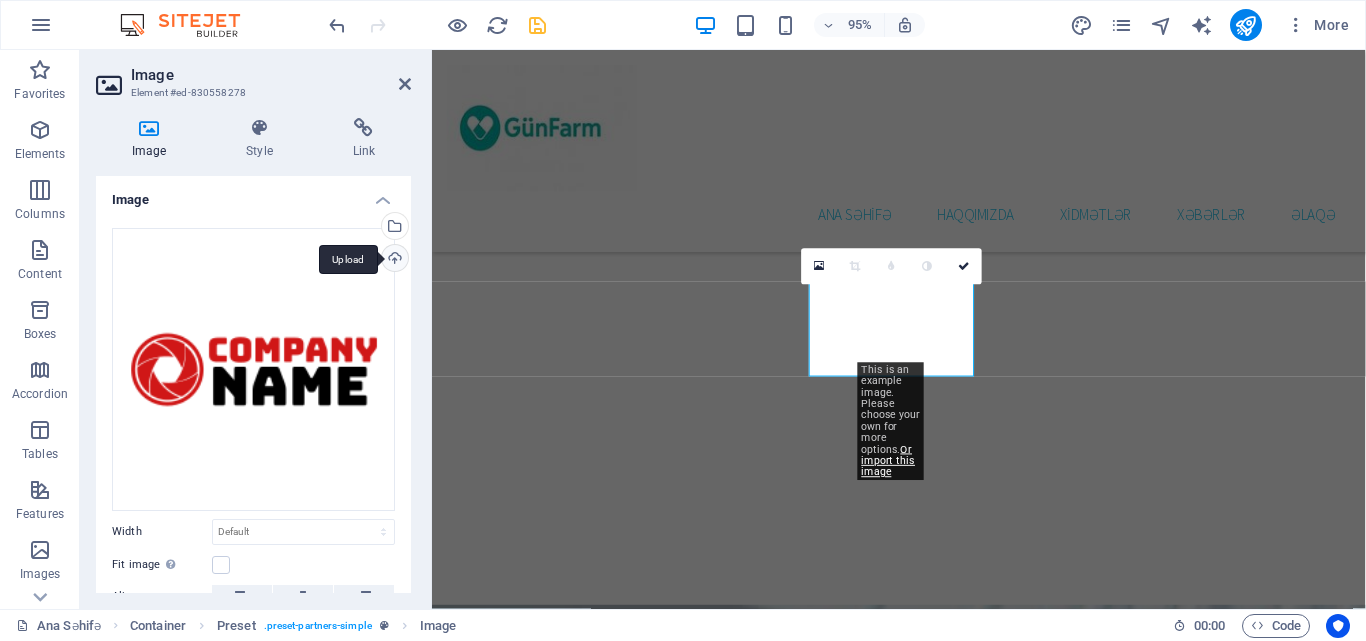 click on "Upload" at bounding box center (393, 260) 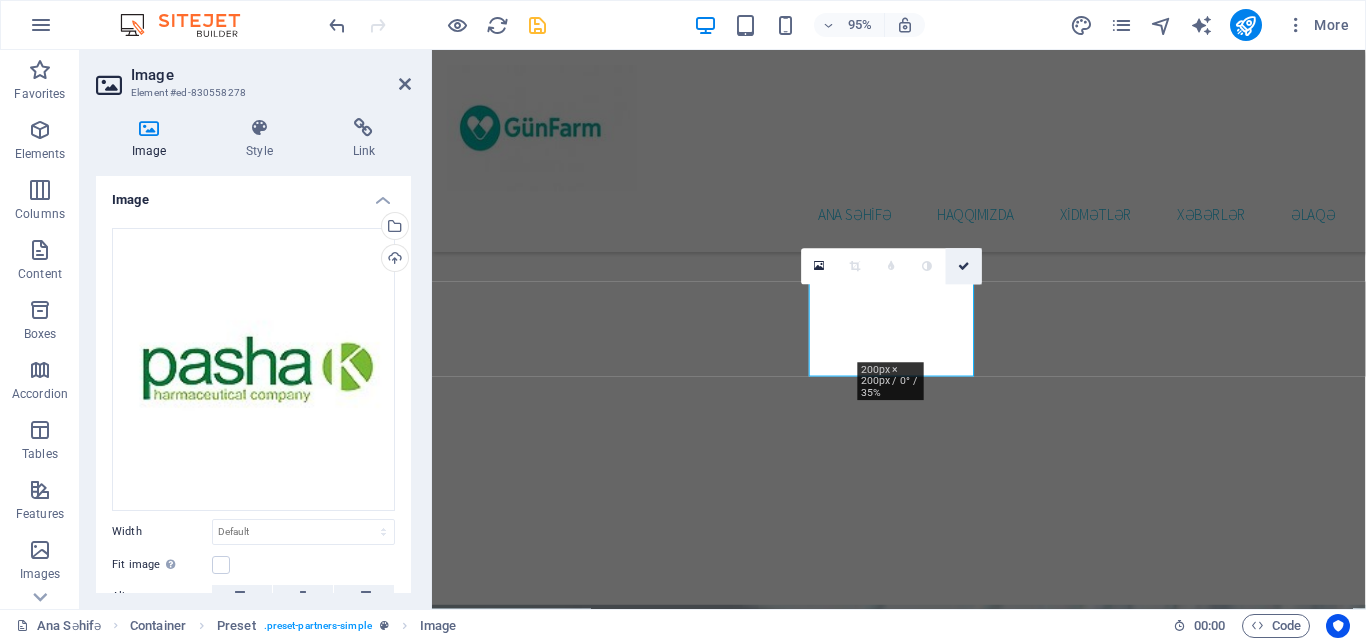 drag, startPoint x: 968, startPoint y: 264, endPoint x: 877, endPoint y: 298, distance: 97.144226 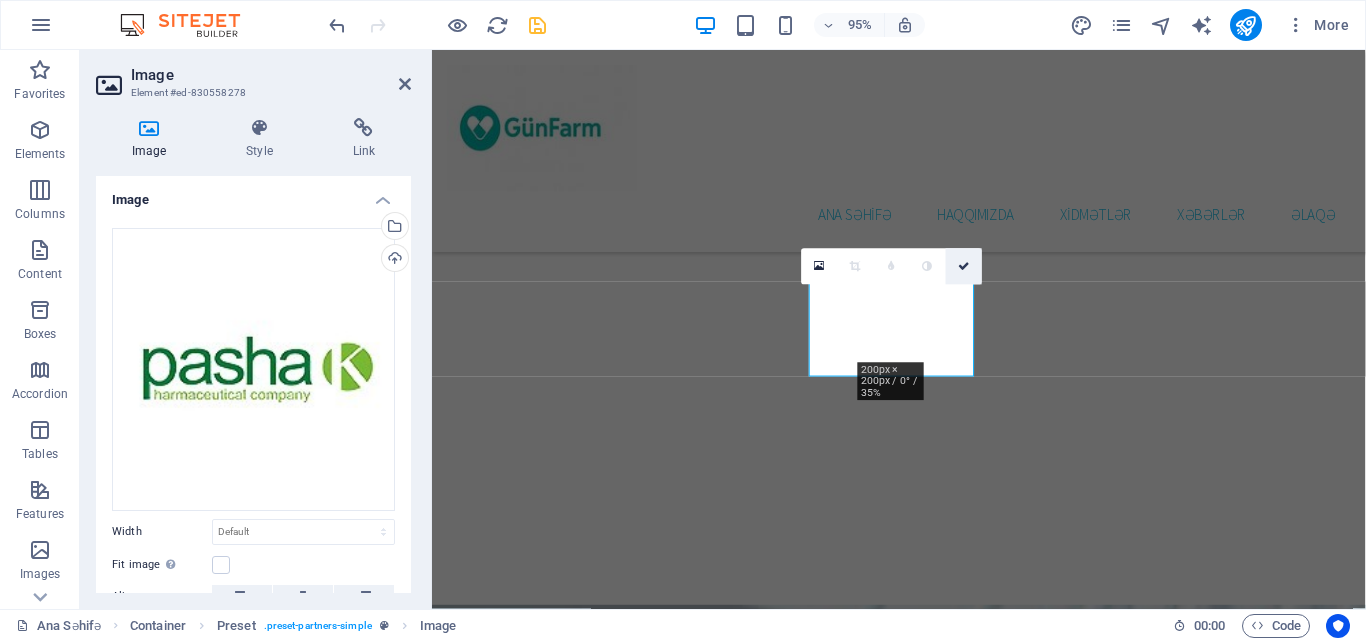 click at bounding box center (964, 266) 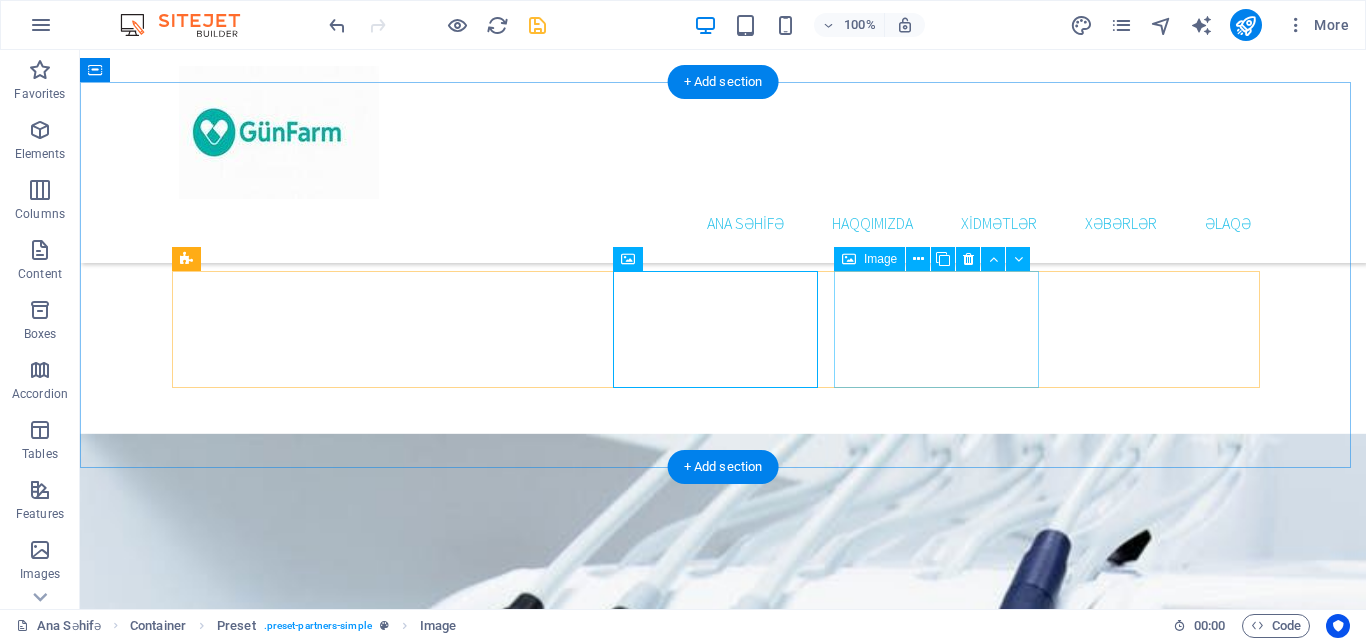 scroll, scrollTop: 2966, scrollLeft: 0, axis: vertical 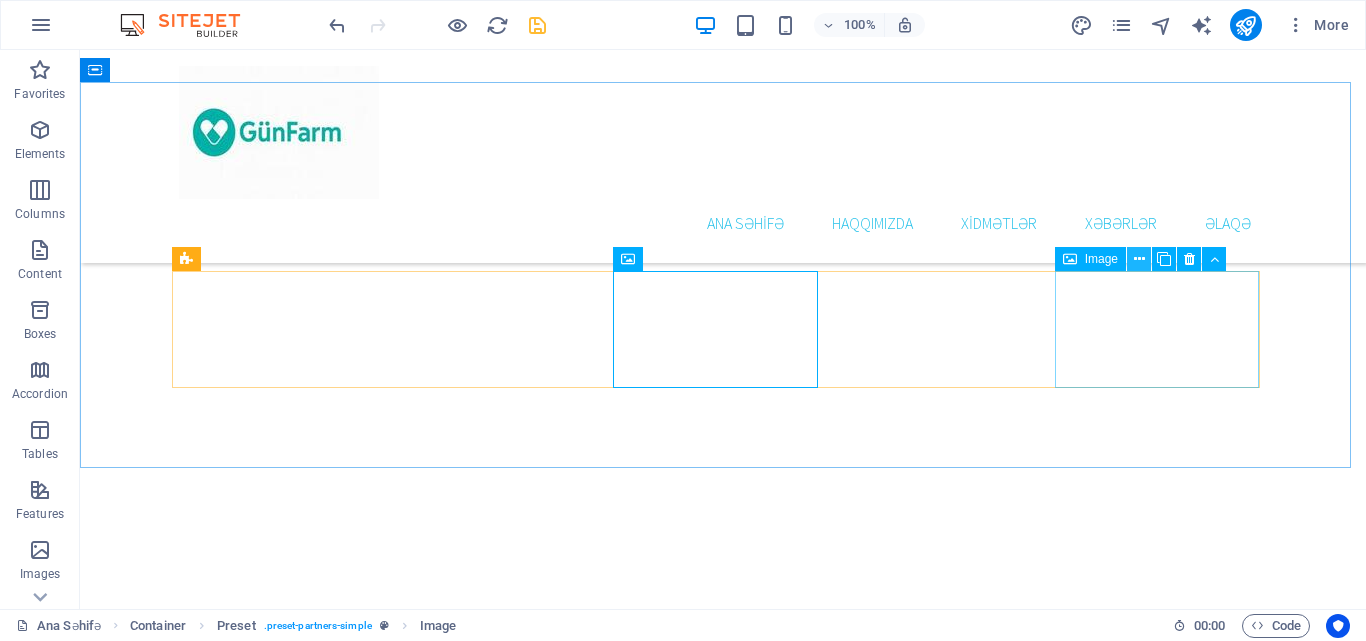drag, startPoint x: 1141, startPoint y: 256, endPoint x: 1027, endPoint y: 237, distance: 115.57249 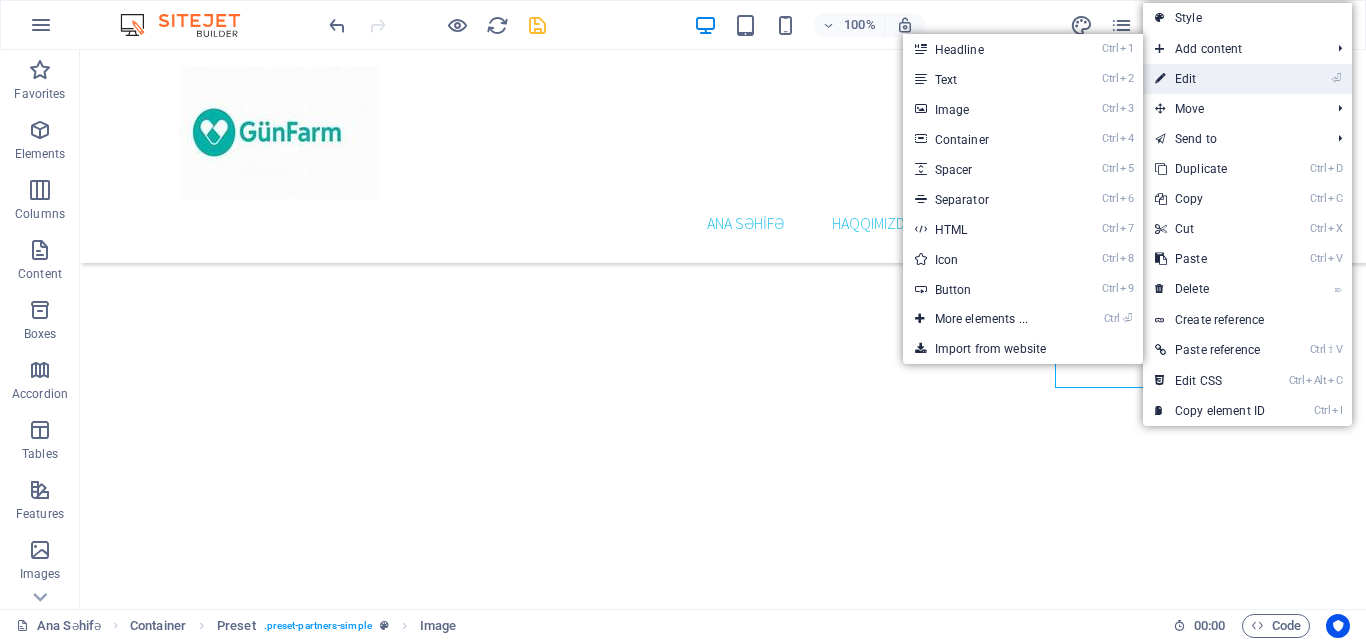 click on "⏎  Edit" at bounding box center [1210, 79] 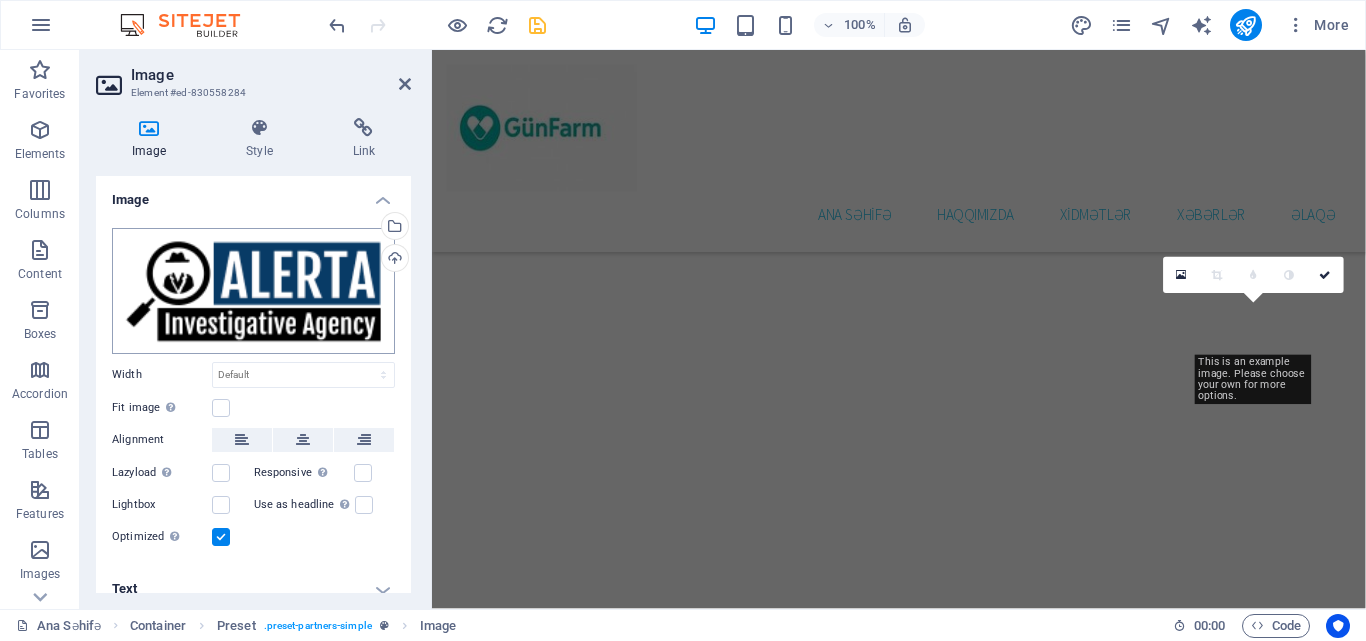 scroll, scrollTop: 3367, scrollLeft: 0, axis: vertical 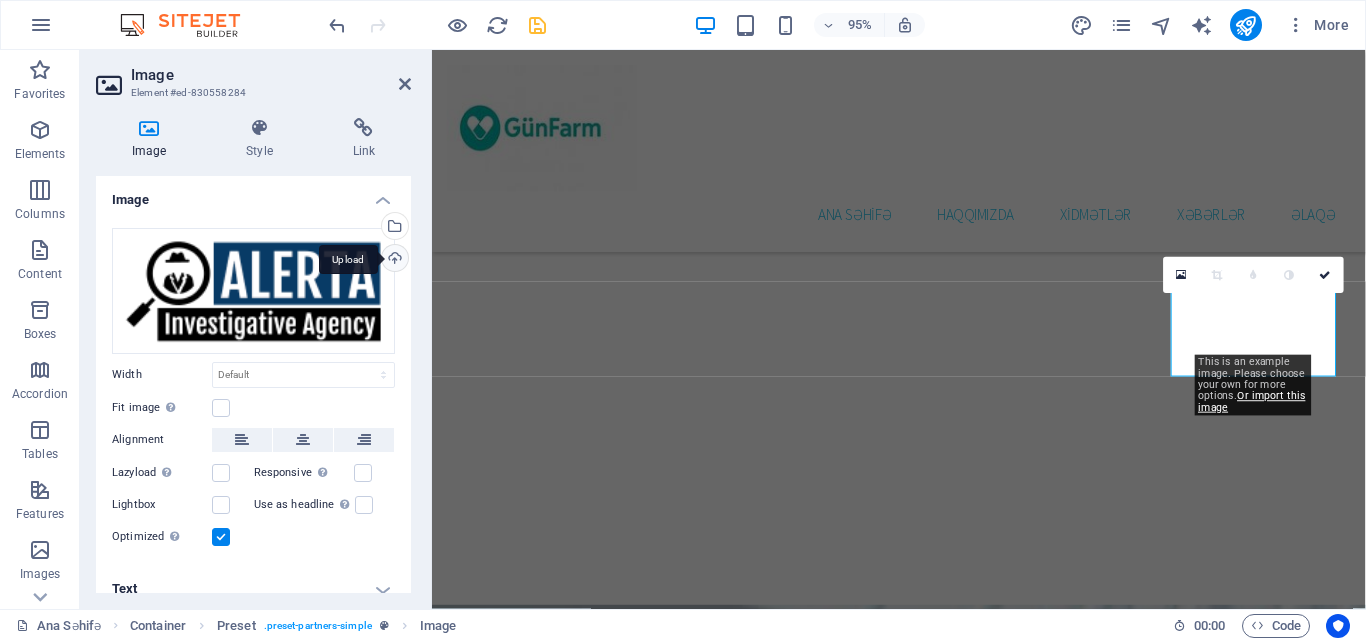 click on "Upload" at bounding box center [393, 260] 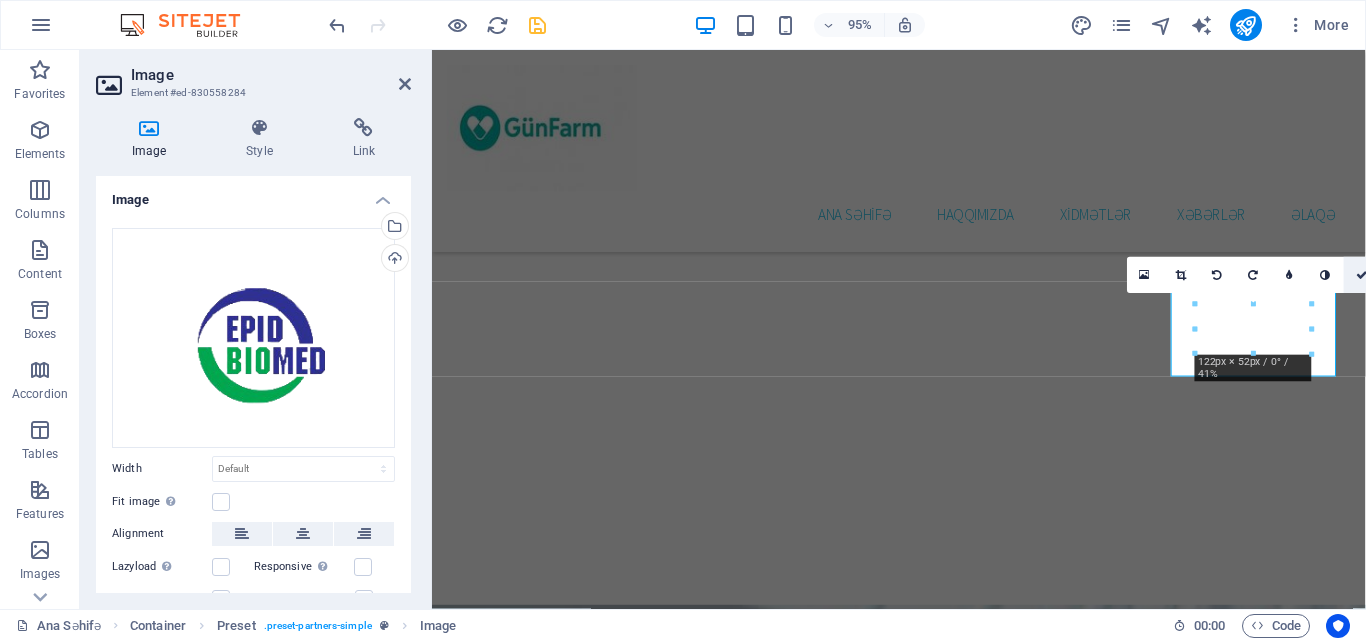 drag, startPoint x: 1359, startPoint y: 278, endPoint x: 1211, endPoint y: 291, distance: 148.56985 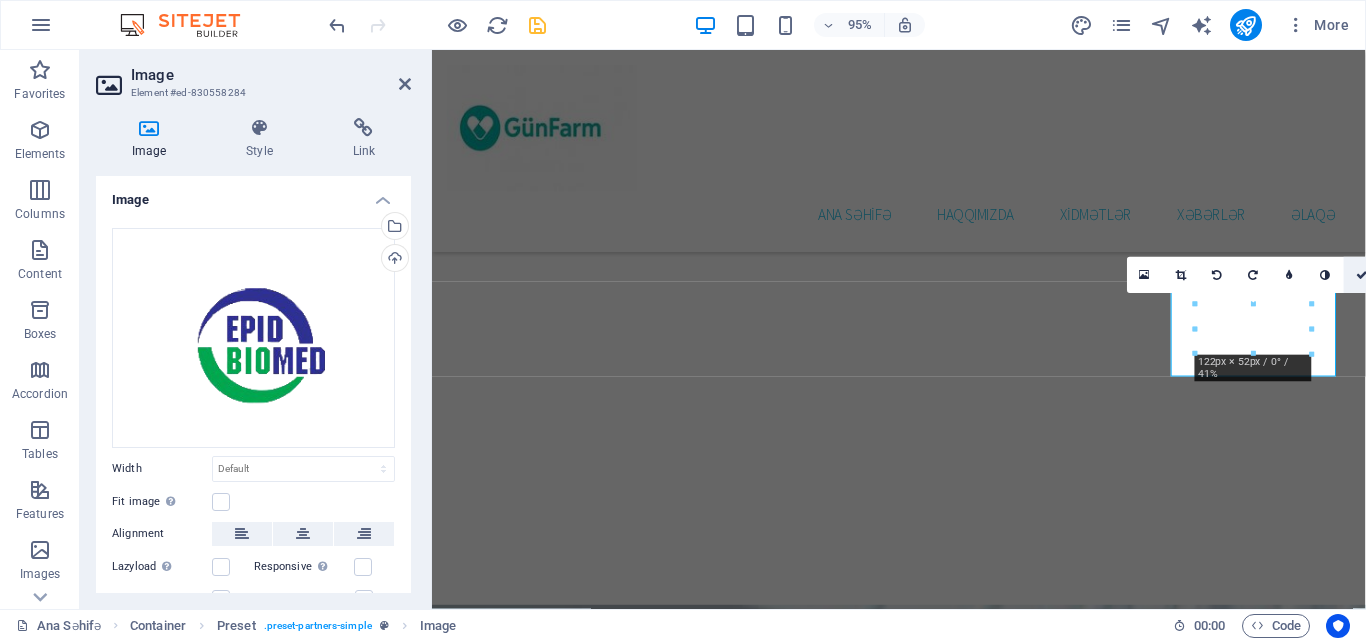 click at bounding box center (1362, 274) 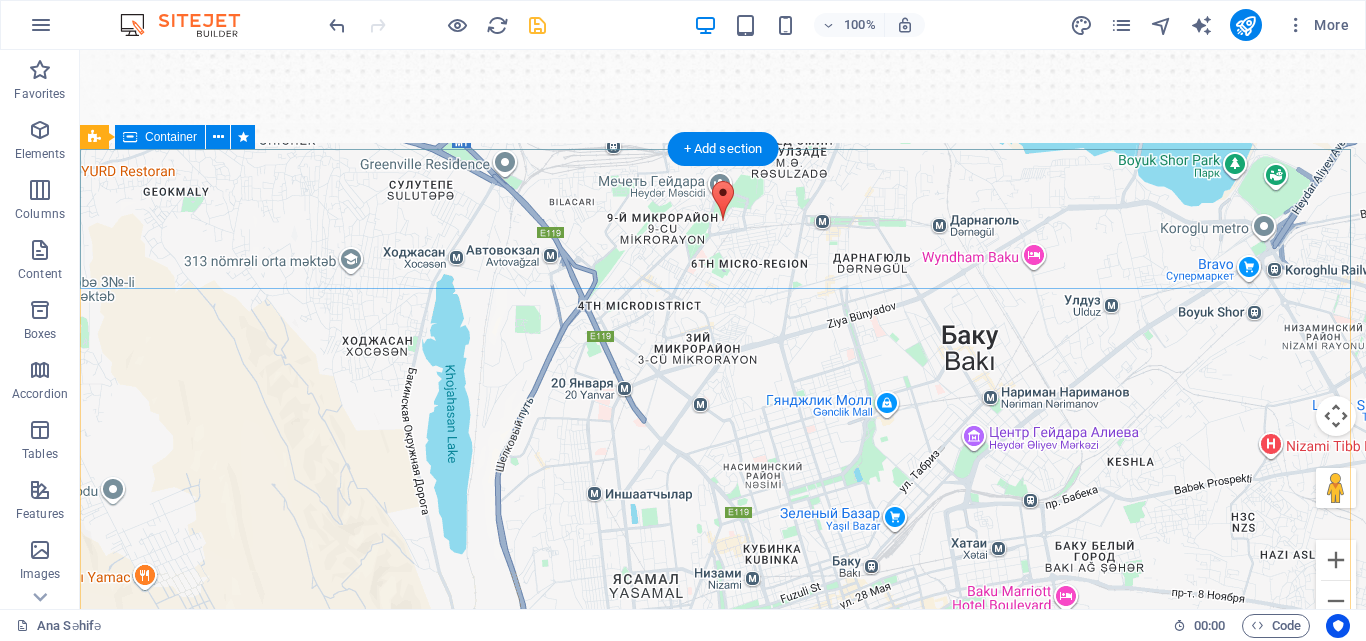 scroll, scrollTop: 66, scrollLeft: 0, axis: vertical 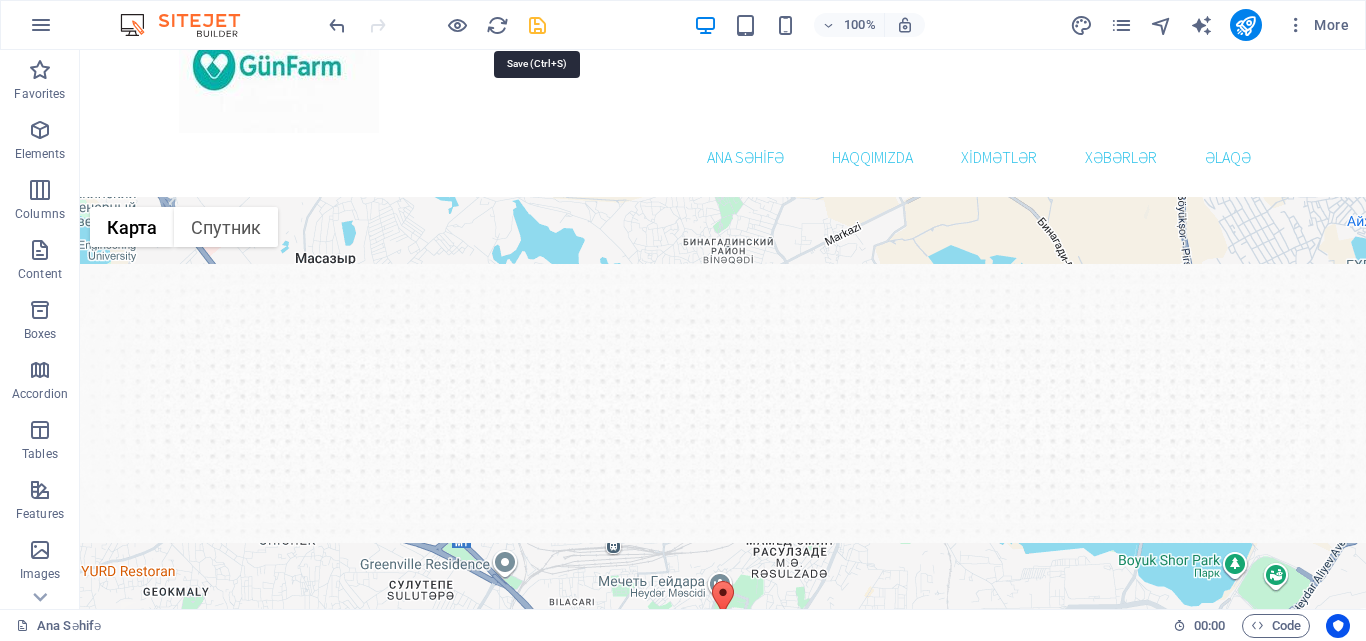 click at bounding box center (537, 25) 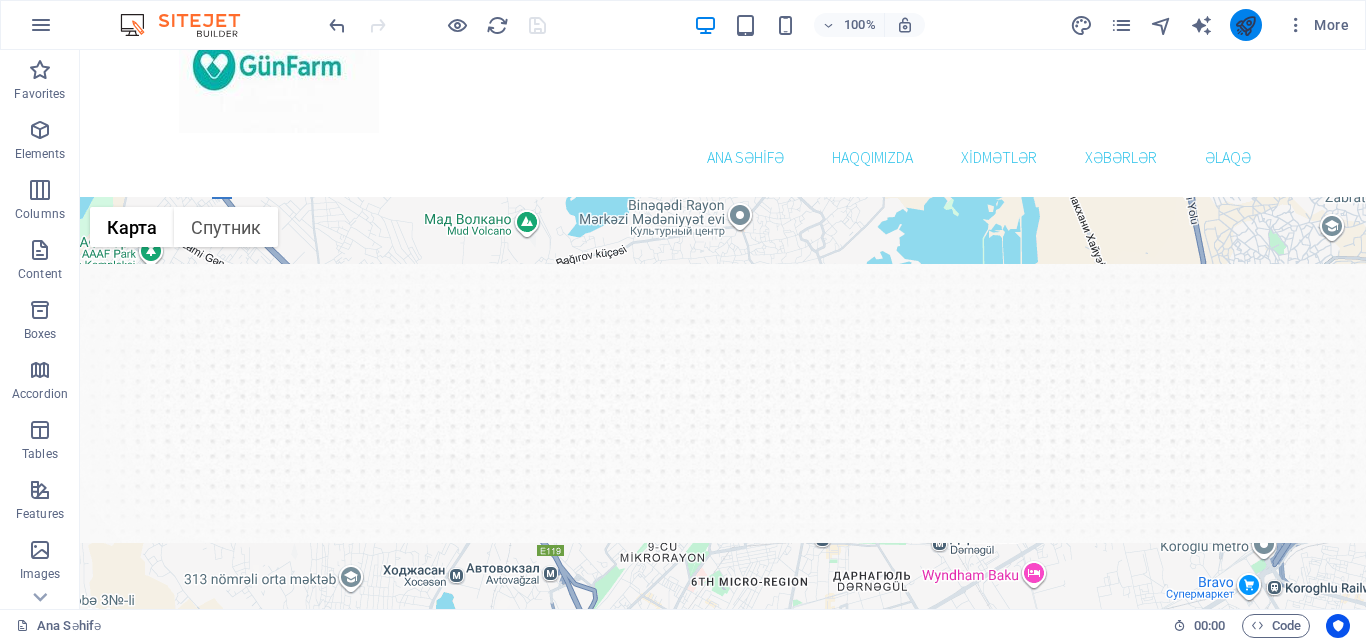 click at bounding box center (1245, 25) 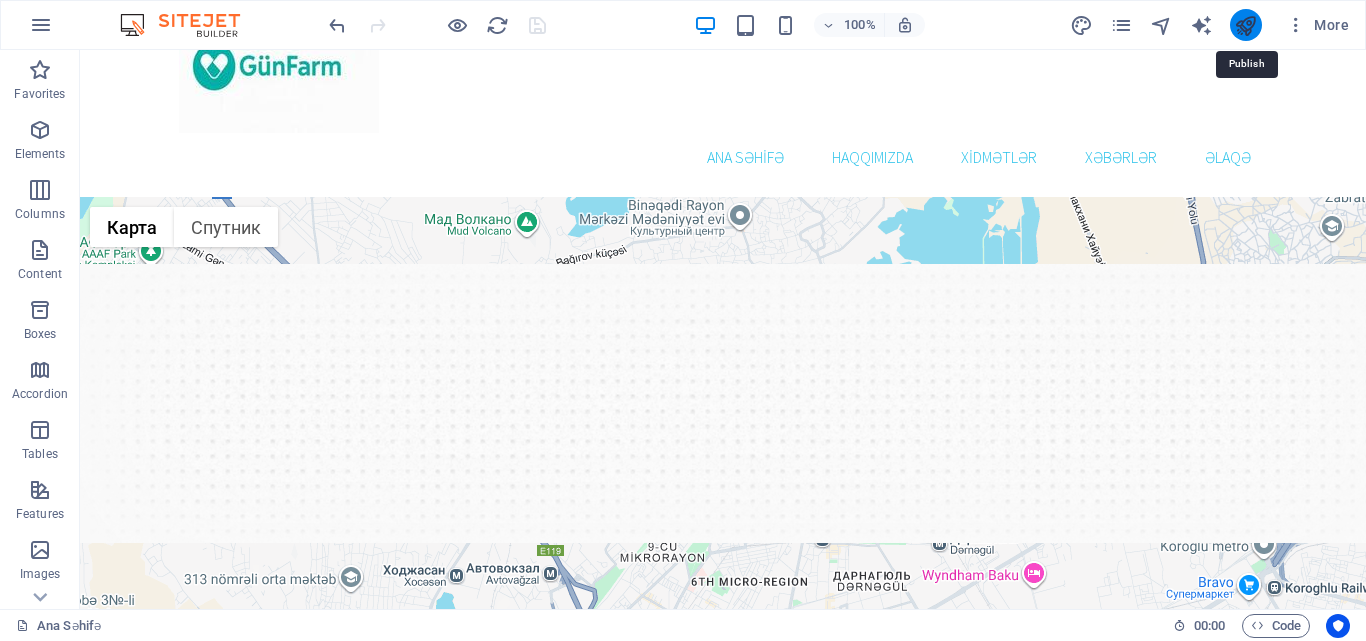 click at bounding box center (1245, 25) 